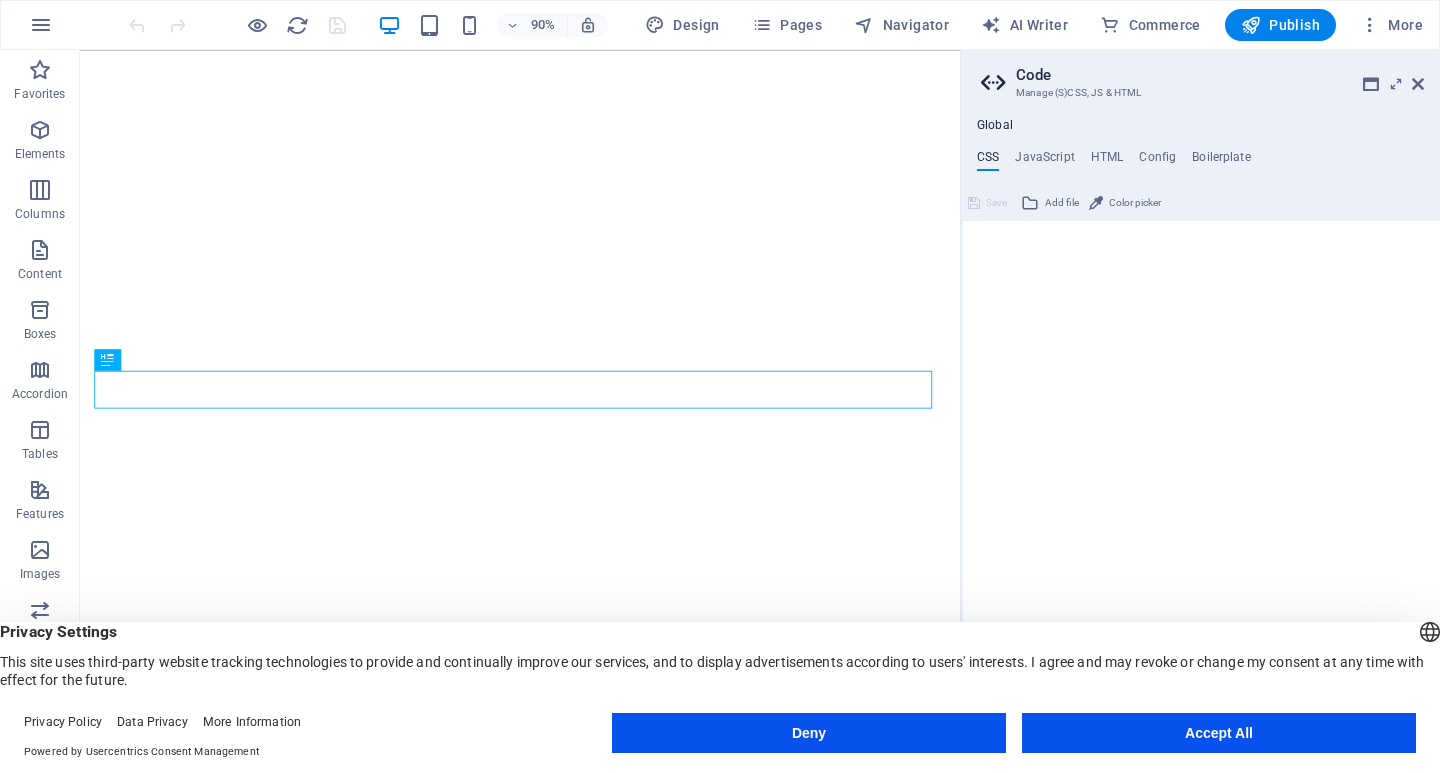 type on "/*------------------------------------*\" 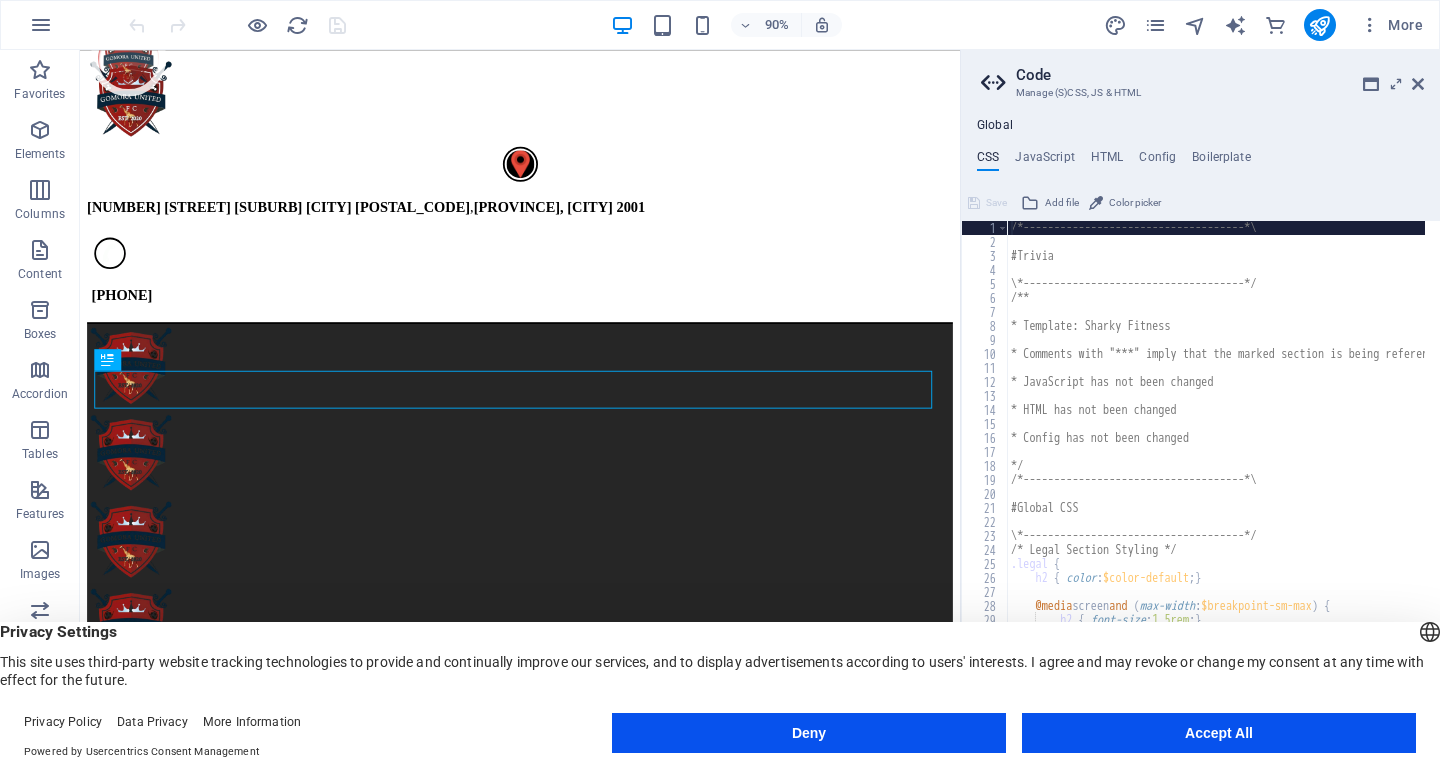 scroll, scrollTop: 0, scrollLeft: 0, axis: both 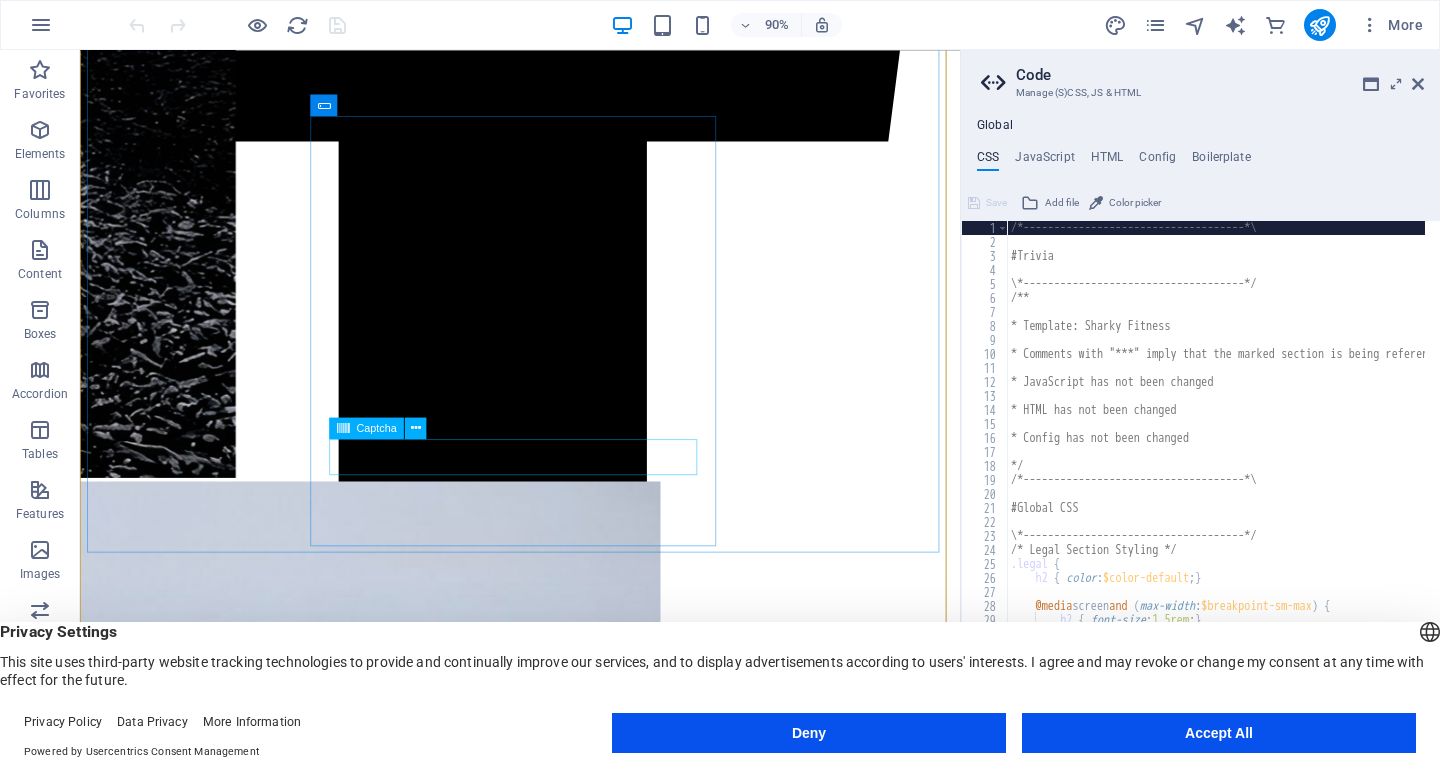 click on "Unreadable? Load new" 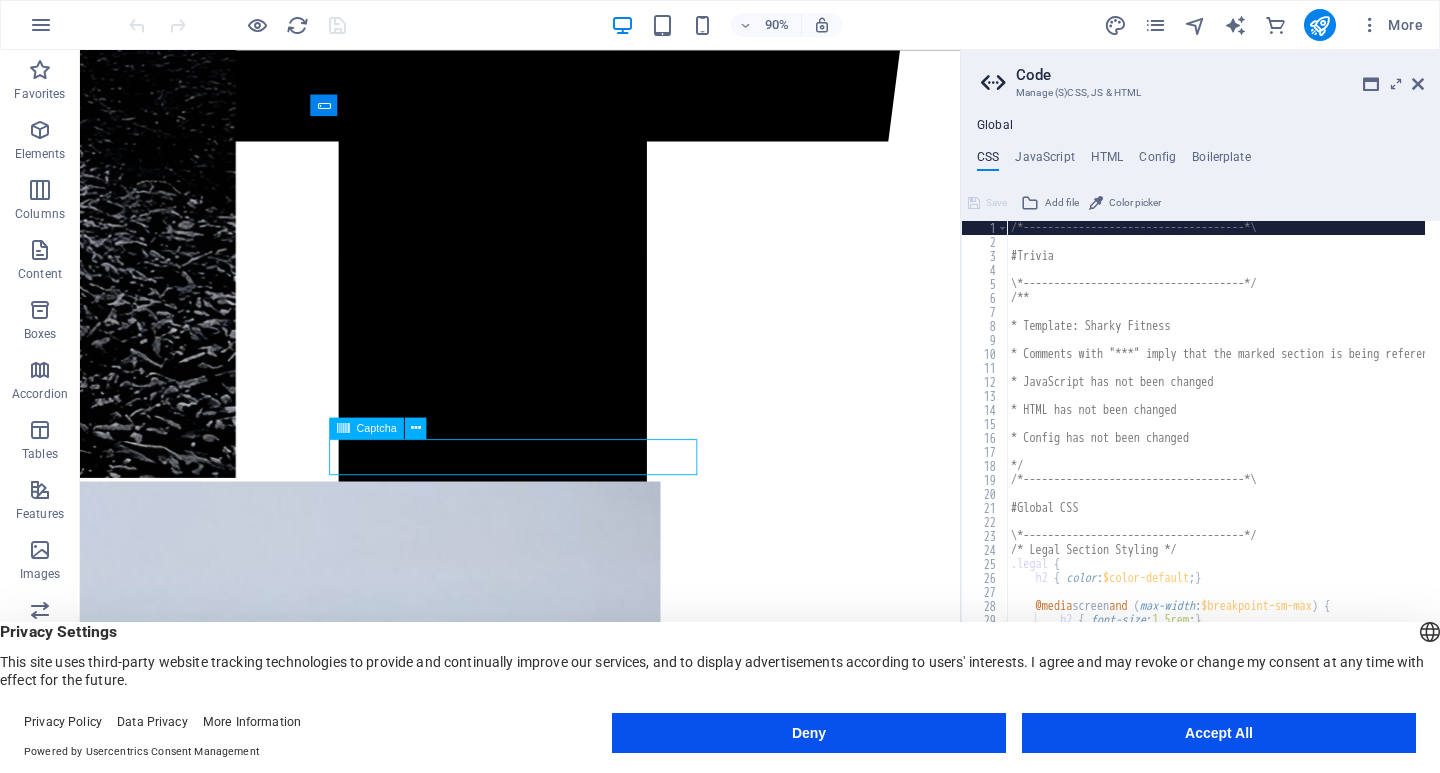 click on "Unreadable? Load new" 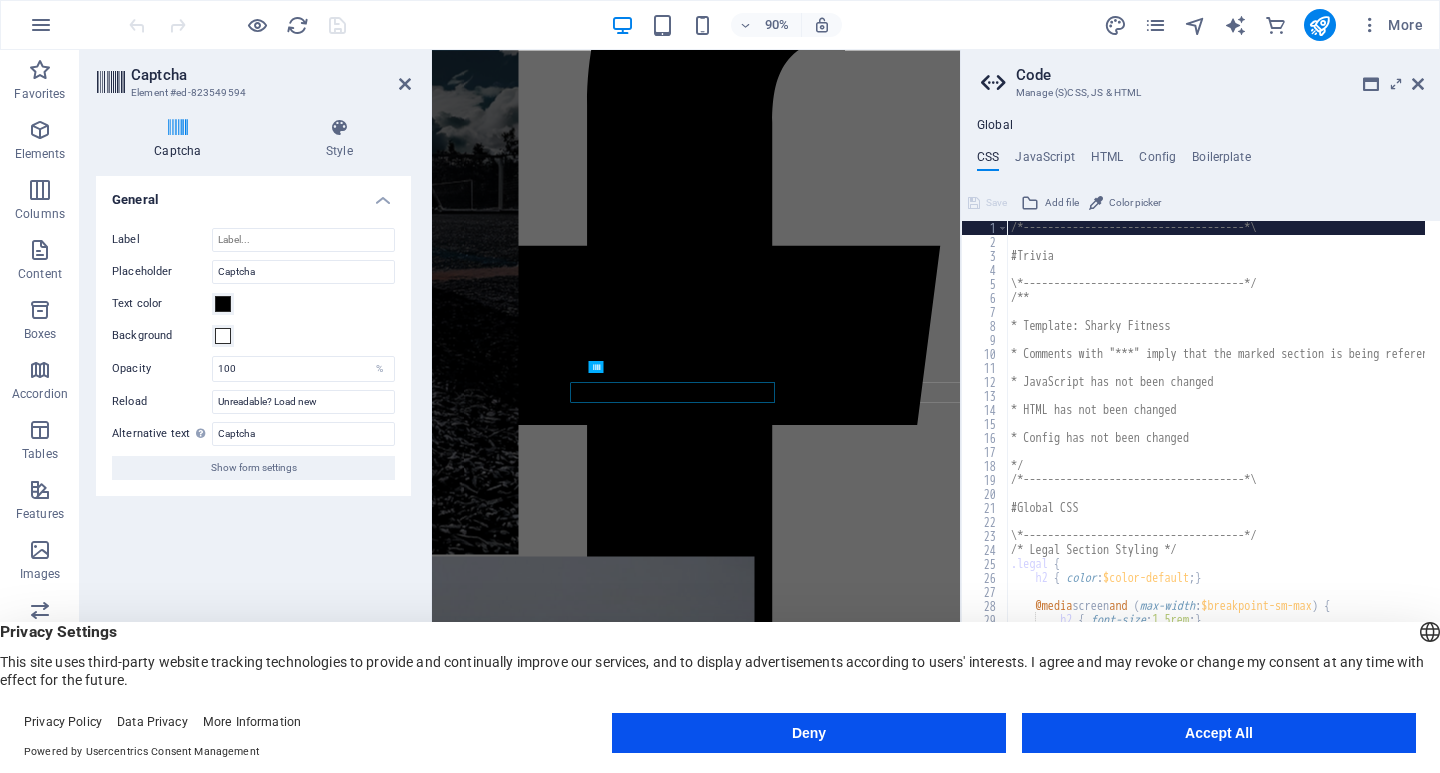 scroll, scrollTop: 13324, scrollLeft: 0, axis: vertical 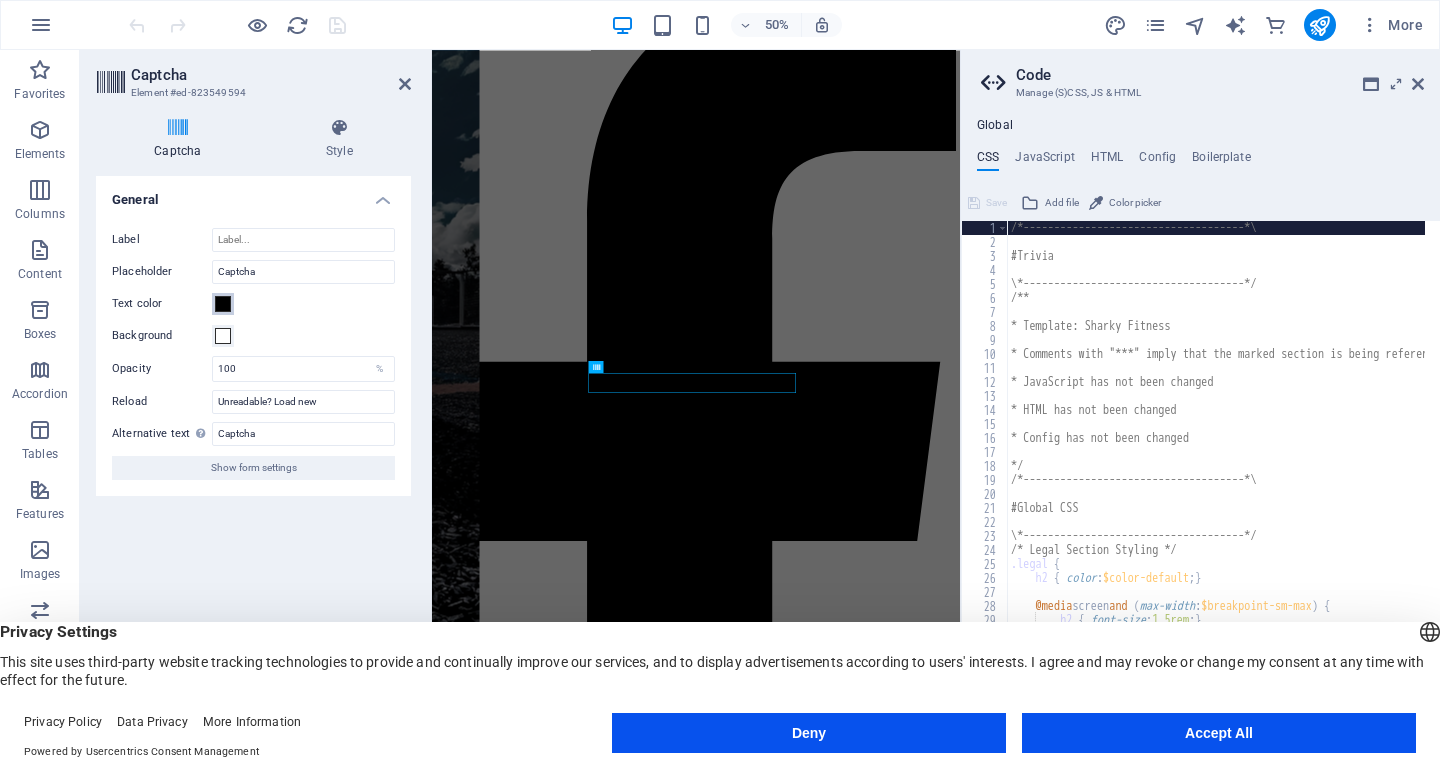 click at bounding box center (223, 304) 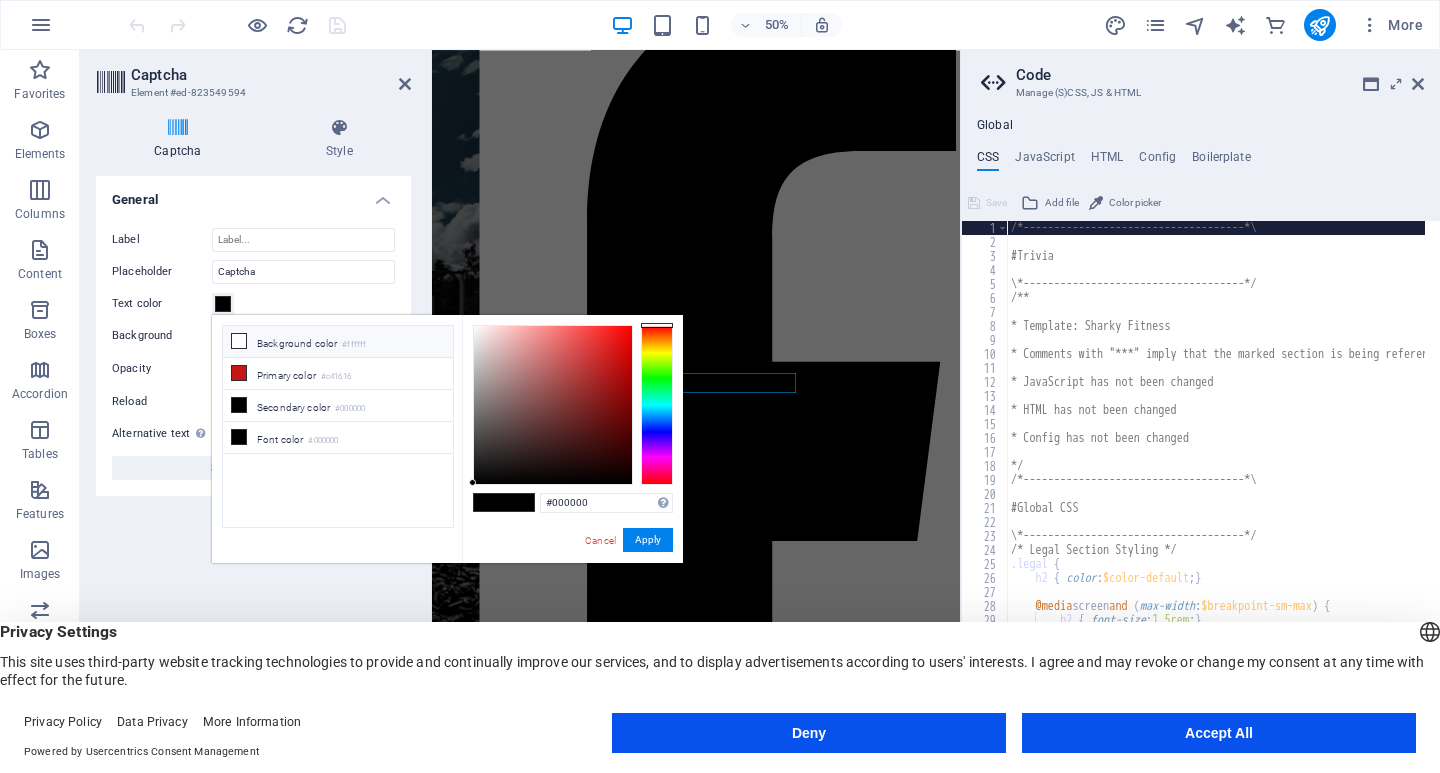 click at bounding box center (239, 341) 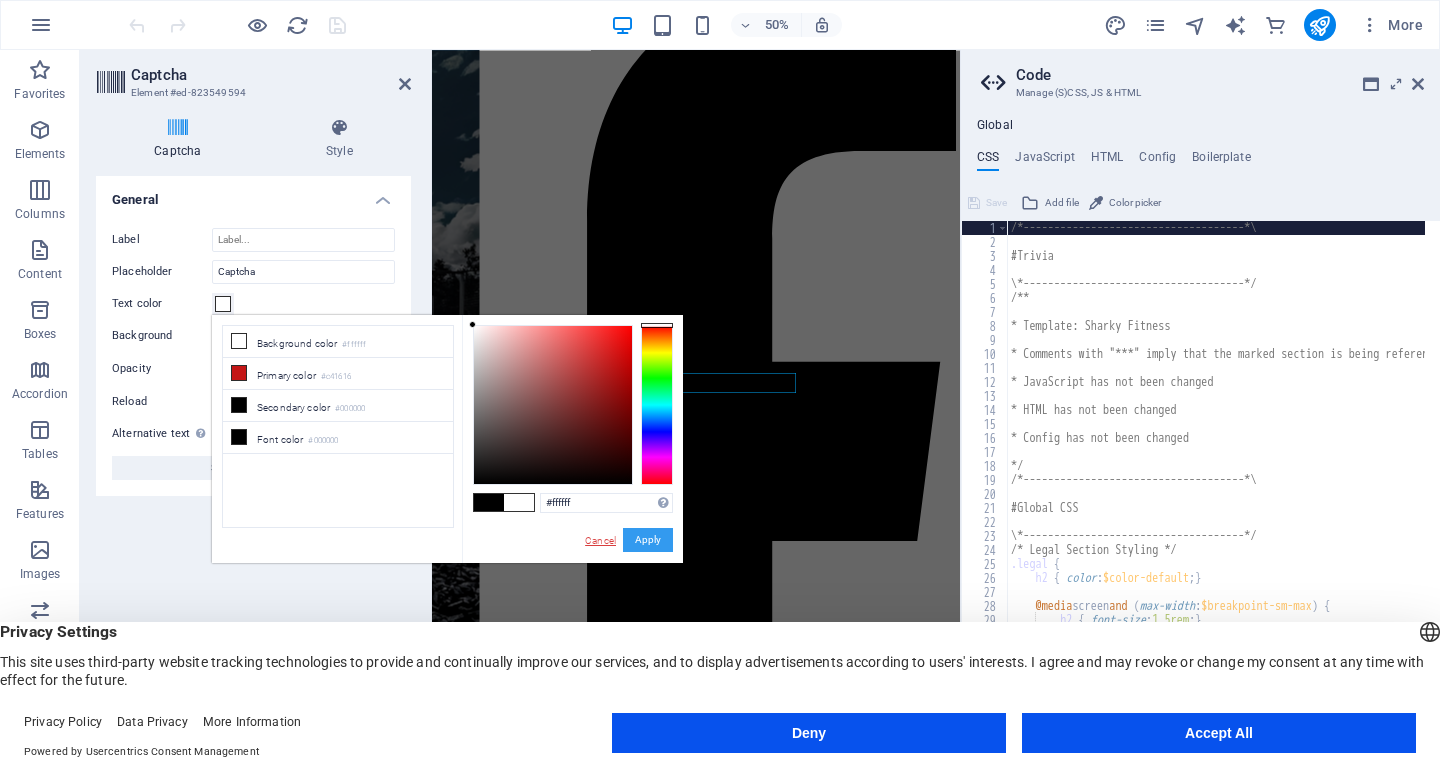 drag, startPoint x: 629, startPoint y: 535, endPoint x: 606, endPoint y: 541, distance: 23.769728 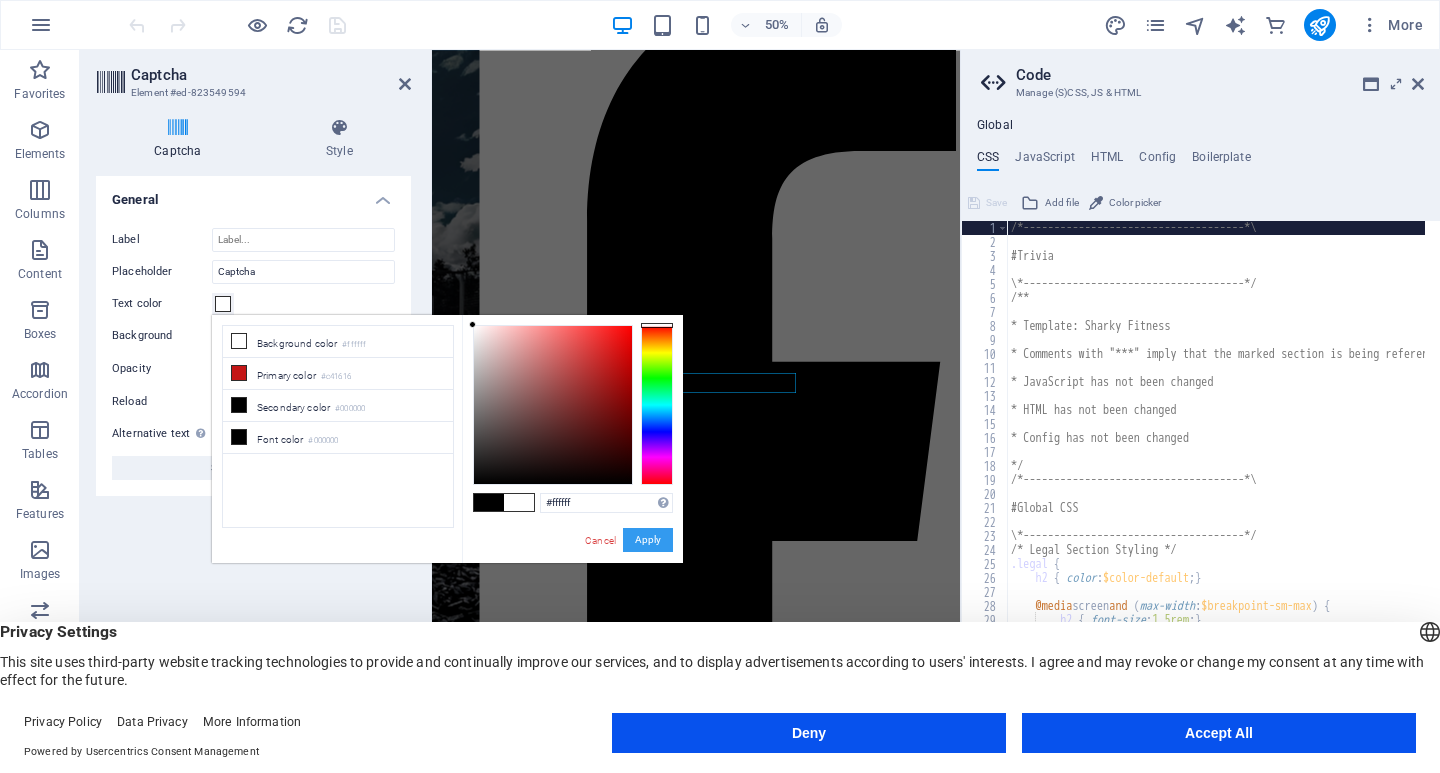 click on "Apply" at bounding box center [648, 540] 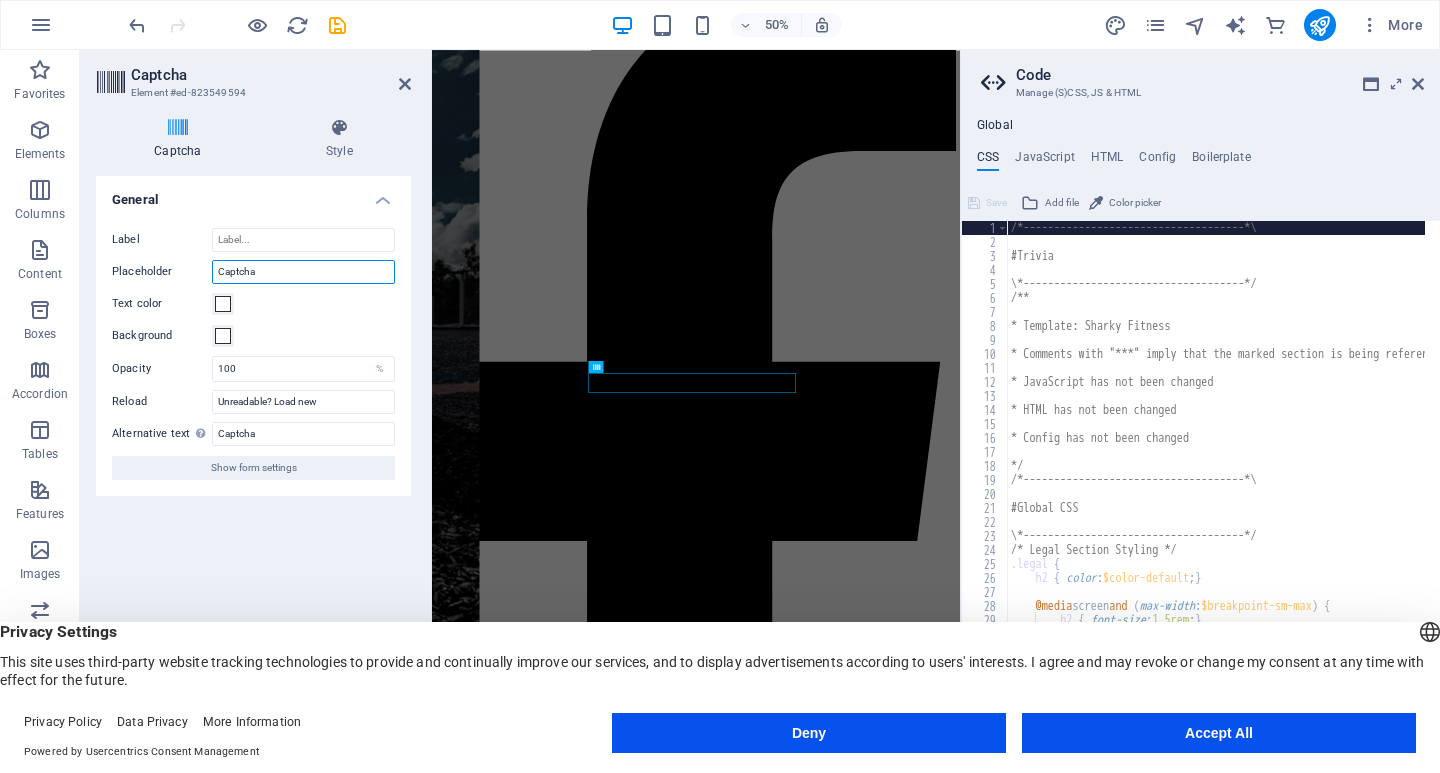 drag, startPoint x: 280, startPoint y: 278, endPoint x: 188, endPoint y: 257, distance: 94.36631 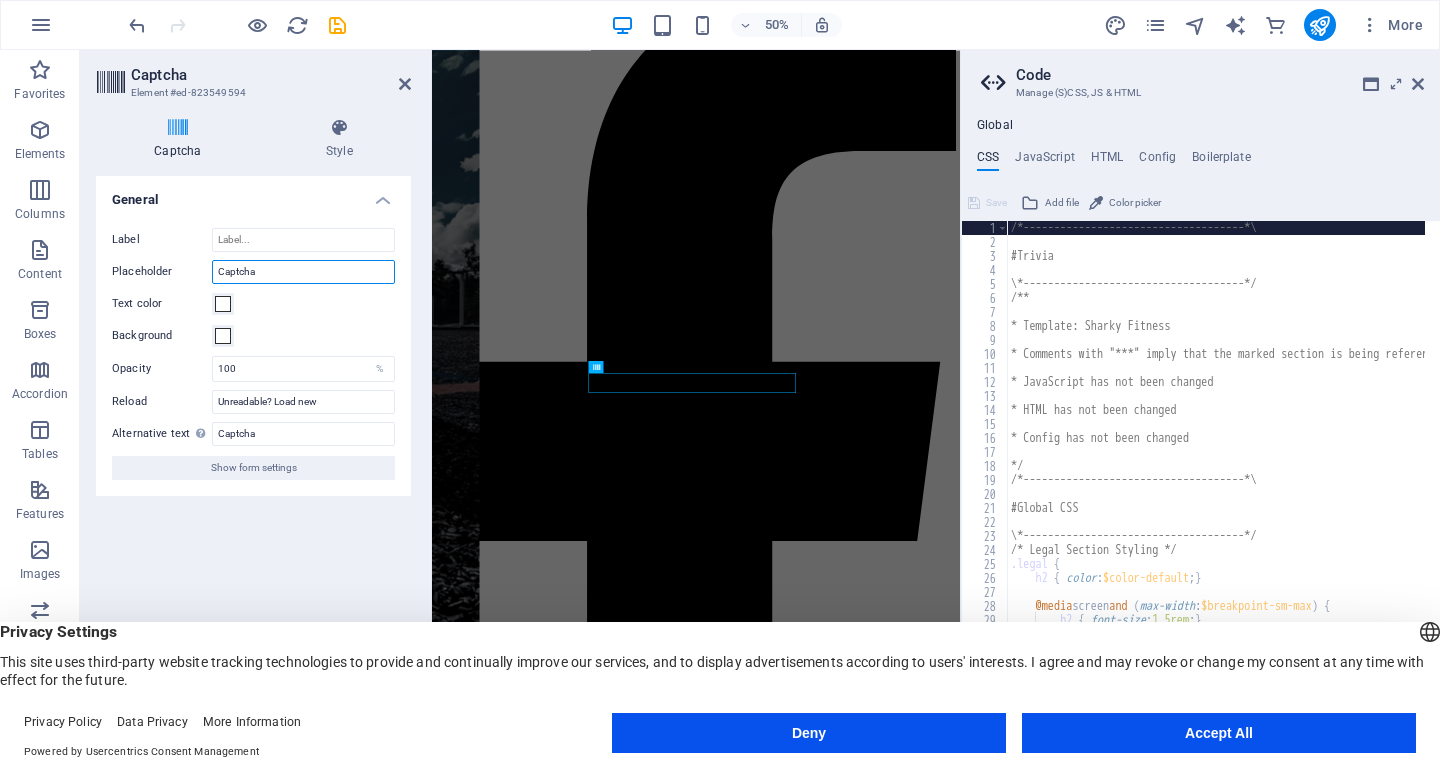 click on "Label Placeholder Captcha Text color Background Opacity 100  % Reload Unreadable? Load new Alternative text The alternative text is used by devices that cannot display images (e.g. image search engines) and should be added to every image to improve website accessibility. Captcha Show form settings" at bounding box center (253, 354) 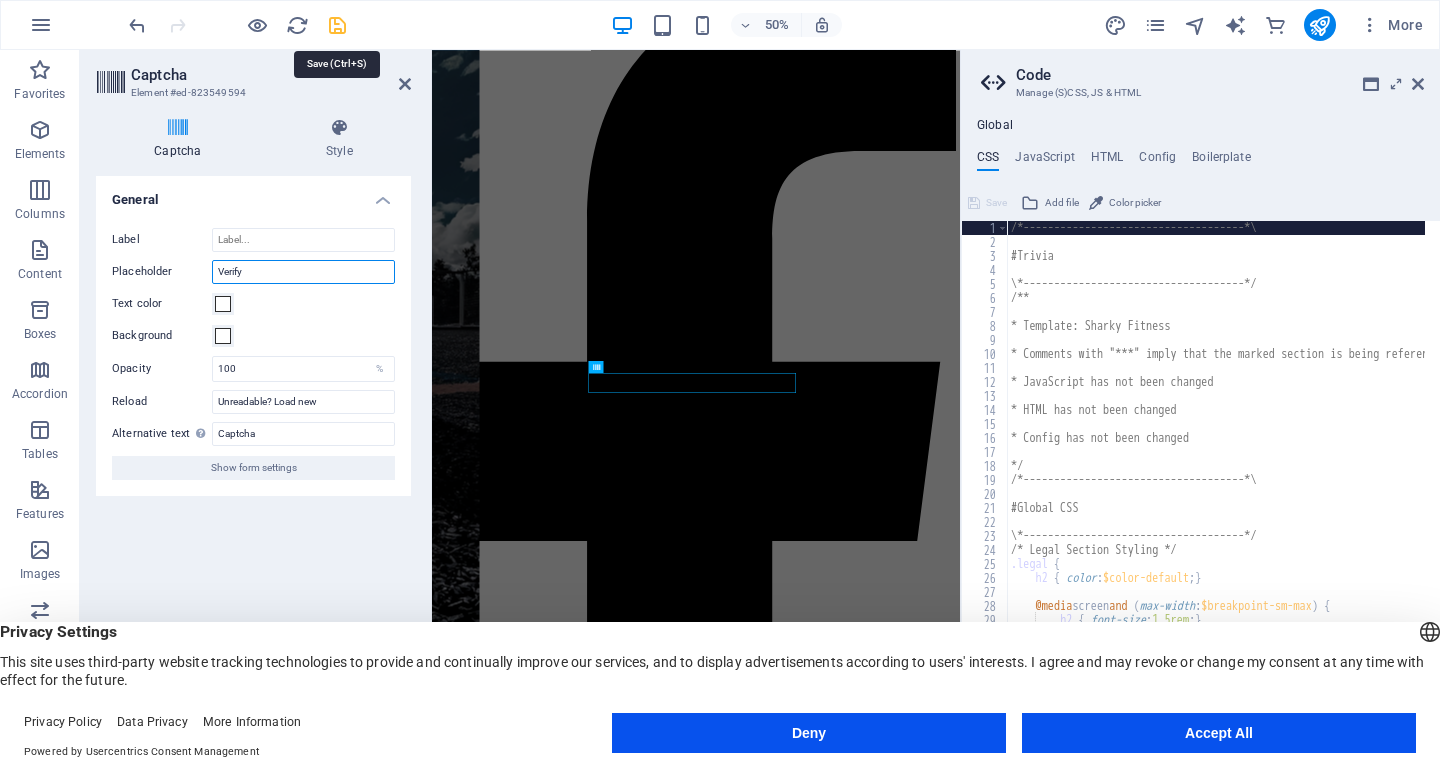 type on "Verify" 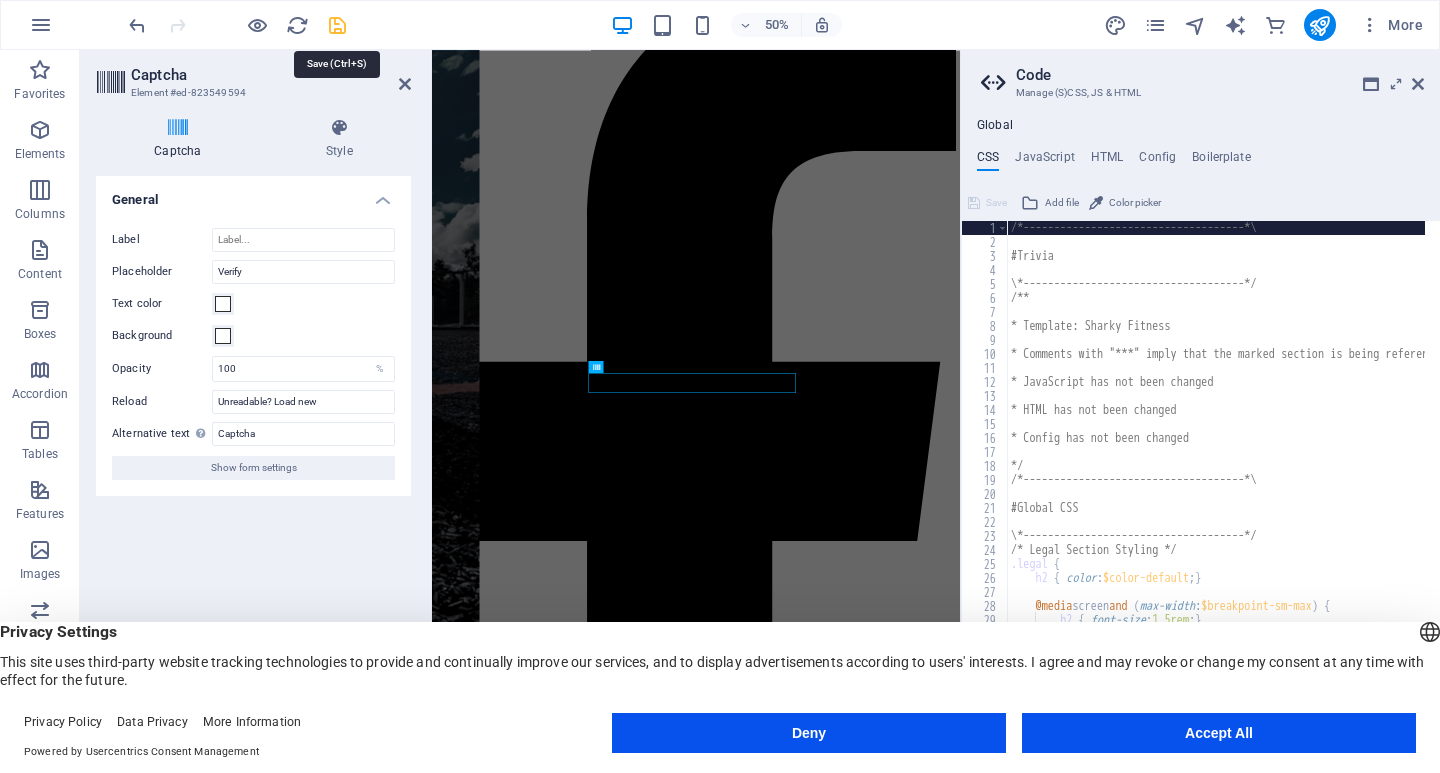 click at bounding box center [337, 25] 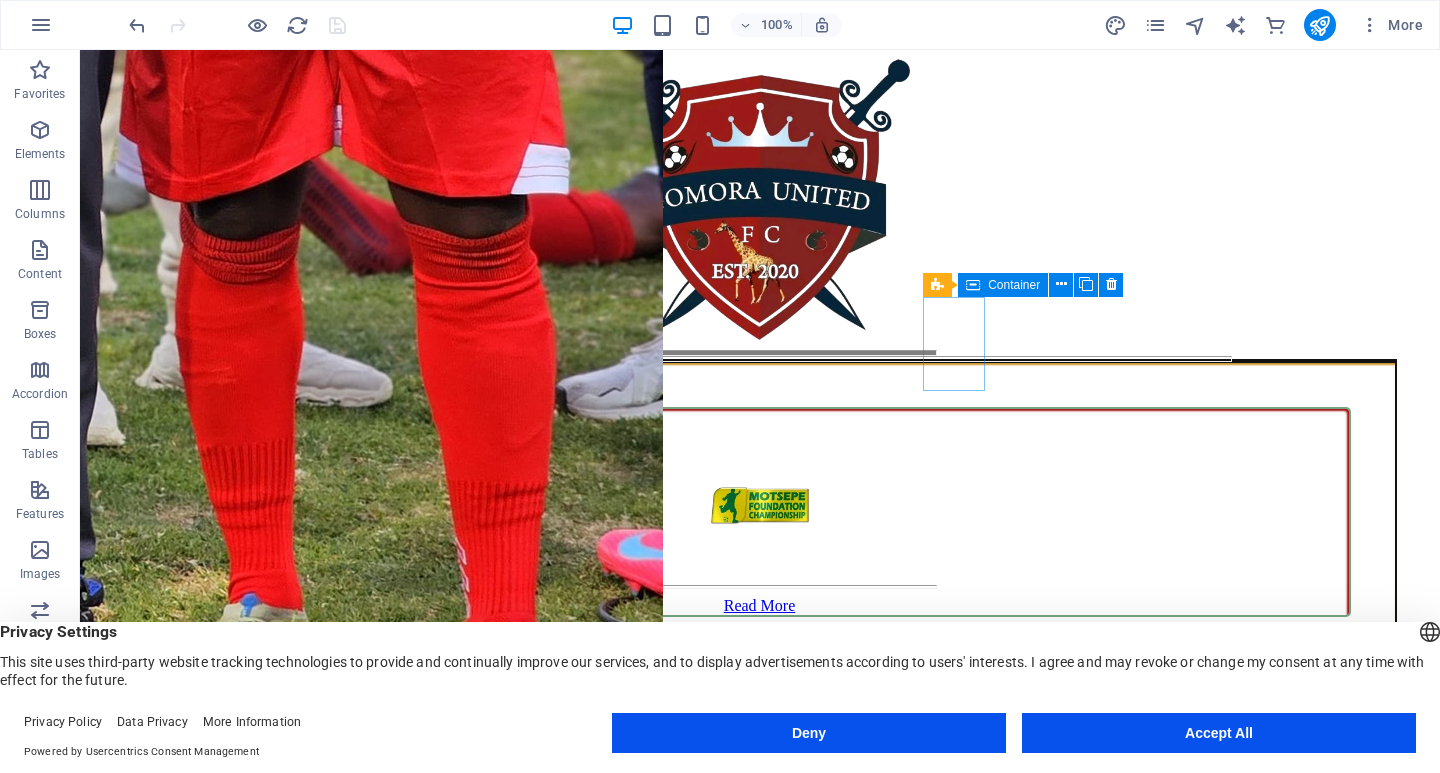 scroll, scrollTop: 13956, scrollLeft: 0, axis: vertical 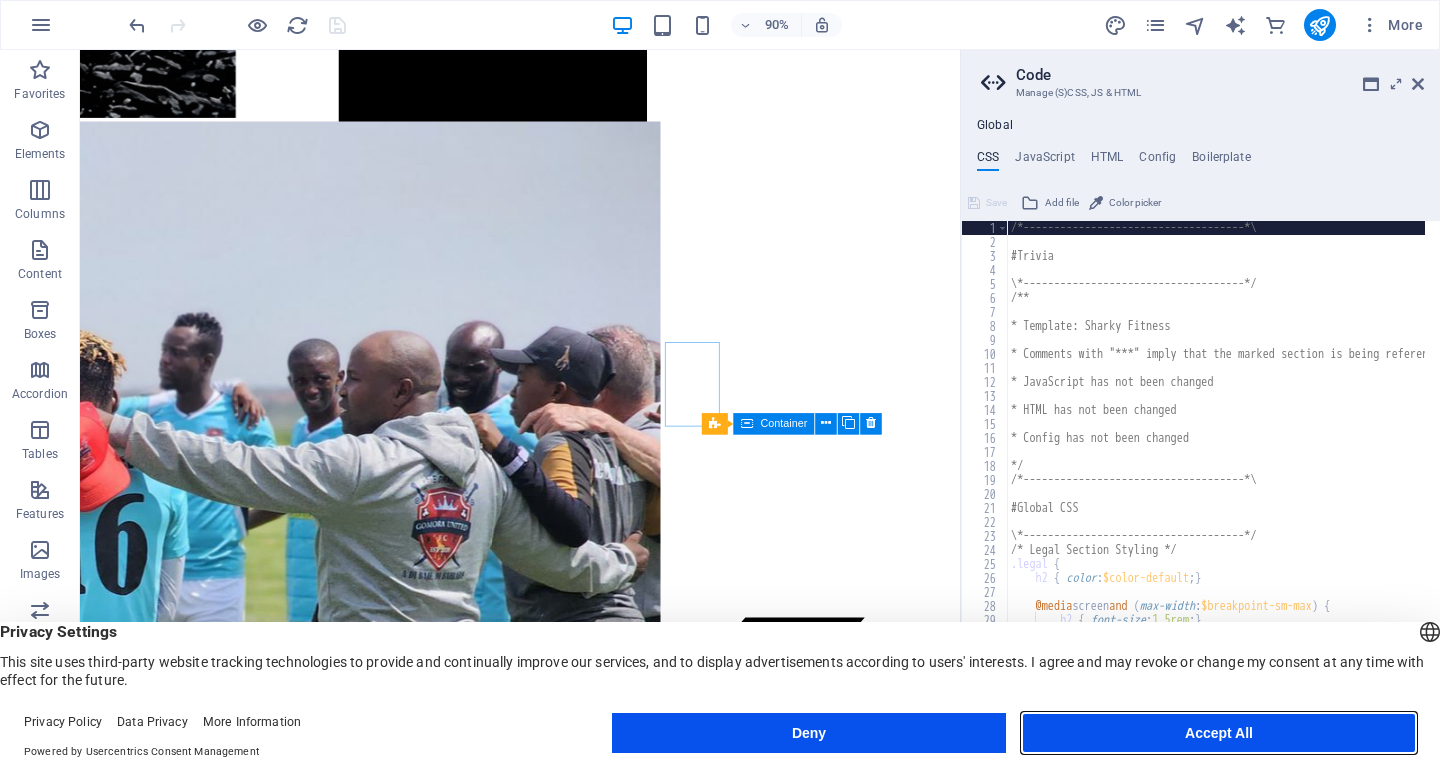 click on "Accept All" at bounding box center [1219, 733] 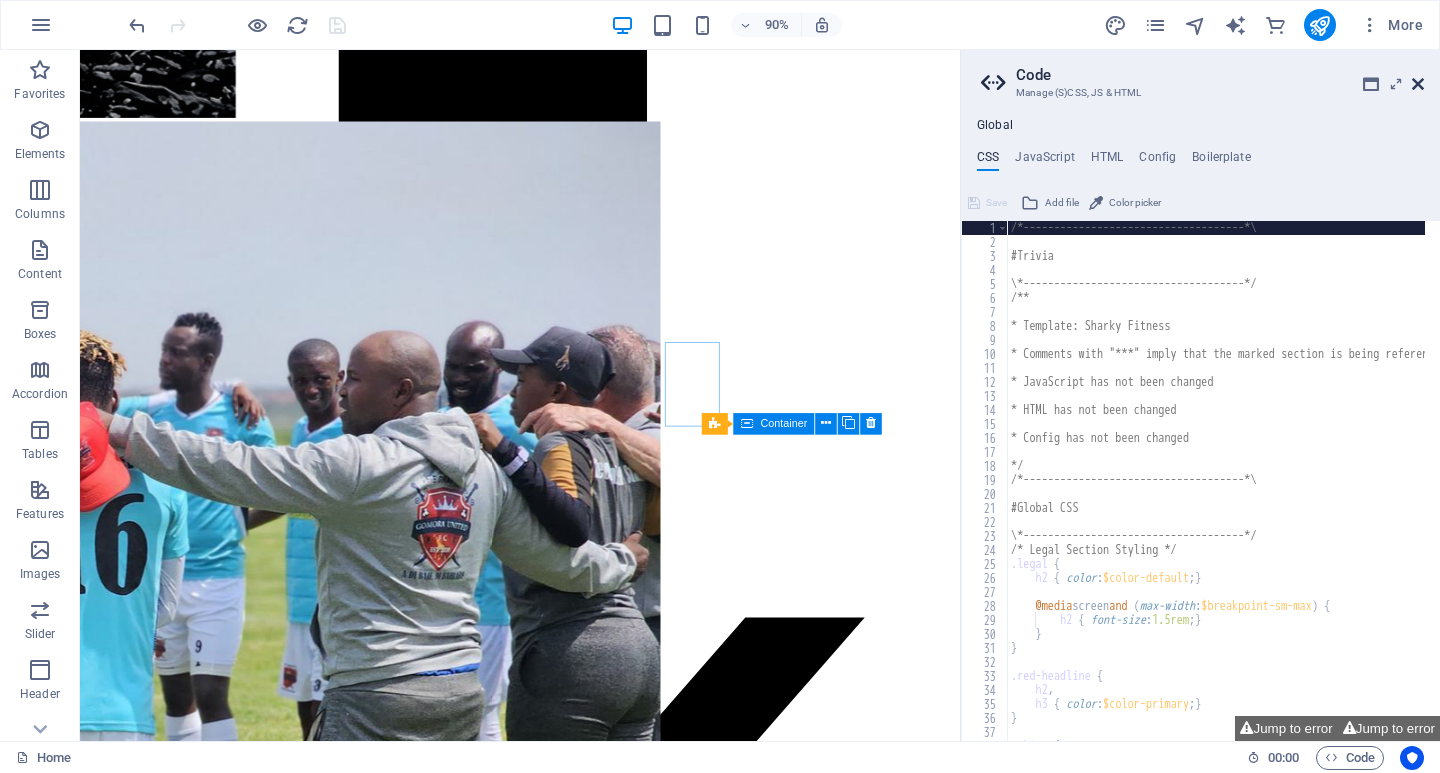 click at bounding box center [1418, 84] 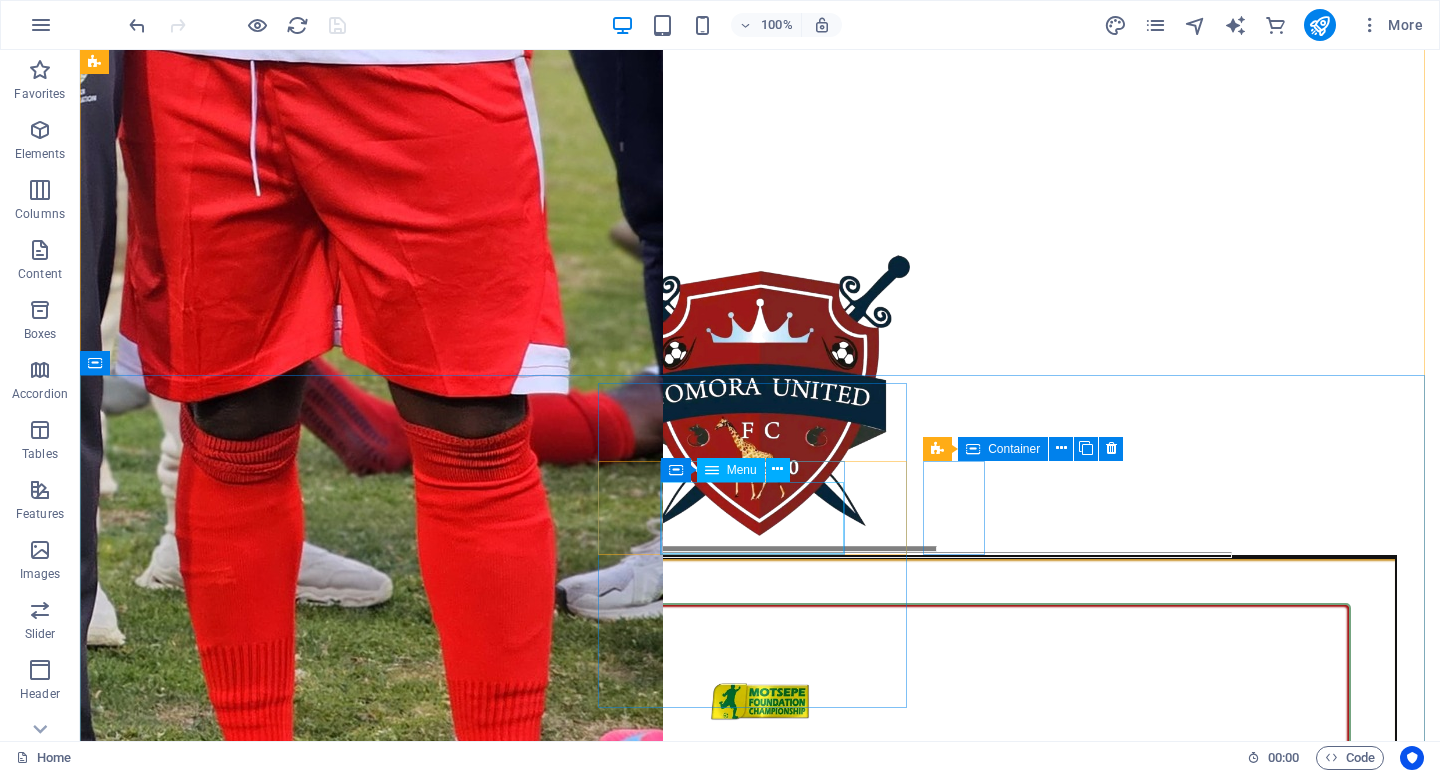 scroll, scrollTop: 14136, scrollLeft: 0, axis: vertical 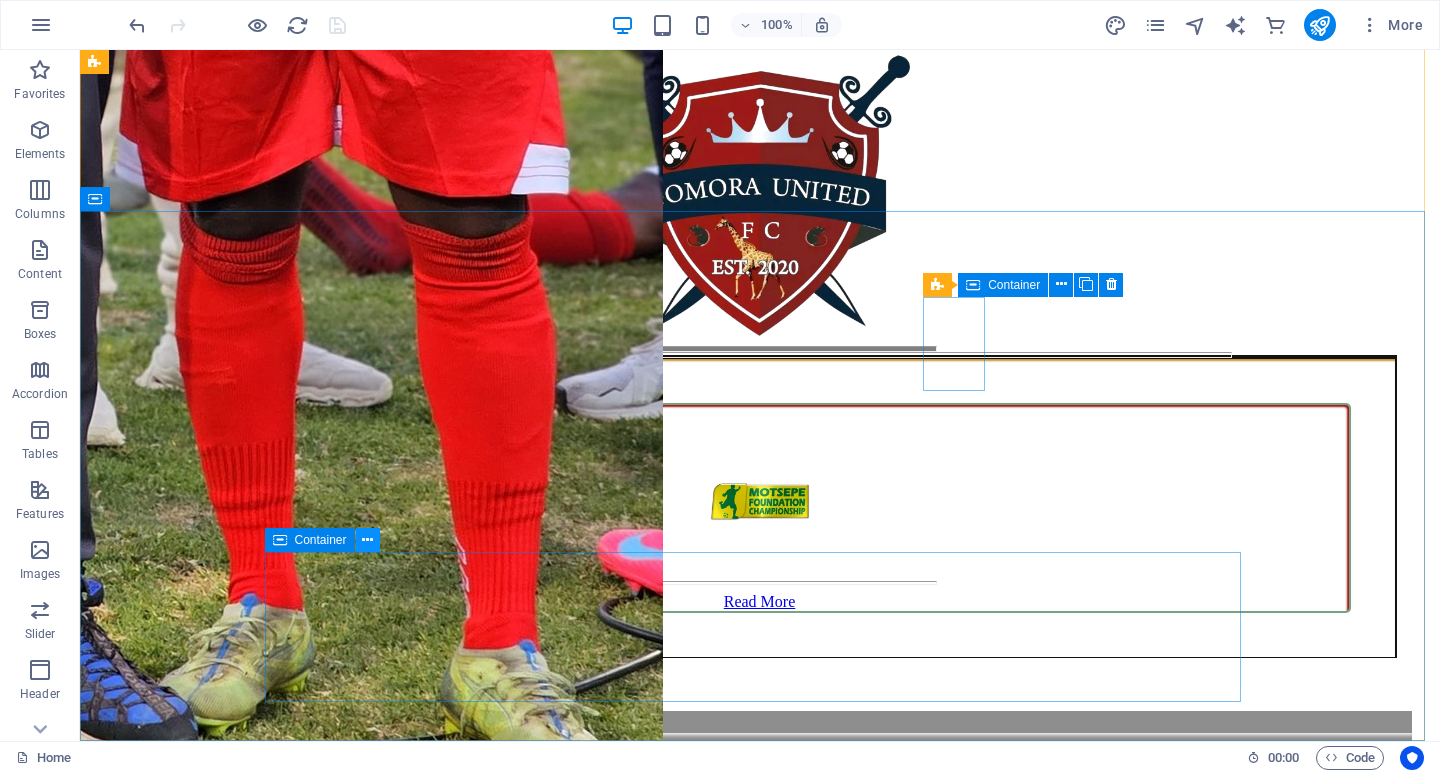 click at bounding box center (367, 540) 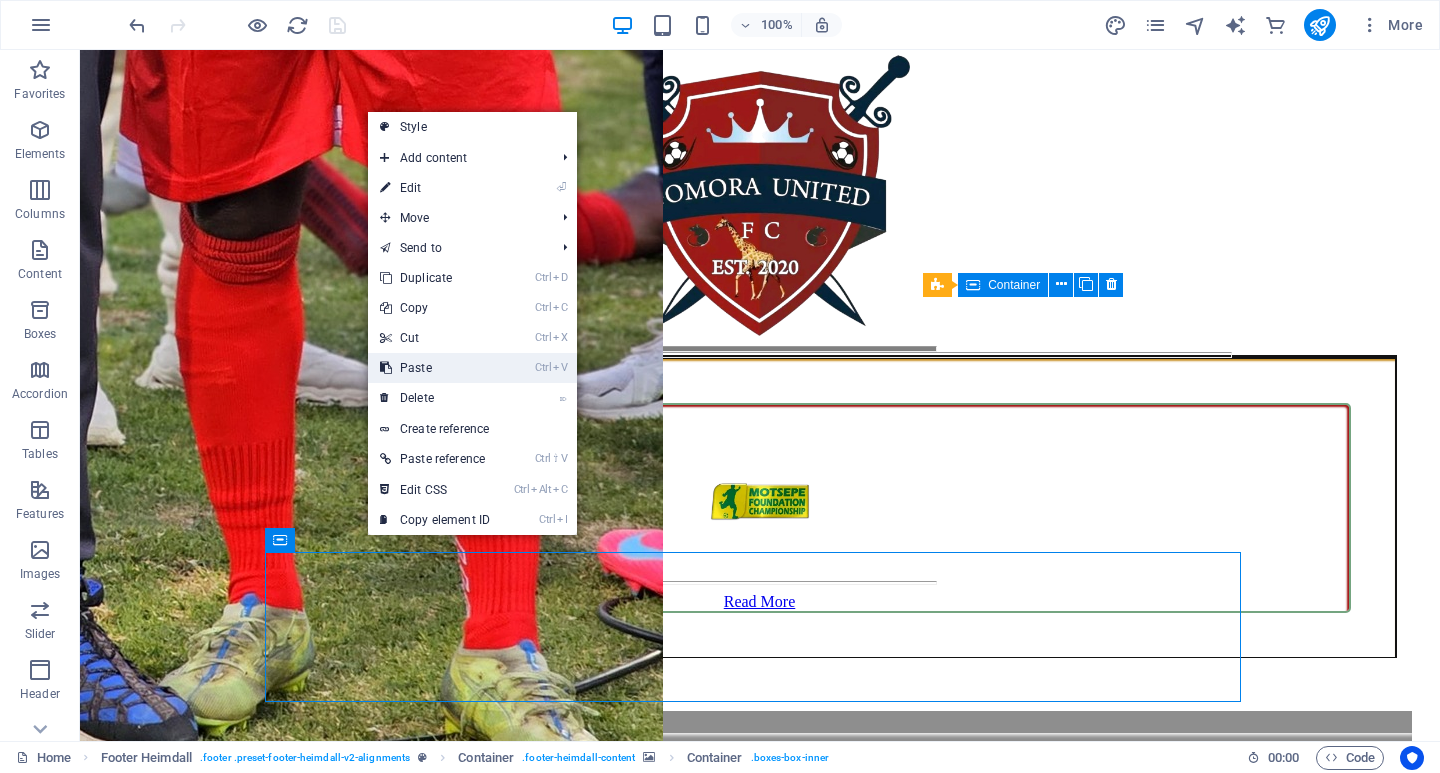 click on "Ctrl V  Paste" at bounding box center (435, 368) 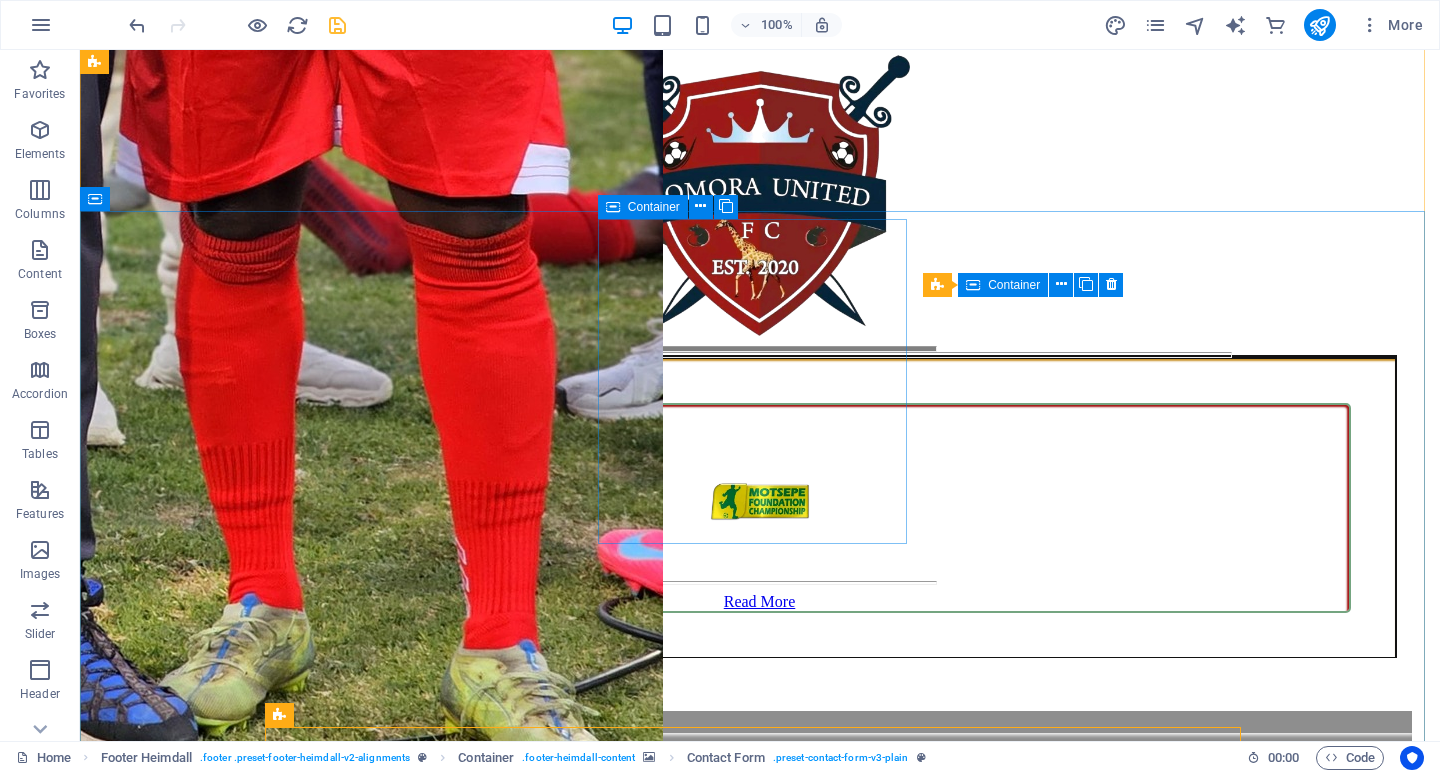 scroll, scrollTop: 14295, scrollLeft: 0, axis: vertical 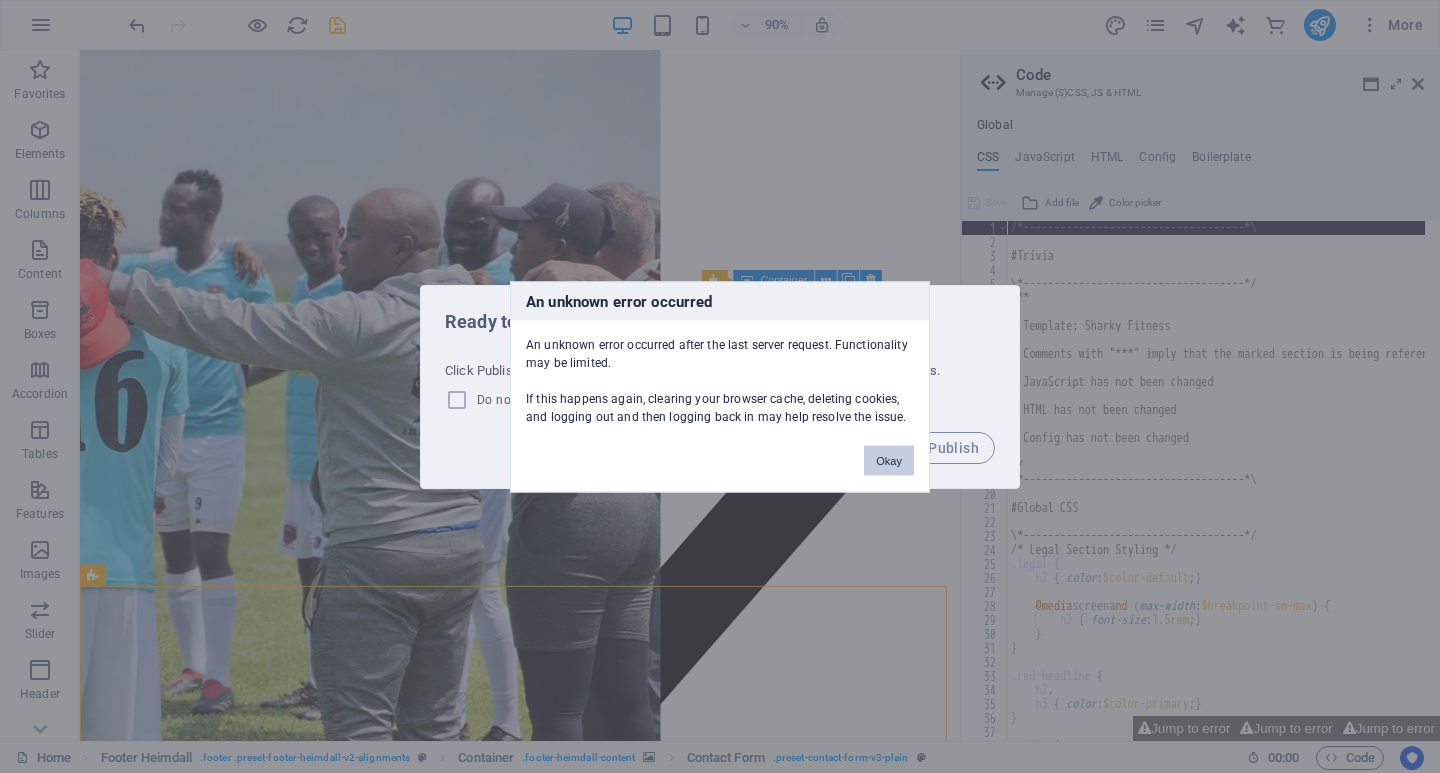 click on "Okay" at bounding box center (889, 460) 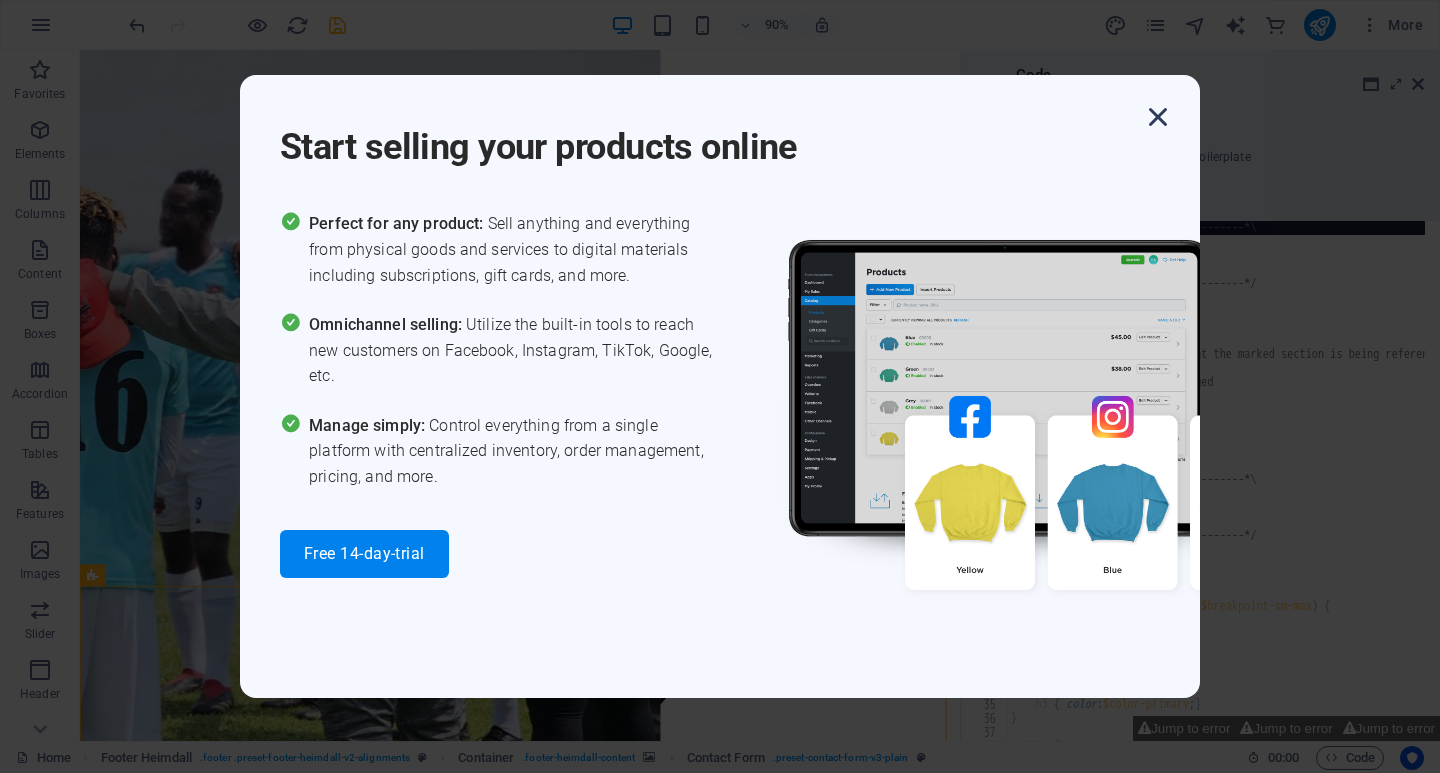 click at bounding box center [1158, 117] 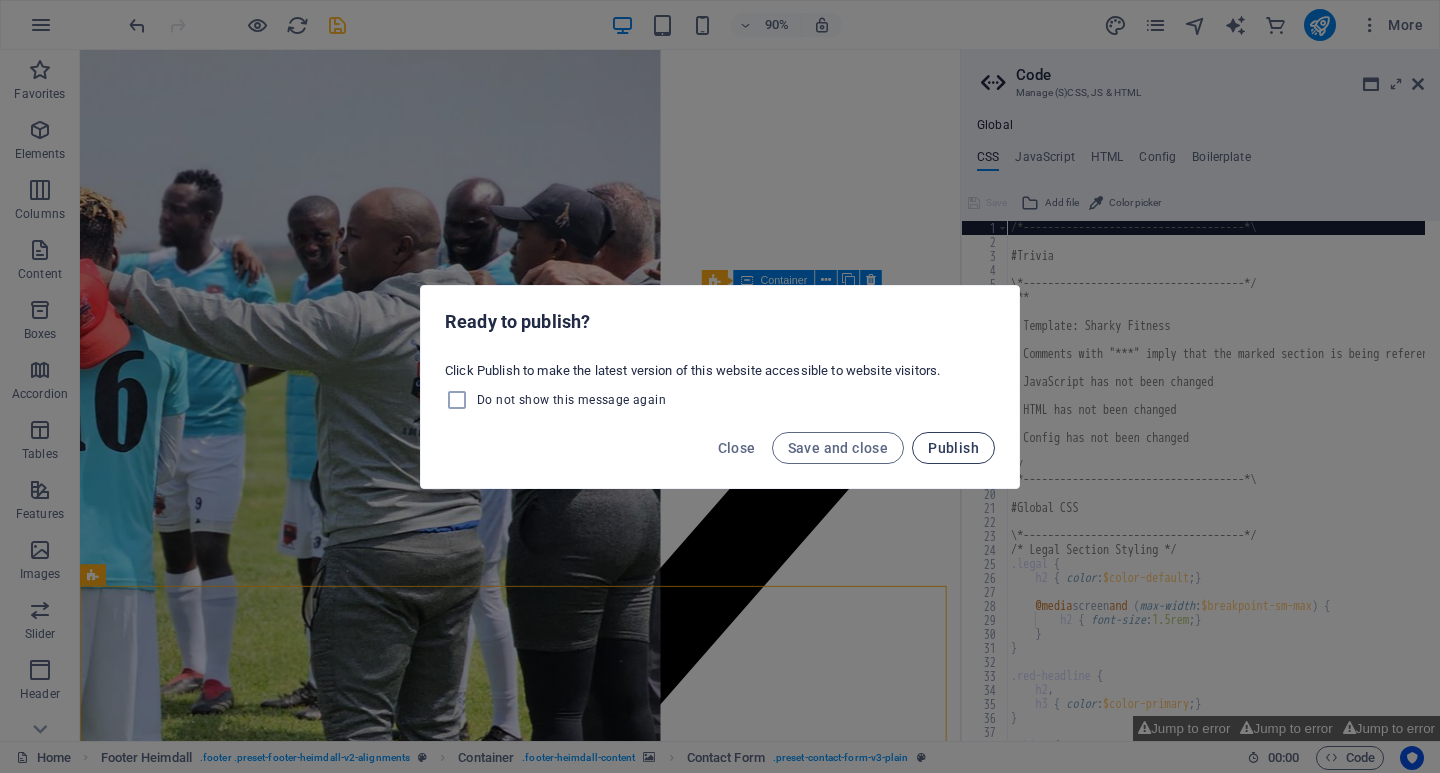 click on "Publish" at bounding box center (953, 448) 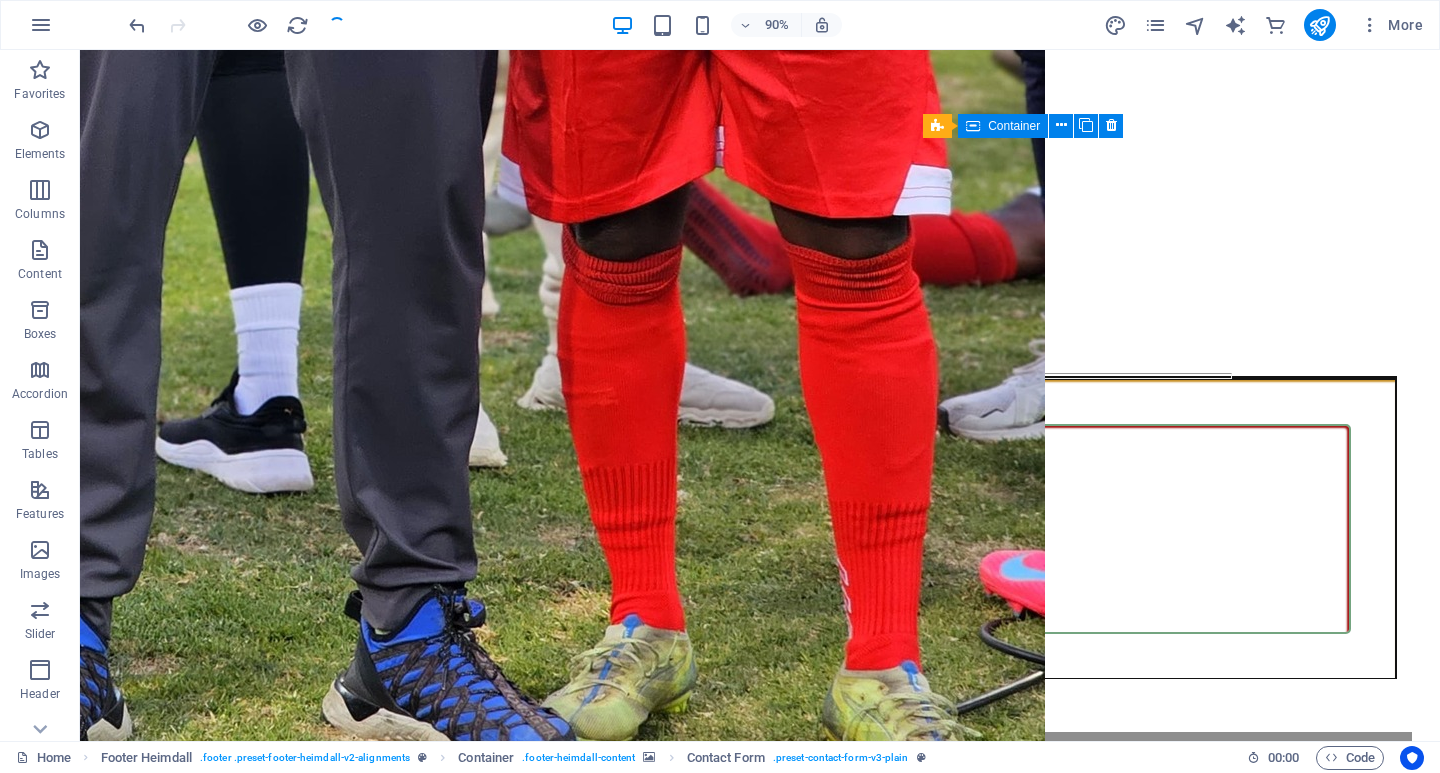 scroll, scrollTop: 14295, scrollLeft: 0, axis: vertical 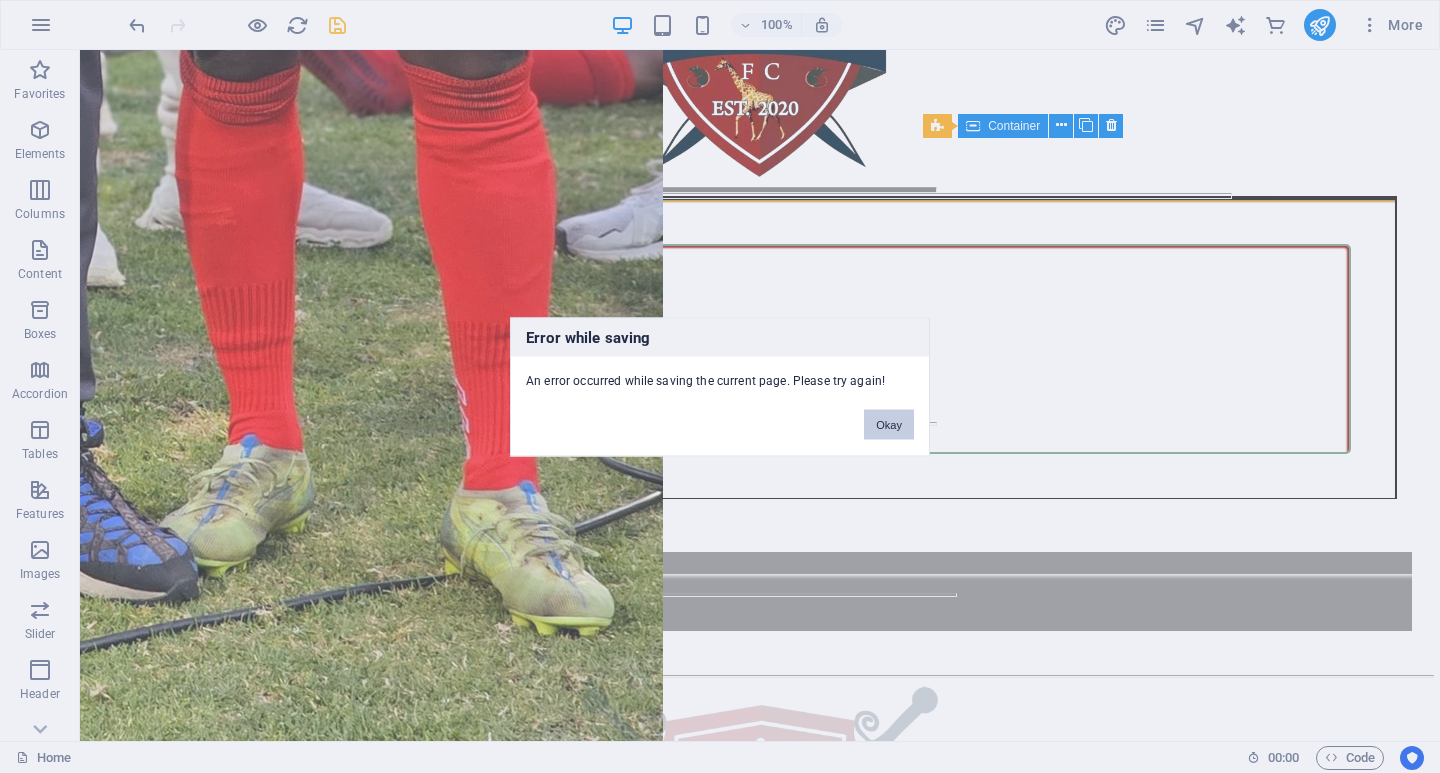 click on "Okay" at bounding box center [889, 424] 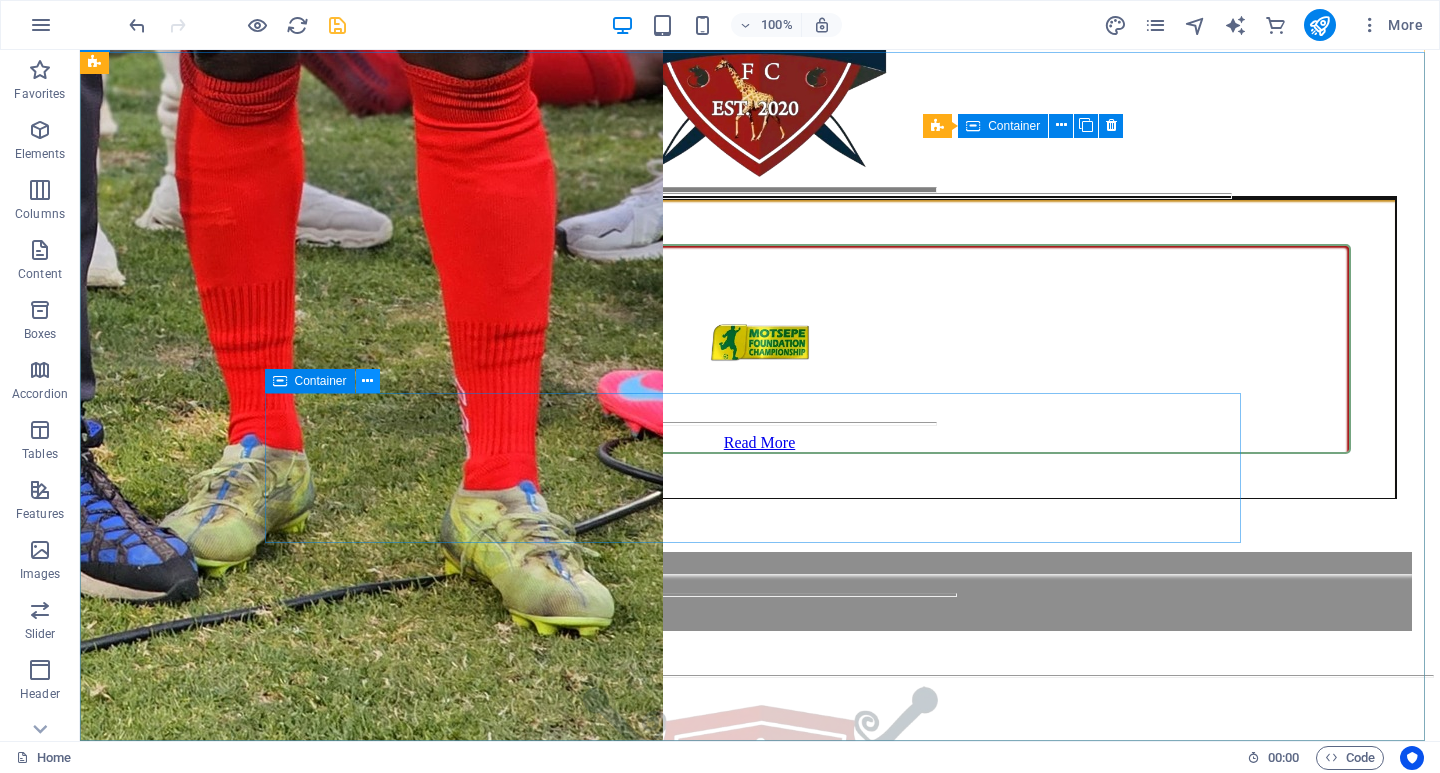 click at bounding box center [367, 381] 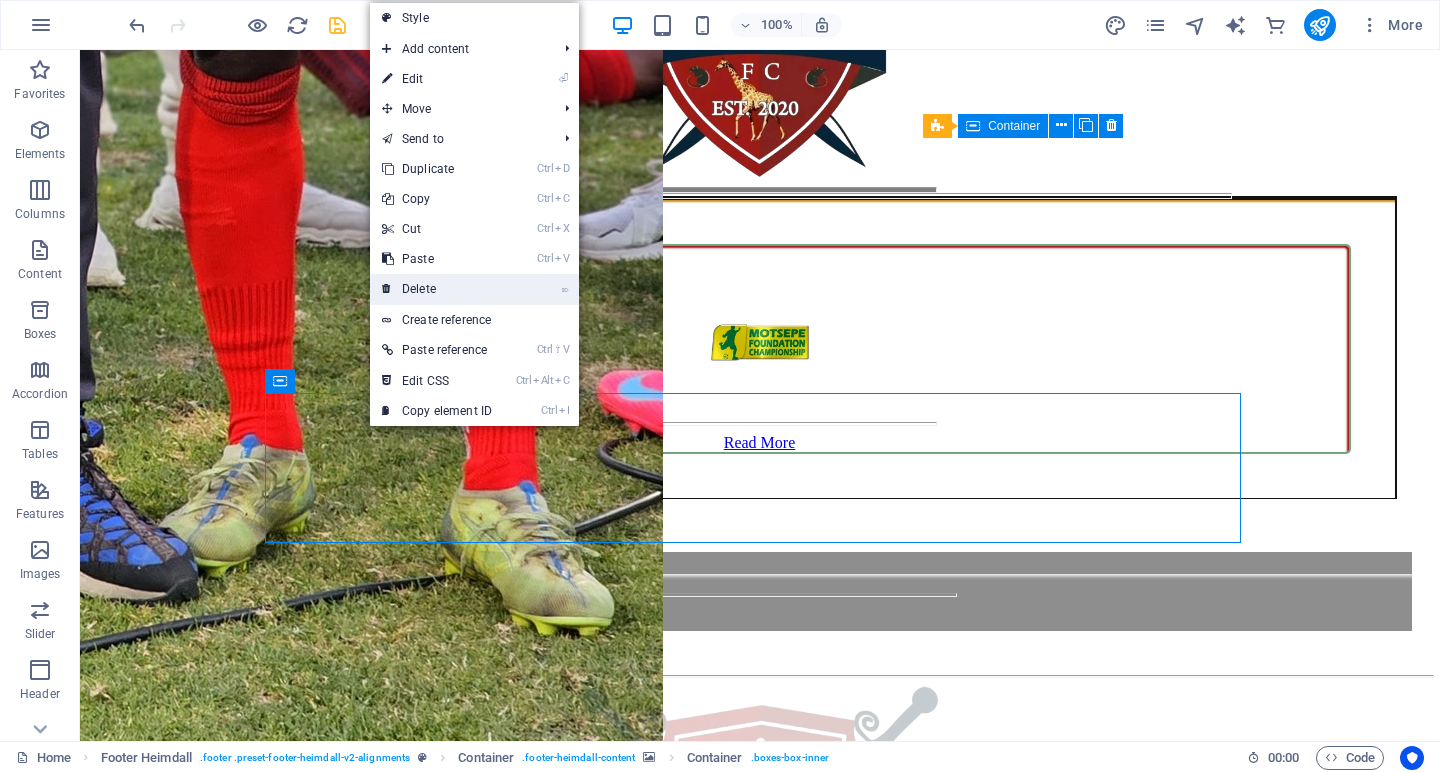click on "⌦  Delete" at bounding box center (437, 289) 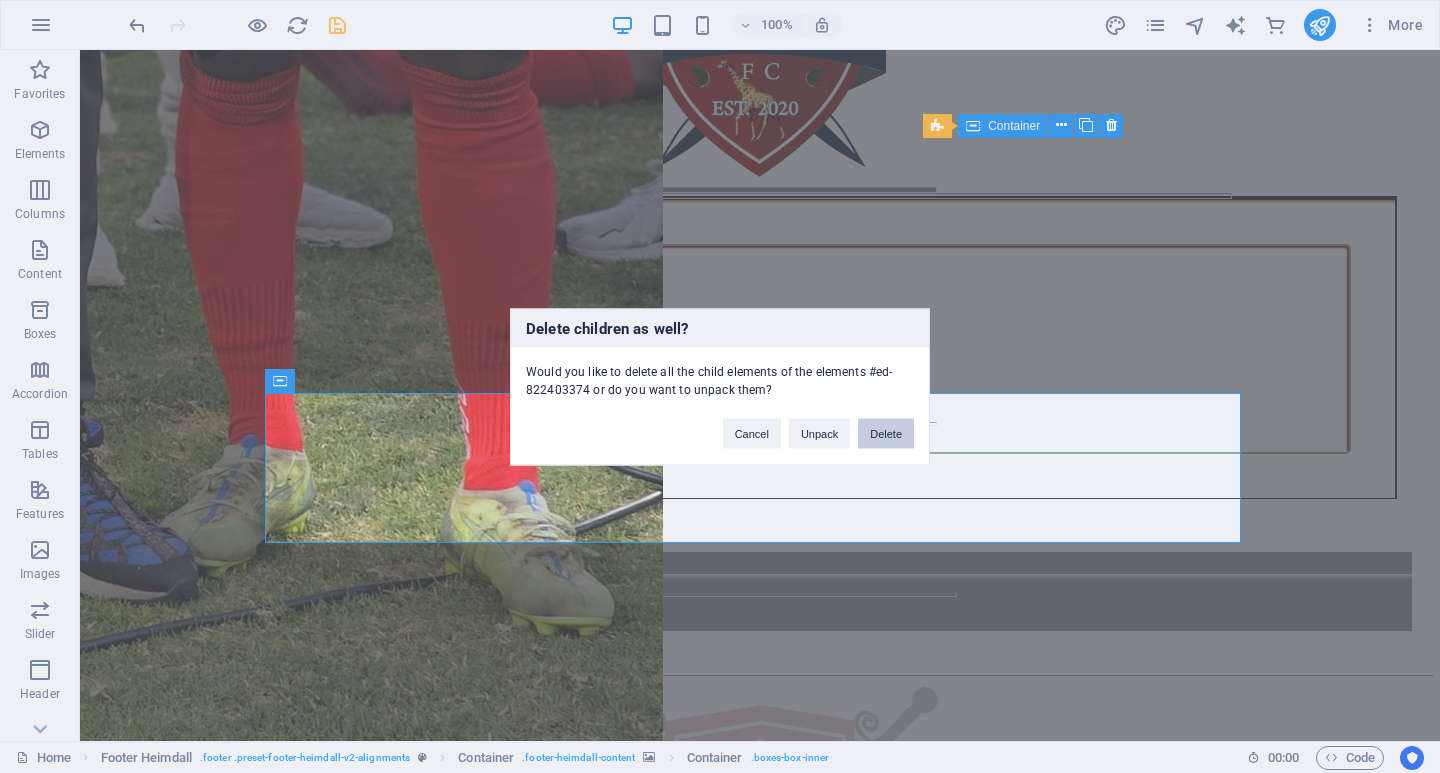 click on "Delete" at bounding box center (886, 433) 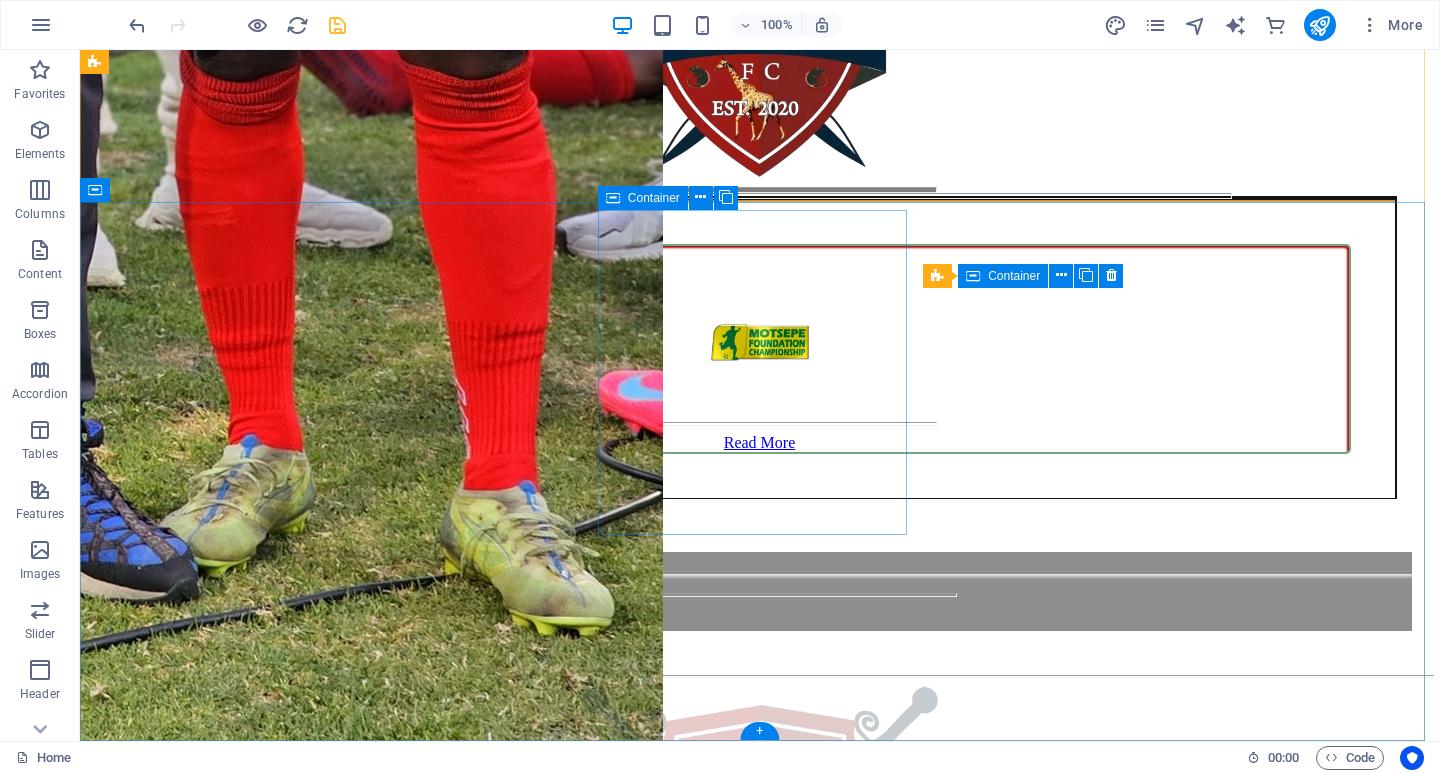 scroll, scrollTop: 14145, scrollLeft: 0, axis: vertical 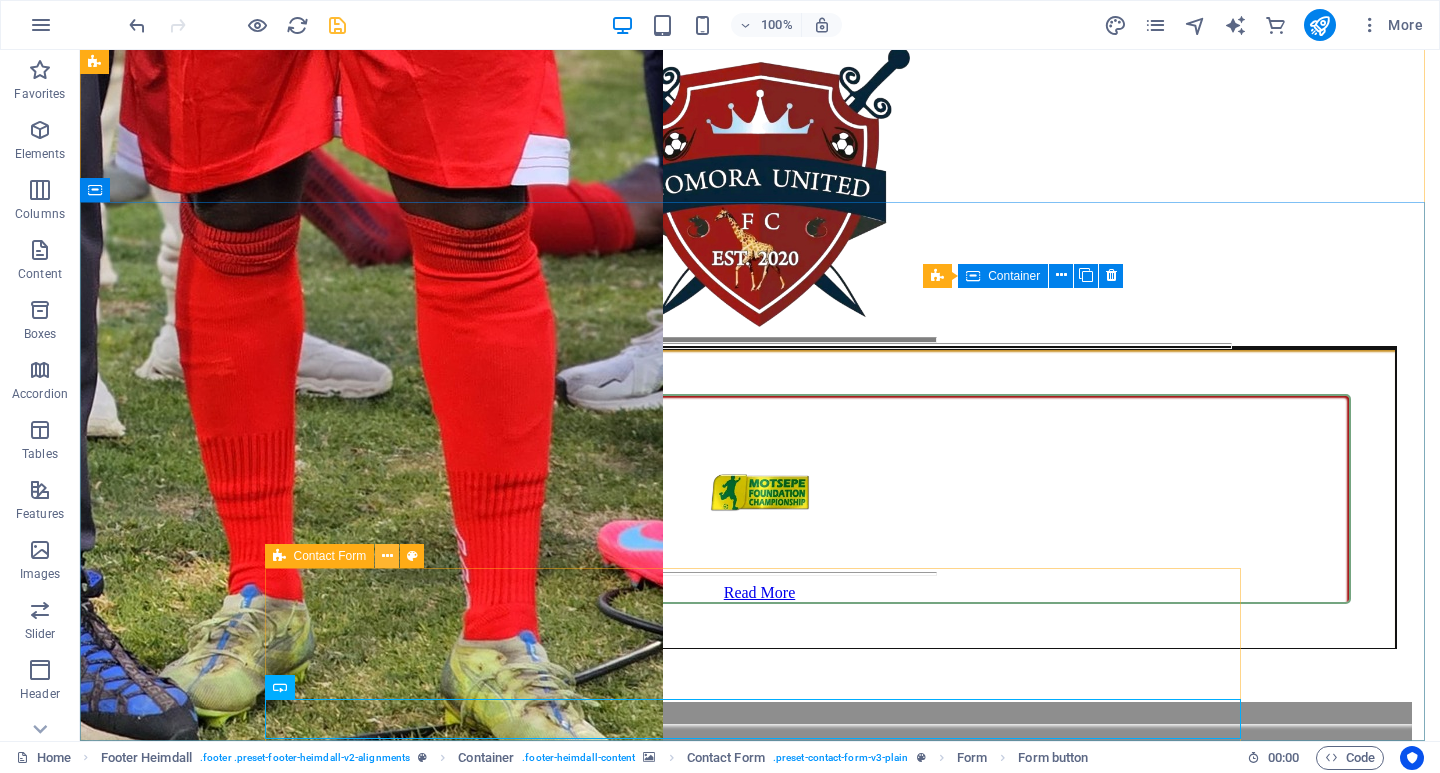 click at bounding box center [387, 556] 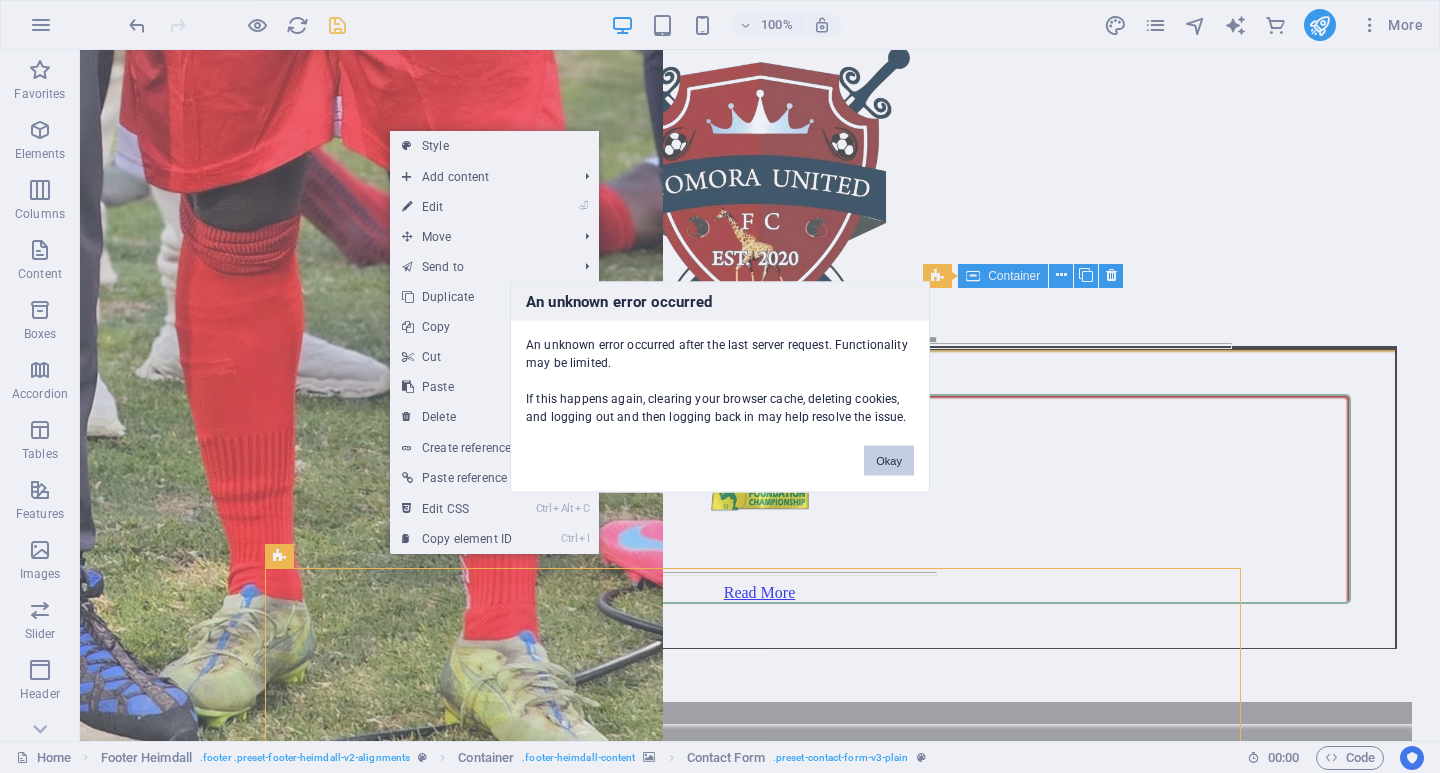 click on "Okay" at bounding box center (889, 460) 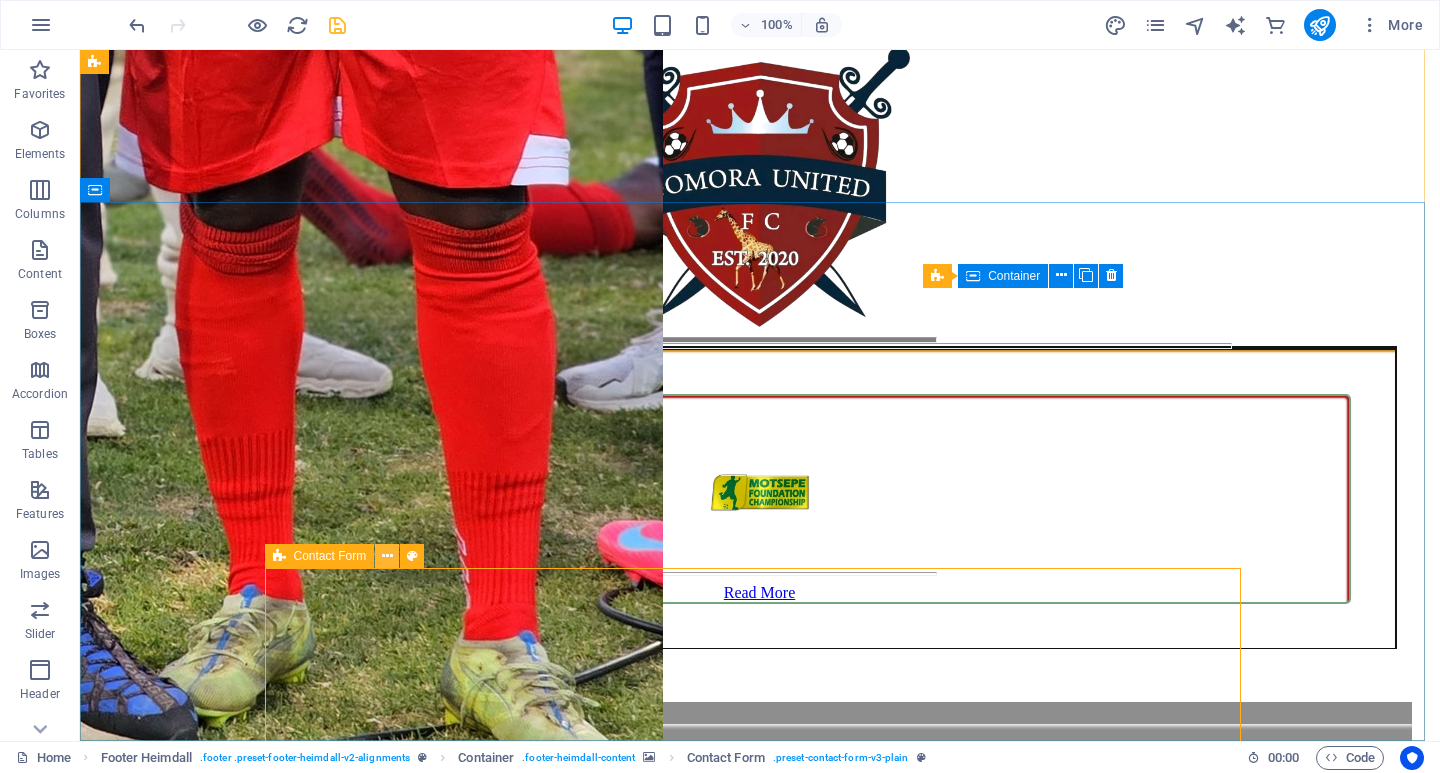 click at bounding box center [387, 556] 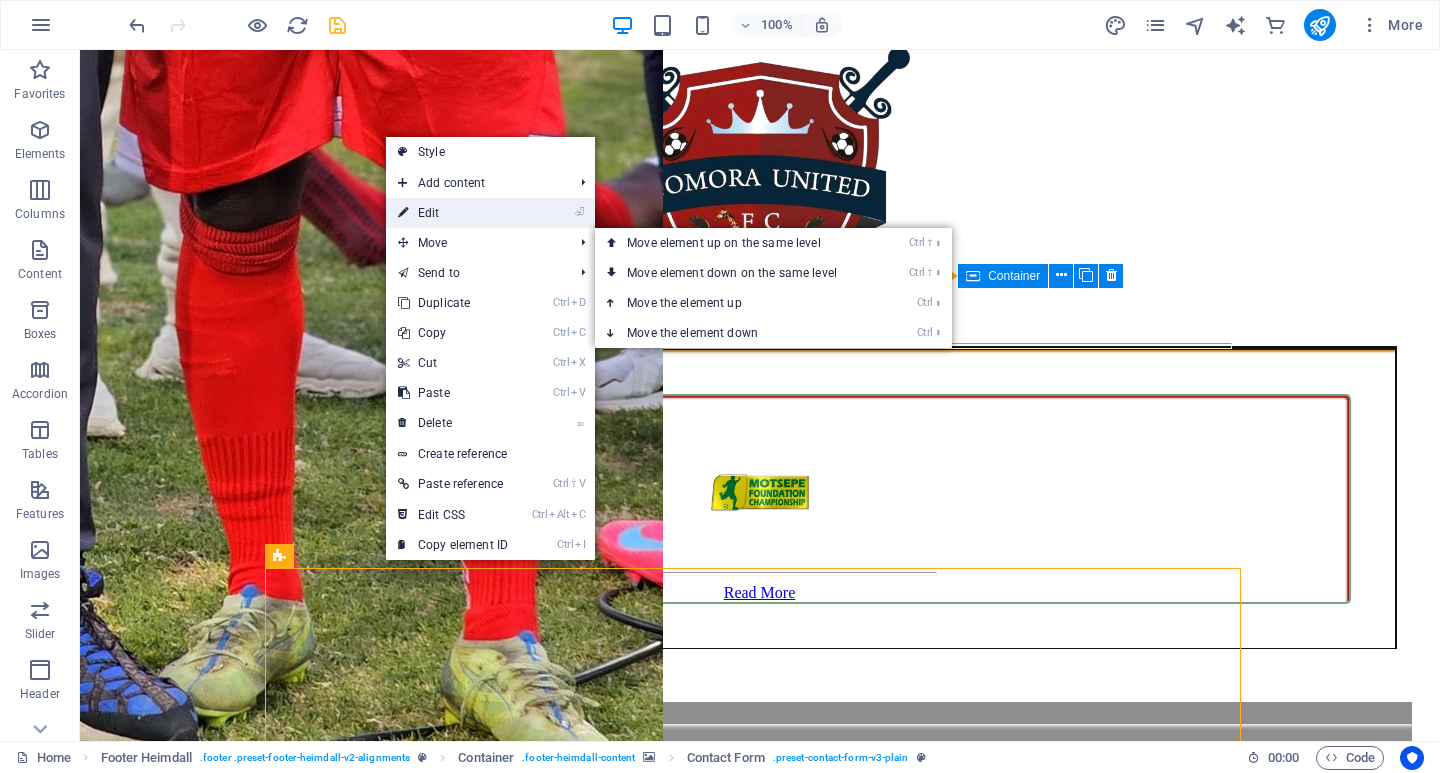 click on "⏎  Edit" at bounding box center (453, 213) 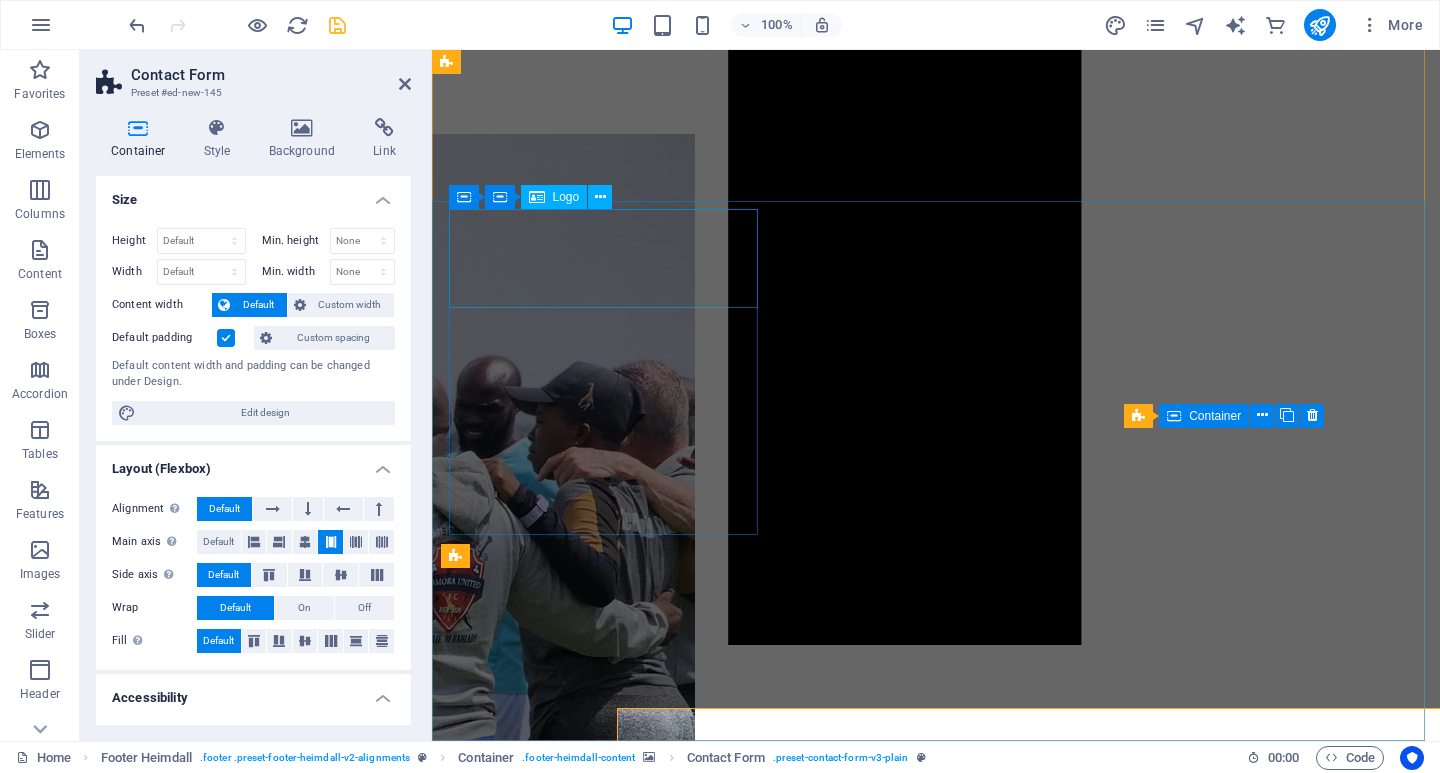 select on "rem" 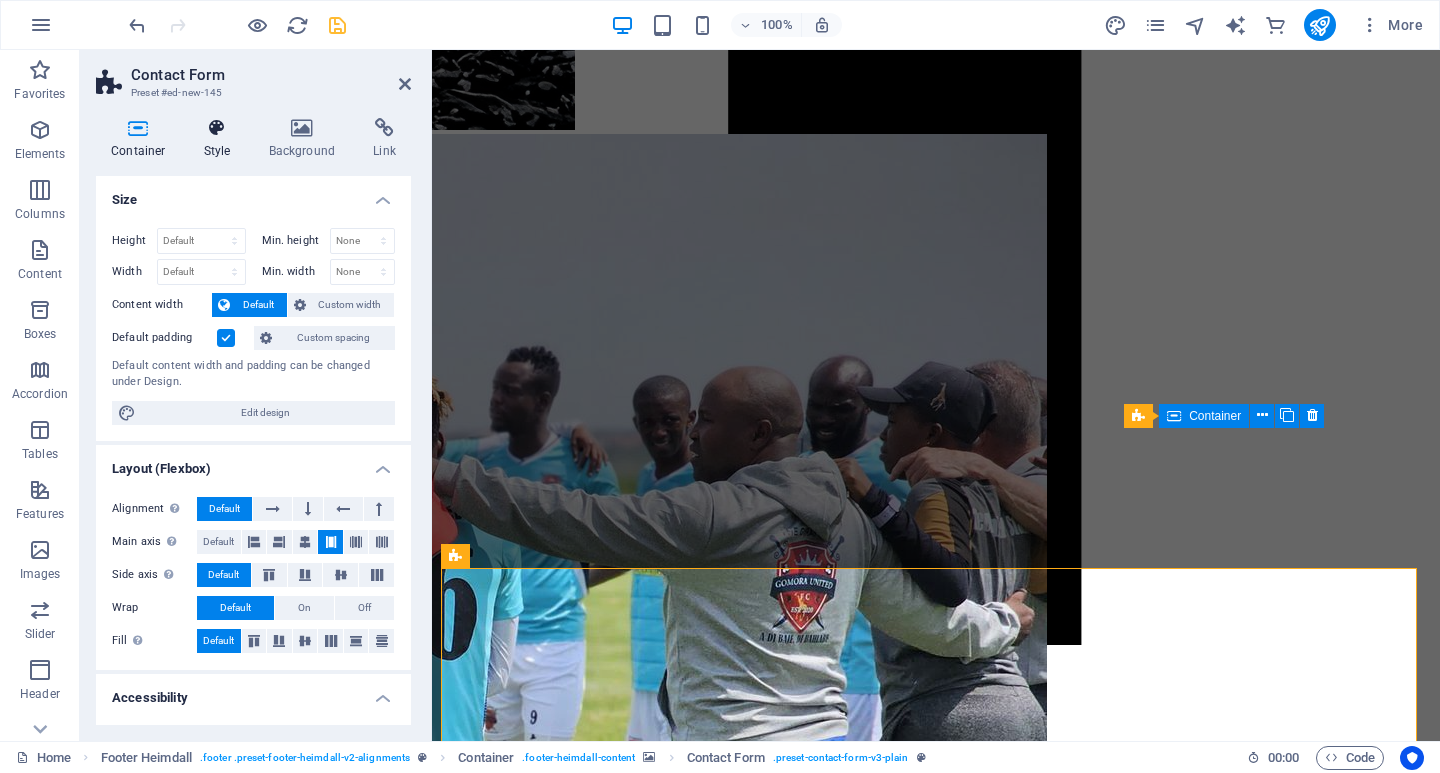 scroll, scrollTop: 14005, scrollLeft: 0, axis: vertical 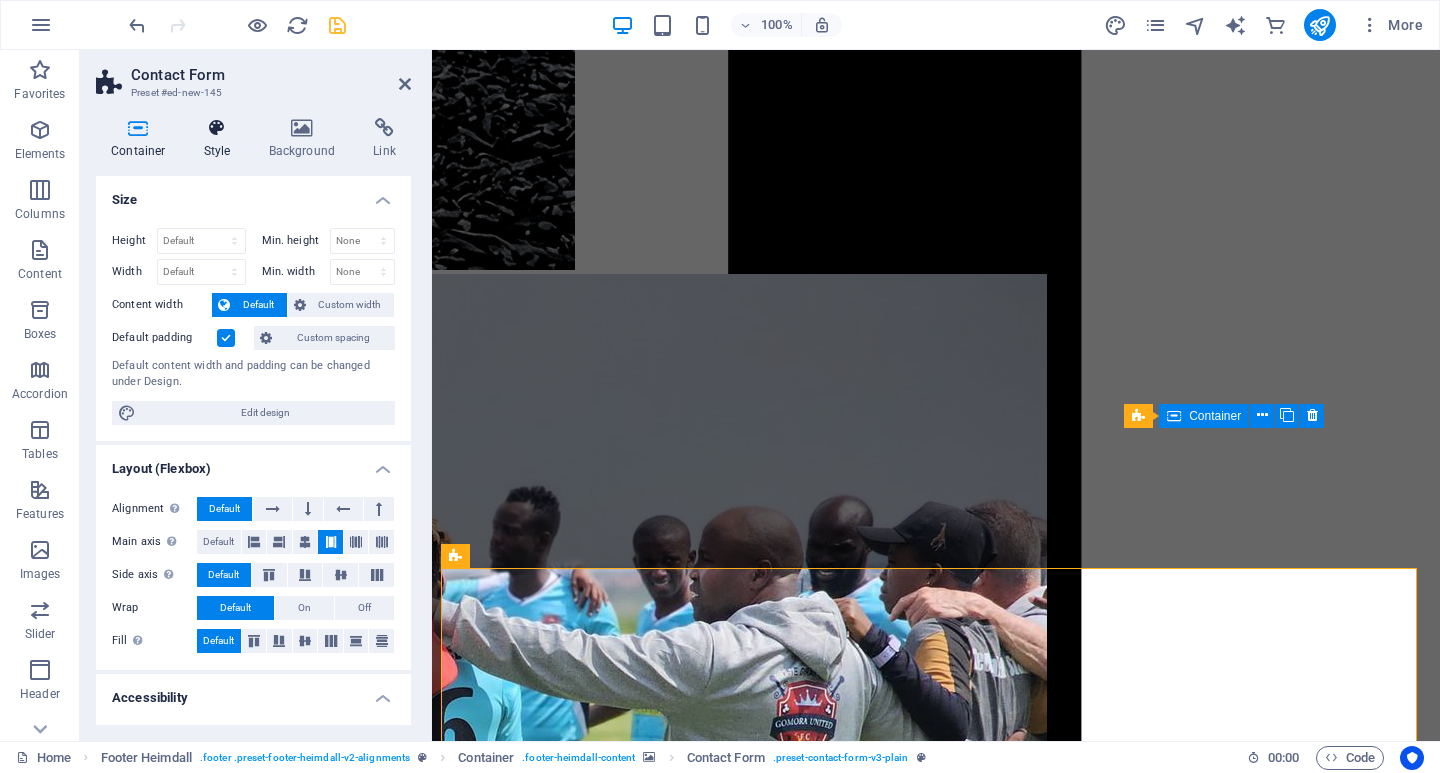 click at bounding box center (217, 128) 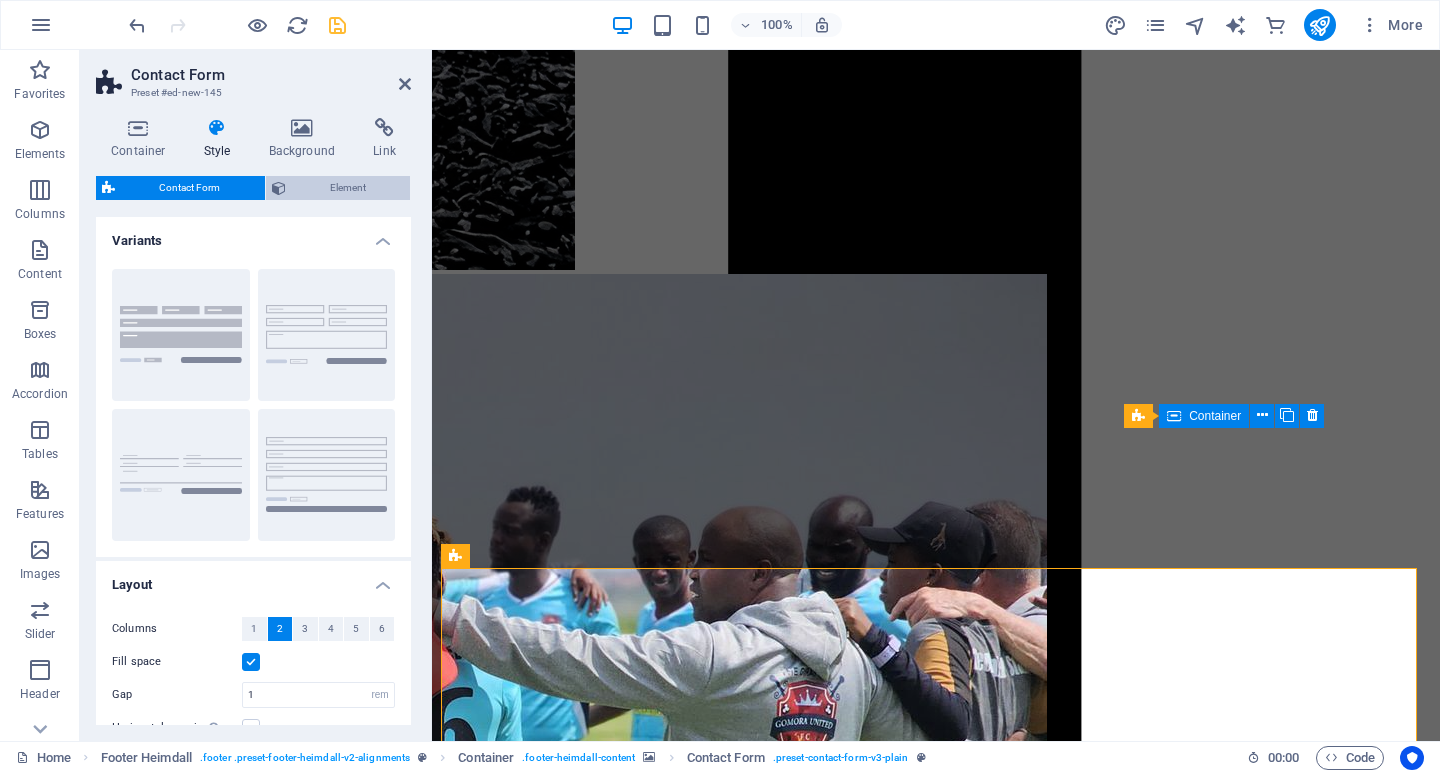 click on "Element" at bounding box center (348, 188) 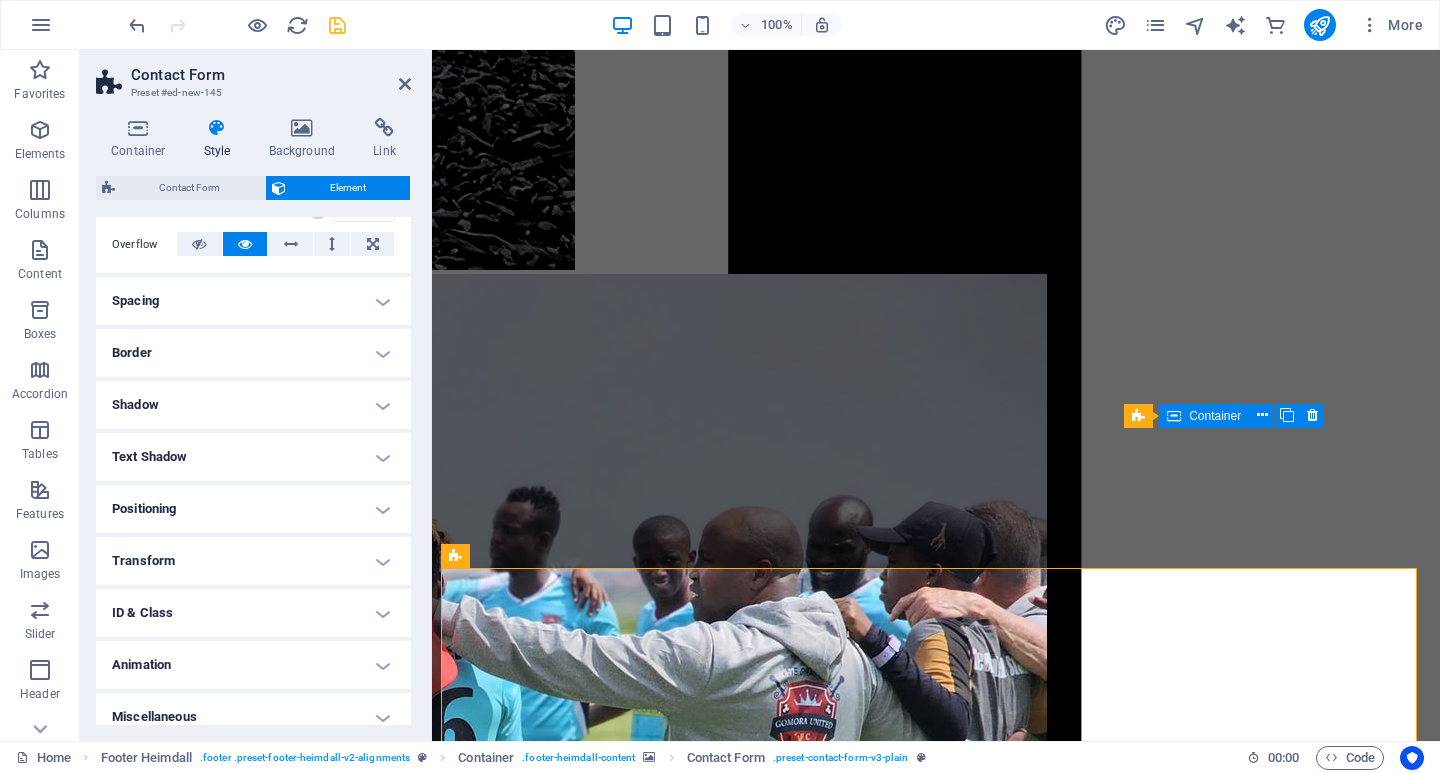 scroll, scrollTop: 337, scrollLeft: 0, axis: vertical 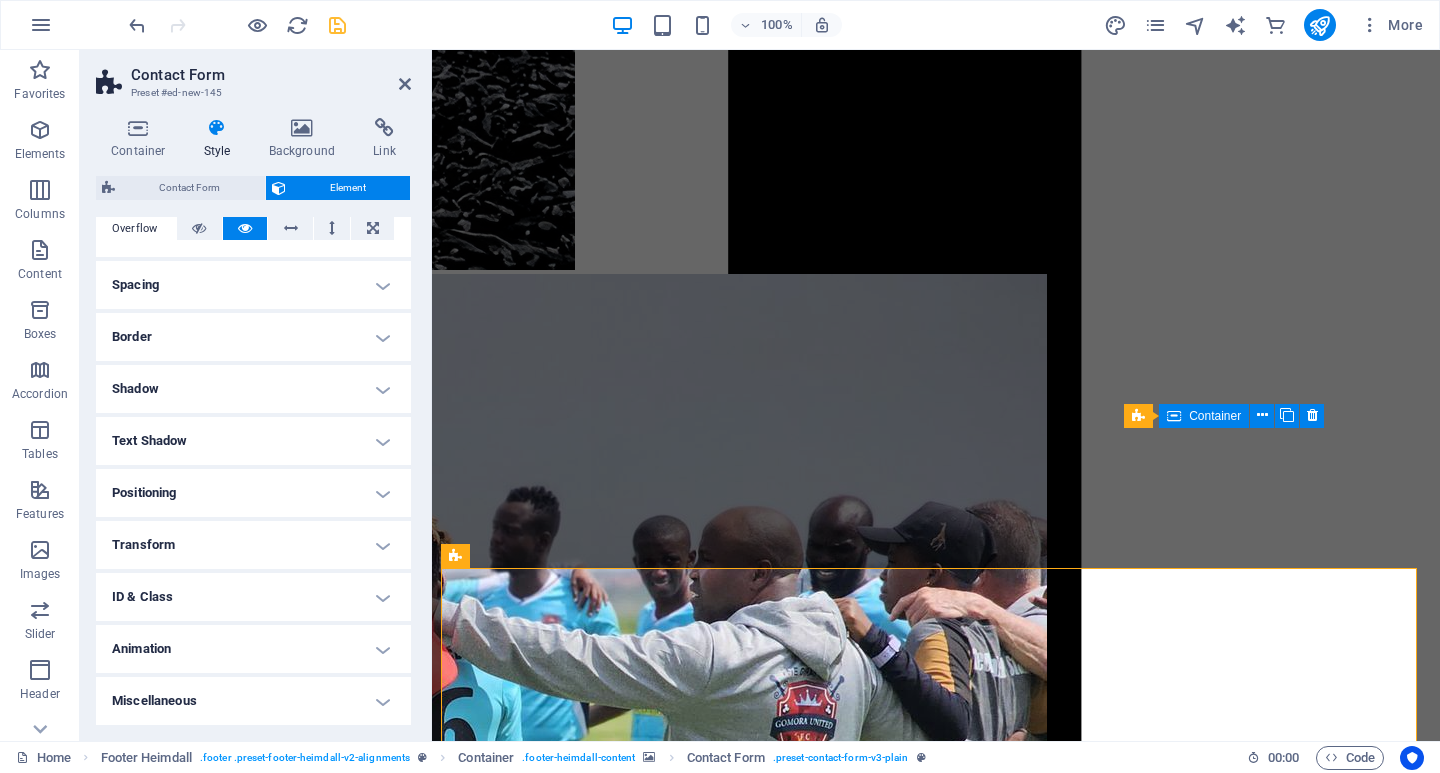 click on "Spacing" at bounding box center [253, 285] 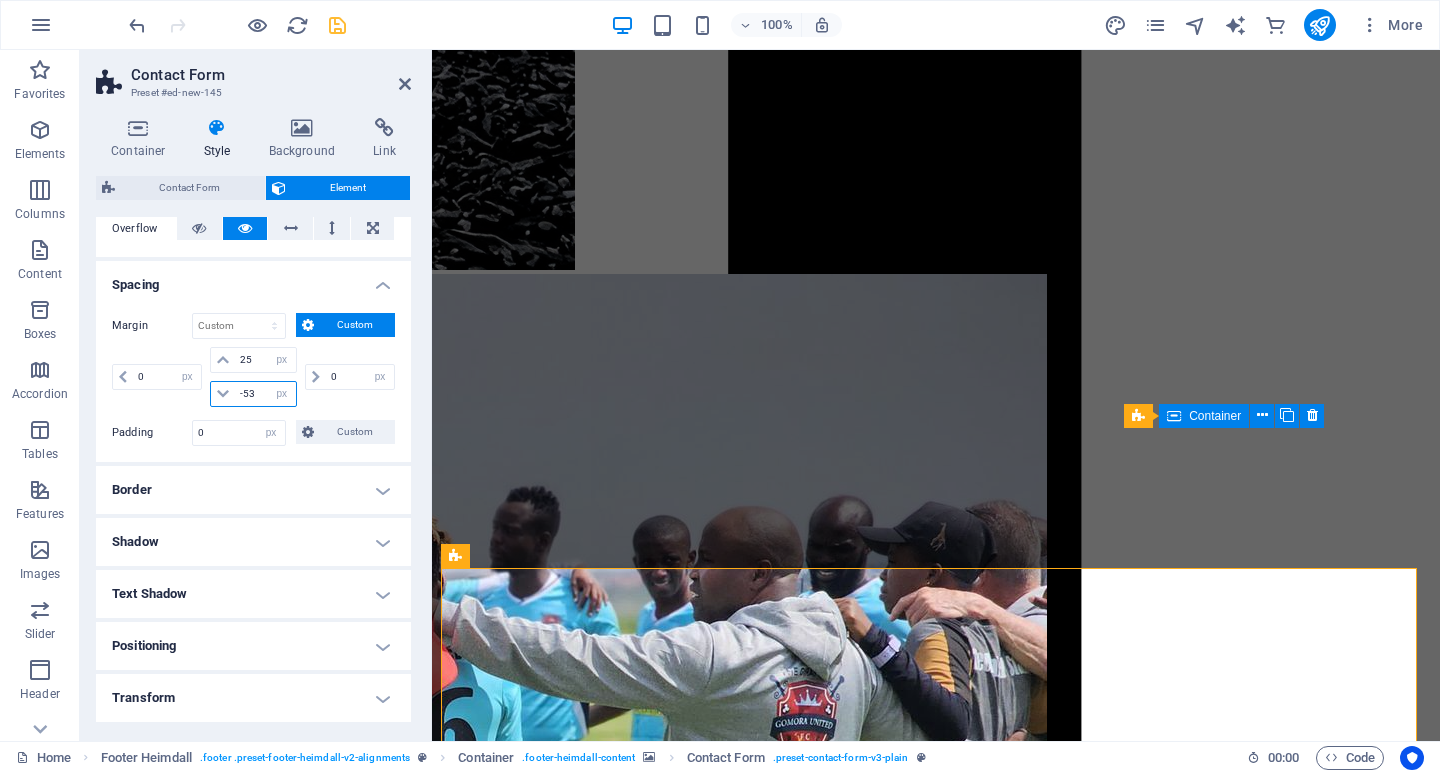 drag, startPoint x: 255, startPoint y: 391, endPoint x: 223, endPoint y: 384, distance: 32.75668 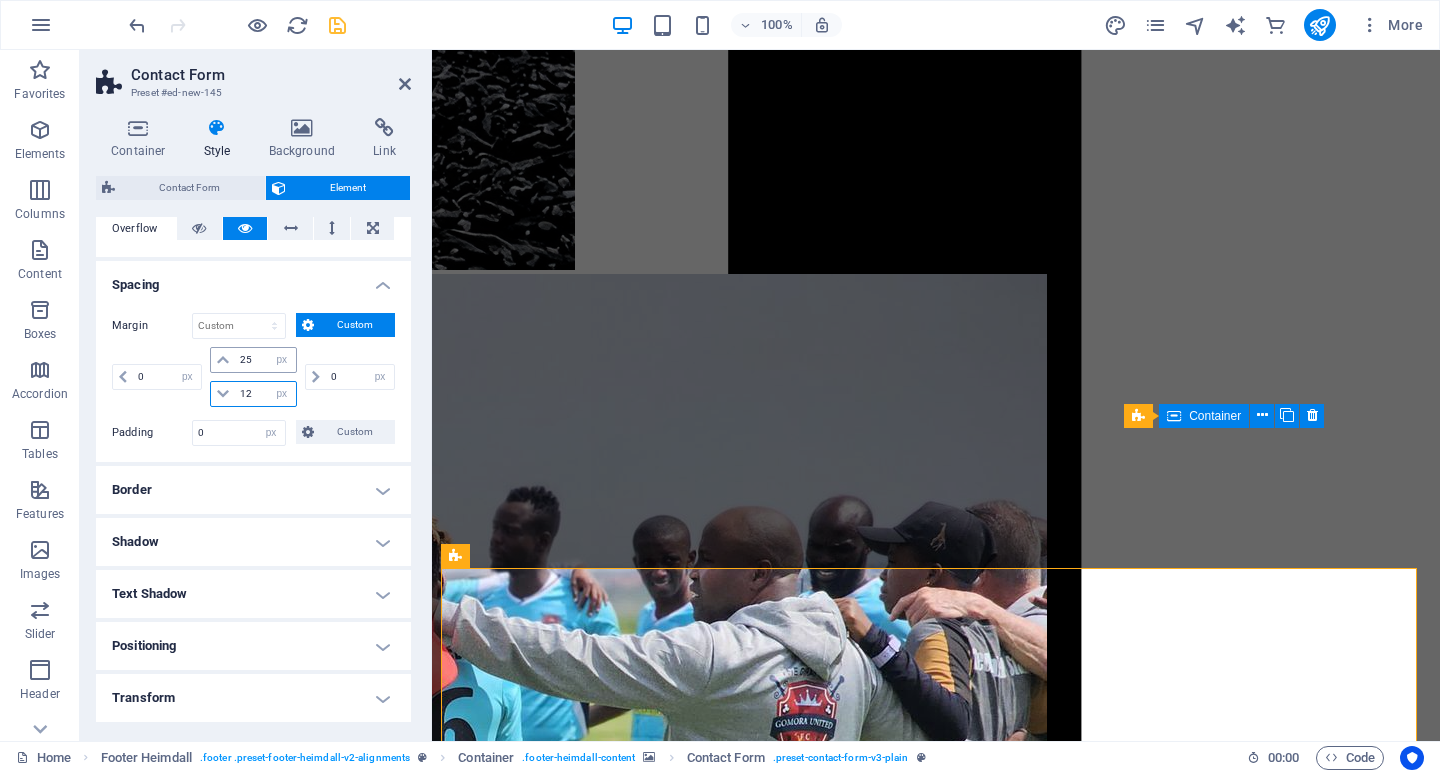 type on "12" 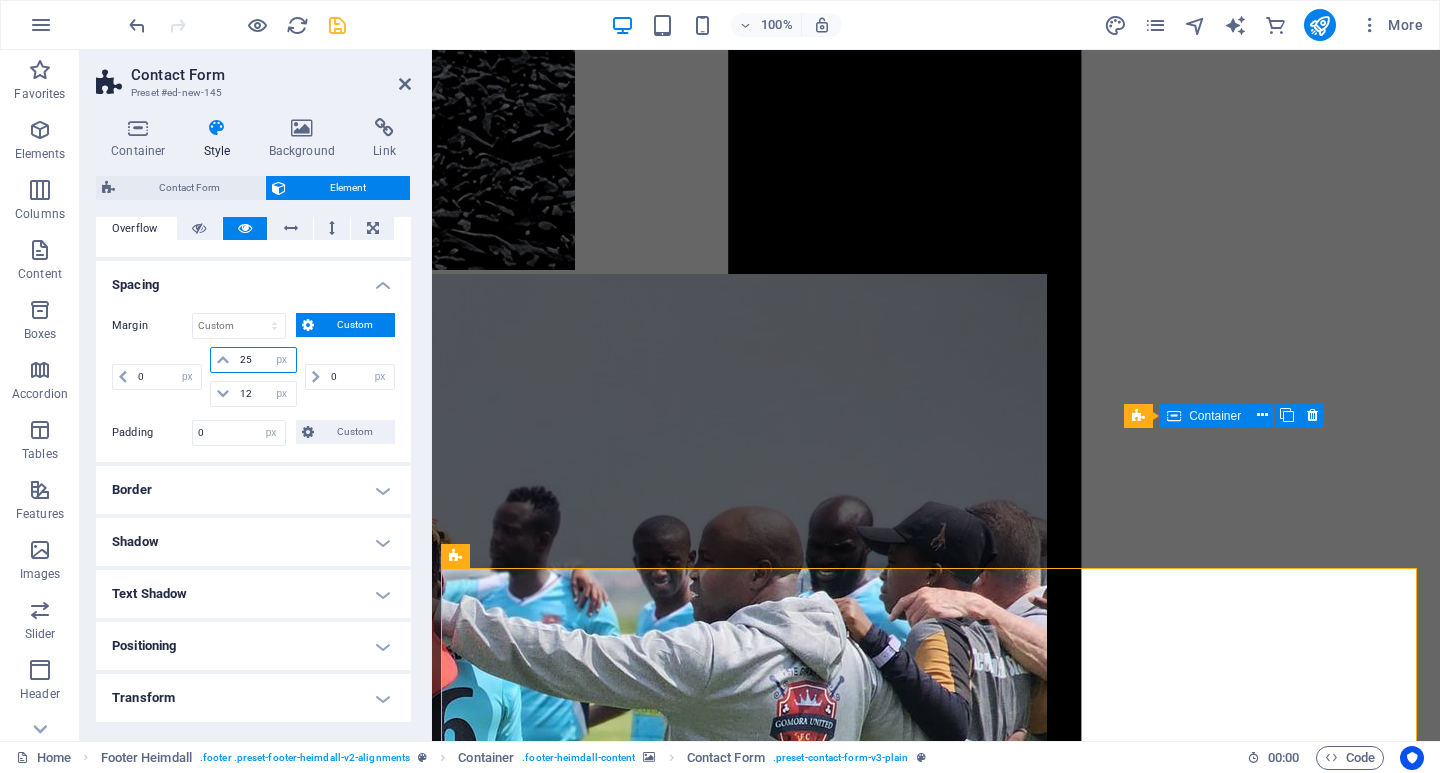 drag, startPoint x: 254, startPoint y: 358, endPoint x: 225, endPoint y: 356, distance: 29.068884 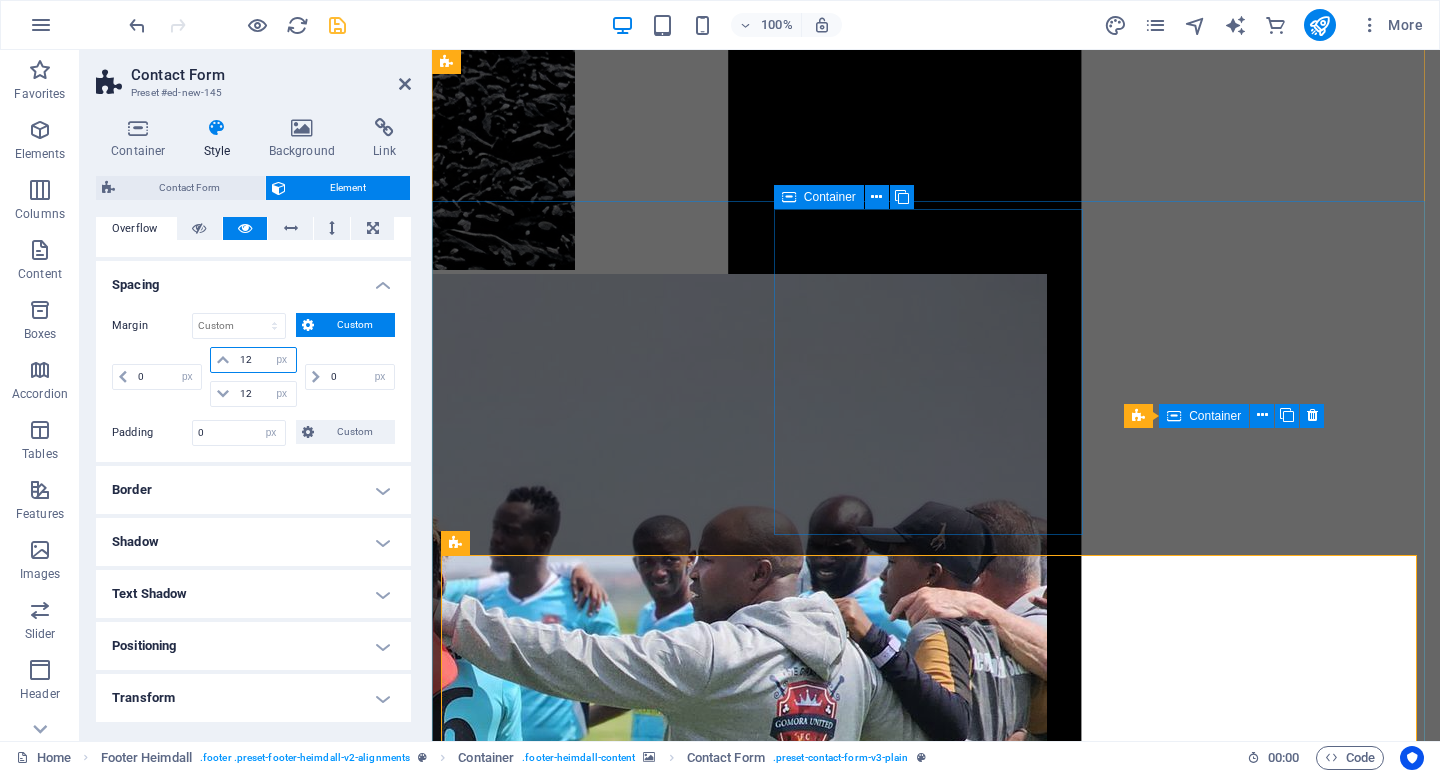 type on "12" 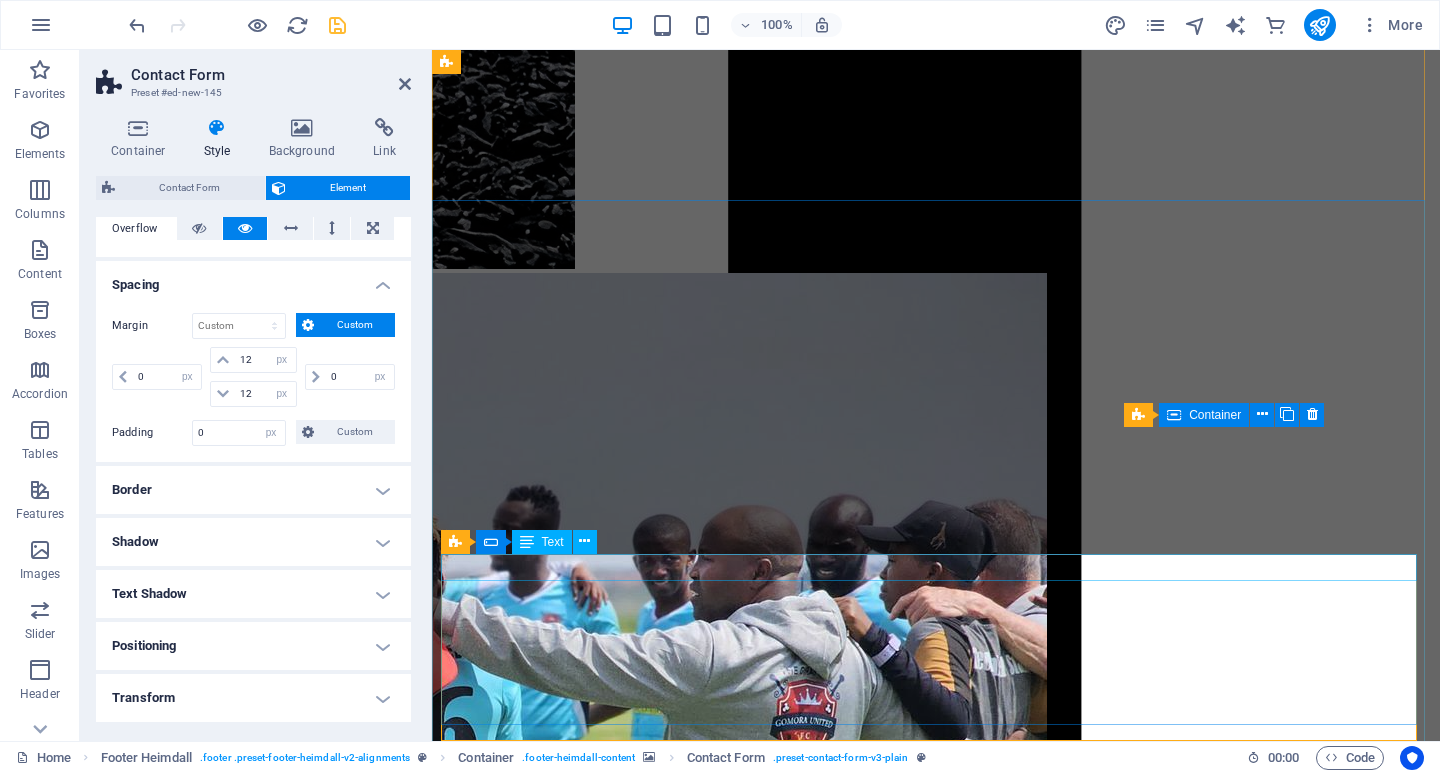scroll, scrollTop: 14057, scrollLeft: 0, axis: vertical 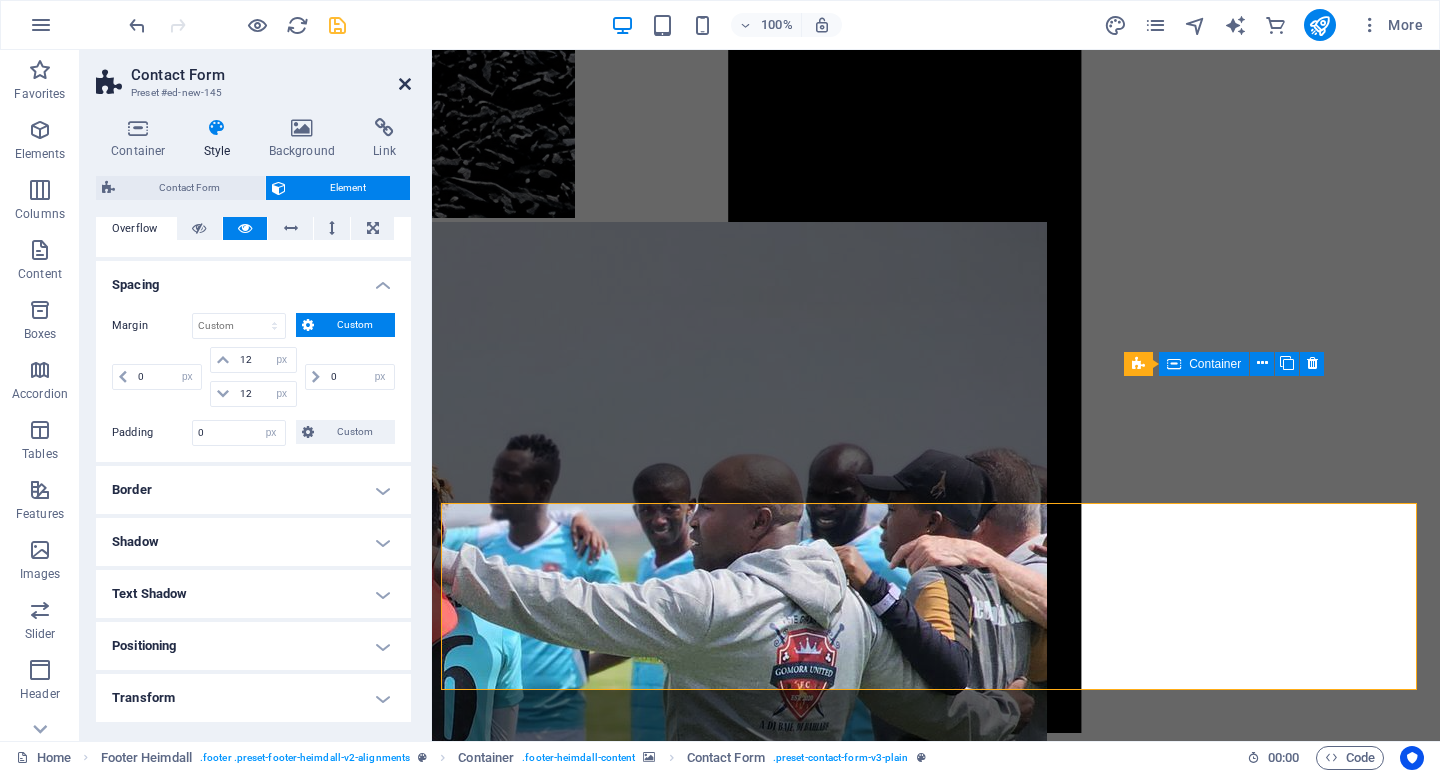 click at bounding box center [405, 84] 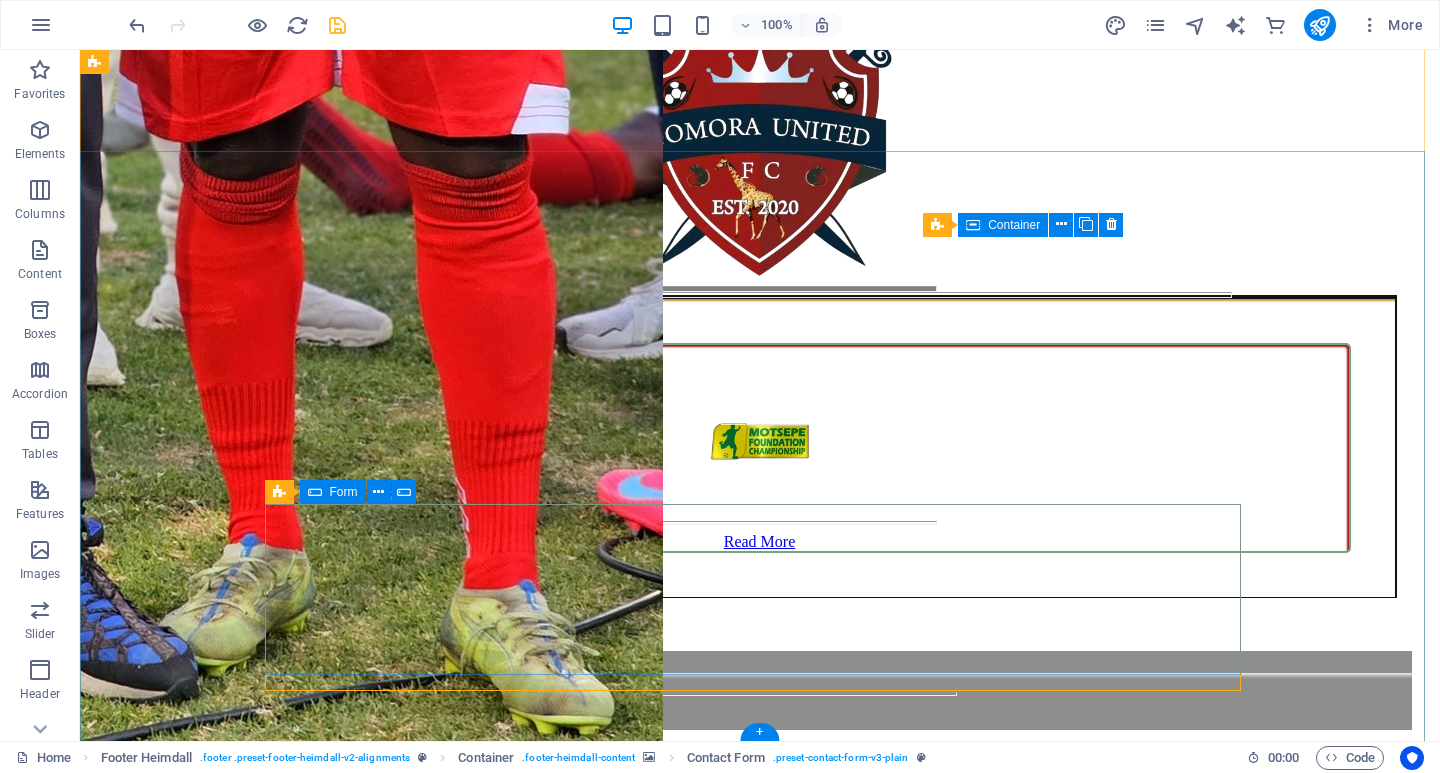 scroll, scrollTop: 14197, scrollLeft: 0, axis: vertical 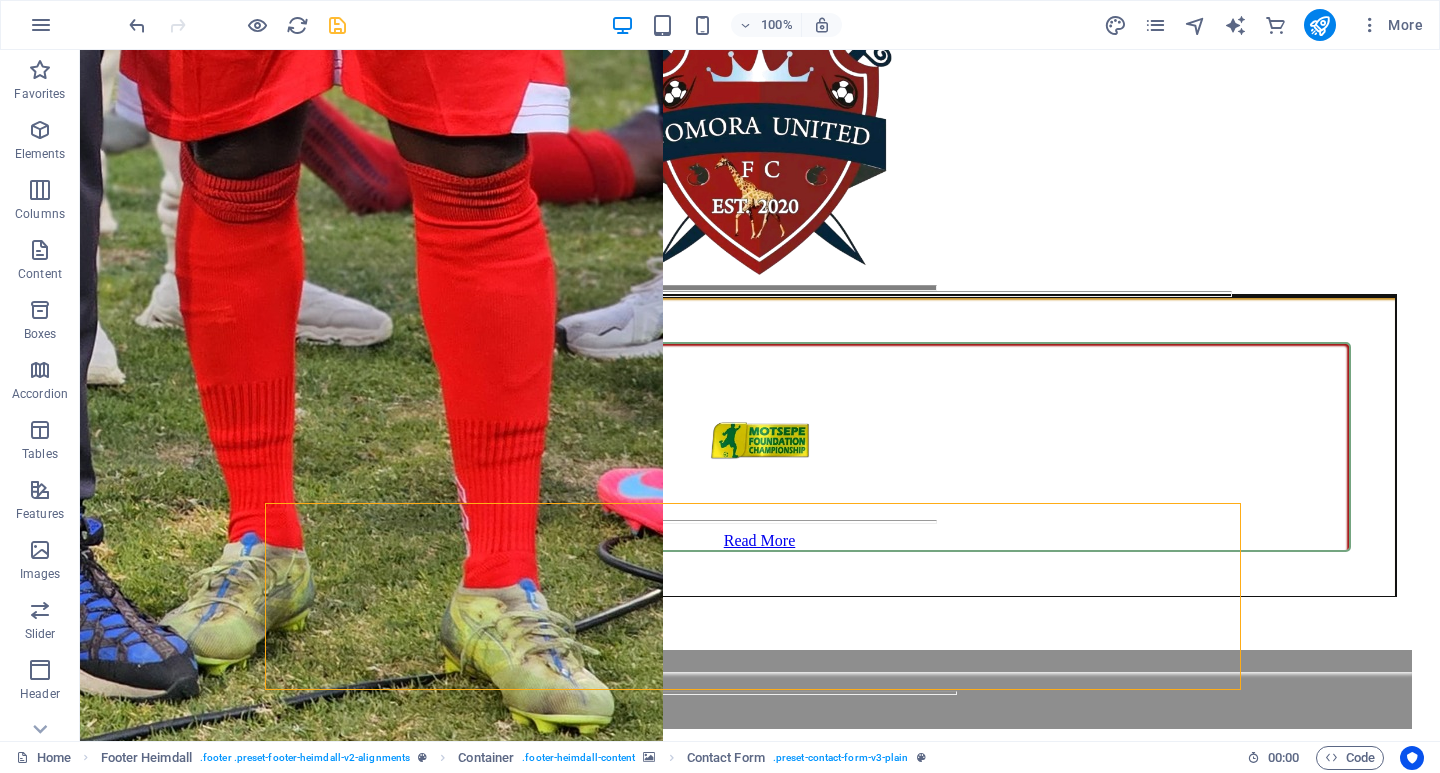 click on "100%" at bounding box center (726, 25) 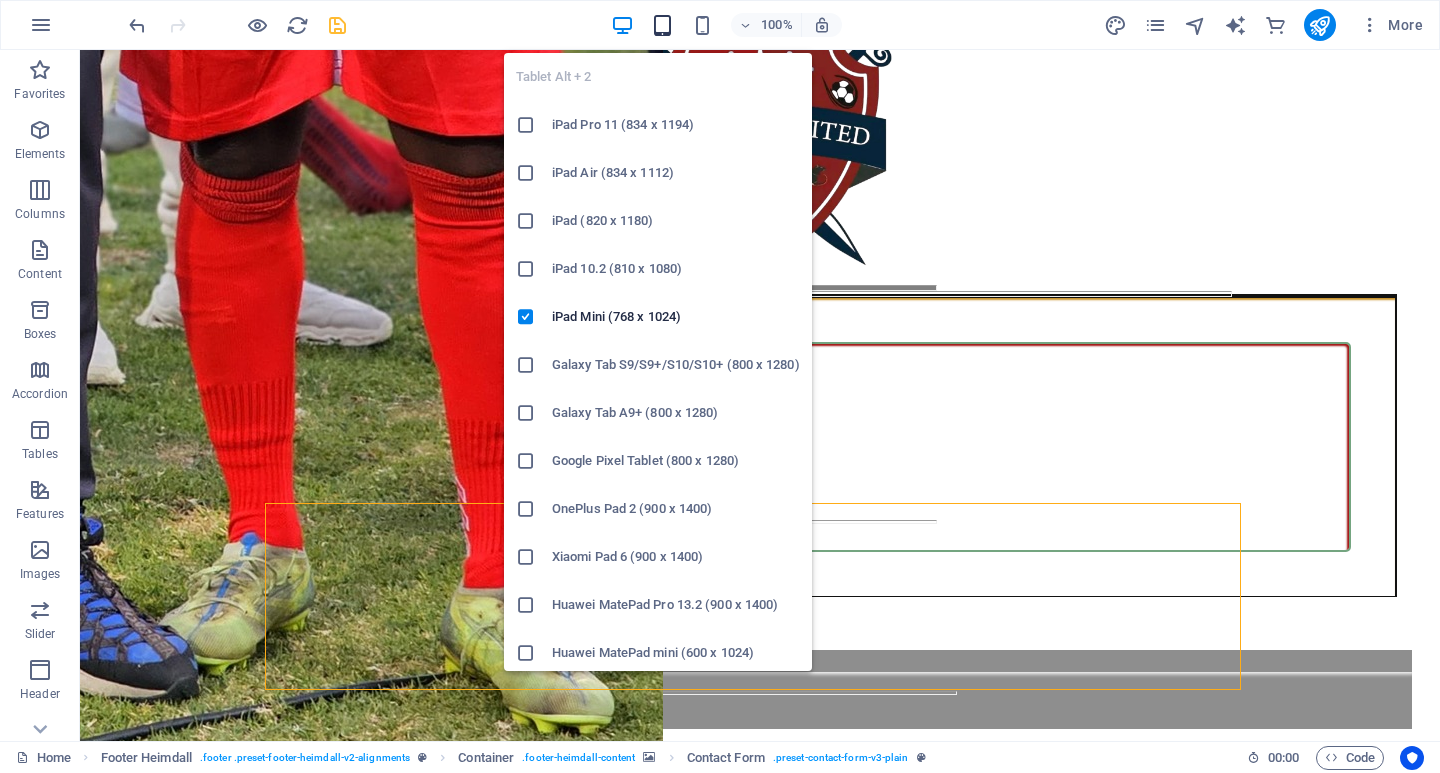 click at bounding box center (662, 25) 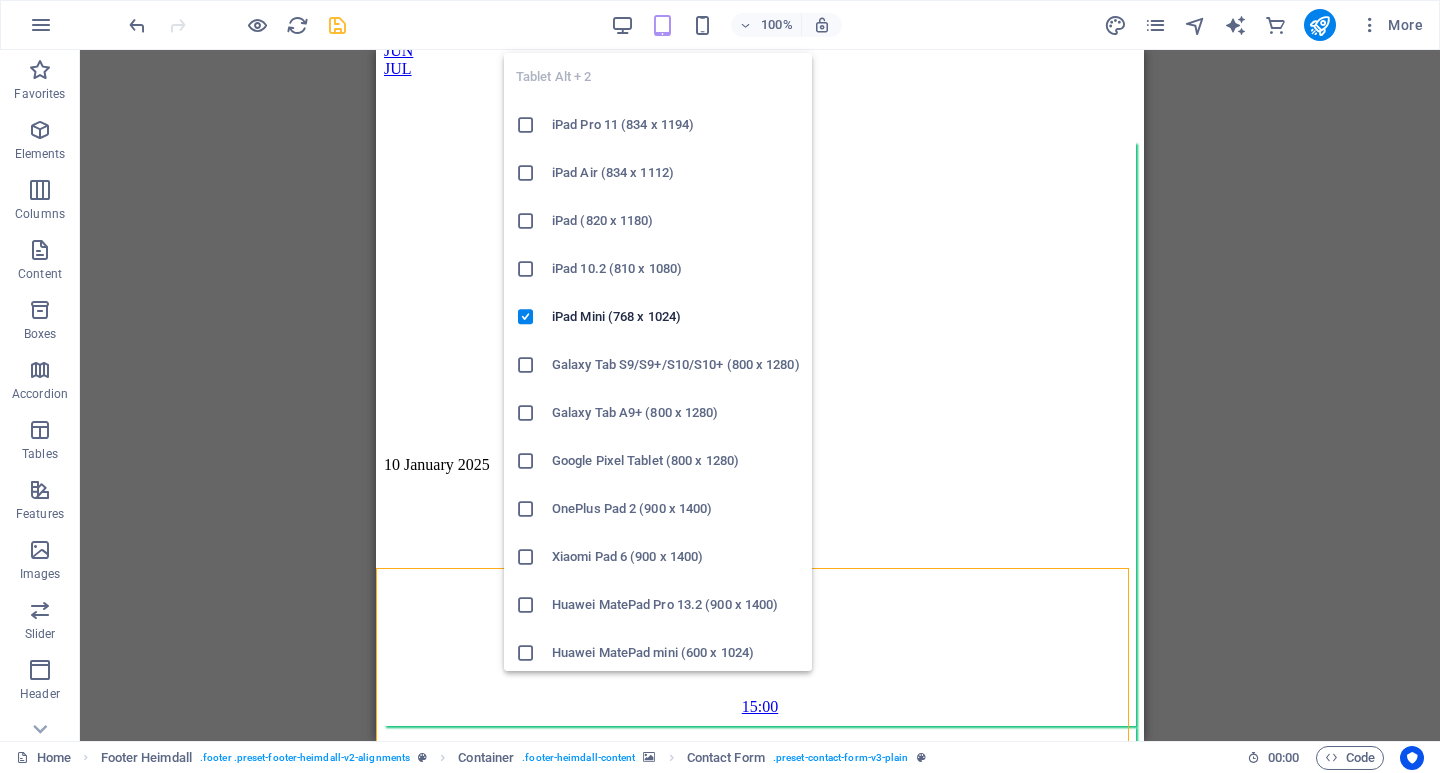 scroll, scrollTop: 13780, scrollLeft: 0, axis: vertical 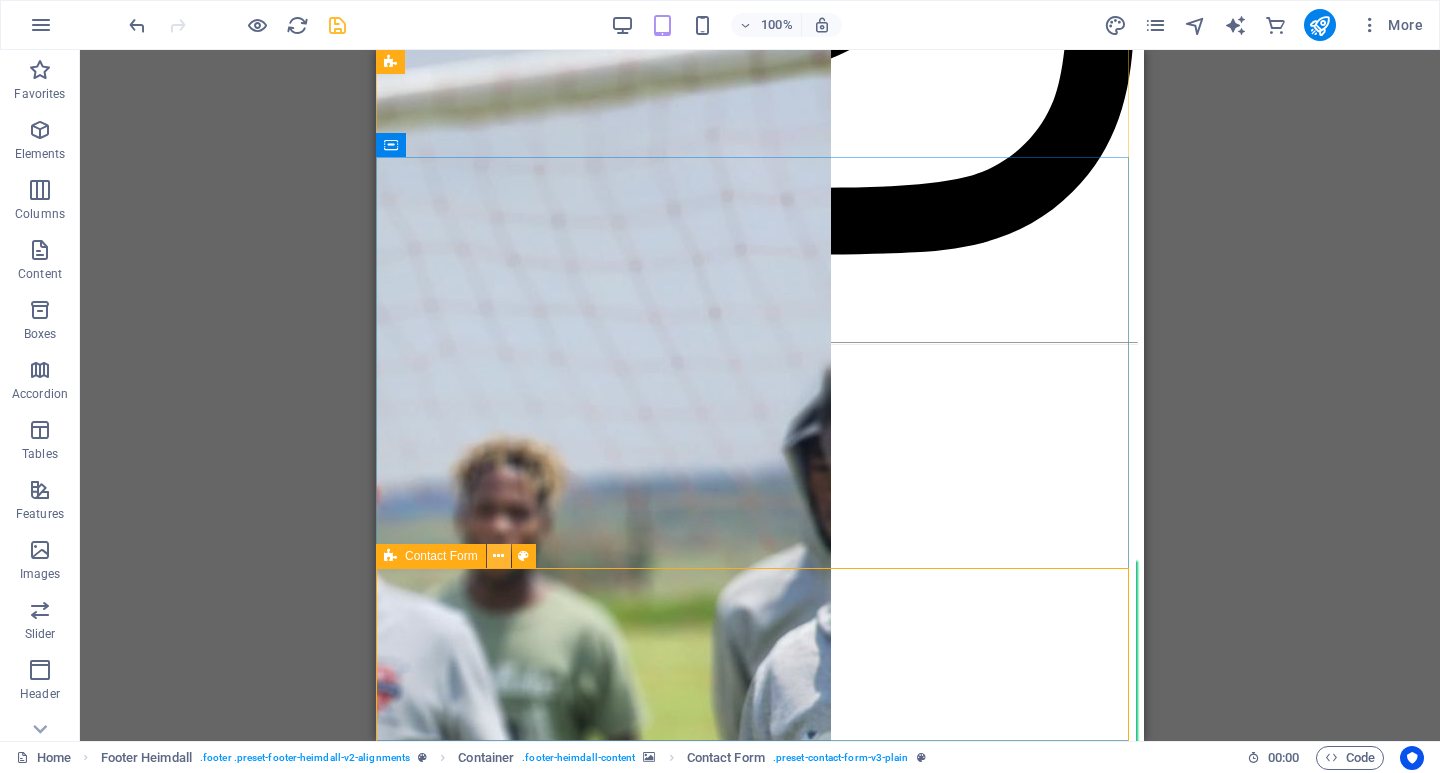 click at bounding box center (498, 556) 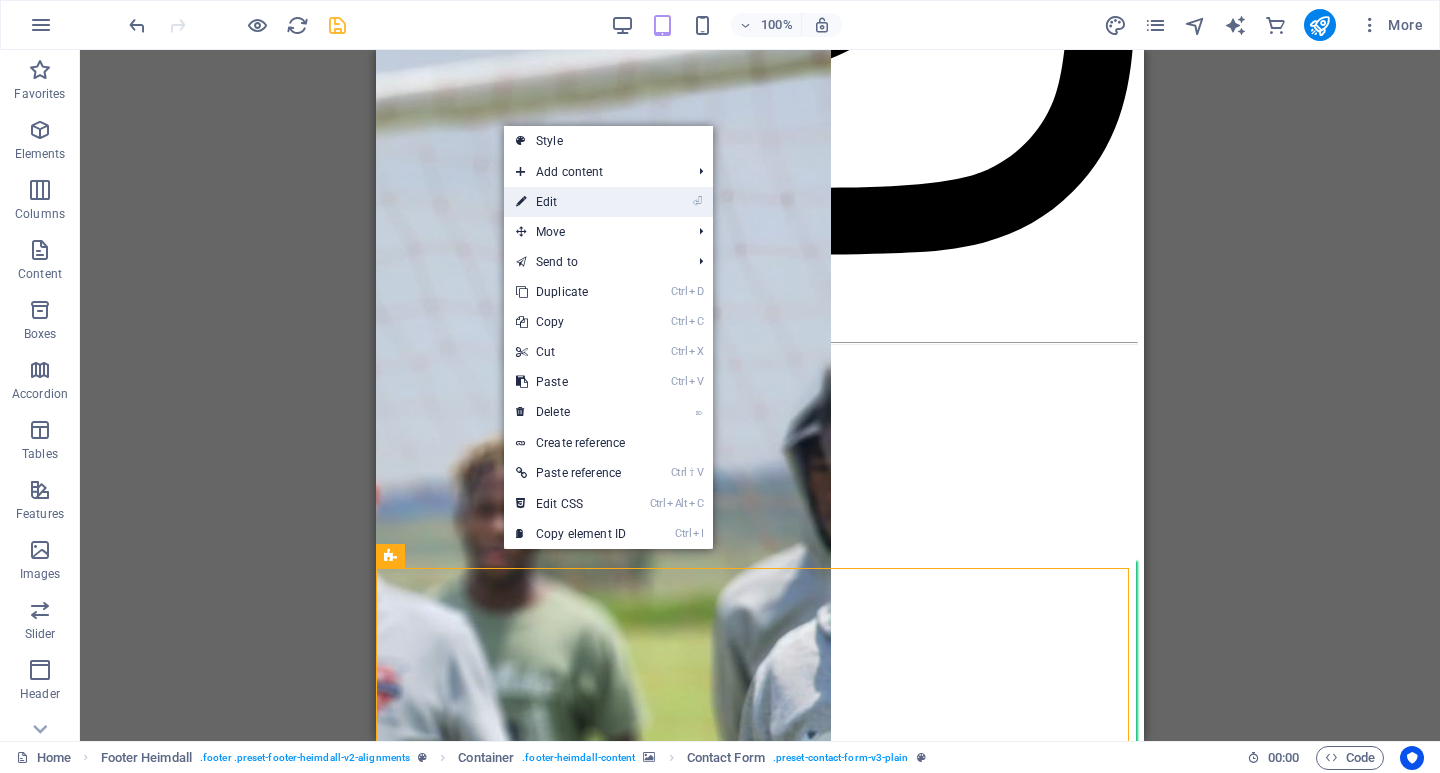 click on "⏎  Edit" at bounding box center (571, 202) 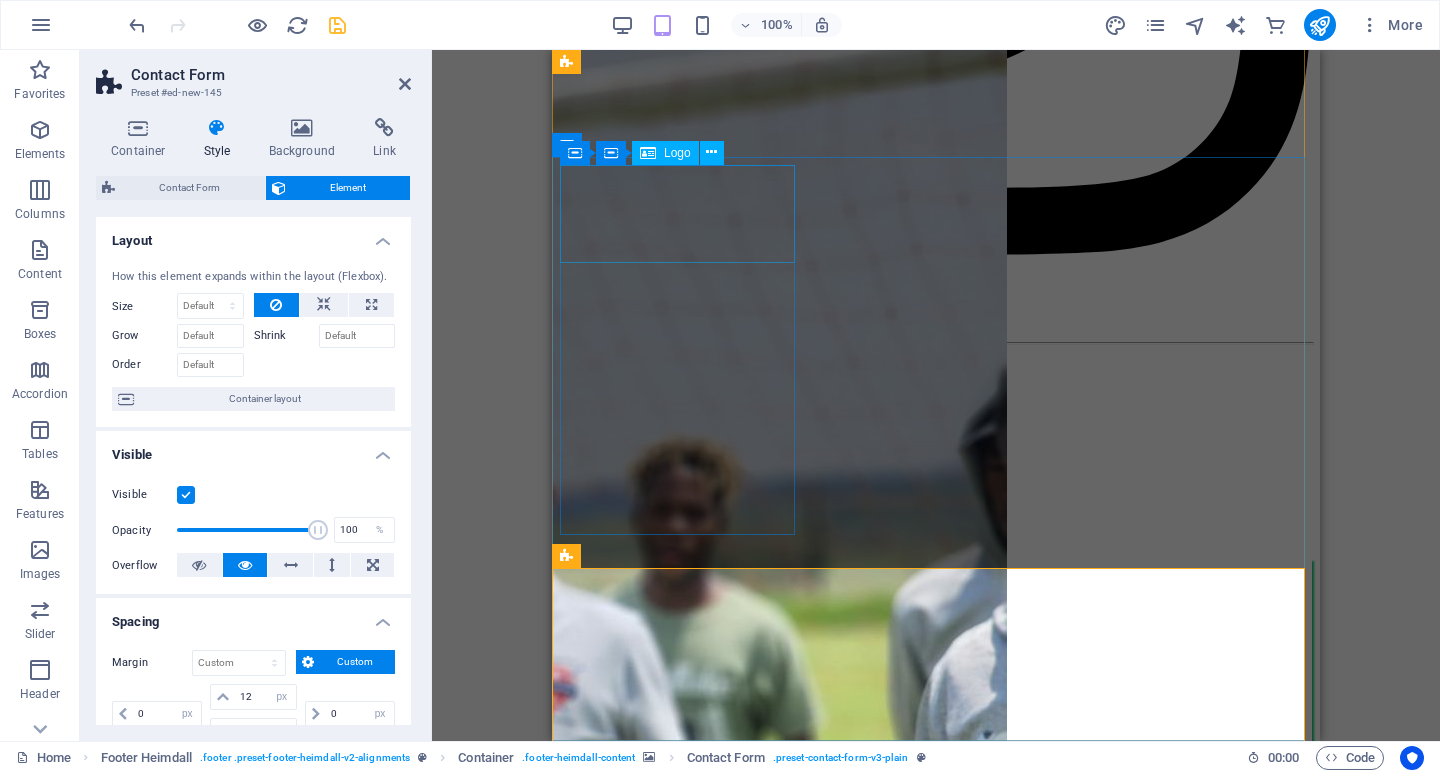 type on "25" 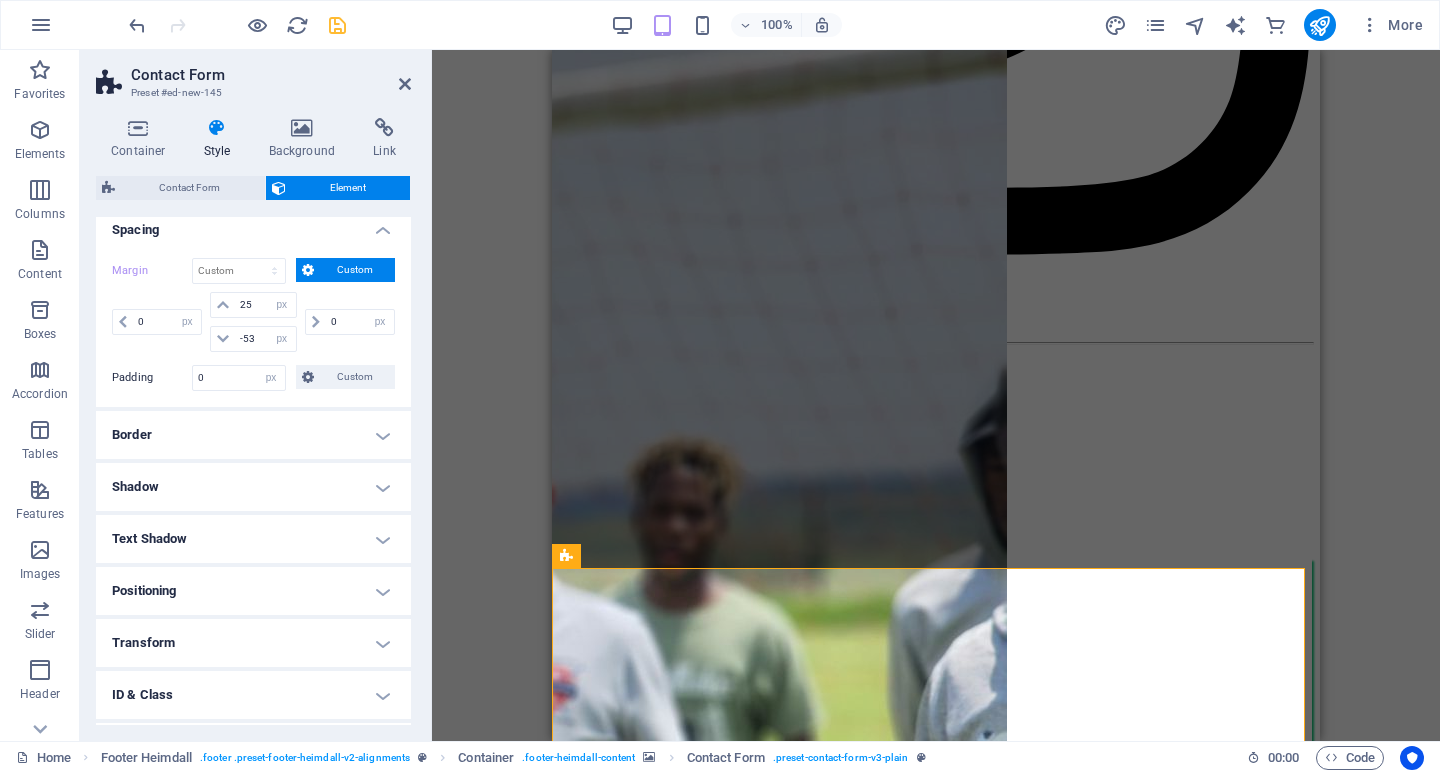 scroll, scrollTop: 400, scrollLeft: 0, axis: vertical 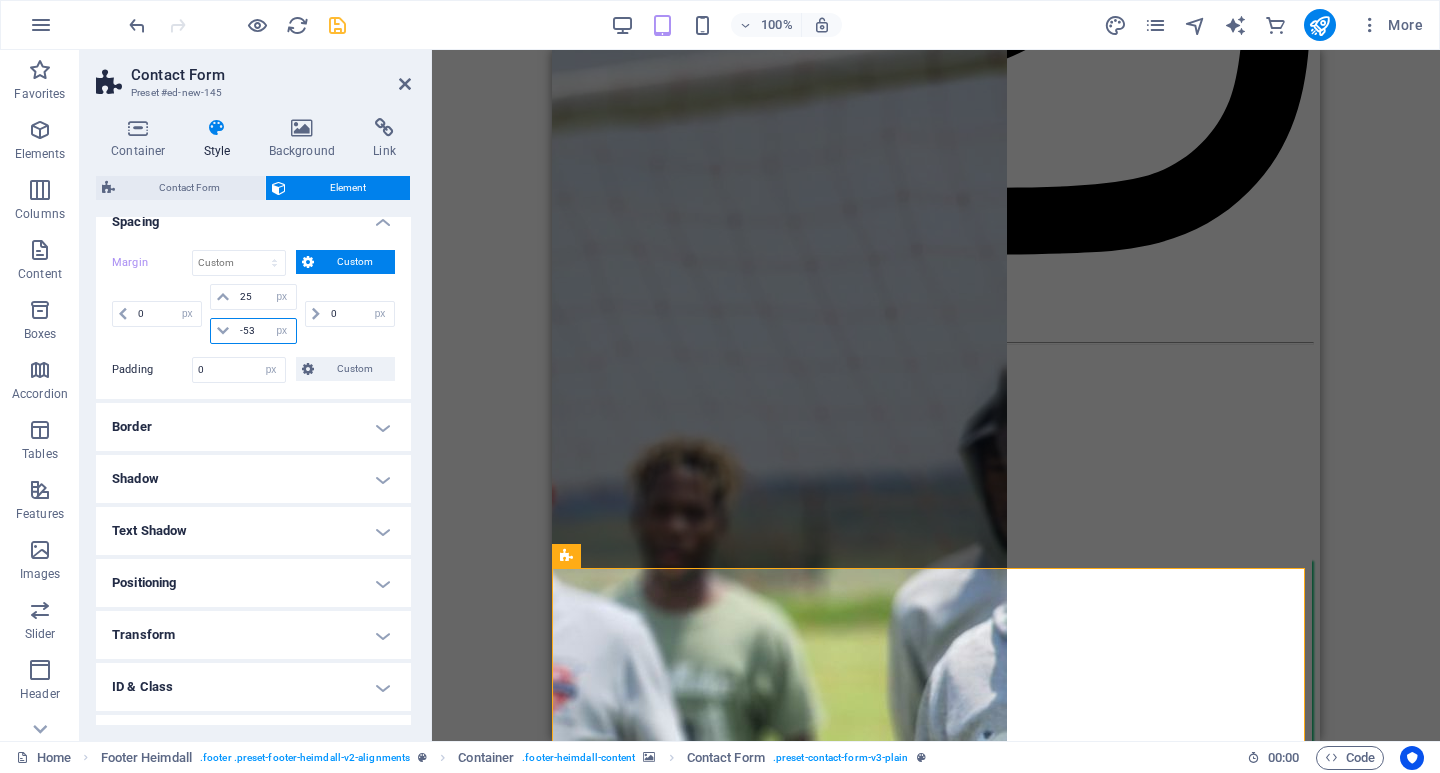 drag, startPoint x: 259, startPoint y: 331, endPoint x: 233, endPoint y: 332, distance: 26.019224 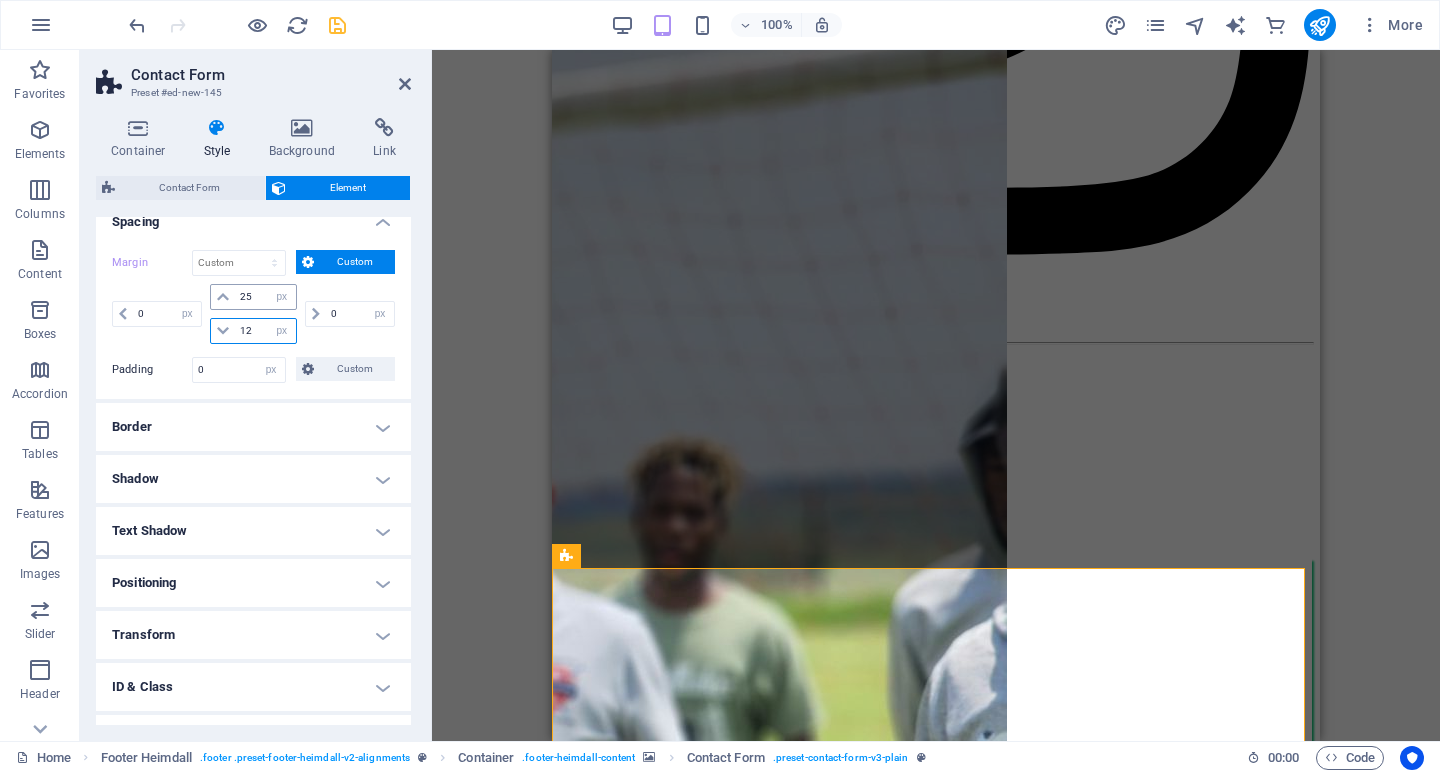 type on "12" 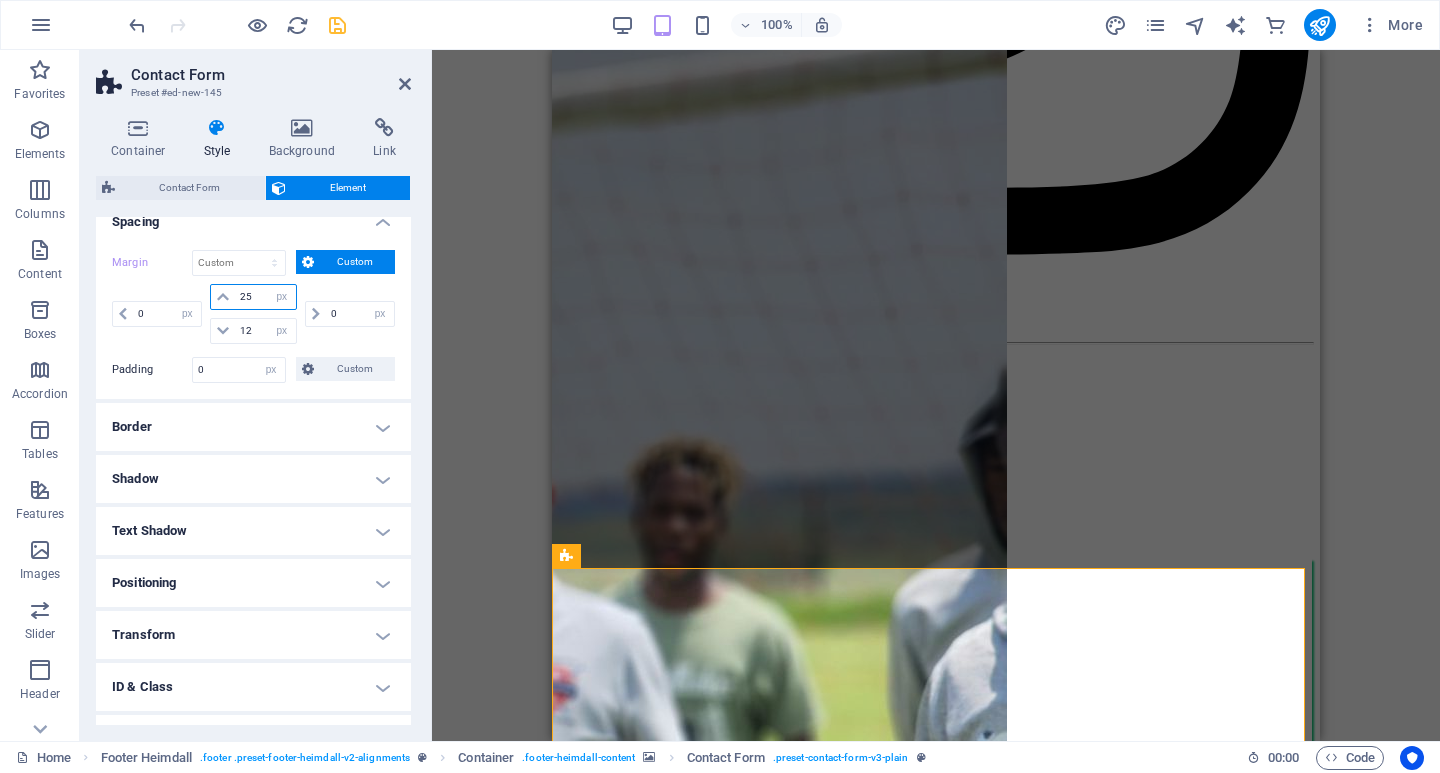 drag, startPoint x: 260, startPoint y: 301, endPoint x: 222, endPoint y: 301, distance: 38 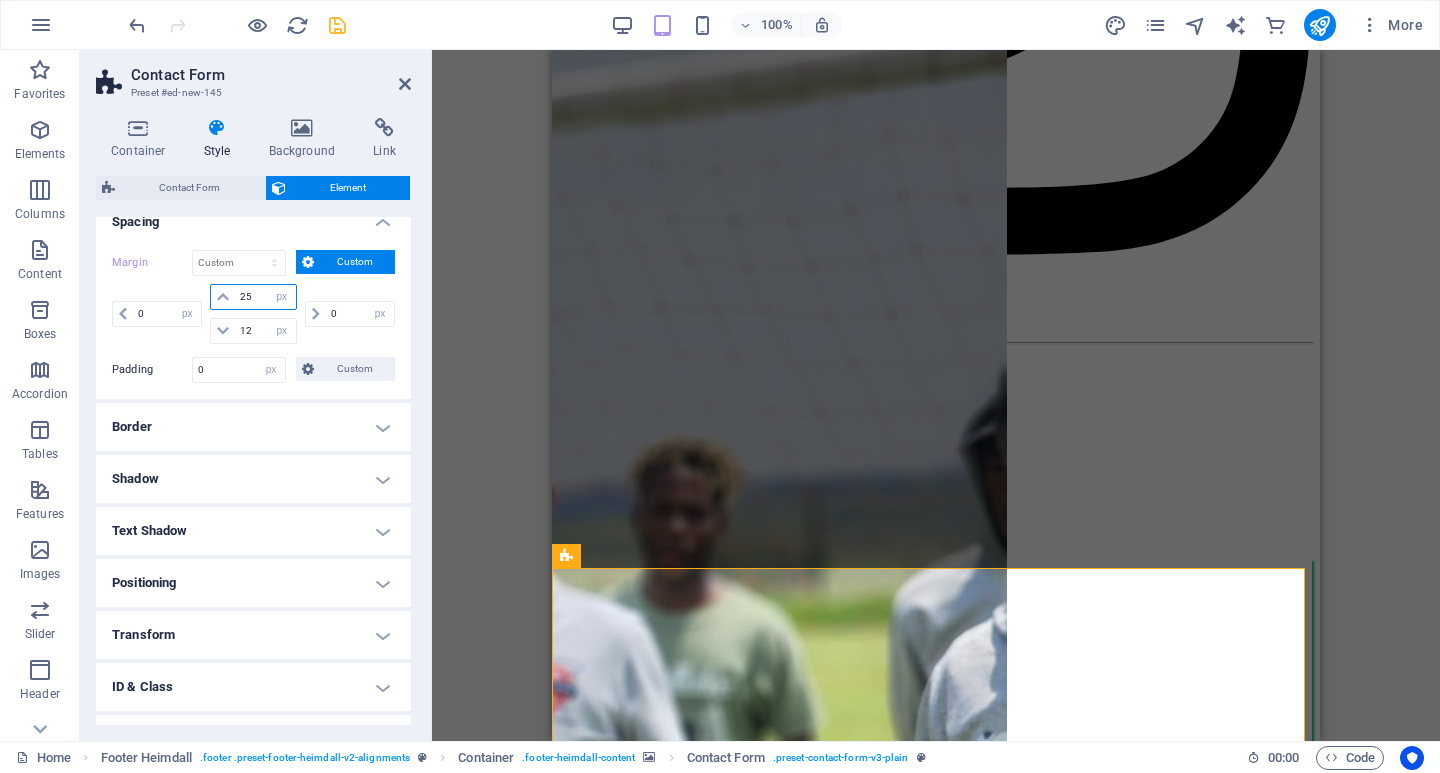 click on "25 auto px % rem vw vh" at bounding box center [253, 297] 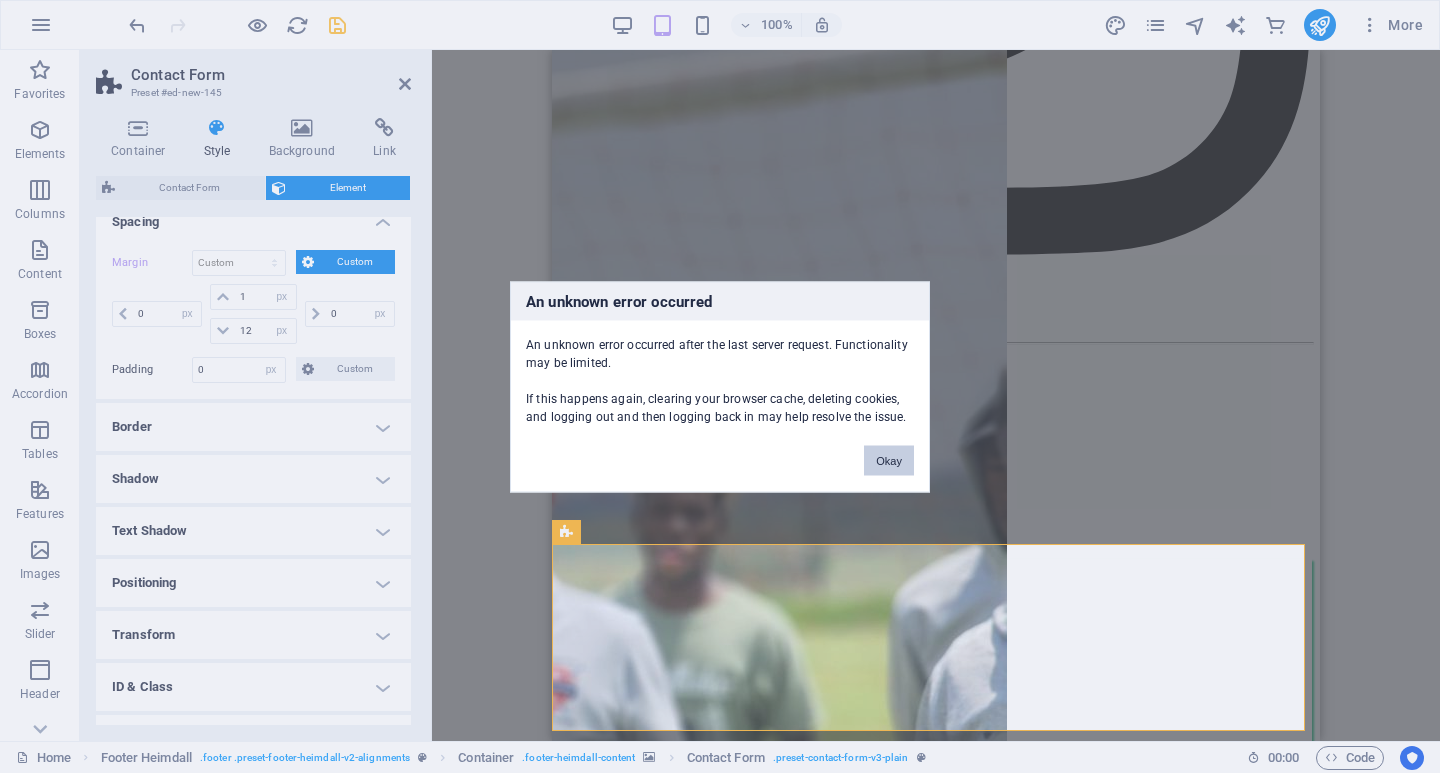 click on "Okay" at bounding box center [889, 460] 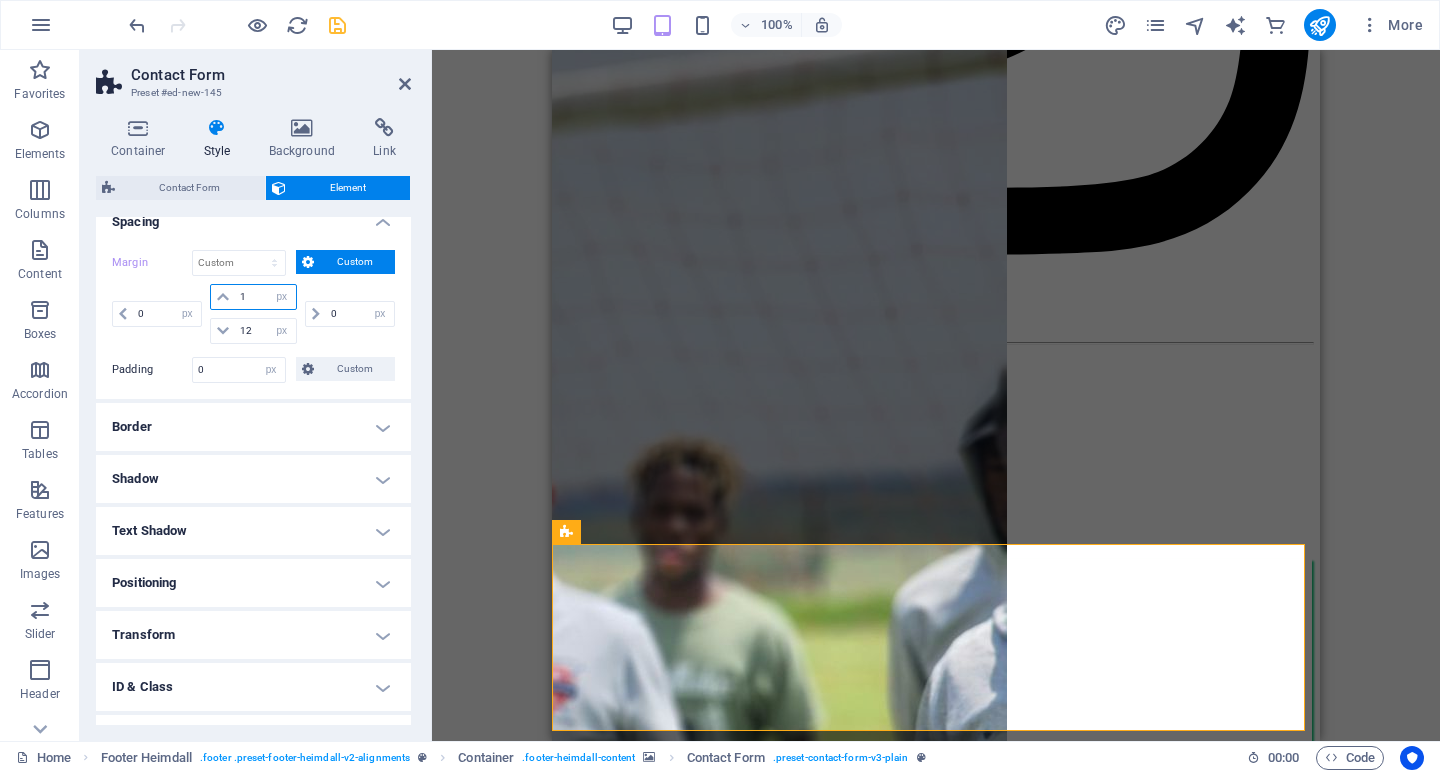 click on "1" at bounding box center (265, 297) 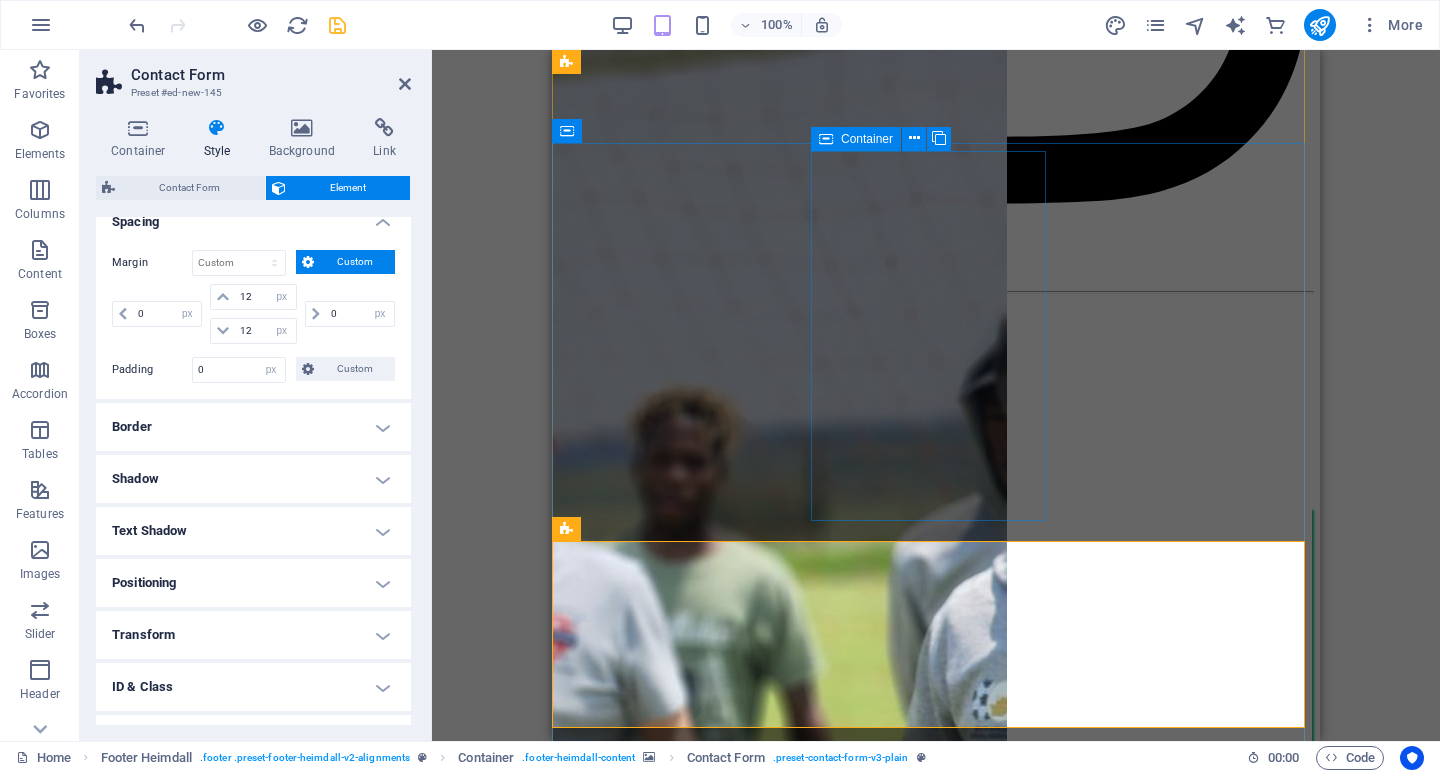 scroll, scrollTop: 13832, scrollLeft: 0, axis: vertical 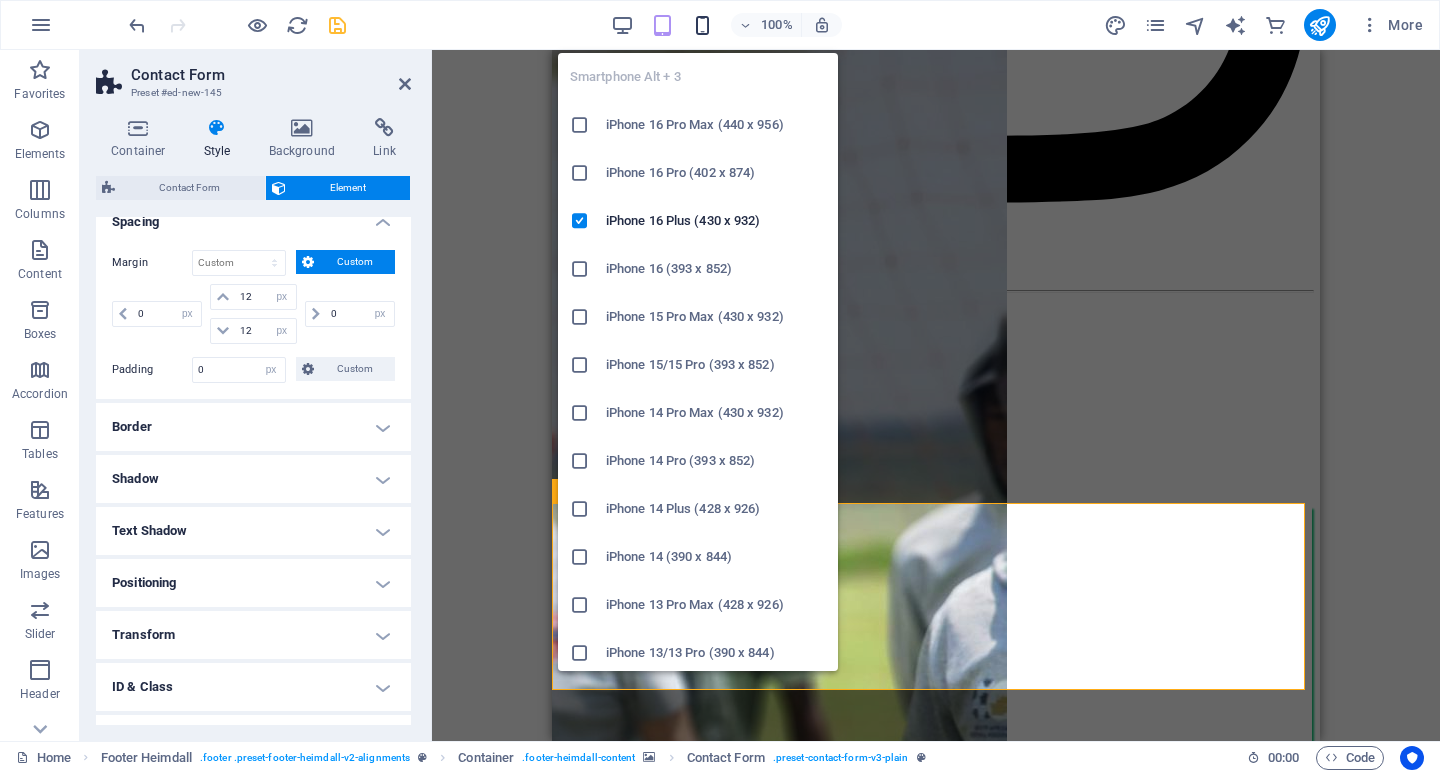 click at bounding box center [702, 25] 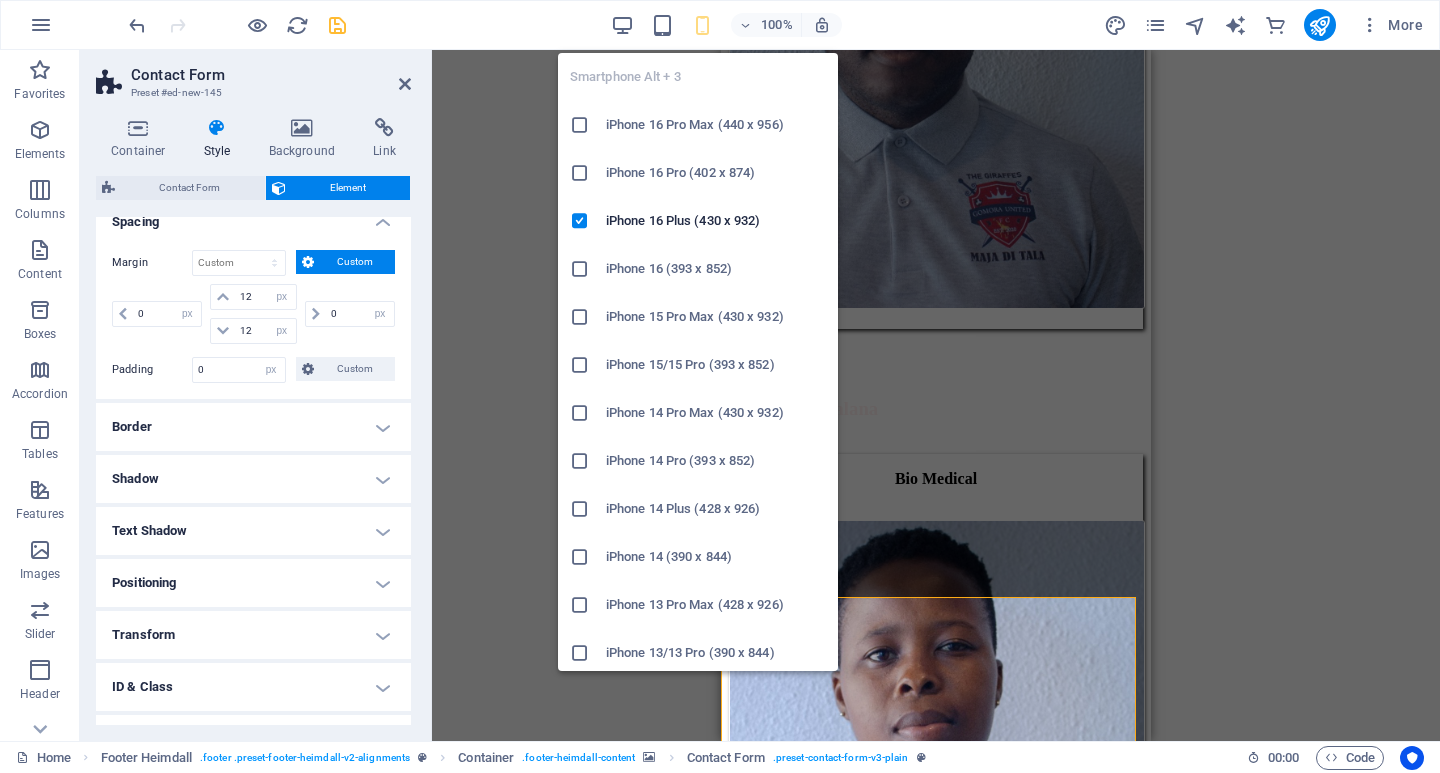 type on "25" 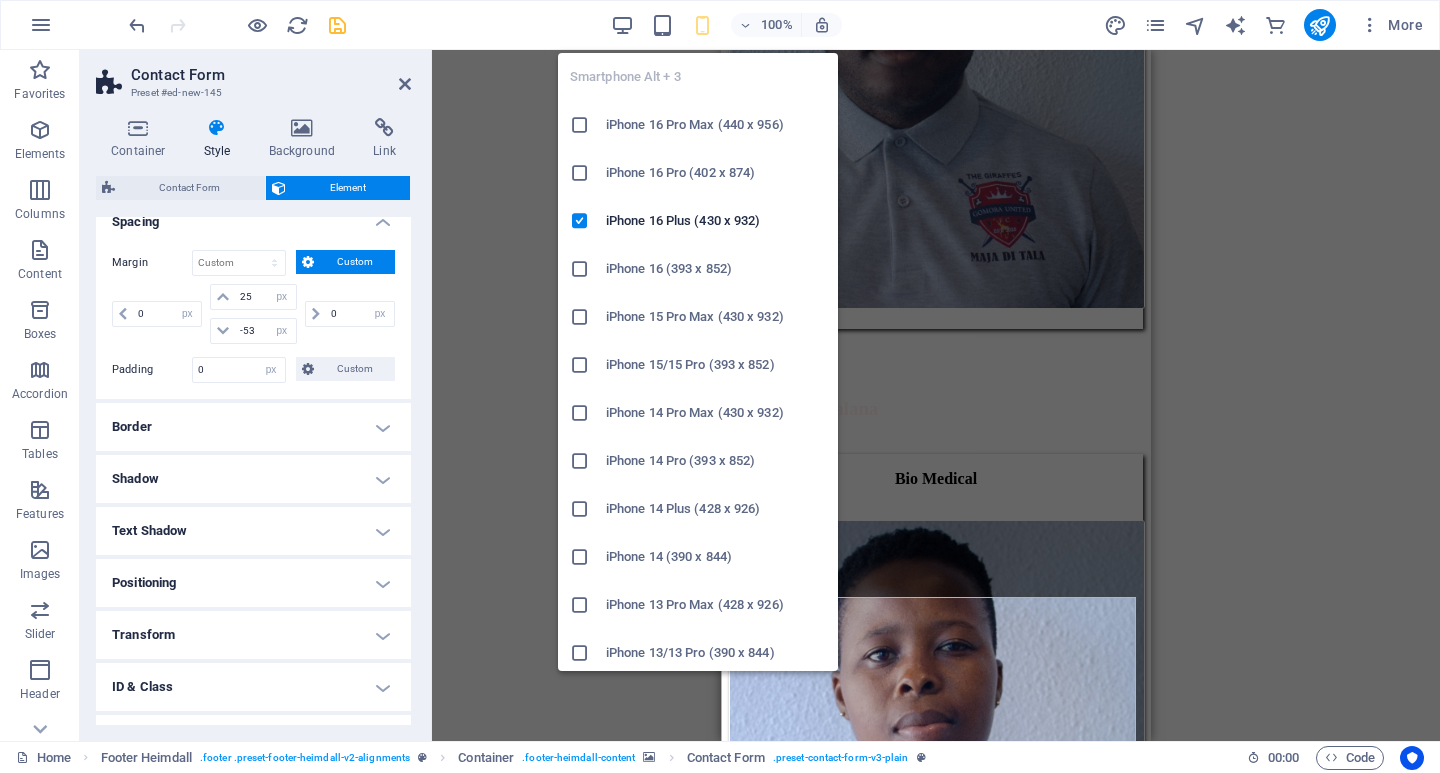 scroll, scrollTop: 21258, scrollLeft: 0, axis: vertical 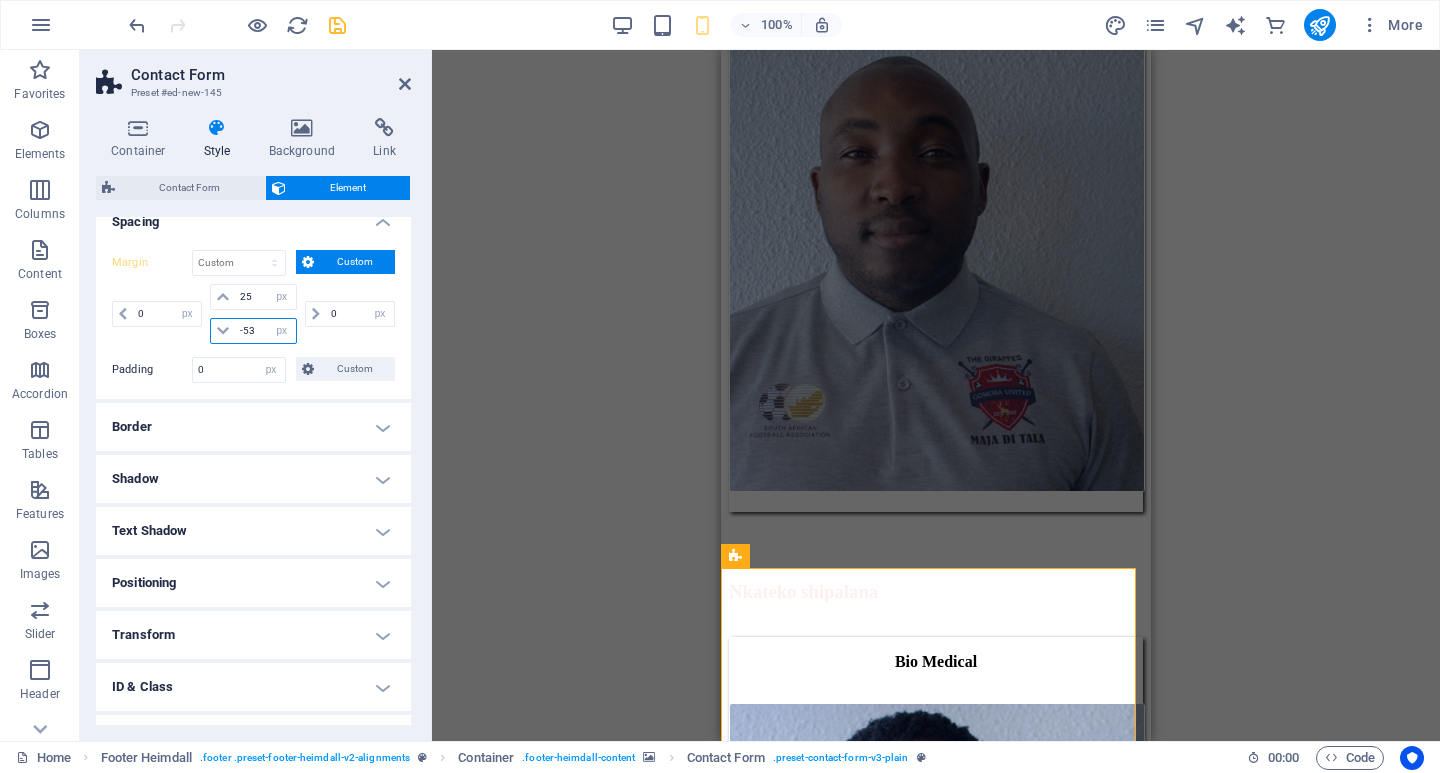 drag, startPoint x: 255, startPoint y: 329, endPoint x: 219, endPoint y: 327, distance: 36.05551 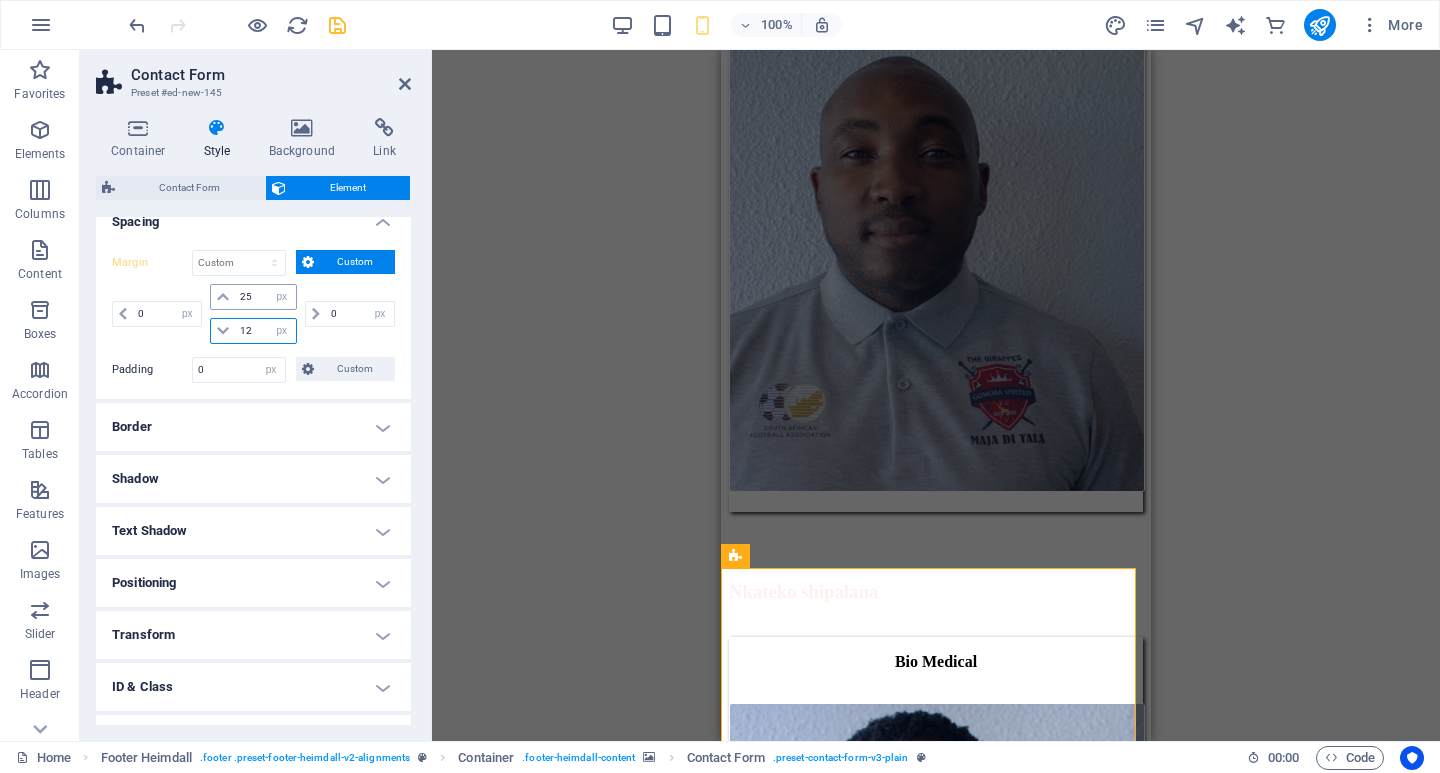 type on "12" 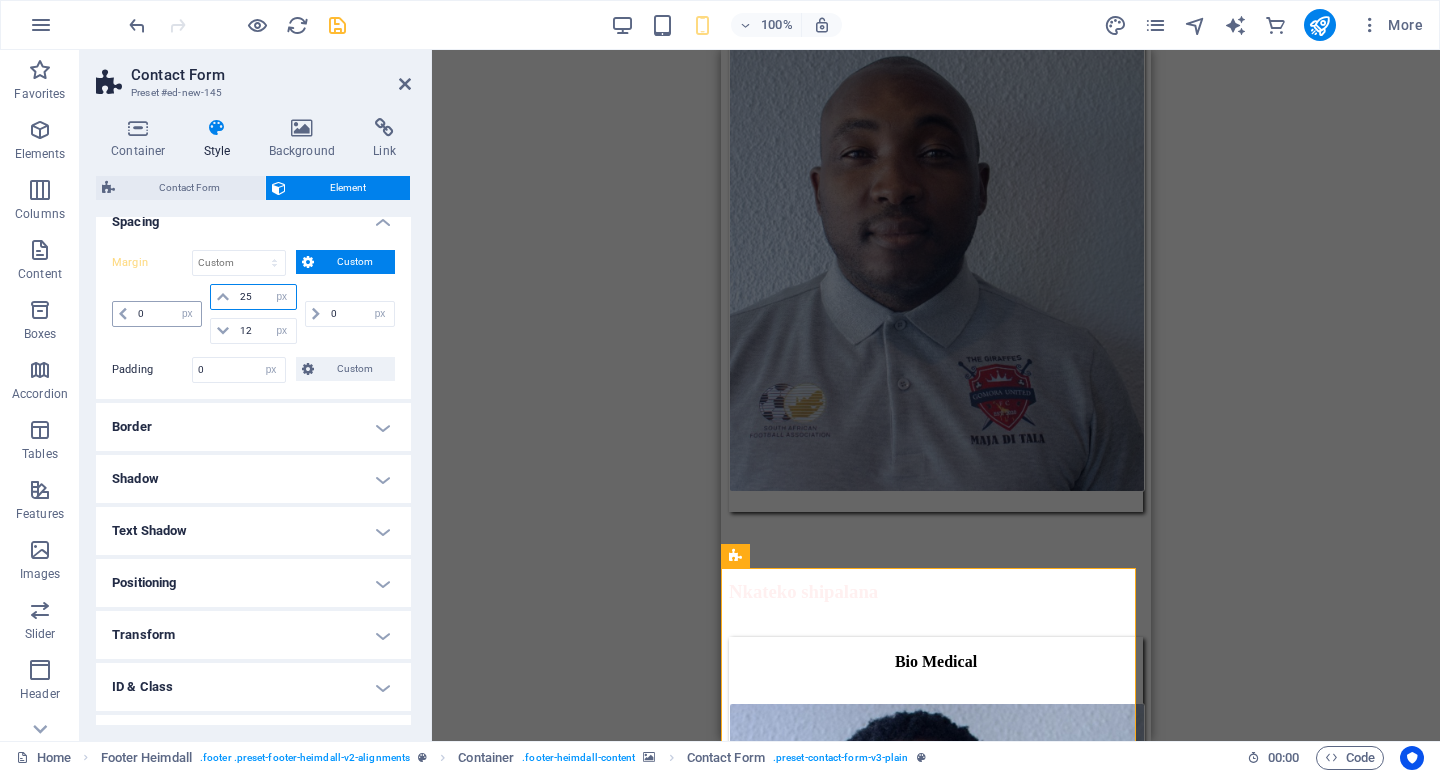 drag, startPoint x: 259, startPoint y: 295, endPoint x: 200, endPoint y: 306, distance: 60.016663 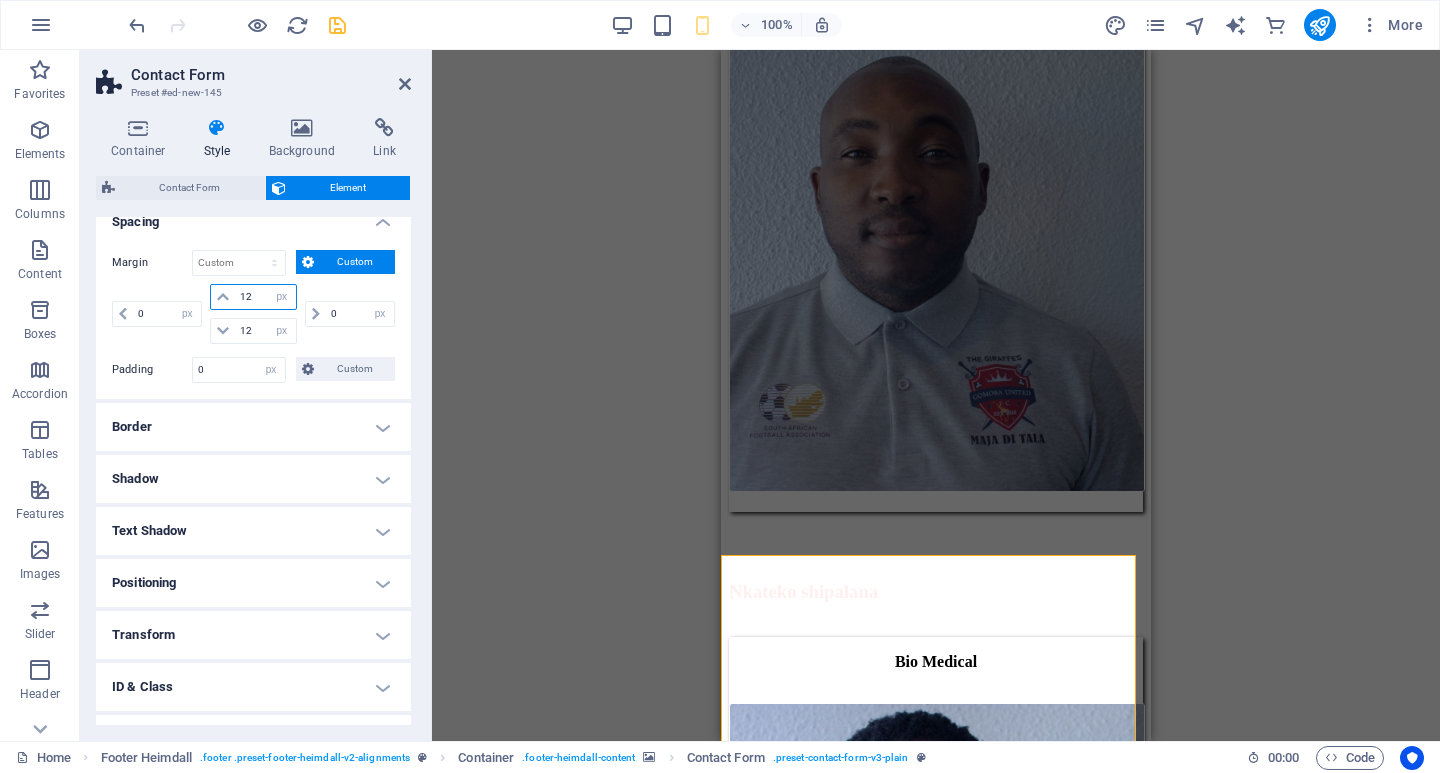 type on "12" 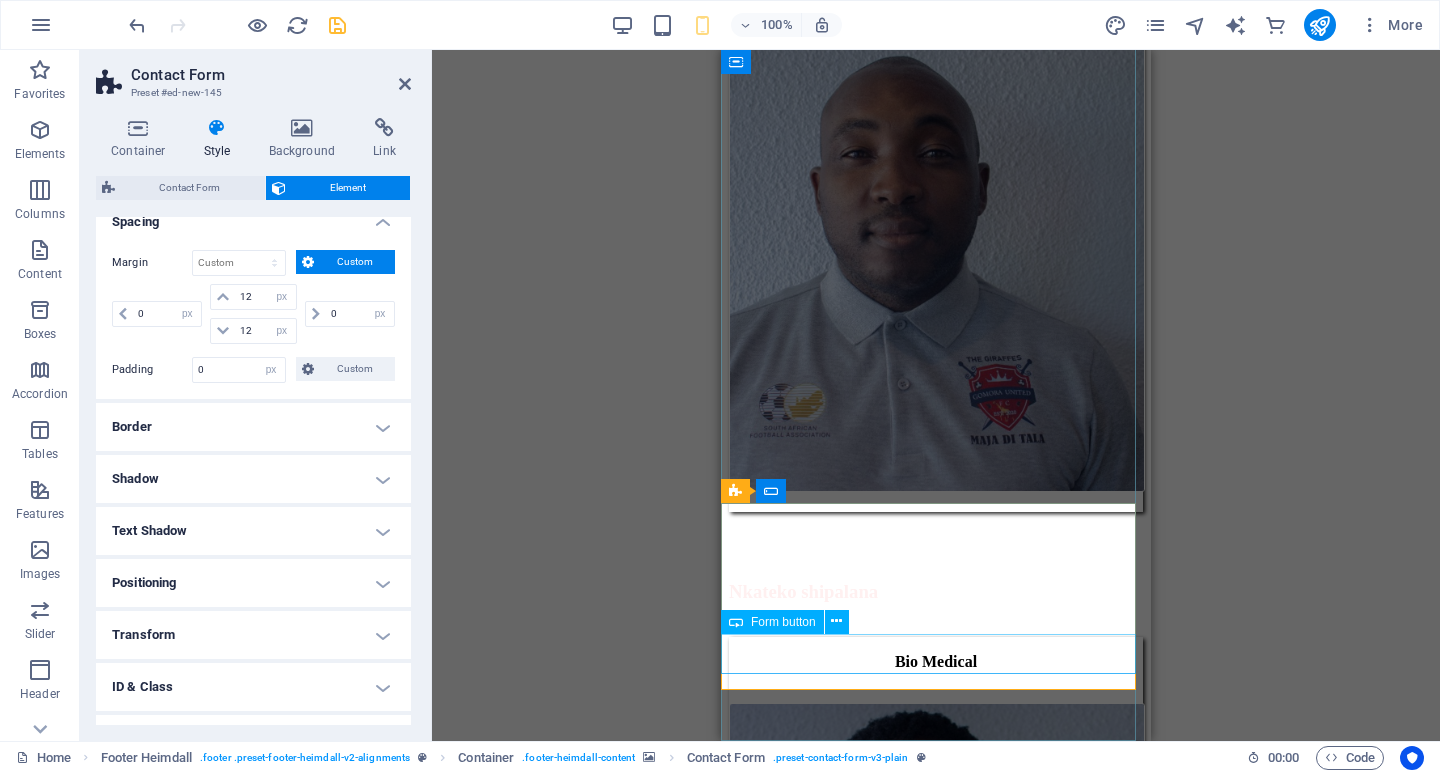 scroll, scrollTop: 21310, scrollLeft: 0, axis: vertical 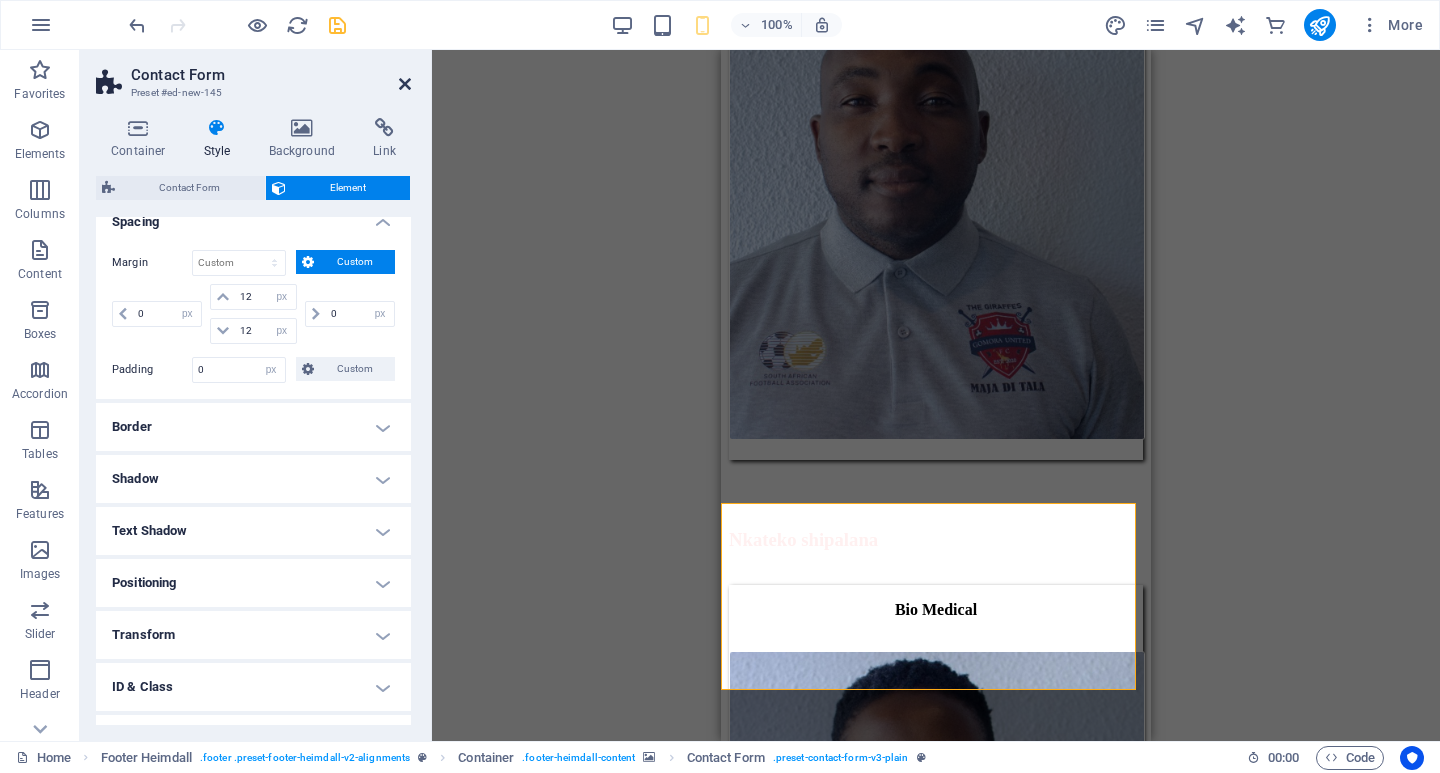 click at bounding box center [405, 84] 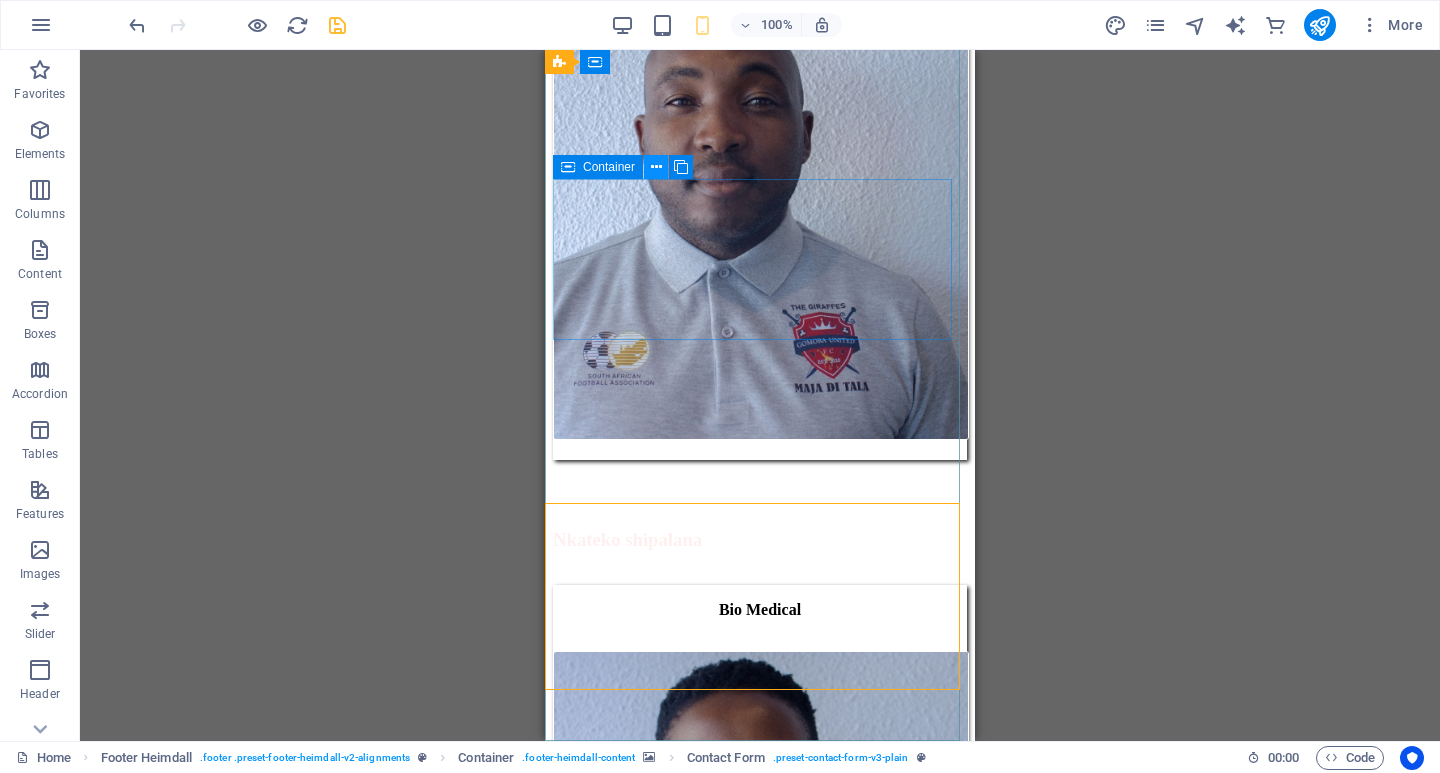 click at bounding box center (656, 167) 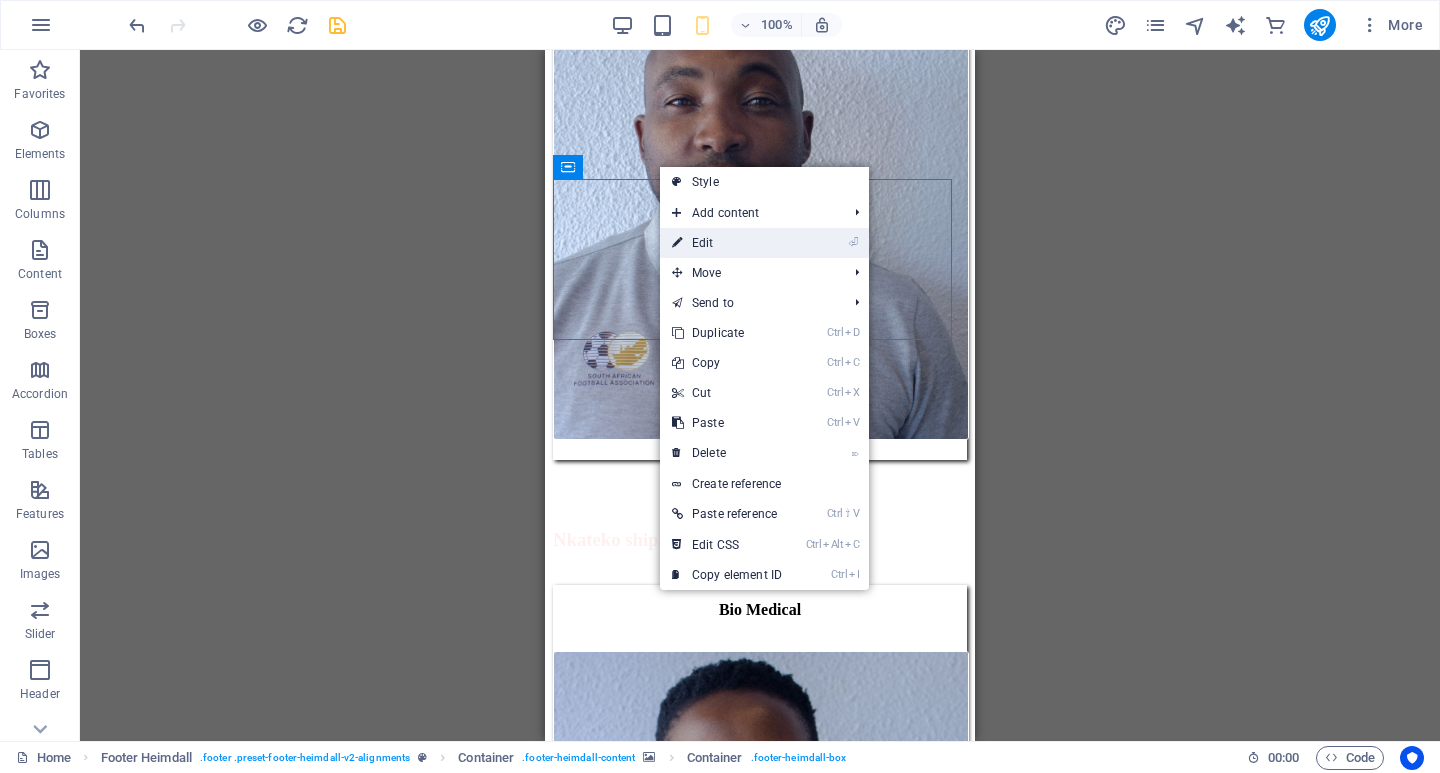 click on "⏎  Edit" at bounding box center (727, 243) 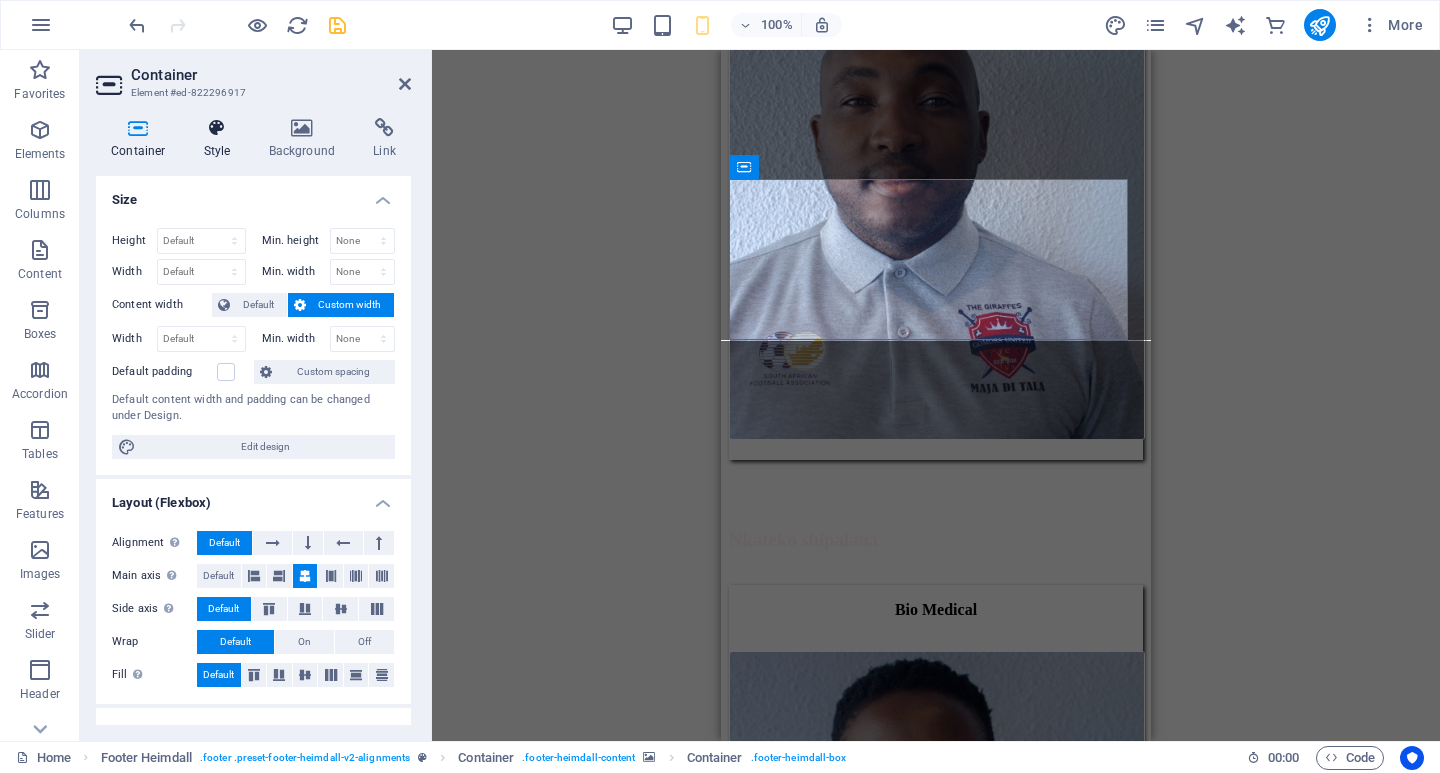 click on "Style" at bounding box center (221, 139) 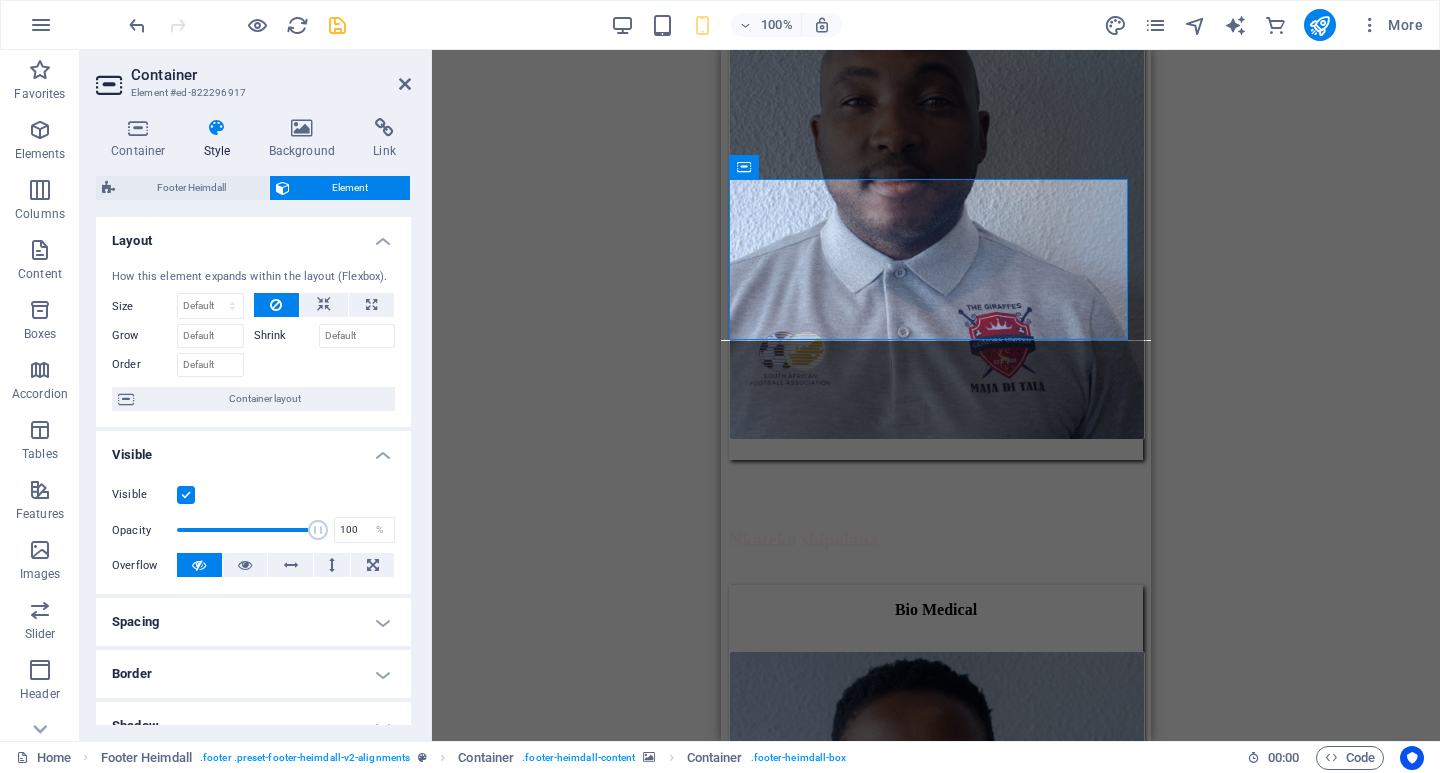 click at bounding box center (186, 495) 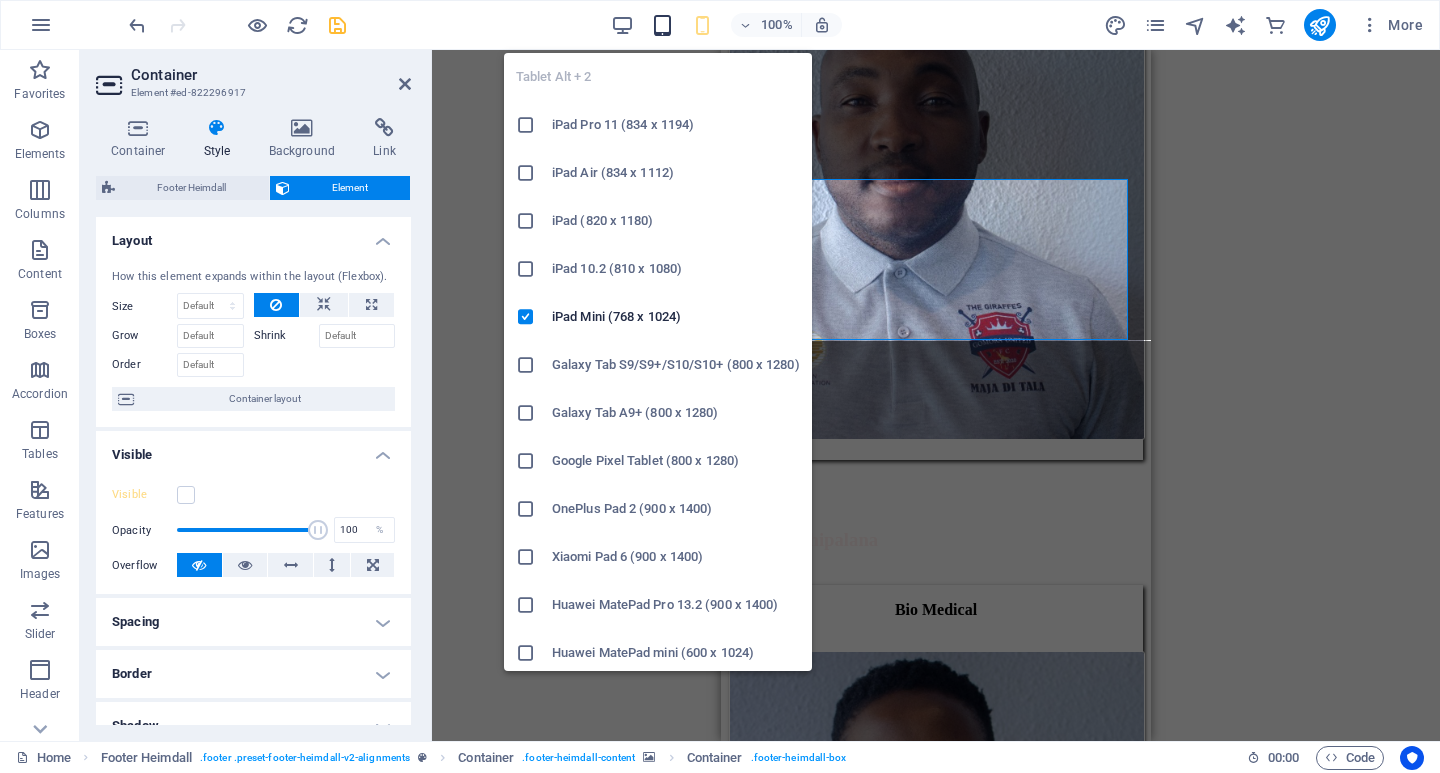 click at bounding box center [662, 25] 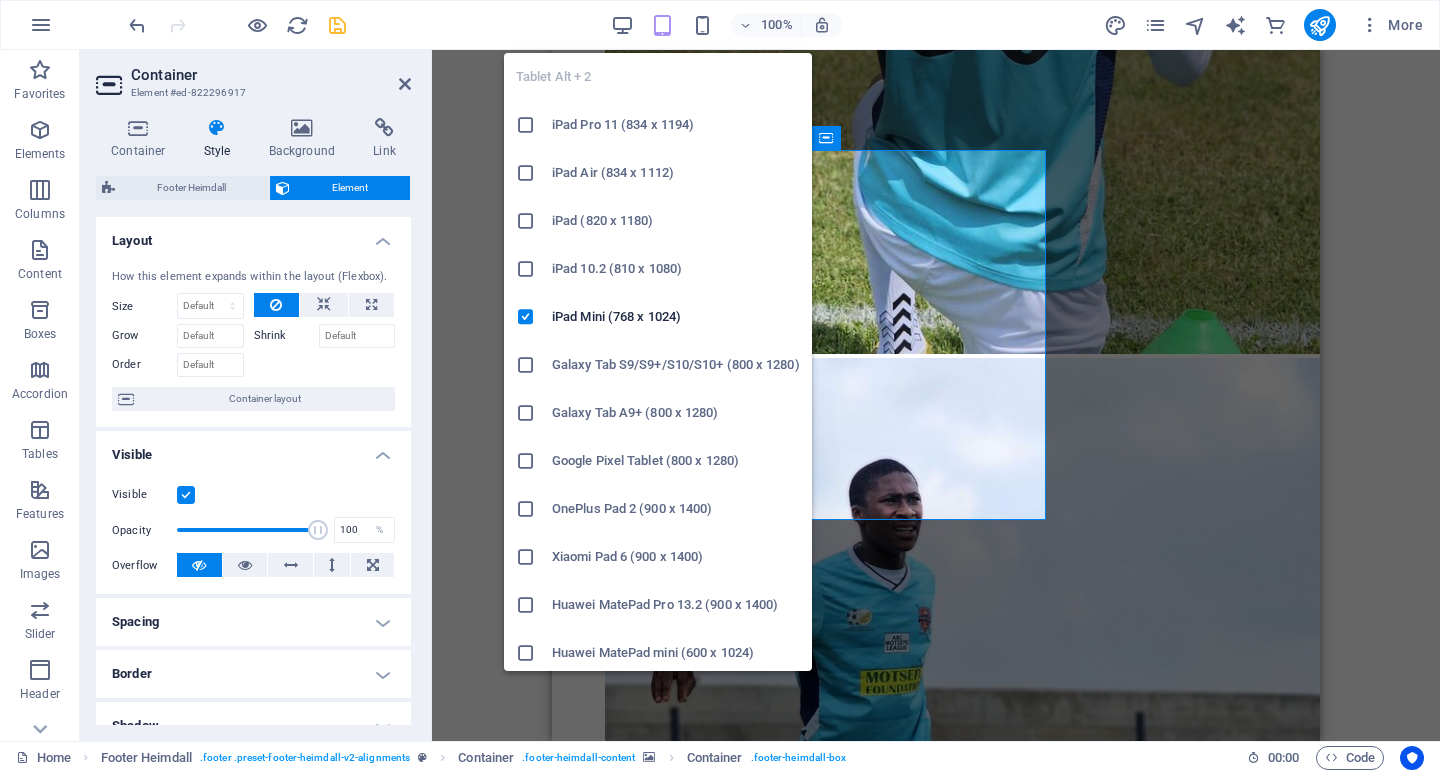 scroll, scrollTop: 13795, scrollLeft: 0, axis: vertical 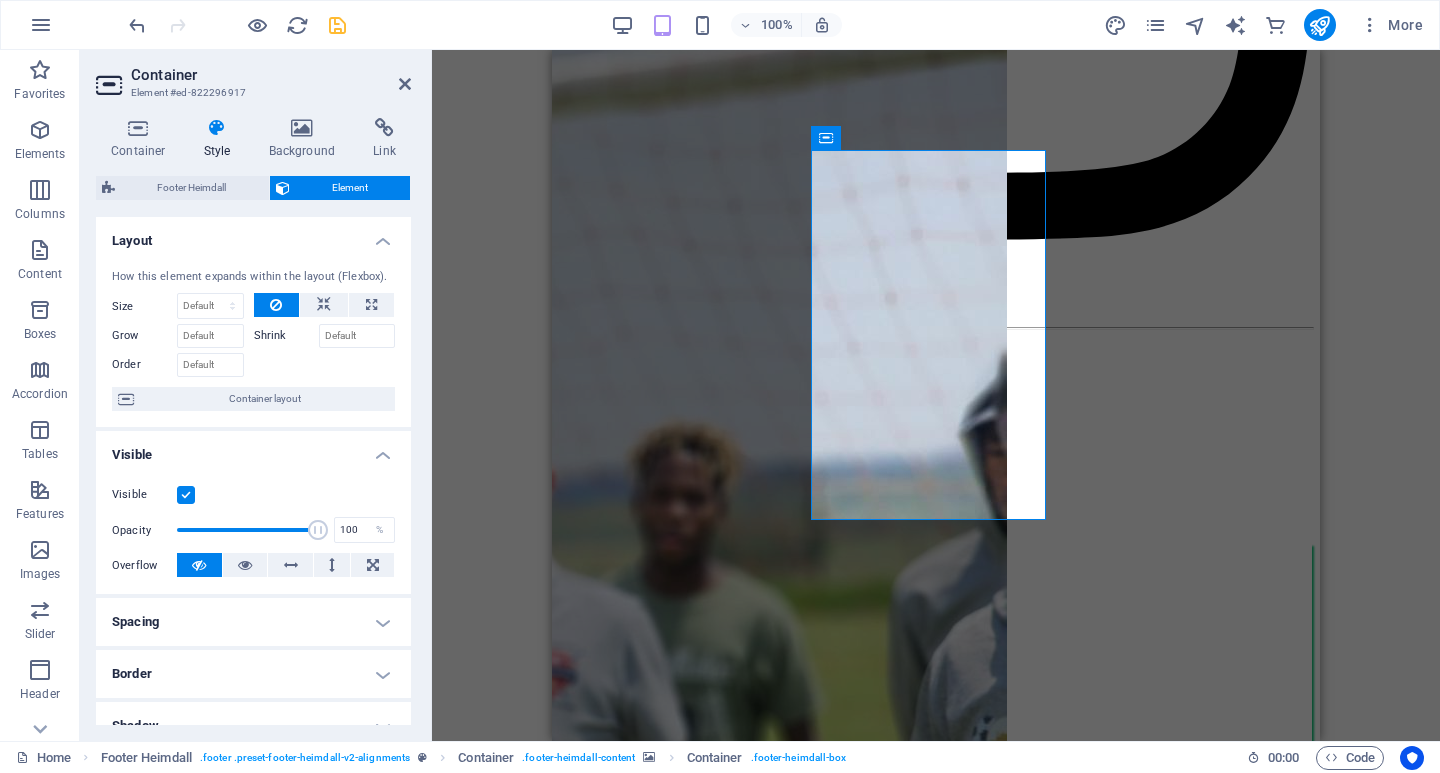 click at bounding box center (186, 495) 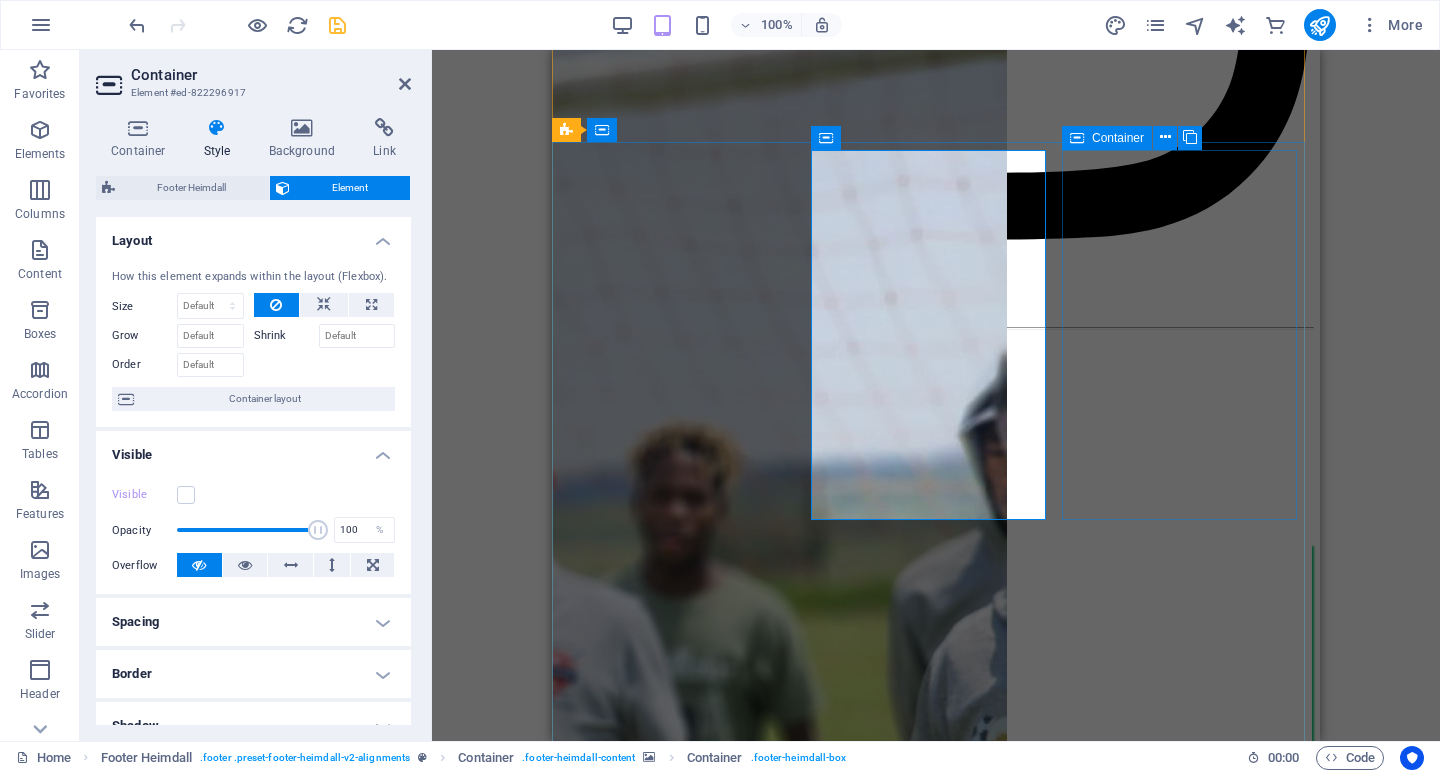 scroll, scrollTop: 13832, scrollLeft: 0, axis: vertical 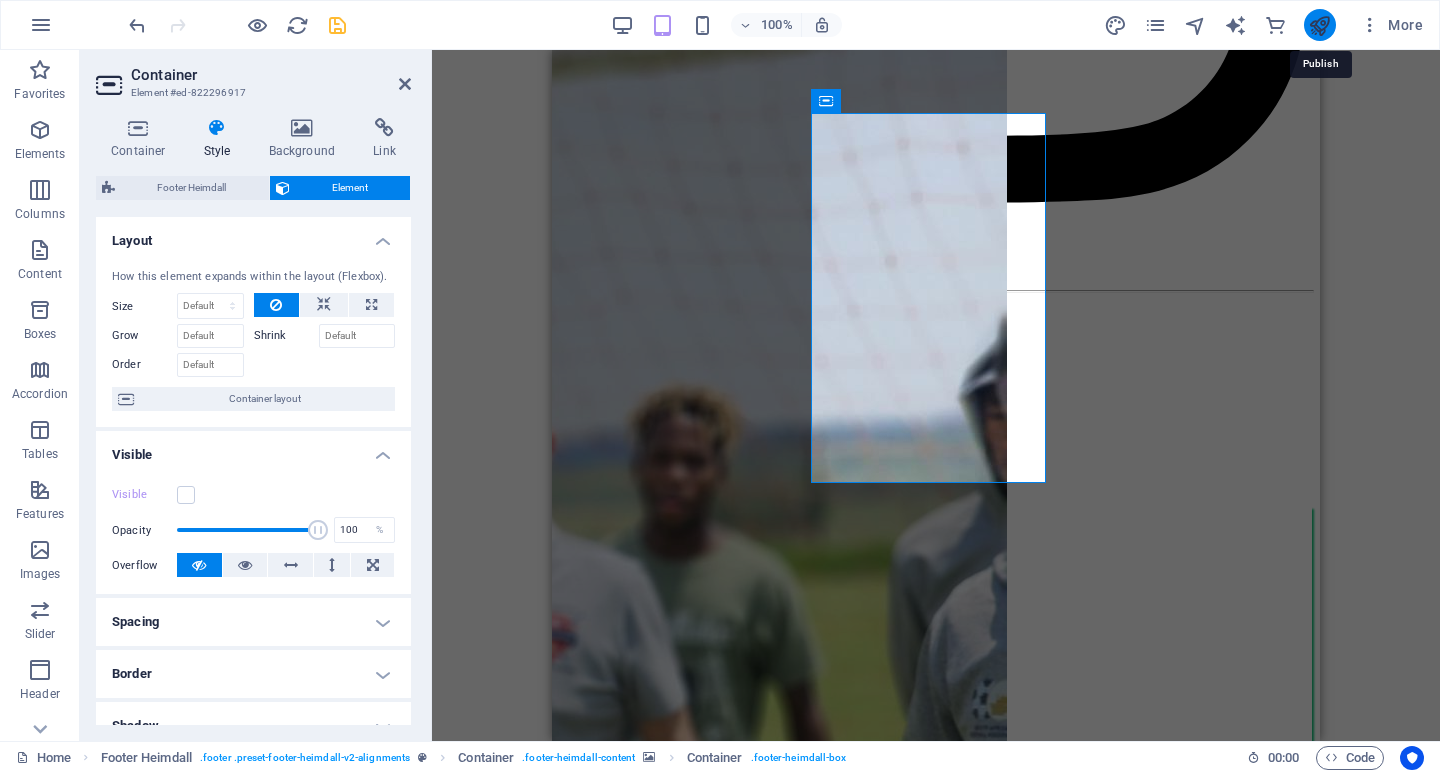 click at bounding box center (1319, 25) 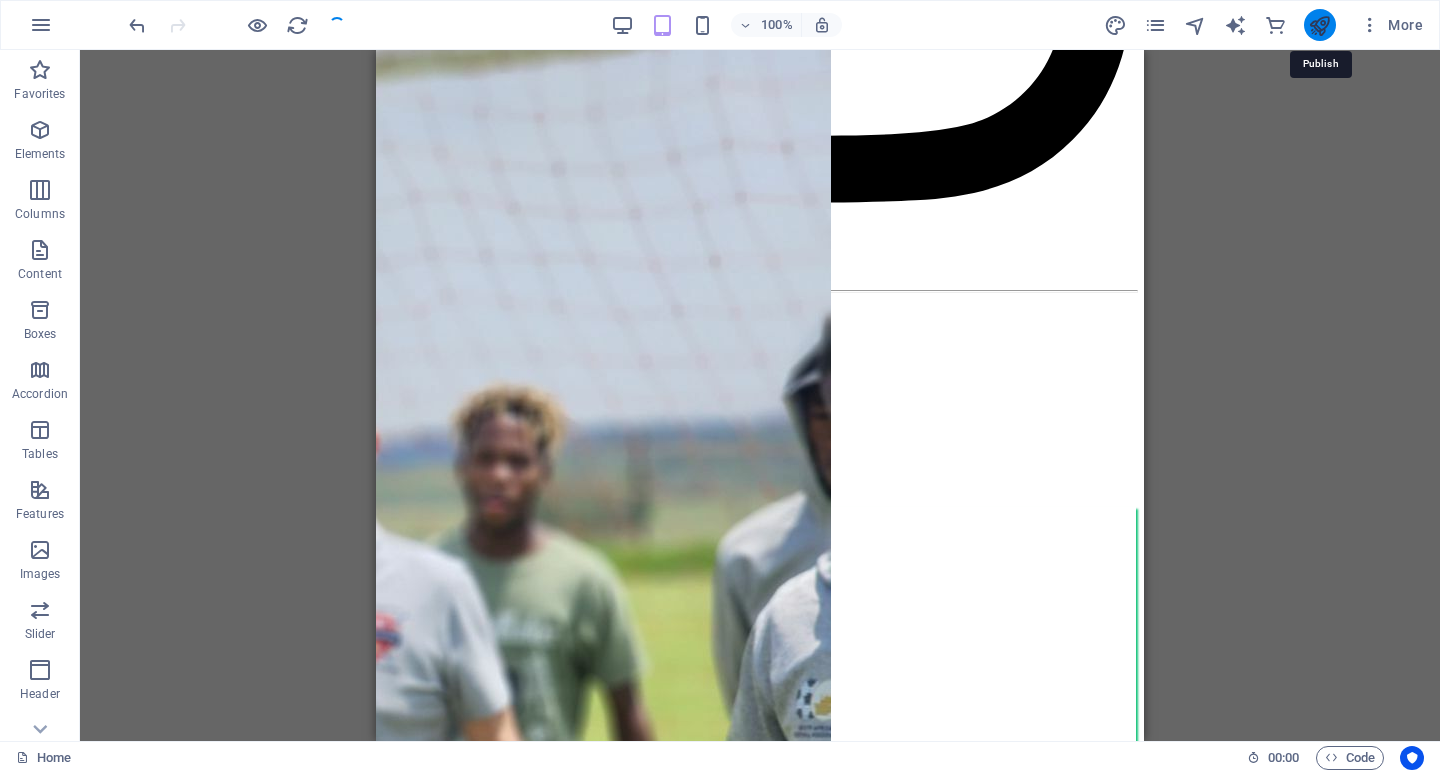 click at bounding box center [1319, 25] 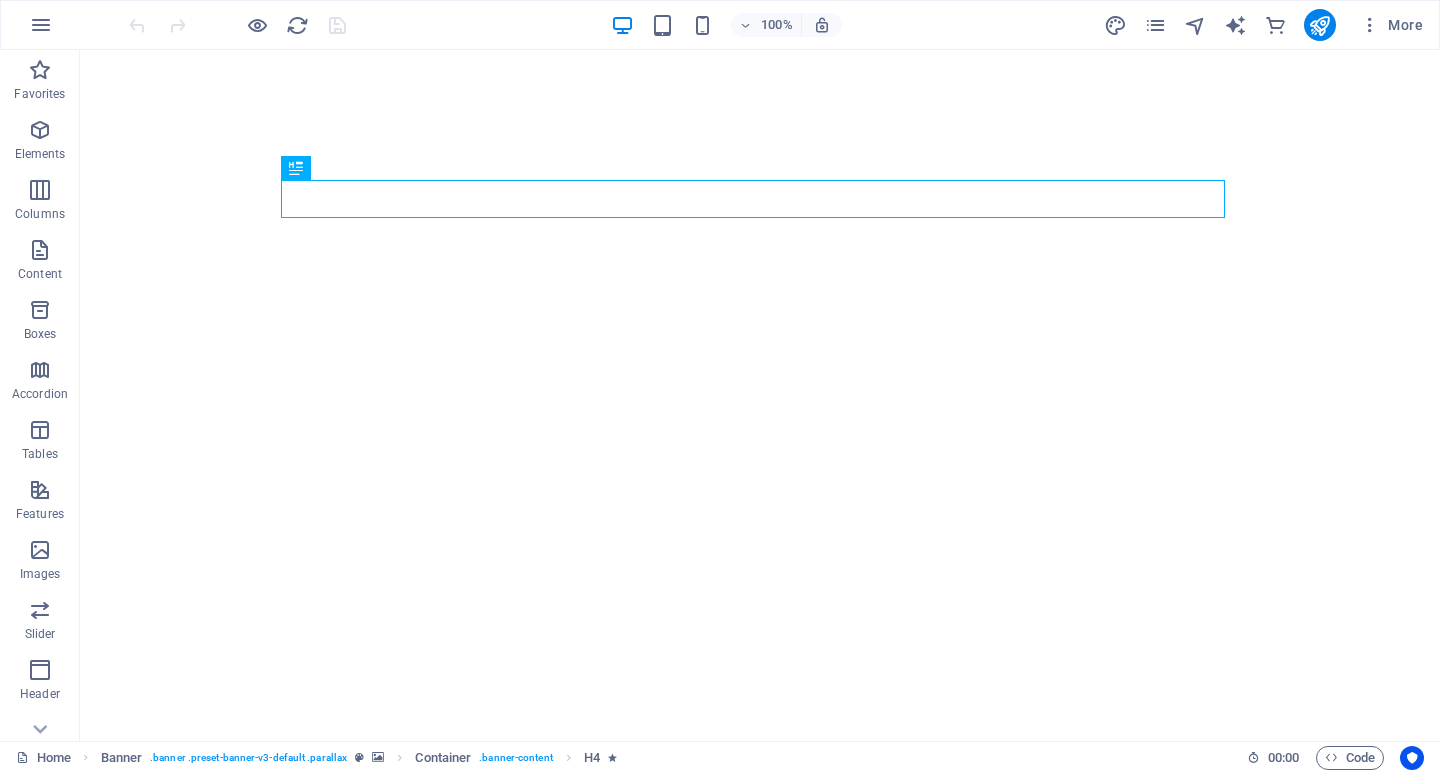 scroll, scrollTop: 0, scrollLeft: 0, axis: both 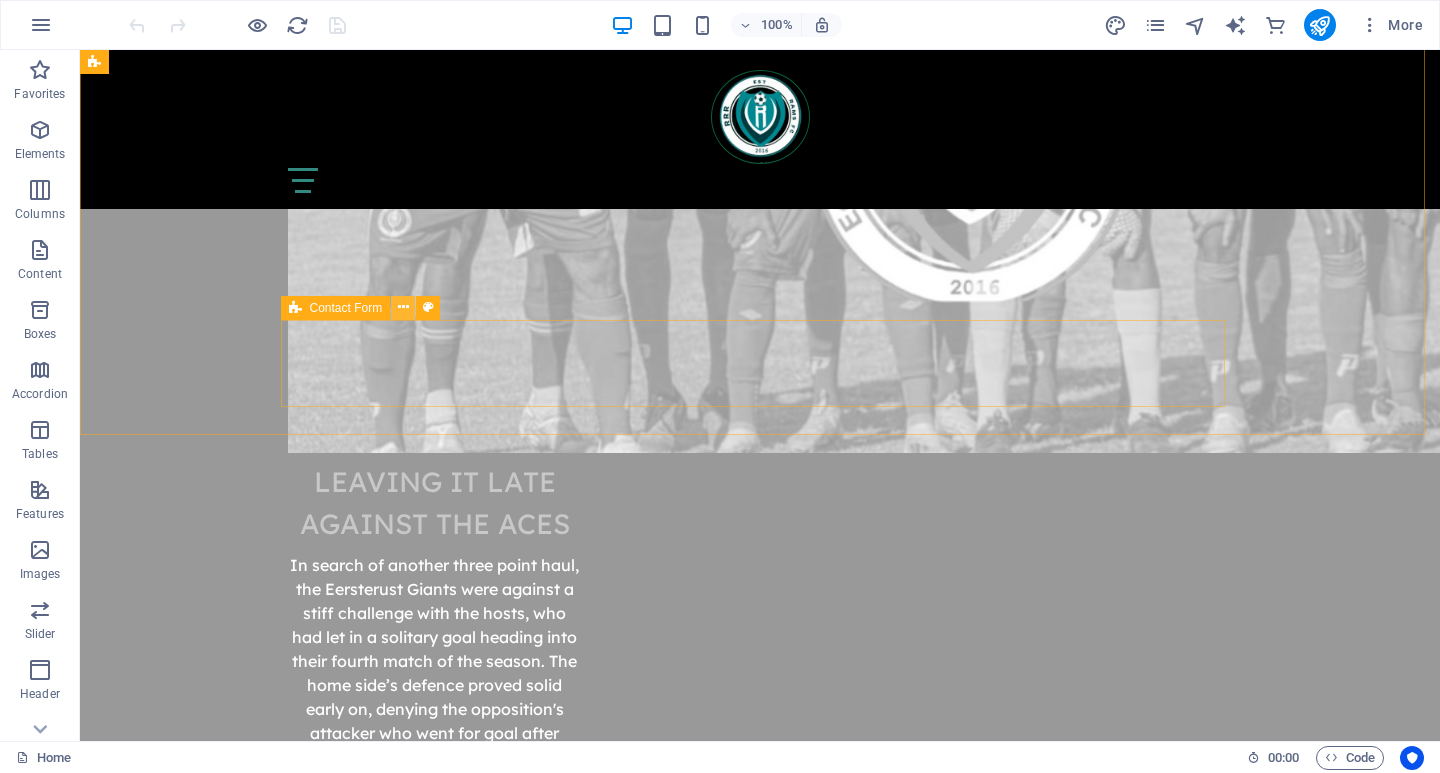 click at bounding box center (403, 307) 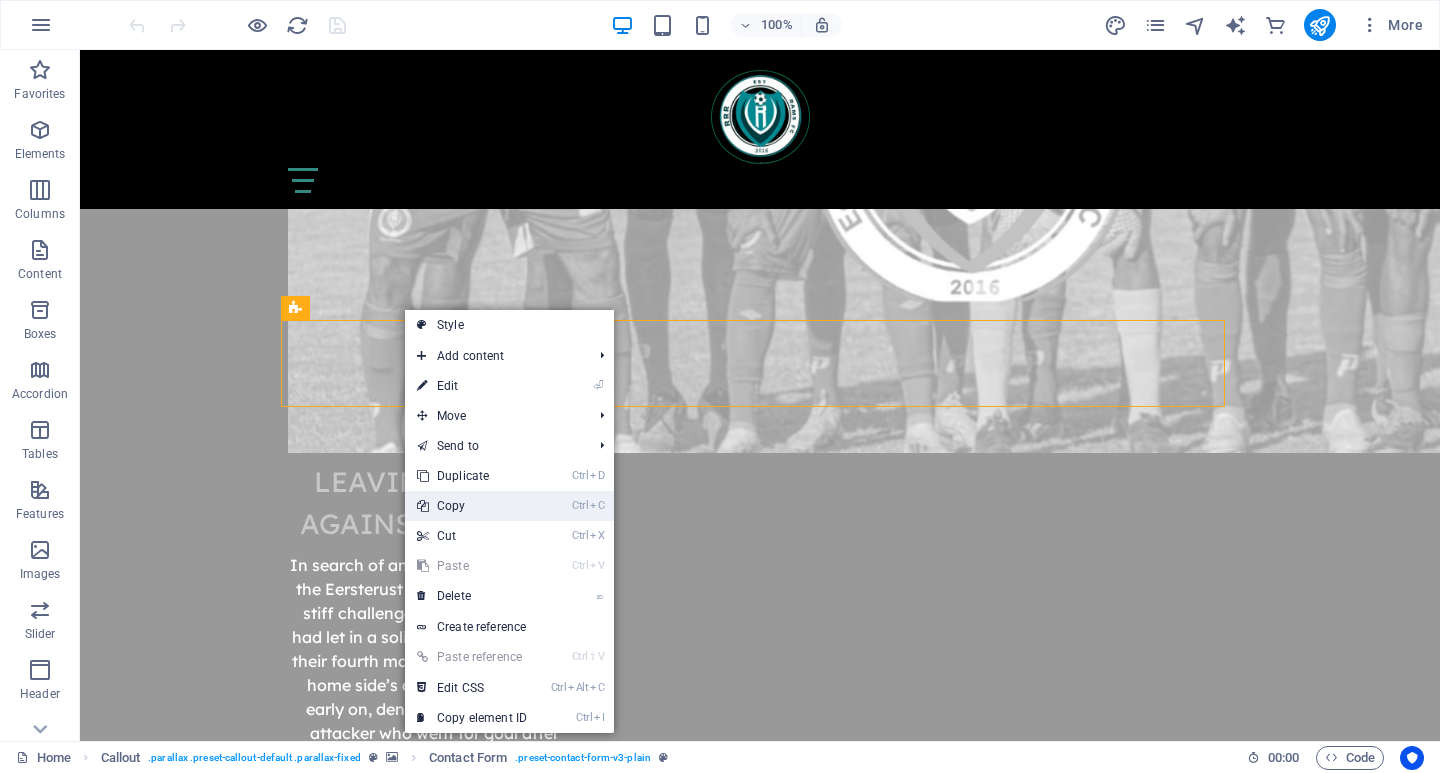 click on "Ctrl C  Copy" at bounding box center (472, 506) 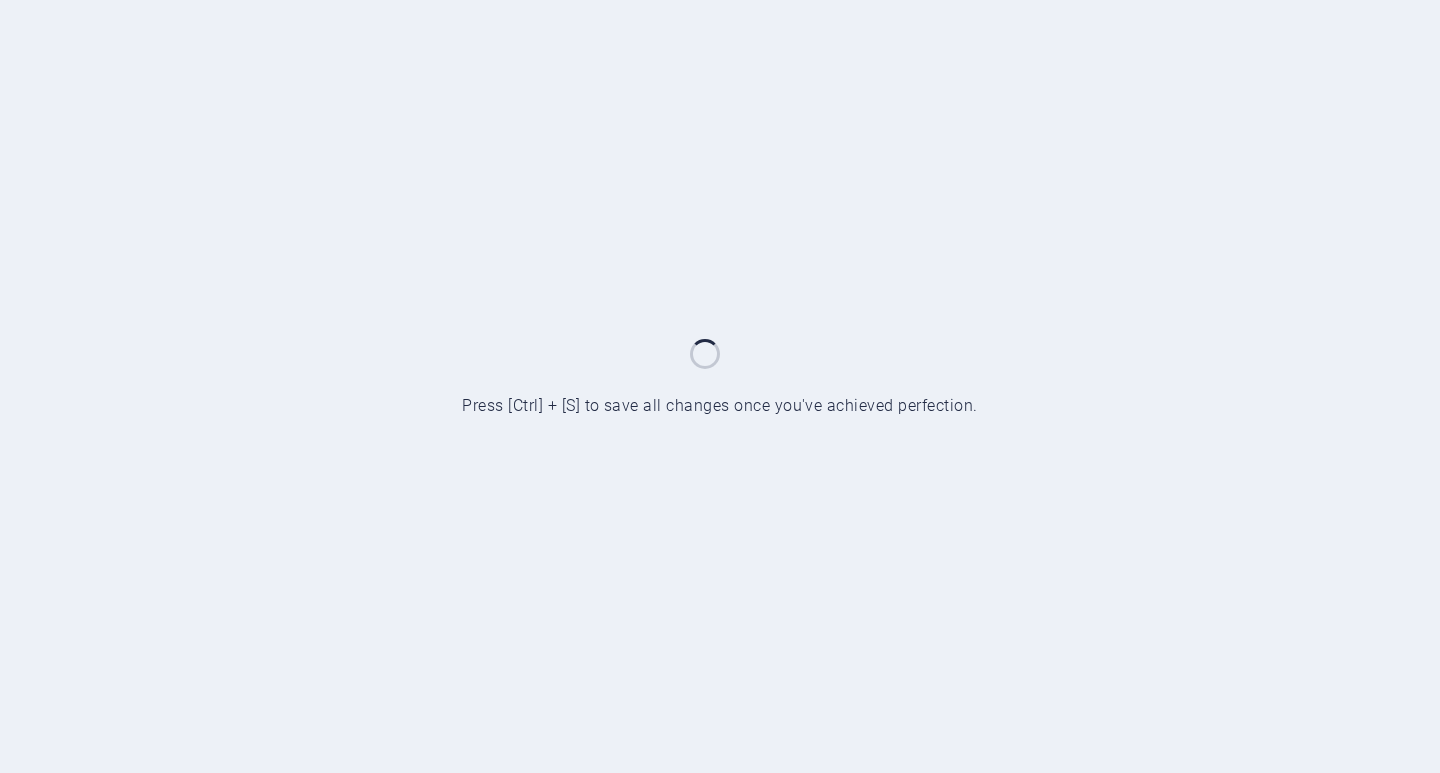 scroll, scrollTop: 0, scrollLeft: 0, axis: both 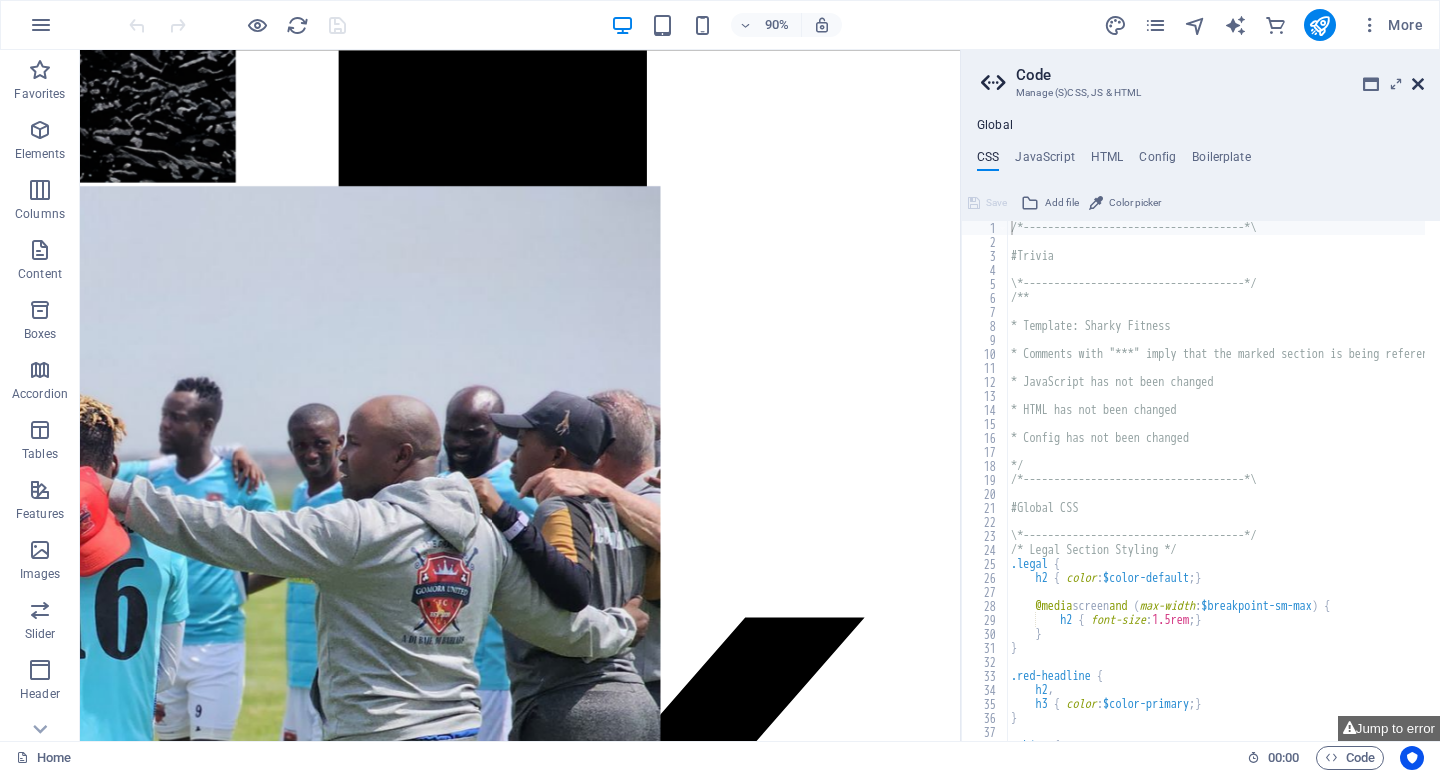 click at bounding box center [1418, 84] 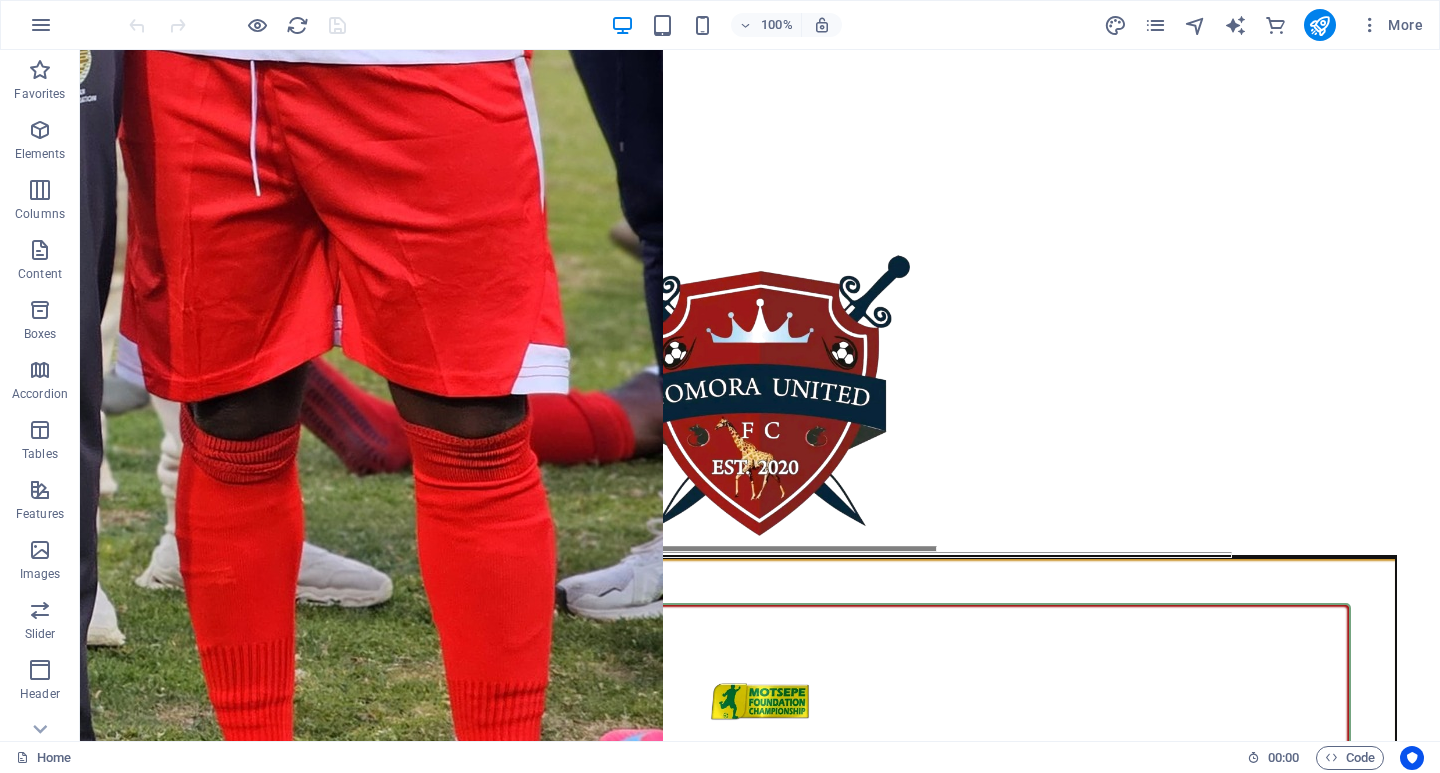 scroll, scrollTop: 14136, scrollLeft: 0, axis: vertical 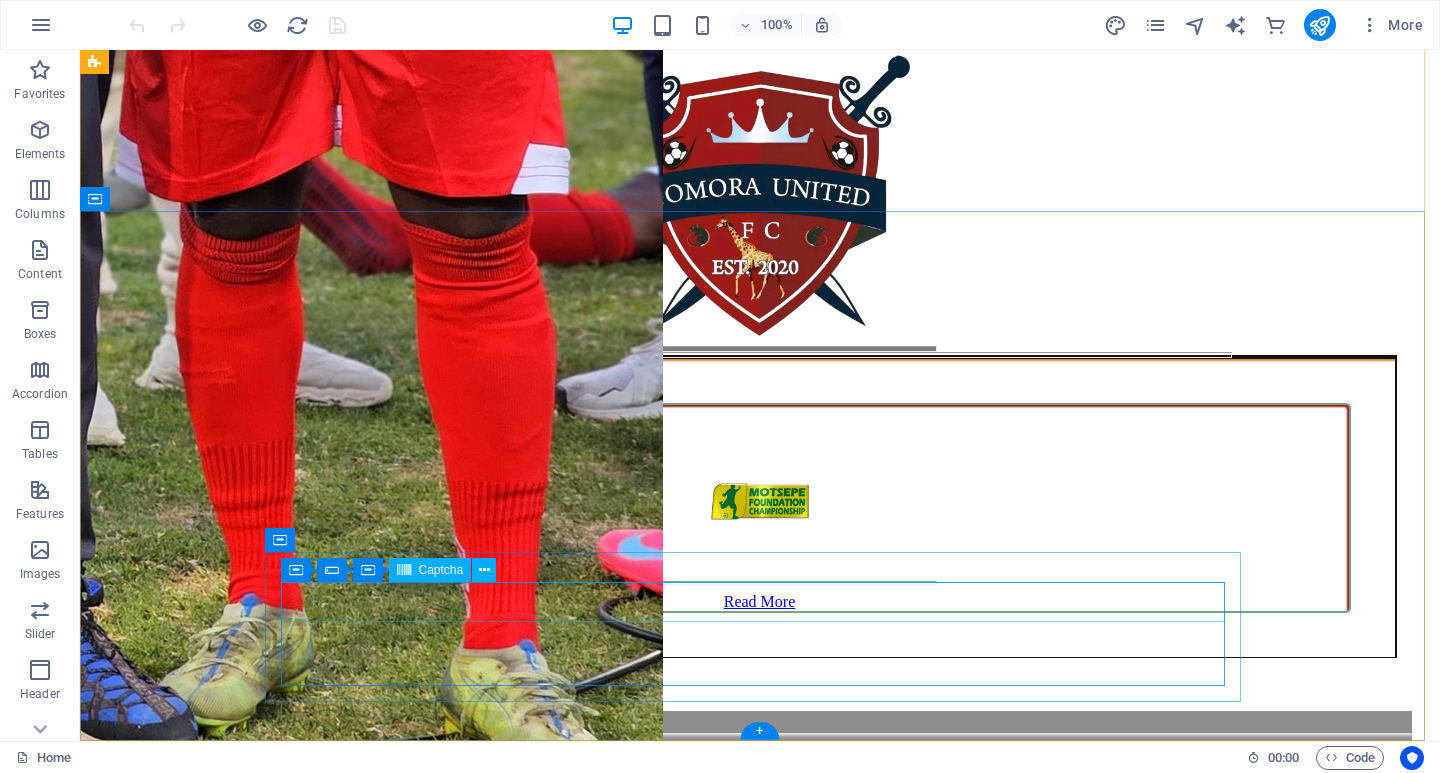 click on "Unreadable? Load new" 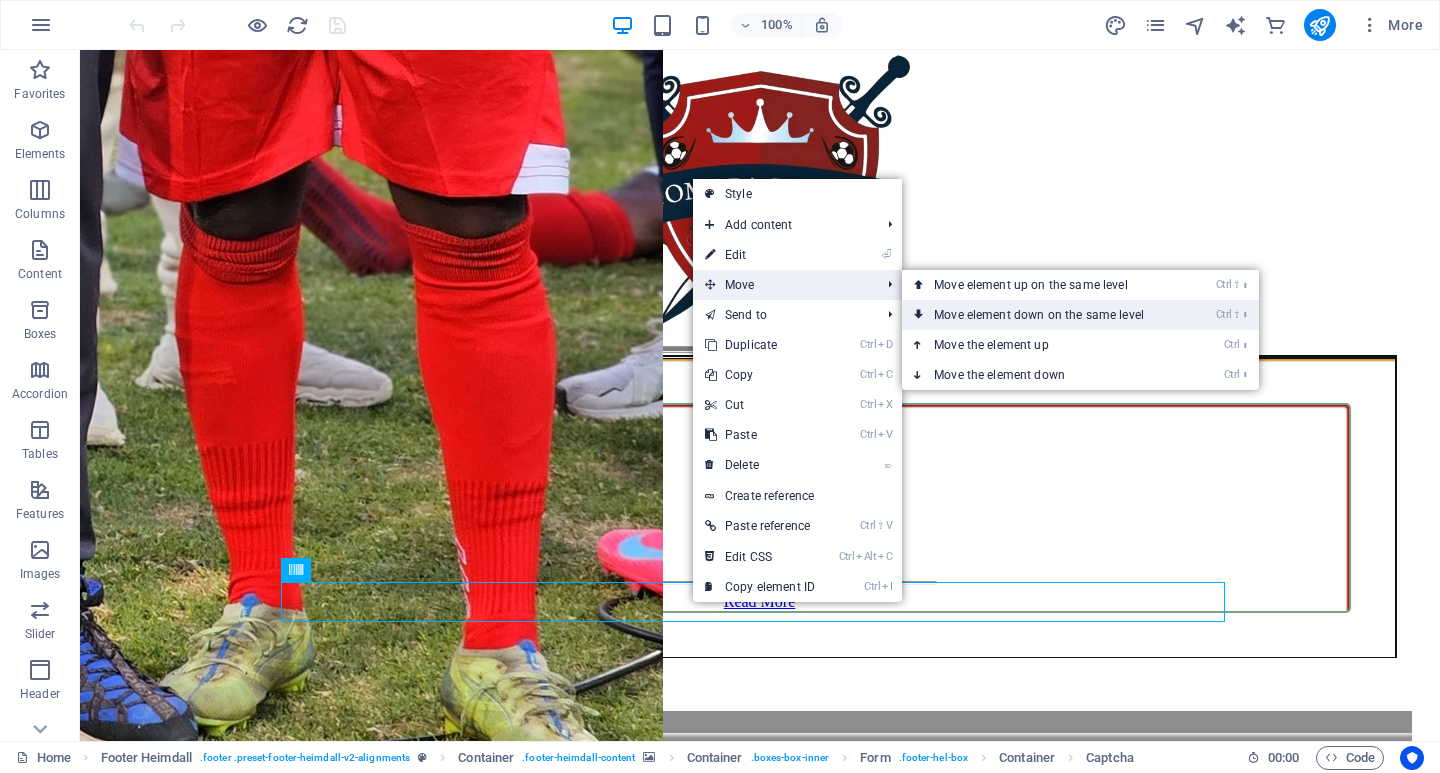 click on "Ctrl ⇧ ⬇  Move element down on the same level" at bounding box center (1043, 315) 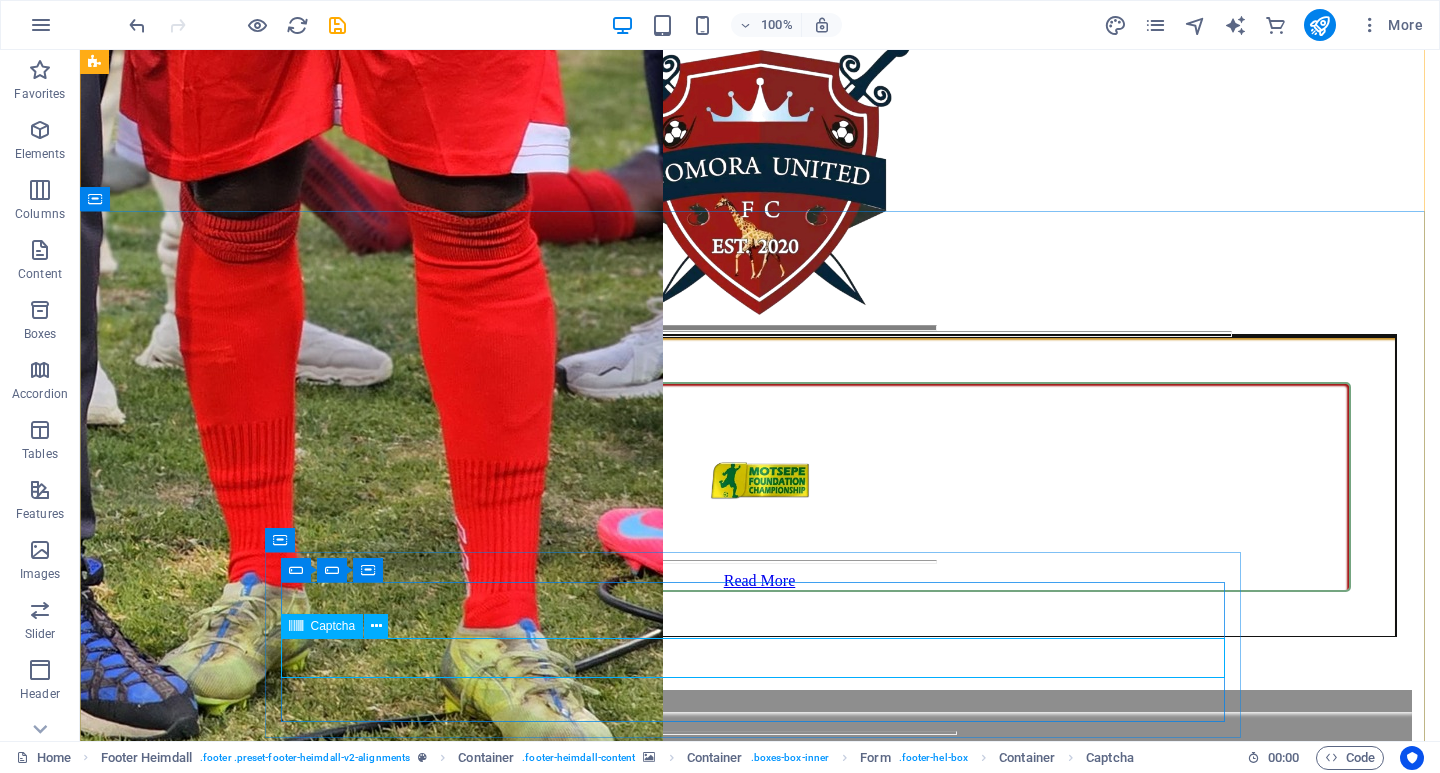scroll, scrollTop: 14172, scrollLeft: 0, axis: vertical 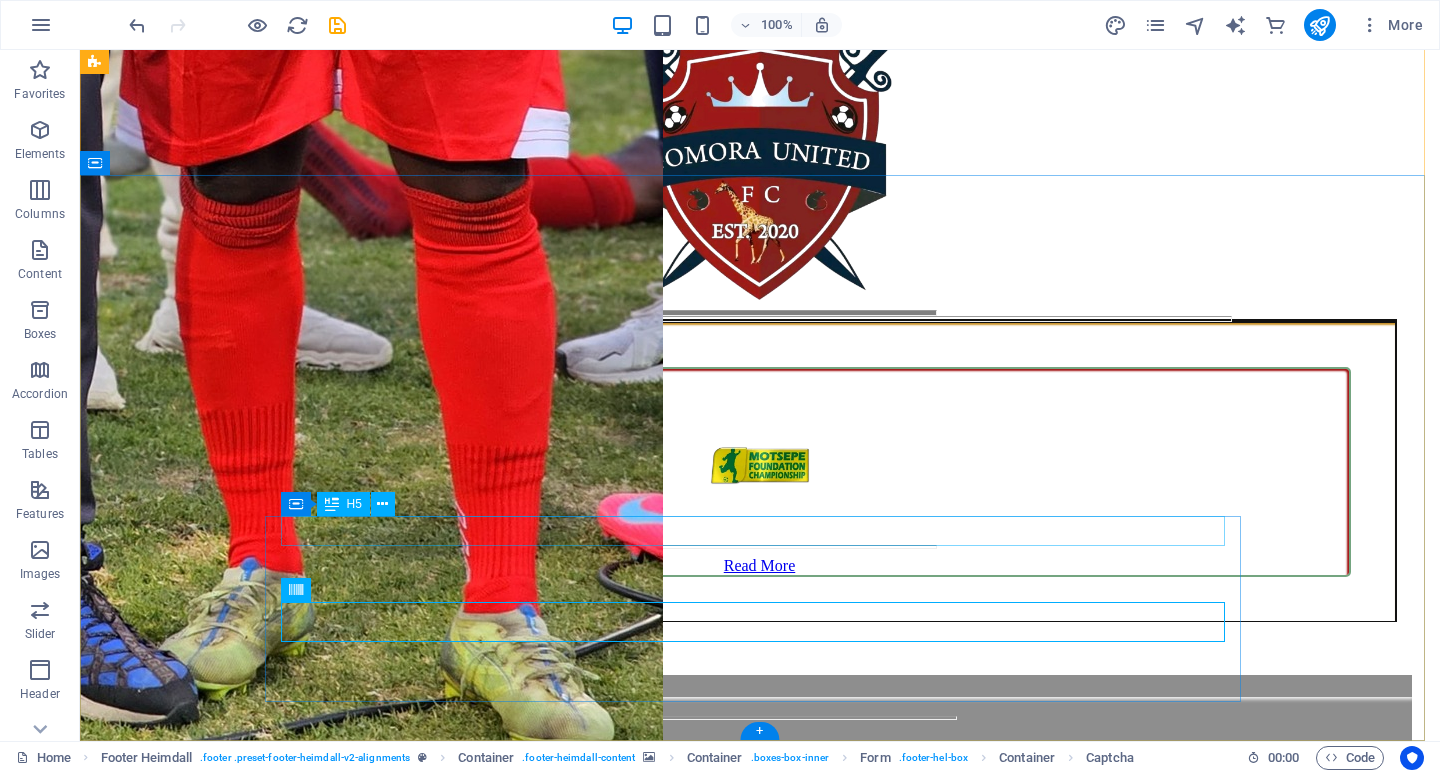 click on "subscribe and get updates from our platform" at bounding box center [760, 56256] 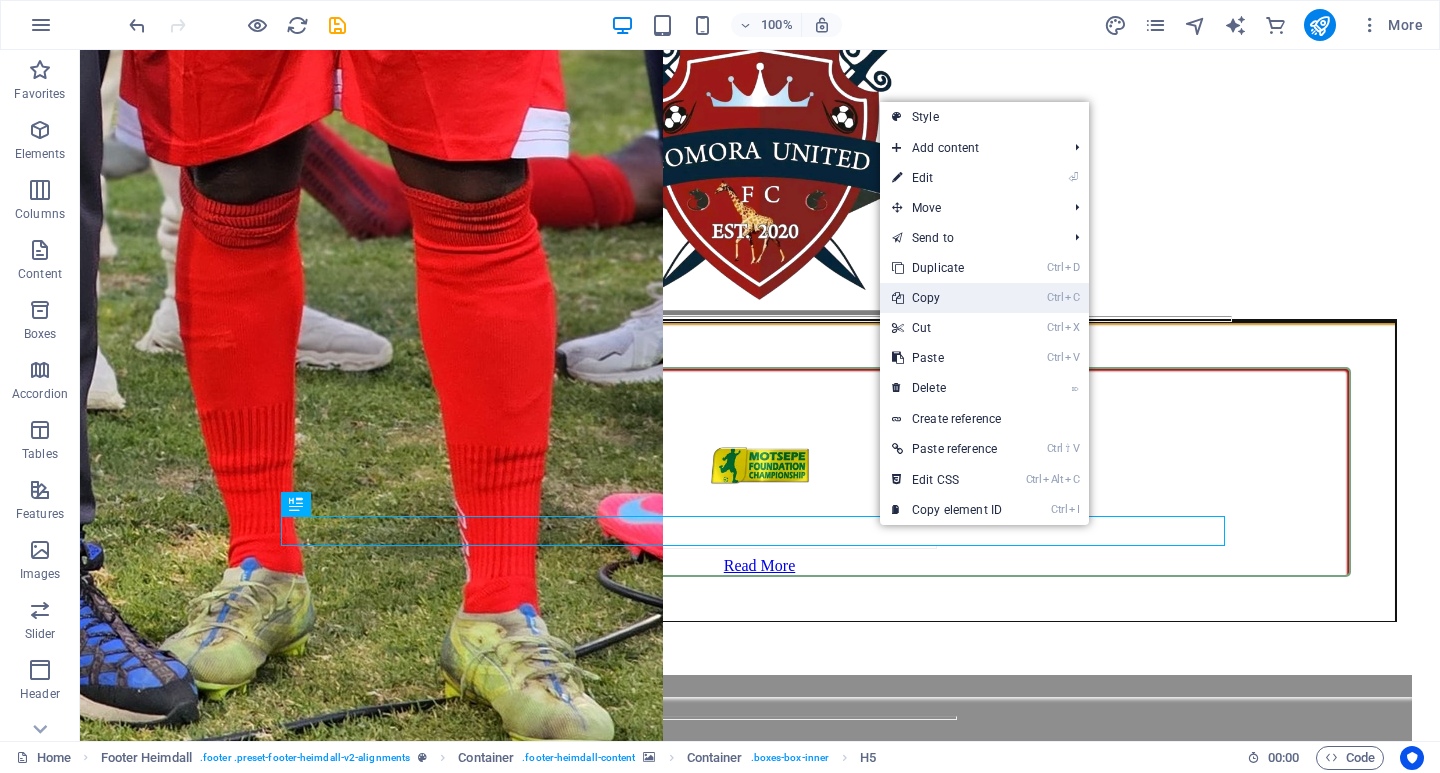 click on "Ctrl C  Copy" at bounding box center [947, 298] 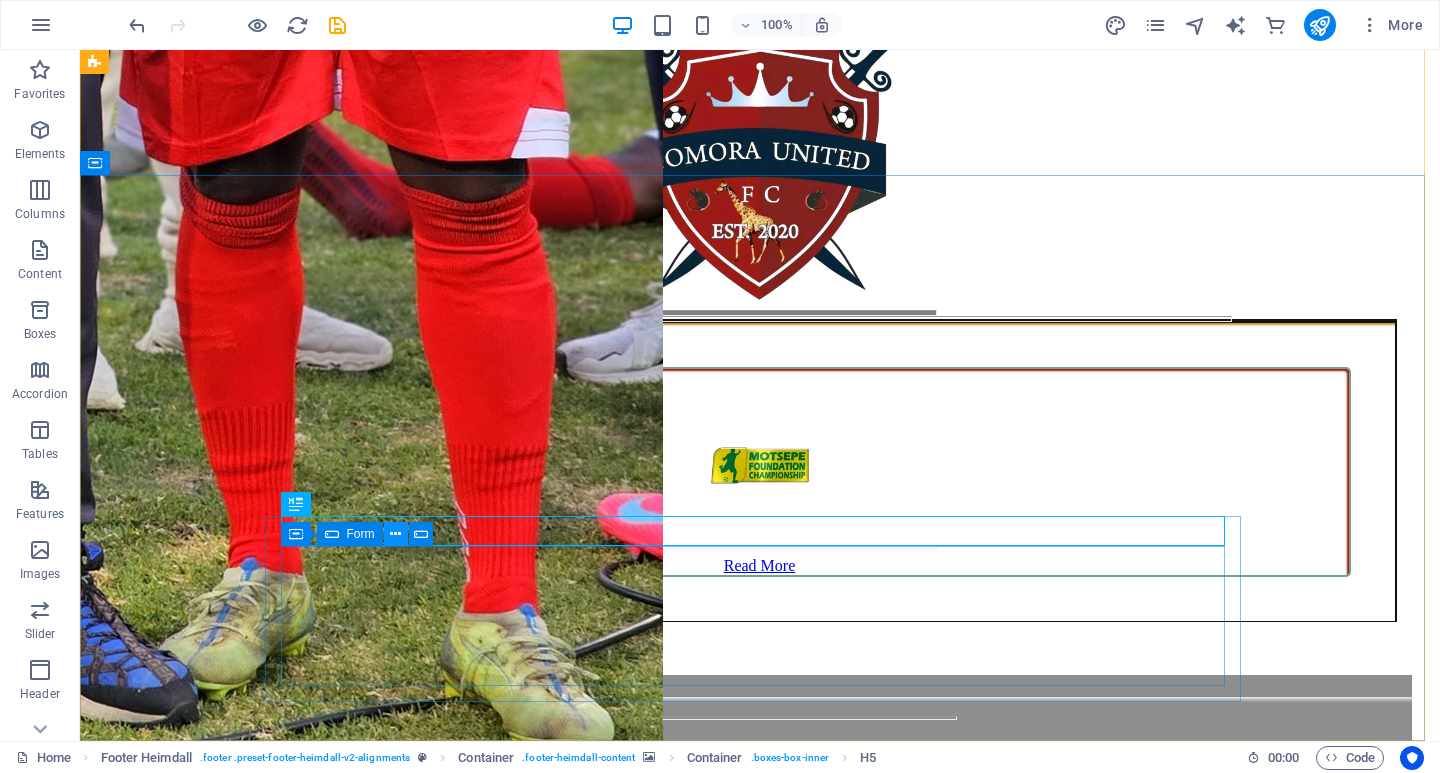 click at bounding box center [395, 534] 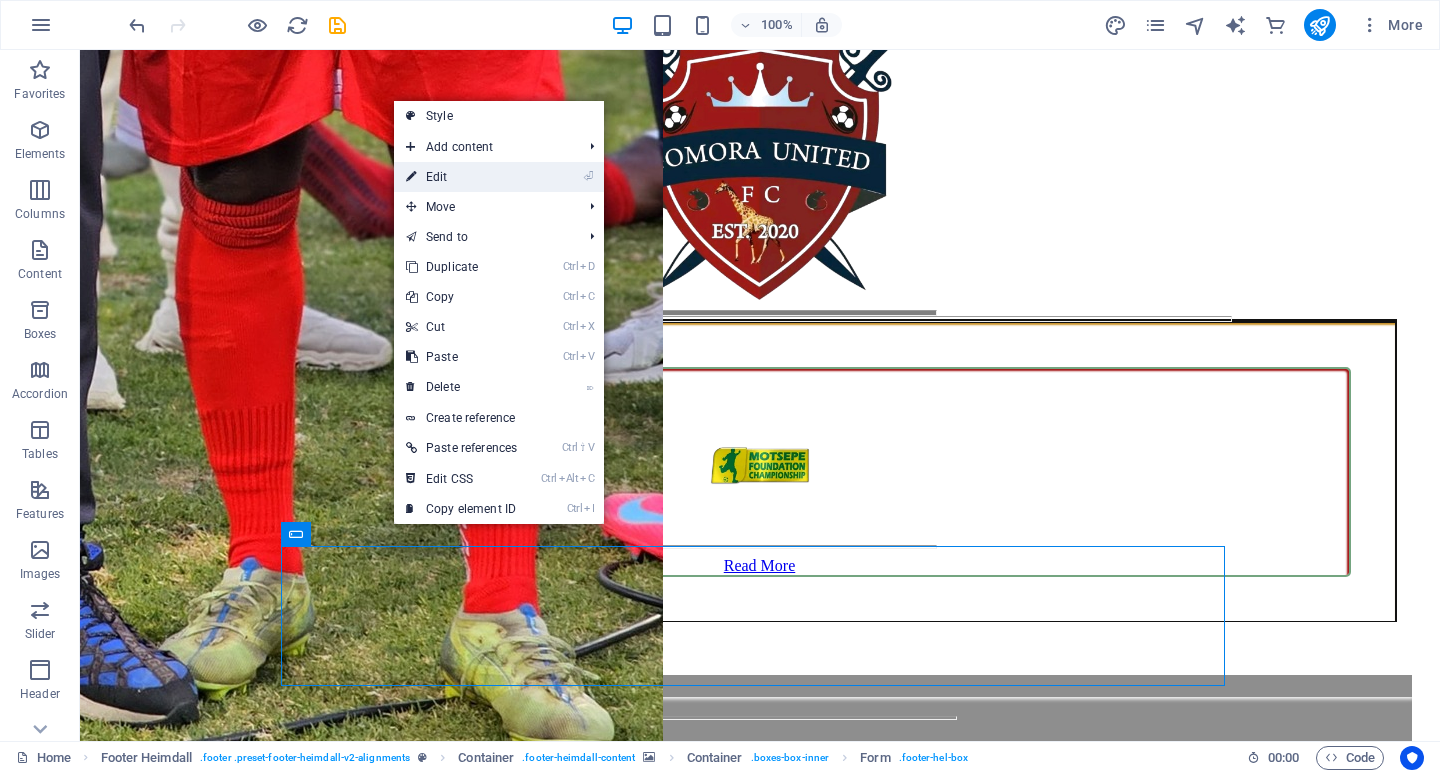 click on "⏎  Edit" at bounding box center [461, 177] 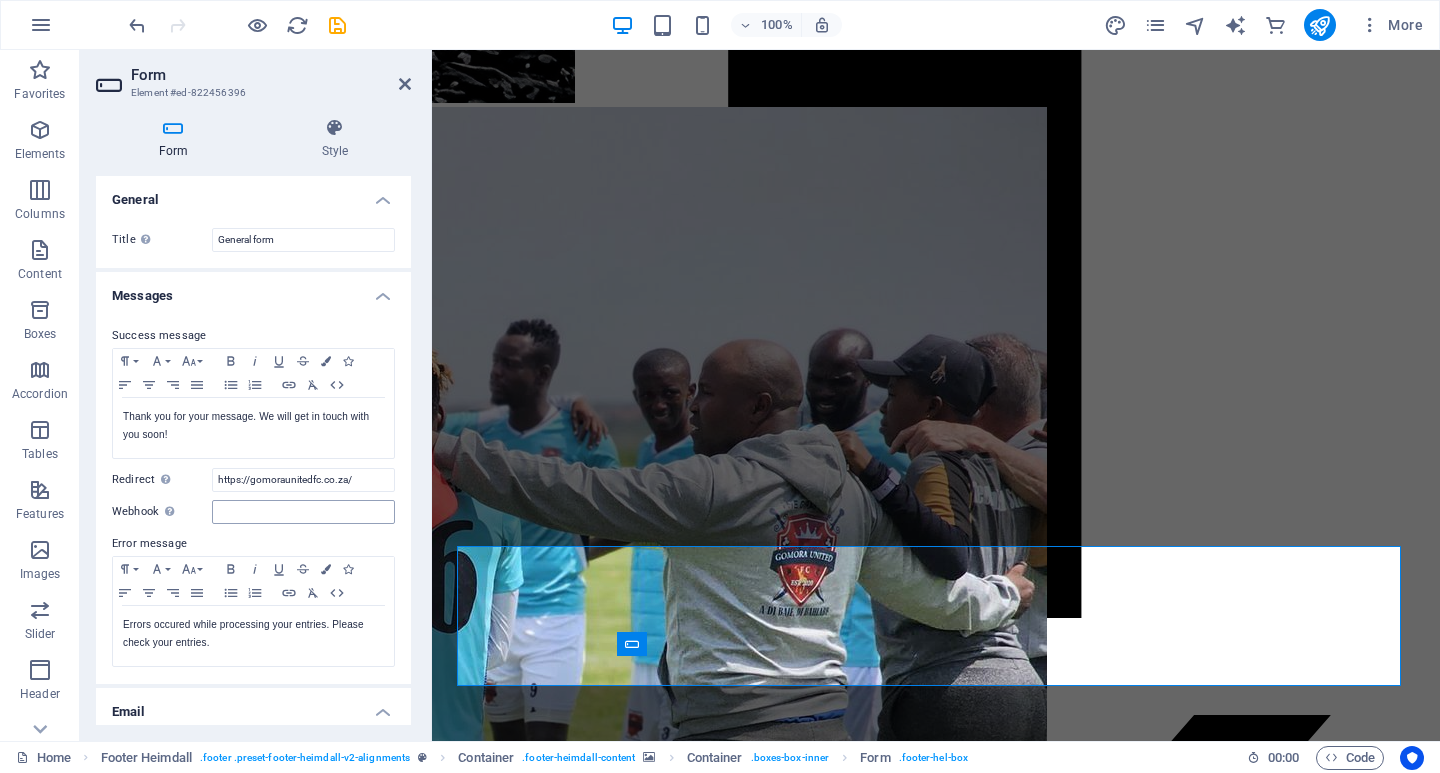 scroll, scrollTop: 14032, scrollLeft: 0, axis: vertical 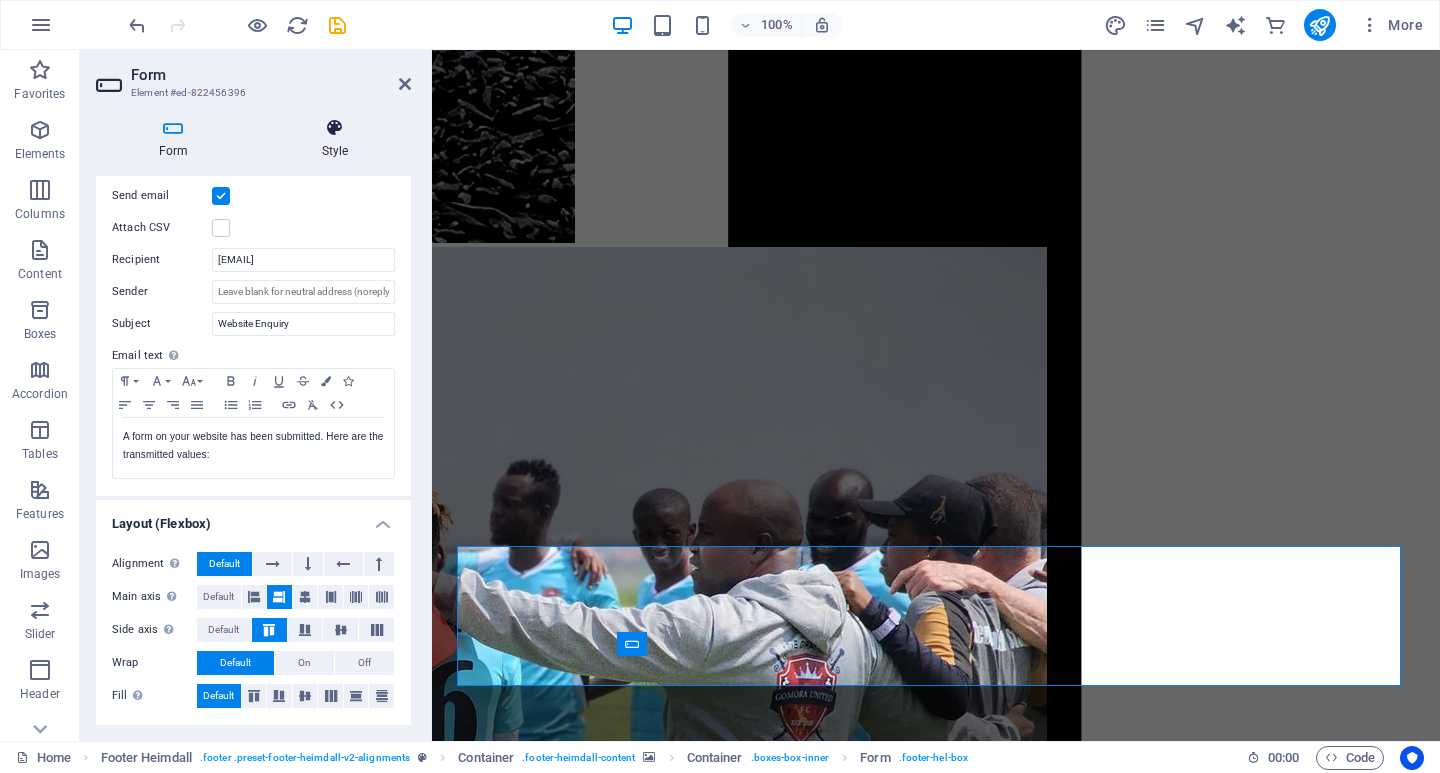 click on "Style" at bounding box center (335, 139) 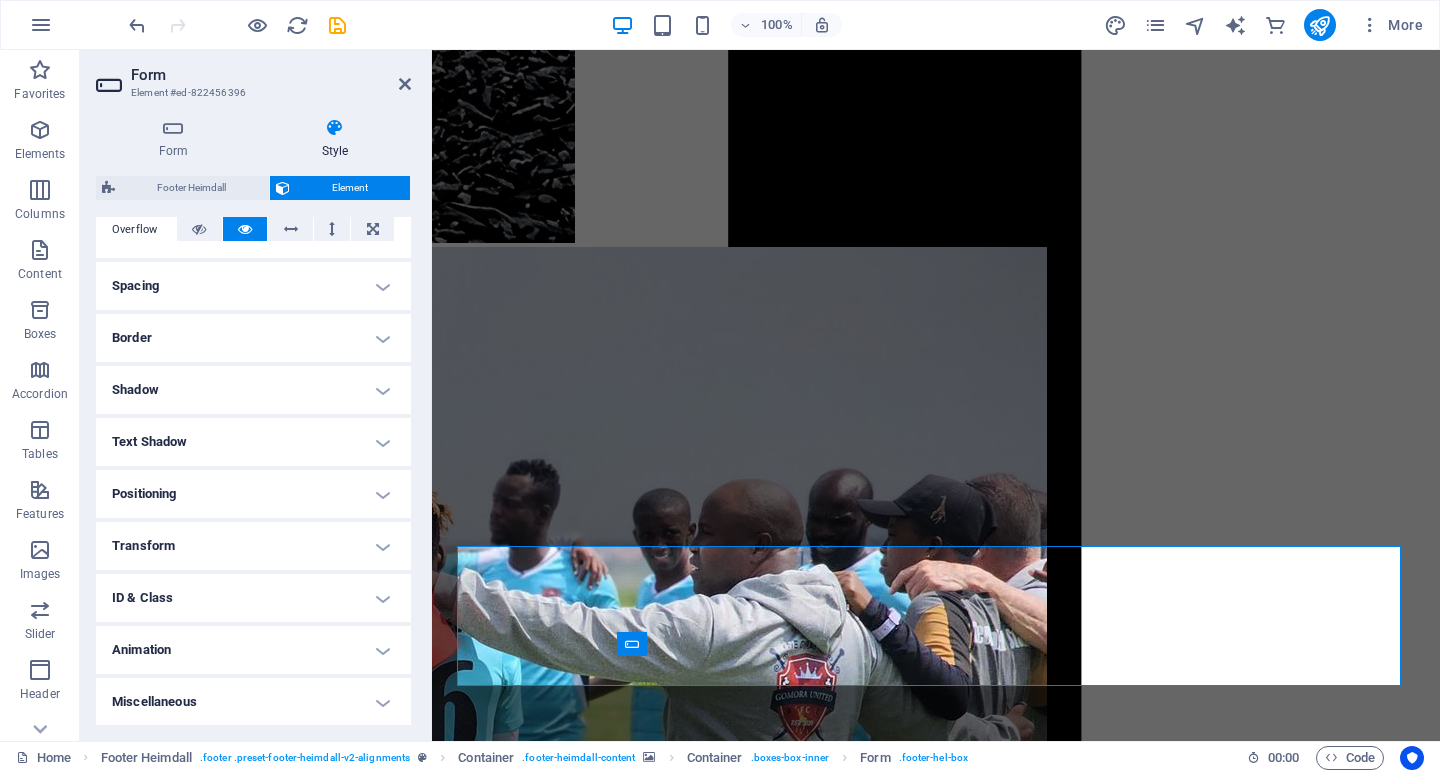 scroll, scrollTop: 337, scrollLeft: 0, axis: vertical 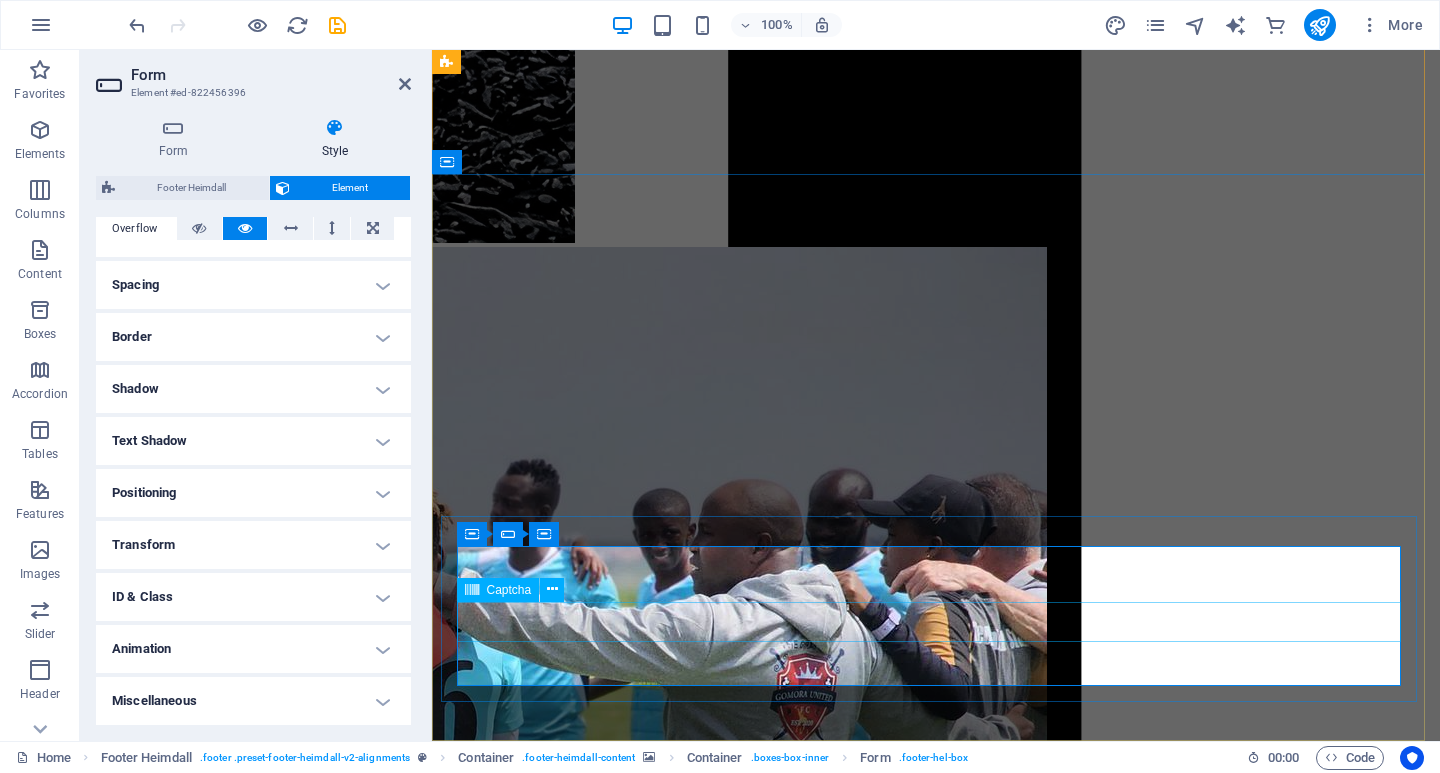 click on "Unreadable? Load new" 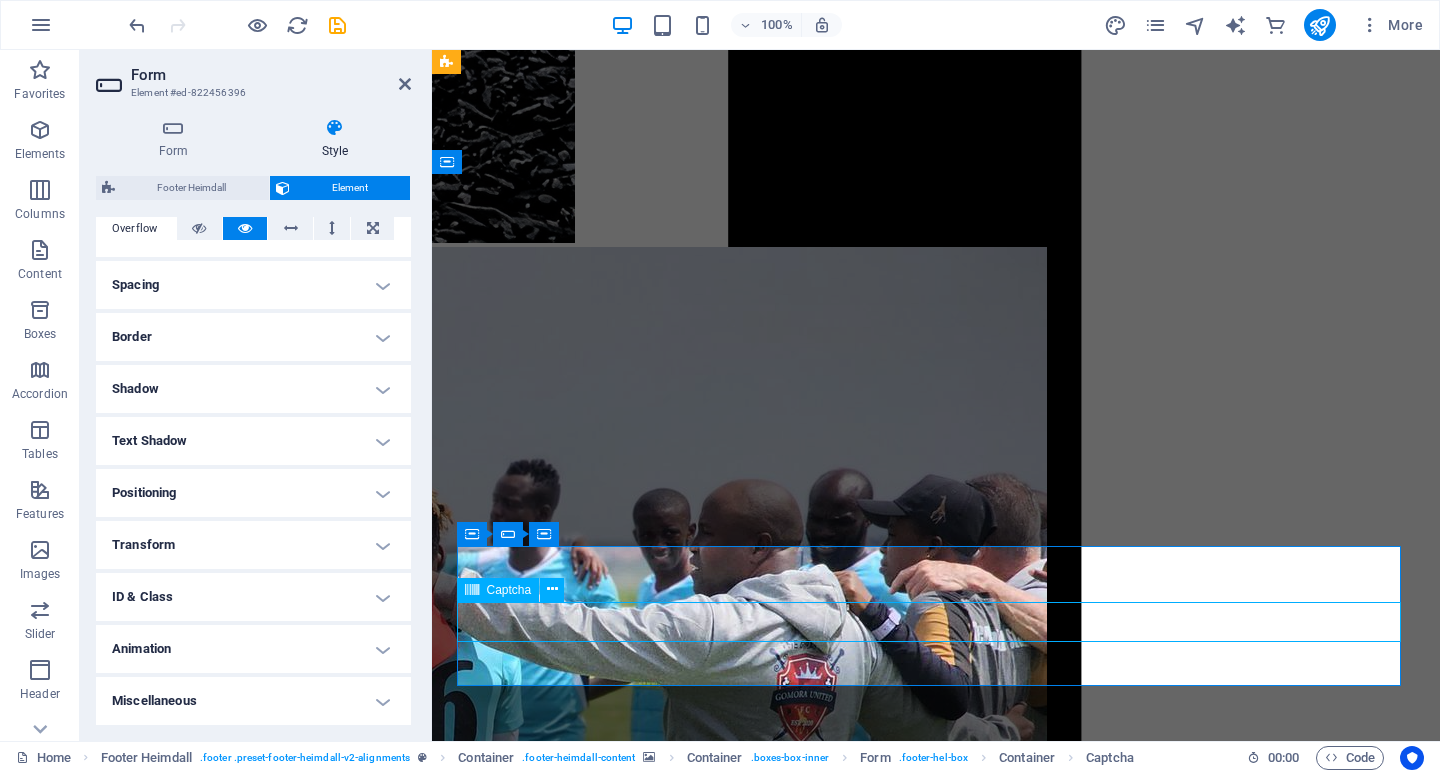 click on "Unreadable? Load new" 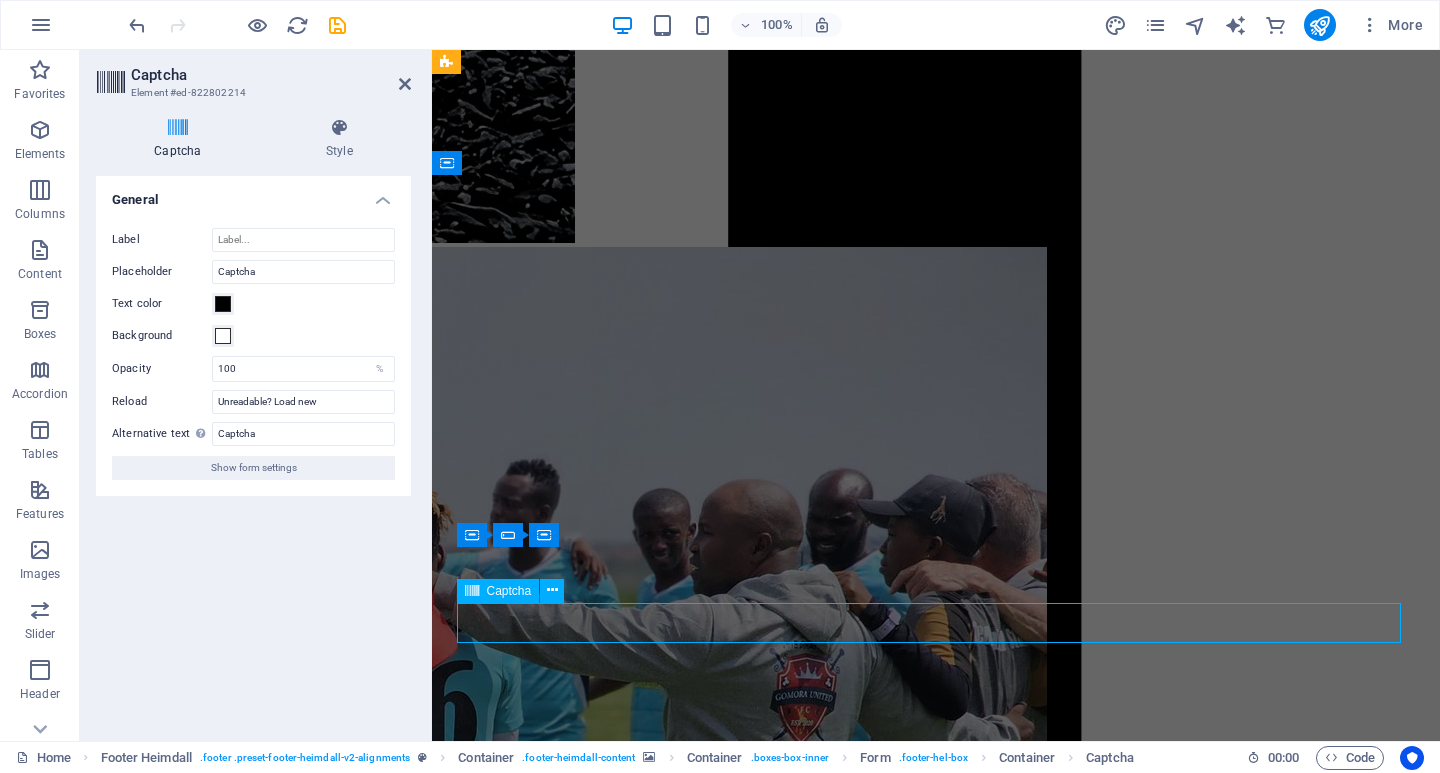 scroll, scrollTop: 14031, scrollLeft: 0, axis: vertical 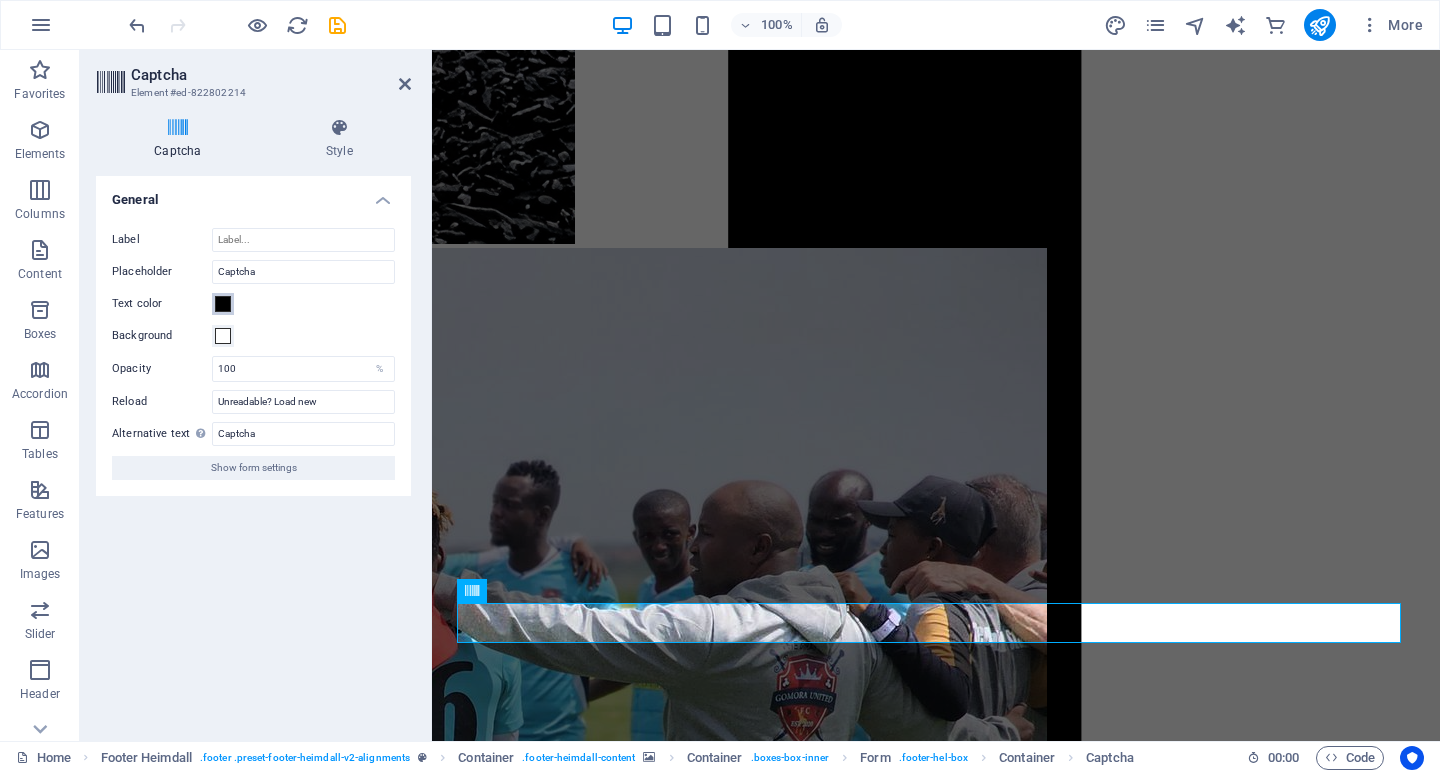 click at bounding box center (223, 304) 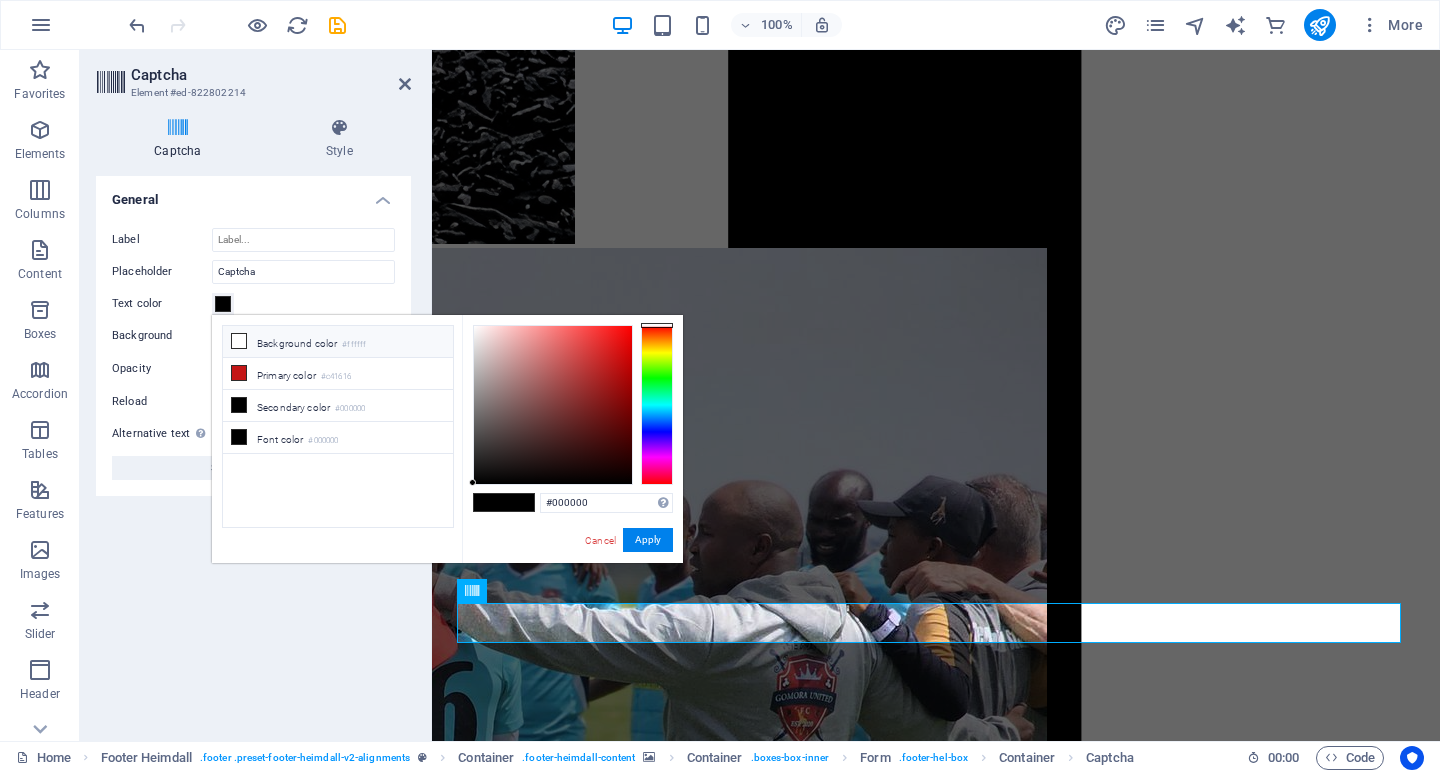 click at bounding box center (239, 341) 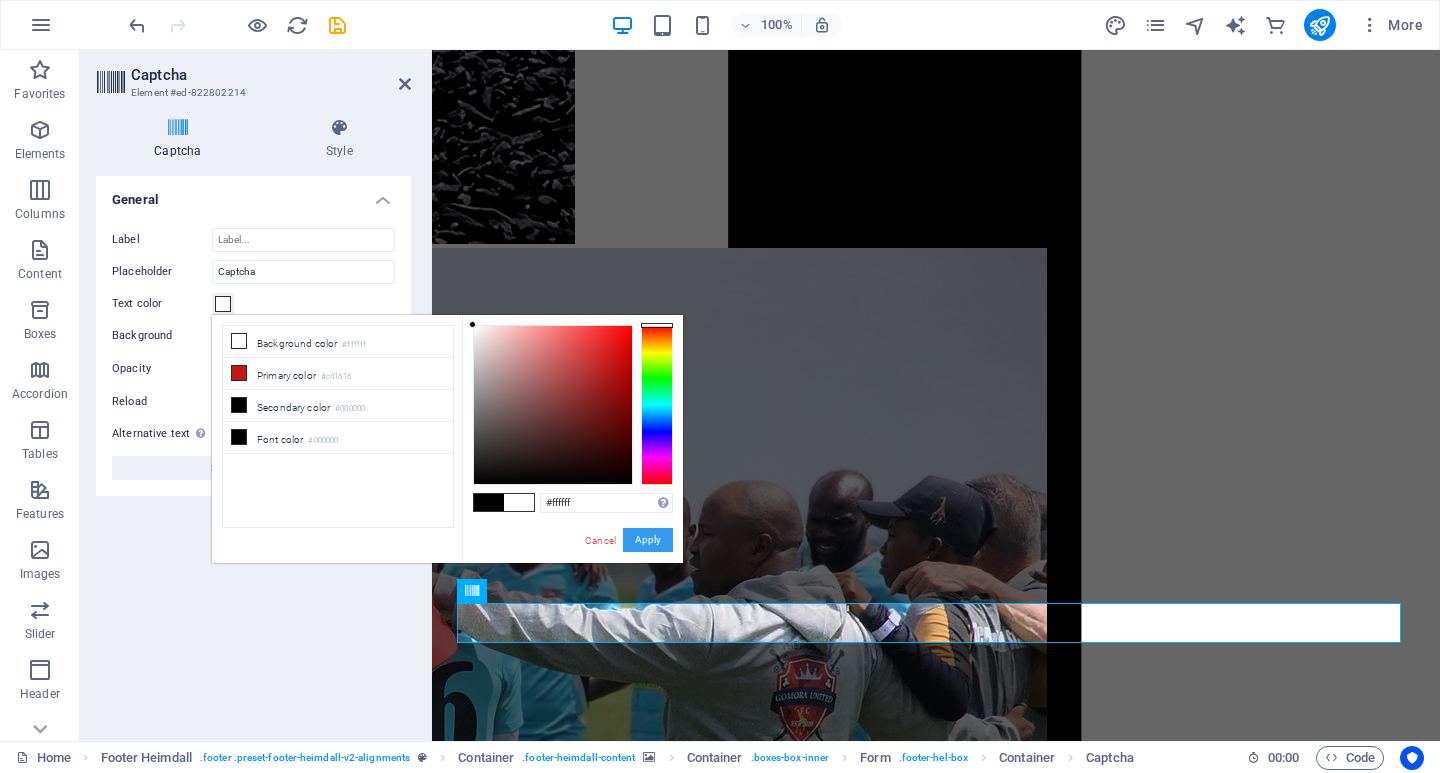 click on "Apply" at bounding box center [648, 540] 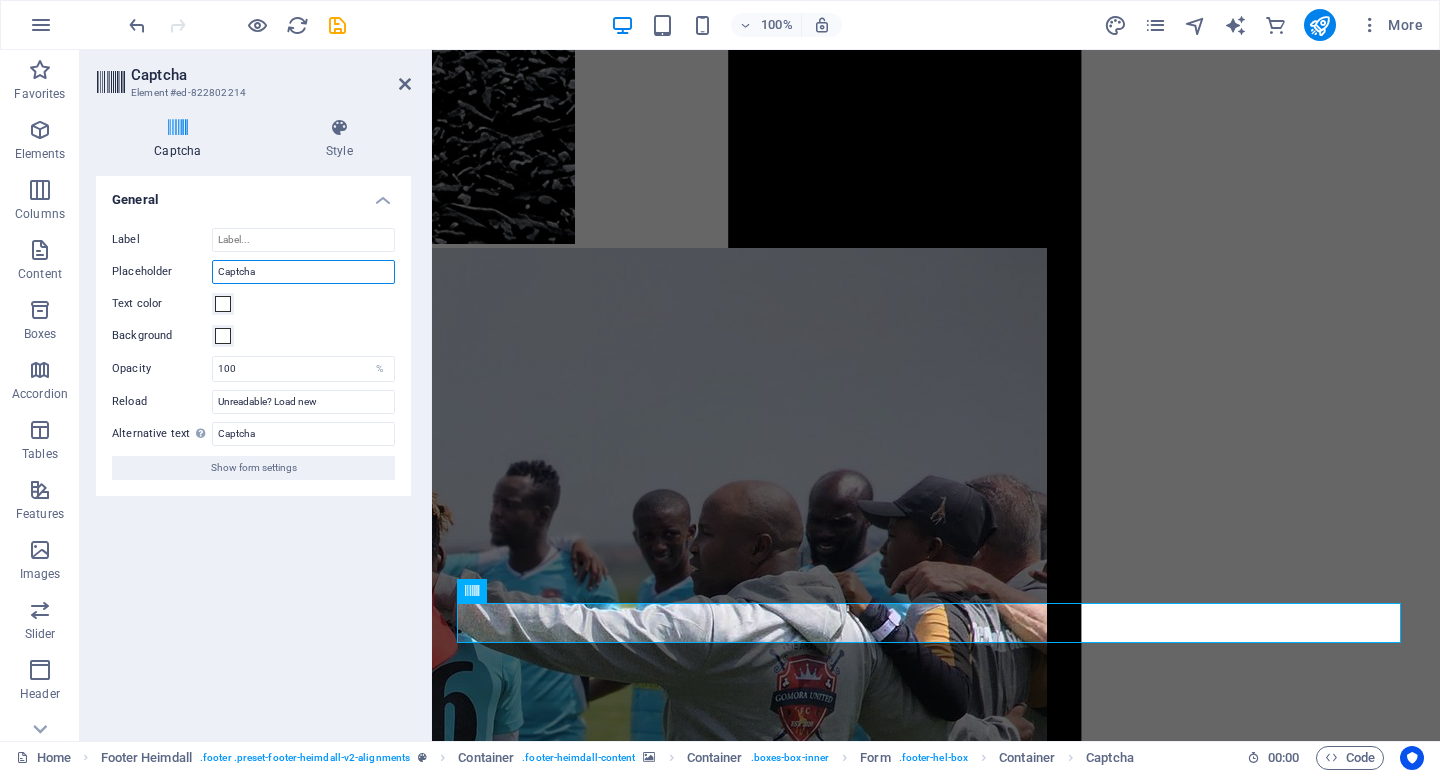 drag, startPoint x: 261, startPoint y: 276, endPoint x: 207, endPoint y: 256, distance: 57.58472 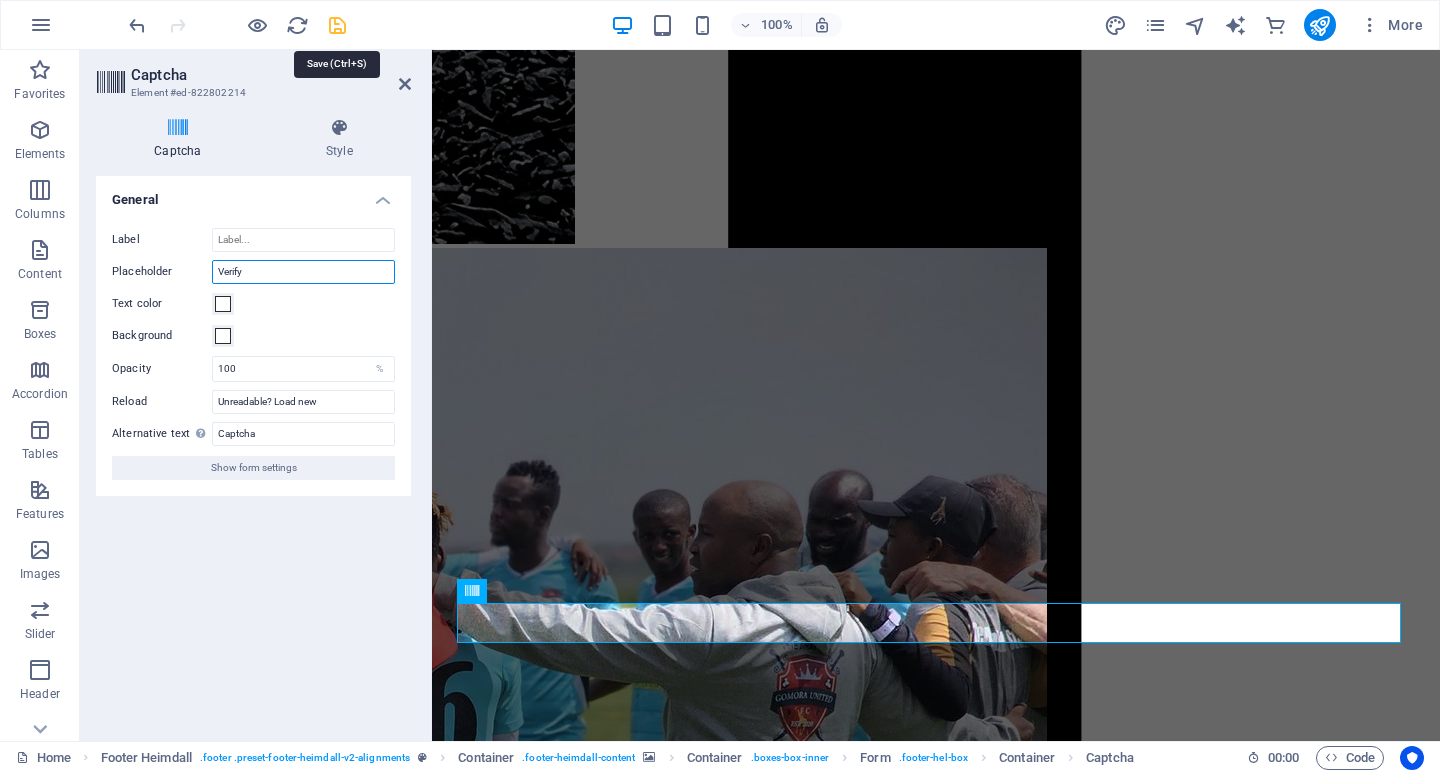 type on "Verify" 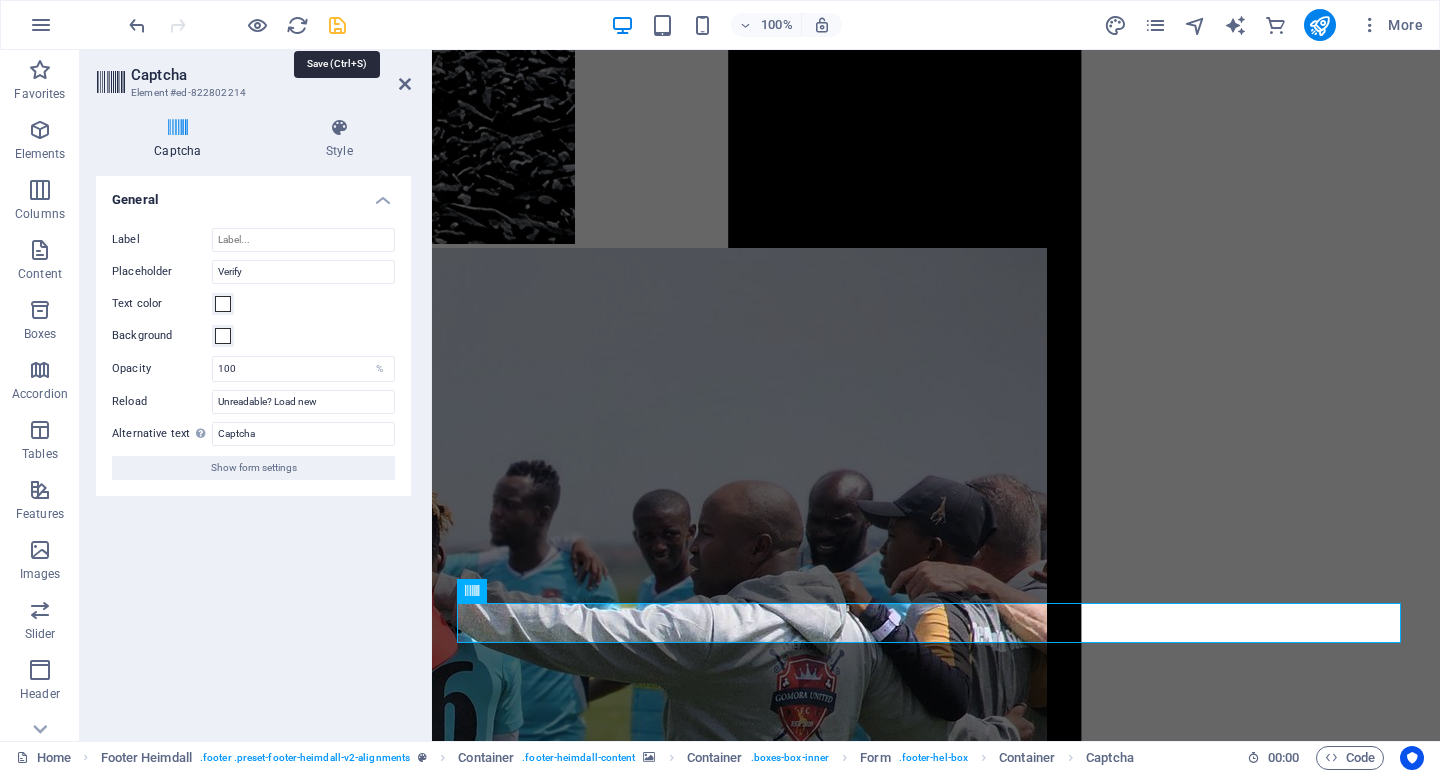 click at bounding box center [337, 25] 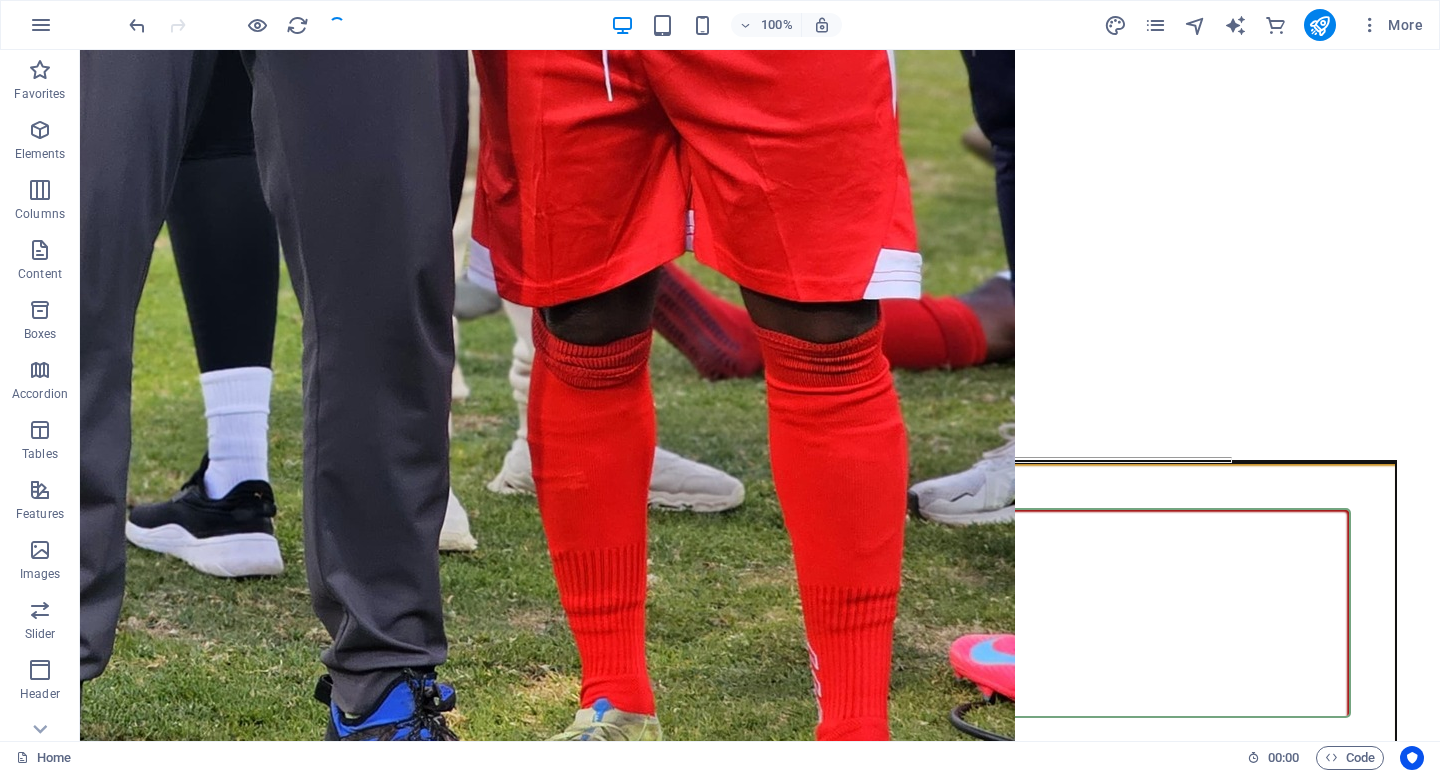 scroll, scrollTop: 14172, scrollLeft: 0, axis: vertical 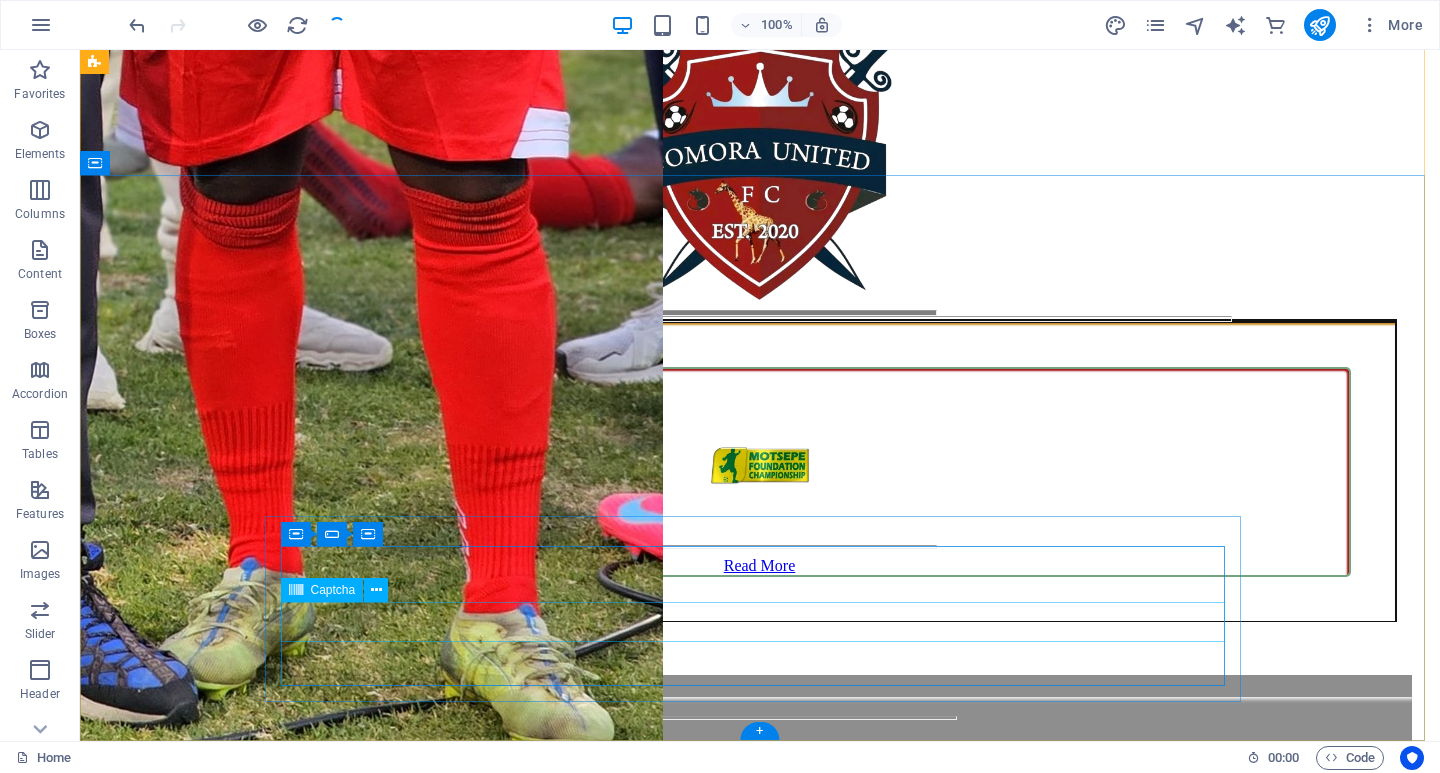 click on "Unreadable? Load new" 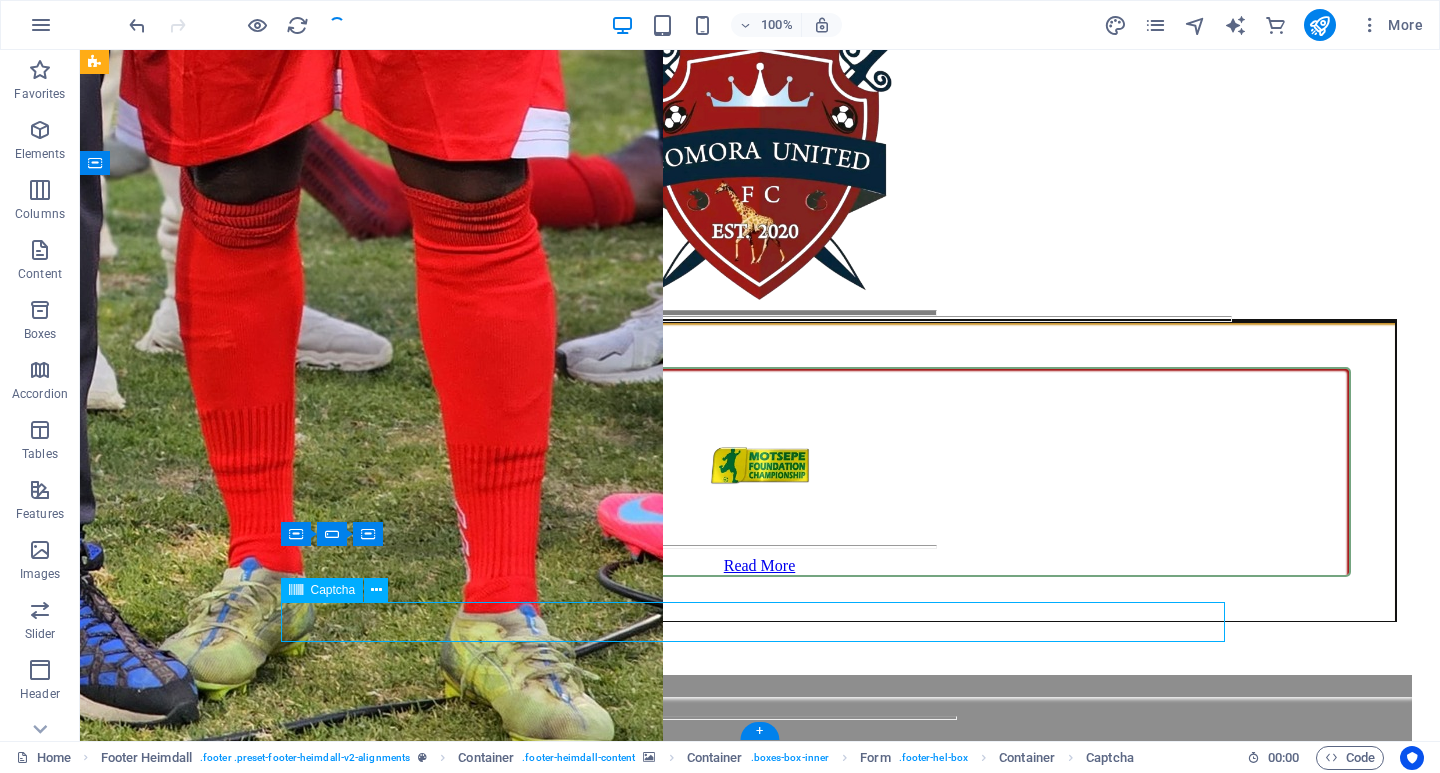 click on "Unreadable? Load new" 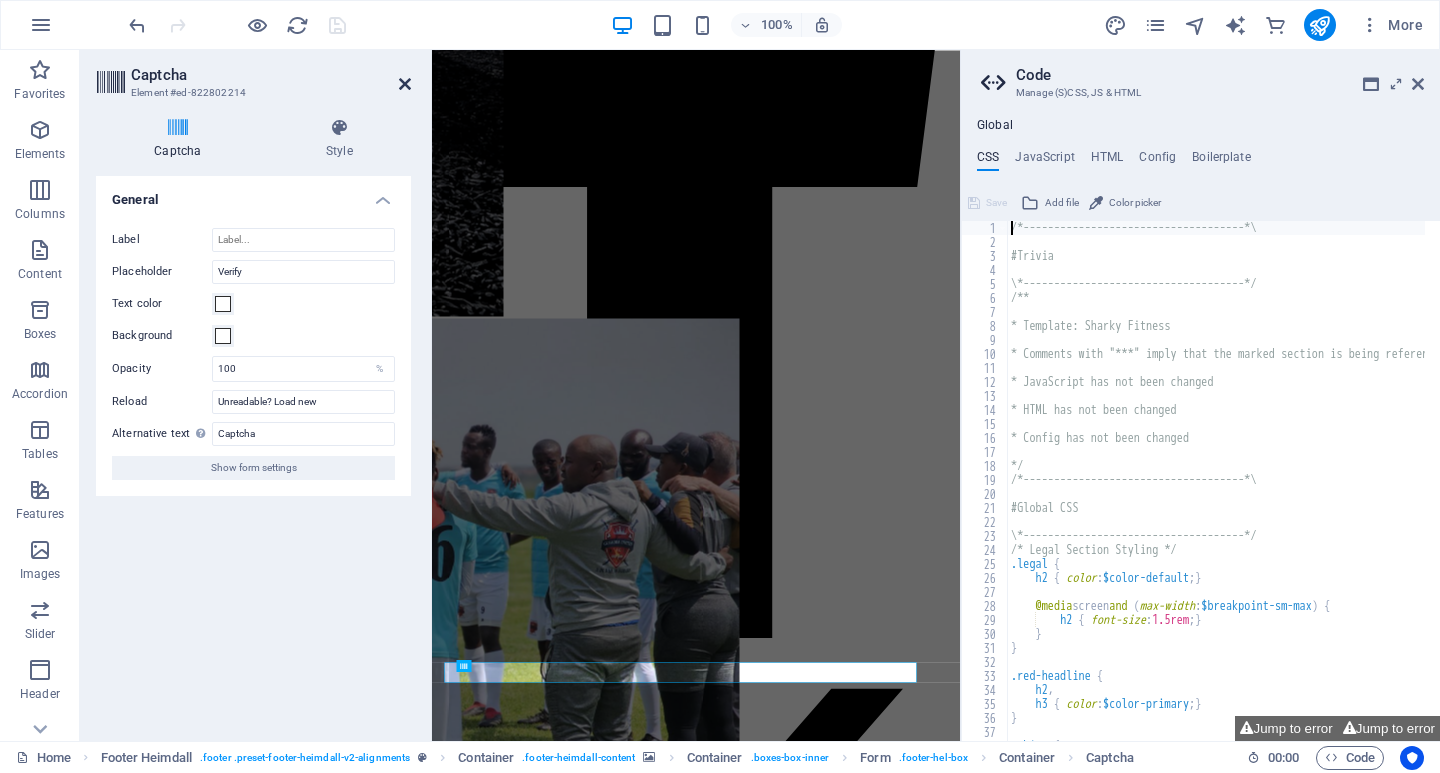 scroll, scrollTop: 13360, scrollLeft: 0, axis: vertical 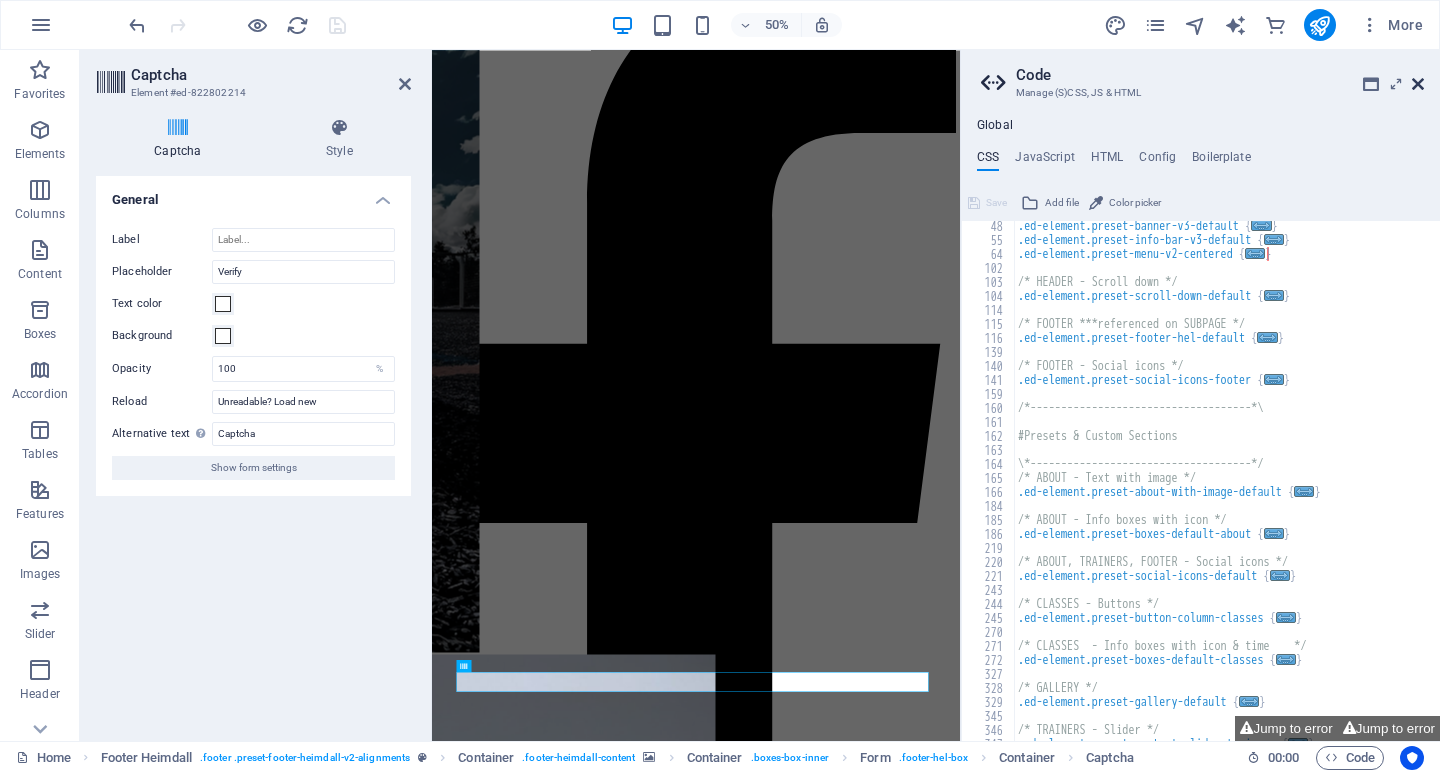 click at bounding box center [1418, 84] 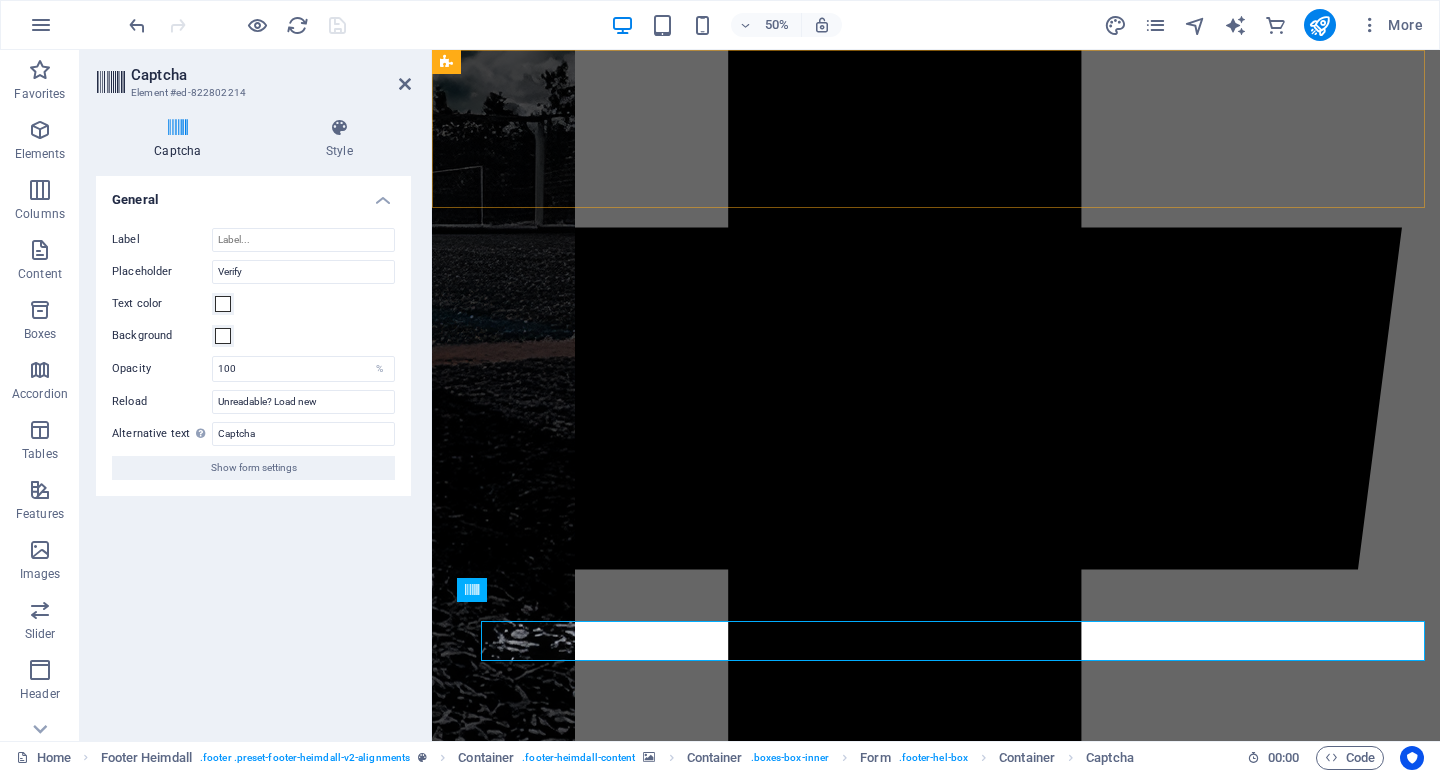 scroll, scrollTop: 14032, scrollLeft: 0, axis: vertical 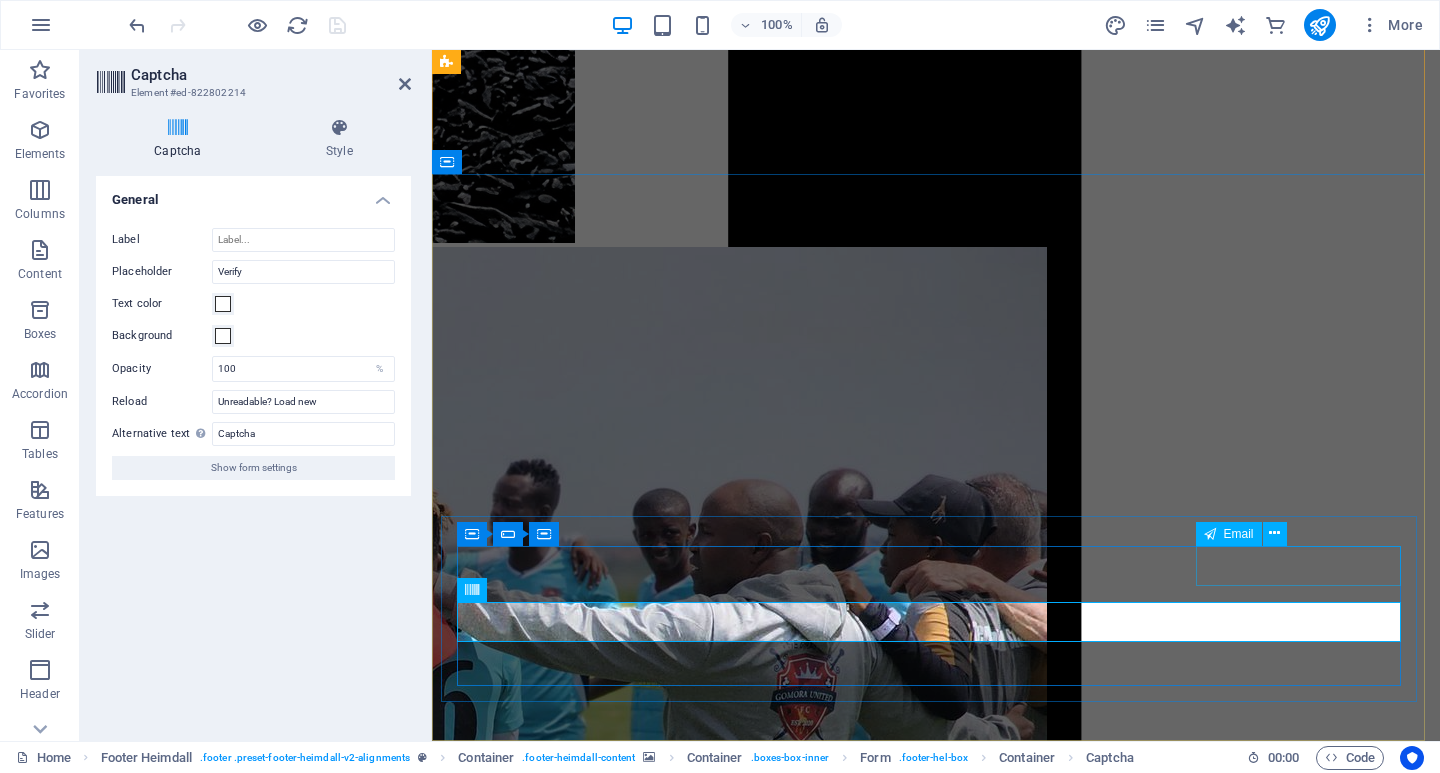 click 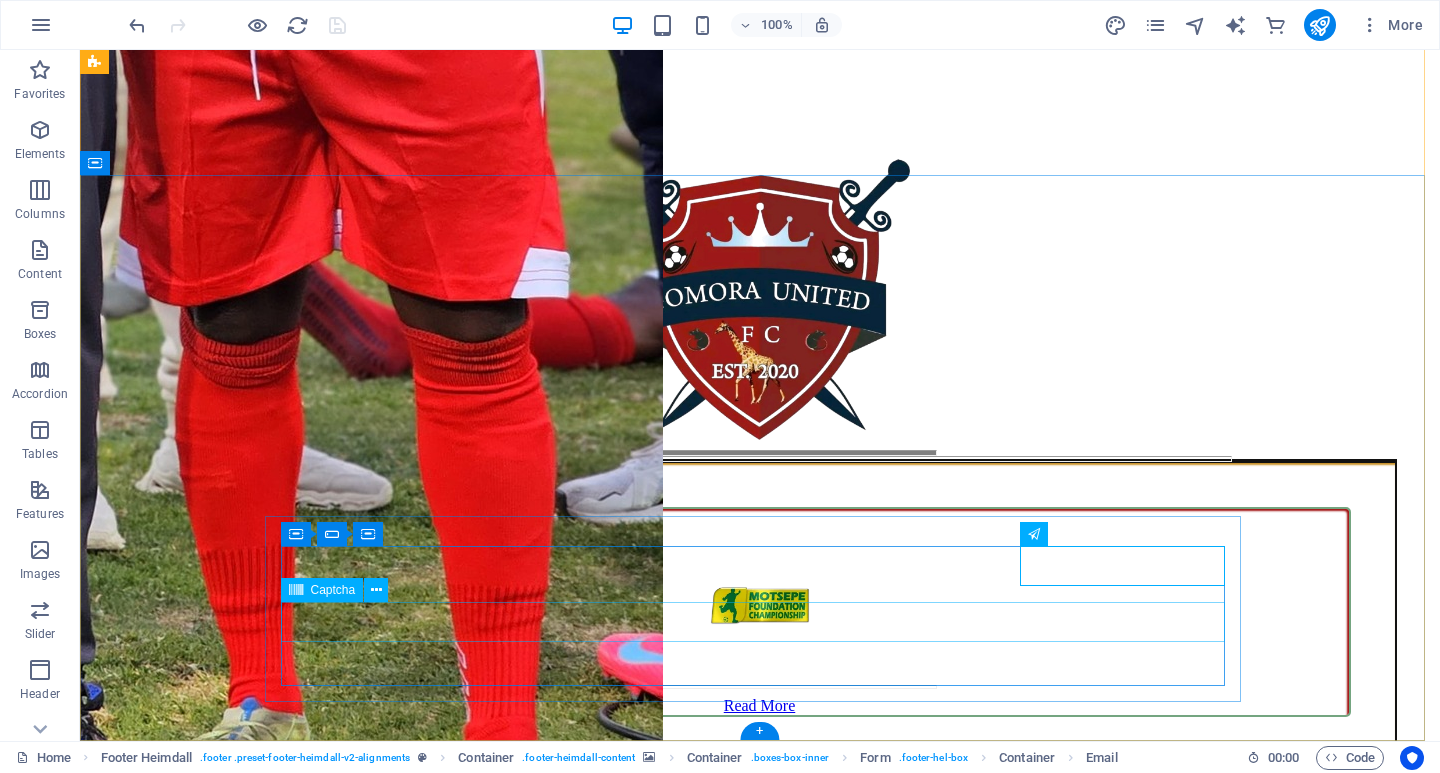scroll, scrollTop: 14172, scrollLeft: 0, axis: vertical 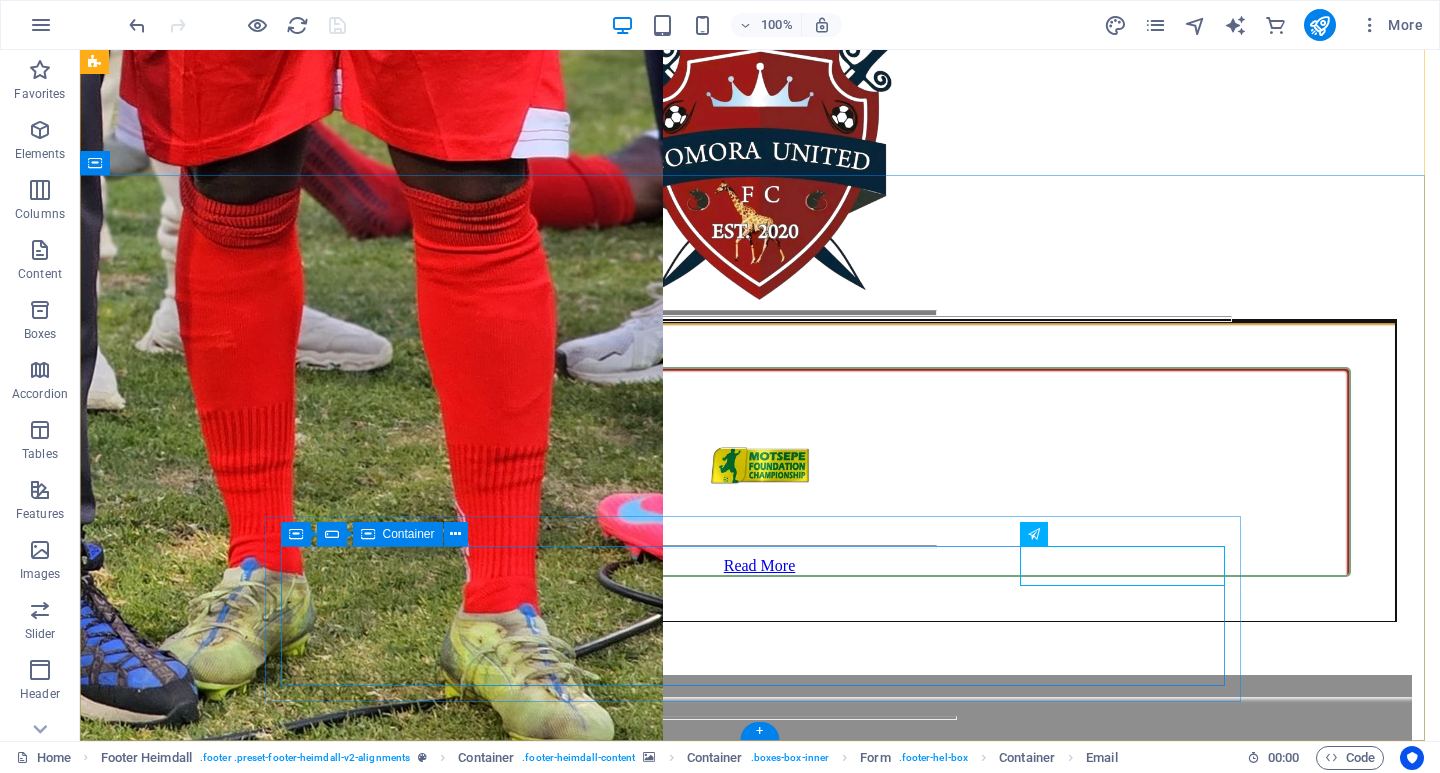 click on "Unreadable? Load new SUBSCRIBE" 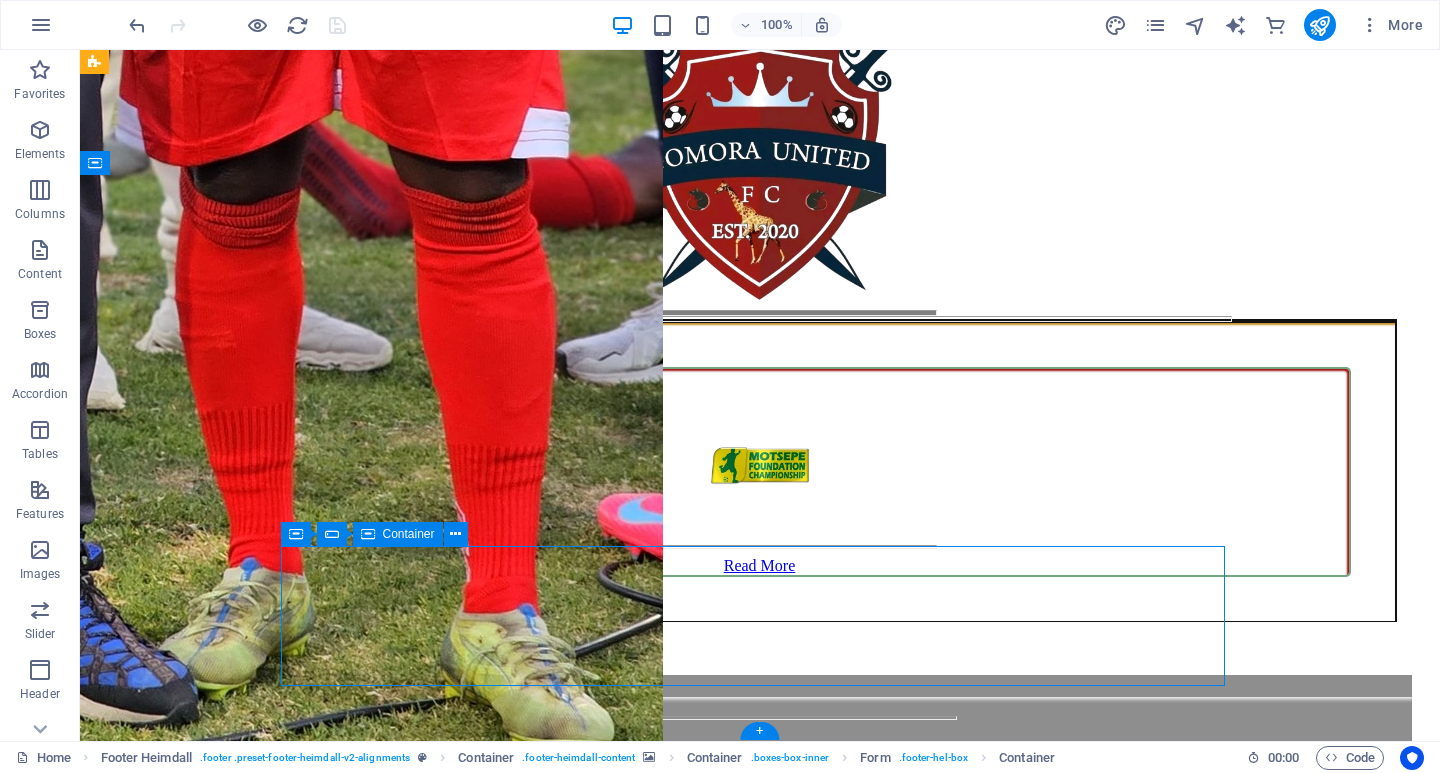 click on "Unreadable? Load new SUBSCRIBE" 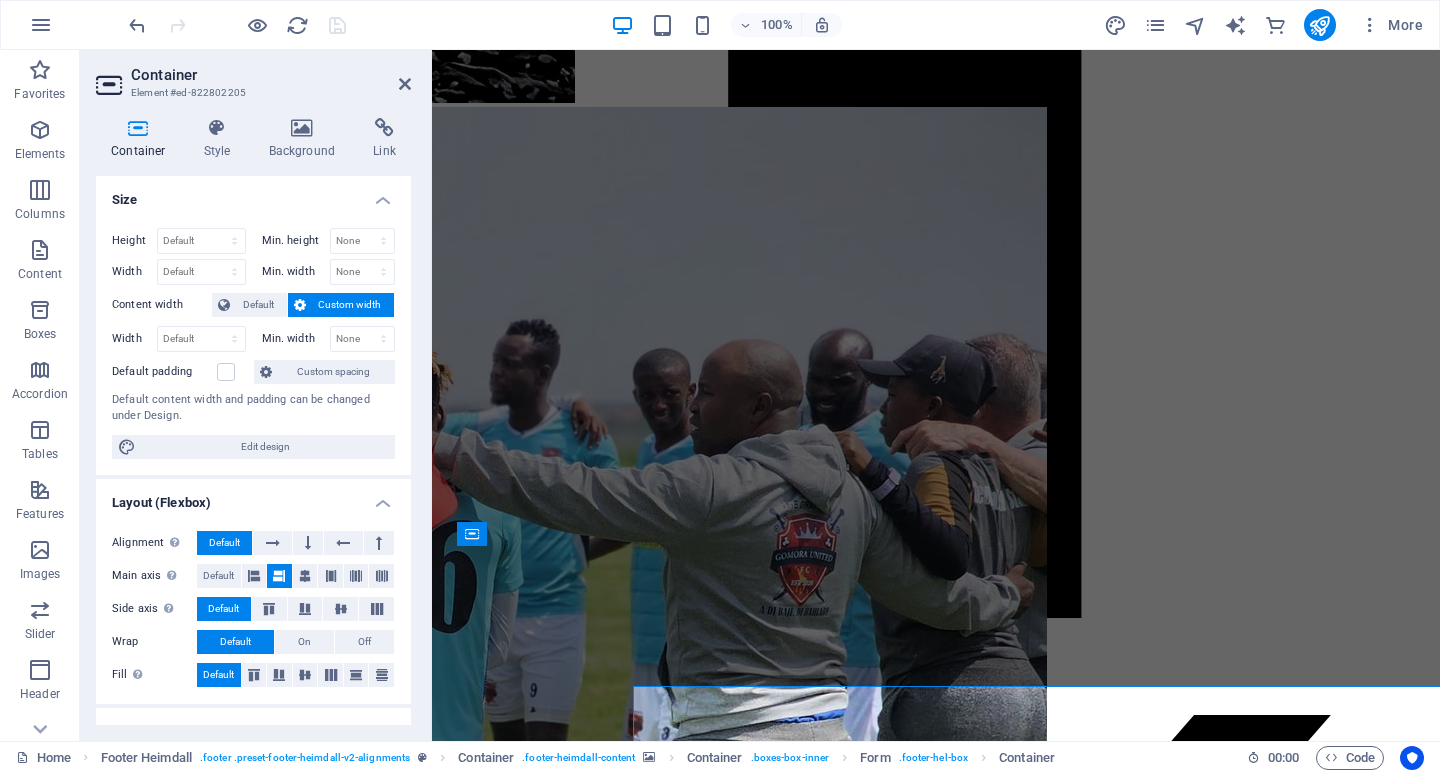 scroll, scrollTop: 14032, scrollLeft: 0, axis: vertical 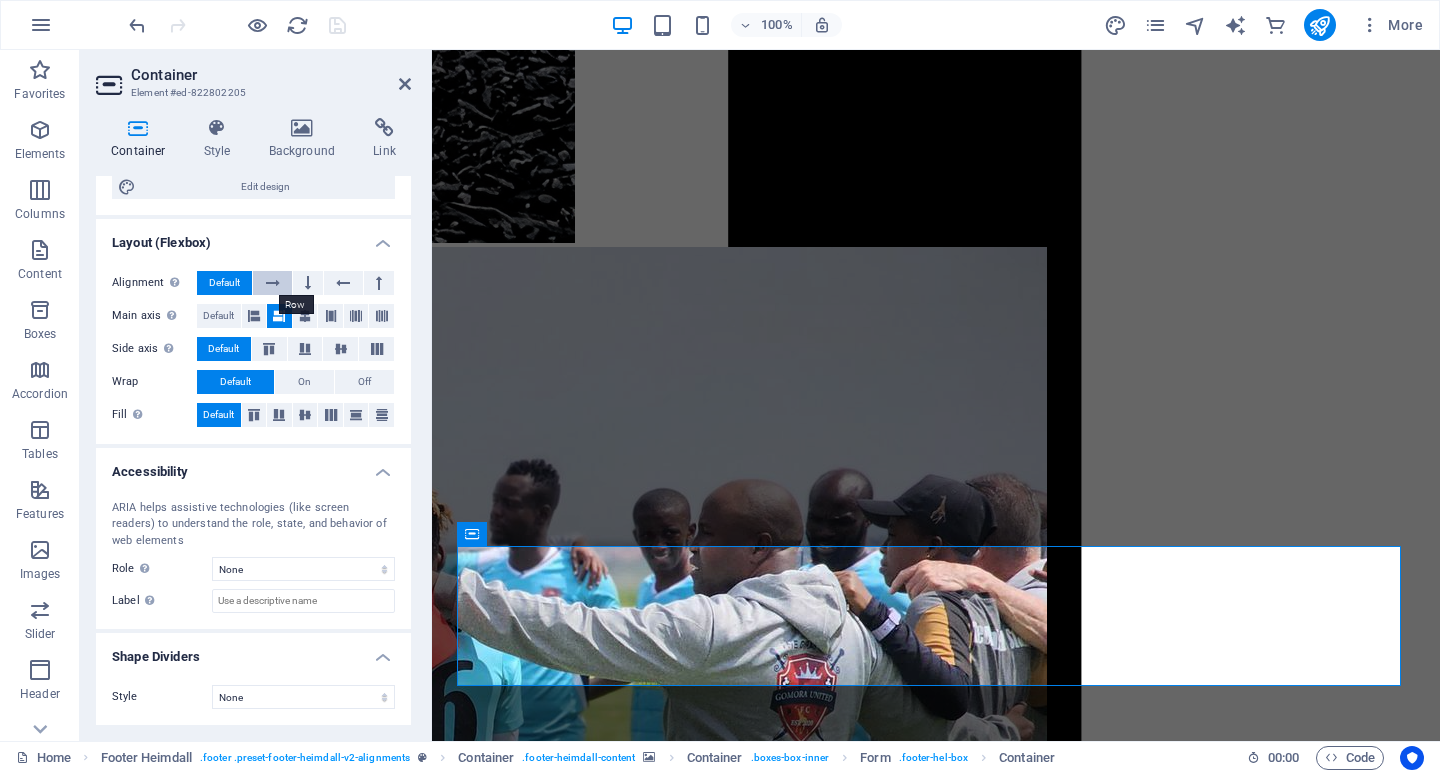 click at bounding box center (273, 283) 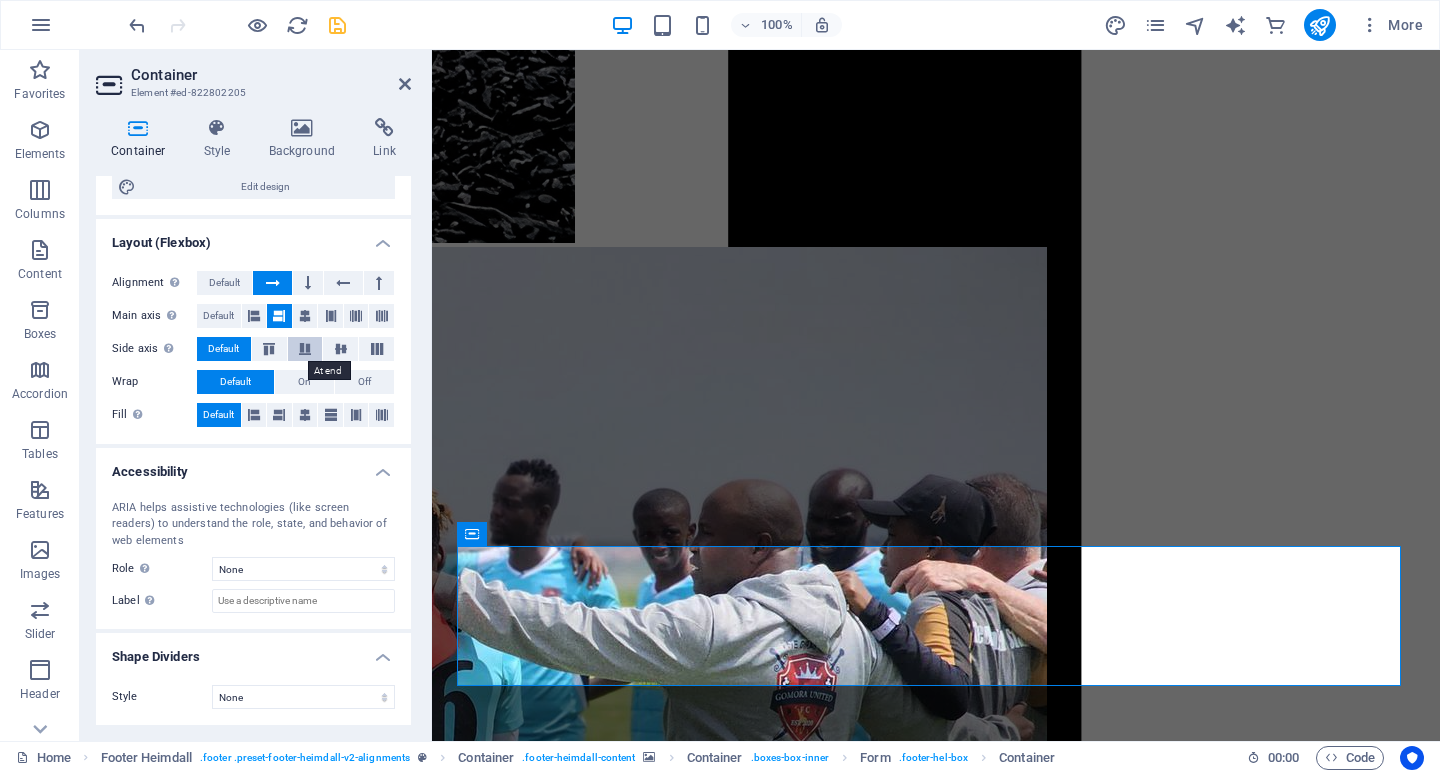 click at bounding box center (305, 349) 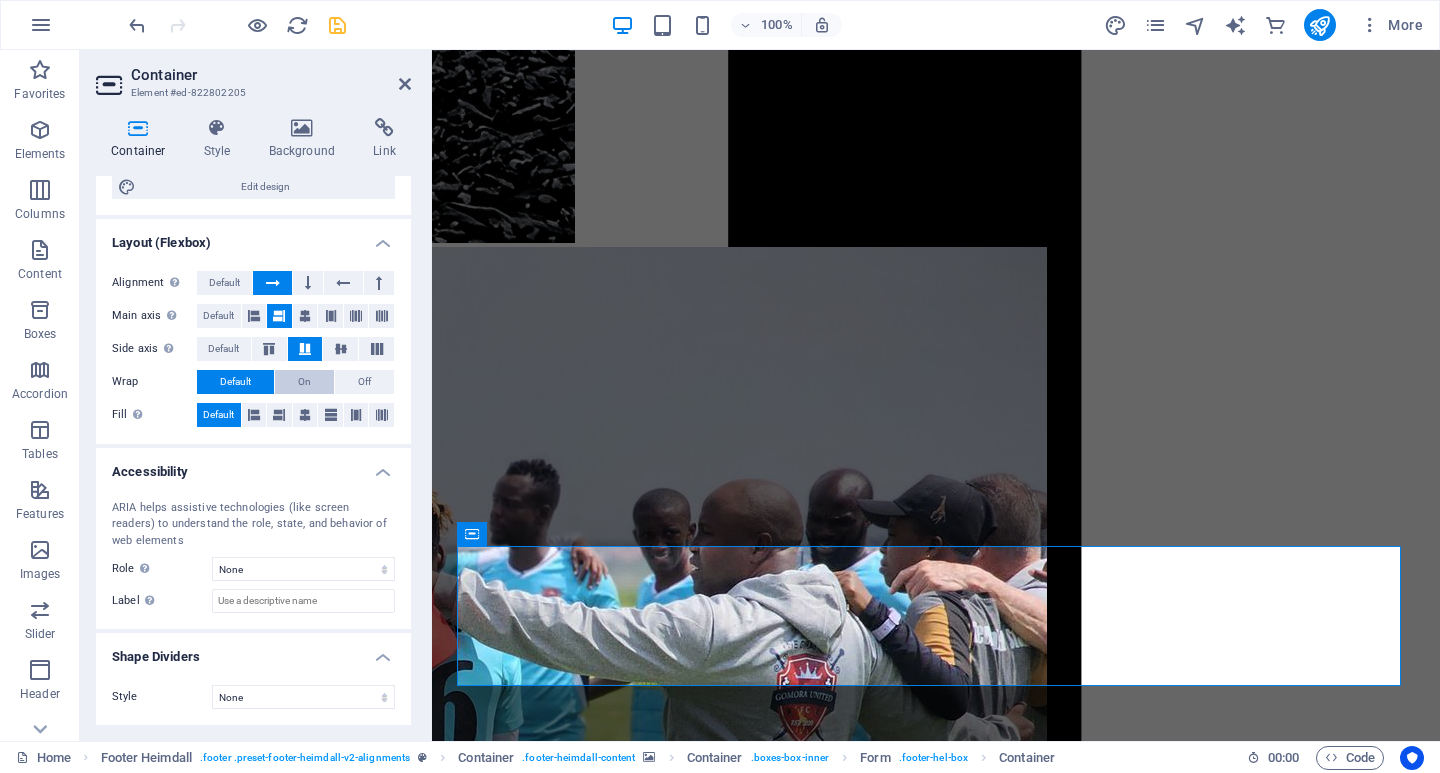click on "On" at bounding box center [304, 382] 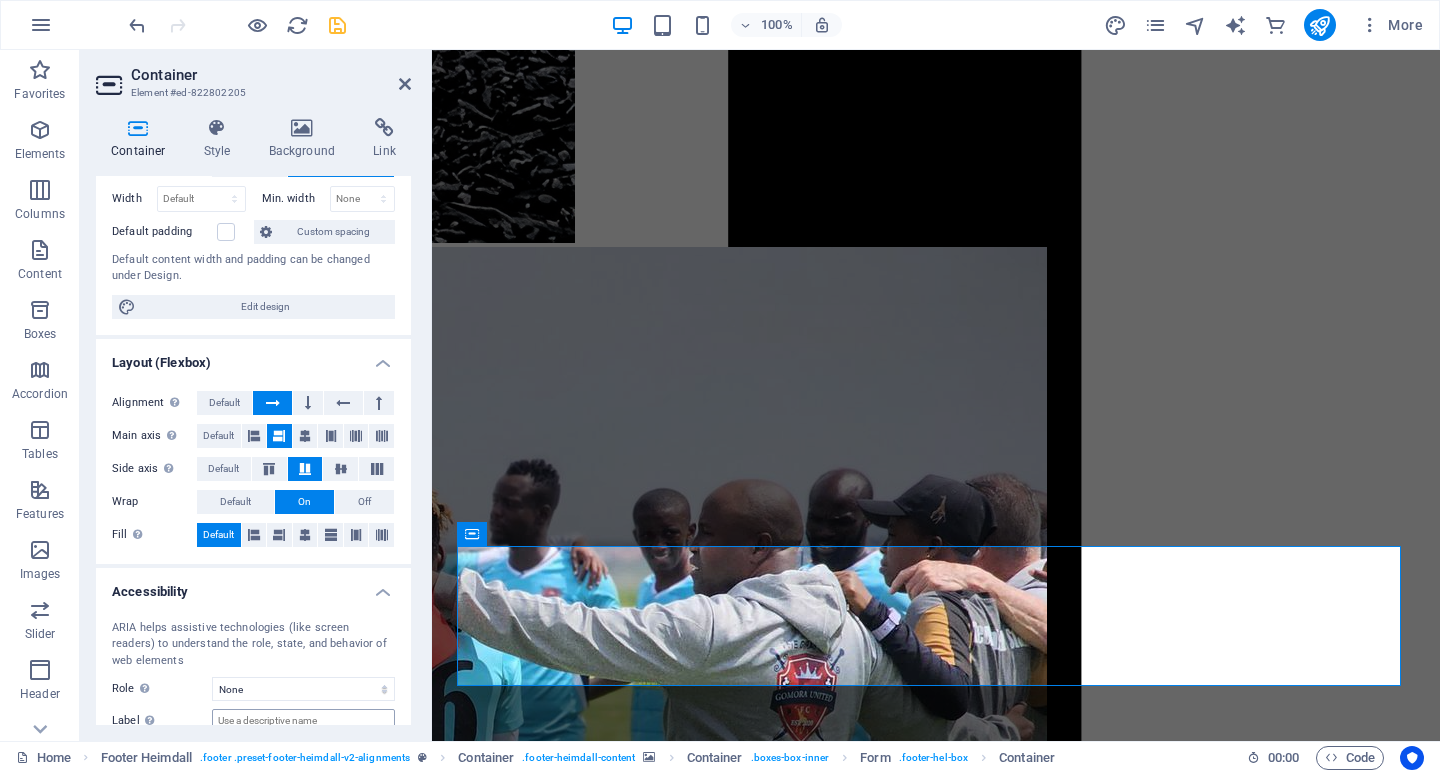 scroll, scrollTop: 0, scrollLeft: 0, axis: both 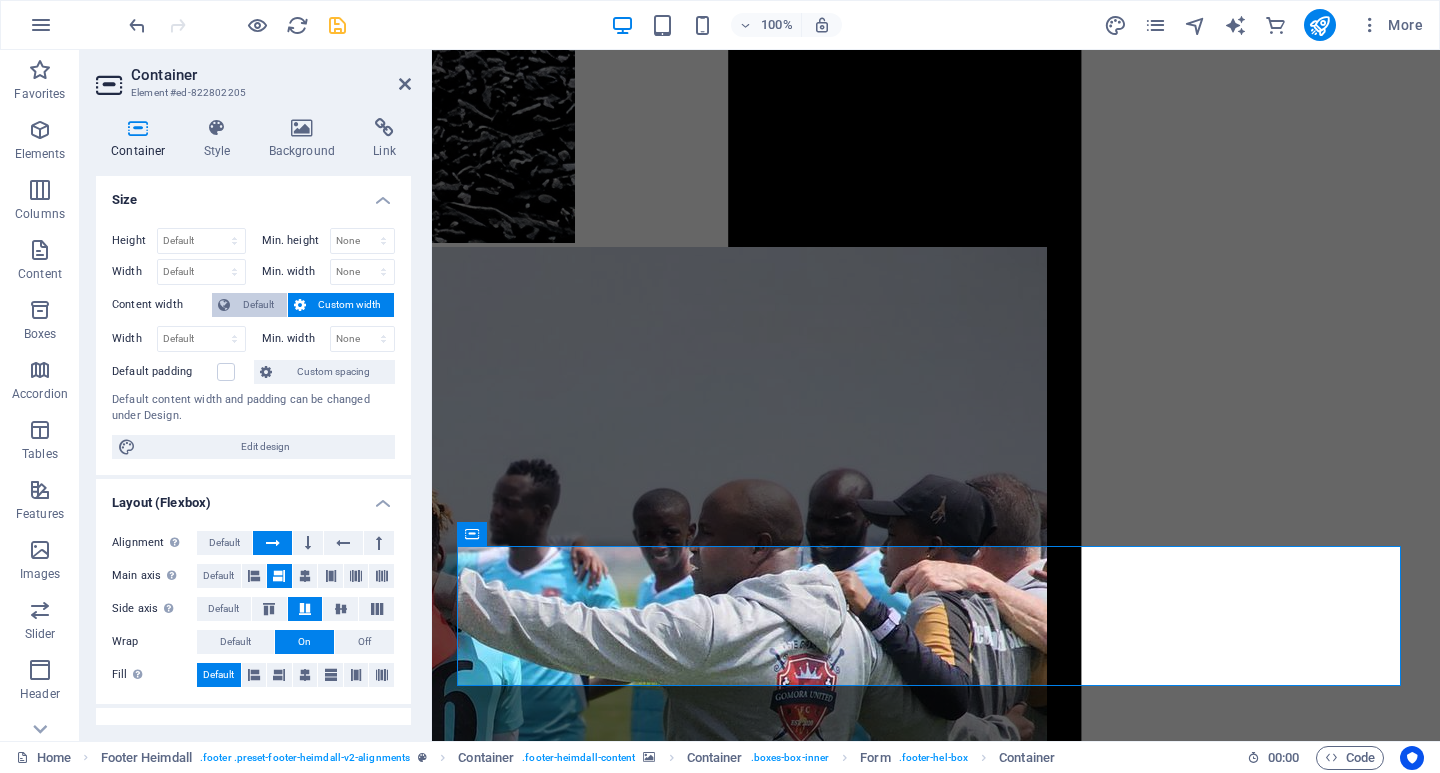 click on "Default" at bounding box center [258, 305] 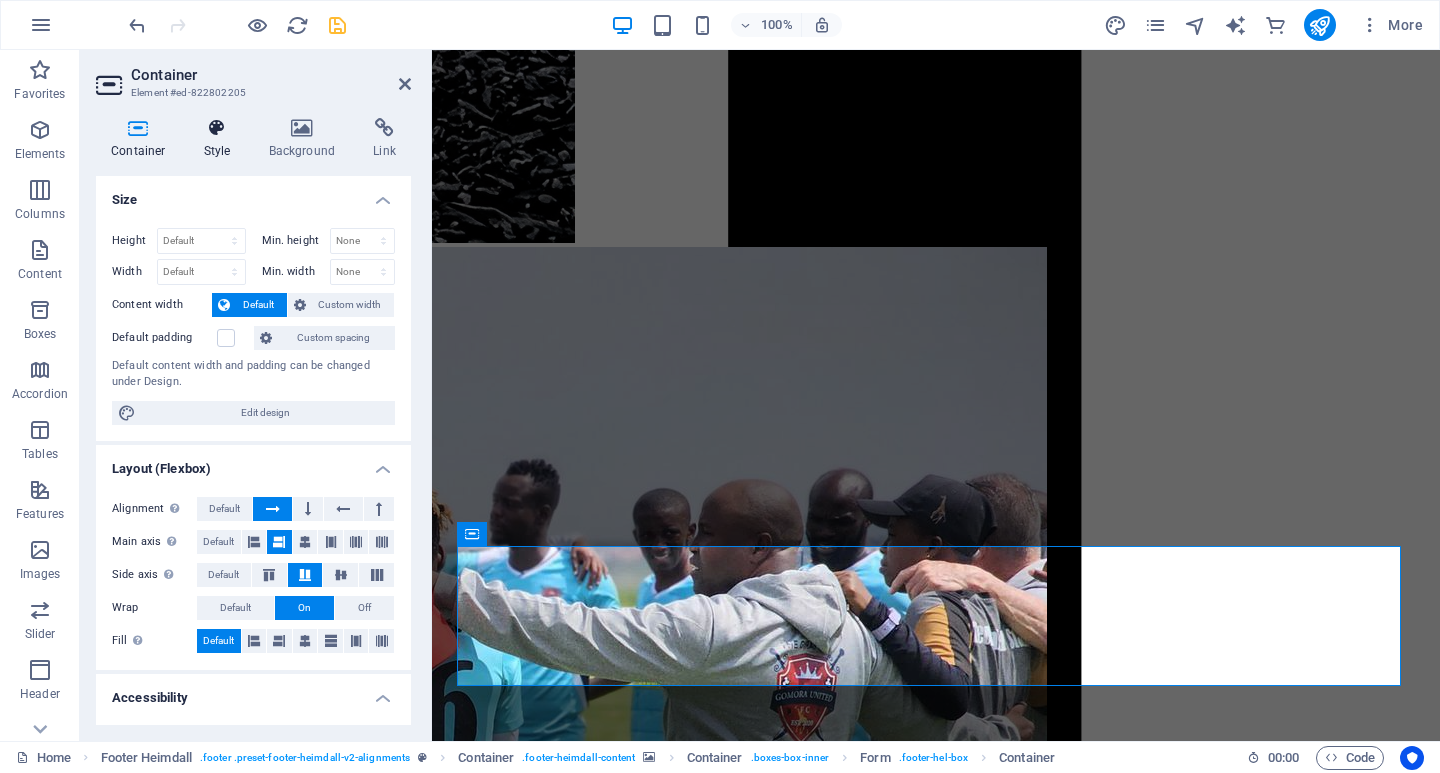 click on "Style" at bounding box center [221, 139] 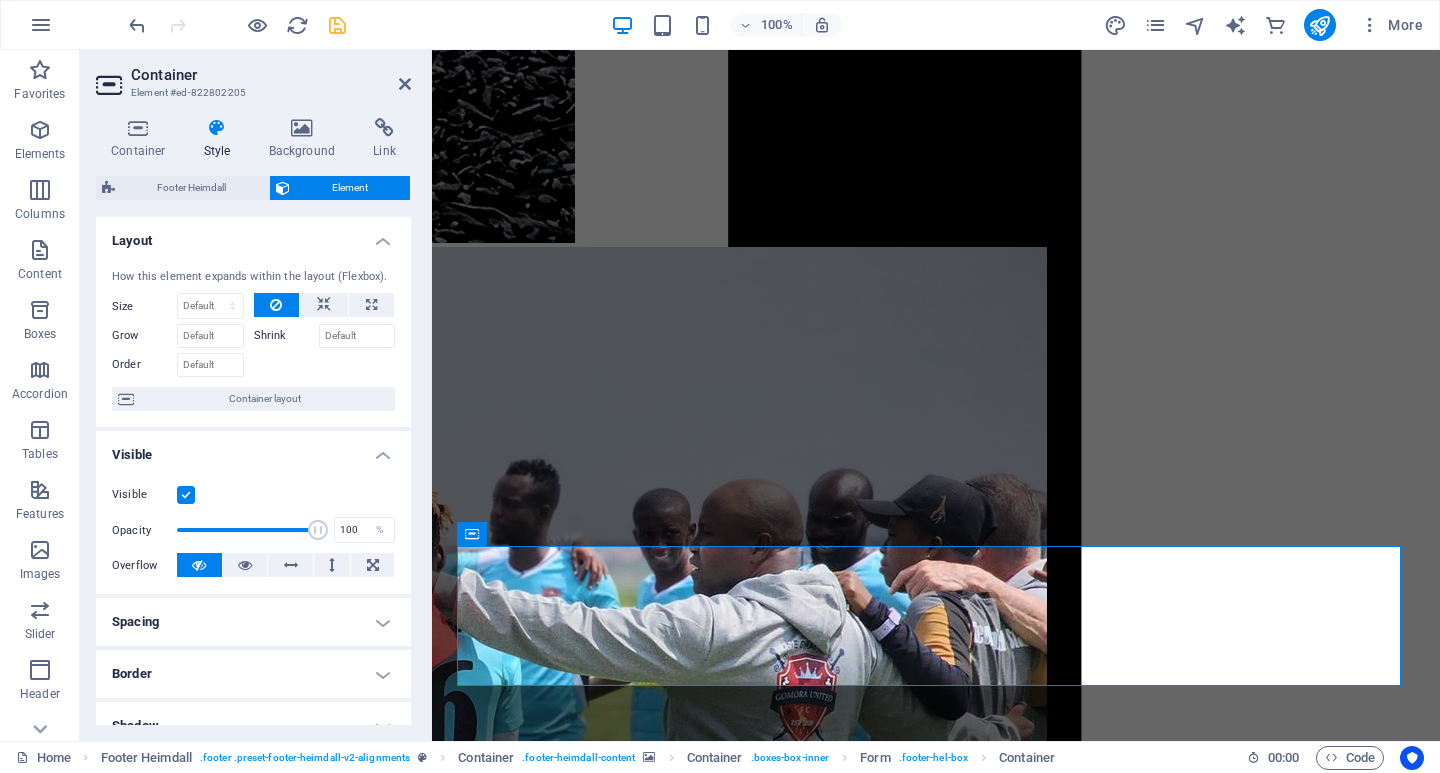 scroll, scrollTop: 200, scrollLeft: 0, axis: vertical 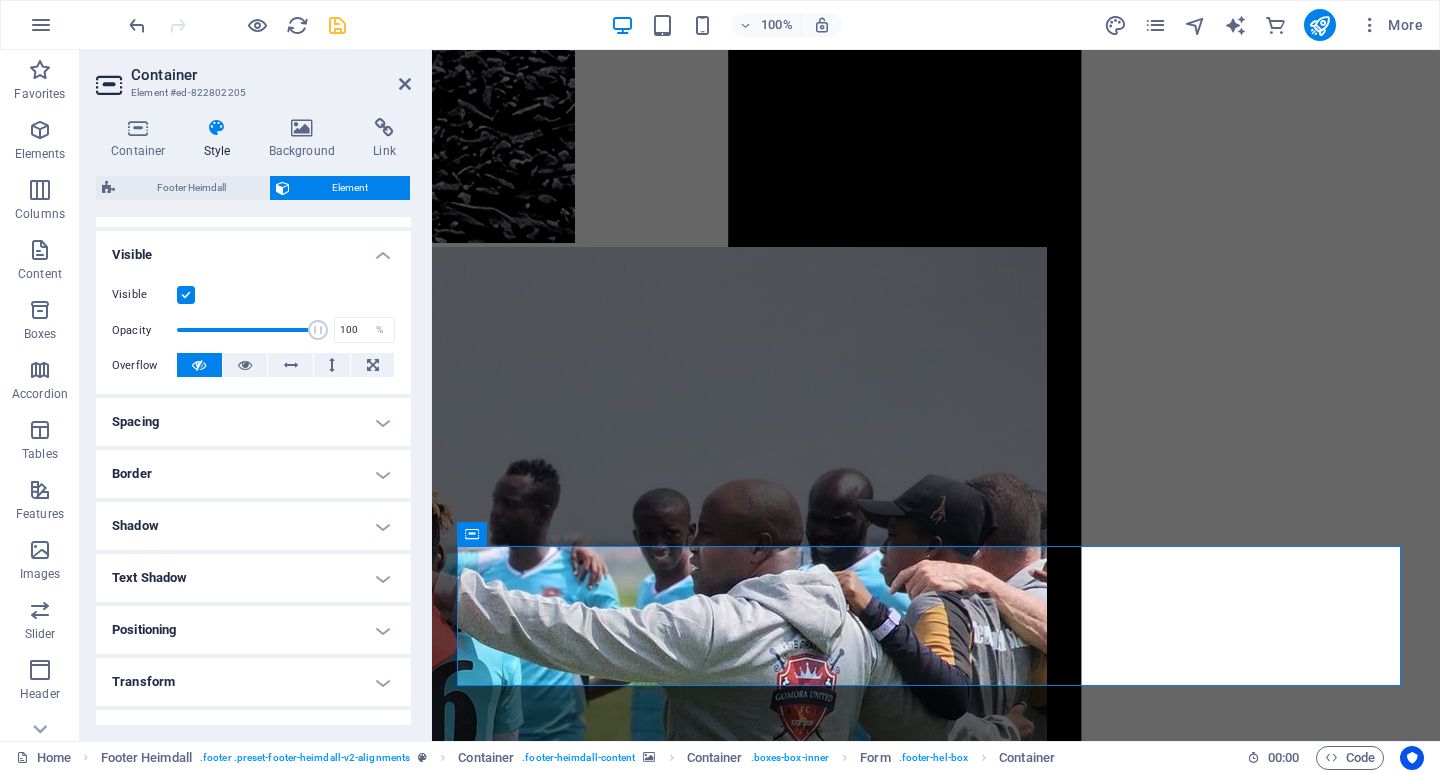 click on "Spacing" at bounding box center [253, 422] 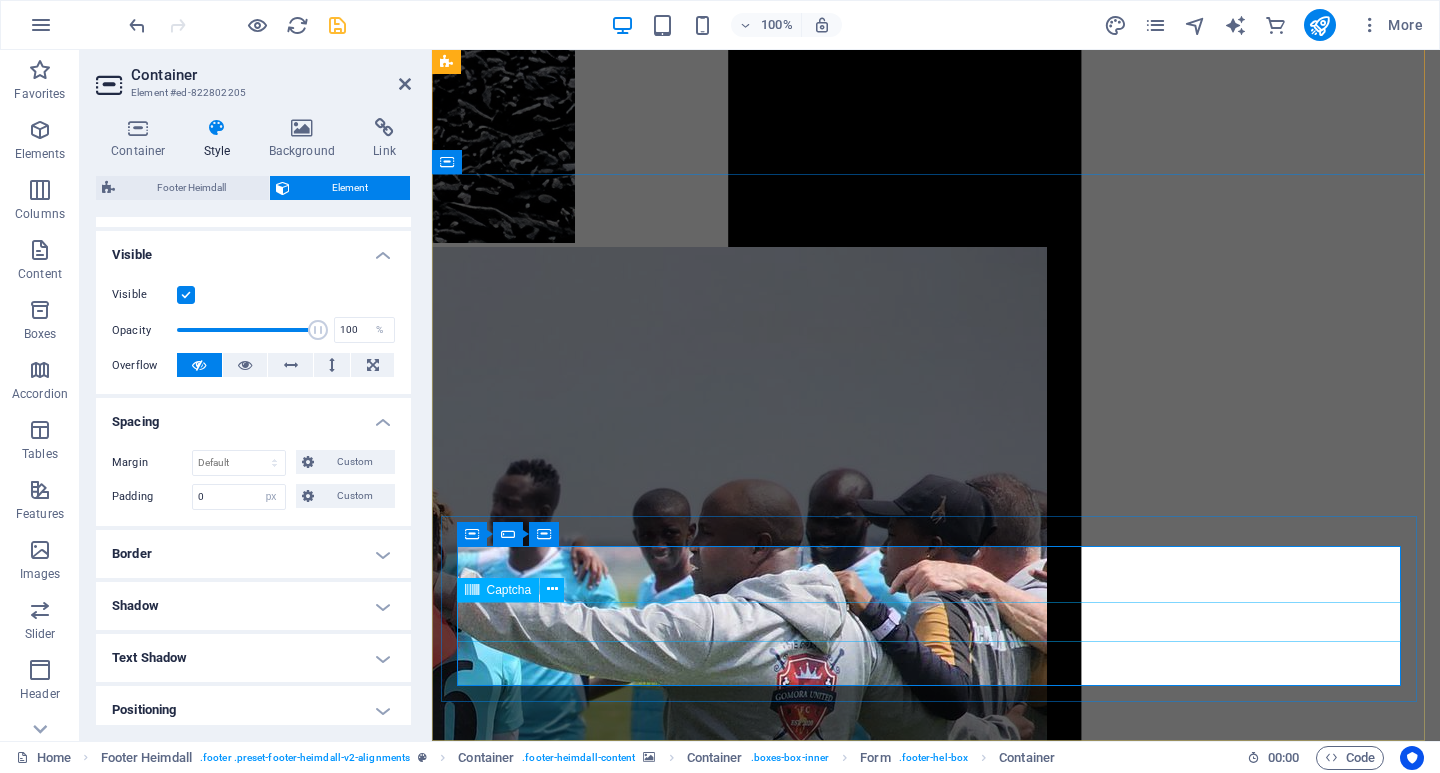 click on "Unreadable? Load new" 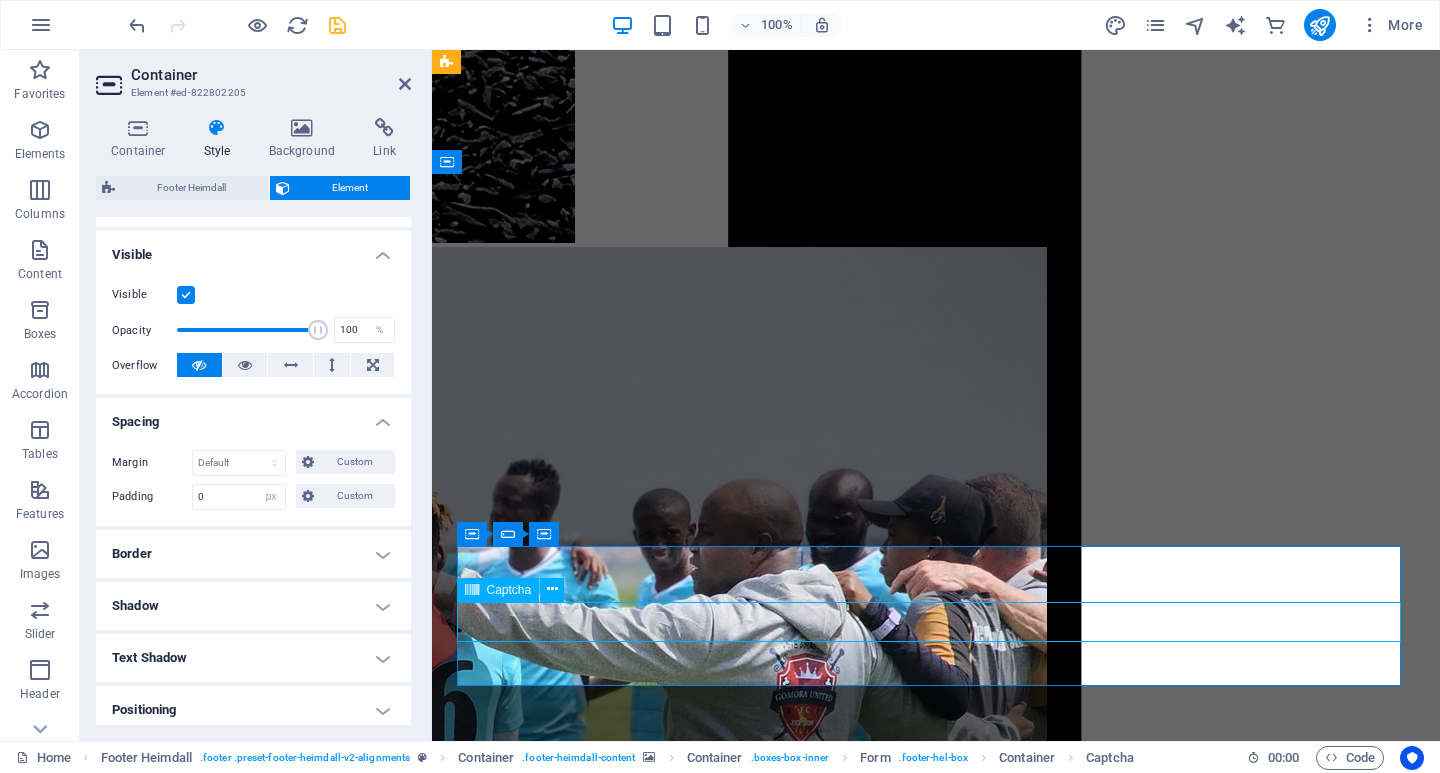 click on "Unreadable? Load new" 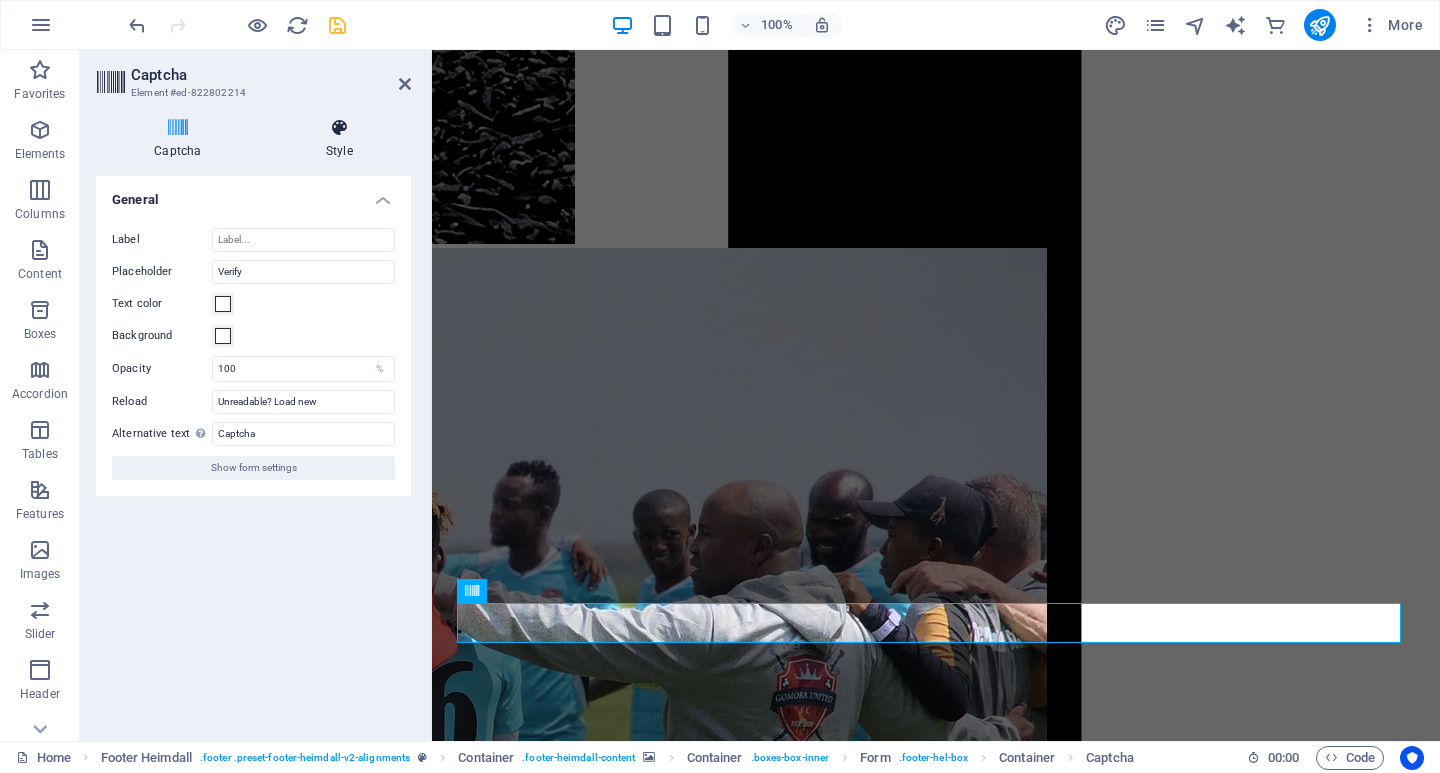 click at bounding box center (339, 128) 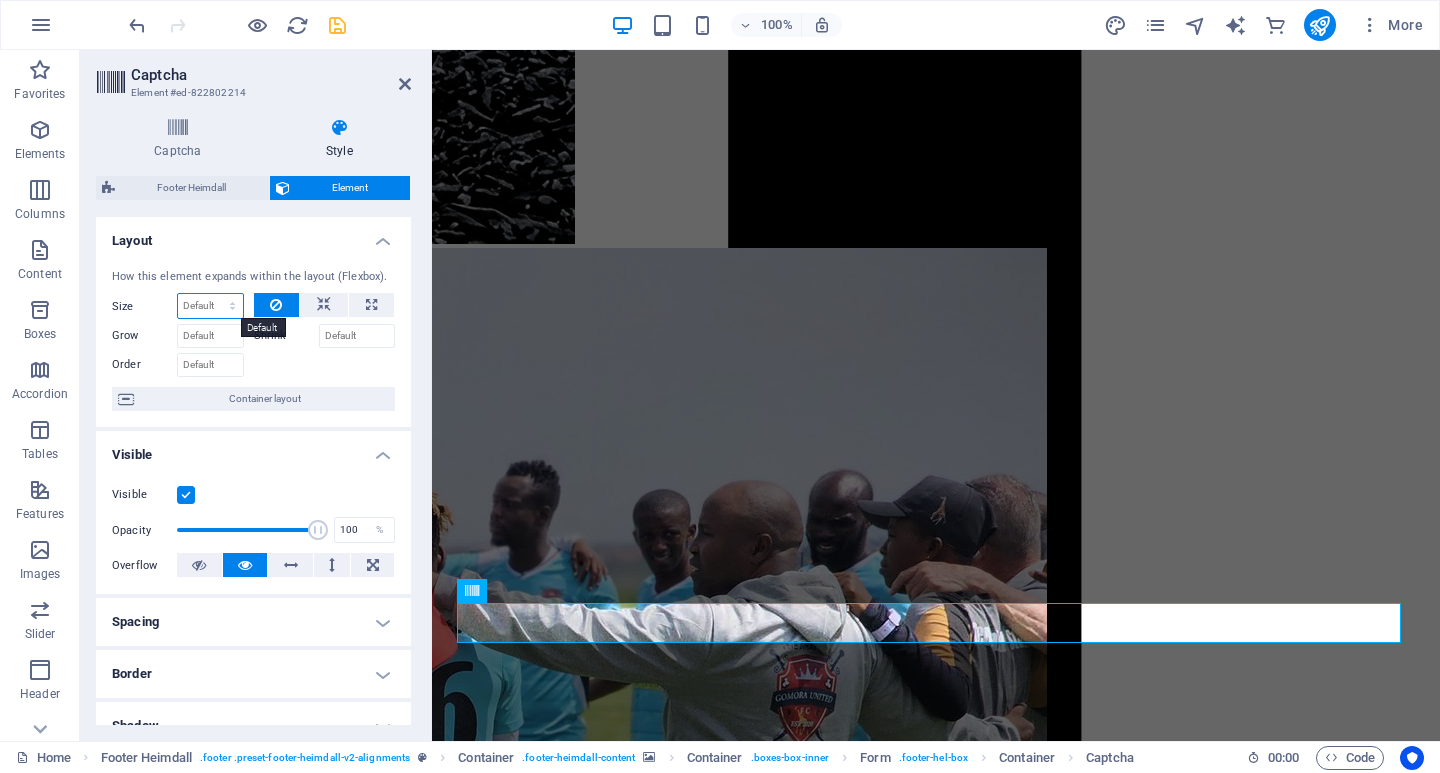click on "Default auto px % 1/1 1/2 1/3 1/4 1/5 1/6 1/7 1/8 1/9 1/10" at bounding box center [210, 306] 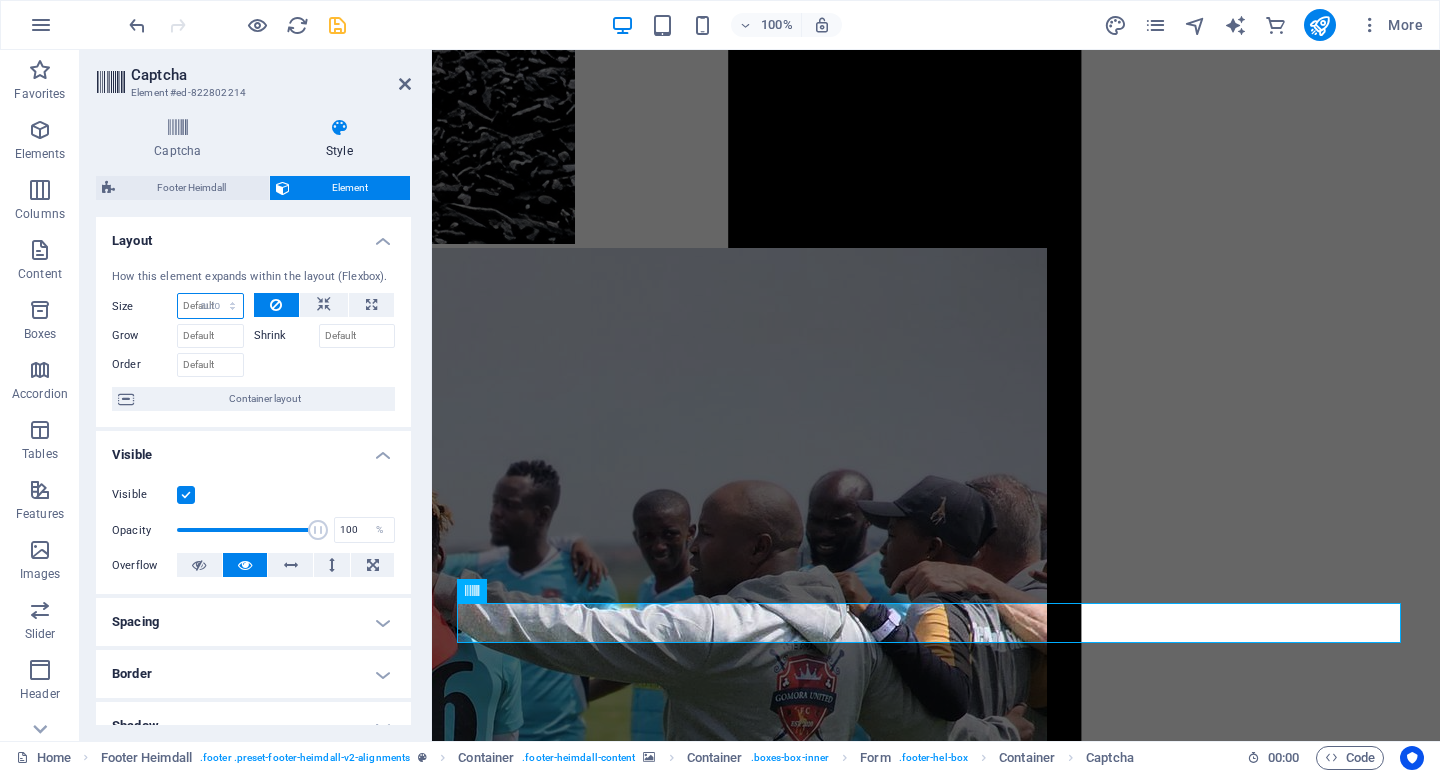click on "Default auto px % 1/1 1/2 1/3 1/4 1/5 1/6 1/7 1/8 1/9 1/10" at bounding box center (210, 306) 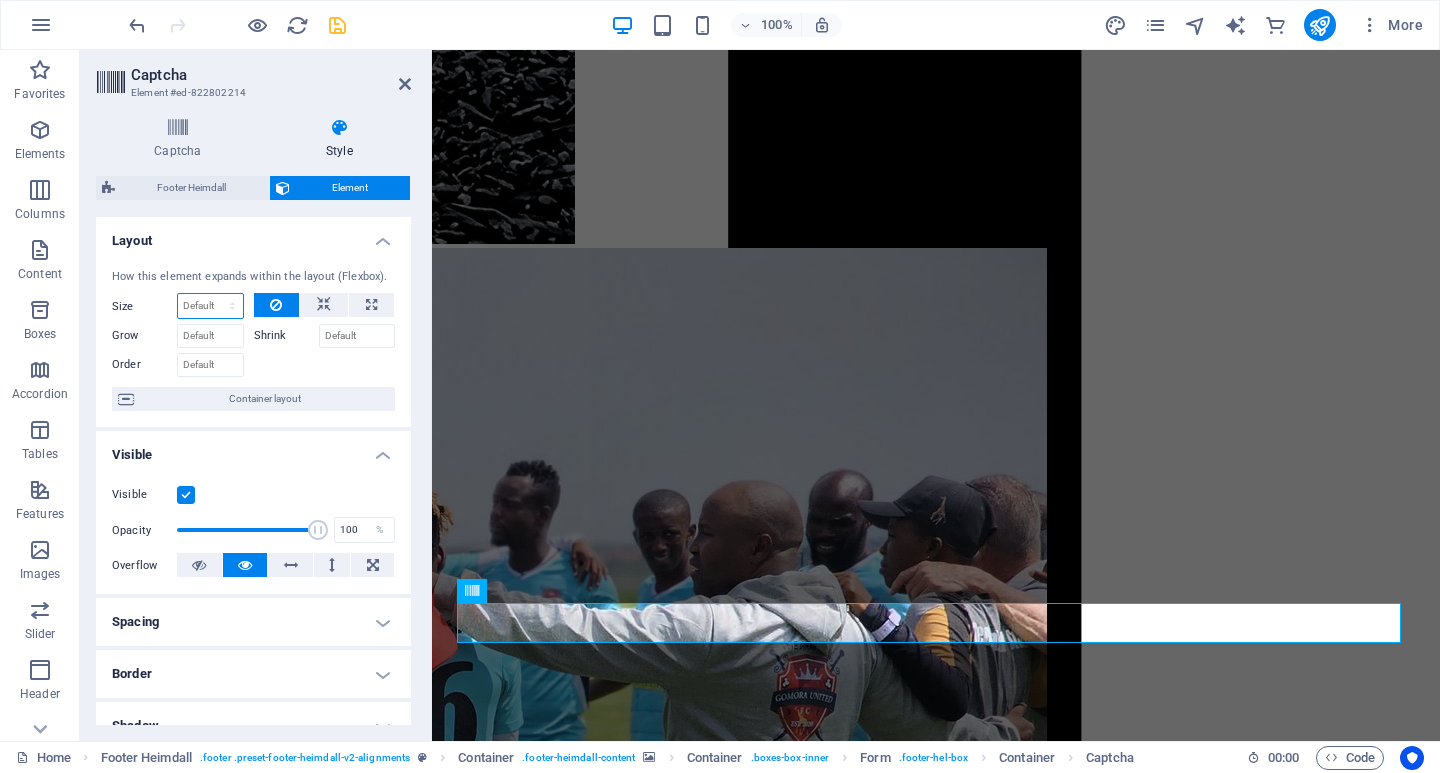 scroll, scrollTop: 13948, scrollLeft: 0, axis: vertical 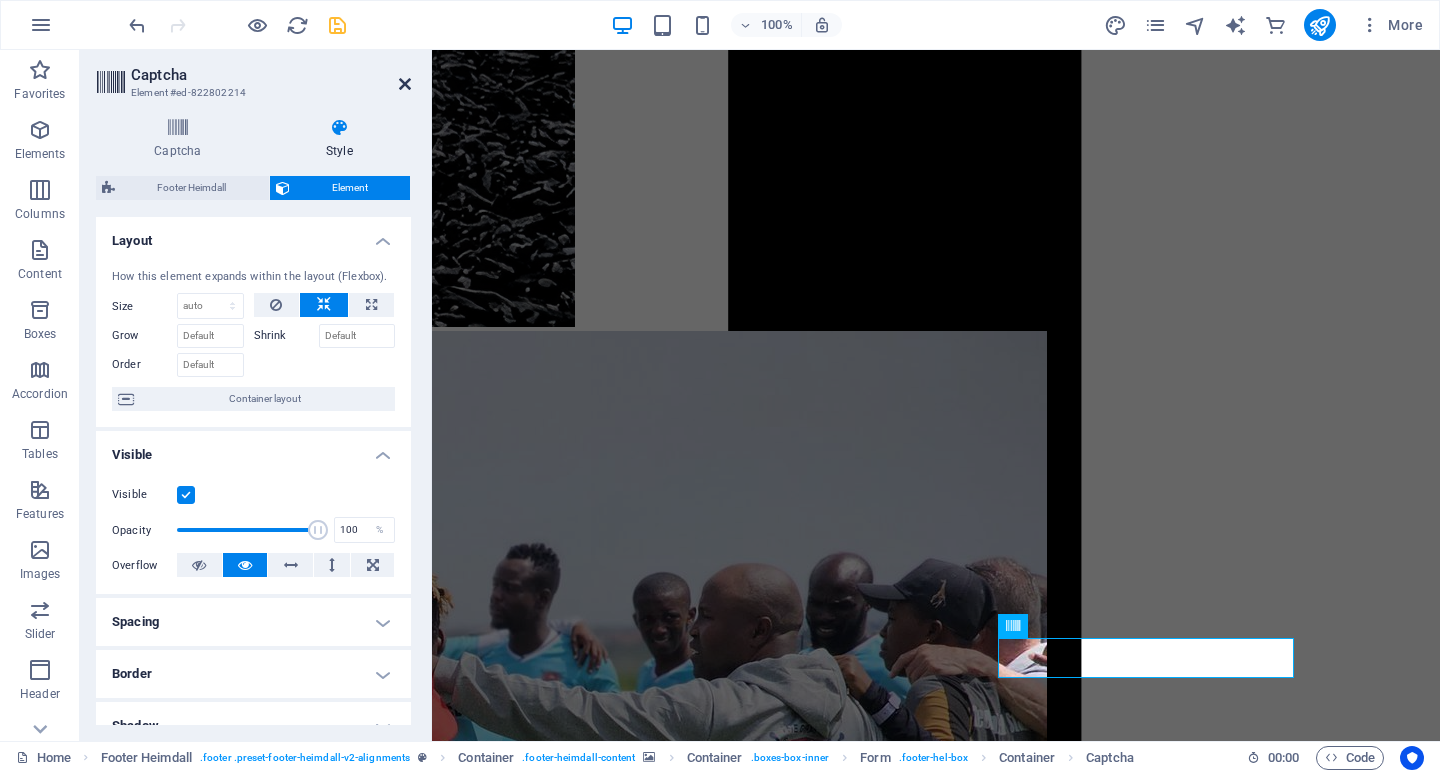 click at bounding box center [405, 84] 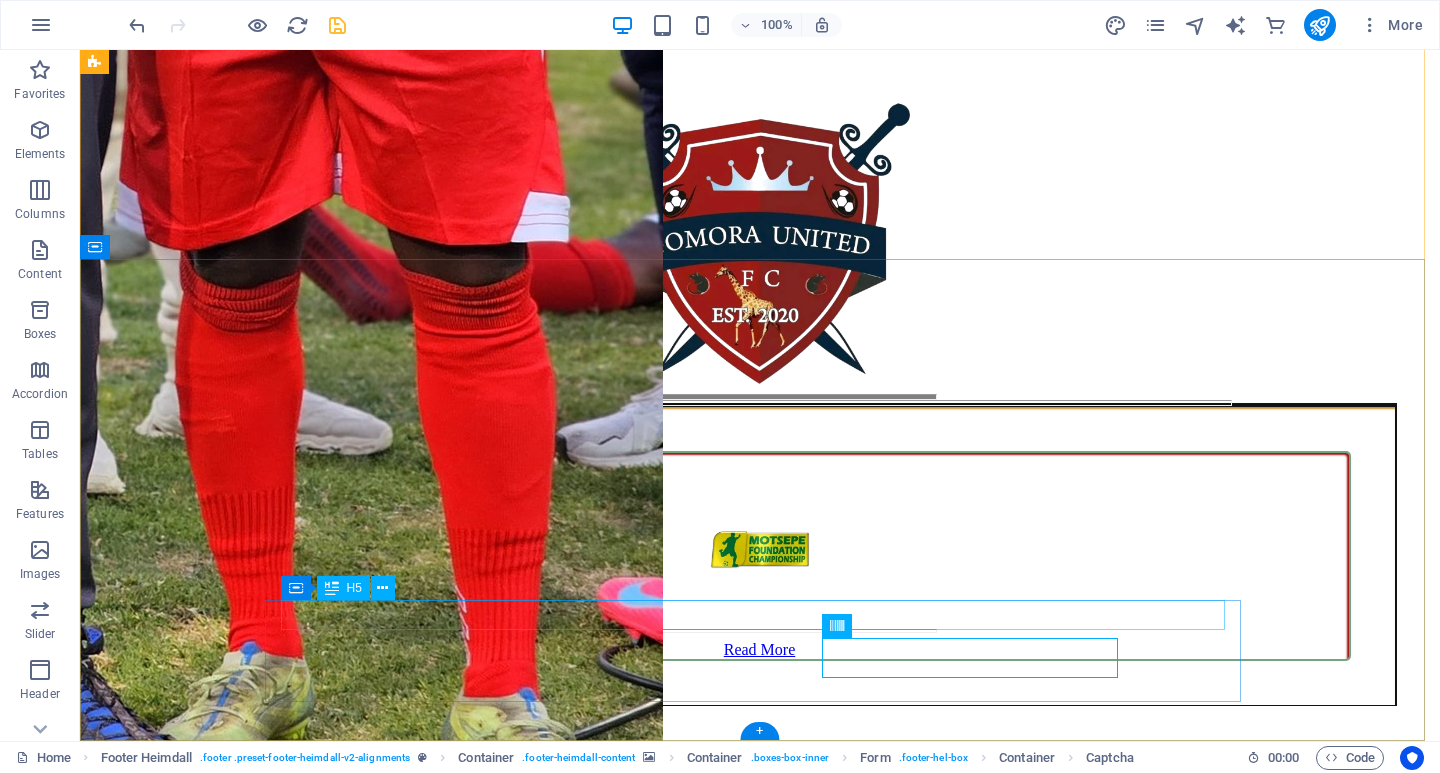 click on "subscribe and get updates from our platform" at bounding box center (760, 56256) 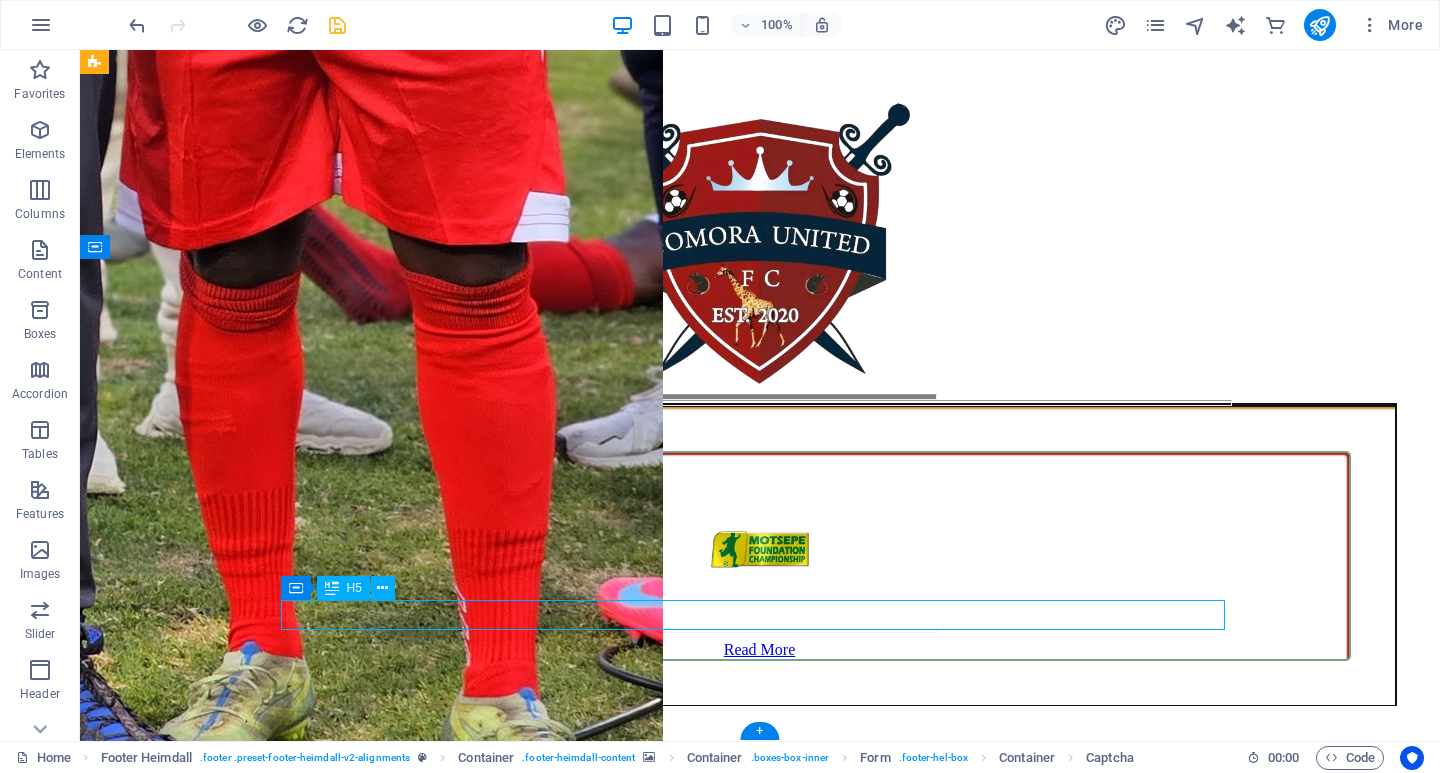 click on "subscribe and get updates from our platform" at bounding box center (760, 56256) 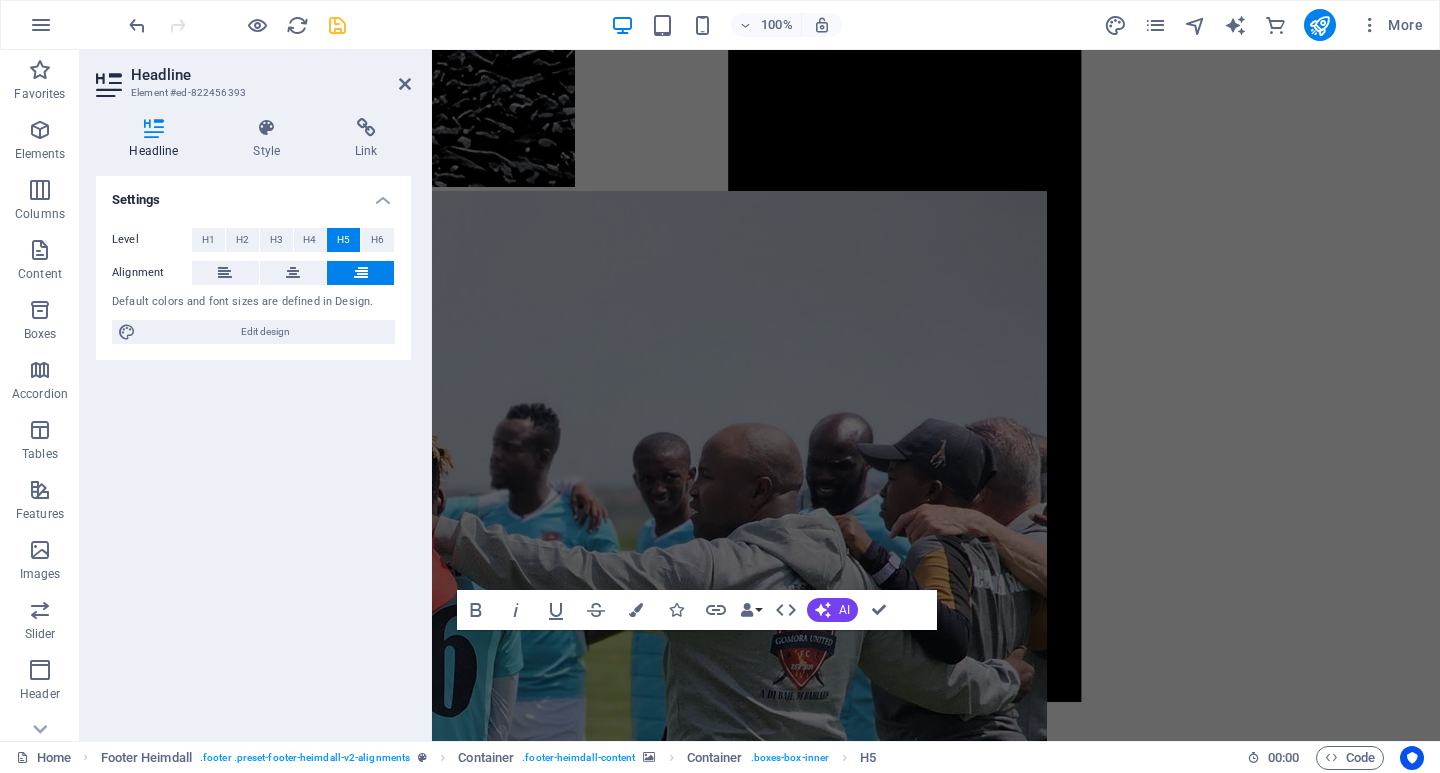 scroll, scrollTop: 13918, scrollLeft: 0, axis: vertical 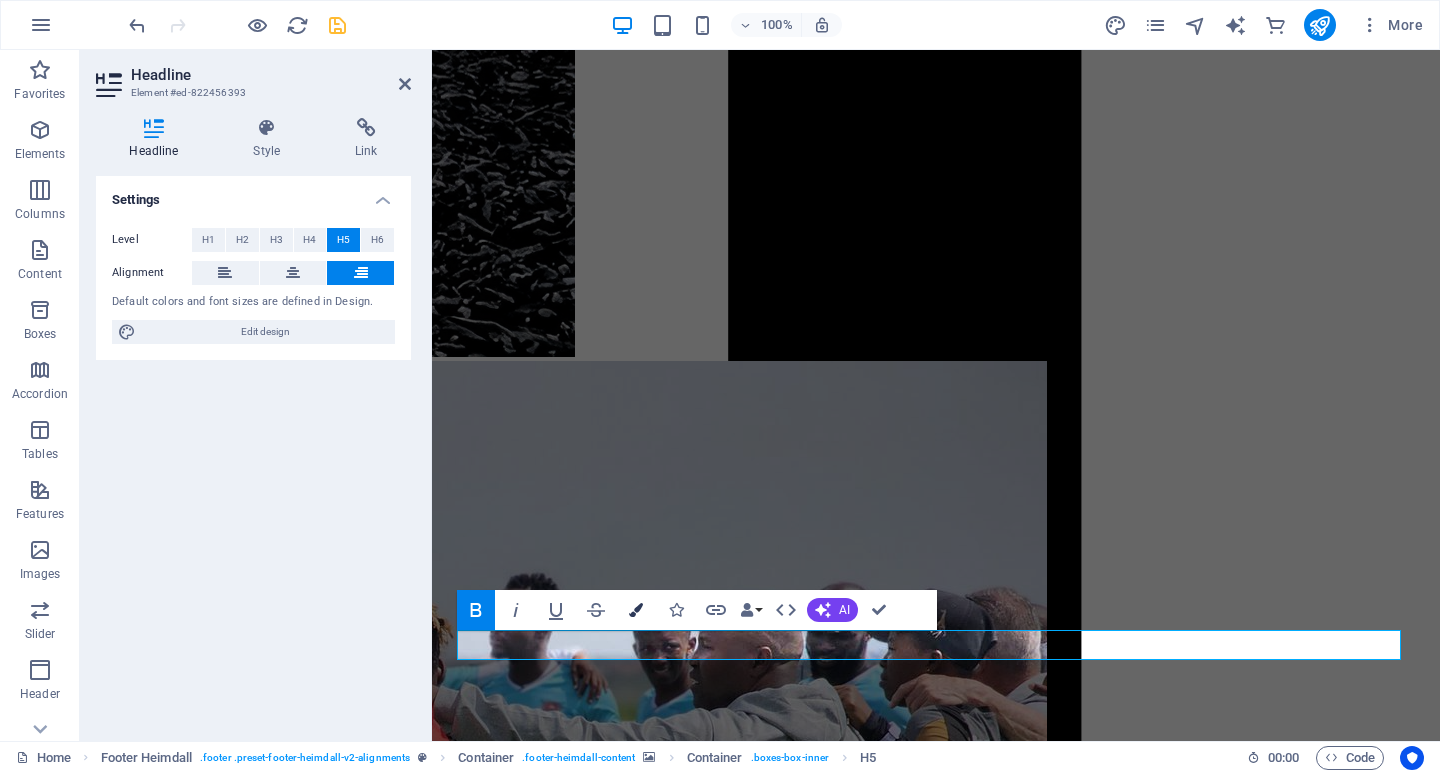 click at bounding box center (636, 610) 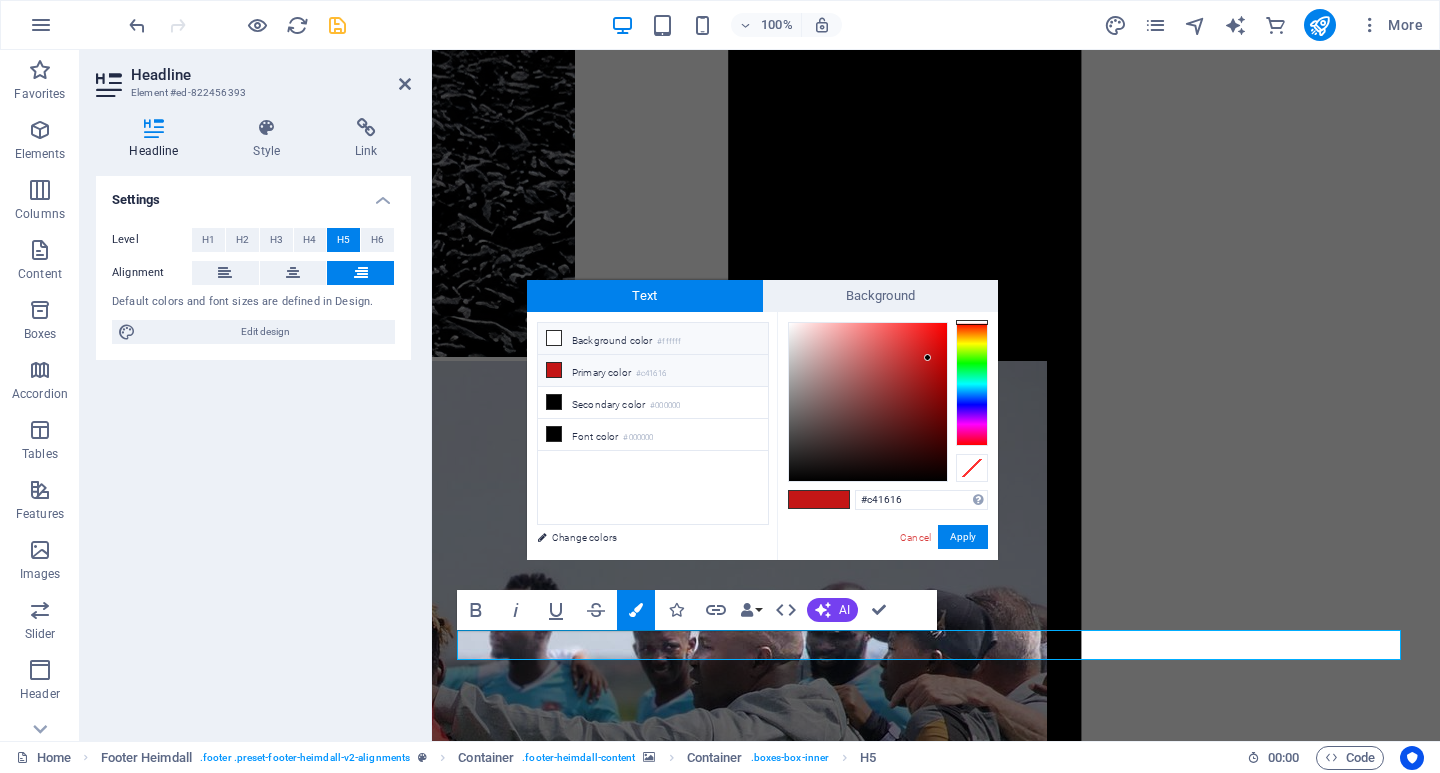 click at bounding box center [554, 338] 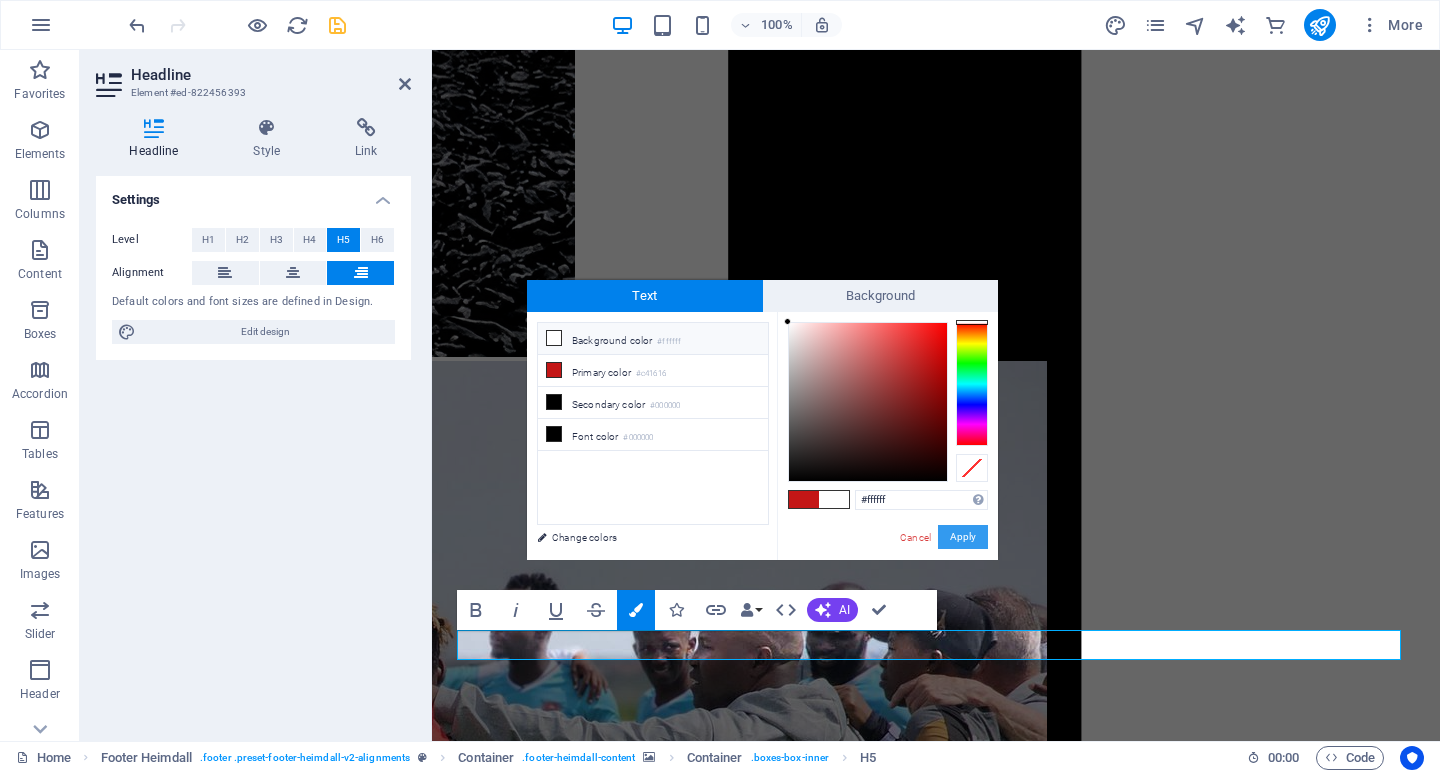 click on "Apply" at bounding box center [963, 537] 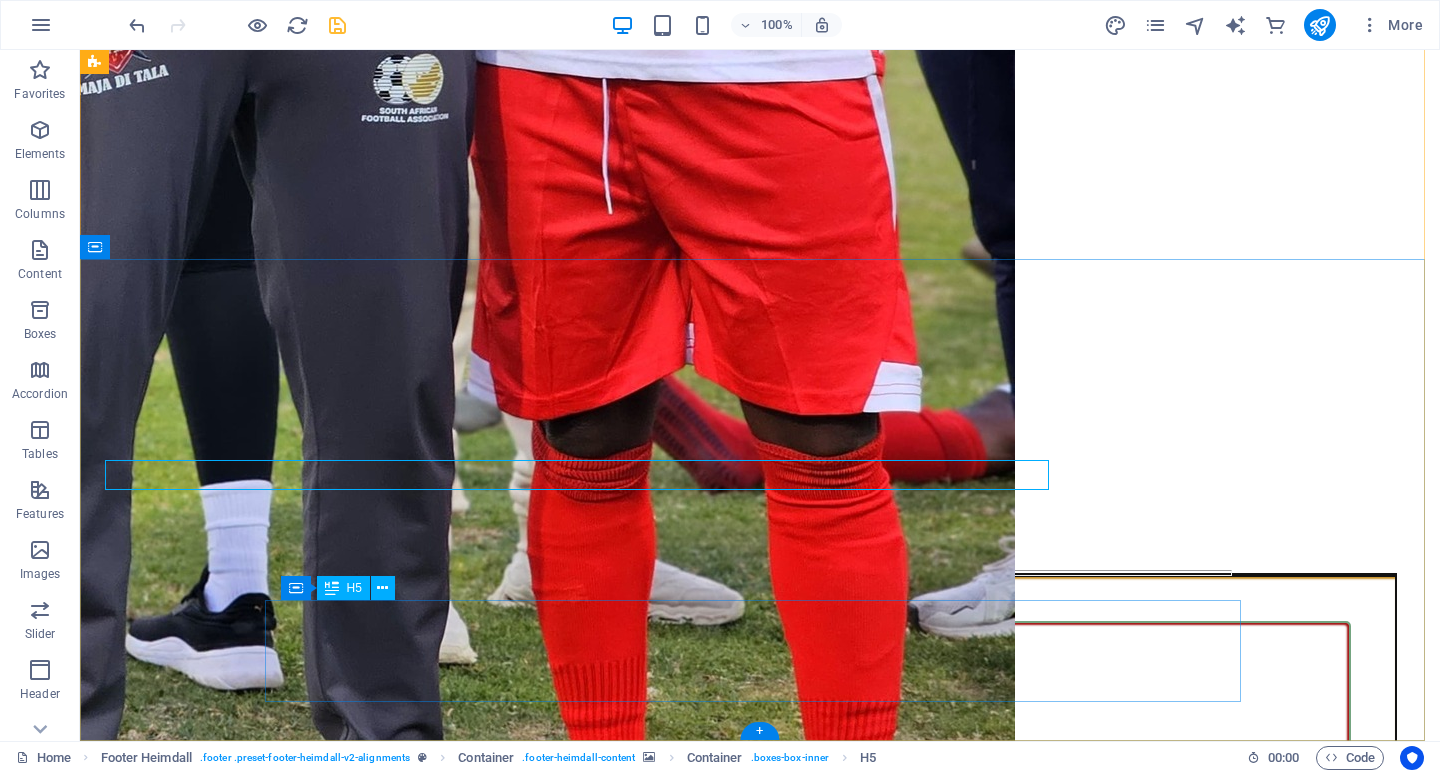 scroll, scrollTop: 14088, scrollLeft: 0, axis: vertical 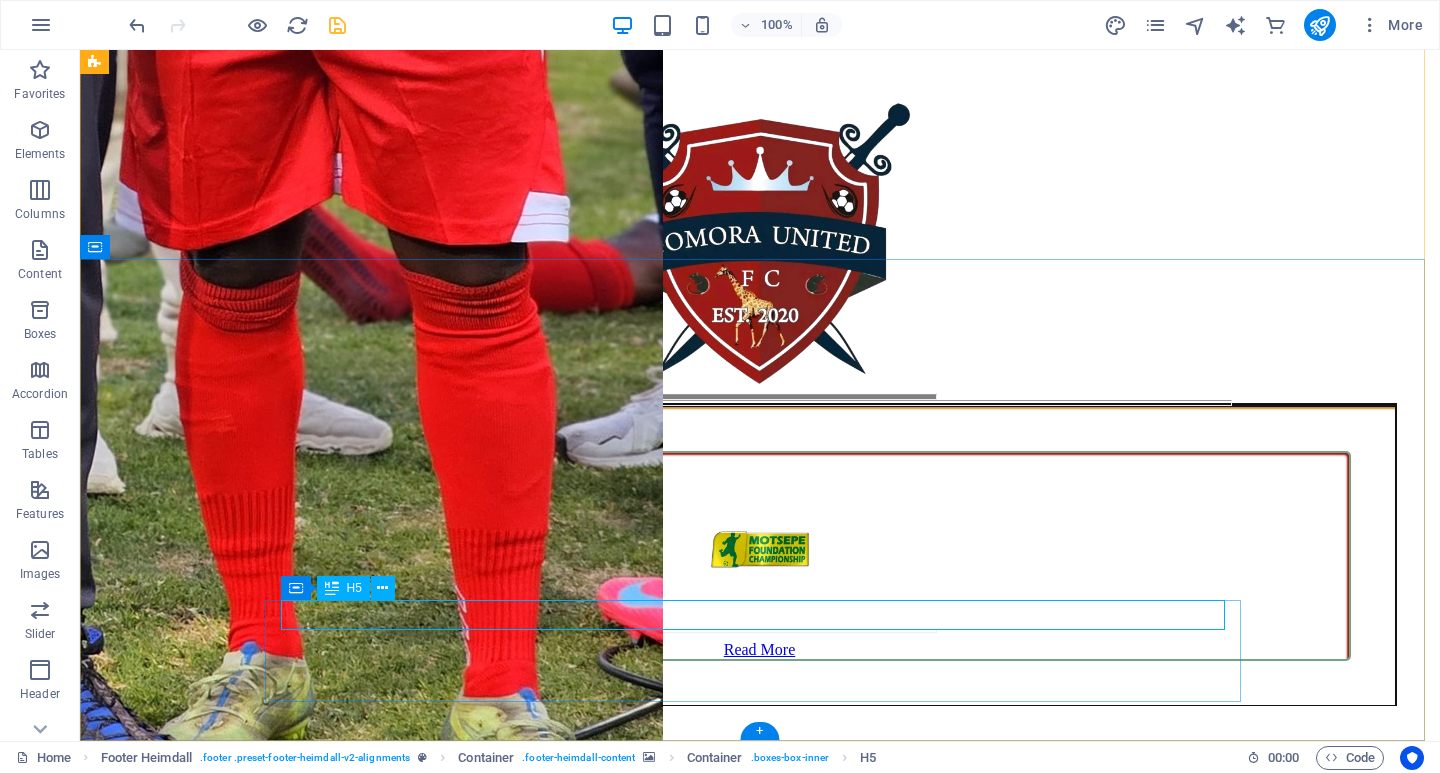 click on "subscribe and get updates from our platform" at bounding box center [760, 56256] 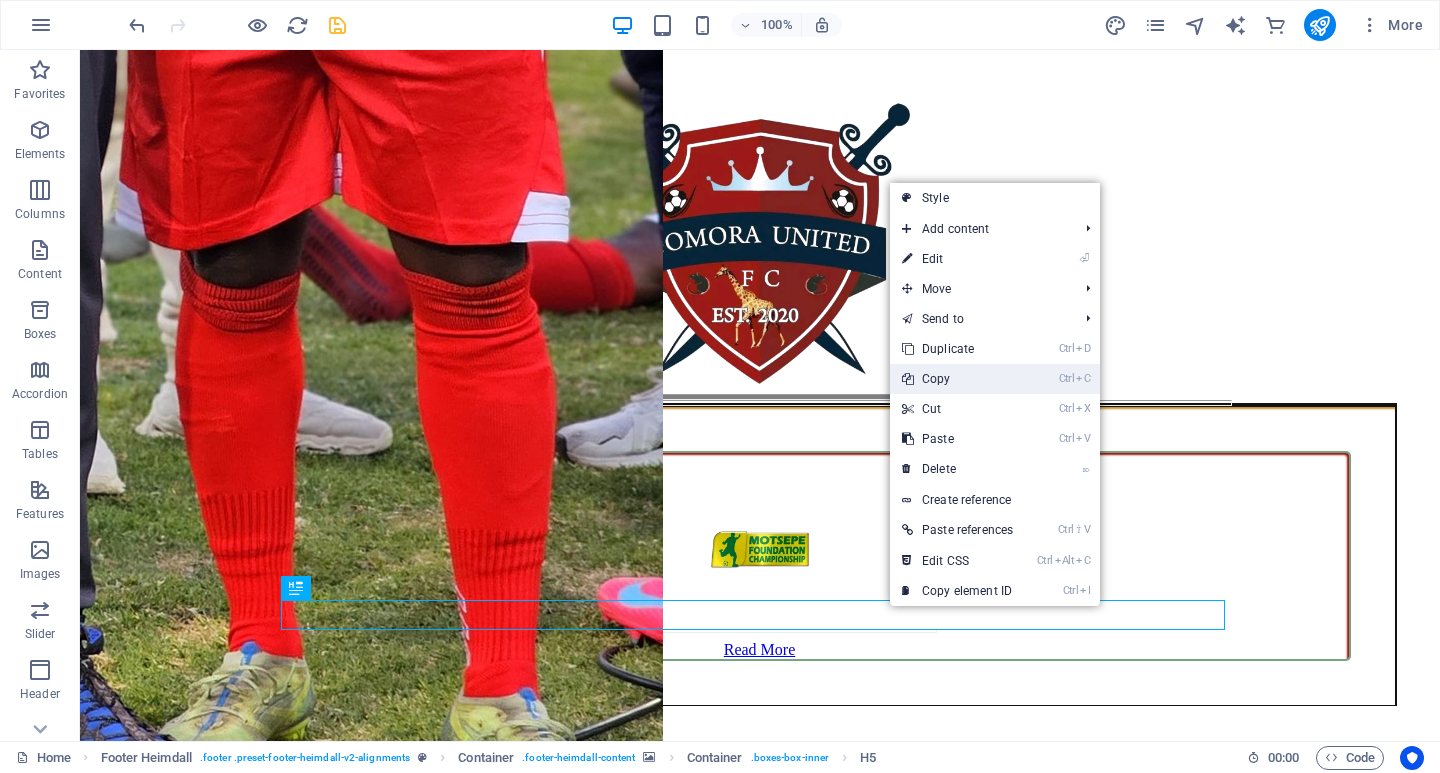 click on "Ctrl C  Copy" at bounding box center [957, 379] 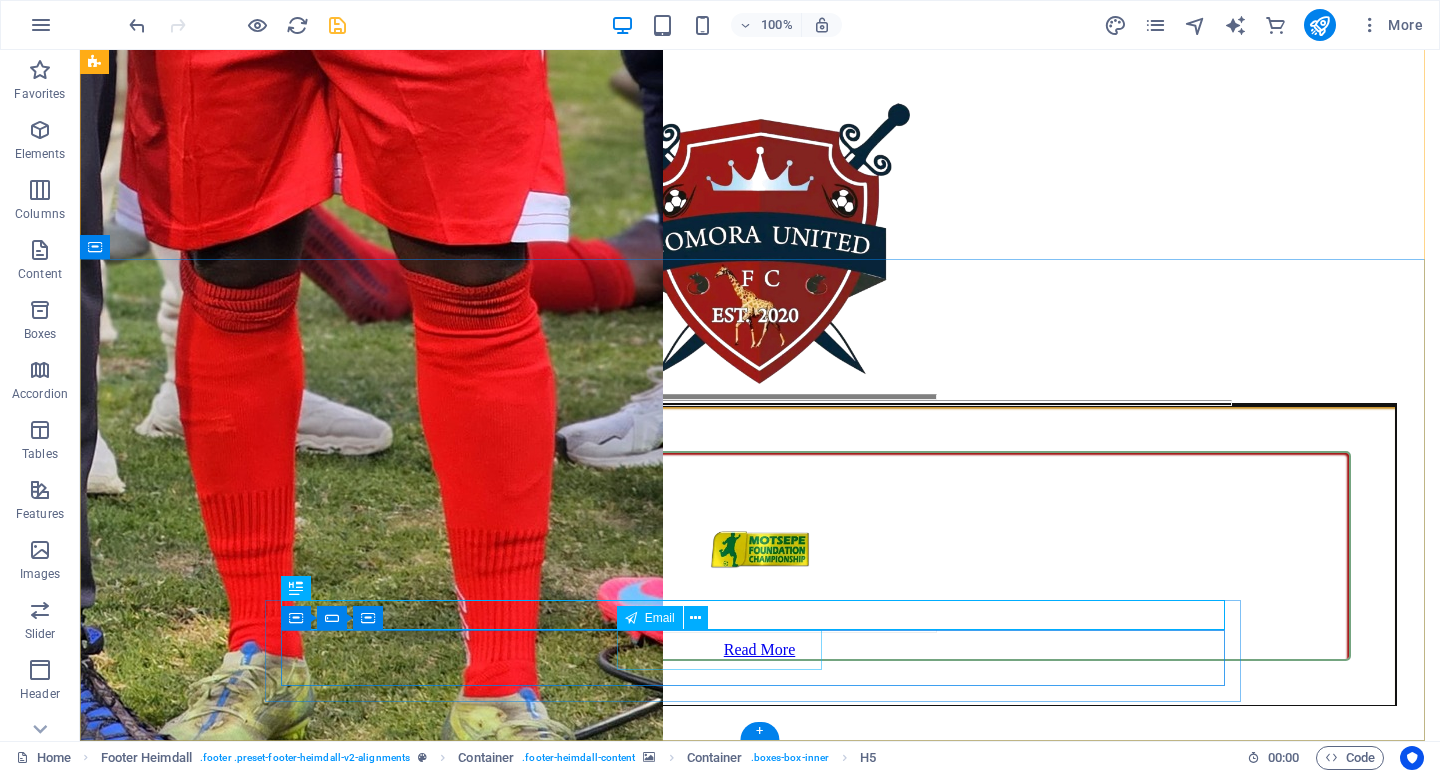 click 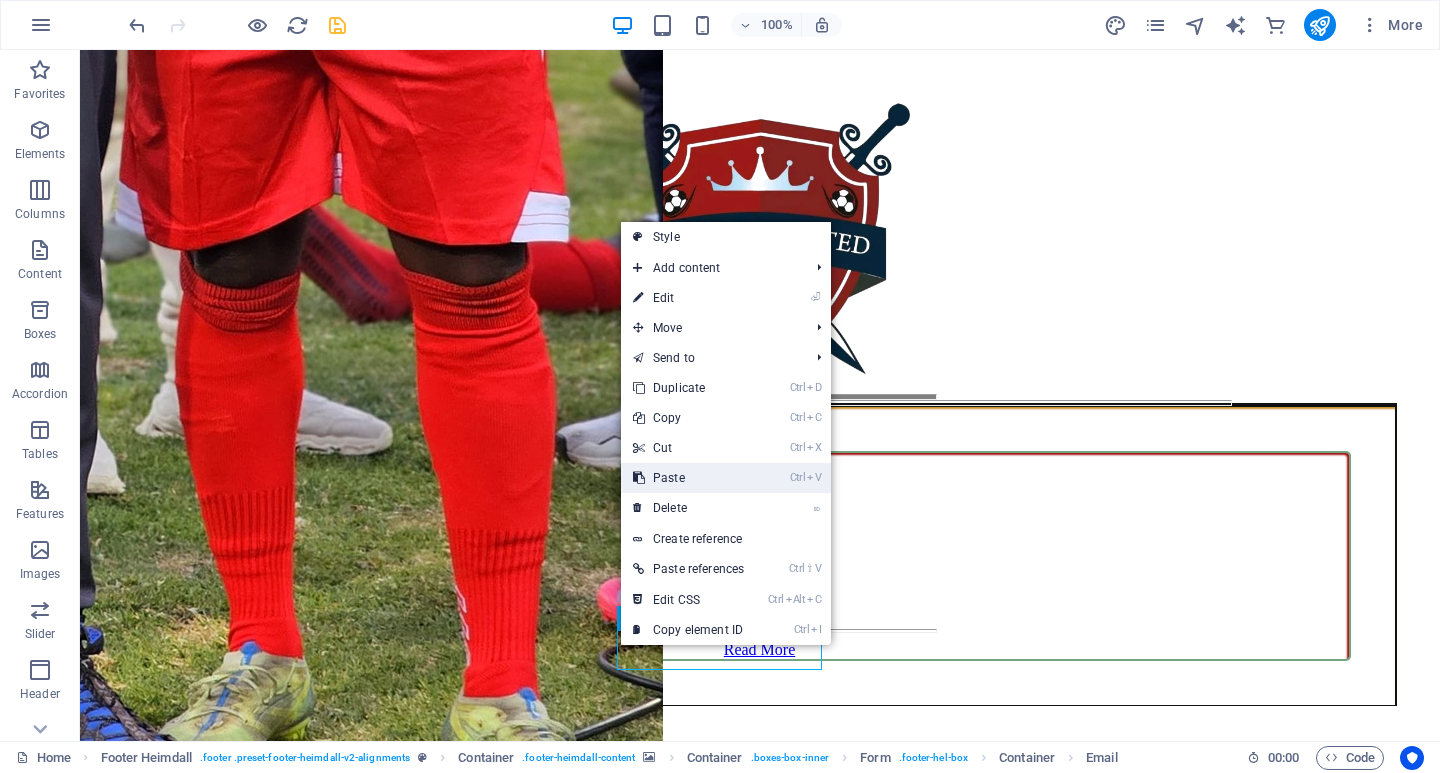 click on "Ctrl V  Paste" at bounding box center (688, 478) 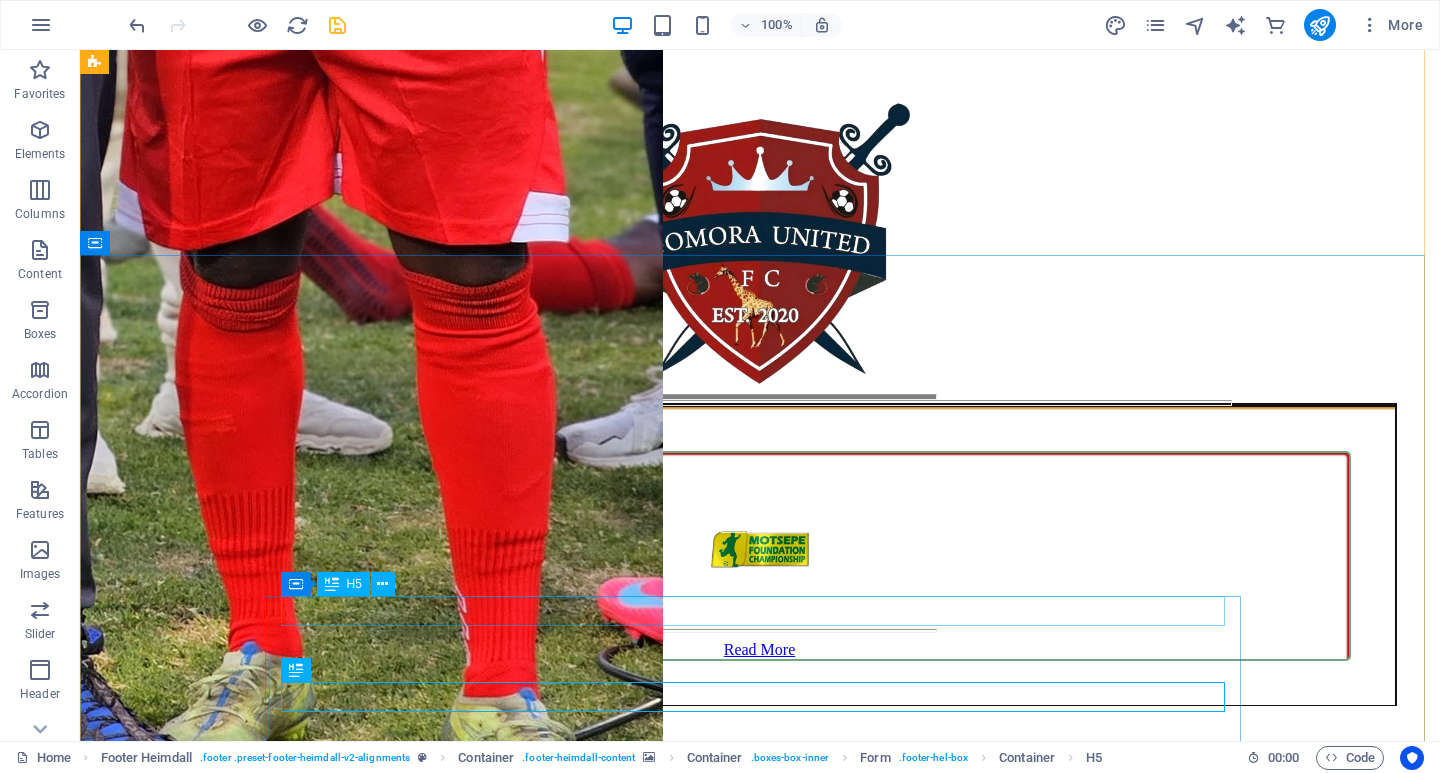 scroll, scrollTop: 14166, scrollLeft: 0, axis: vertical 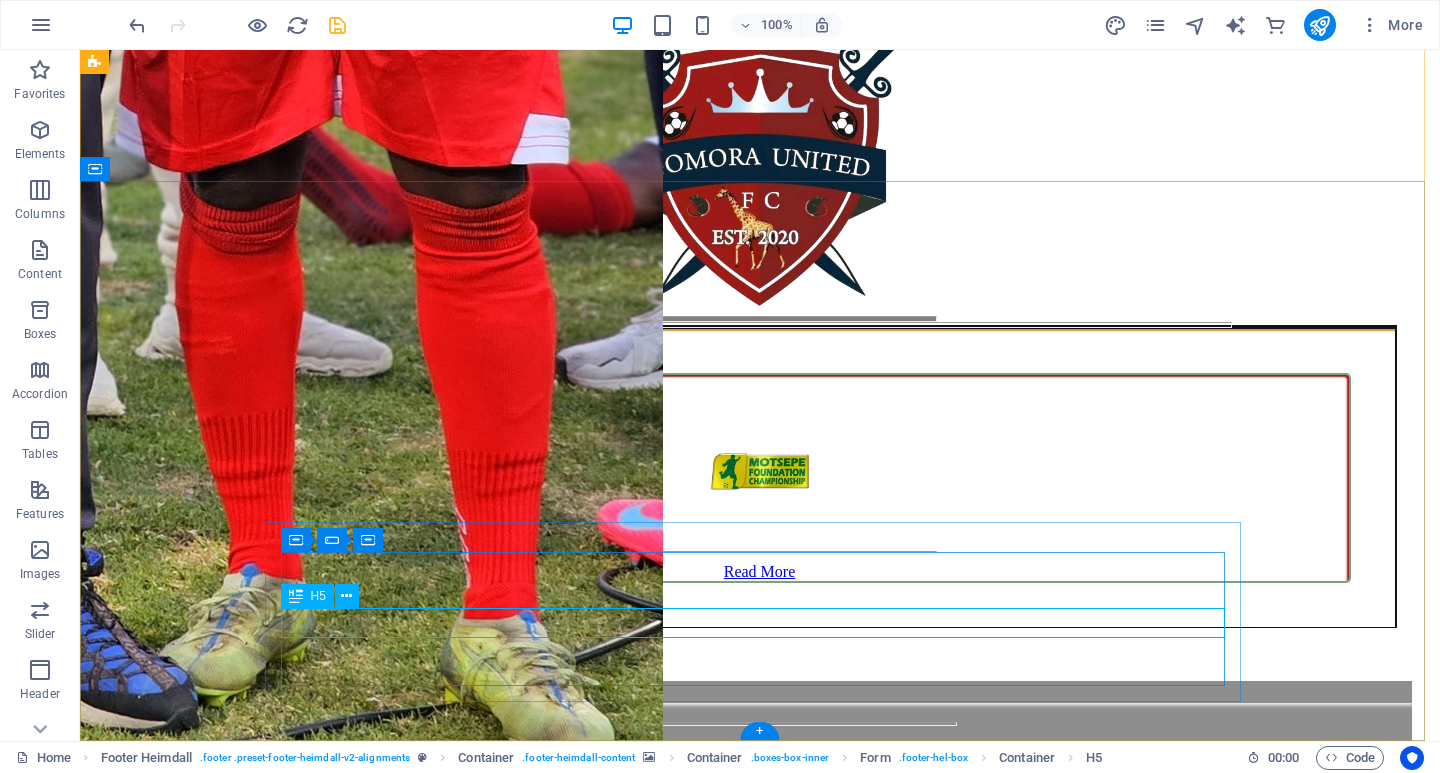 click on "subscribe and get updates from our platform" 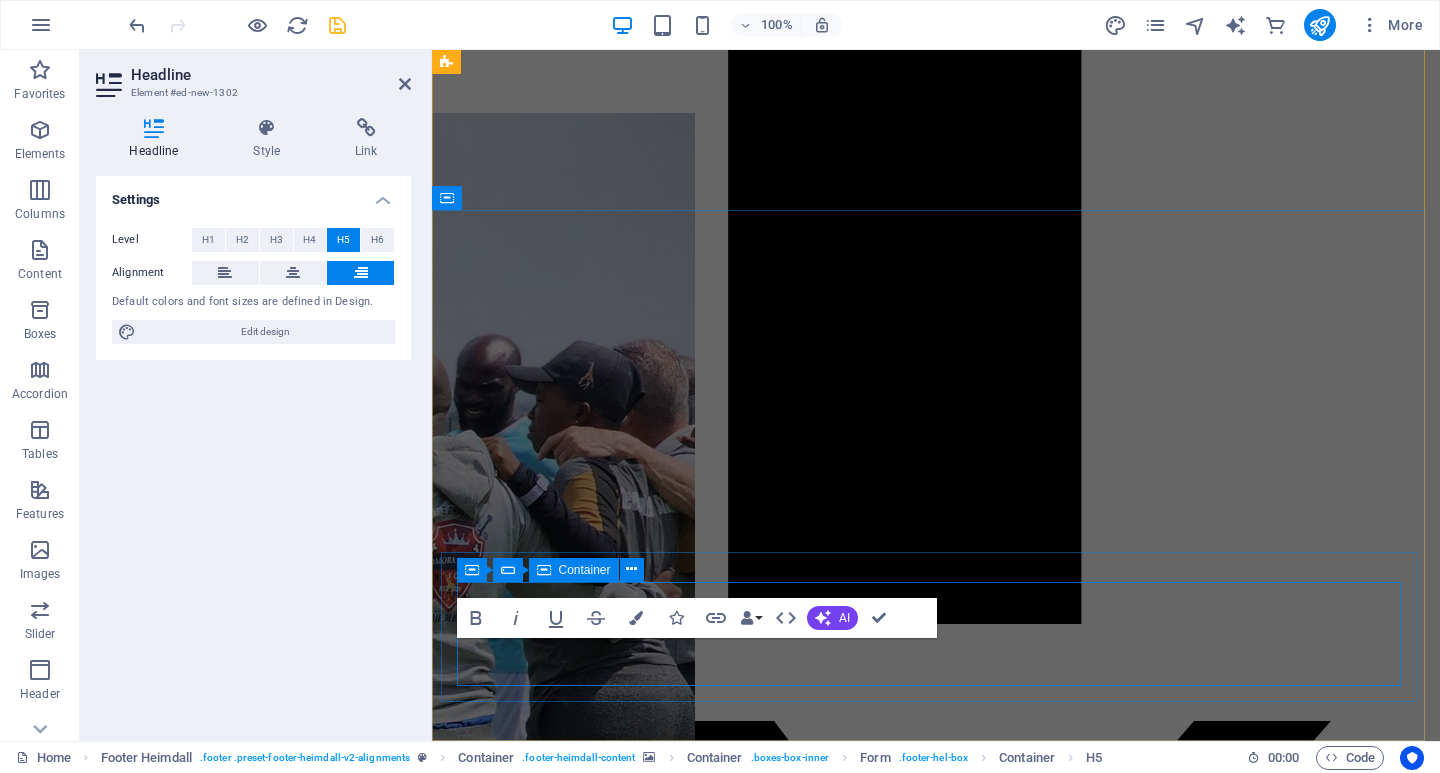scroll, scrollTop: 13996, scrollLeft: 0, axis: vertical 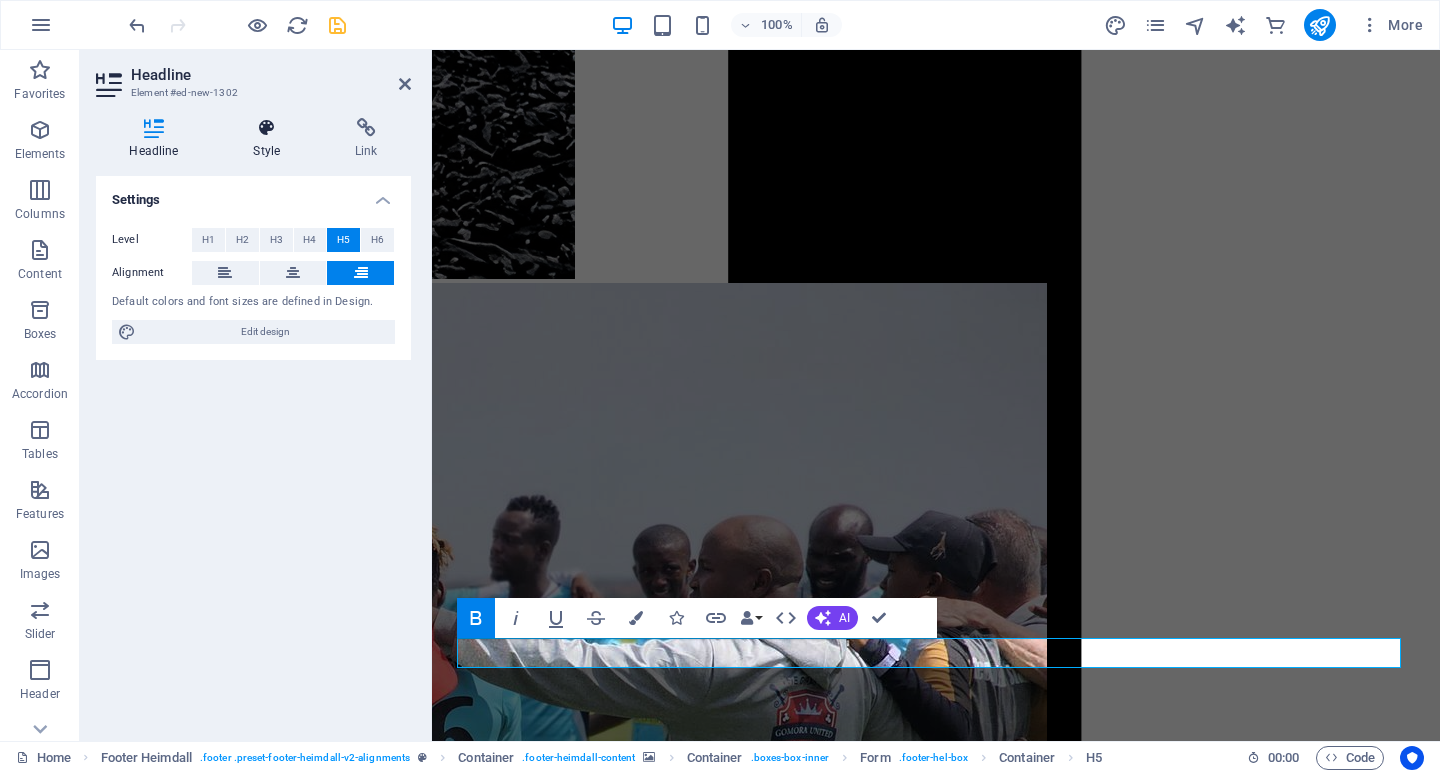 click at bounding box center (267, 128) 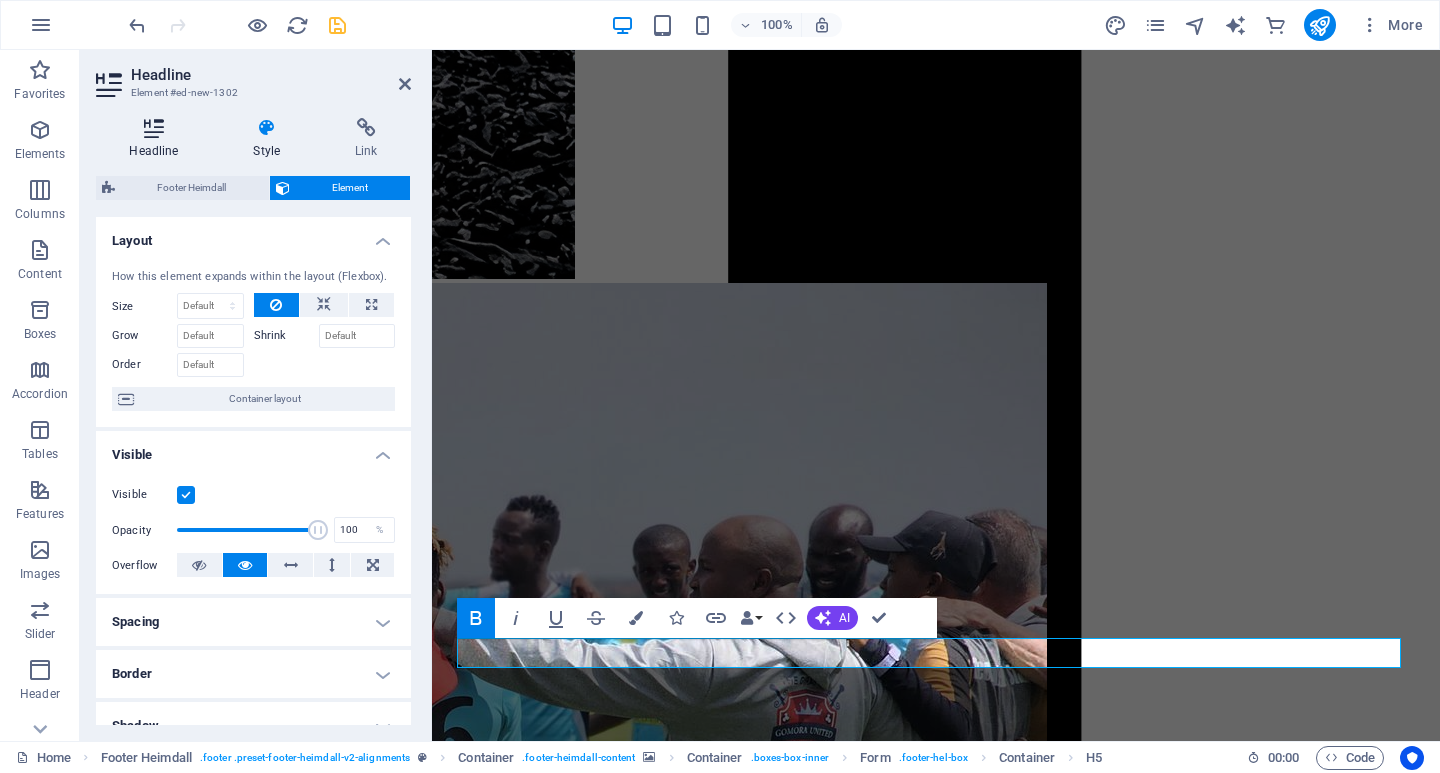 click on "Headline" at bounding box center (158, 139) 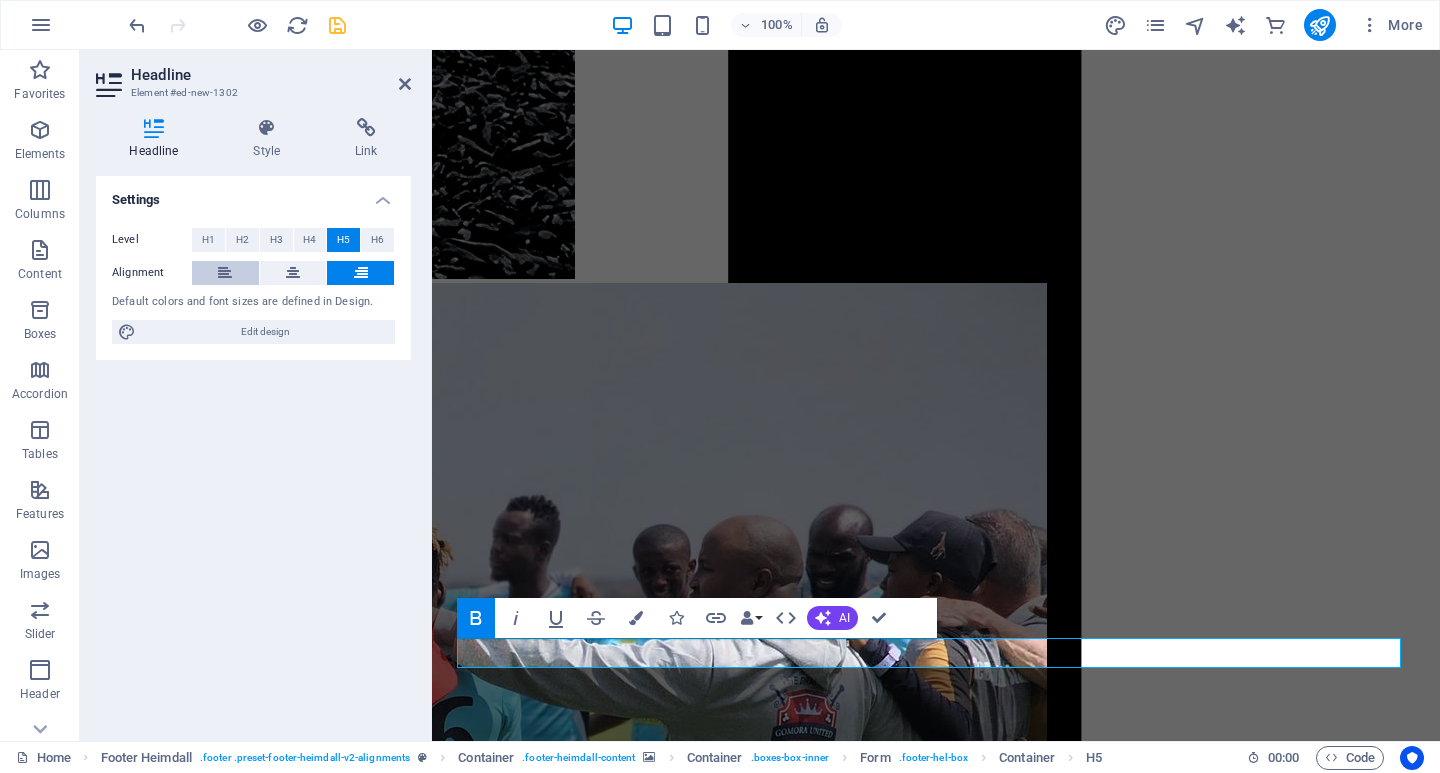click at bounding box center [225, 273] 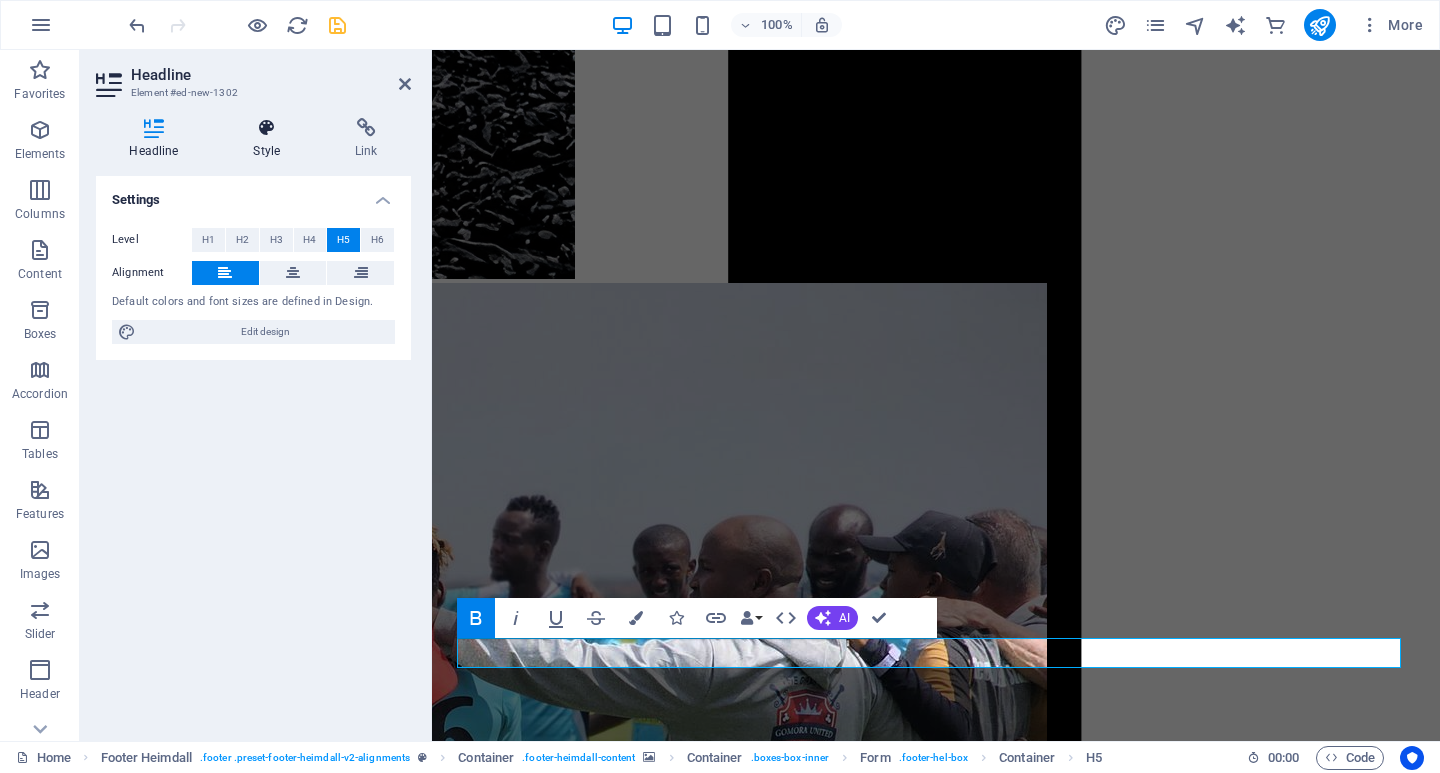 click on "Style" at bounding box center (271, 139) 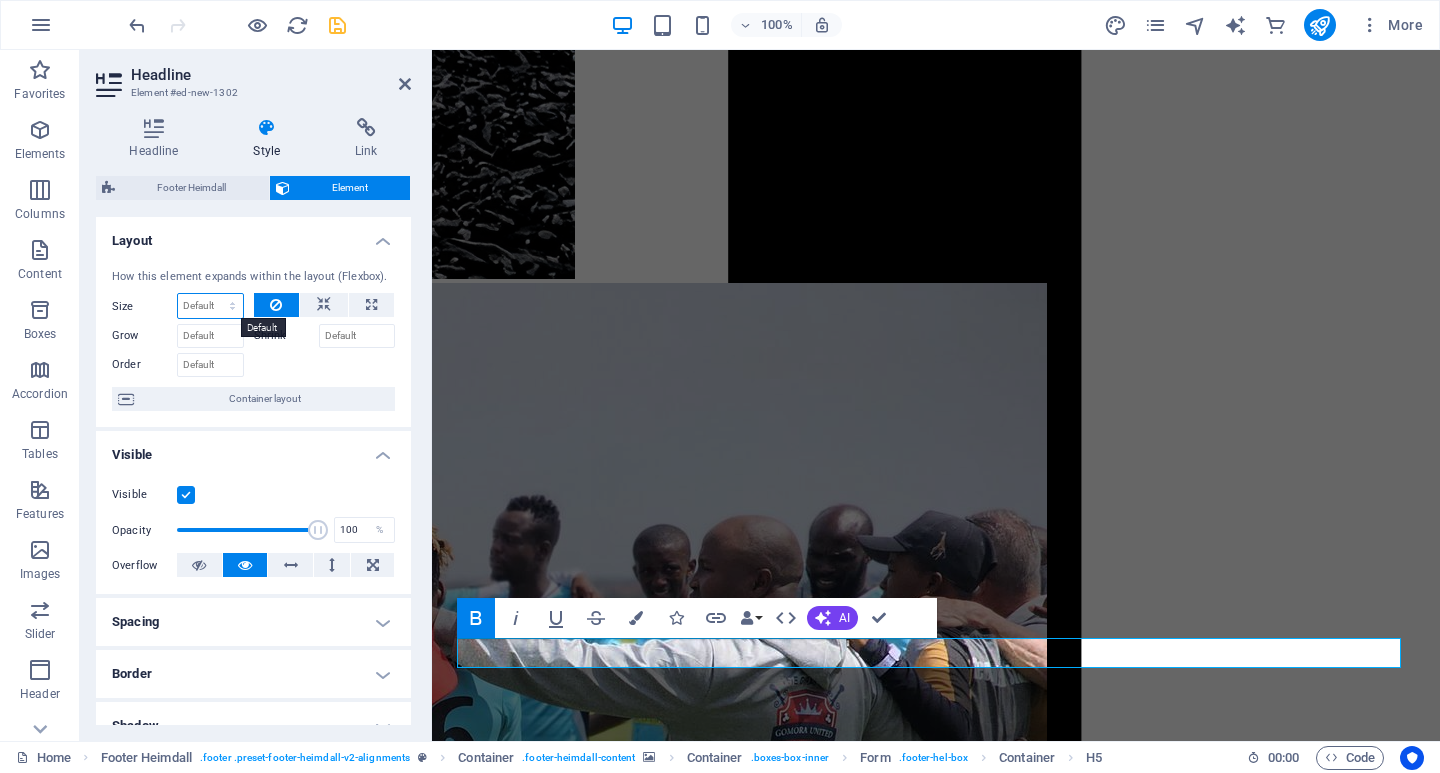 click on "Default auto px % 1/1 1/2 1/3 1/4 1/5 1/6 1/7 1/8 1/9 1/10" at bounding box center [210, 306] 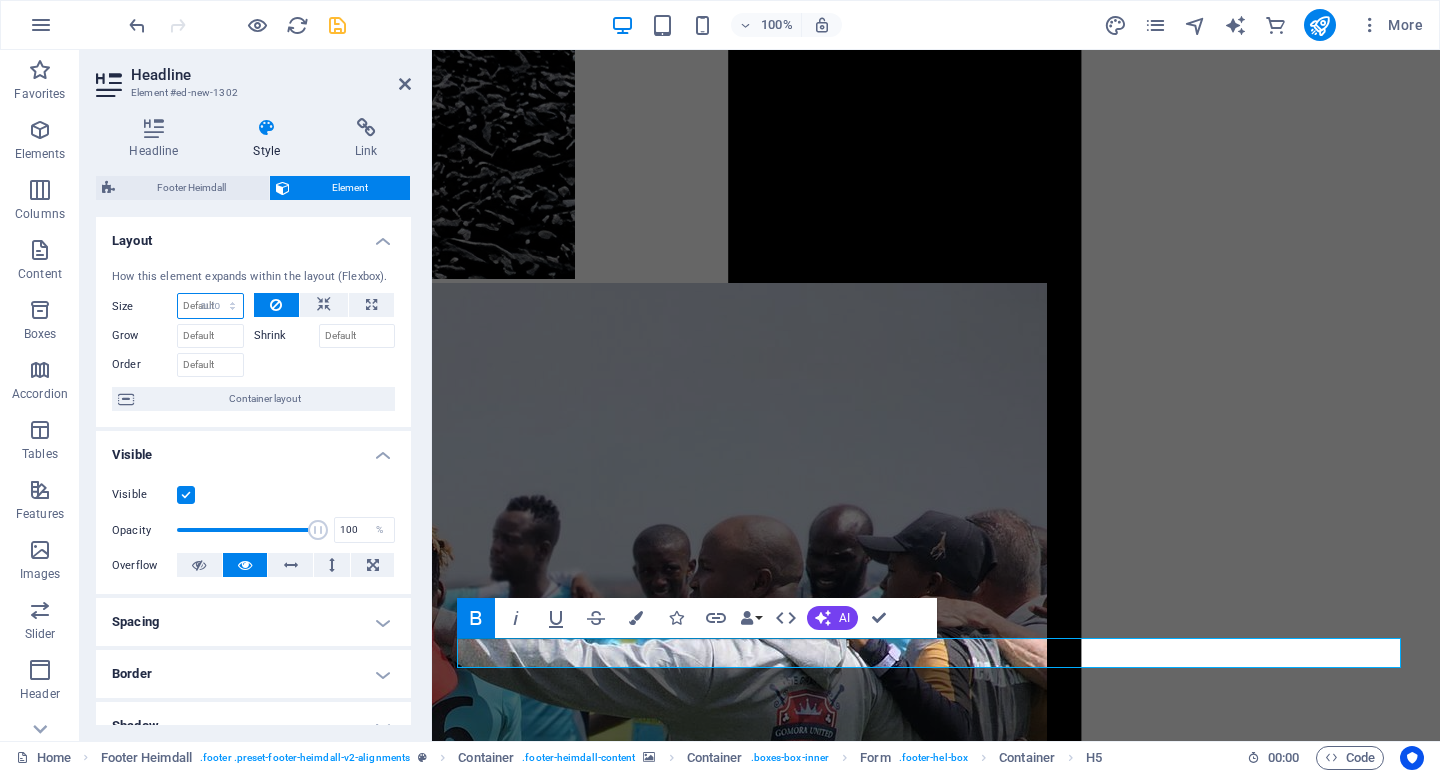 click on "Default auto px % 1/1 1/2 1/3 1/4 1/5 1/6 1/7 1/8 1/9 1/10" at bounding box center (210, 306) 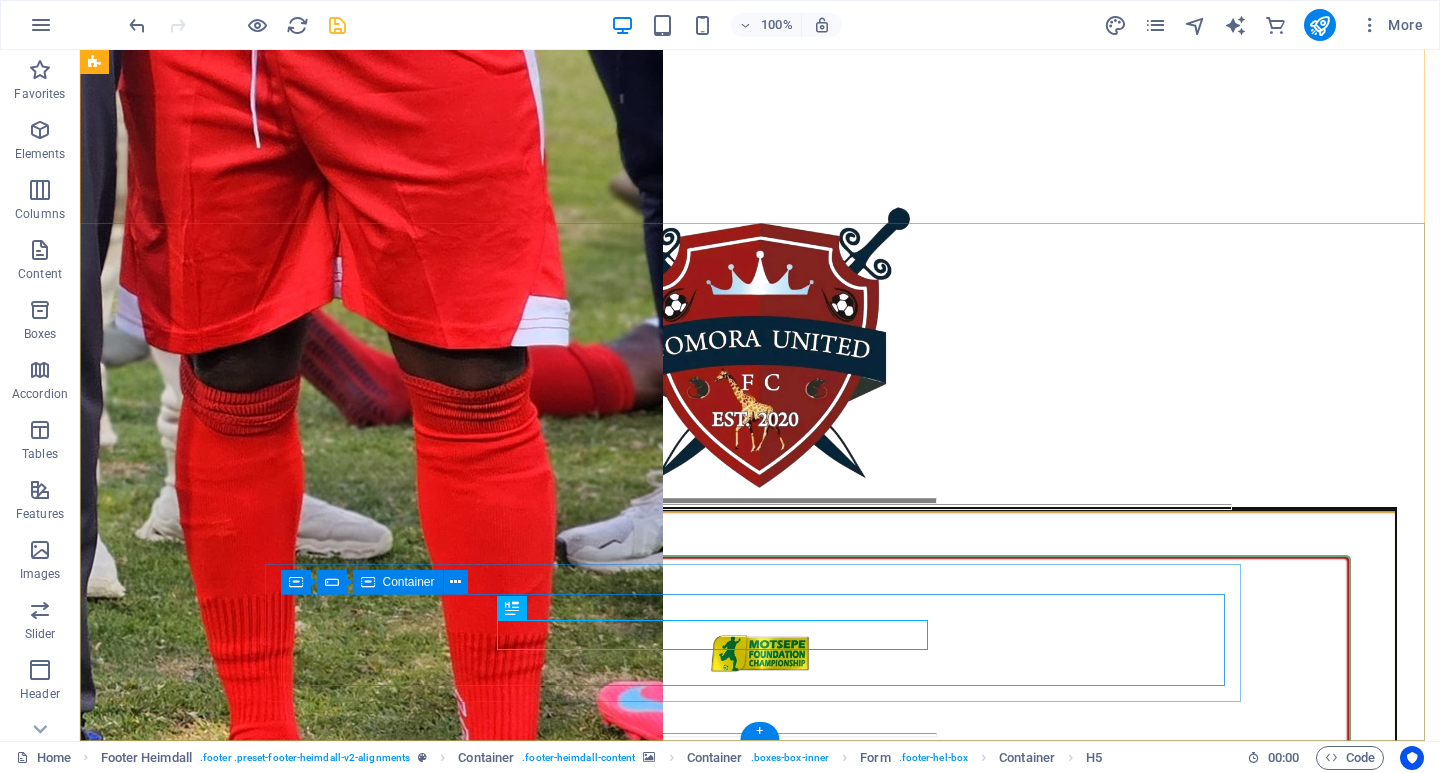scroll, scrollTop: 14124, scrollLeft: 0, axis: vertical 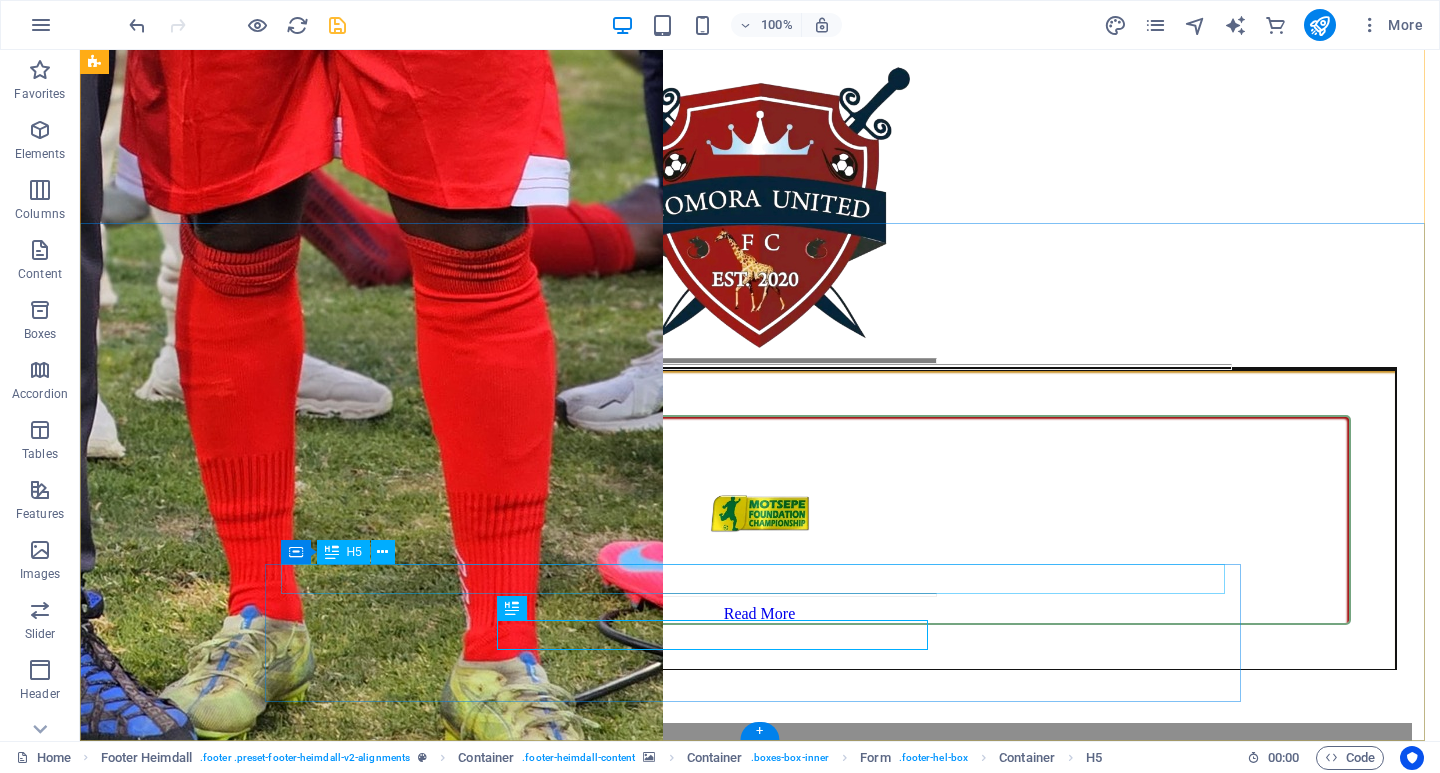 click on "subscribe and get updates from our platform" at bounding box center [760, 56256] 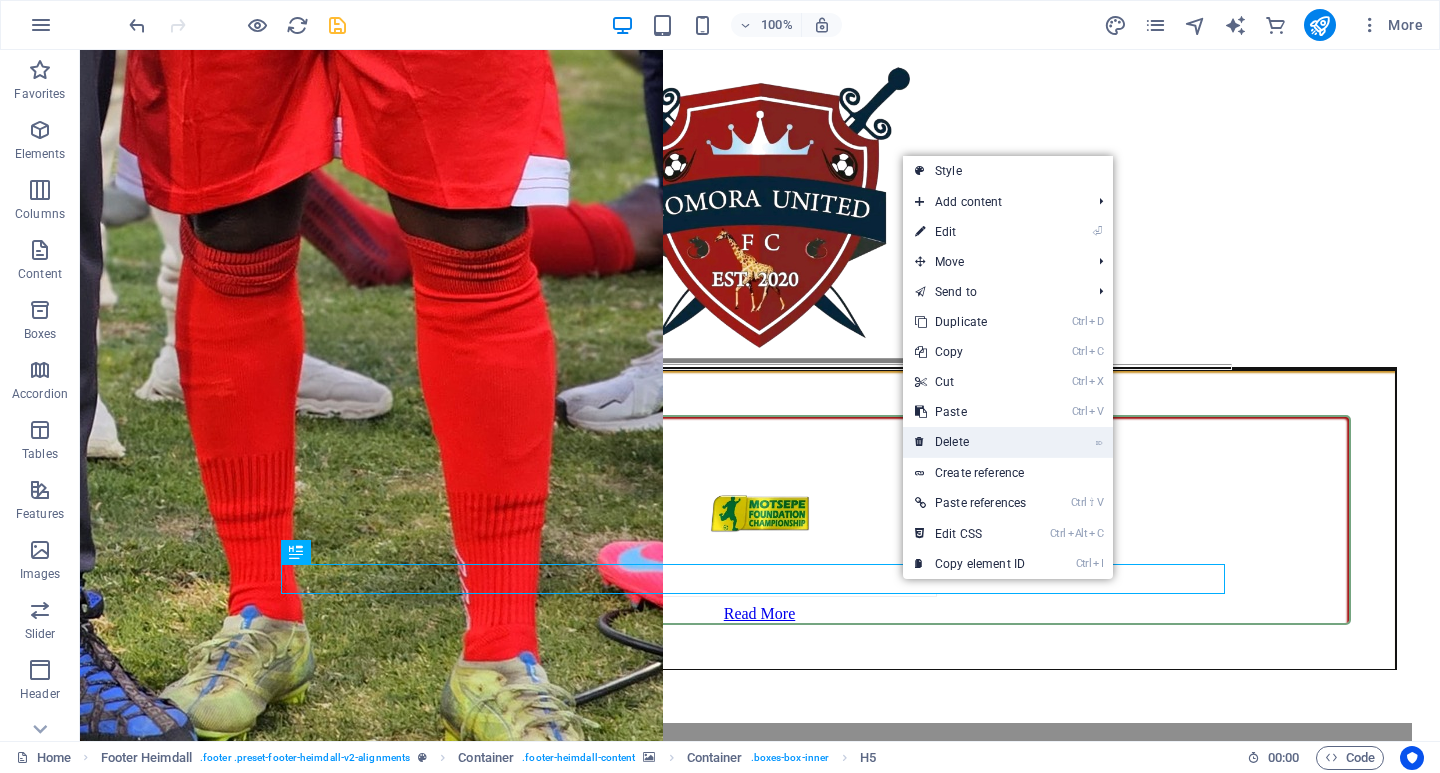 click on "⌦  Delete" at bounding box center (970, 442) 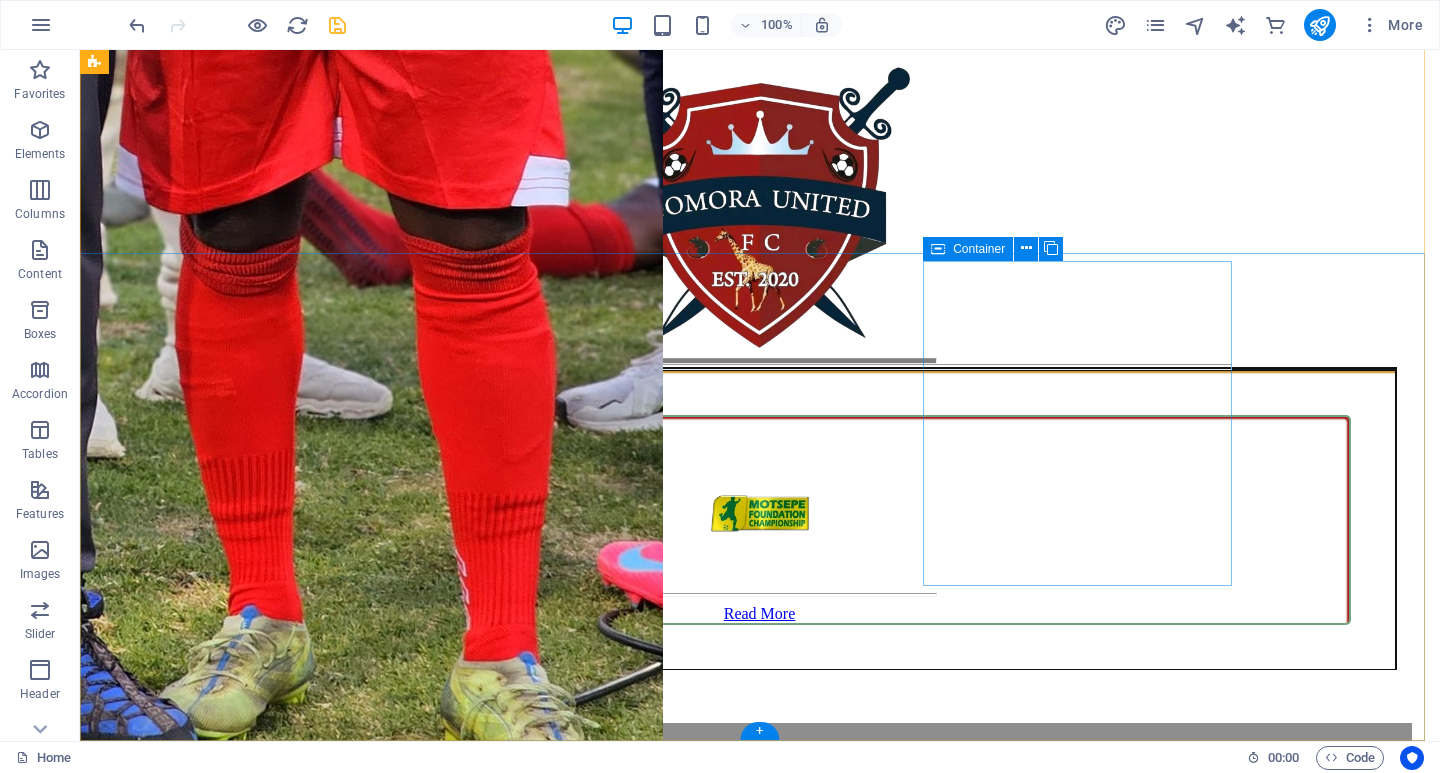 scroll, scrollTop: 14094, scrollLeft: 0, axis: vertical 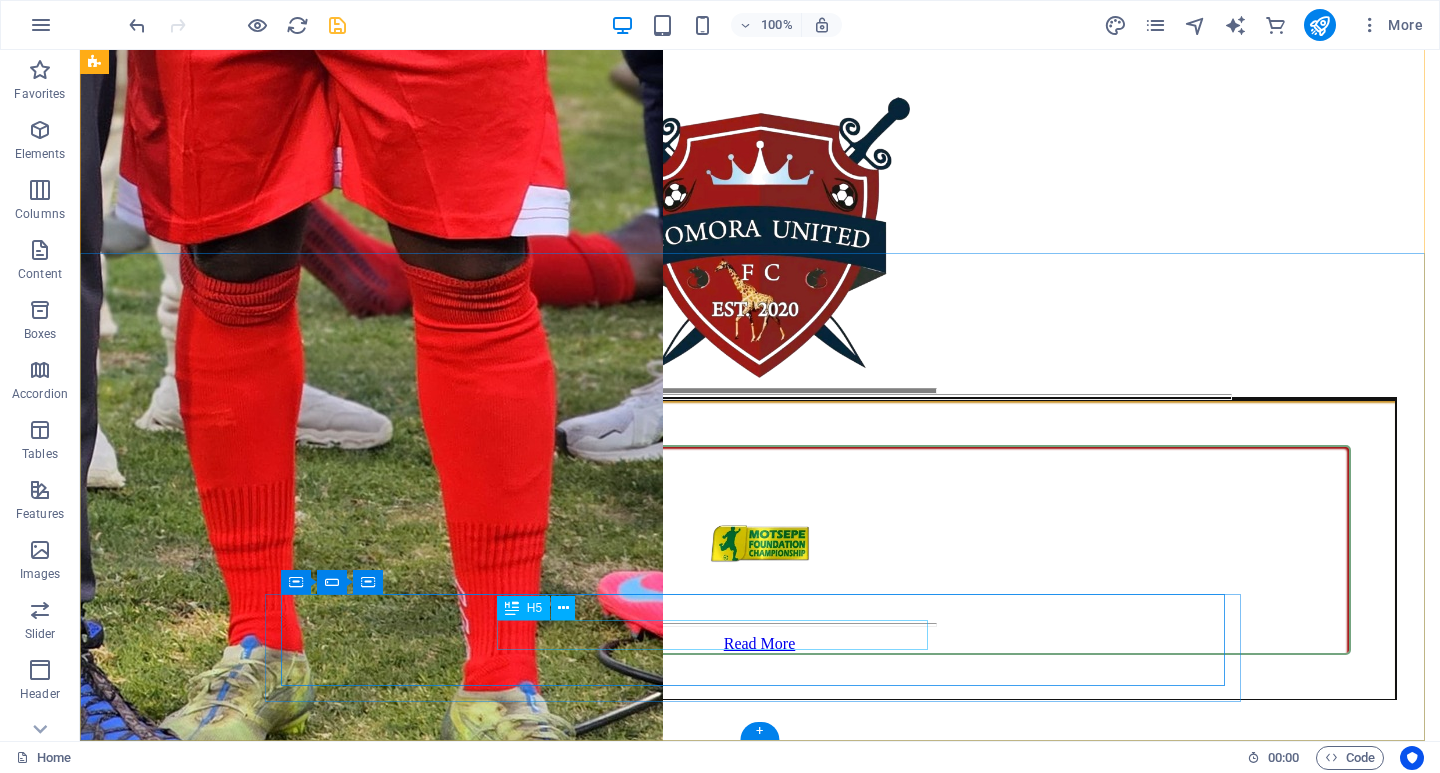 click on "subscribe and get updates from our platform" 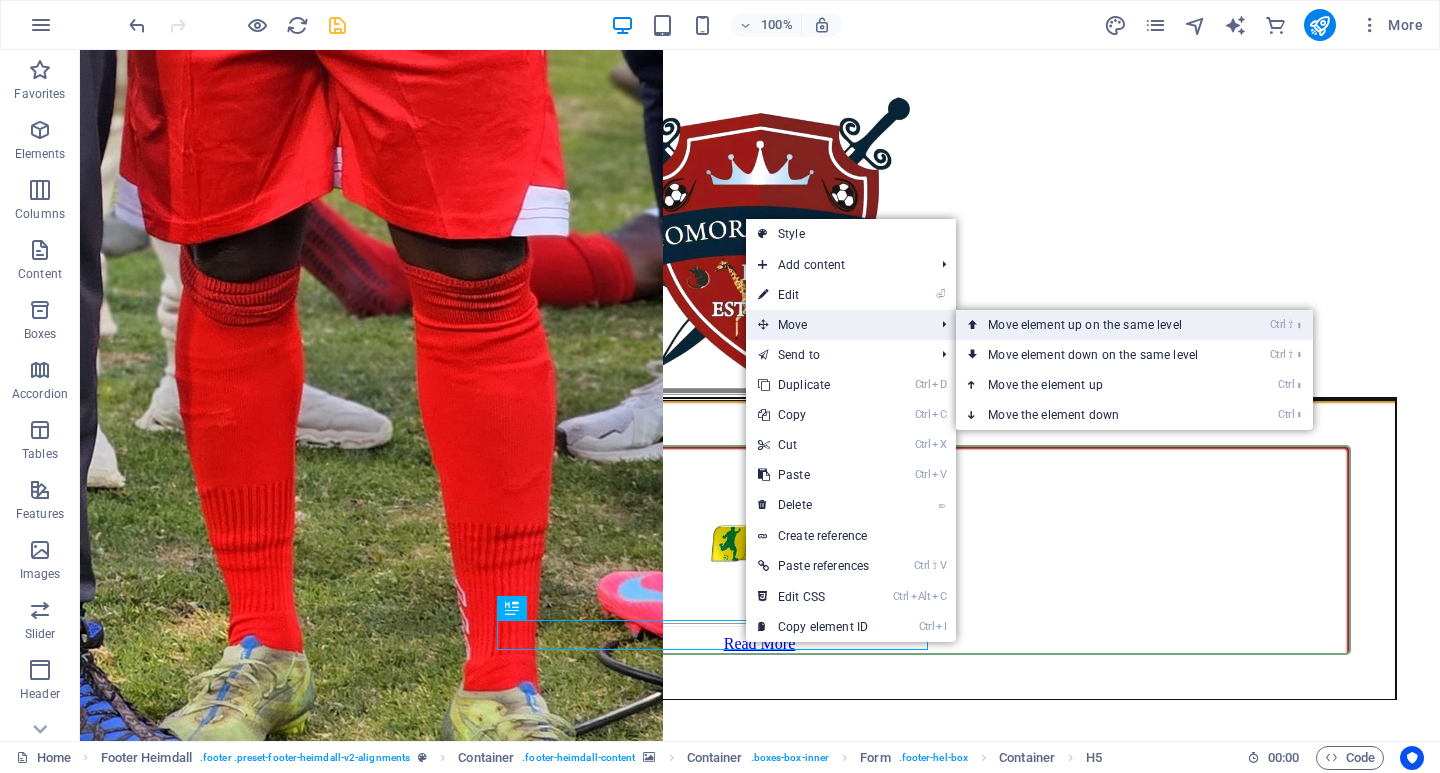 click on "Ctrl ⇧ ⬆  Move element up on the same level" at bounding box center [1097, 325] 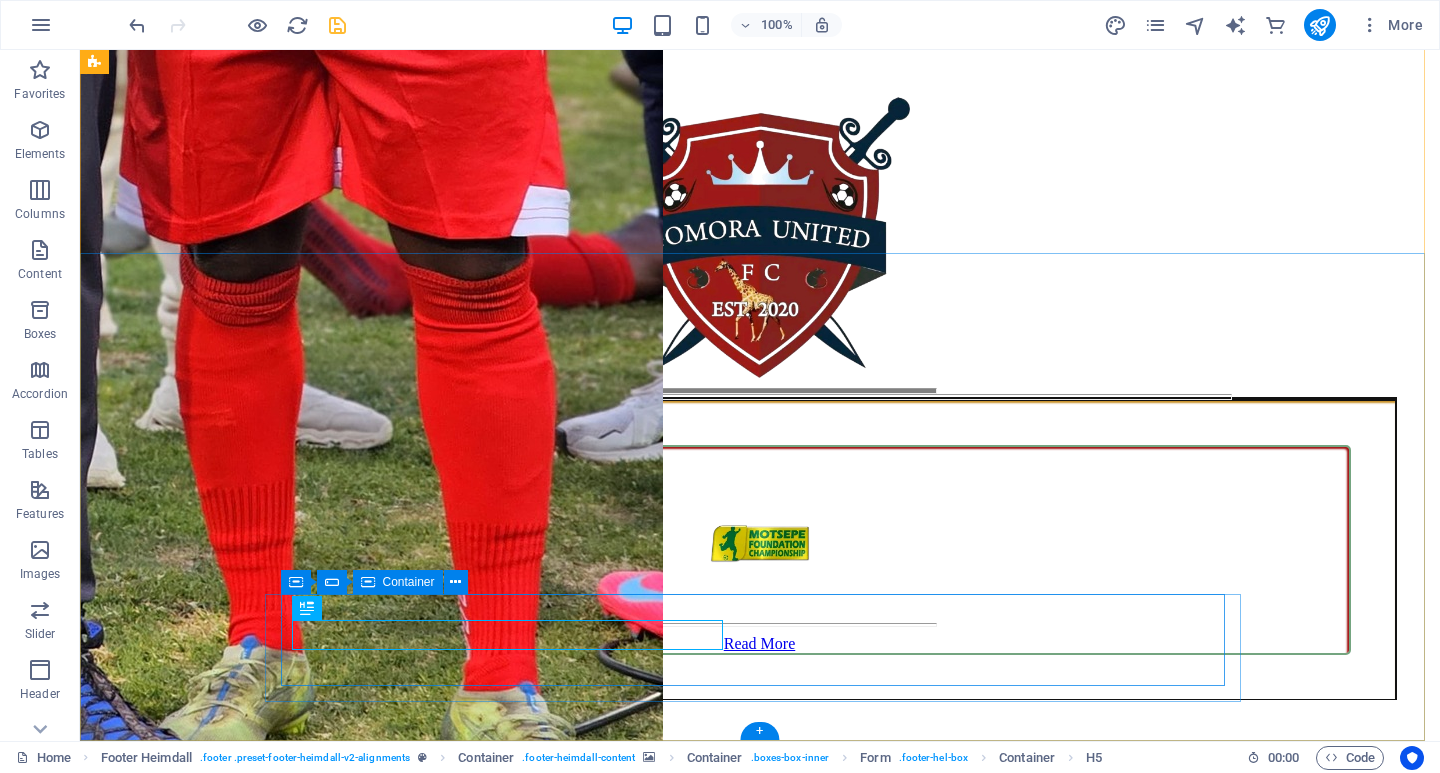 click on "subscribe and get updates from our platform Unreadable? Load new SUBSCRIBE" 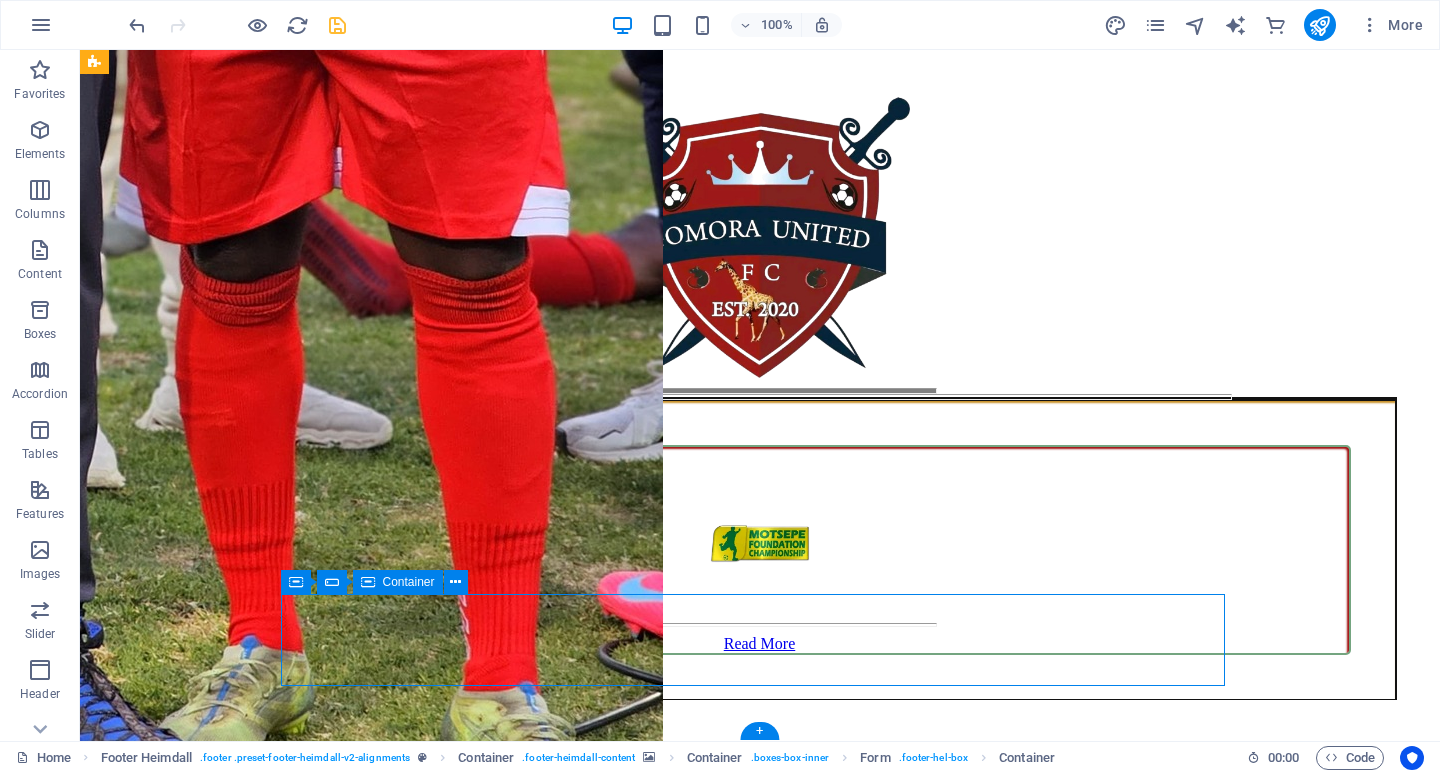 click on "subscribe and get updates from our platform Unreadable? Load new SUBSCRIBE" 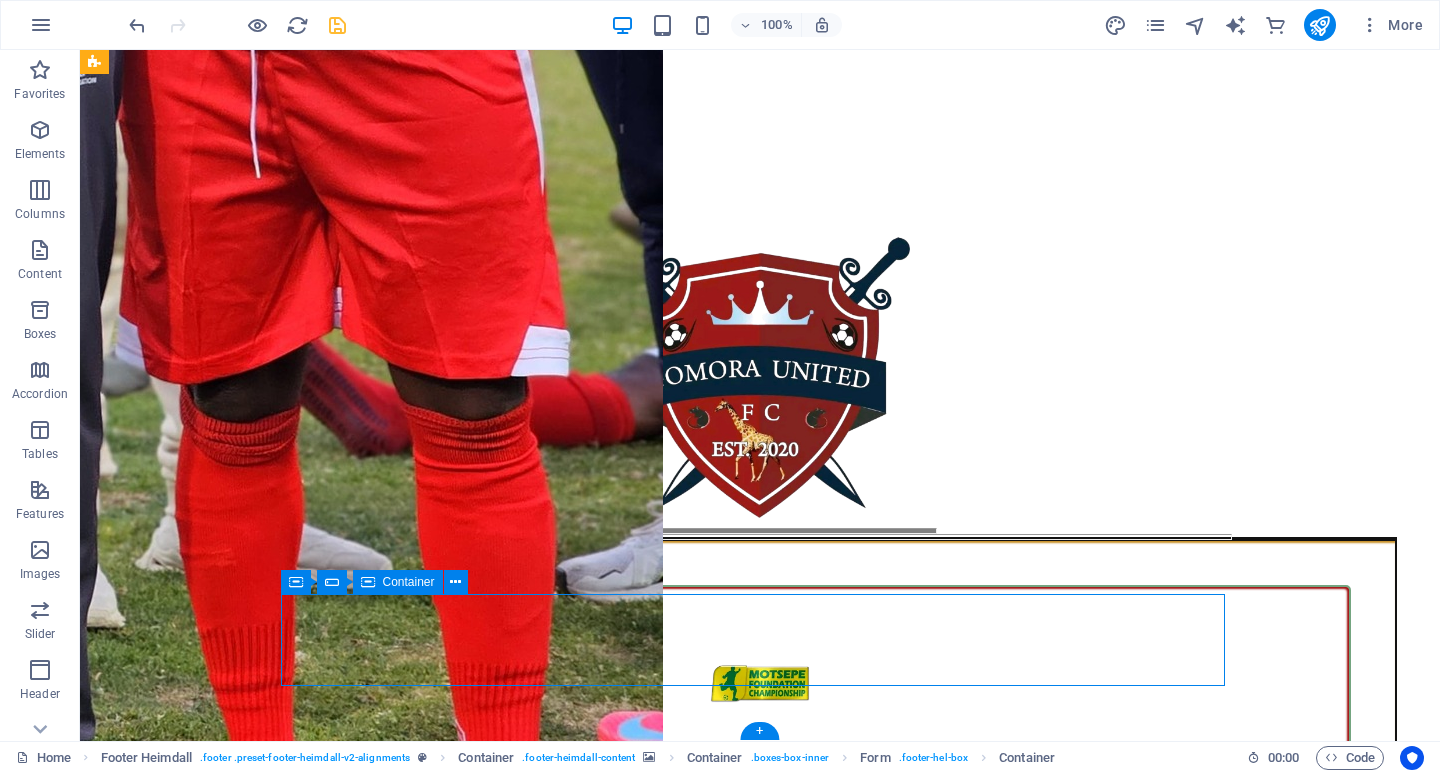 select on "px" 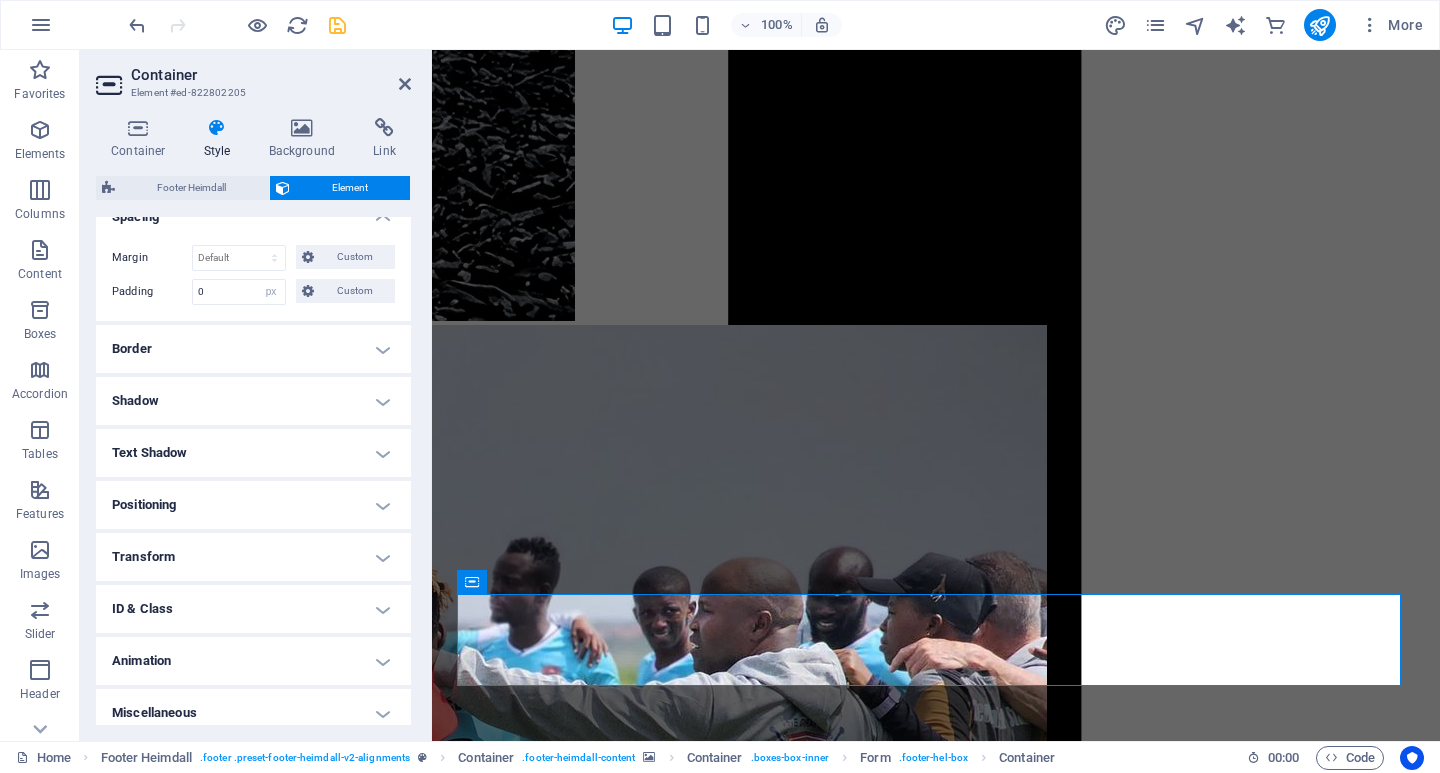 scroll, scrollTop: 417, scrollLeft: 0, axis: vertical 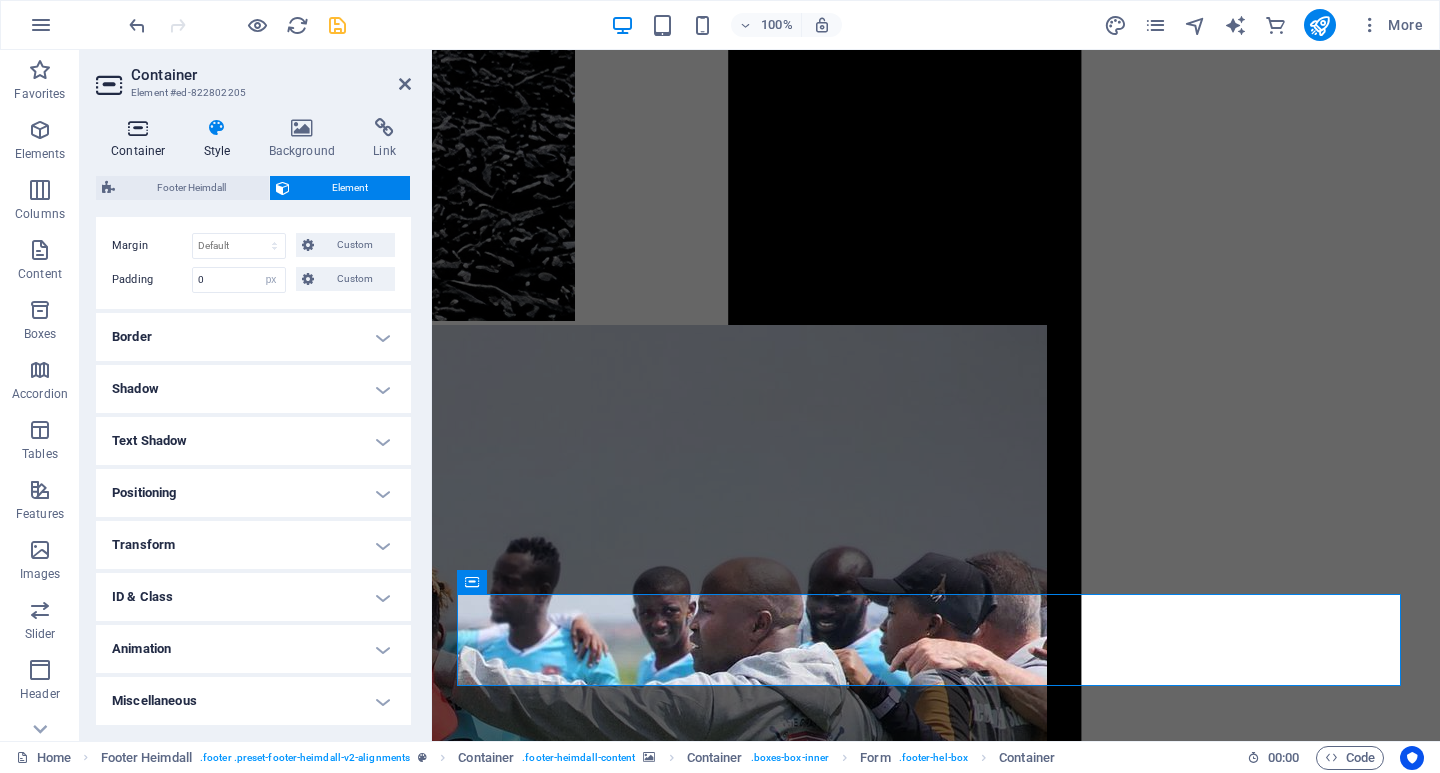 click on "Container" at bounding box center [142, 139] 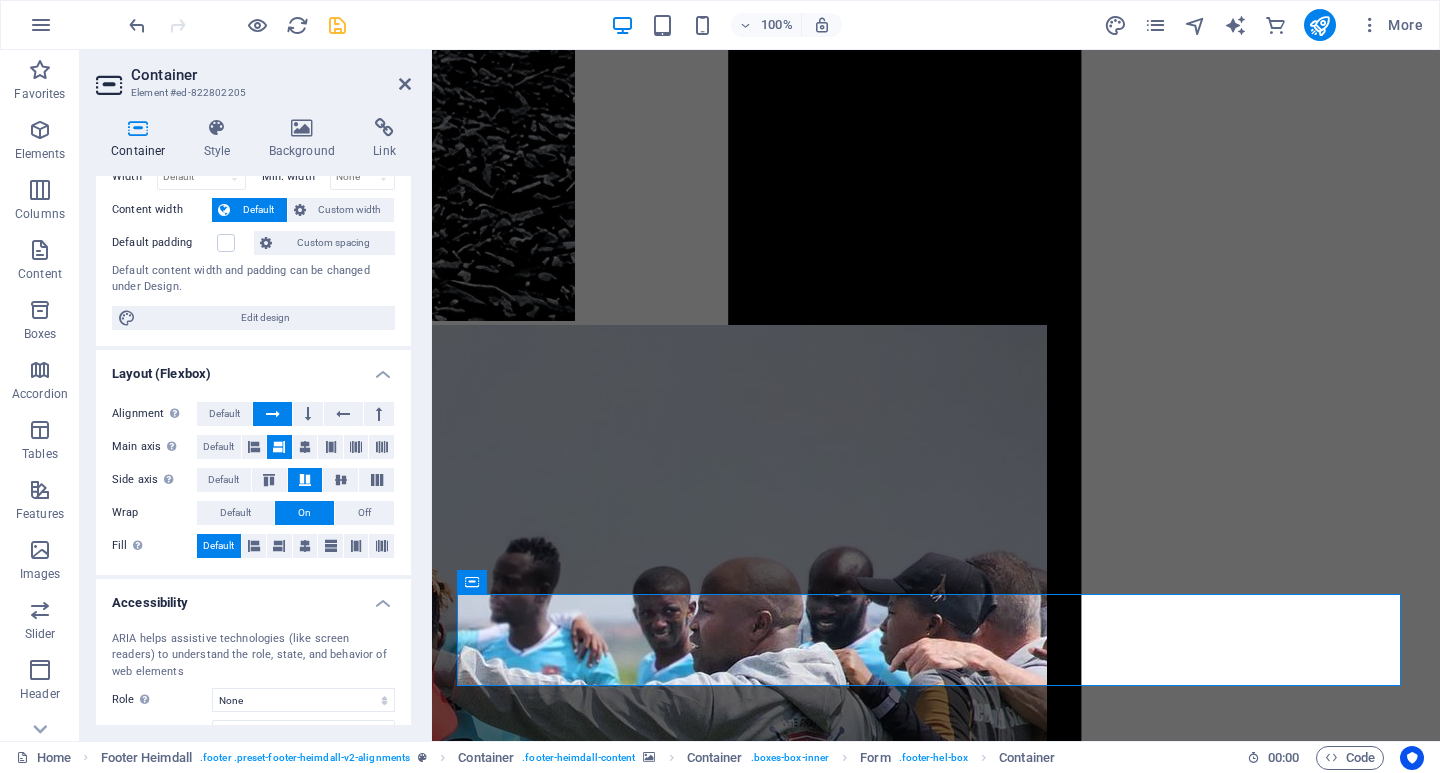 scroll, scrollTop: 200, scrollLeft: 0, axis: vertical 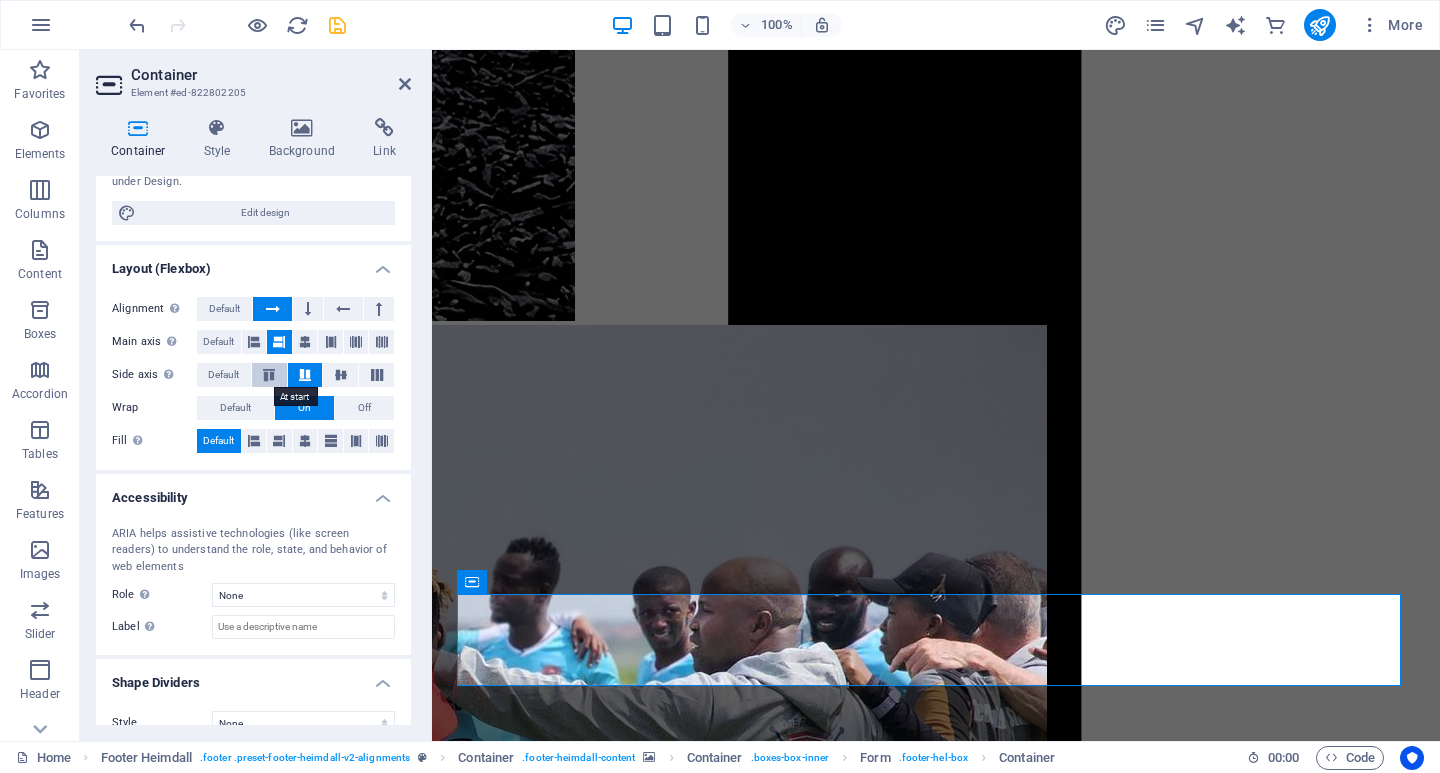 click at bounding box center [269, 375] 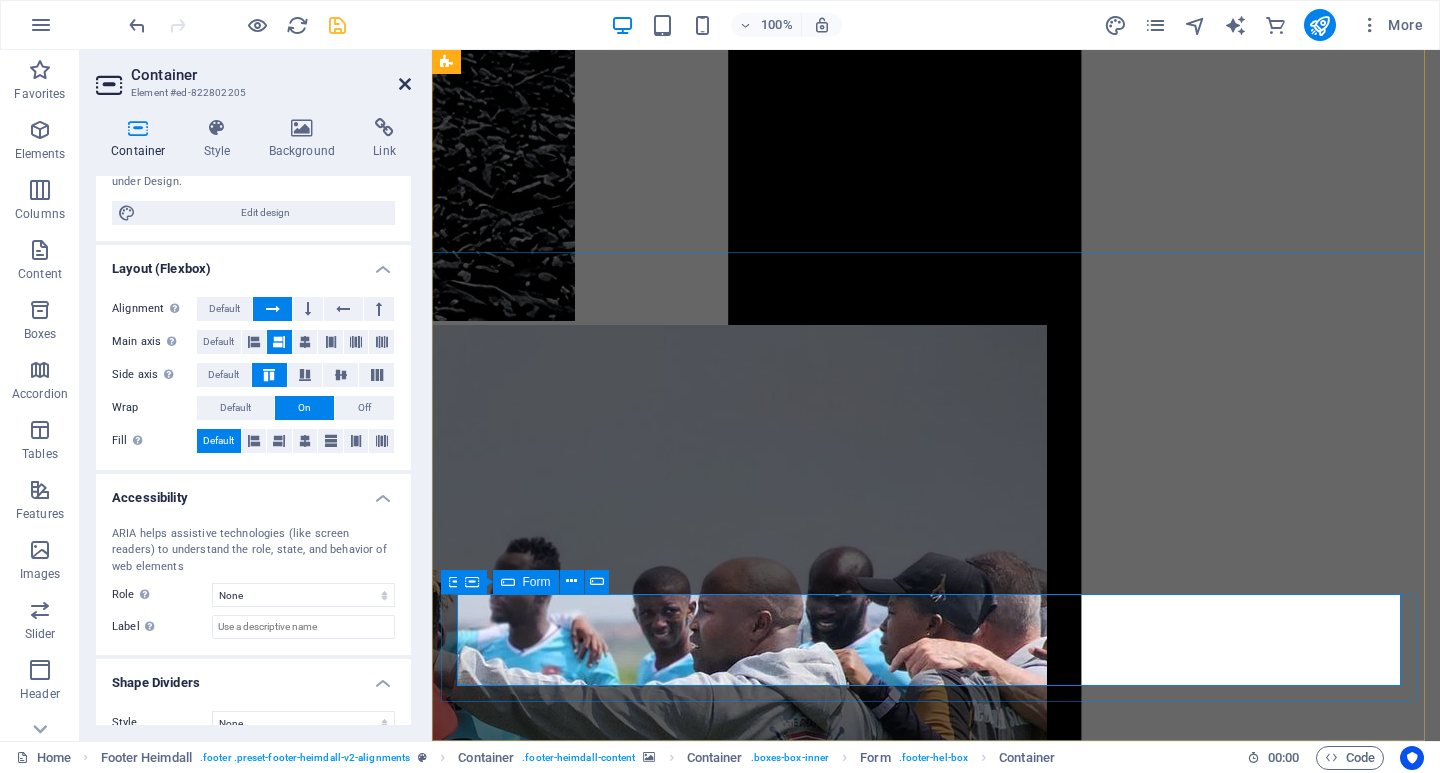 click at bounding box center (405, 84) 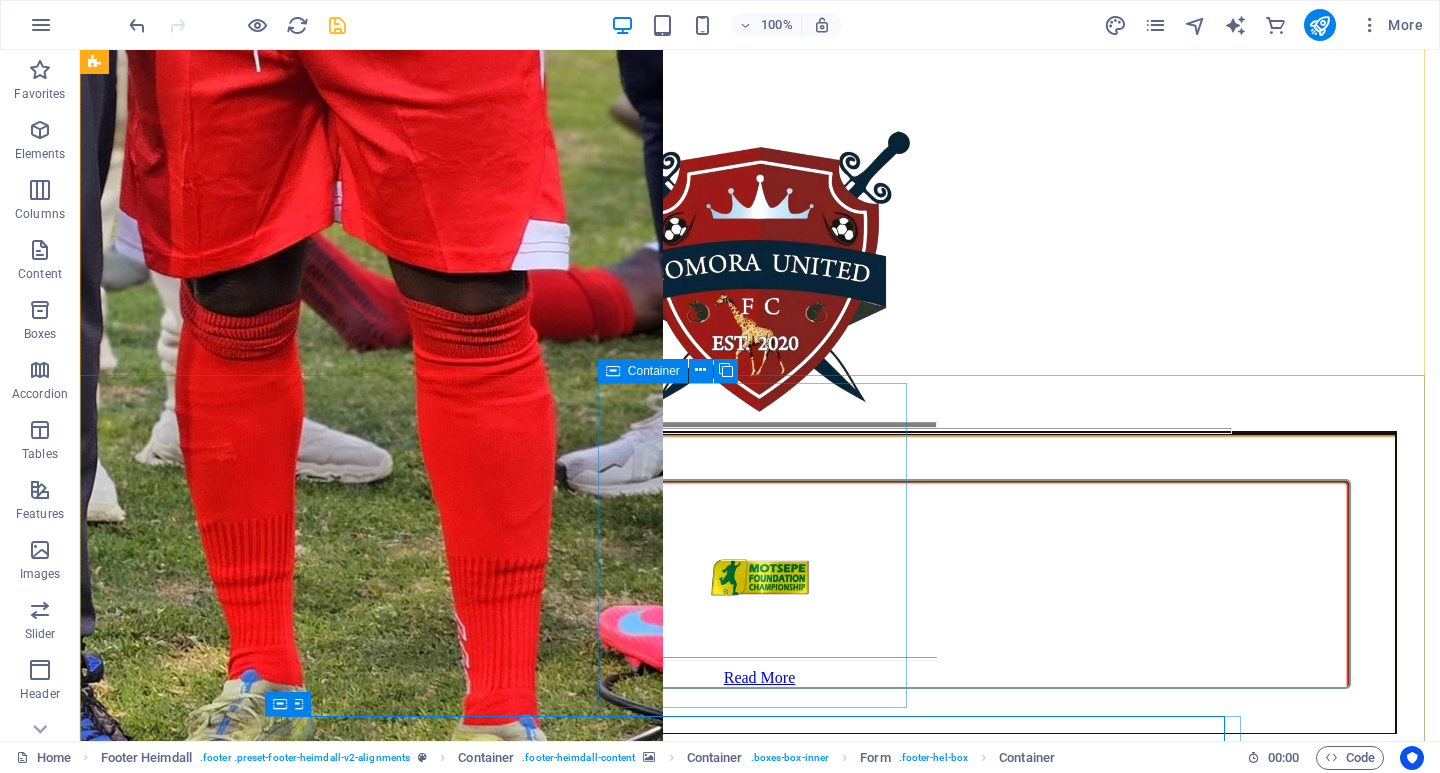 scroll, scrollTop: 14094, scrollLeft: 0, axis: vertical 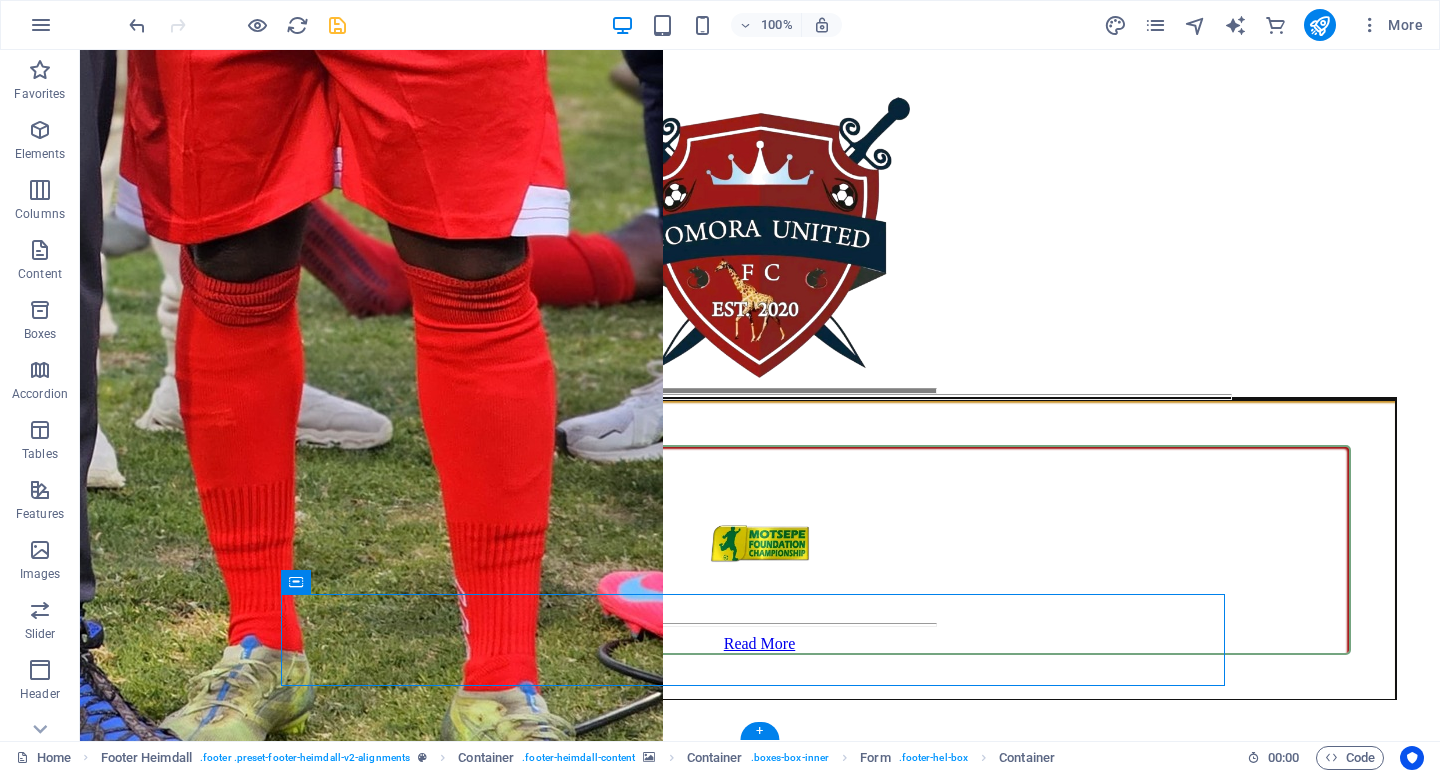 click at bounding box center [760, 49520] 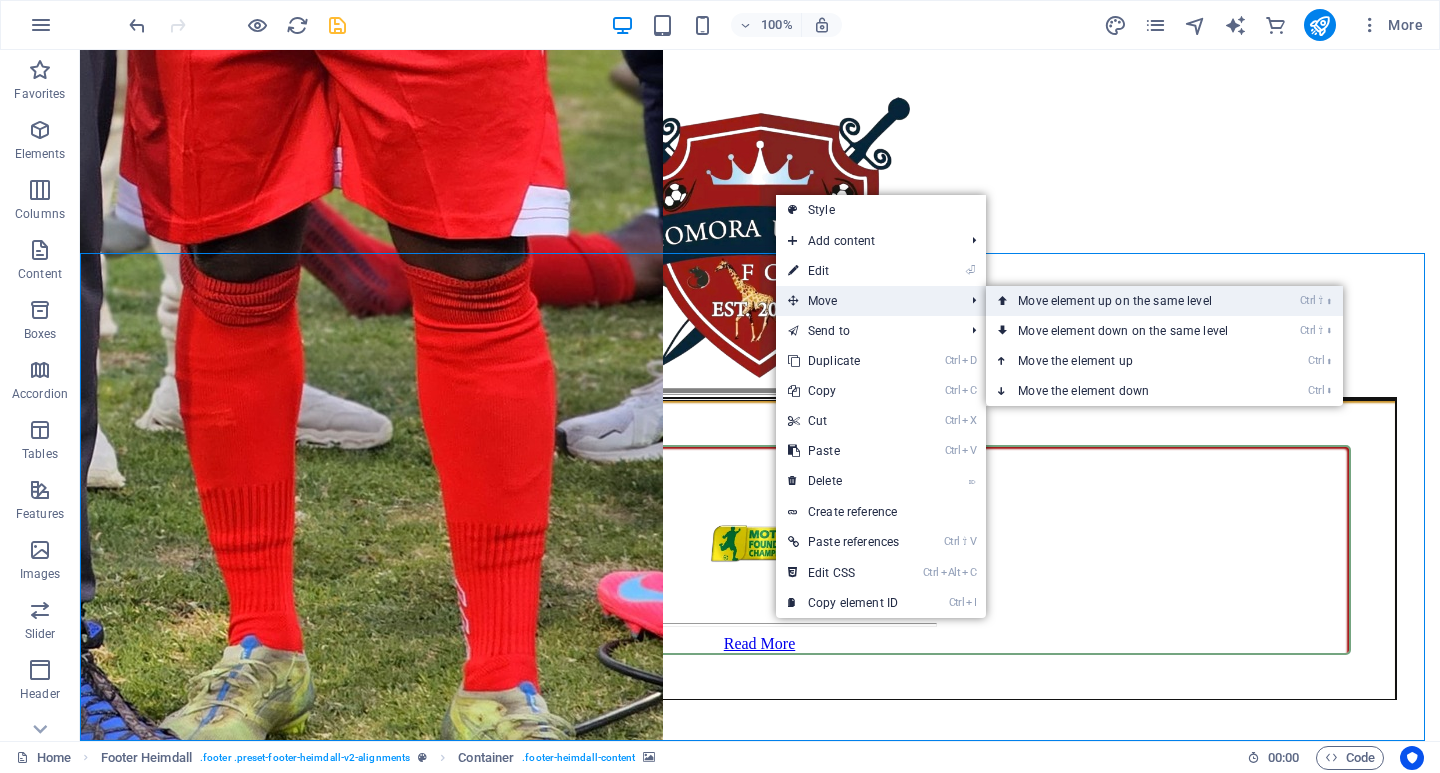 click on "Ctrl ⇧ ⬆  Move element up on the same level" at bounding box center [1127, 301] 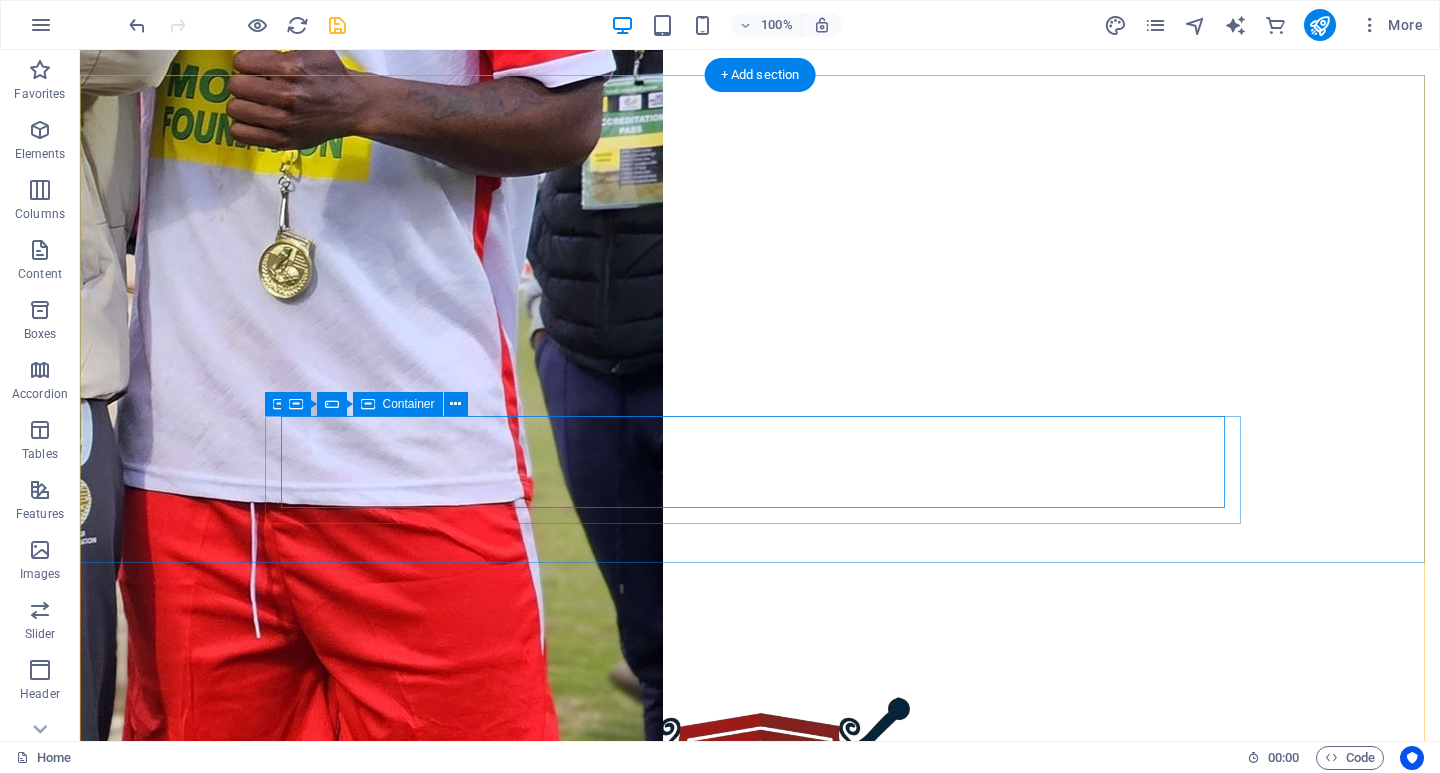 scroll, scrollTop: 13994, scrollLeft: 0, axis: vertical 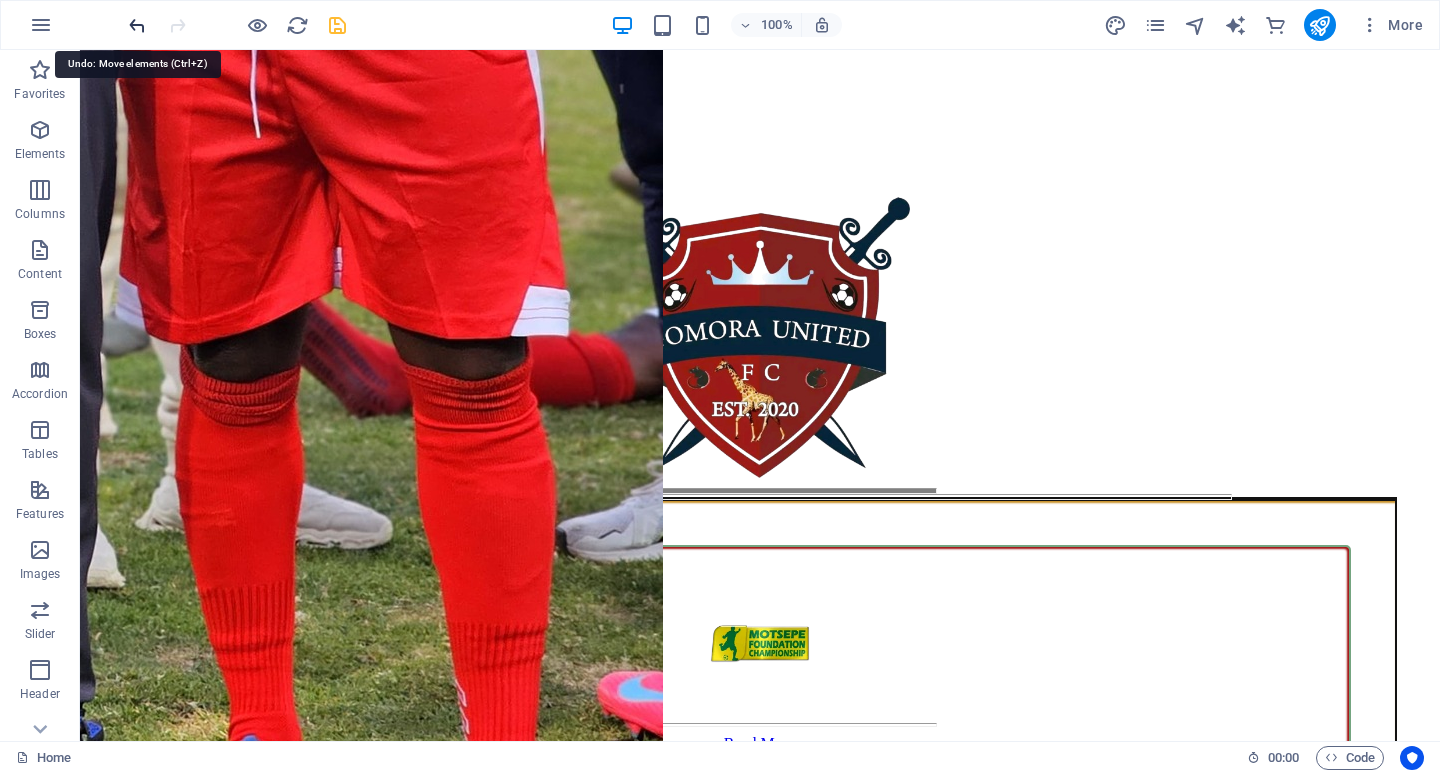 click at bounding box center [137, 25] 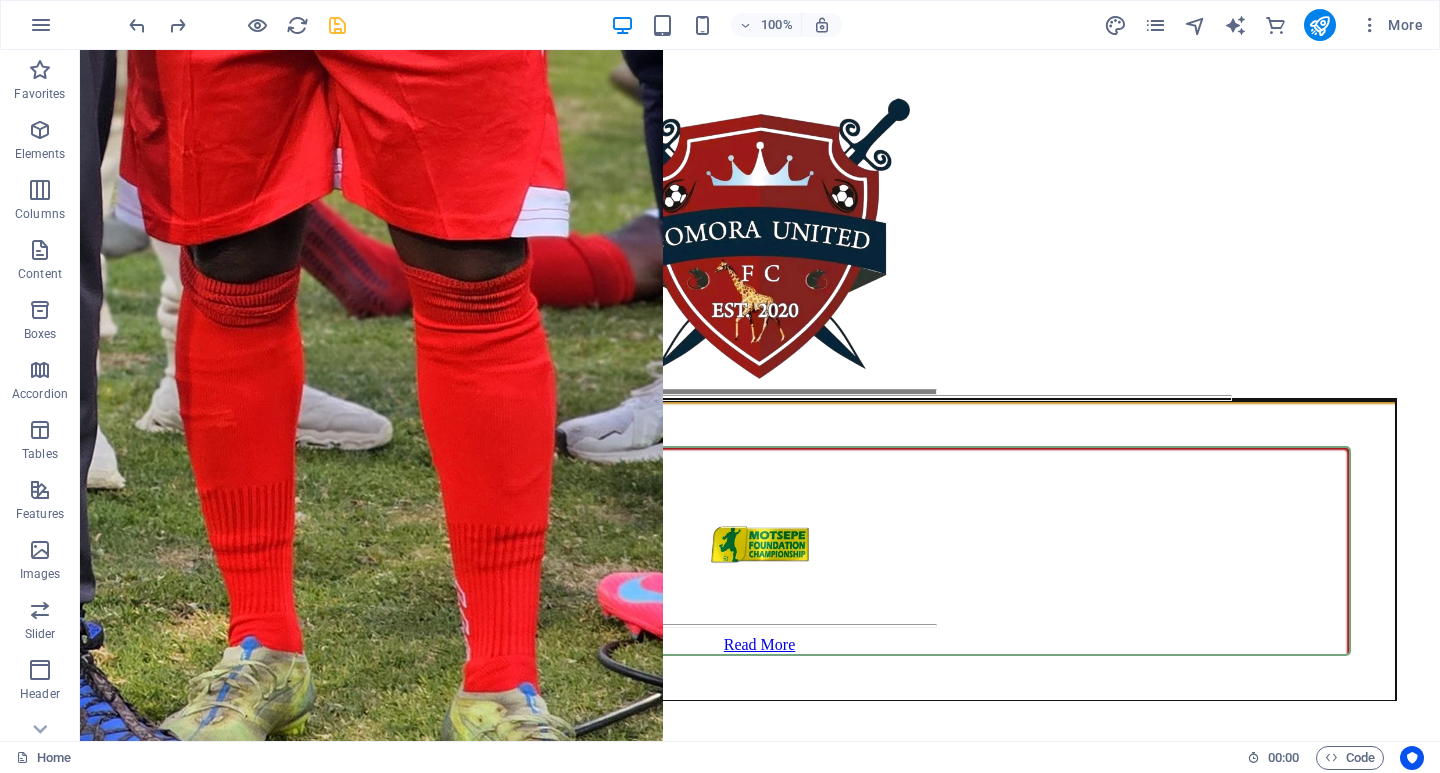 scroll, scrollTop: 14094, scrollLeft: 0, axis: vertical 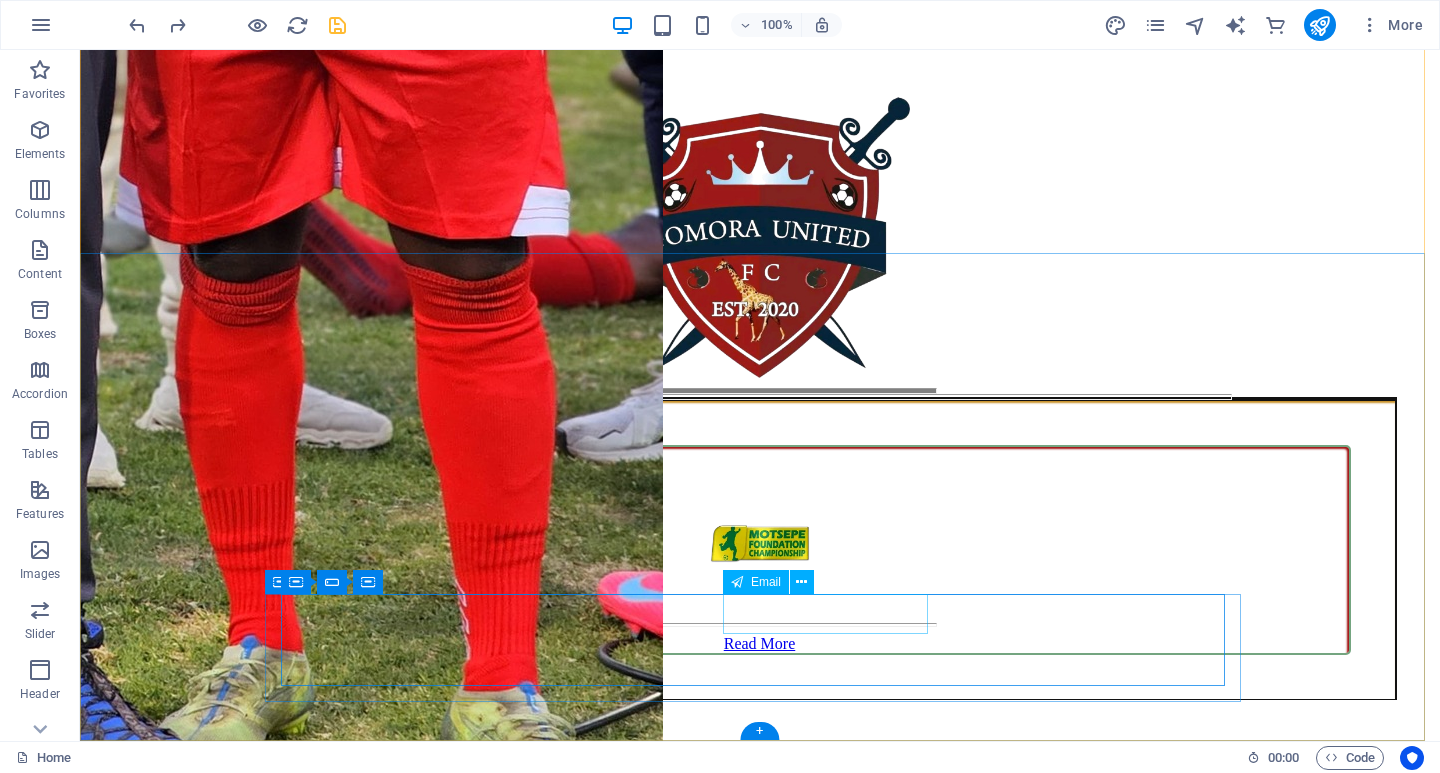 click 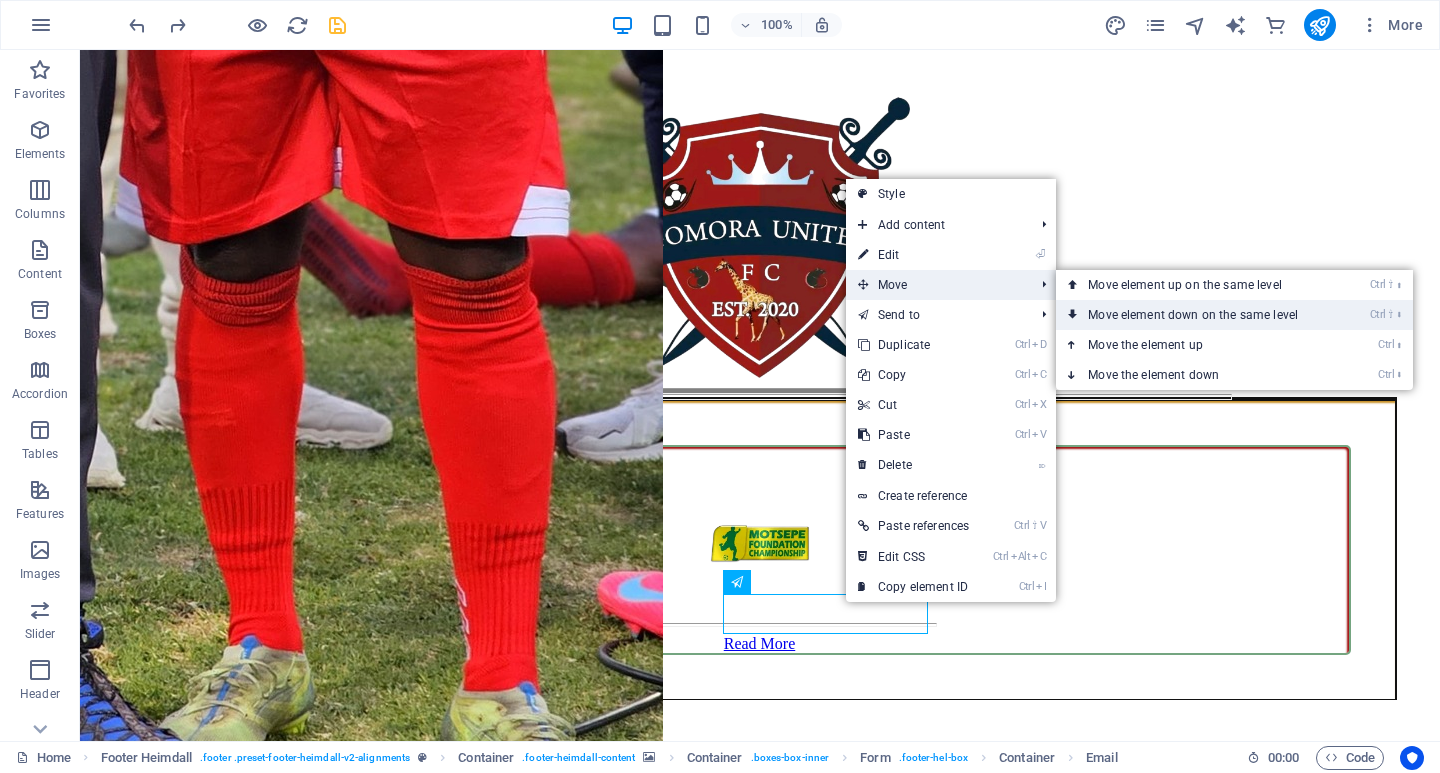 click on "Ctrl ⇧ ⬇  Move element down on the same level" at bounding box center [1197, 315] 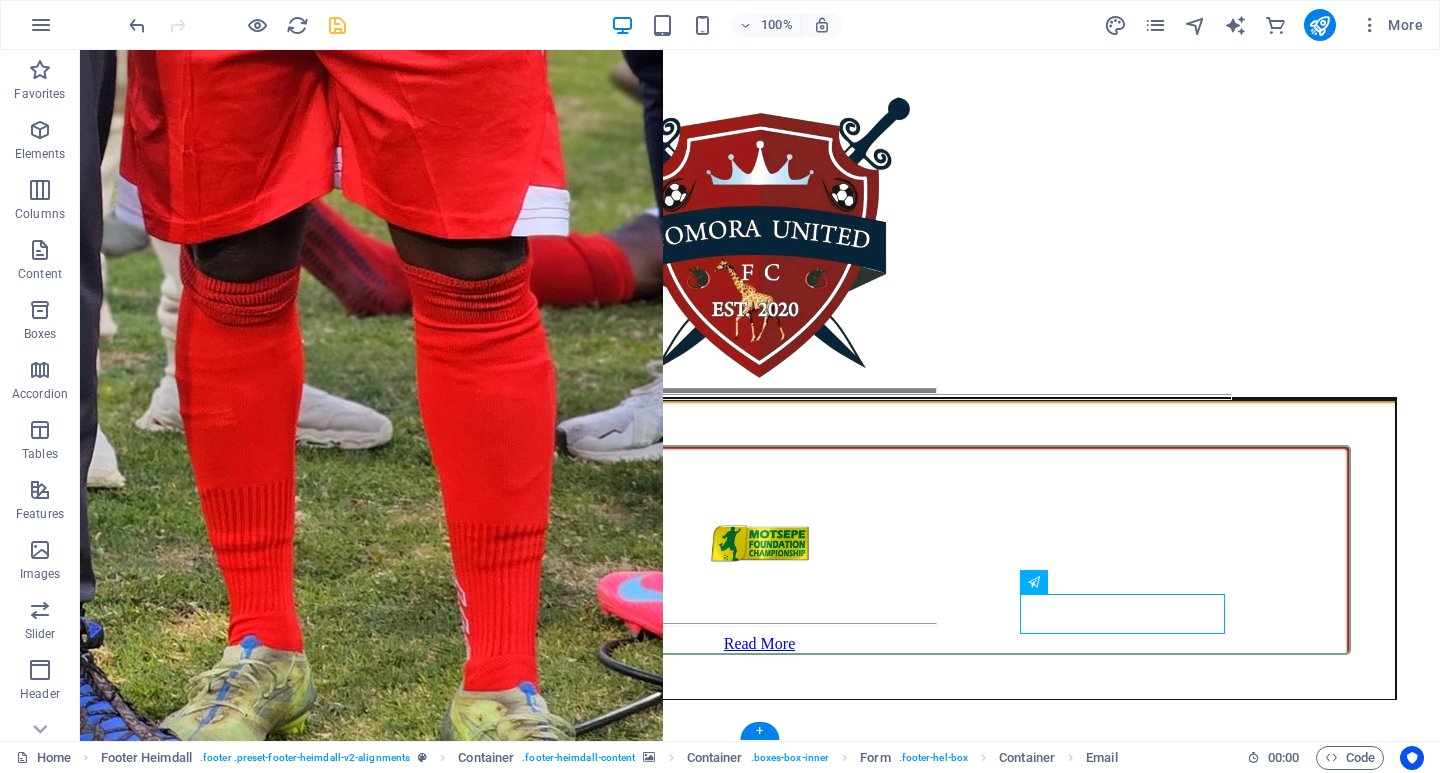 click at bounding box center [760, 49520] 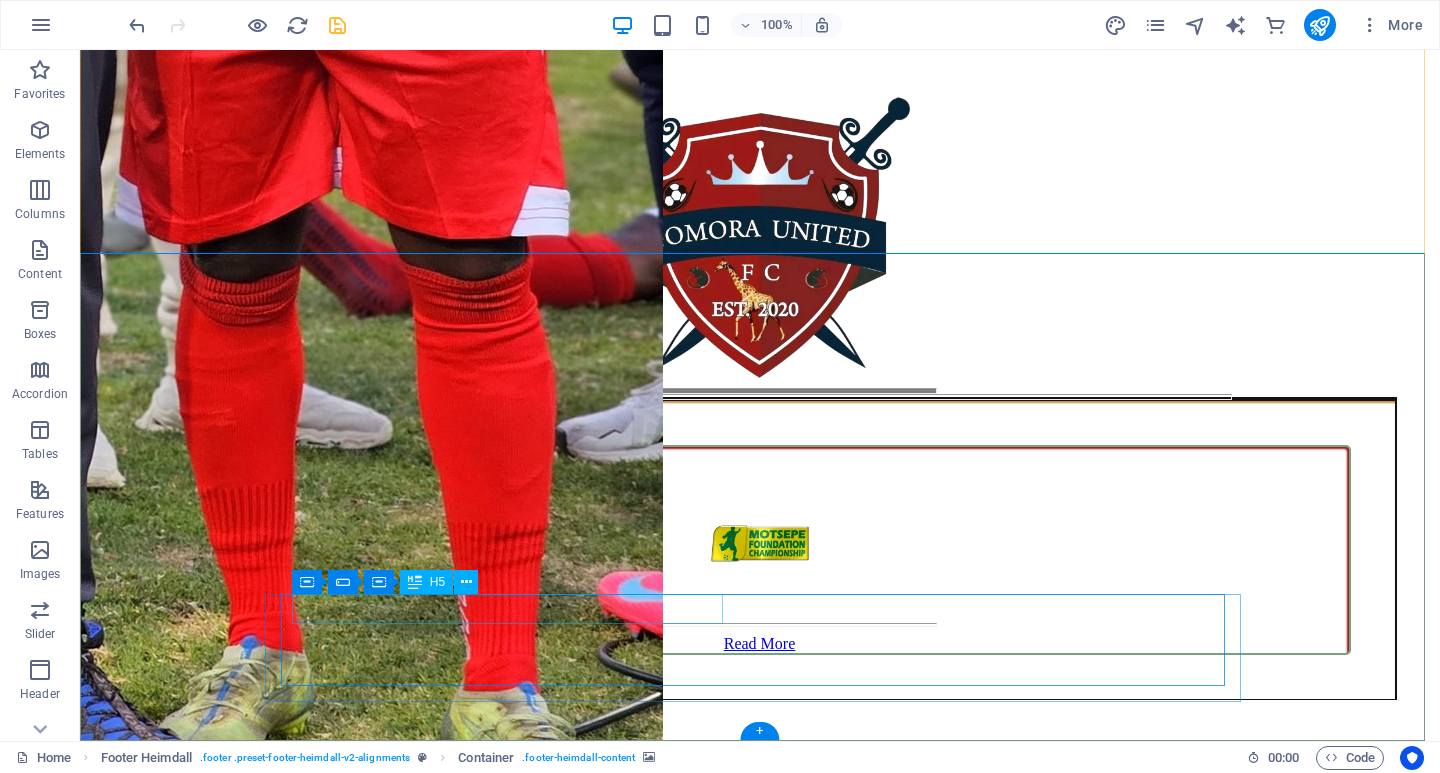 click on "subscribe and get updates from our platform" 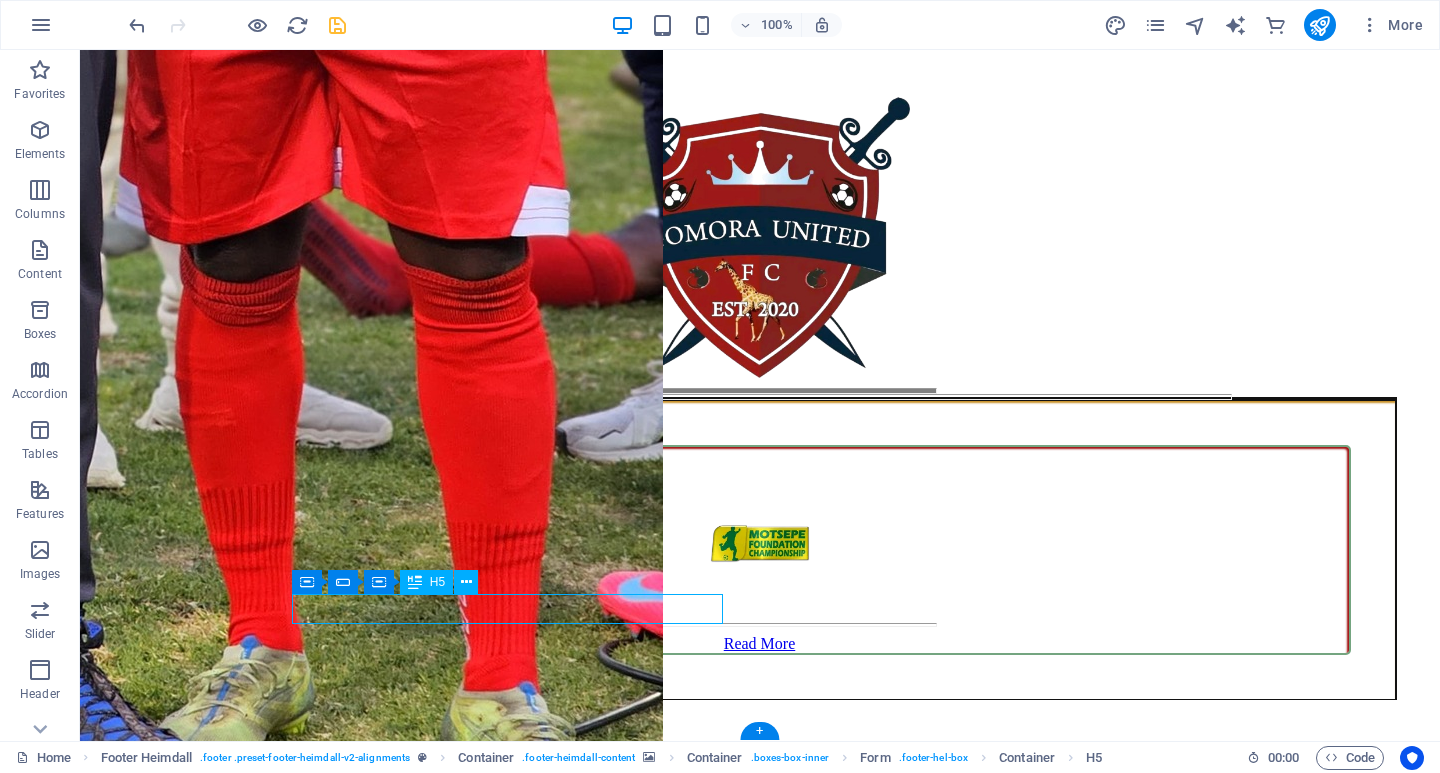 click on "subscribe and get updates from our platform" 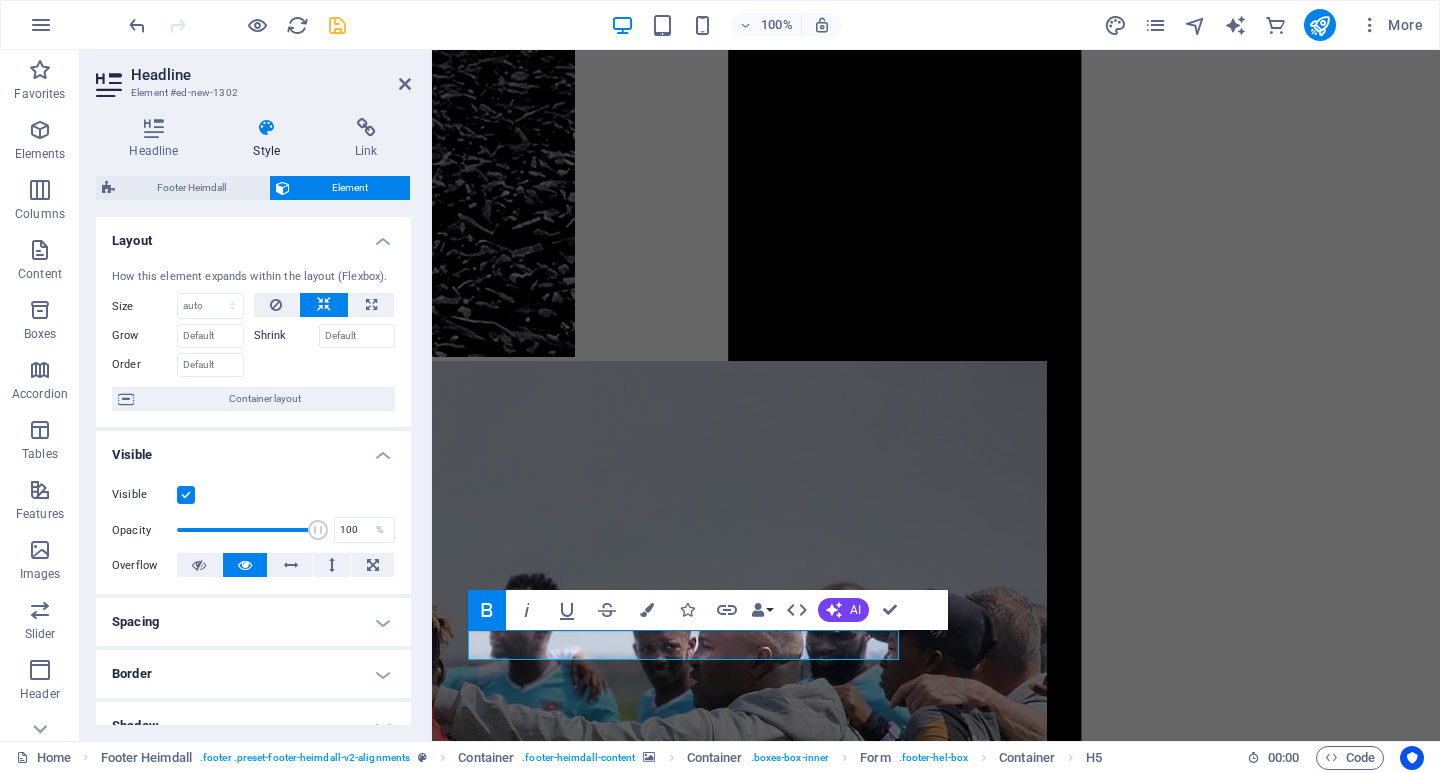 click 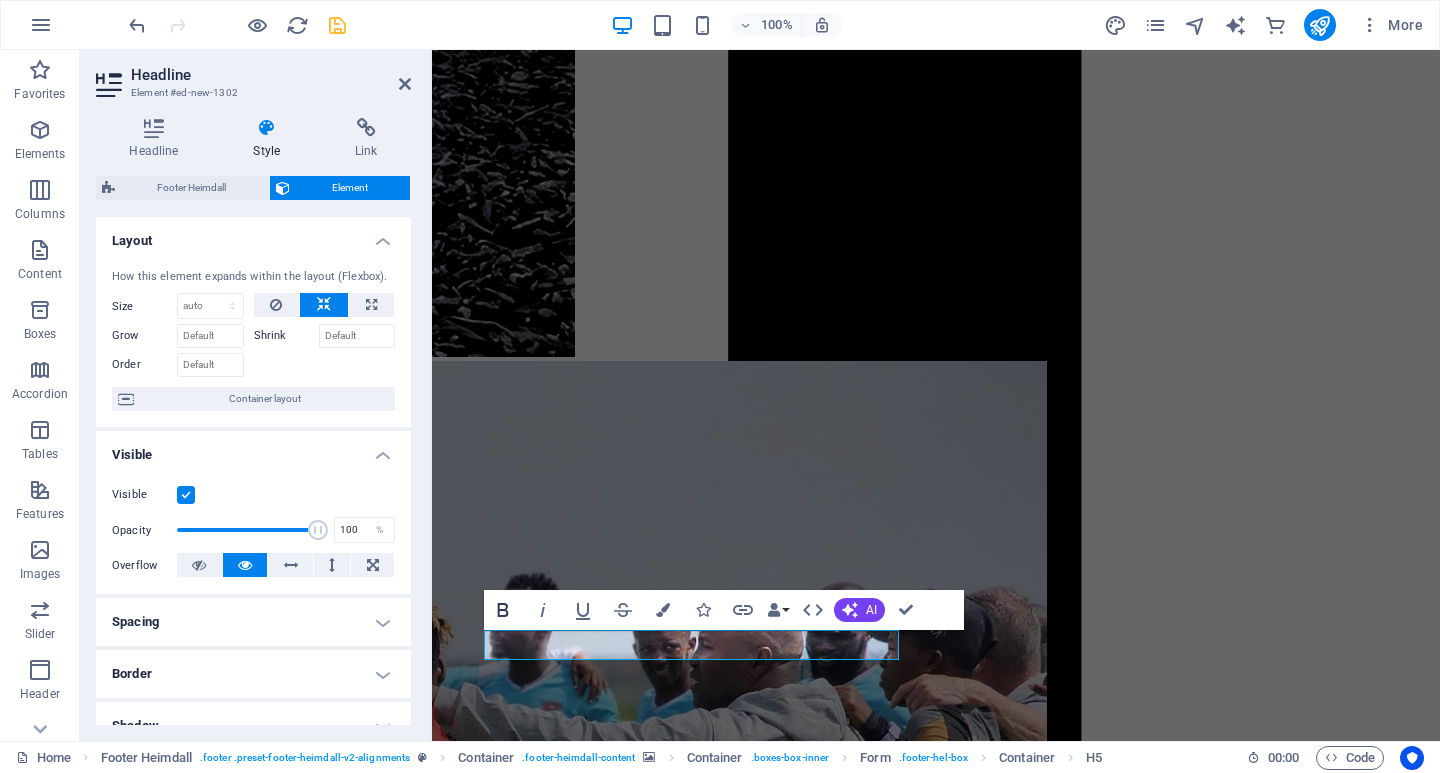 click 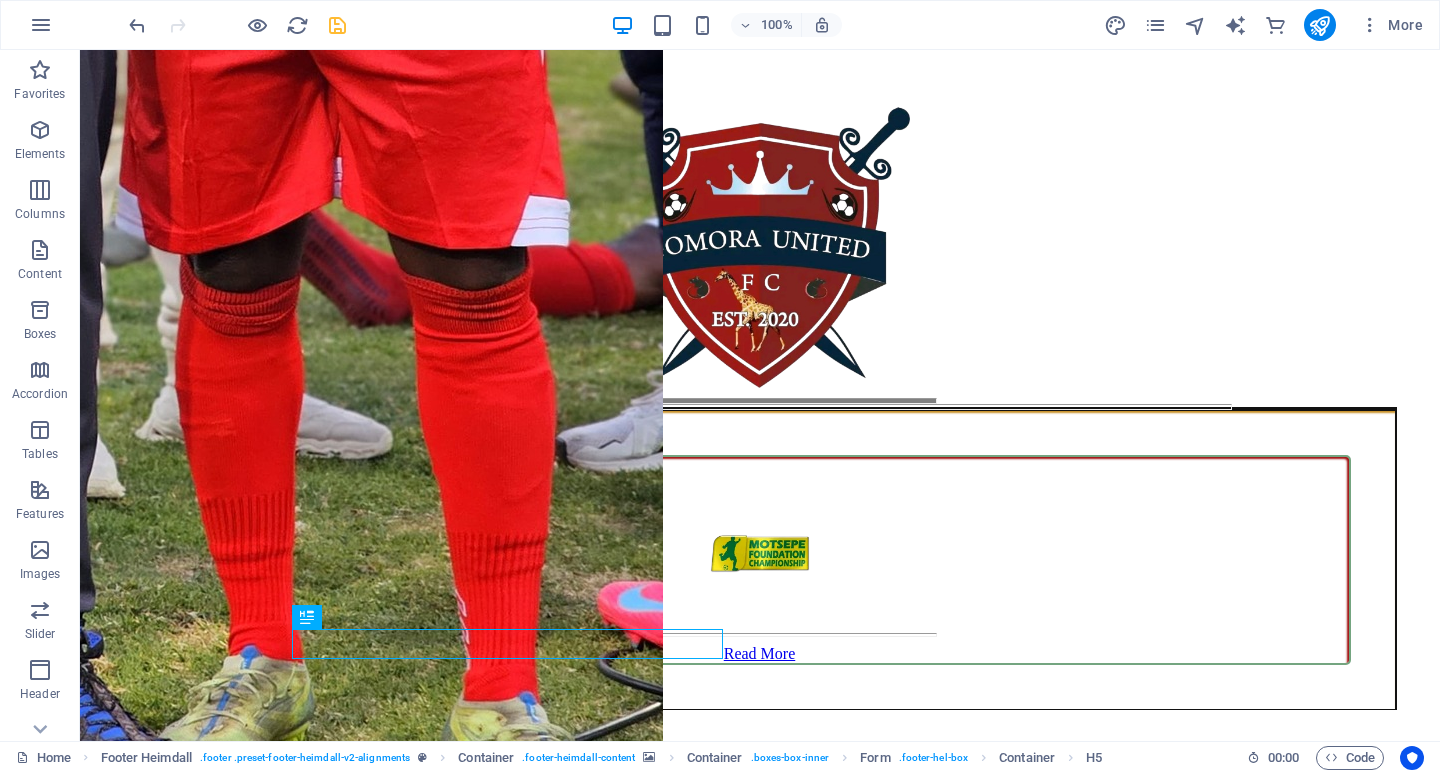 scroll, scrollTop: 14094, scrollLeft: 0, axis: vertical 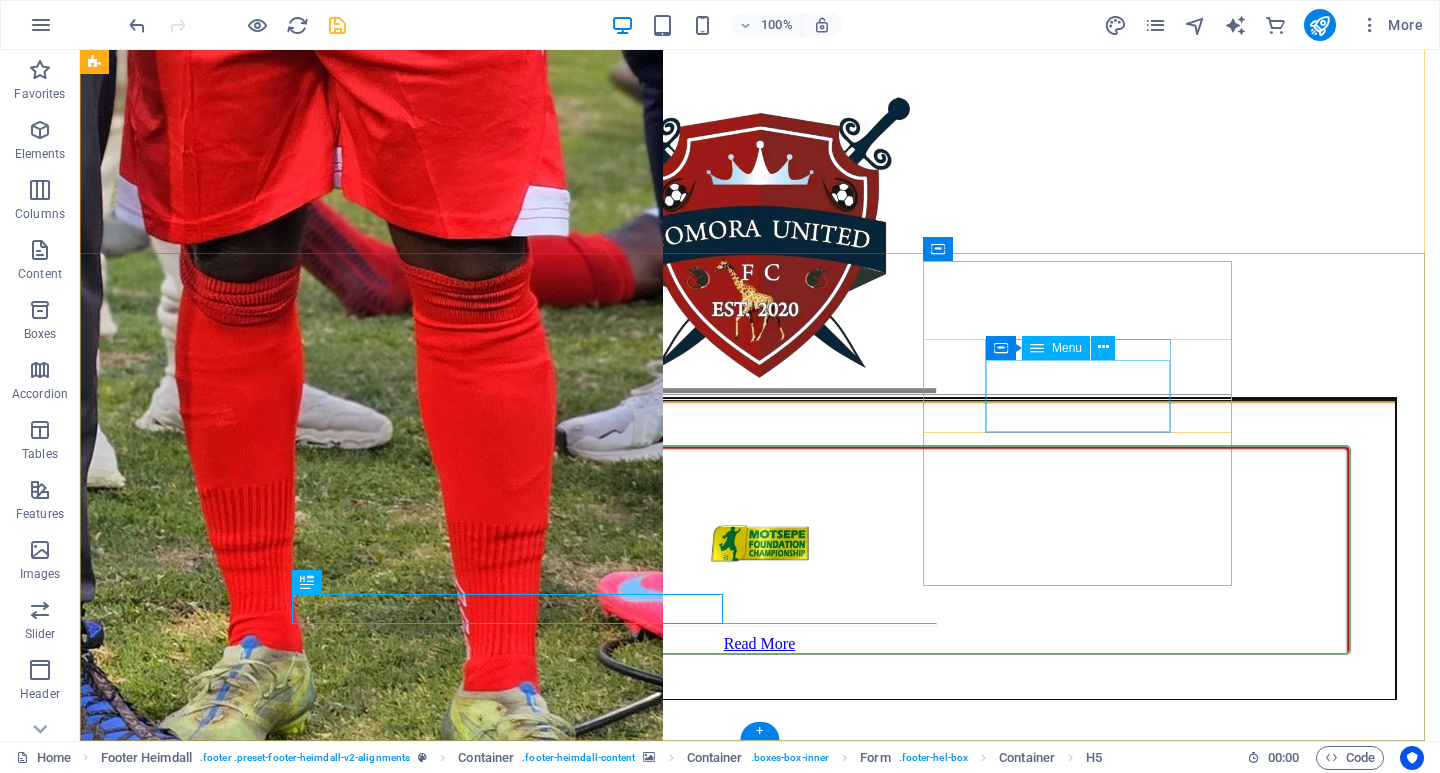 click on "Socials Enquiries Contact" at bounding box center [760, 56132] 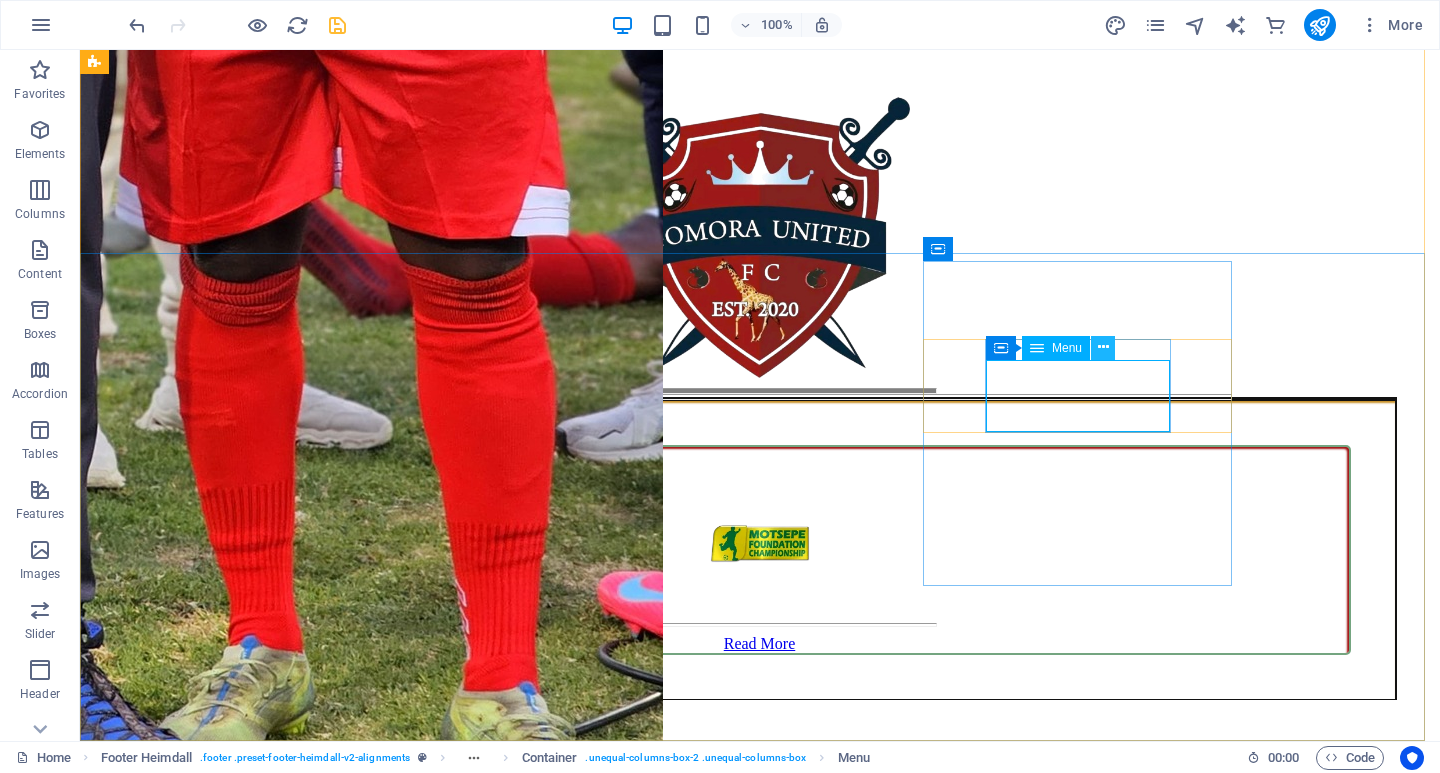 click at bounding box center [1103, 347] 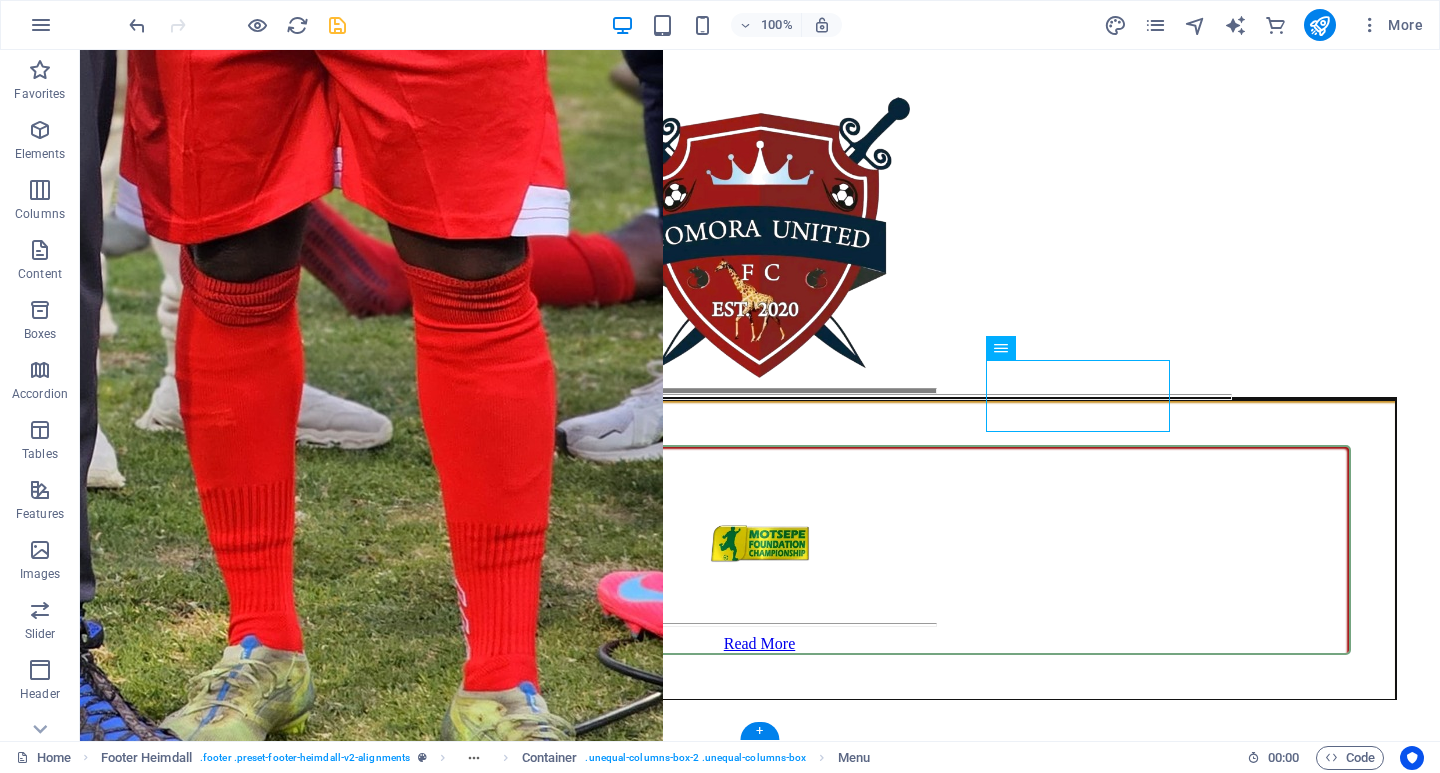 click at bounding box center (760, 49520) 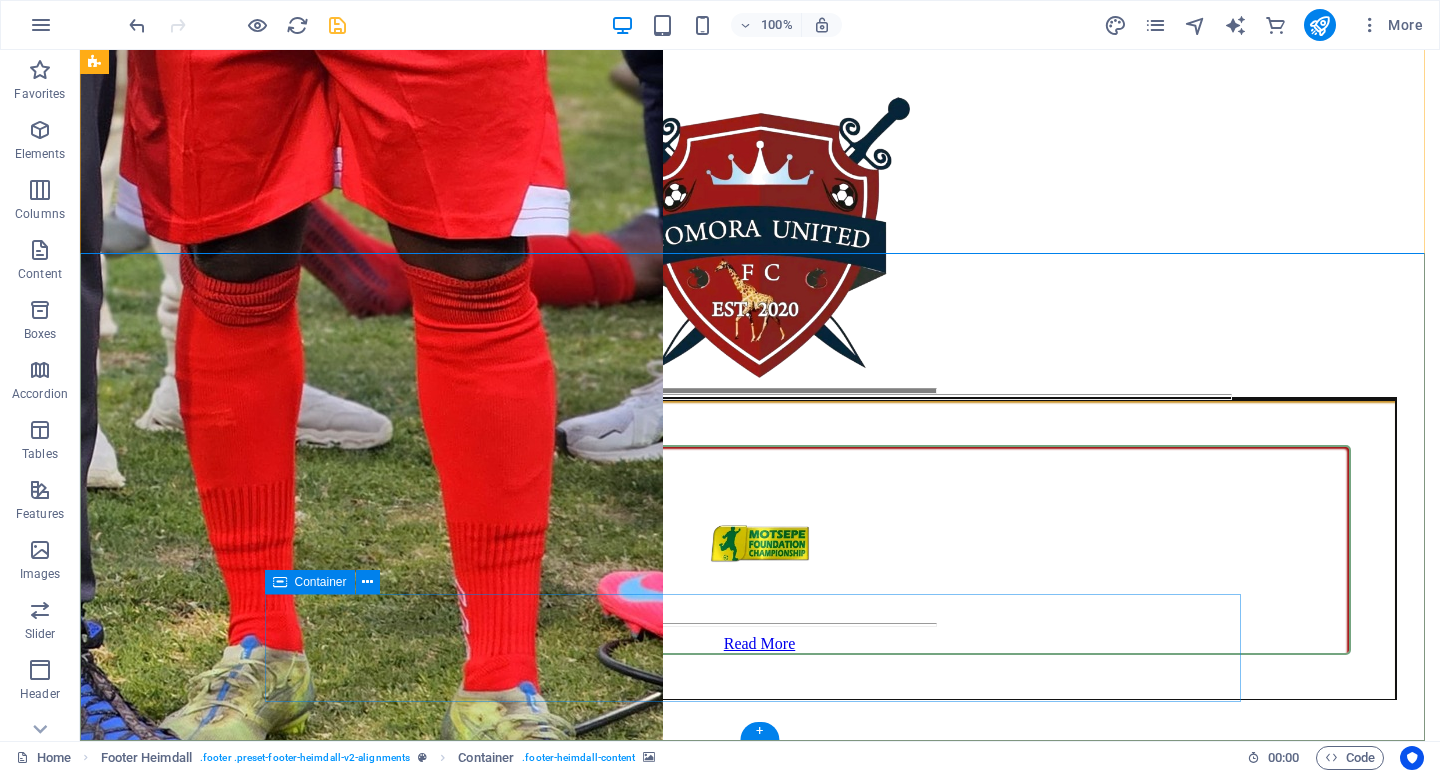 click on "subscribe and get updates from our platform Unreadable? Load new SUBSCRIBE" at bounding box center [760, 56329] 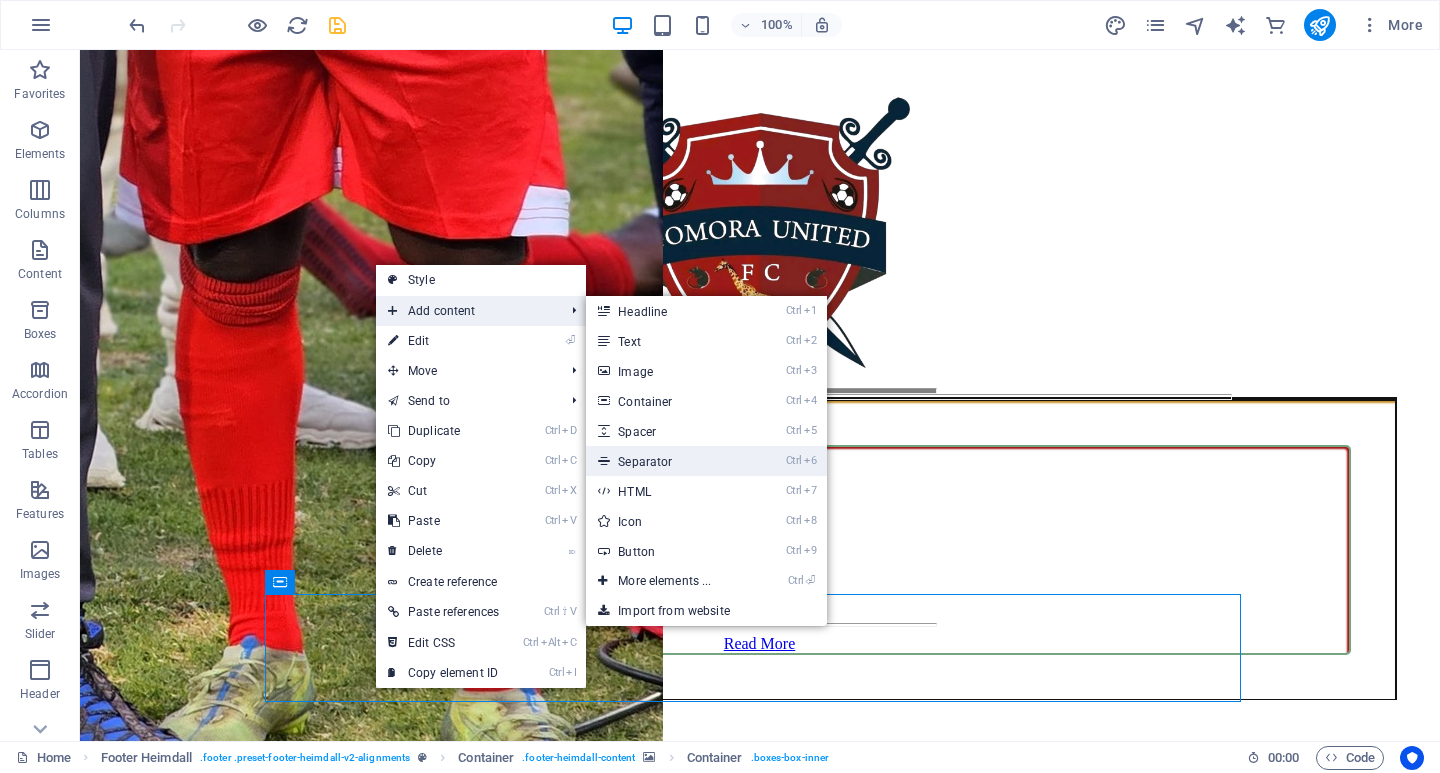click on "Ctrl 6  Separator" at bounding box center [668, 461] 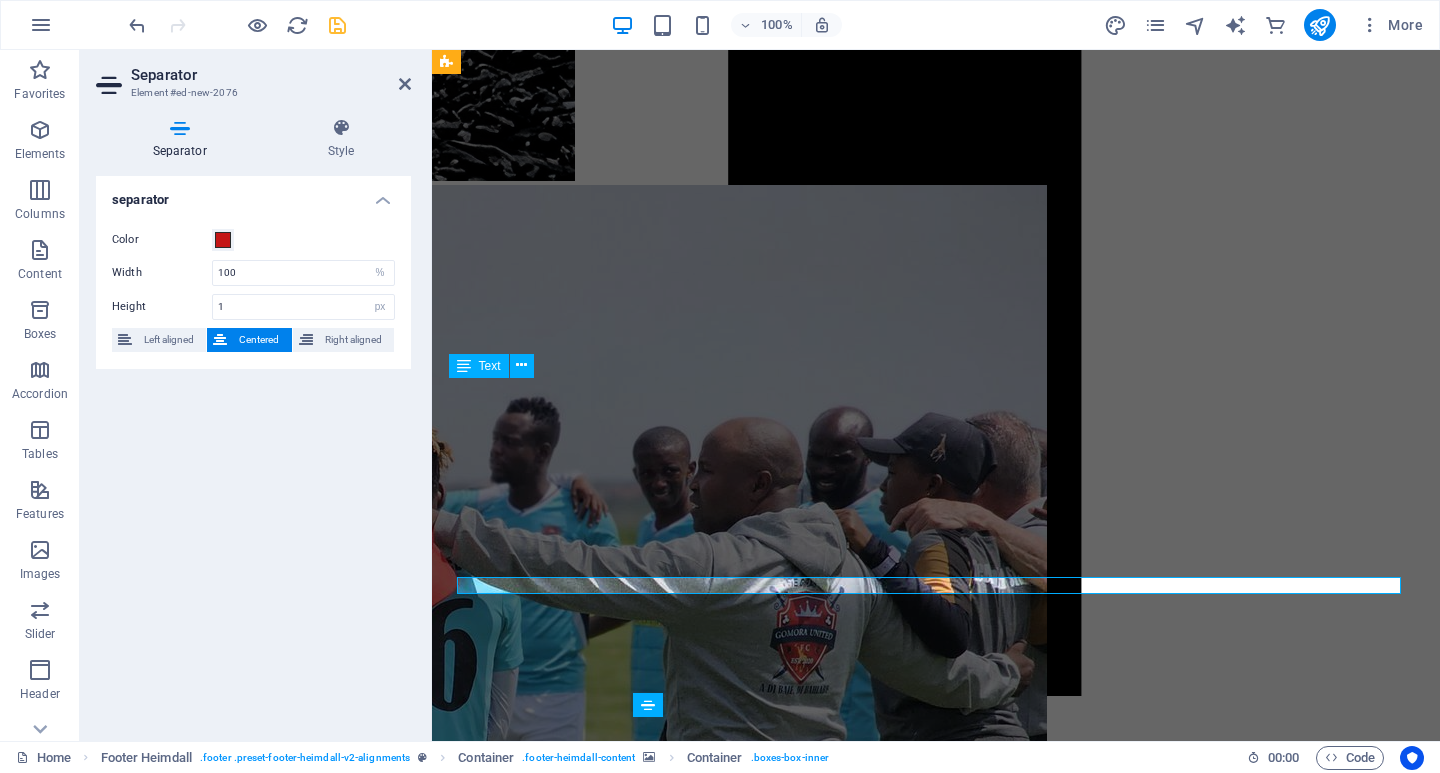 scroll, scrollTop: 13971, scrollLeft: 0, axis: vertical 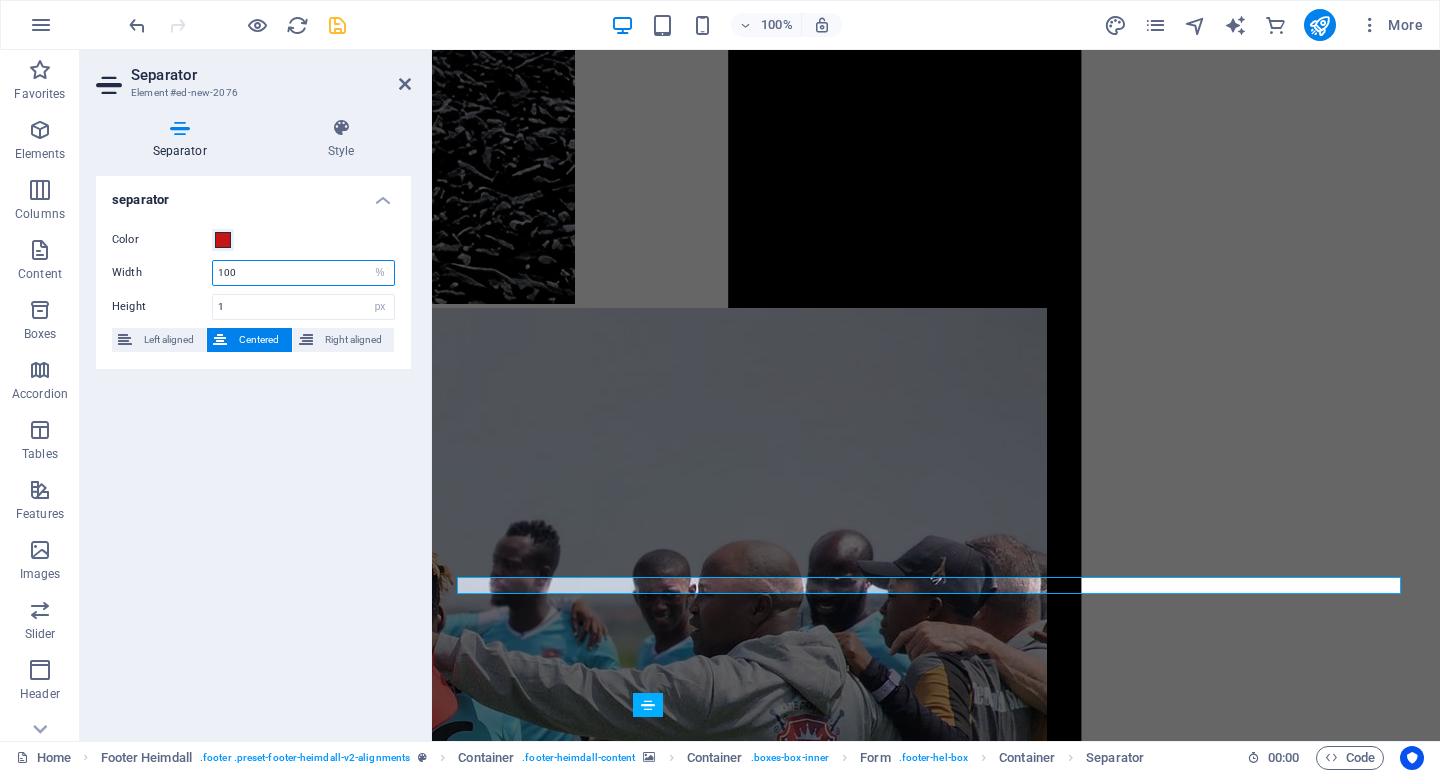 drag, startPoint x: 227, startPoint y: 273, endPoint x: 203, endPoint y: 271, distance: 24.083189 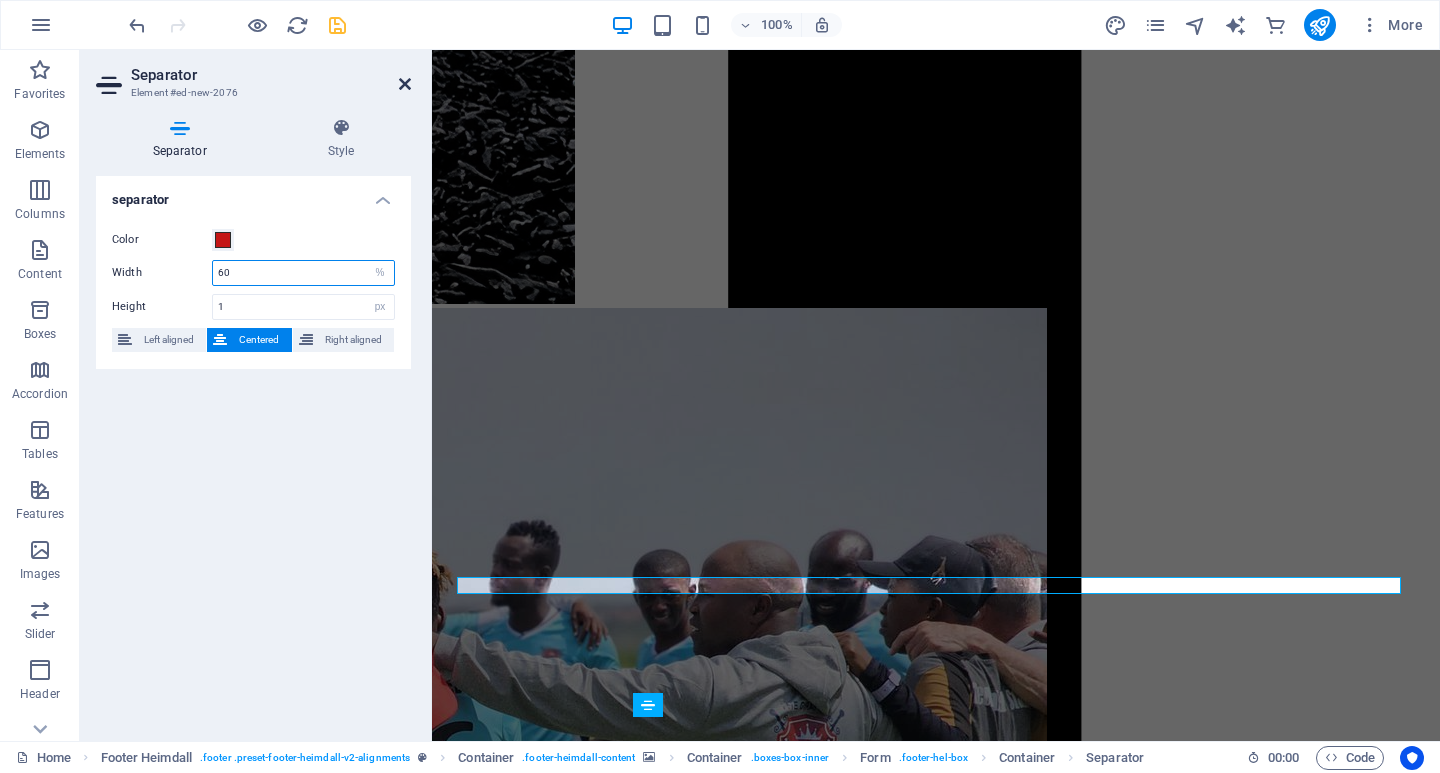 type on "60" 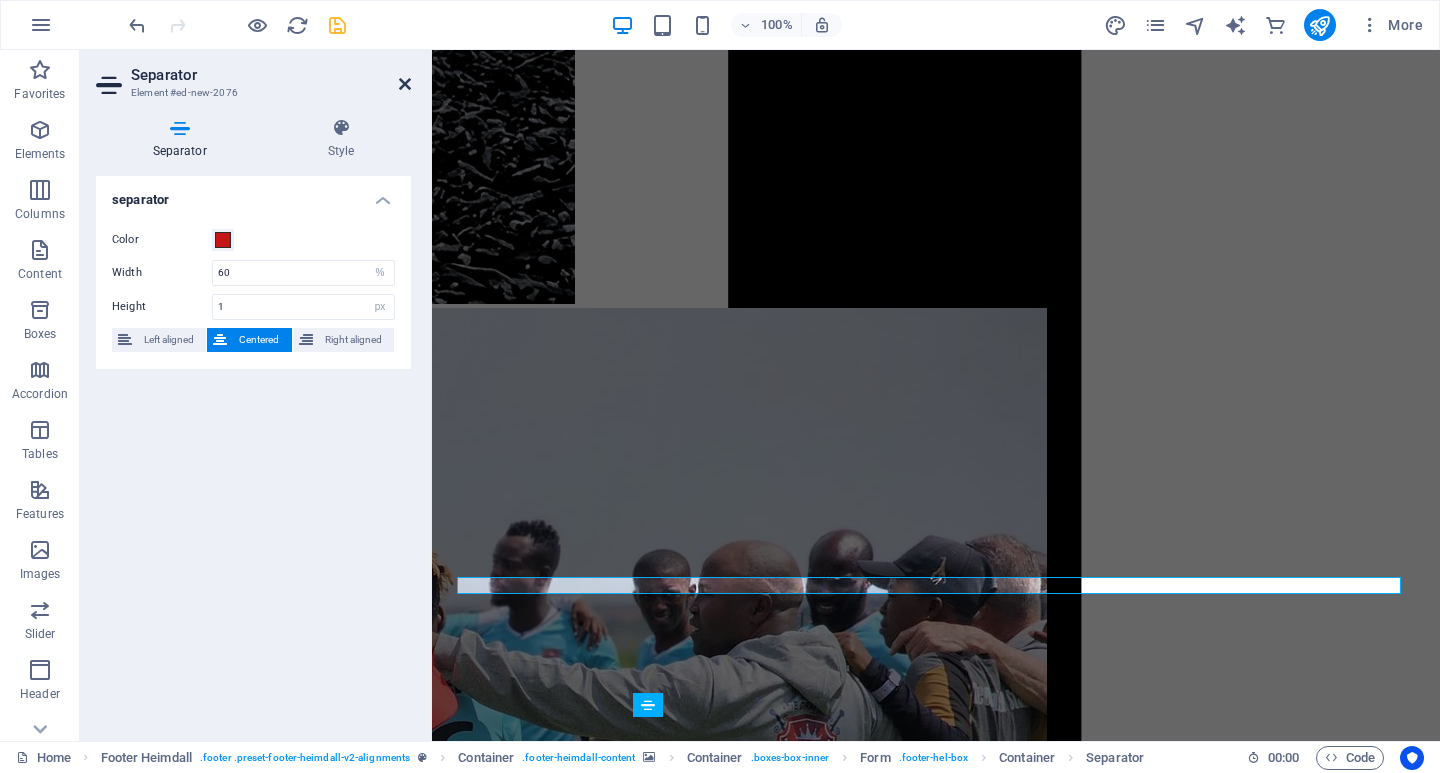 click at bounding box center [405, 84] 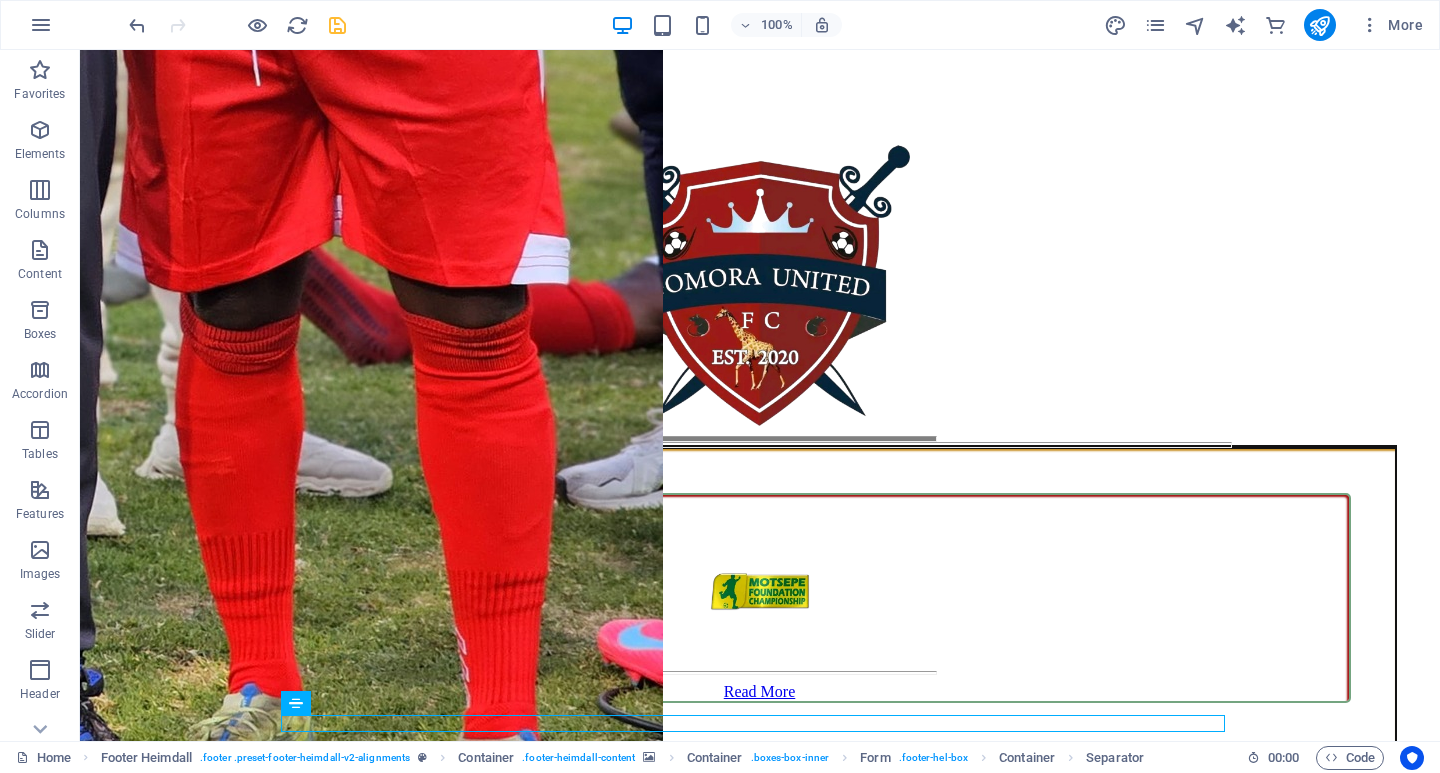 scroll, scrollTop: 14111, scrollLeft: 0, axis: vertical 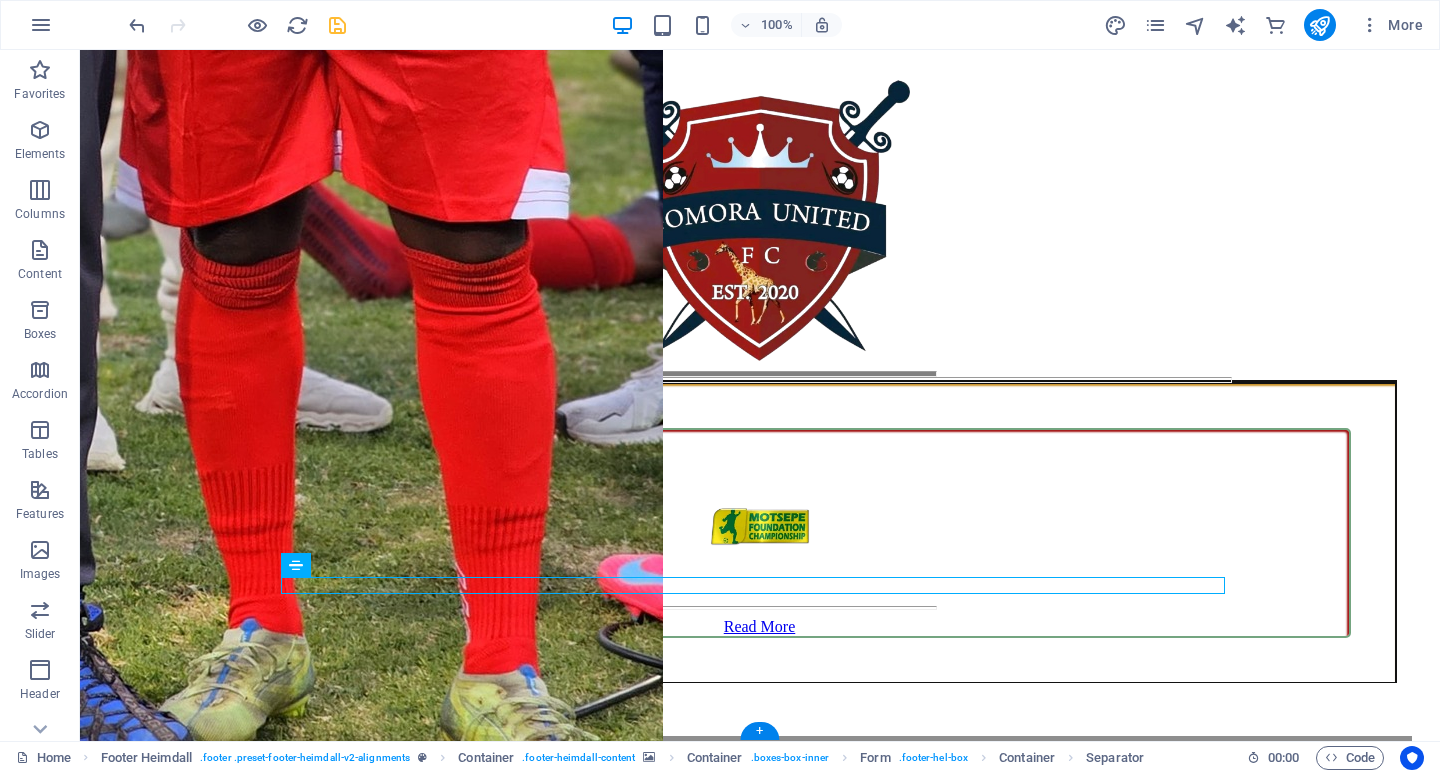 click at bounding box center [760, 49503] 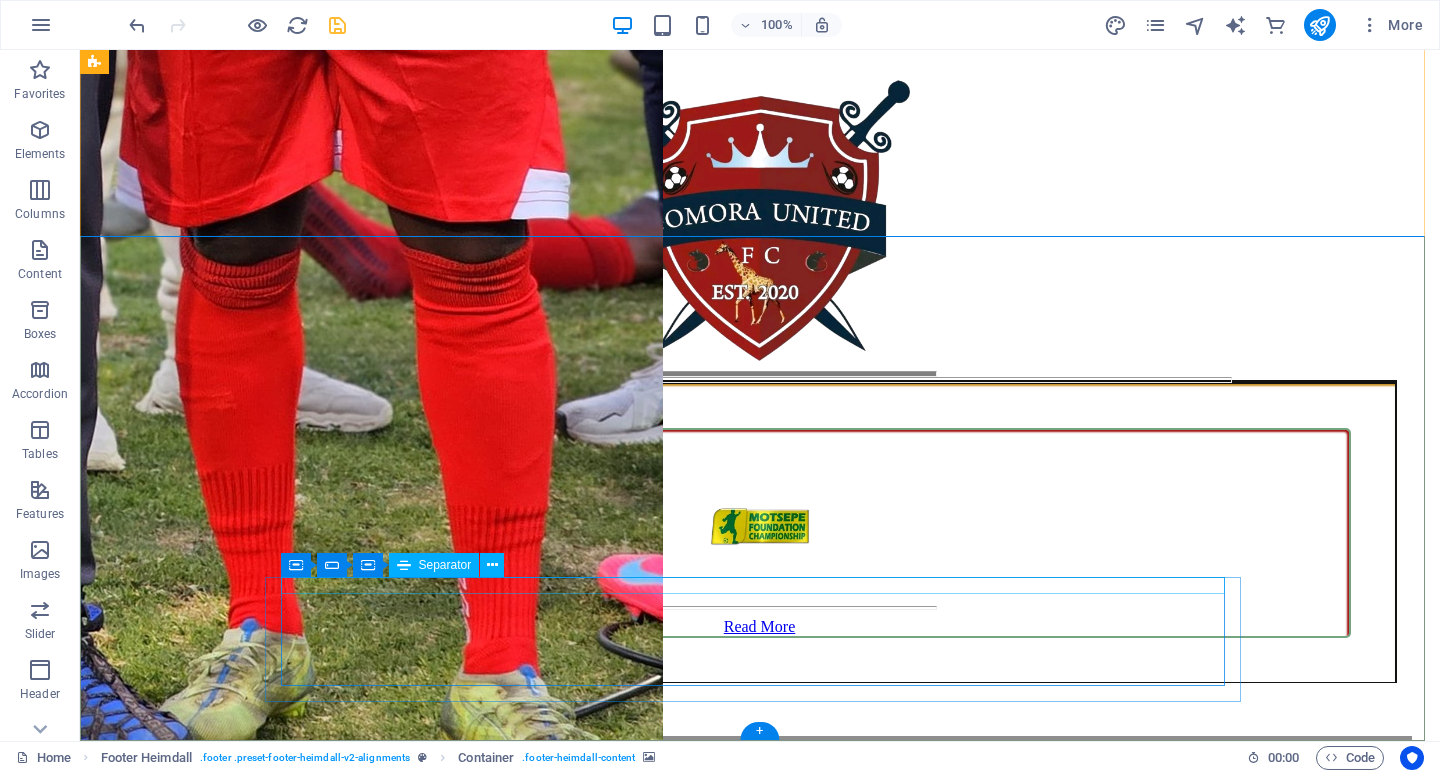 click 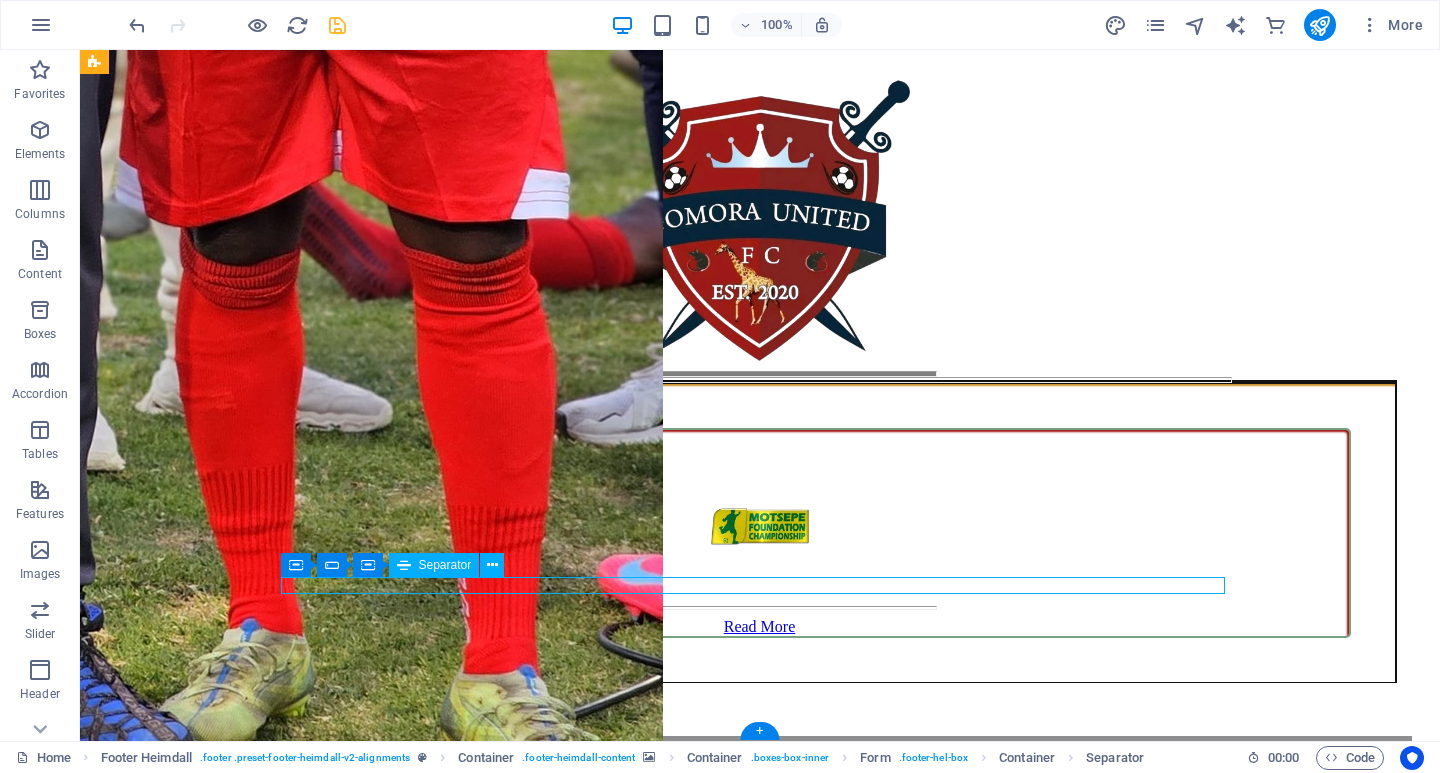 click 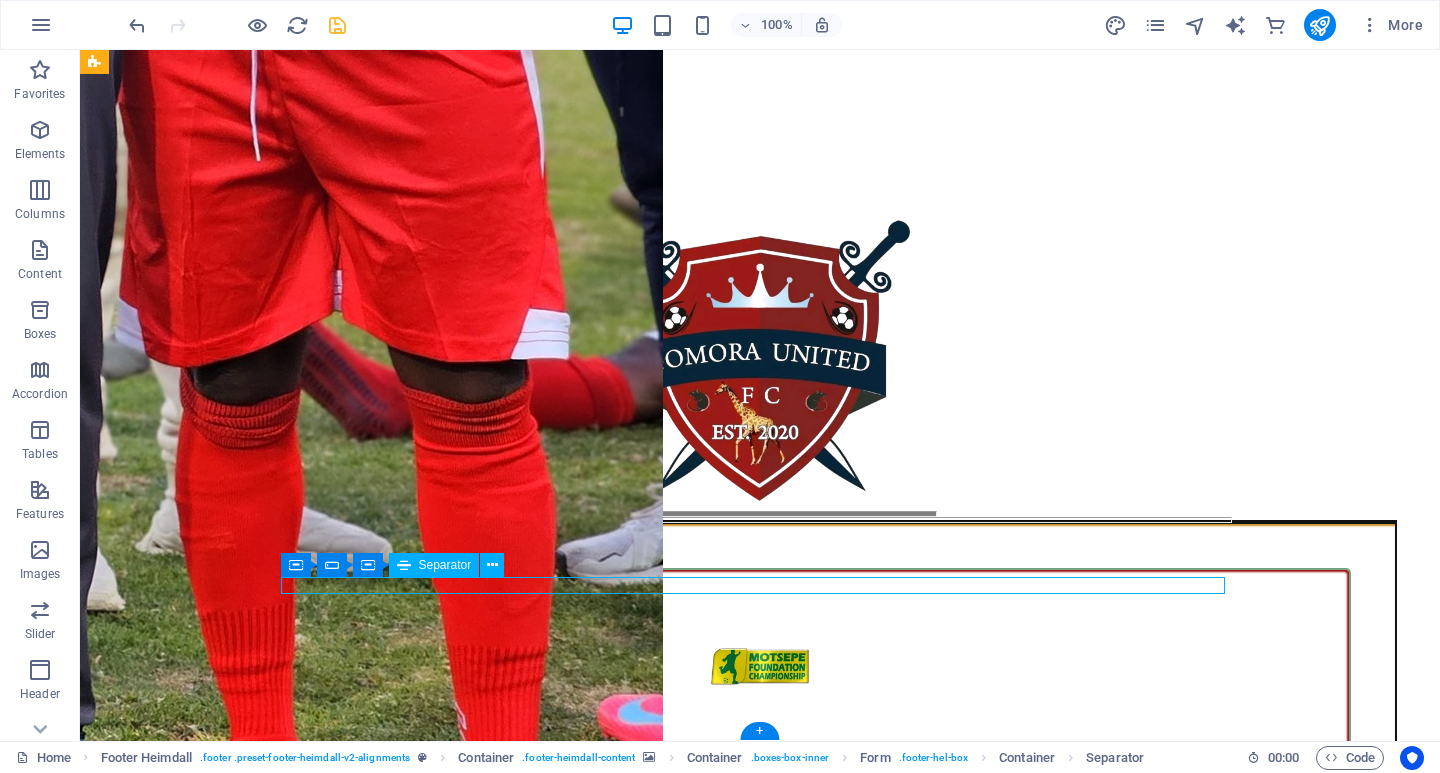 select on "%" 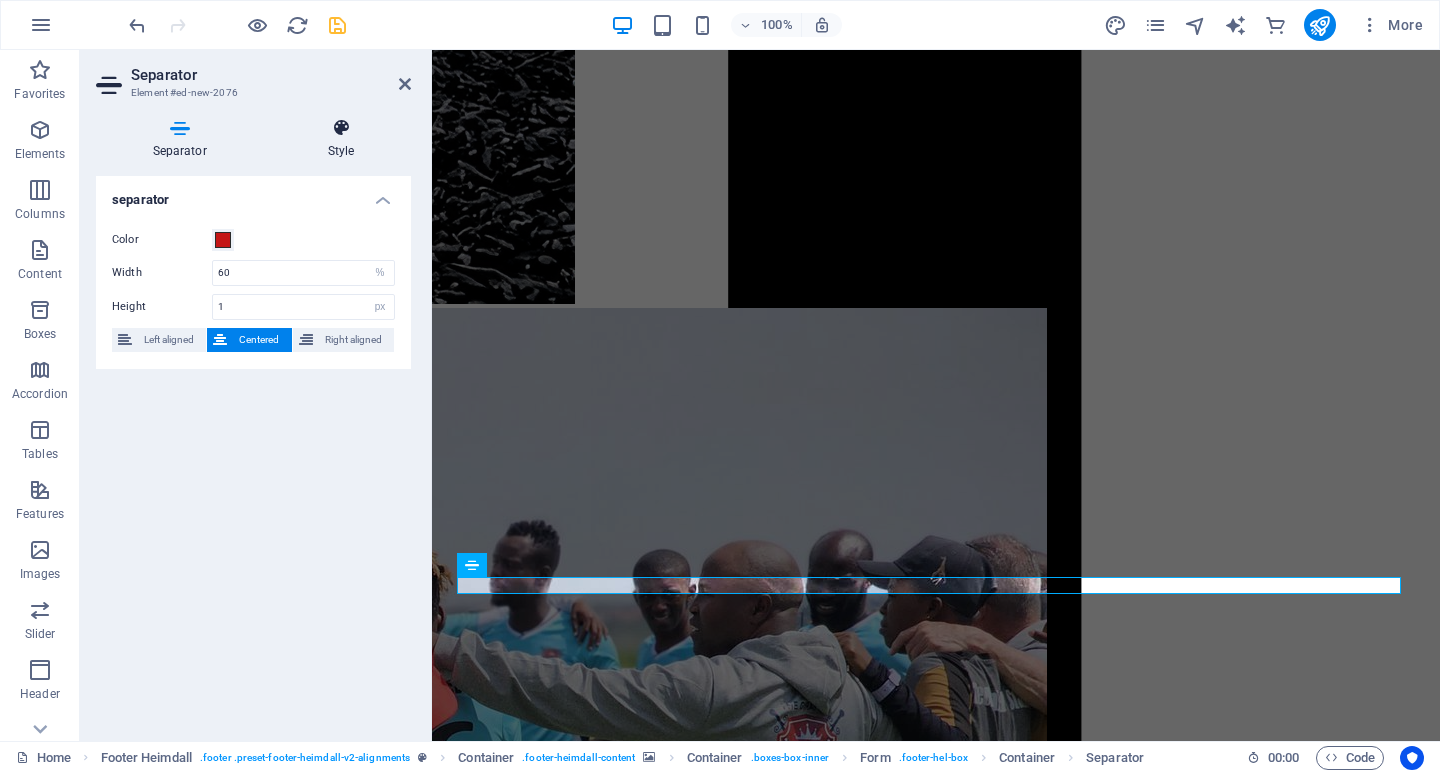 click at bounding box center (341, 128) 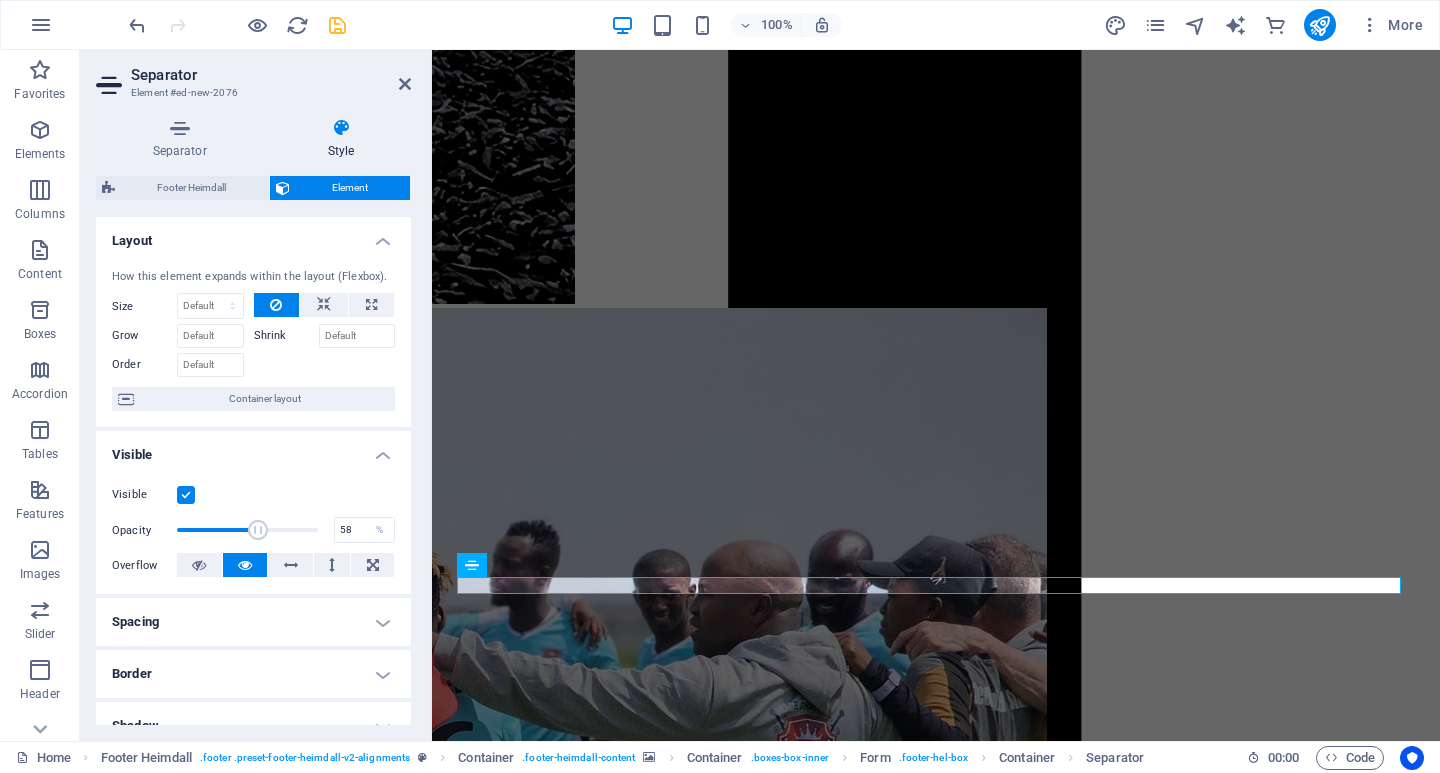 click at bounding box center [247, 530] 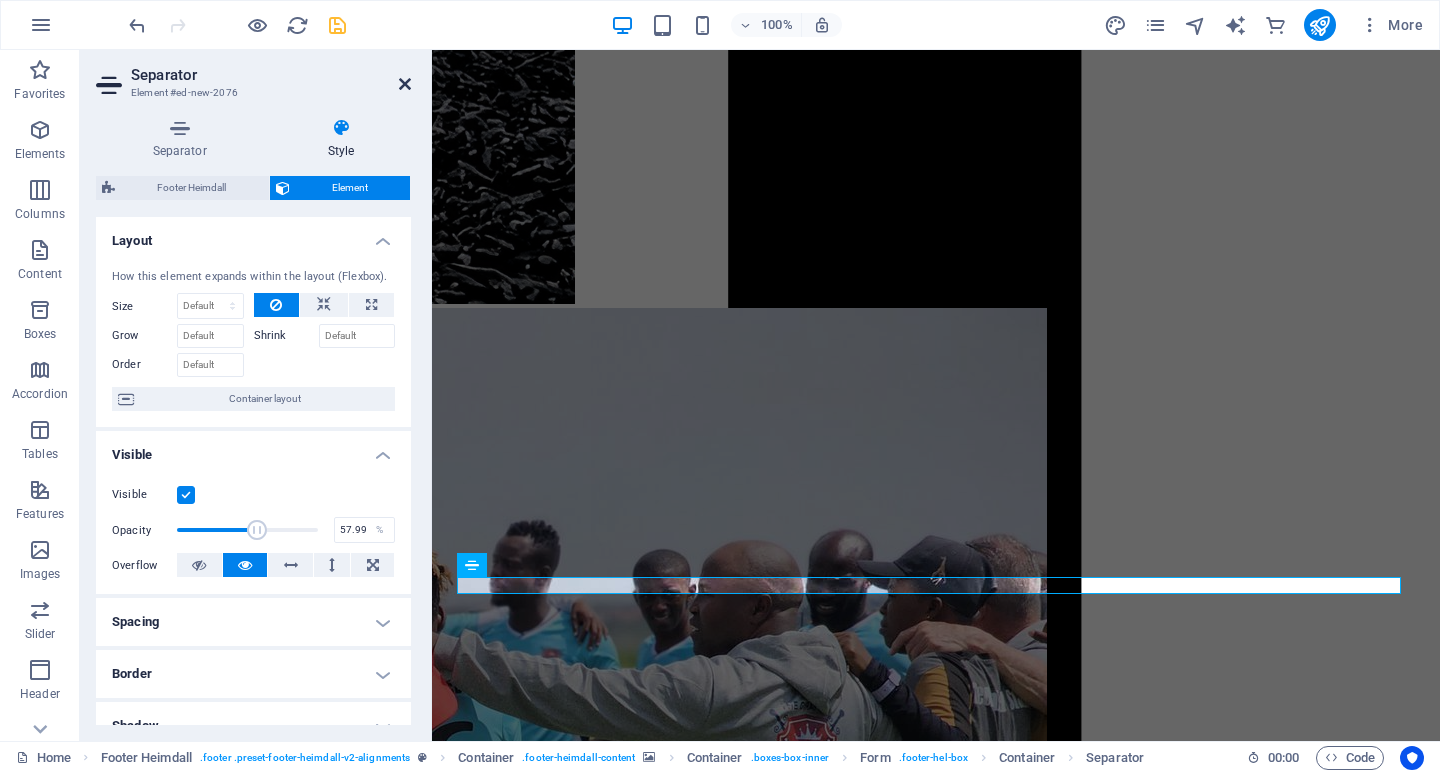 click at bounding box center [405, 84] 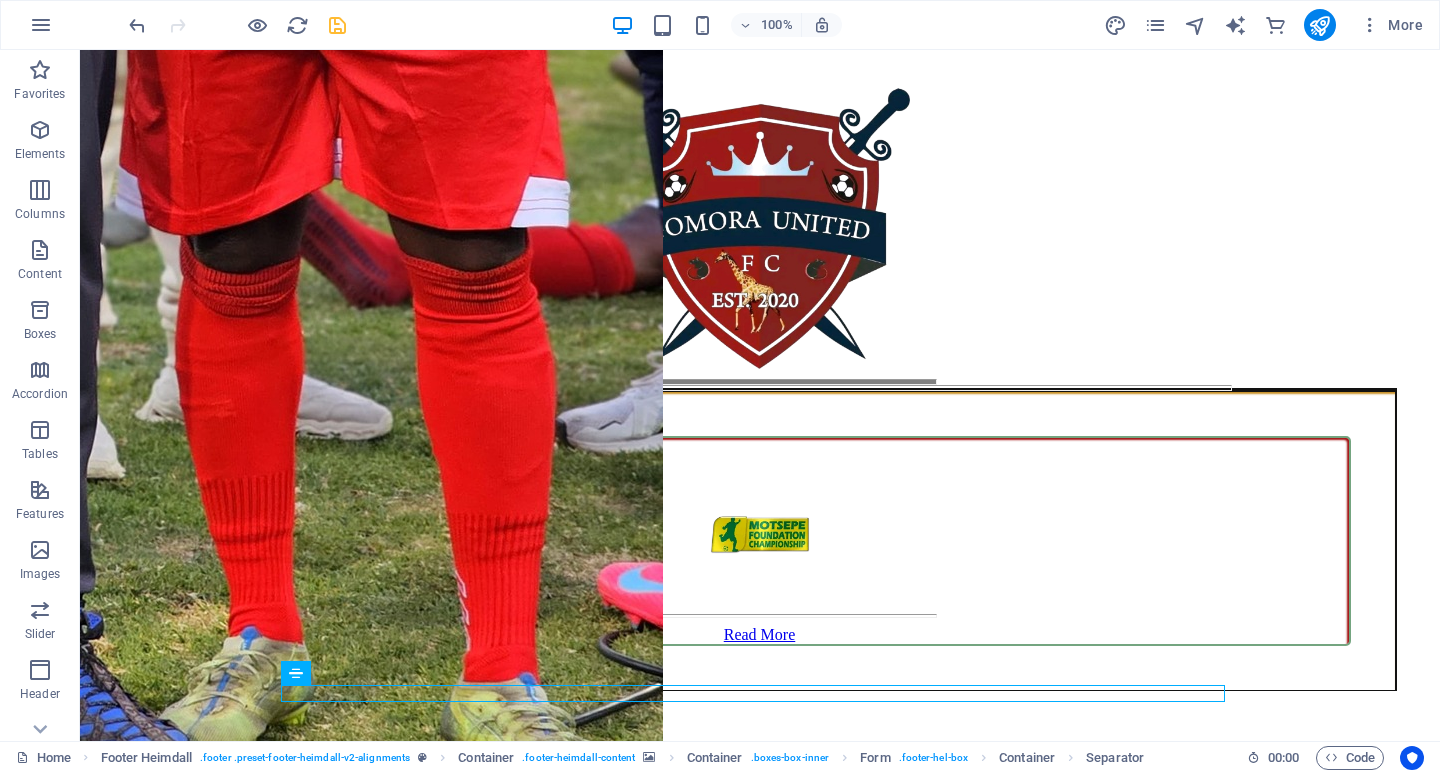 scroll, scrollTop: 14111, scrollLeft: 0, axis: vertical 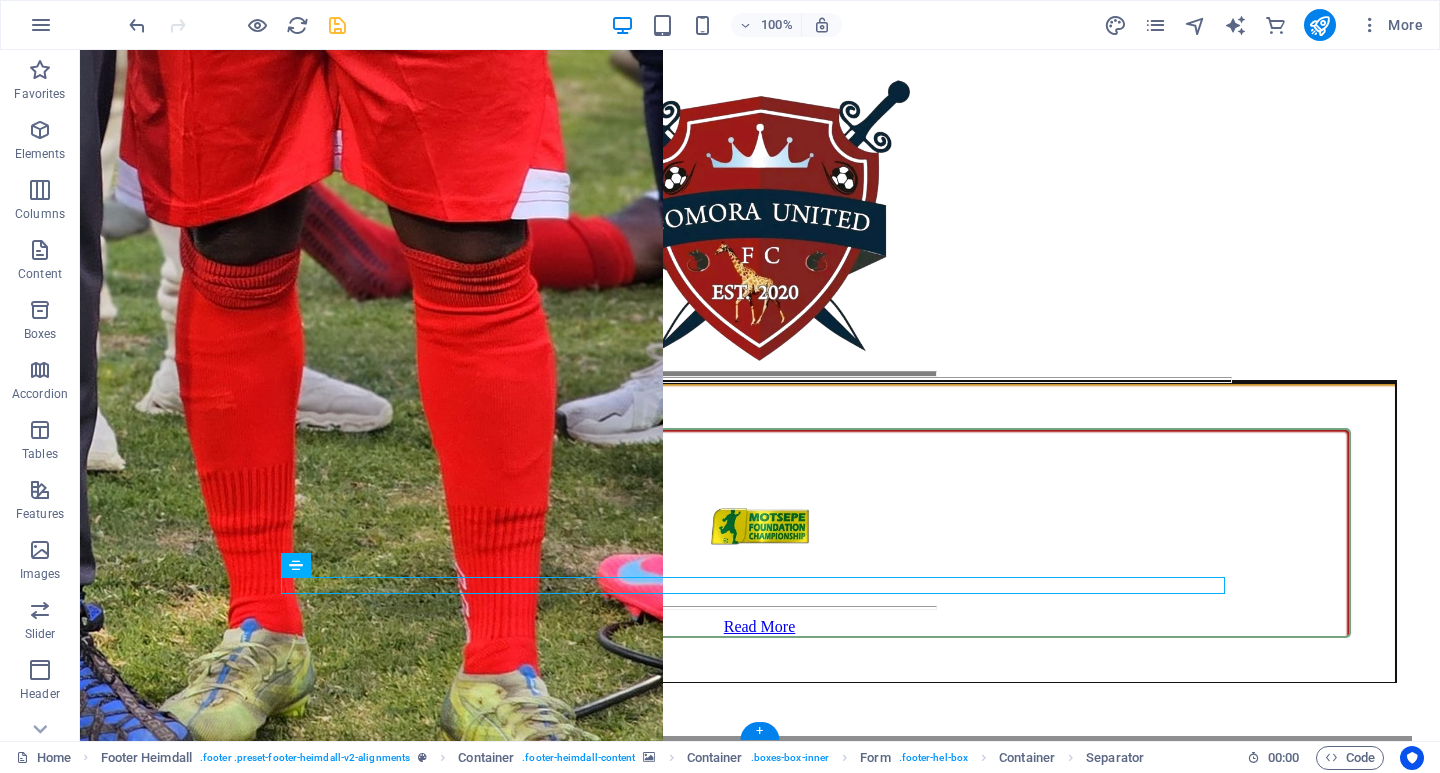 click at bounding box center [760, 49503] 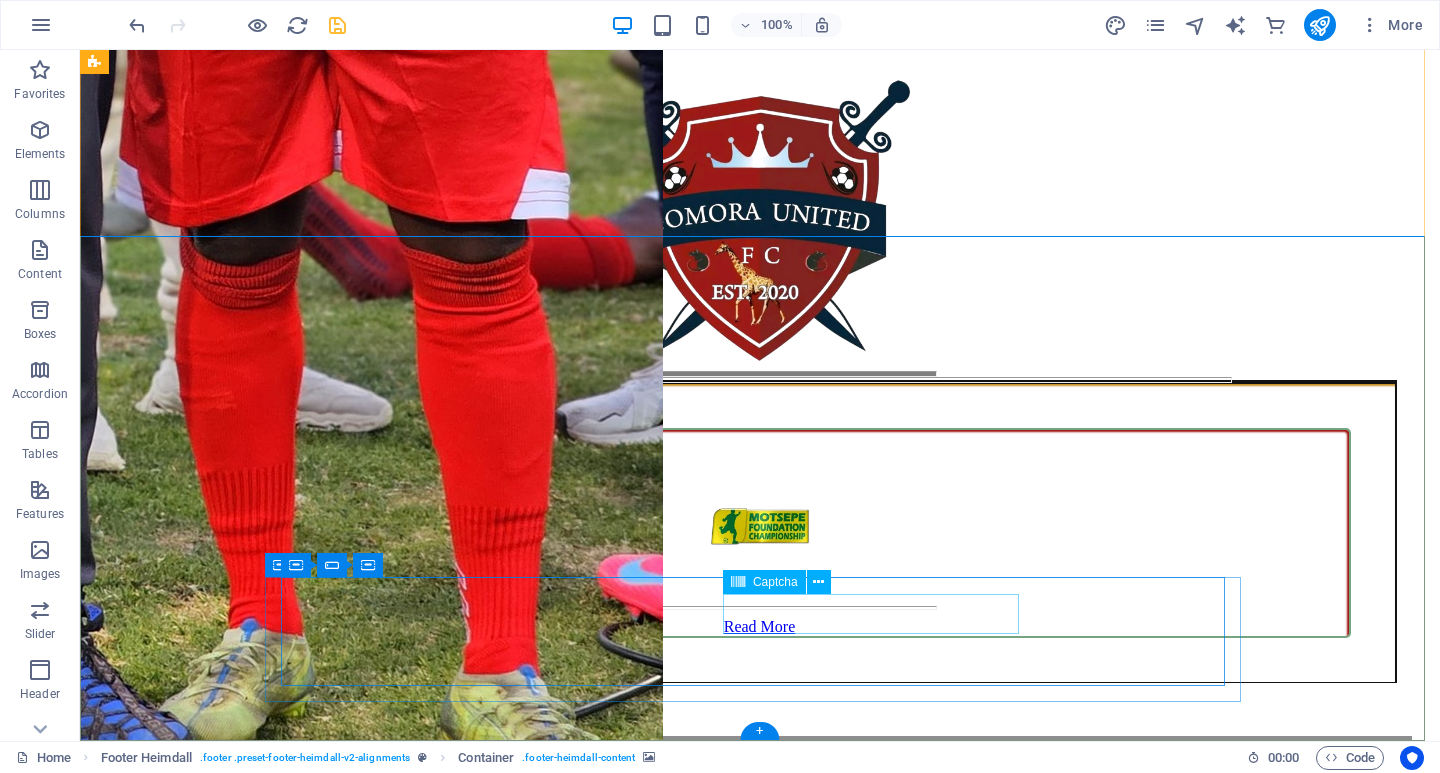 click on "Unreadable? Load new" 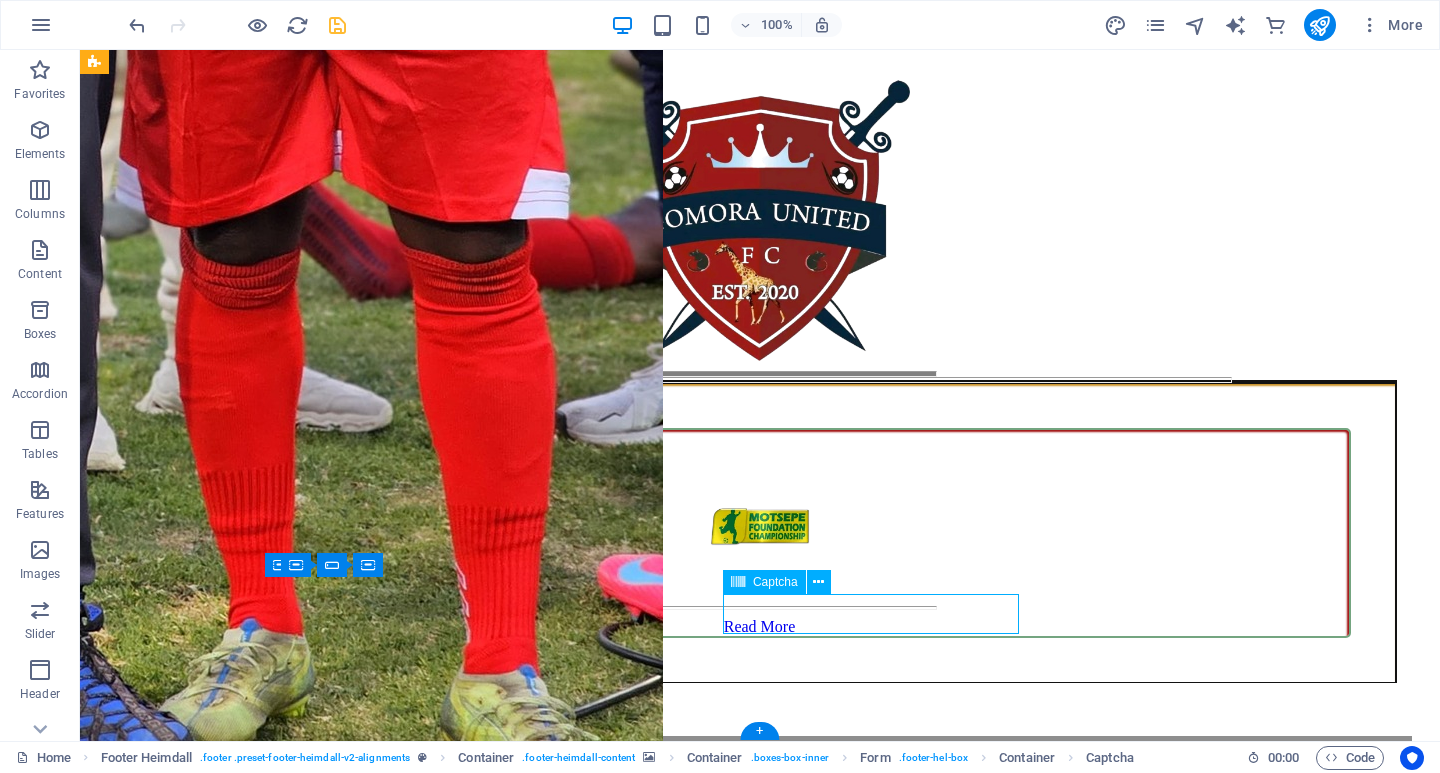 click on "Unreadable? Load new" 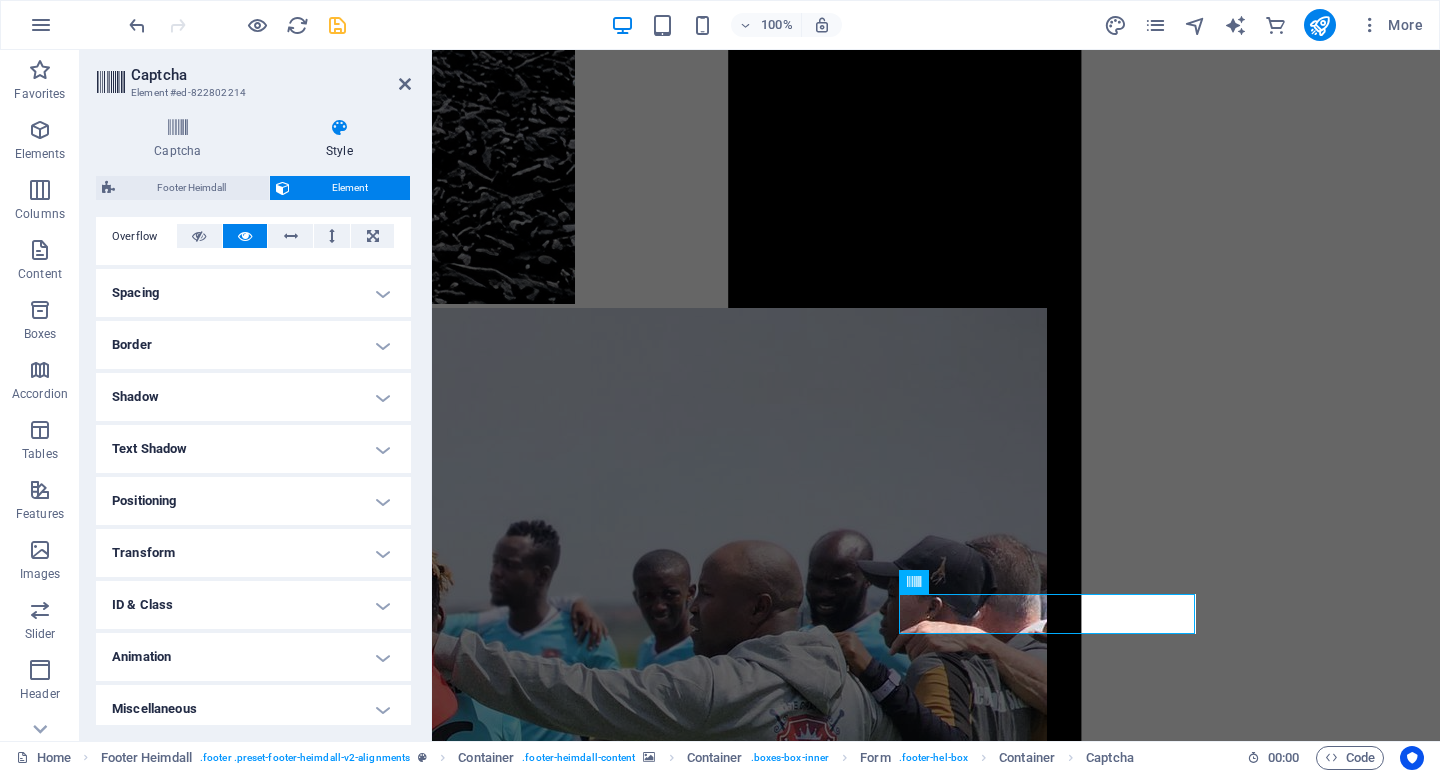 scroll, scrollTop: 337, scrollLeft: 0, axis: vertical 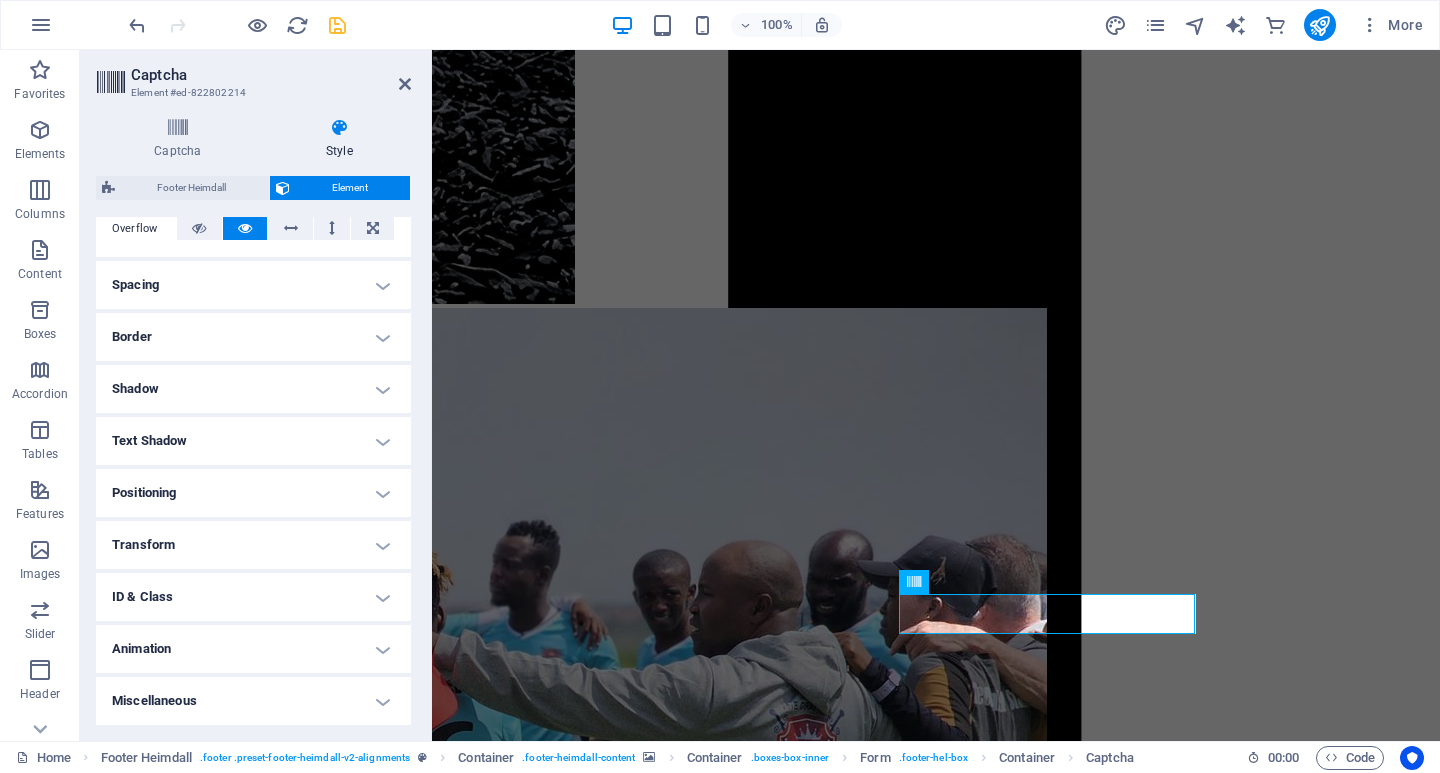 click on "Border" at bounding box center (253, 337) 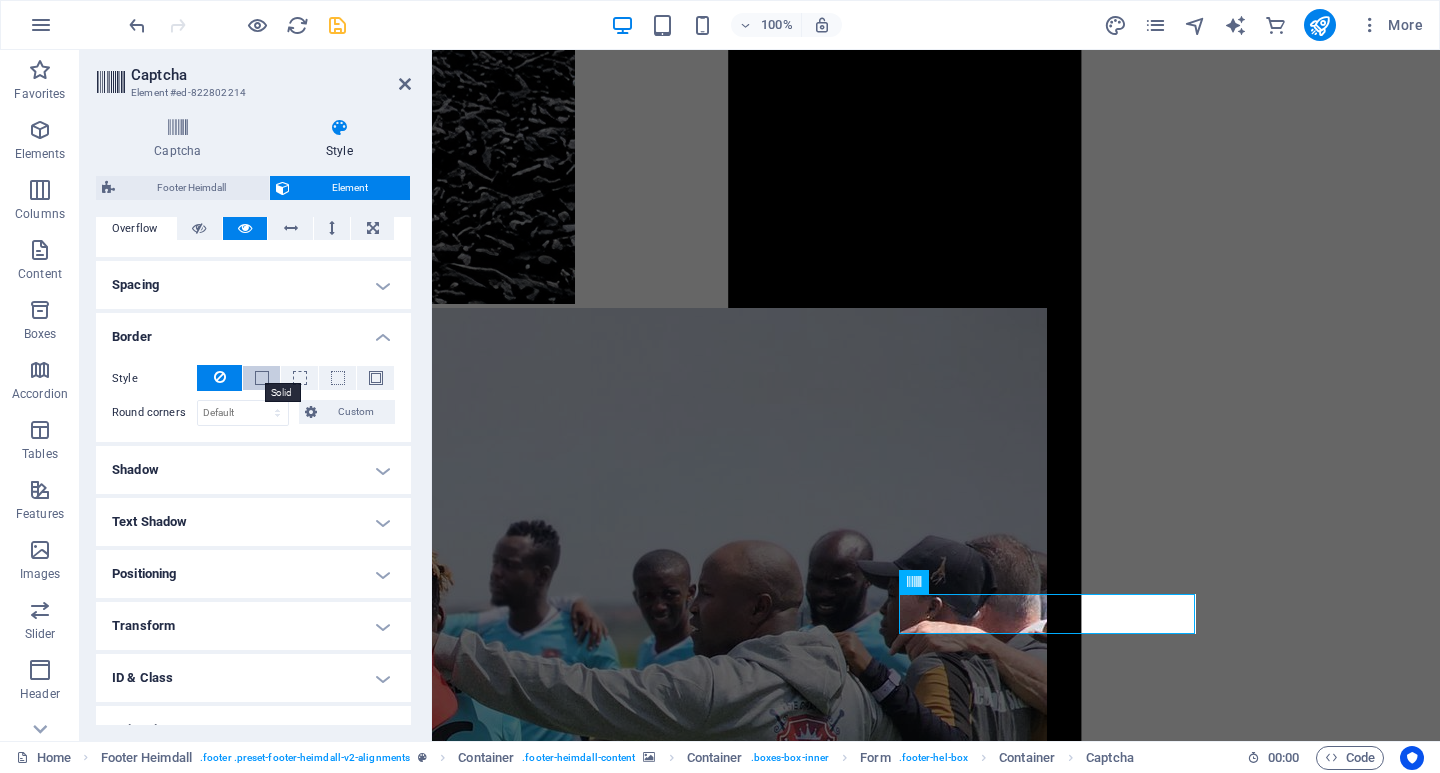 click at bounding box center (262, 378) 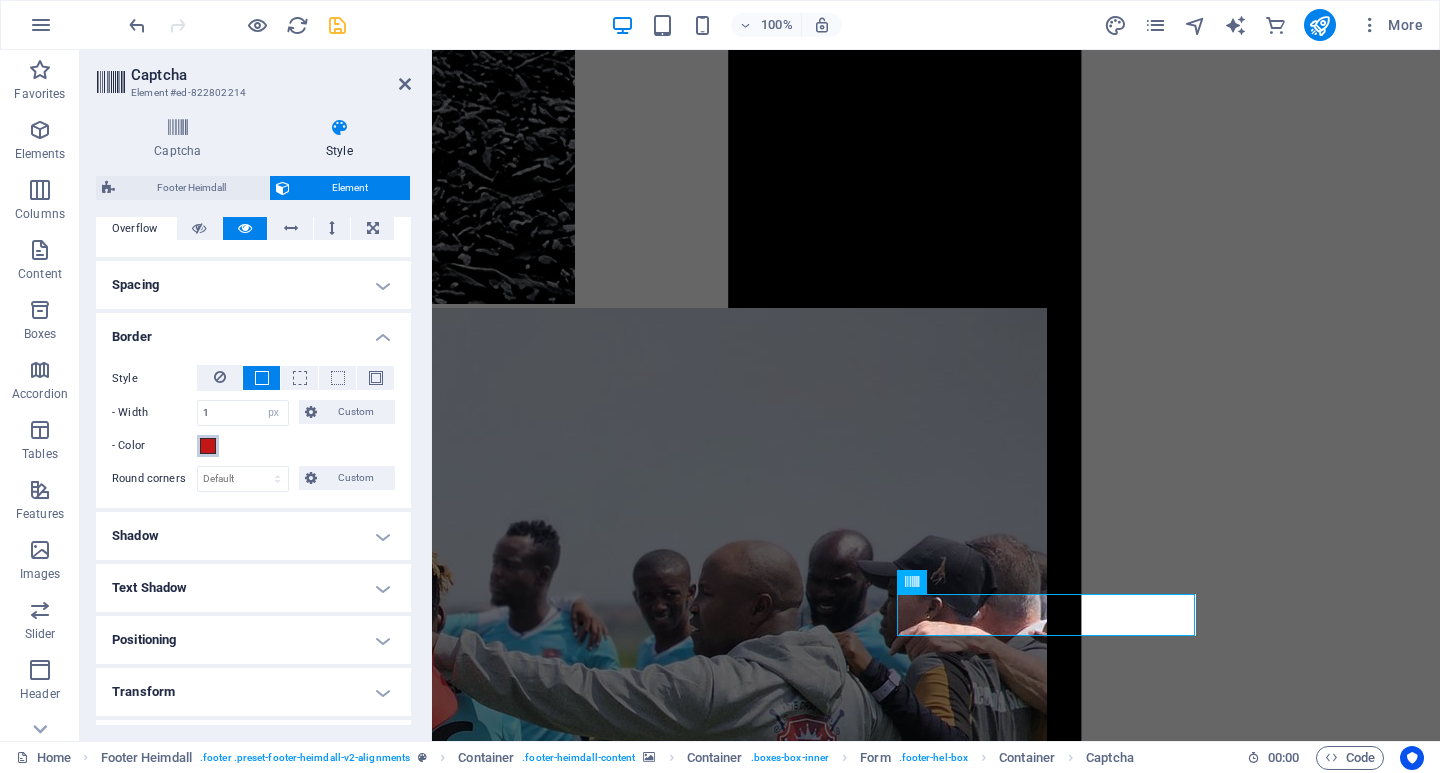 click at bounding box center (208, 446) 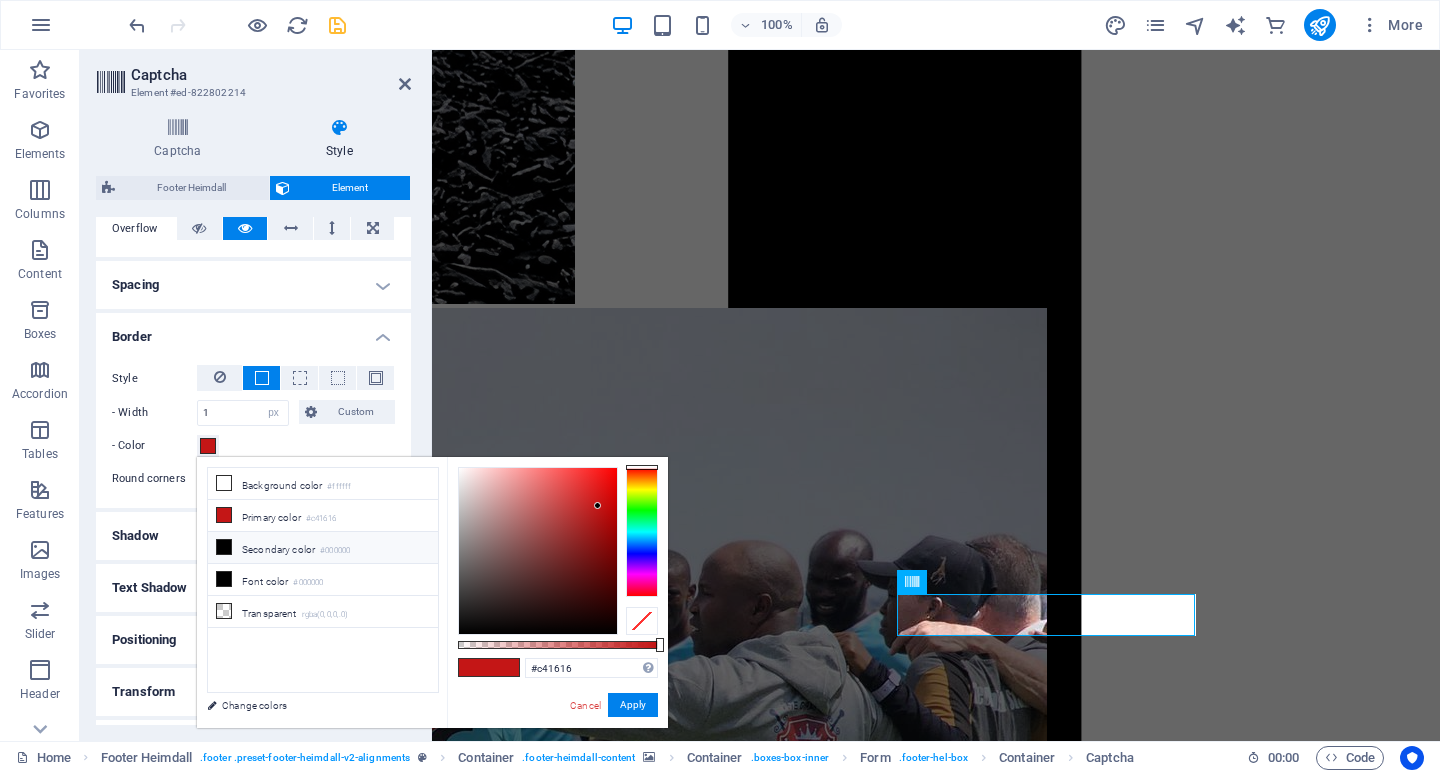 click at bounding box center [224, 547] 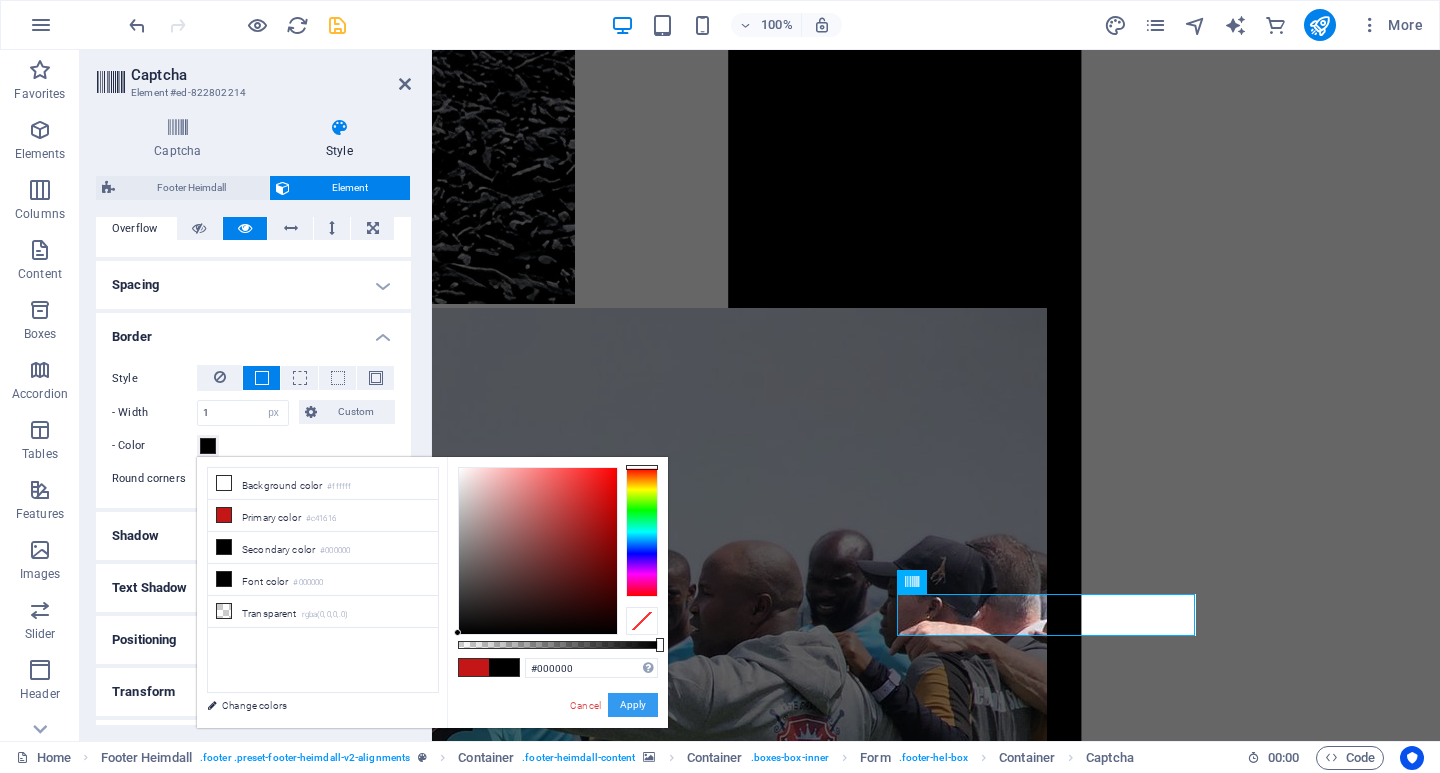 click on "Apply" at bounding box center [633, 705] 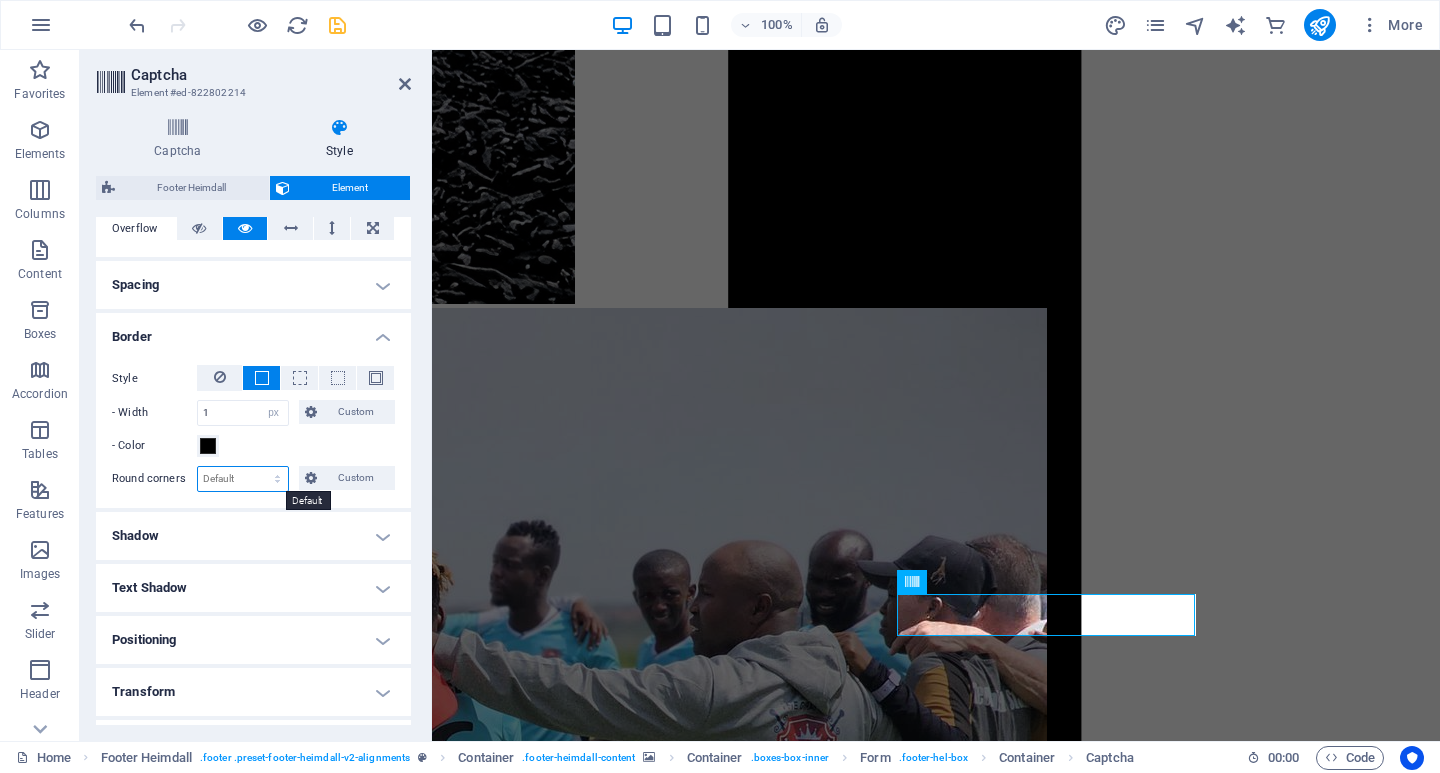 click on "Default px rem % vh vw Custom" at bounding box center (243, 479) 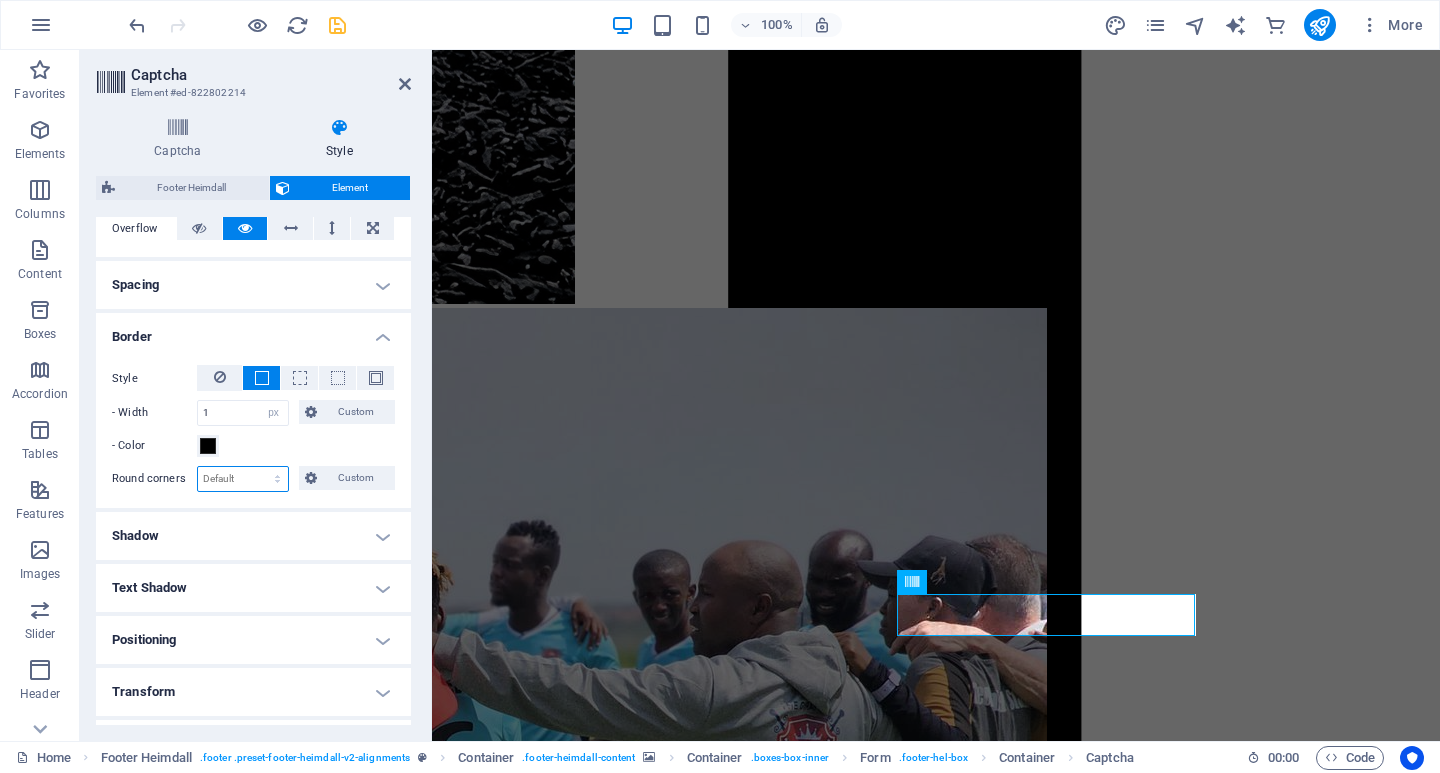select on "px" 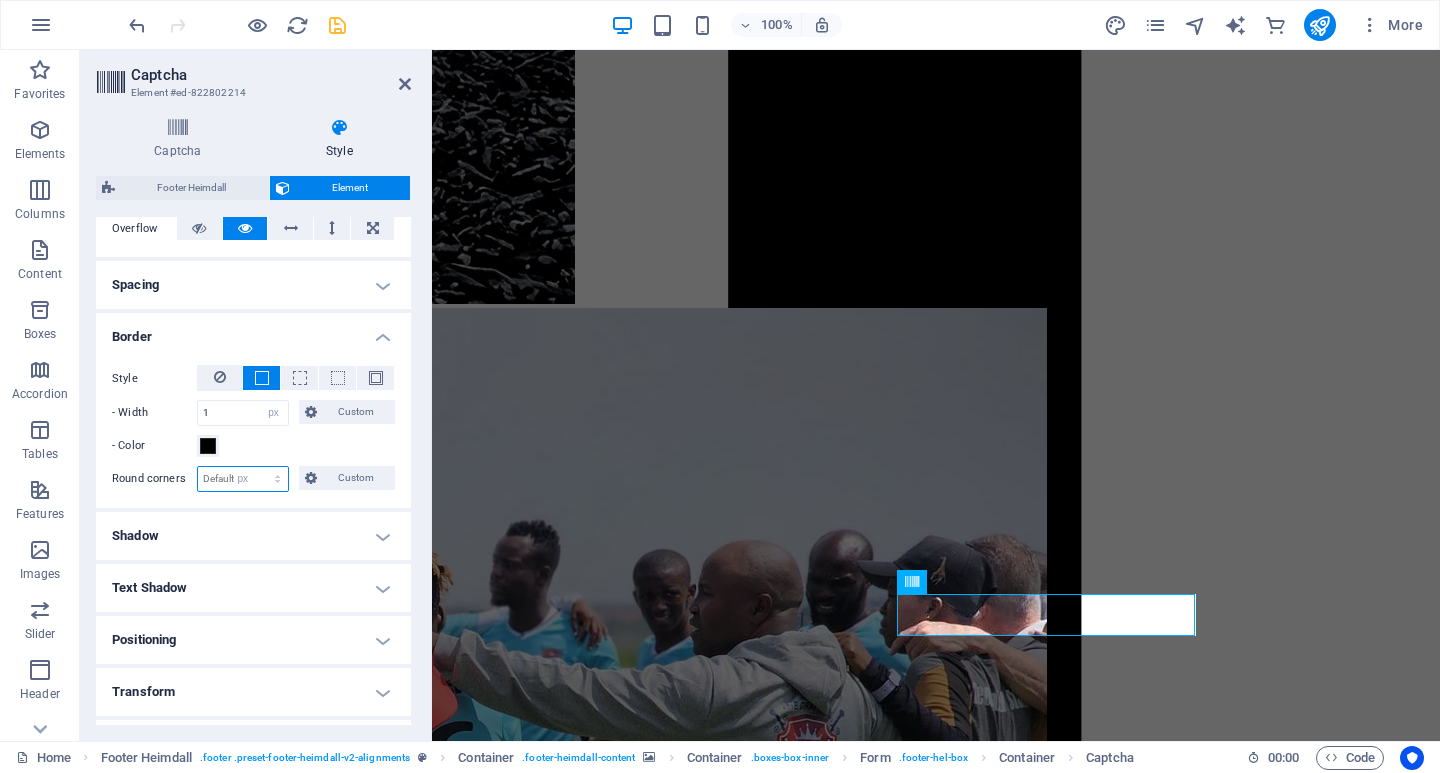 click on "Default px rem % vh vw Custom" at bounding box center (243, 479) 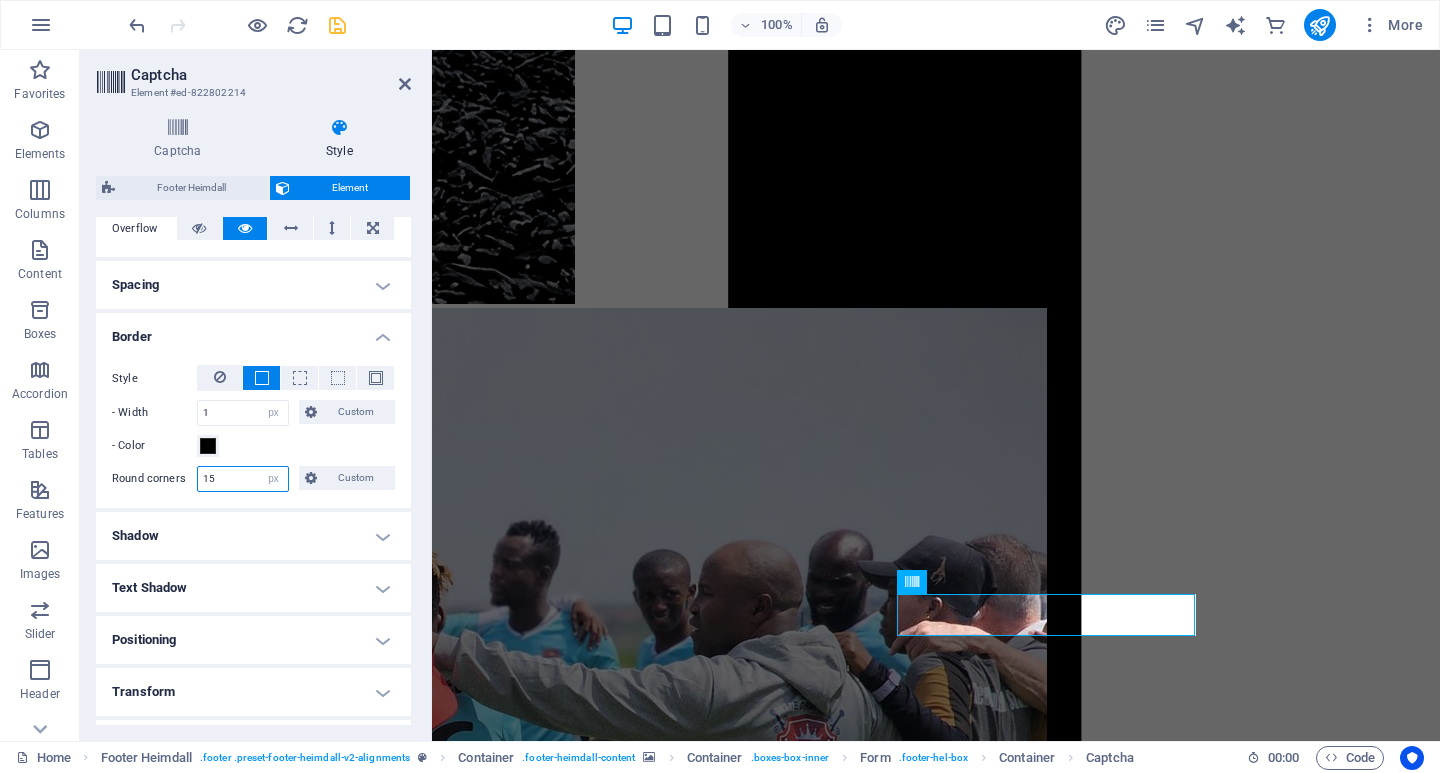 type on "15" 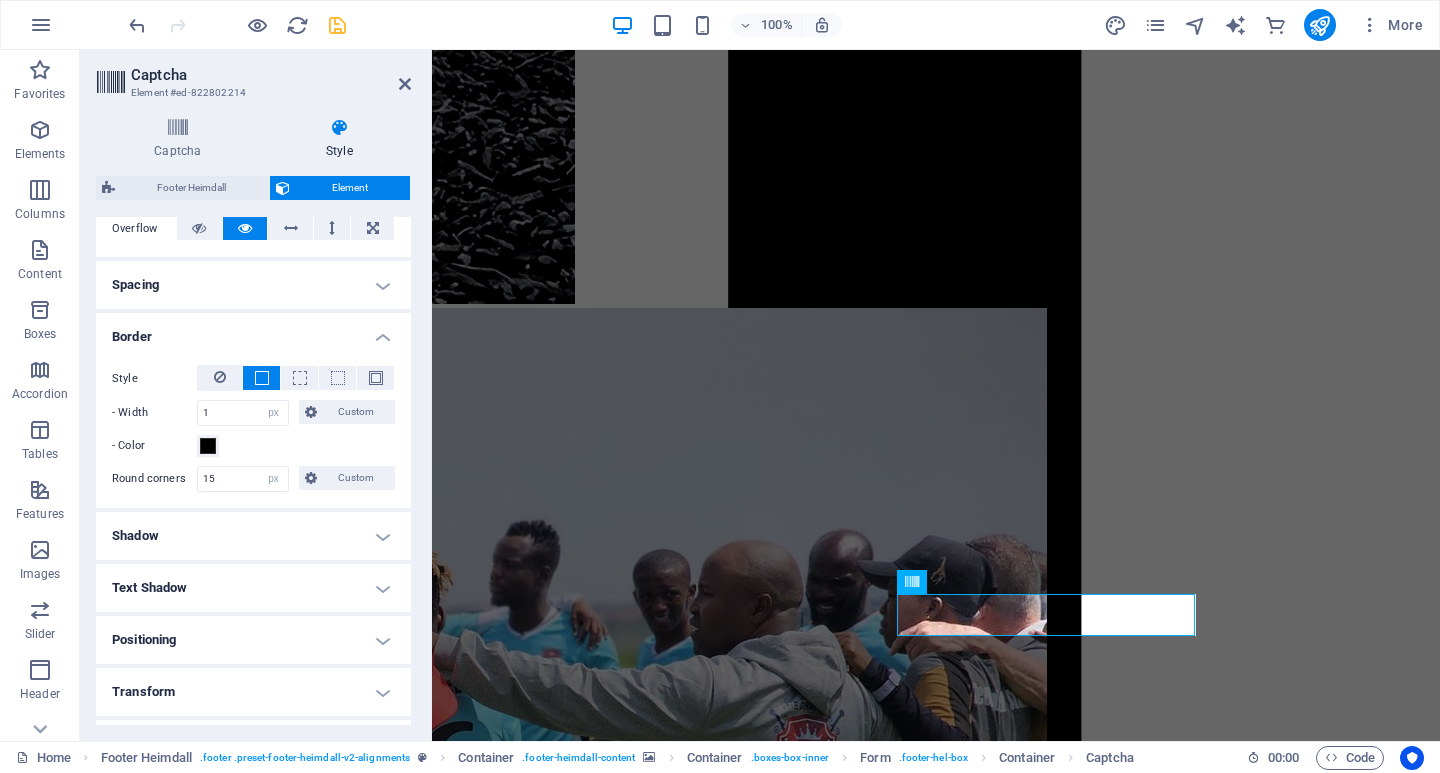 click at bounding box center [237, 25] 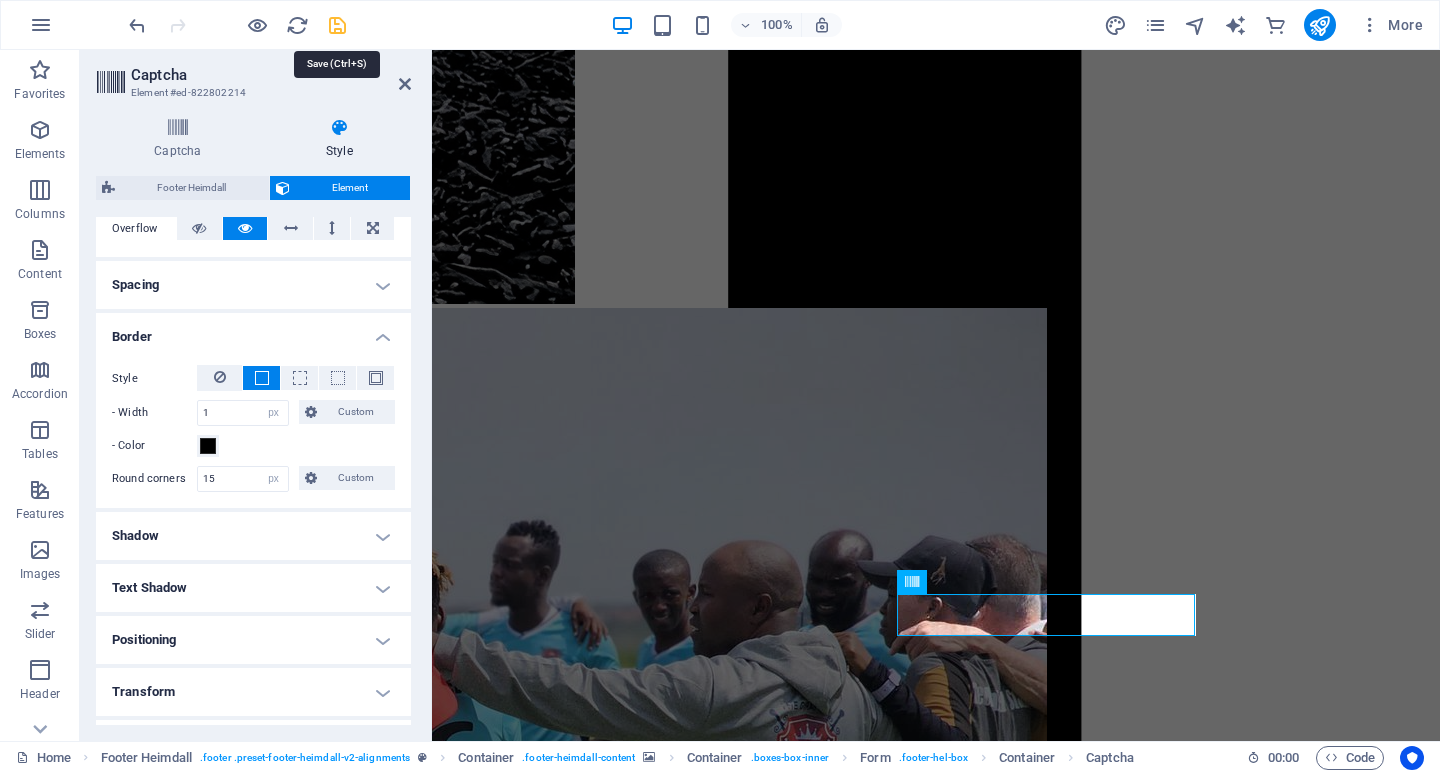 click at bounding box center [337, 25] 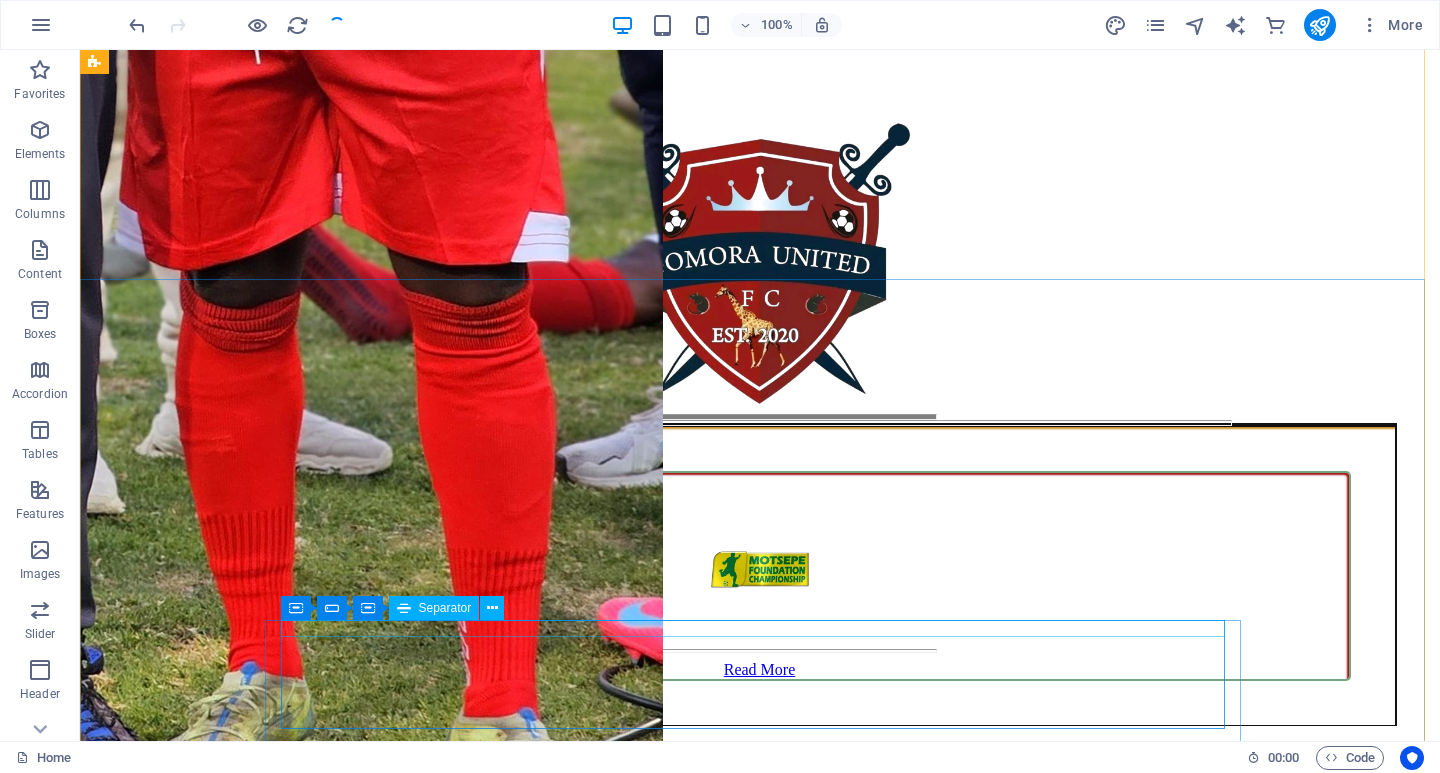 scroll, scrollTop: 14111, scrollLeft: 0, axis: vertical 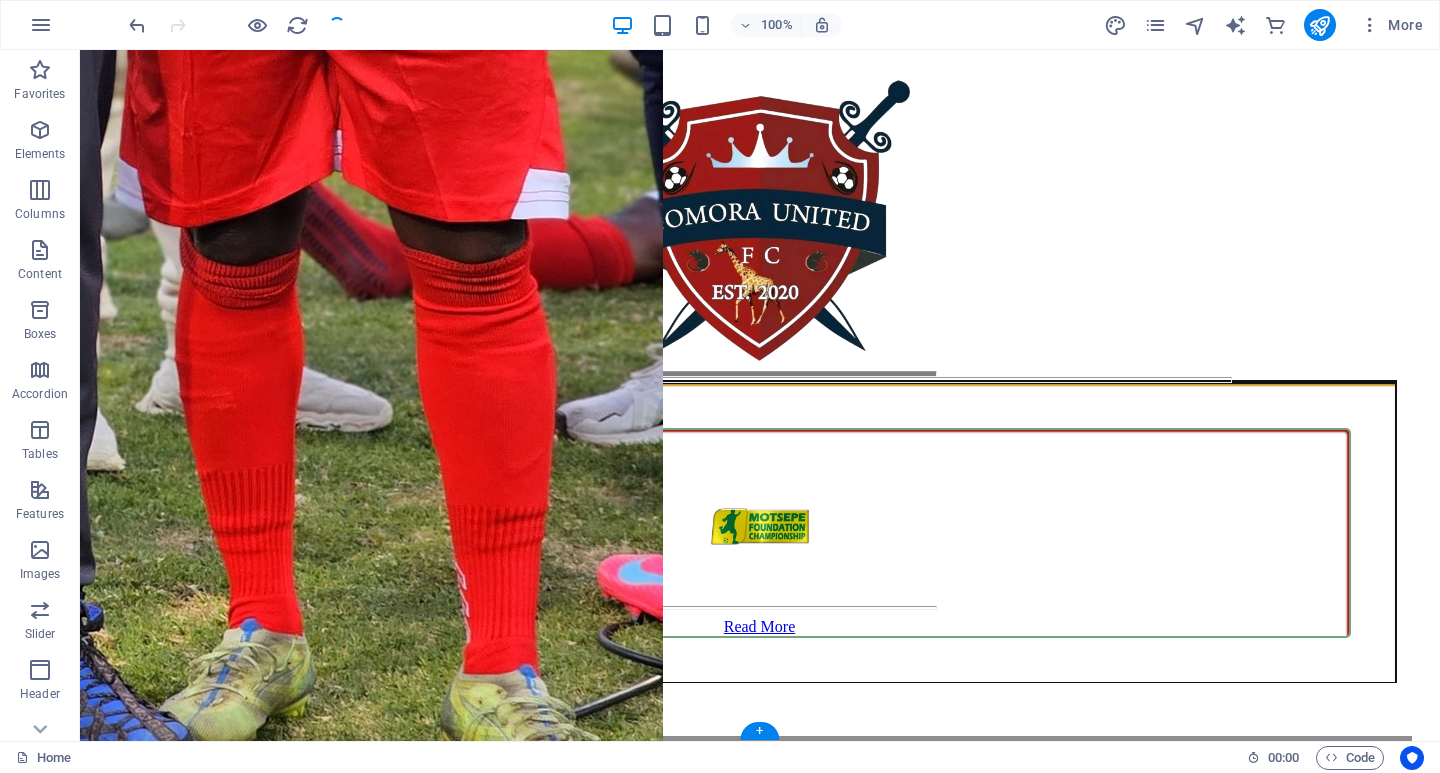 click at bounding box center [760, 49503] 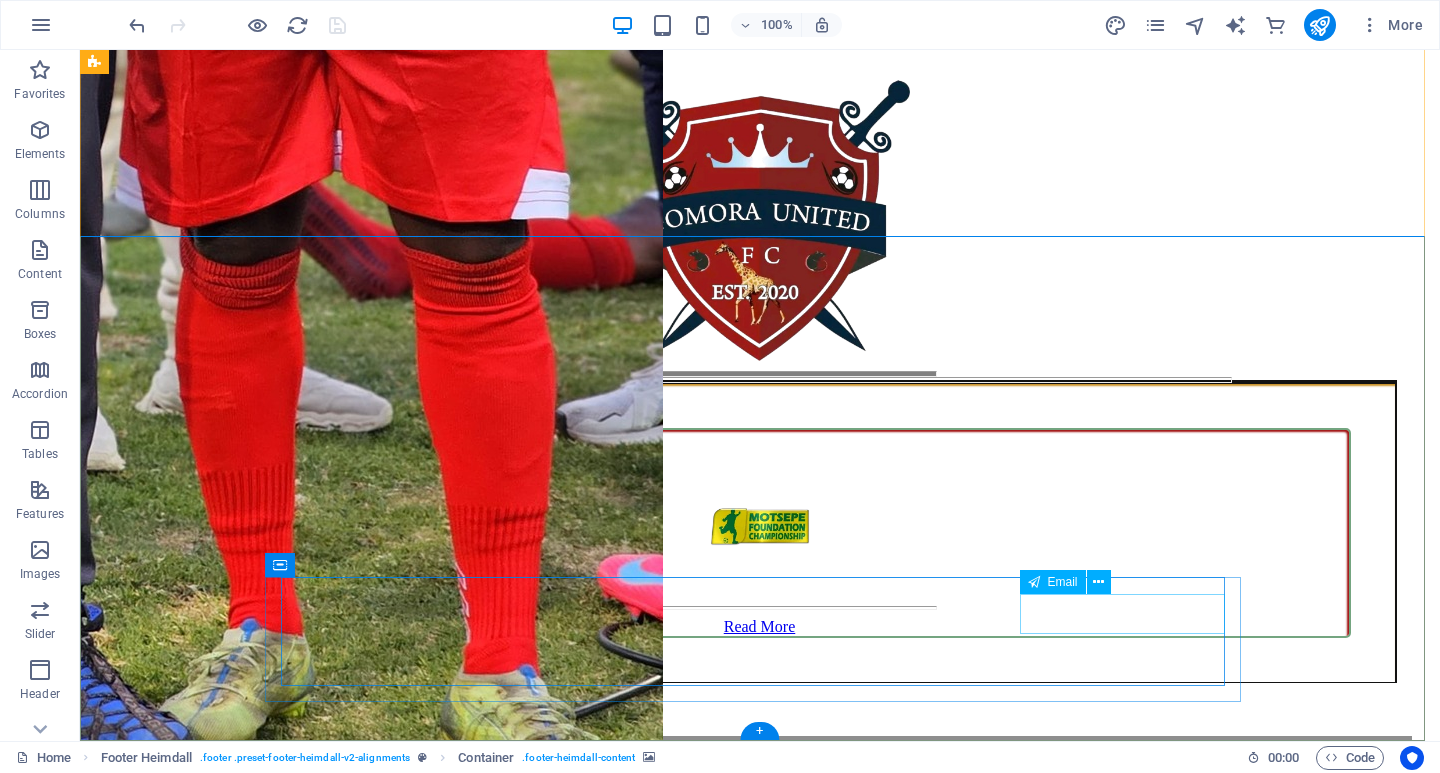 click 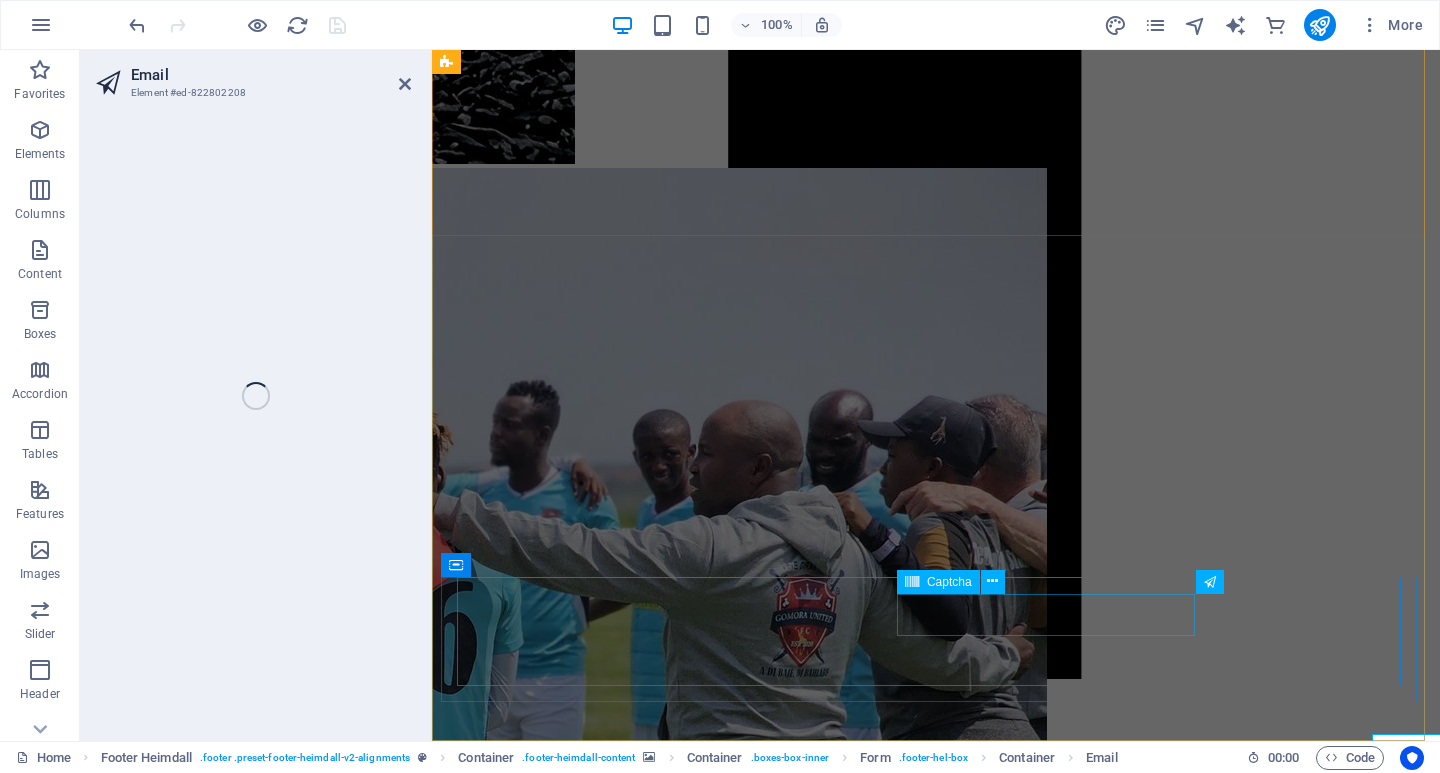 scroll, scrollTop: 13299, scrollLeft: 0, axis: vertical 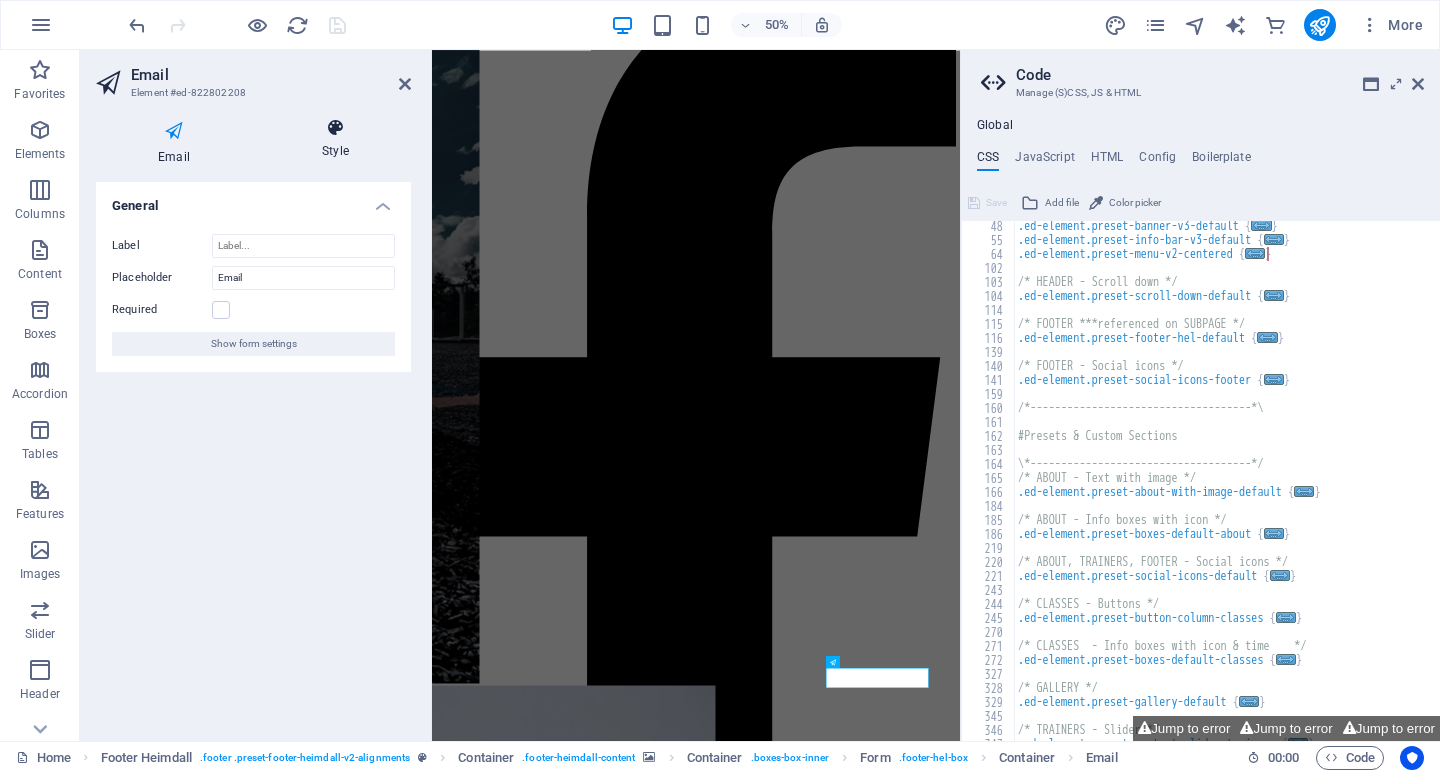 click at bounding box center [335, 128] 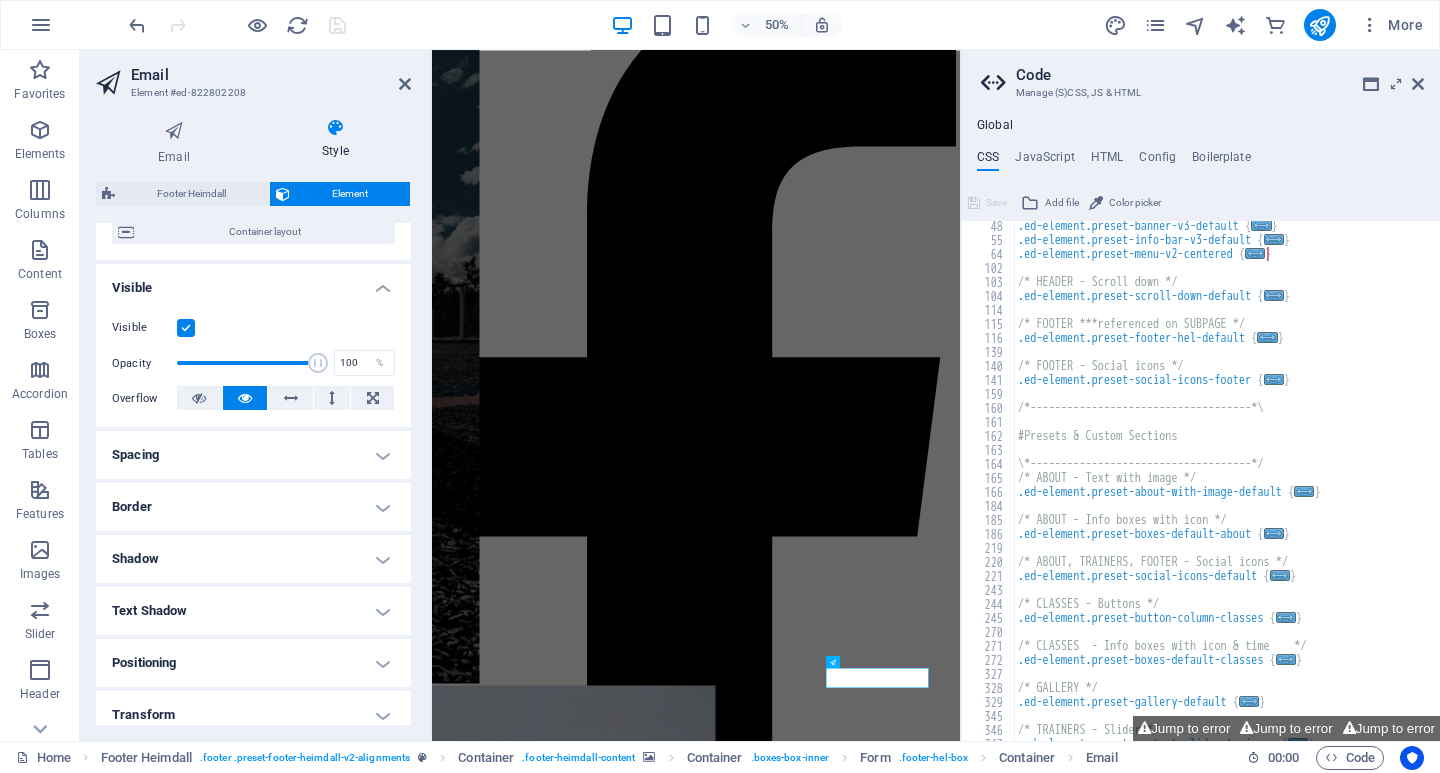 scroll, scrollTop: 343, scrollLeft: 0, axis: vertical 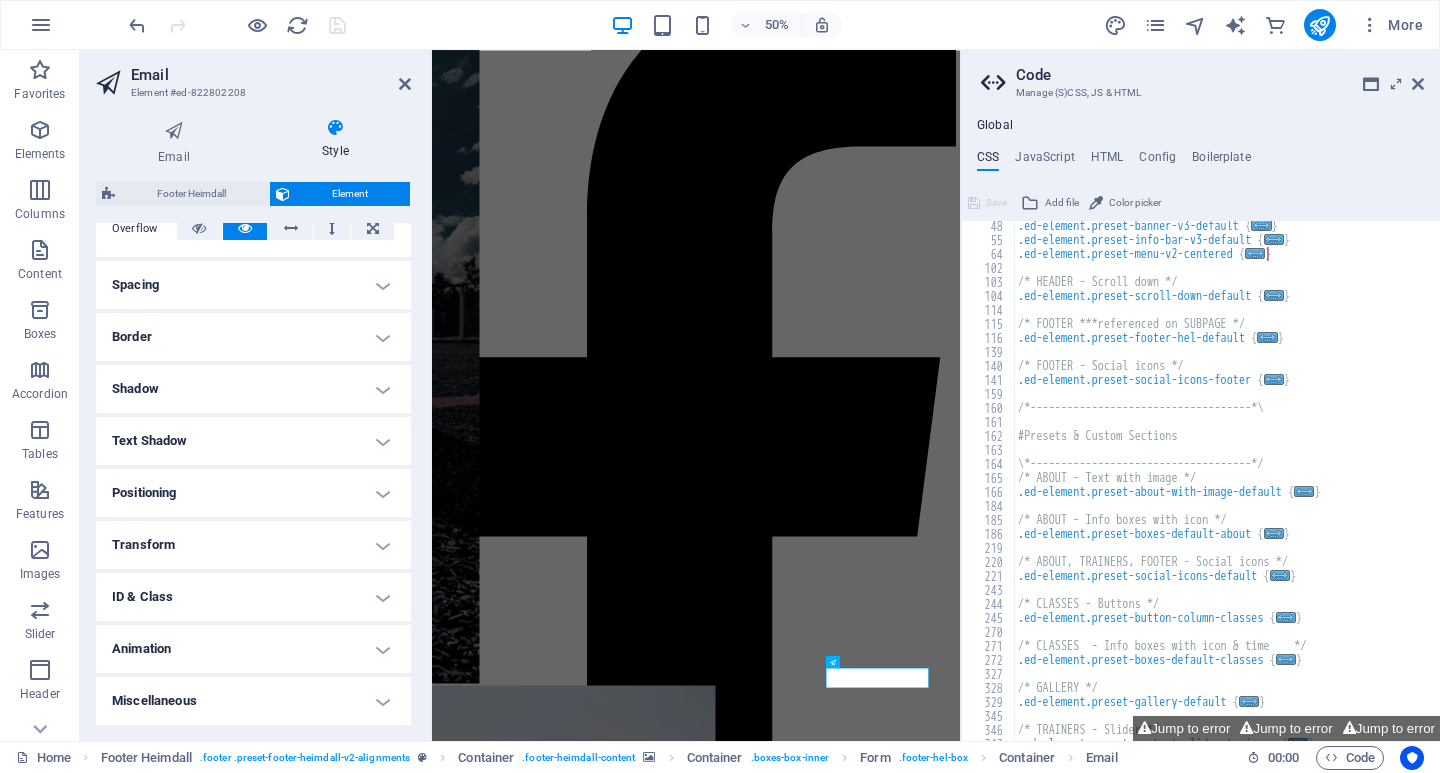 click on "Border" at bounding box center [253, 337] 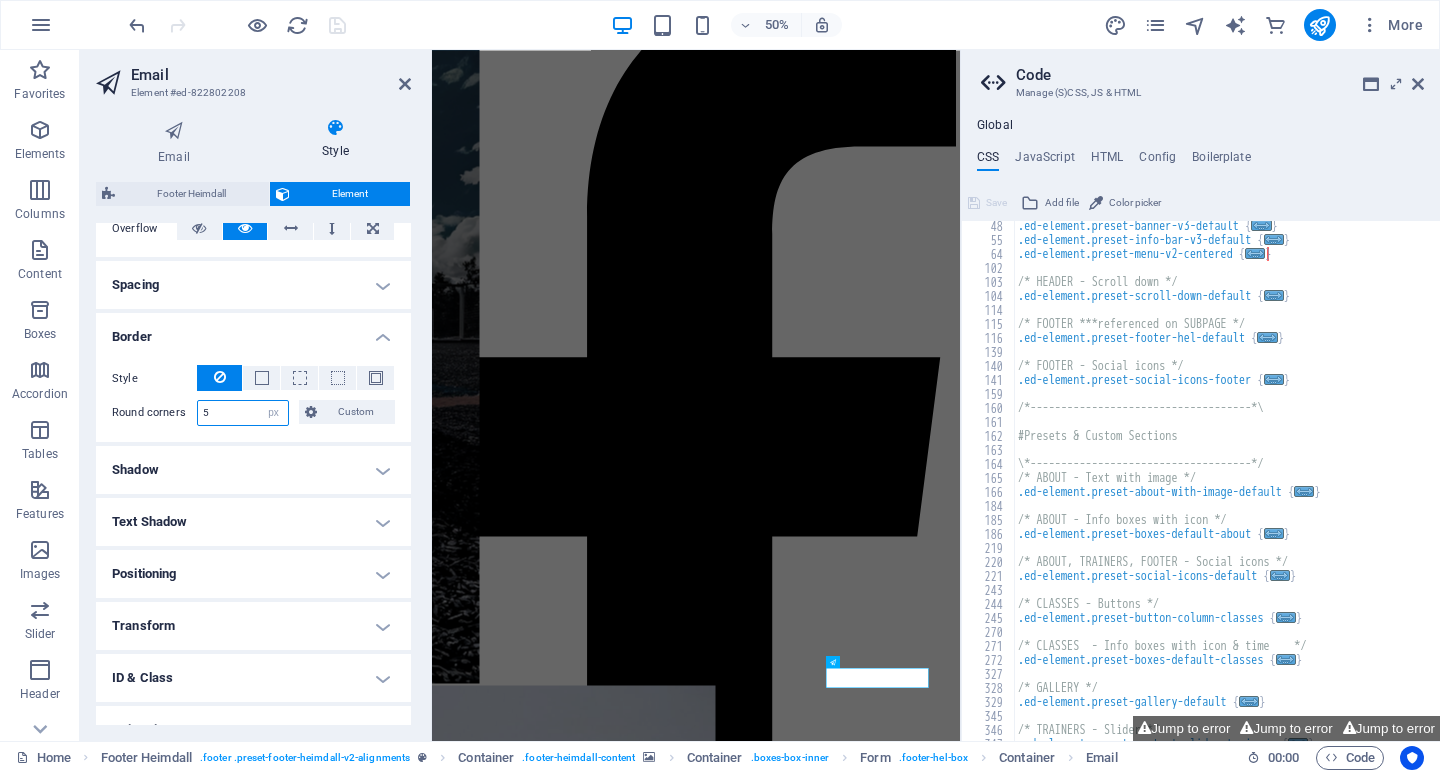 drag, startPoint x: 223, startPoint y: 414, endPoint x: 185, endPoint y: 410, distance: 38.209946 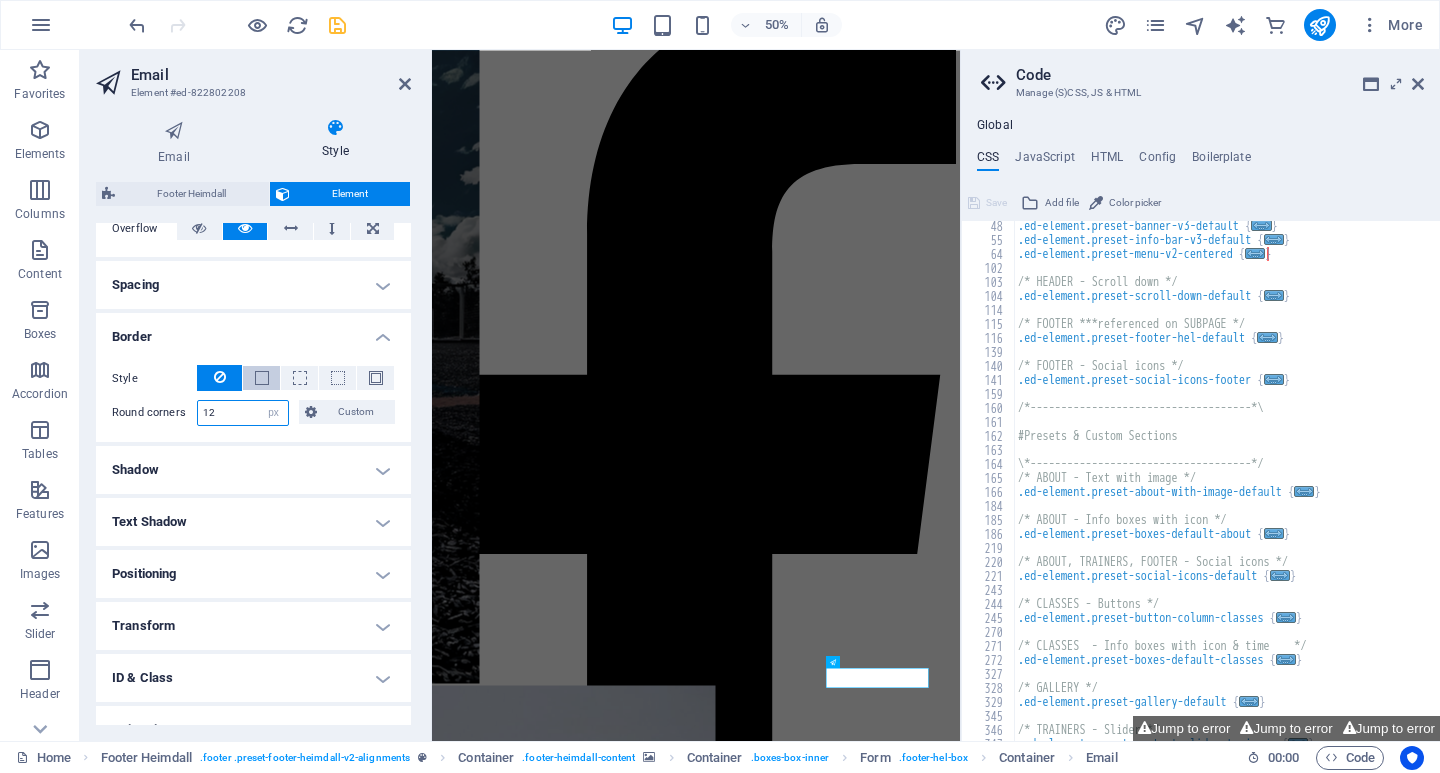 type on "12" 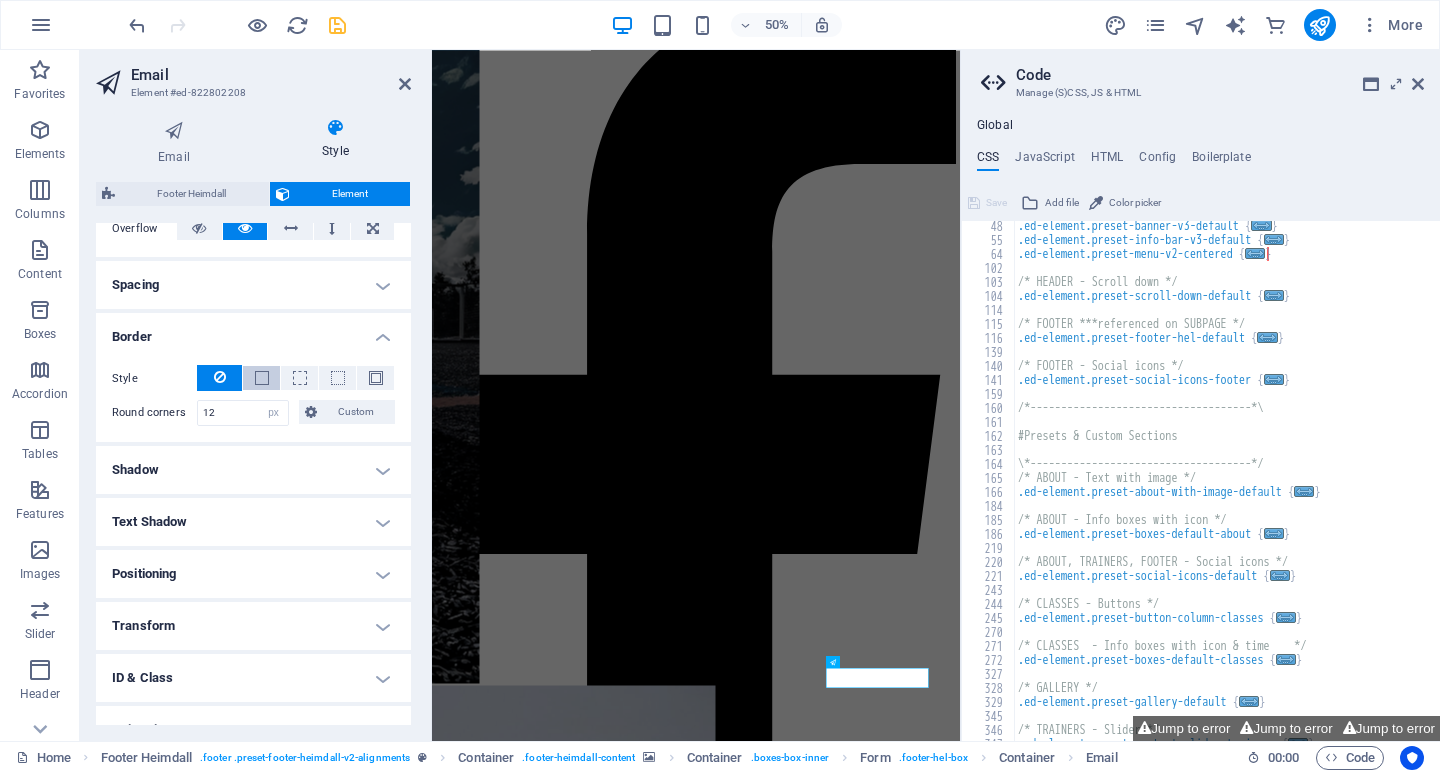 click at bounding box center [261, 378] 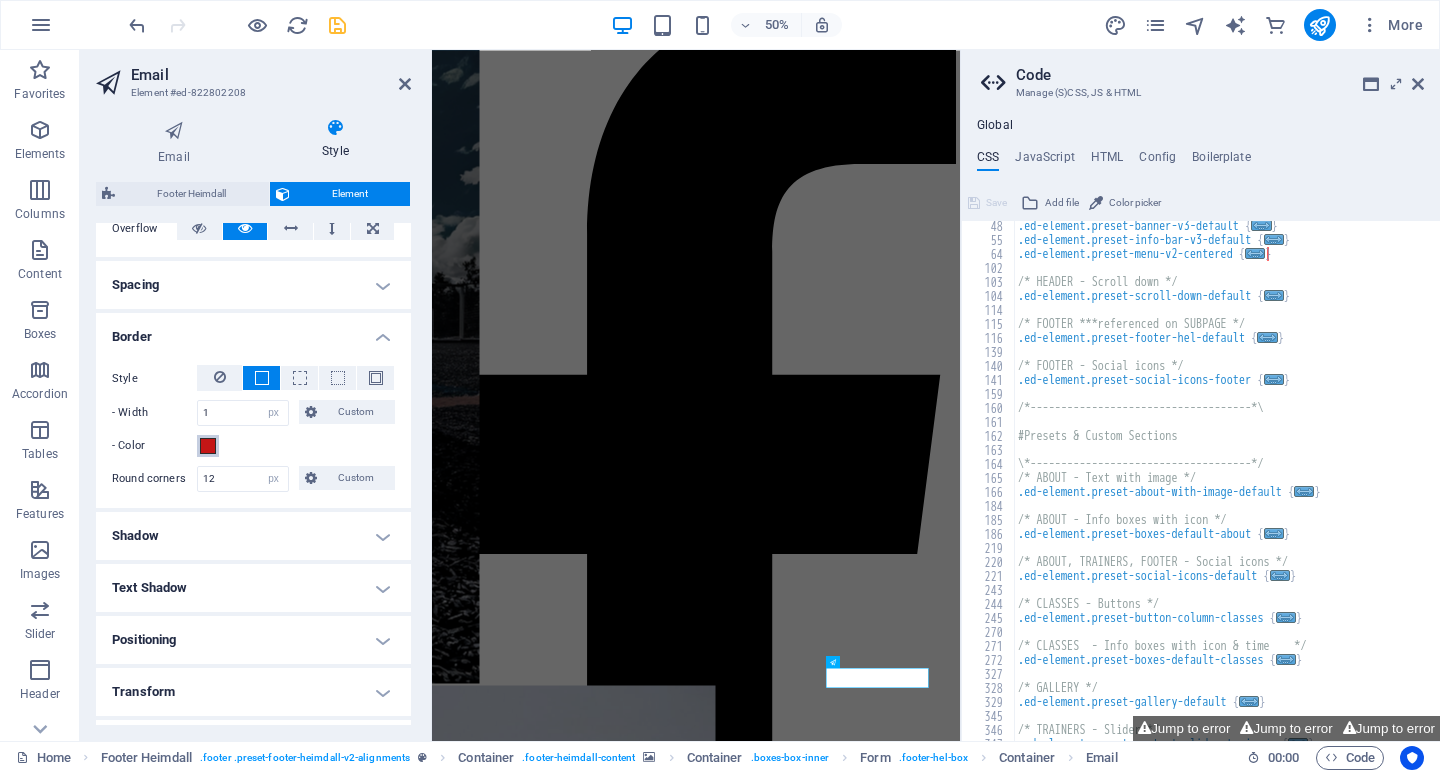 click on "- Color" at bounding box center (208, 446) 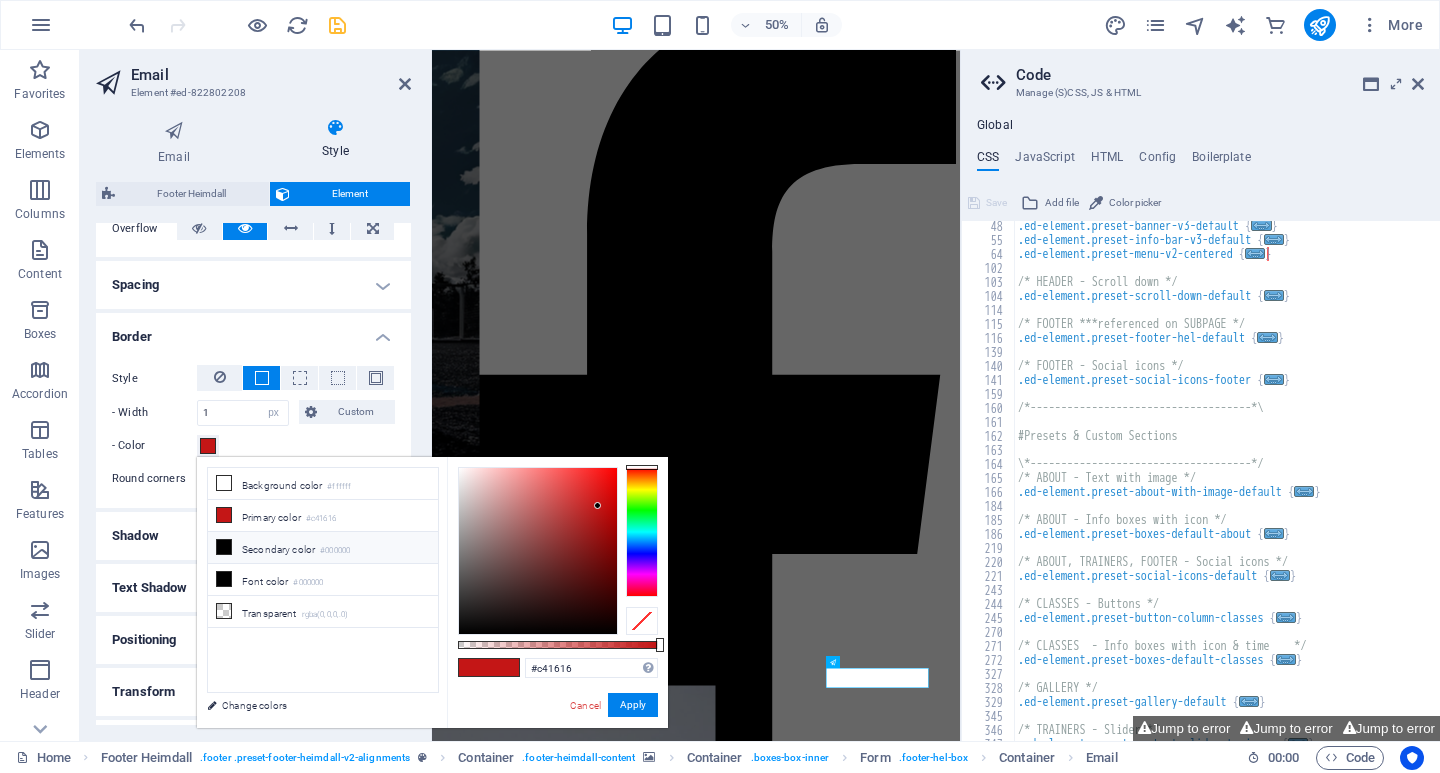 click at bounding box center [224, 547] 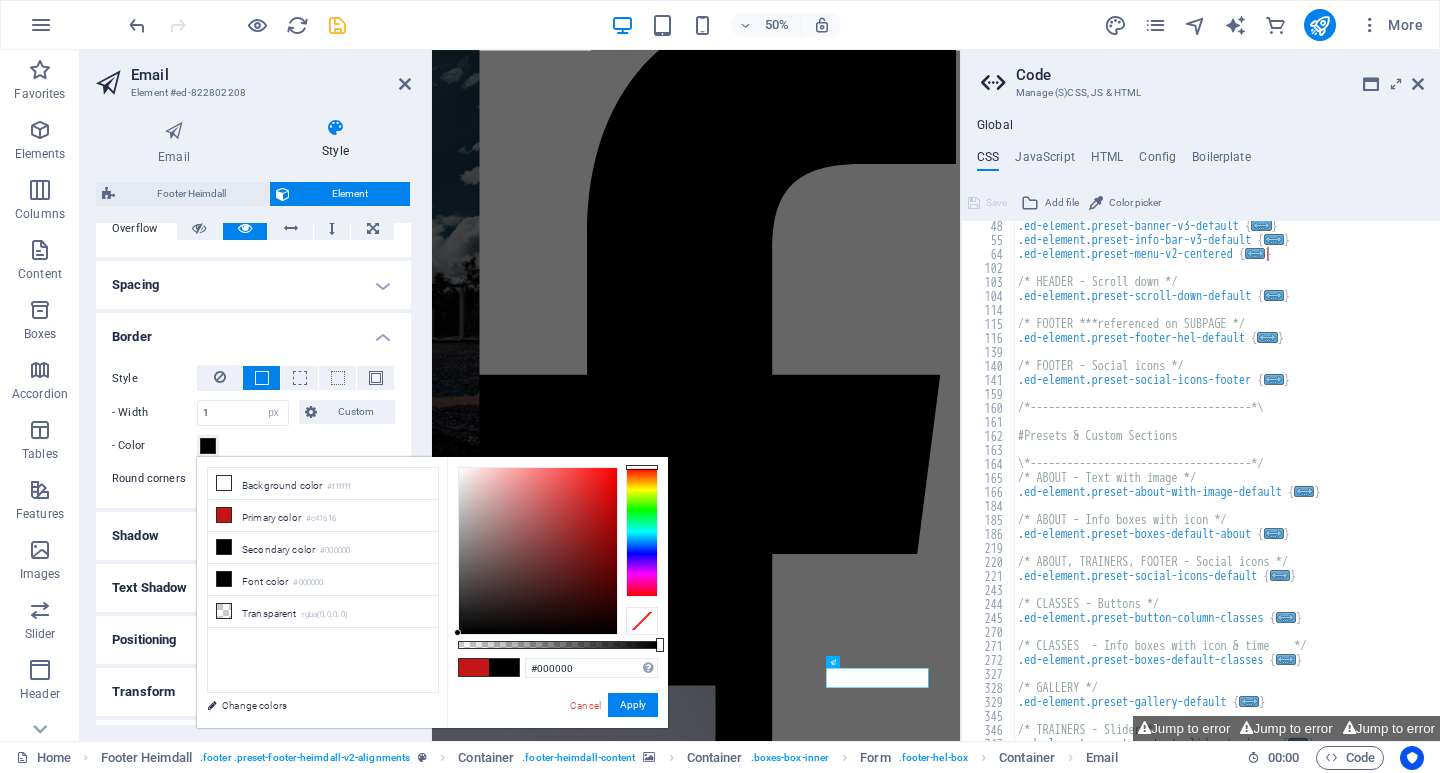 type on "#2b2b2b" 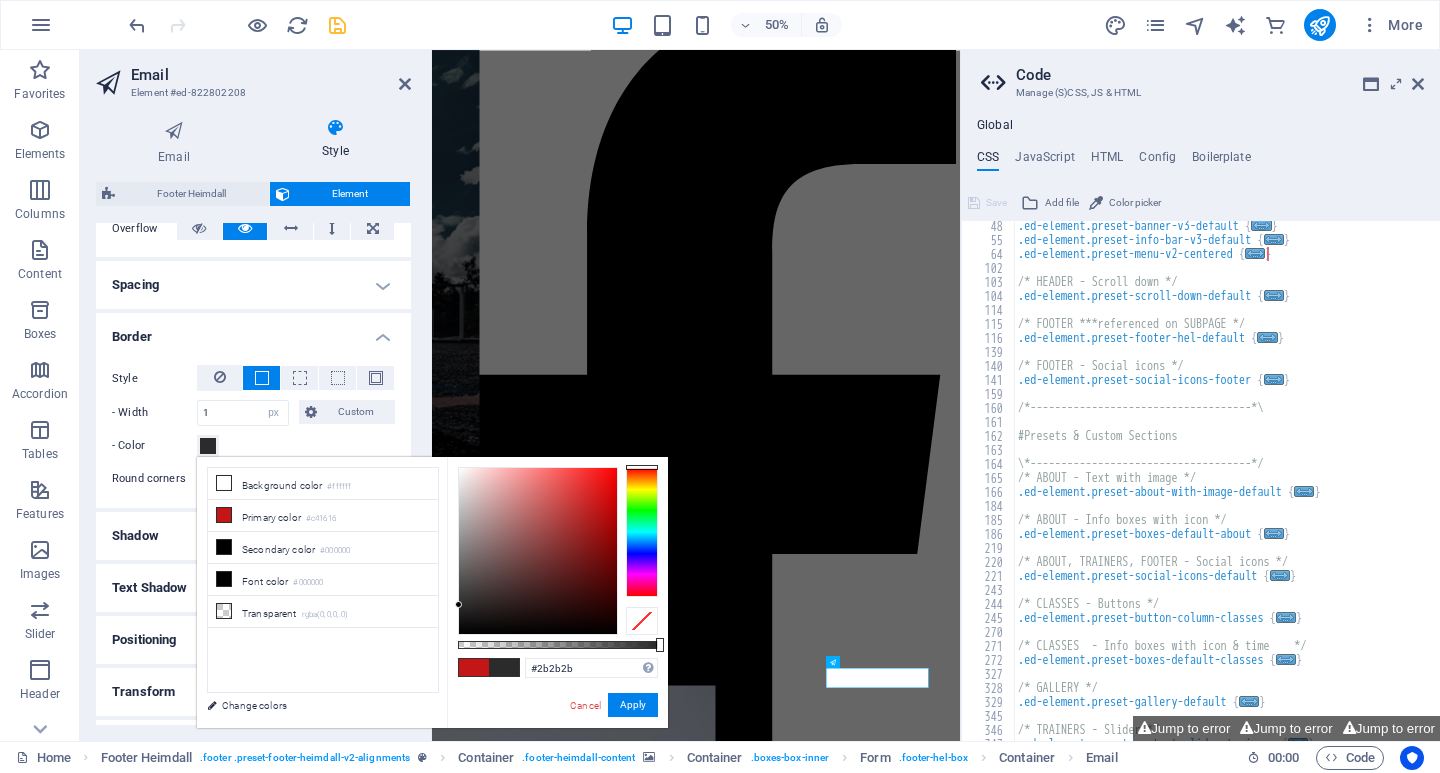 click at bounding box center (538, 551) 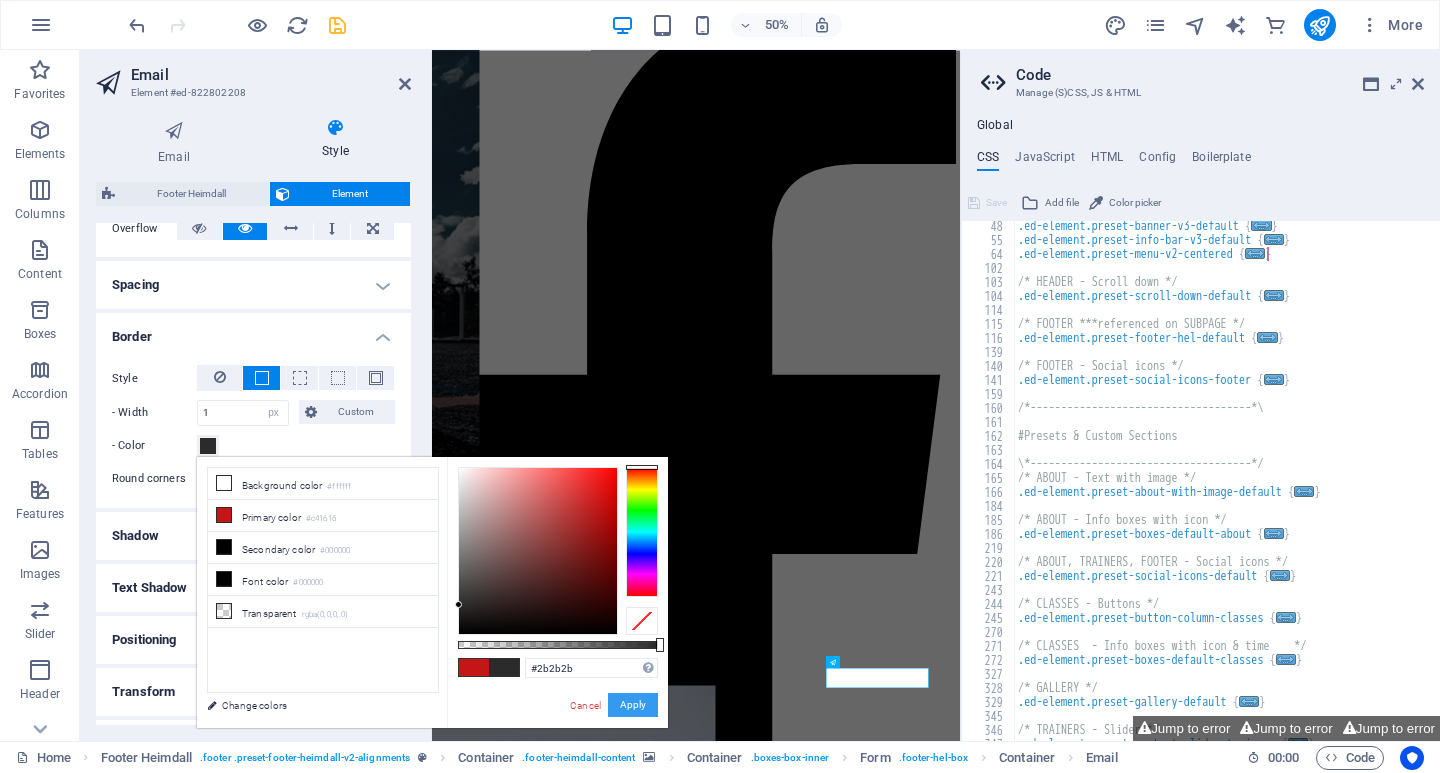 click on "Apply" at bounding box center [633, 705] 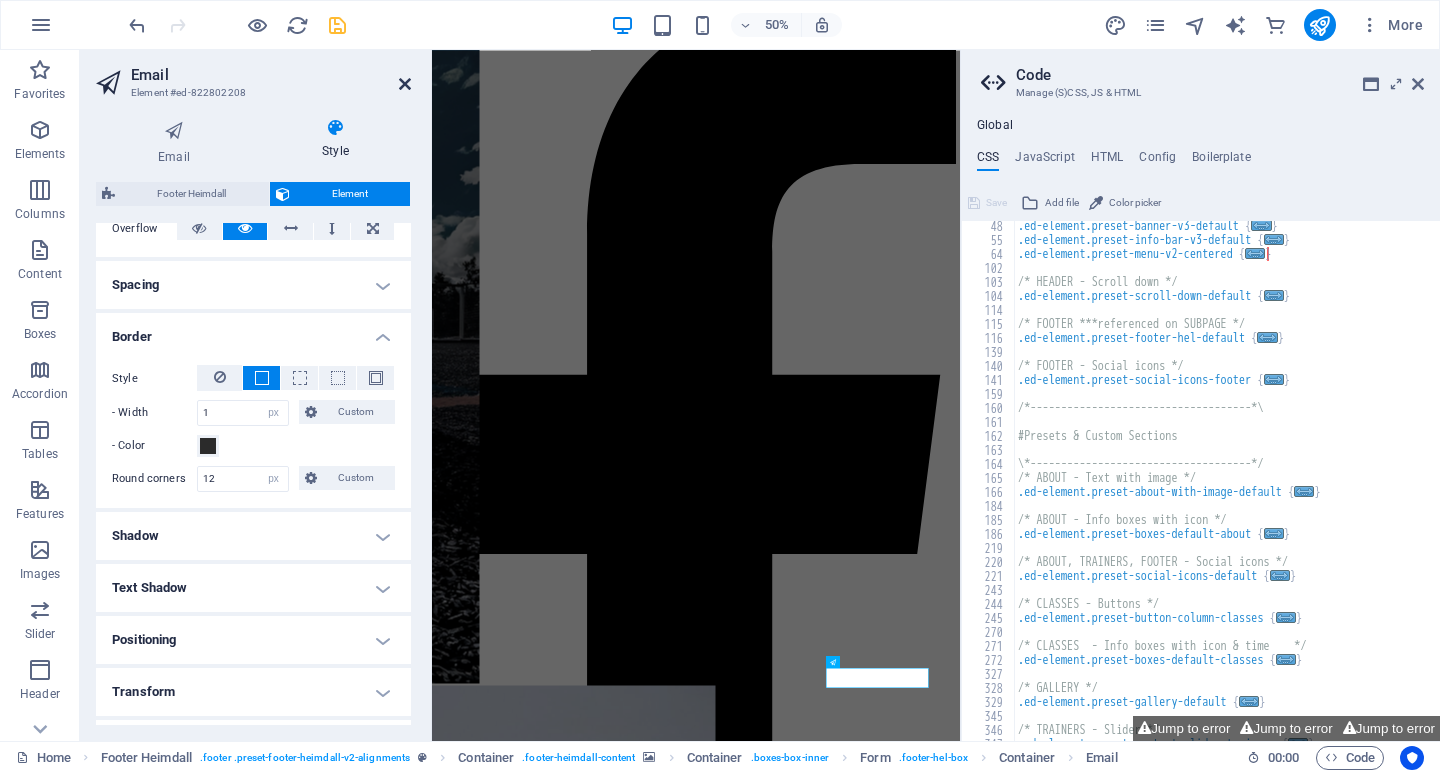 click at bounding box center [405, 84] 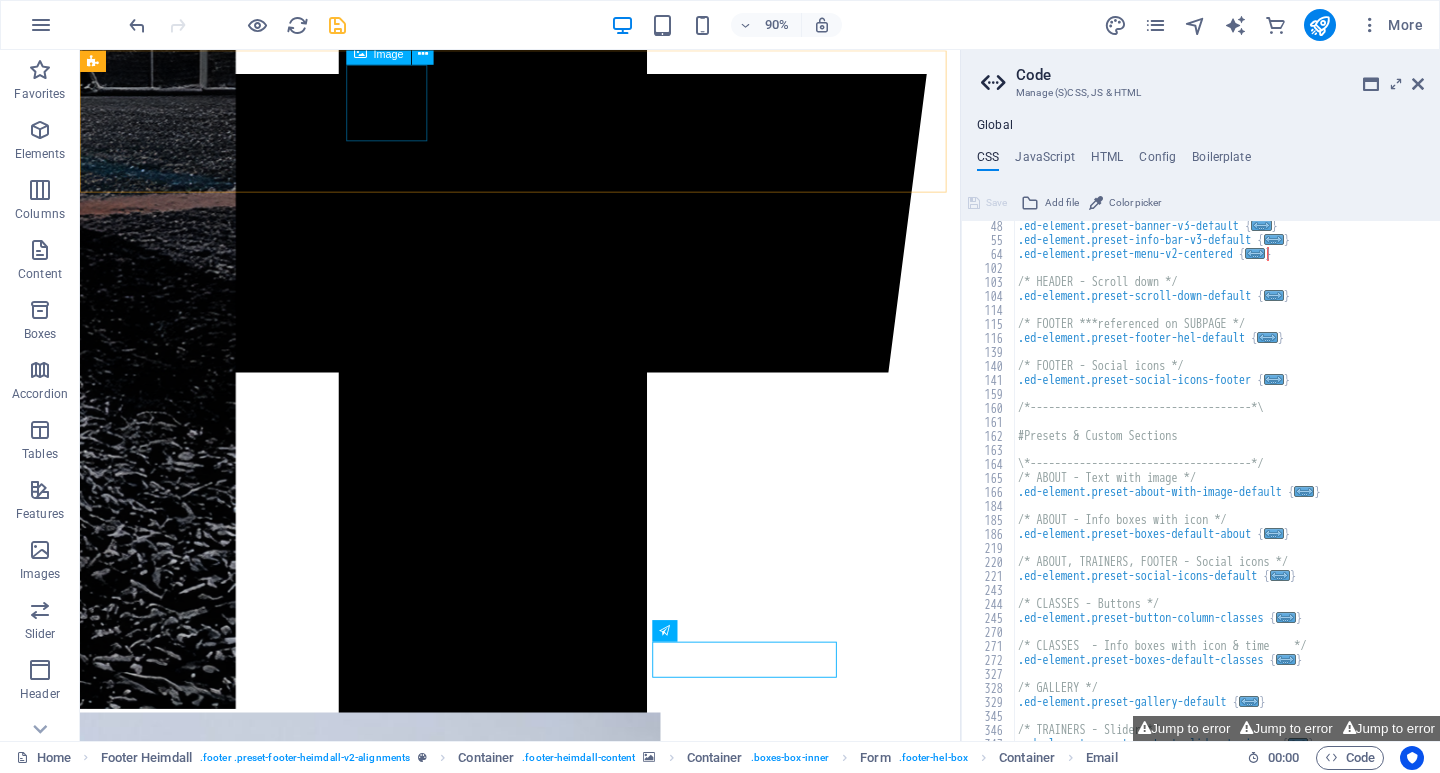 scroll, scrollTop: 13945, scrollLeft: 0, axis: vertical 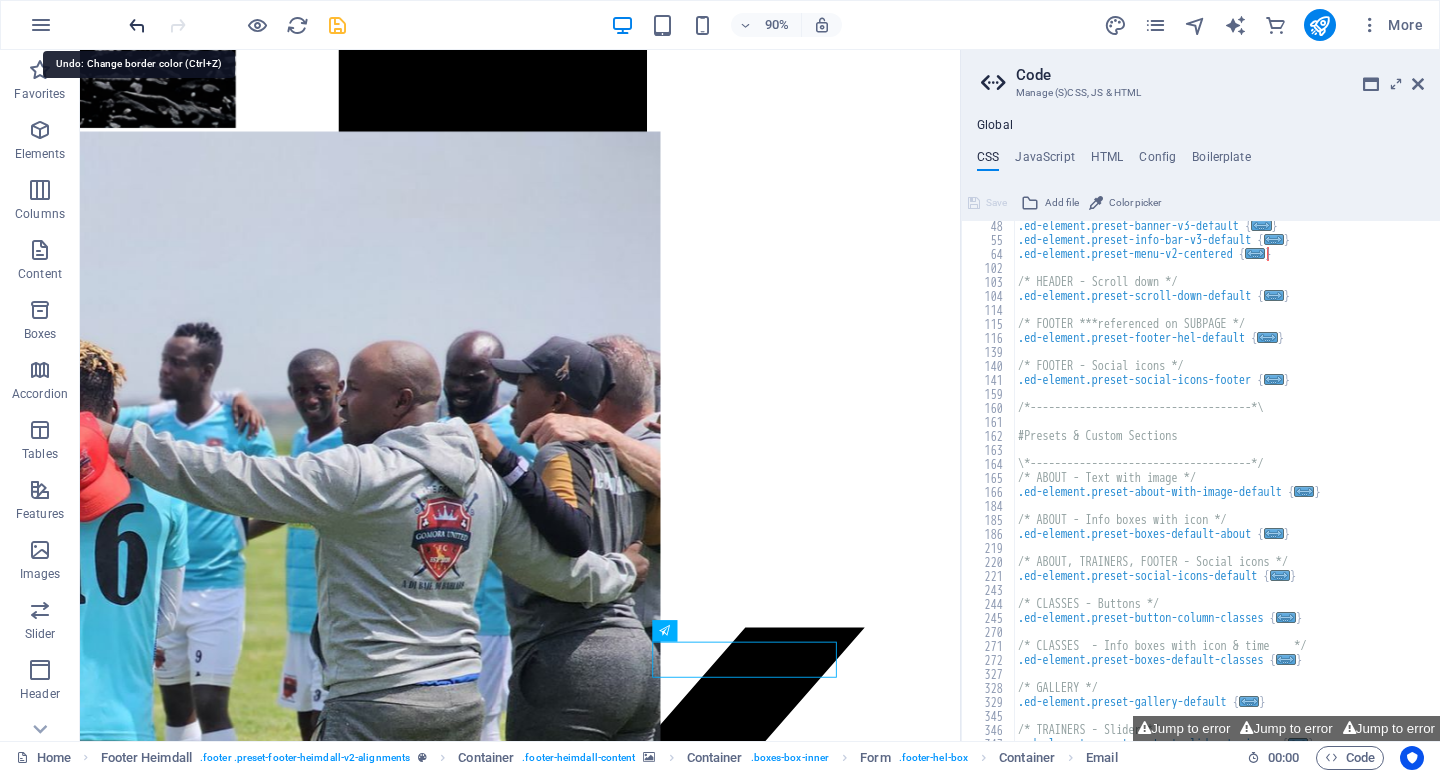 click at bounding box center [137, 25] 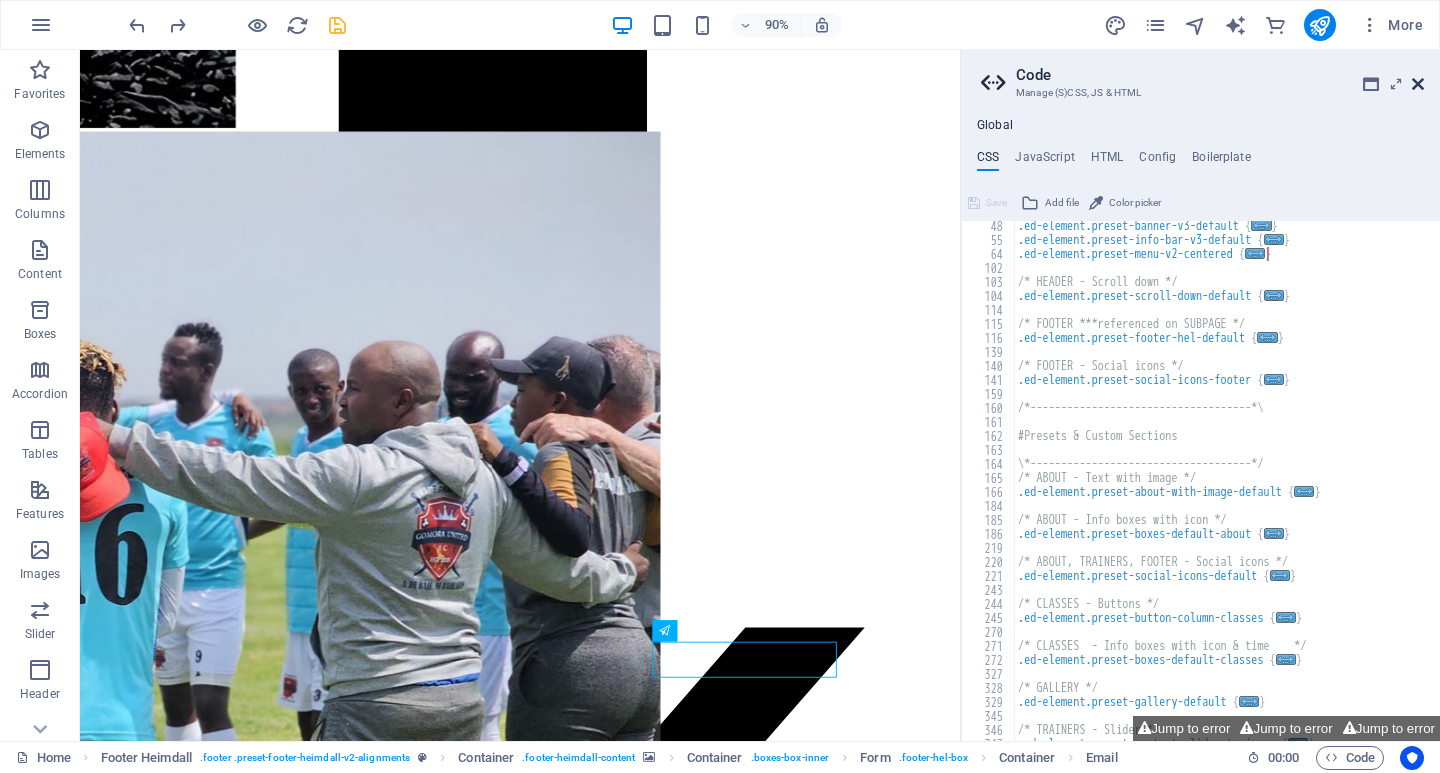 click at bounding box center (1418, 84) 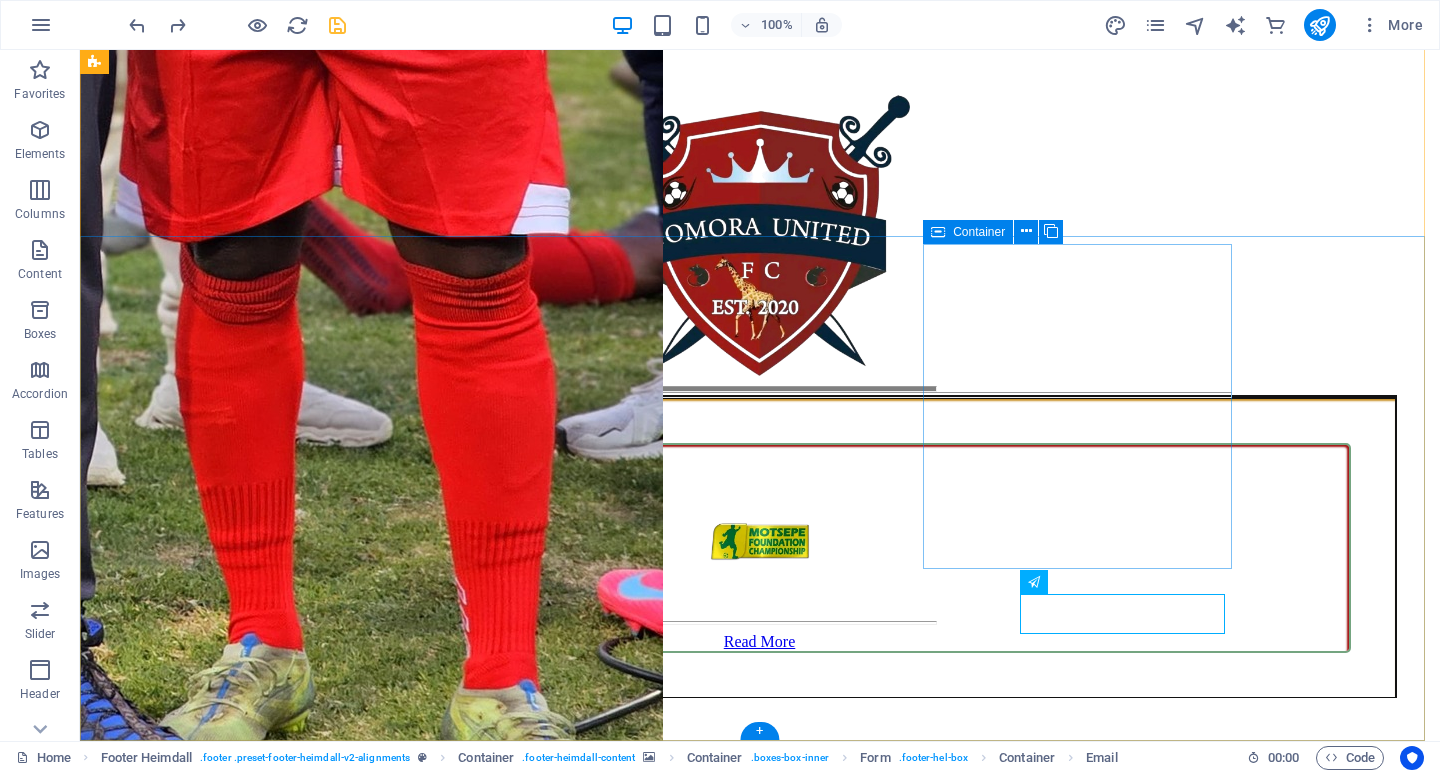 scroll, scrollTop: 14111, scrollLeft: 0, axis: vertical 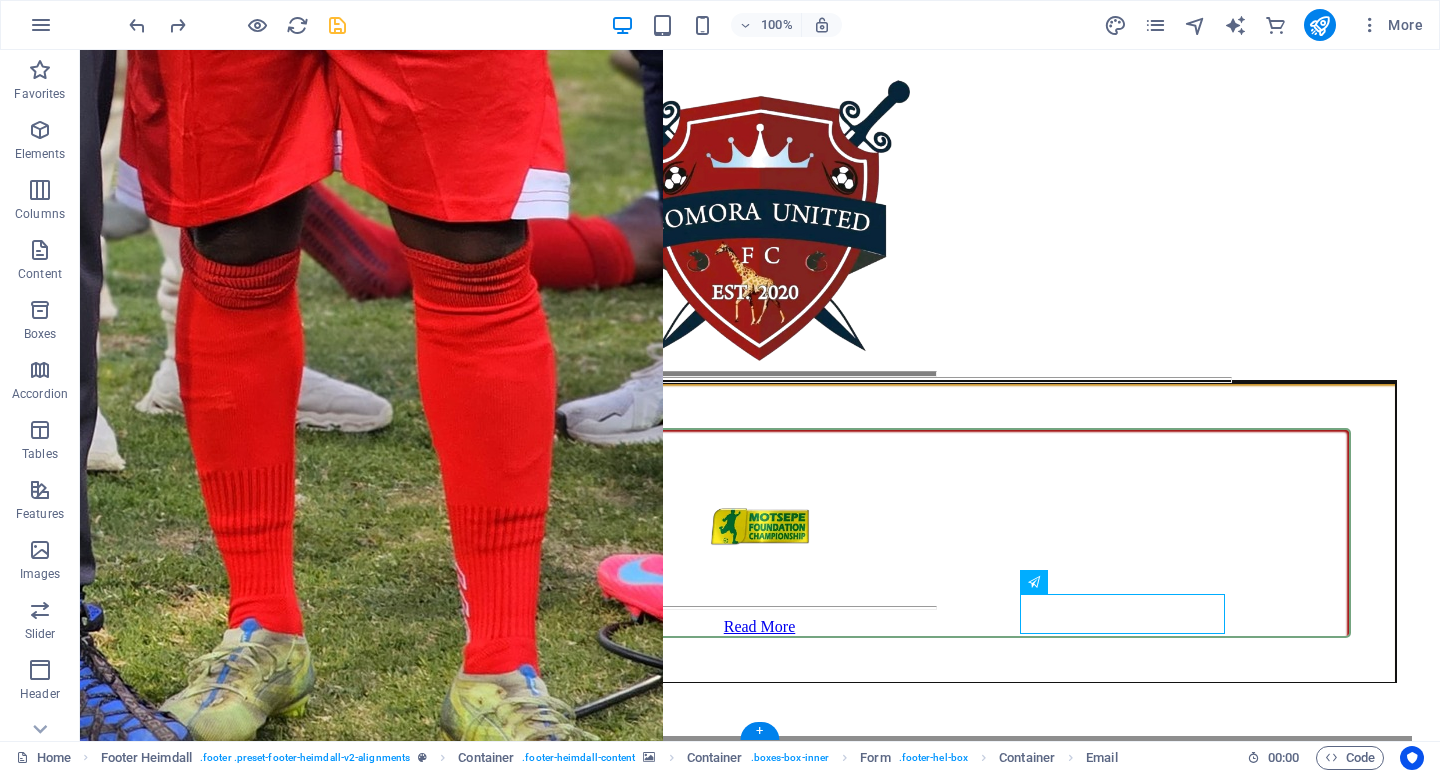 click at bounding box center [760, 49503] 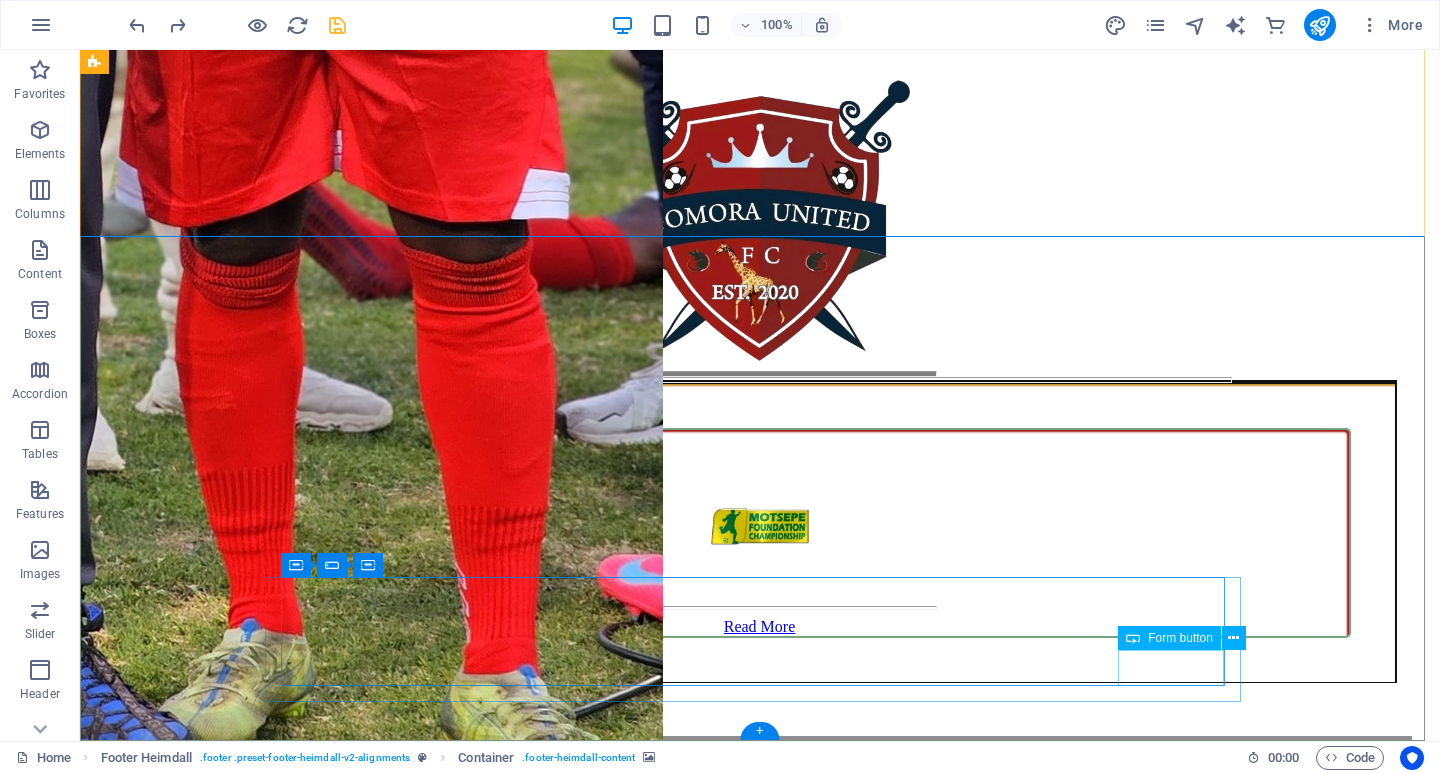 click on "SUBSCRIBE" 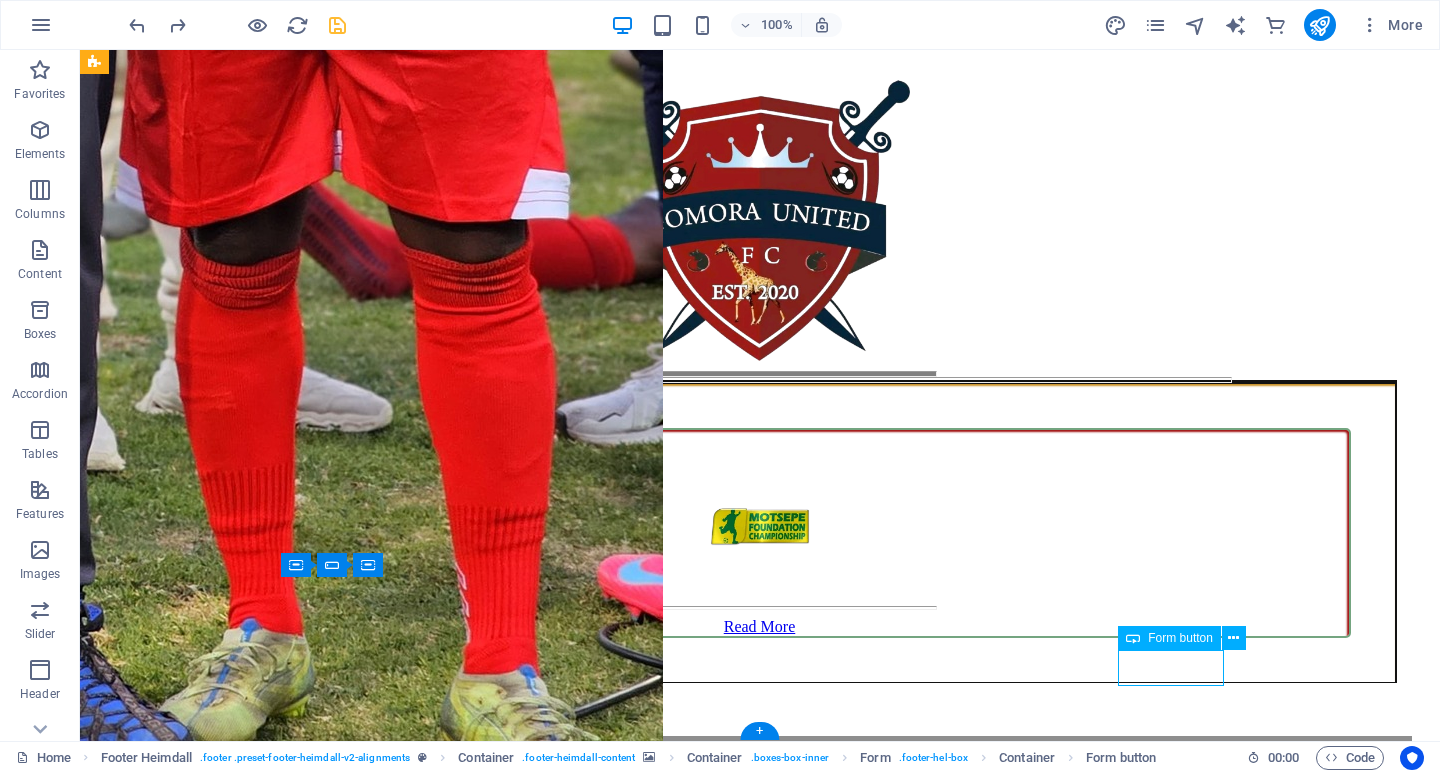 click on "SUBSCRIBE" 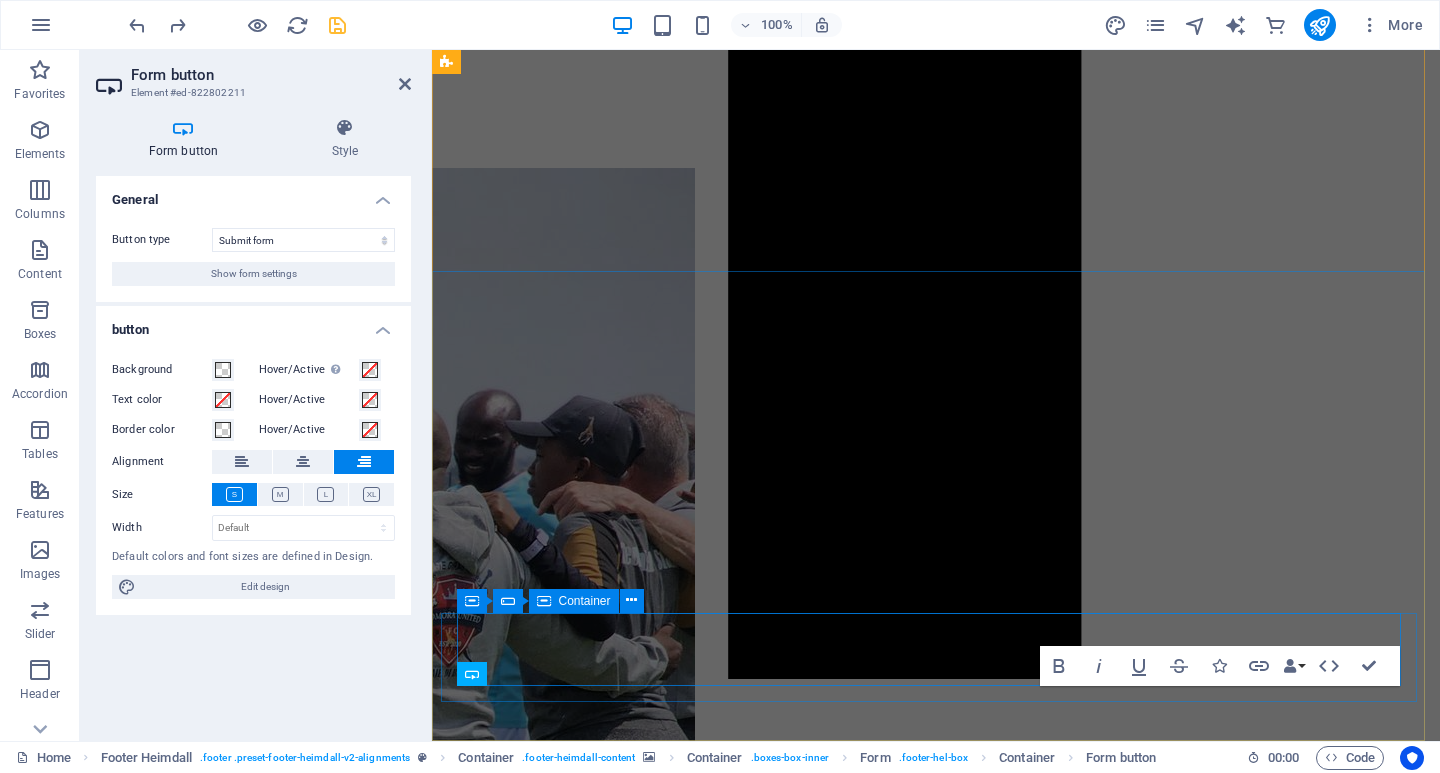 scroll, scrollTop: 13935, scrollLeft: 0, axis: vertical 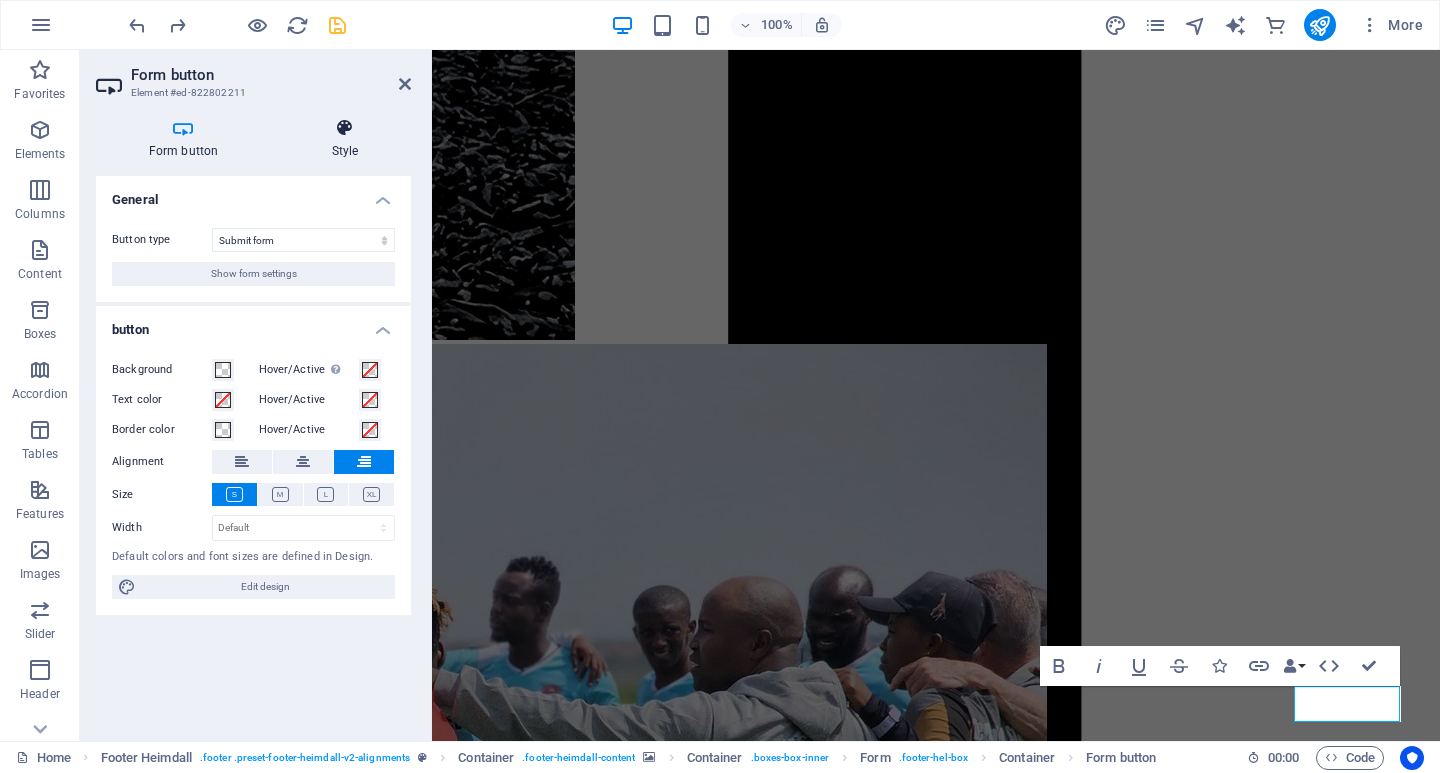 click at bounding box center (345, 128) 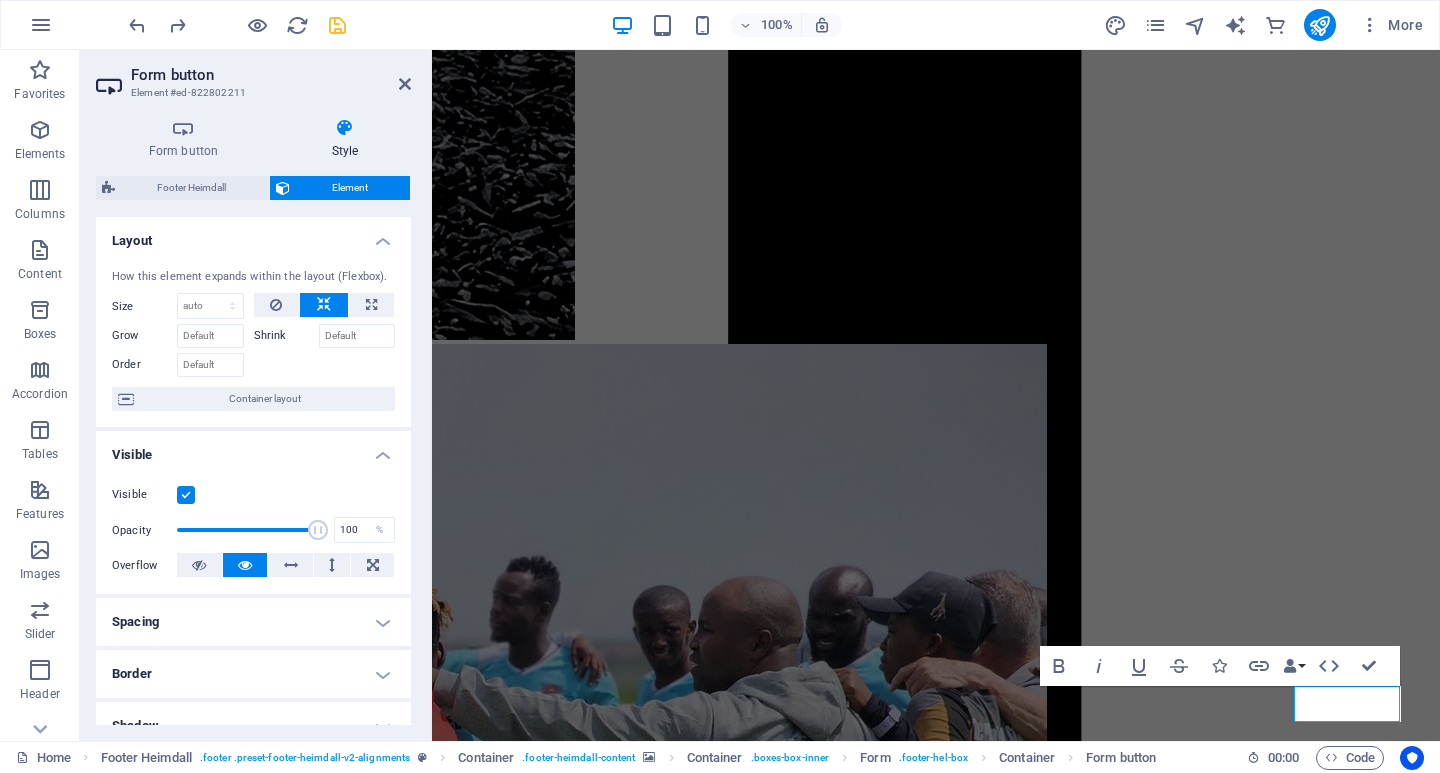 scroll, scrollTop: 200, scrollLeft: 0, axis: vertical 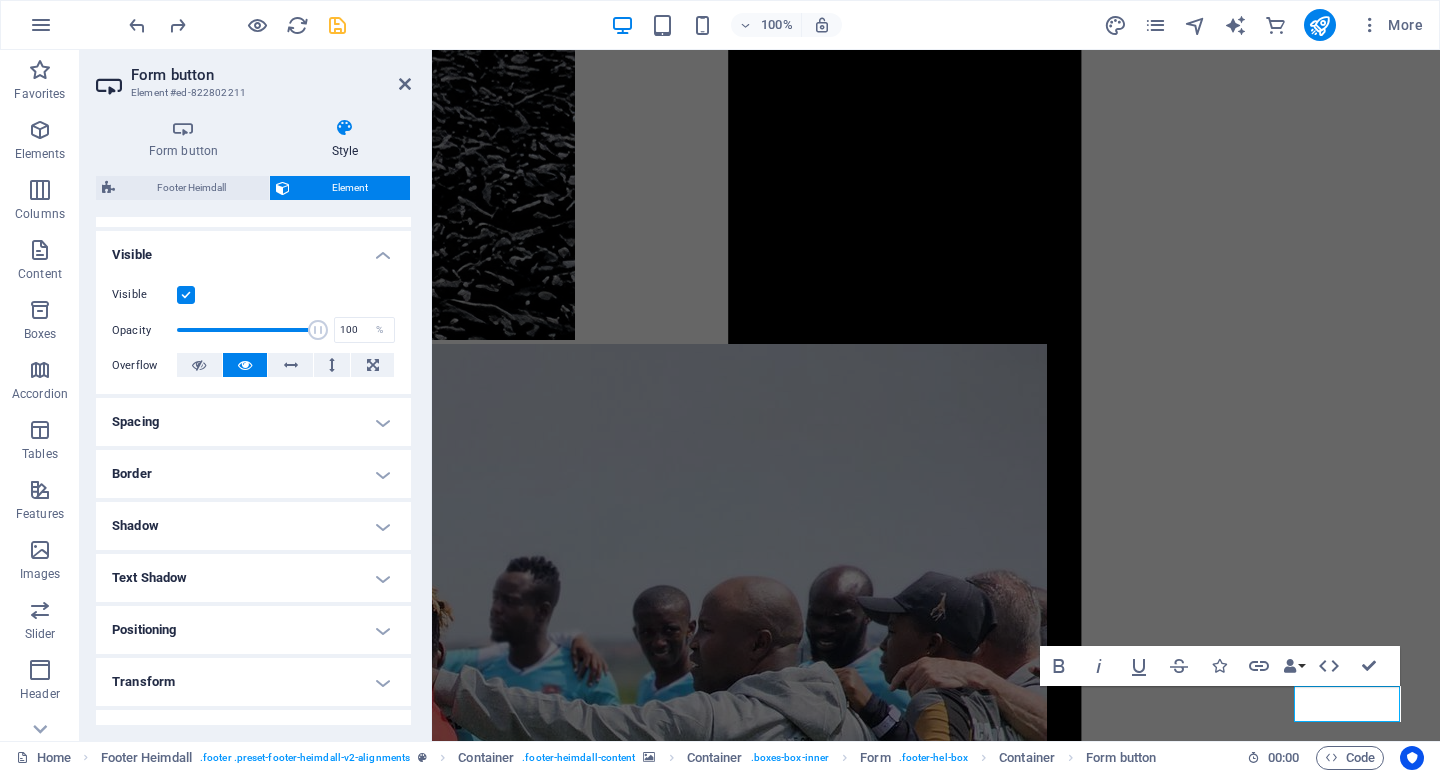 click on "Spacing" at bounding box center [253, 422] 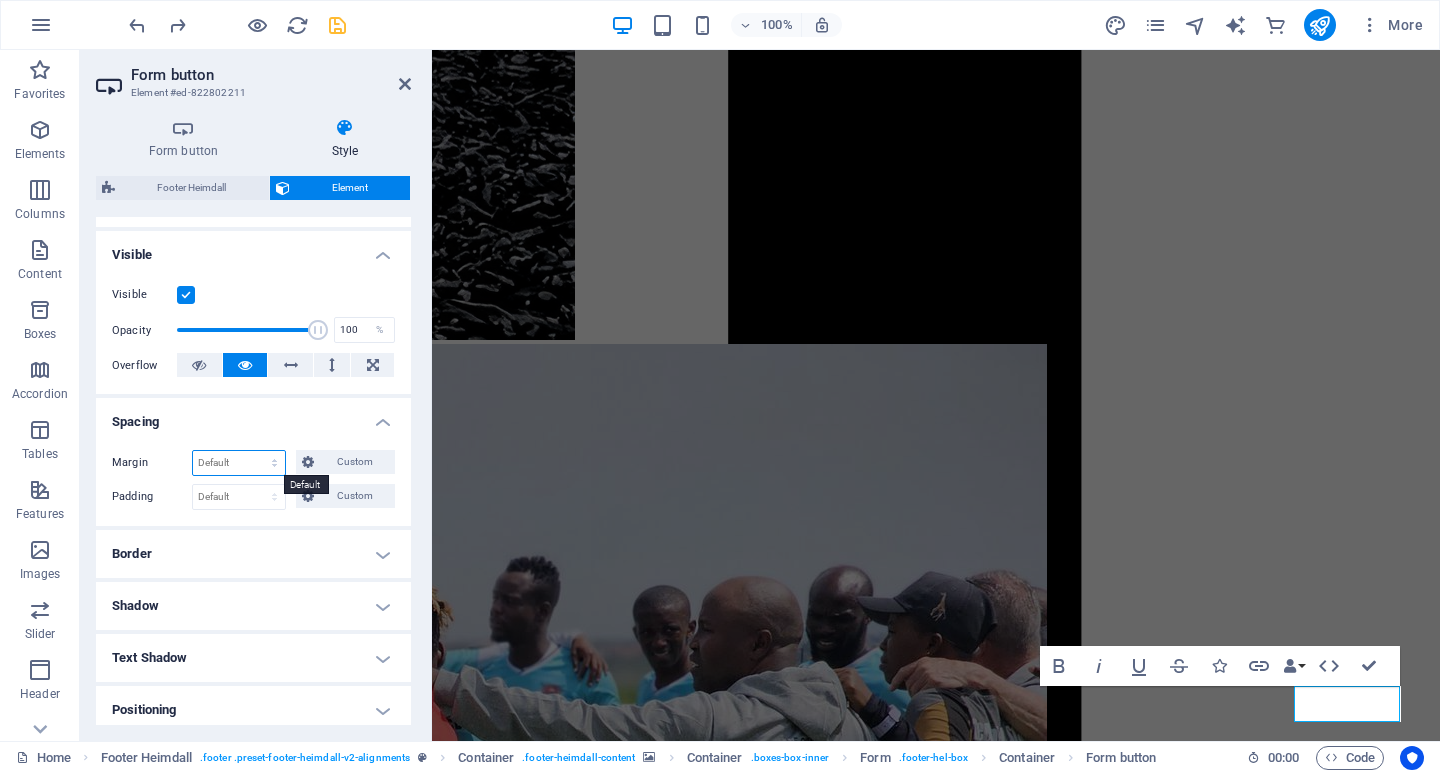 click on "Default auto px % rem vw vh Custom" at bounding box center (239, 463) 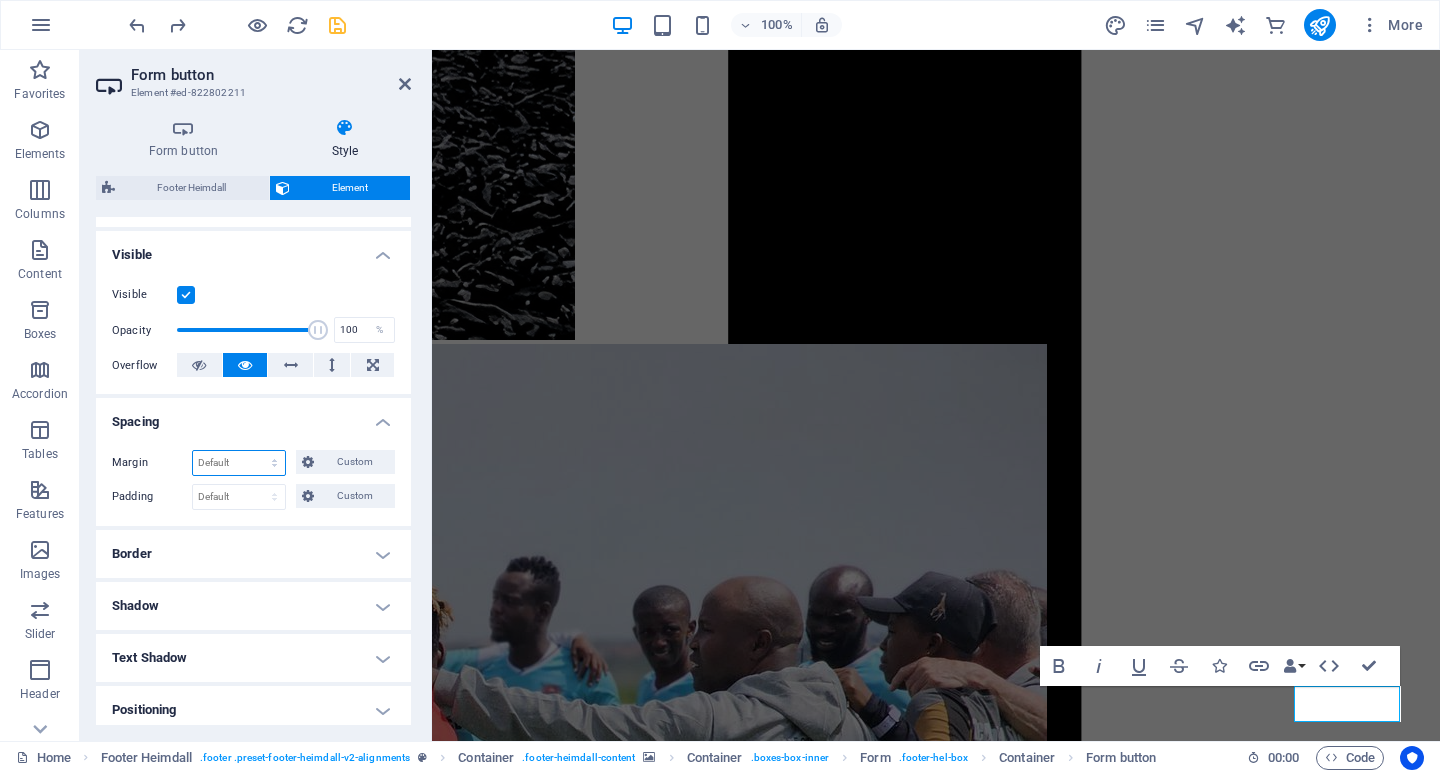 select on "px" 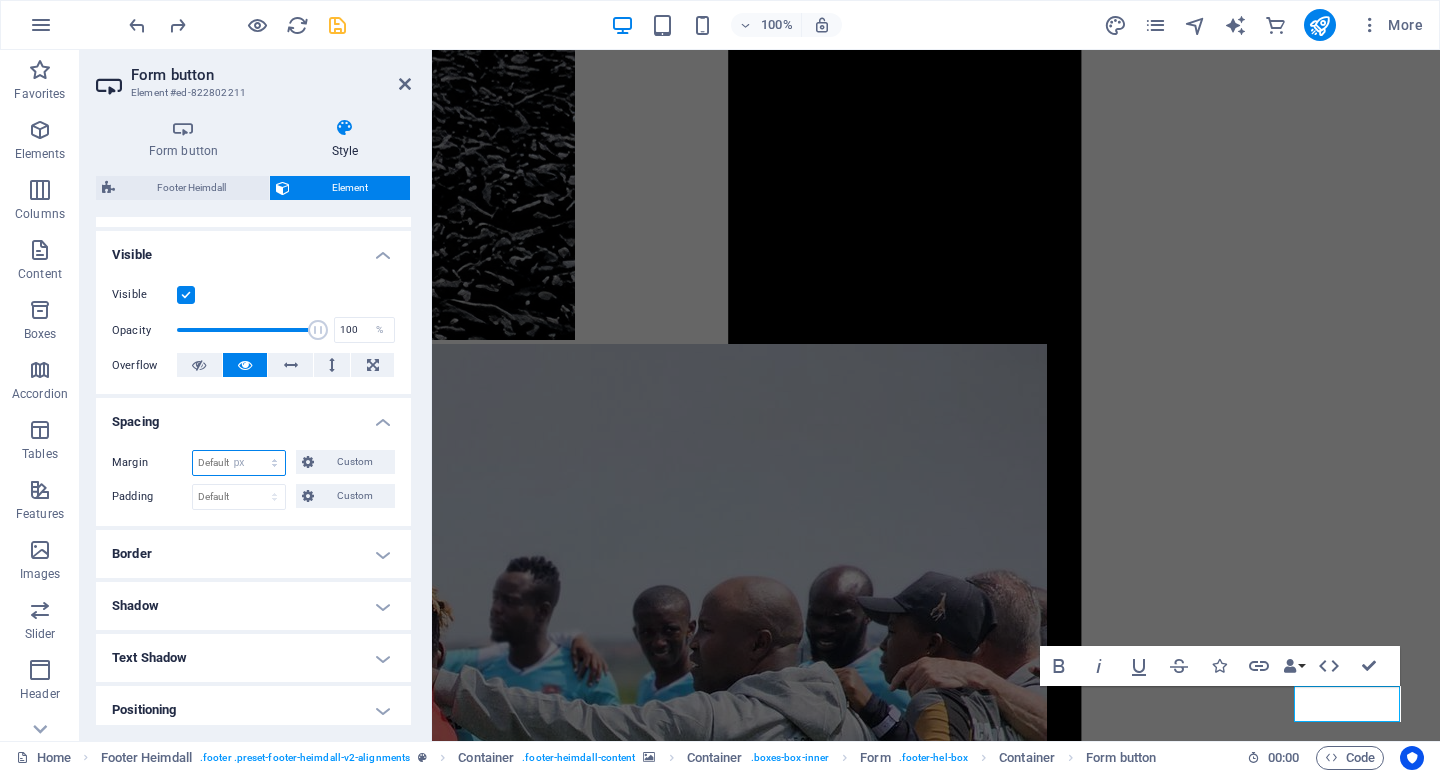 click on "Default auto px % rem vw vh Custom" at bounding box center [239, 463] 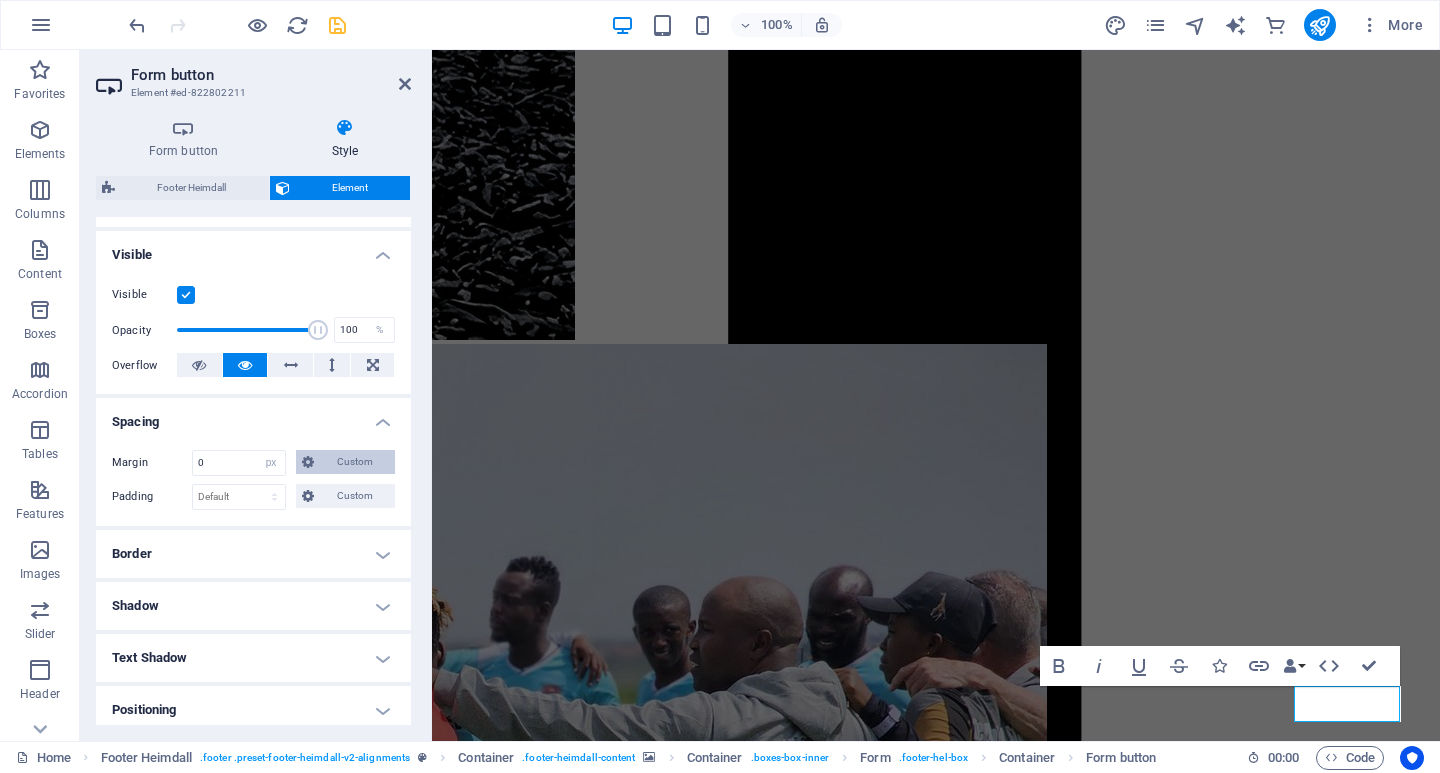 click on "Custom" at bounding box center [354, 462] 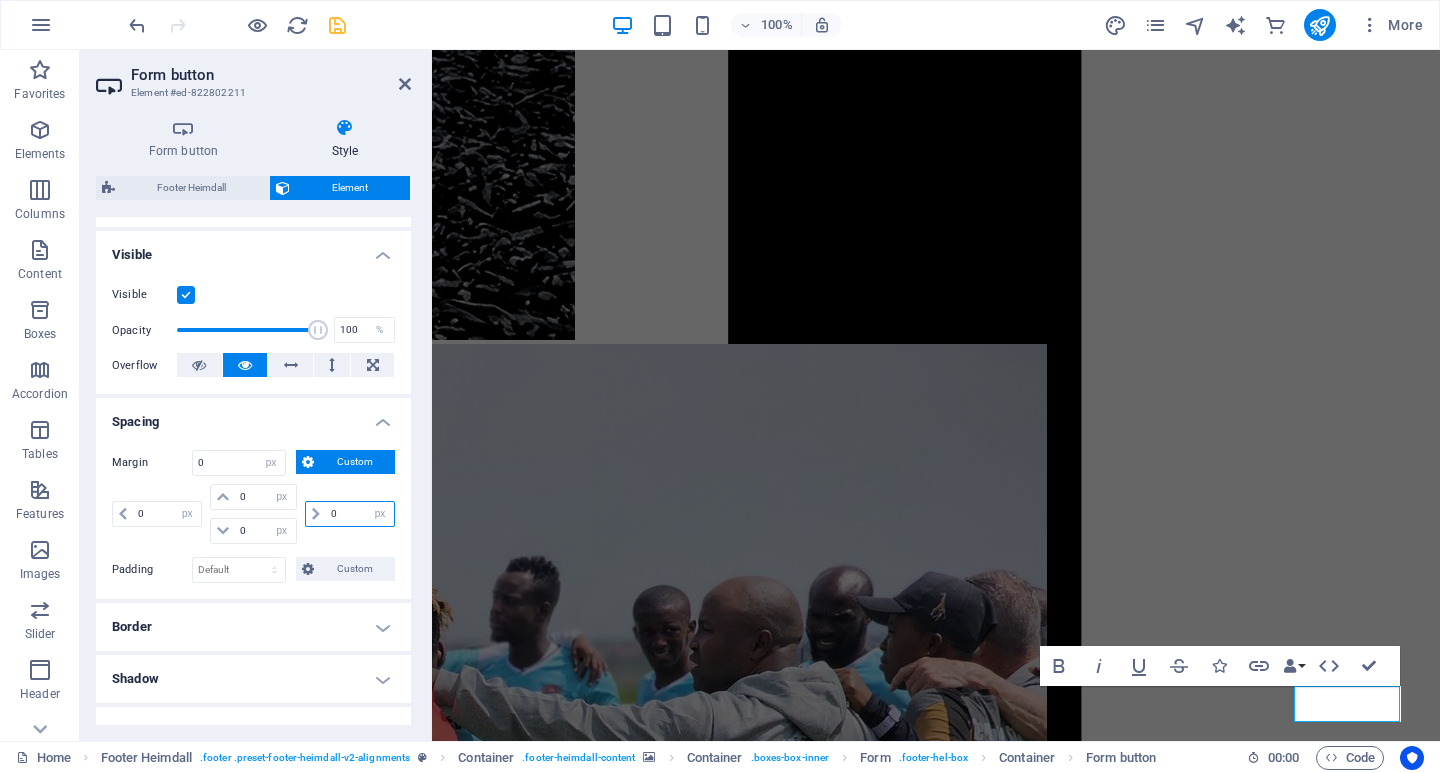 click on "0" at bounding box center (360, 514) 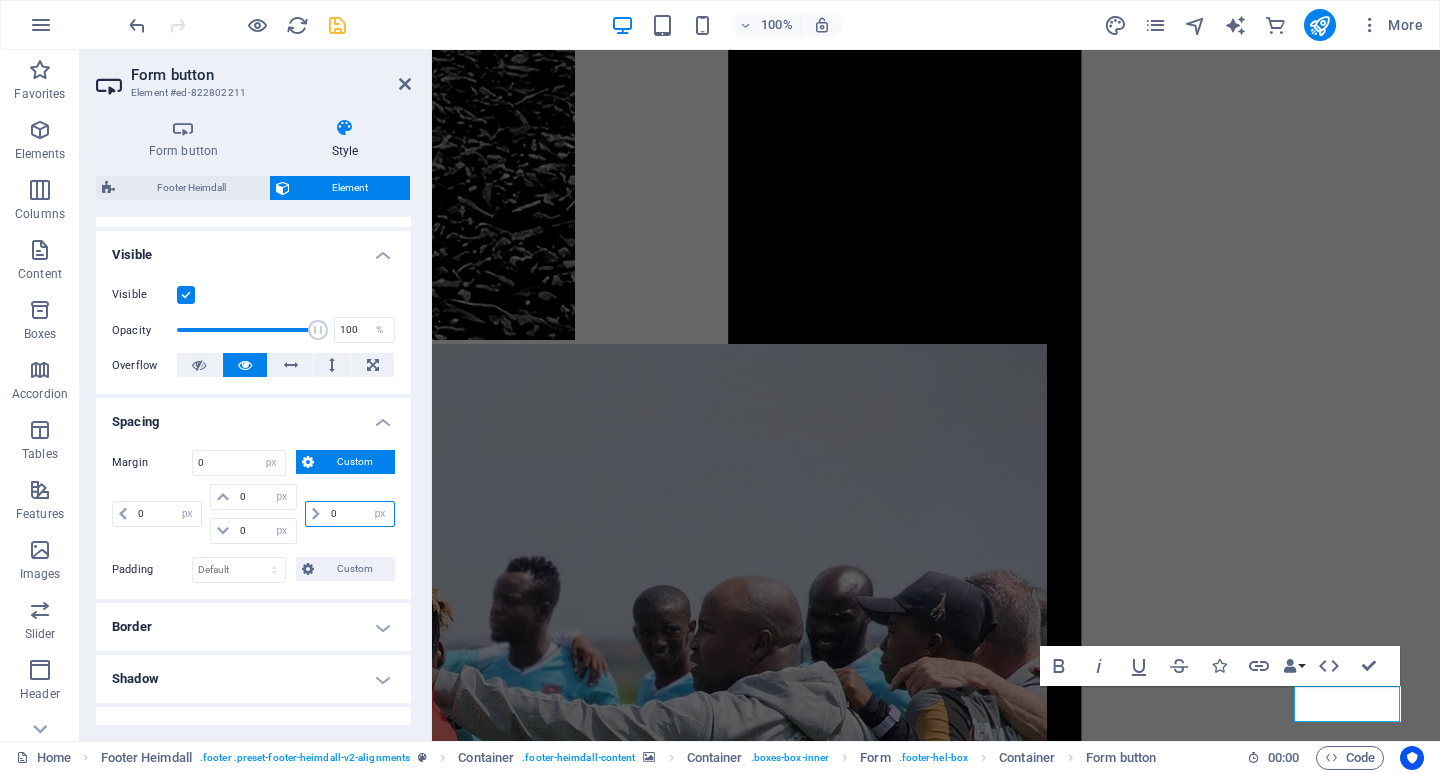 type on "20" 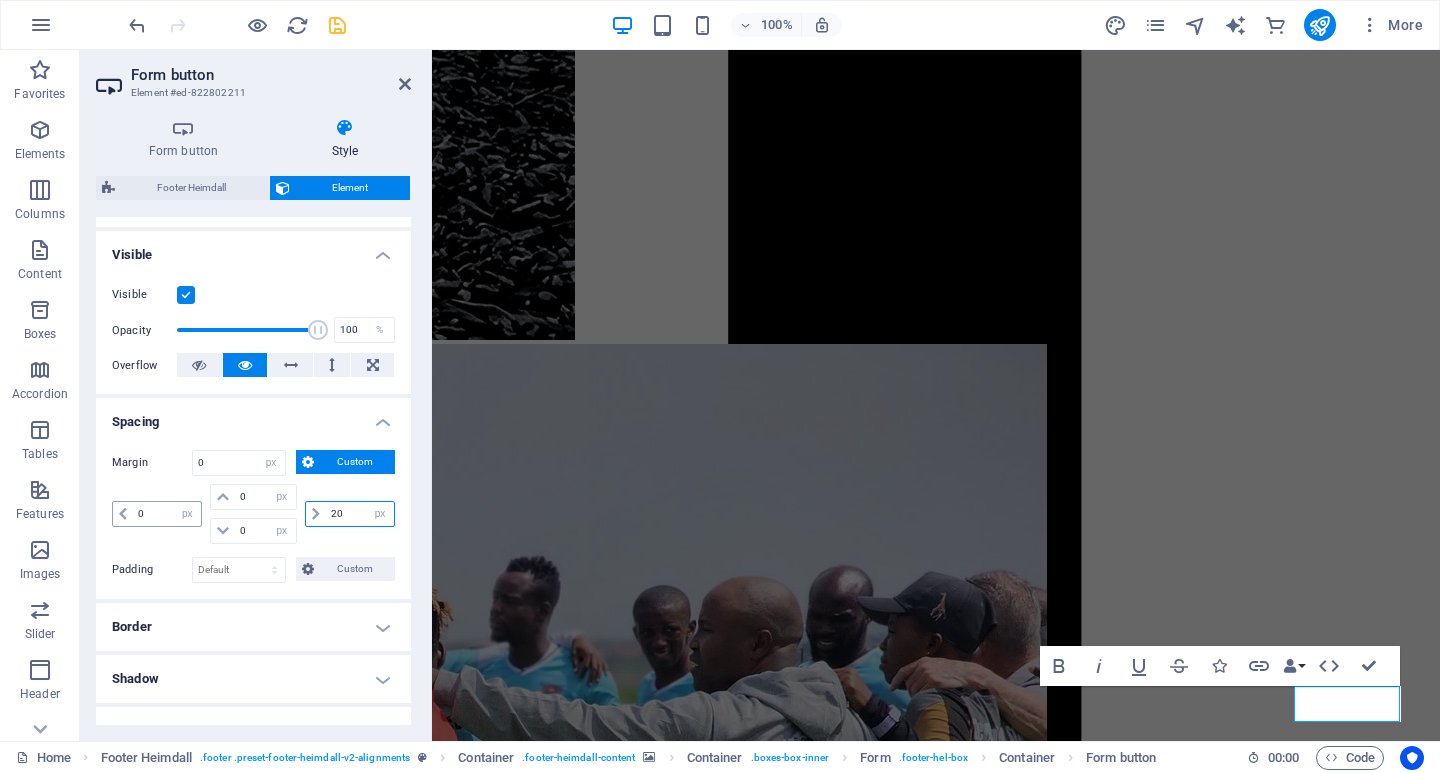 type 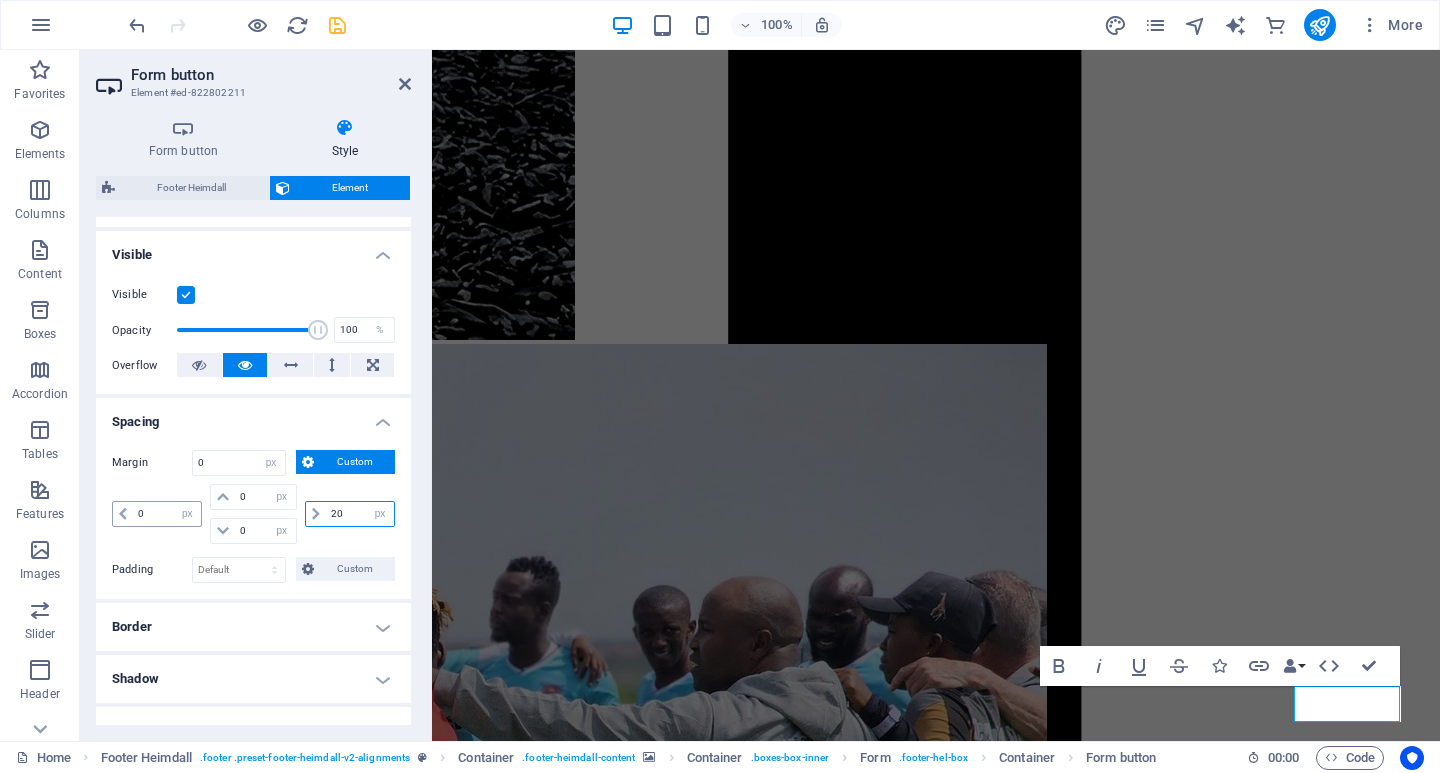 select on "DISABLED_OPTION_VALUE" 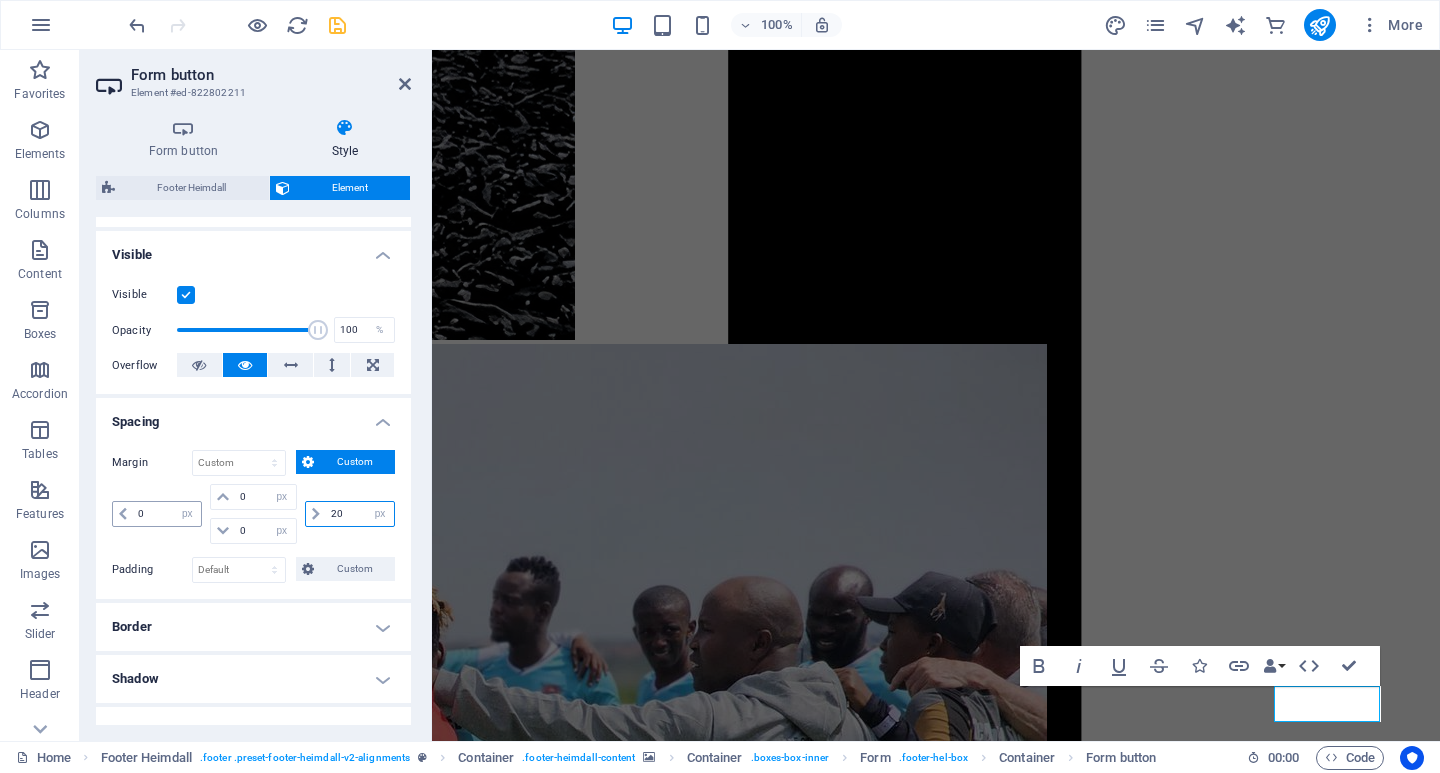 type on "20" 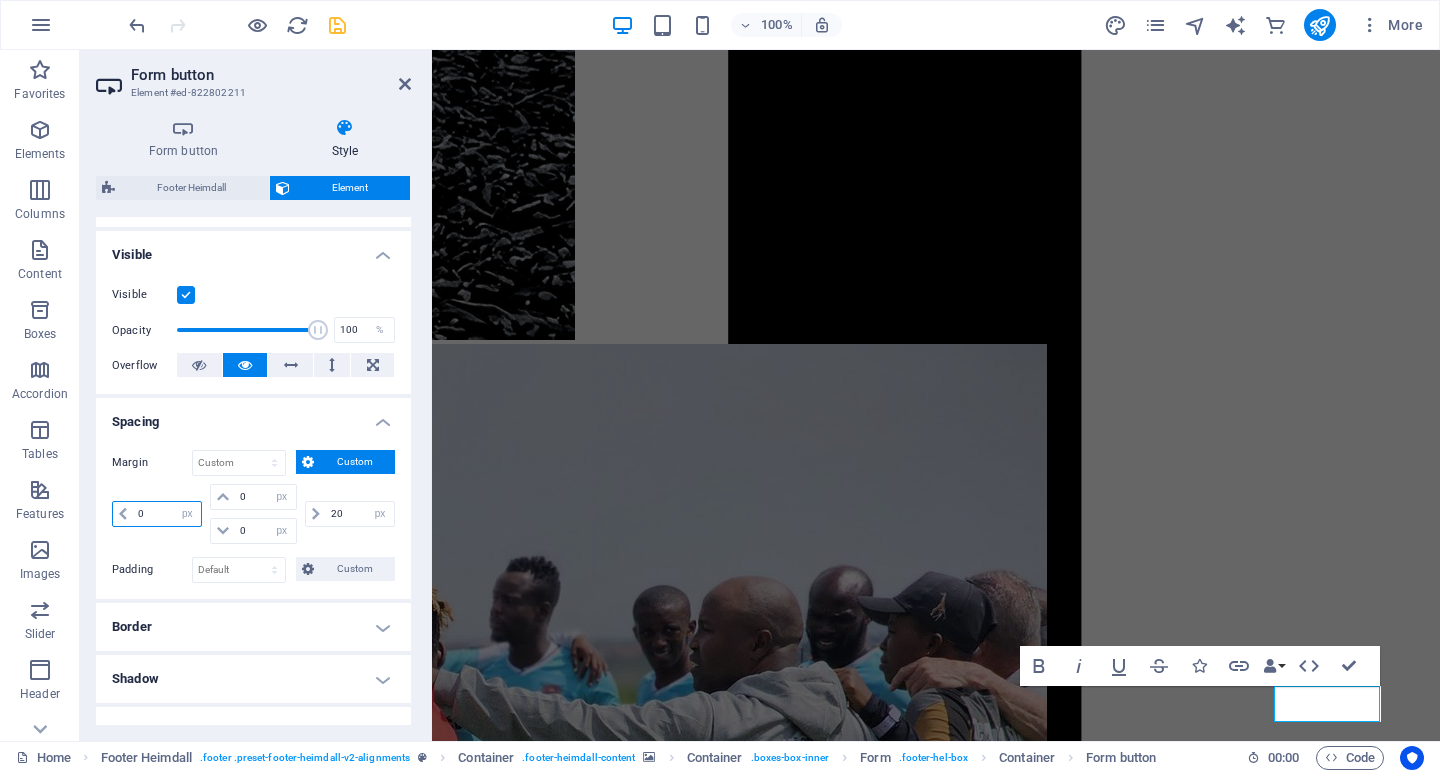 click on "0" at bounding box center (167, 514) 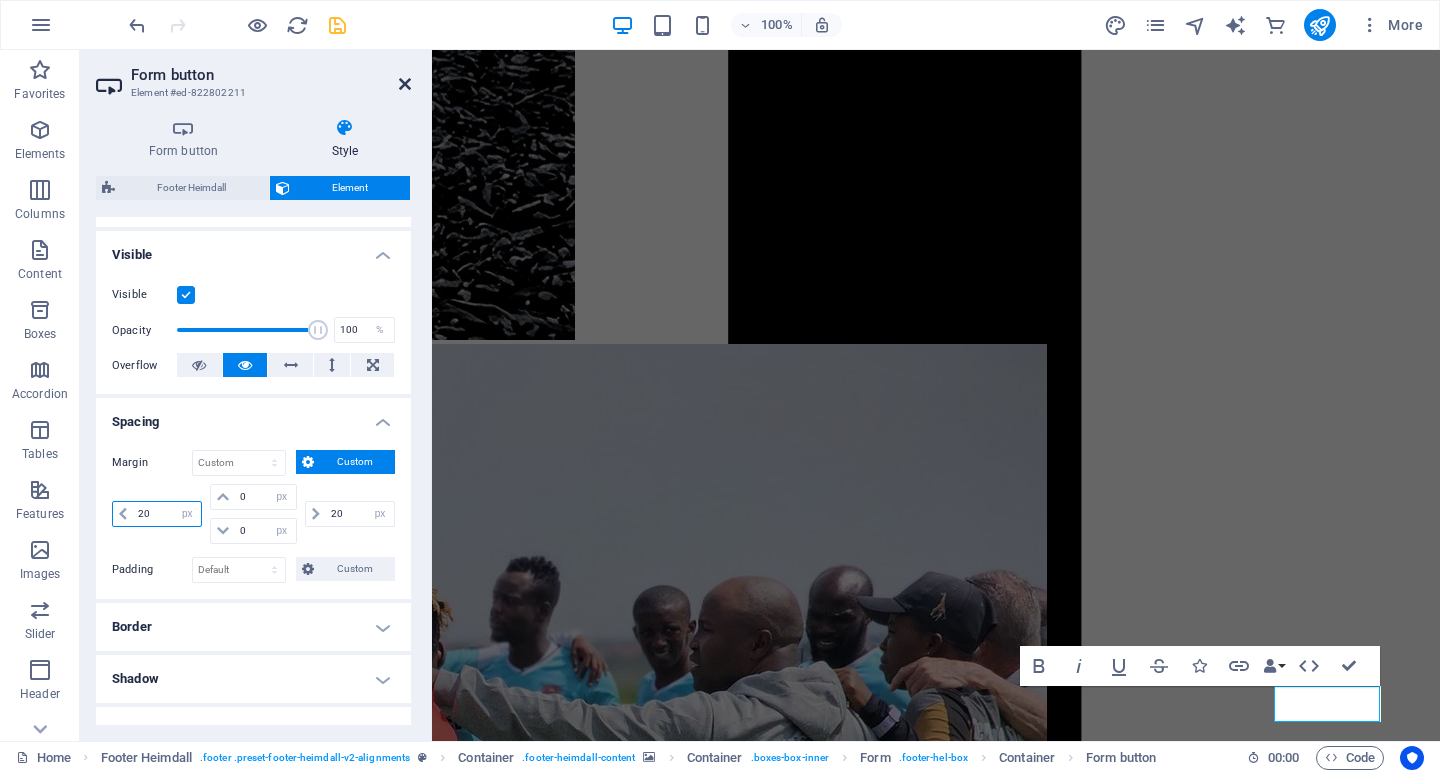 type on "20" 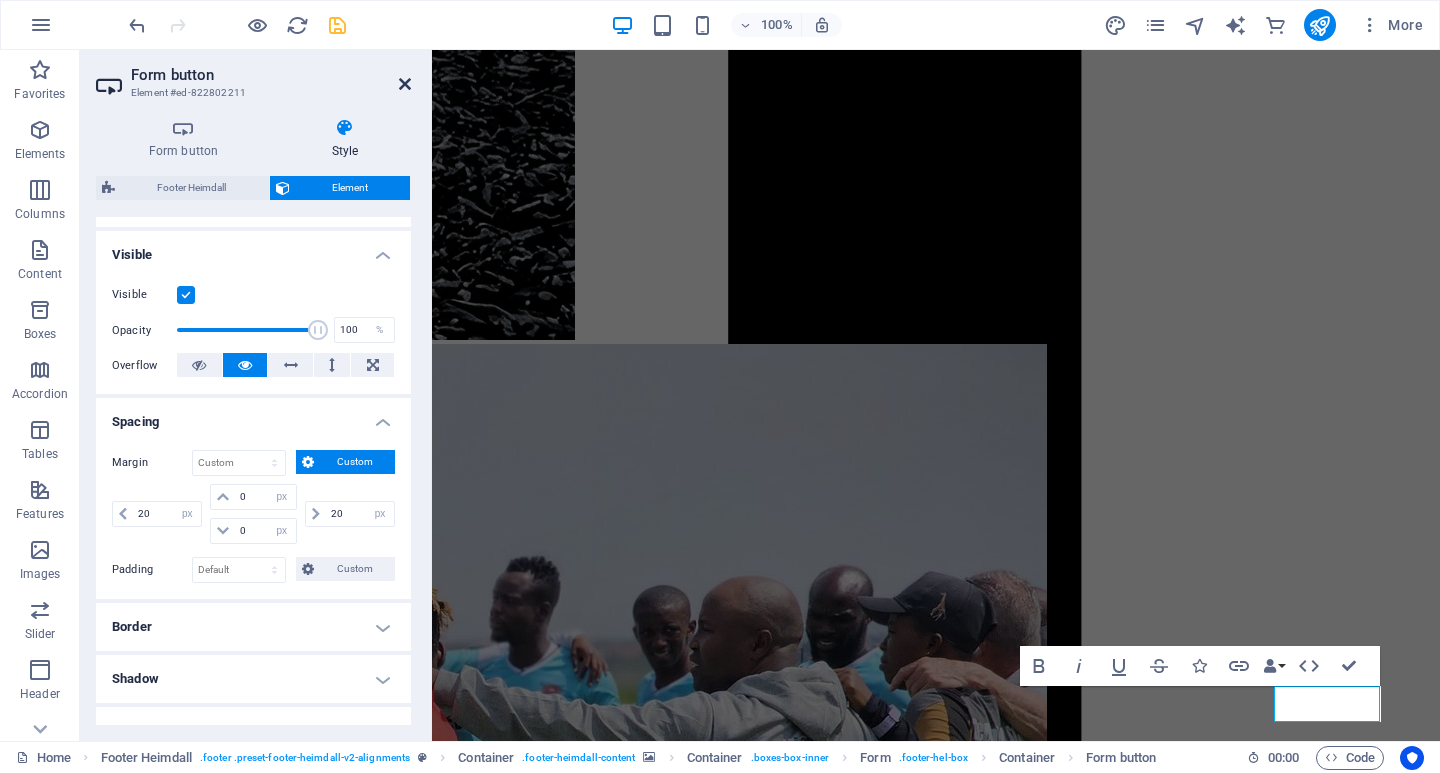 click at bounding box center (405, 84) 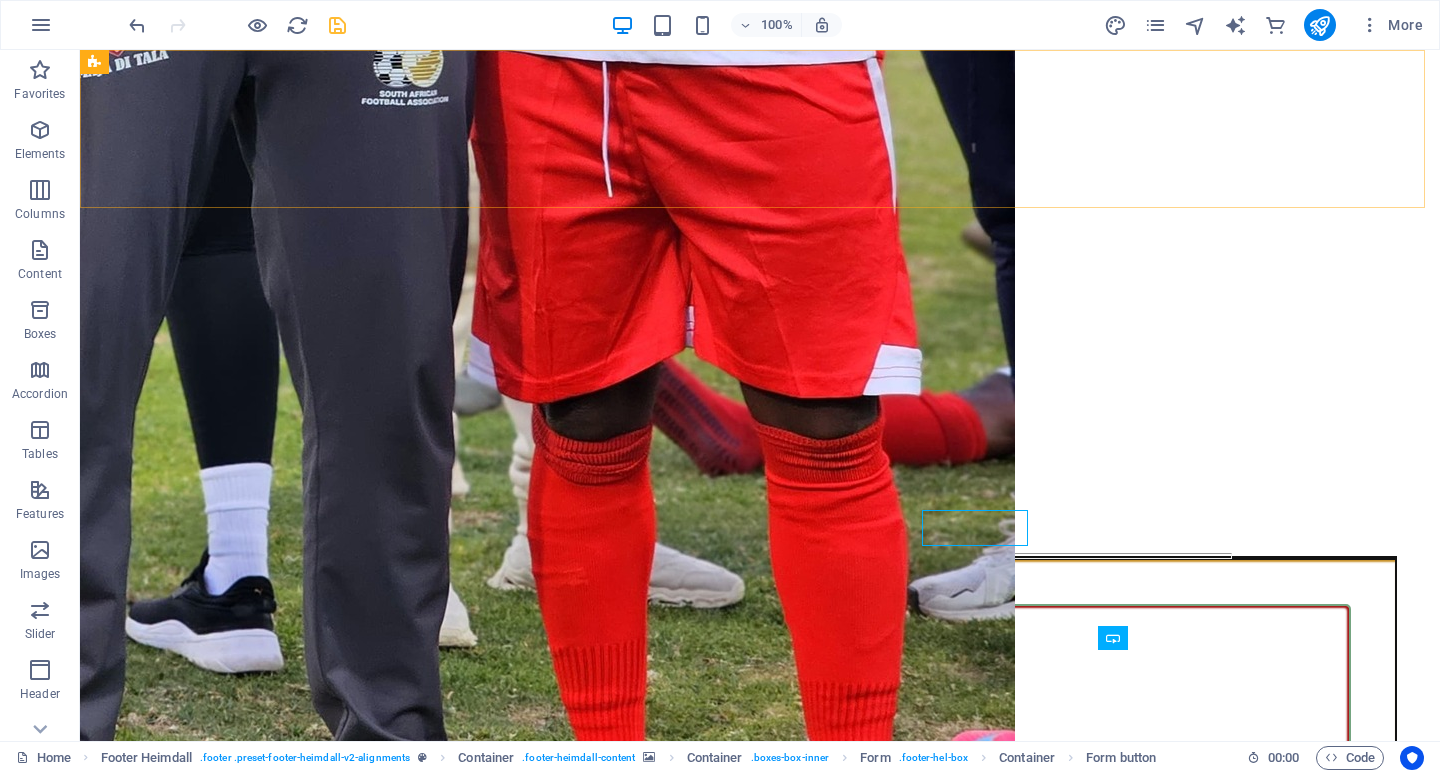 scroll, scrollTop: 14111, scrollLeft: 0, axis: vertical 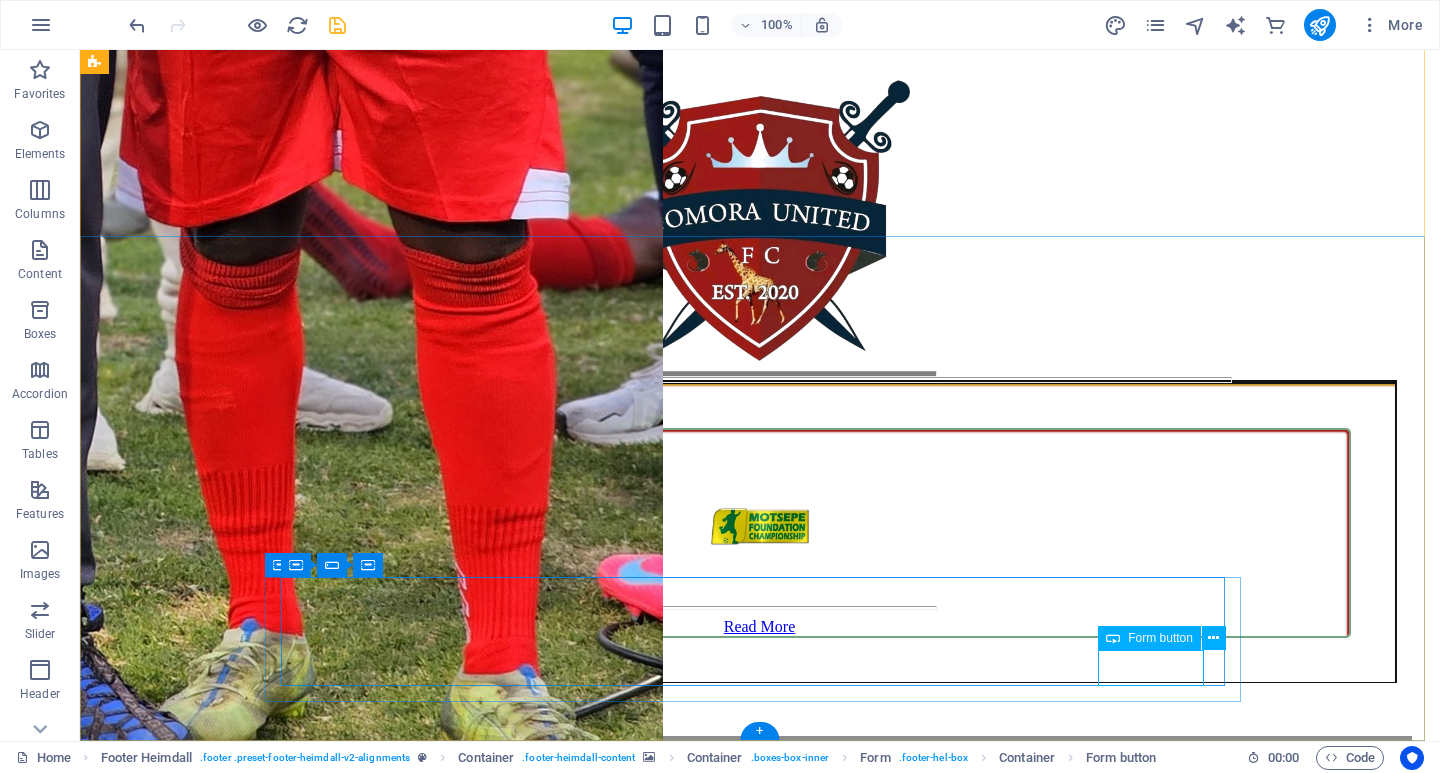 click on "SUBSCRIBE" 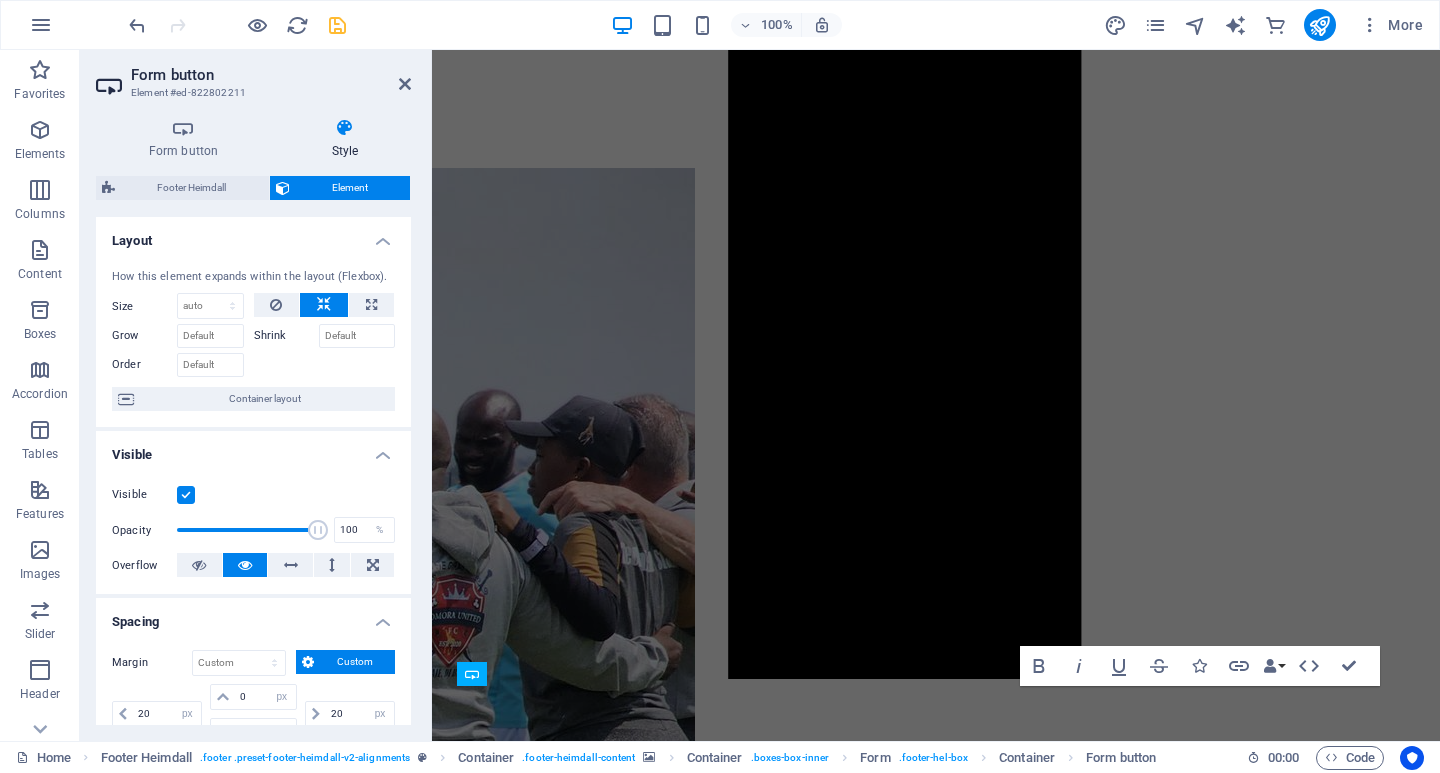 scroll, scrollTop: 13935, scrollLeft: 0, axis: vertical 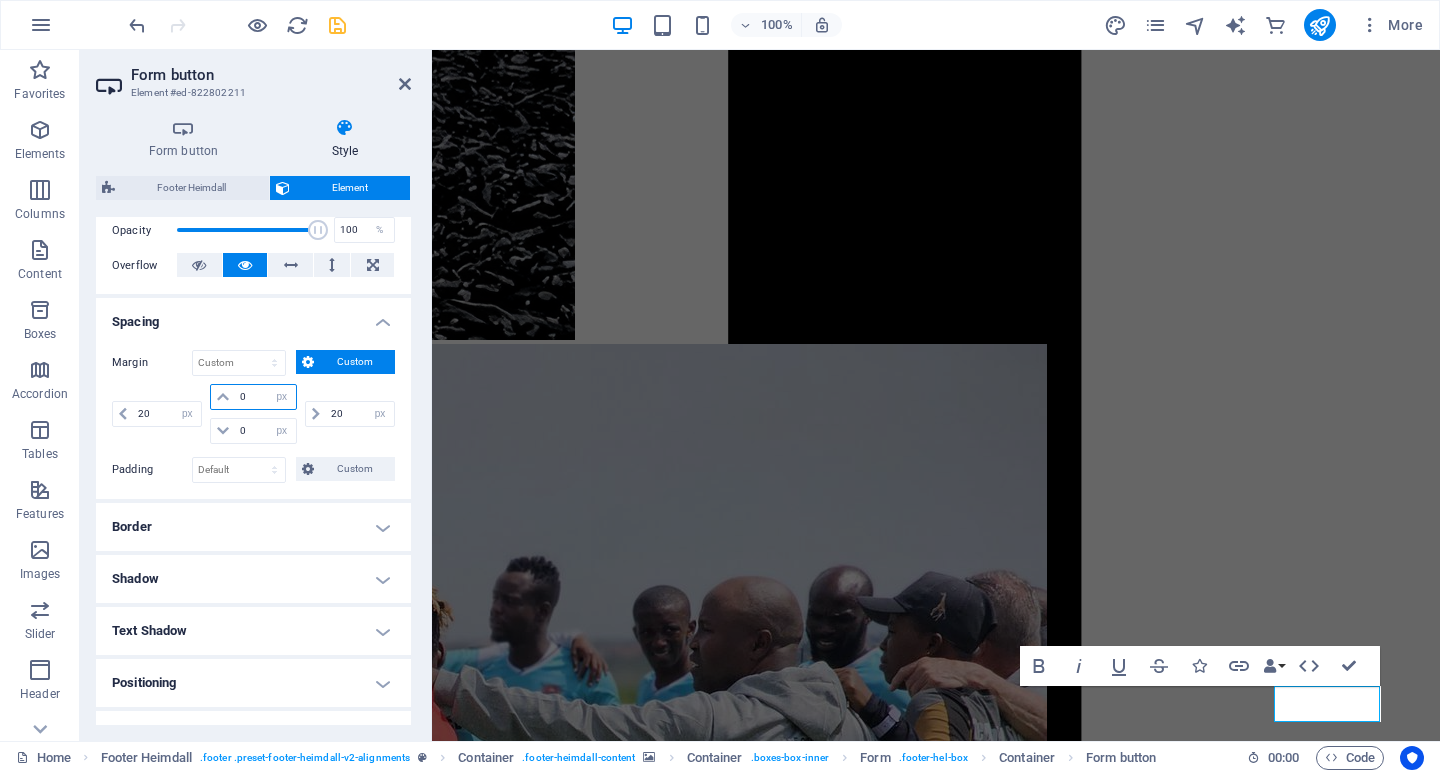 click on "0" at bounding box center [265, 397] 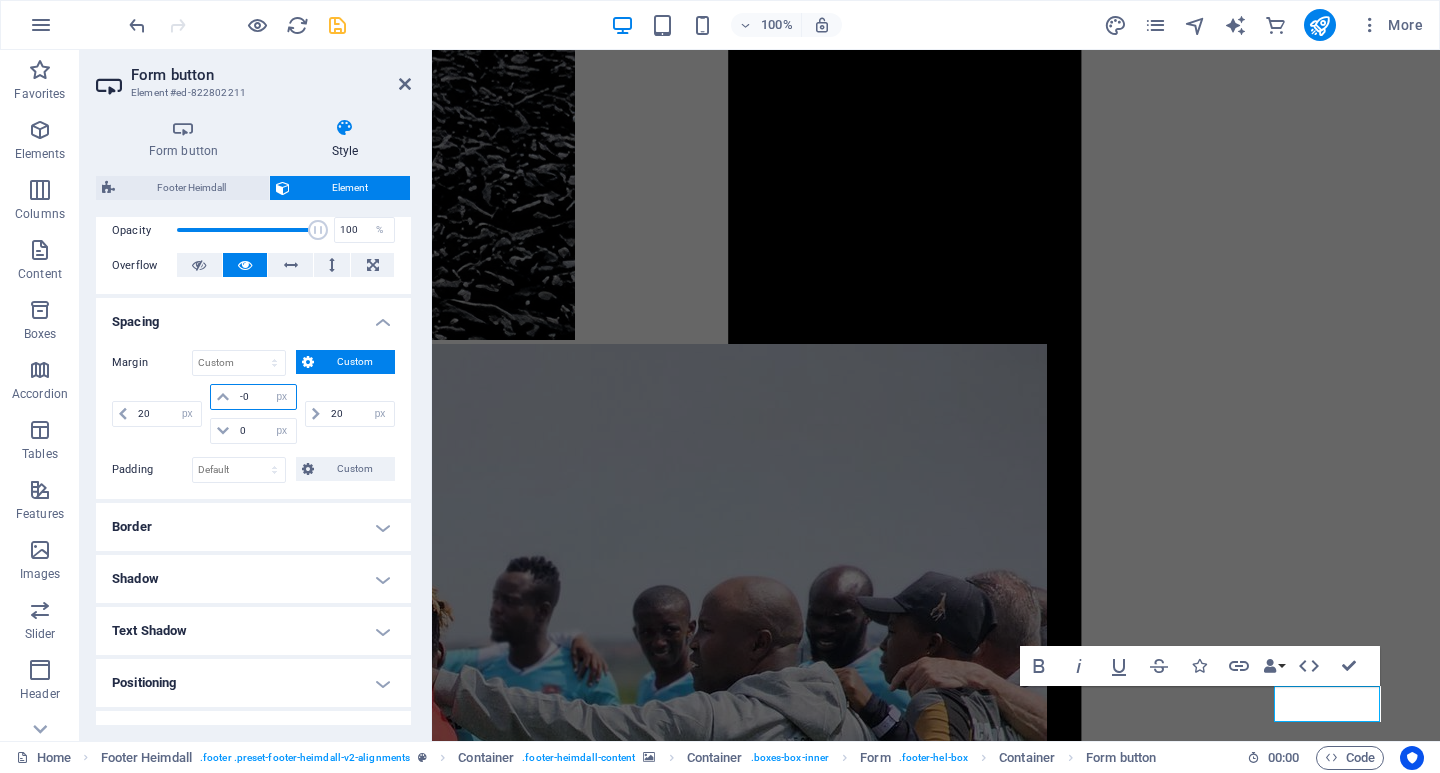 type on "-10" 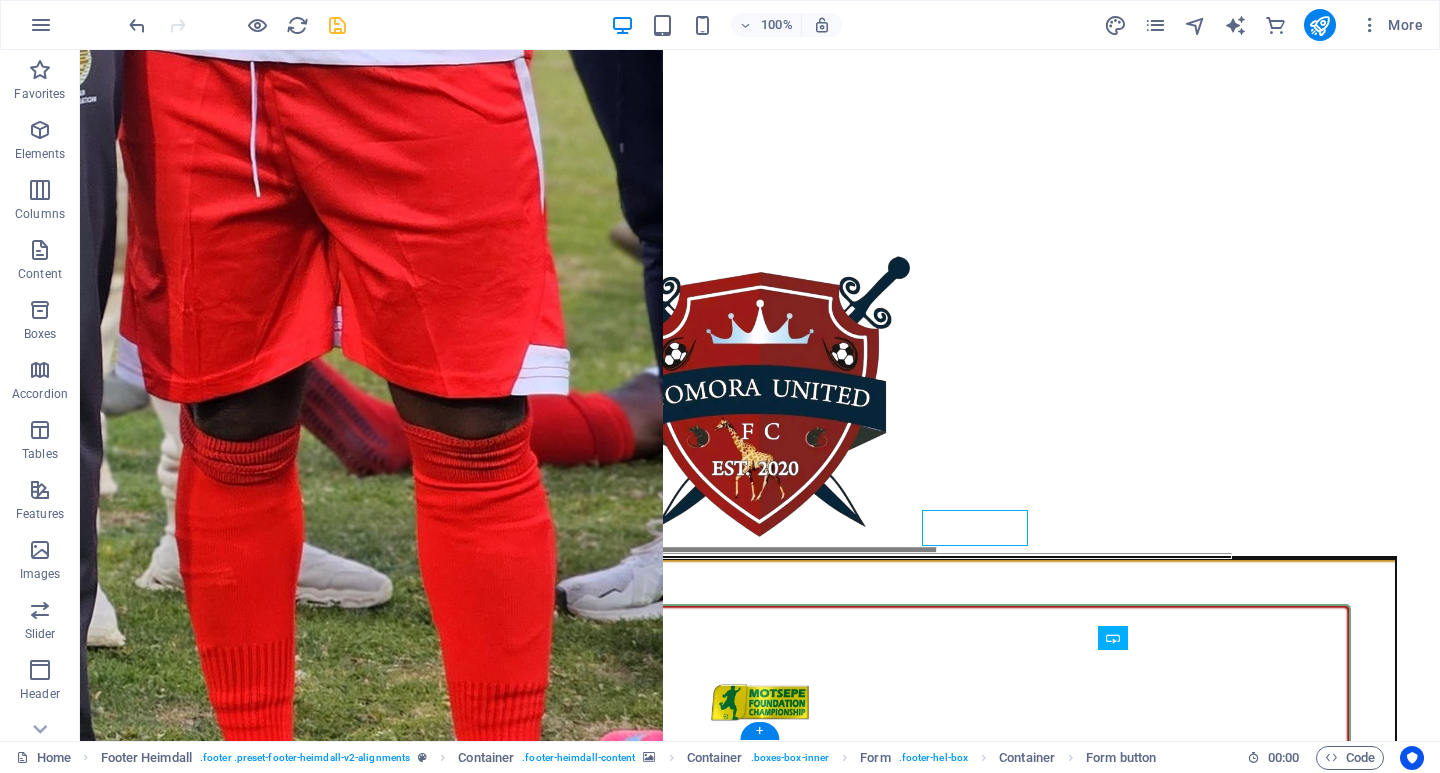 scroll, scrollTop: 14101, scrollLeft: 0, axis: vertical 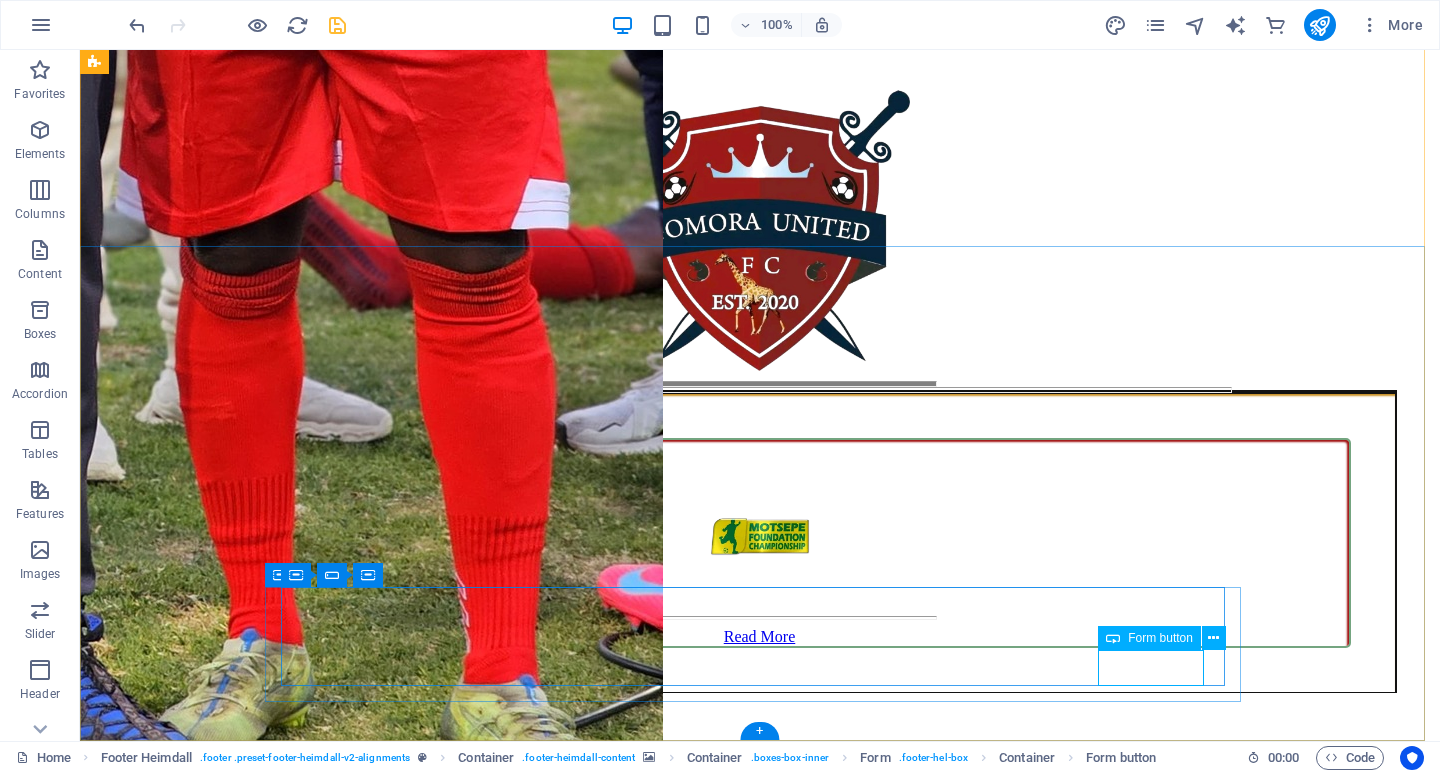 click on "SUBSCRIBE" 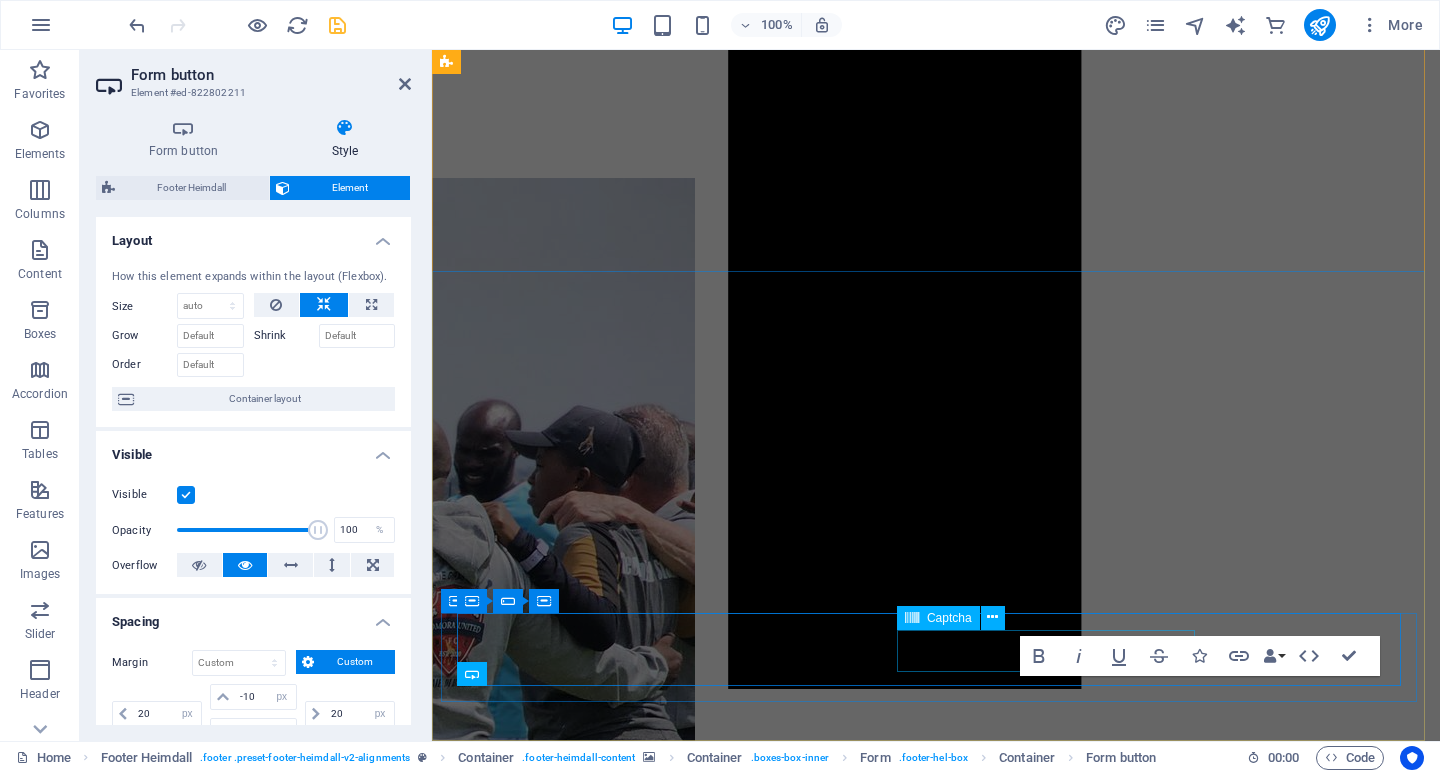 scroll, scrollTop: 13935, scrollLeft: 0, axis: vertical 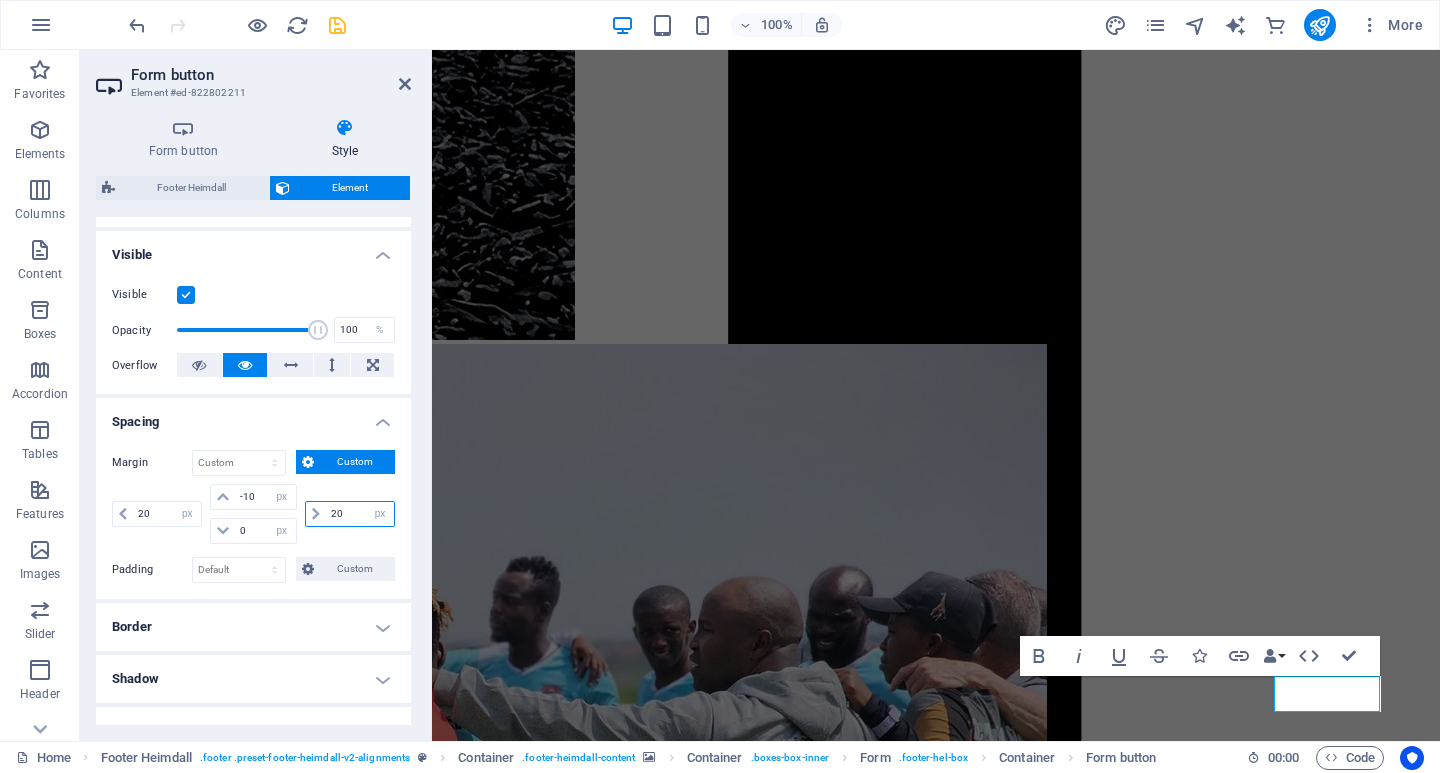 click on "20" at bounding box center [360, 514] 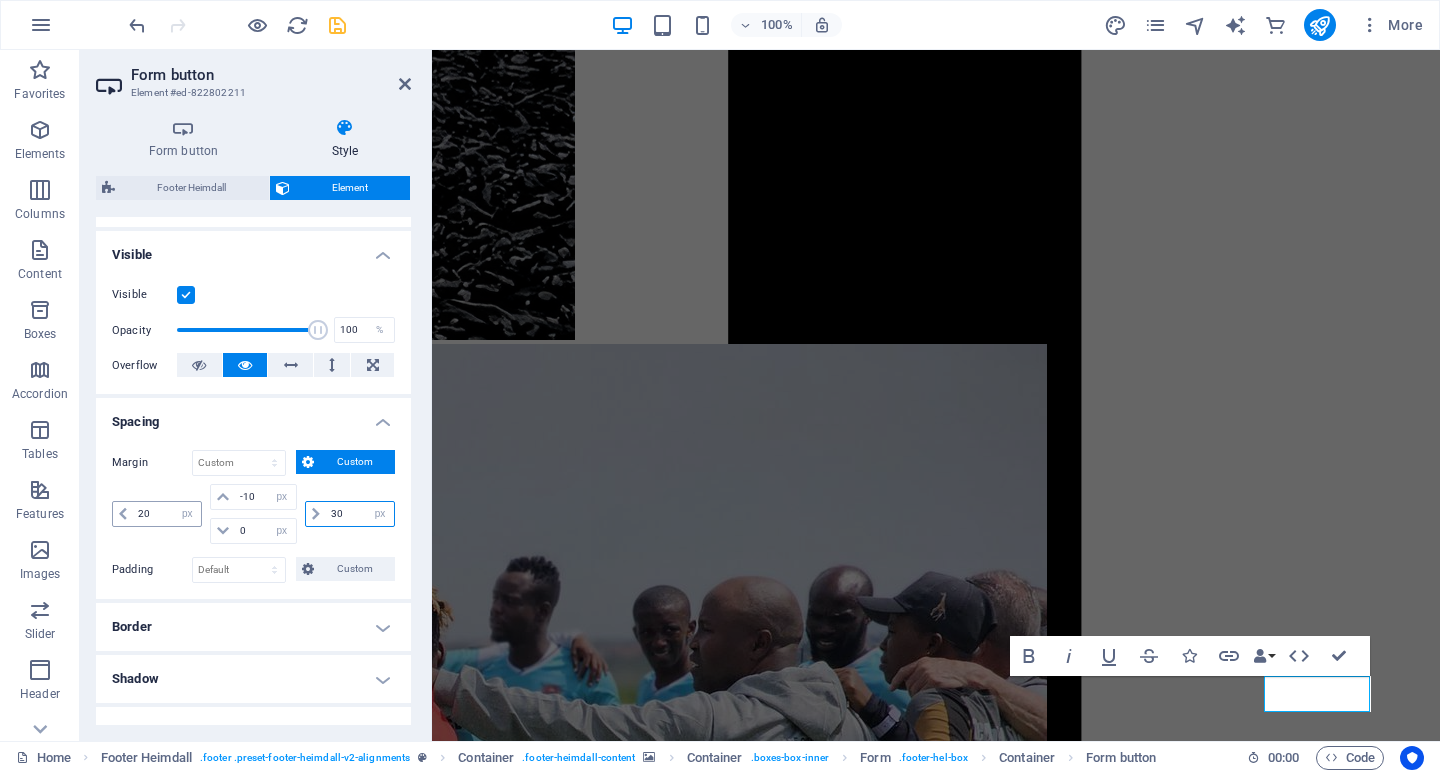 type on "30" 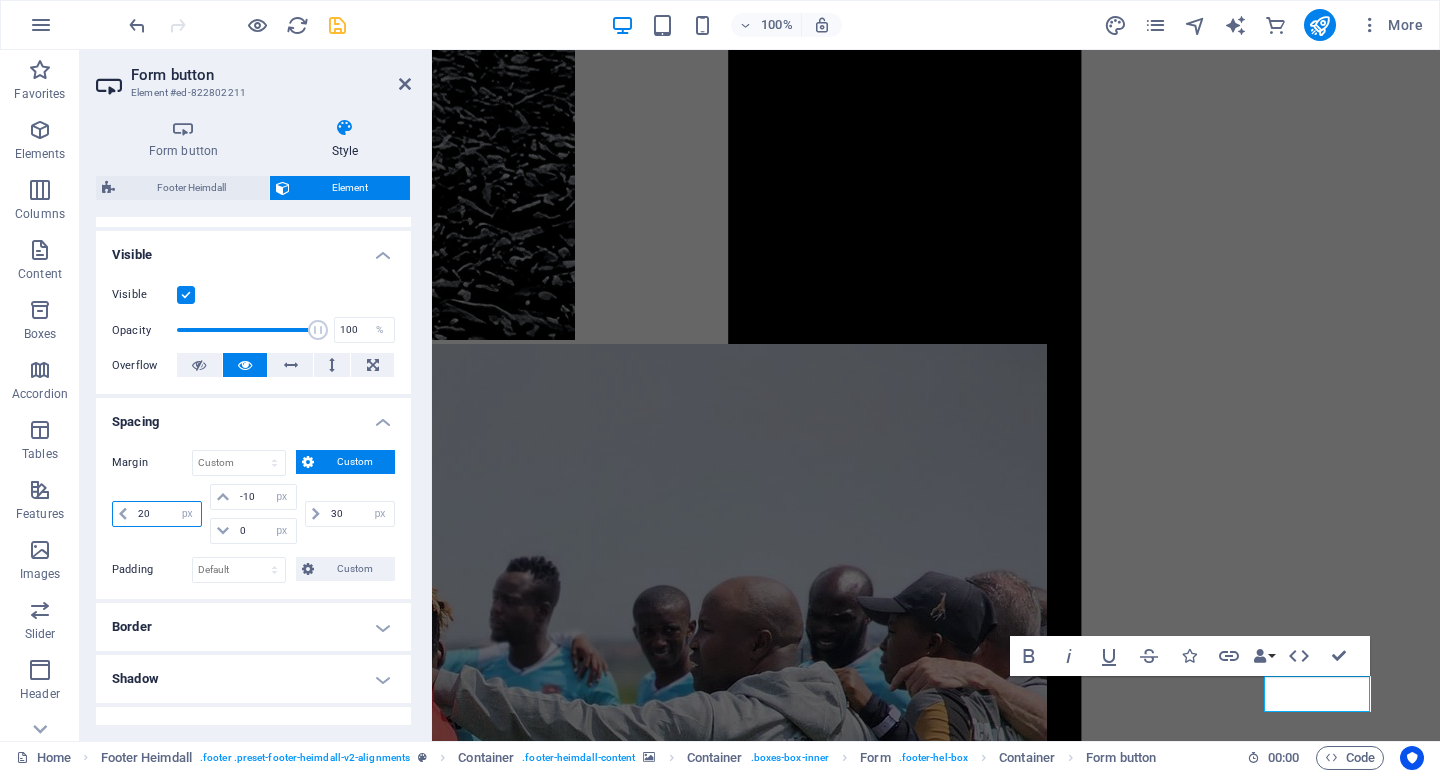 click on "20" at bounding box center [167, 514] 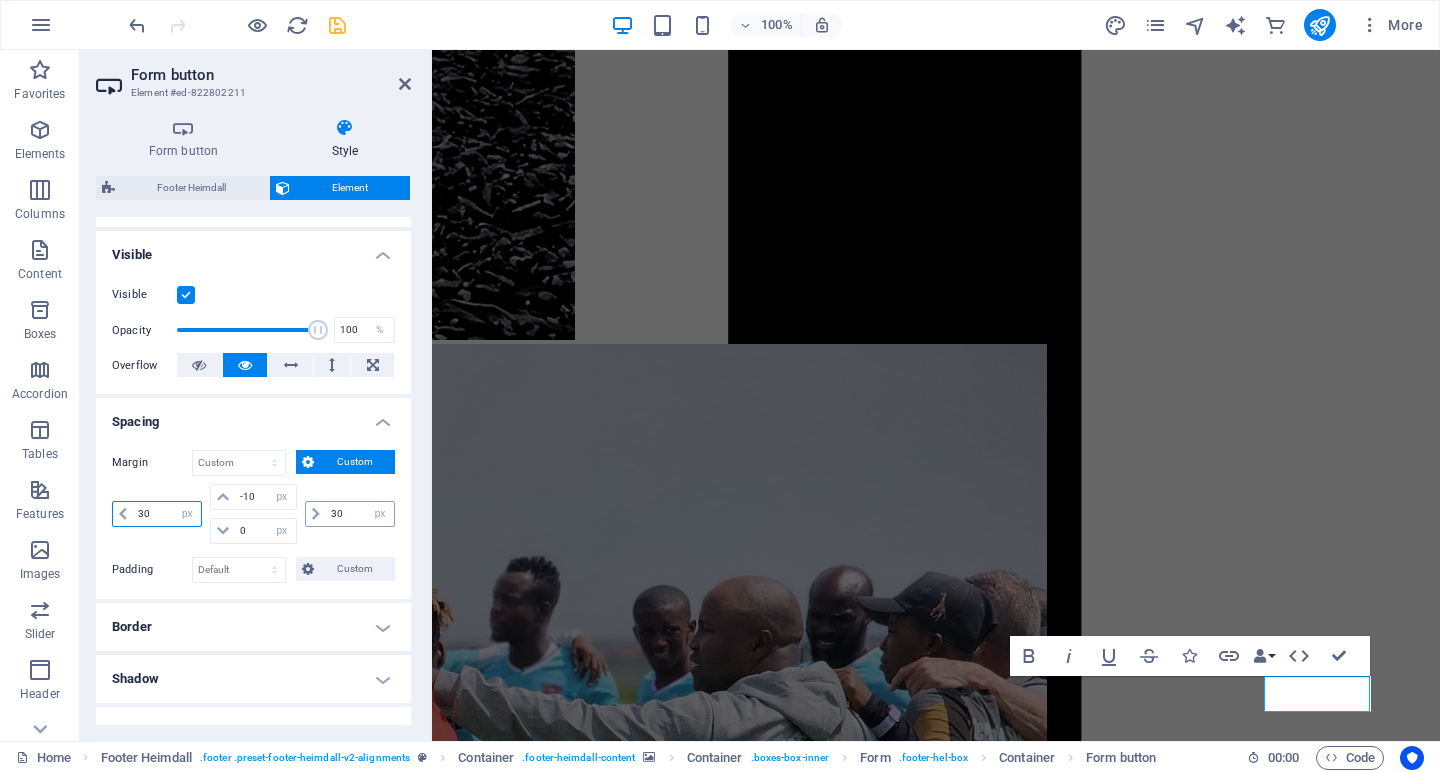 type on "30" 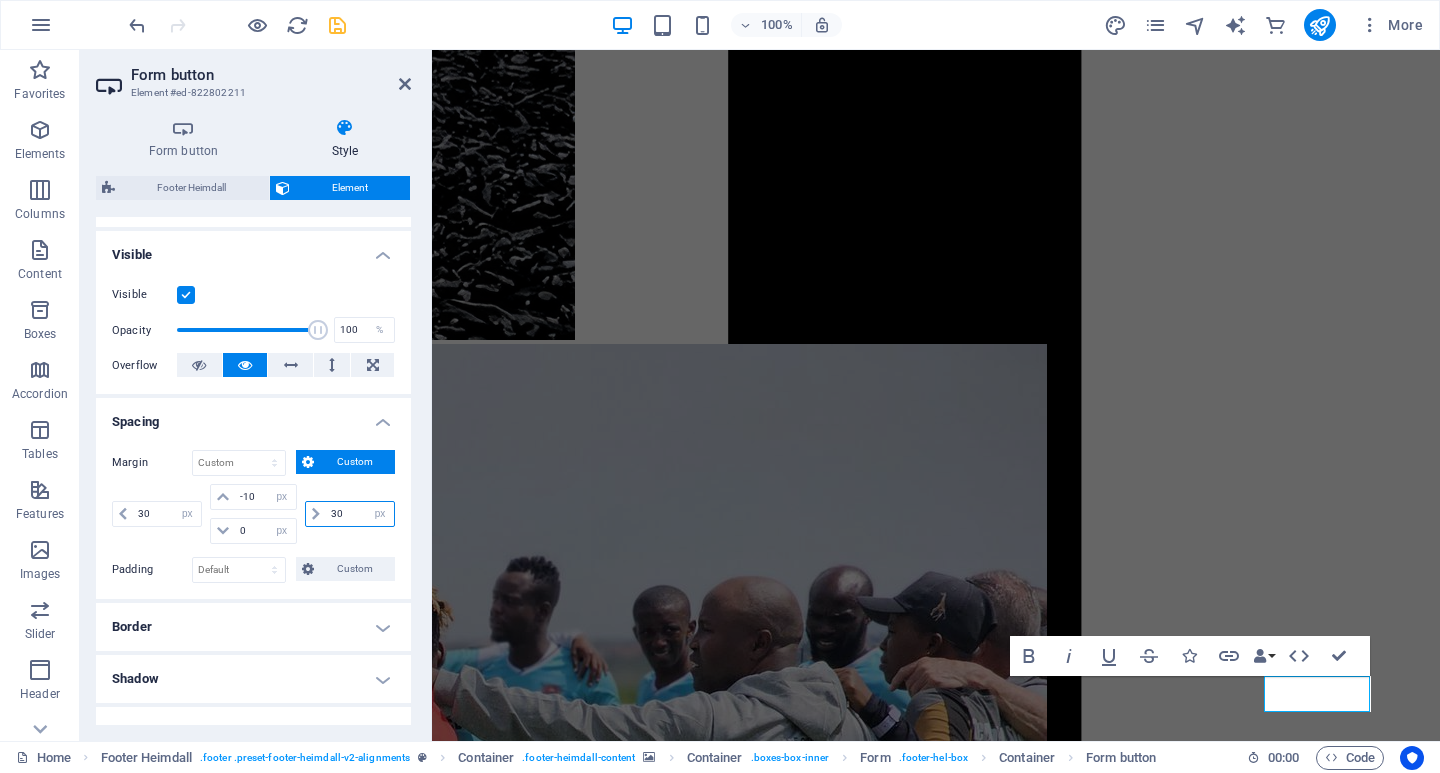 click on "30" at bounding box center (360, 514) 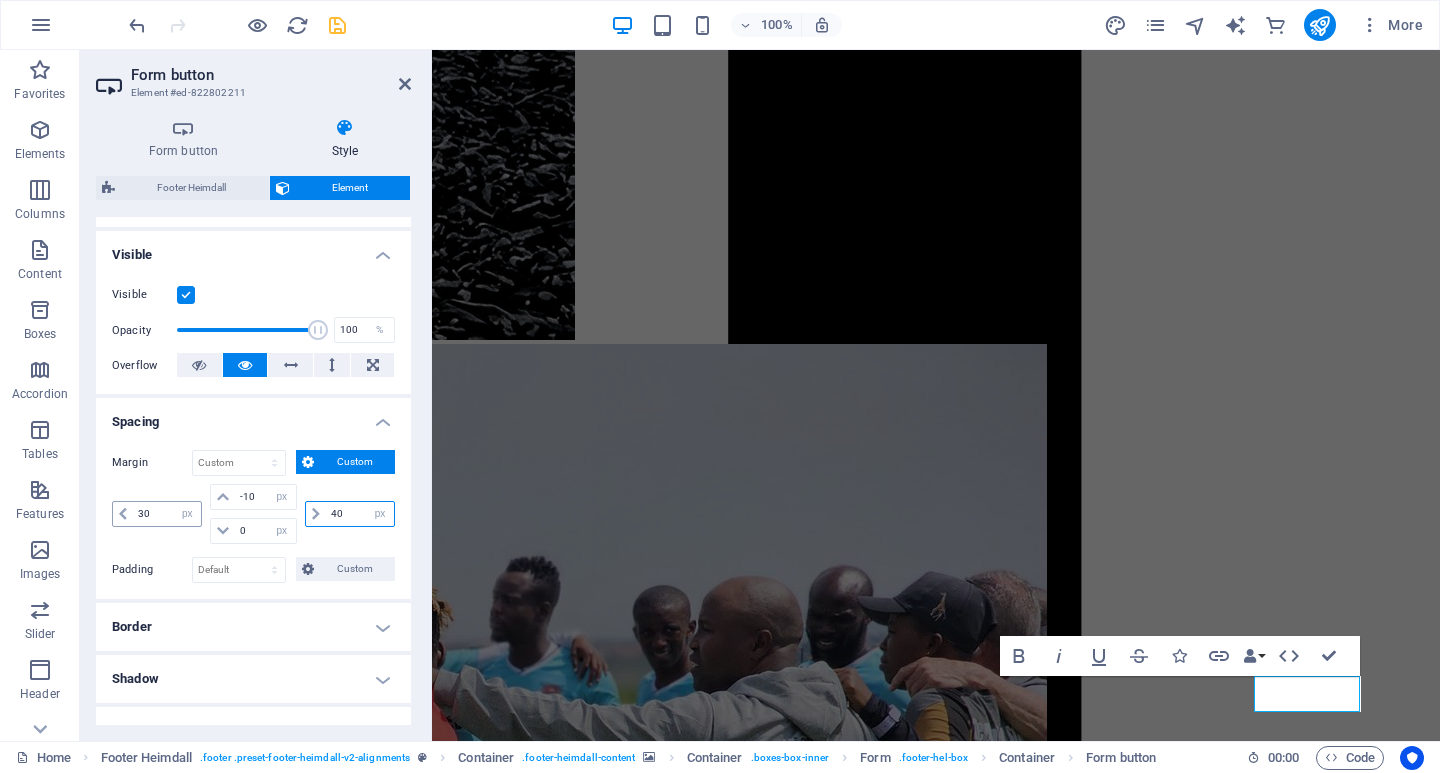 type on "40" 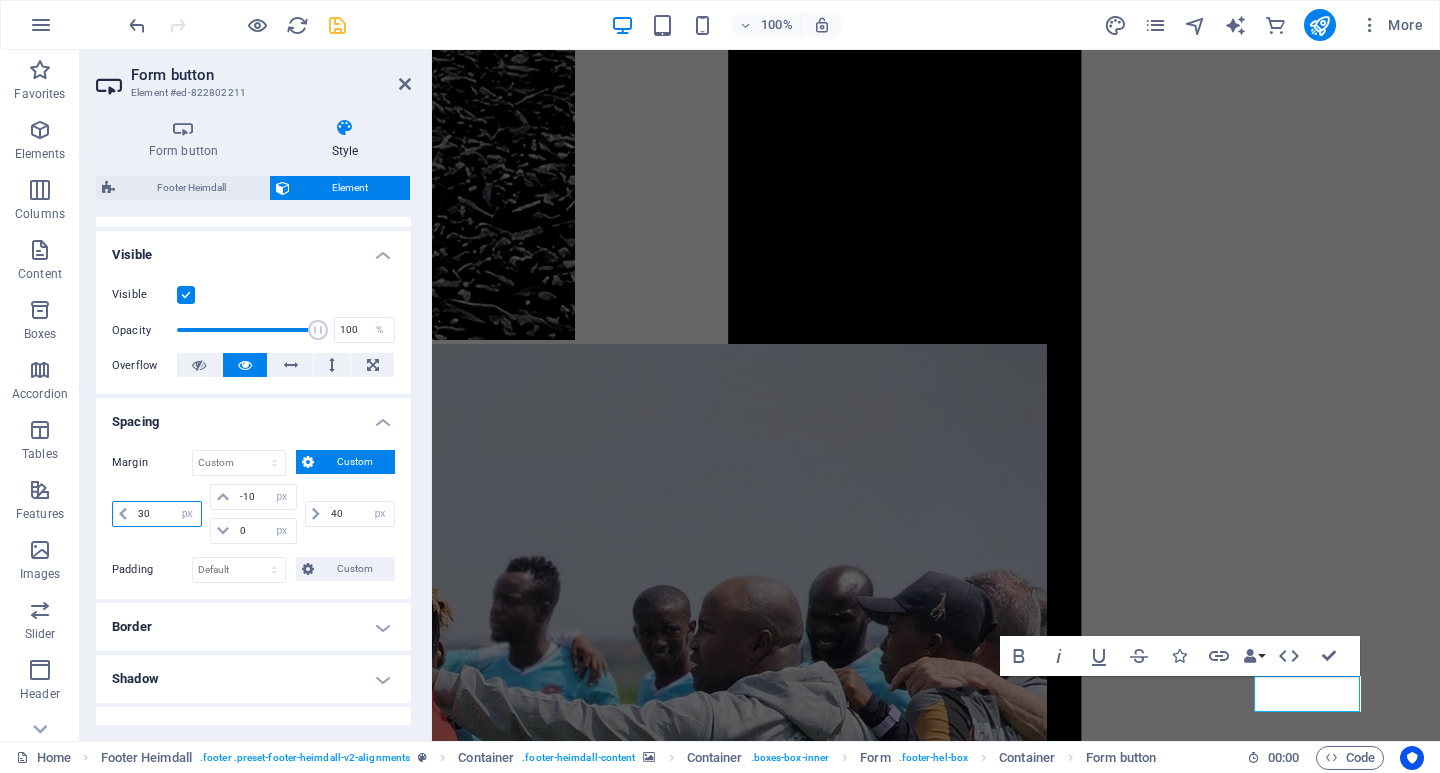 click on "30" at bounding box center (167, 514) 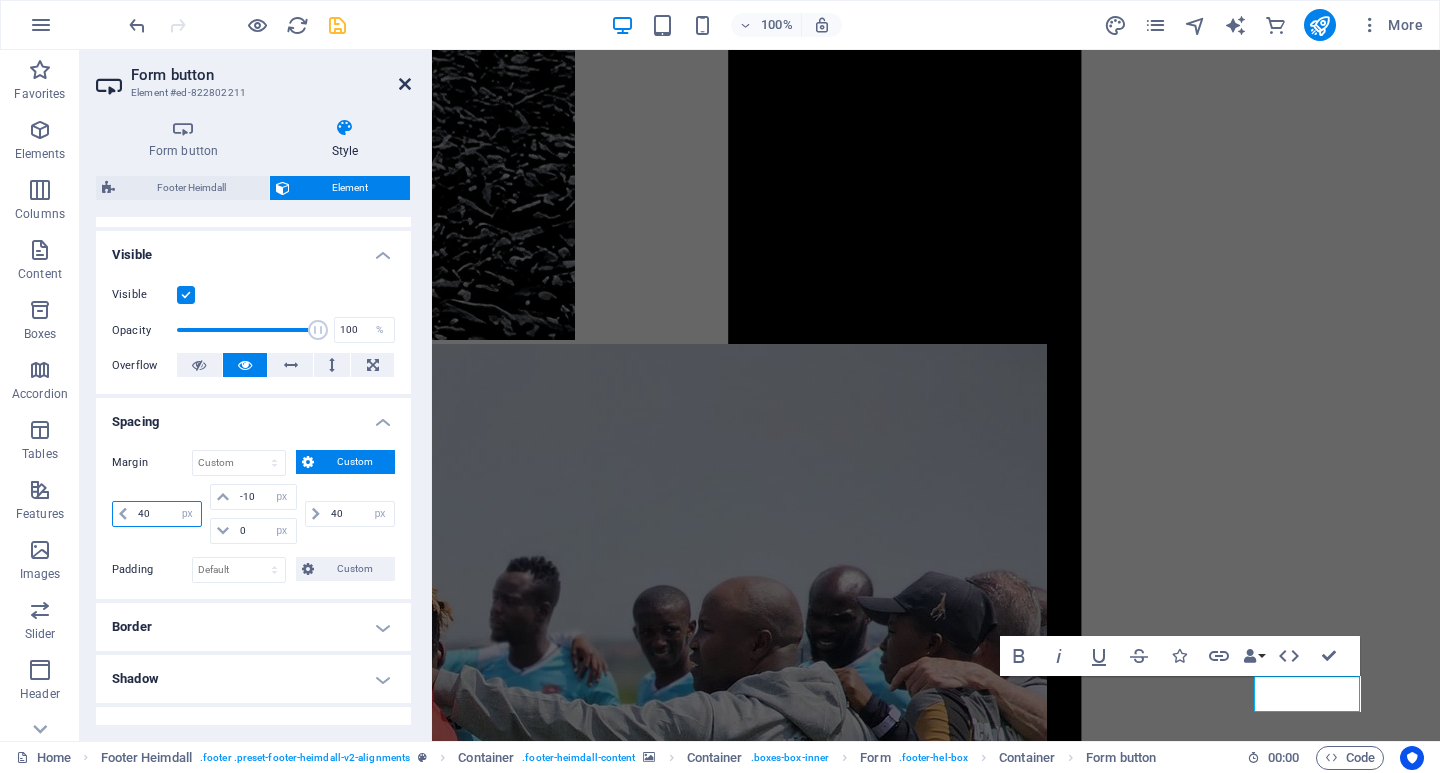 type on "40" 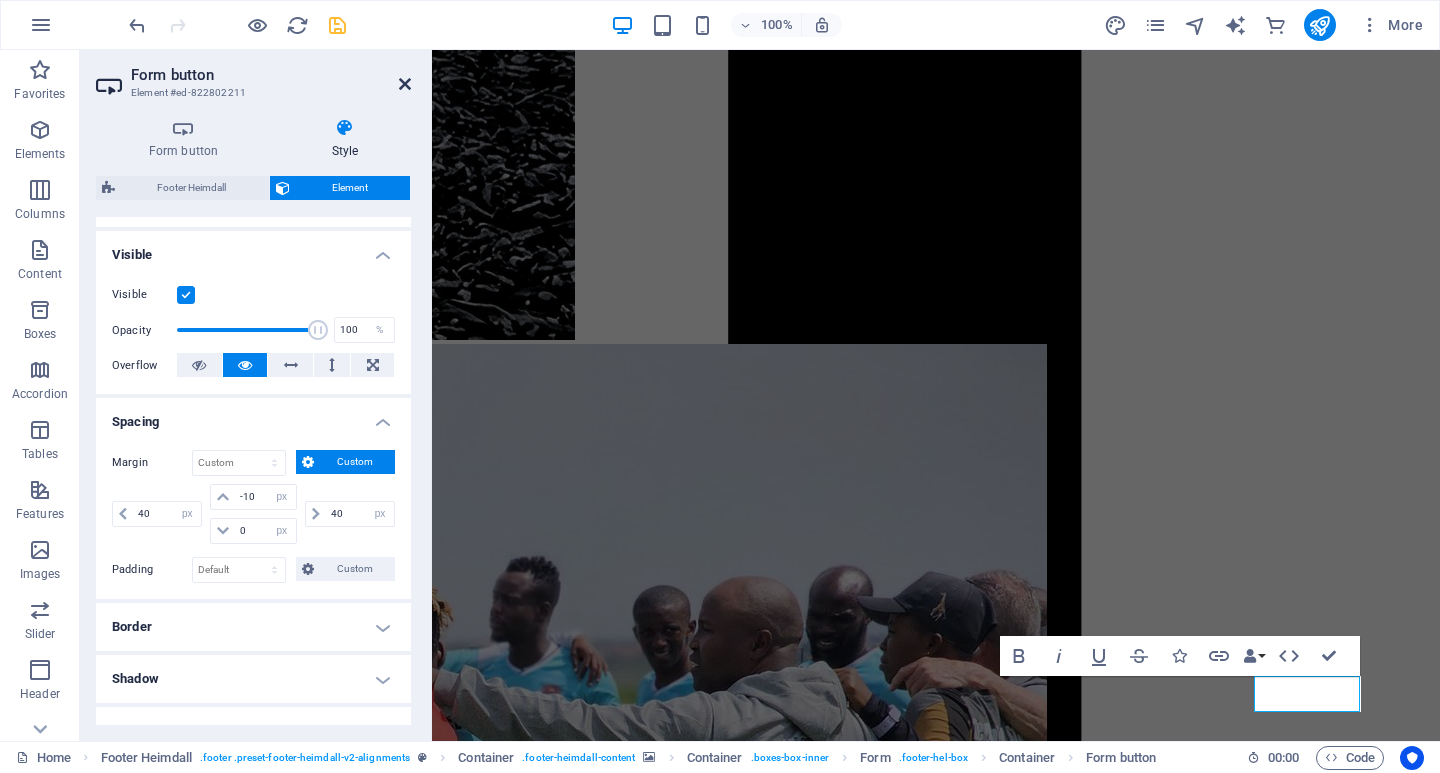 click at bounding box center [405, 84] 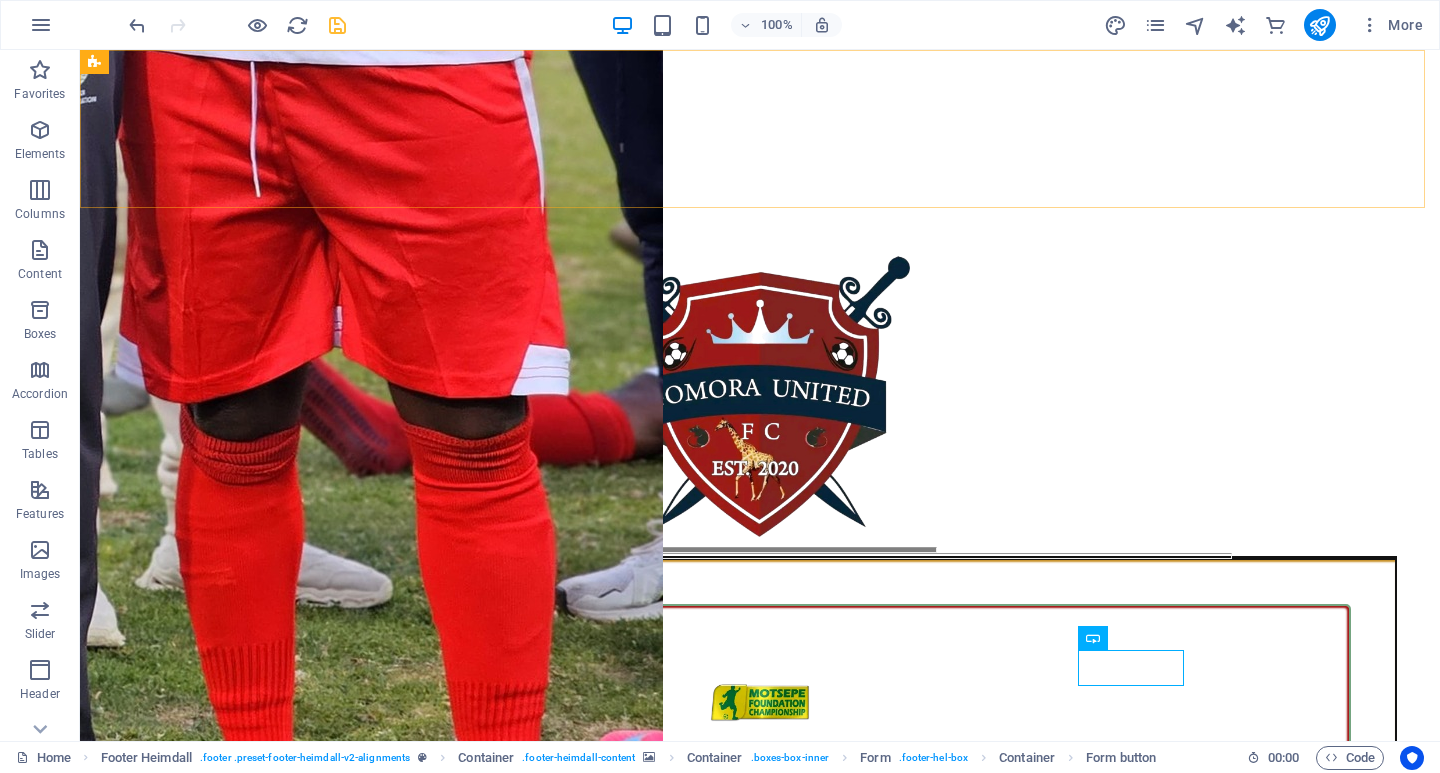 scroll, scrollTop: 14101, scrollLeft: 0, axis: vertical 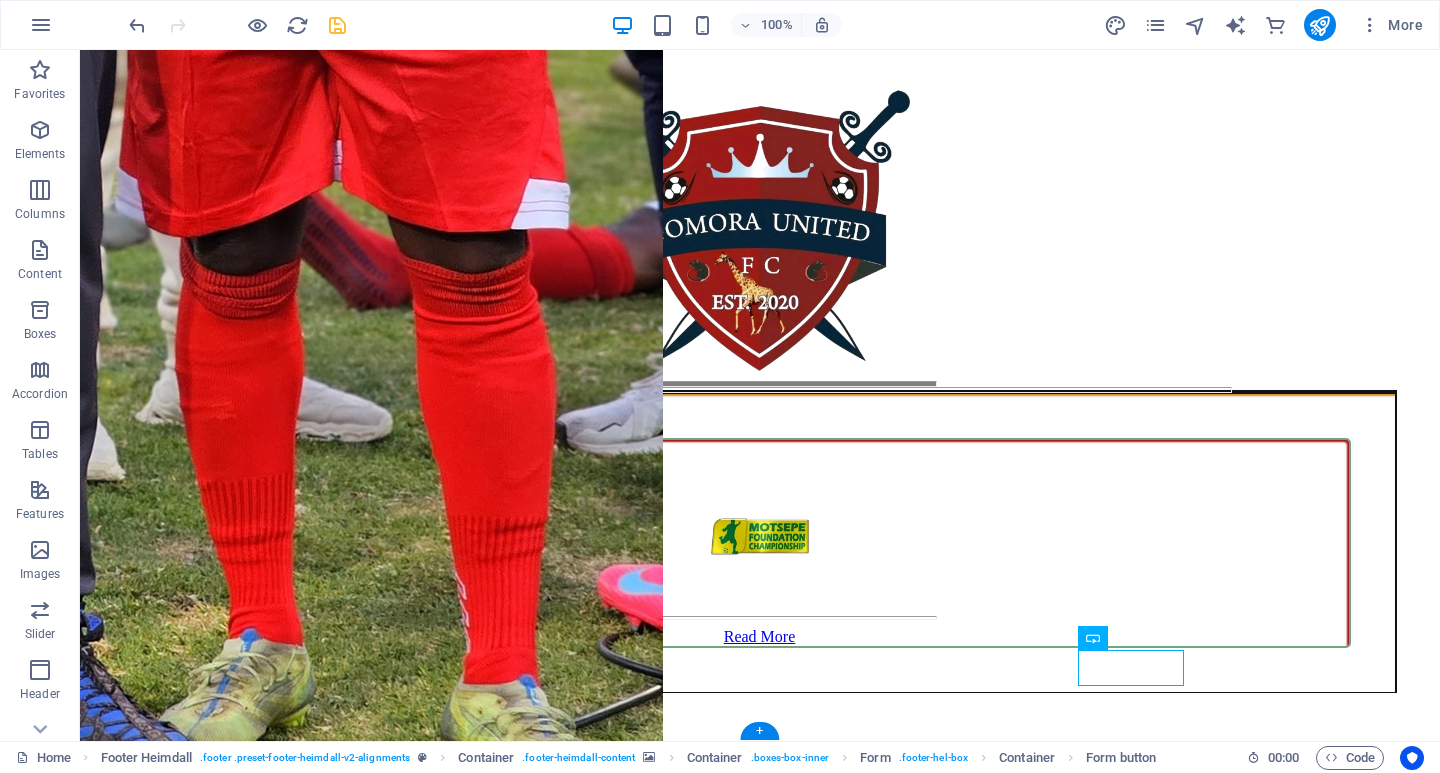 click at bounding box center (760, 49513) 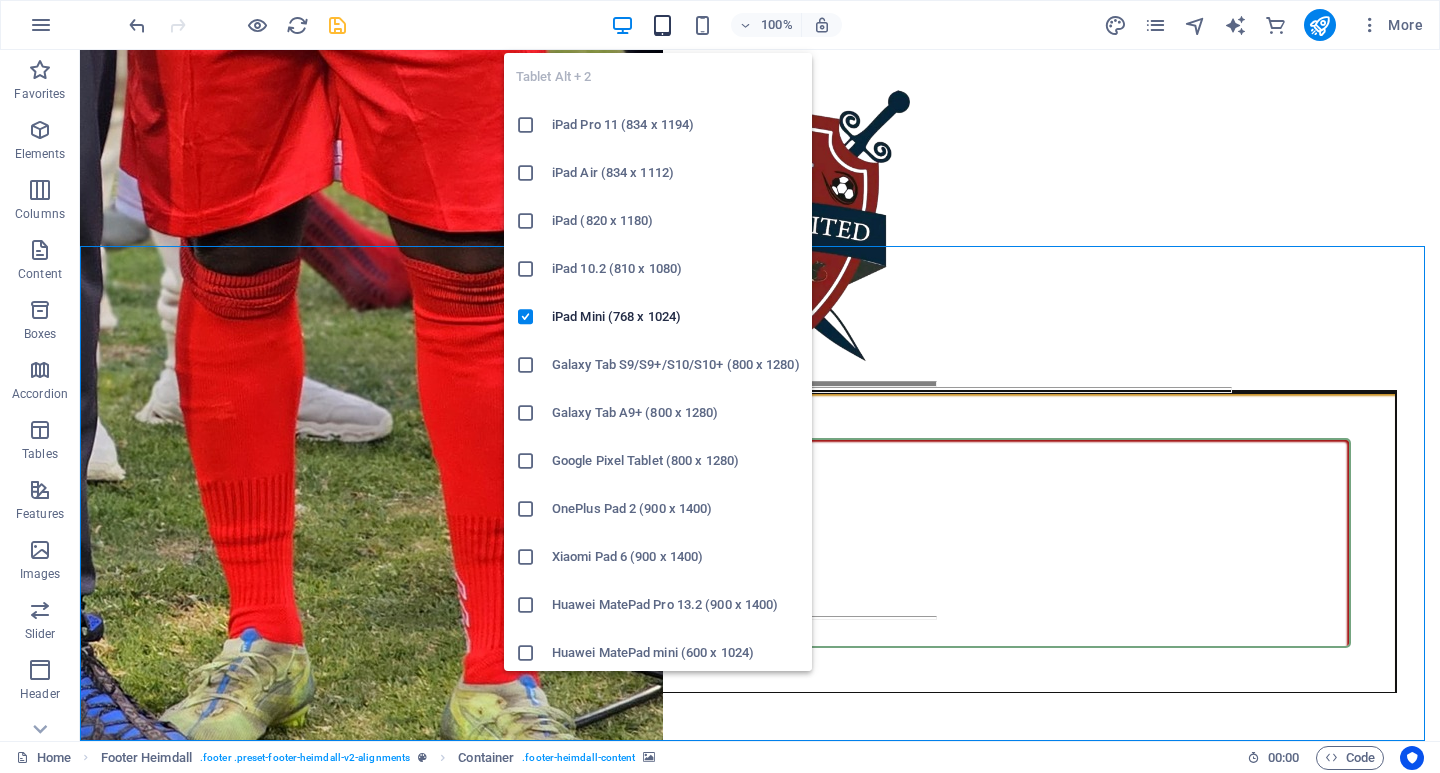click at bounding box center [662, 25] 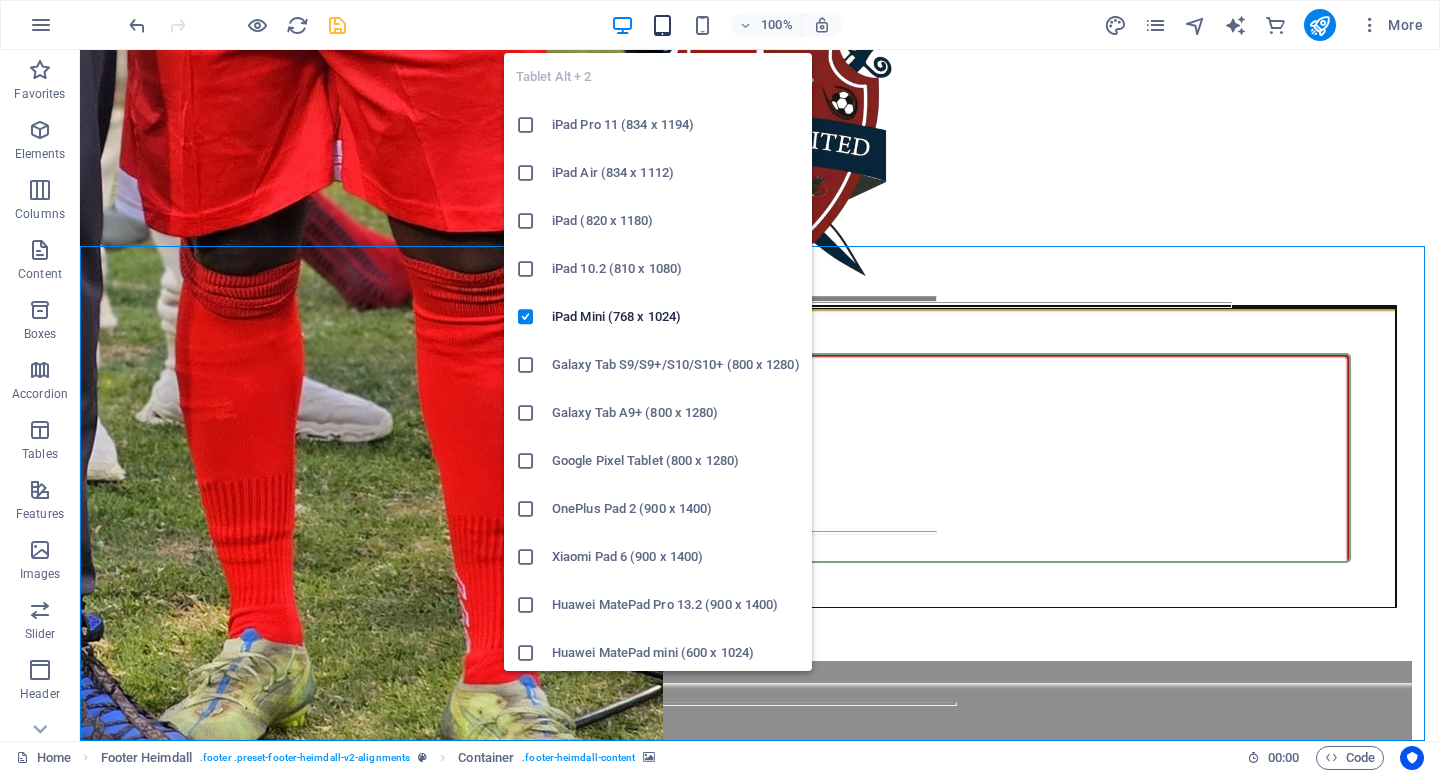 scroll, scrollTop: 13814, scrollLeft: 0, axis: vertical 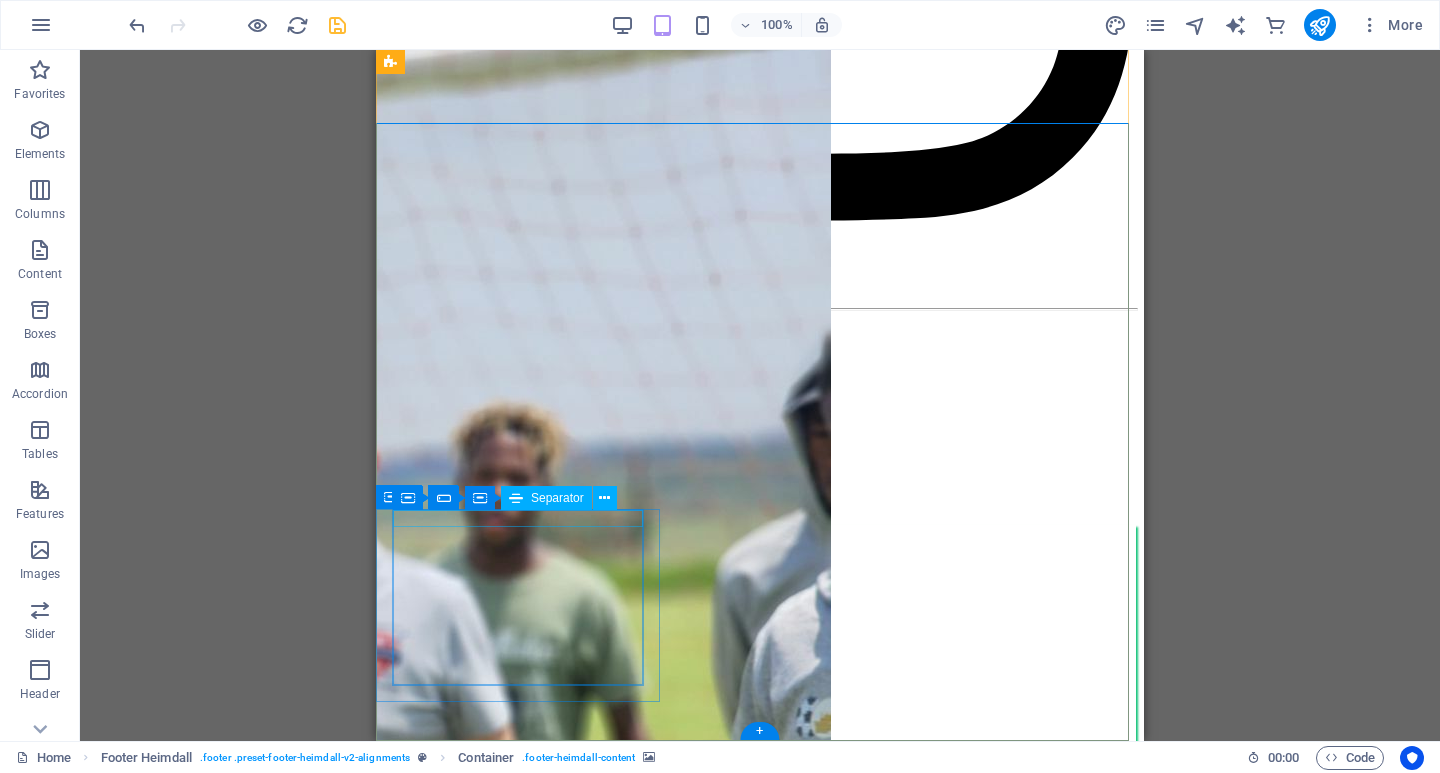 click 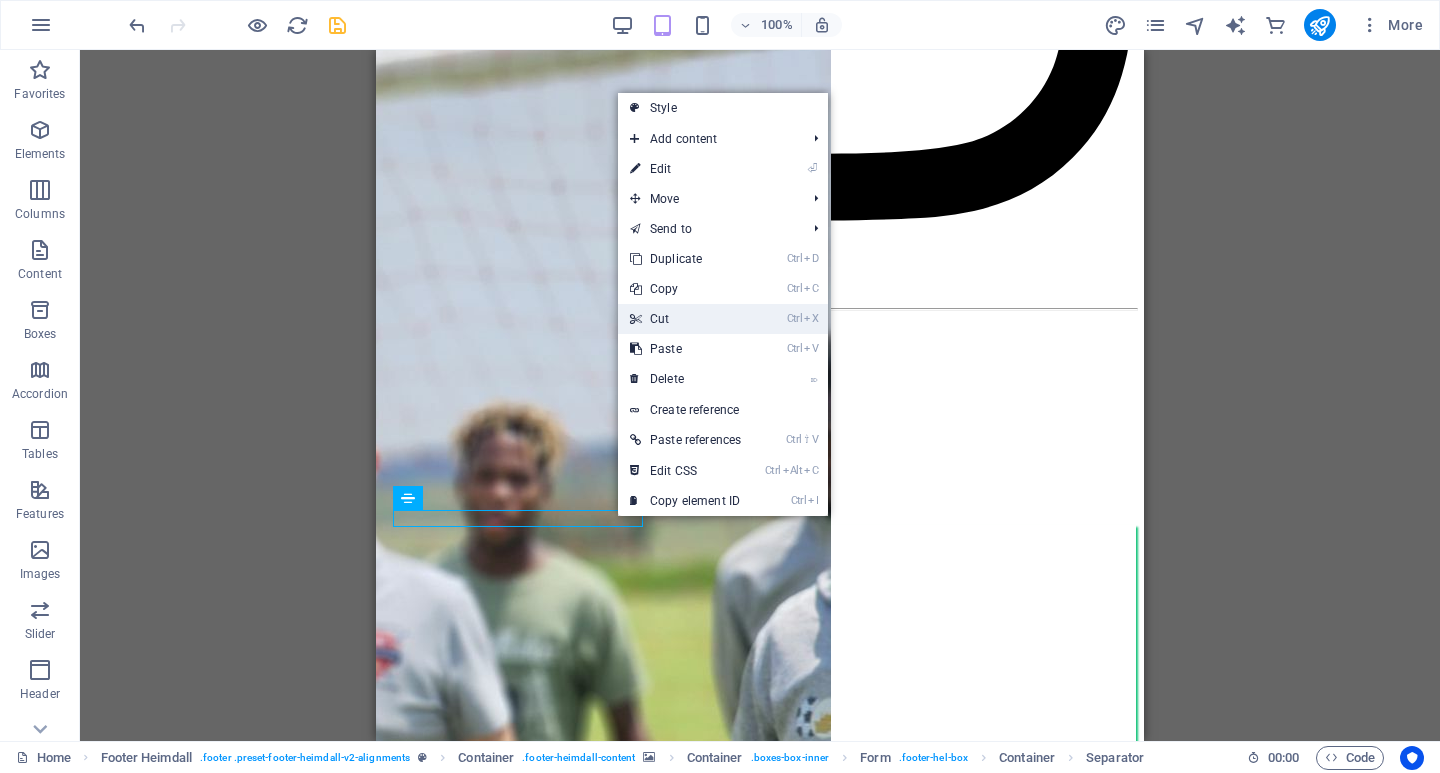 click on "Ctrl X  Cut" at bounding box center [685, 319] 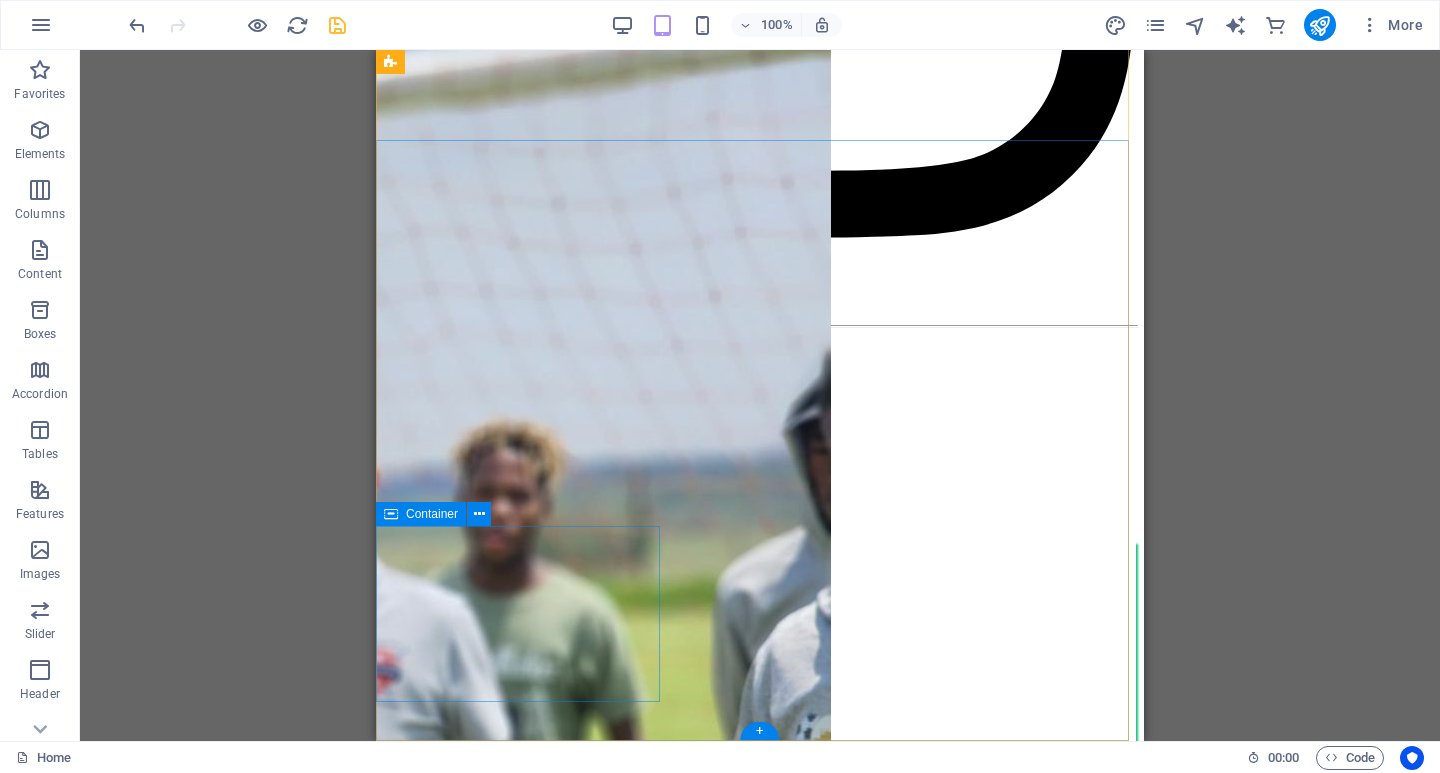 click on "subscribe and get updates from our platform Unreadable? Load new SUBSCRIBE" at bounding box center [760, 37107] 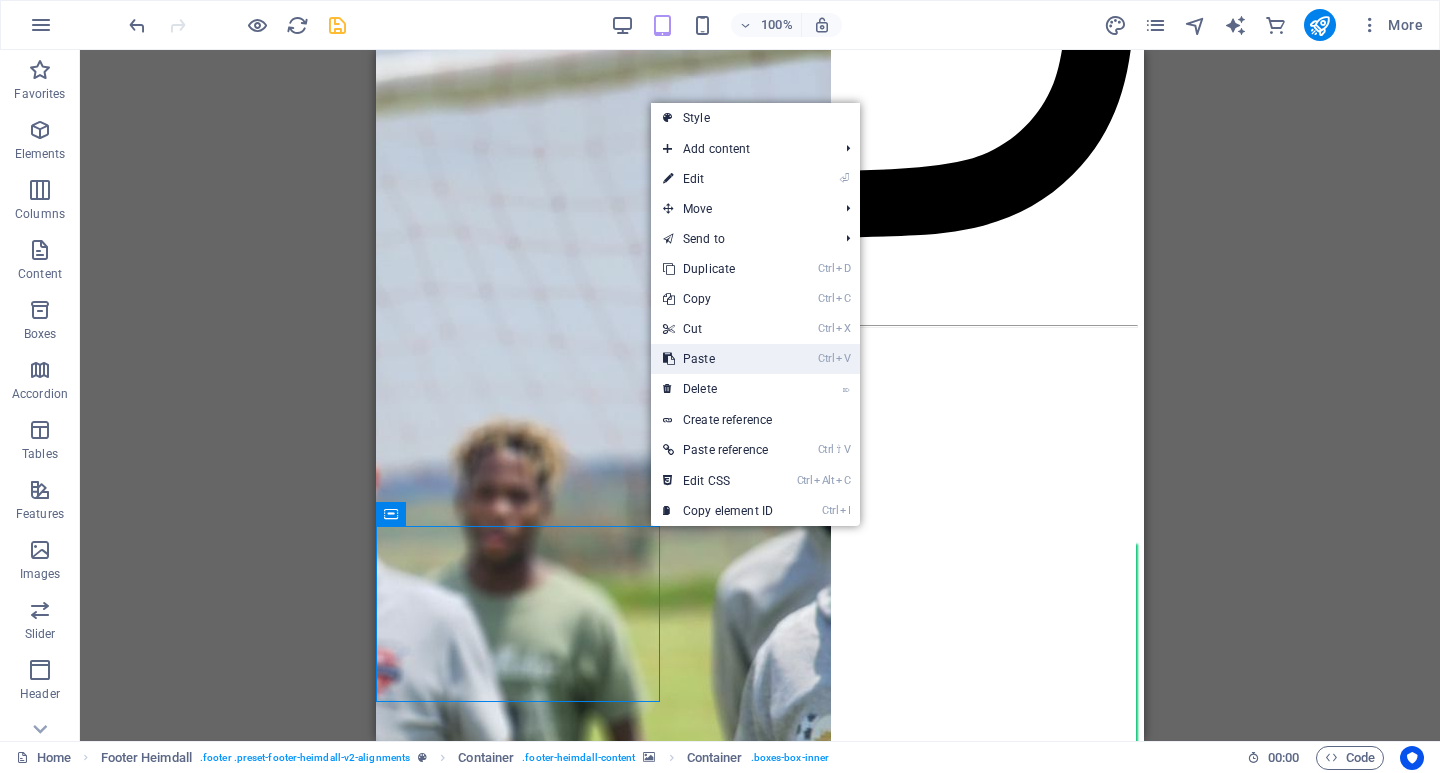 click on "Ctrl V  Paste" at bounding box center (718, 359) 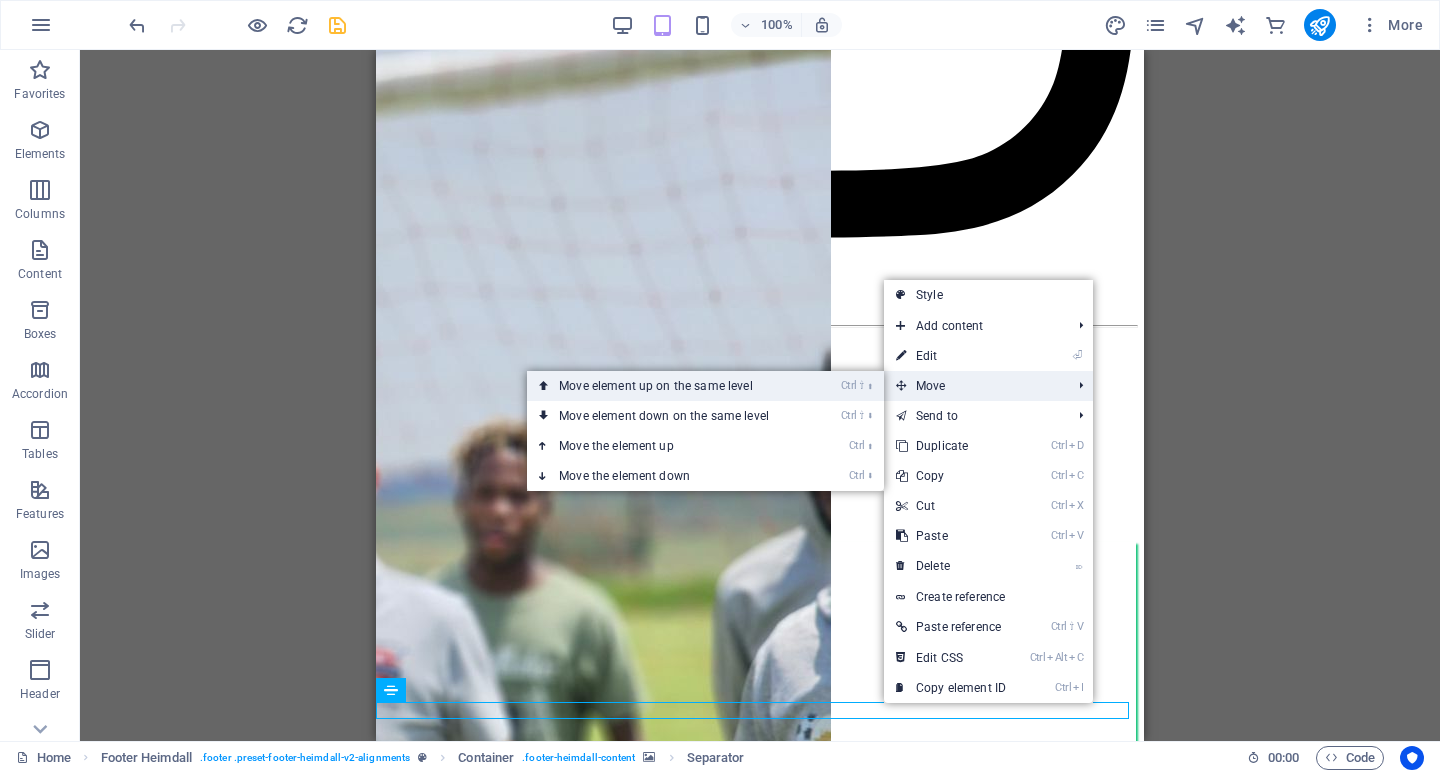 click on "Ctrl ⇧ ⬆  Move element up on the same level" at bounding box center [668, 386] 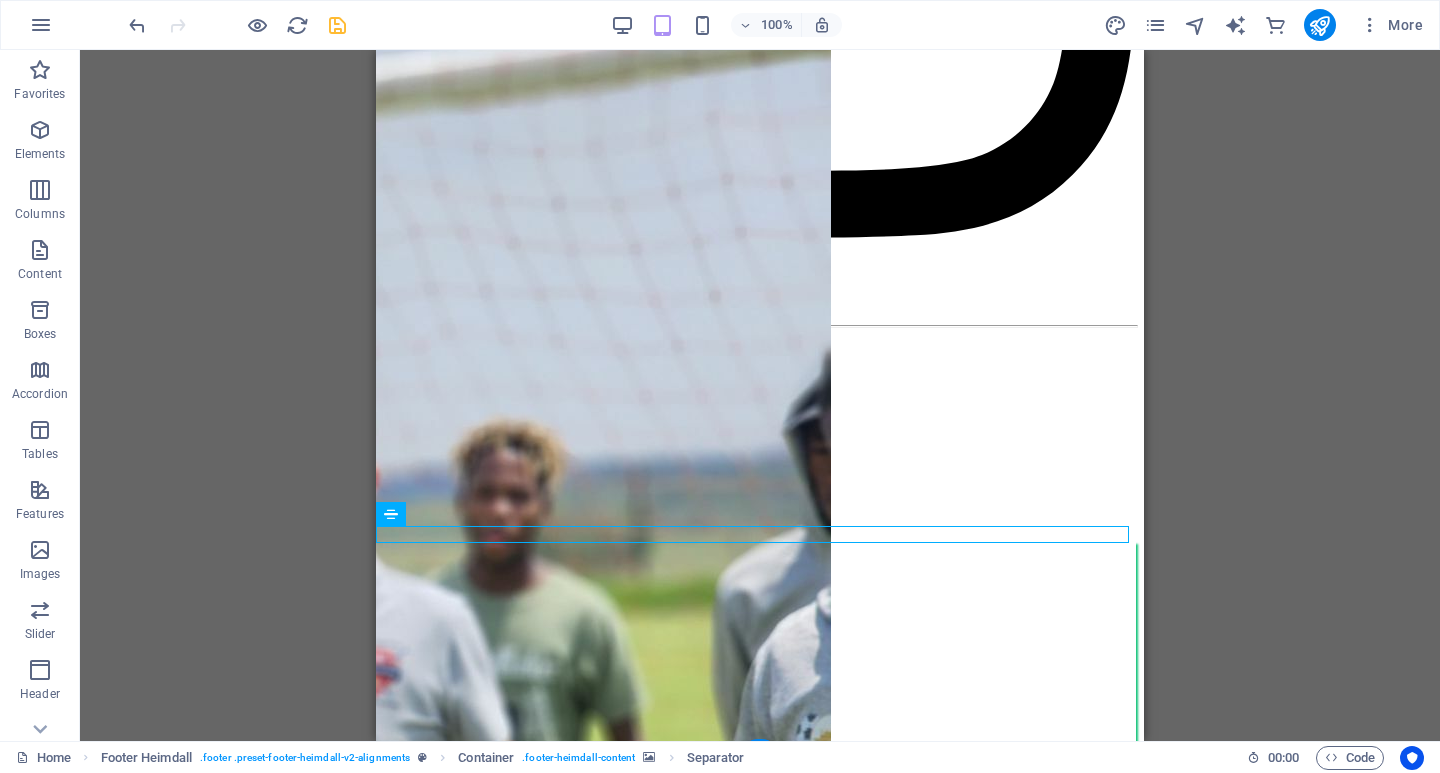 click at bounding box center (760, 32525) 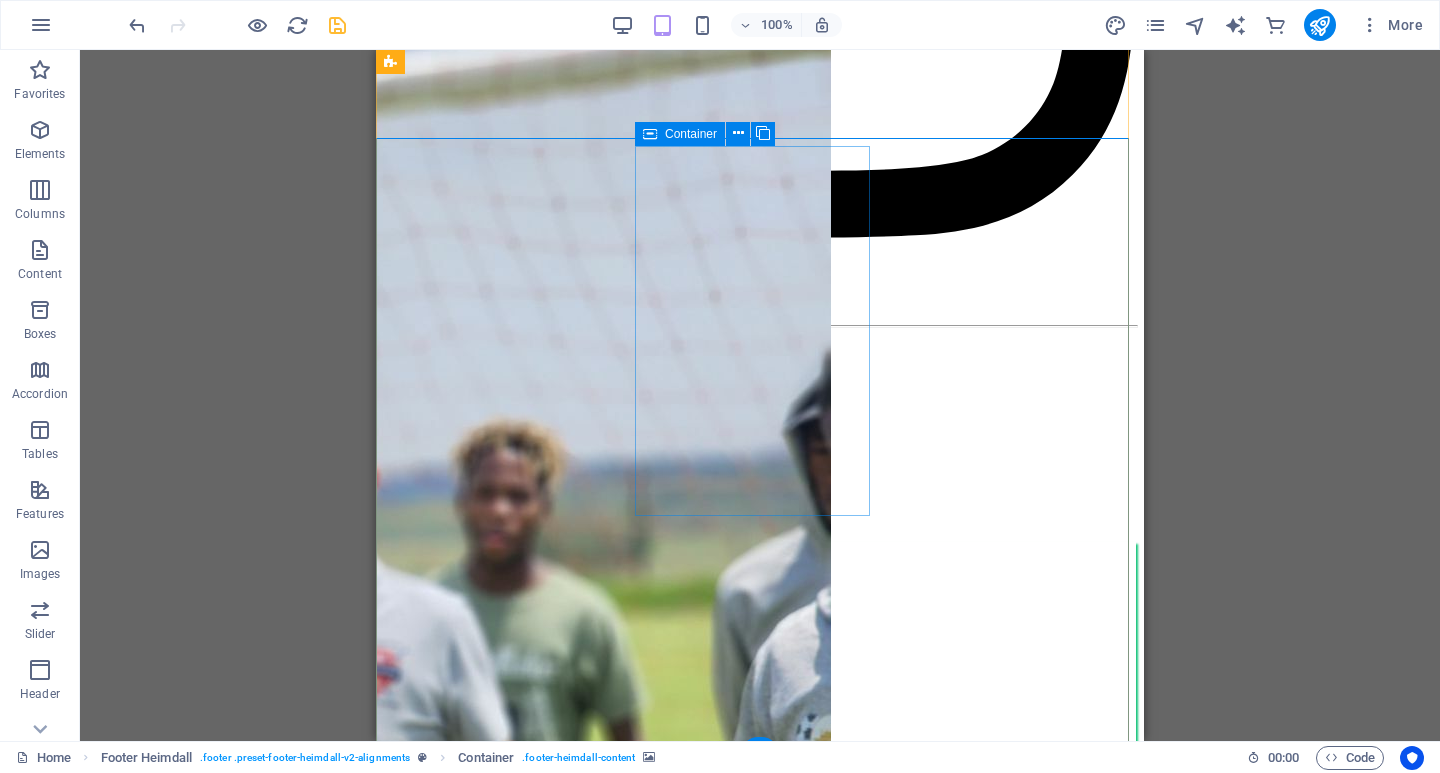 scroll, scrollTop: 13814, scrollLeft: 0, axis: vertical 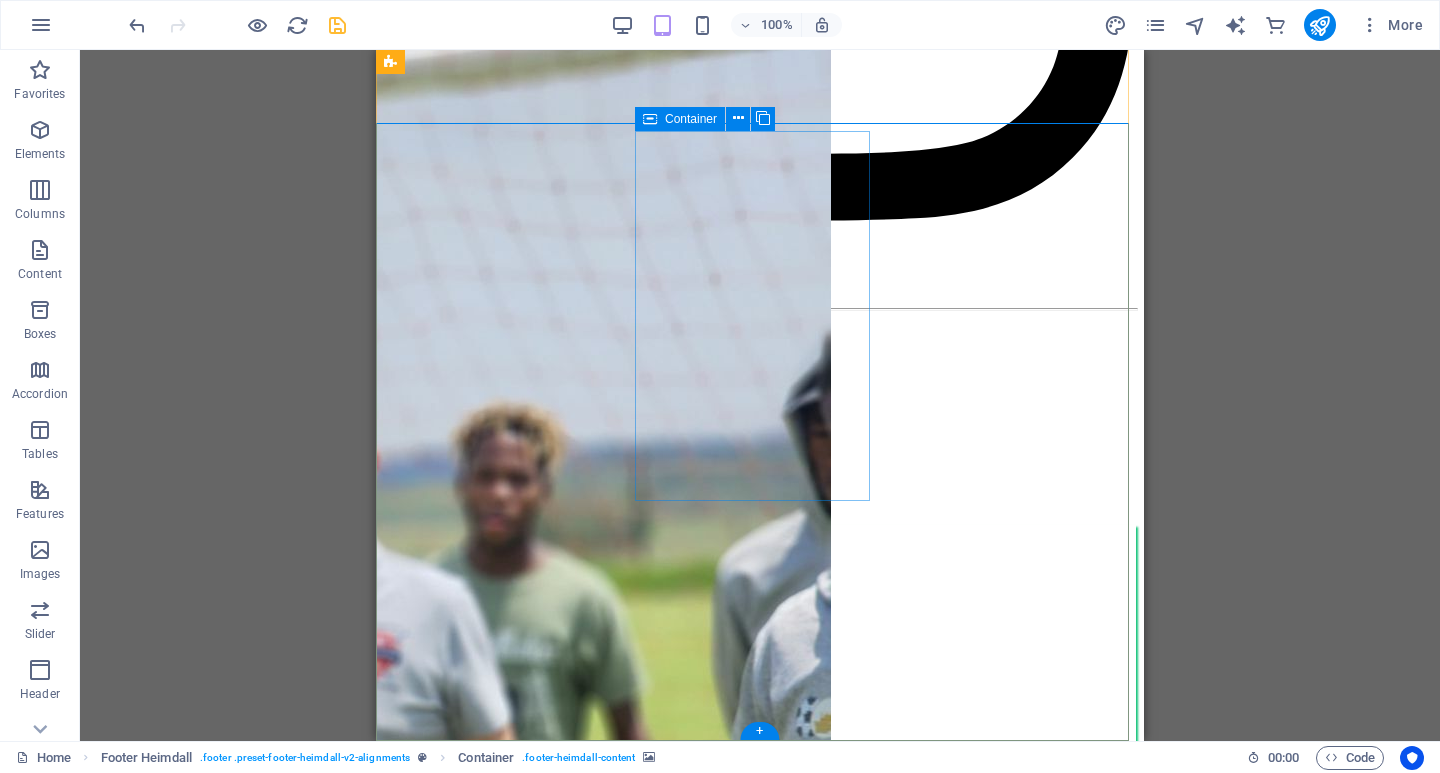 click on "Quicklinks Home About Clashes" at bounding box center (760, 36546) 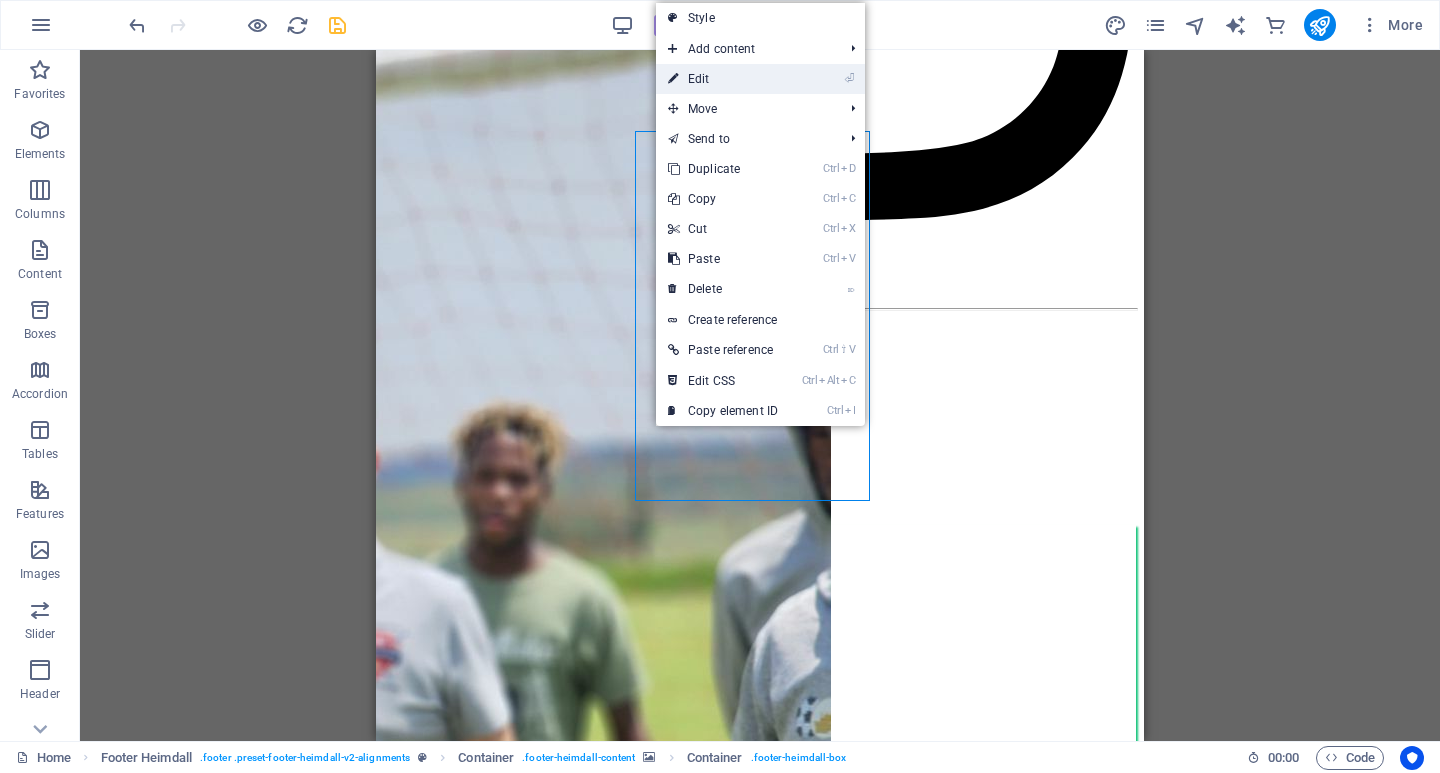 click on "⏎  Edit" at bounding box center (723, 79) 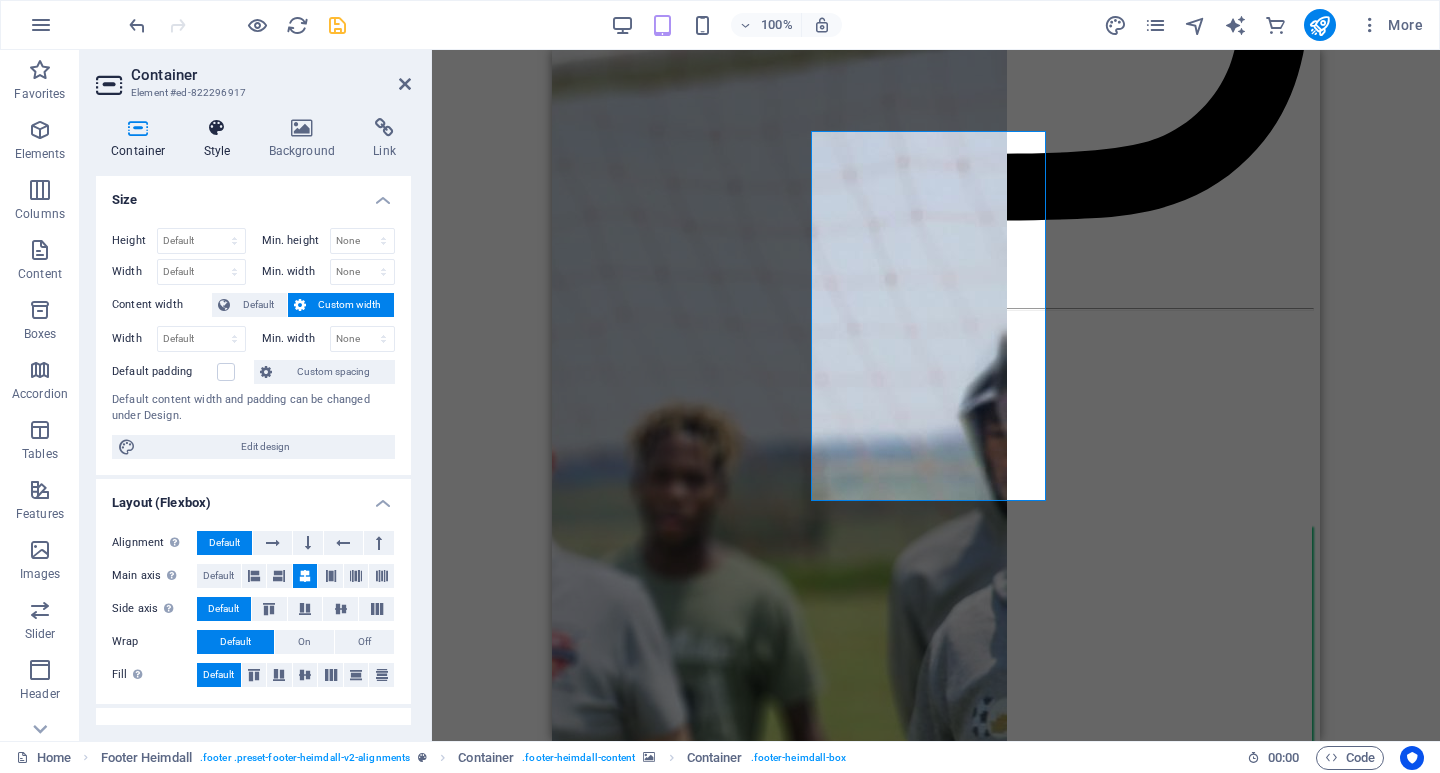 click at bounding box center (217, 128) 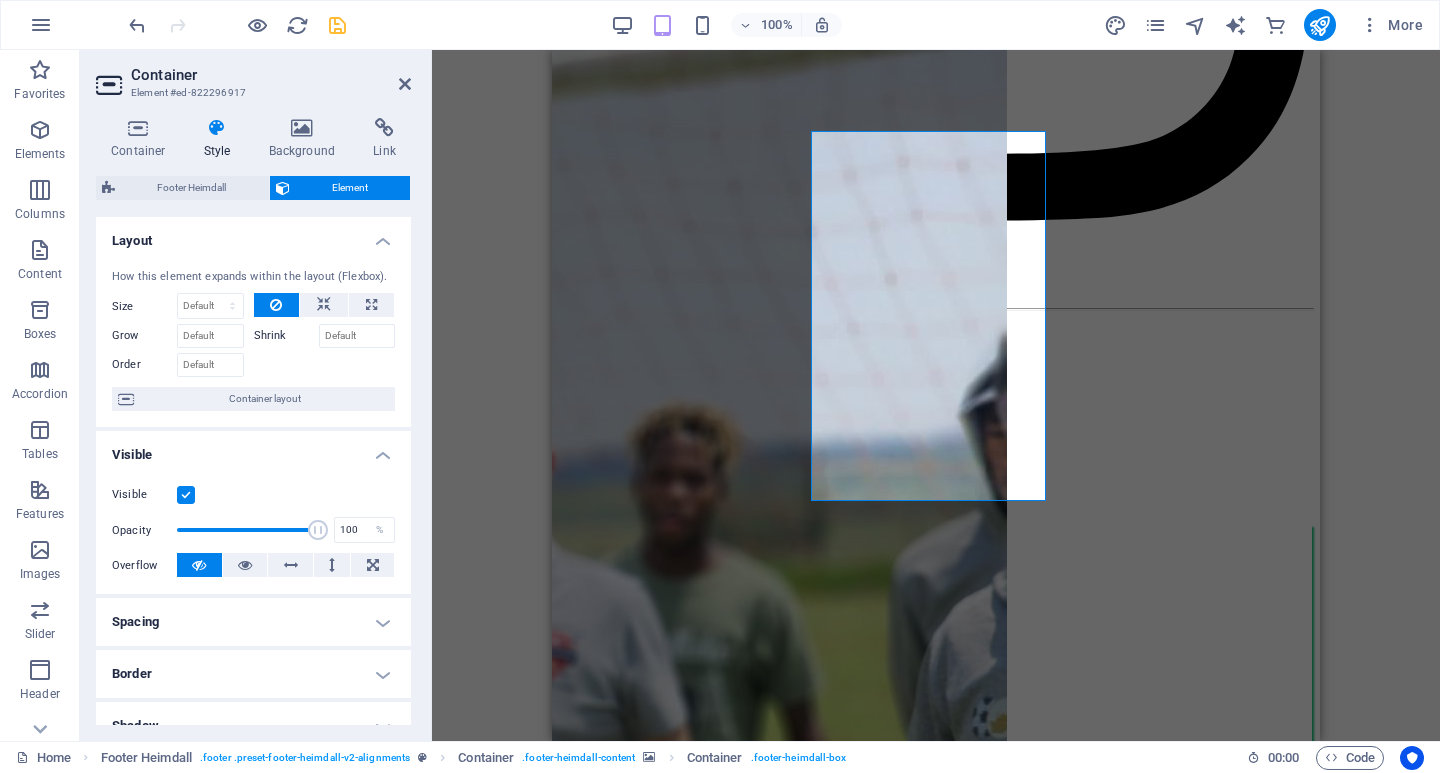 click at bounding box center [186, 495] 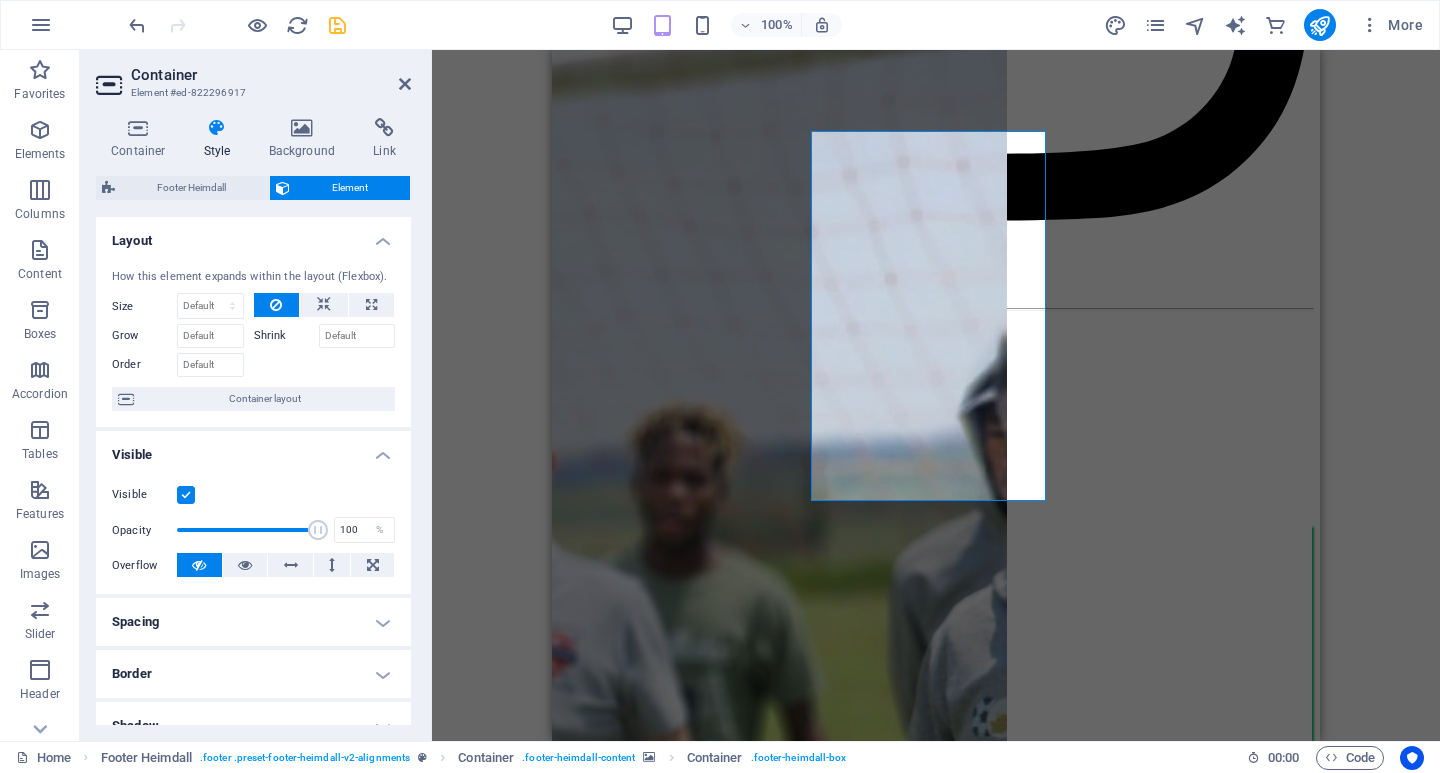 click on "Visible" at bounding box center (0, 0) 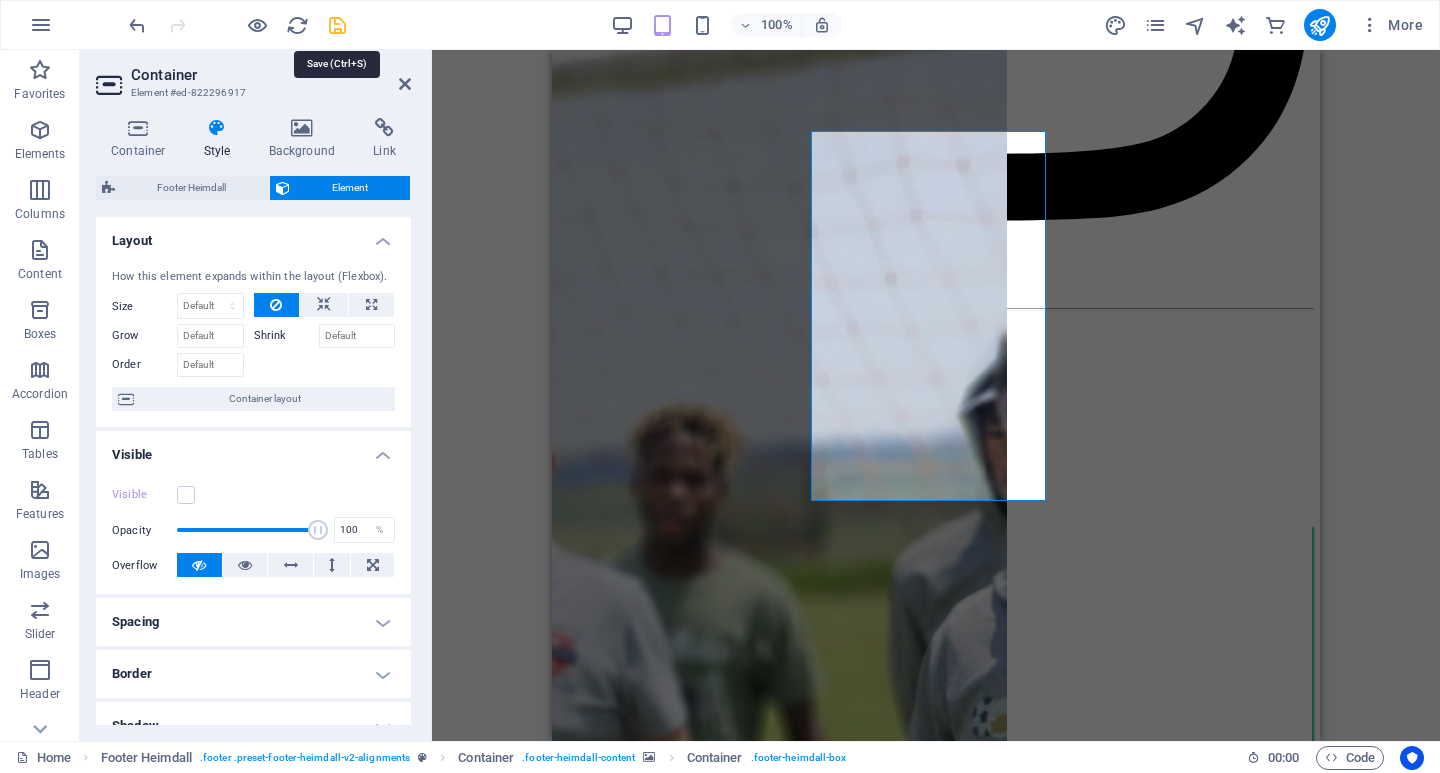 click at bounding box center [337, 25] 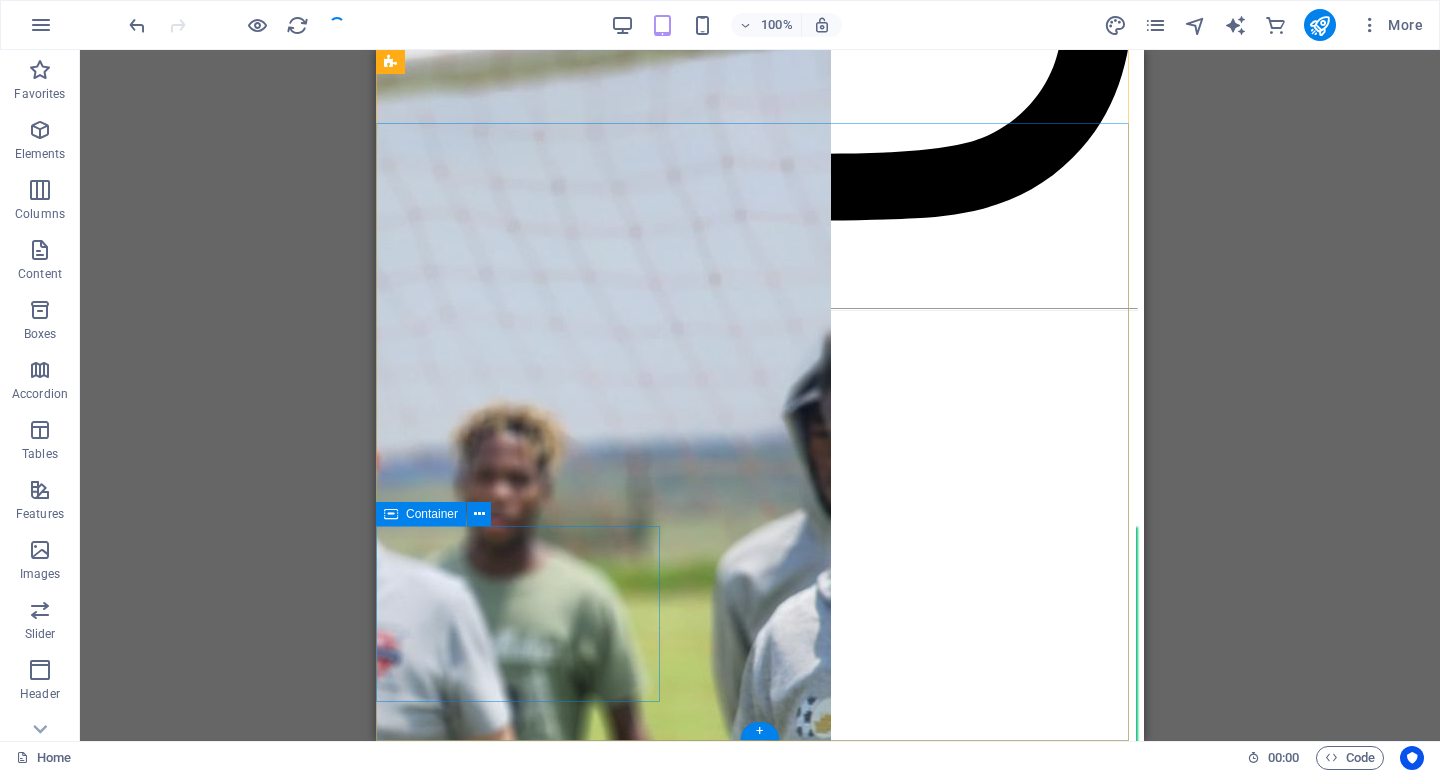 click on "subscribe and get updates from our platform Unreadable? Load new SUBSCRIBE" at bounding box center (760, 37126) 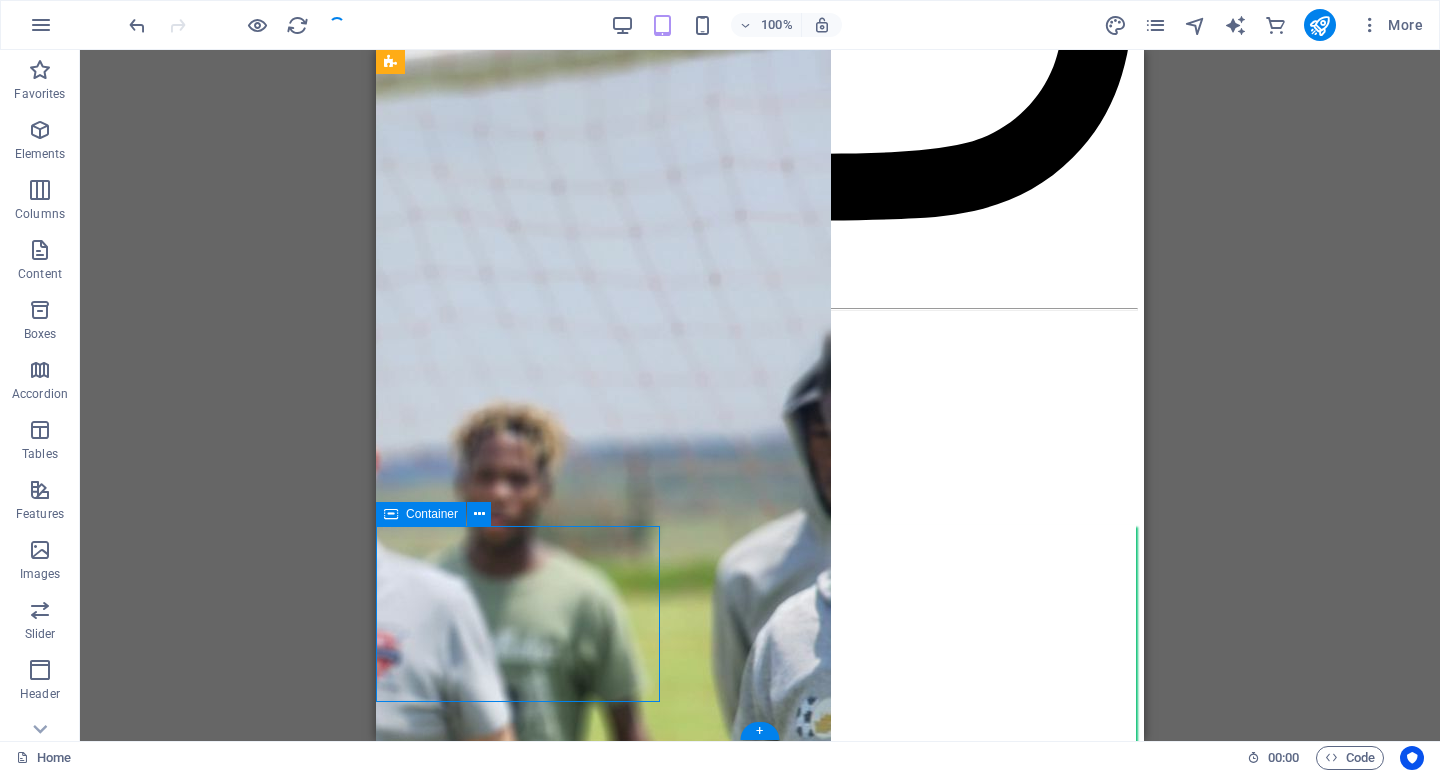 click on "subscribe and get updates from our platform Unreadable? Load new SUBSCRIBE" at bounding box center [760, 37126] 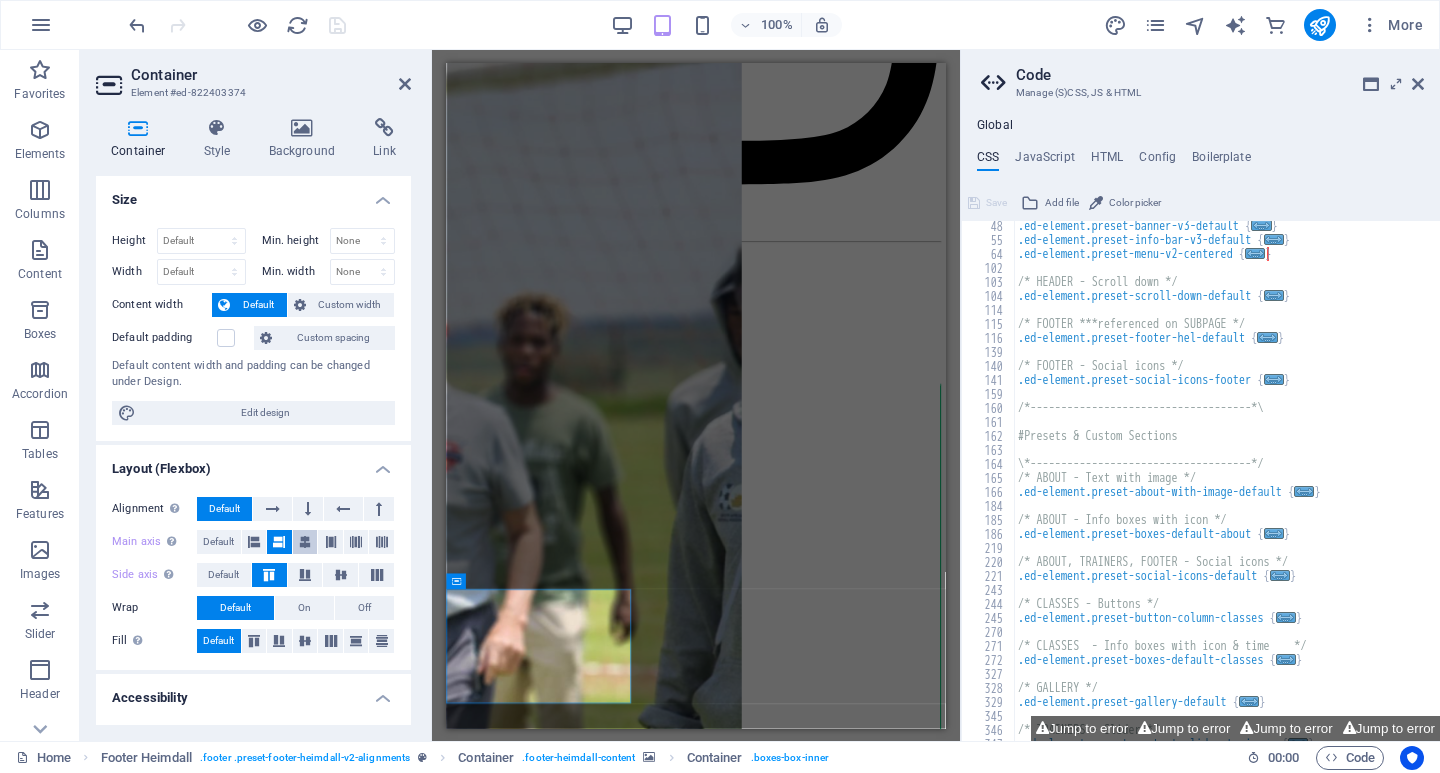 scroll, scrollTop: 13481, scrollLeft: 0, axis: vertical 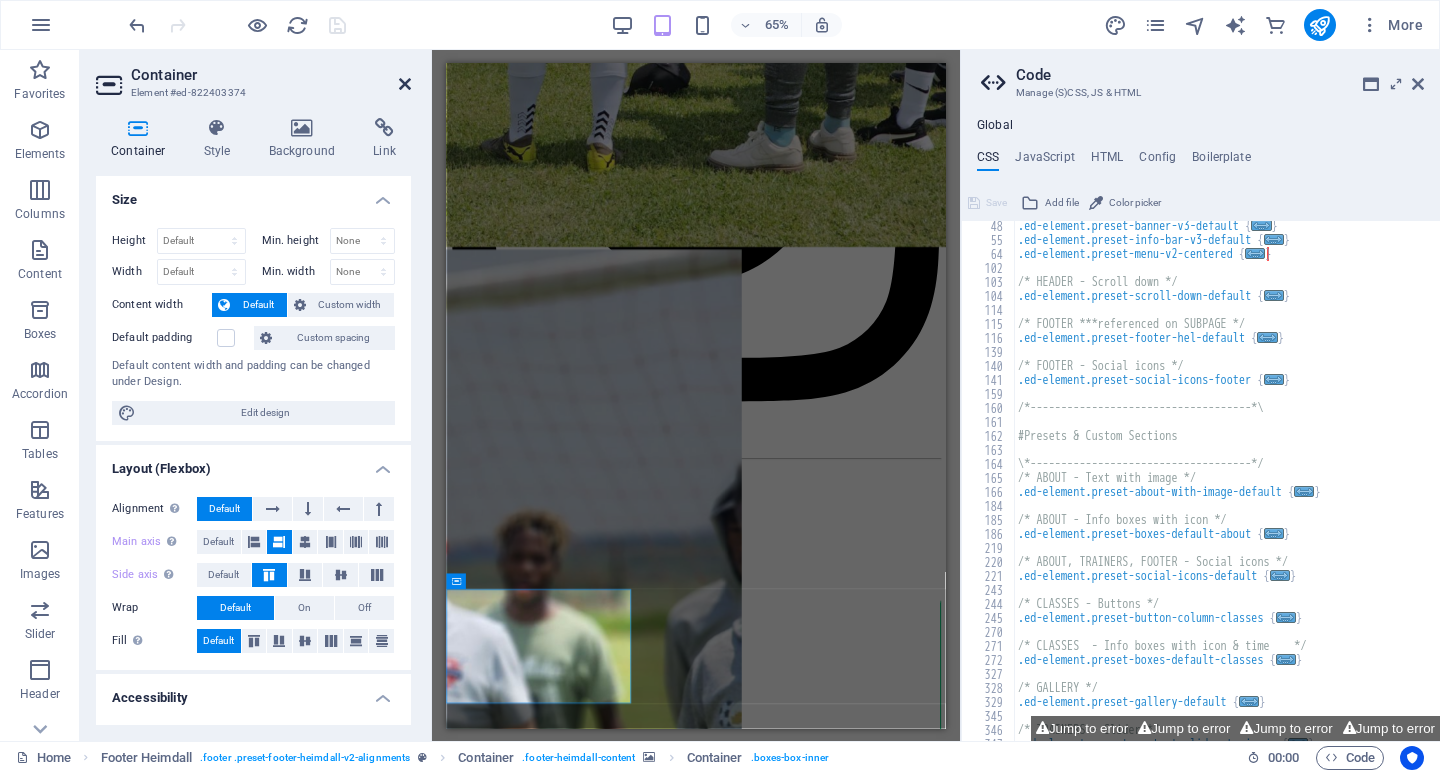 click at bounding box center [405, 84] 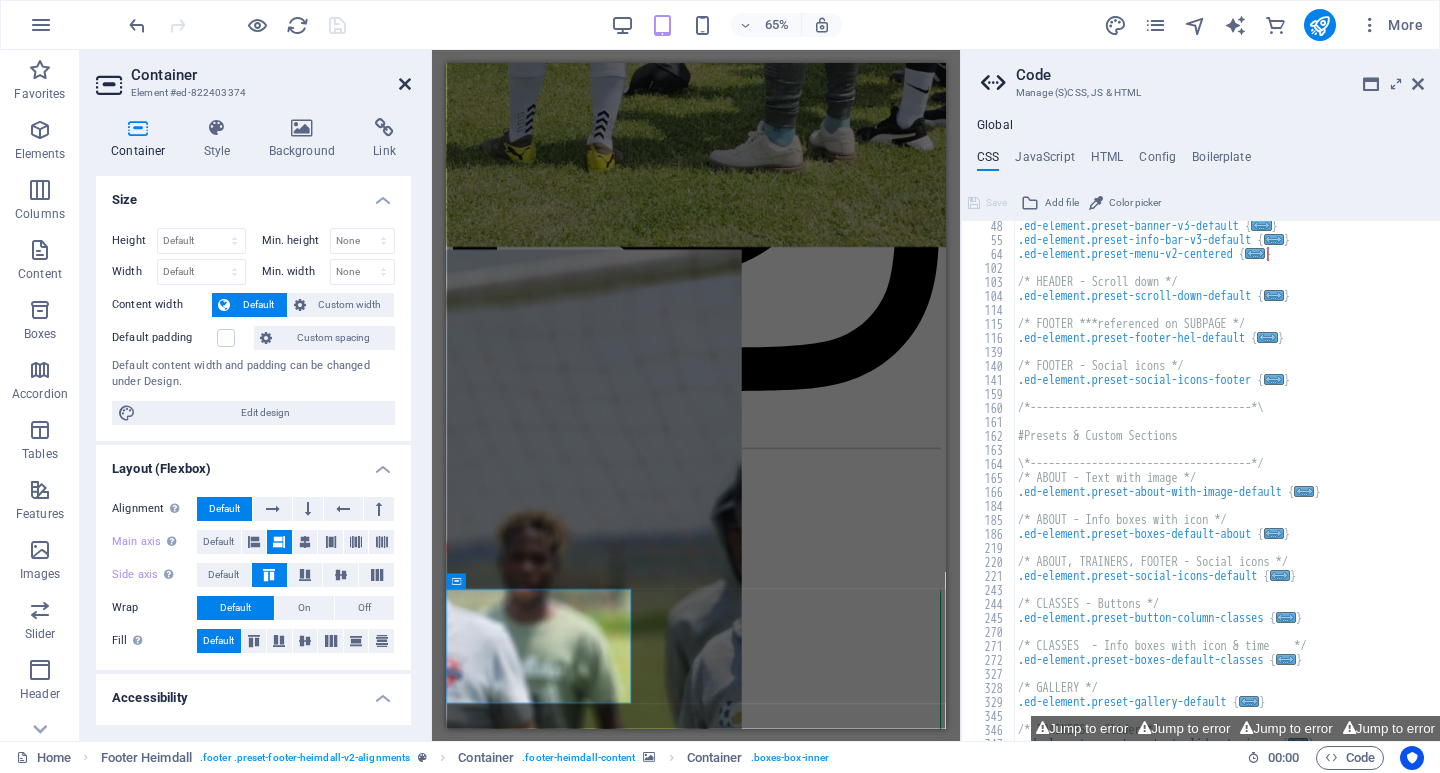 scroll, scrollTop: 13814, scrollLeft: 0, axis: vertical 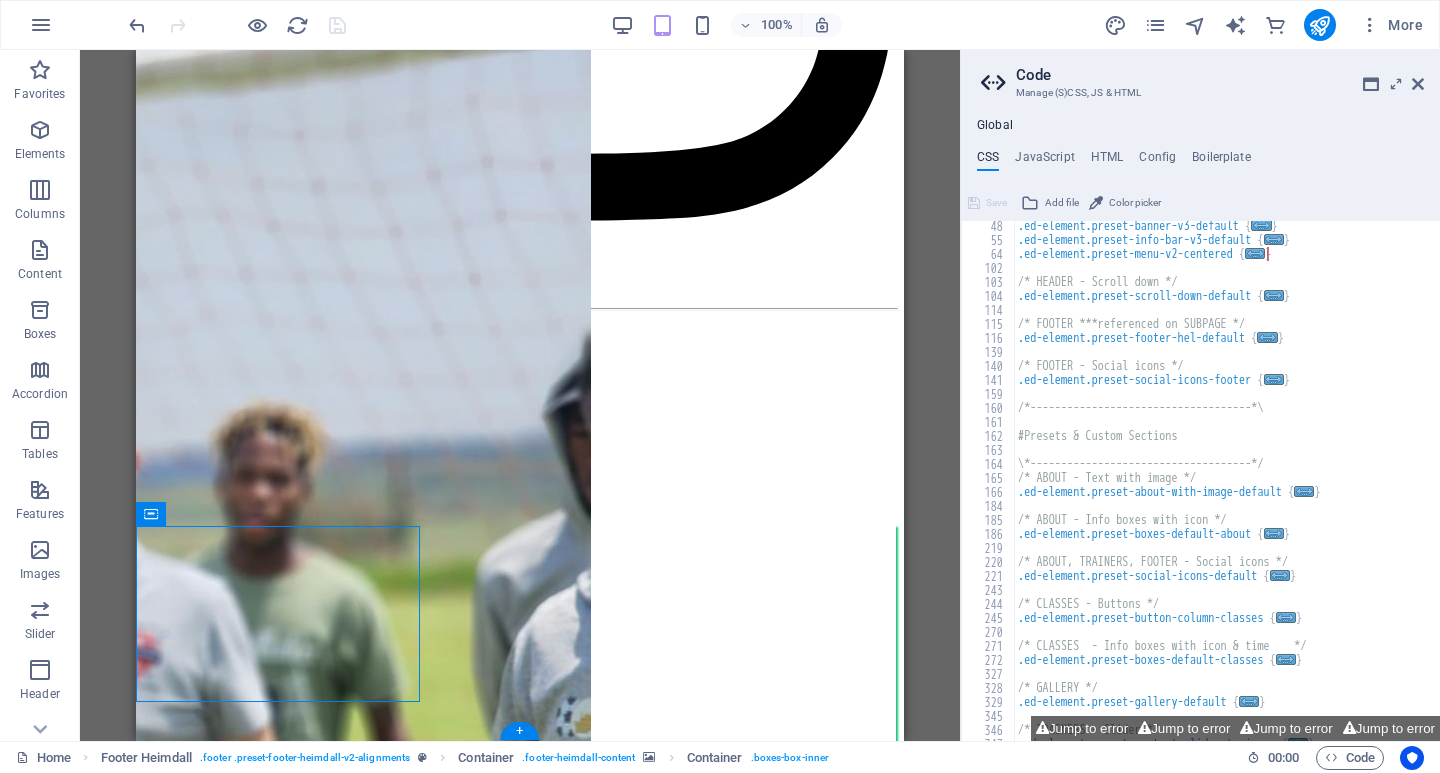 click at bounding box center [520, 32508] 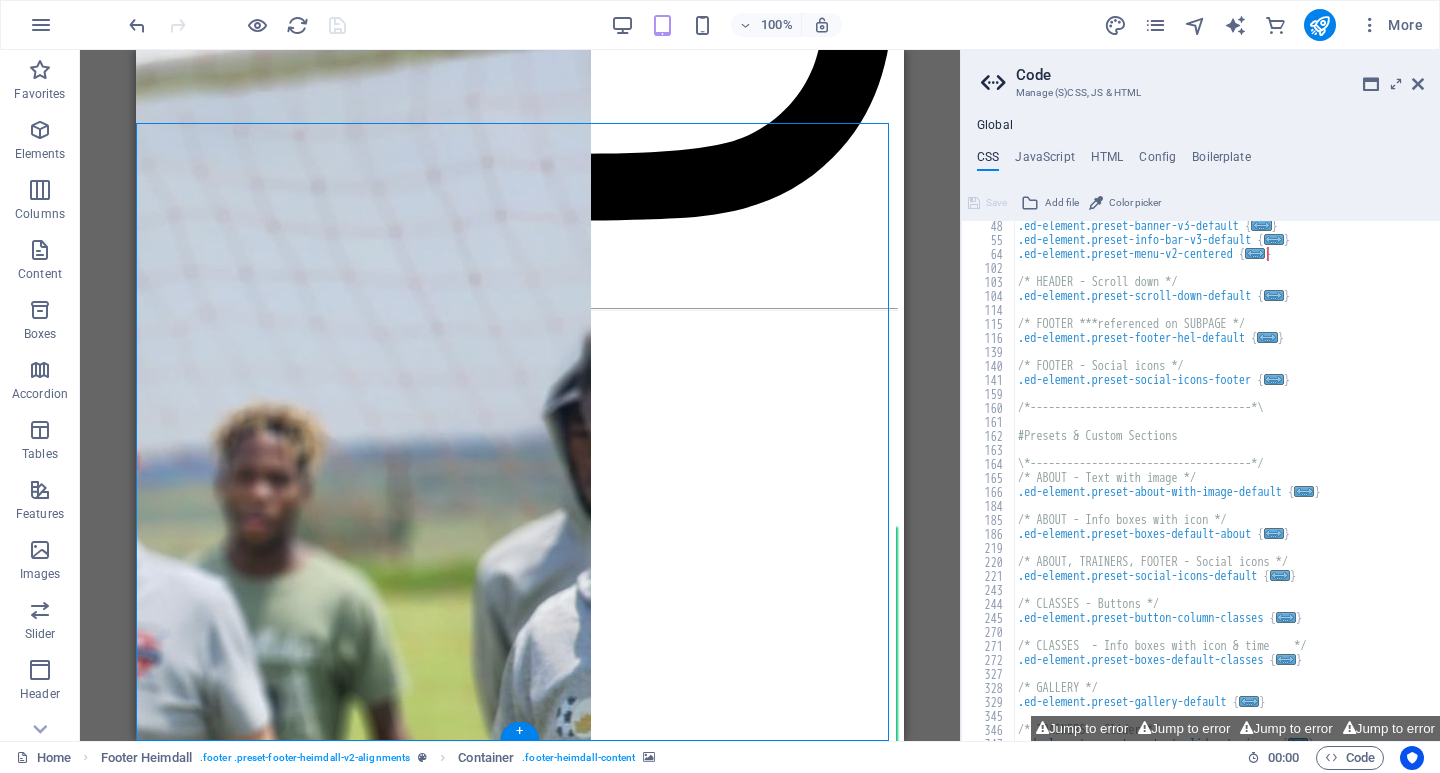 click at bounding box center (520, 32508) 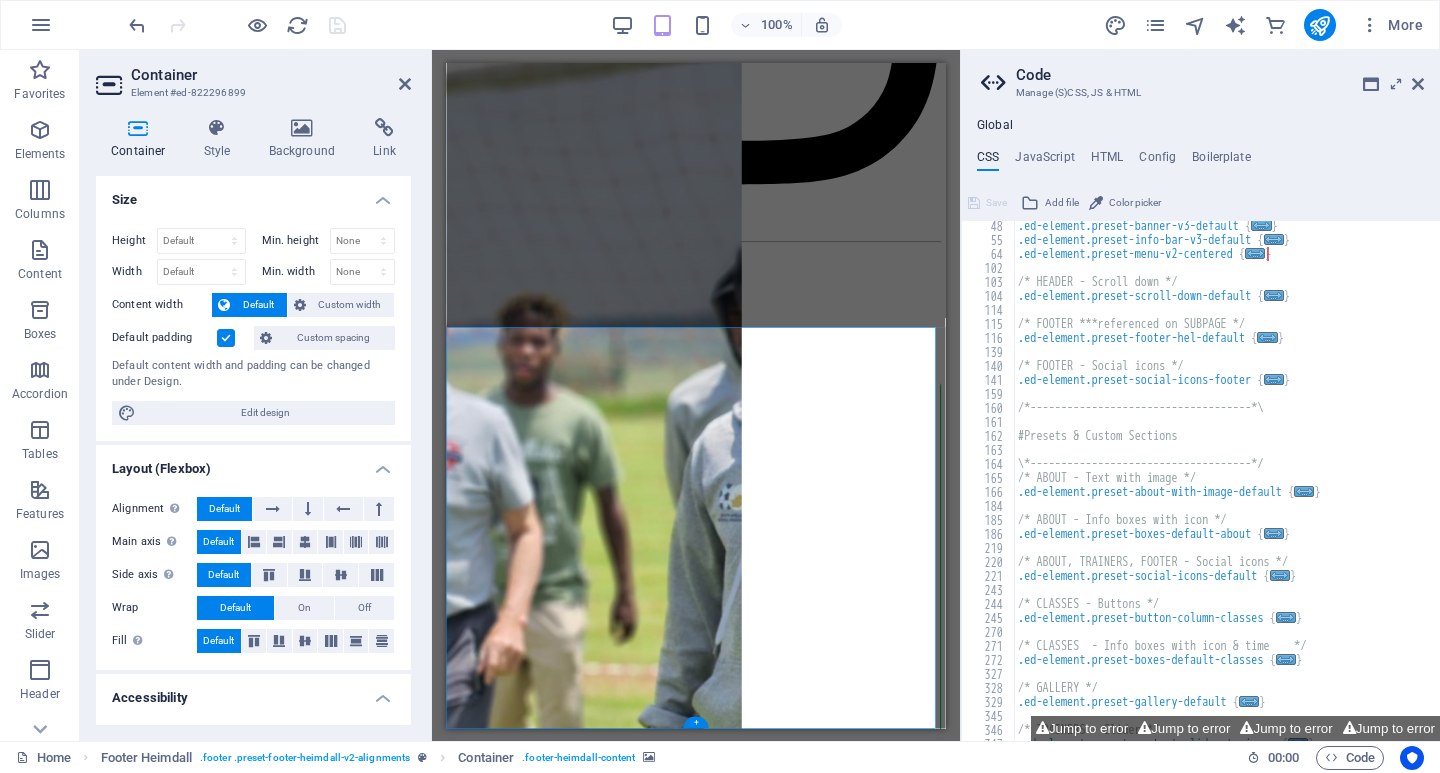 scroll, scrollTop: 13481, scrollLeft: 0, axis: vertical 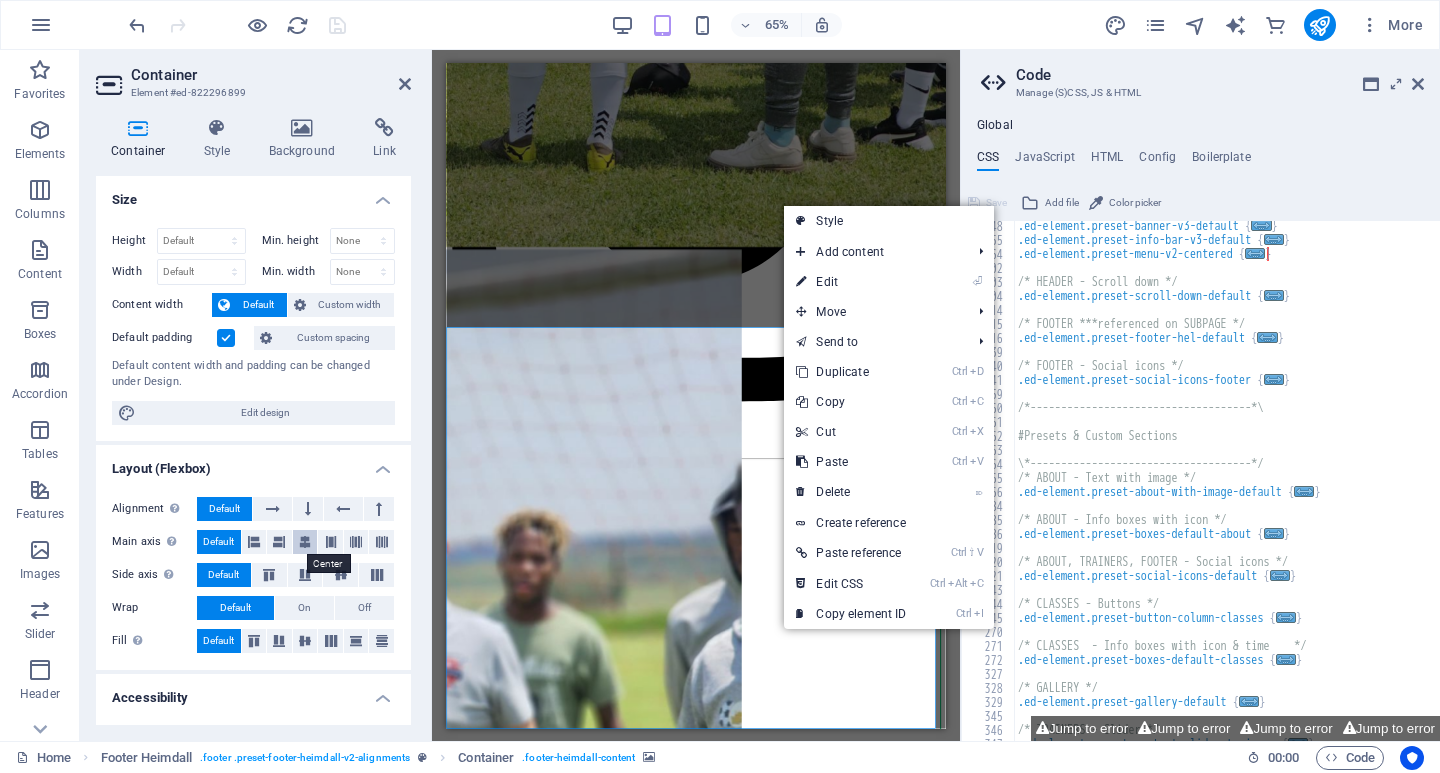 click at bounding box center [305, 542] 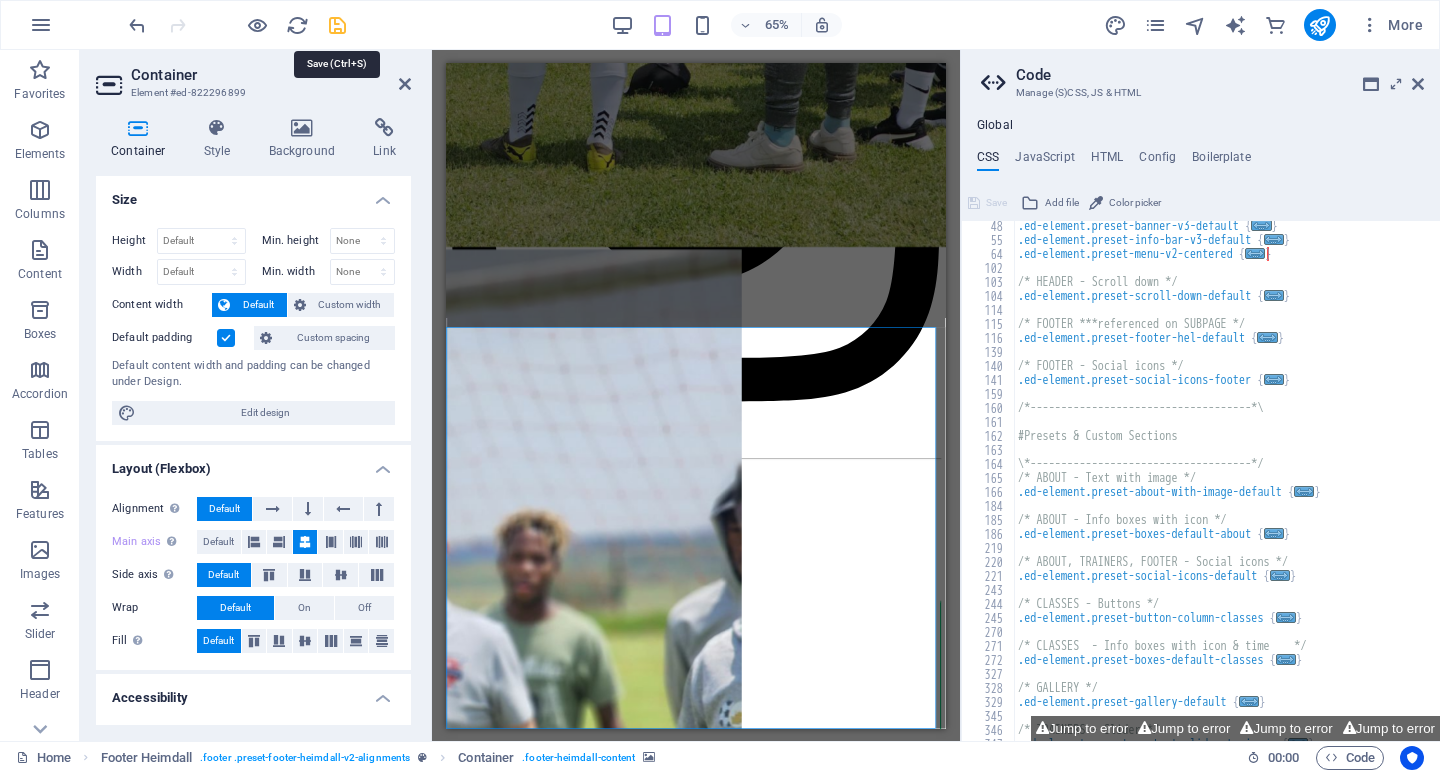 click at bounding box center [337, 25] 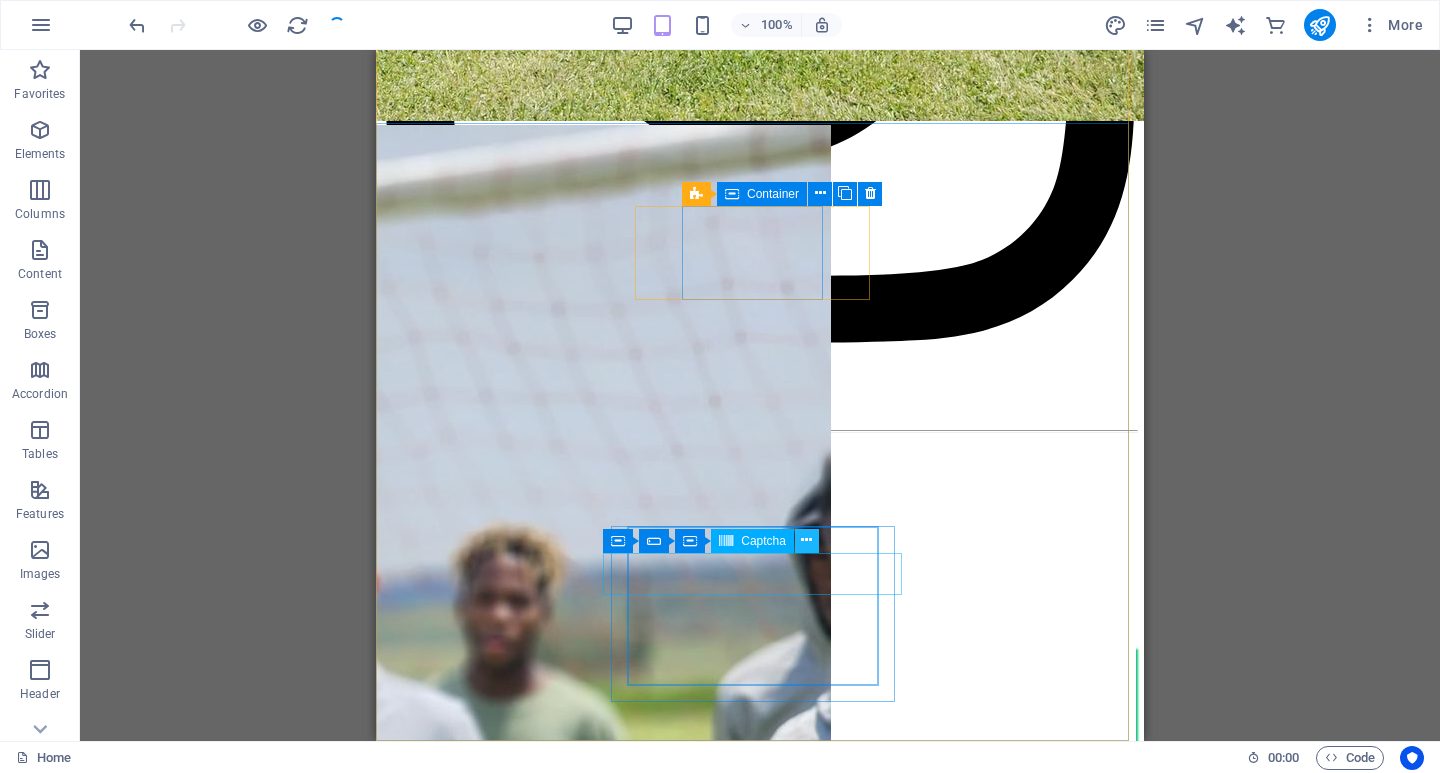 scroll, scrollTop: 13814, scrollLeft: 0, axis: vertical 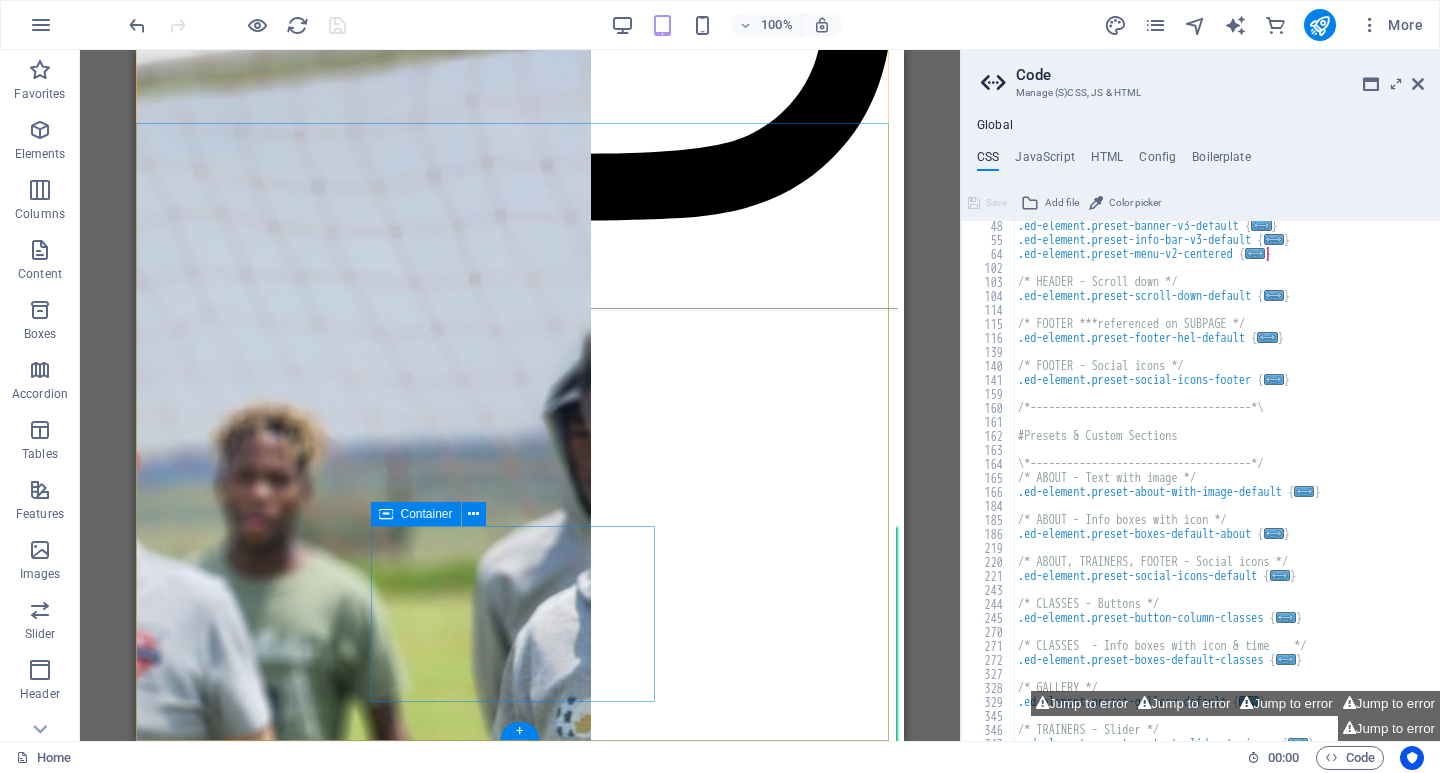 click on "subscribe and get updates from our platform Unreadable? Load new SUBSCRIBE" at bounding box center [520, 37126] 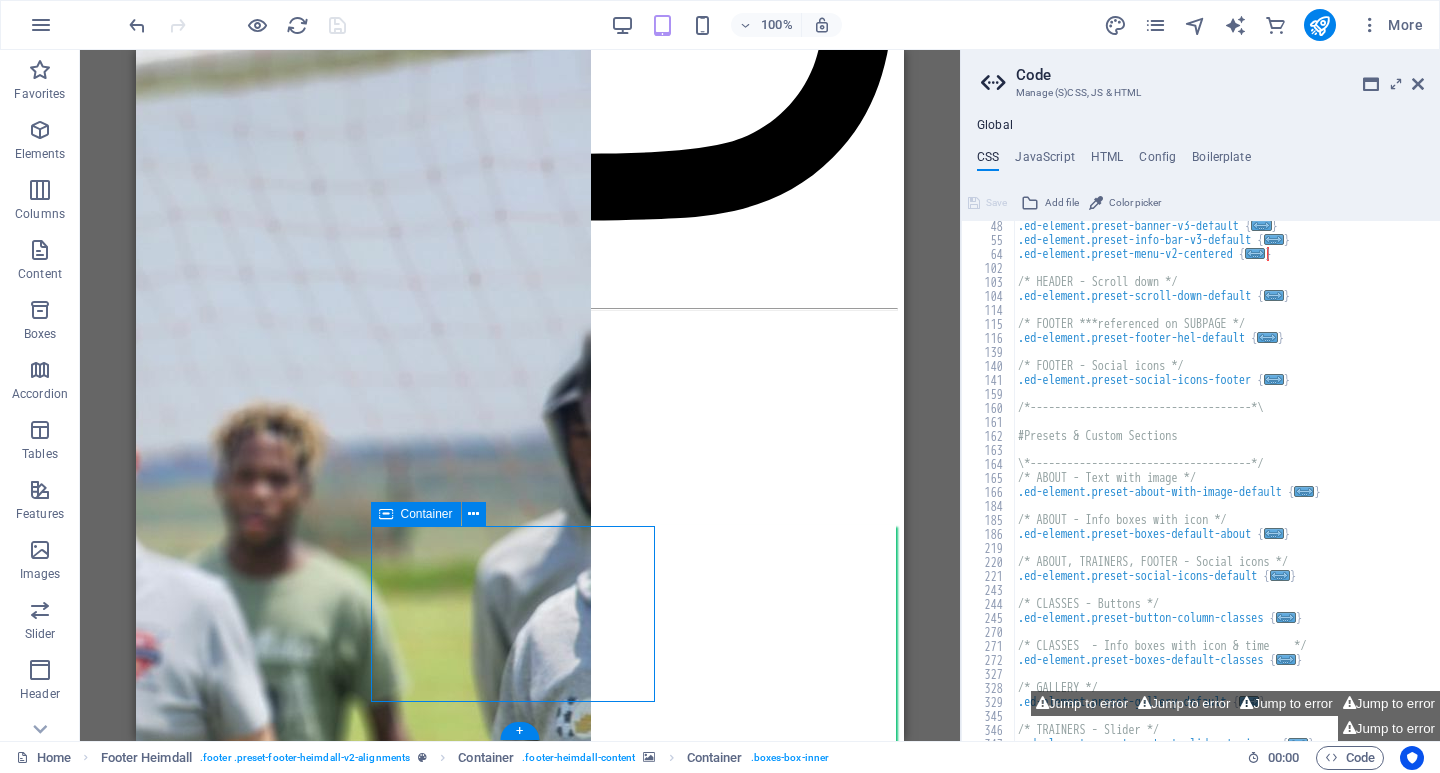 click on "subscribe and get updates from our platform Unreadable? Load new SUBSCRIBE" at bounding box center (520, 37126) 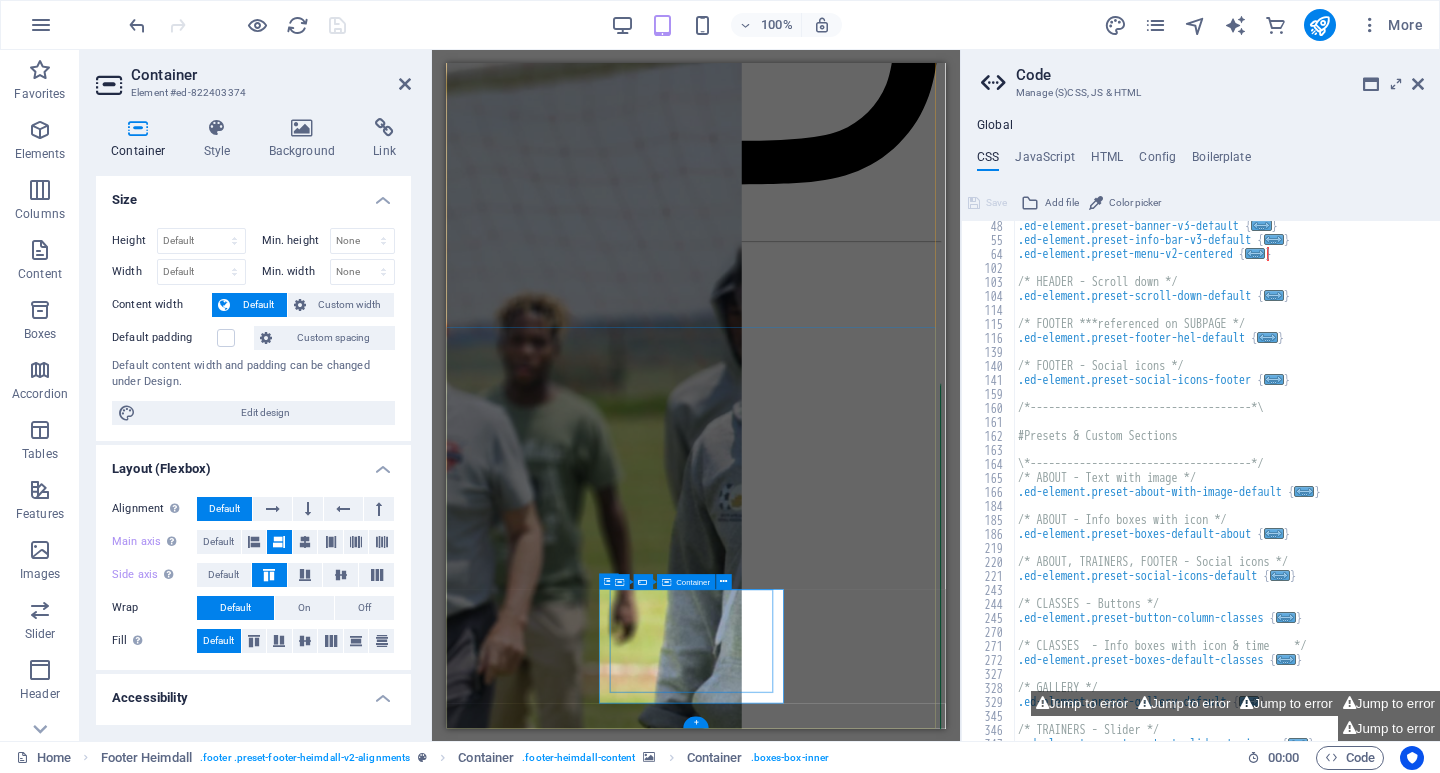 scroll, scrollTop: 13481, scrollLeft: 0, axis: vertical 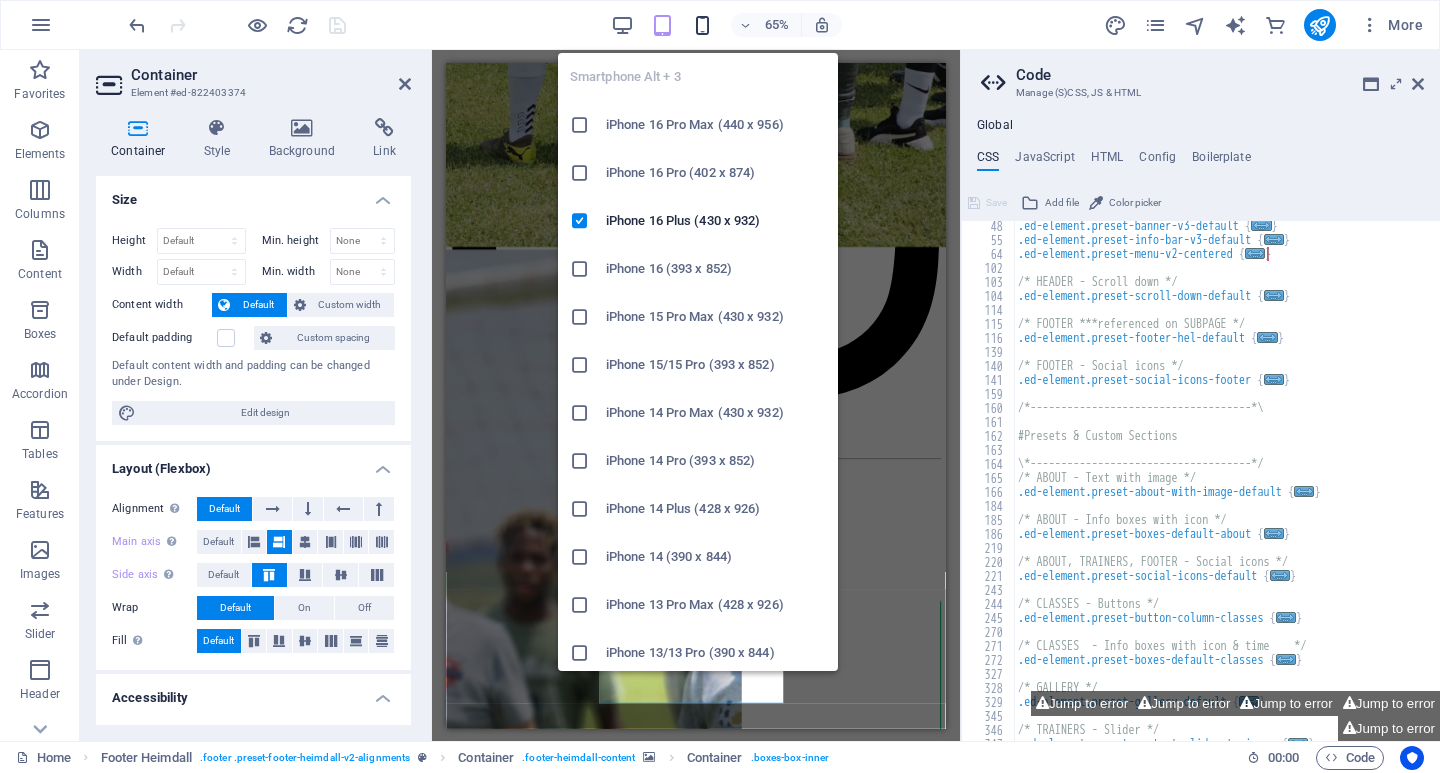 click at bounding box center [702, 25] 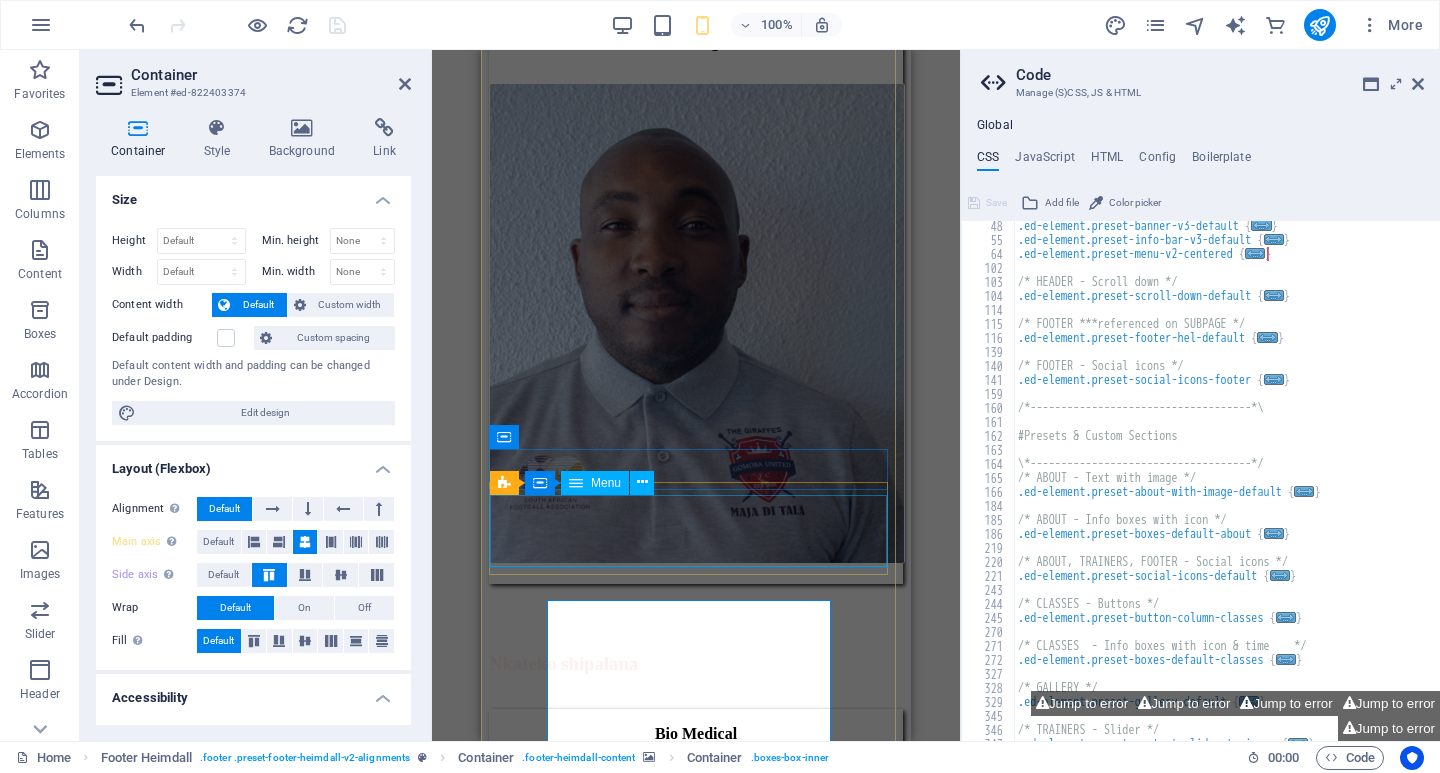 scroll, scrollTop: 21185, scrollLeft: 0, axis: vertical 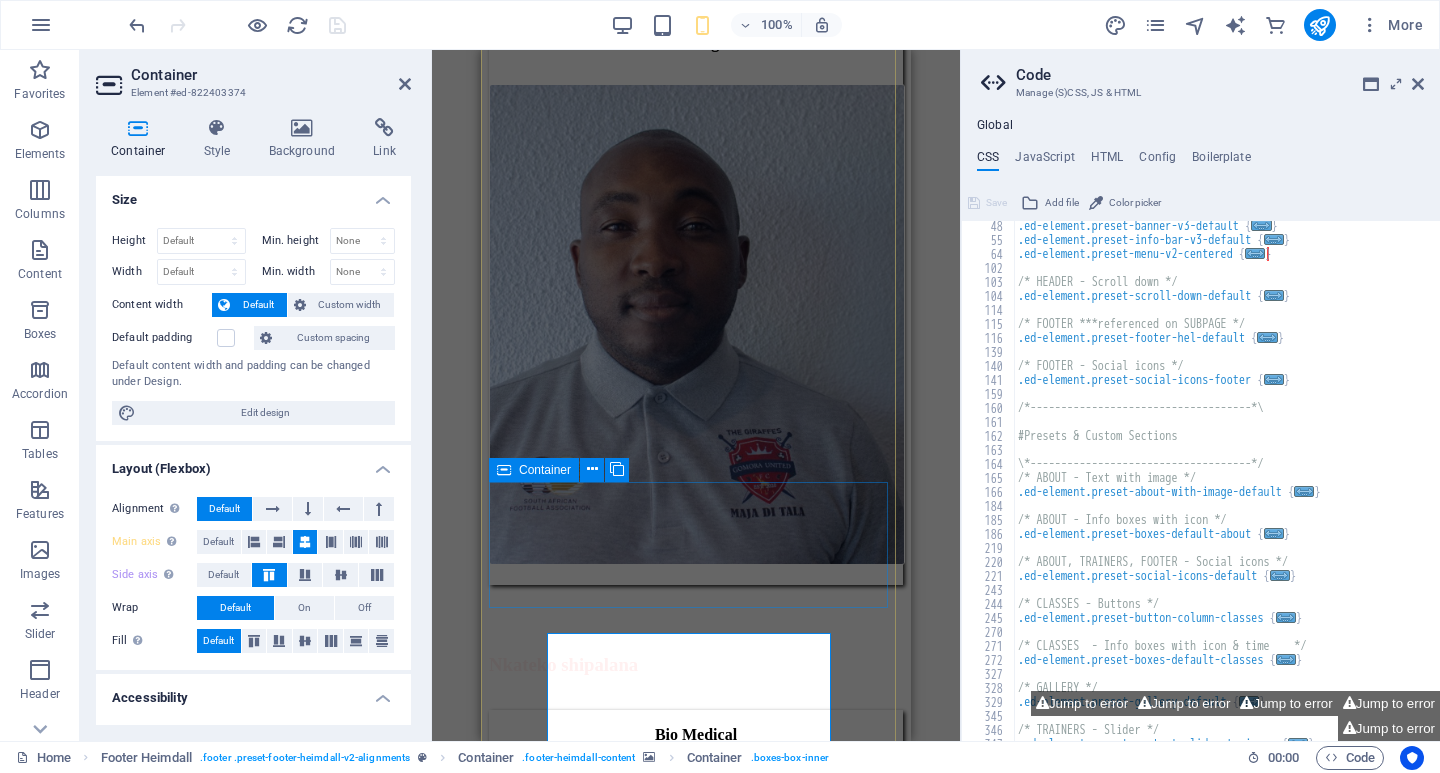 click on "Connect Socials Enquiries Contact" at bounding box center (696, 19171) 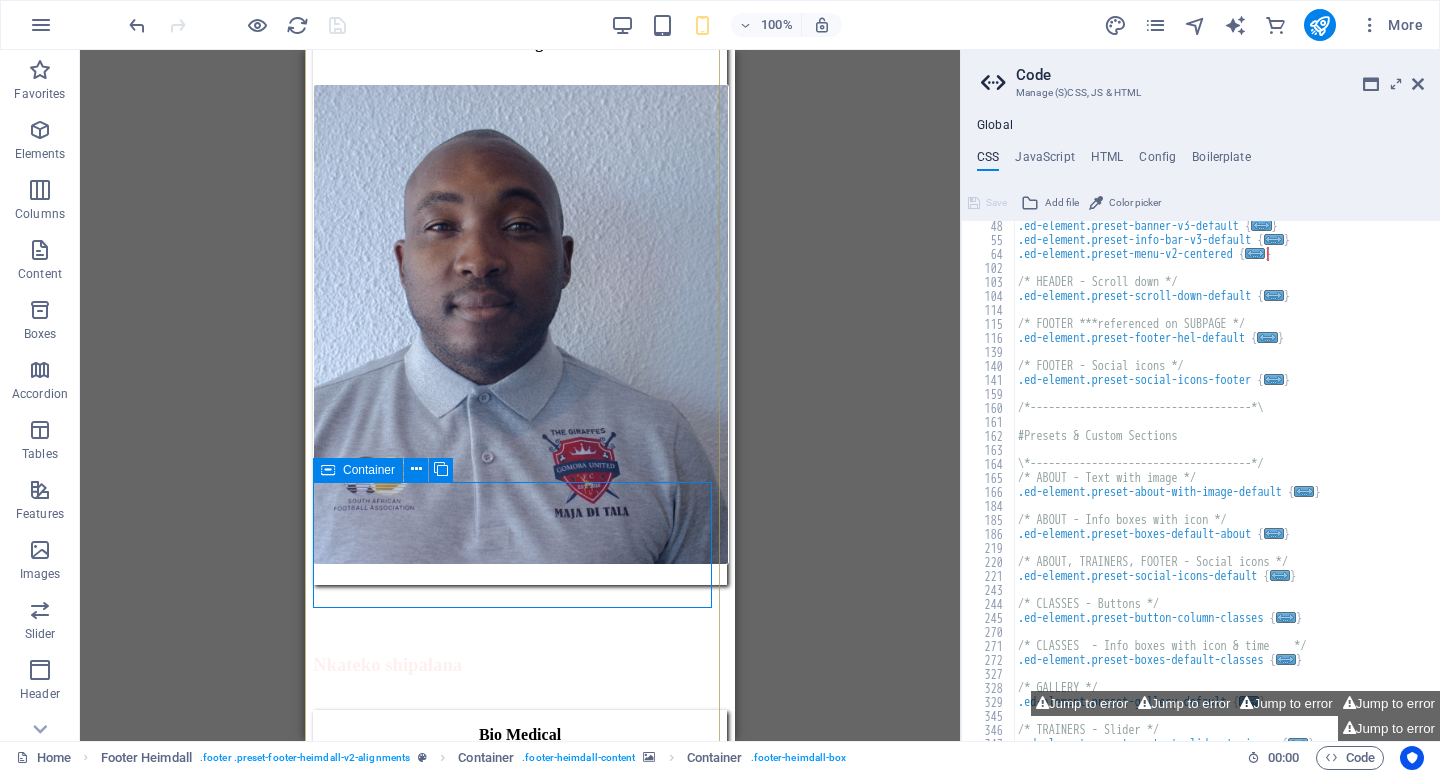 drag, startPoint x: 631, startPoint y: 502, endPoint x: 658, endPoint y: 499, distance: 27.166155 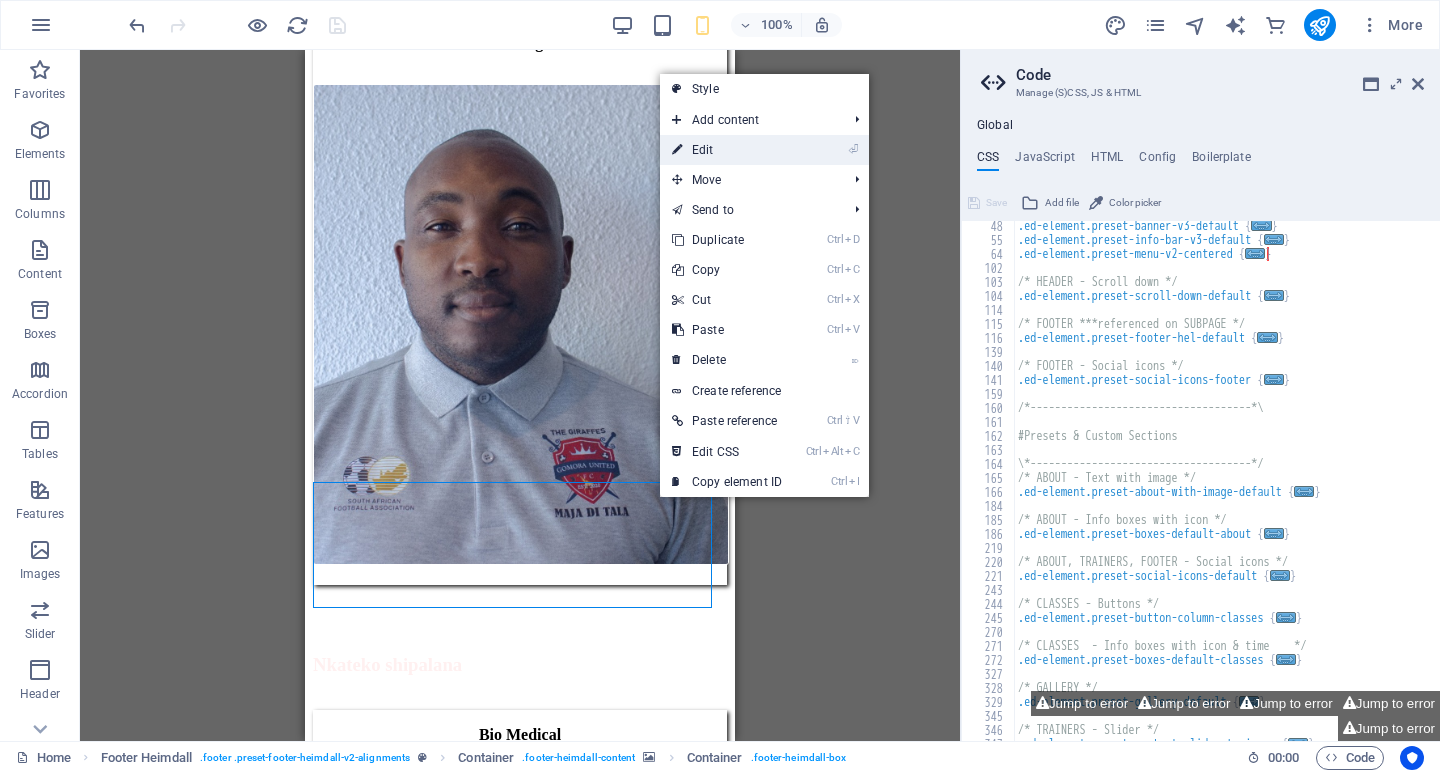 click on "⏎  Edit" at bounding box center [727, 150] 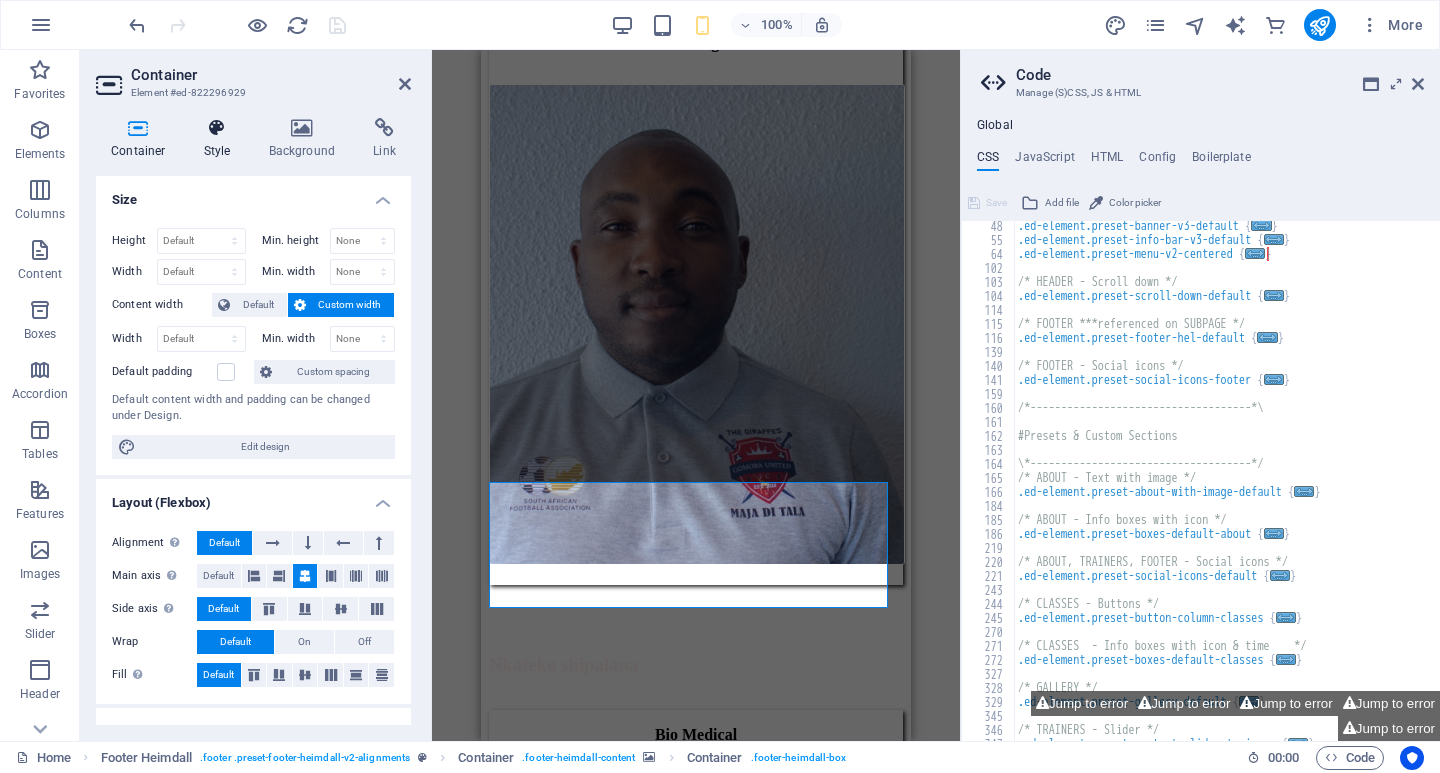 click at bounding box center [217, 128] 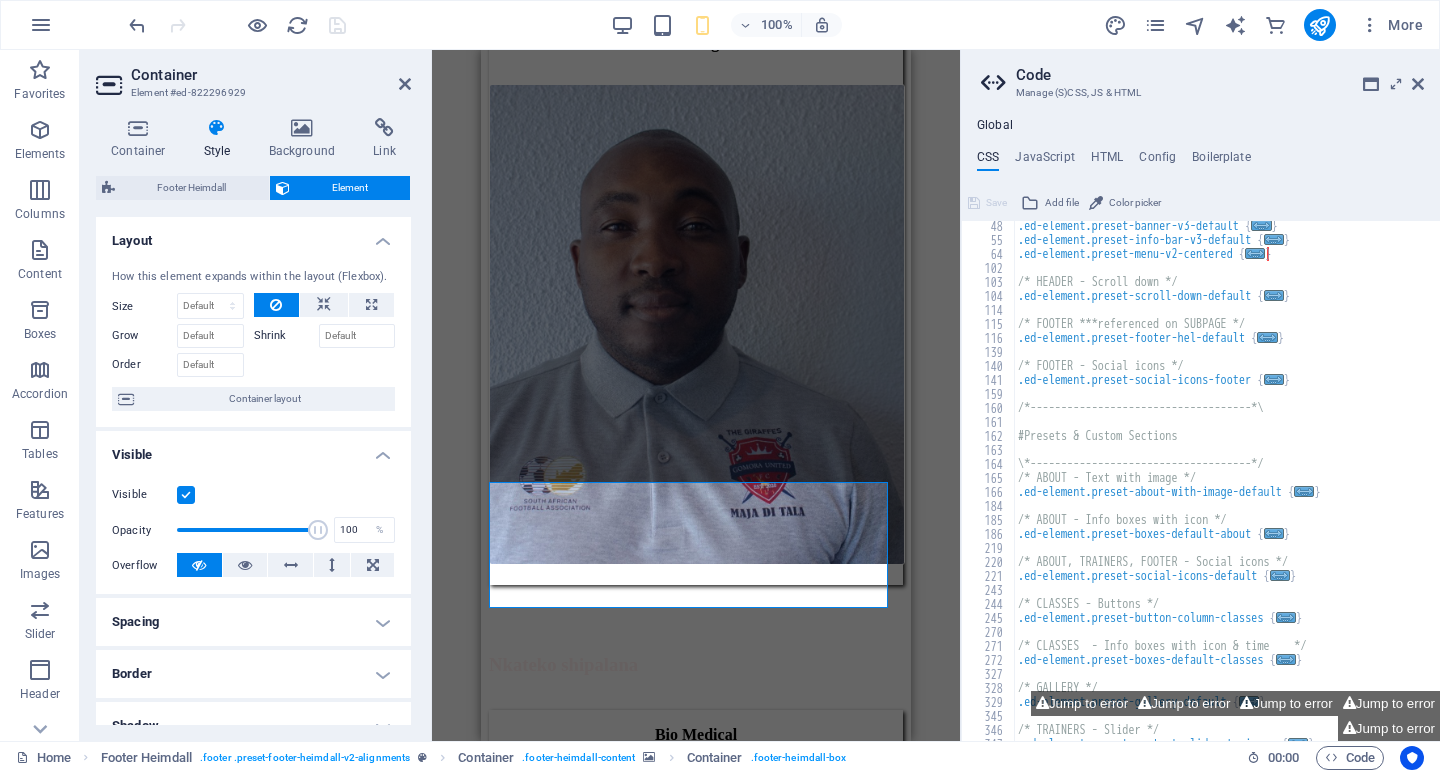 click at bounding box center (186, 495) 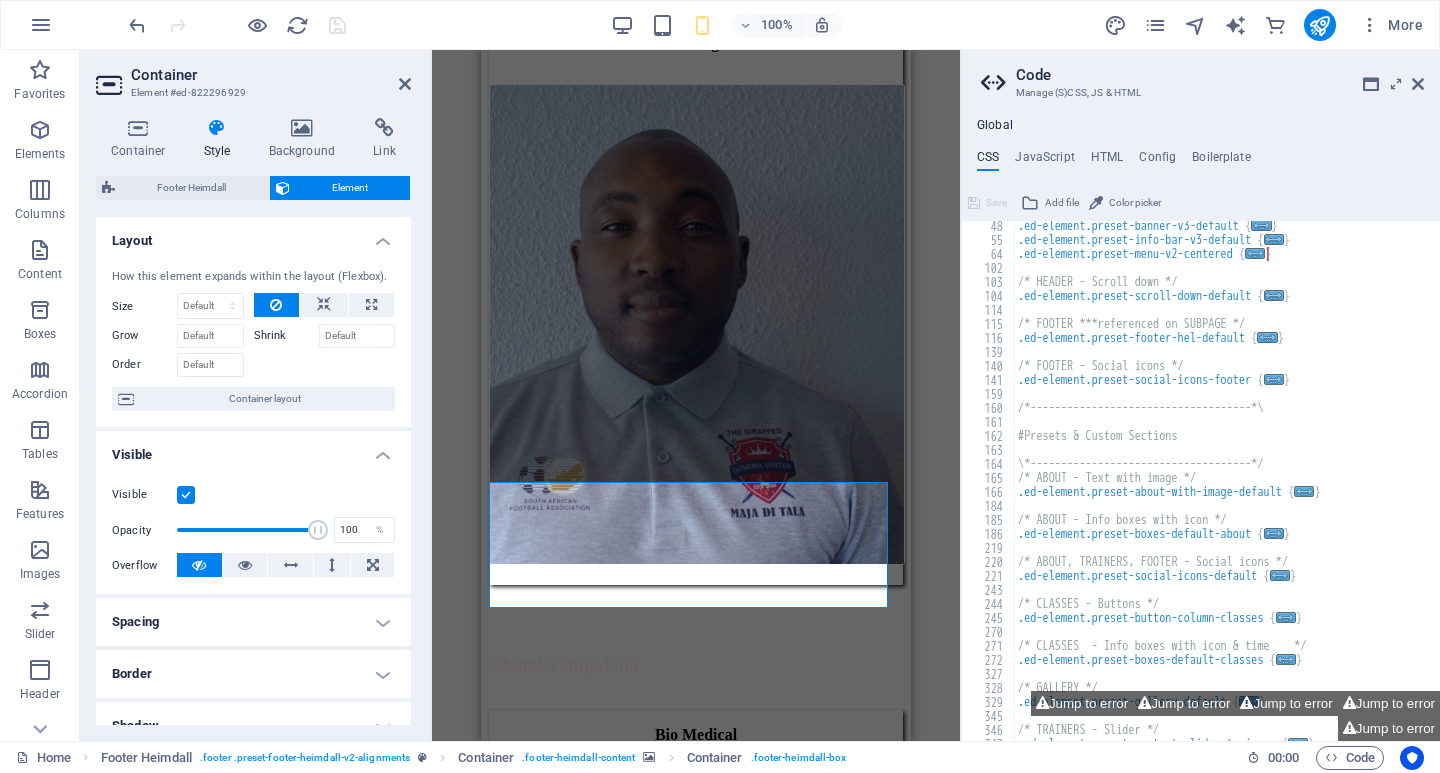 click on "Visible" at bounding box center [0, 0] 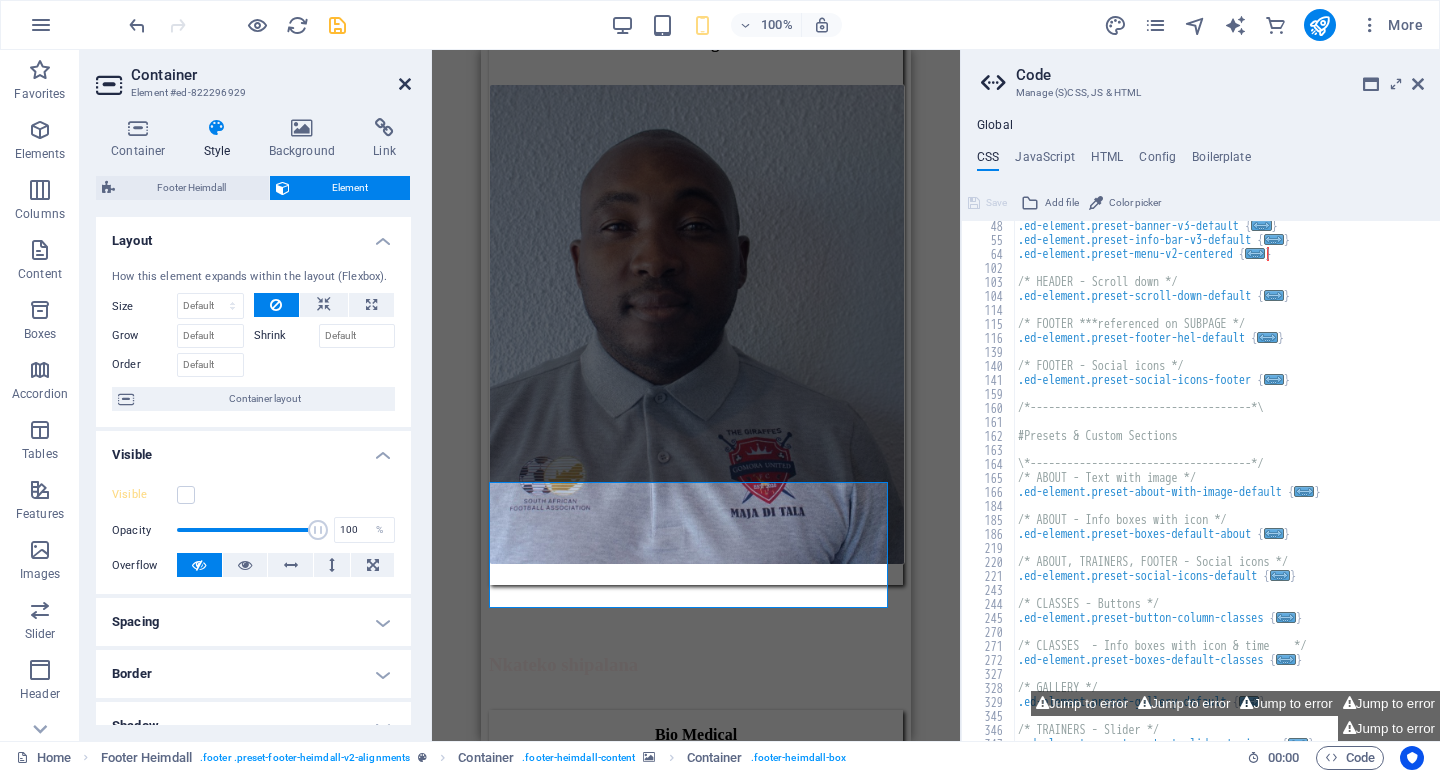 drag, startPoint x: 404, startPoint y: 84, endPoint x: 100, endPoint y: 35, distance: 307.9237 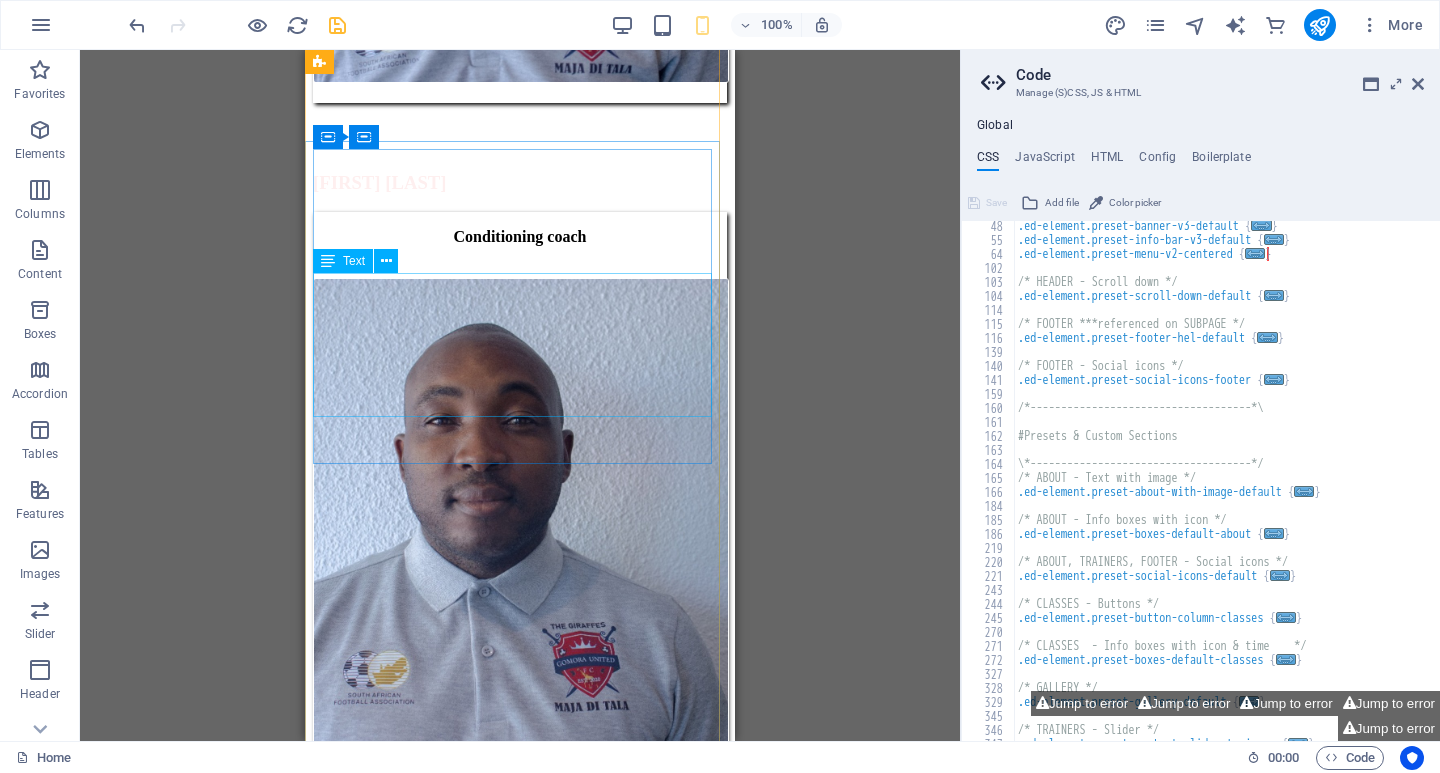 scroll, scrollTop: 21285, scrollLeft: 0, axis: vertical 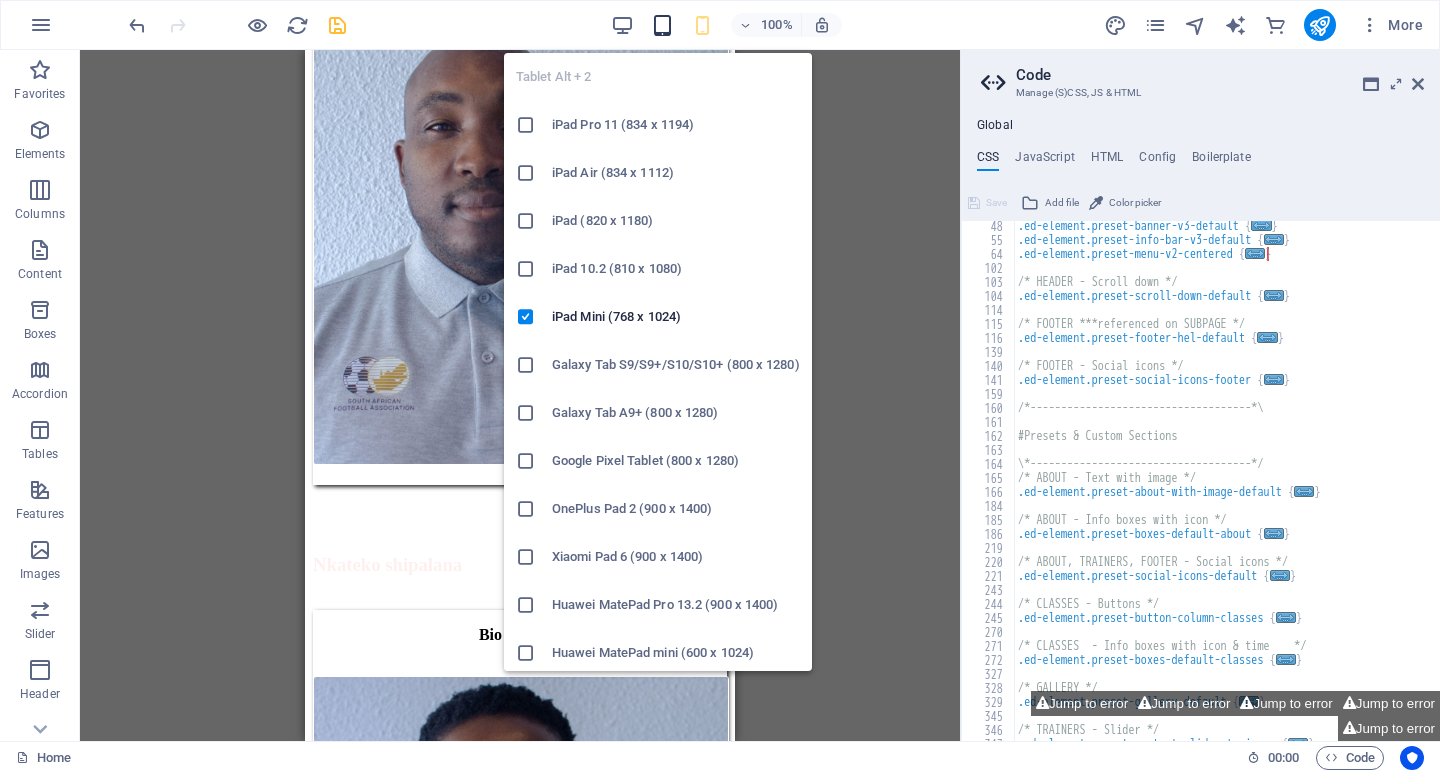 click at bounding box center (662, 25) 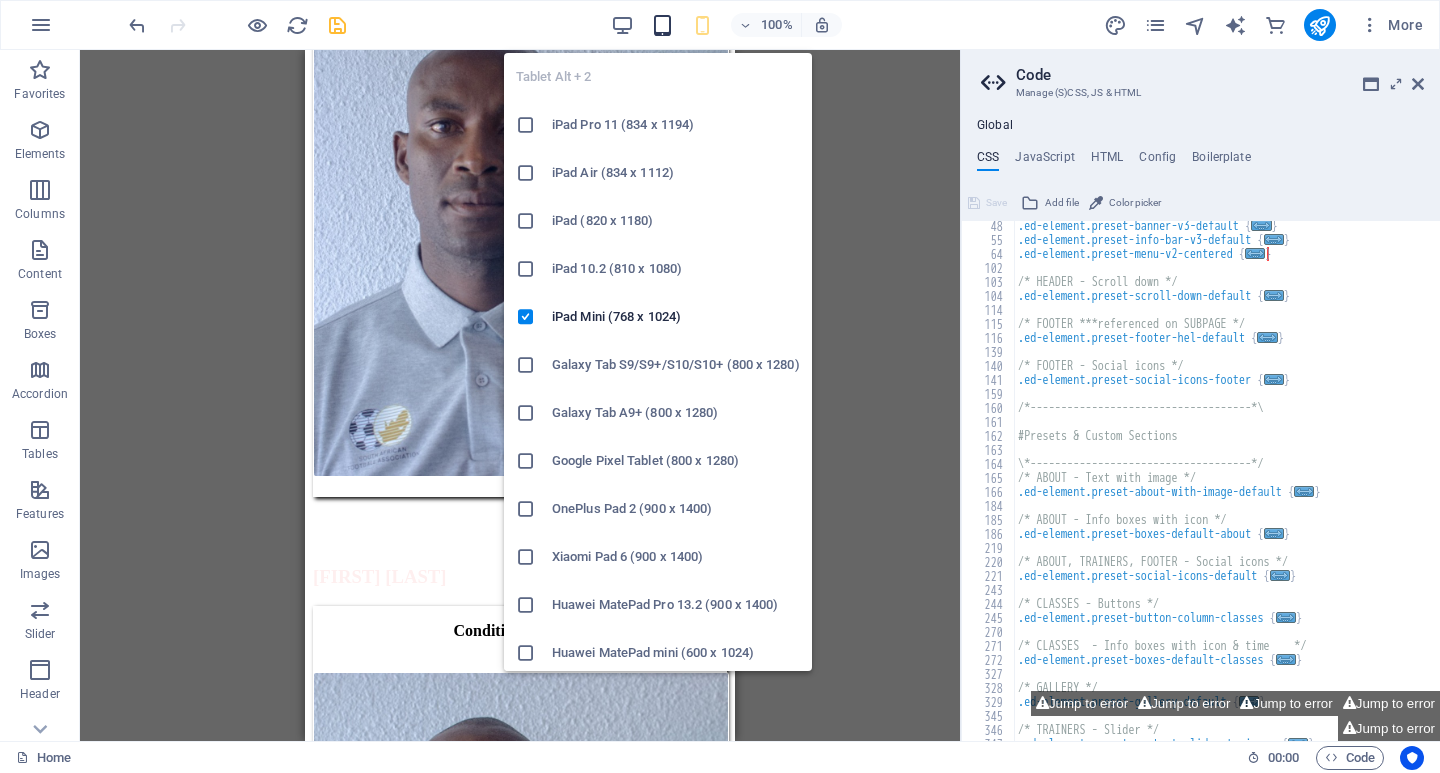scroll, scrollTop: 13774, scrollLeft: 0, axis: vertical 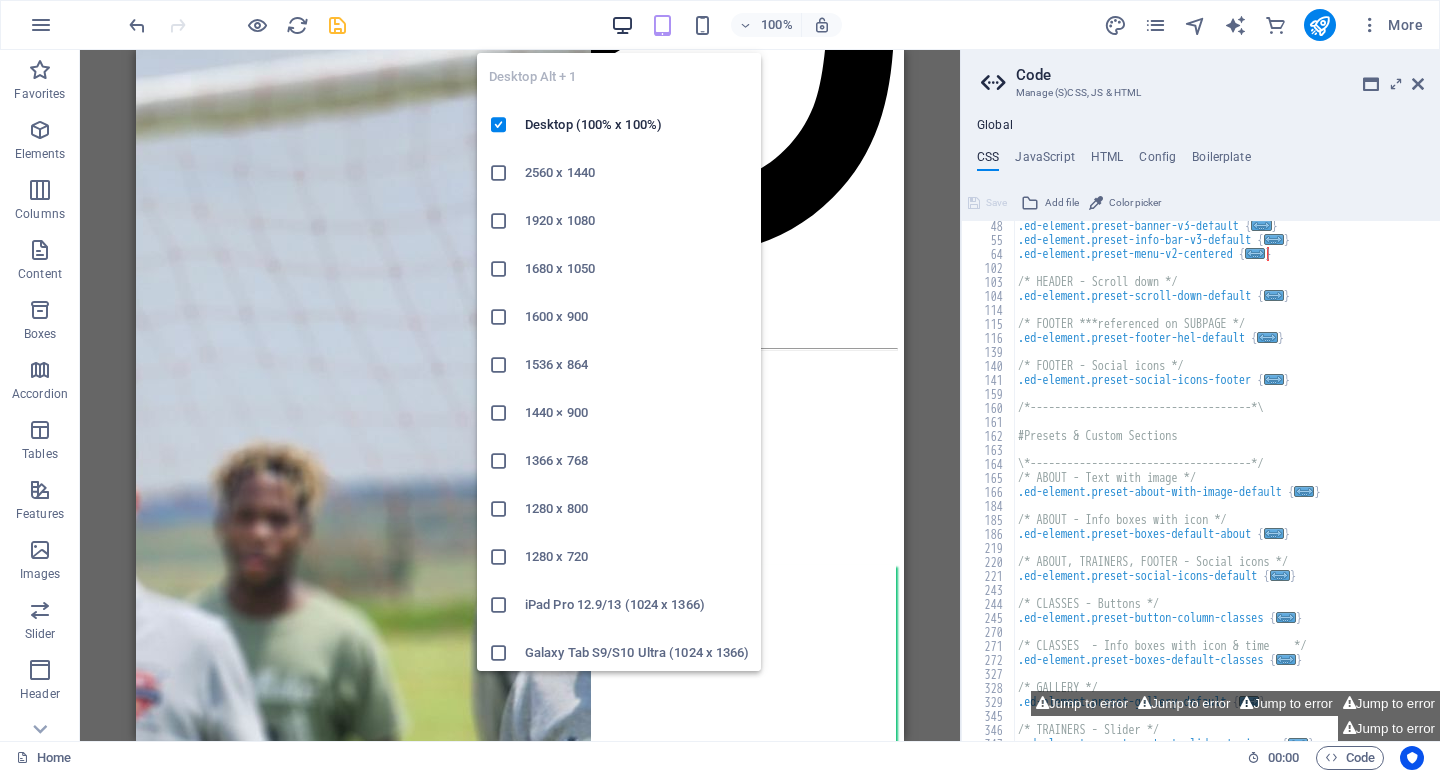 click at bounding box center (622, 25) 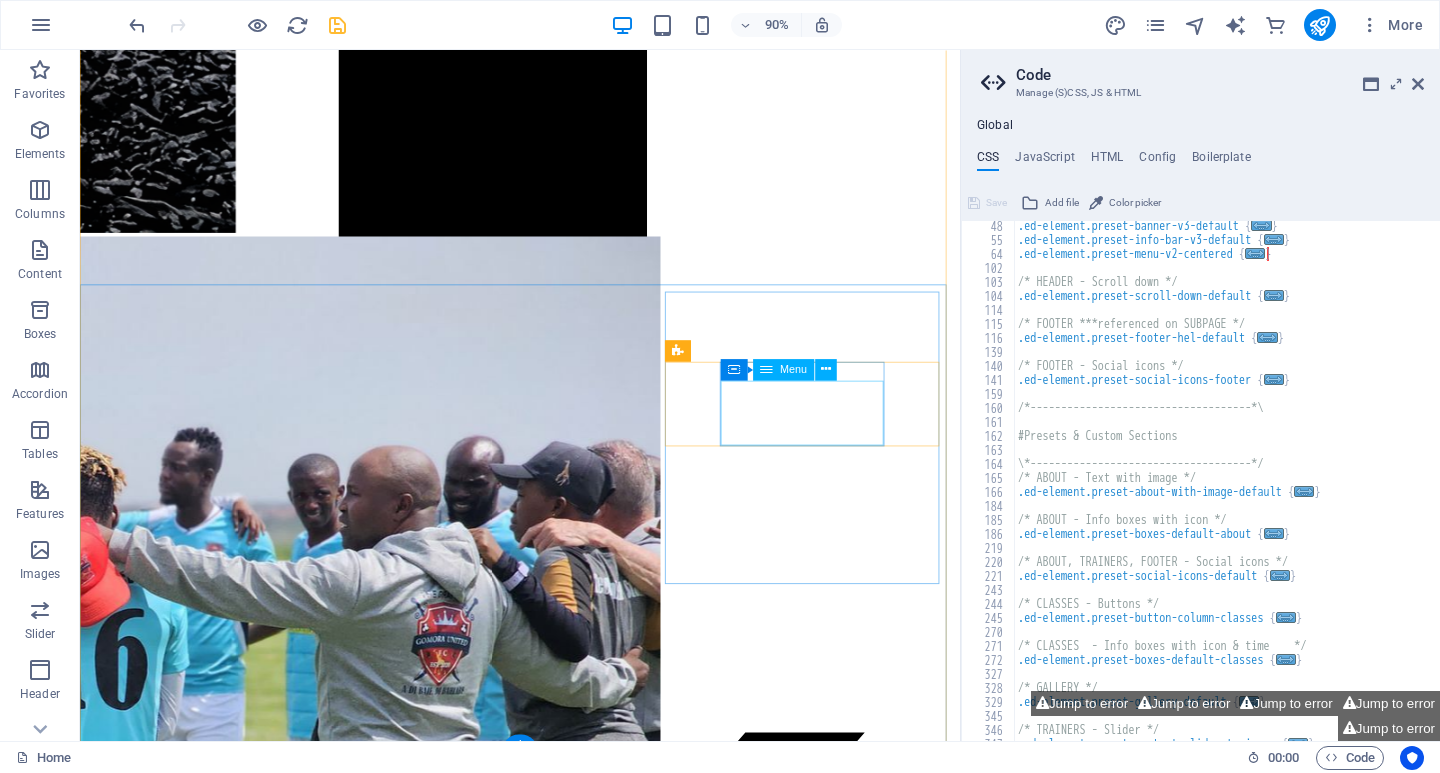 scroll, scrollTop: 13945, scrollLeft: 0, axis: vertical 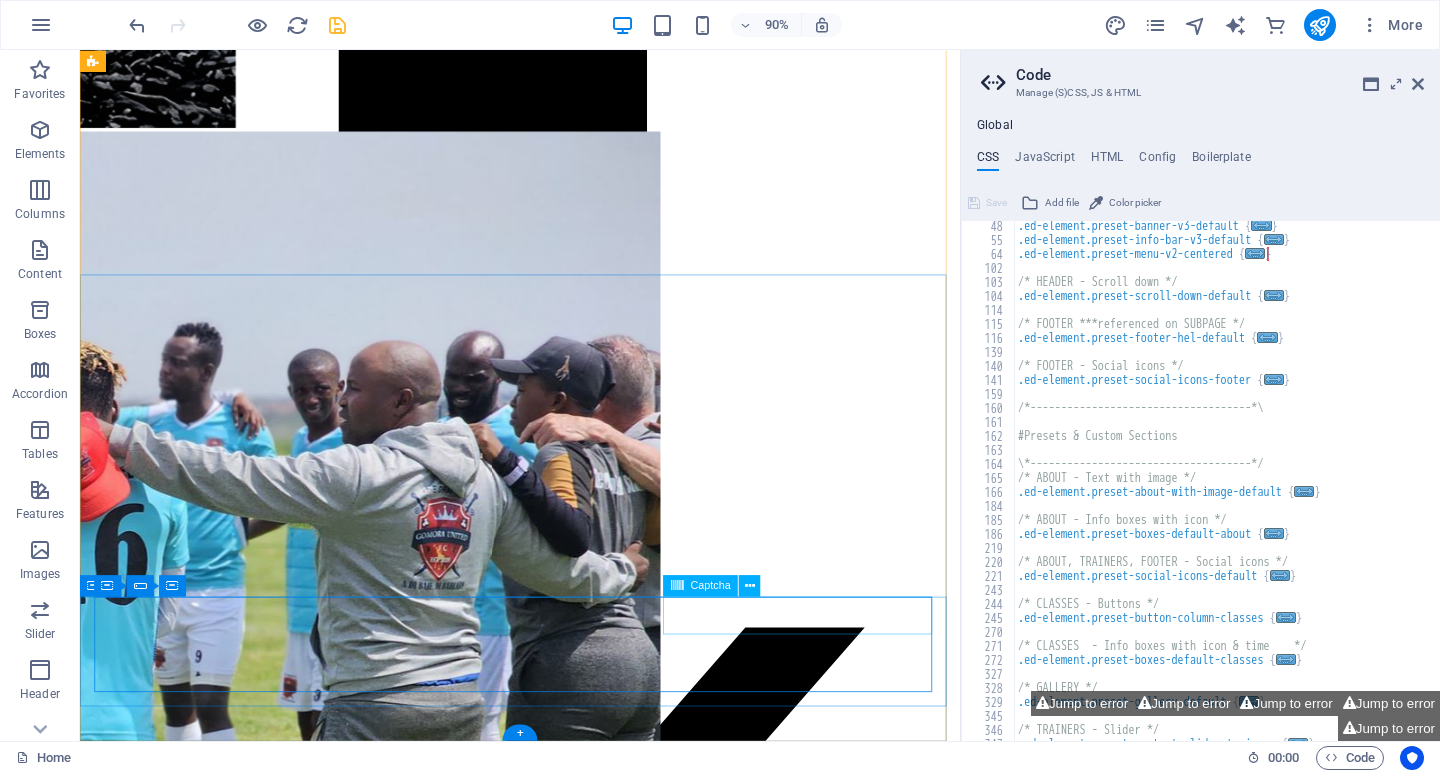 click on "Unreadable? Load new" 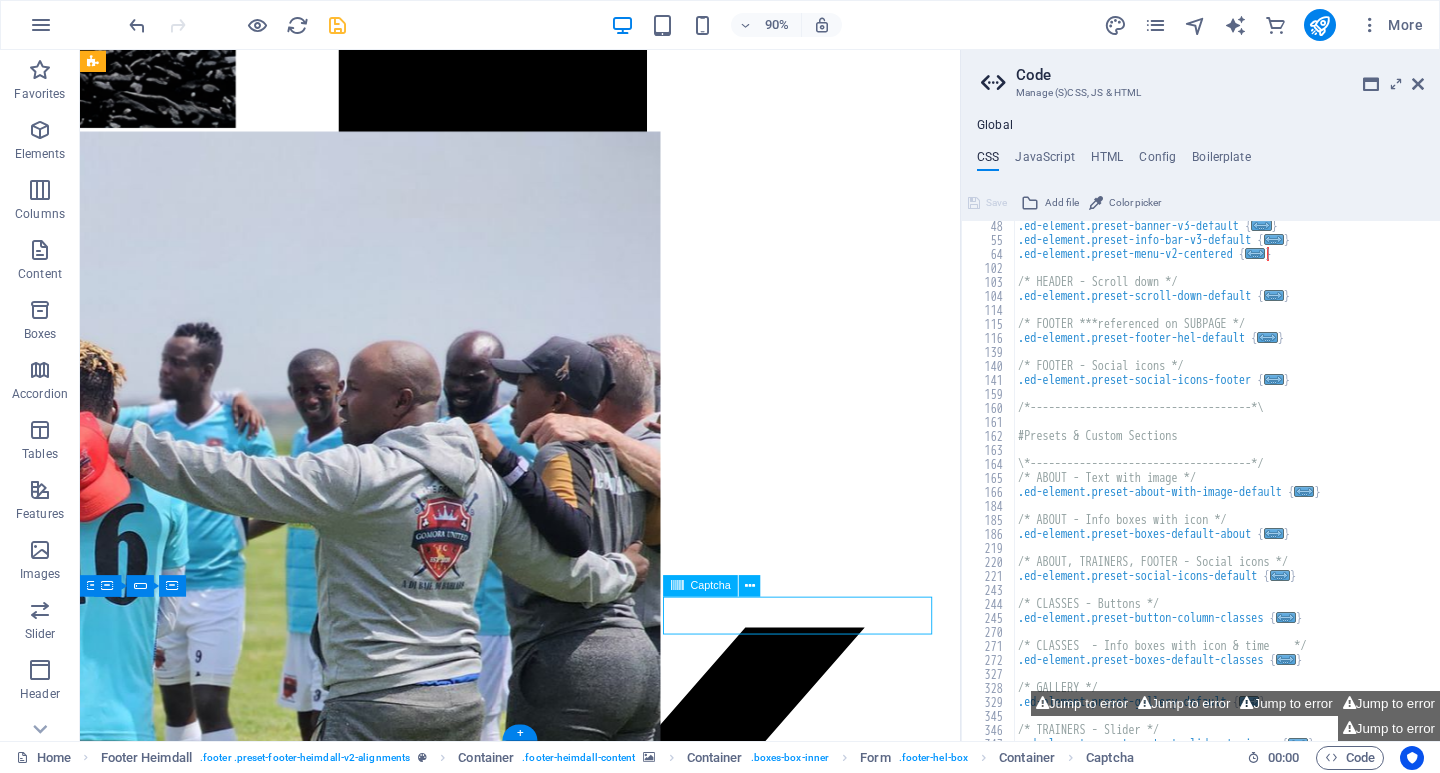 click on "Unreadable? Load new" 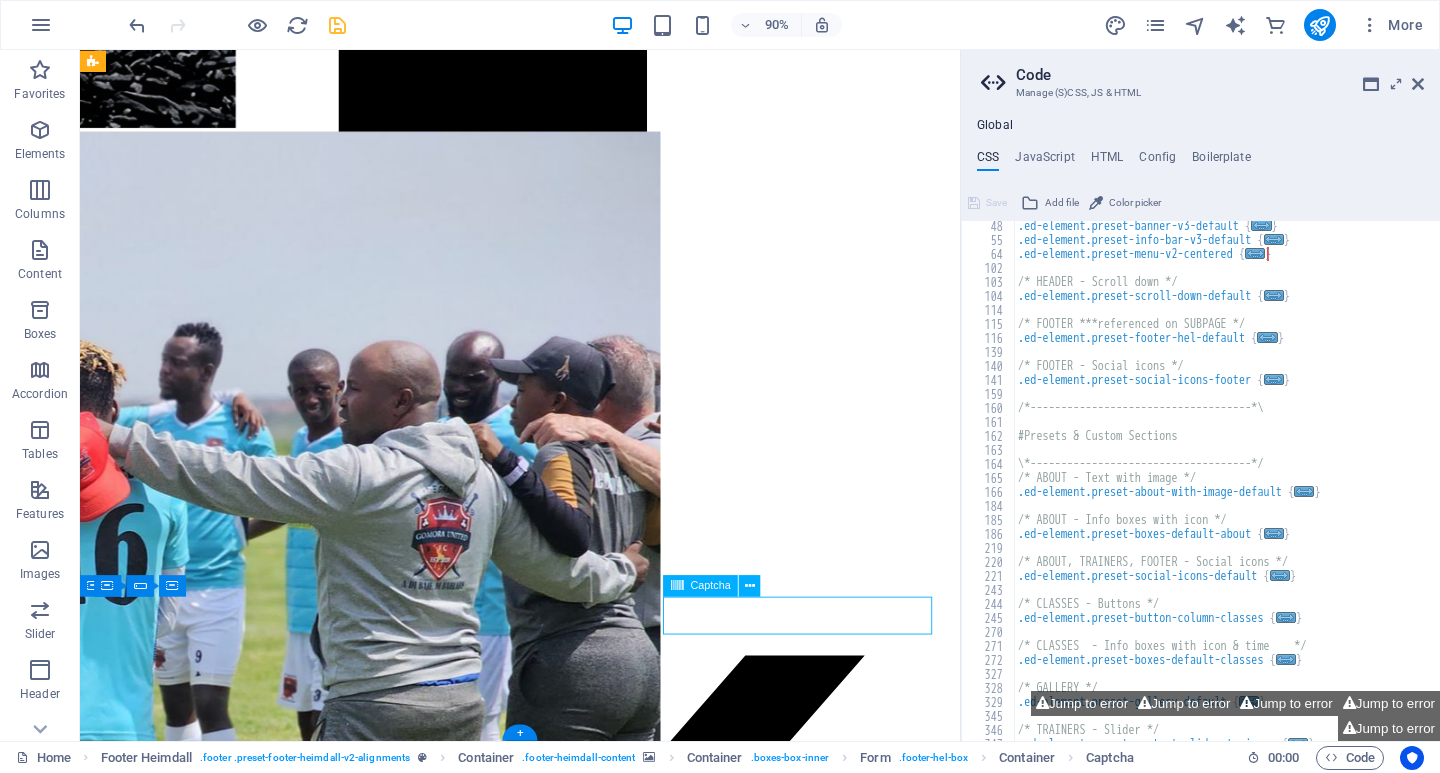 select on "px" 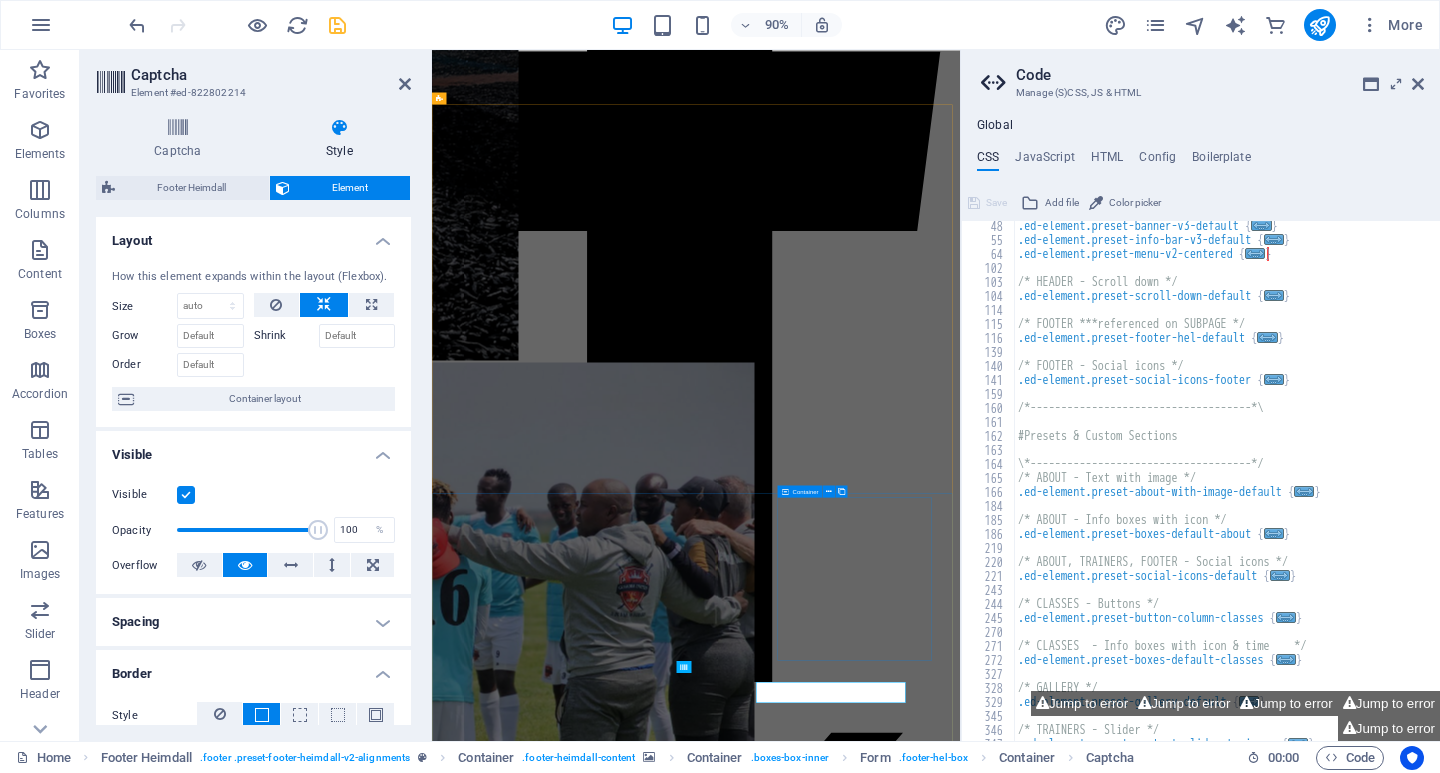 scroll, scrollTop: 13289, scrollLeft: 0, axis: vertical 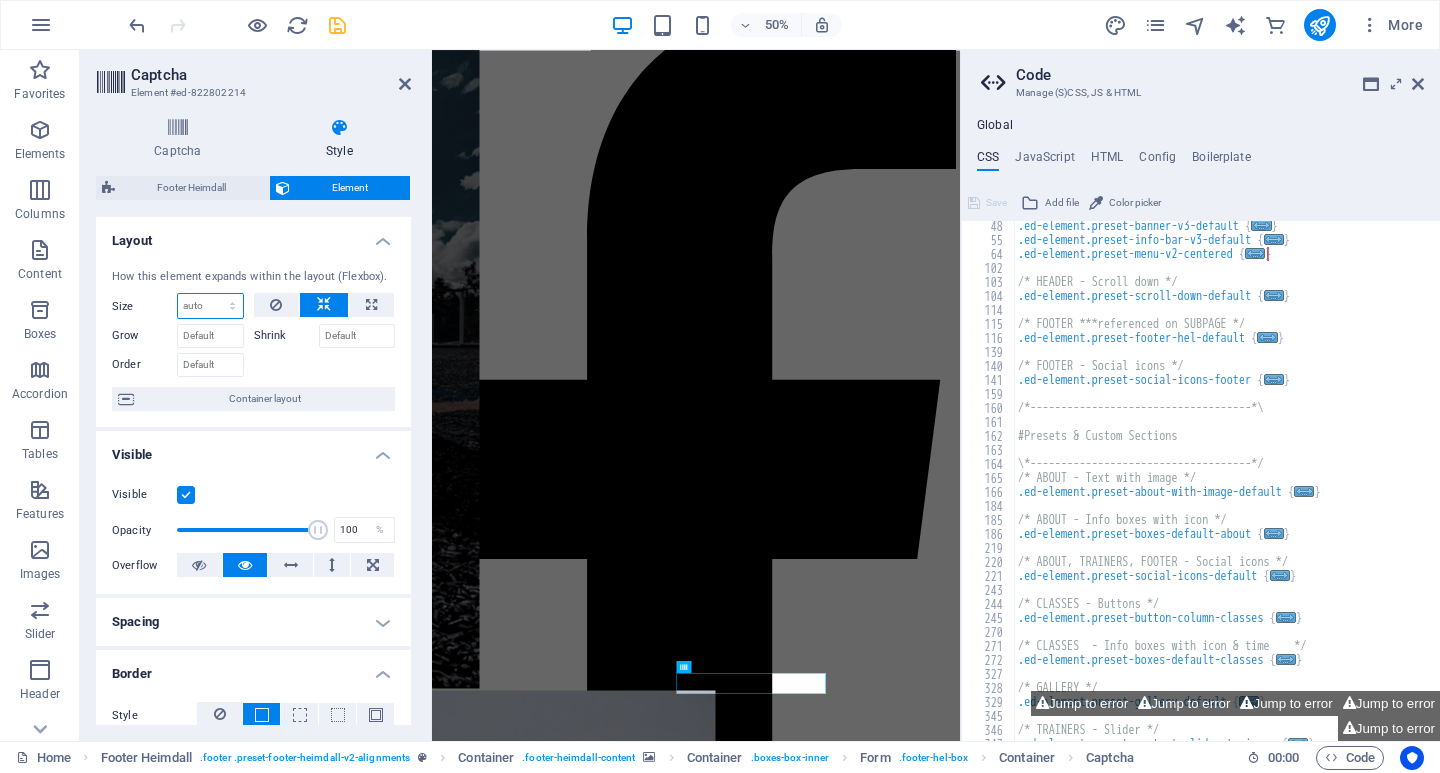 click on "Default auto px % 1/1 1/2 1/3 1/4 1/5 1/6 1/7 1/8 1/9 1/10" at bounding box center [210, 306] 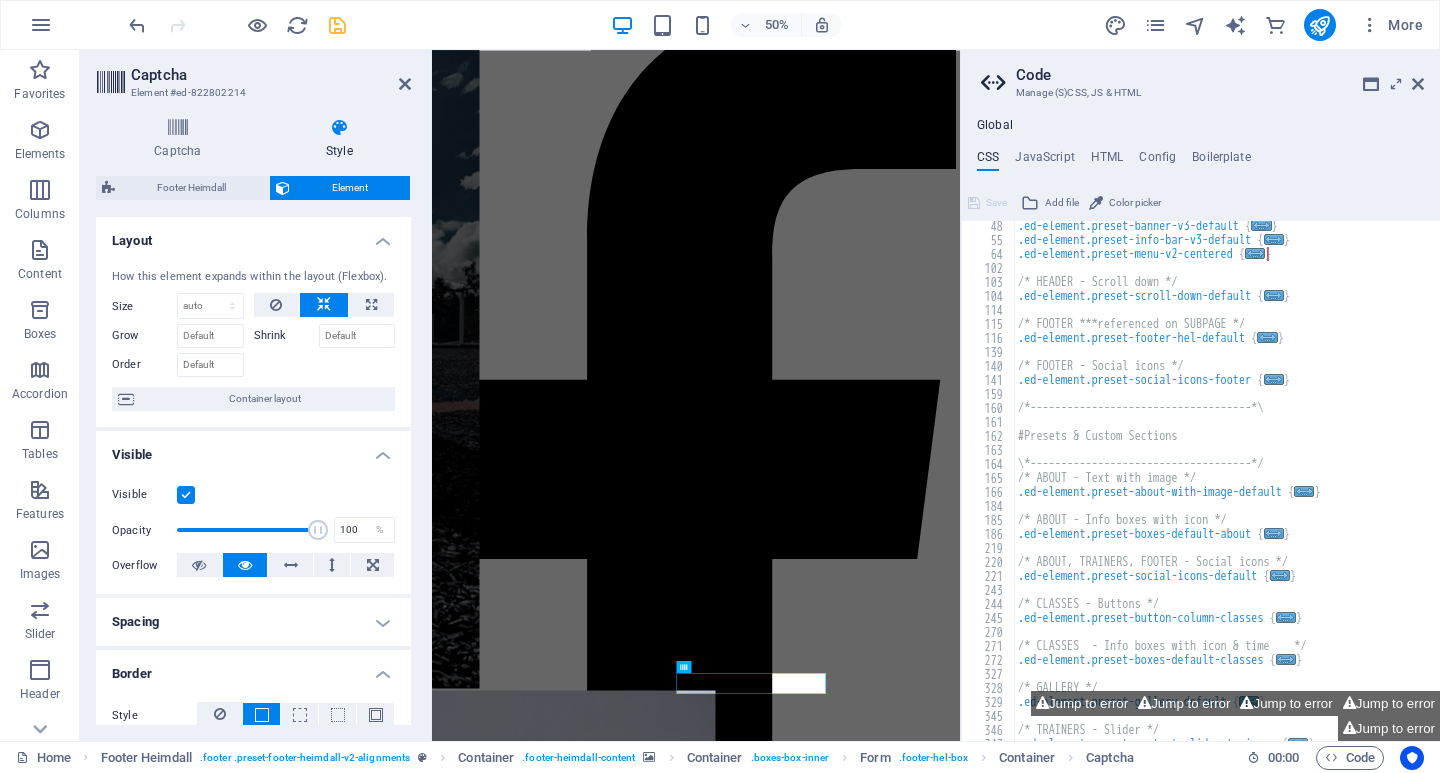 click on "Layout" at bounding box center (253, 235) 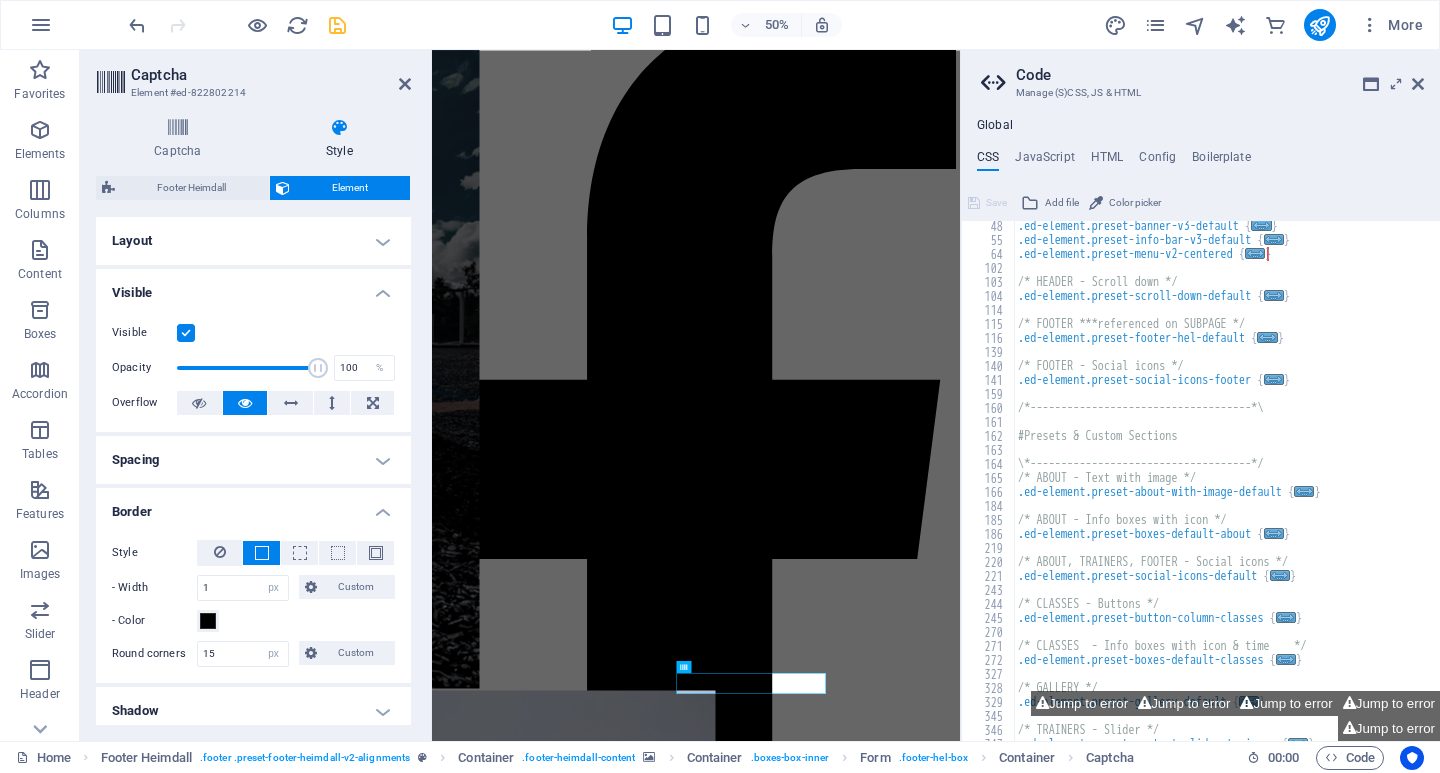 click on "Layout" at bounding box center [253, 241] 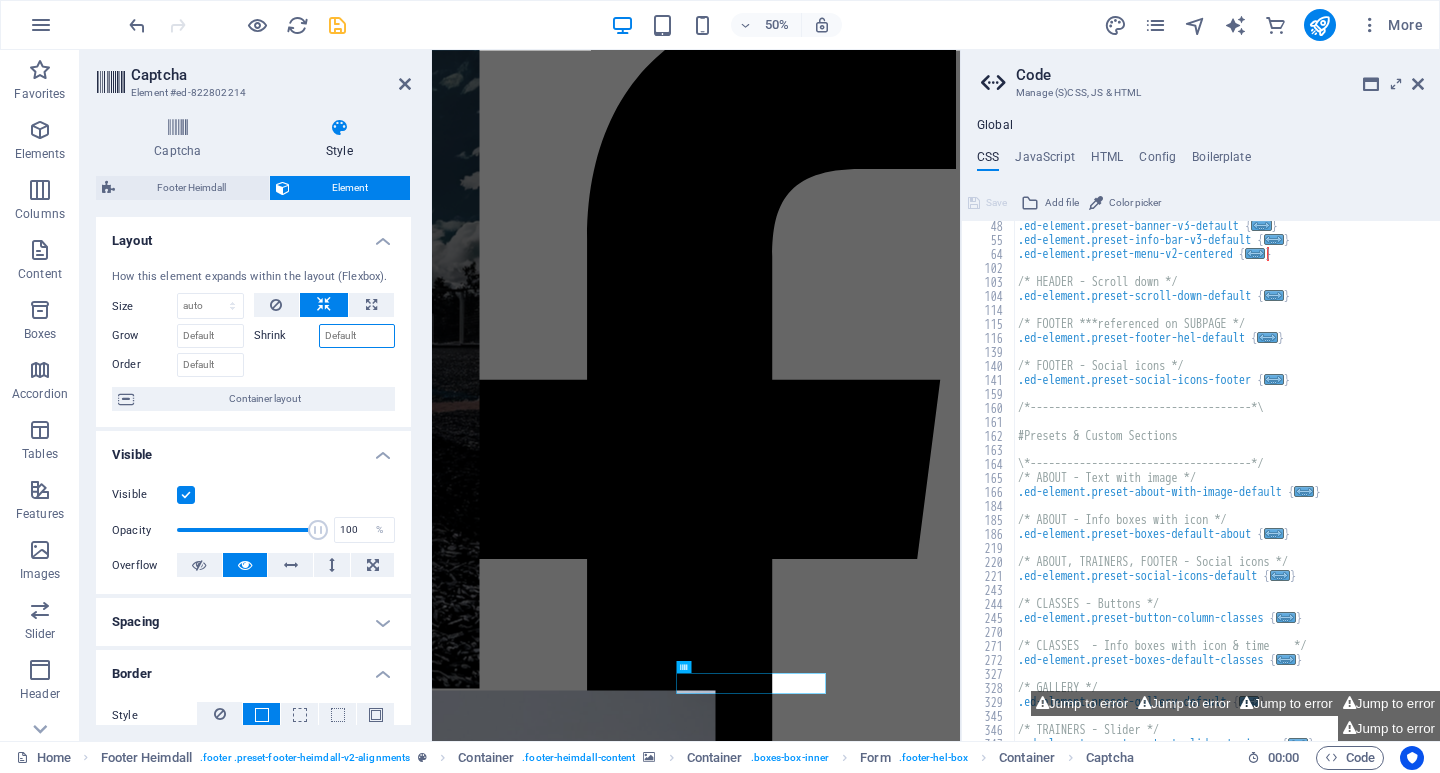 click on "Shrink" at bounding box center [357, 336] 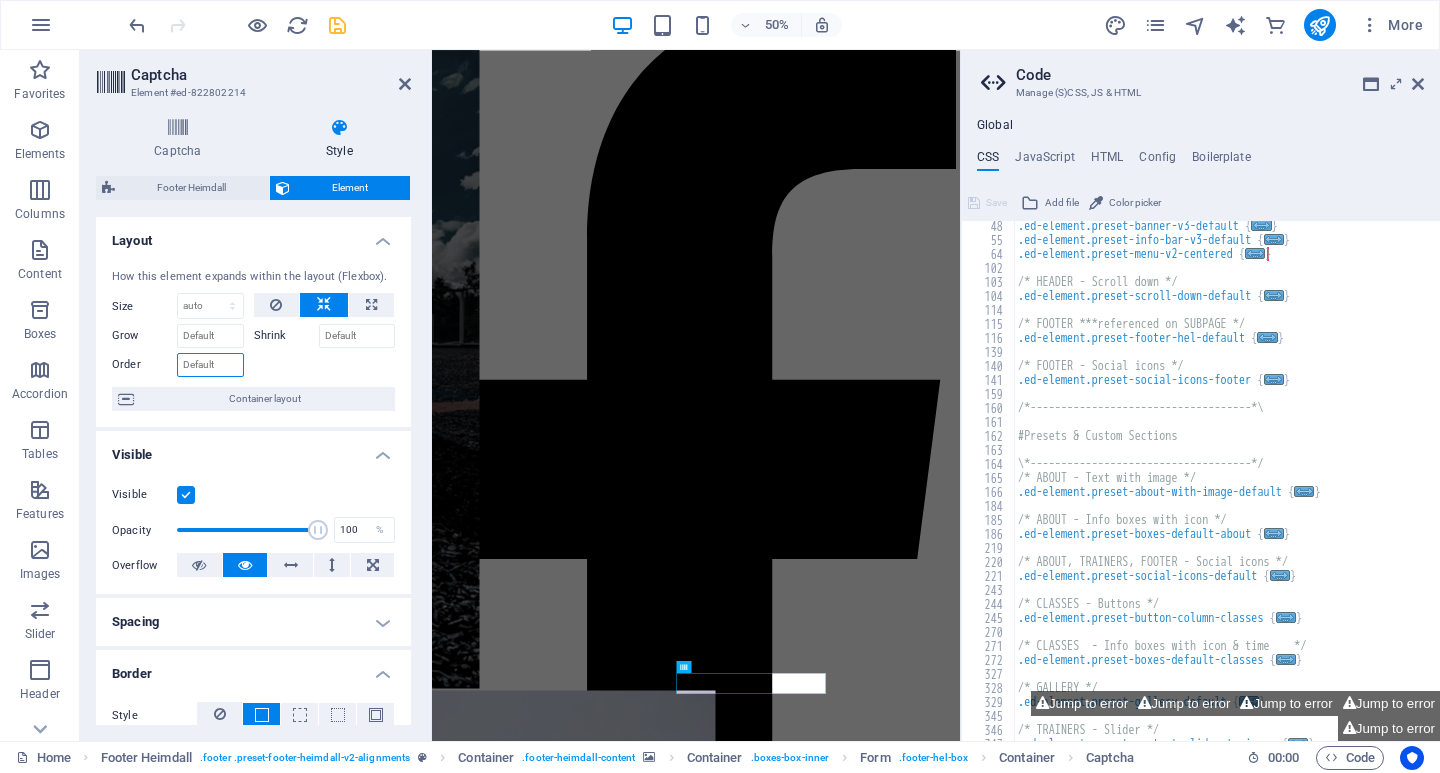 click on "Order" at bounding box center [210, 365] 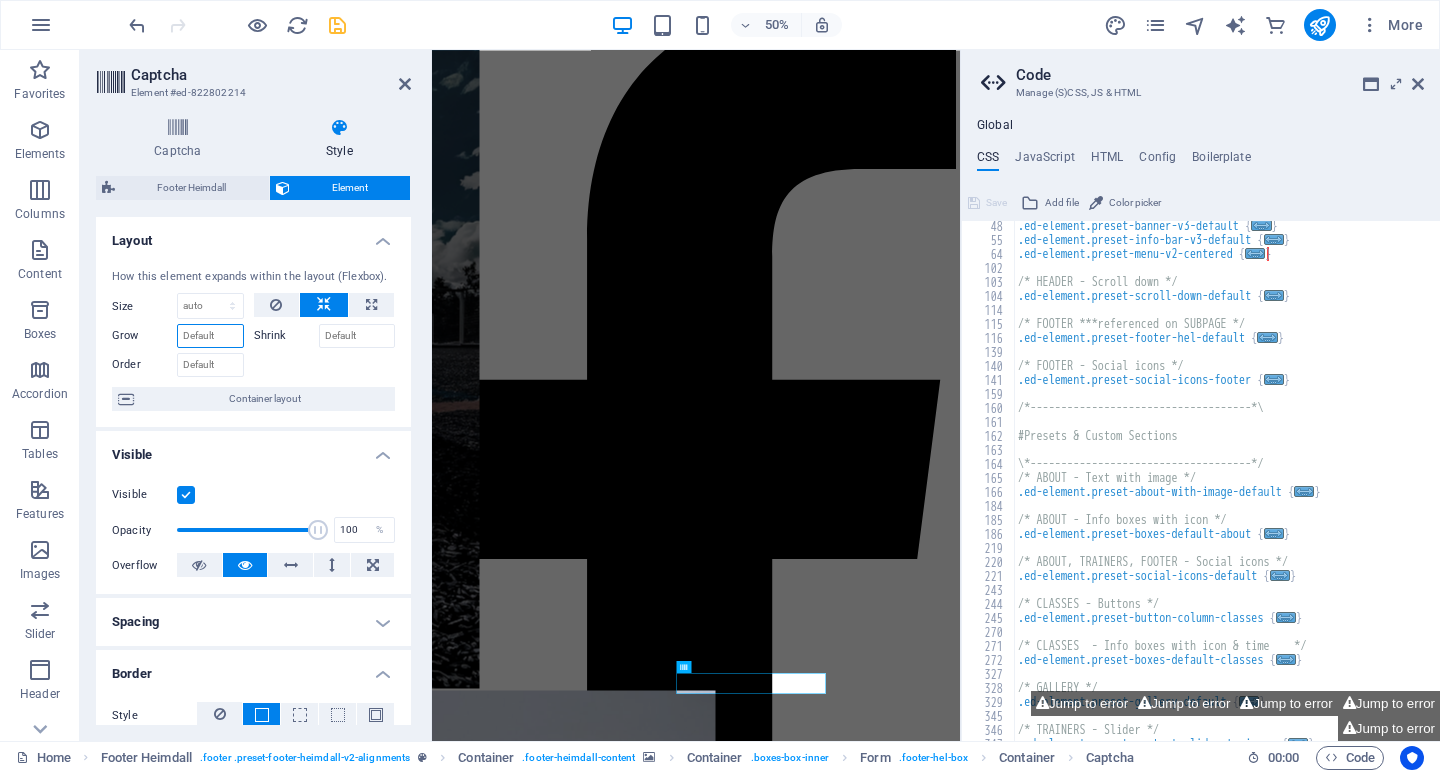 click on "Grow" at bounding box center (210, 336) 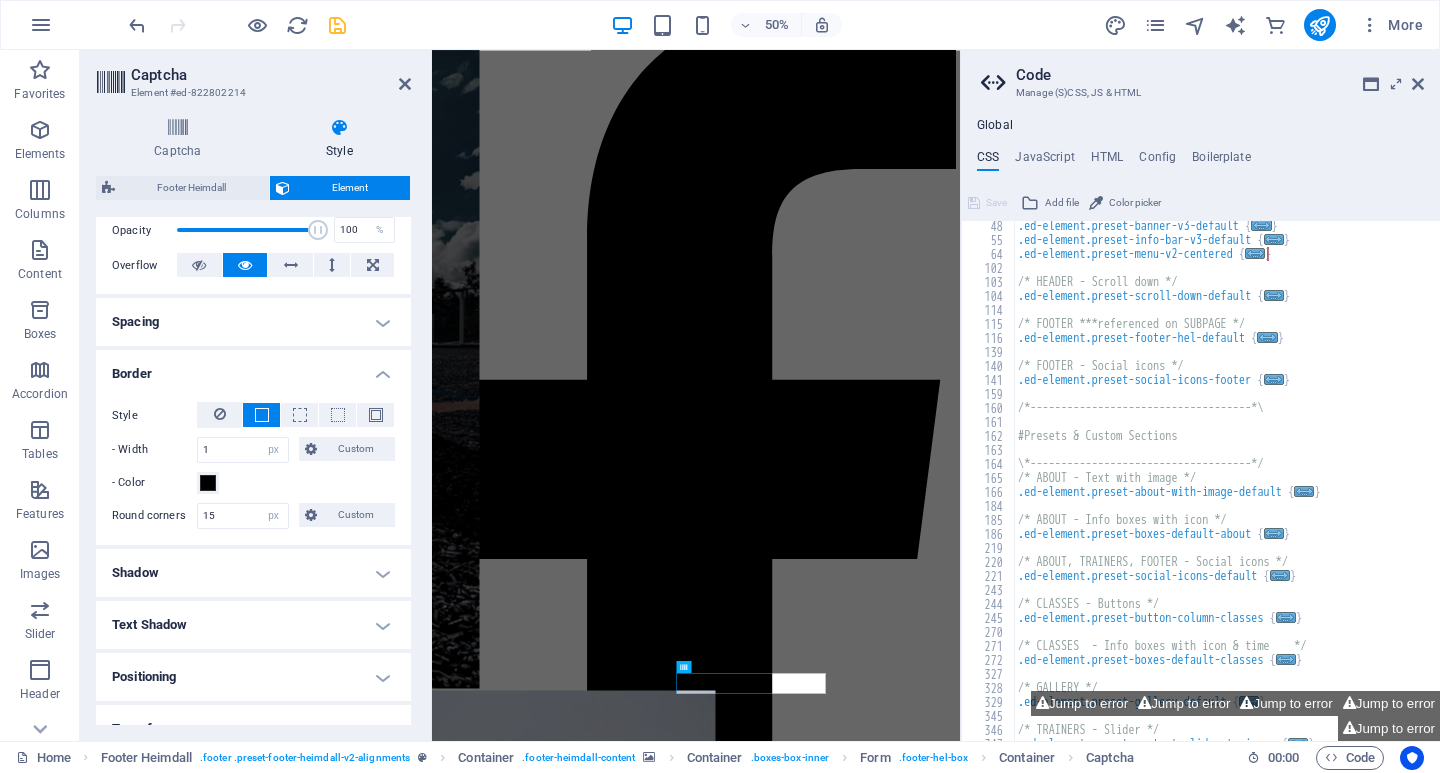 scroll, scrollTop: 0, scrollLeft: 0, axis: both 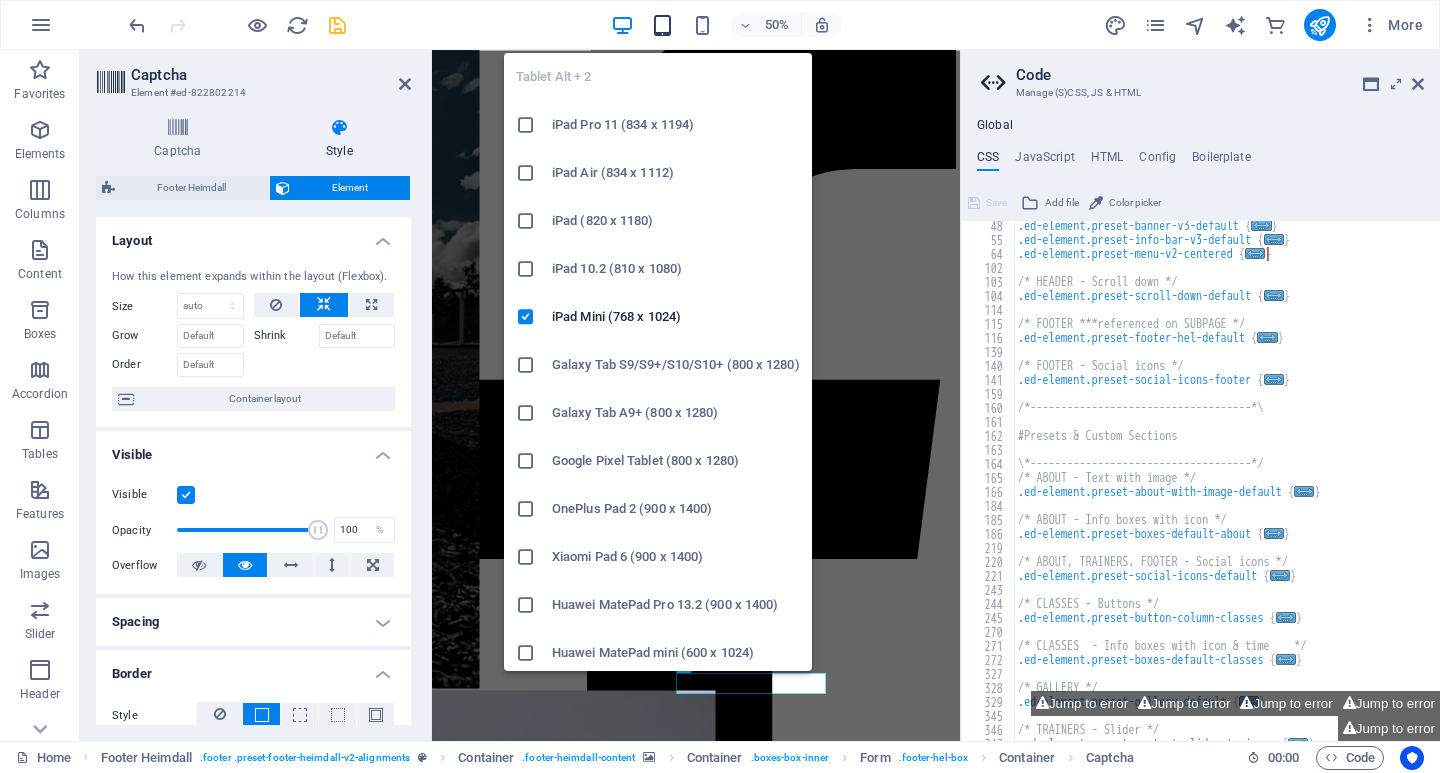 click at bounding box center (662, 25) 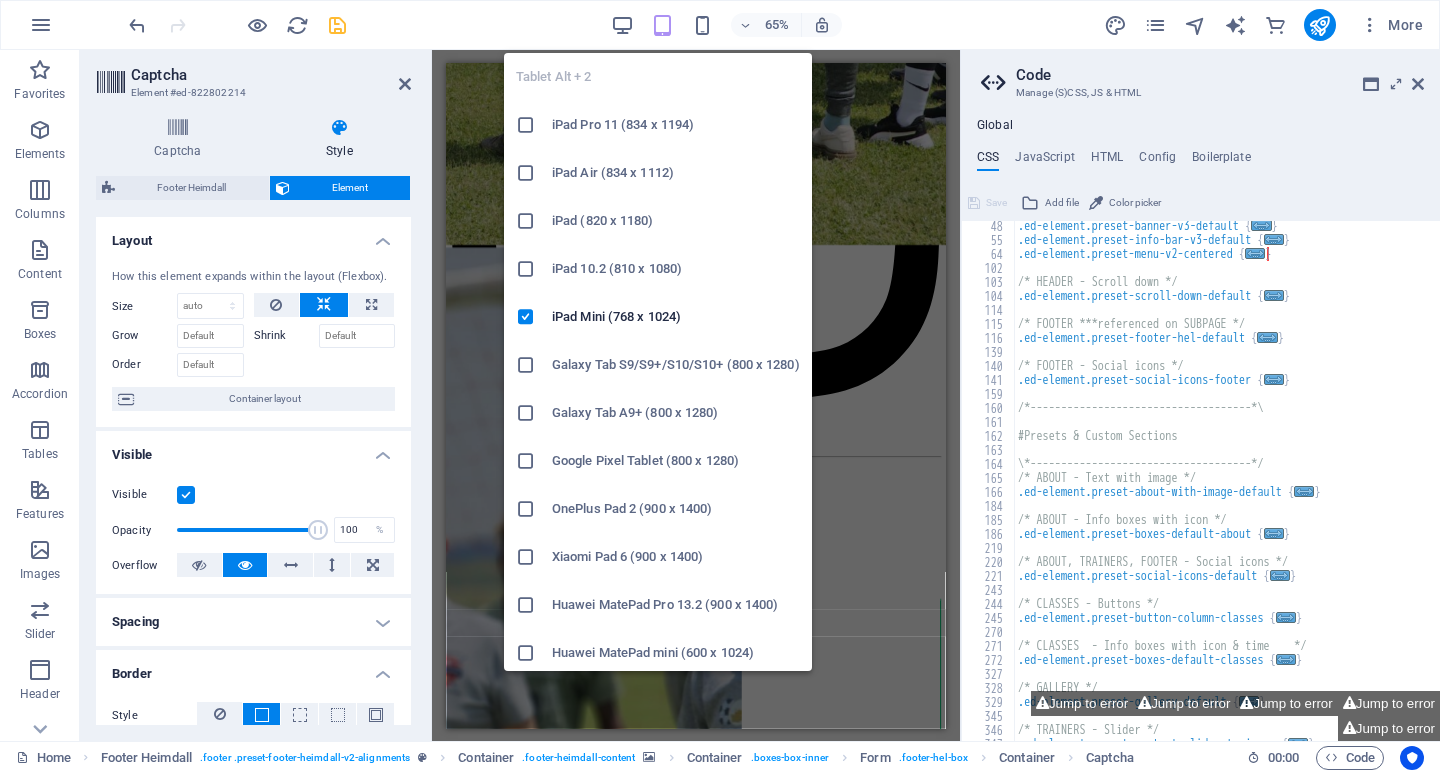 scroll, scrollTop: 13481, scrollLeft: 0, axis: vertical 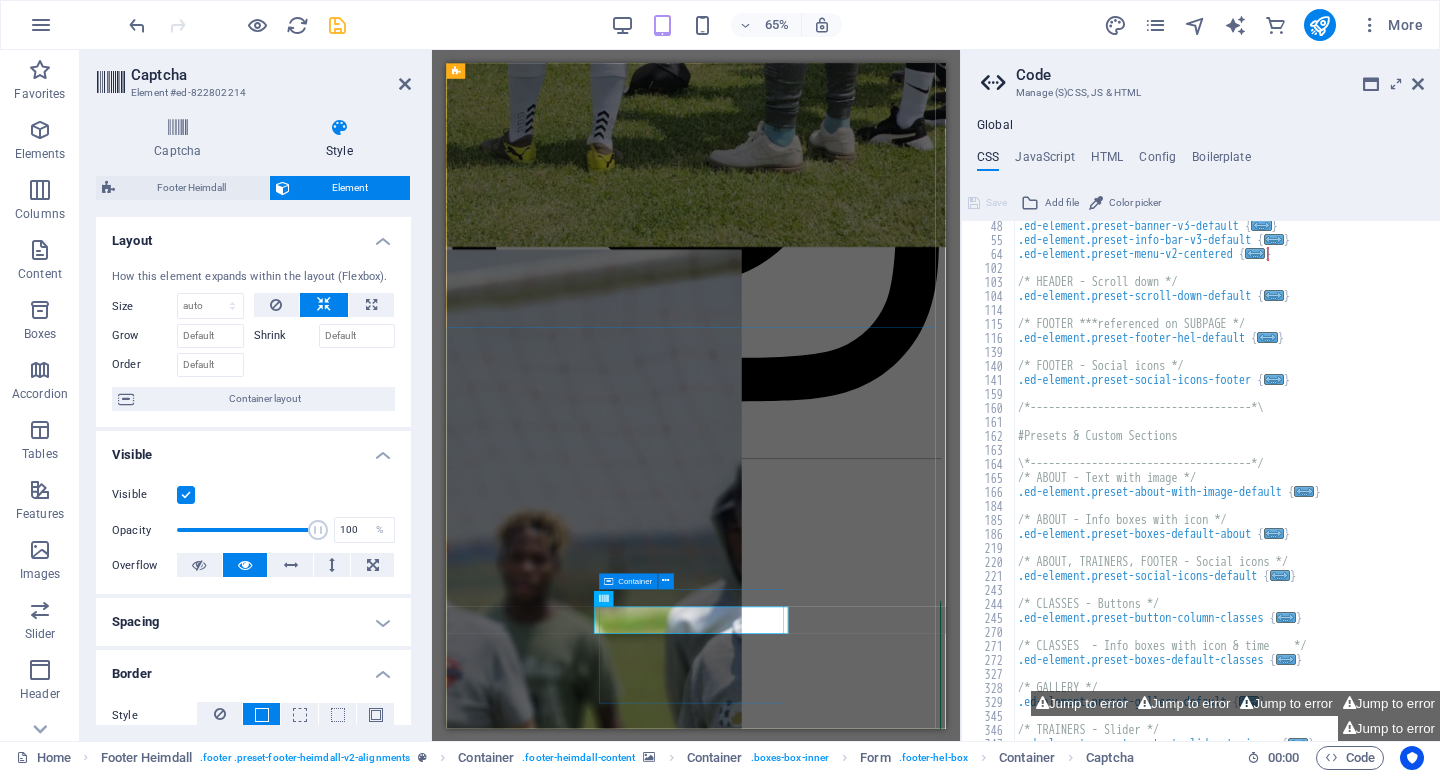 click on "subscribe and get updates from our platform Unreadable? Load new SUBSCRIBE" at bounding box center (830, 37622) 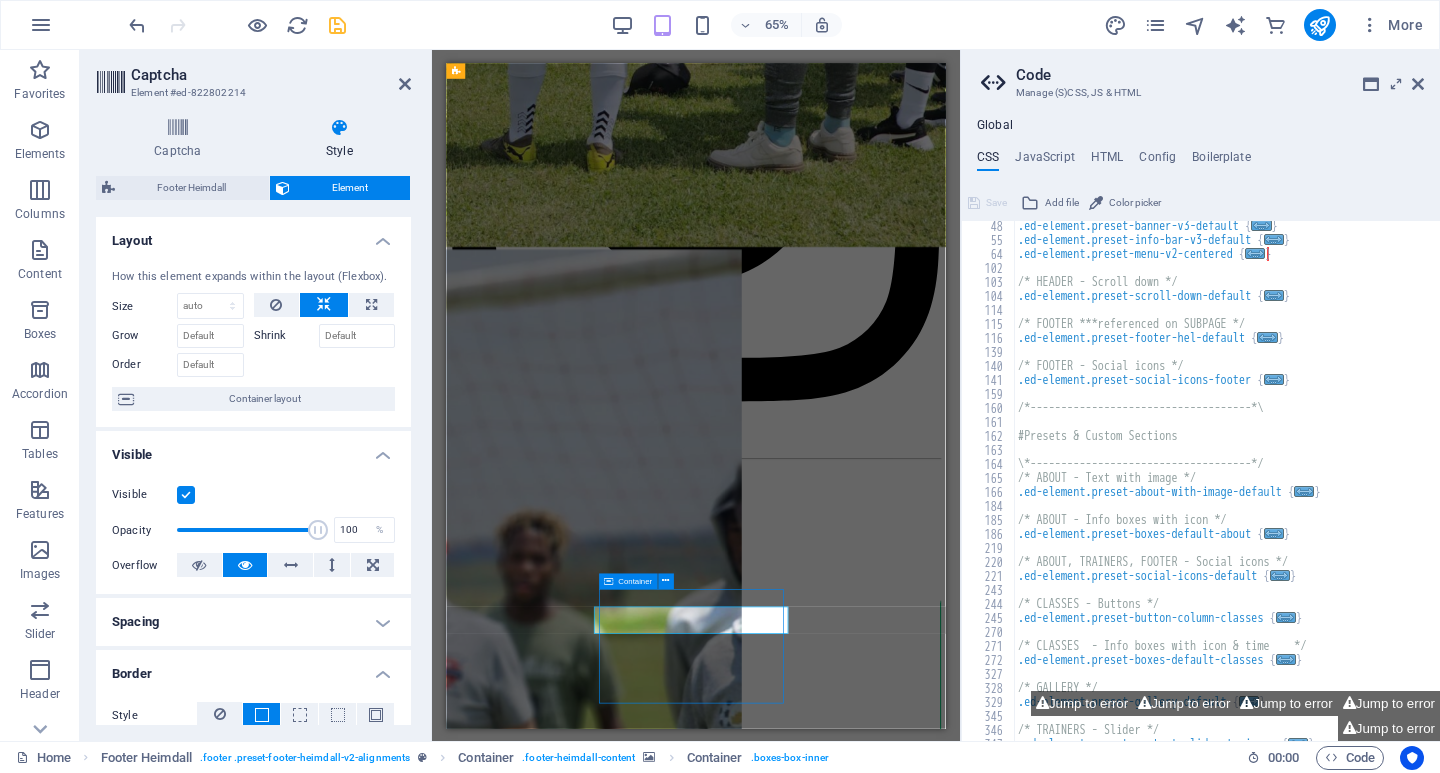 click on "GOMORA UNITED FC 68 Pitzer street  Glen Austin  Midrand  1685 ,  Gauteng, Ekurhuleni , FL  2001 +27 69 226 1637 admin@gomoraunitedfc.co.za Quicklinks Home About Clashes Connect Socials Enquiries Contact subscribe and get updates from our platform Unreadable? Load new SUBSCRIBE ©2025  gomoraunitedfc I Powered by J-PrimeWorks" at bounding box center [830, 35398] 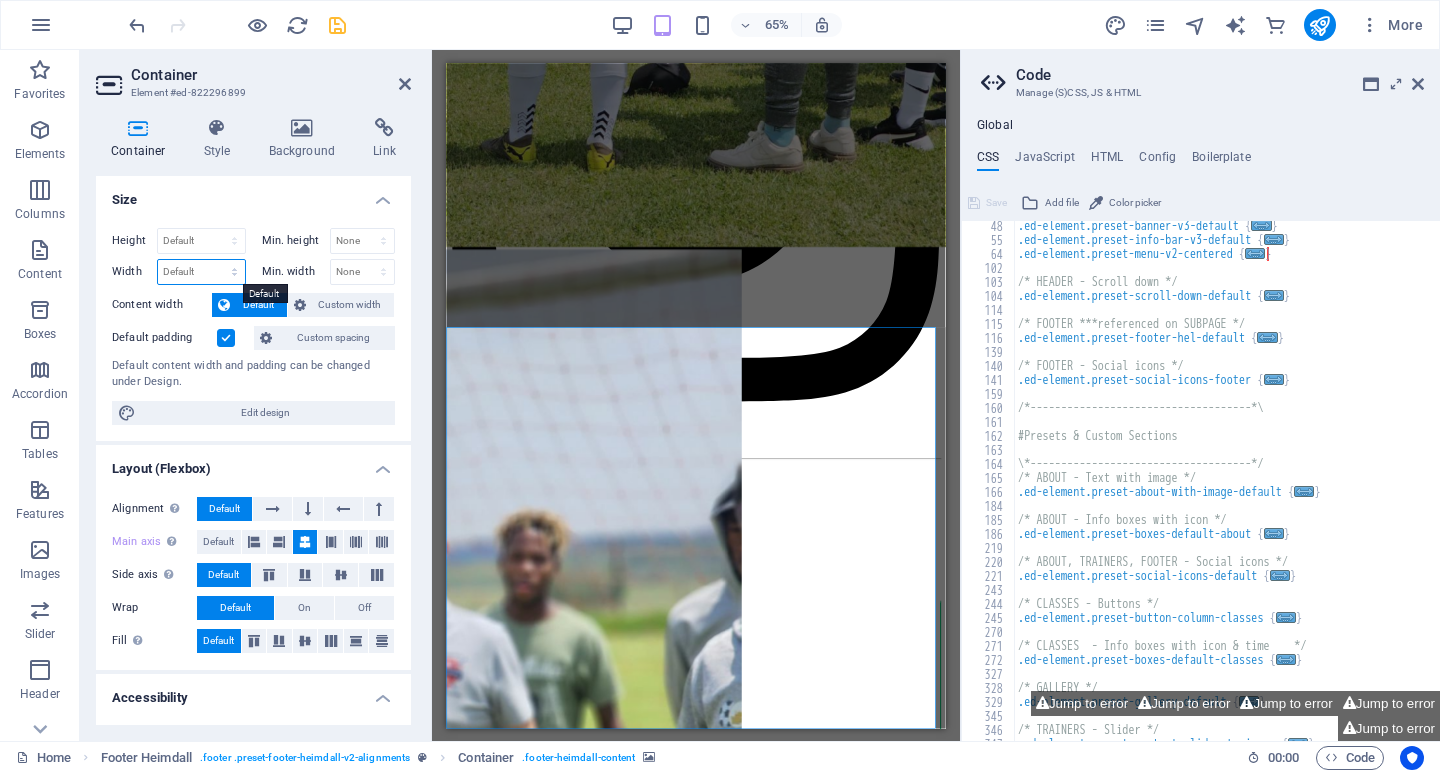 click on "Default px rem % em vh vw" at bounding box center [201, 272] 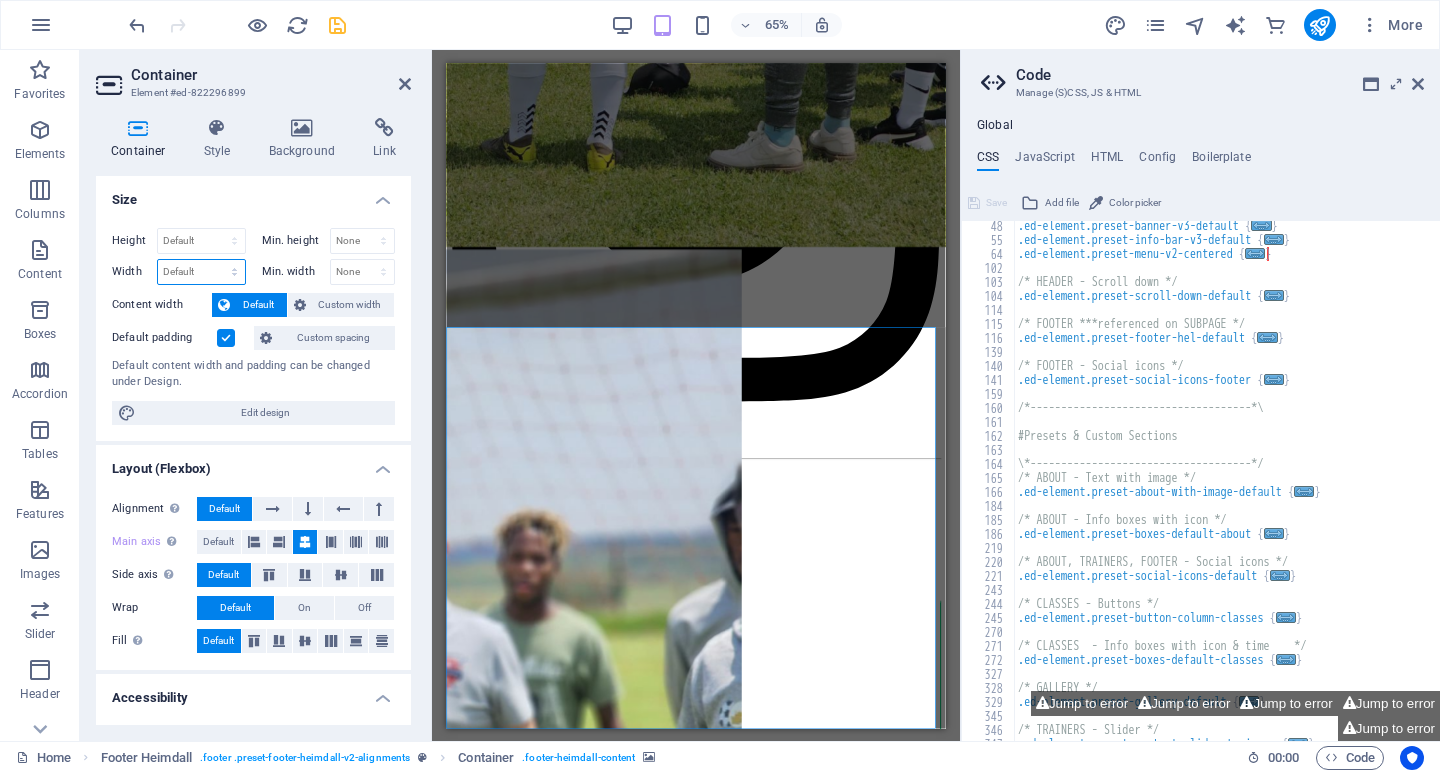 click on "Default px rem % em vh vw" at bounding box center [201, 272] 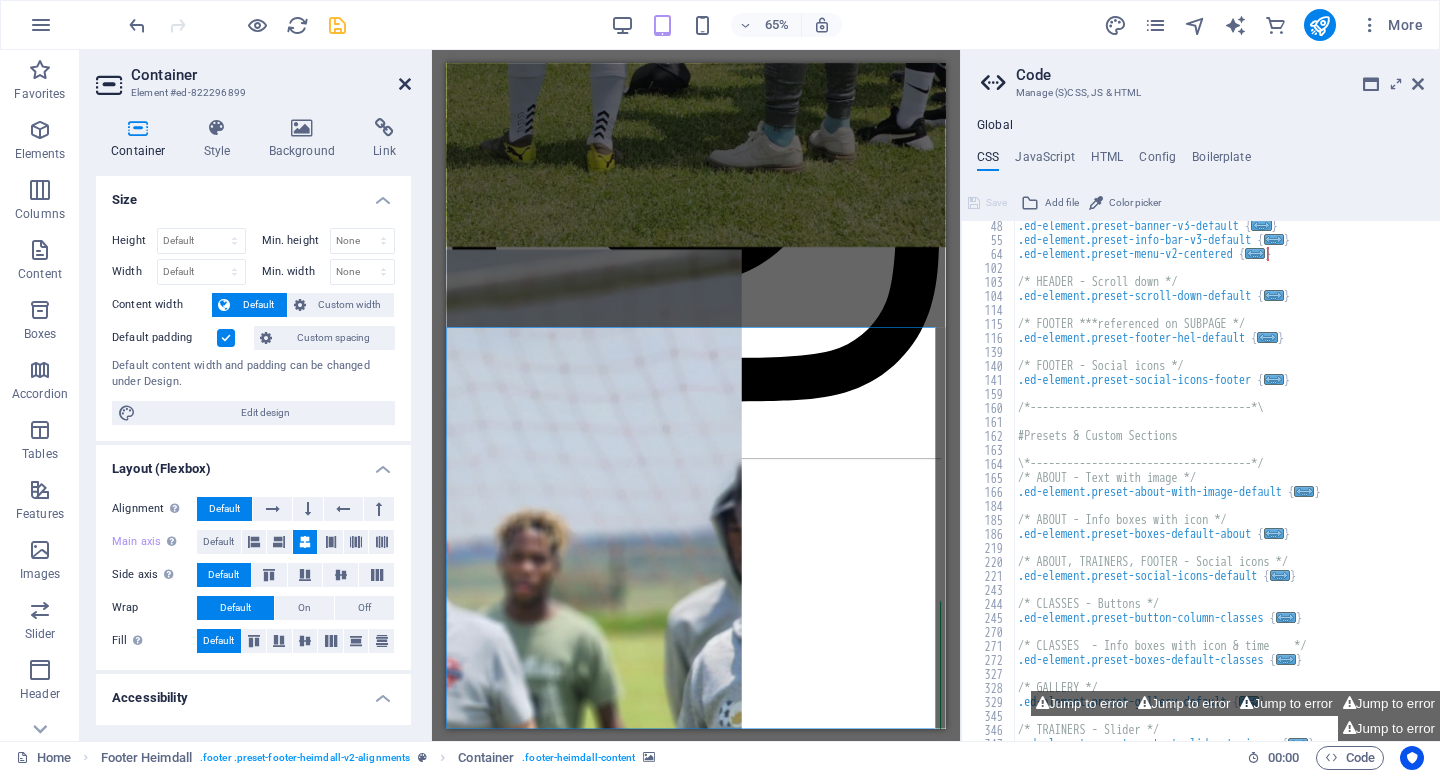 click at bounding box center [405, 84] 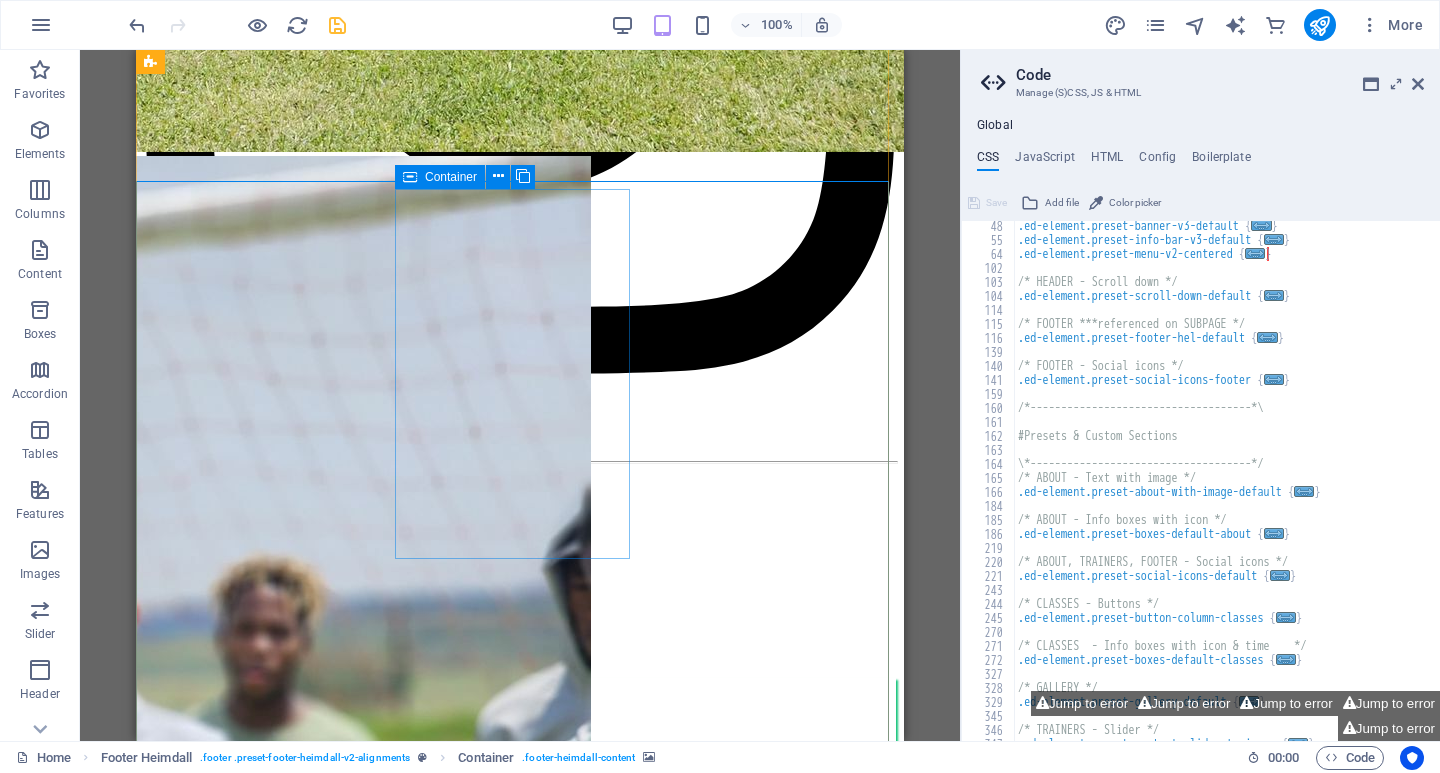 scroll, scrollTop: 13814, scrollLeft: 0, axis: vertical 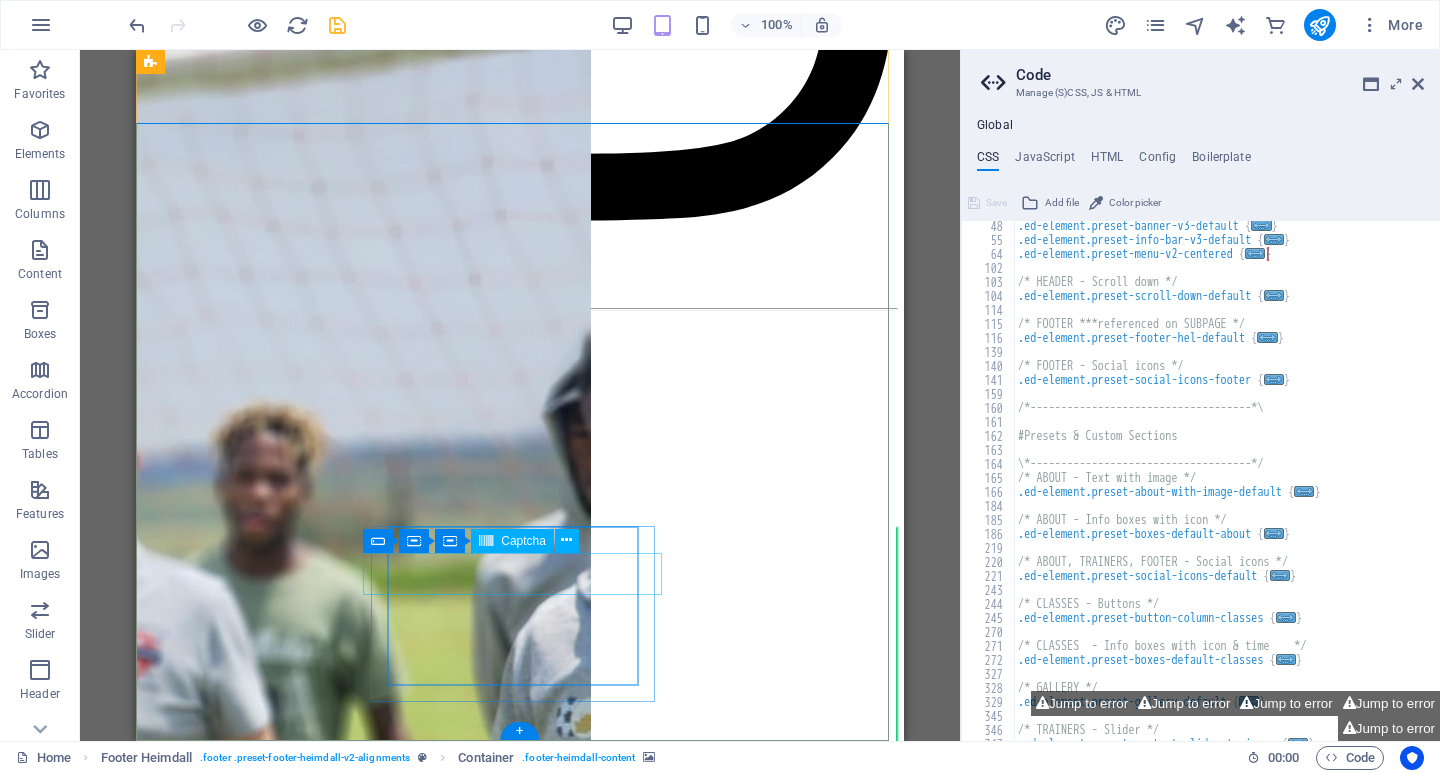 click on "Unreadable? Load new" 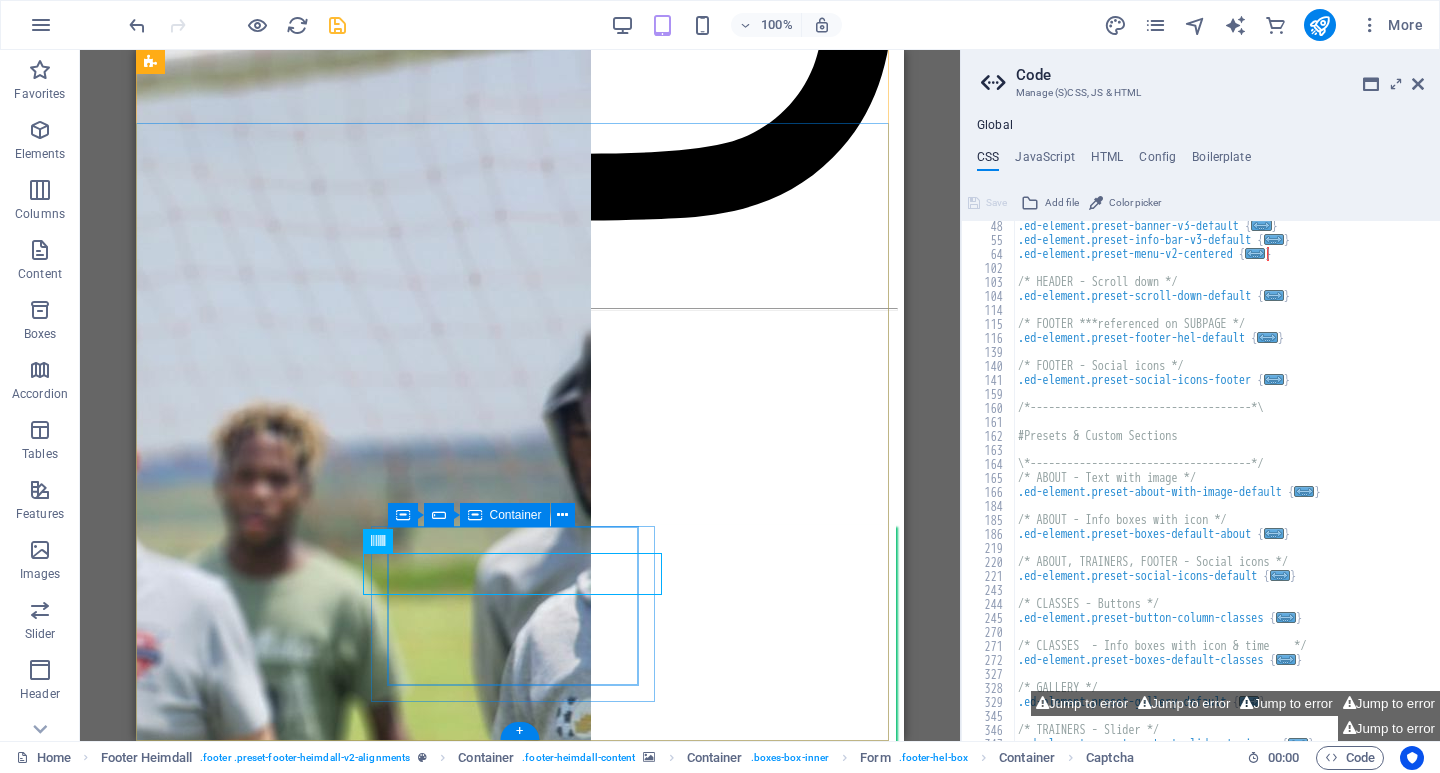click on "subscribe and get updates from our platform Unreadable? Load new SUBSCRIBE" 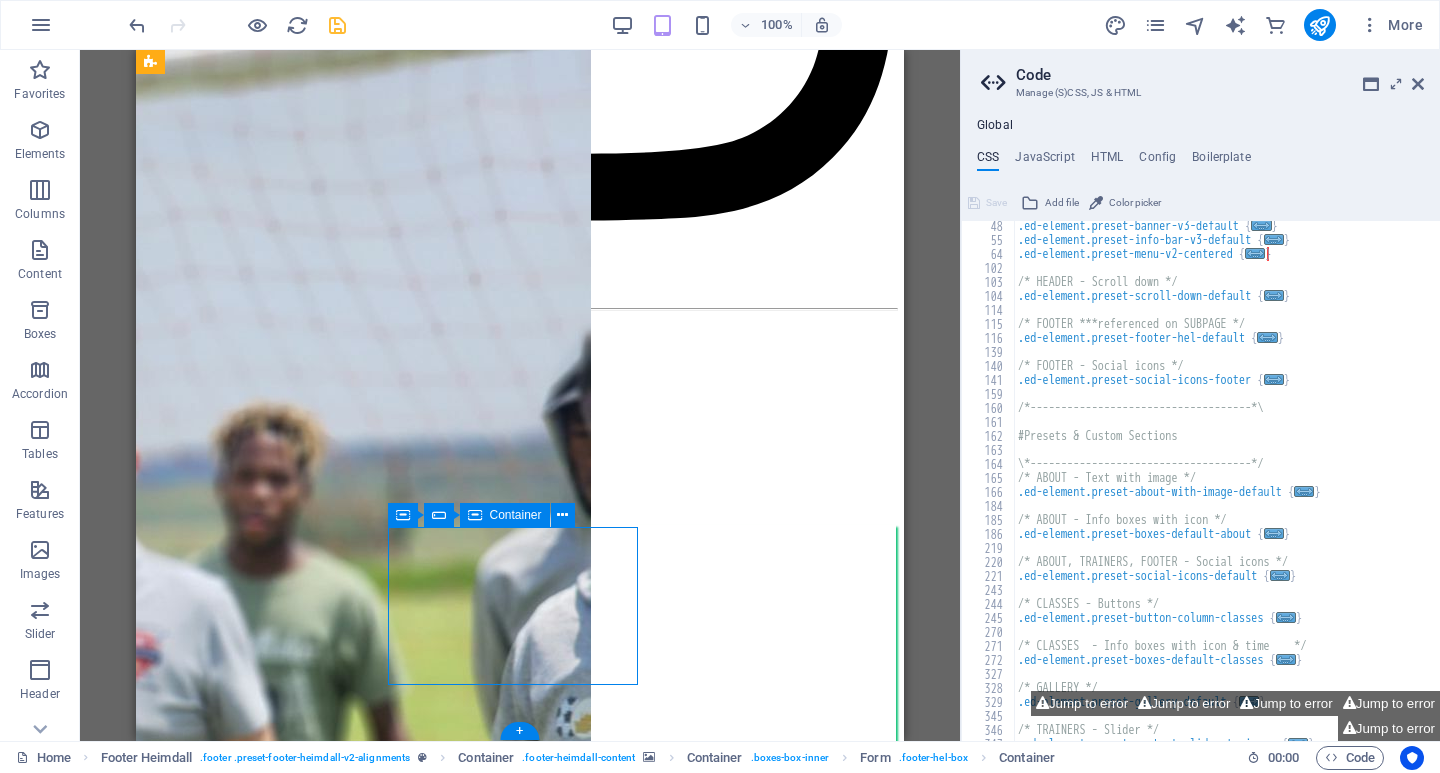 click on "subscribe and get updates from our platform Unreadable? Load new SUBSCRIBE" 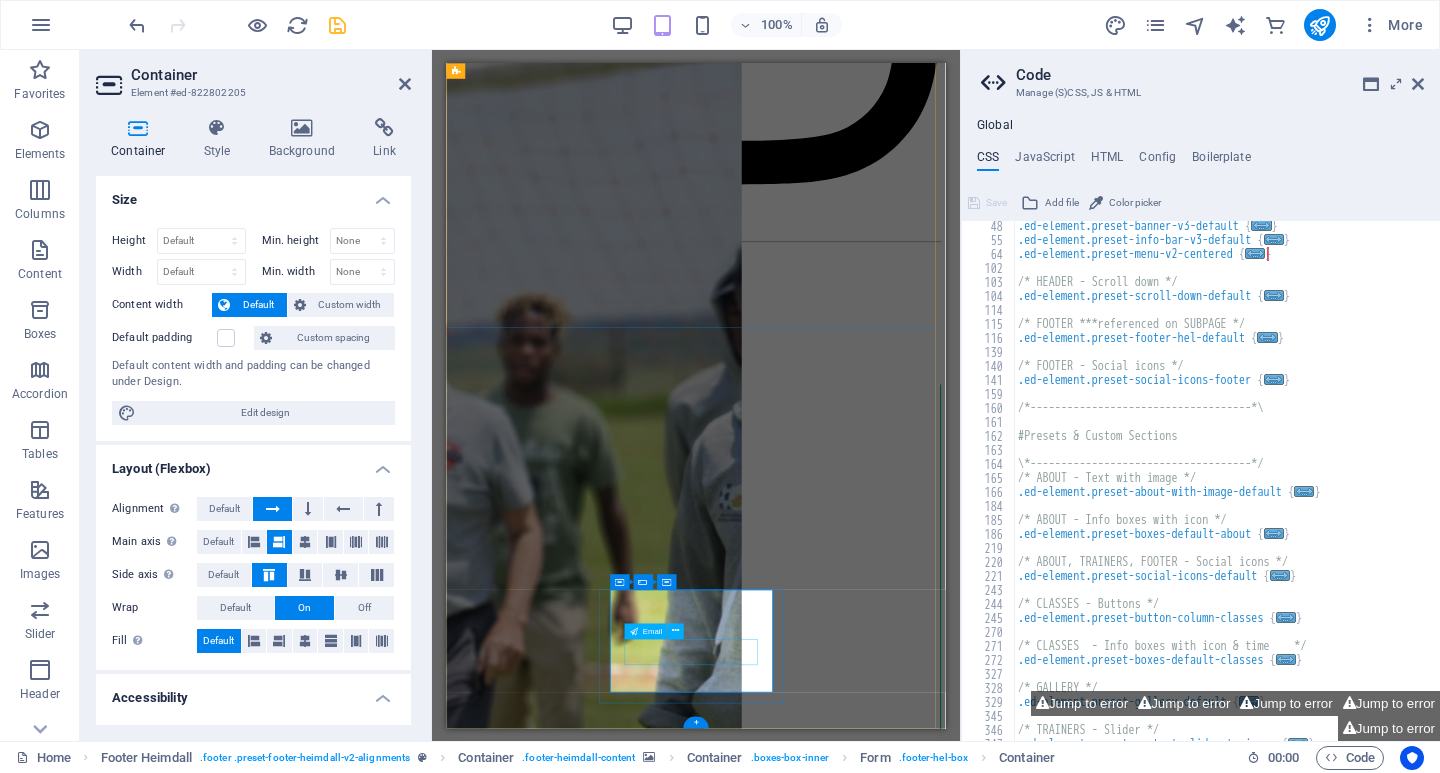 type on "10" 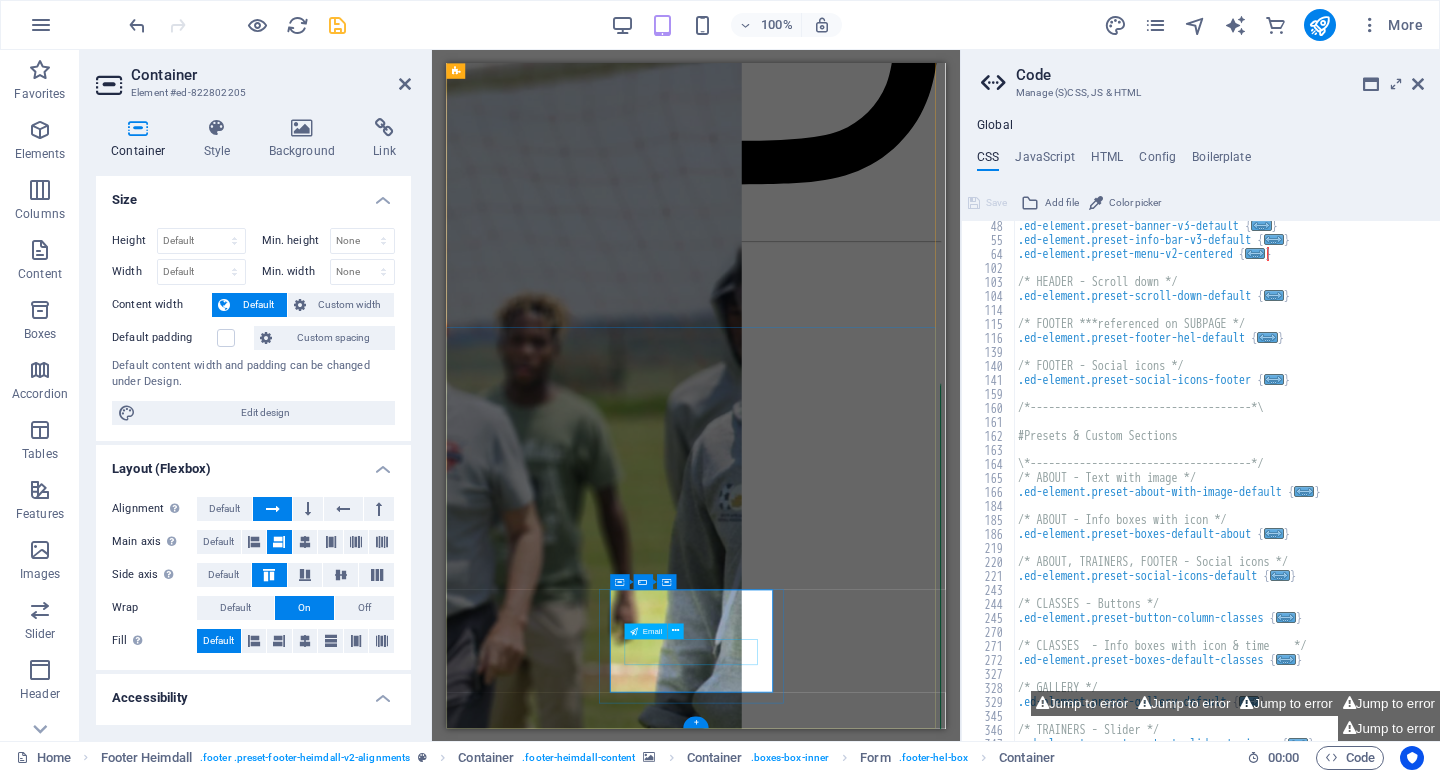 select on "px" 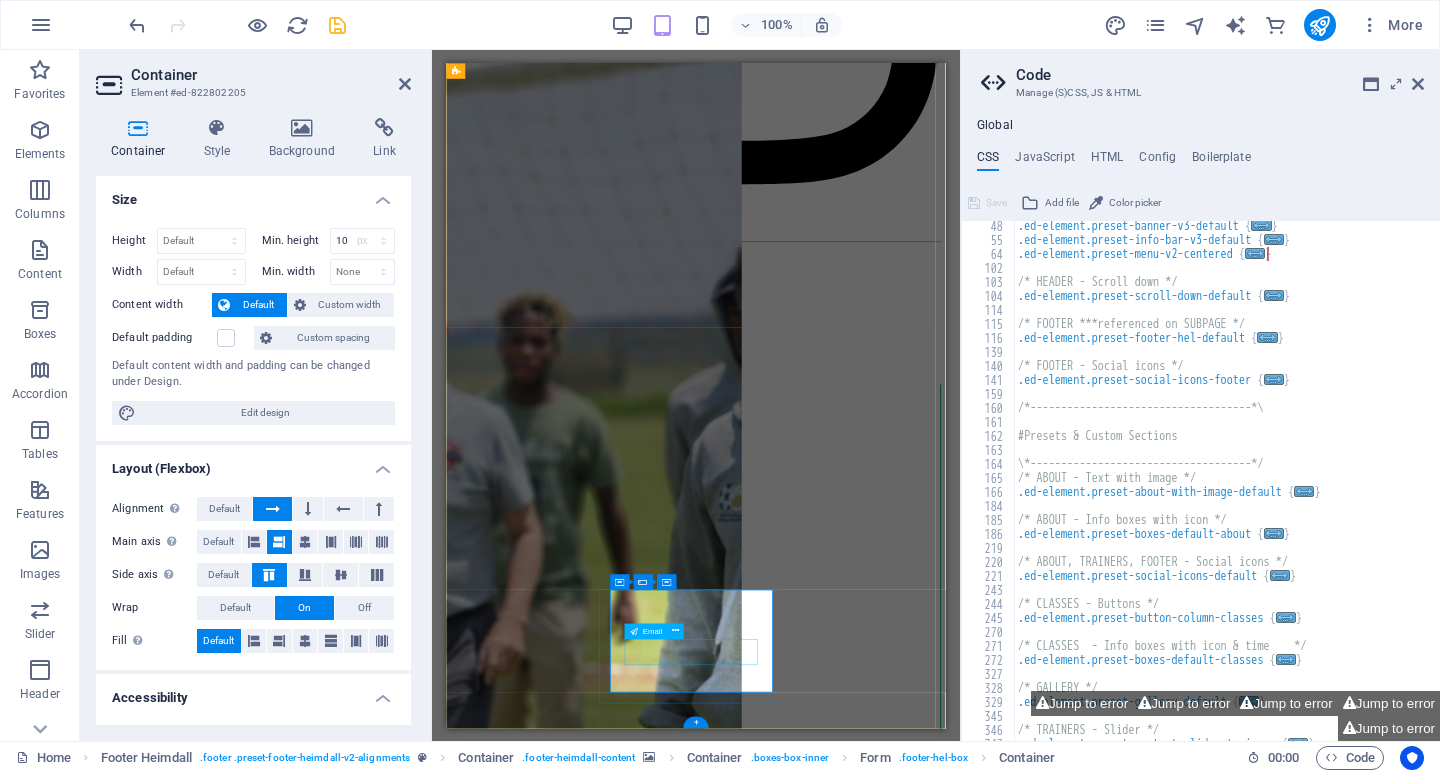 type on "250" 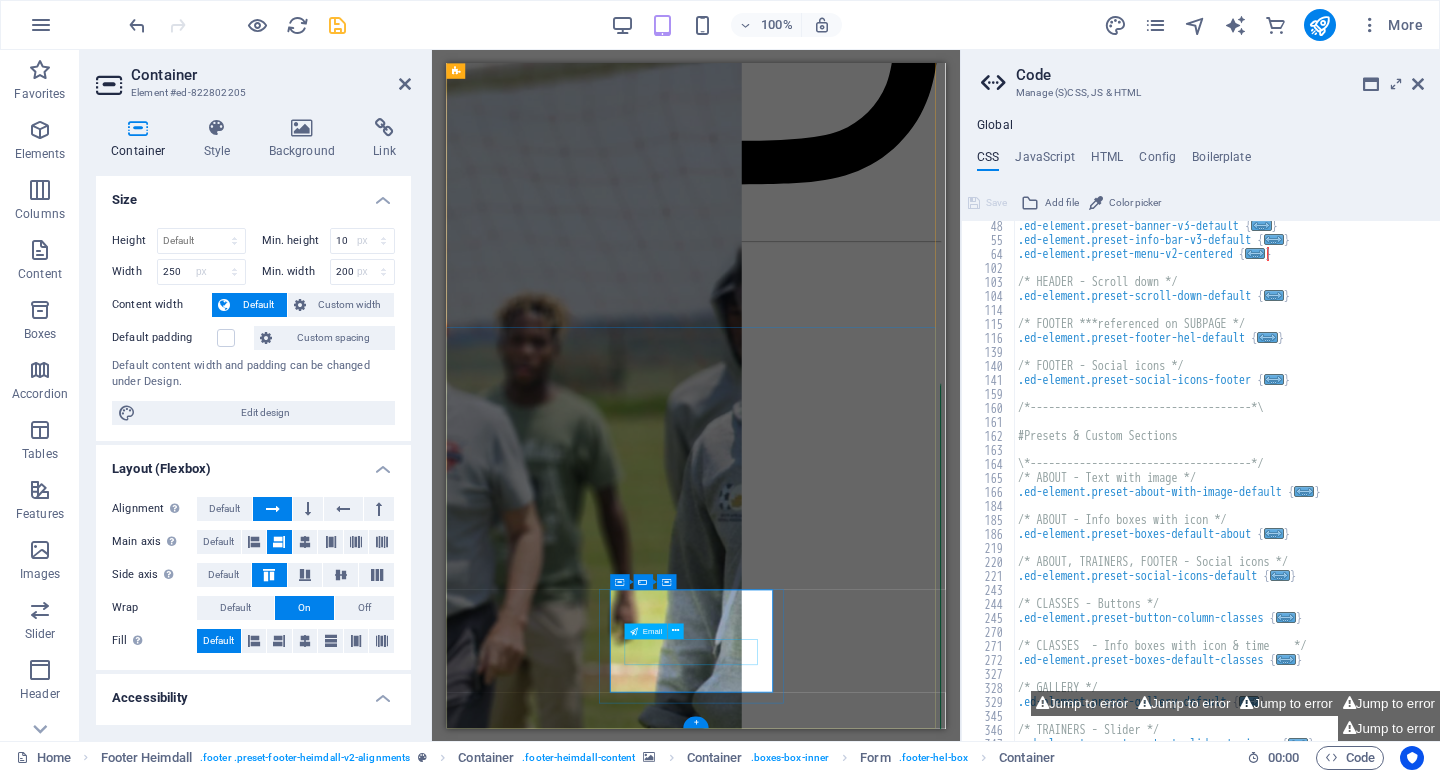 scroll, scrollTop: 13481, scrollLeft: 0, axis: vertical 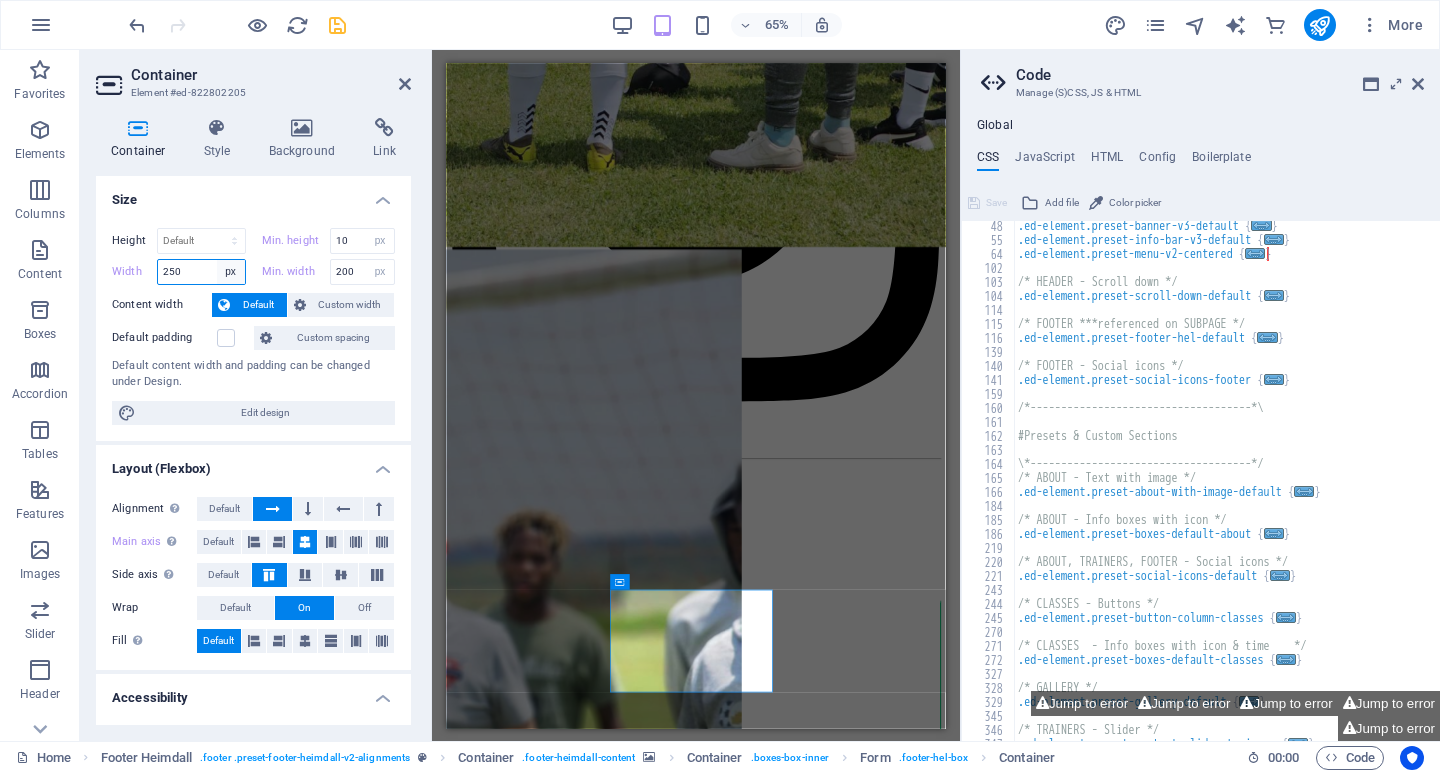 click on "Default px rem % em vh vw" at bounding box center [231, 272] 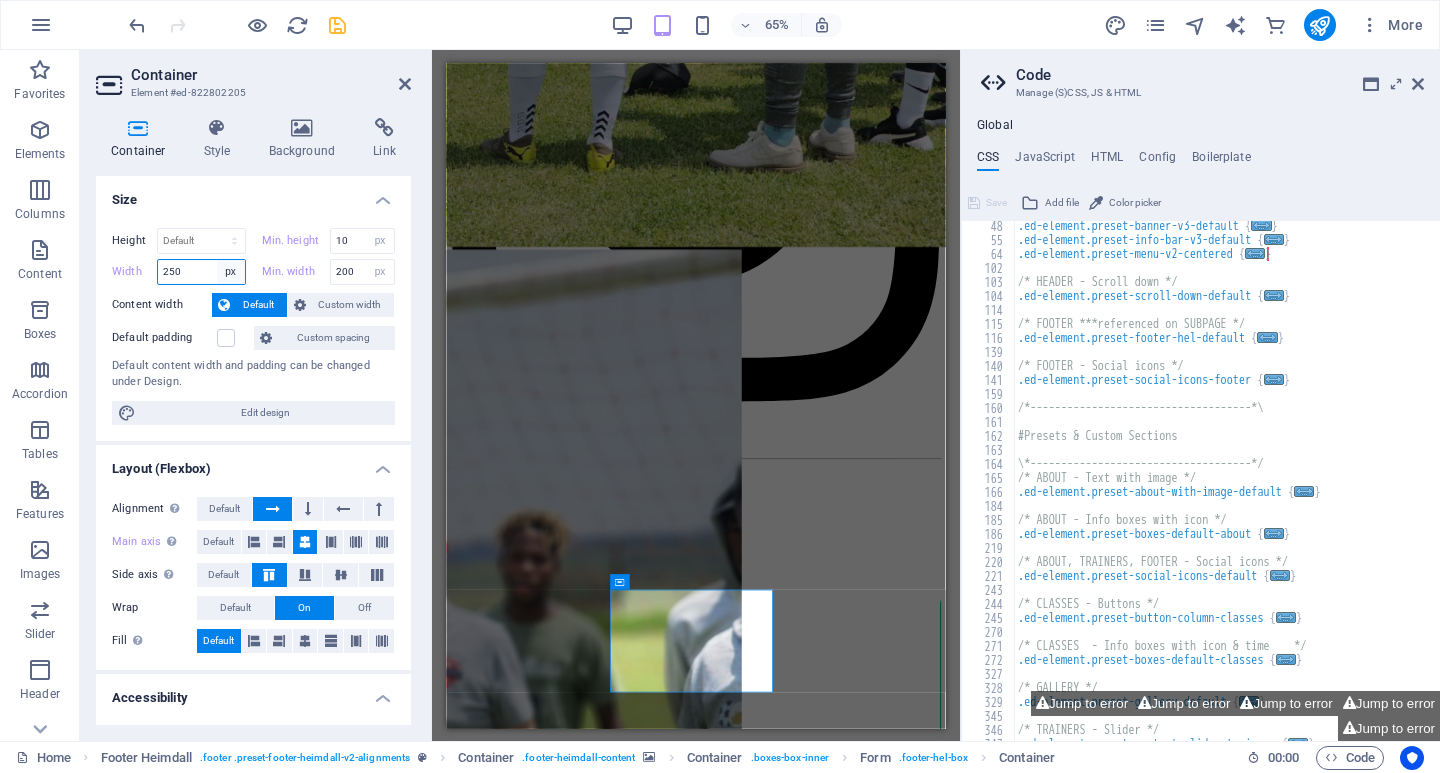 select on "default" 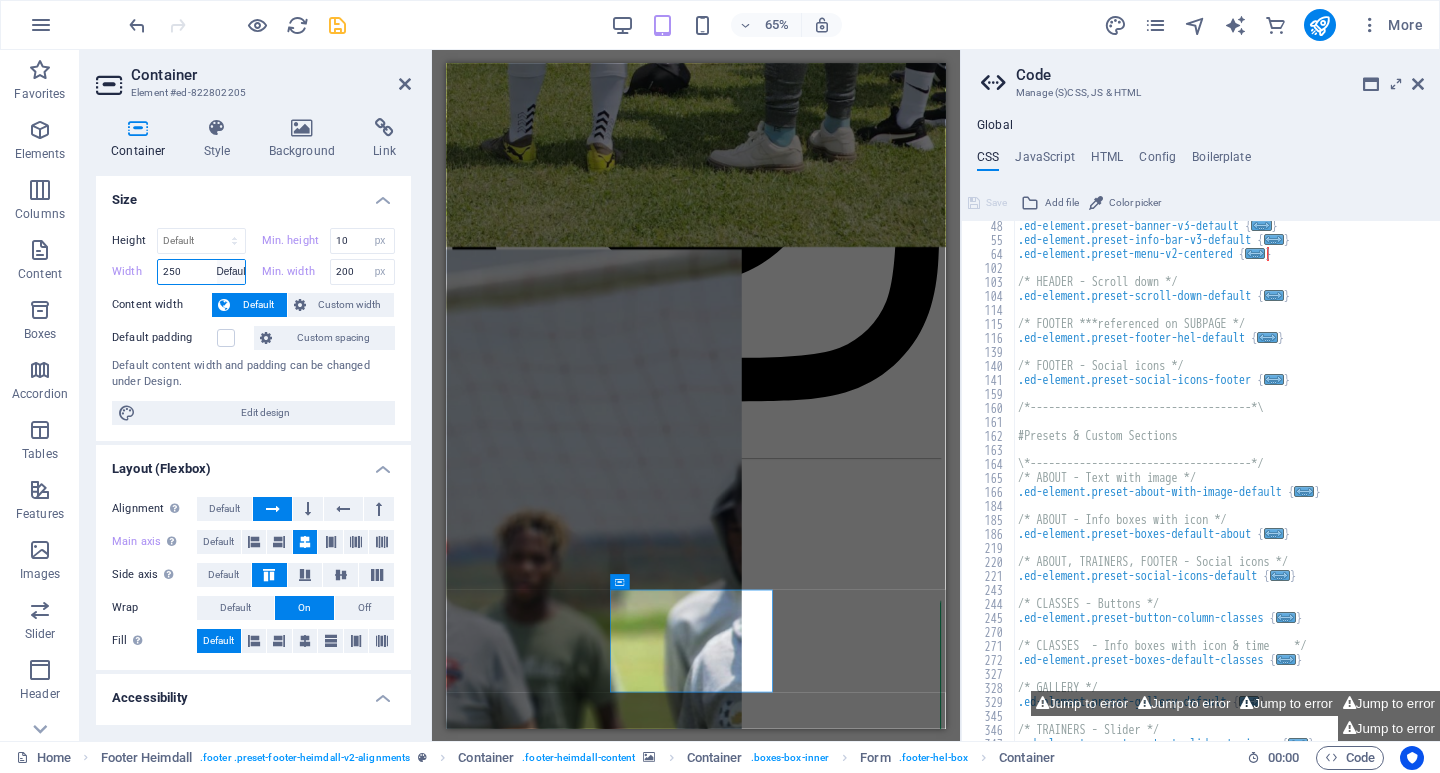 click on "Default px rem % em vh vw" at bounding box center [231, 272] 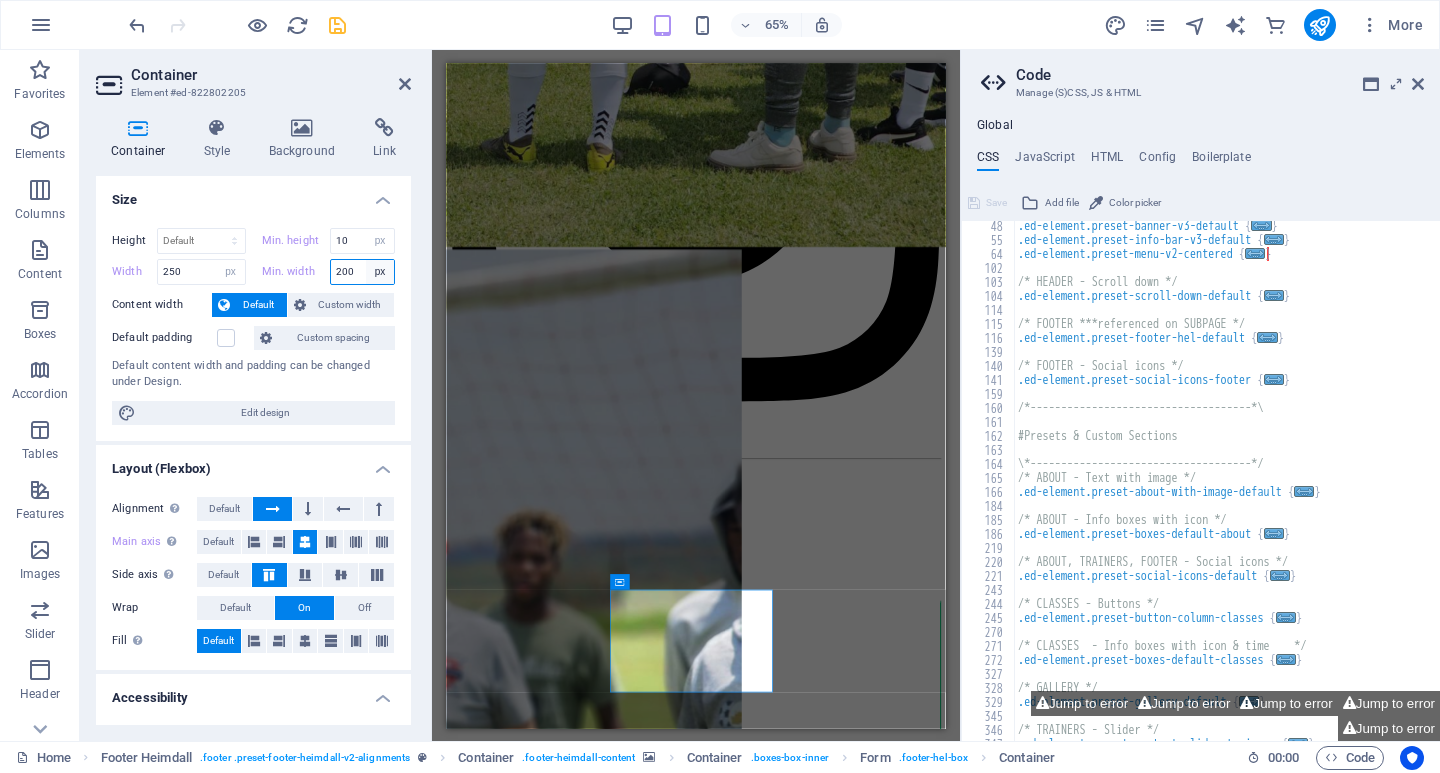 click on "None px rem % vh vw" at bounding box center (380, 272) 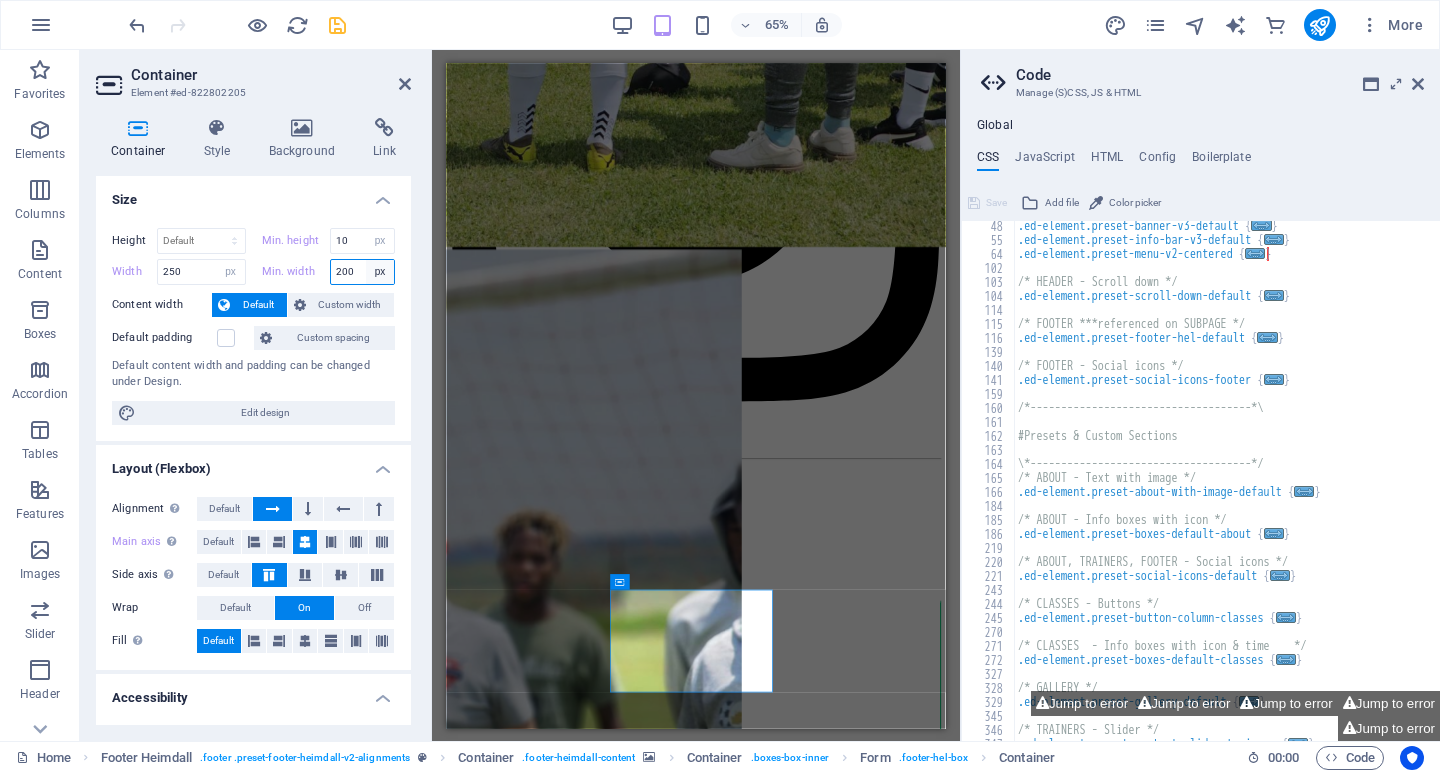 select on "cdq1opmjs8" 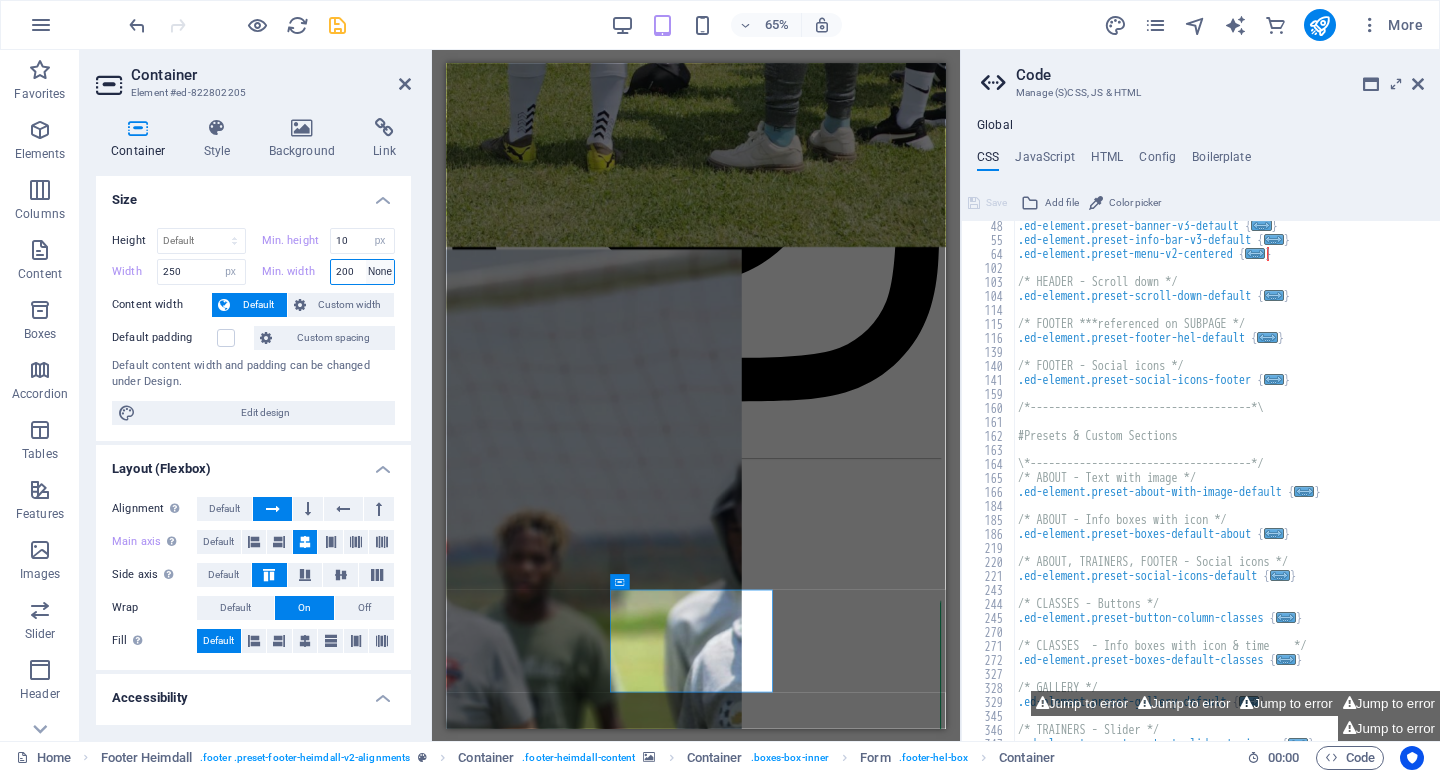 click on "None px rem % vh vw" at bounding box center (380, 272) 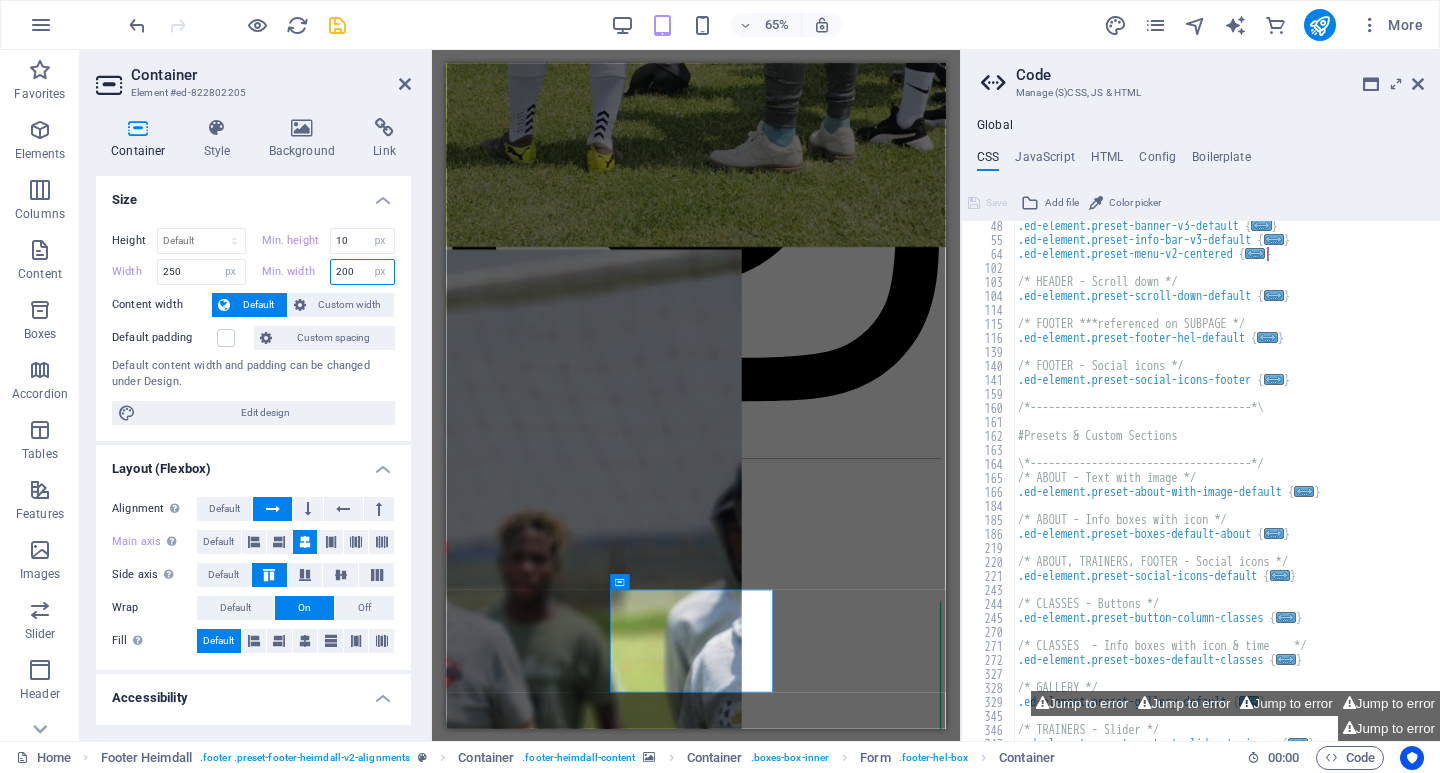 click on "200" at bounding box center (363, 272) 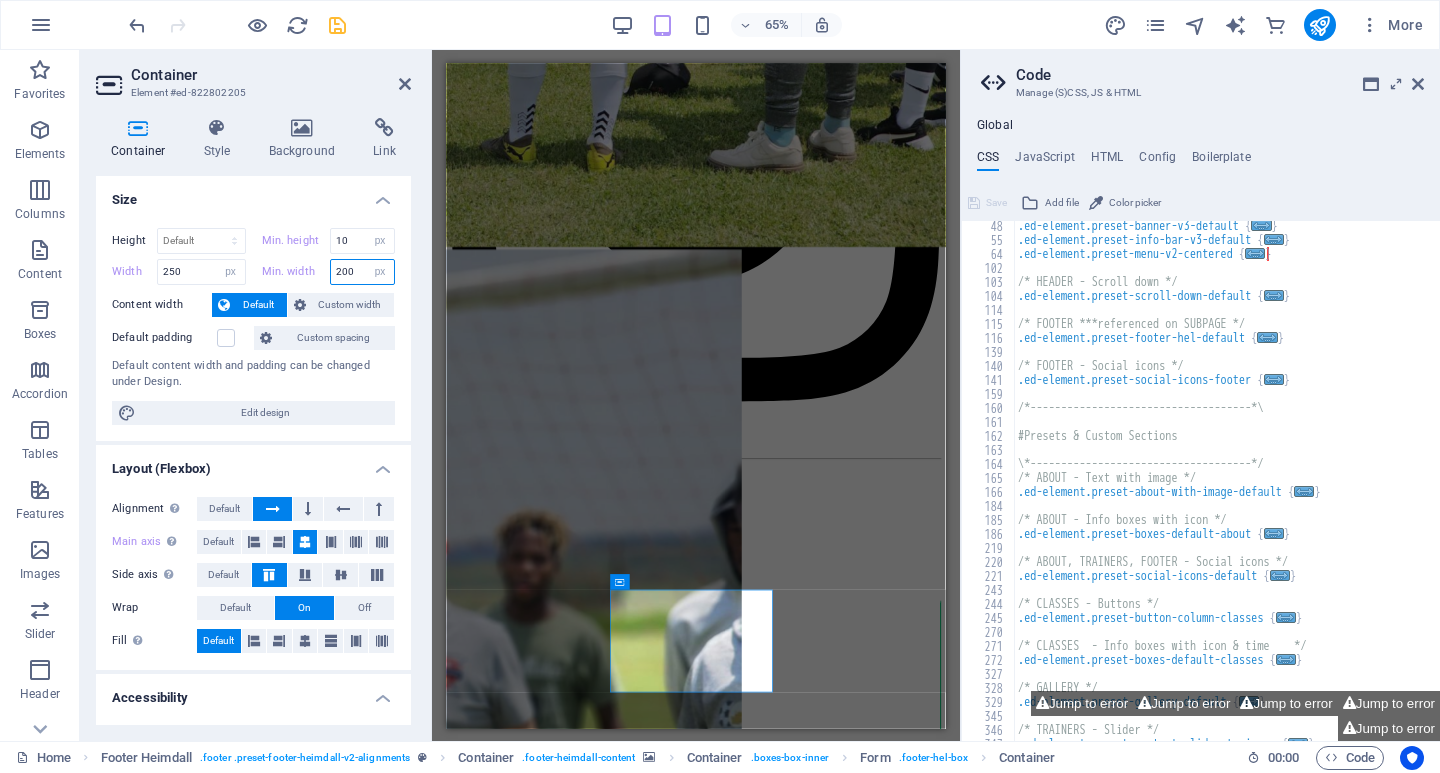 drag, startPoint x: 352, startPoint y: 272, endPoint x: 325, endPoint y: 272, distance: 27 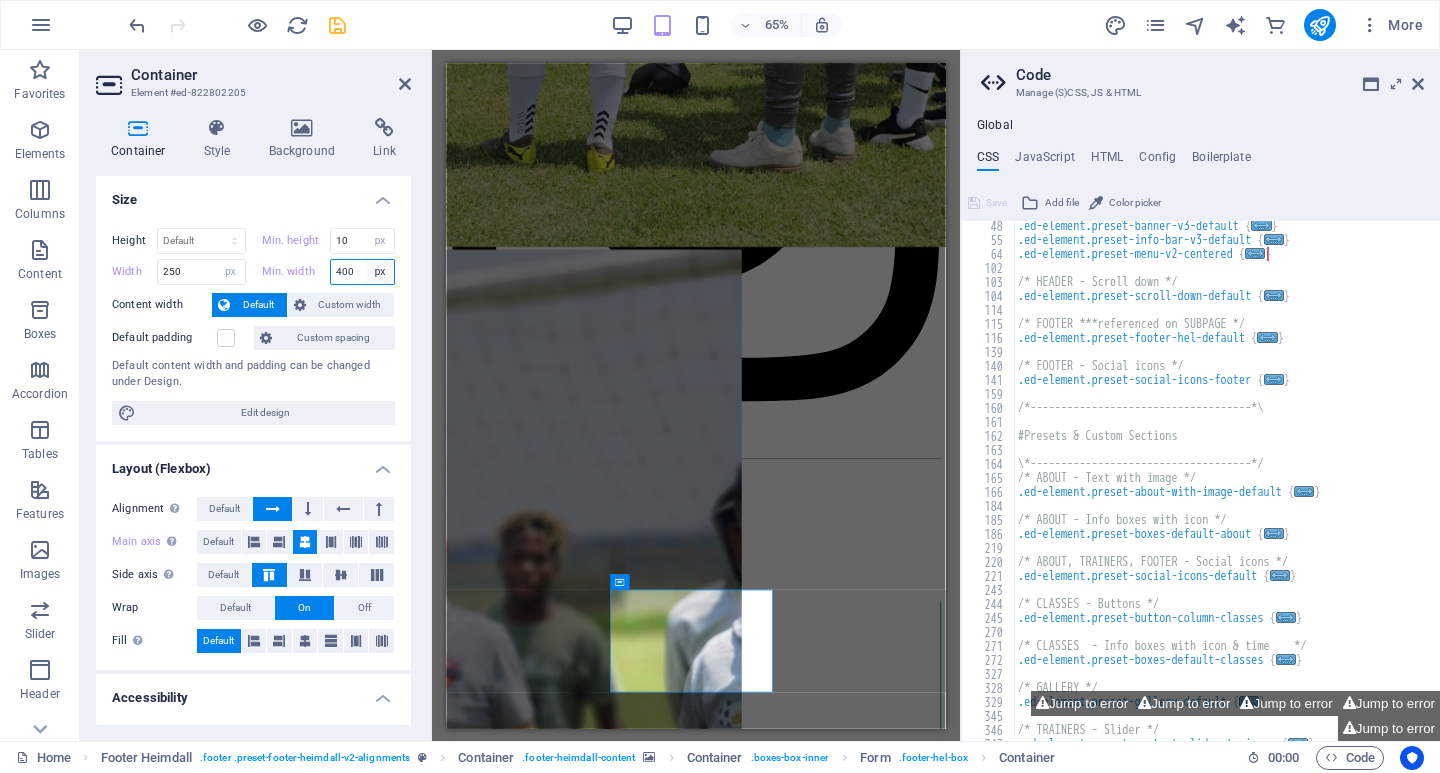 scroll, scrollTop: 13455, scrollLeft: 0, axis: vertical 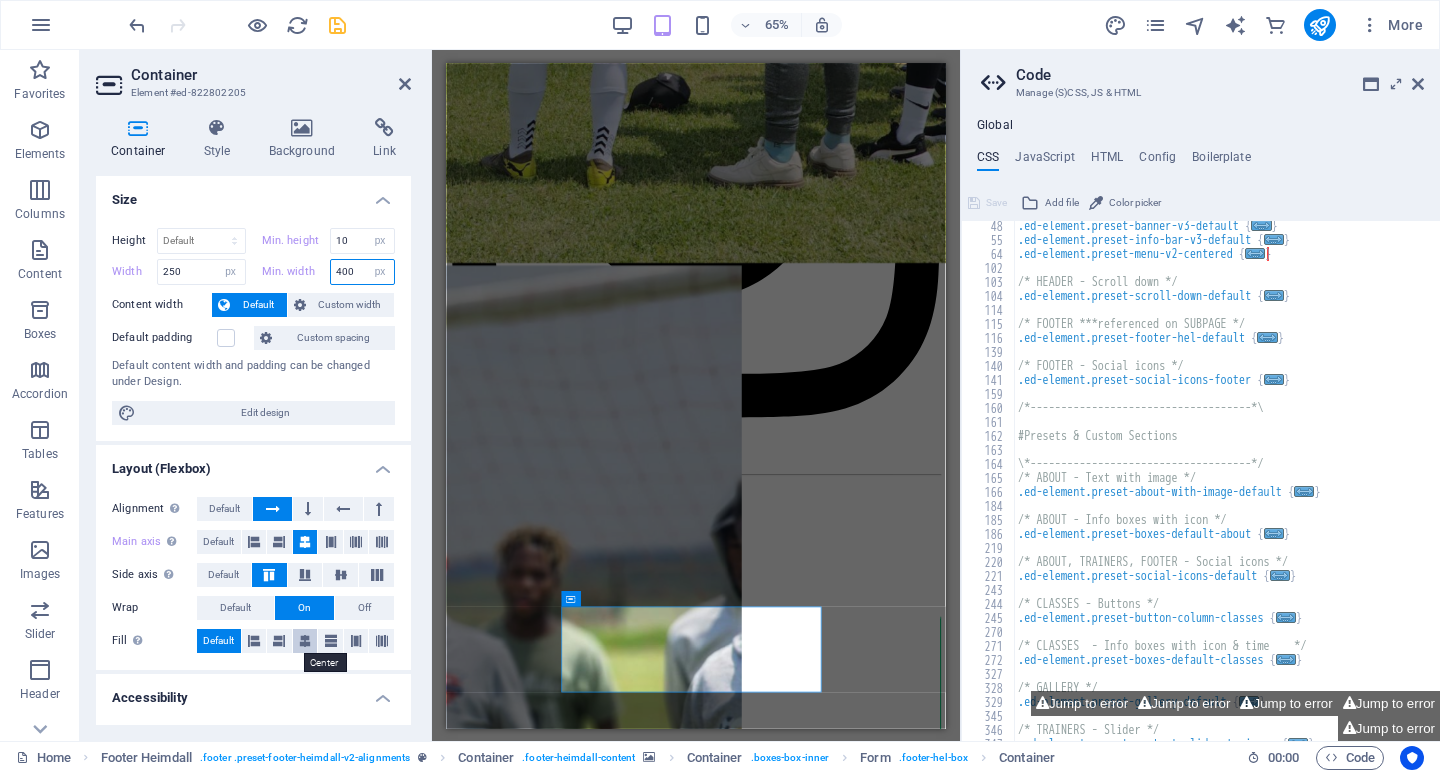 type on "400" 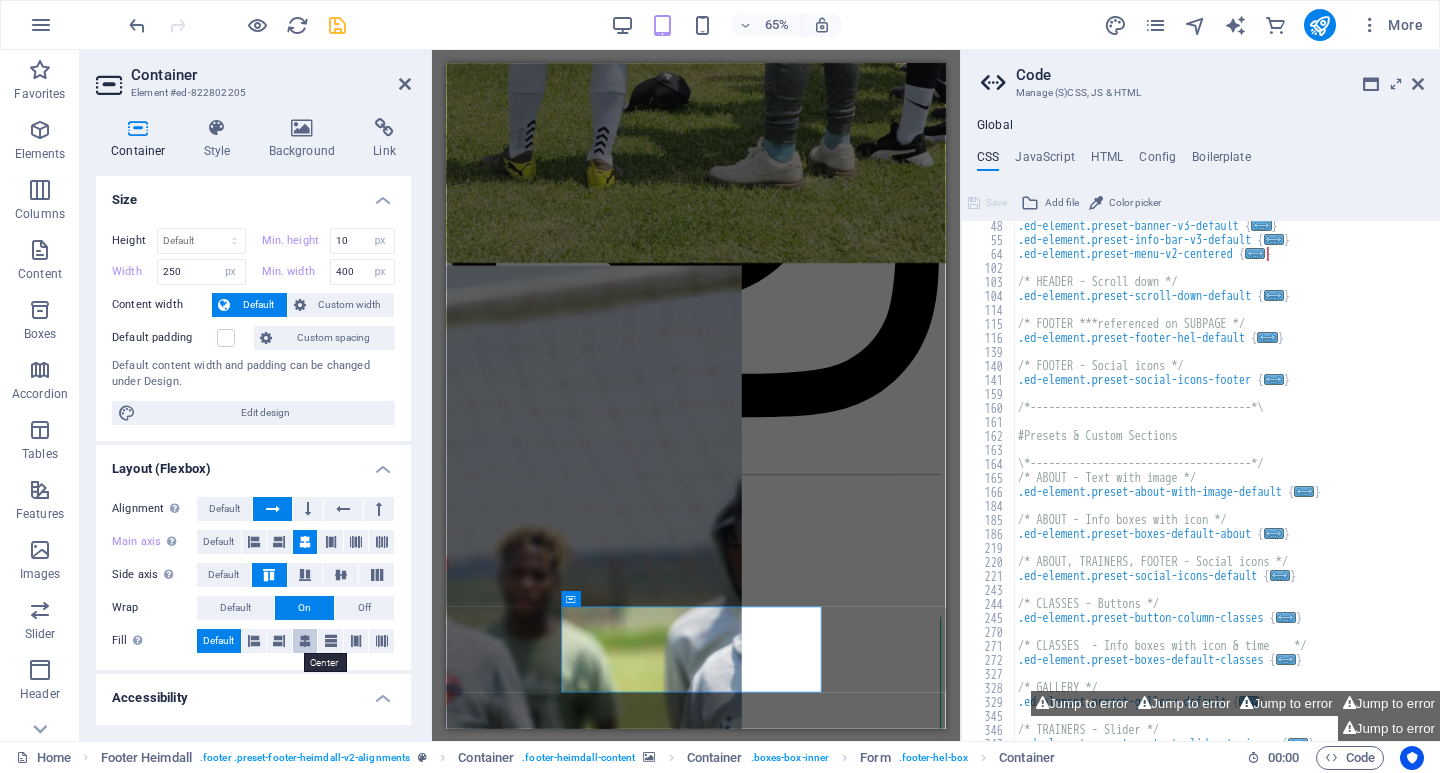 click at bounding box center (305, 641) 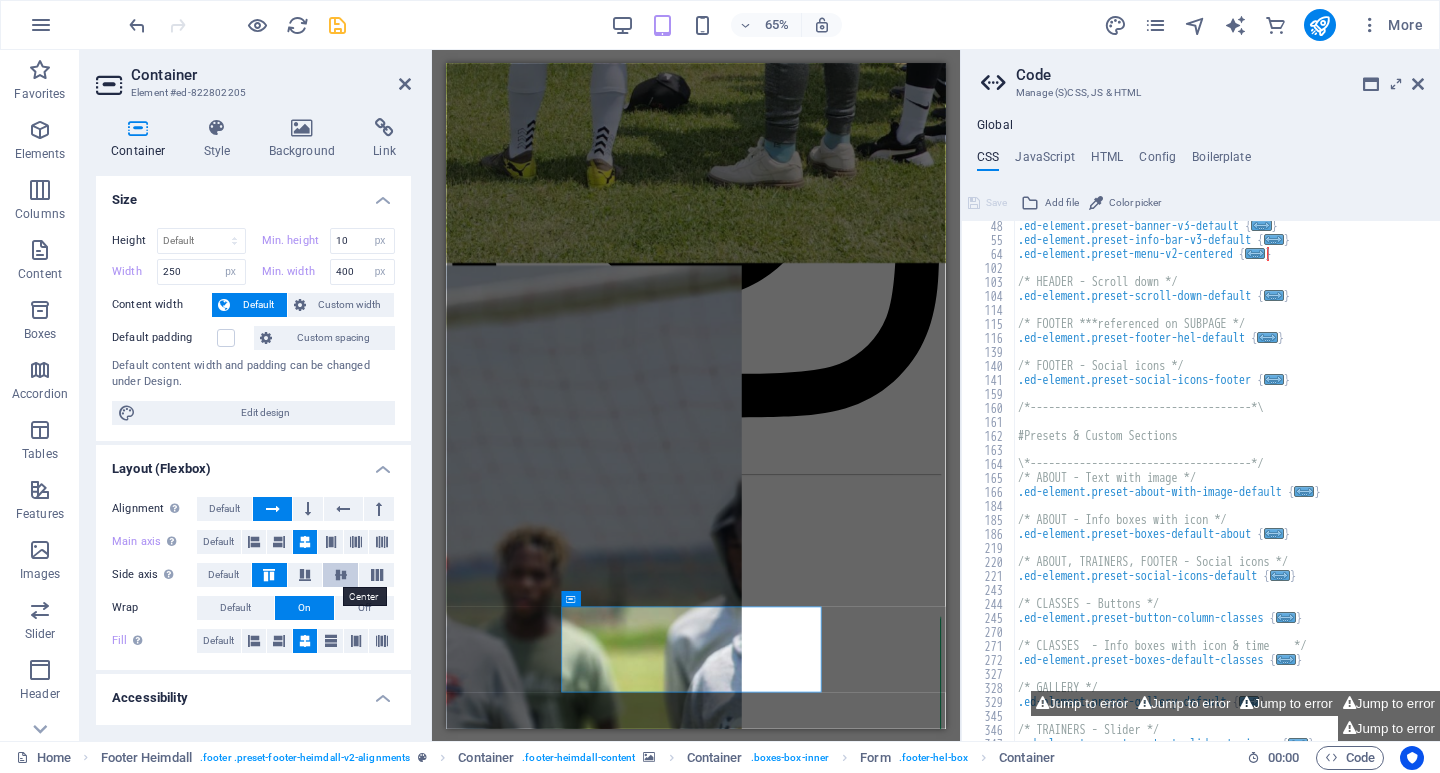 click at bounding box center (341, 575) 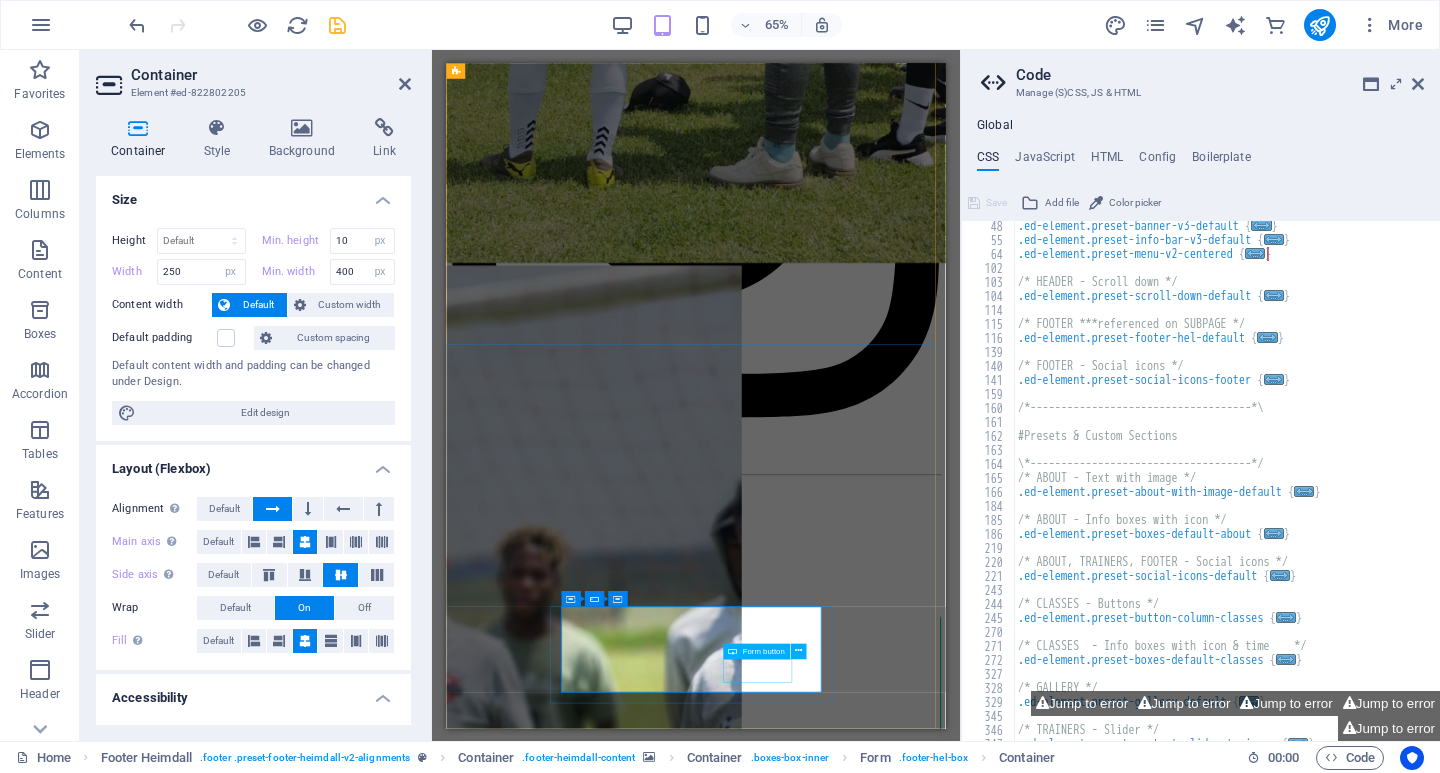 click on "SUBSCRIBE" 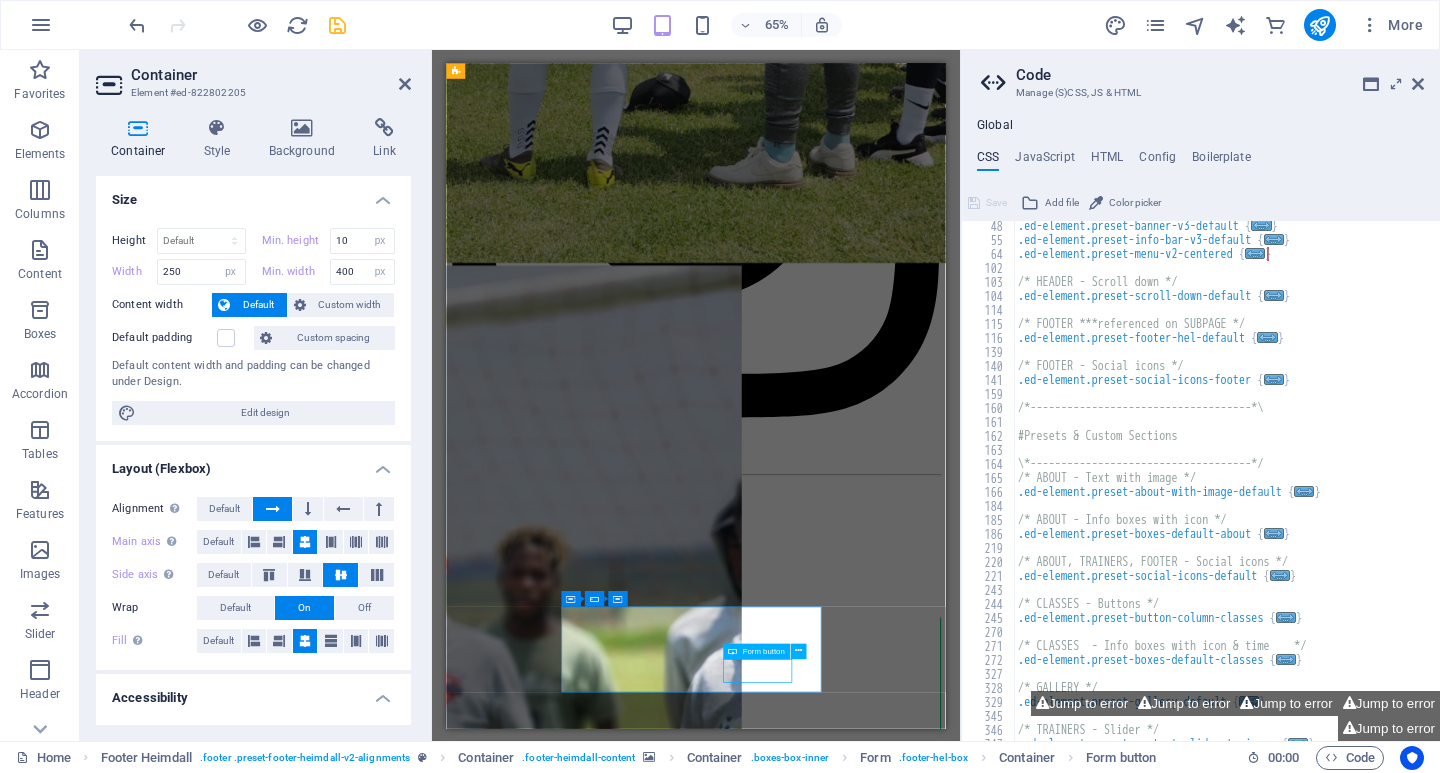 click on "GOMORA UNITED FC 68 Pitzer street  Glen Austin  Midrand  1685 ,  Gauteng, Ekurhuleni , FL  2001 +27 69 226 1637 admin@gomoraunitedfc.co.za Quicklinks Home About Clashes Connect Socials Enquiries Contact subscribe and get updates from our platform Unreadable? Load new SUBSCRIBE ©2025  gomoraunitedfc I Powered by J-PrimeWorks" at bounding box center [830, 35401] 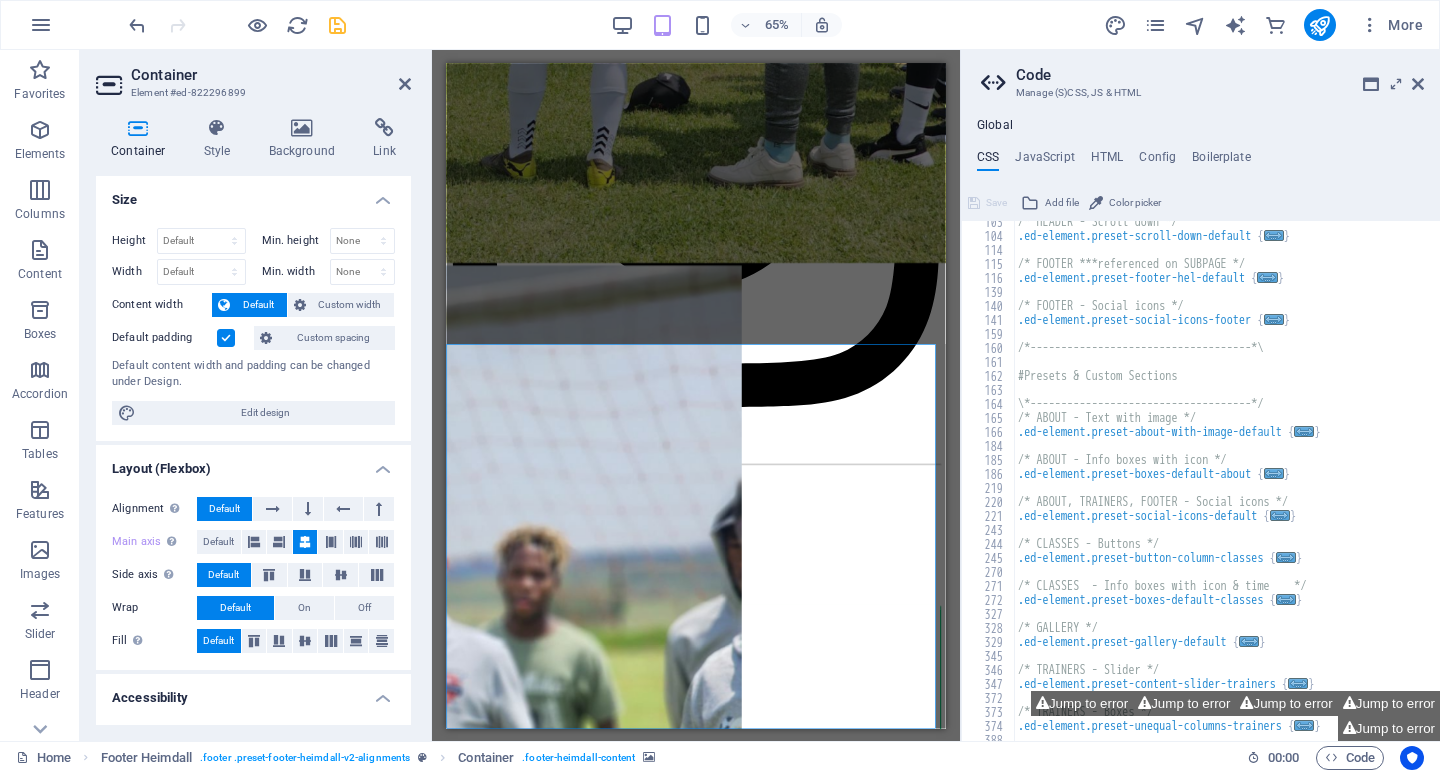 scroll, scrollTop: 720, scrollLeft: 0, axis: vertical 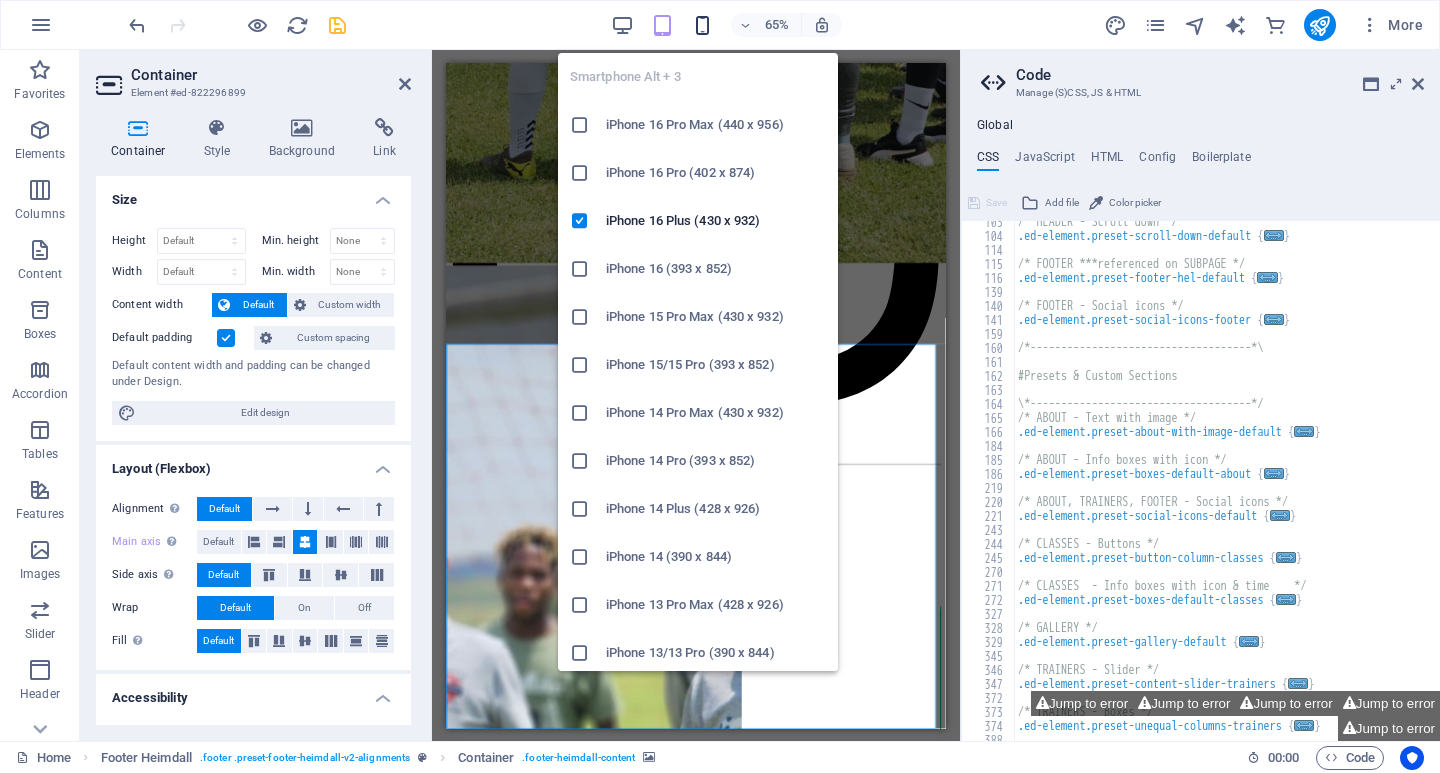 click at bounding box center (702, 25) 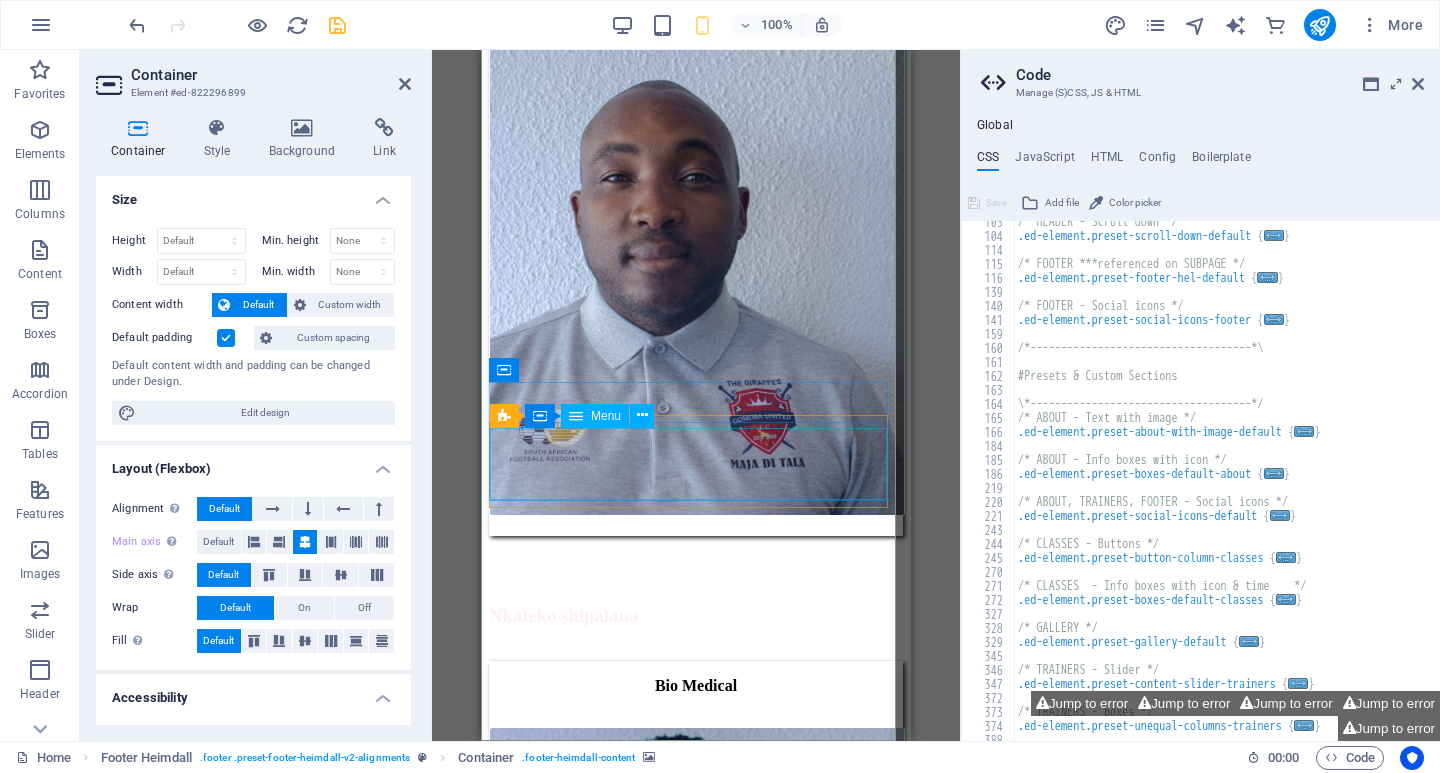 scroll, scrollTop: 21285, scrollLeft: 0, axis: vertical 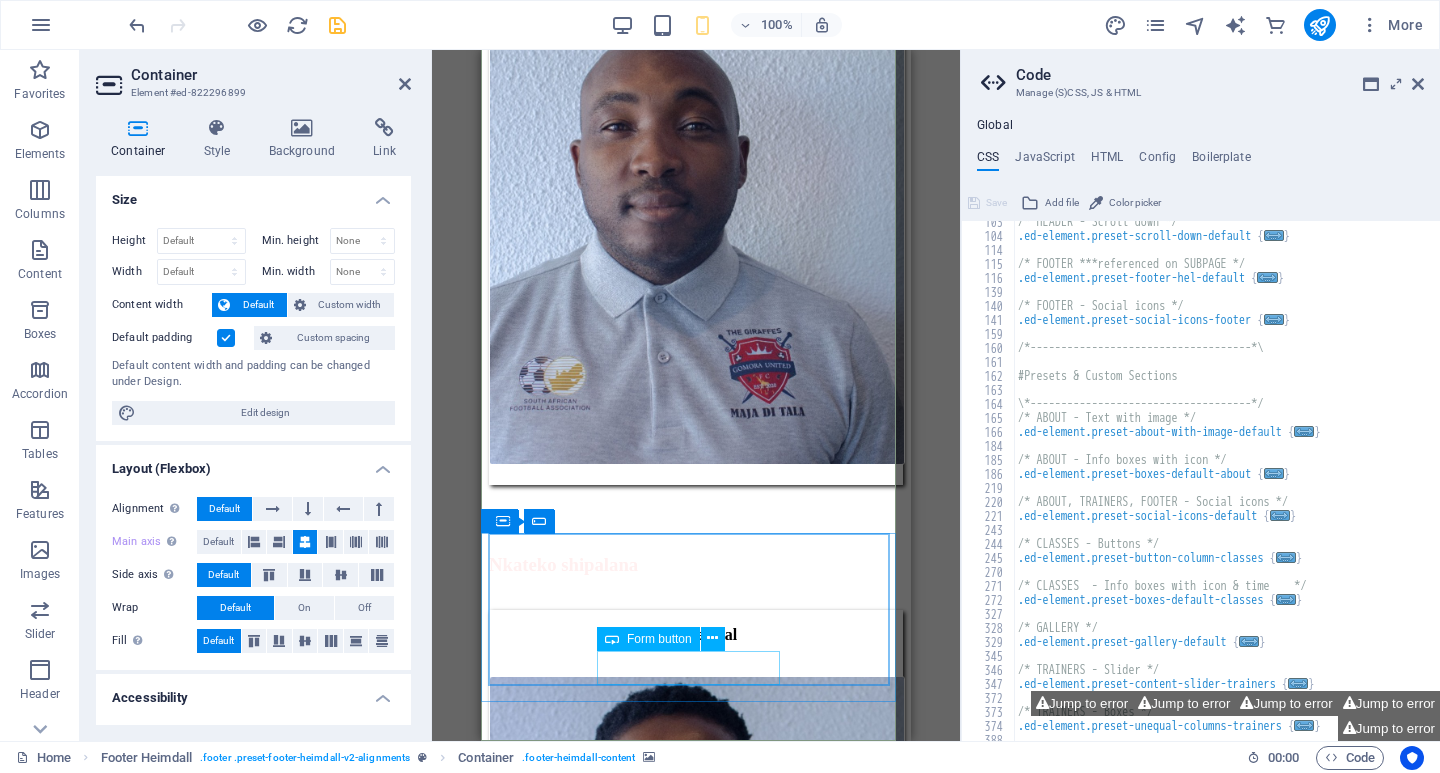 click on "SUBSCRIBE" 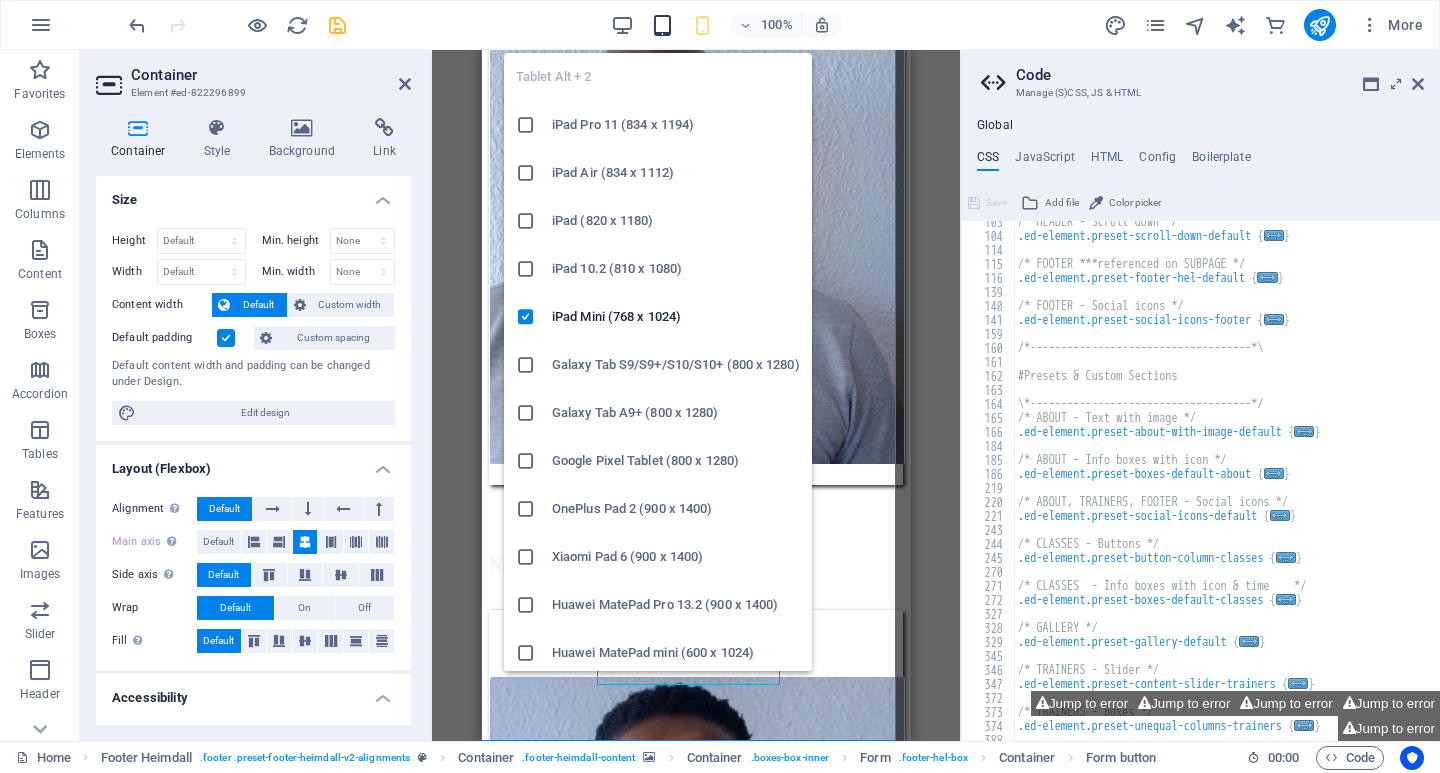 click at bounding box center [662, 25] 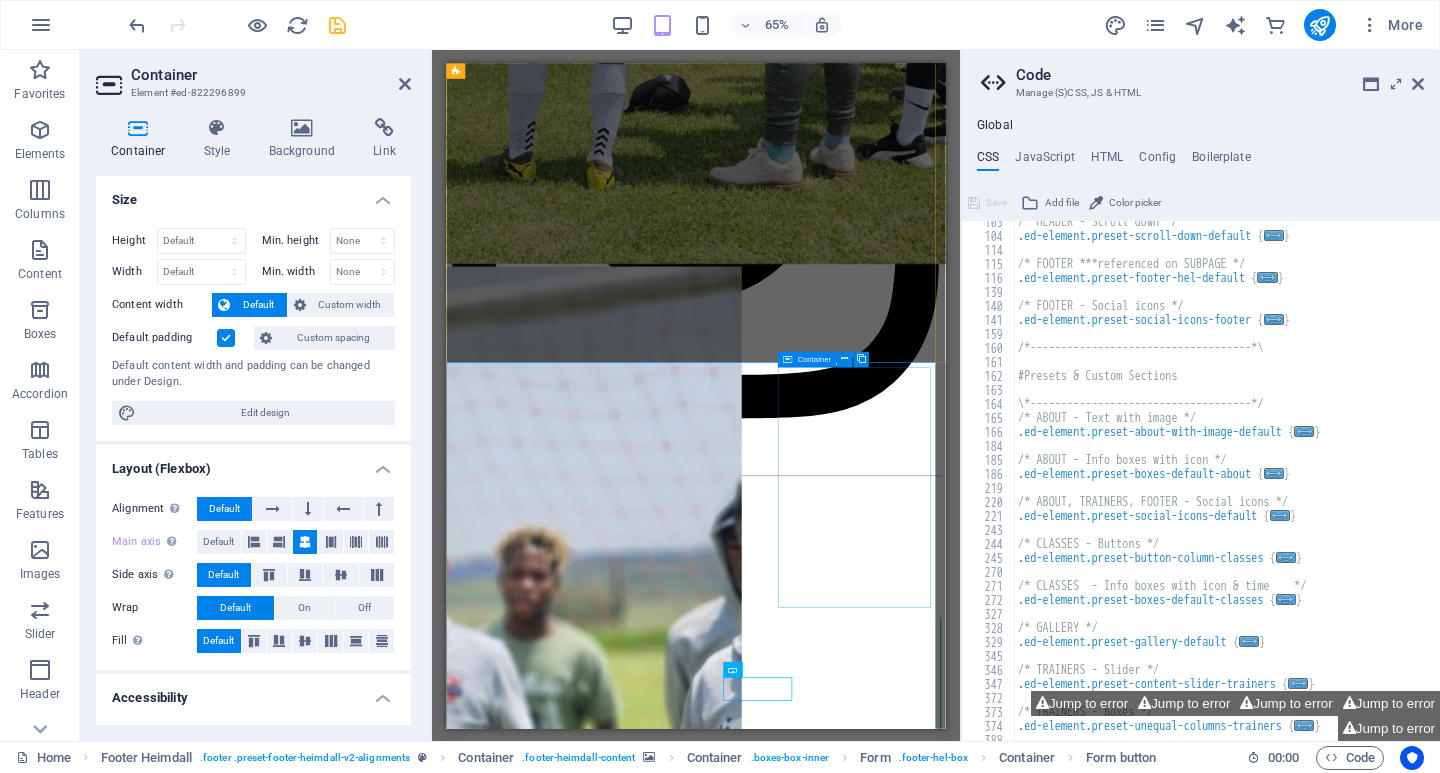 scroll, scrollTop: 13455, scrollLeft: 0, axis: vertical 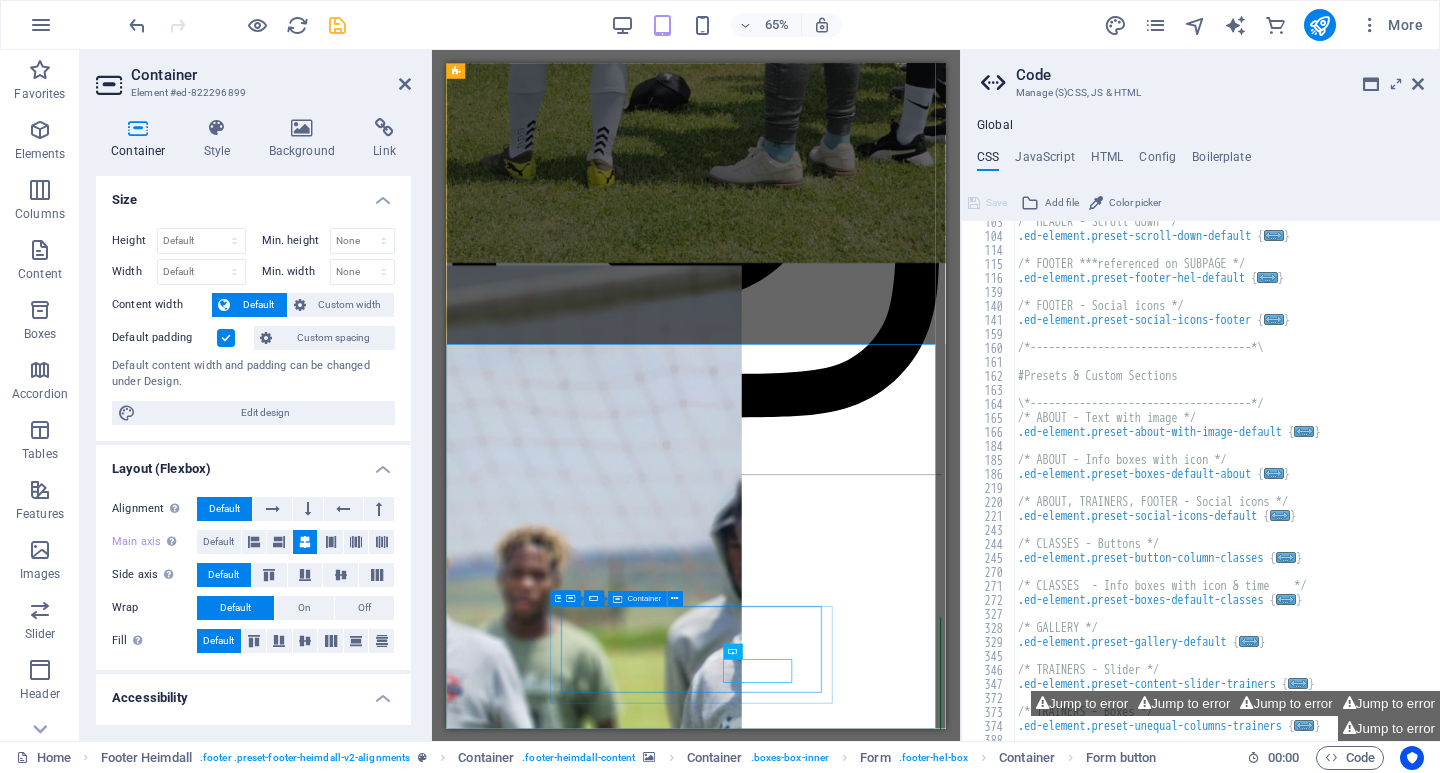 click on "subscribe and get updates from our platform Unreadable? Load new SUBSCRIBE" 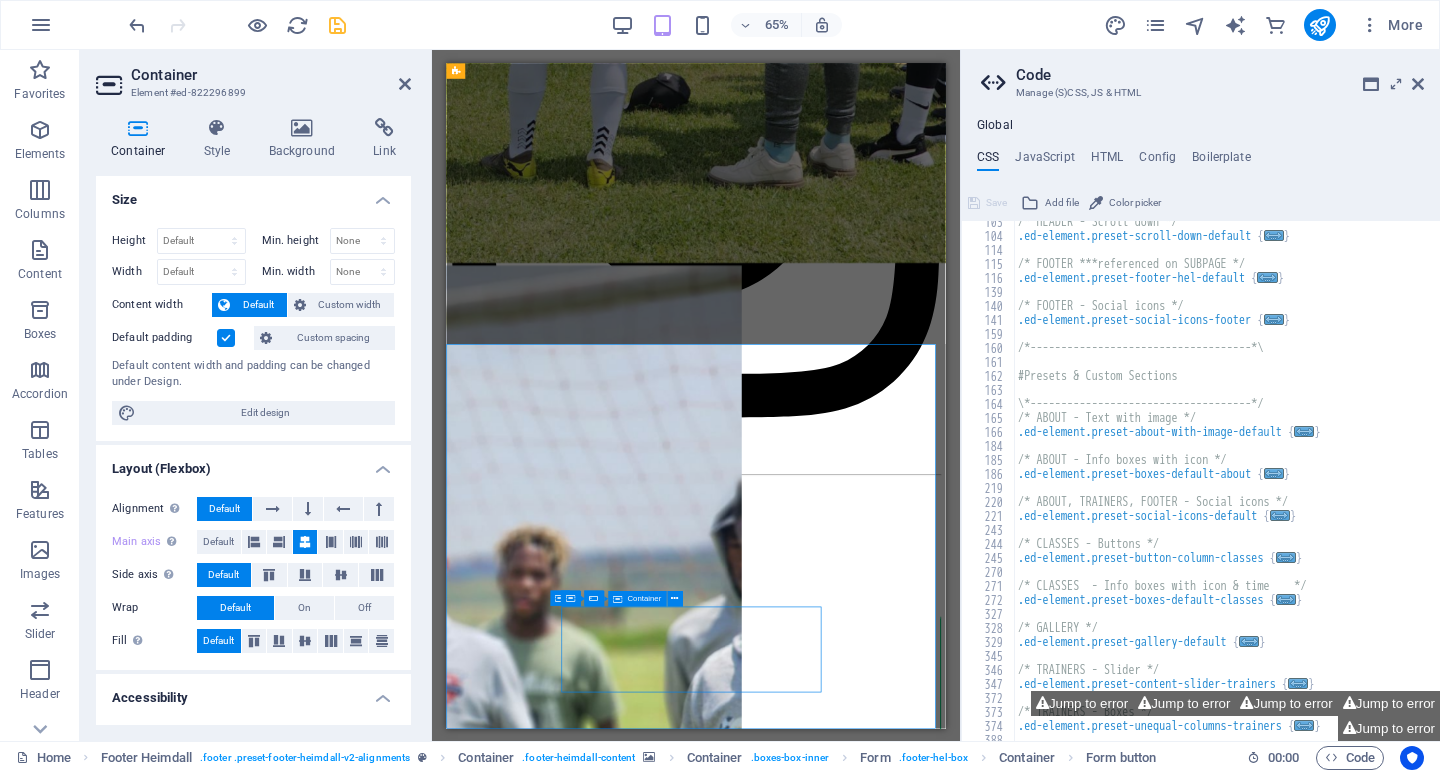 click on "subscribe and get updates from our platform Unreadable? Load new SUBSCRIBE" 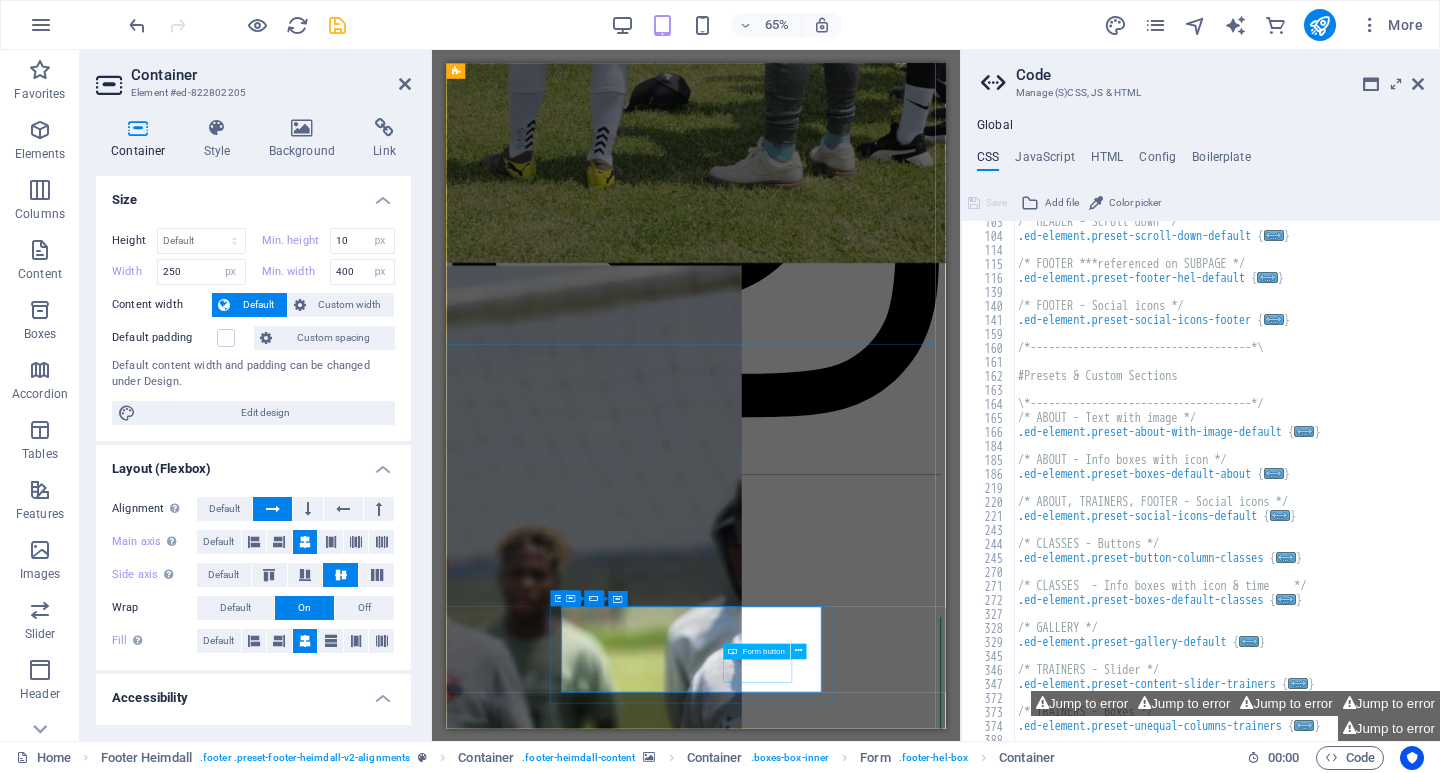 click on "SUBSCRIBE" 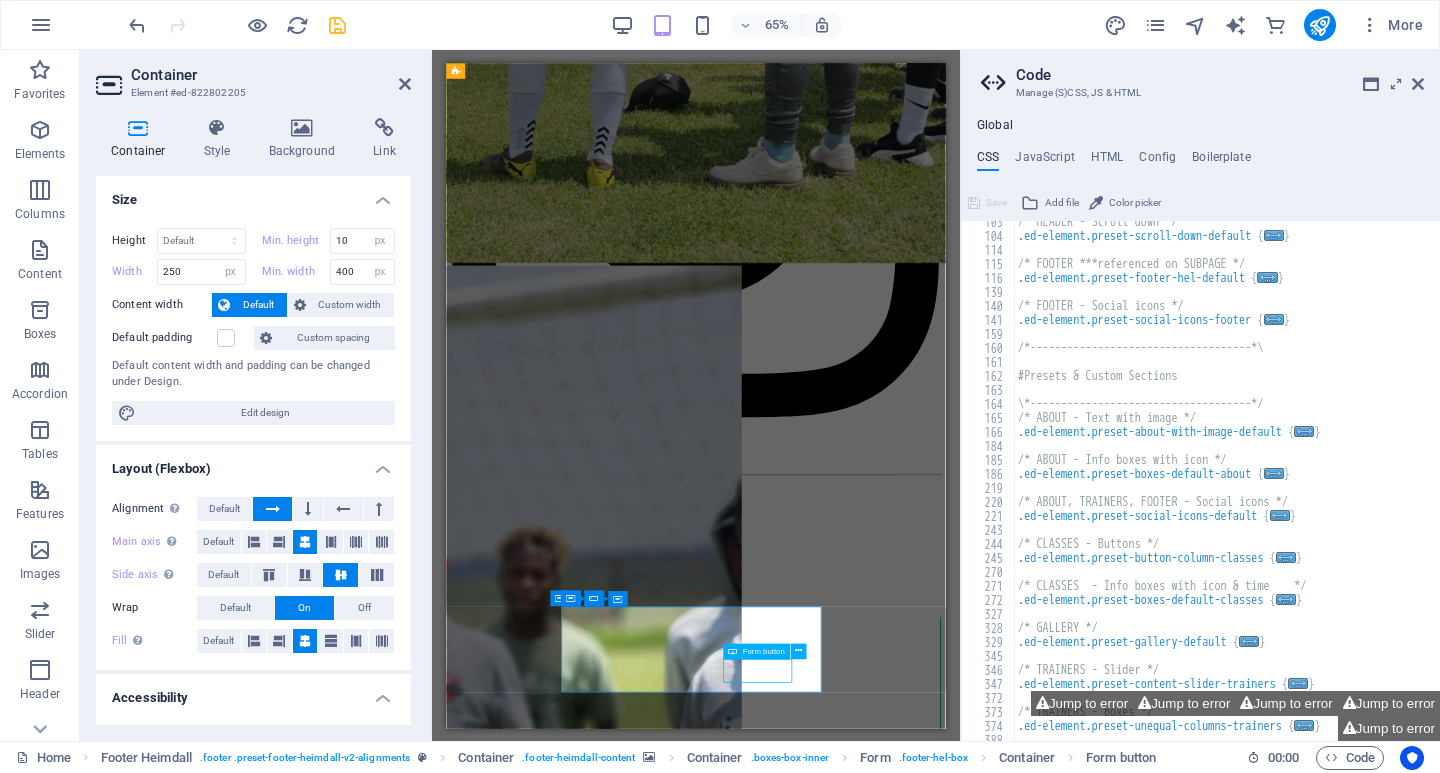click on "SUBSCRIBE" 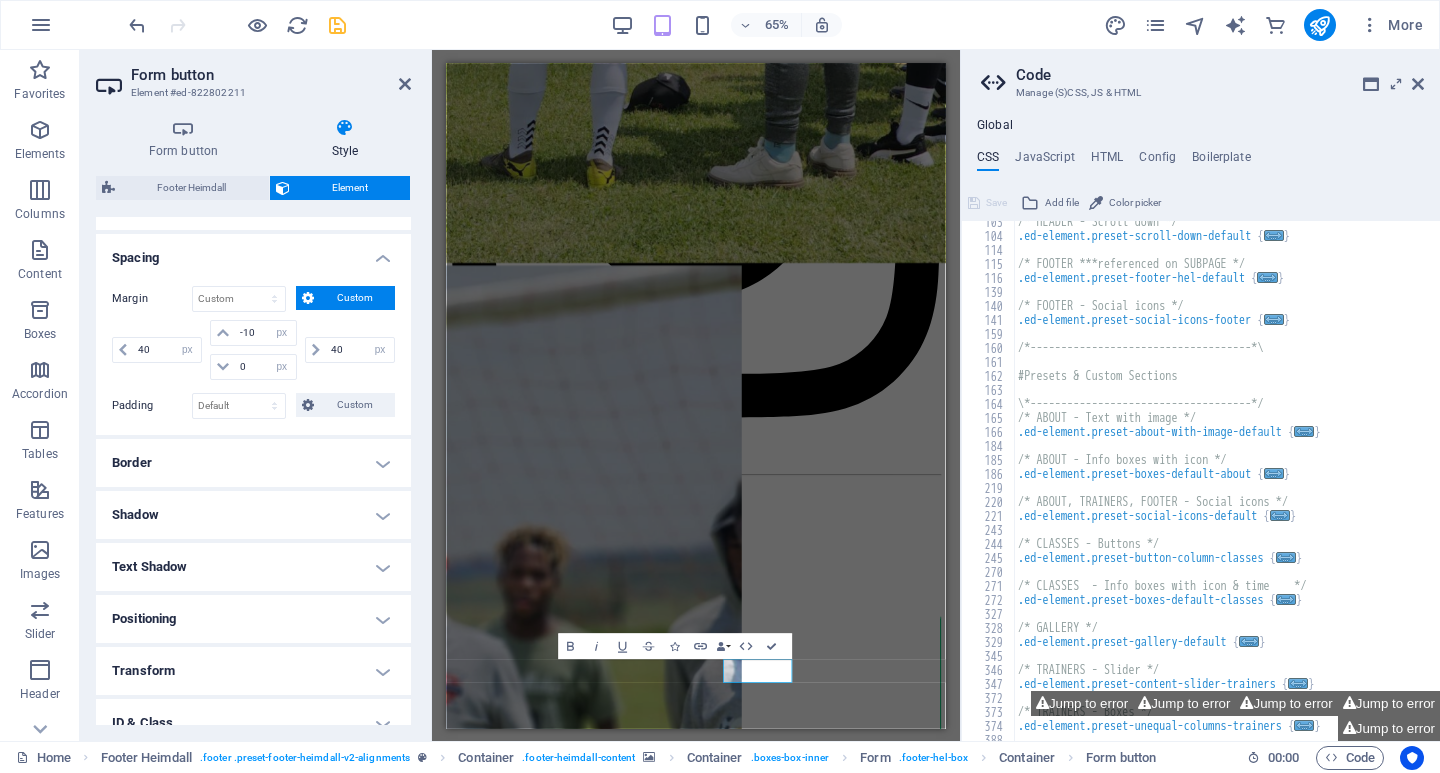 scroll, scrollTop: 400, scrollLeft: 0, axis: vertical 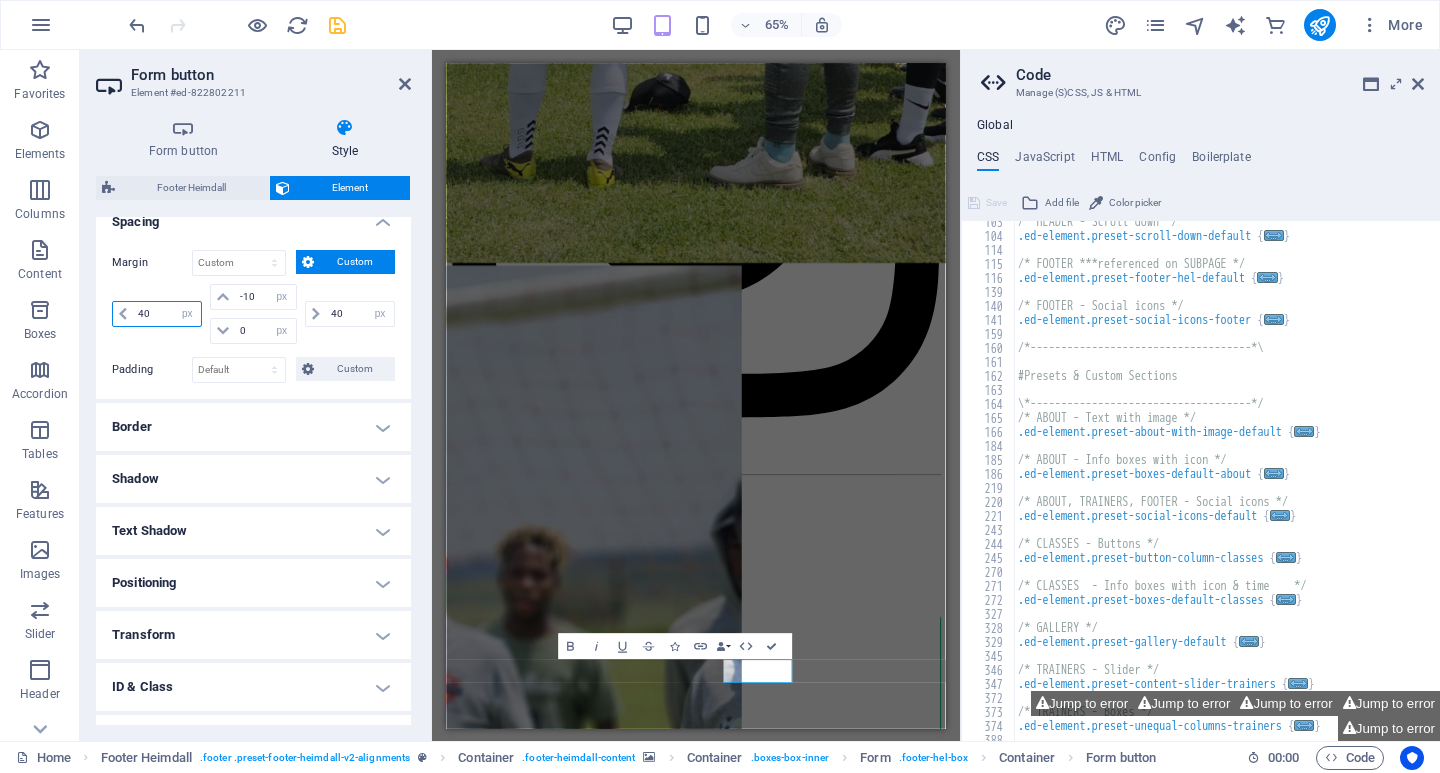 click on "40" at bounding box center [167, 314] 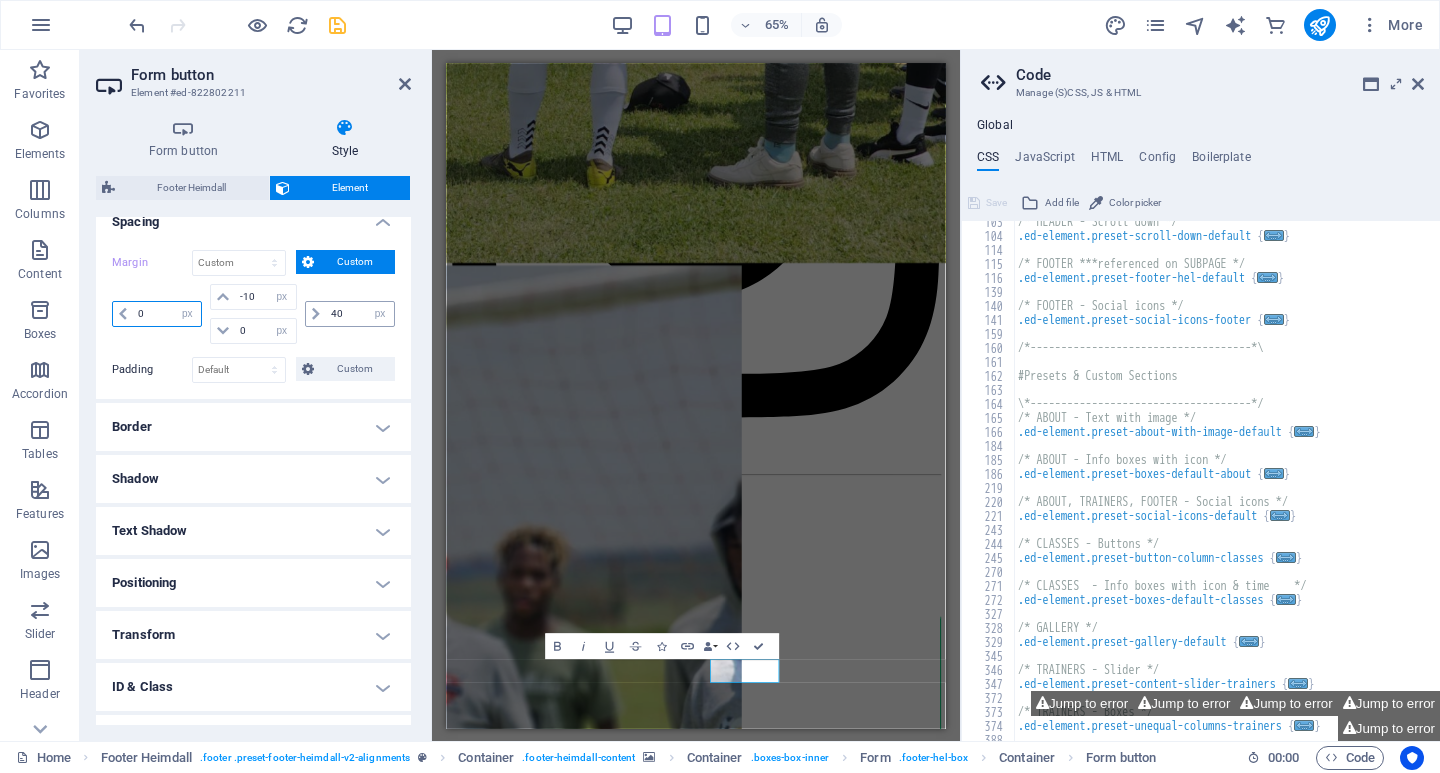 type on "0" 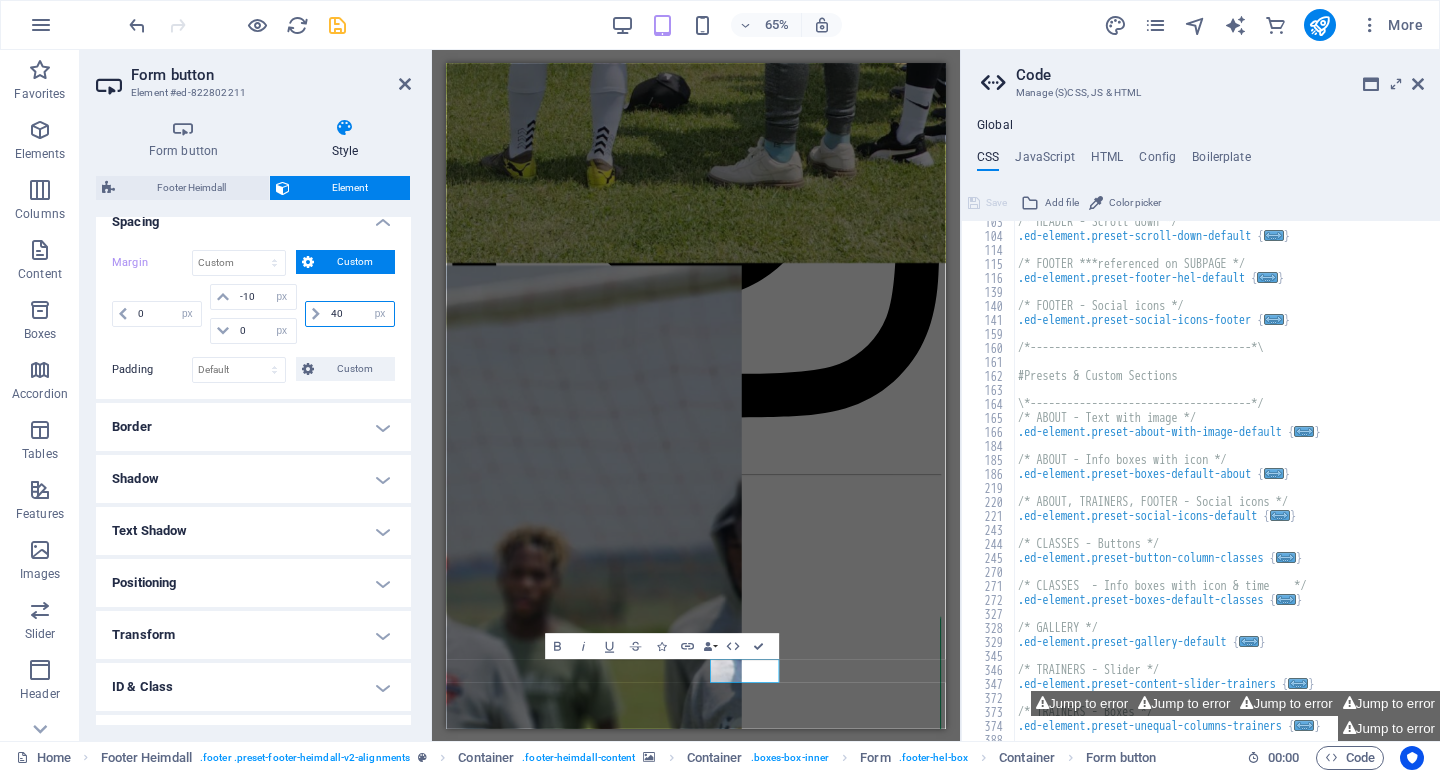 click on "40" at bounding box center [360, 314] 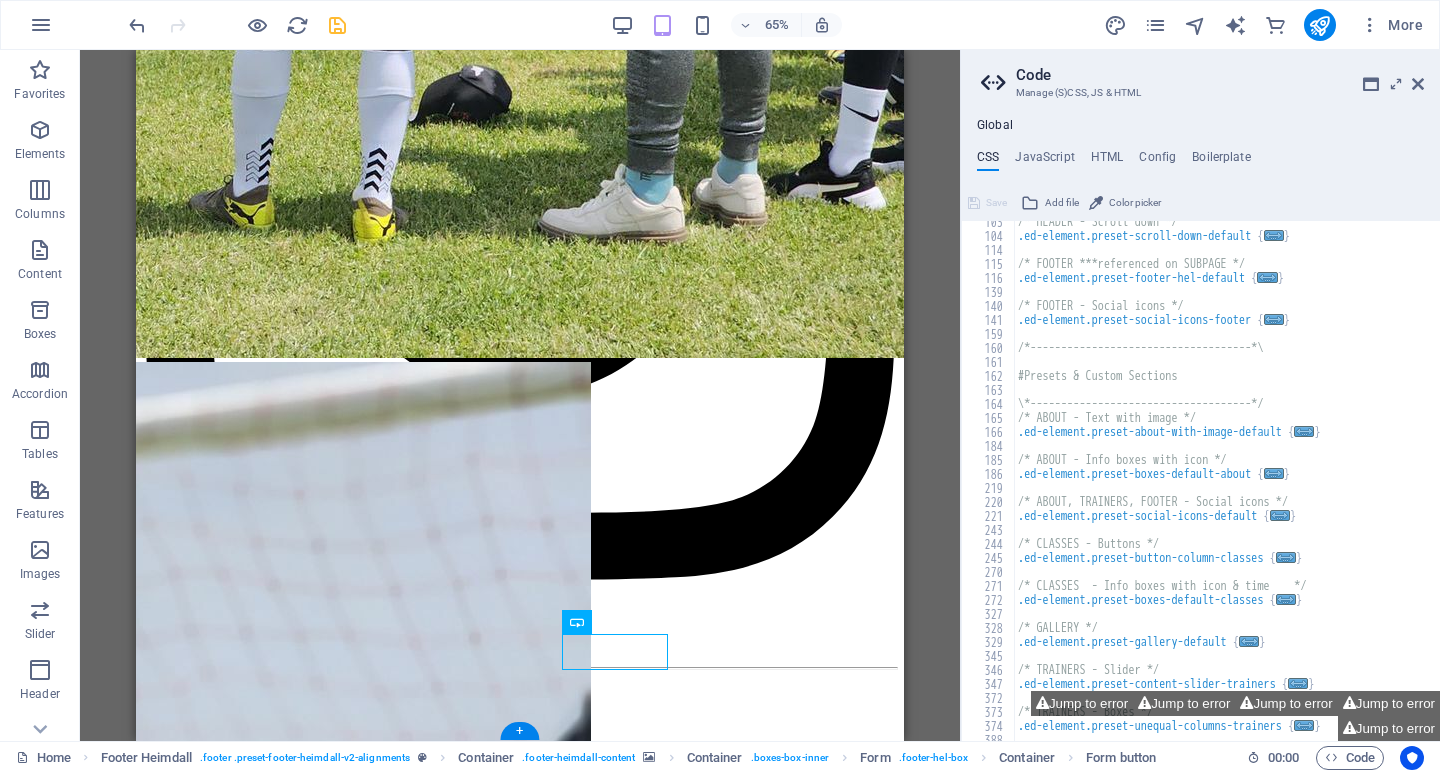 scroll, scrollTop: 13788, scrollLeft: 0, axis: vertical 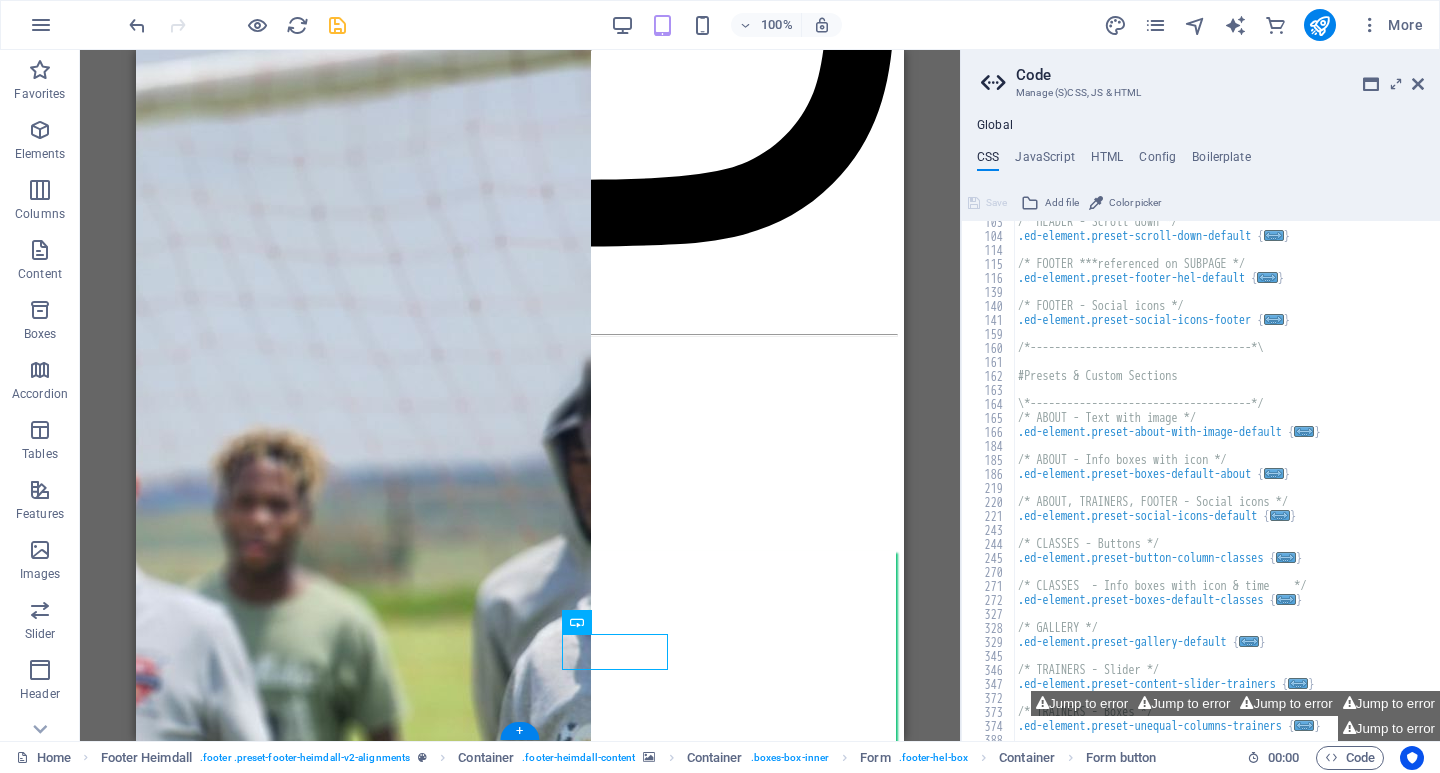 click at bounding box center [520, 32534] 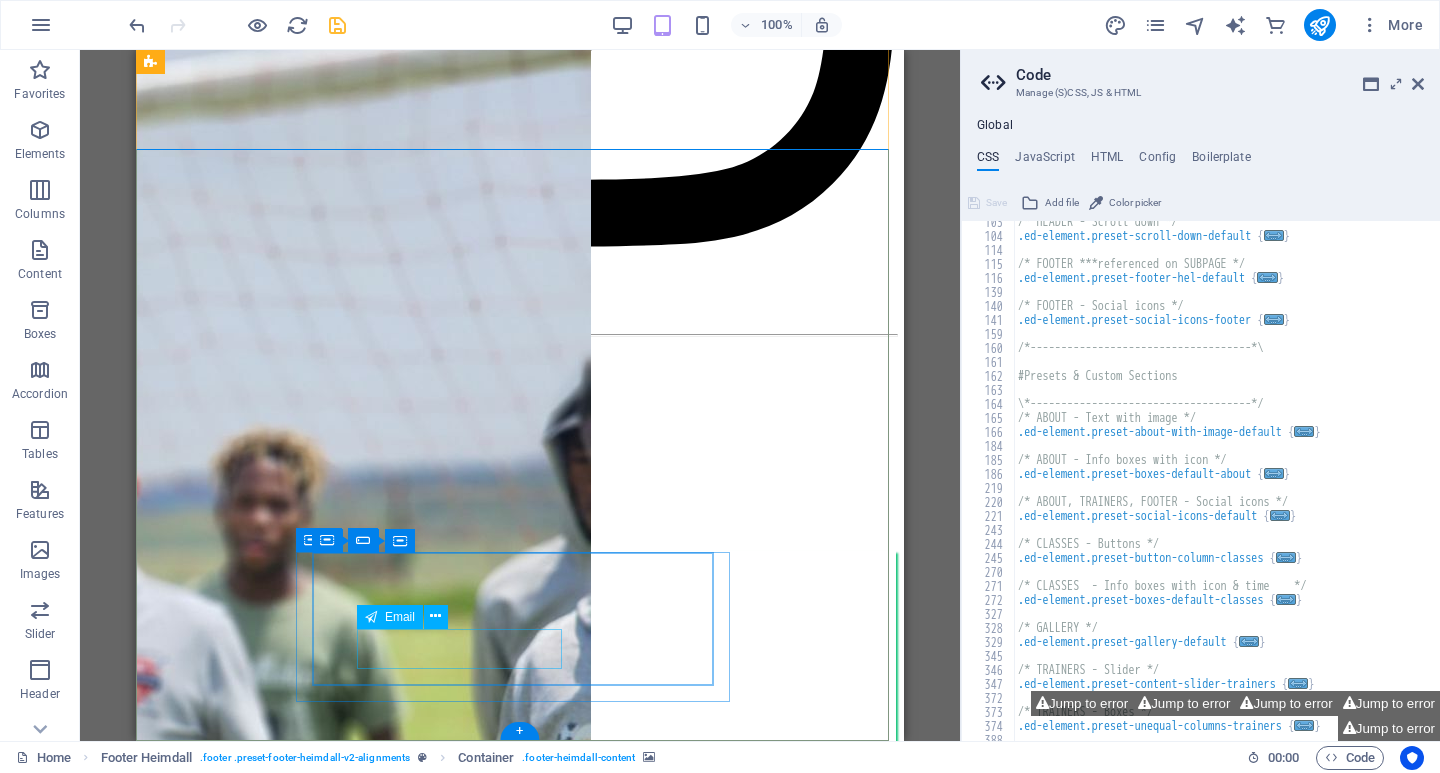 click 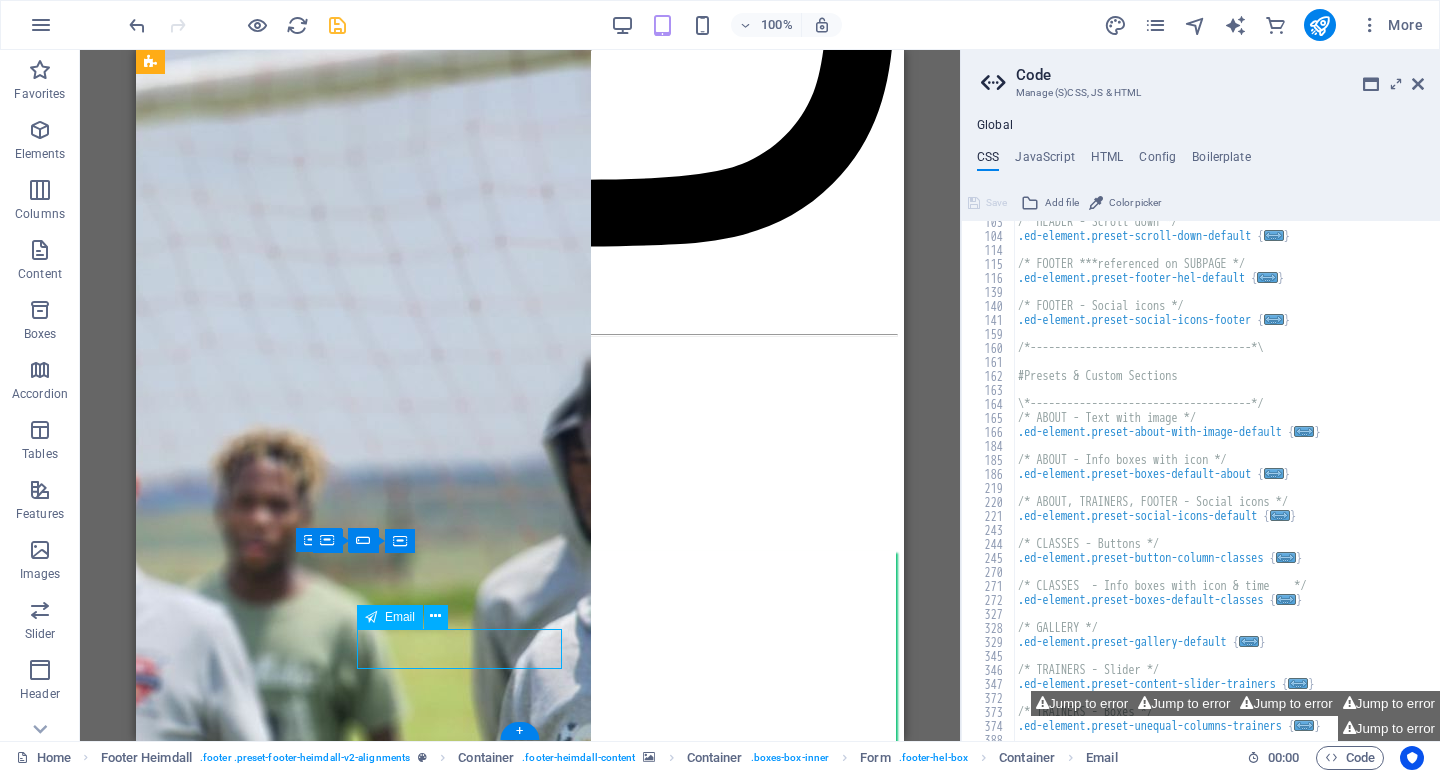 click 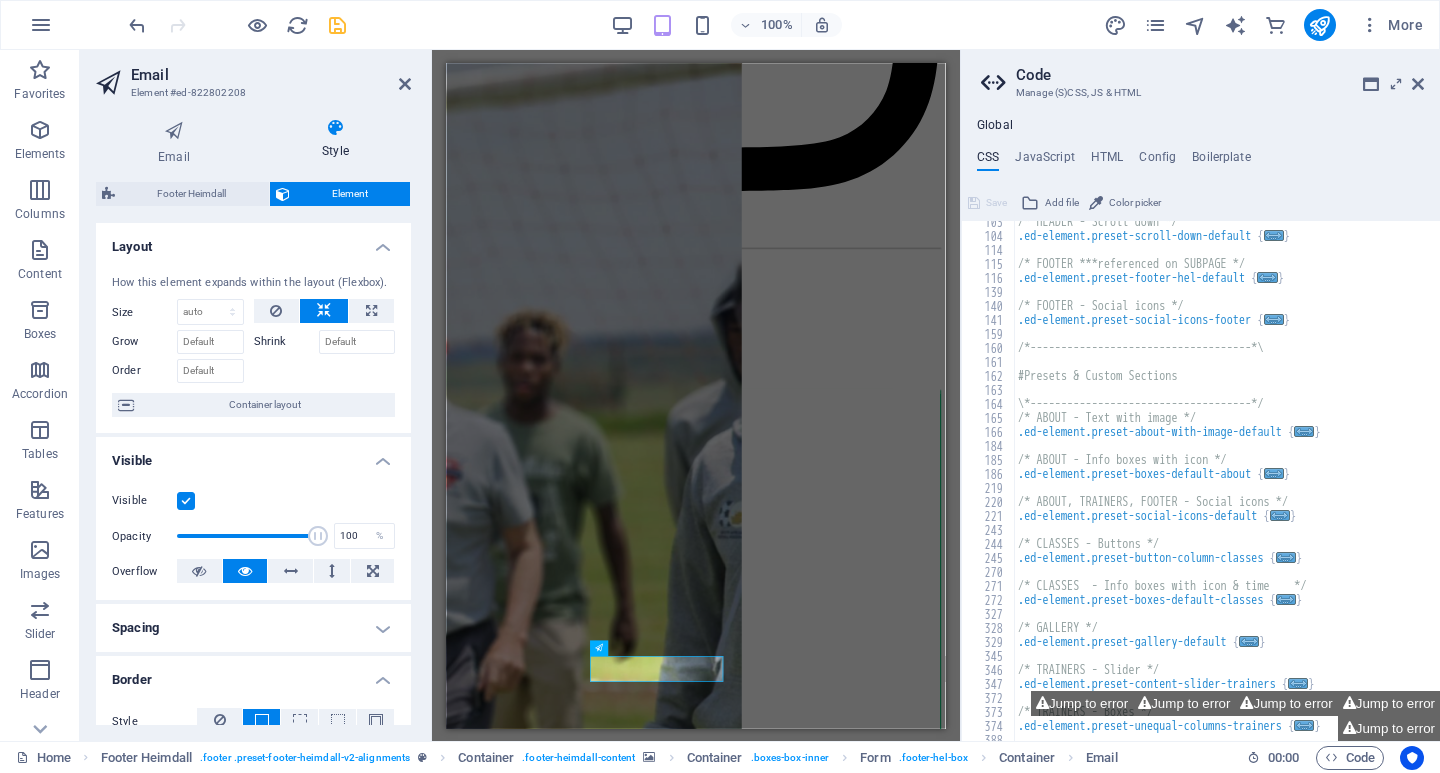 scroll, scrollTop: 13455, scrollLeft: 0, axis: vertical 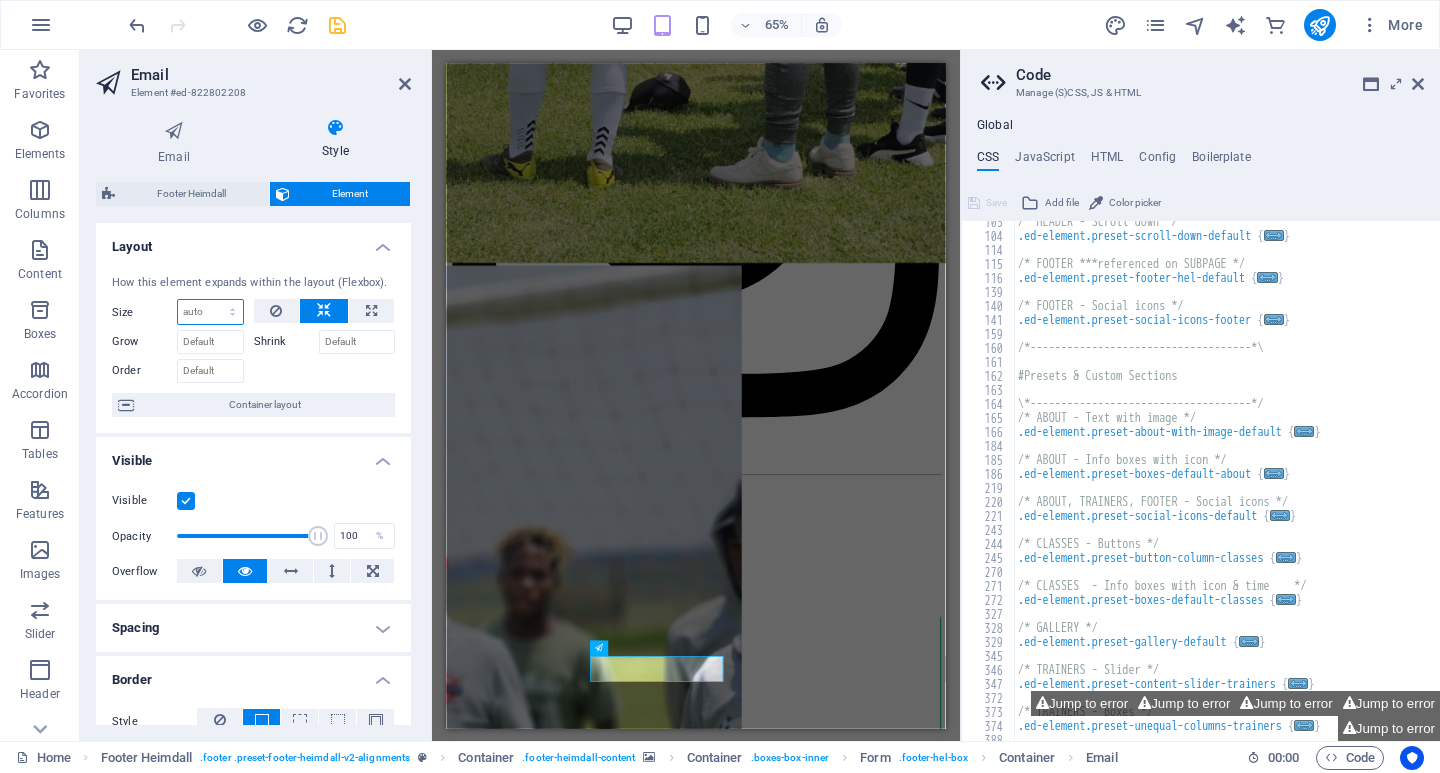 click on "Default auto px % 1/1 1/2 1/3 1/4 1/5 1/6 1/7 1/8 1/9 1/10" at bounding box center (210, 312) 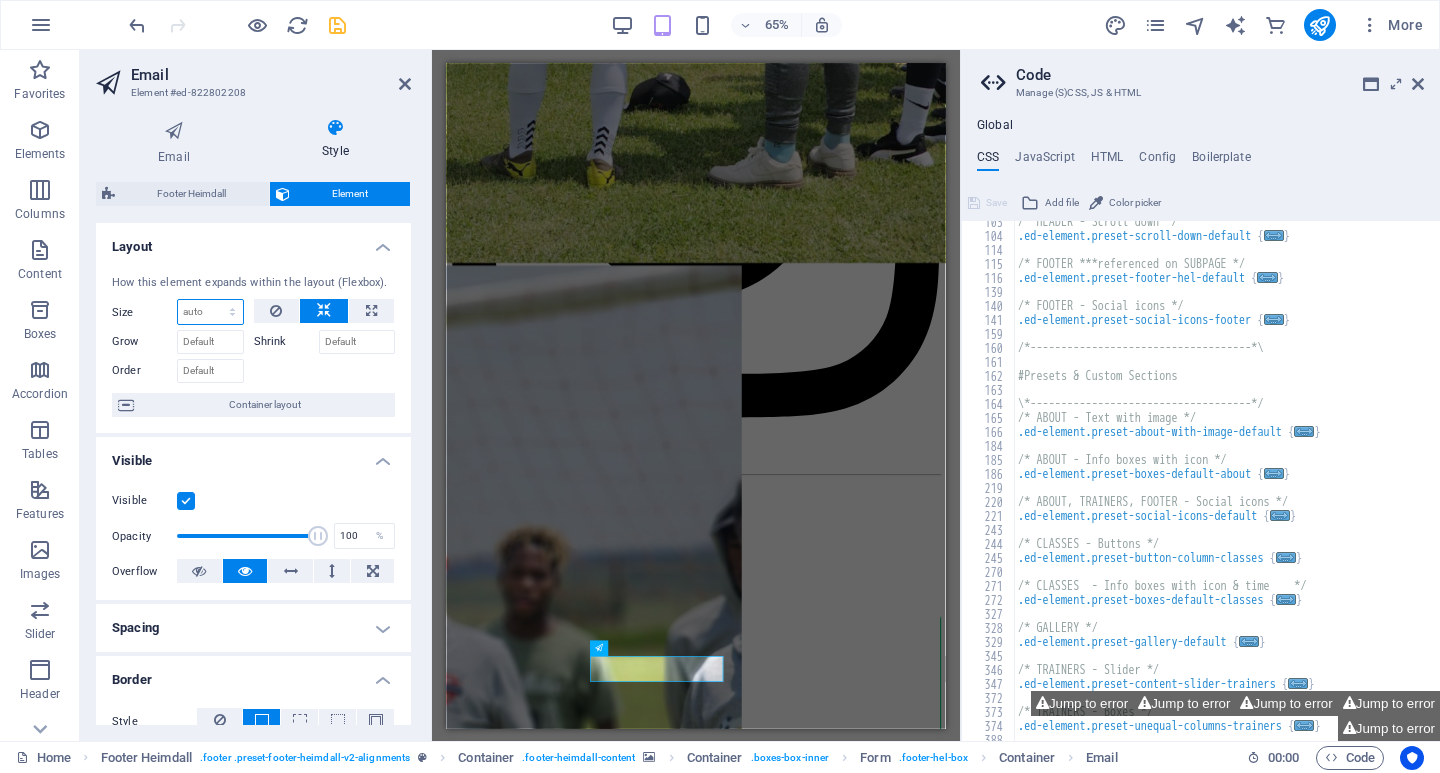 select on "%" 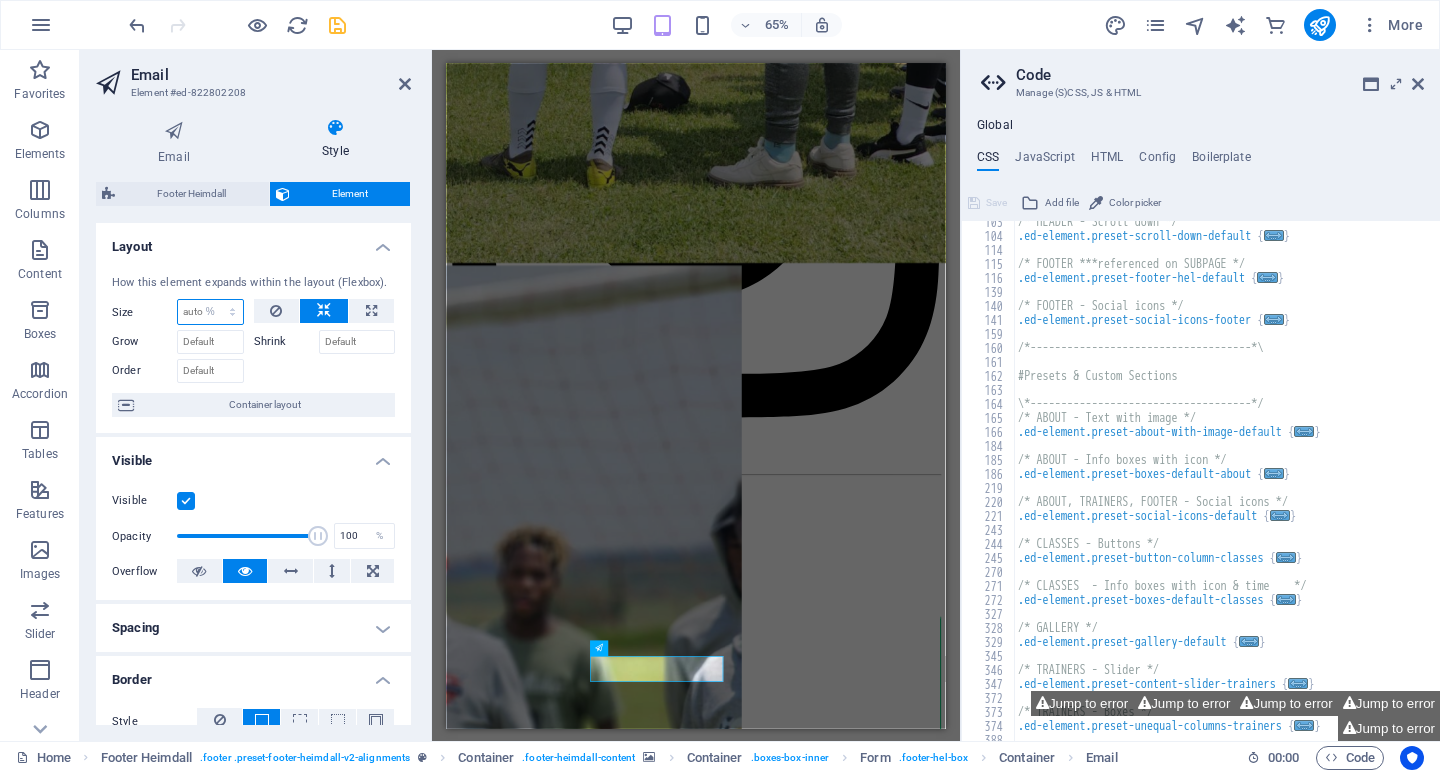 click on "Default auto px % 1/1 1/2 1/3 1/4 1/5 1/6 1/7 1/8 1/9 1/10" at bounding box center (210, 312) 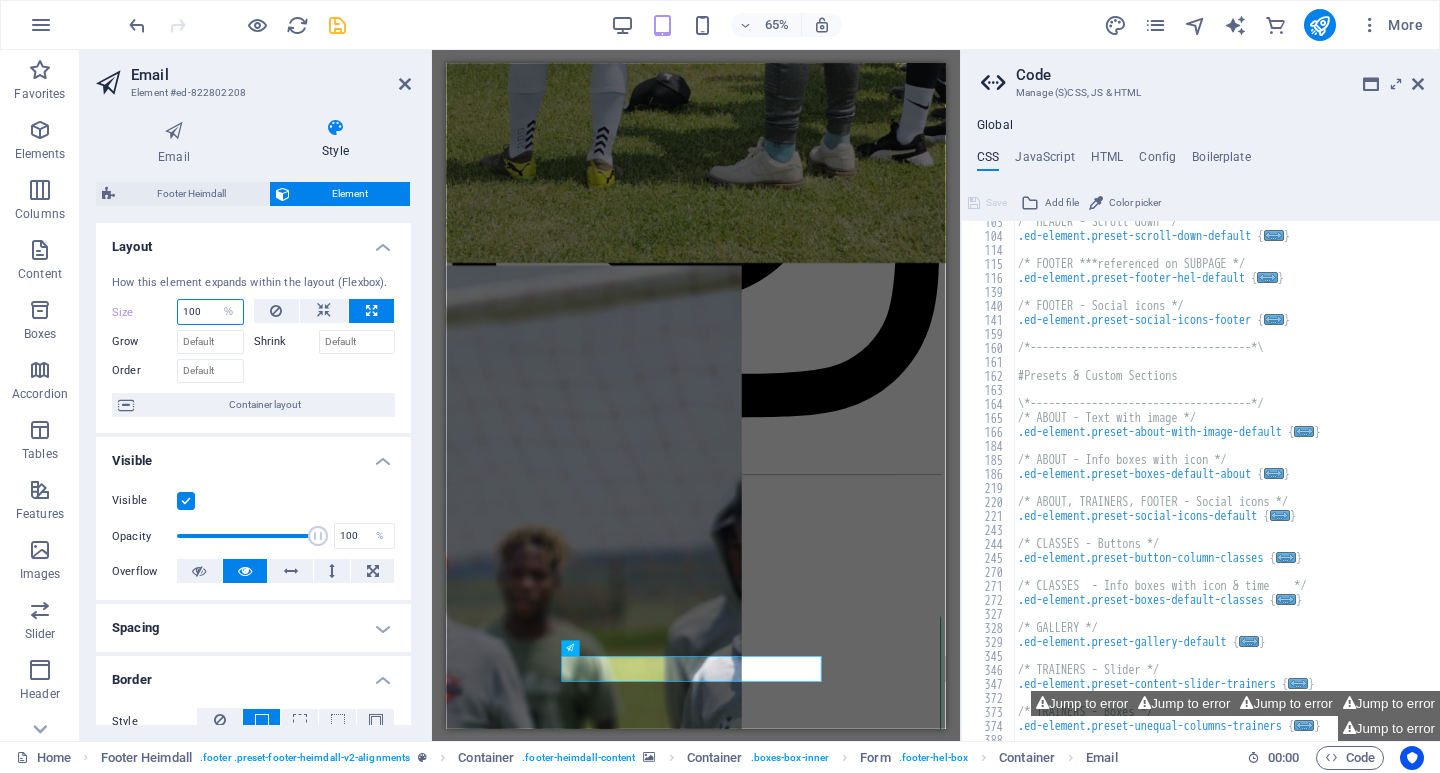 drag, startPoint x: 212, startPoint y: 308, endPoint x: 181, endPoint y: 316, distance: 32.01562 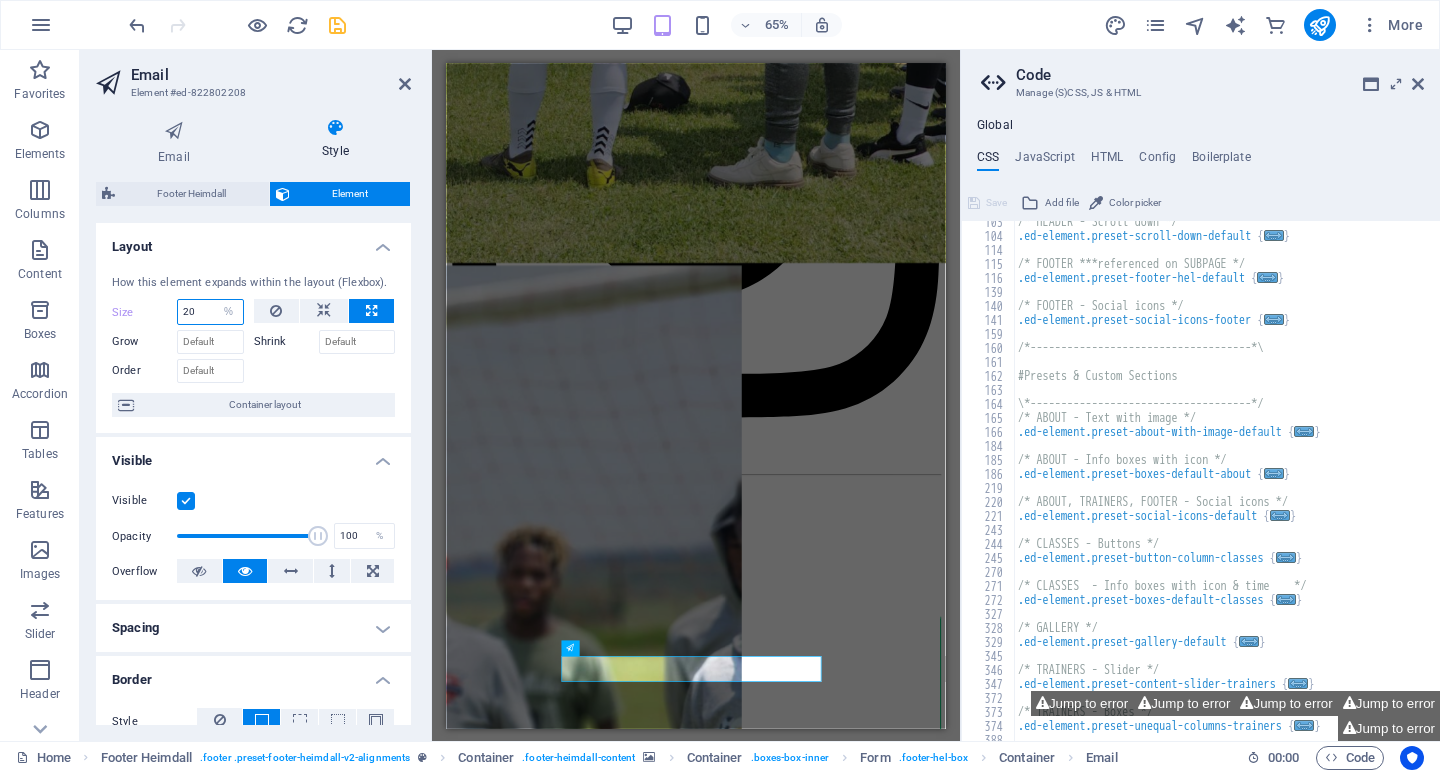 scroll, scrollTop: 13431, scrollLeft: 0, axis: vertical 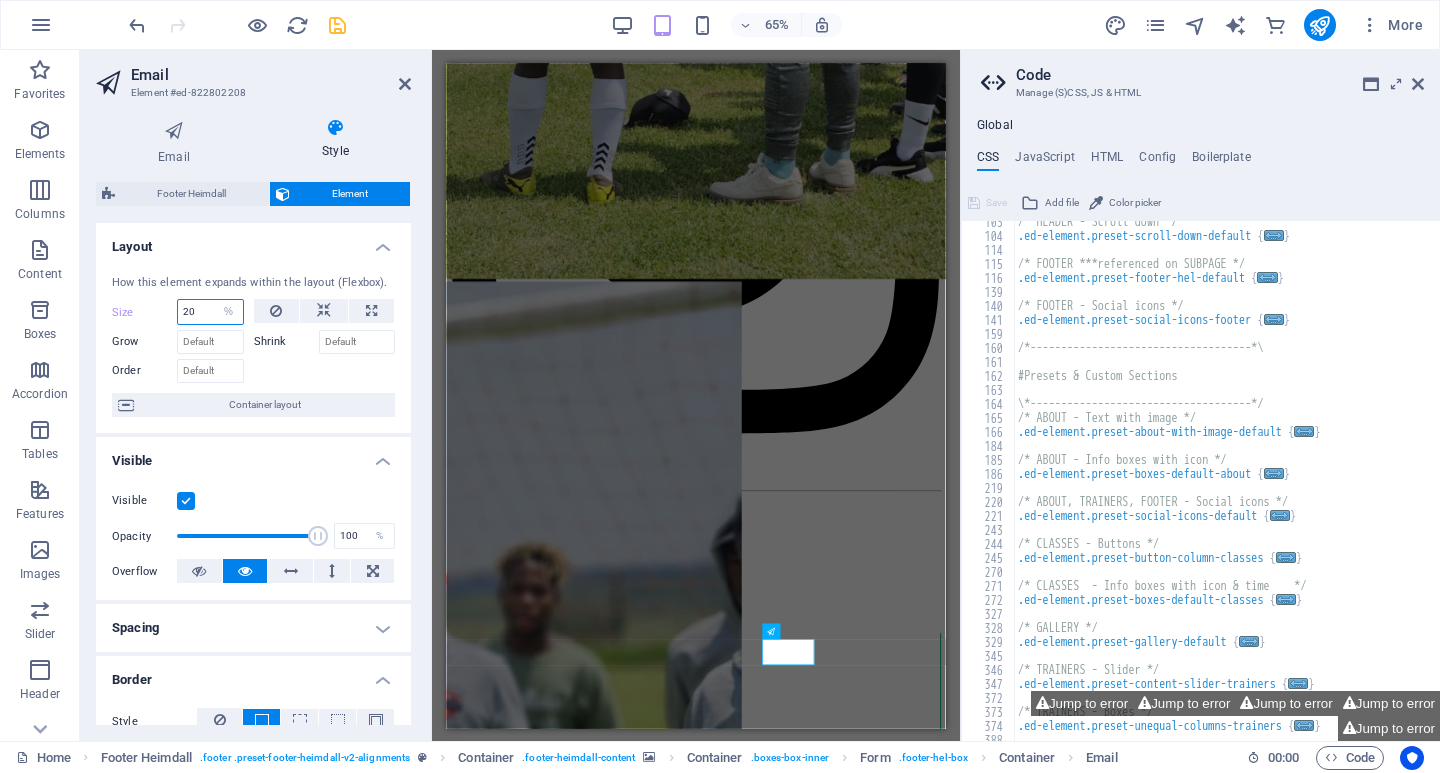 drag, startPoint x: 197, startPoint y: 311, endPoint x: 174, endPoint y: 306, distance: 23.537205 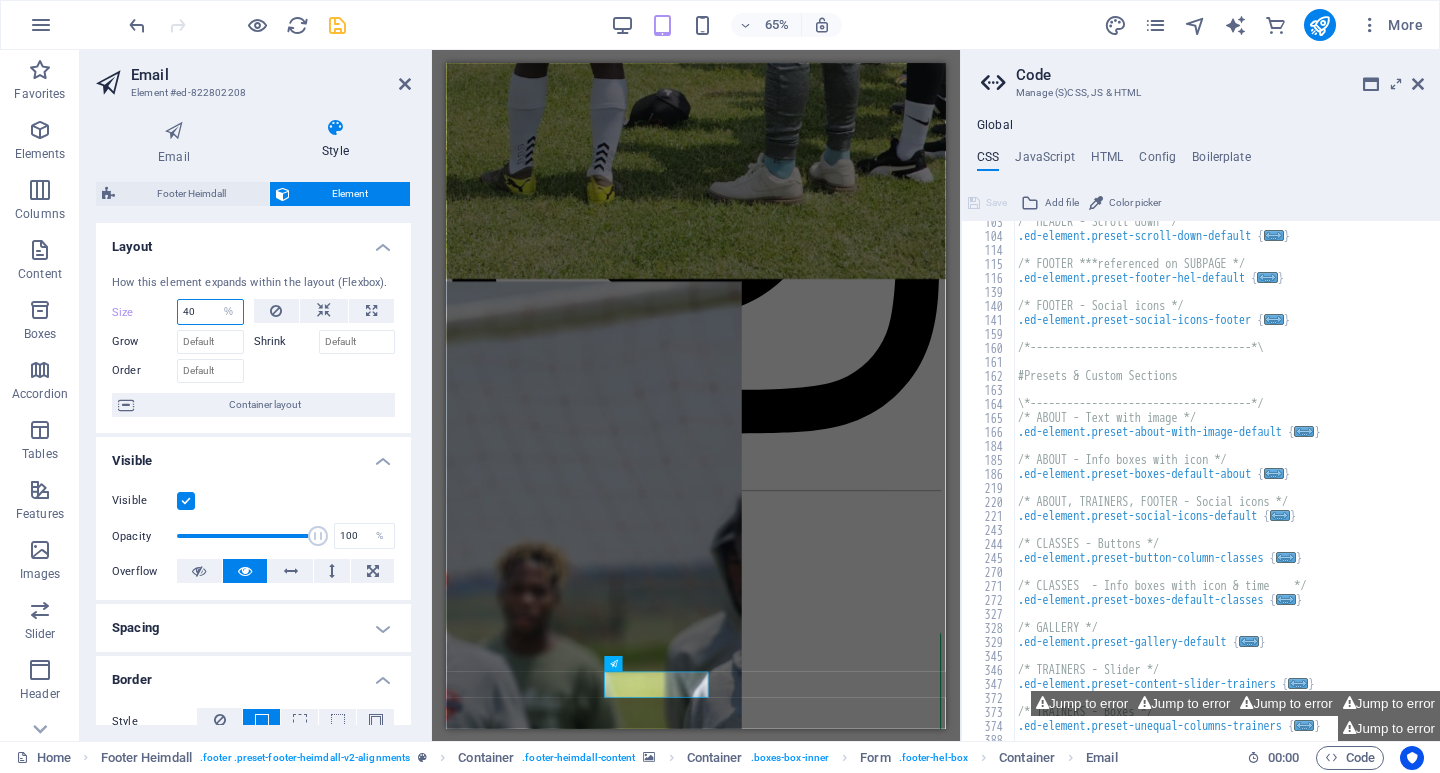 drag, startPoint x: 208, startPoint y: 310, endPoint x: 119, endPoint y: 303, distance: 89.27486 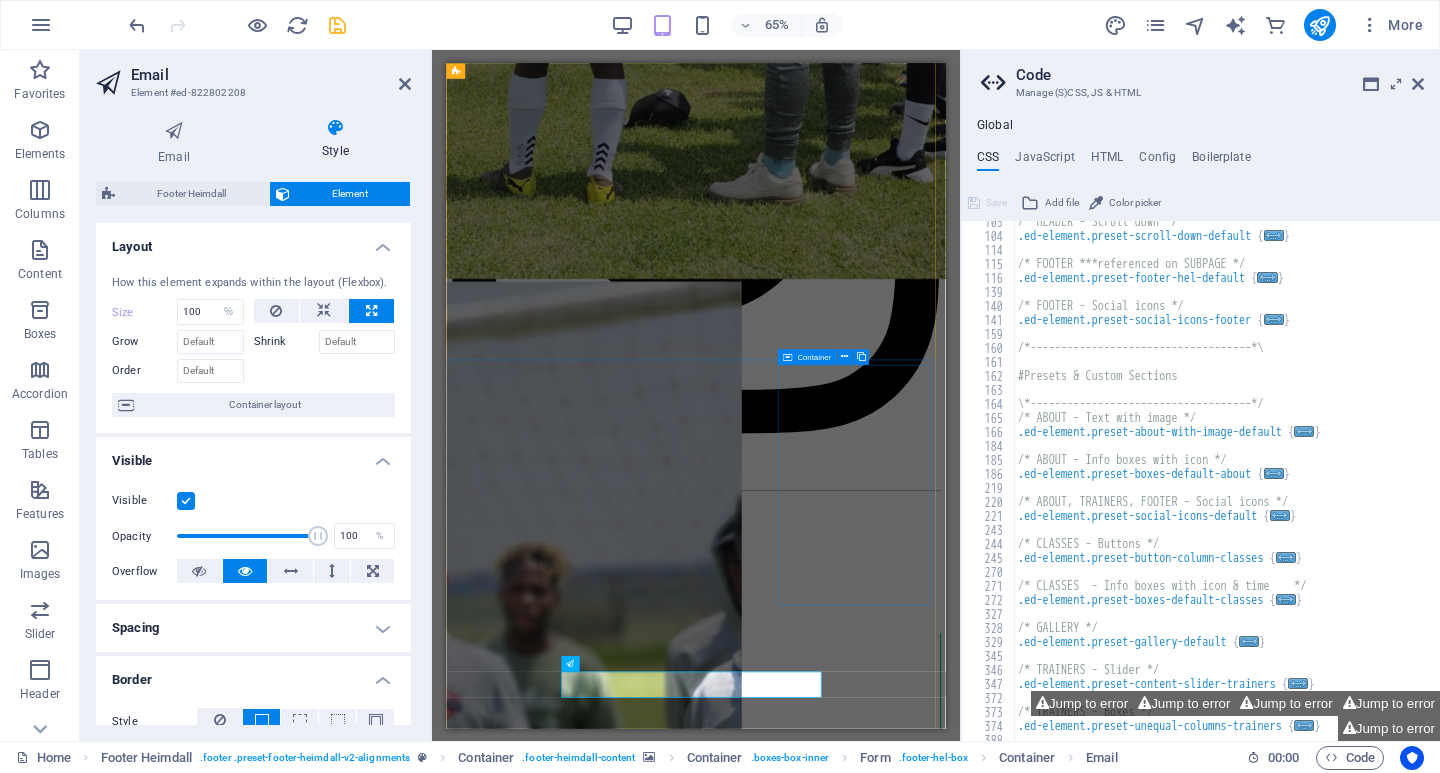 scroll, scrollTop: 13481, scrollLeft: 0, axis: vertical 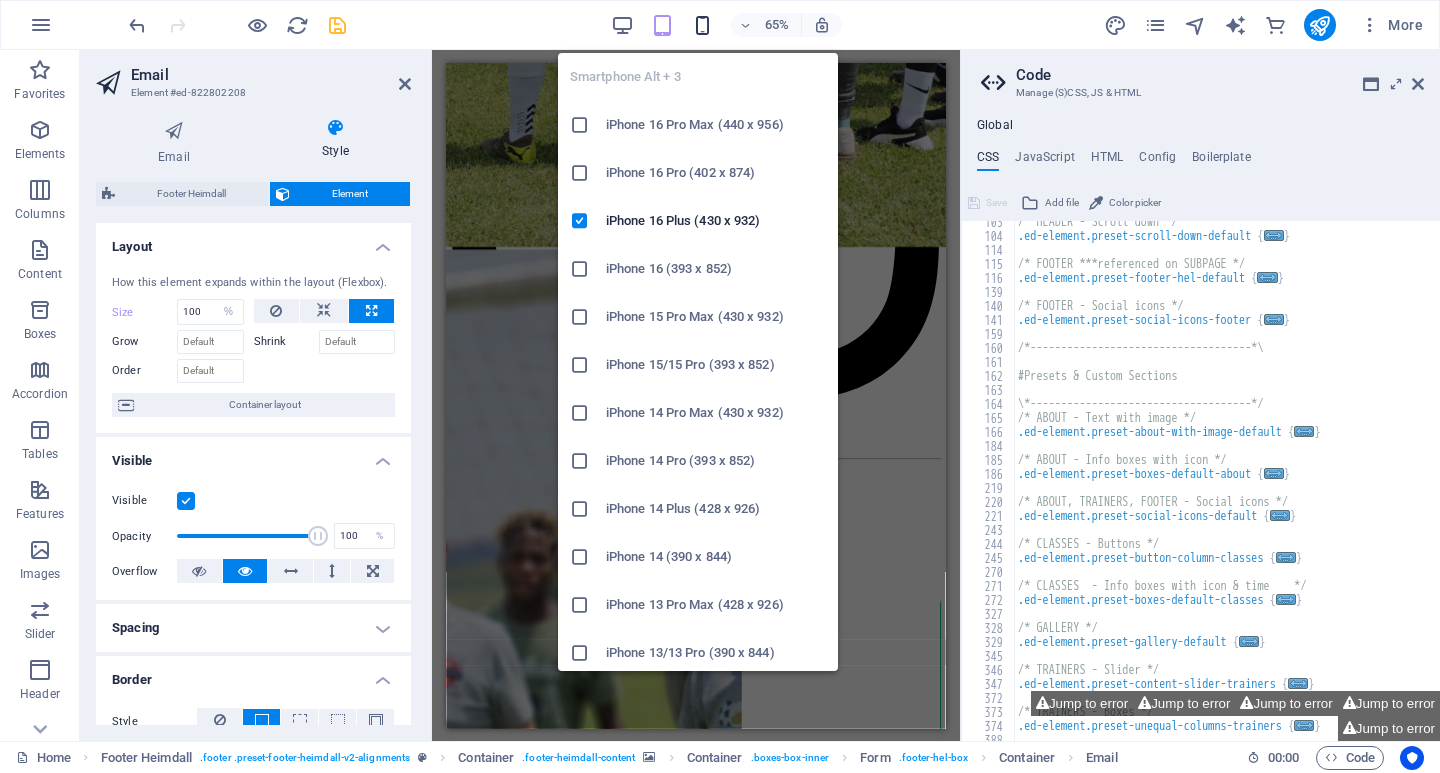 click at bounding box center (702, 25) 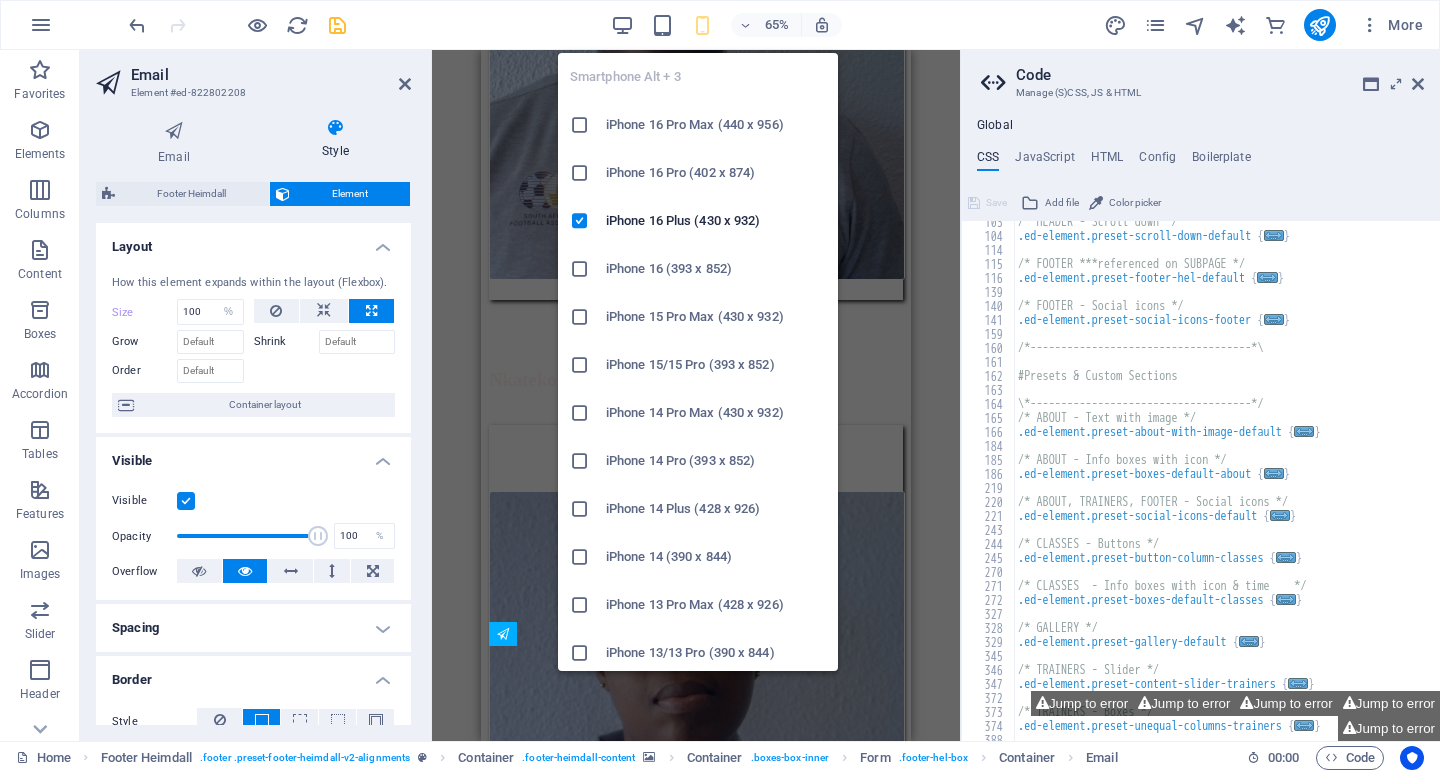 scroll, scrollTop: 21285, scrollLeft: 0, axis: vertical 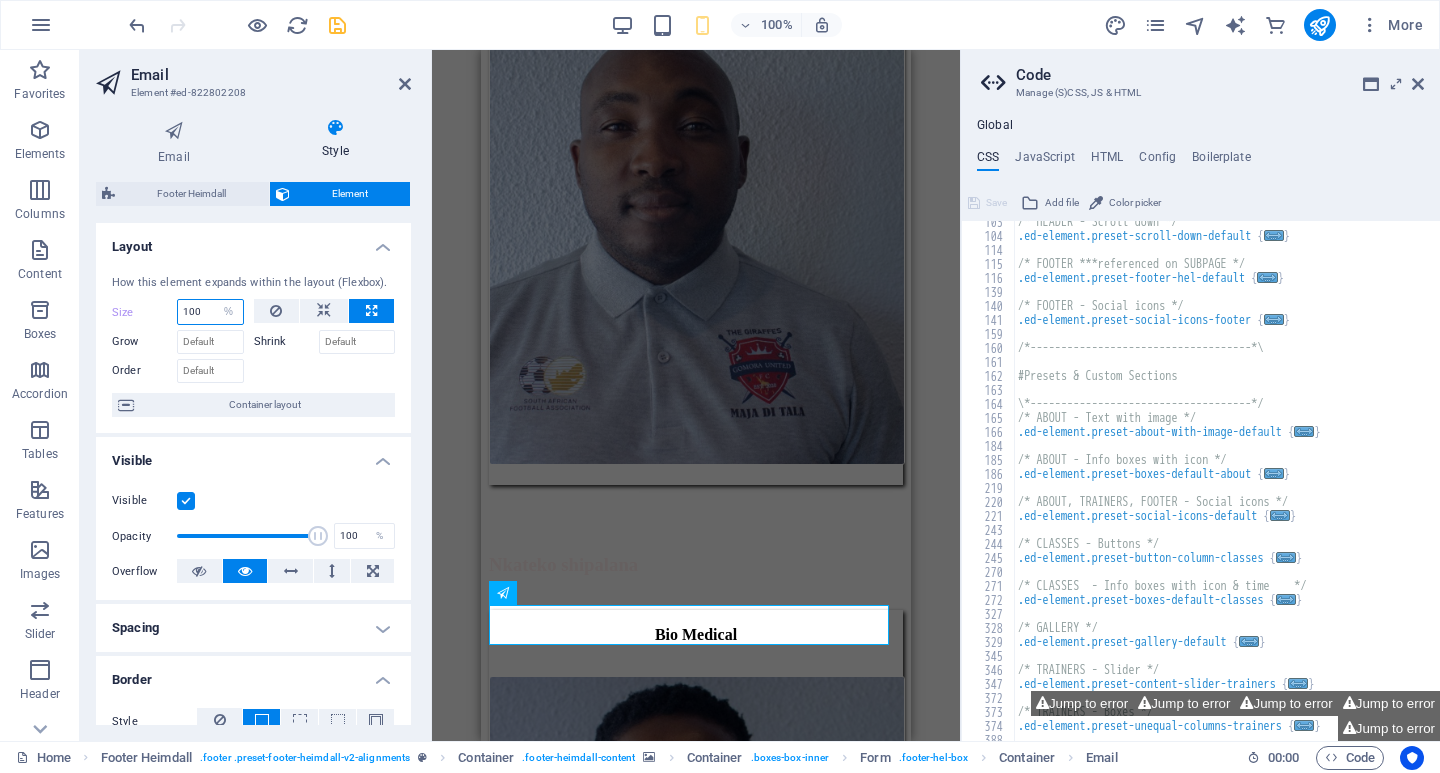 drag, startPoint x: 192, startPoint y: 310, endPoint x: 180, endPoint y: 310, distance: 12 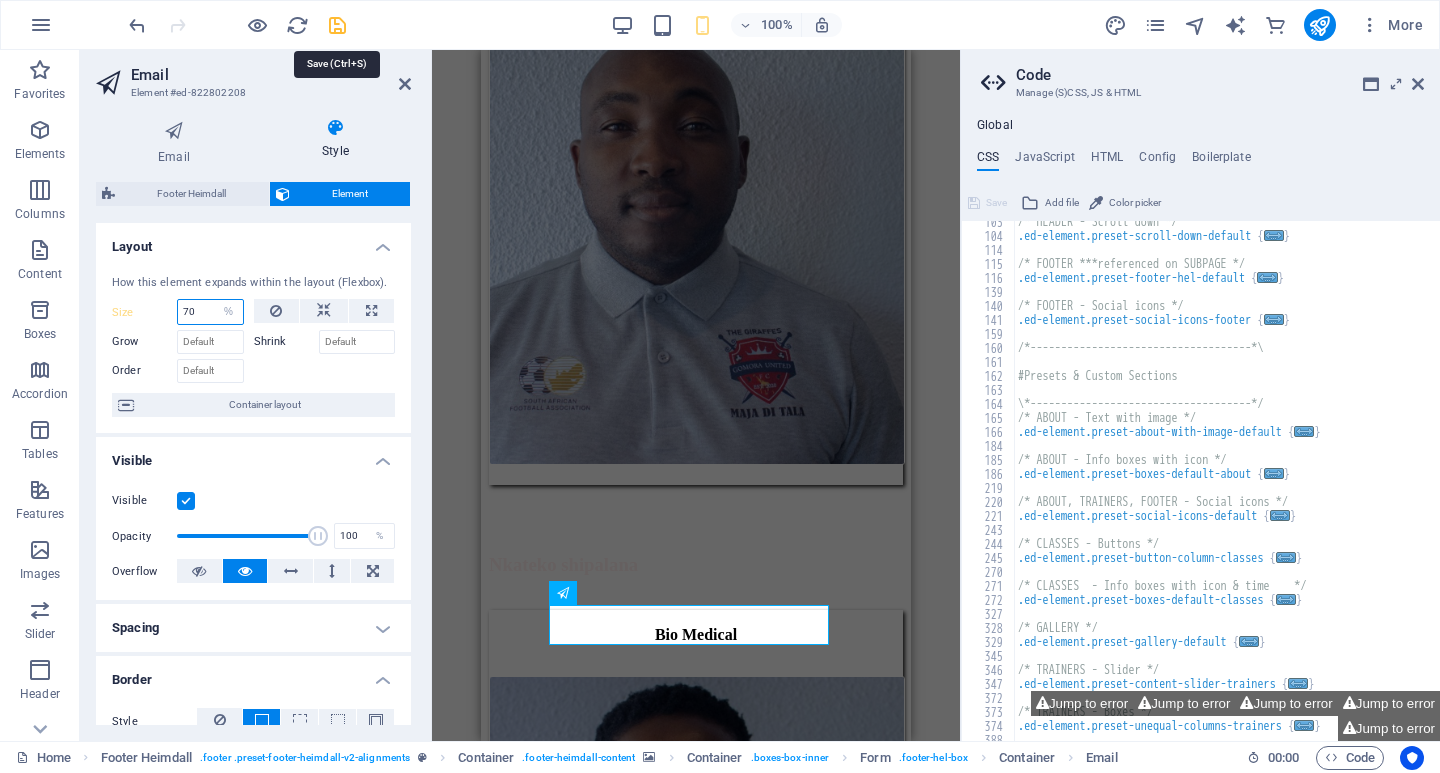 type on "70" 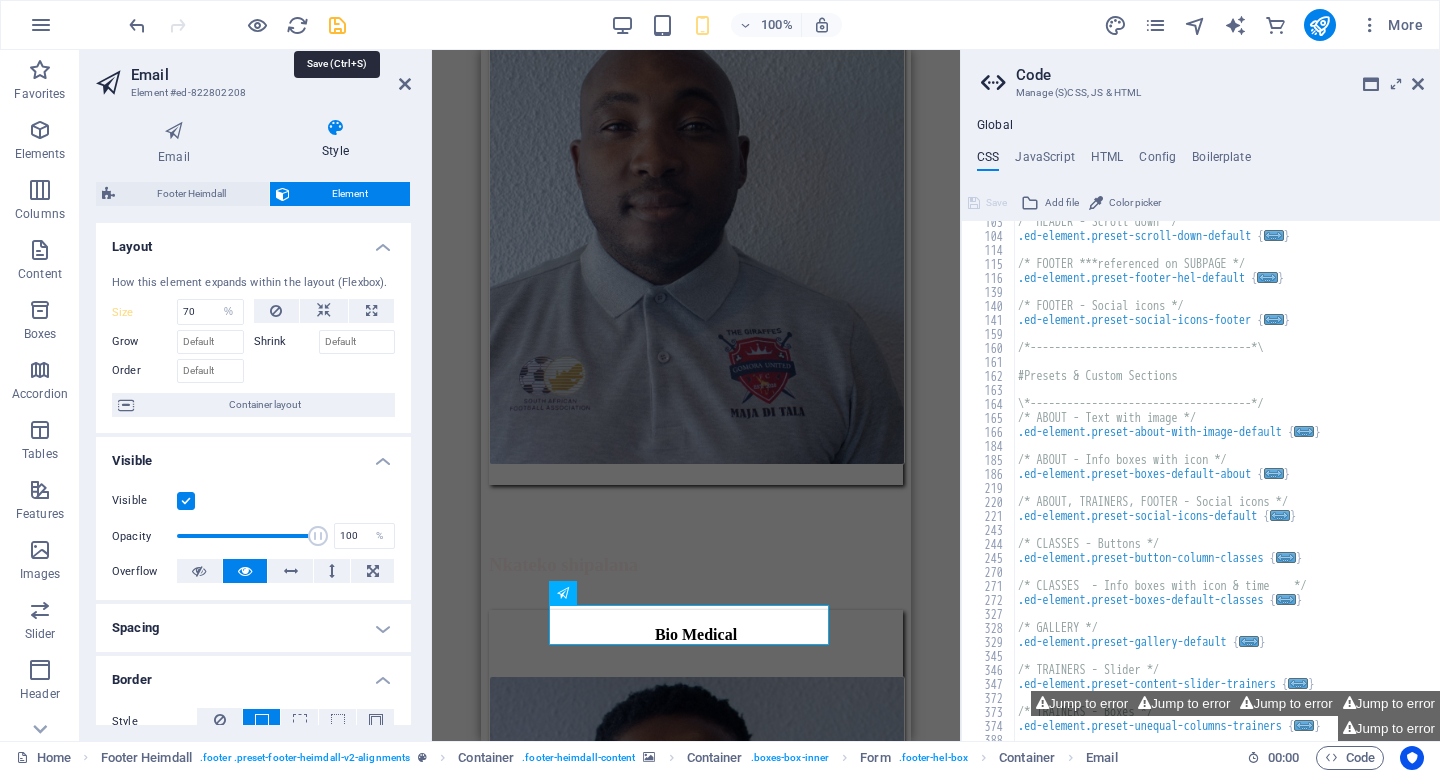 click at bounding box center [337, 25] 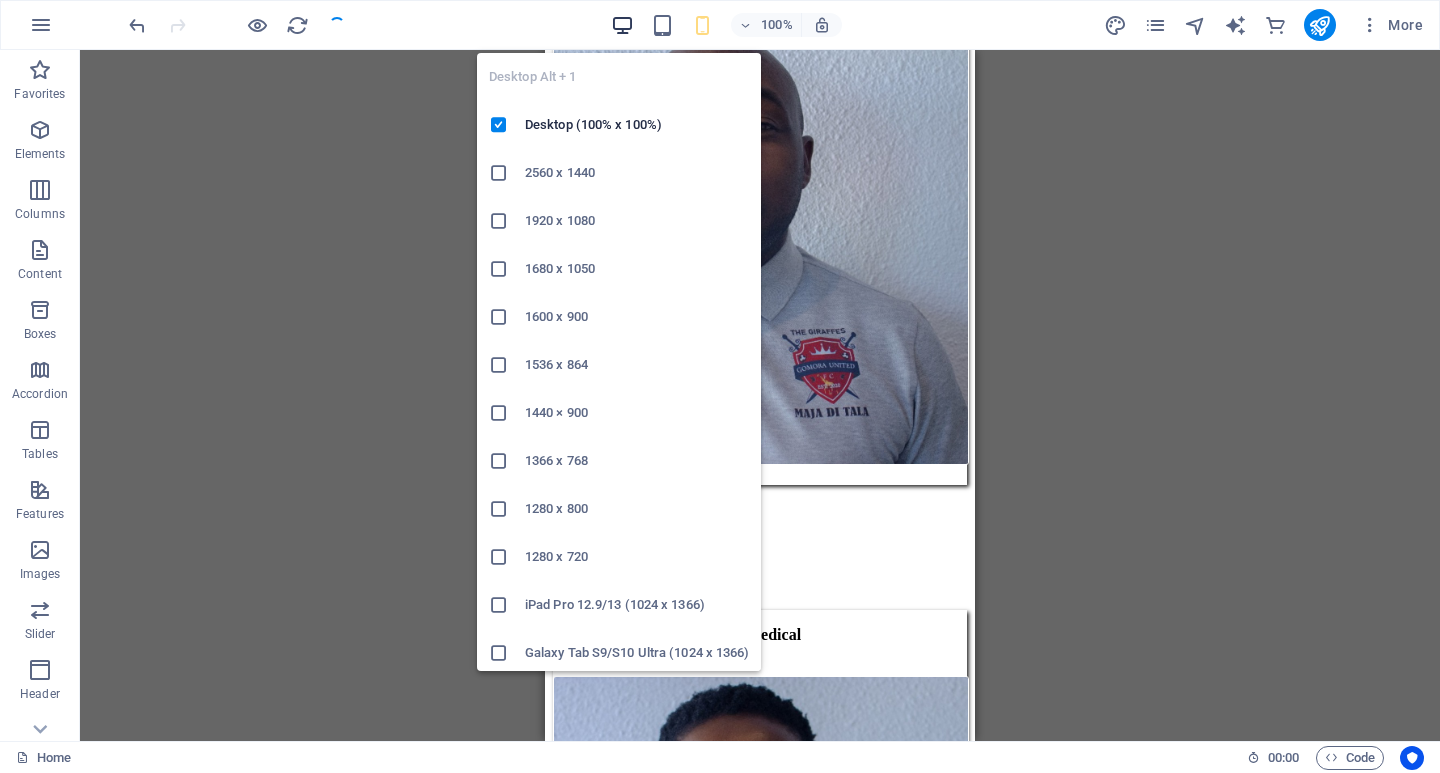 click at bounding box center [622, 25] 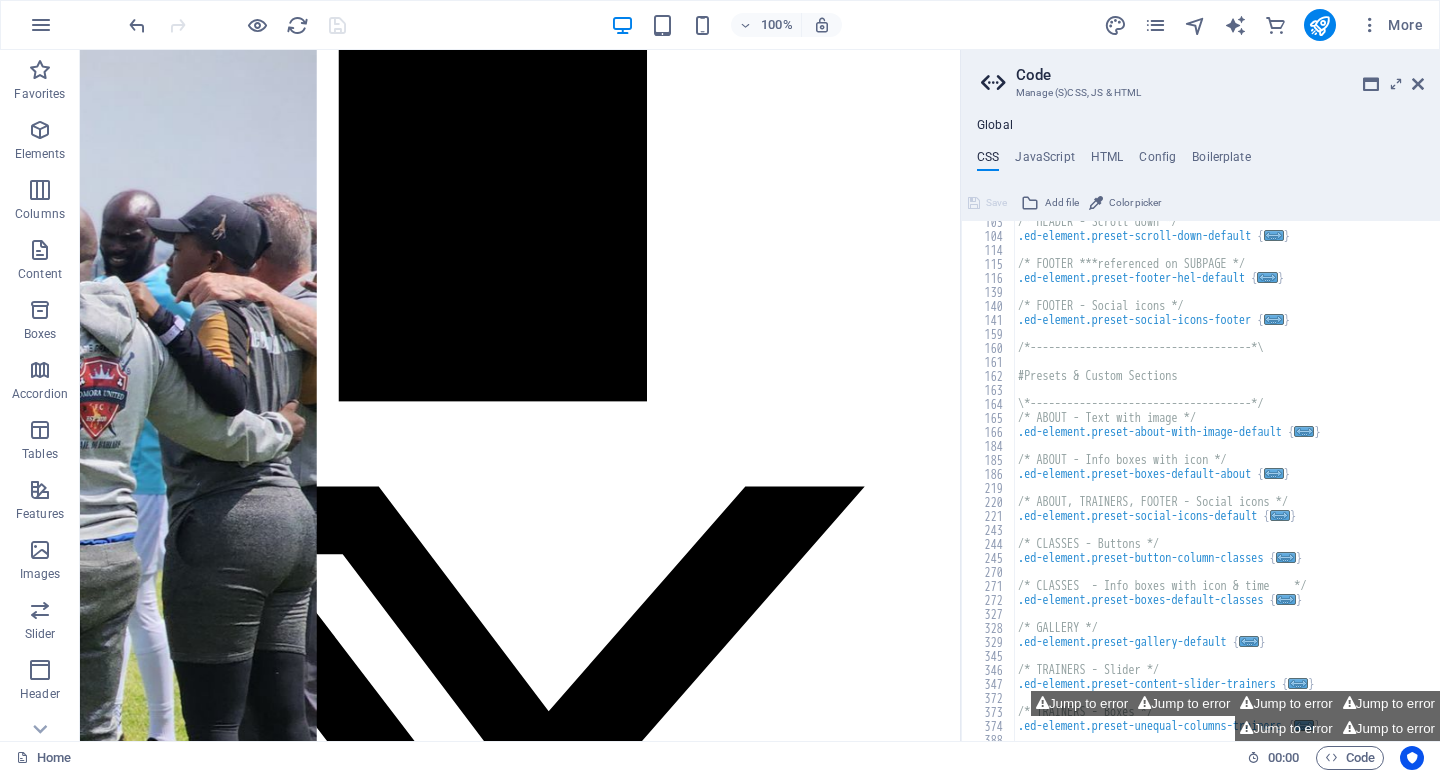 scroll, scrollTop: 13945, scrollLeft: 0, axis: vertical 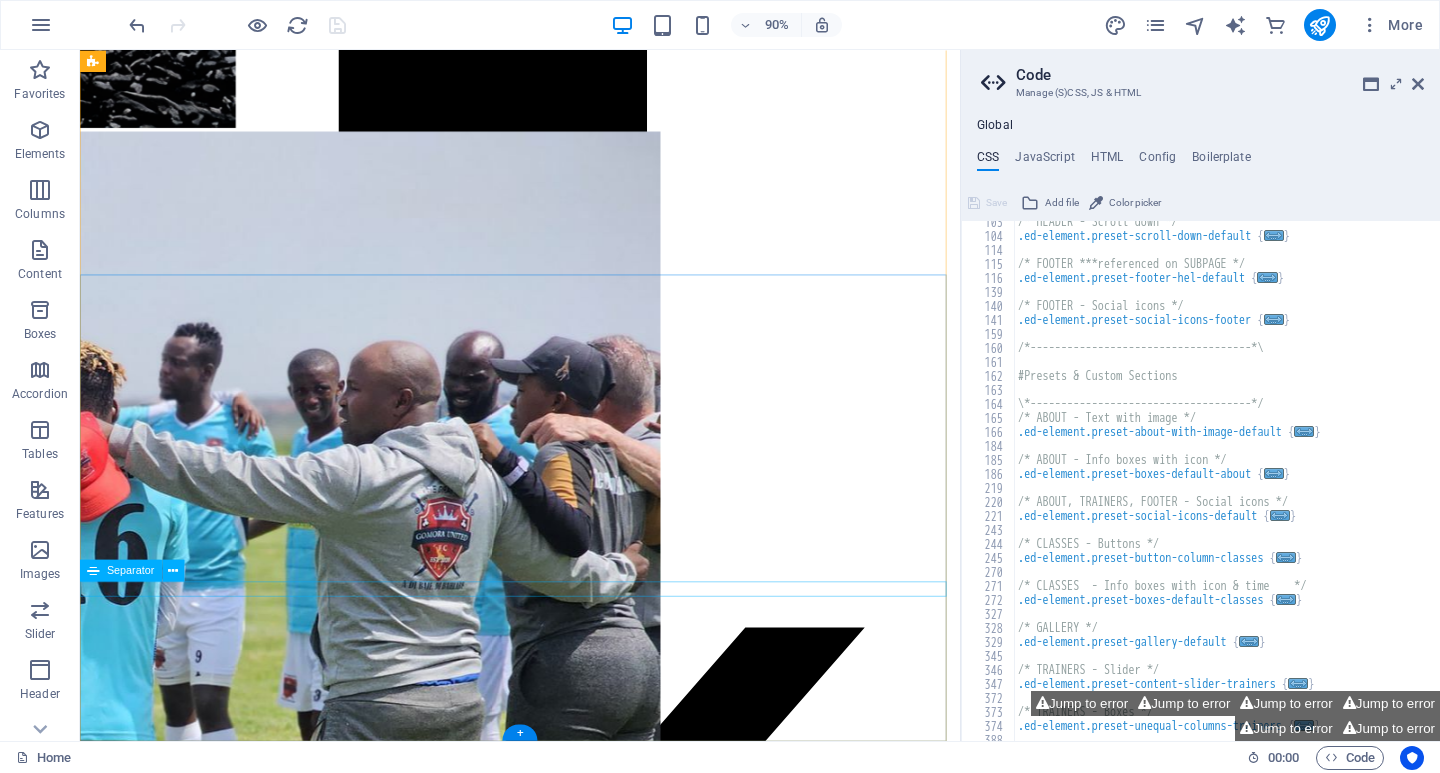 click at bounding box center (569, 44042) 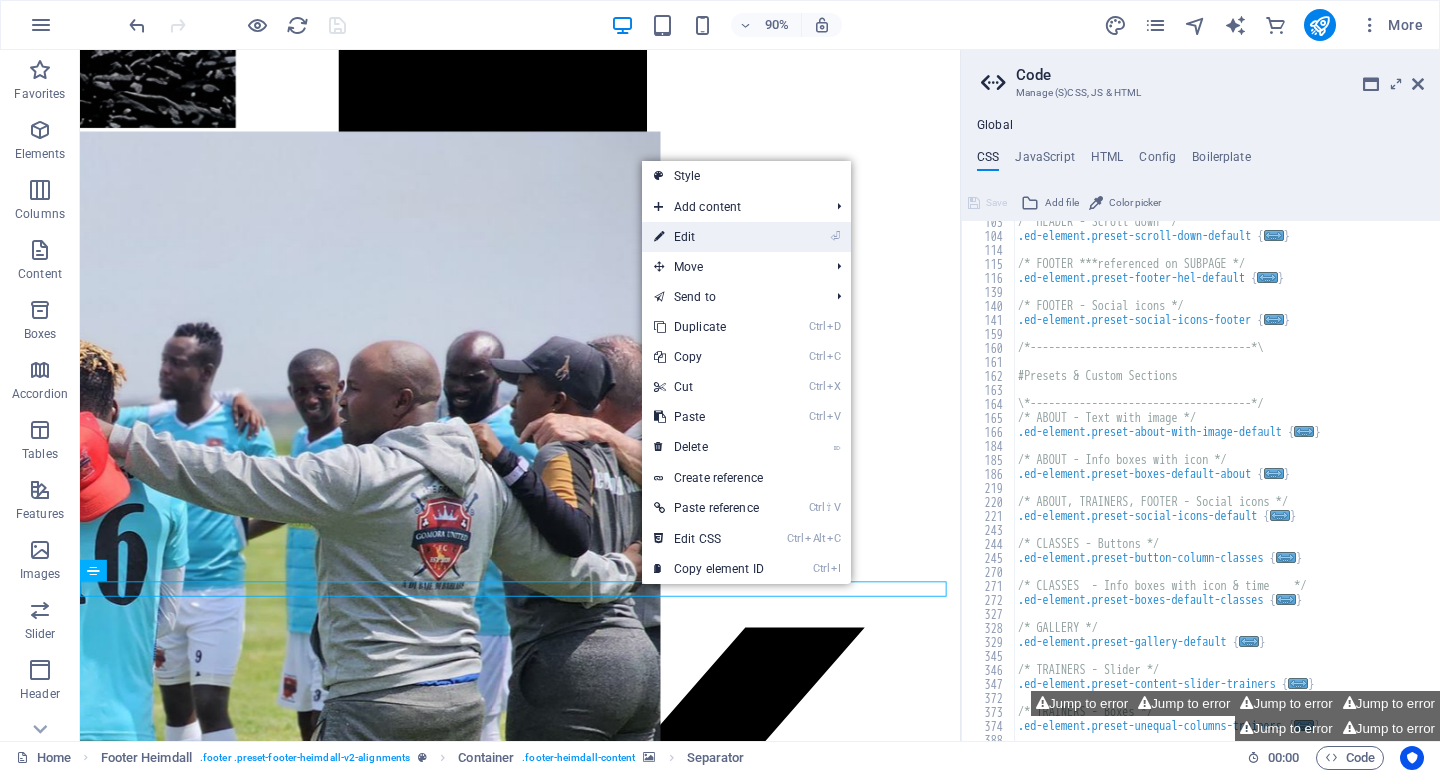 click on "⏎  Edit" at bounding box center (709, 237) 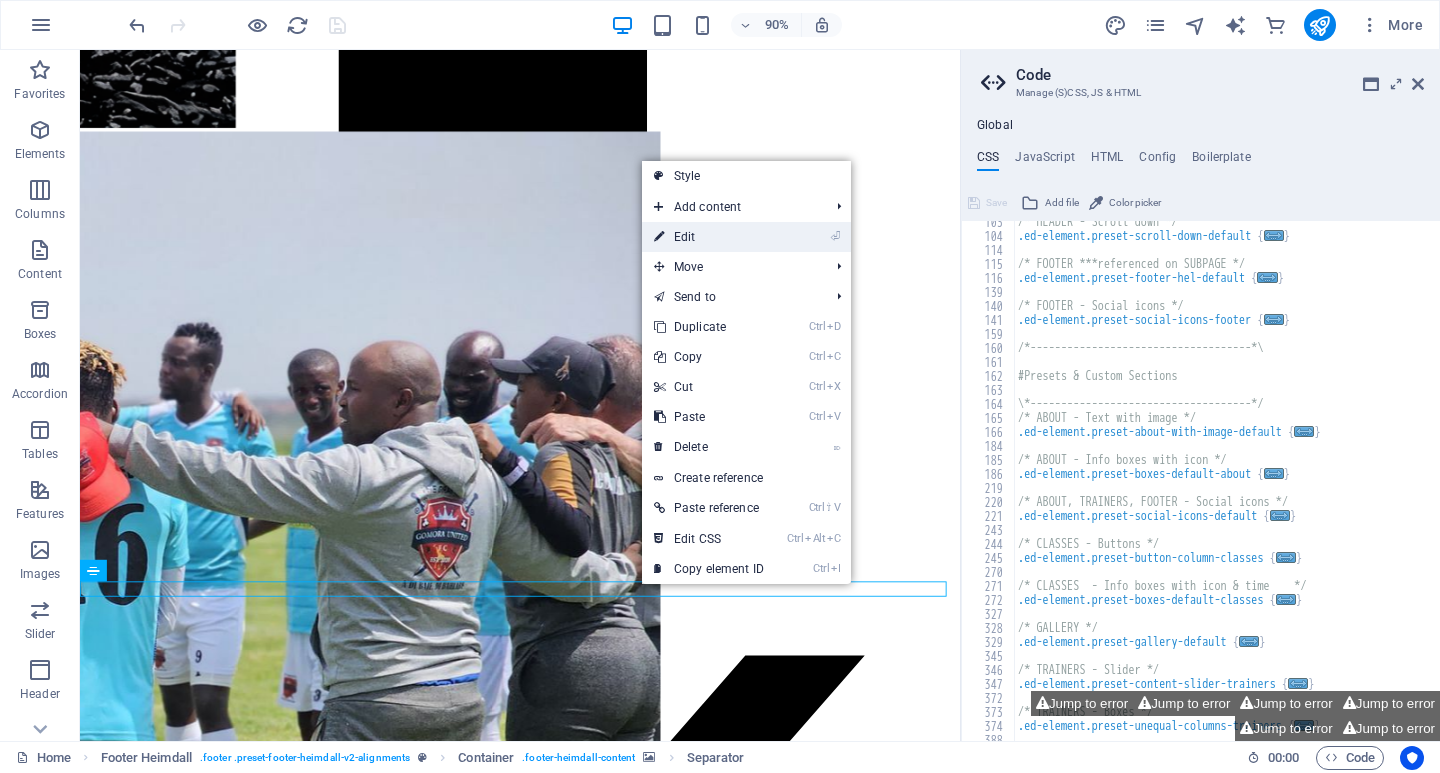 select on "%" 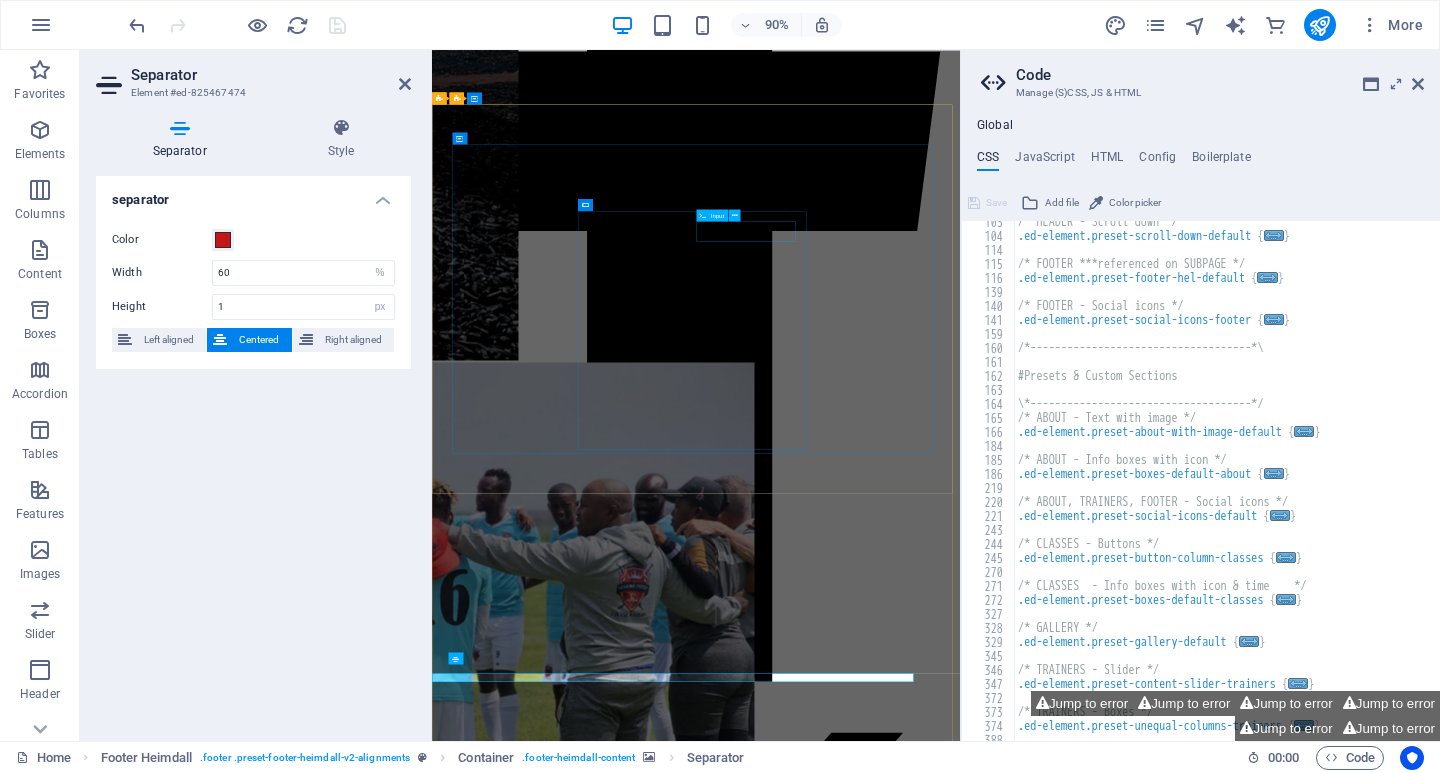 scroll, scrollTop: 13289, scrollLeft: 0, axis: vertical 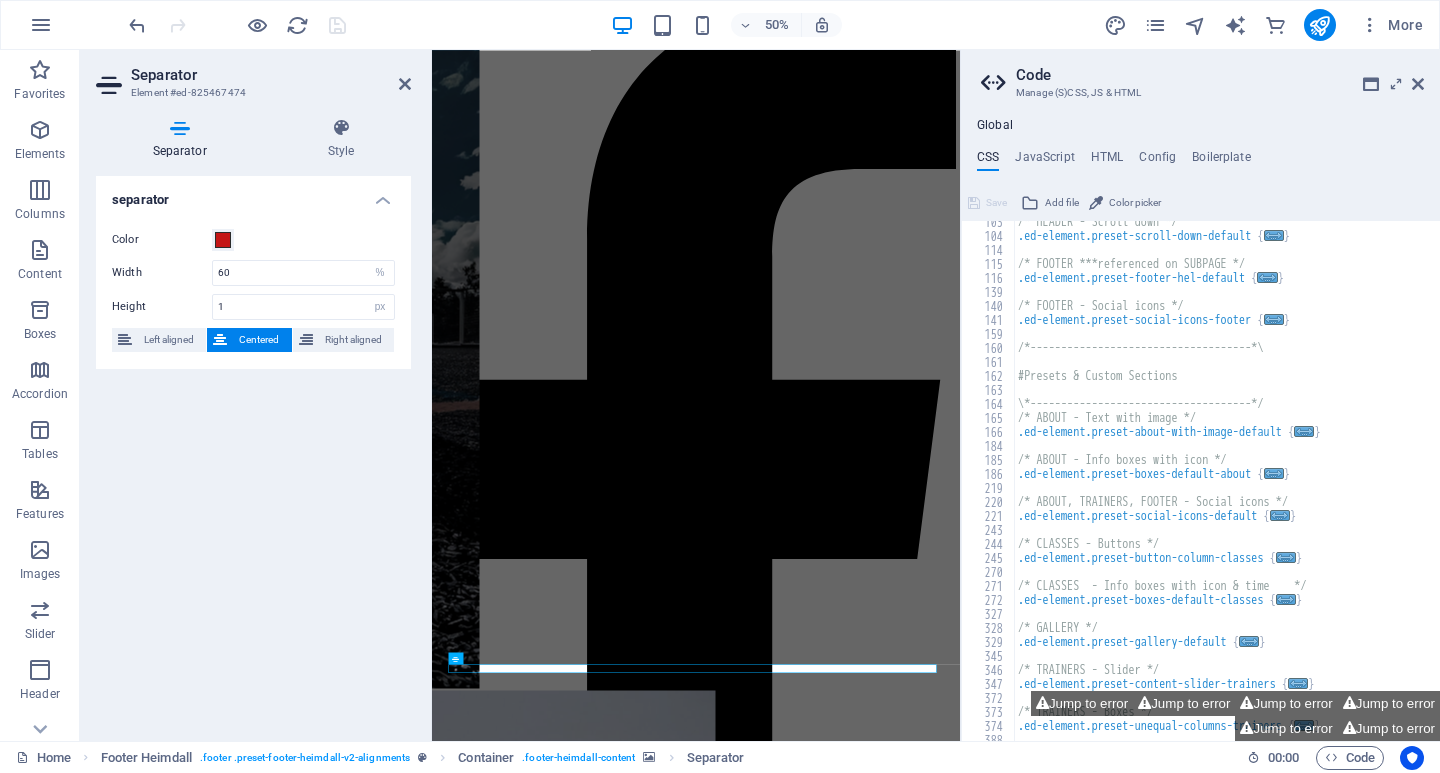 click on "Separator" at bounding box center (271, 75) 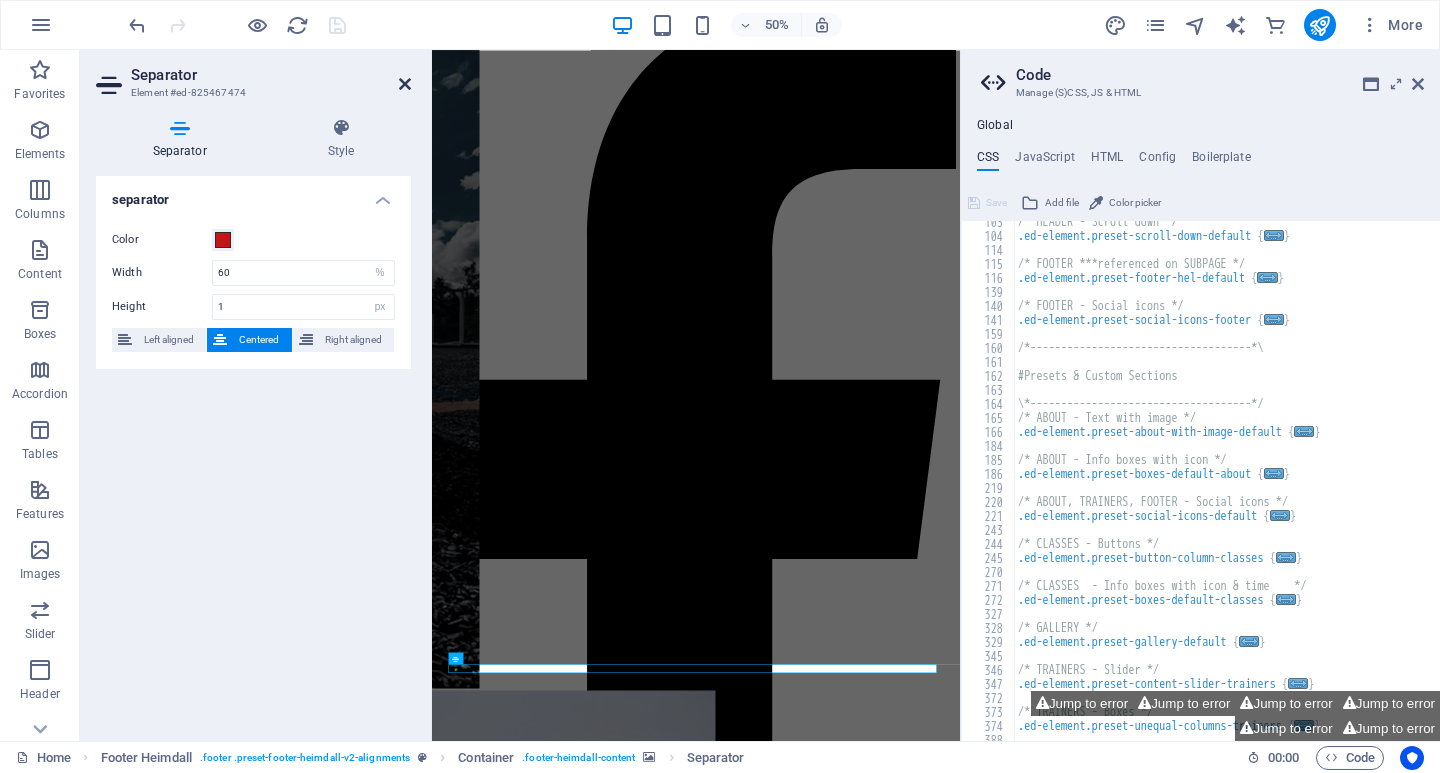 click at bounding box center (405, 84) 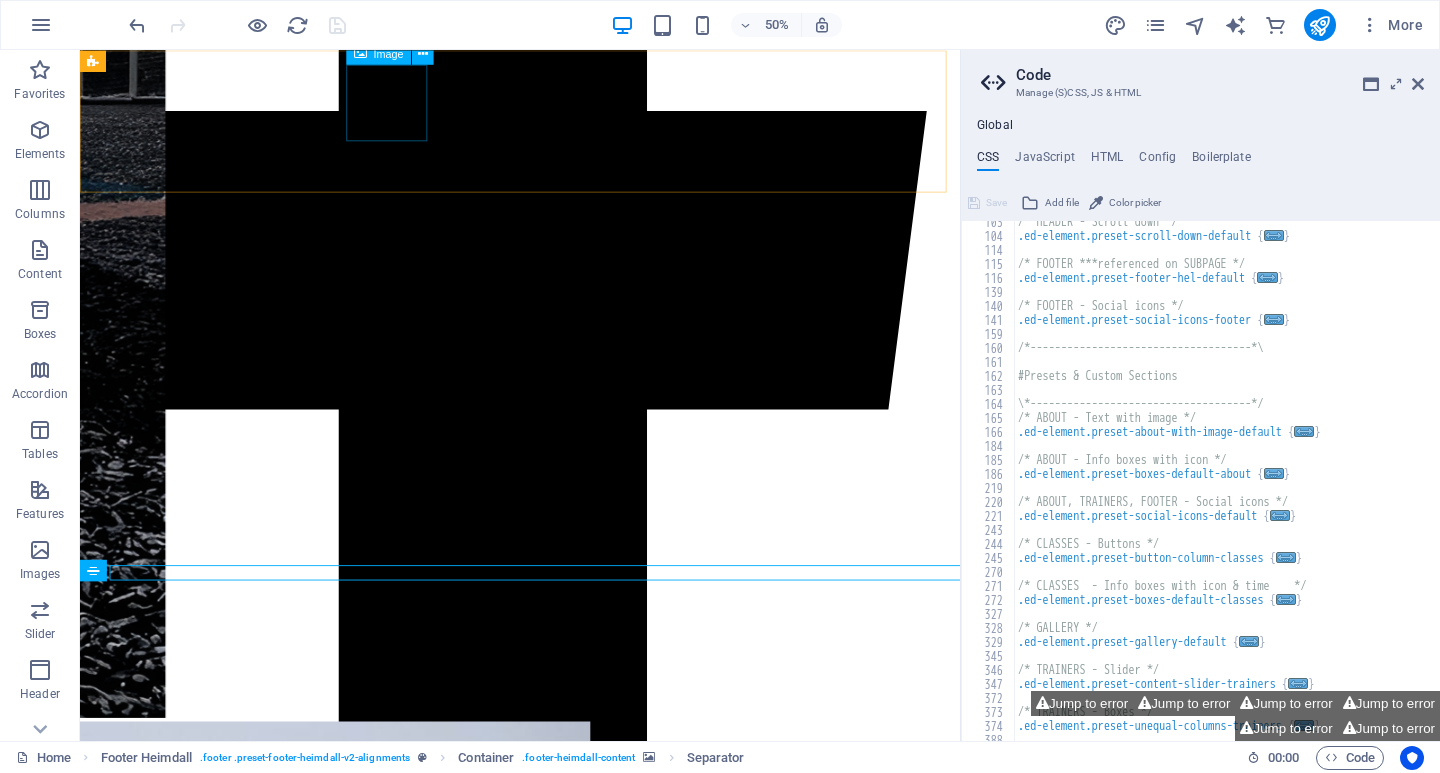 scroll, scrollTop: 13945, scrollLeft: 0, axis: vertical 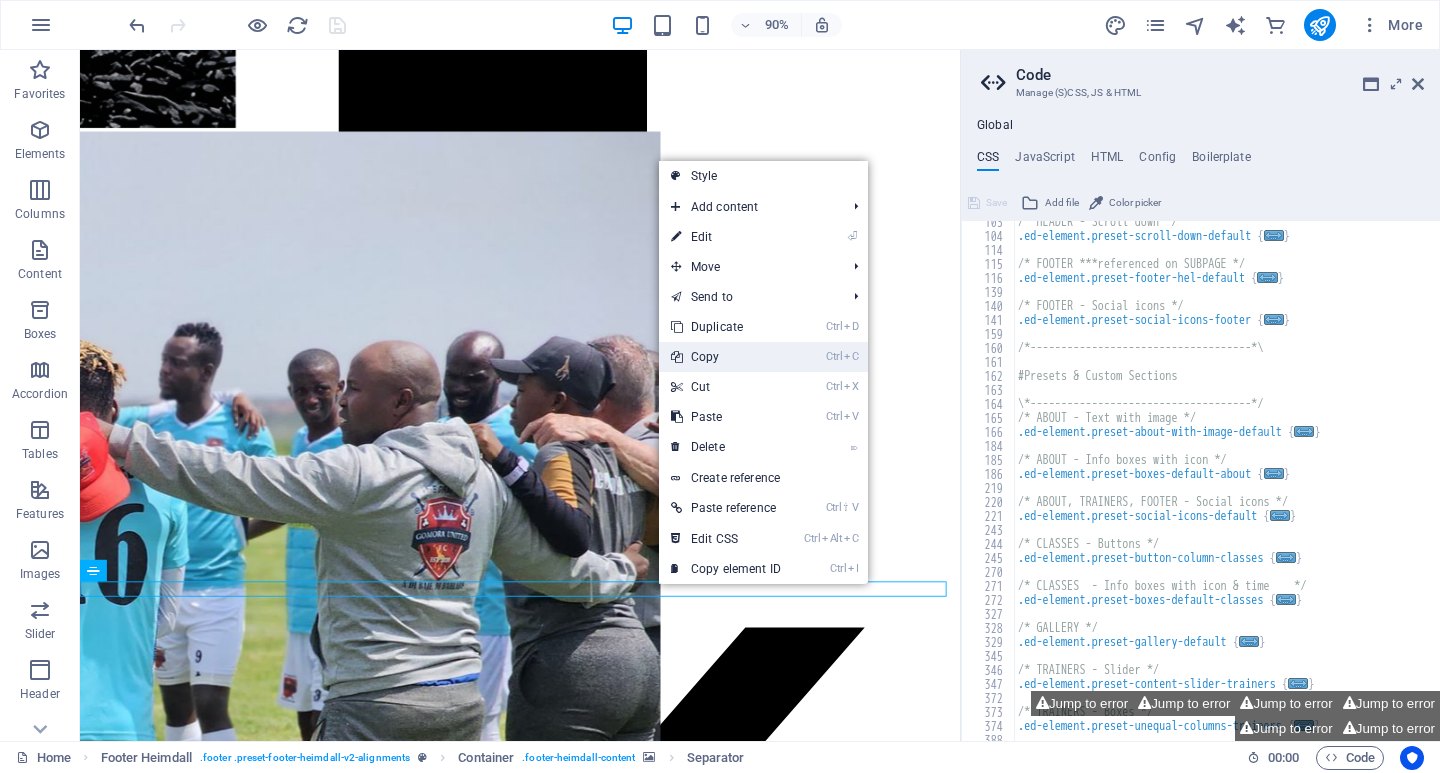 click on "Ctrl C  Copy" at bounding box center [726, 357] 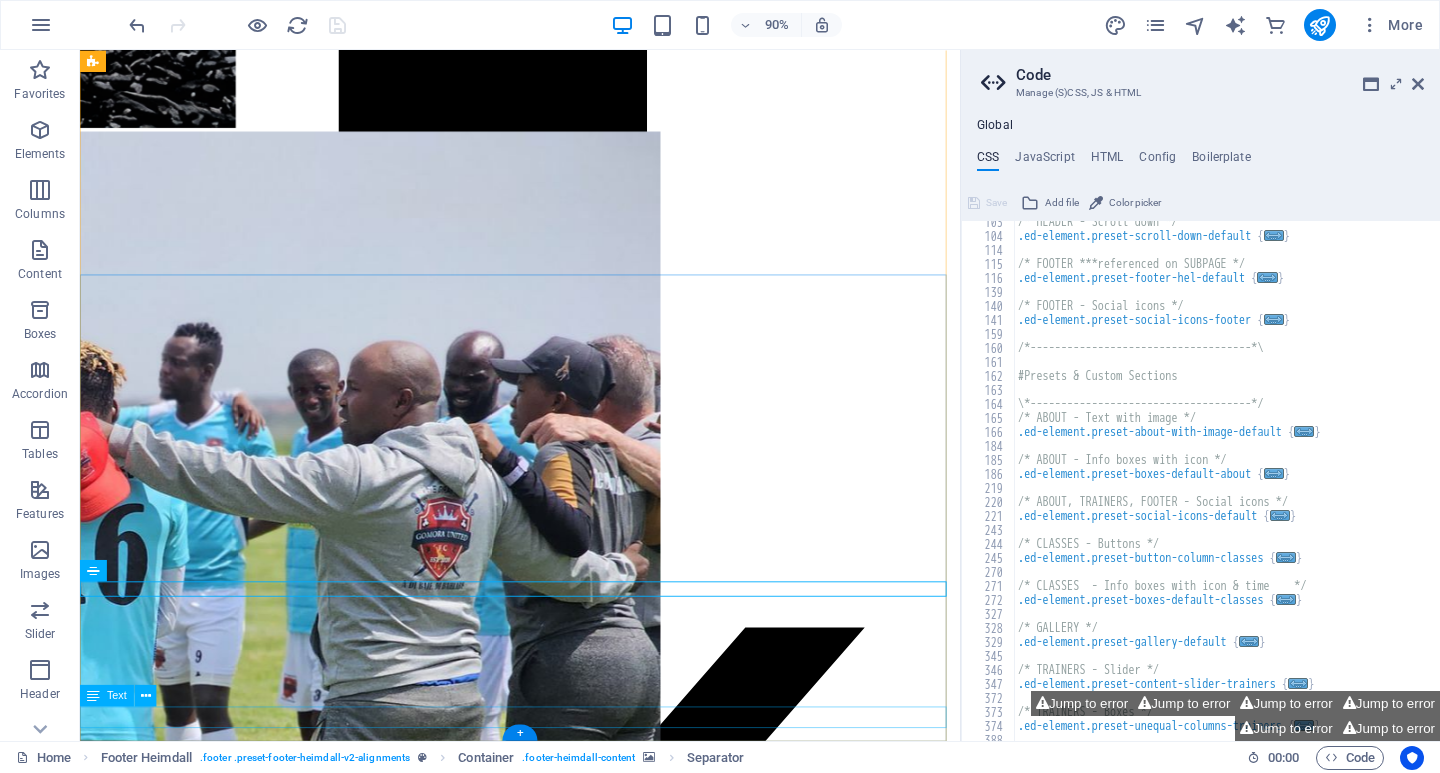 click on "©2025  gomoraunitedfc I Powered by J-PrimeWorks" at bounding box center (569, 44244) 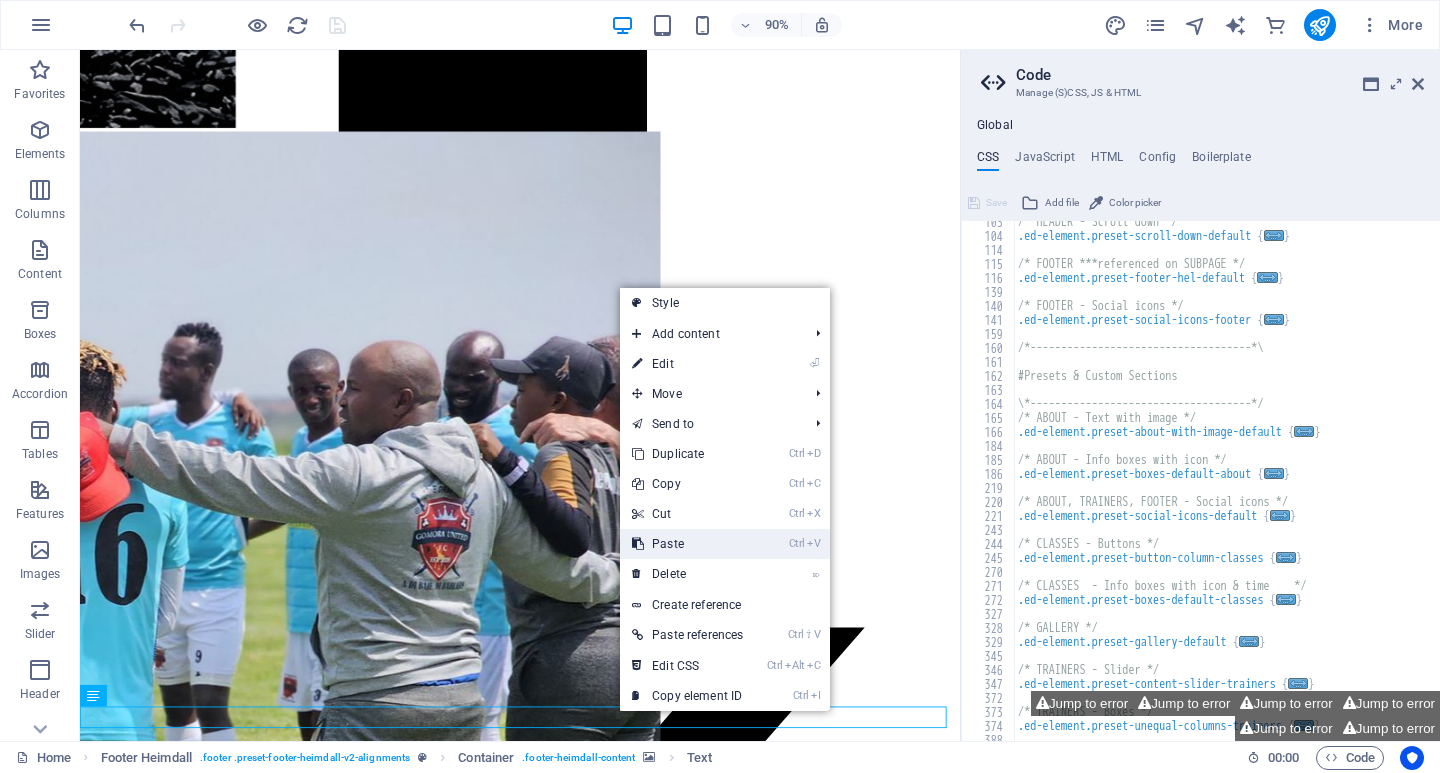 click on "Ctrl V  Paste" at bounding box center (687, 544) 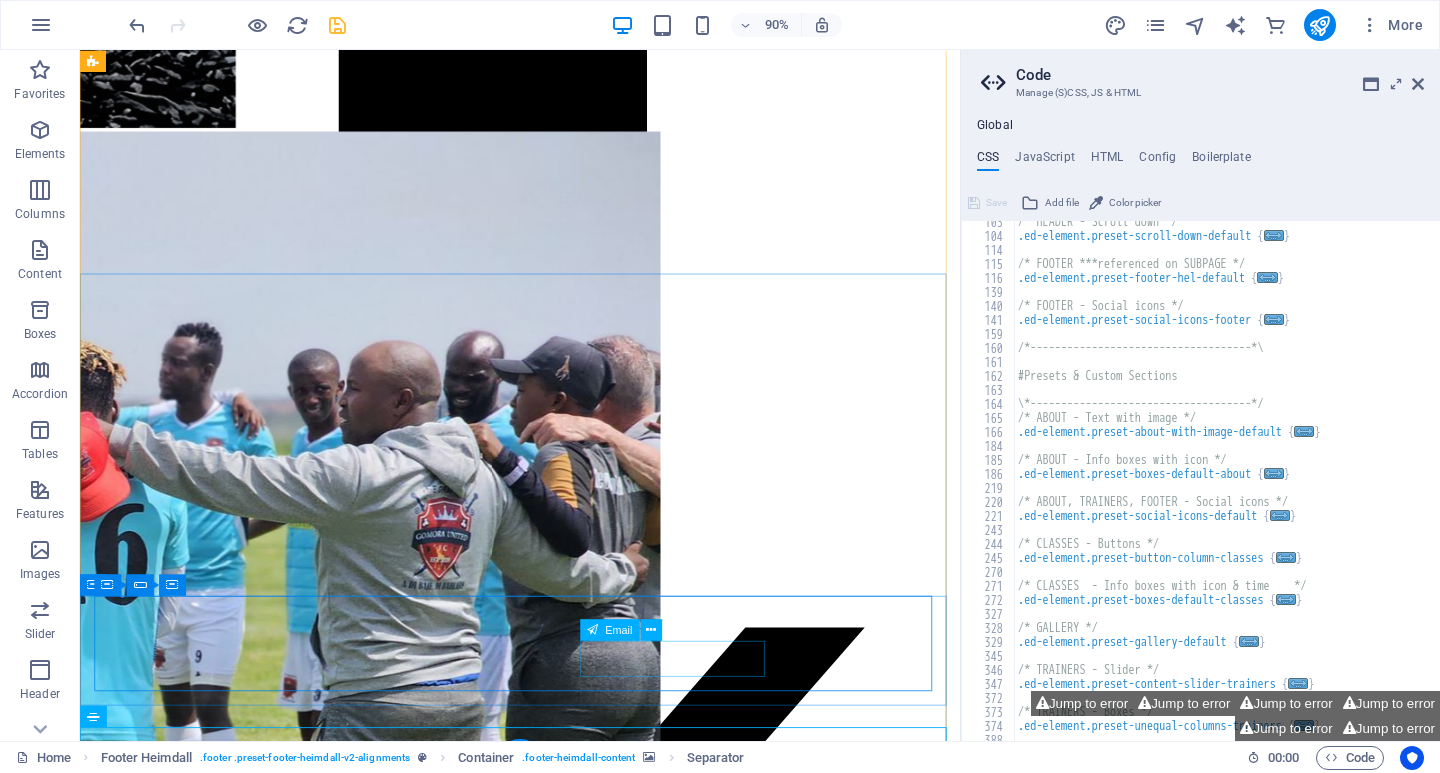 scroll, scrollTop: 13962, scrollLeft: 0, axis: vertical 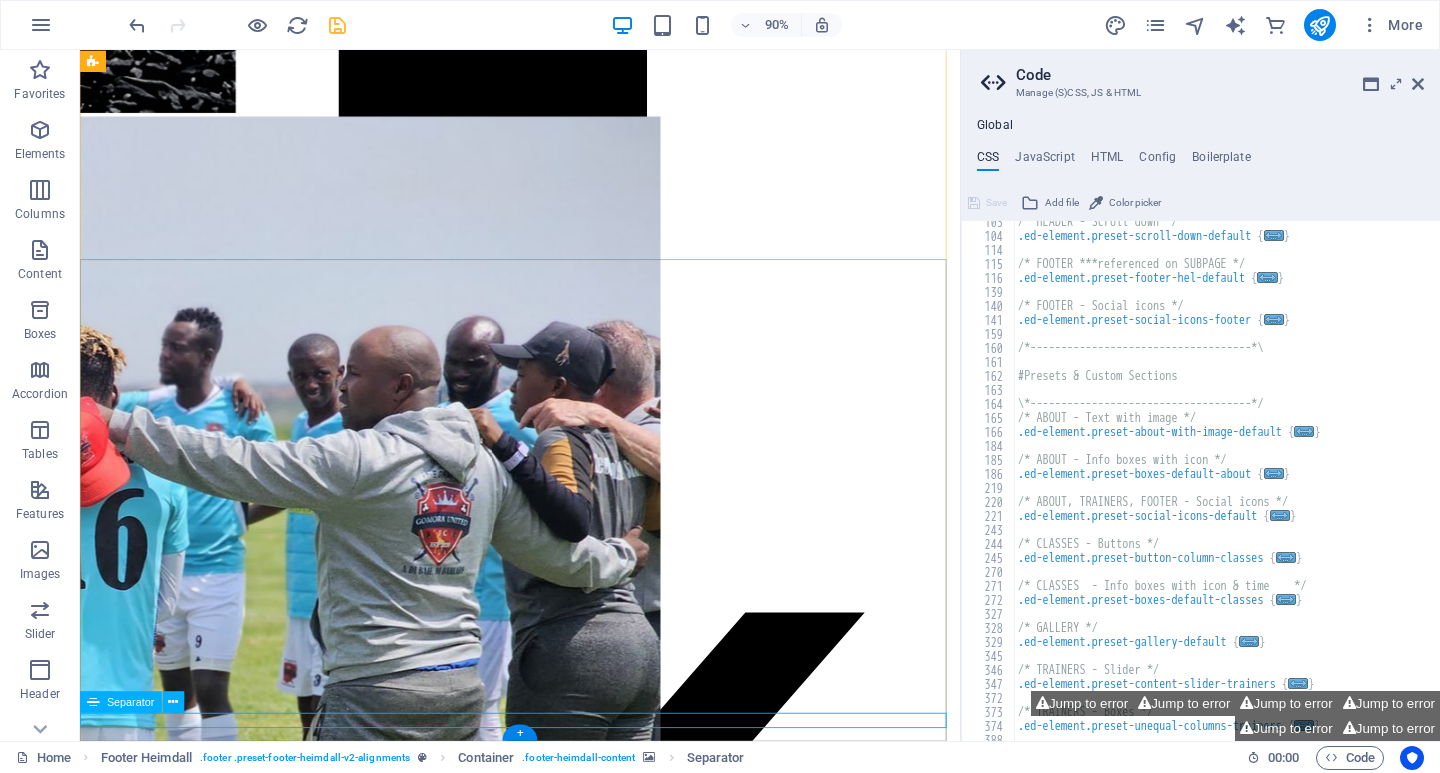 click at bounding box center [569, 44270] 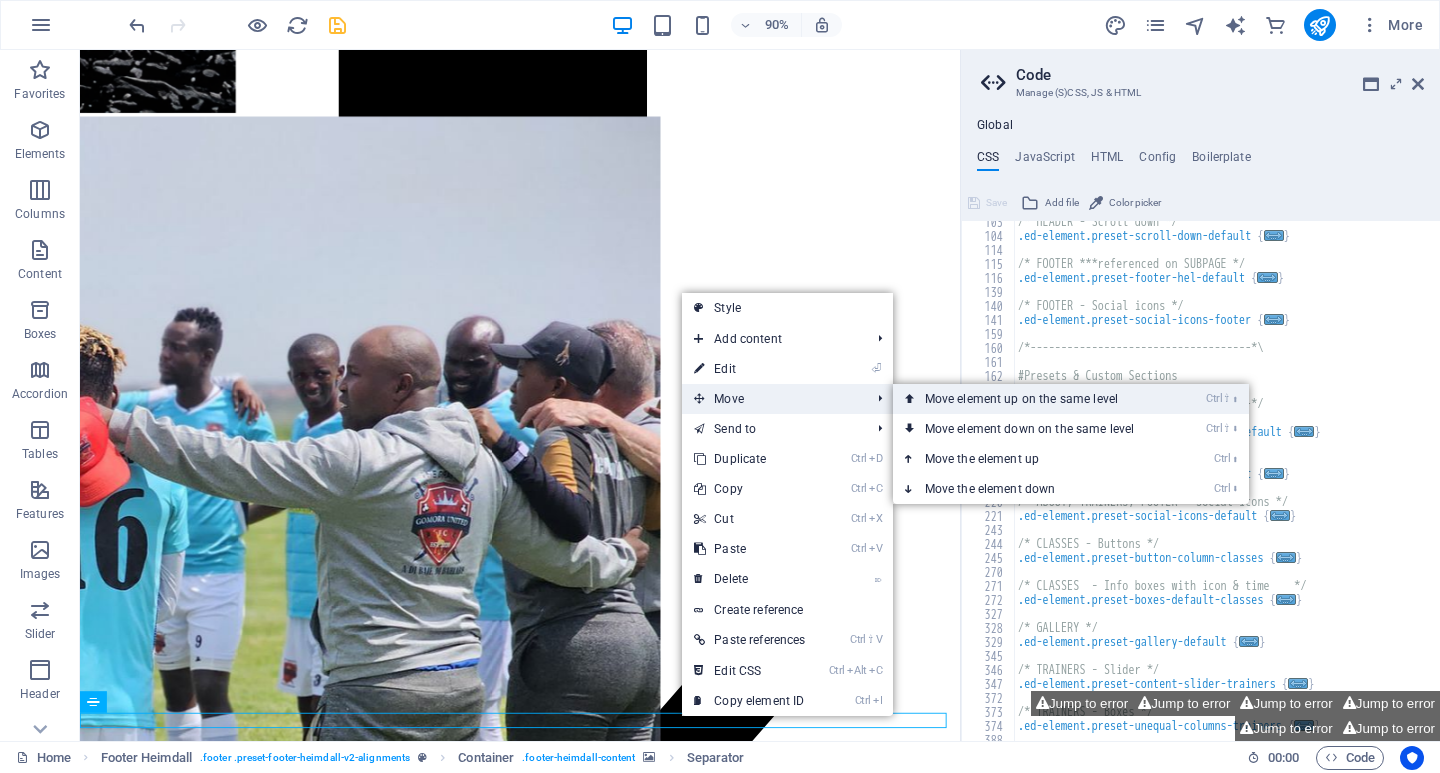 click on "Ctrl ⇧ ⬆  Move element up on the same level" at bounding box center [1034, 399] 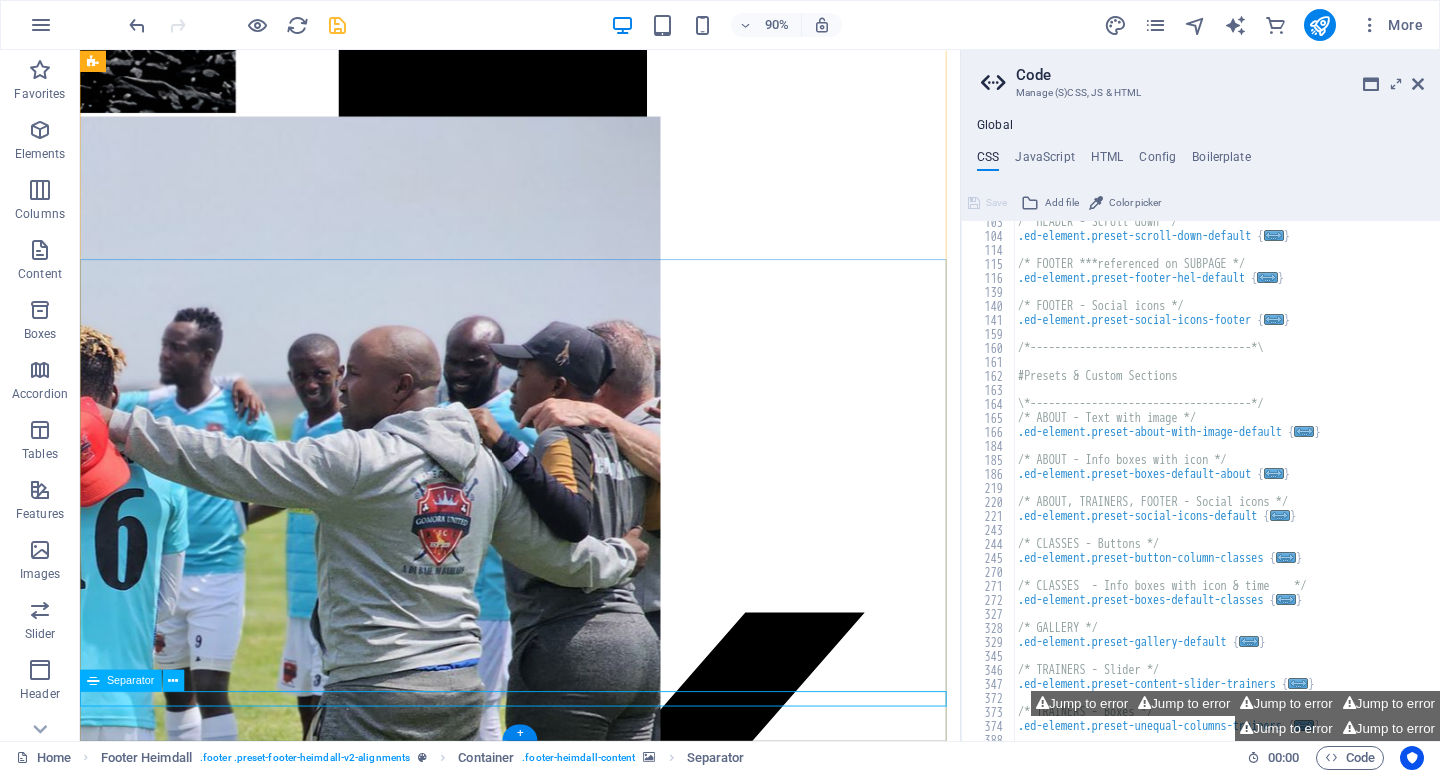 click at bounding box center [569, 44228] 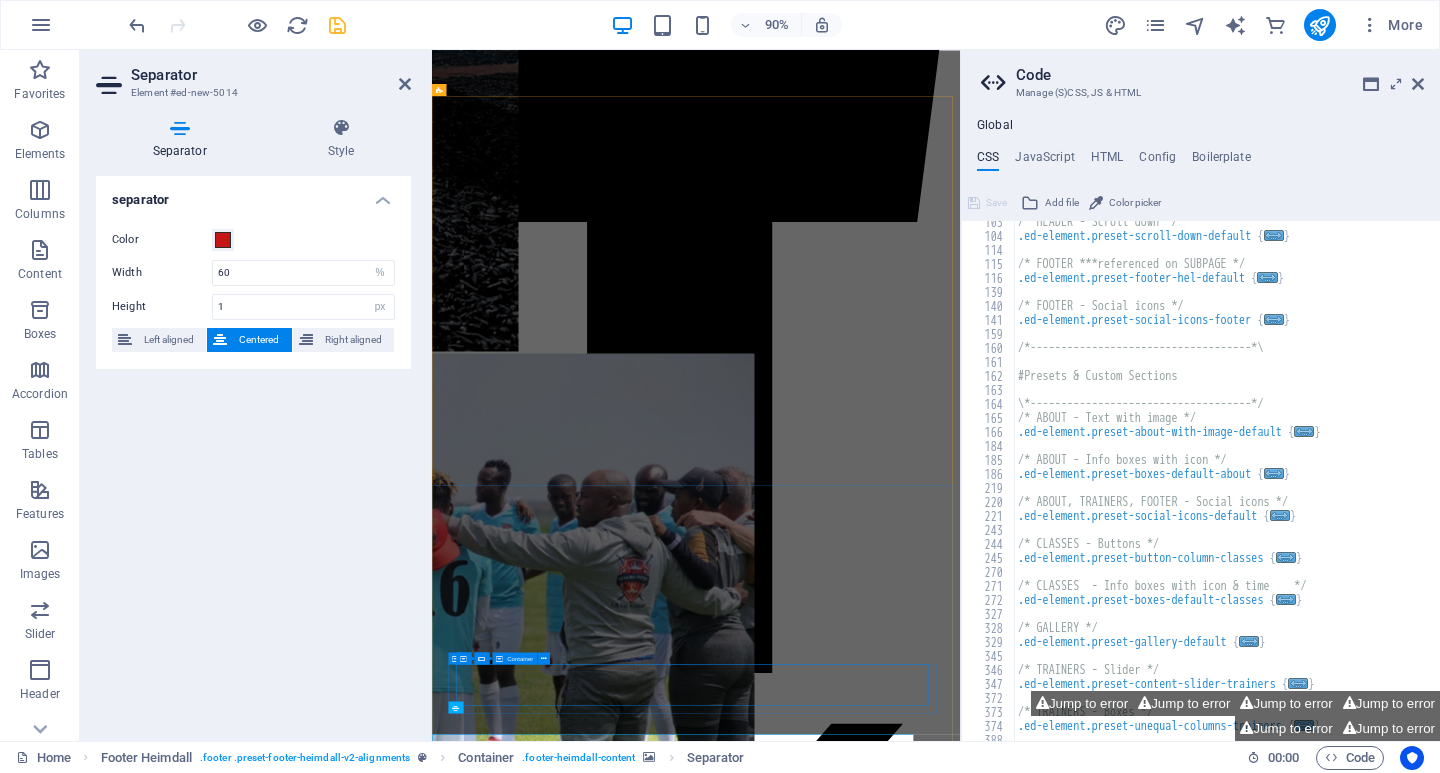 scroll, scrollTop: 13306, scrollLeft: 0, axis: vertical 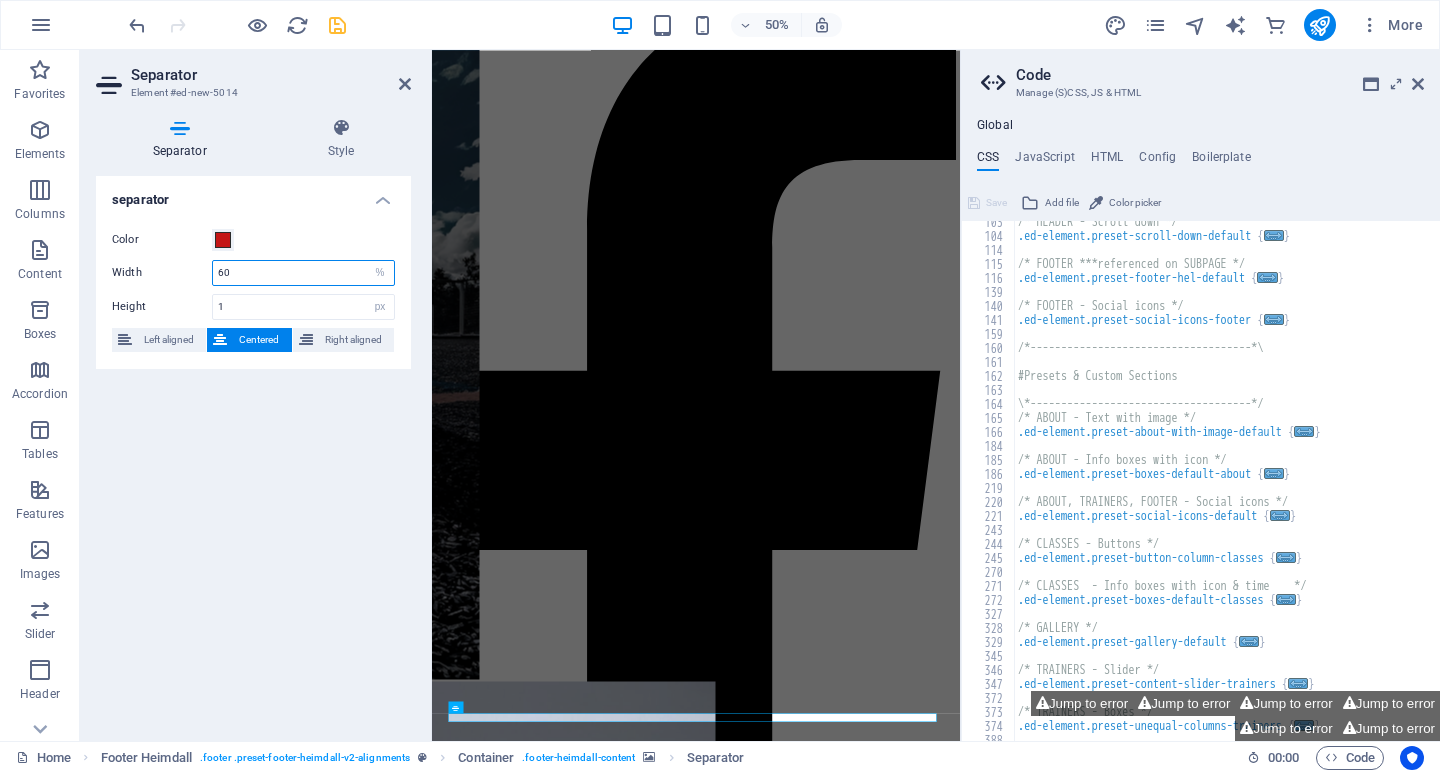 click on "60" at bounding box center (303, 273) 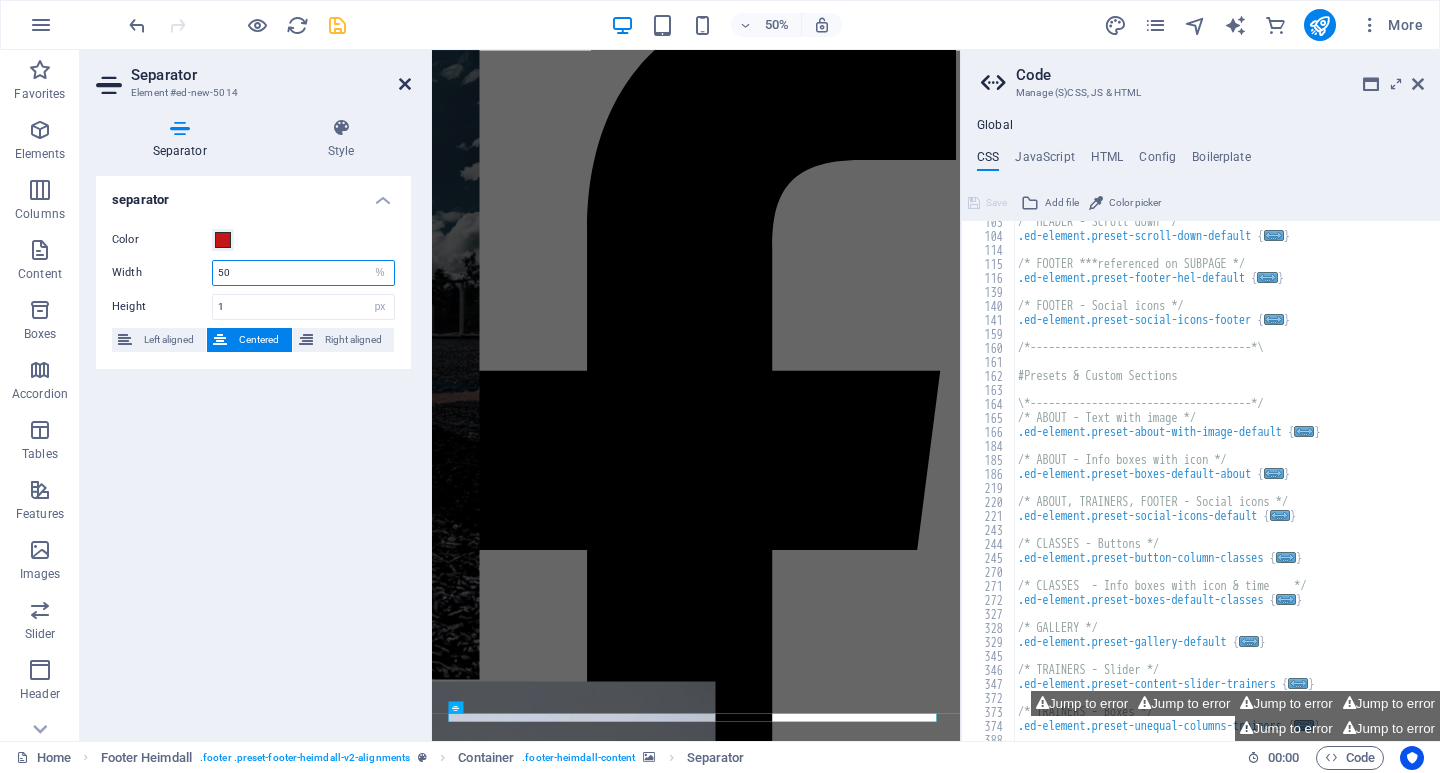 type on "50" 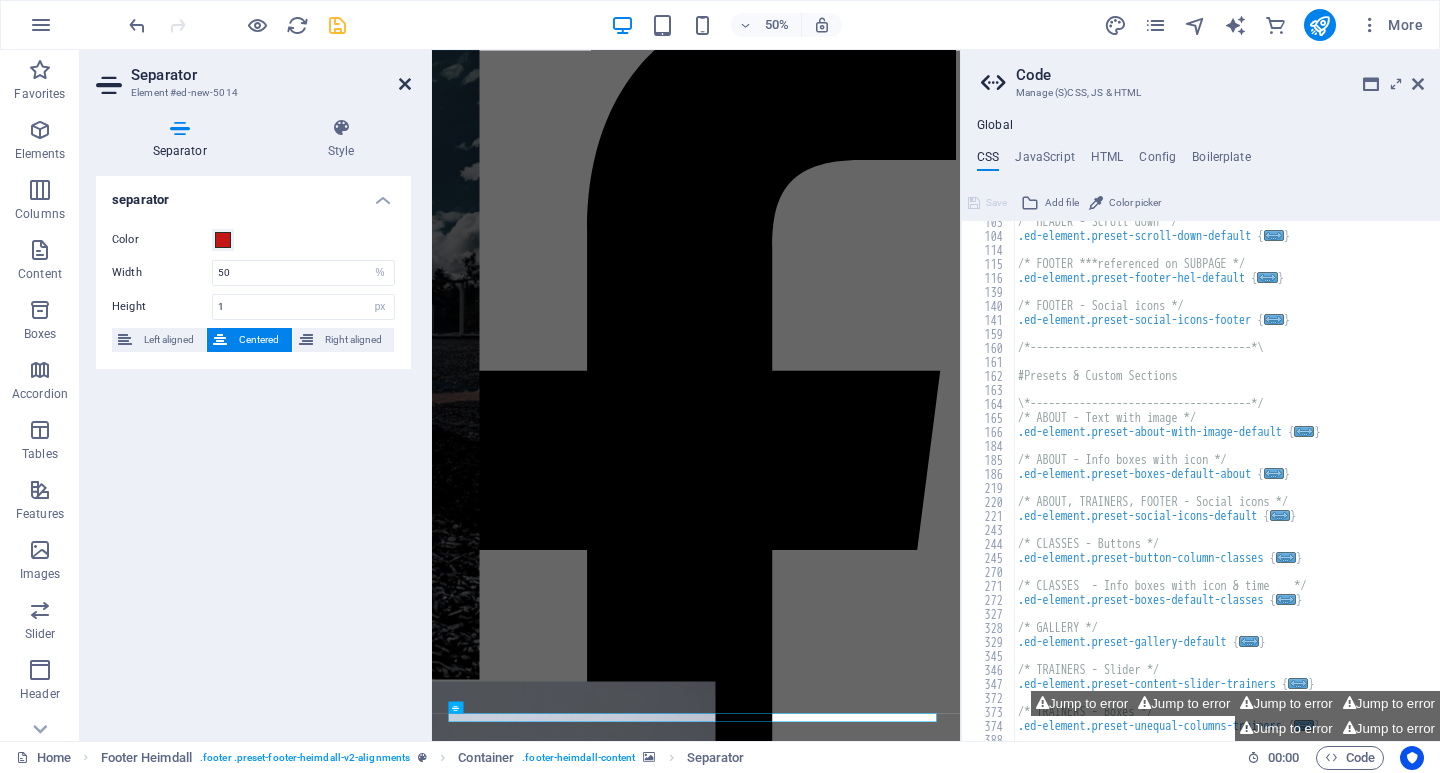 click at bounding box center (405, 84) 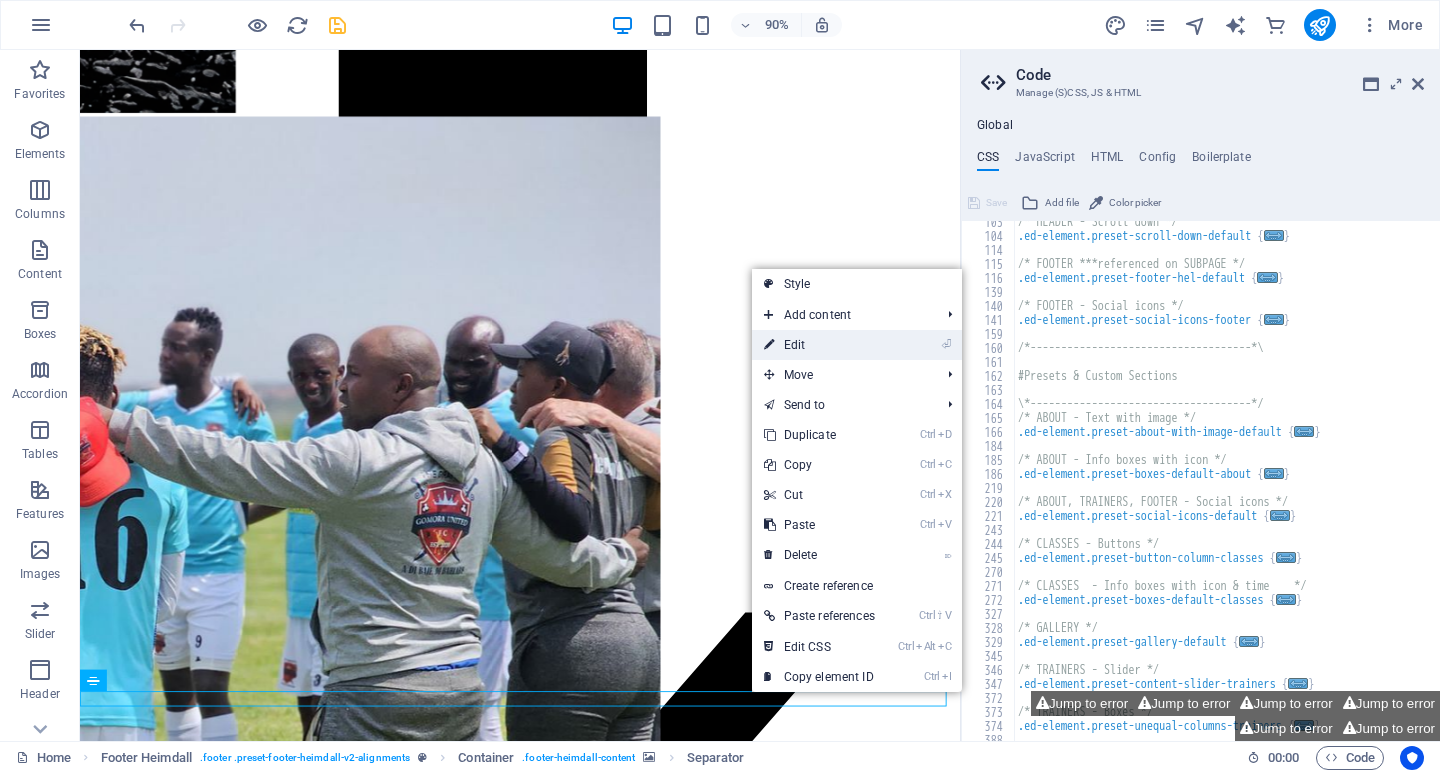 click on "⏎  Edit" at bounding box center (819, 345) 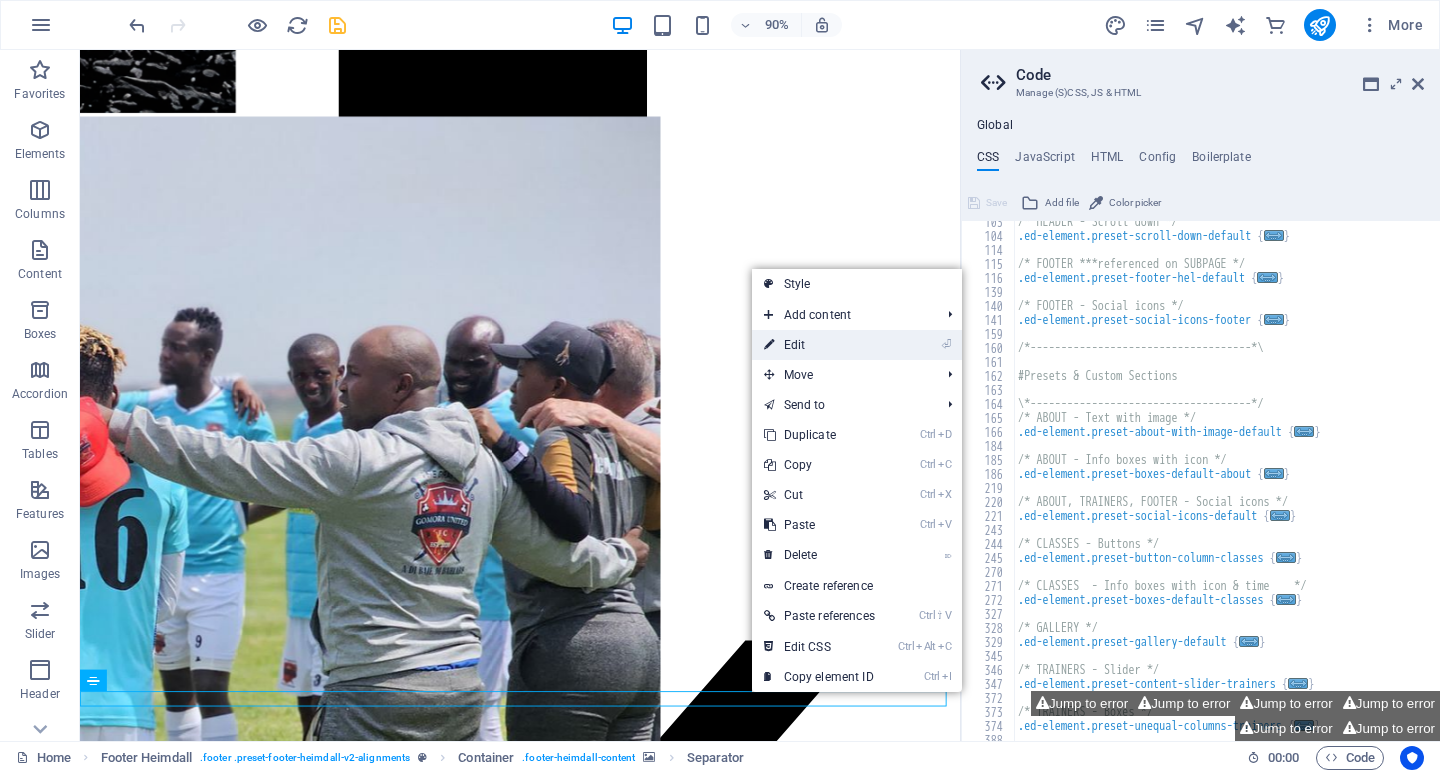 scroll, scrollTop: 13306, scrollLeft: 0, axis: vertical 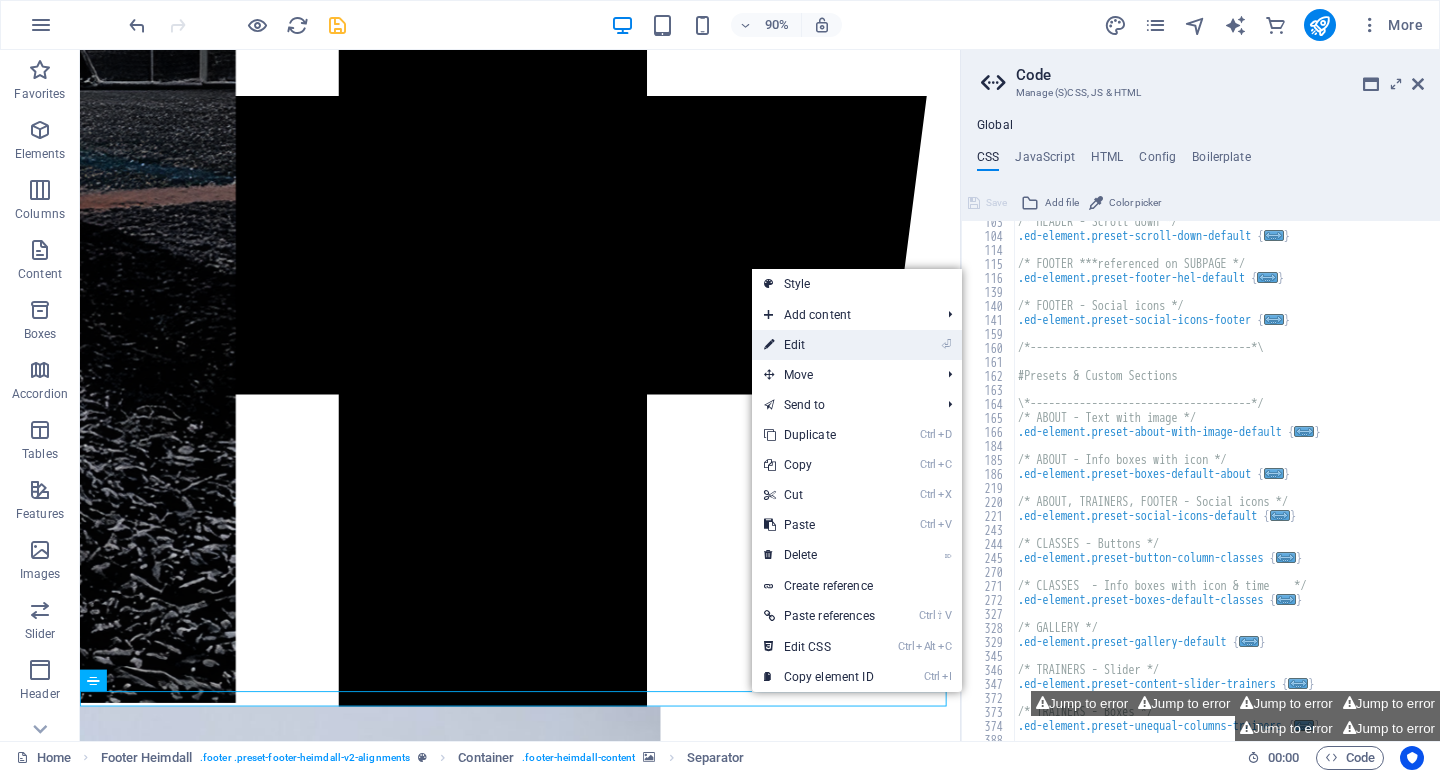 select on "%" 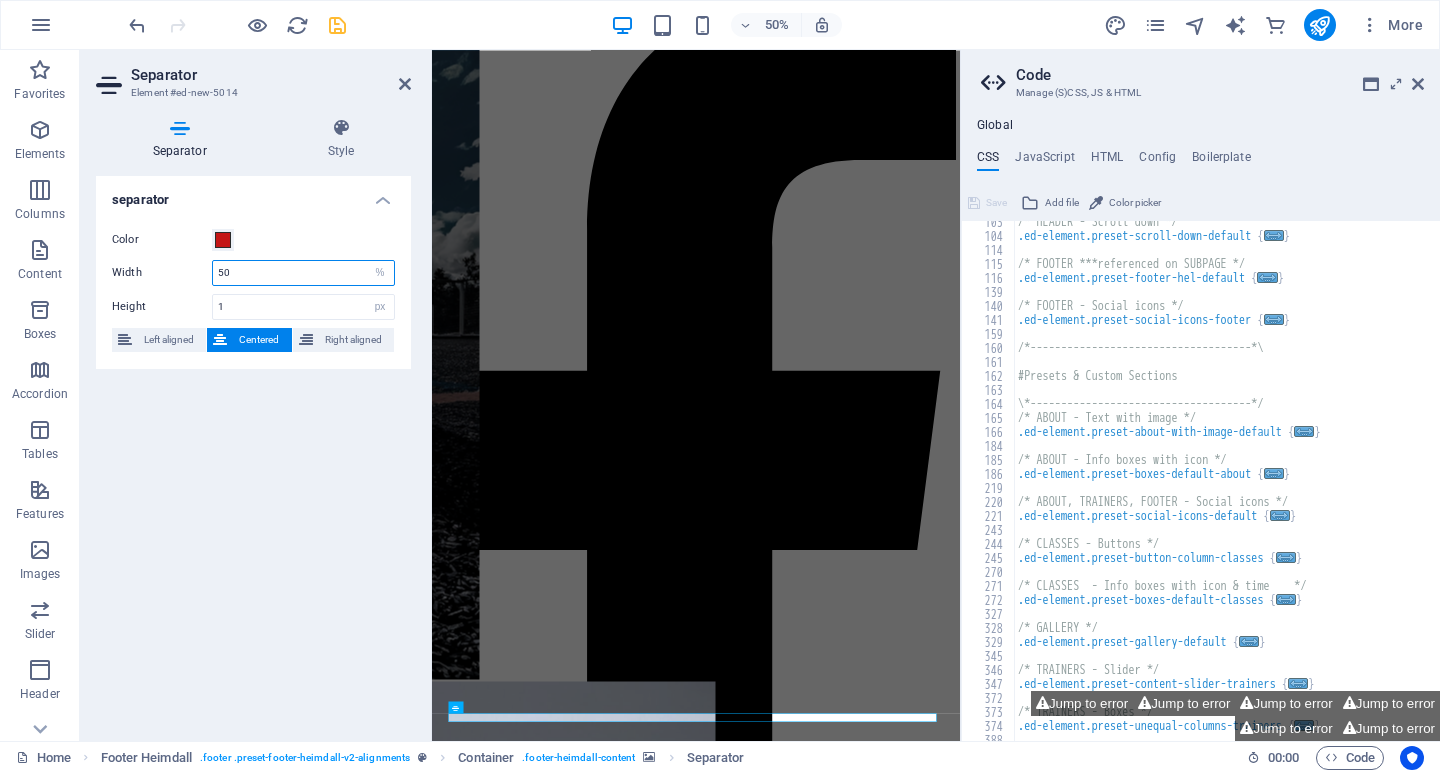 click on "50" at bounding box center [303, 273] 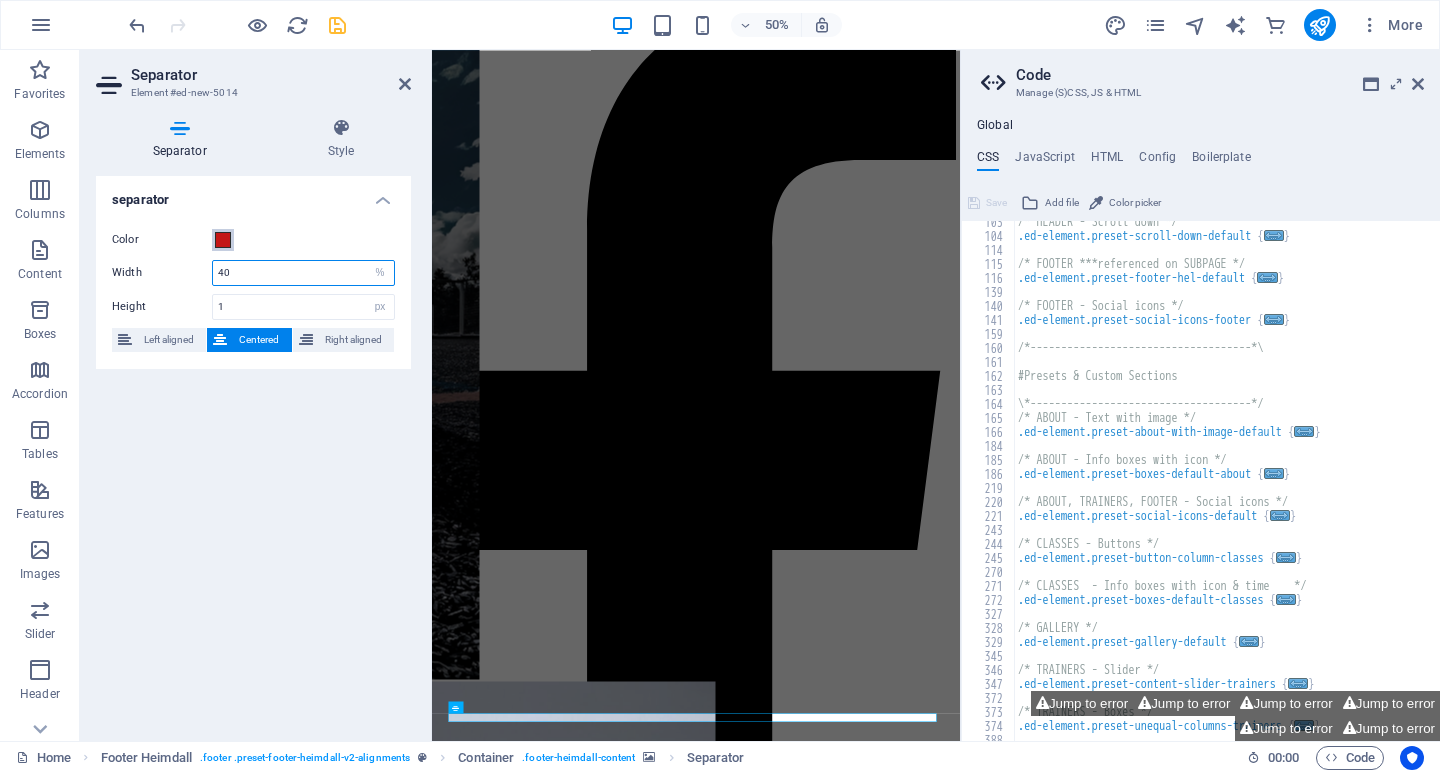 type on "40" 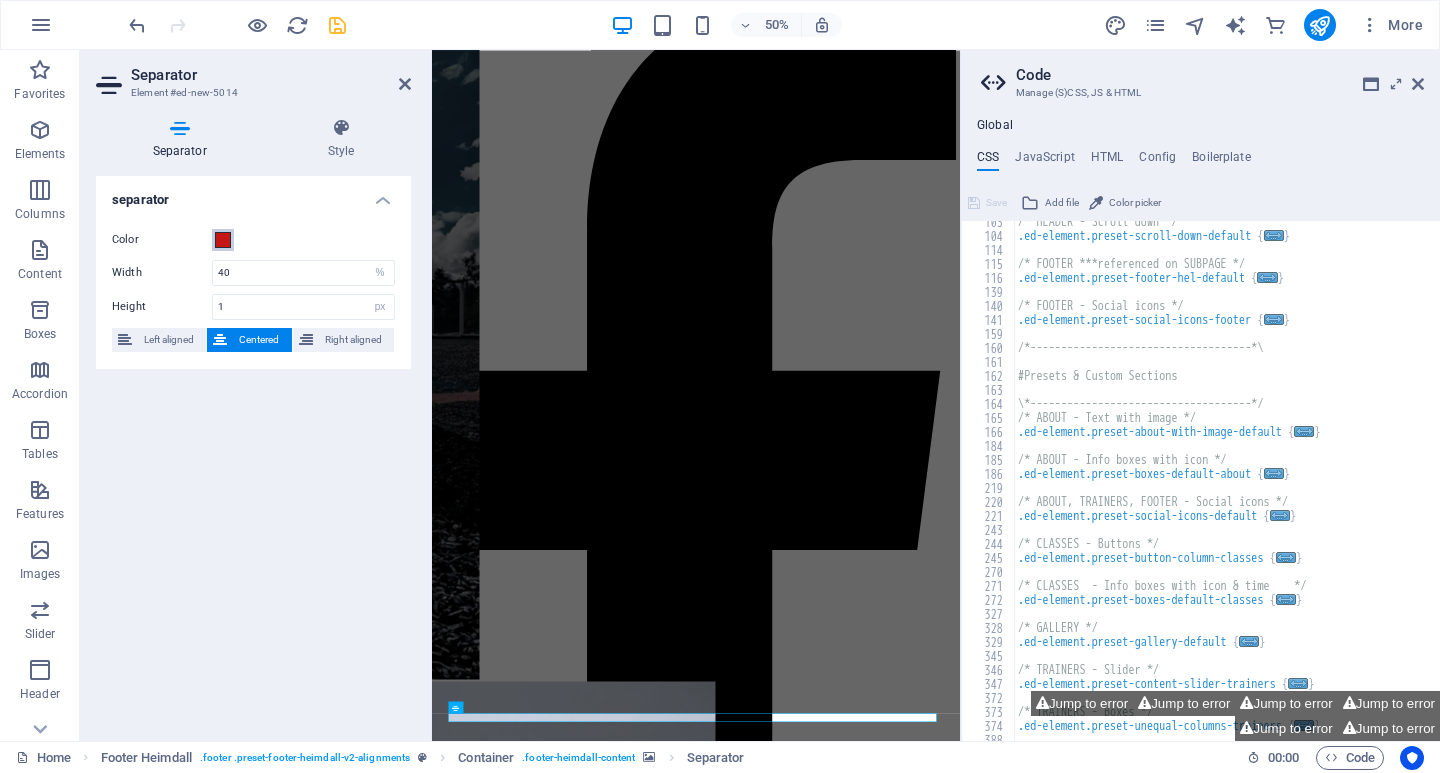 click at bounding box center (223, 240) 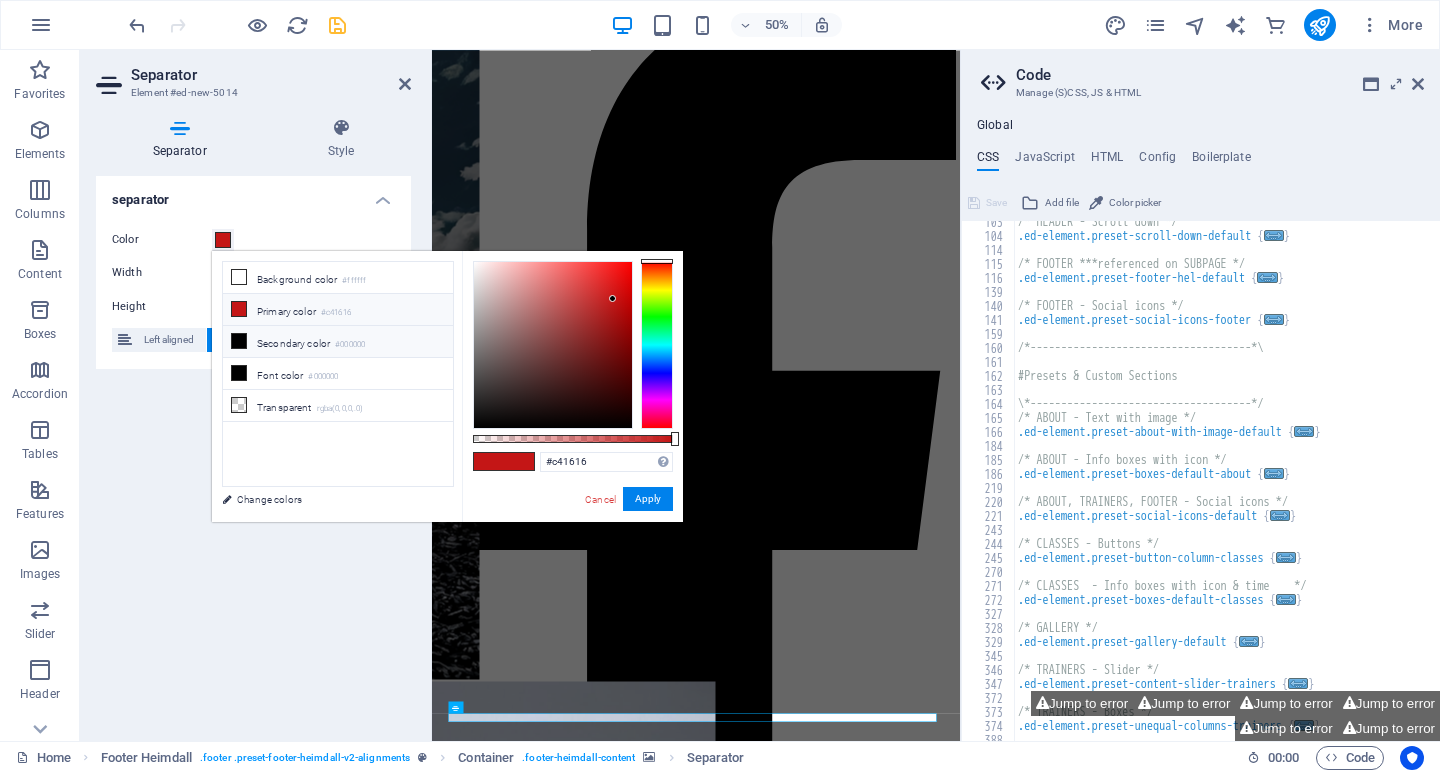 click at bounding box center (239, 341) 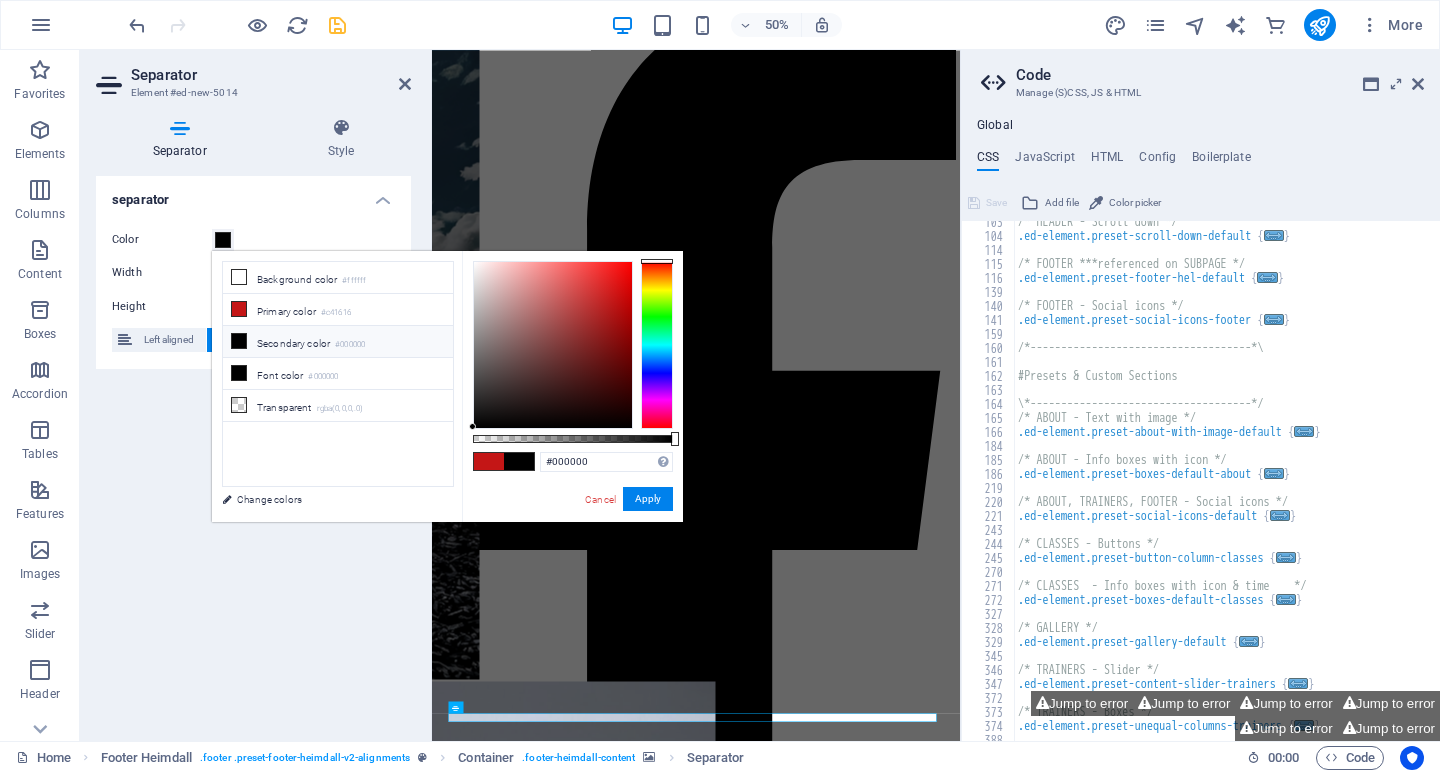 drag, startPoint x: 480, startPoint y: 384, endPoint x: 474, endPoint y: 340, distance: 44.407207 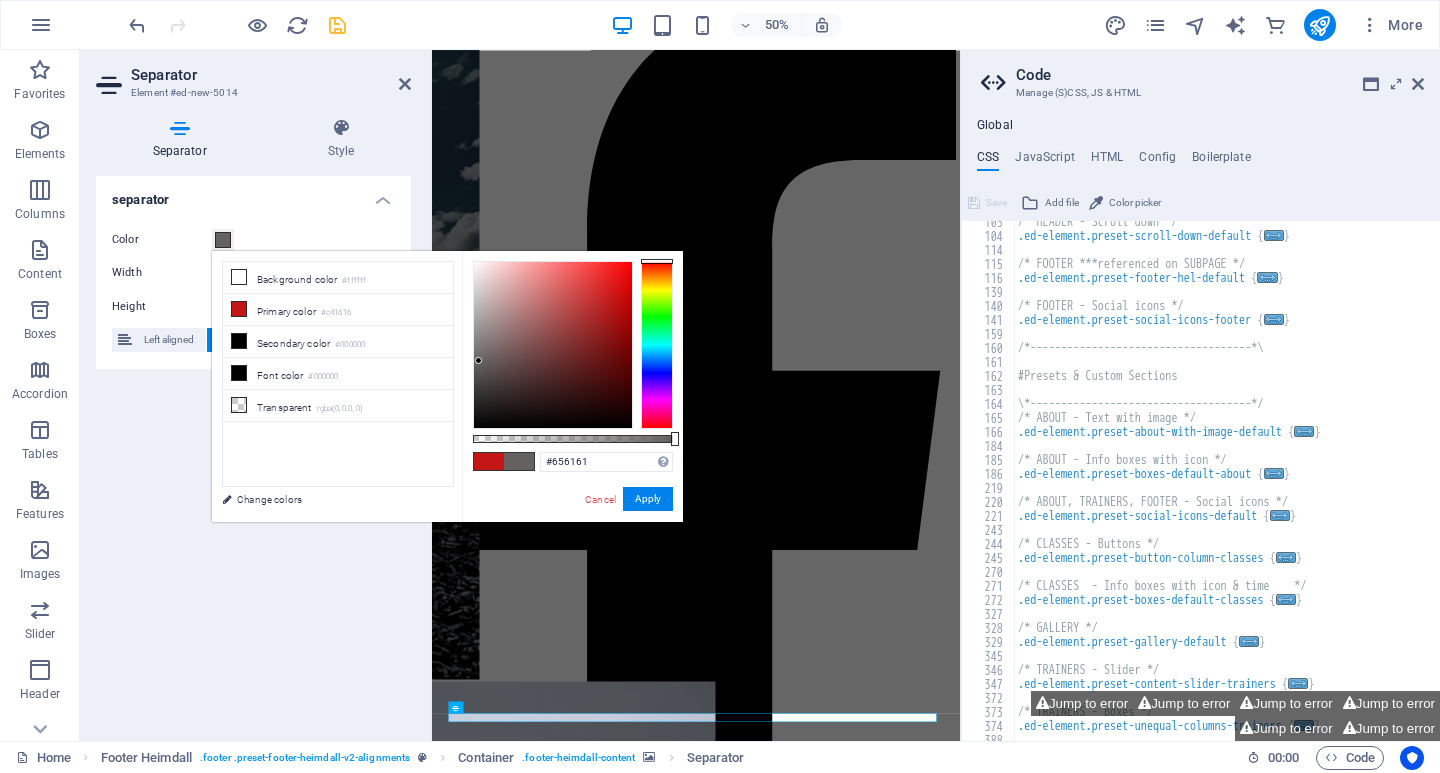 click at bounding box center (553, 345) 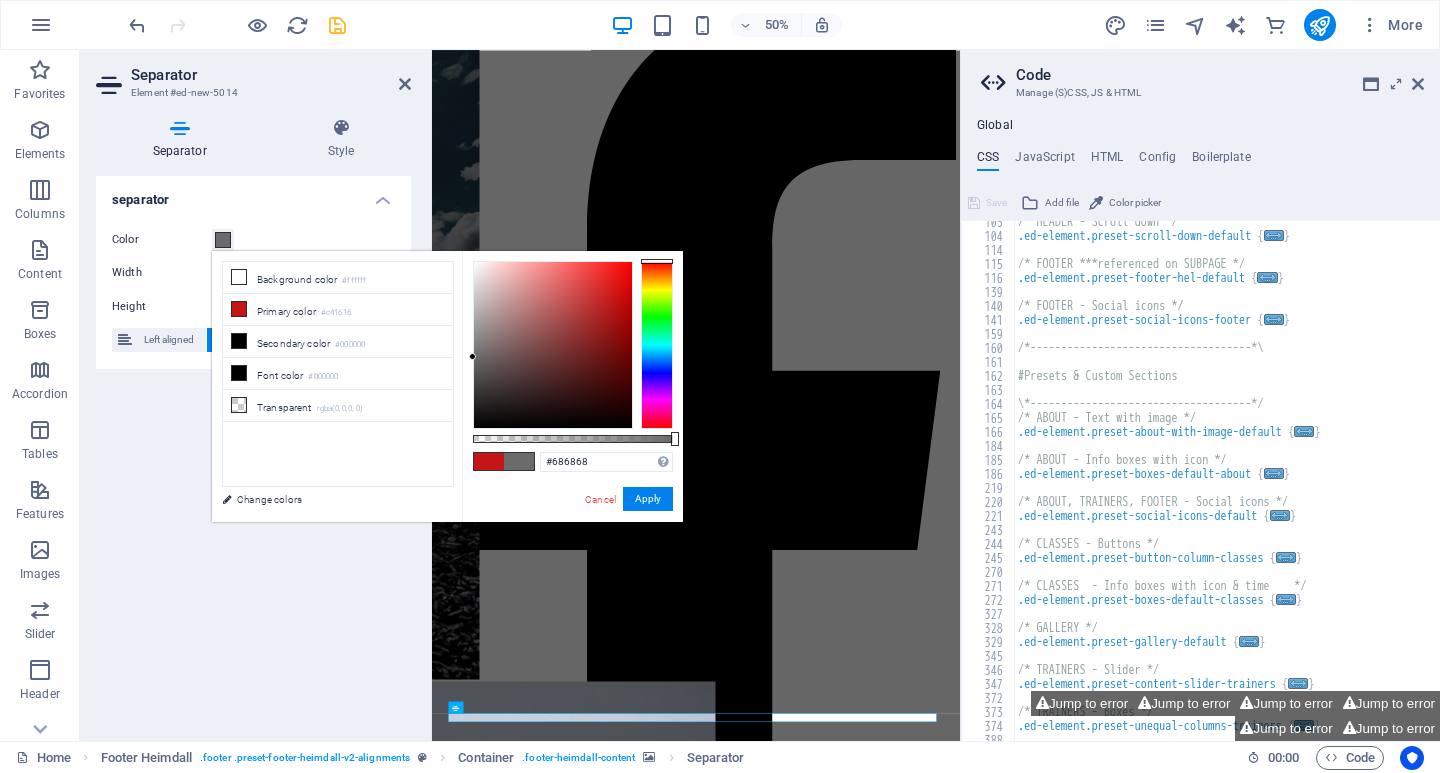 type on "#666666" 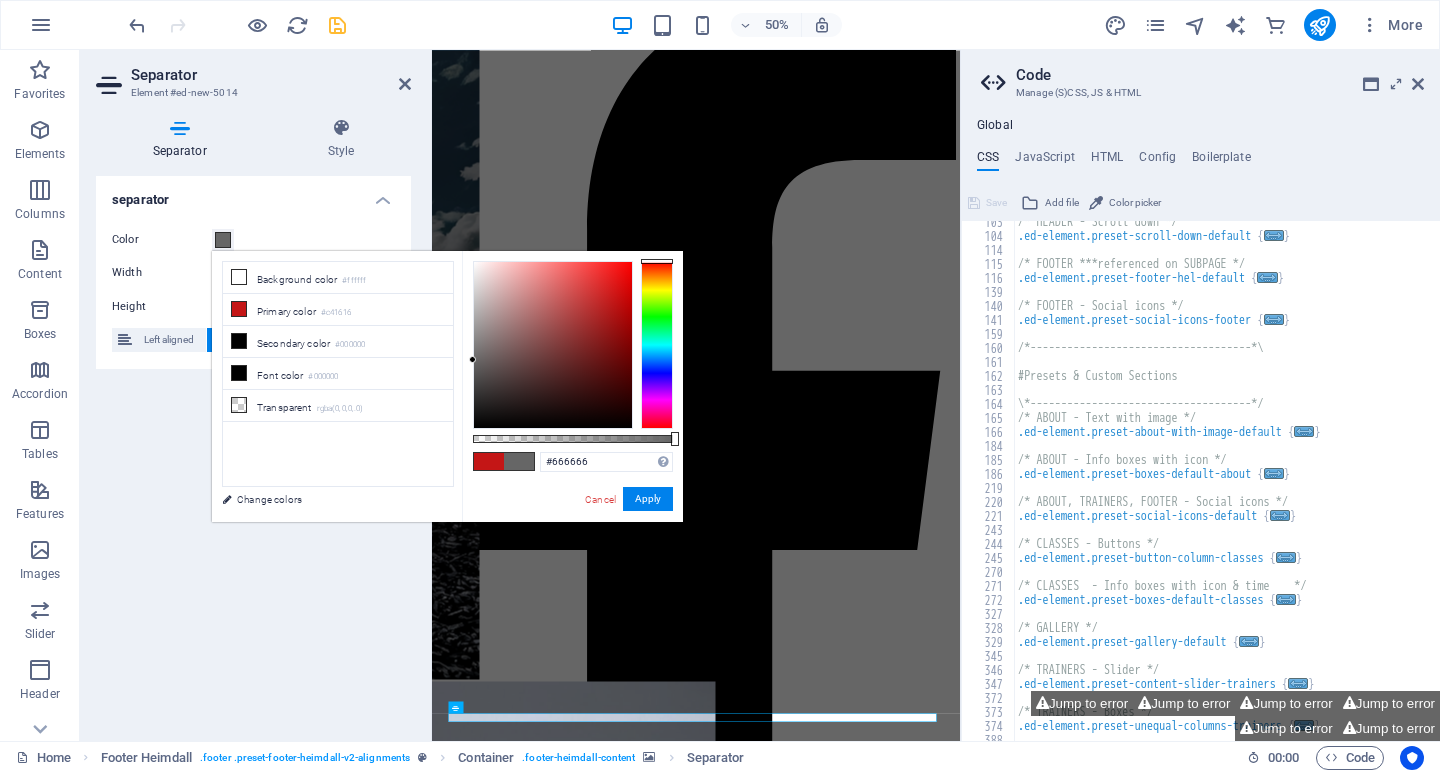 drag, startPoint x: 482, startPoint y: 359, endPoint x: 467, endPoint y: 360, distance: 15.033297 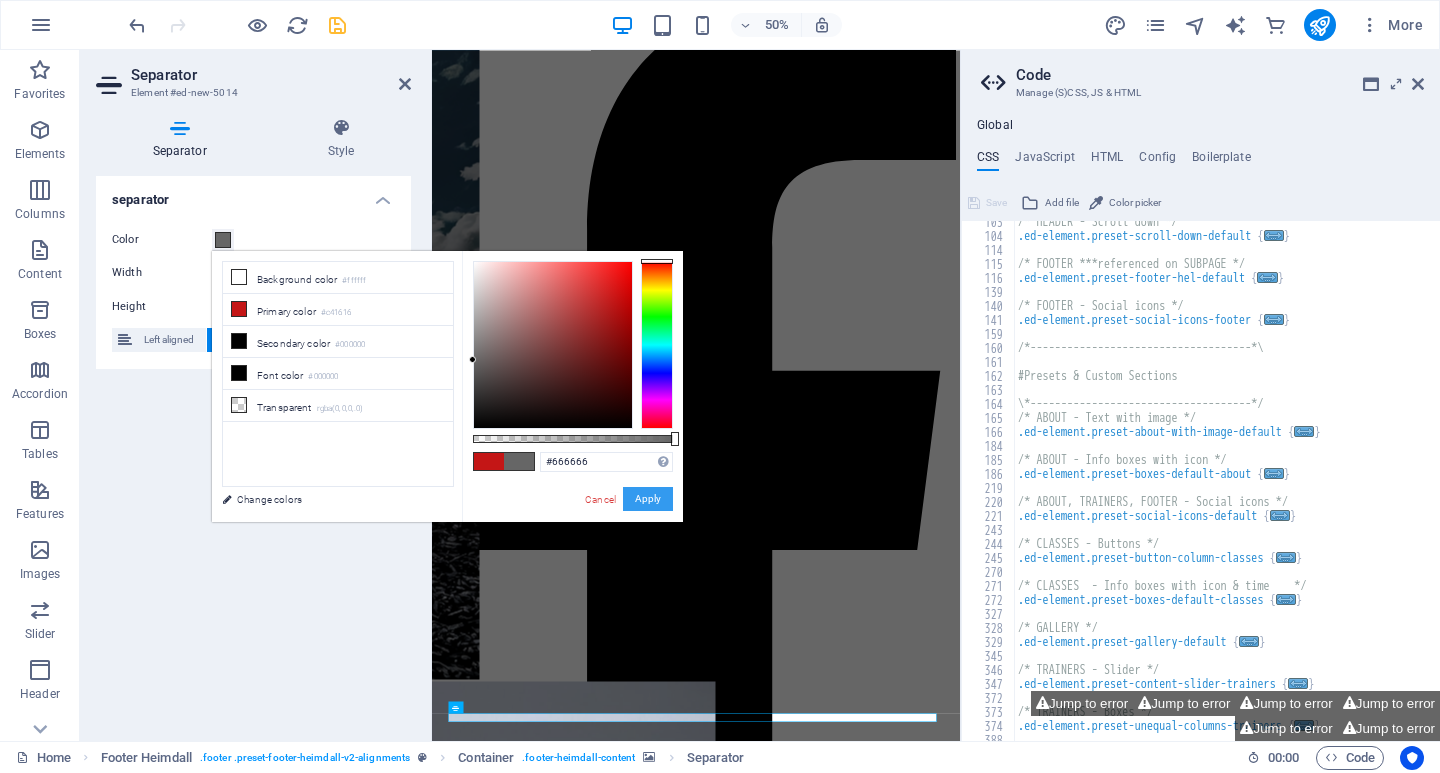 click on "Apply" at bounding box center (648, 499) 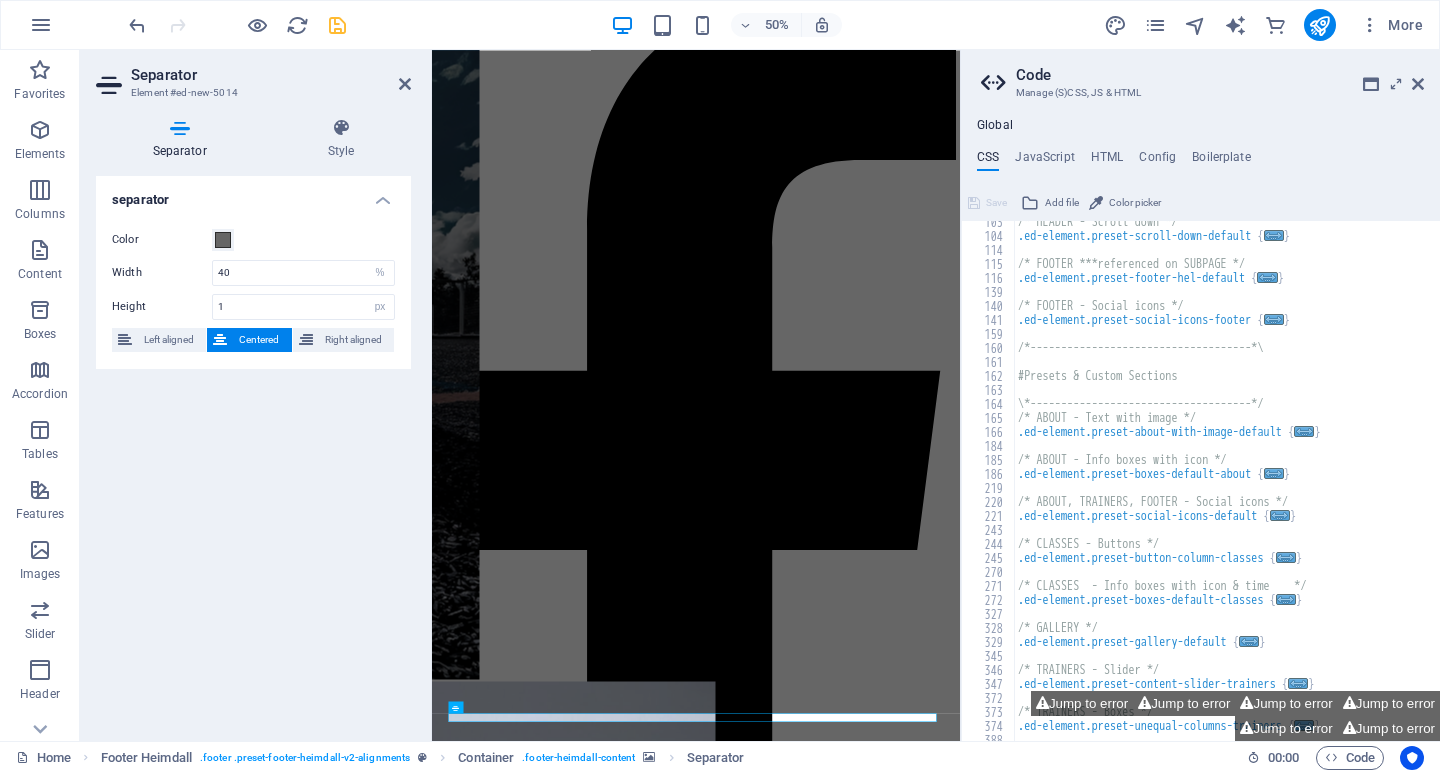 click on "Separator" at bounding box center (271, 75) 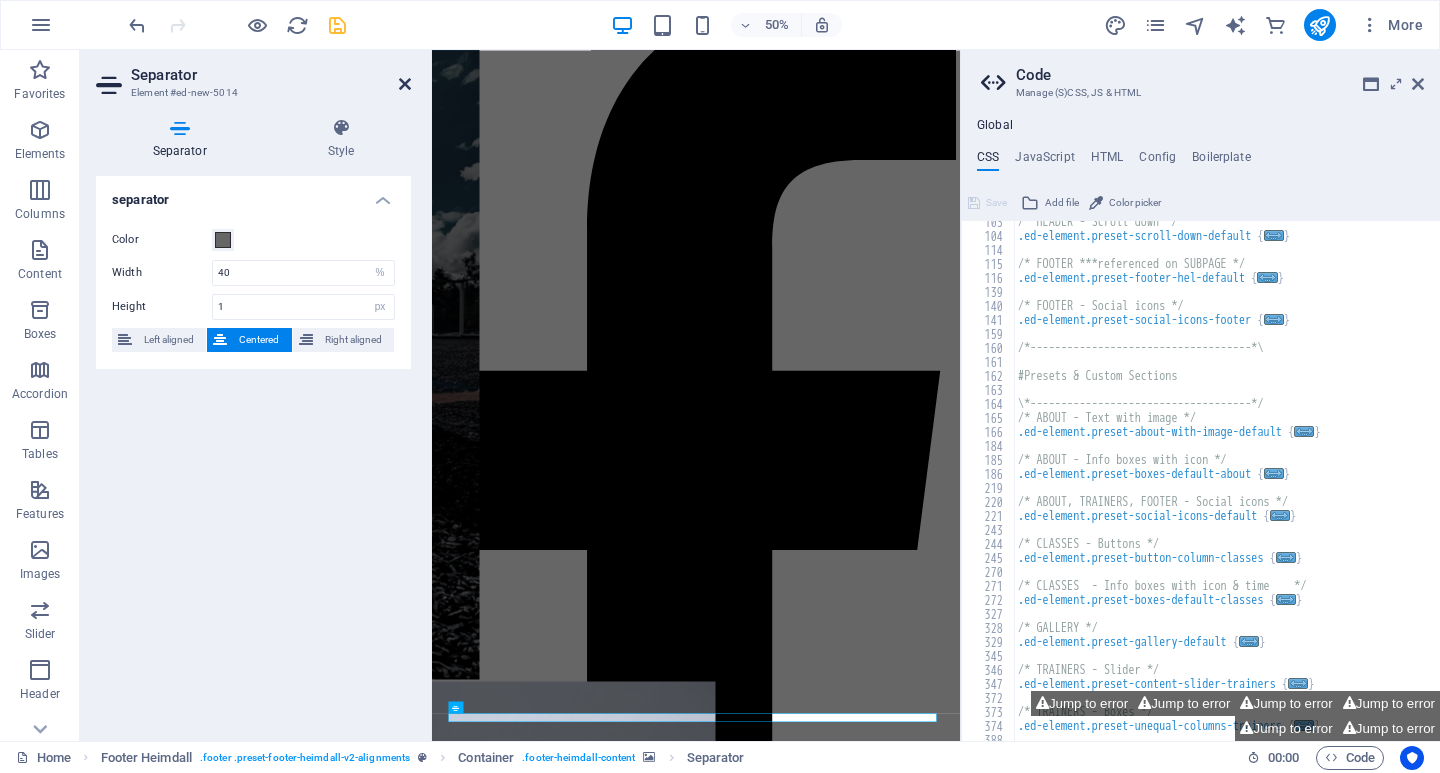 click at bounding box center (405, 84) 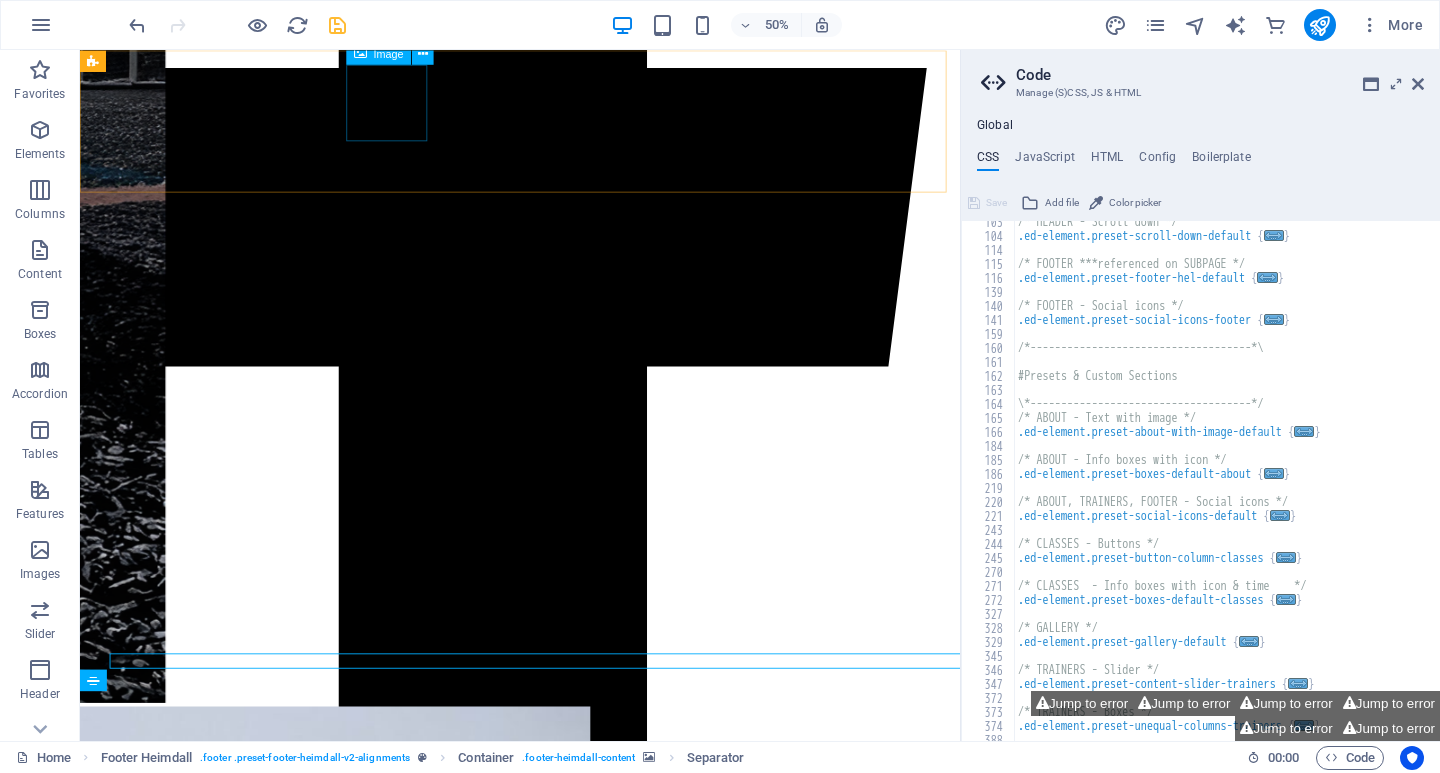 scroll, scrollTop: 13962, scrollLeft: 0, axis: vertical 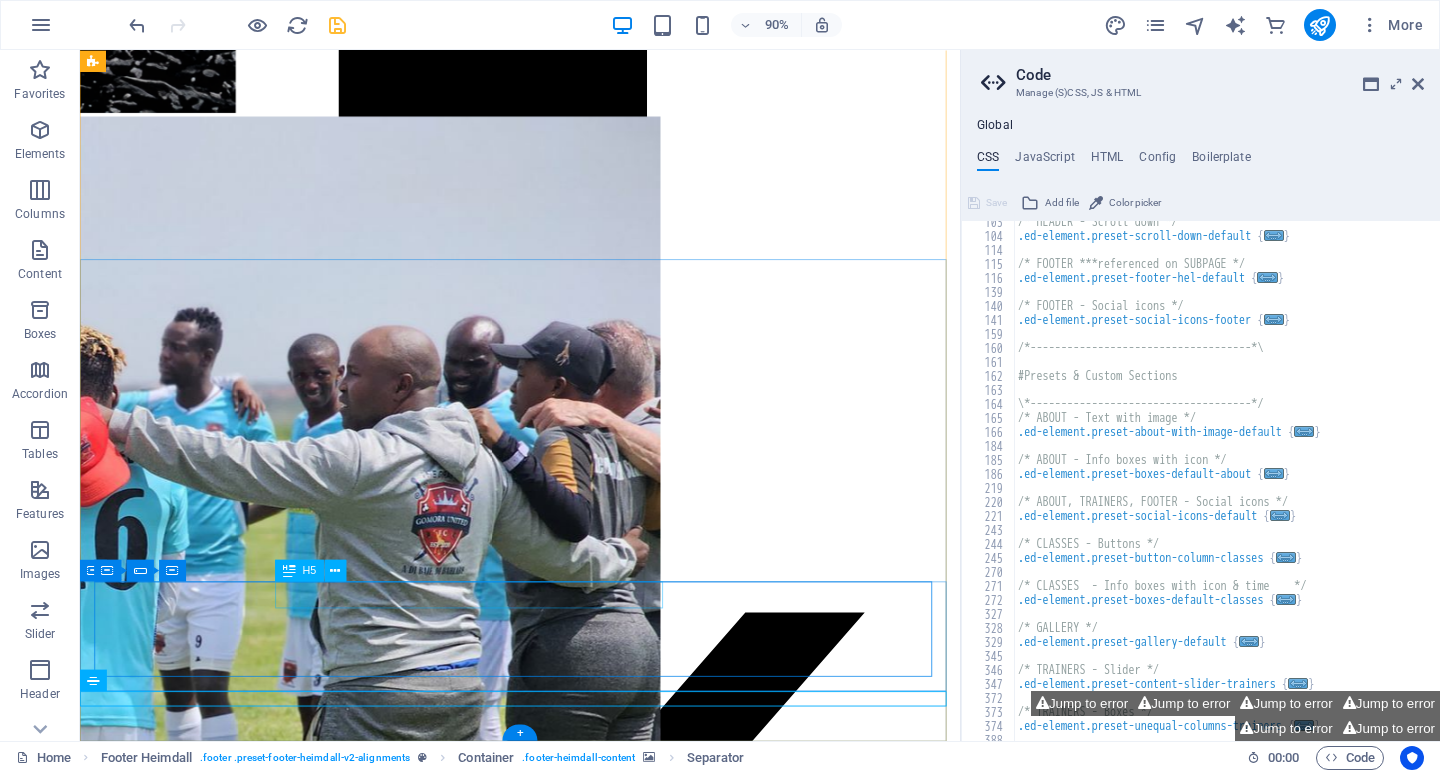 click on "subscribe and get updates from our platform" 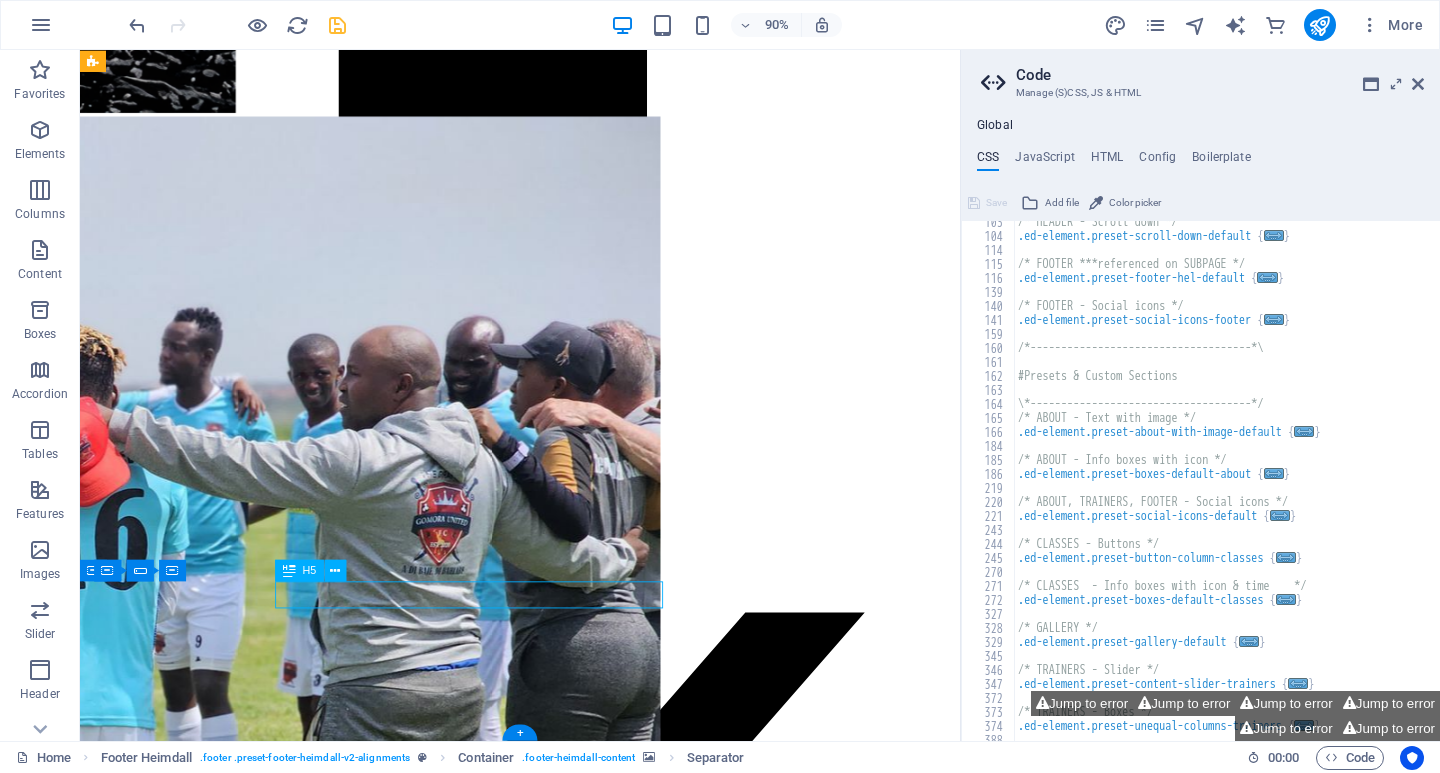 click on "subscribe and get updates from our platform" 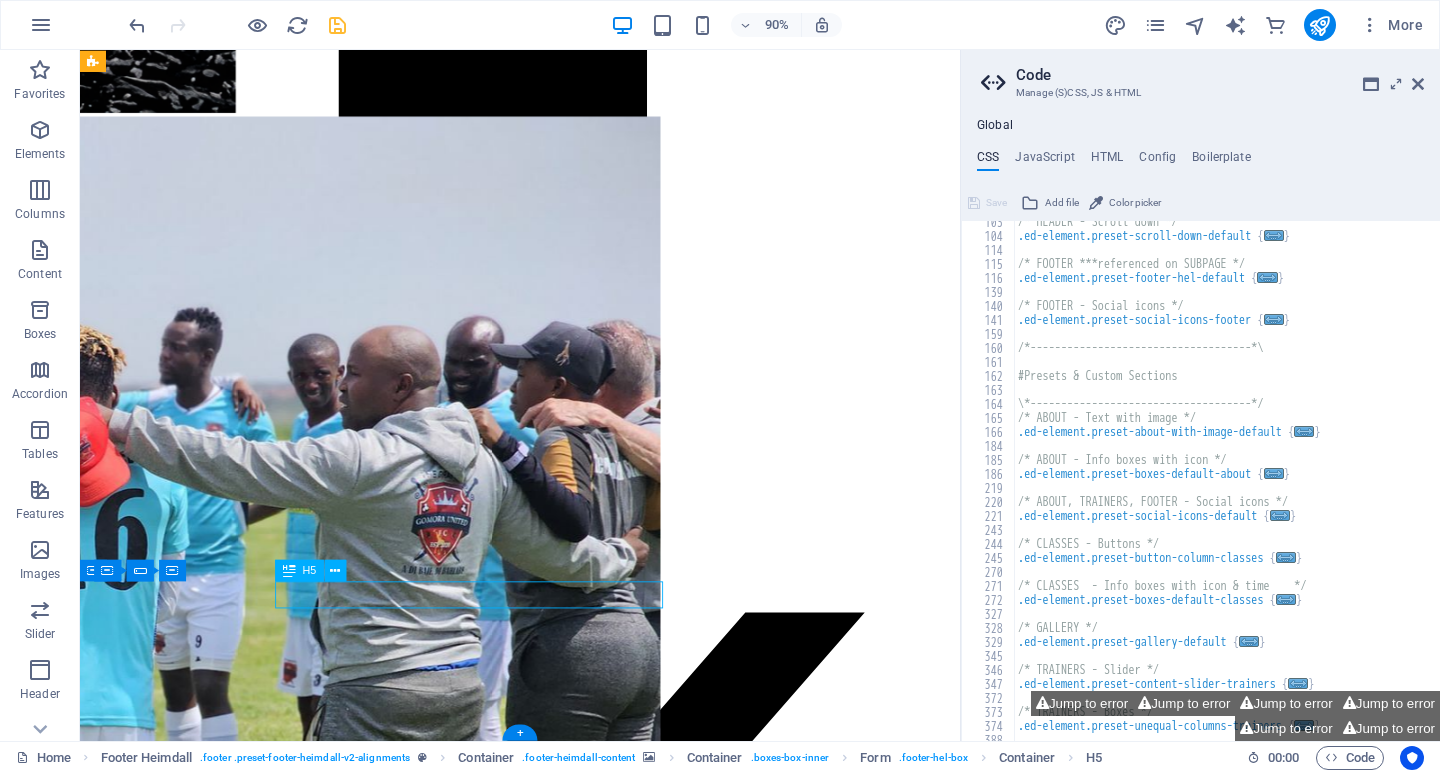 click on "subscribe and get updates from our platform" 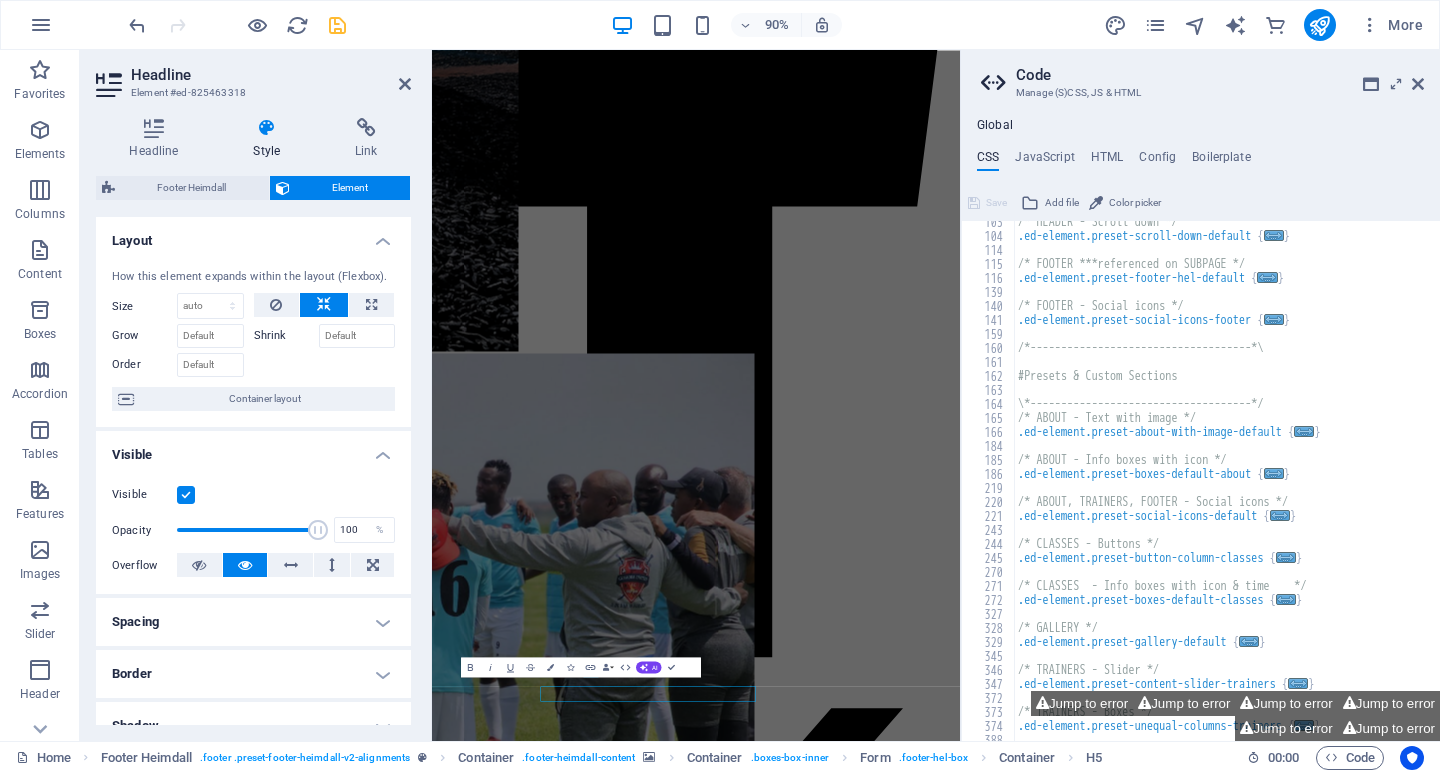 scroll, scrollTop: 13280, scrollLeft: 0, axis: vertical 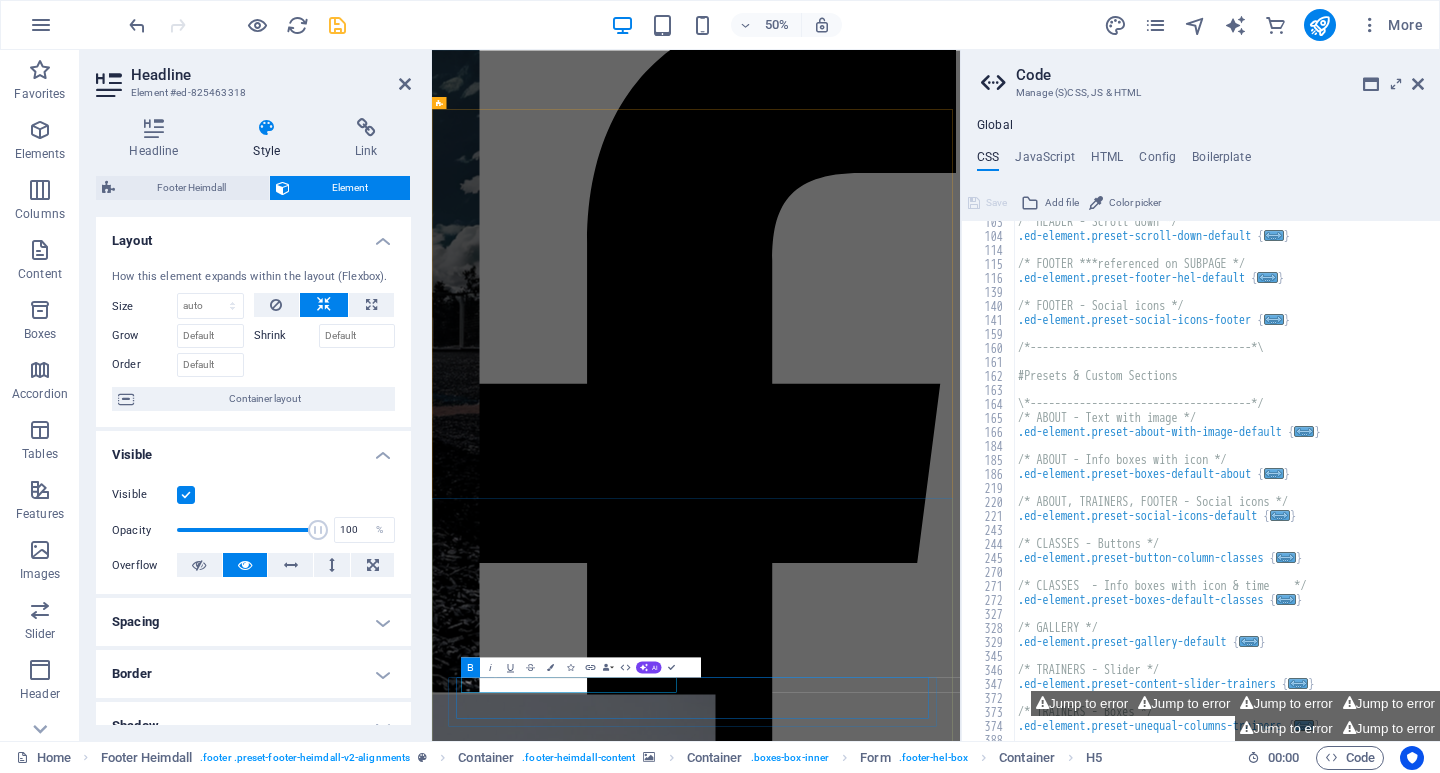 click on "subscribe and get updates from our platform" 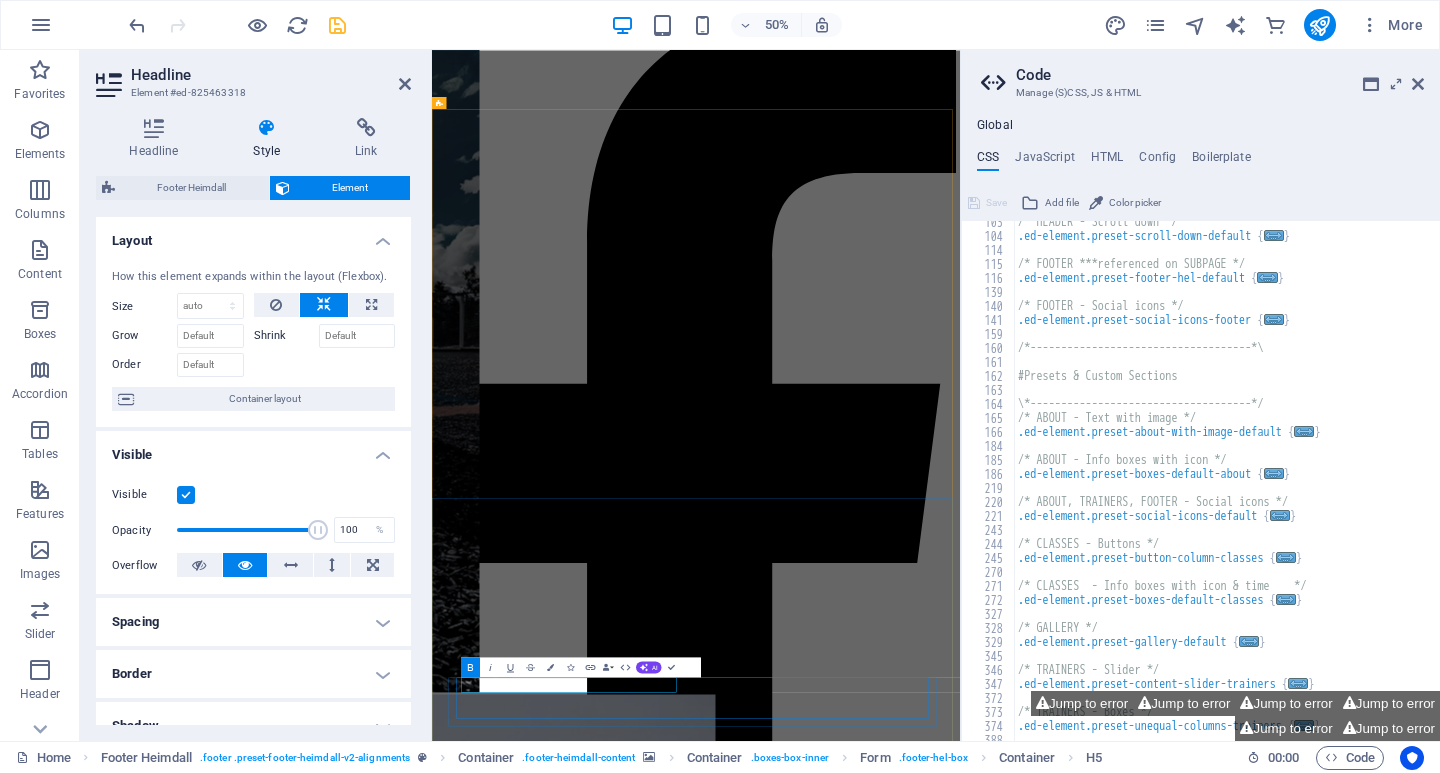 click on "subscribe and get updates from our platform" 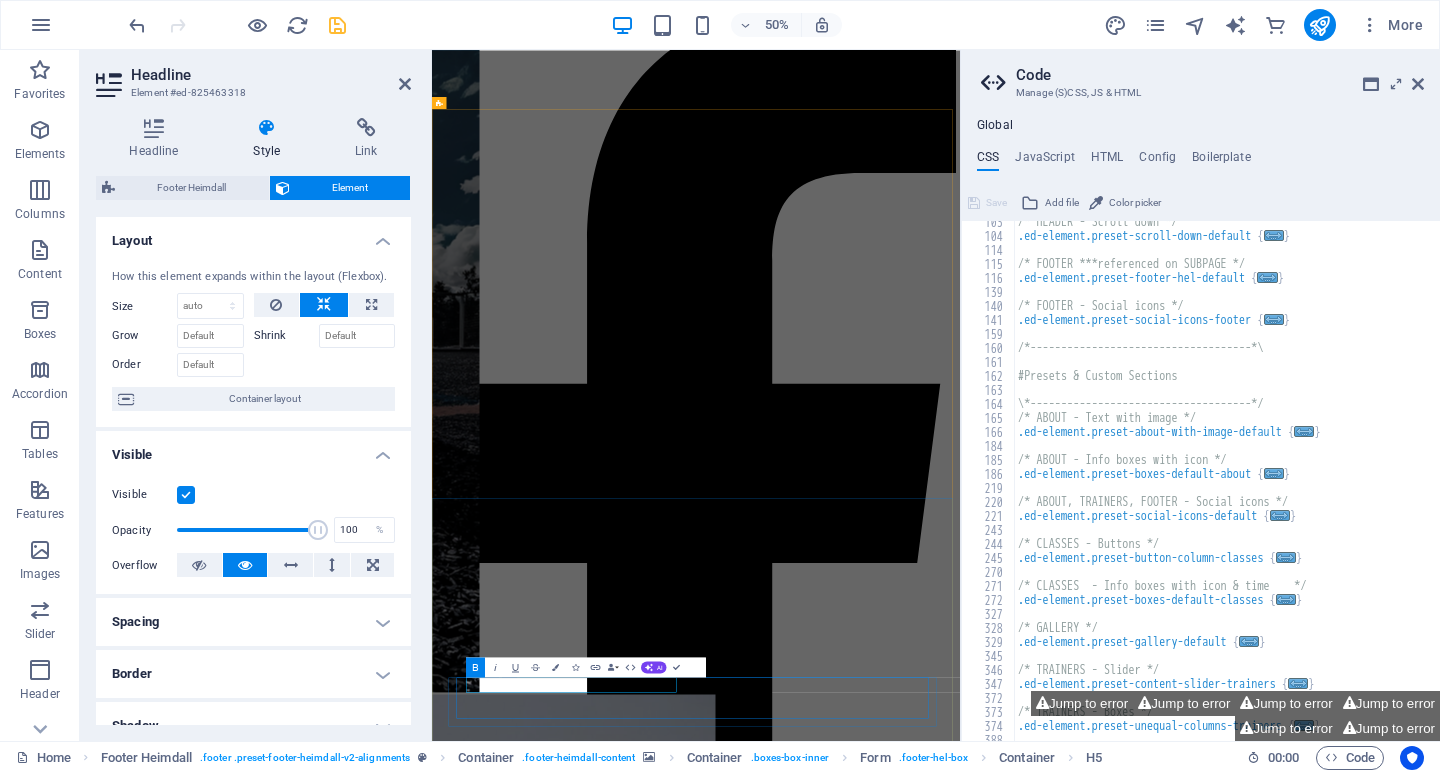 type 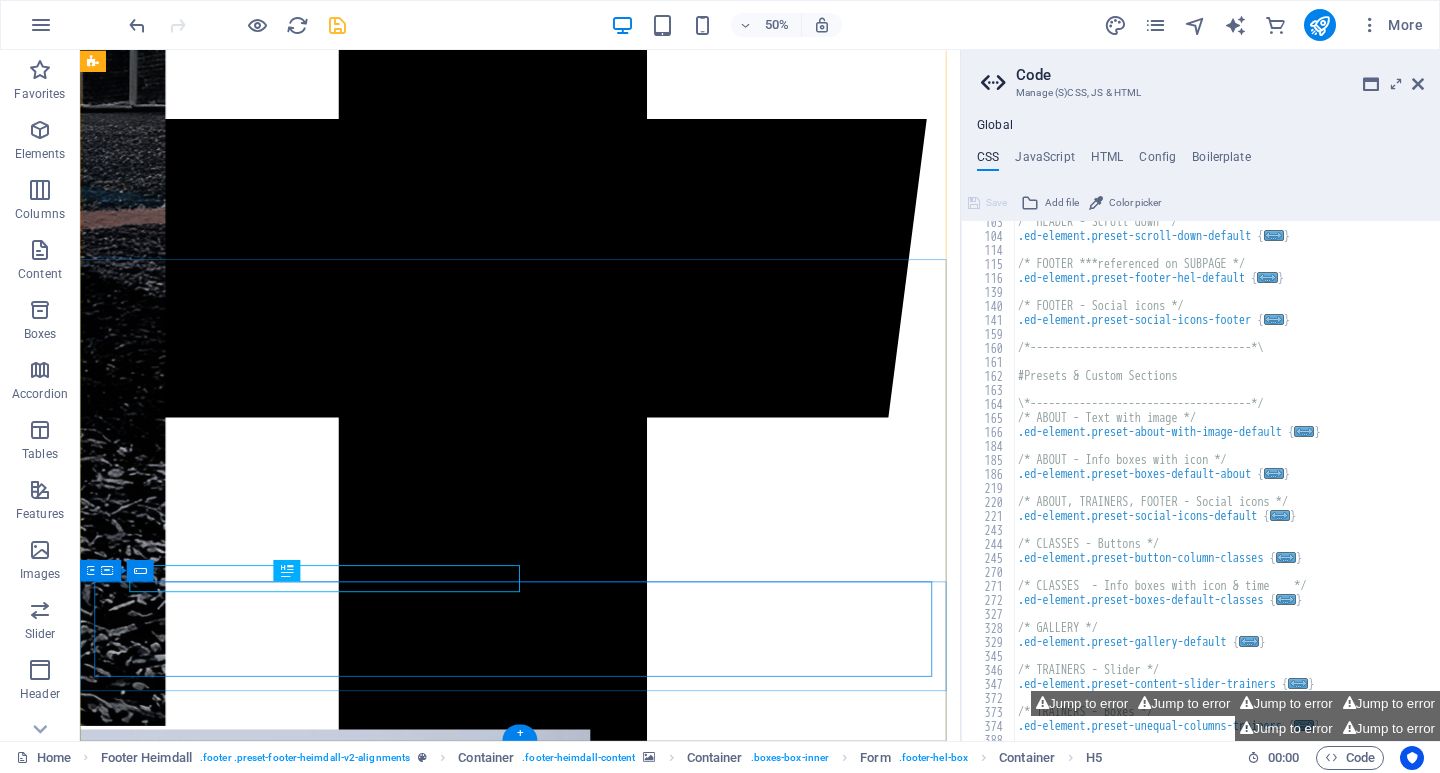 scroll, scrollTop: 13962, scrollLeft: 0, axis: vertical 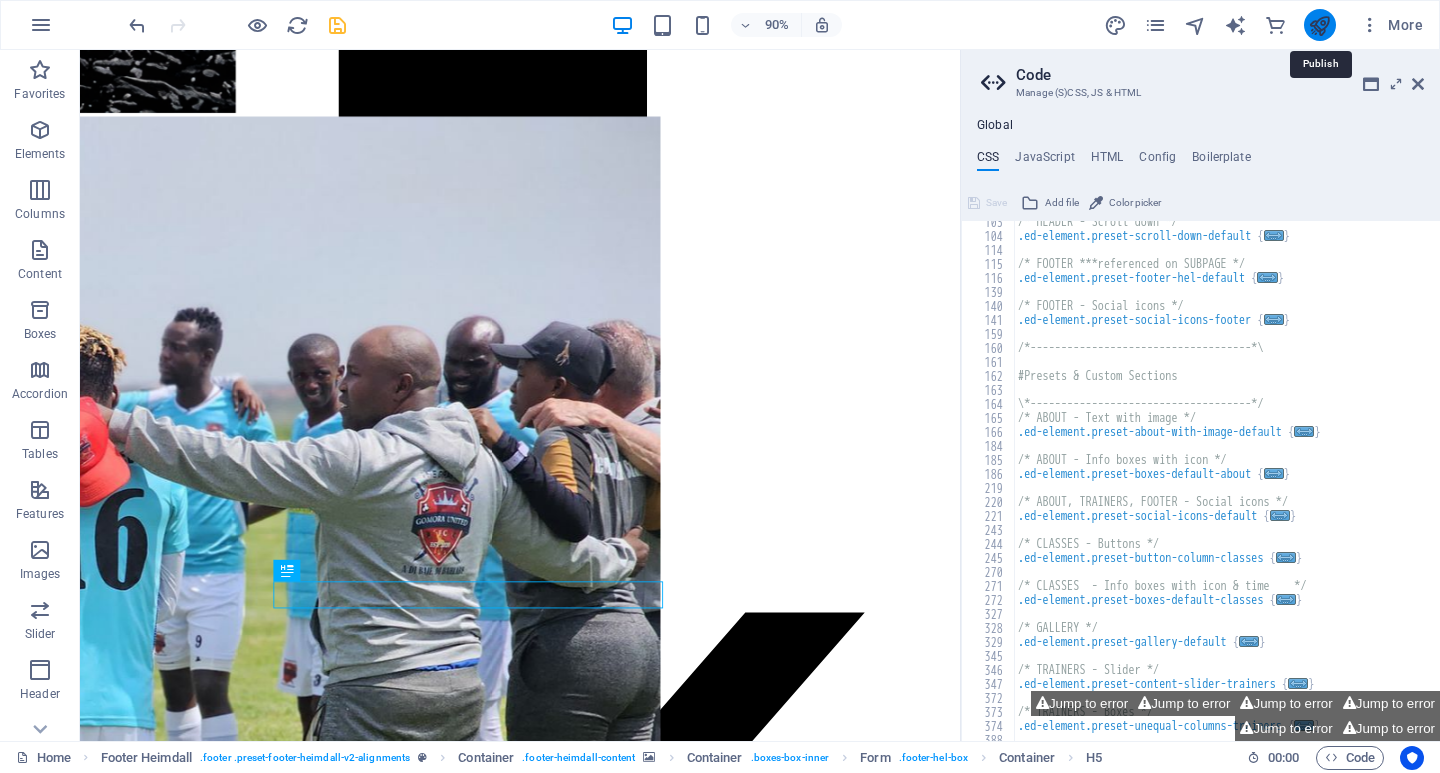 click at bounding box center (1319, 25) 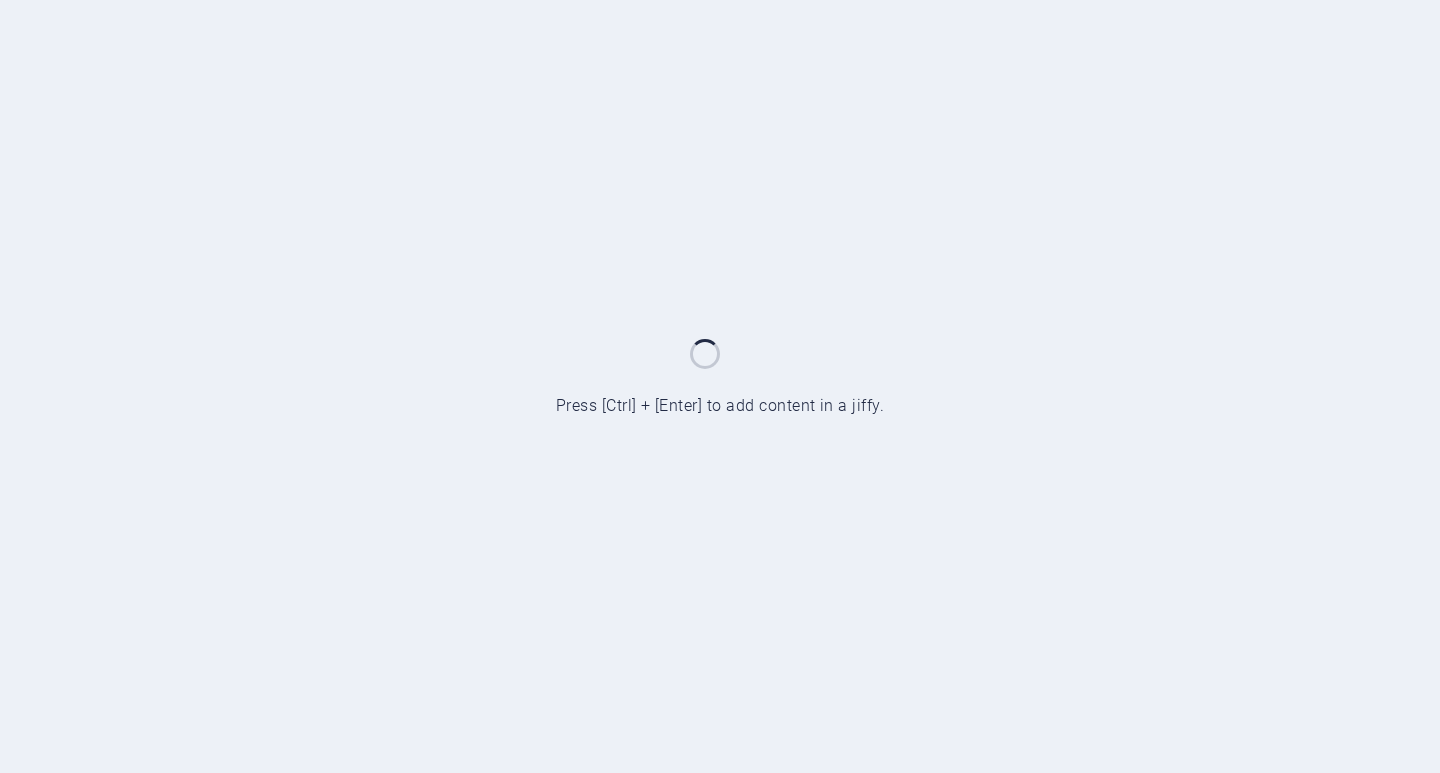 scroll, scrollTop: 0, scrollLeft: 0, axis: both 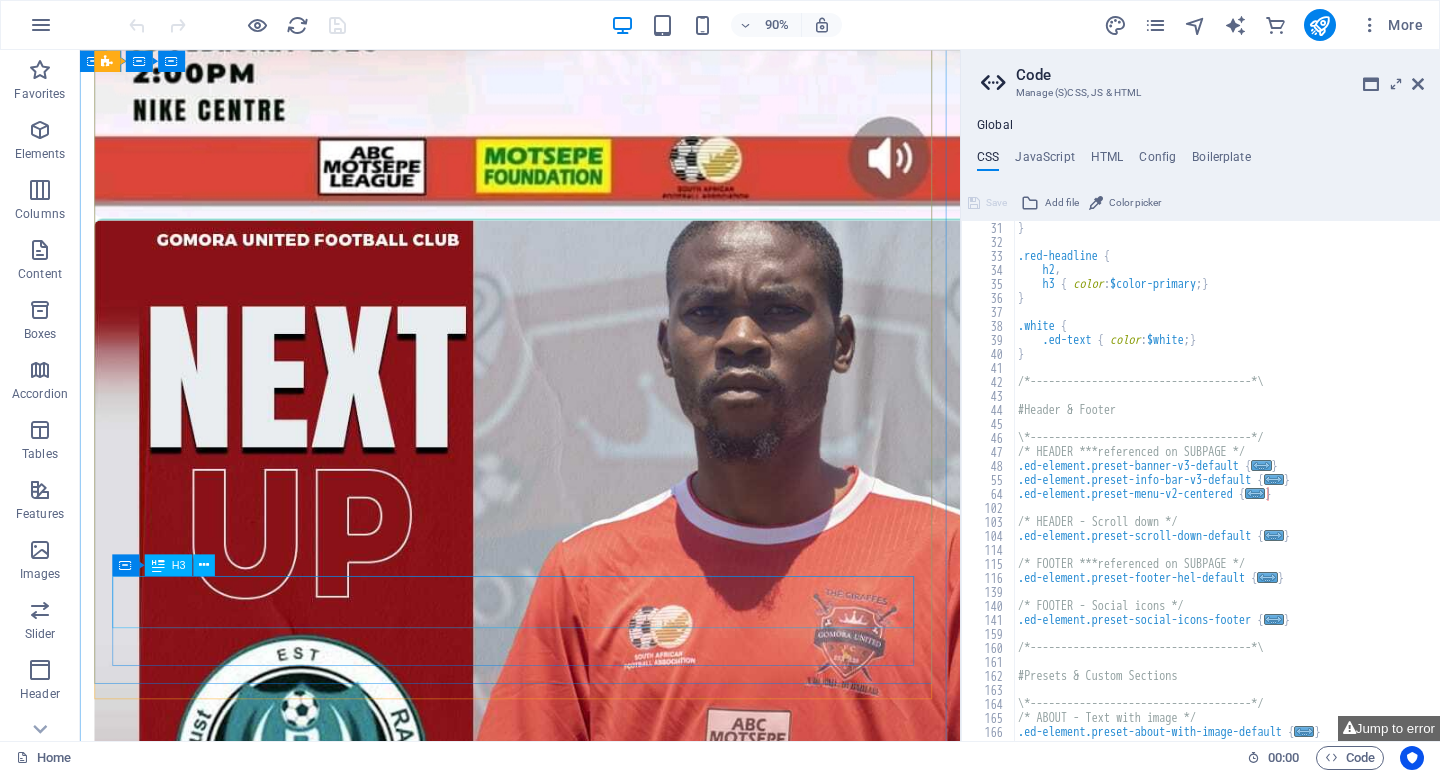 click on "EST 2020" at bounding box center [569, 8761] 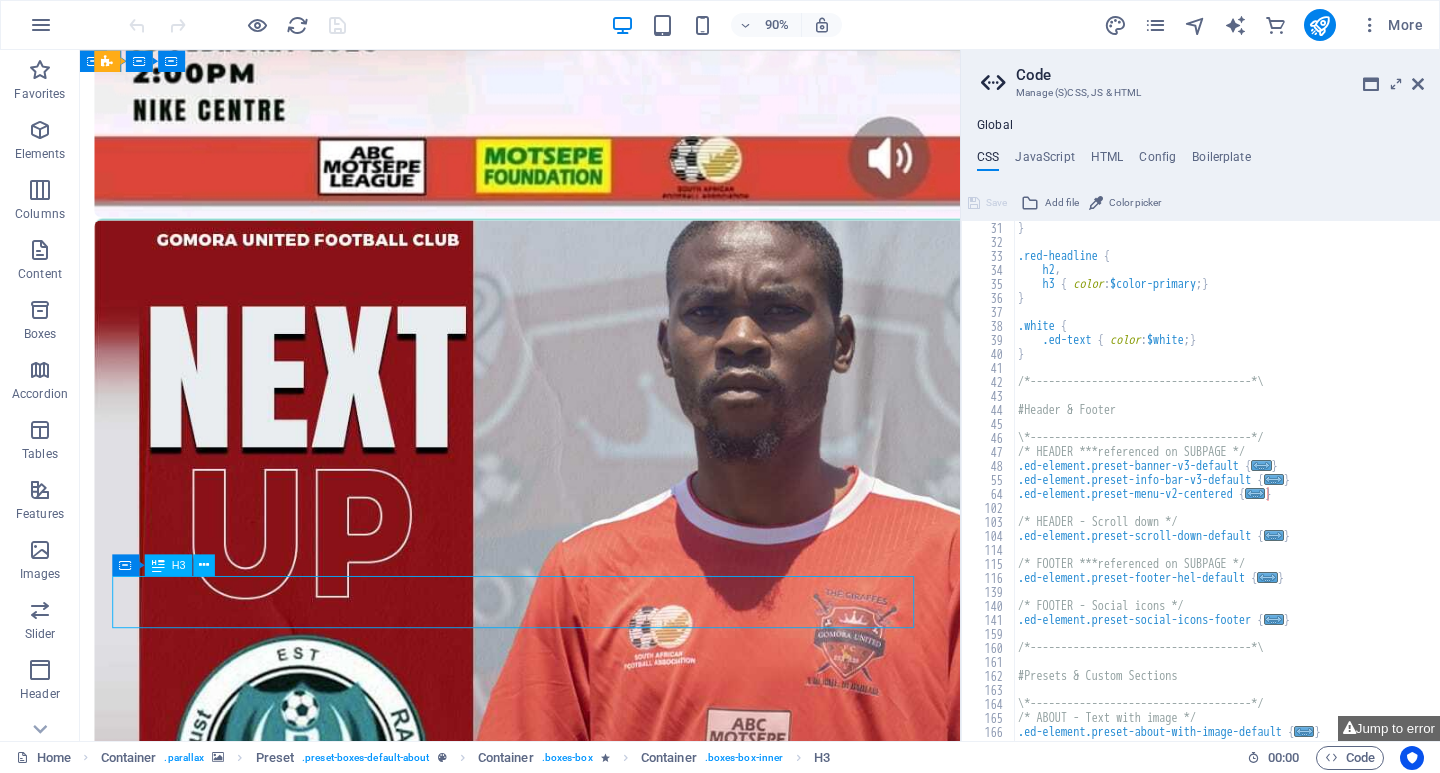 click on "EST 2020" at bounding box center (569, 8761) 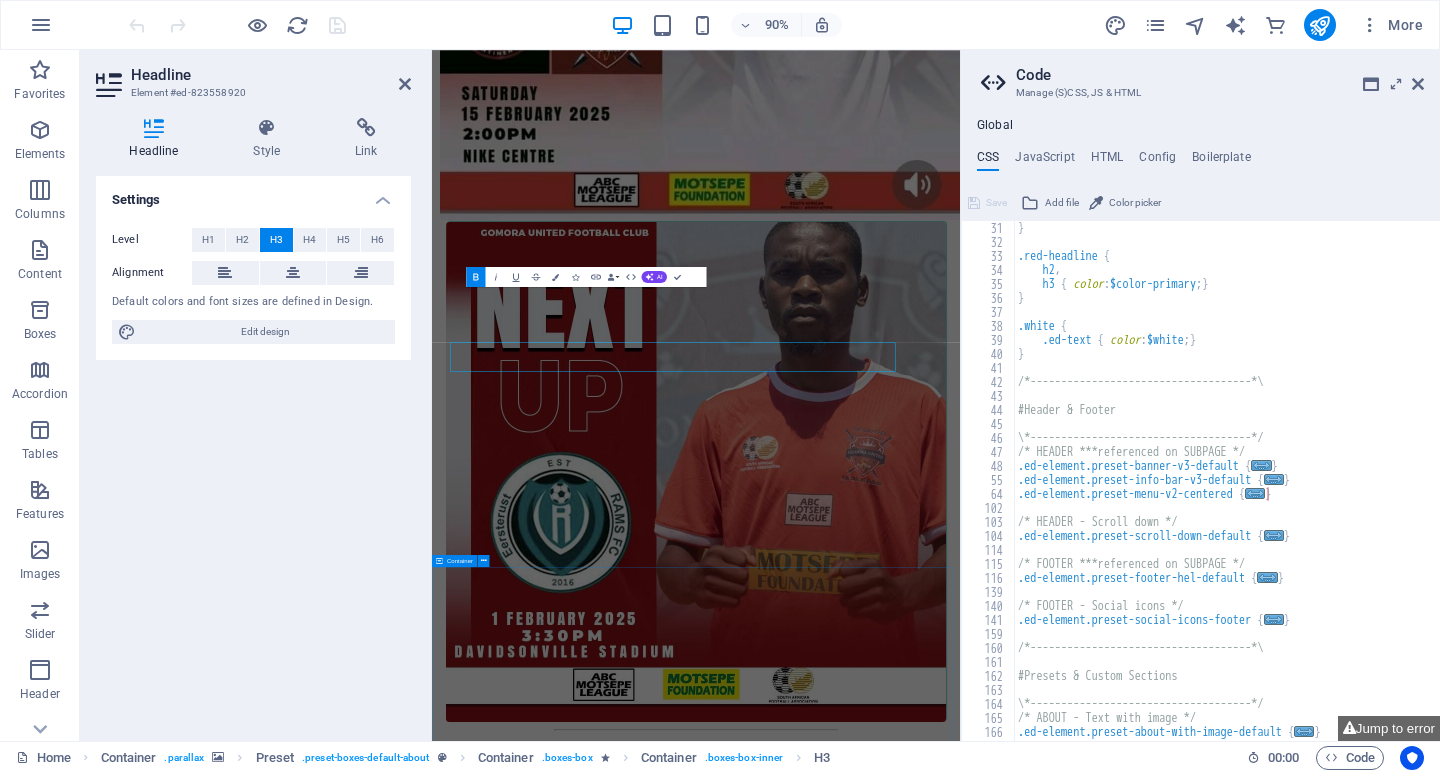 select on "px" 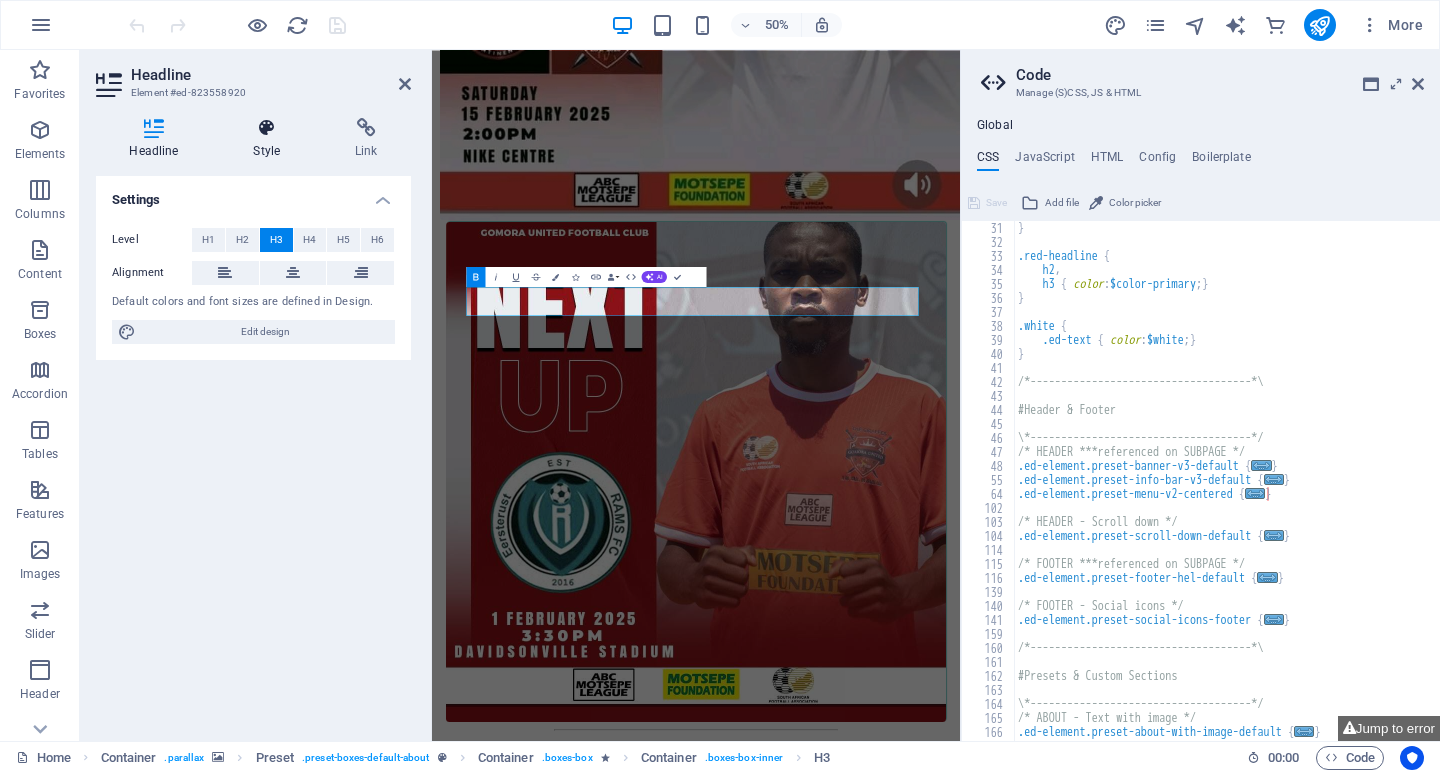 click on "Style" at bounding box center [271, 139] 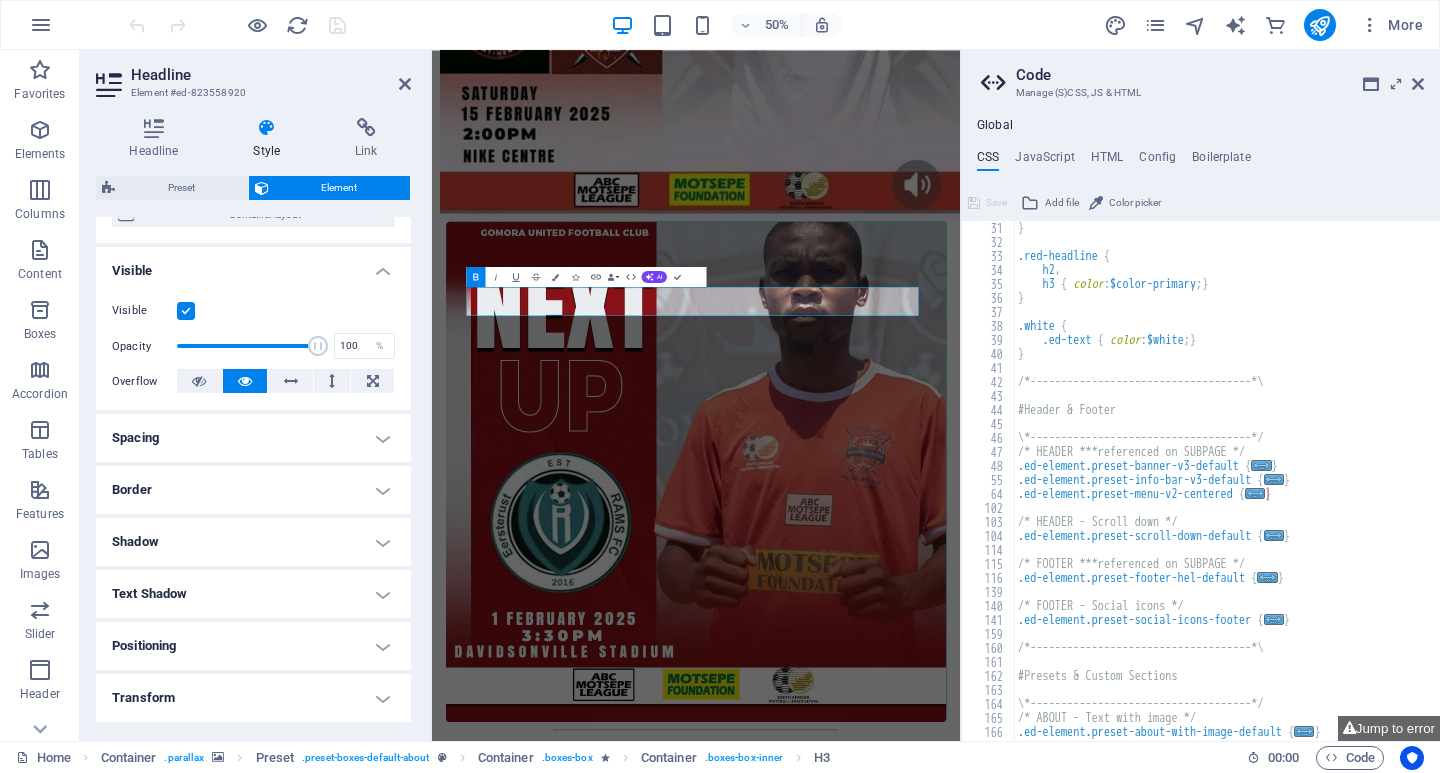 scroll, scrollTop: 337, scrollLeft: 0, axis: vertical 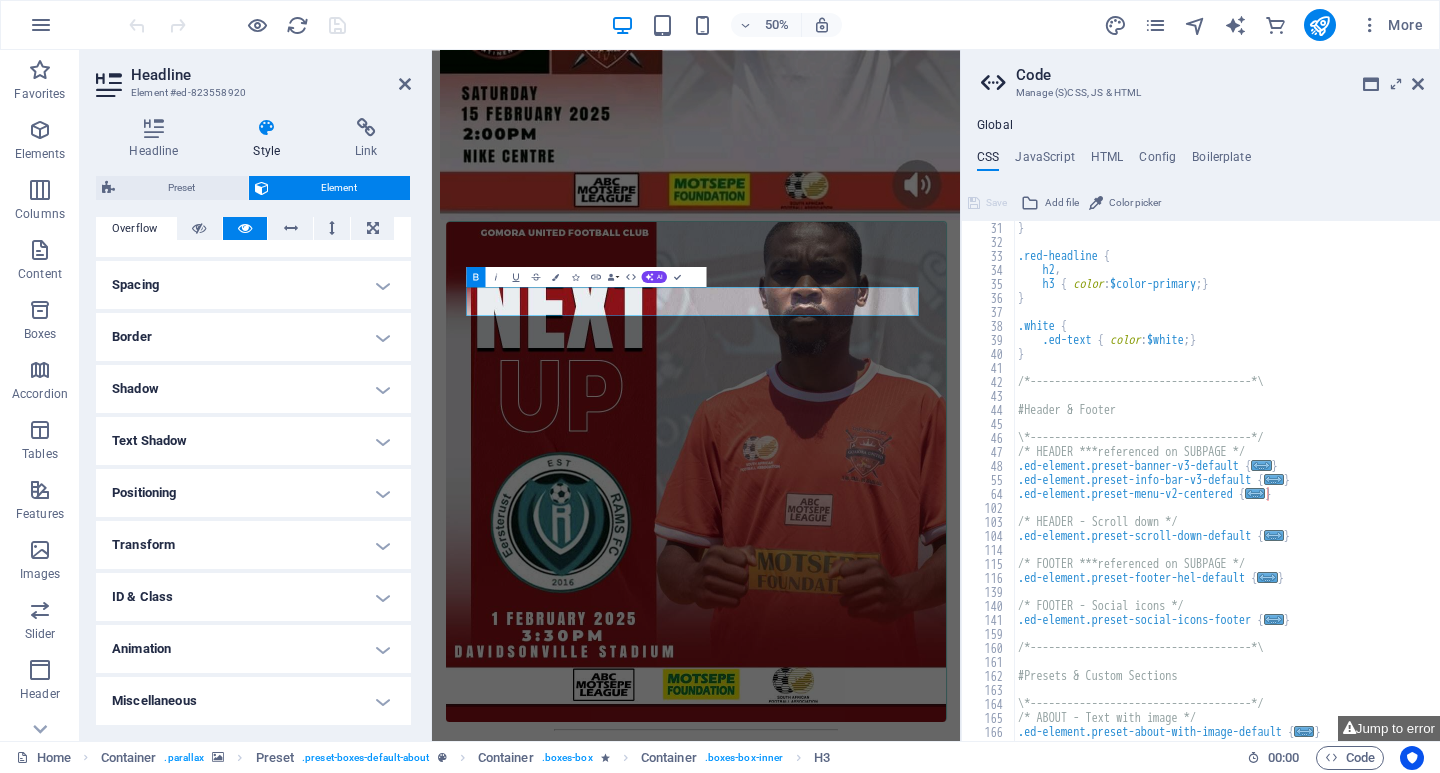 click on "Shadow" at bounding box center (253, 389) 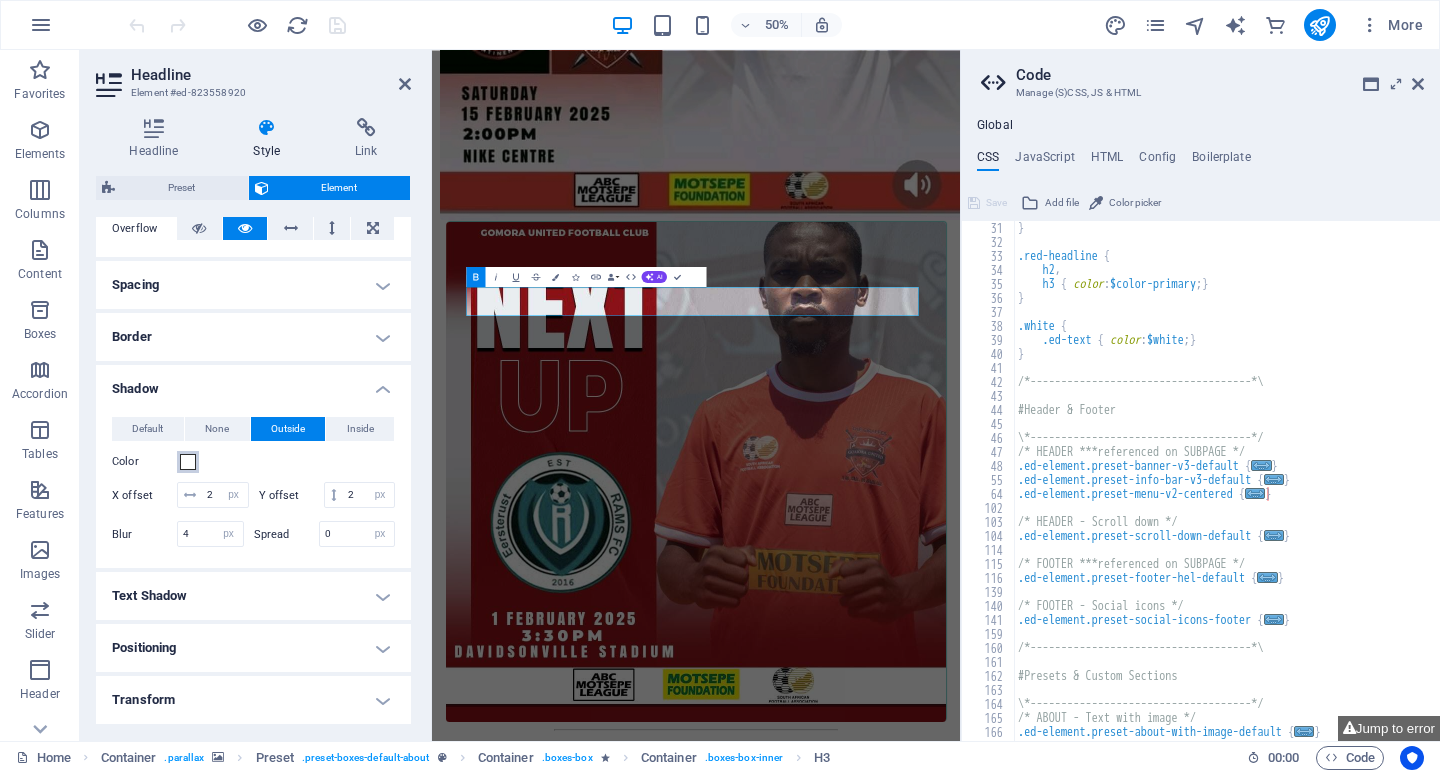 click at bounding box center [188, 462] 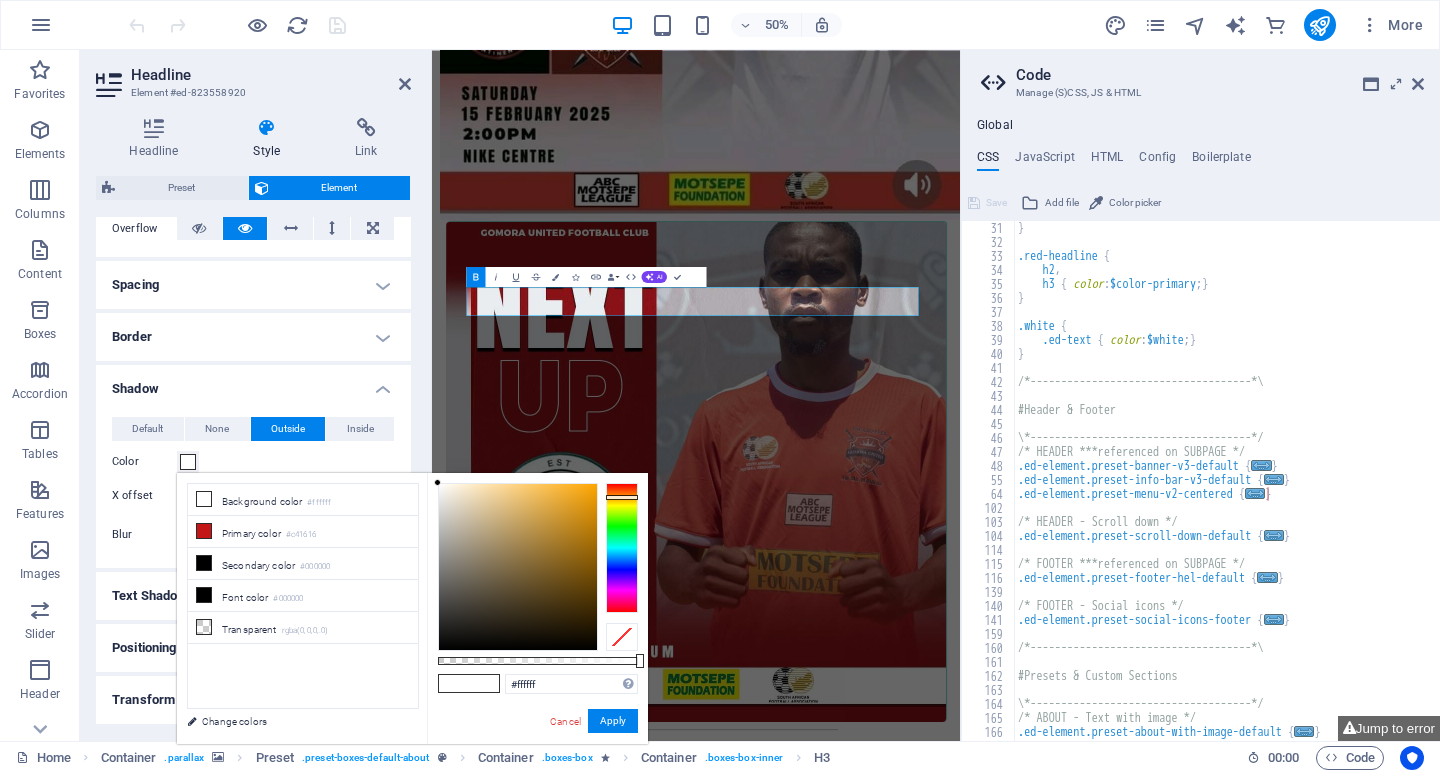 drag, startPoint x: 621, startPoint y: 481, endPoint x: 638, endPoint y: 497, distance: 23.345236 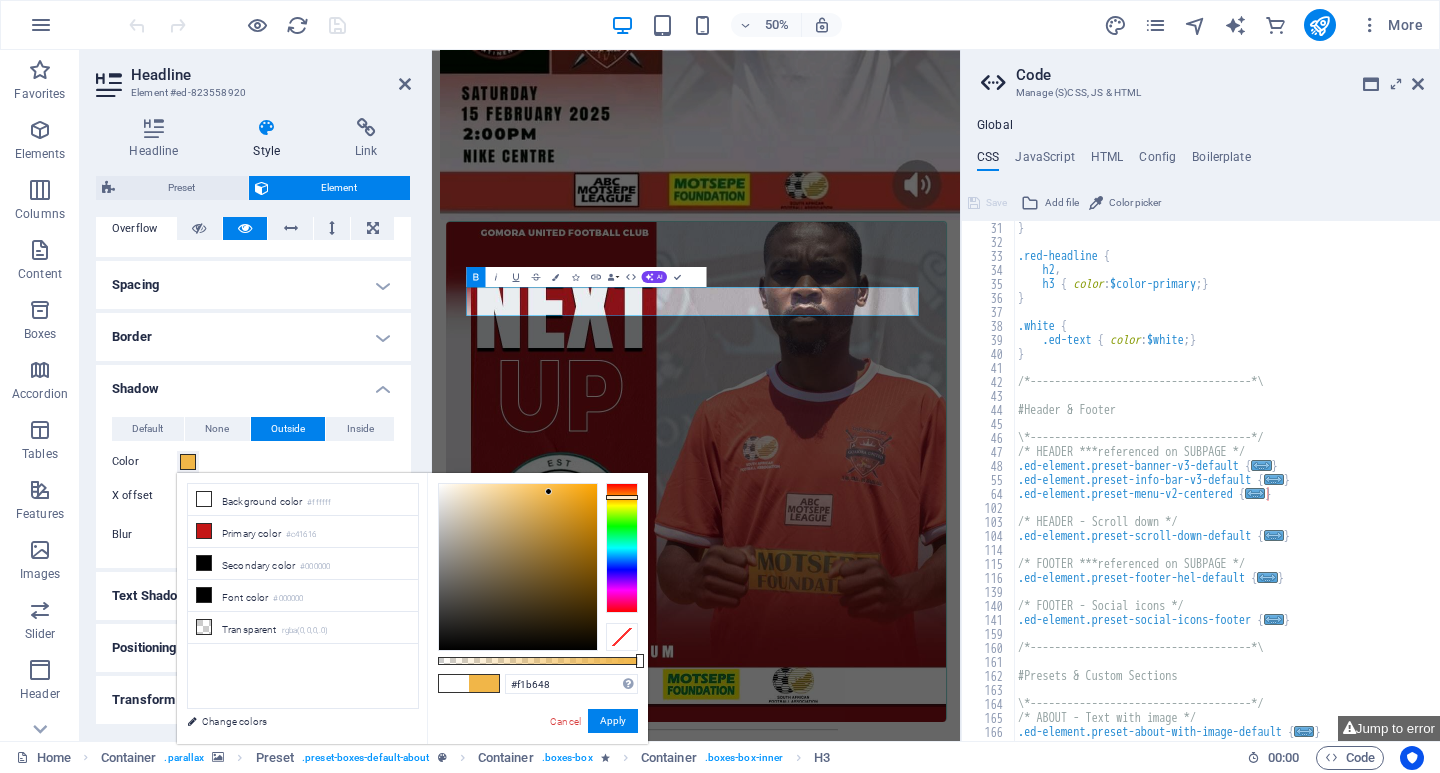 click at bounding box center (518, 567) 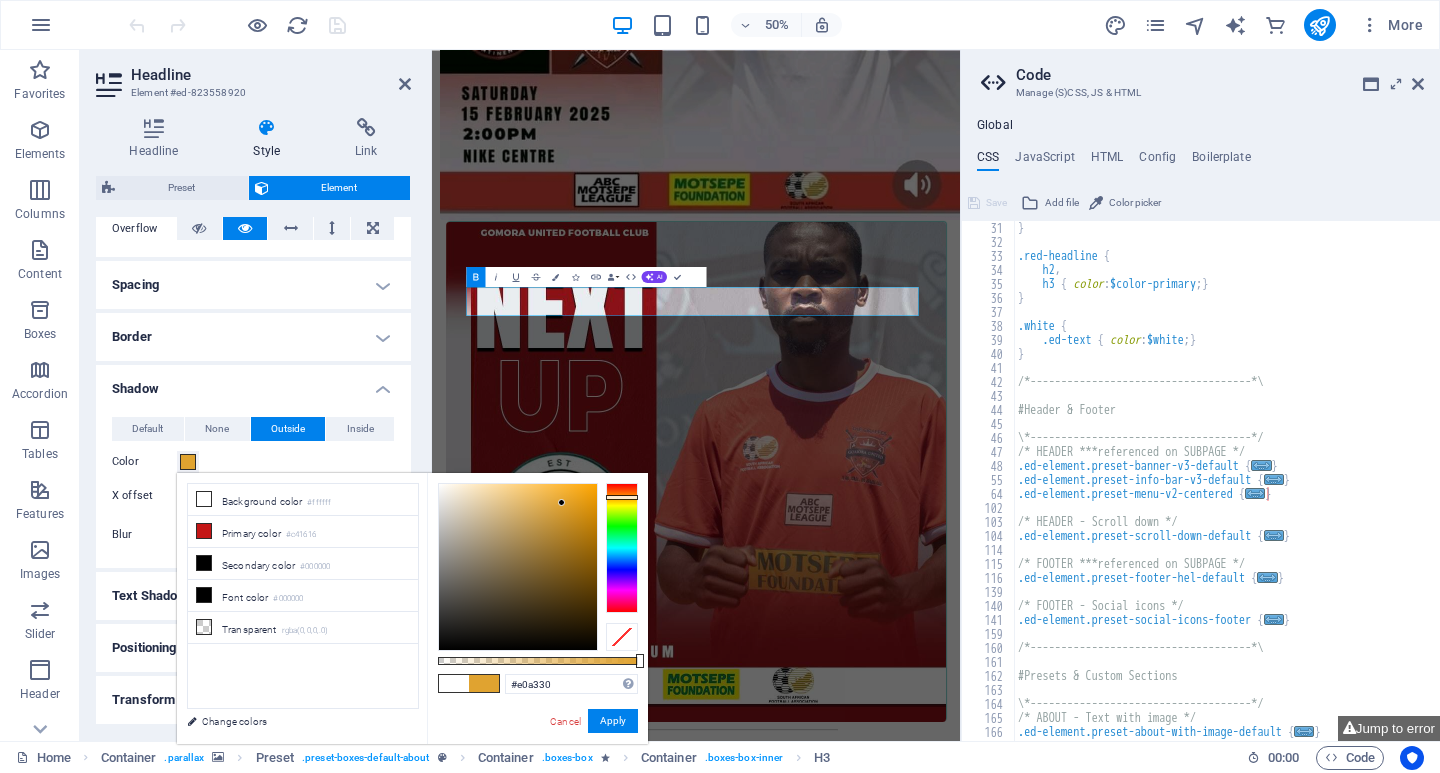 click at bounding box center [518, 567] 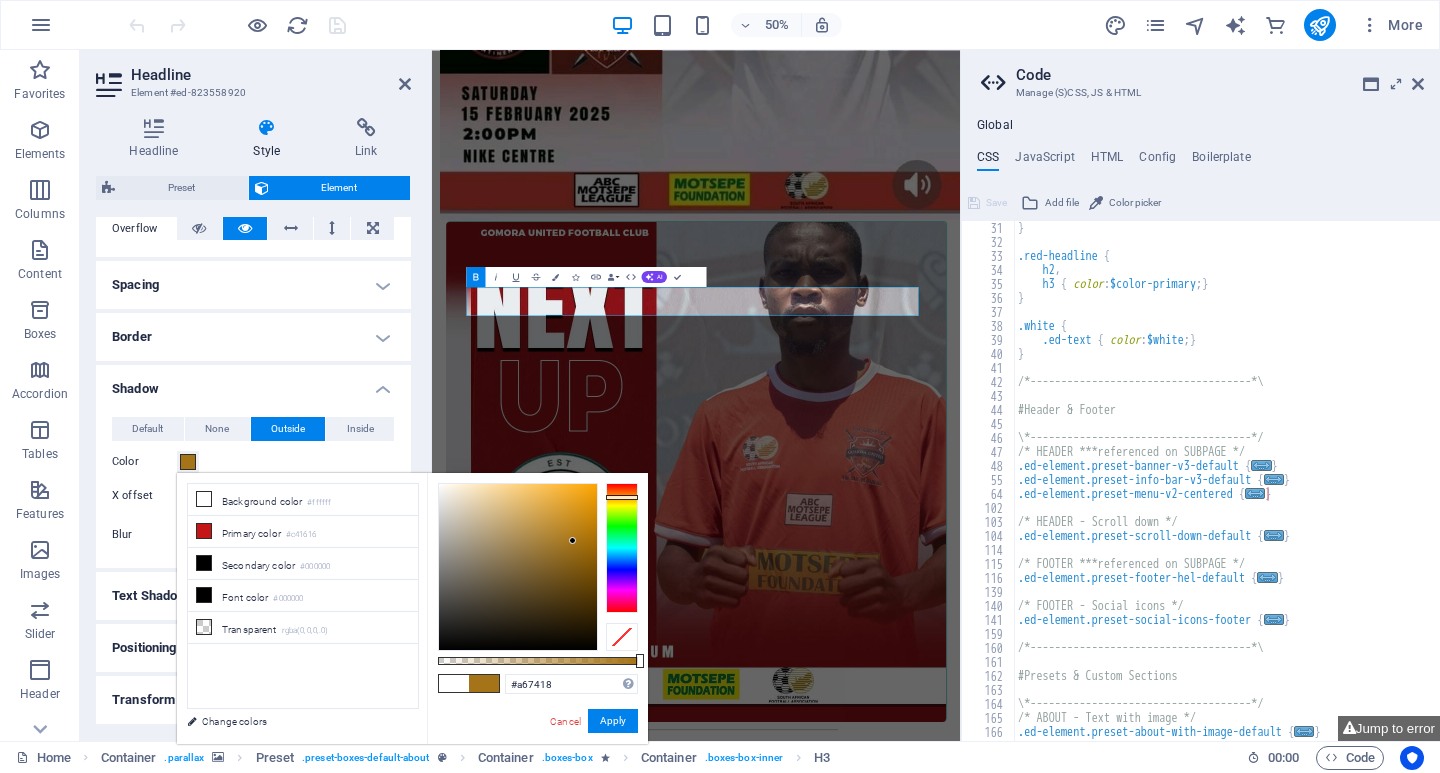click at bounding box center (518, 567) 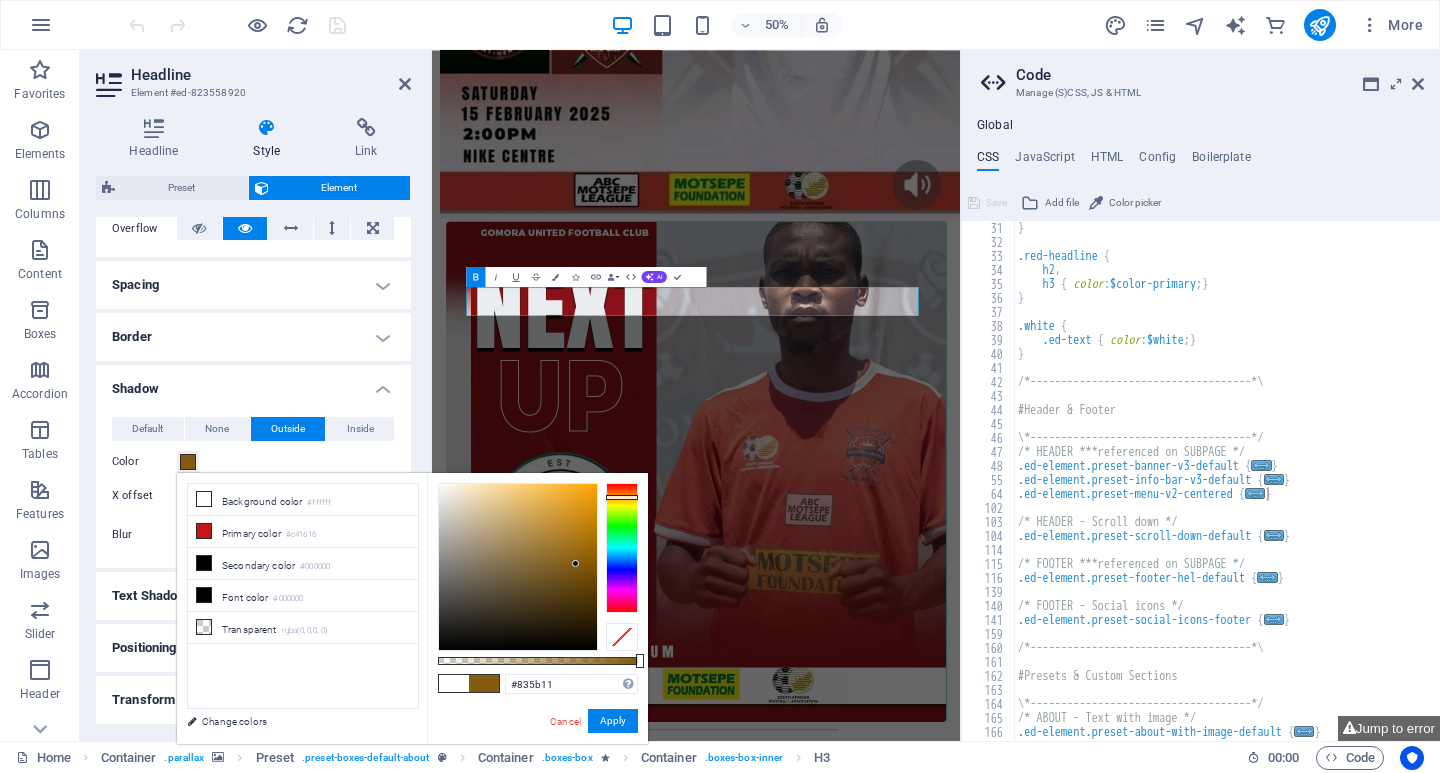 click at bounding box center [518, 567] 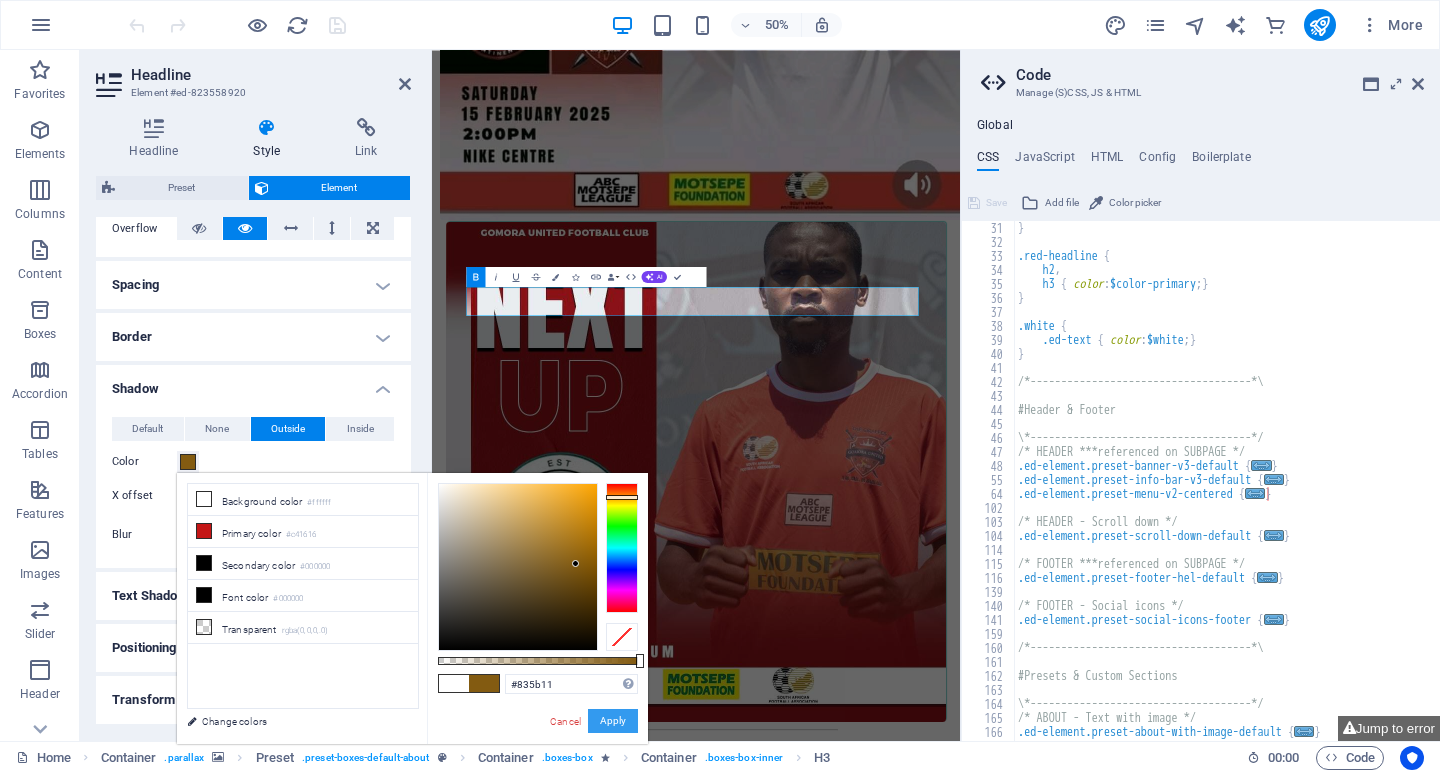 click on "Apply" at bounding box center (613, 721) 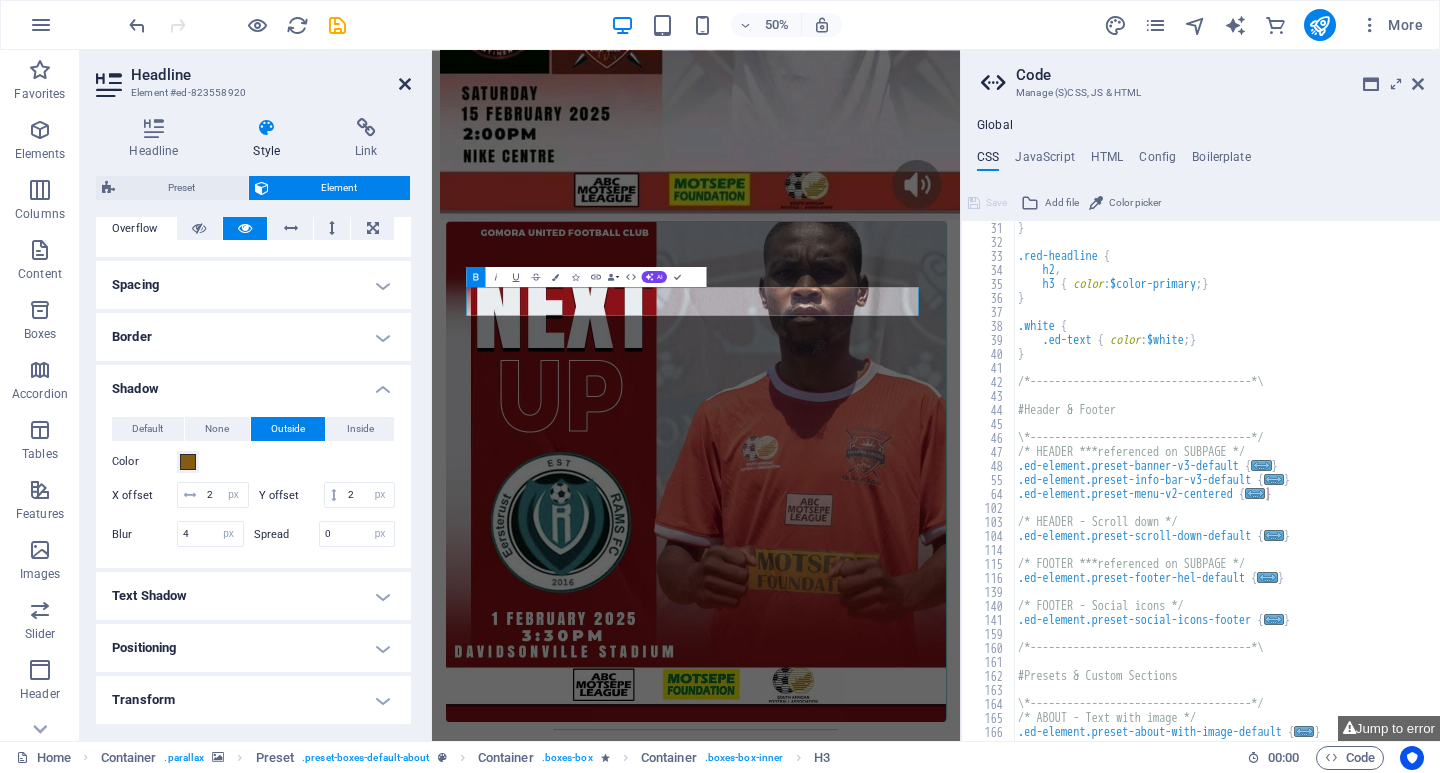 click at bounding box center (405, 84) 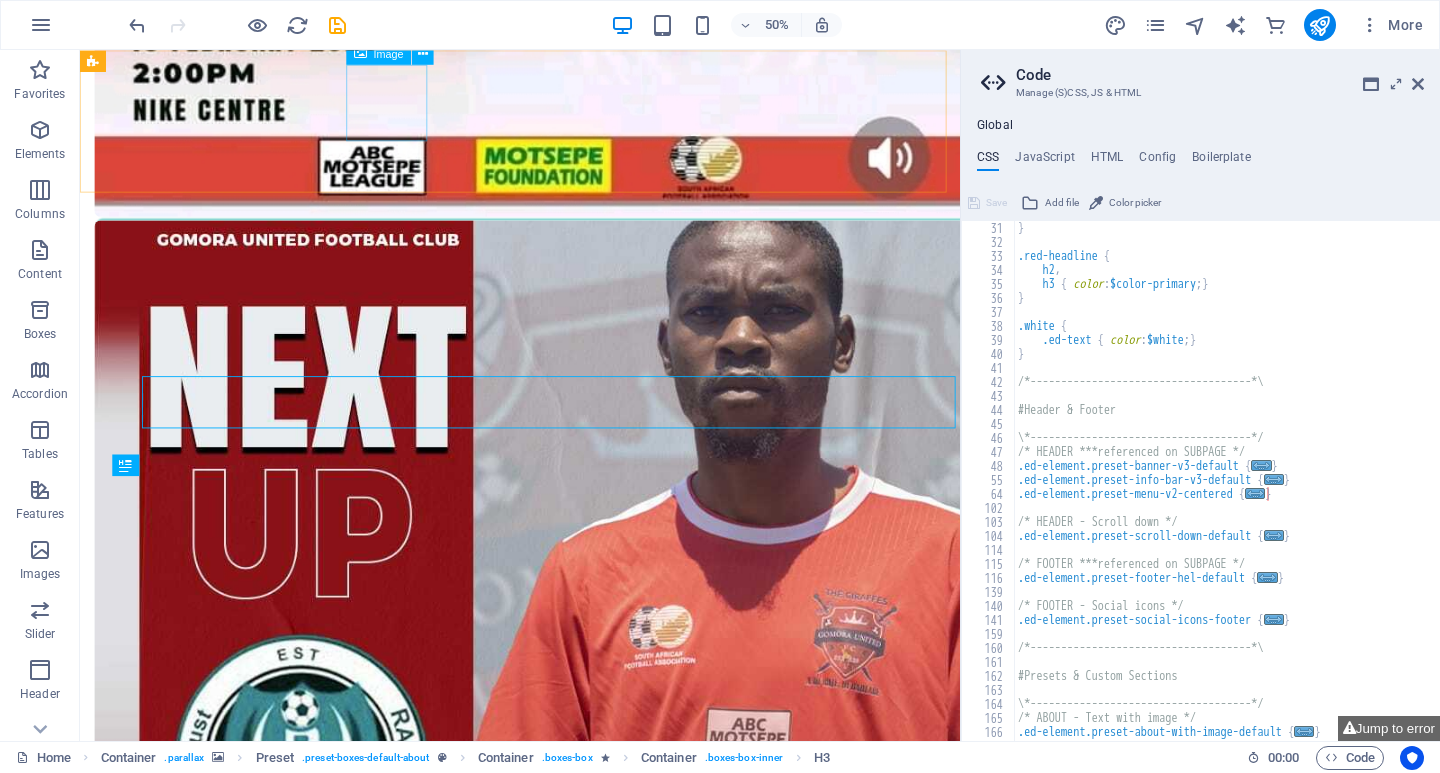 scroll, scrollTop: 3508, scrollLeft: 0, axis: vertical 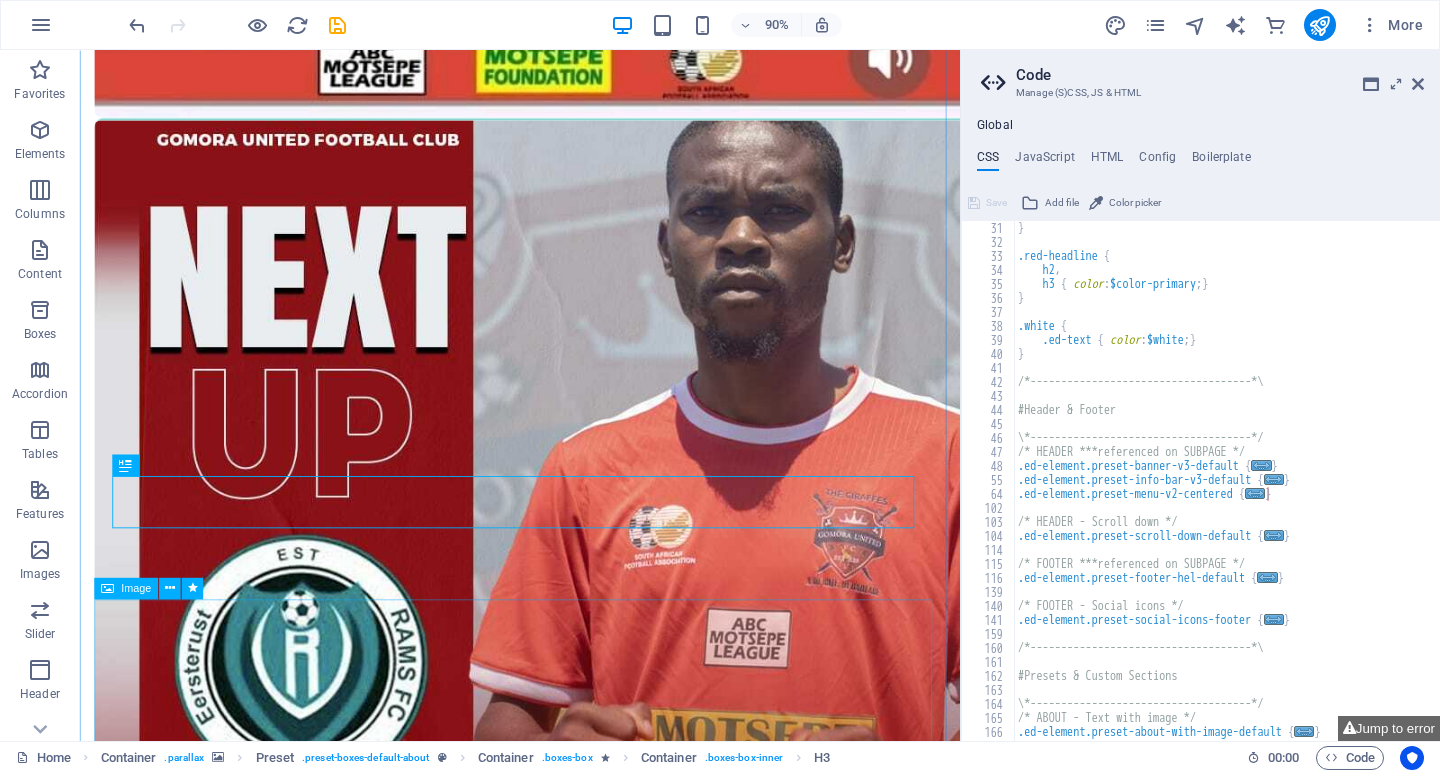 click at bounding box center [569, 8979] 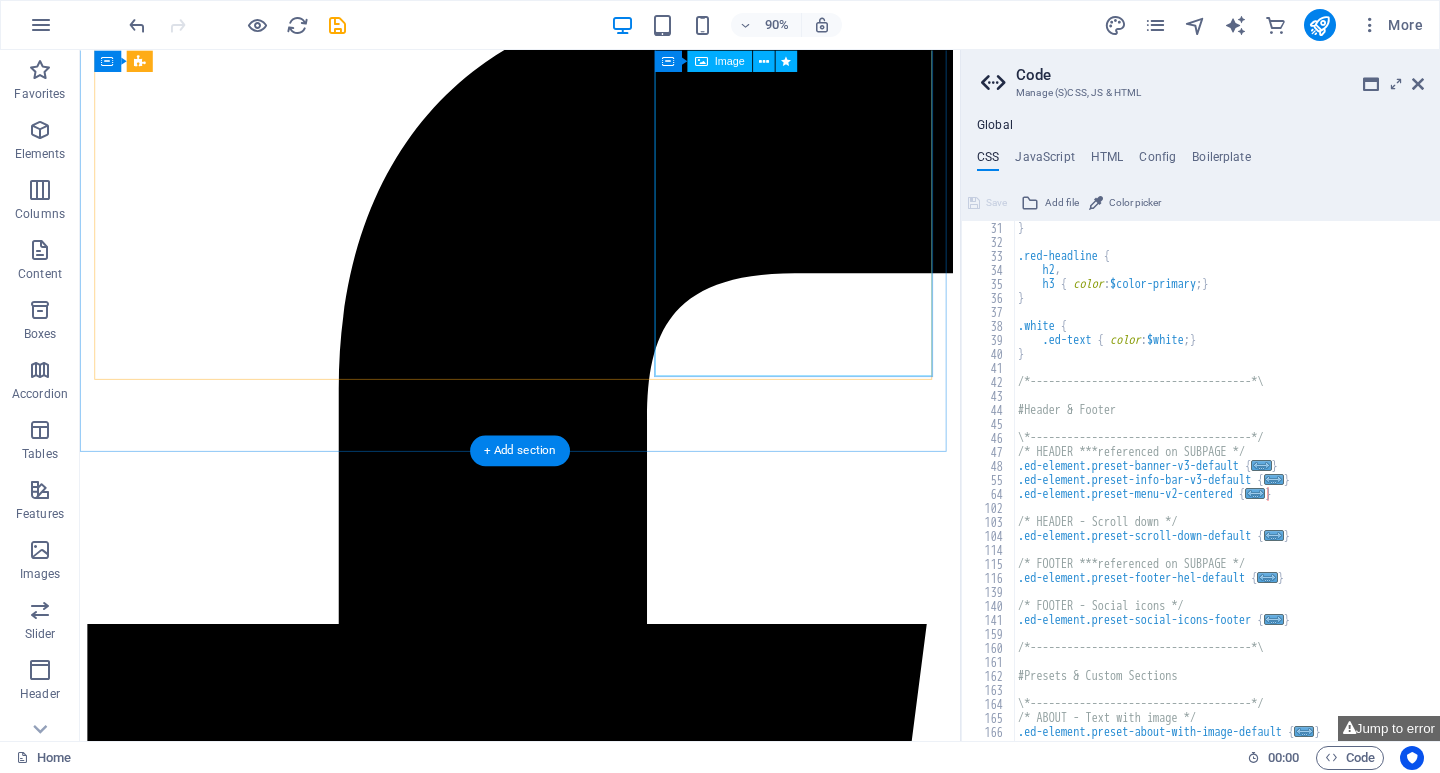 scroll, scrollTop: 12708, scrollLeft: 0, axis: vertical 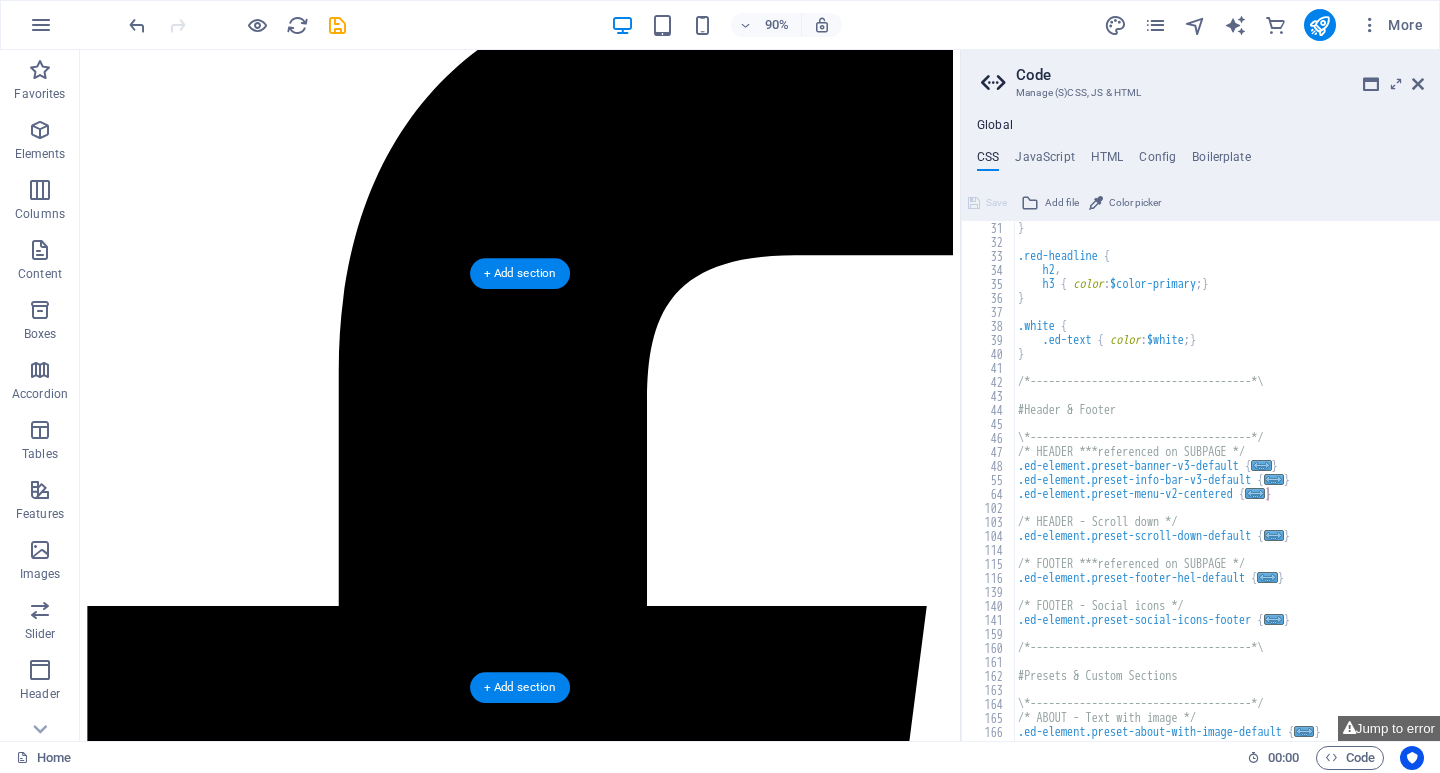 click at bounding box center (569, 37761) 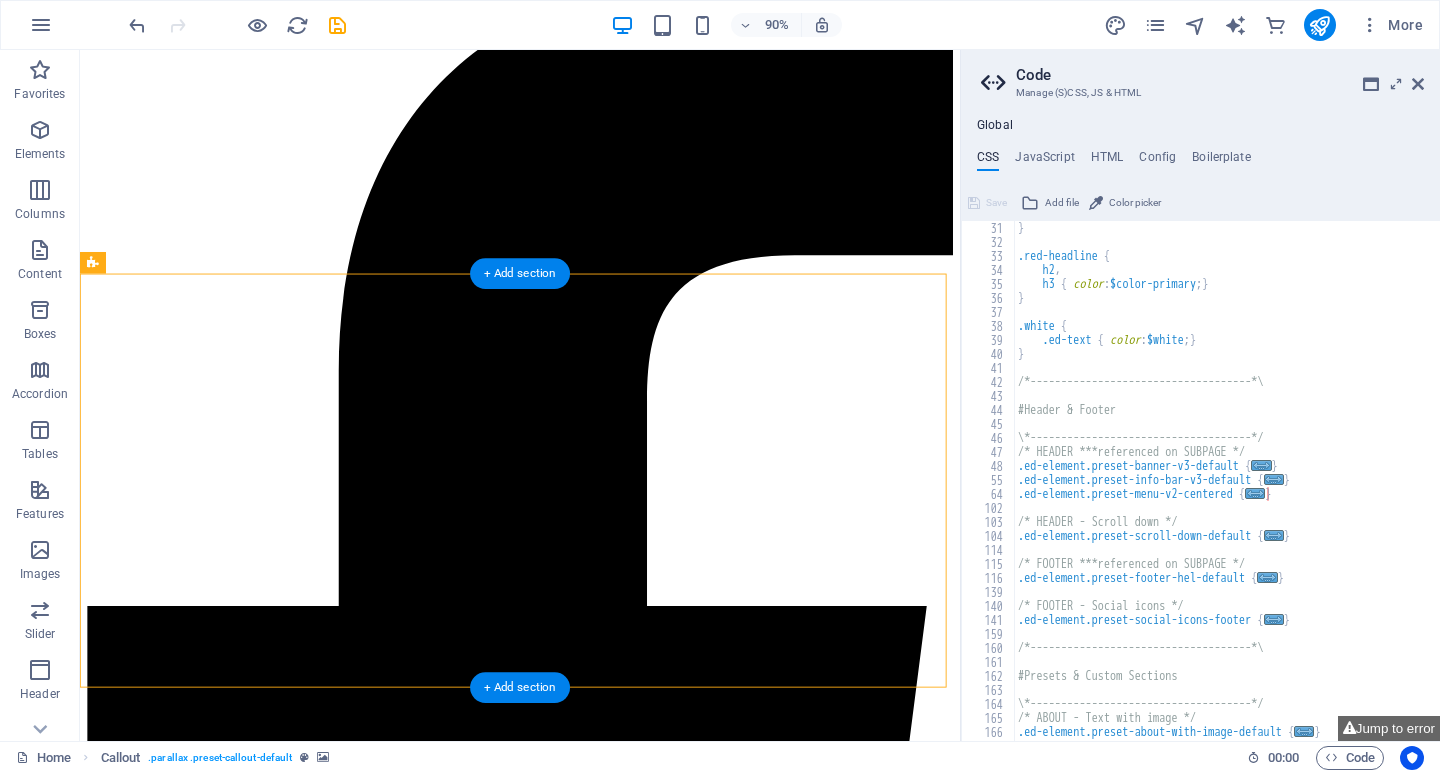 click at bounding box center [569, 37761] 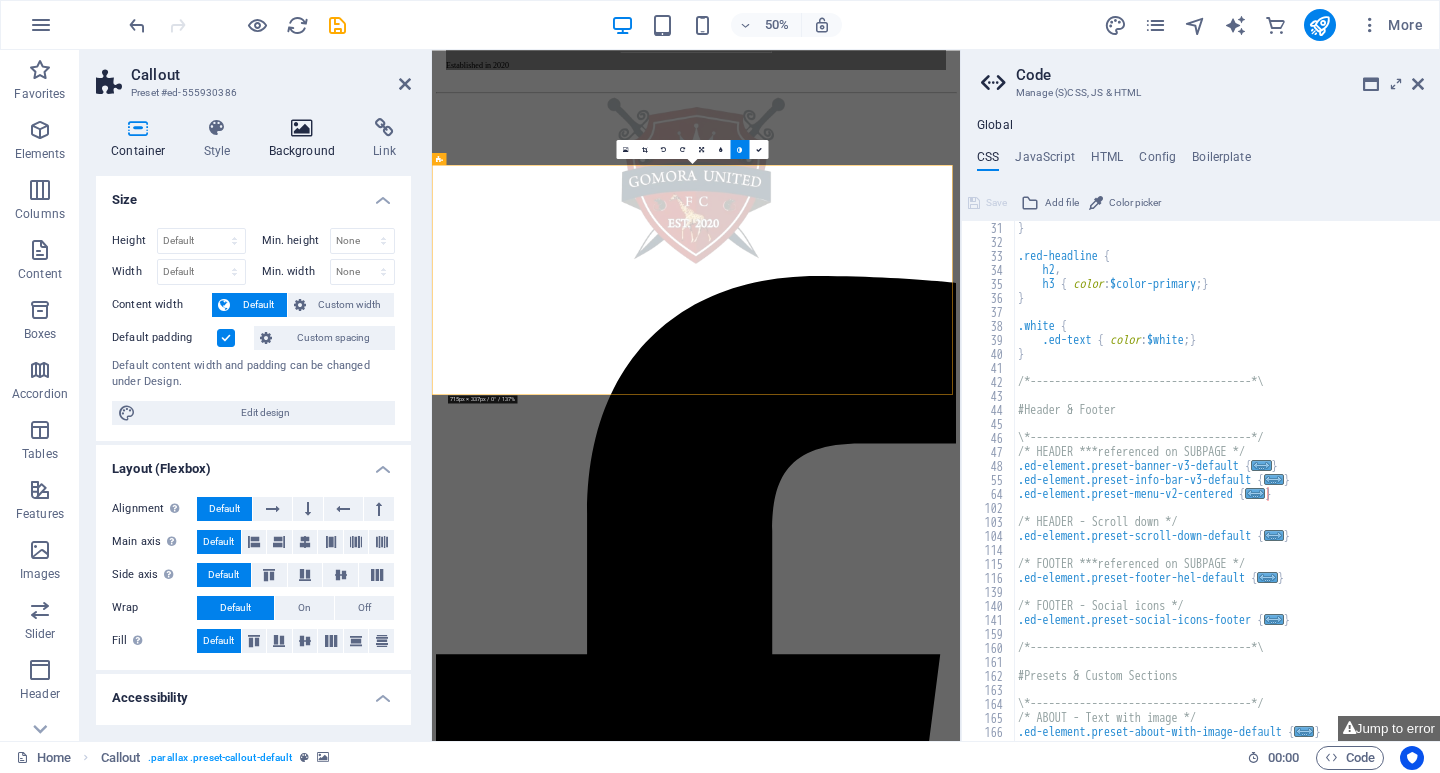 click at bounding box center (302, 128) 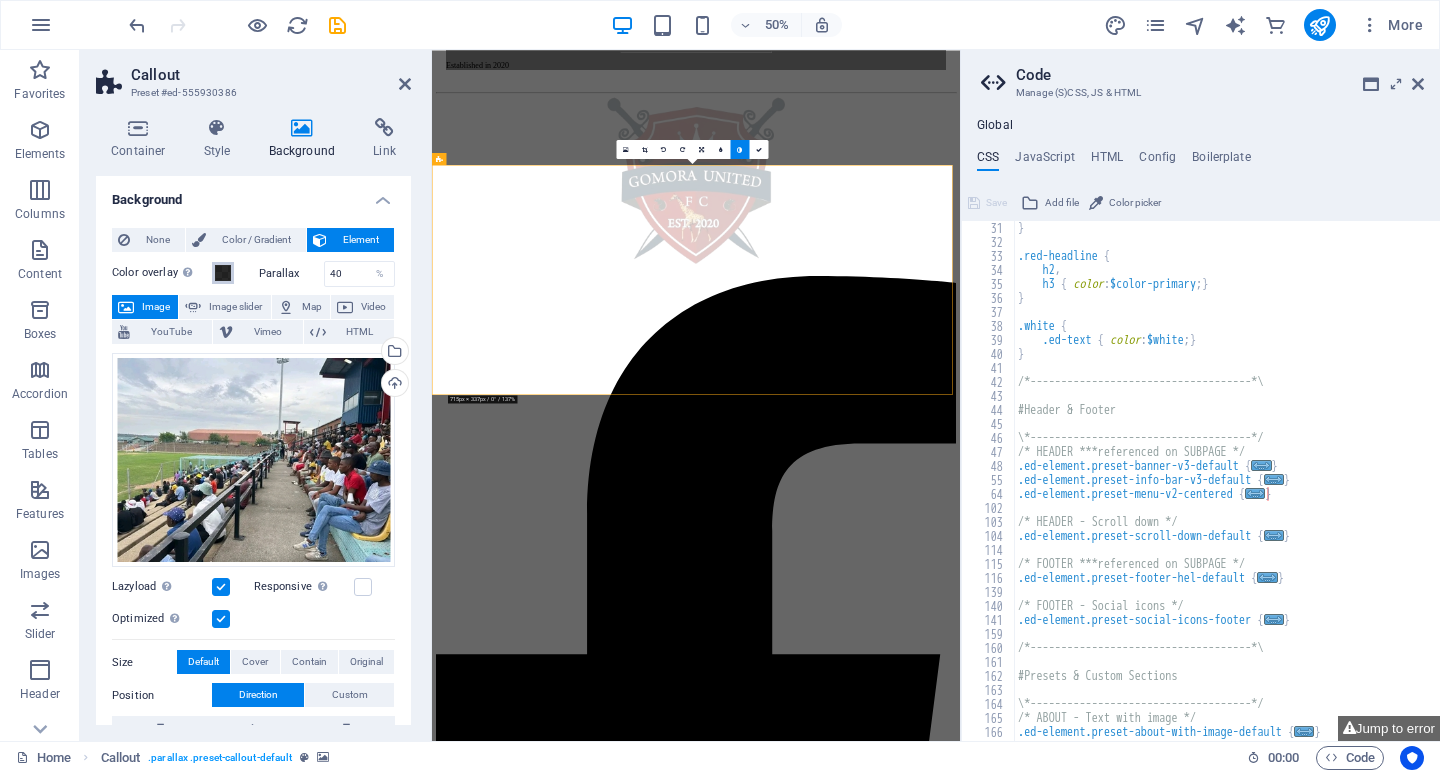 click at bounding box center [223, 273] 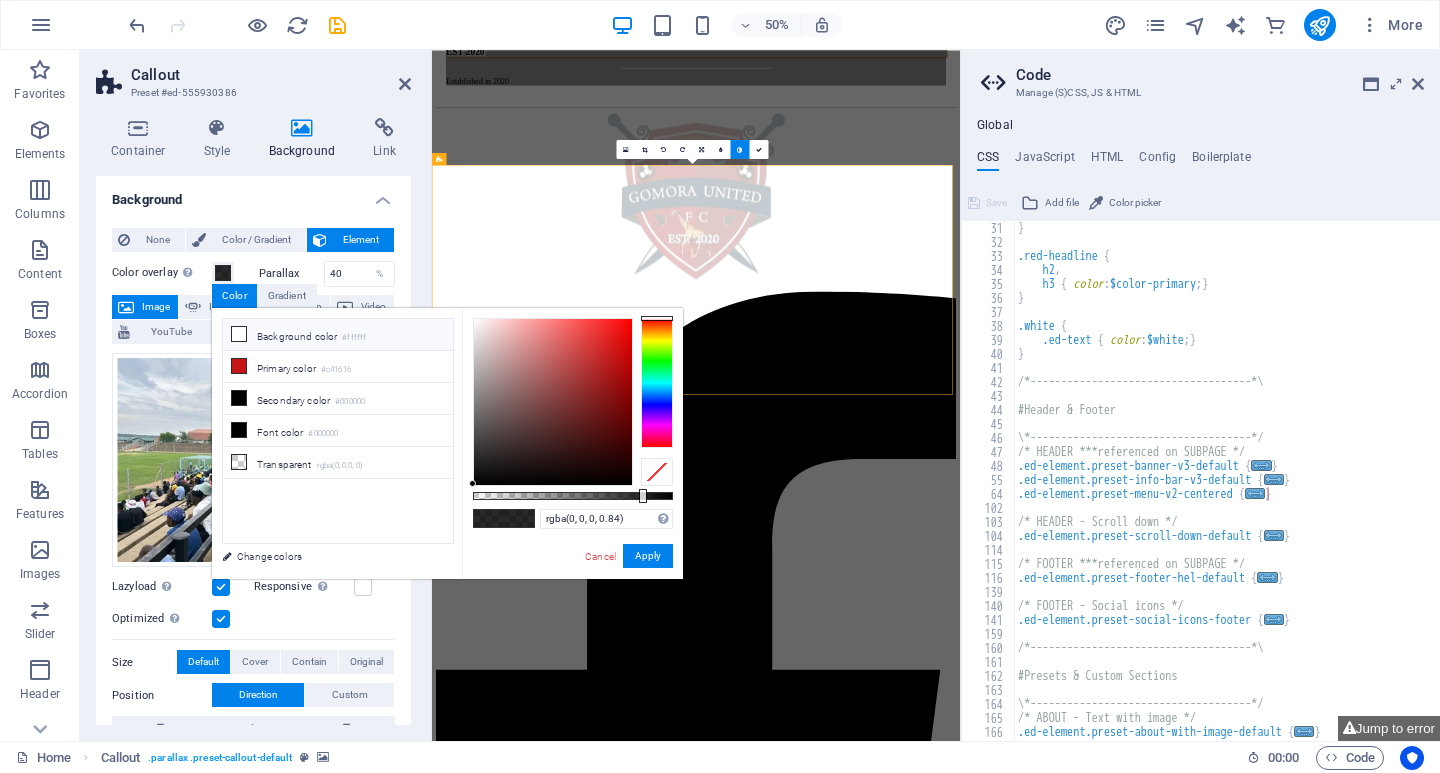 click at bounding box center [239, 334] 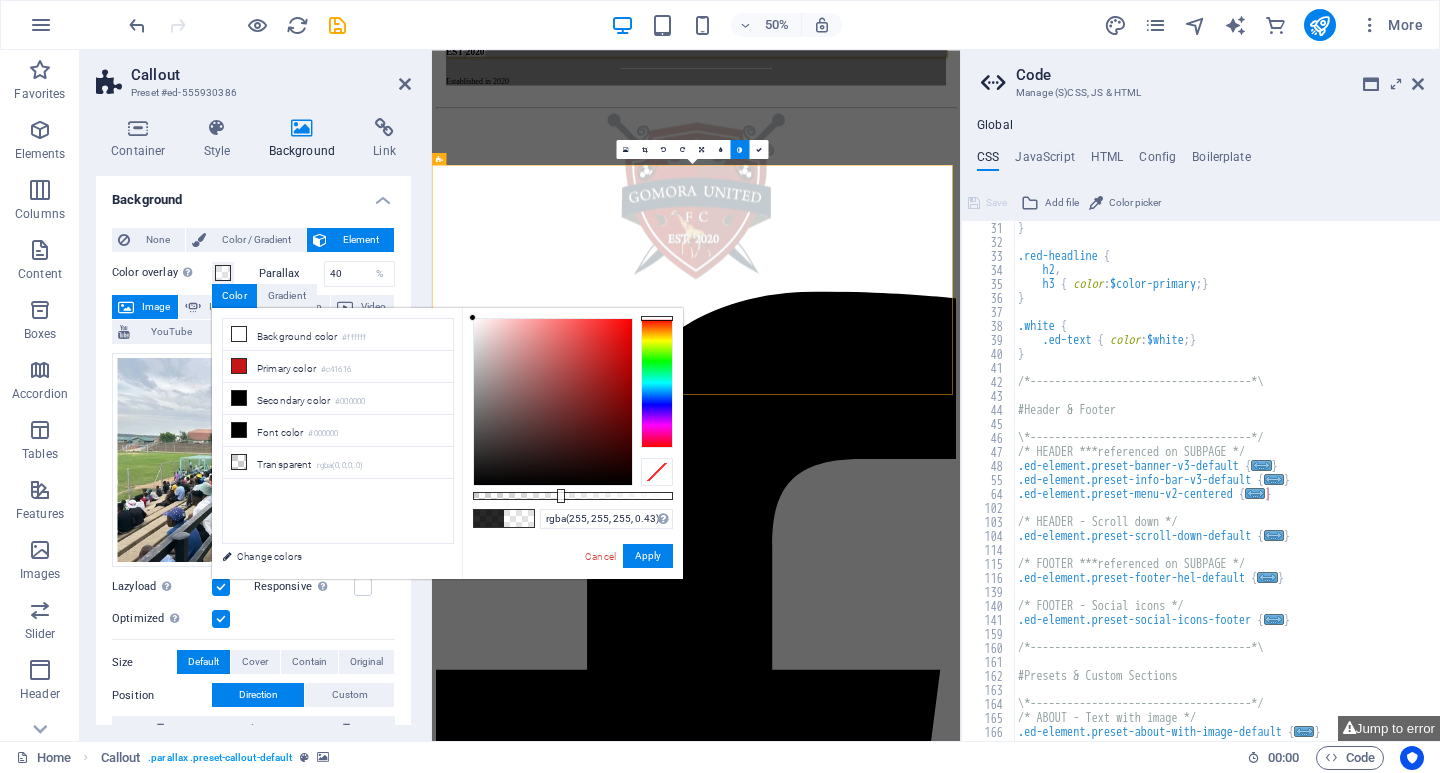 drag, startPoint x: 642, startPoint y: 494, endPoint x: 559, endPoint y: 497, distance: 83.0542 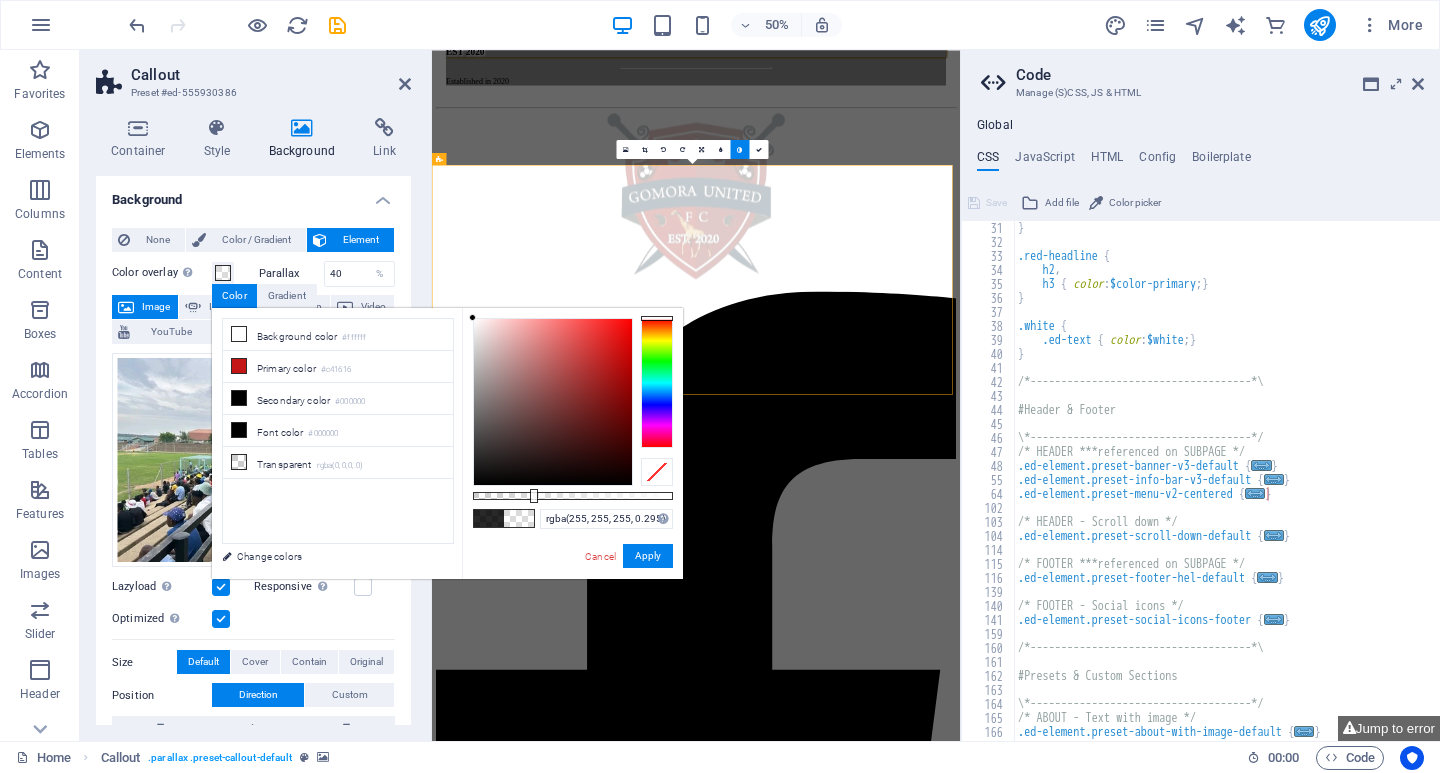 click at bounding box center [573, 496] 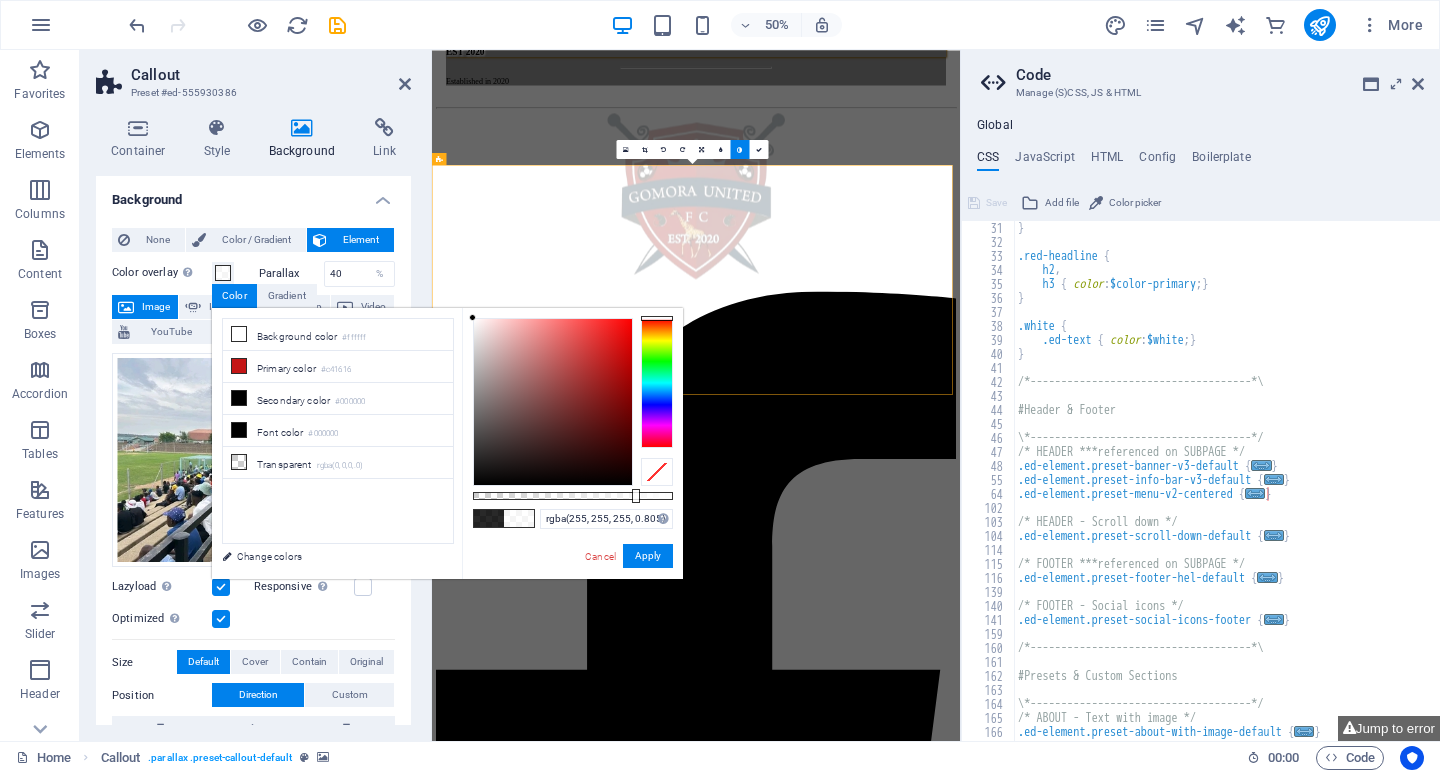 drag, startPoint x: 522, startPoint y: 496, endPoint x: 634, endPoint y: 507, distance: 112.53888 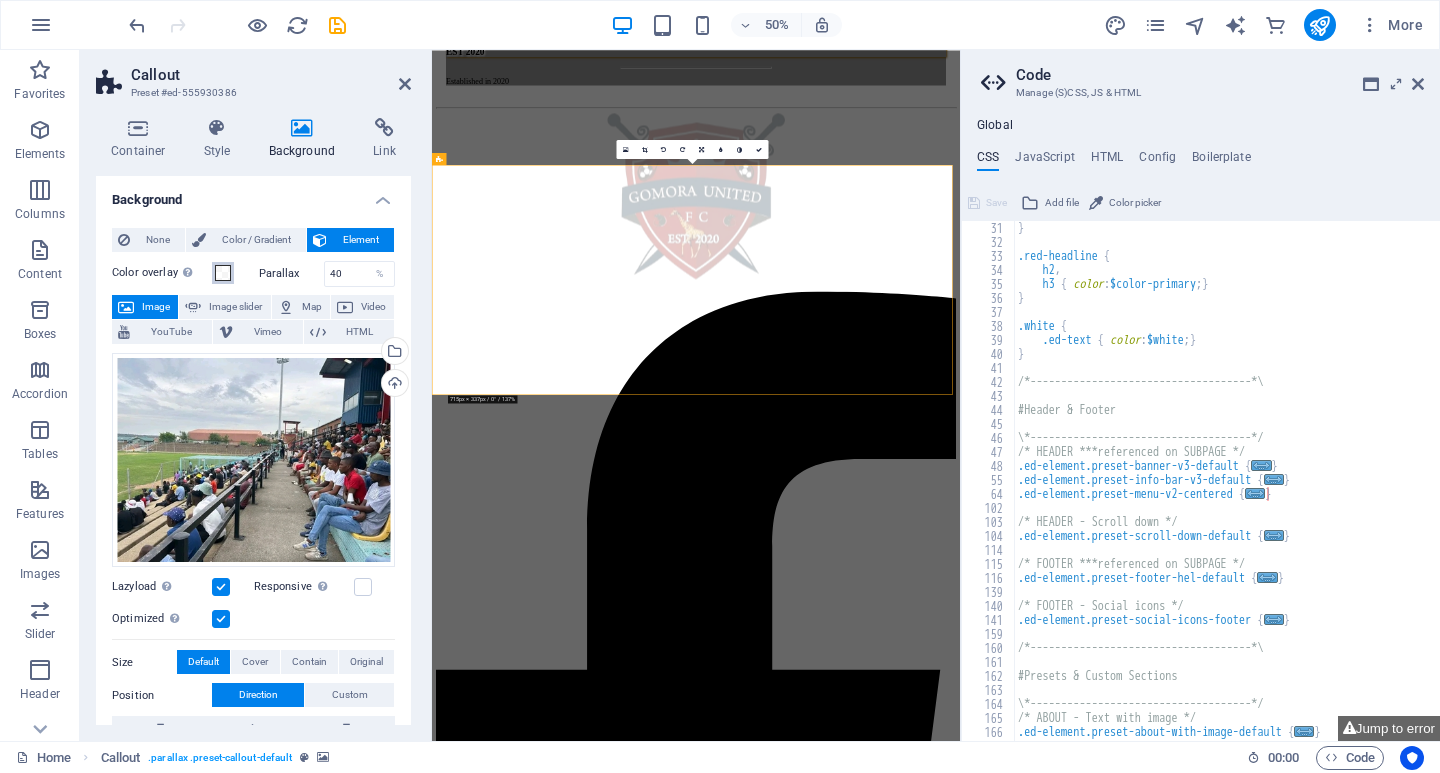 click at bounding box center [223, 273] 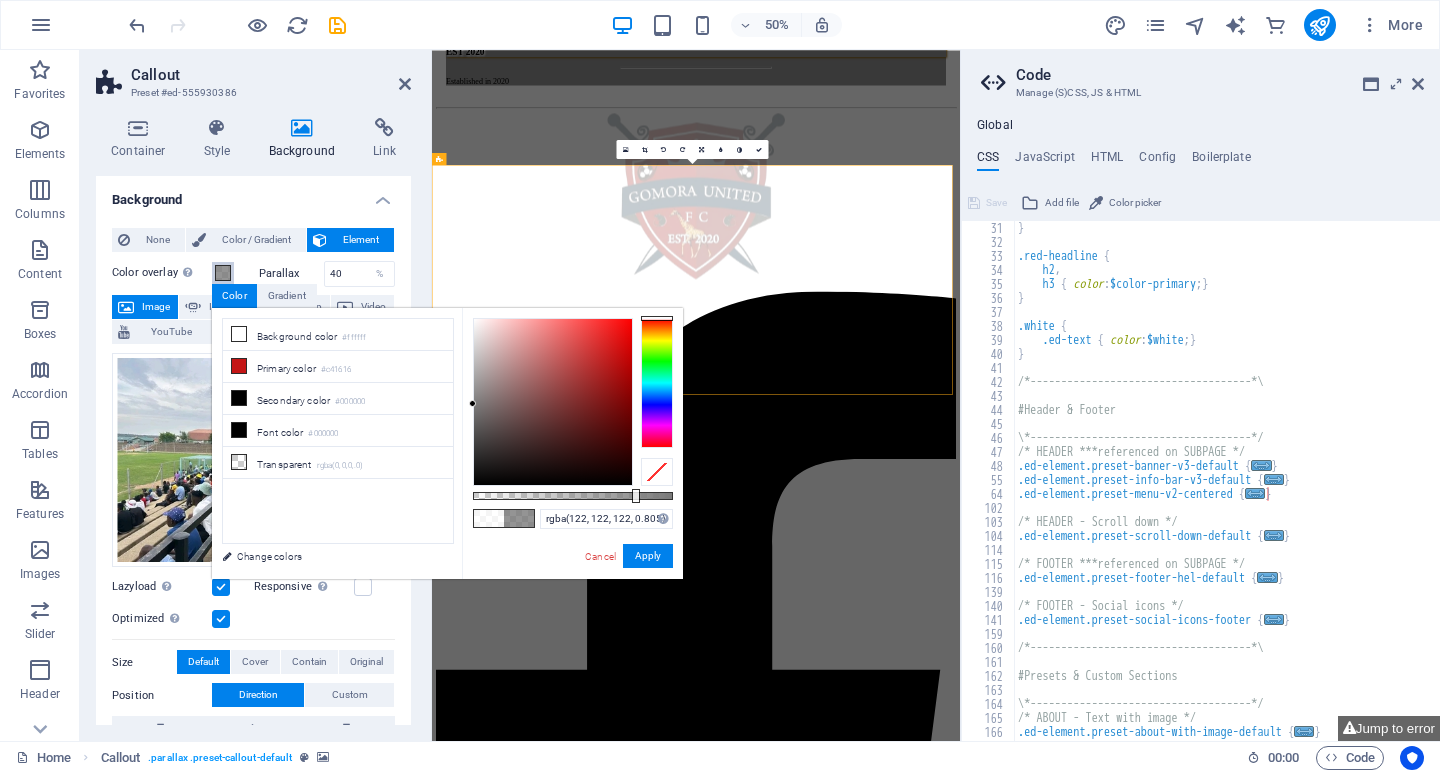 drag, startPoint x: 485, startPoint y: 480, endPoint x: 466, endPoint y: 404, distance: 78.339005 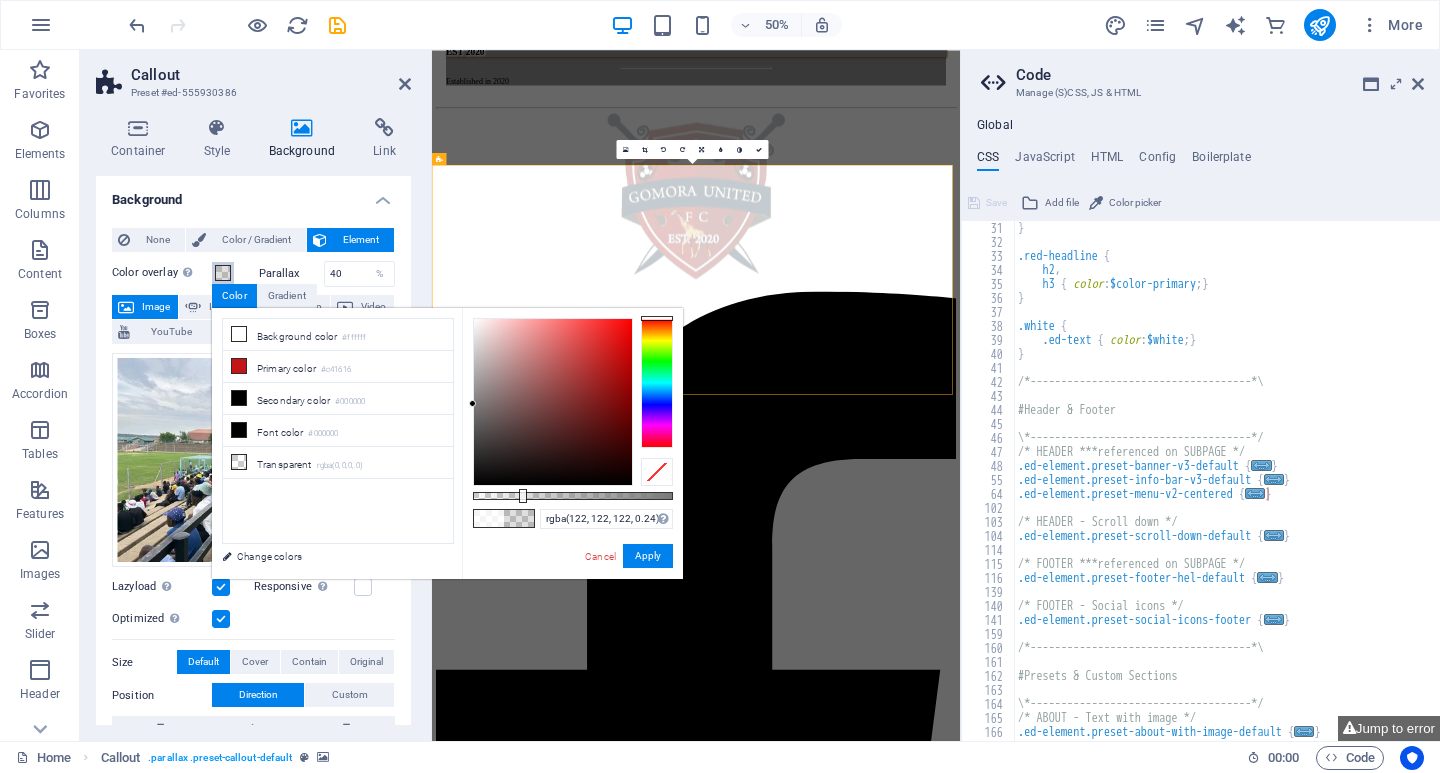 type on "rgba(122, 122, 122, 0.225)" 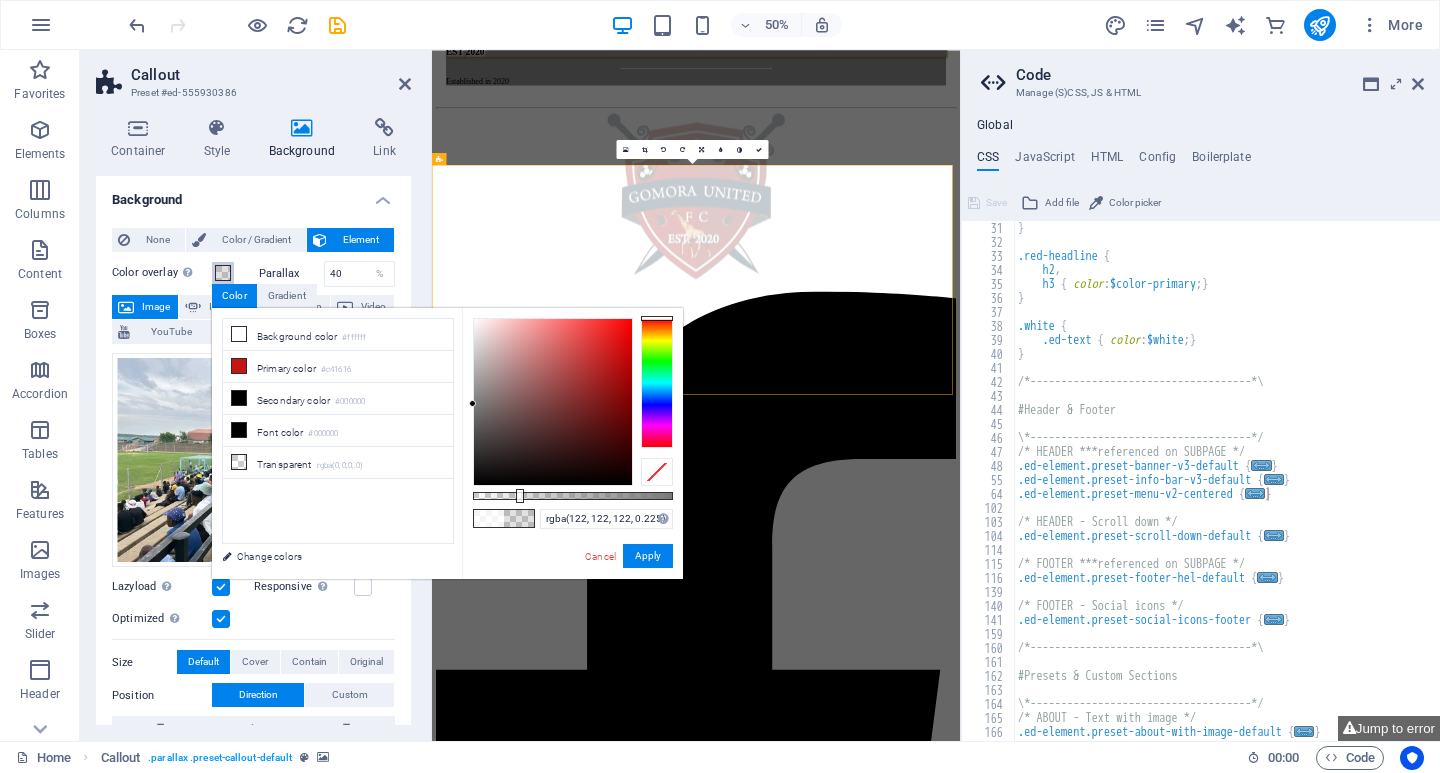 drag, startPoint x: 636, startPoint y: 494, endPoint x: 520, endPoint y: 509, distance: 116.965805 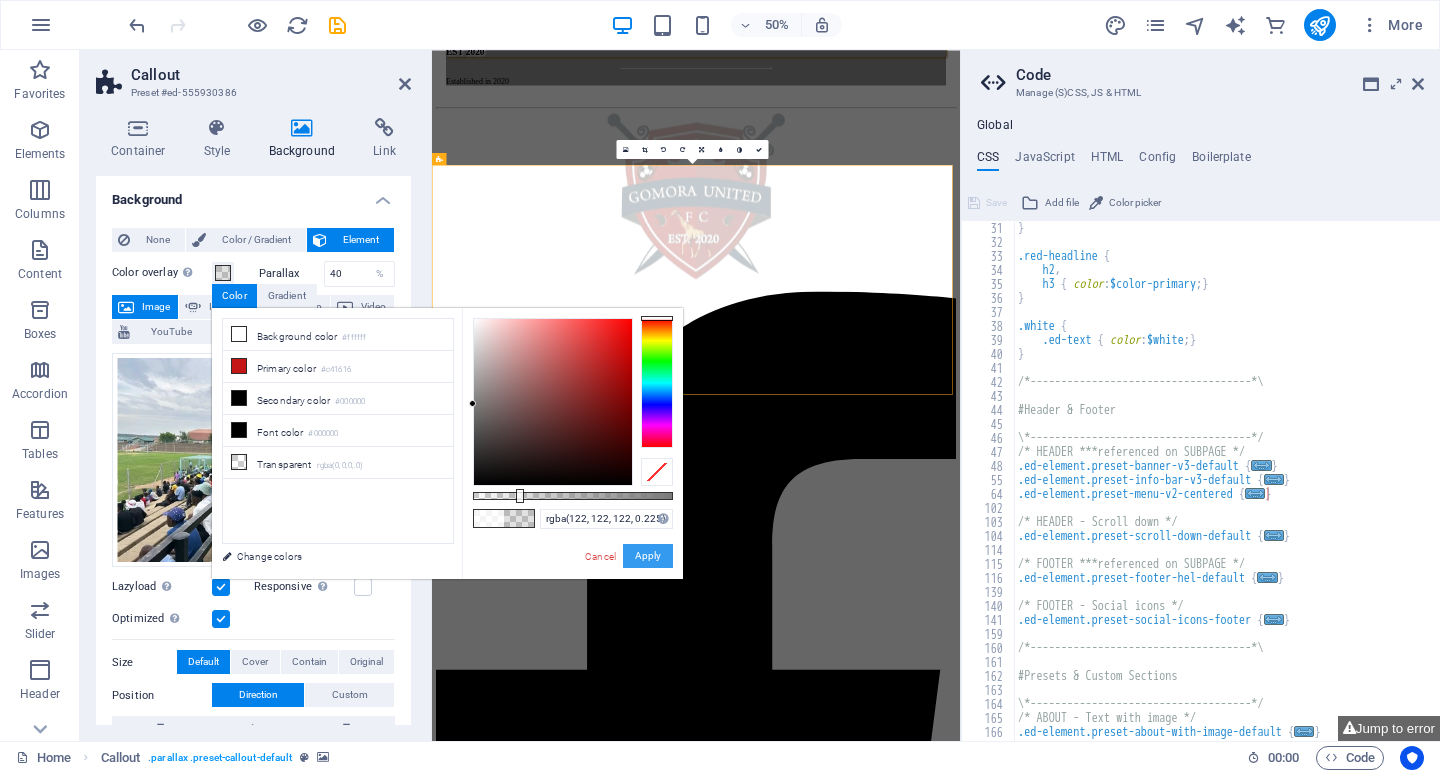 click on "Apply" at bounding box center [648, 556] 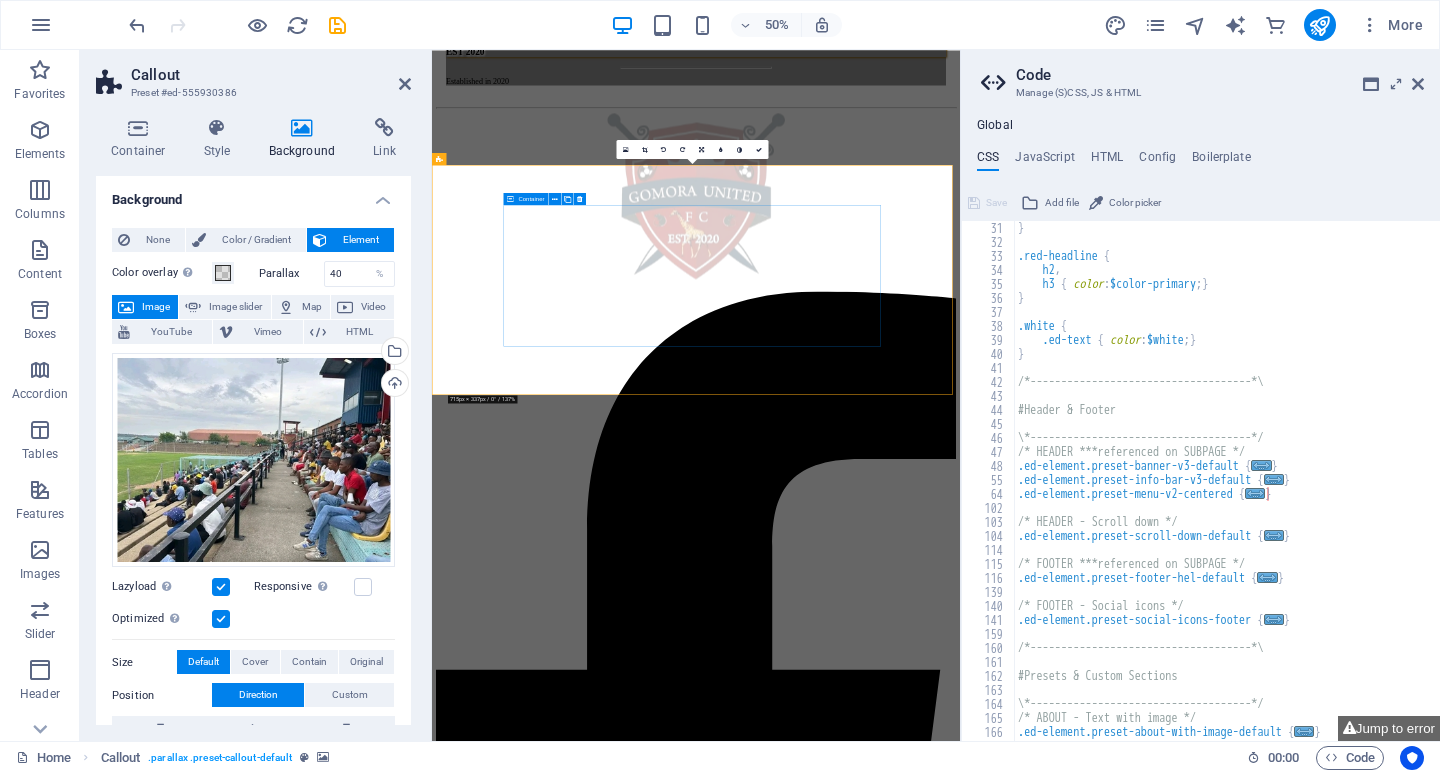click on "Be a Gomora  hero Subscribe to our YOUTUBE TV News headlines" at bounding box center (960, 41074) 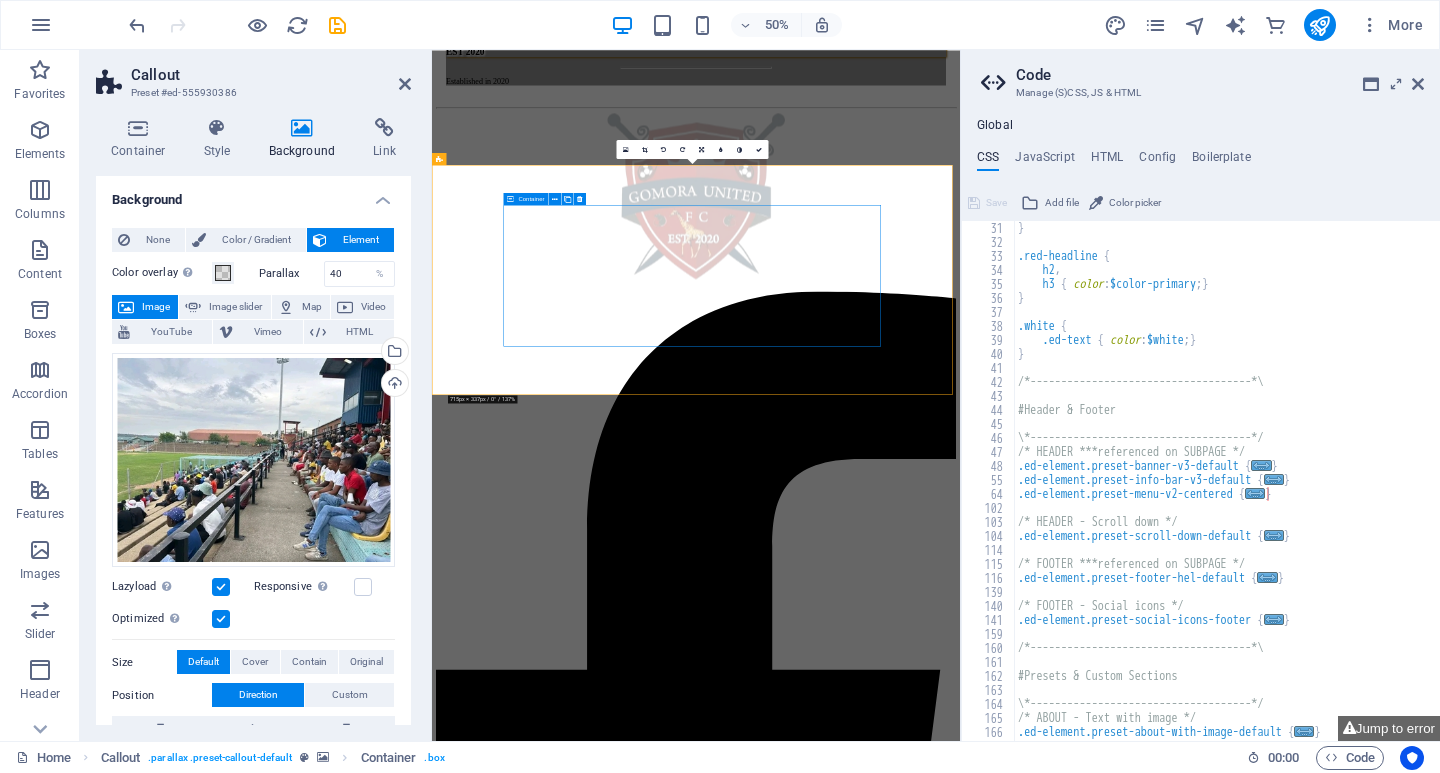 click on "Be a Gomora  hero Subscribe to our YOUTUBE TV News headlines" at bounding box center [960, 41074] 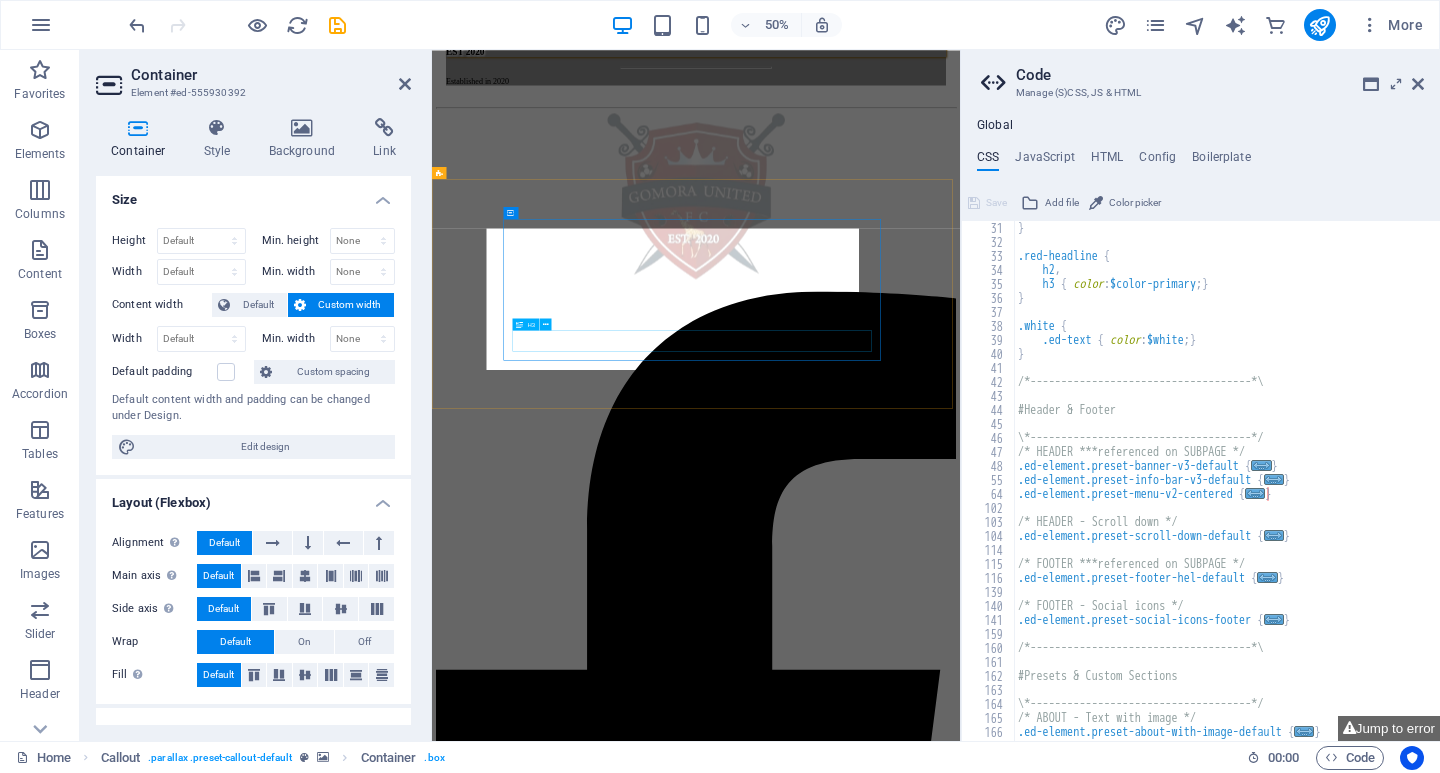 scroll, scrollTop: 12680, scrollLeft: 0, axis: vertical 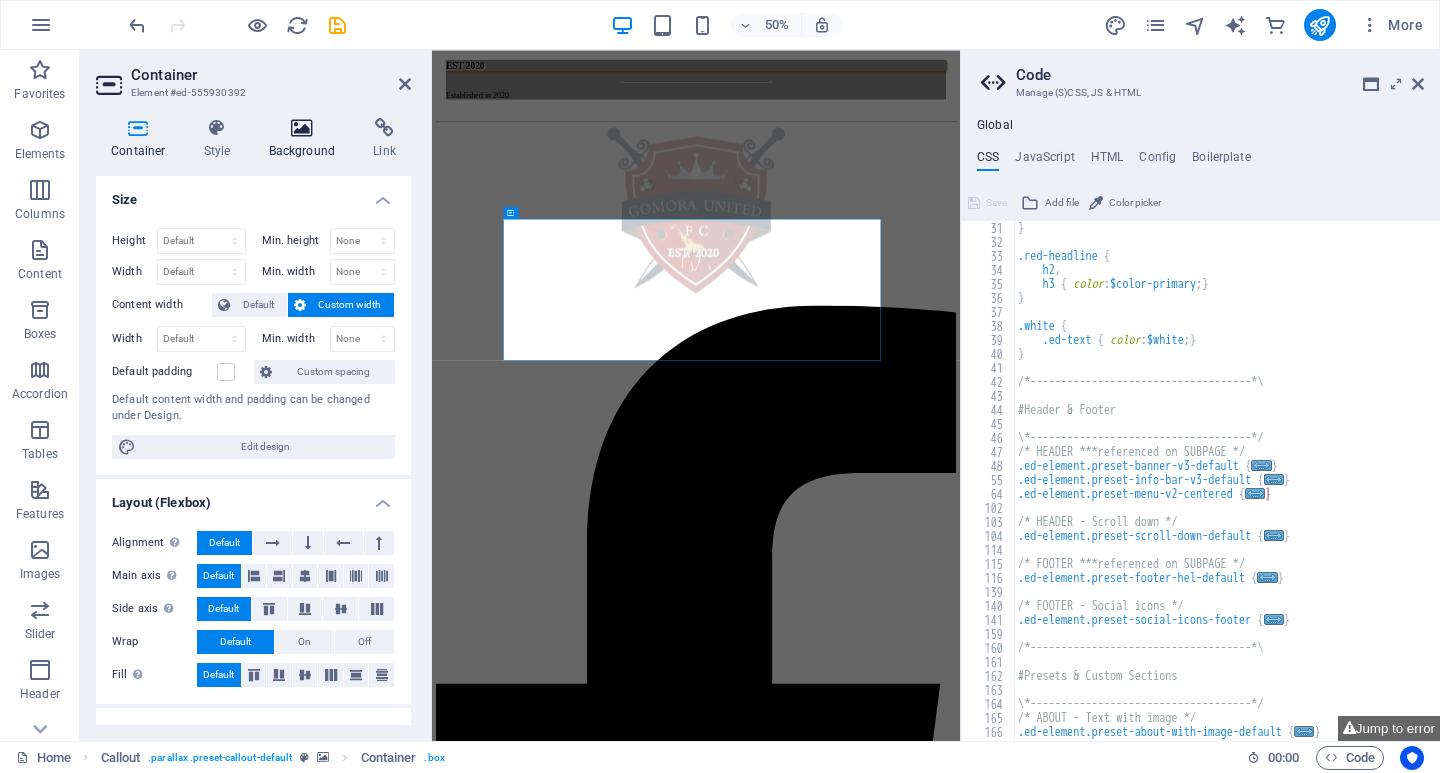 click on "Background" at bounding box center (306, 139) 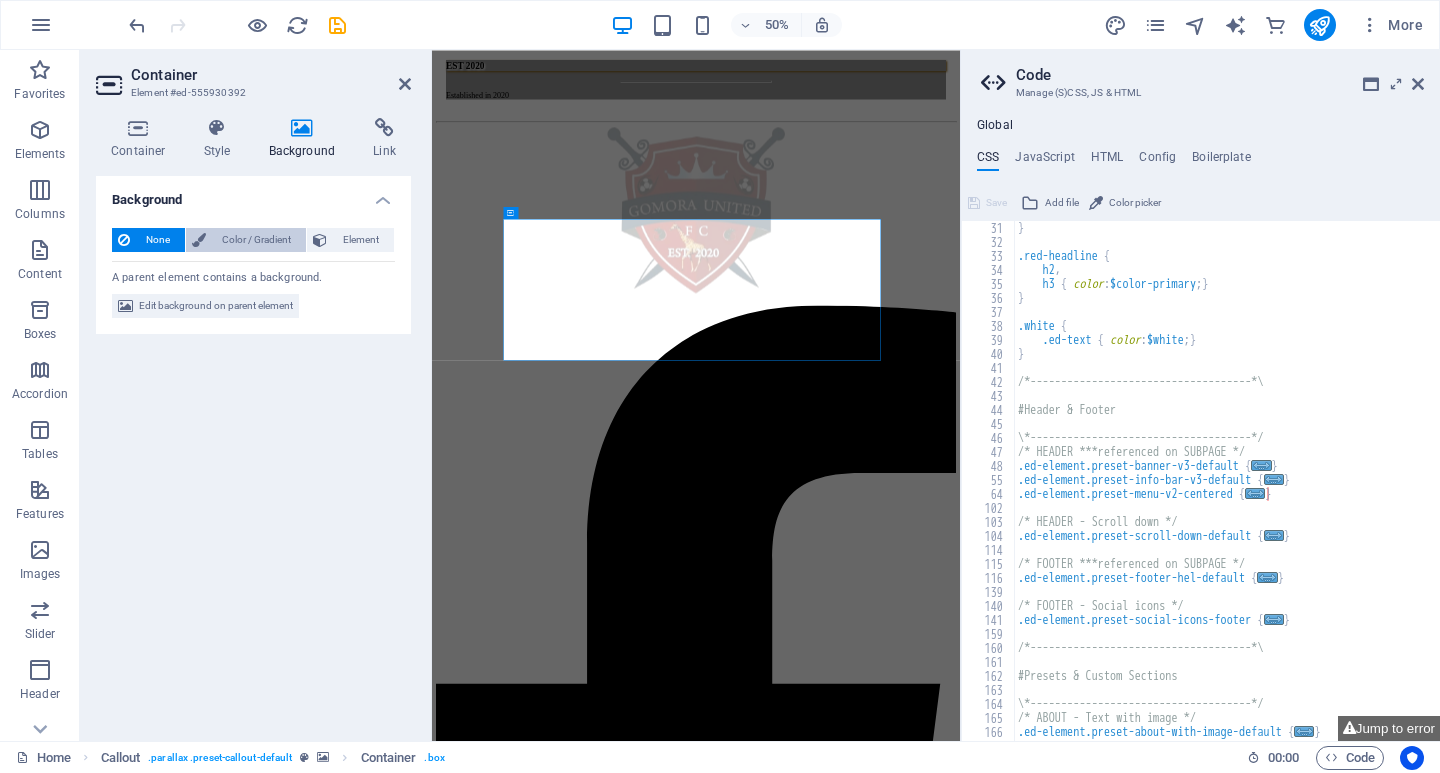 click on "Color / Gradient" at bounding box center [256, 240] 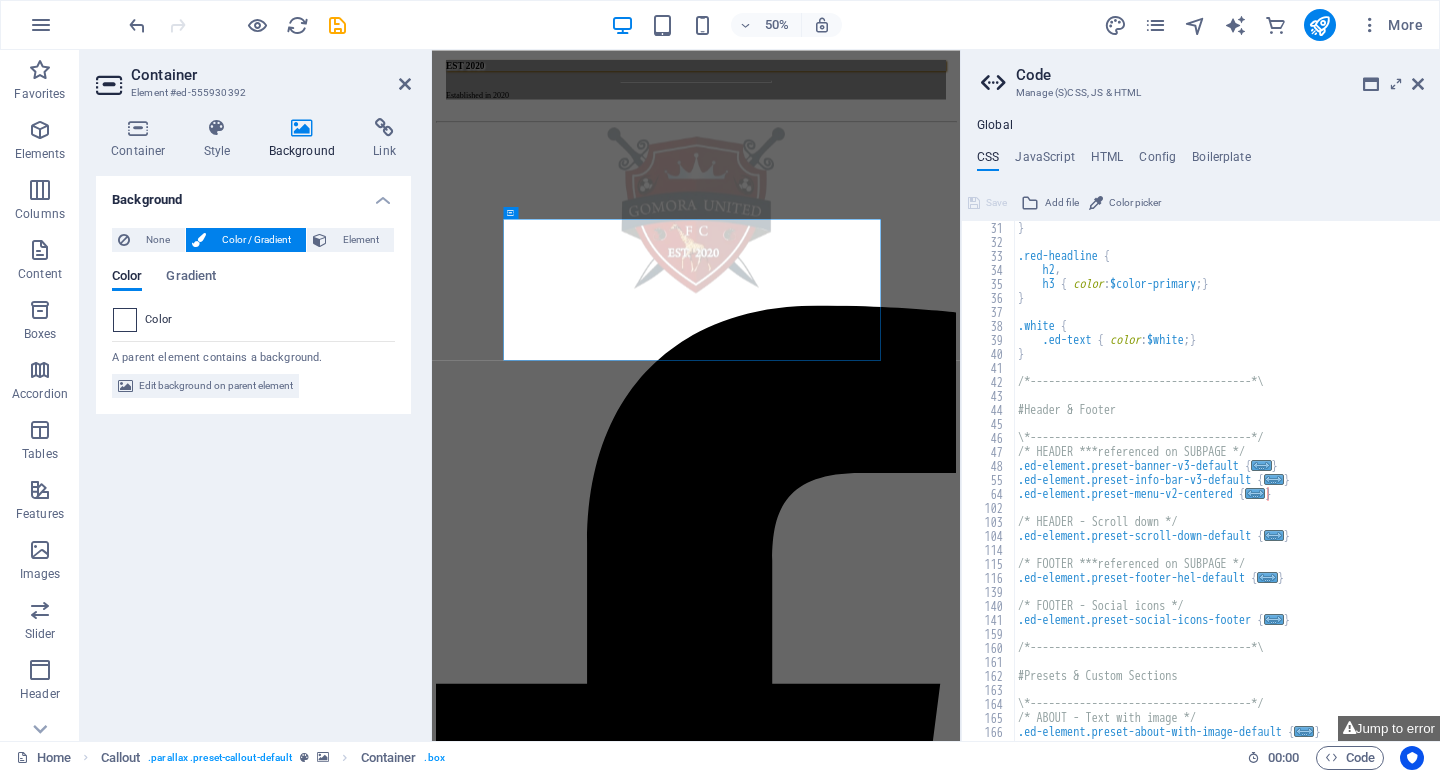 click at bounding box center (125, 320) 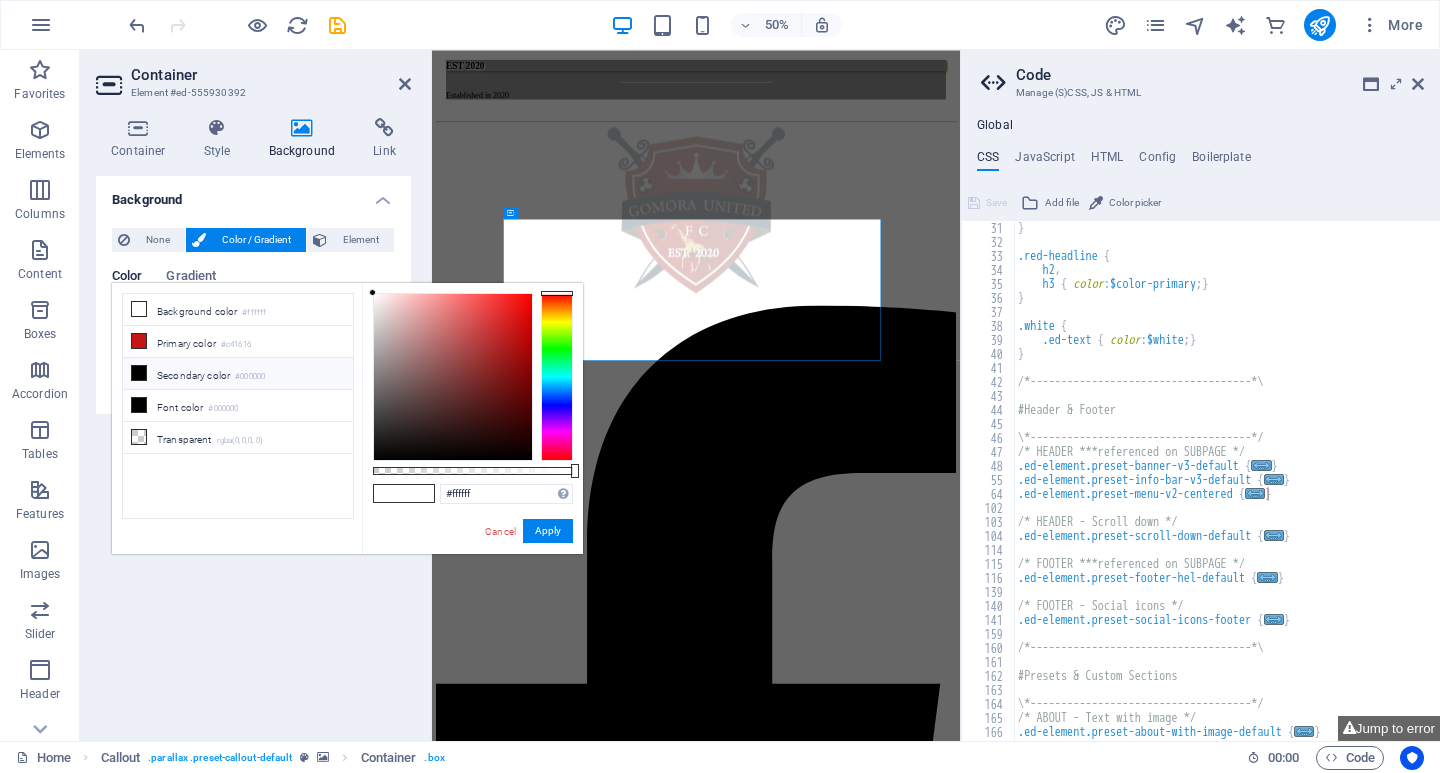 click at bounding box center (139, 373) 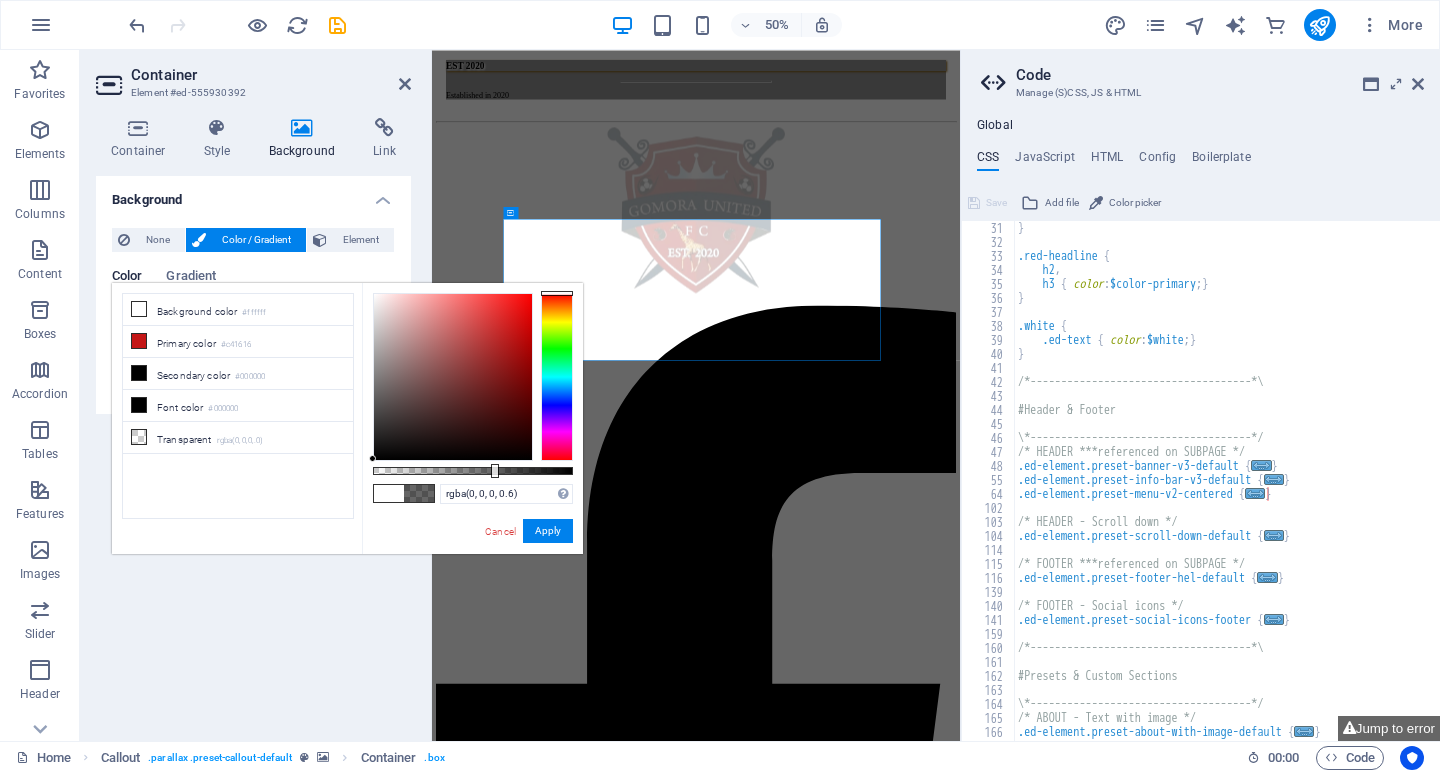 click at bounding box center [473, 471] 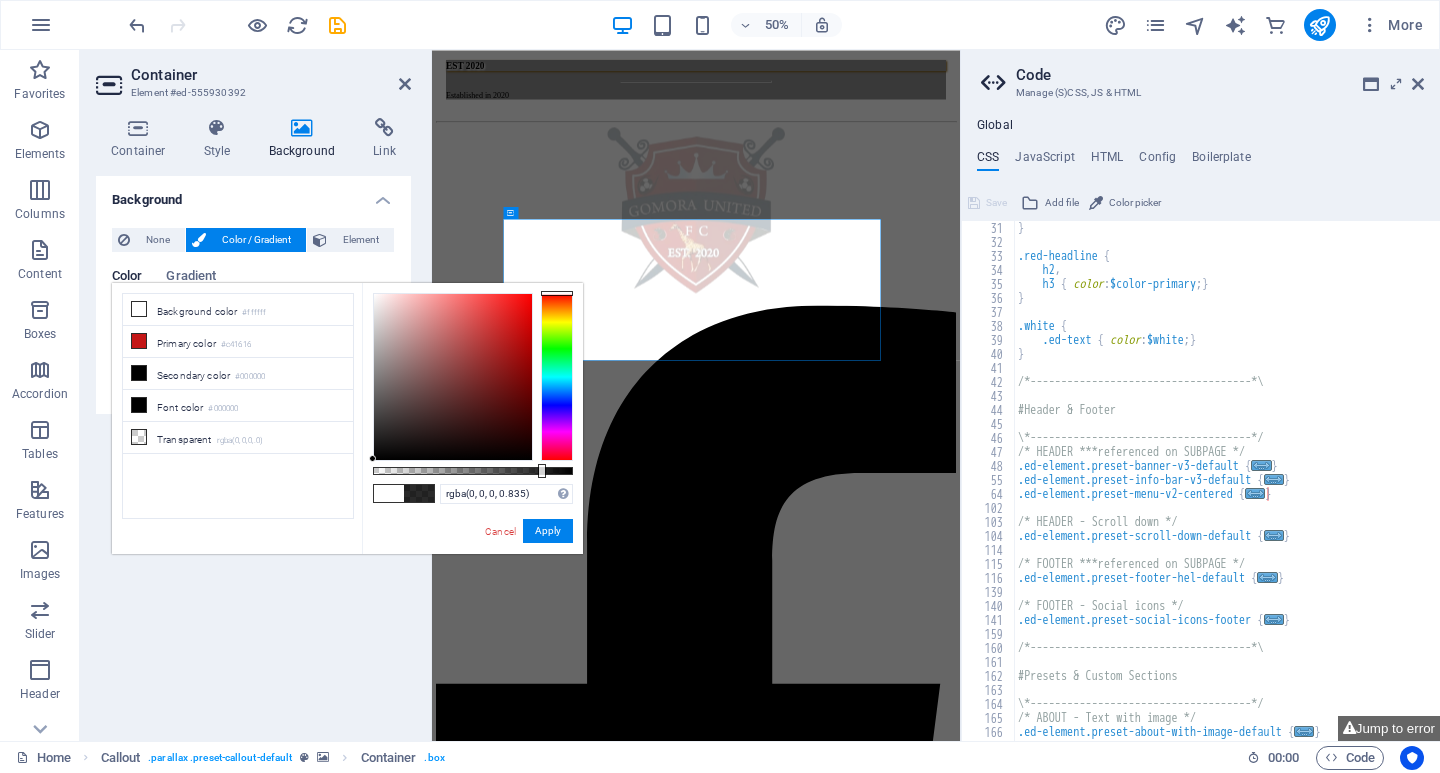 drag, startPoint x: 501, startPoint y: 473, endPoint x: 540, endPoint y: 470, distance: 39.115215 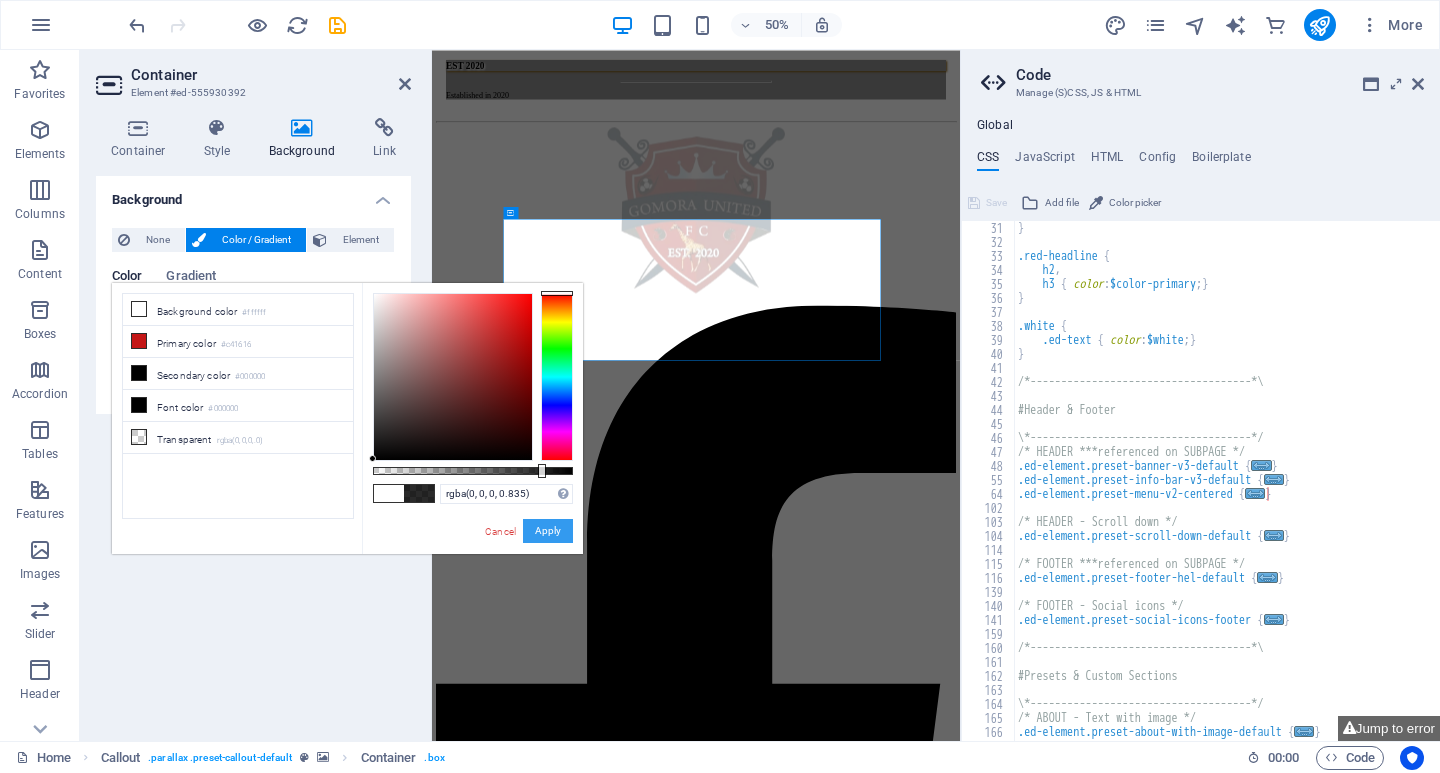 drag, startPoint x: 545, startPoint y: 533, endPoint x: 226, endPoint y: 964, distance: 536.21075 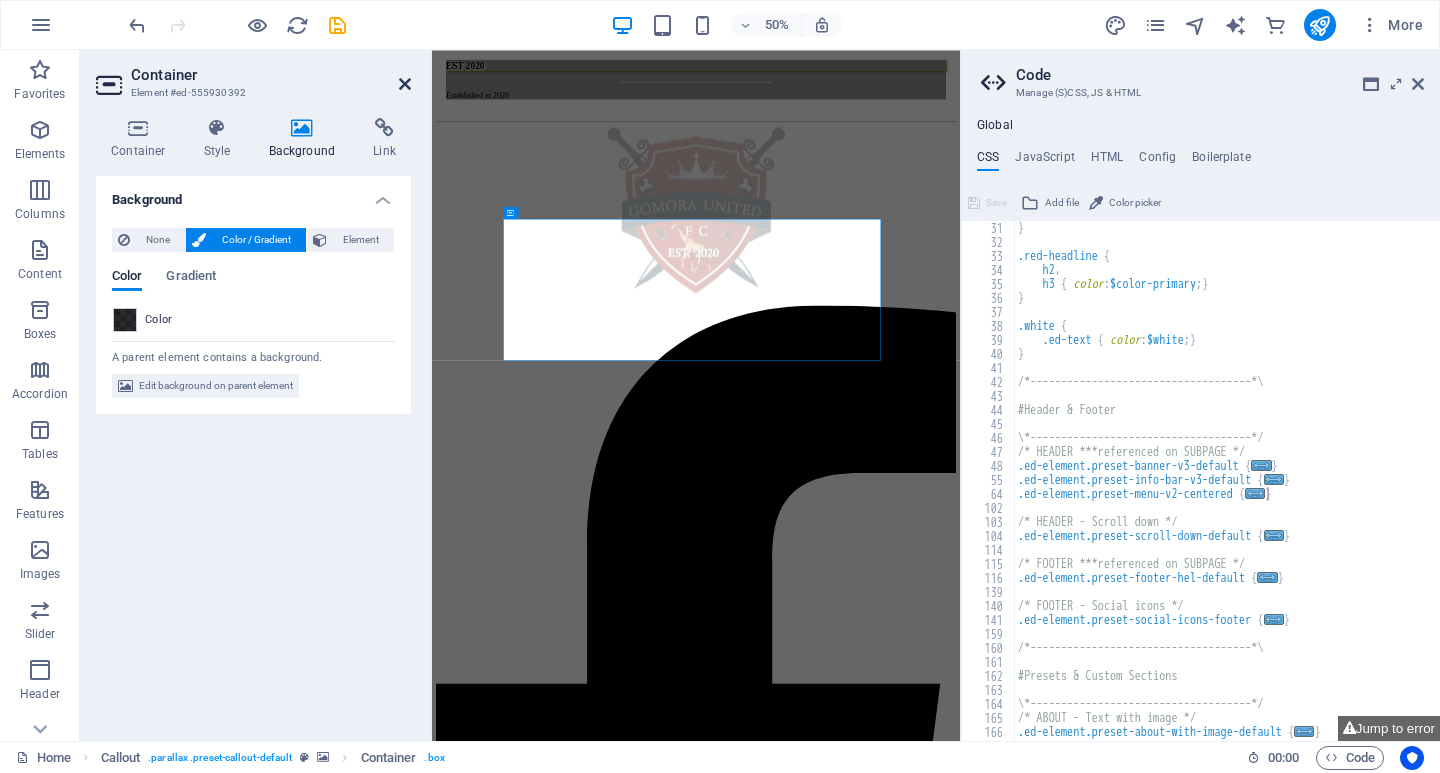 click at bounding box center (405, 84) 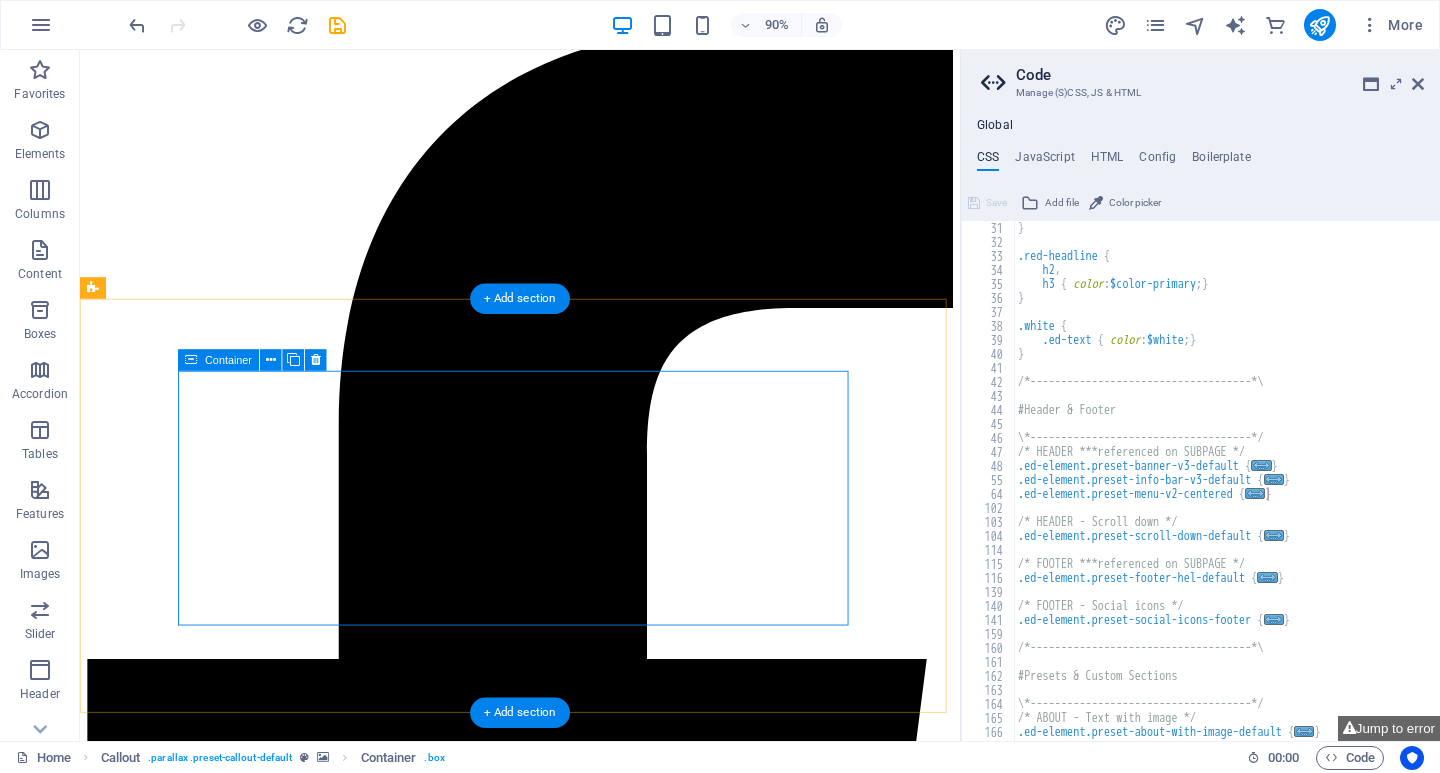 click on "Be a Gomora  hero Subscribe to our YOUTUBE TV News headlines" at bounding box center [569, 38891] 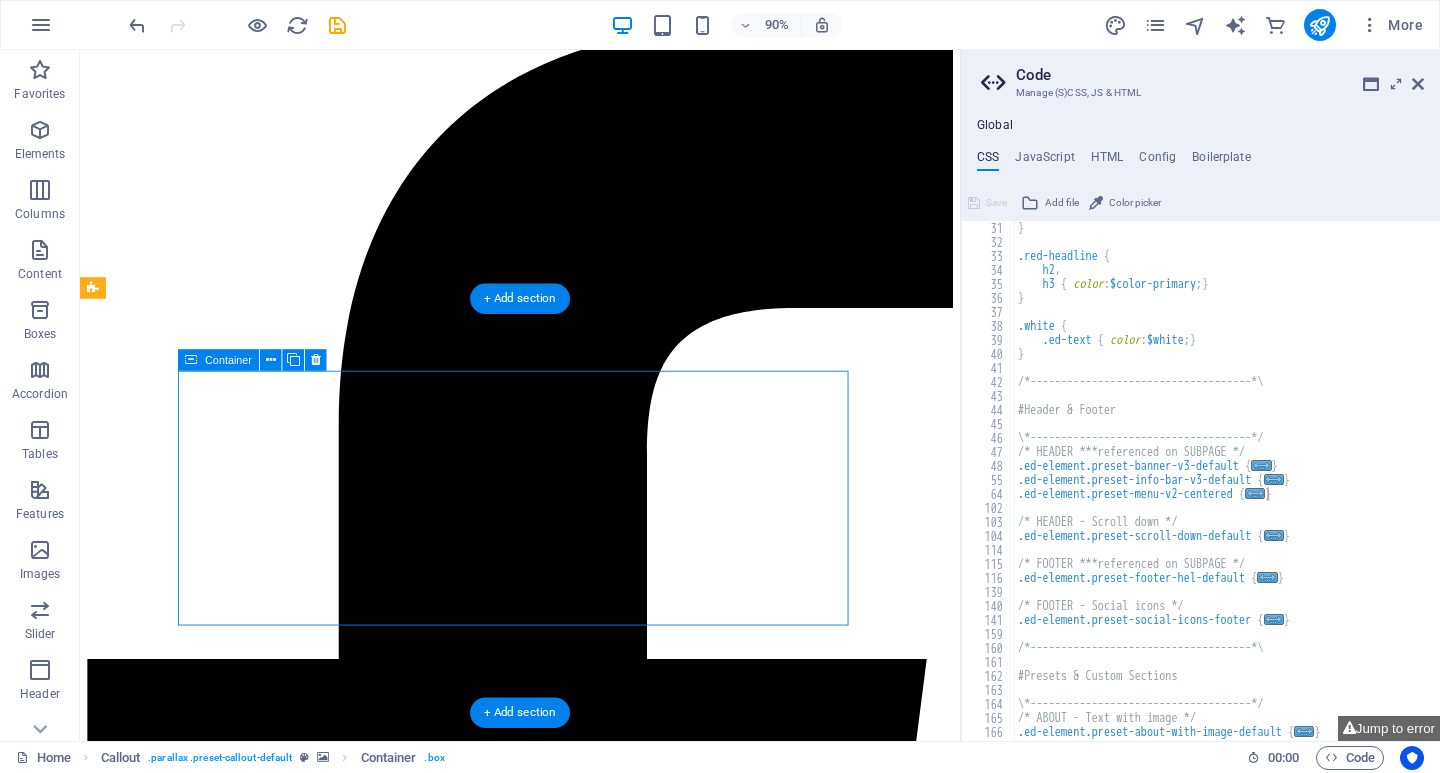 click on "Be a Gomora  hero Subscribe to our YOUTUBE TV News headlines" at bounding box center (569, 38891) 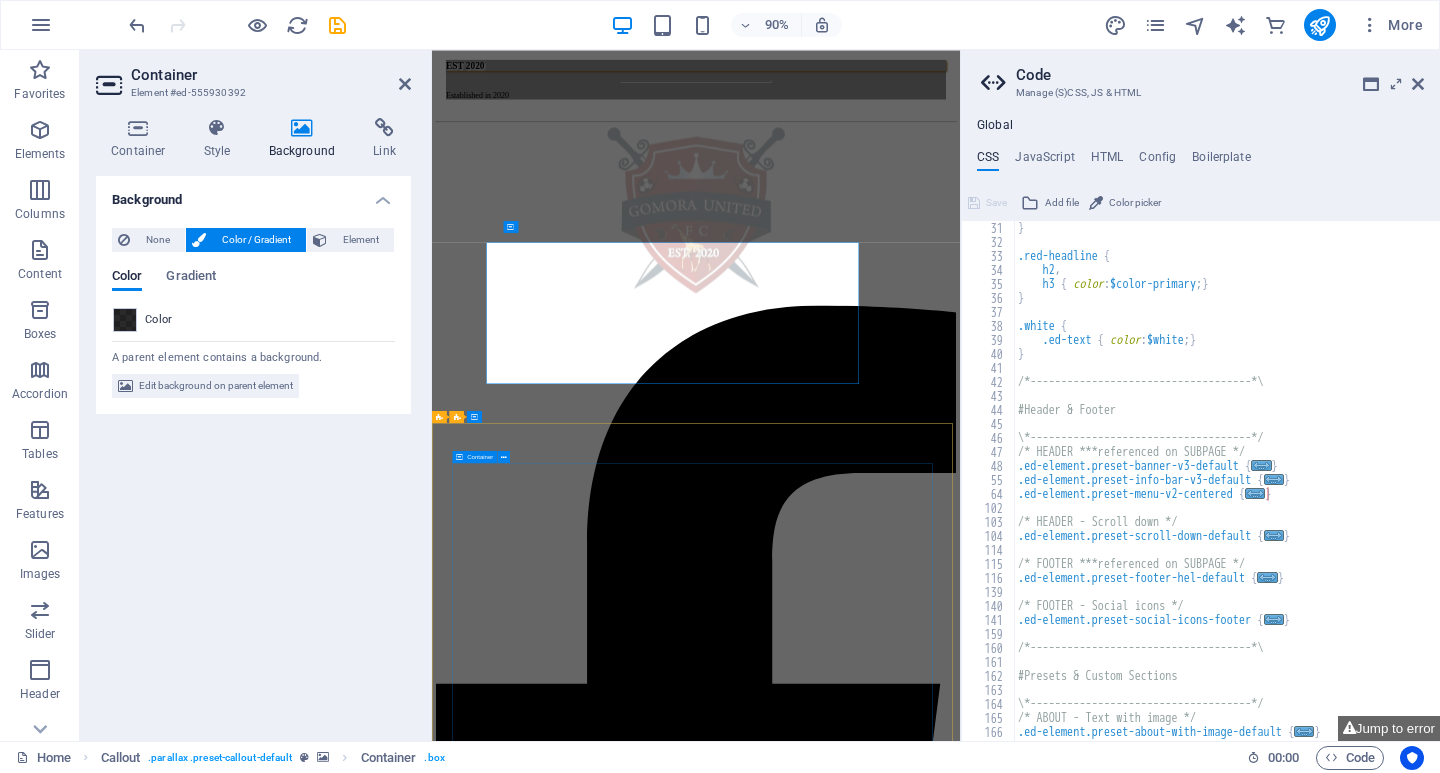 scroll, scrollTop: 12652, scrollLeft: 0, axis: vertical 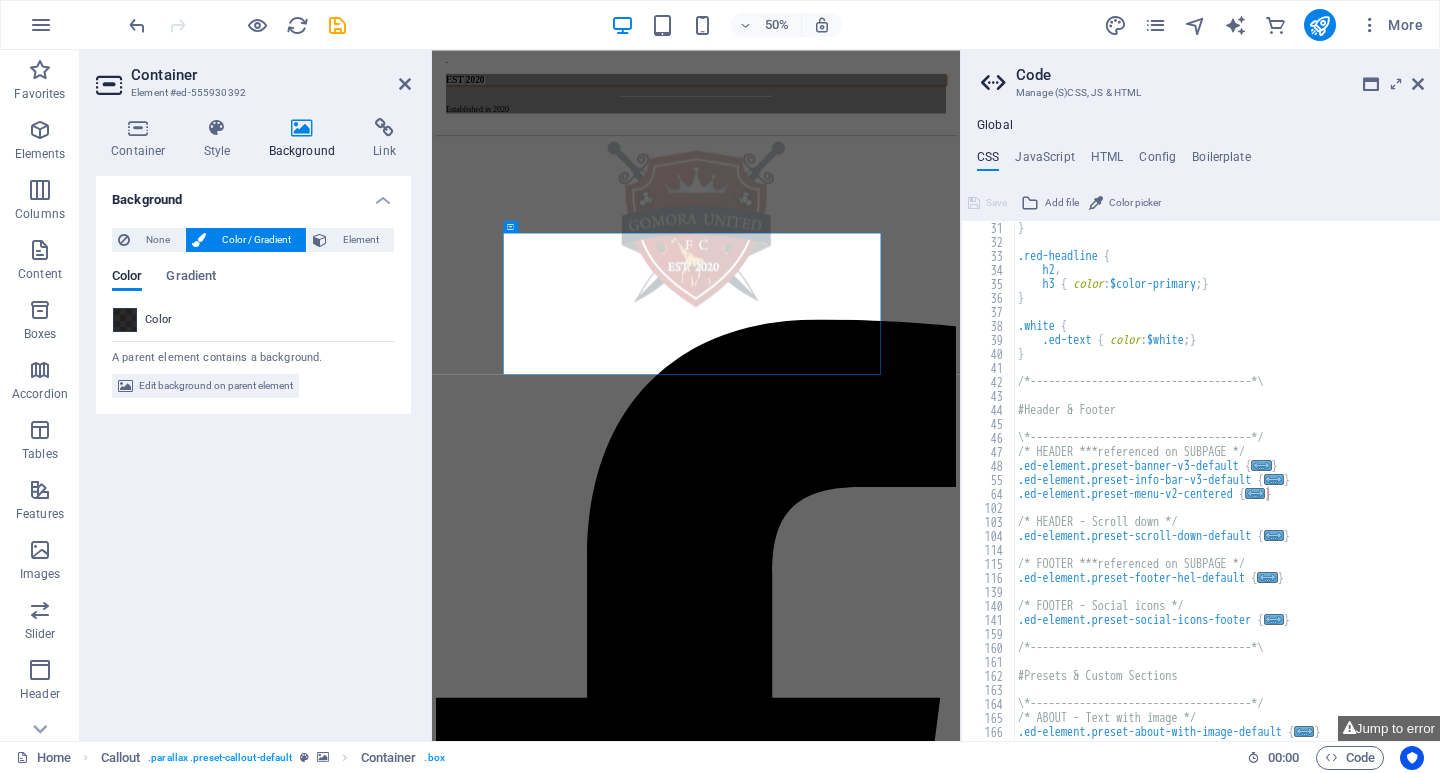 click at bounding box center (125, 320) 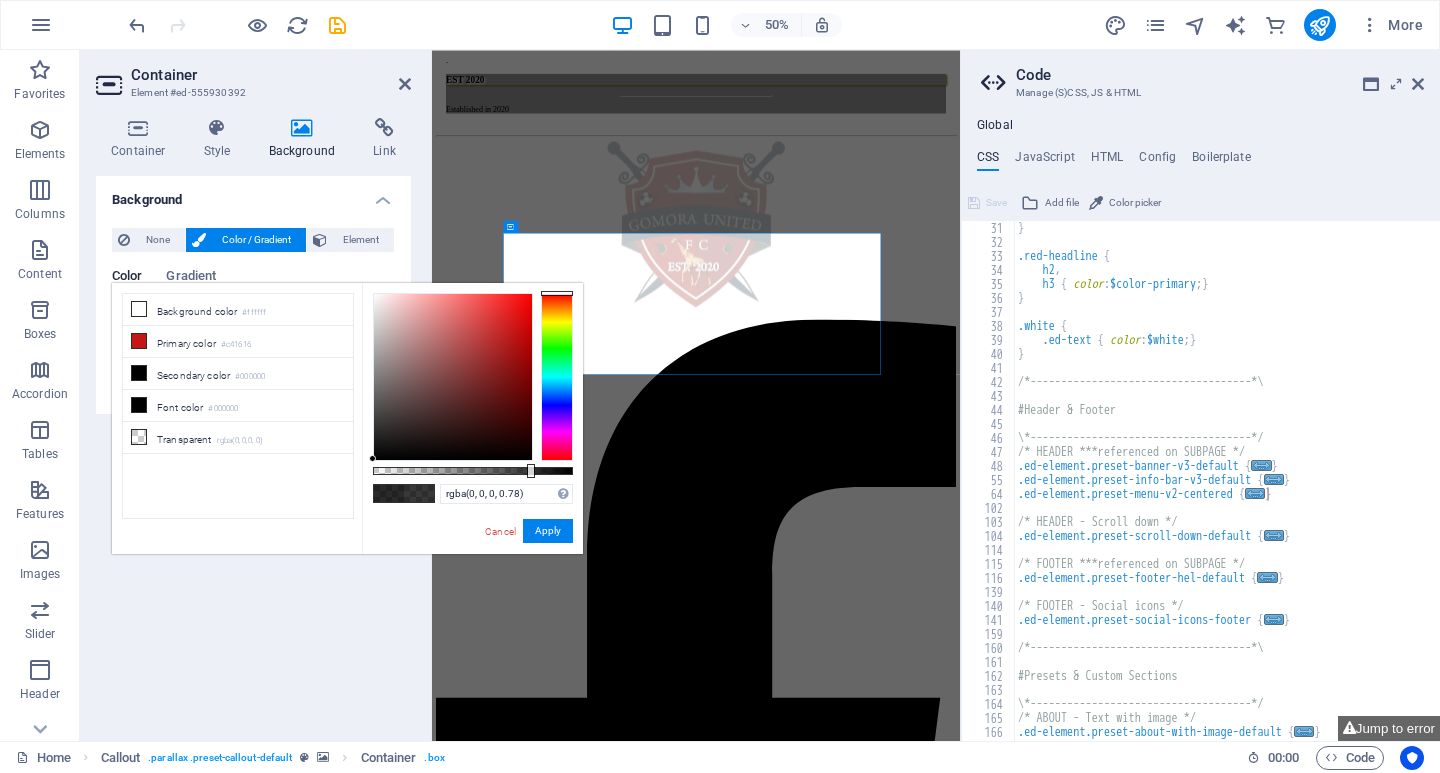click at bounding box center (473, 471) 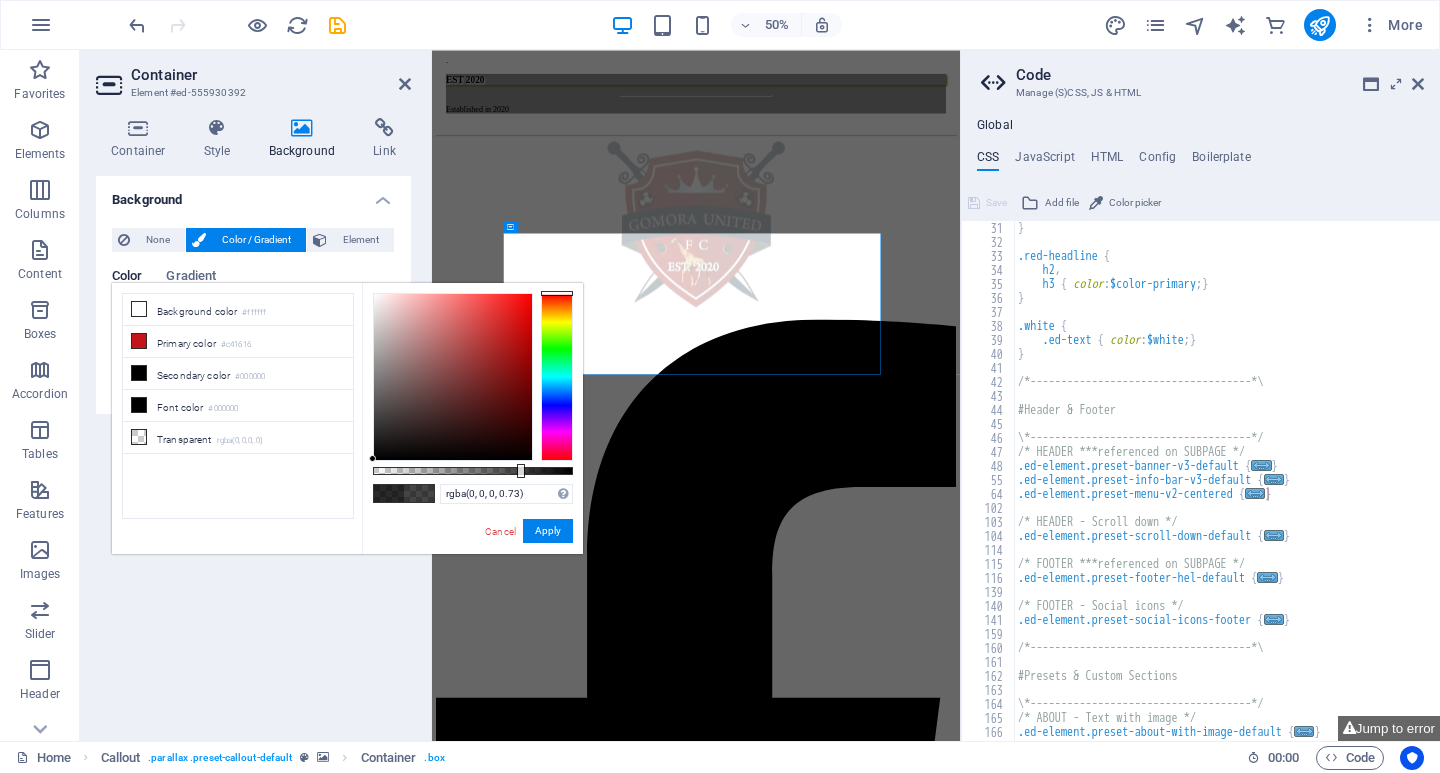 drag, startPoint x: 534, startPoint y: 471, endPoint x: 519, endPoint y: 472, distance: 15.033297 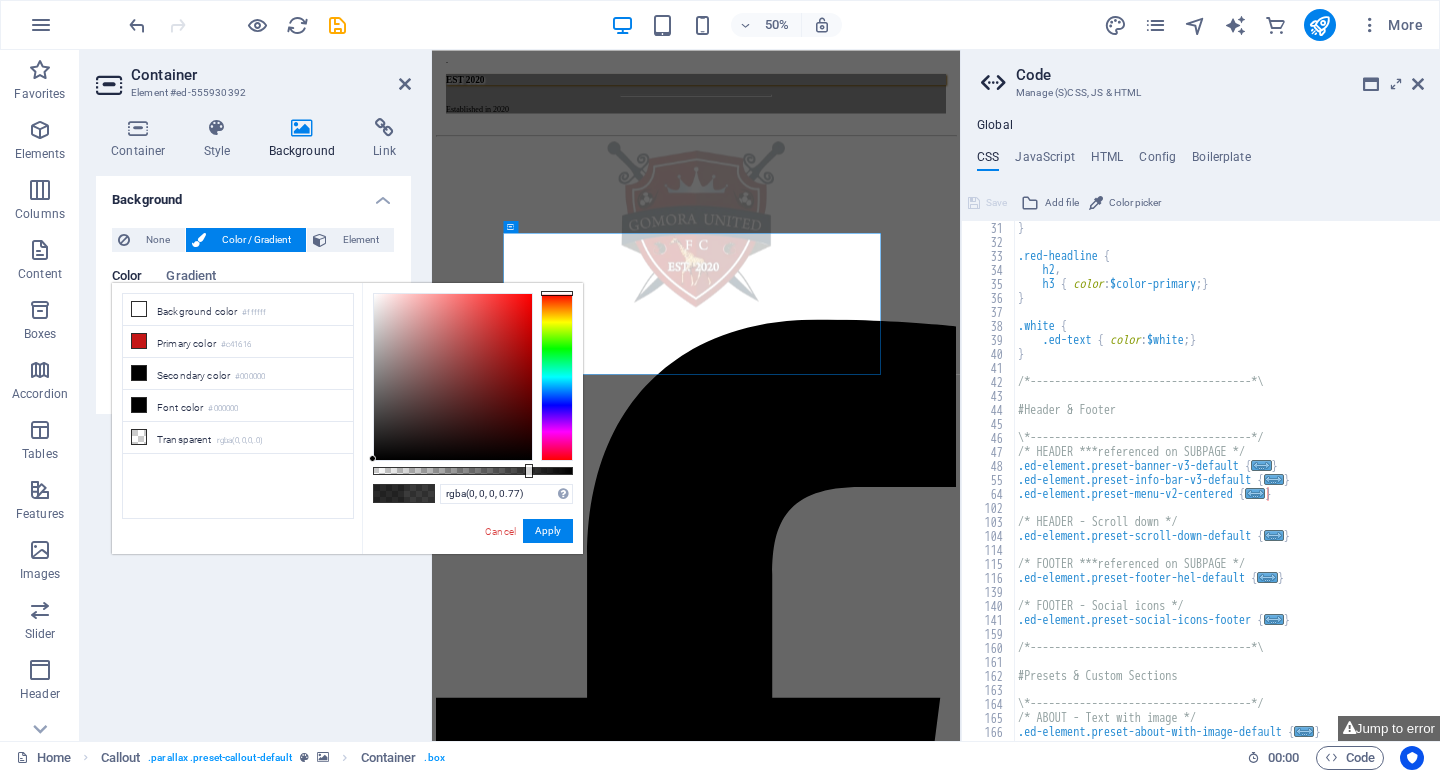 type on "rgba(0, 0, 0, 0.76)" 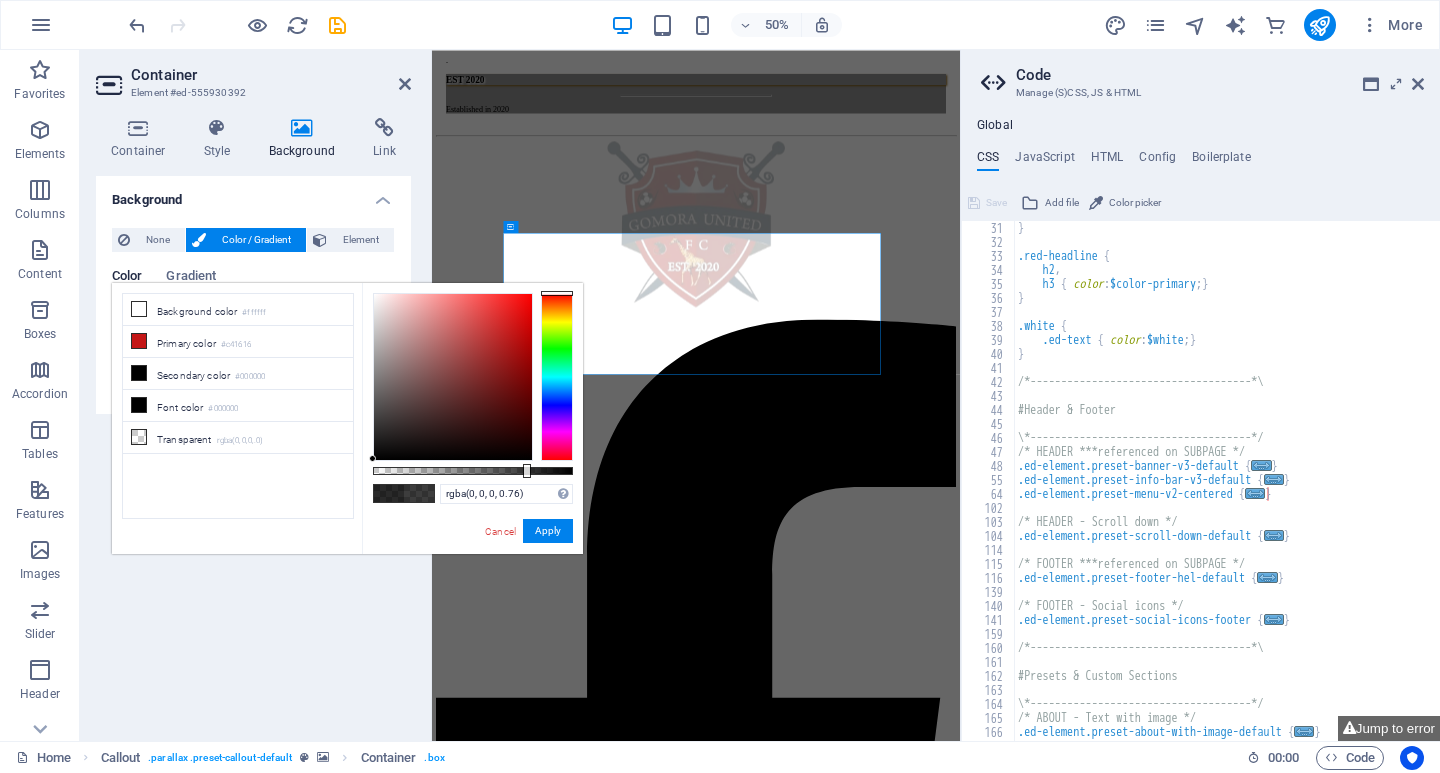 click at bounding box center (527, 471) 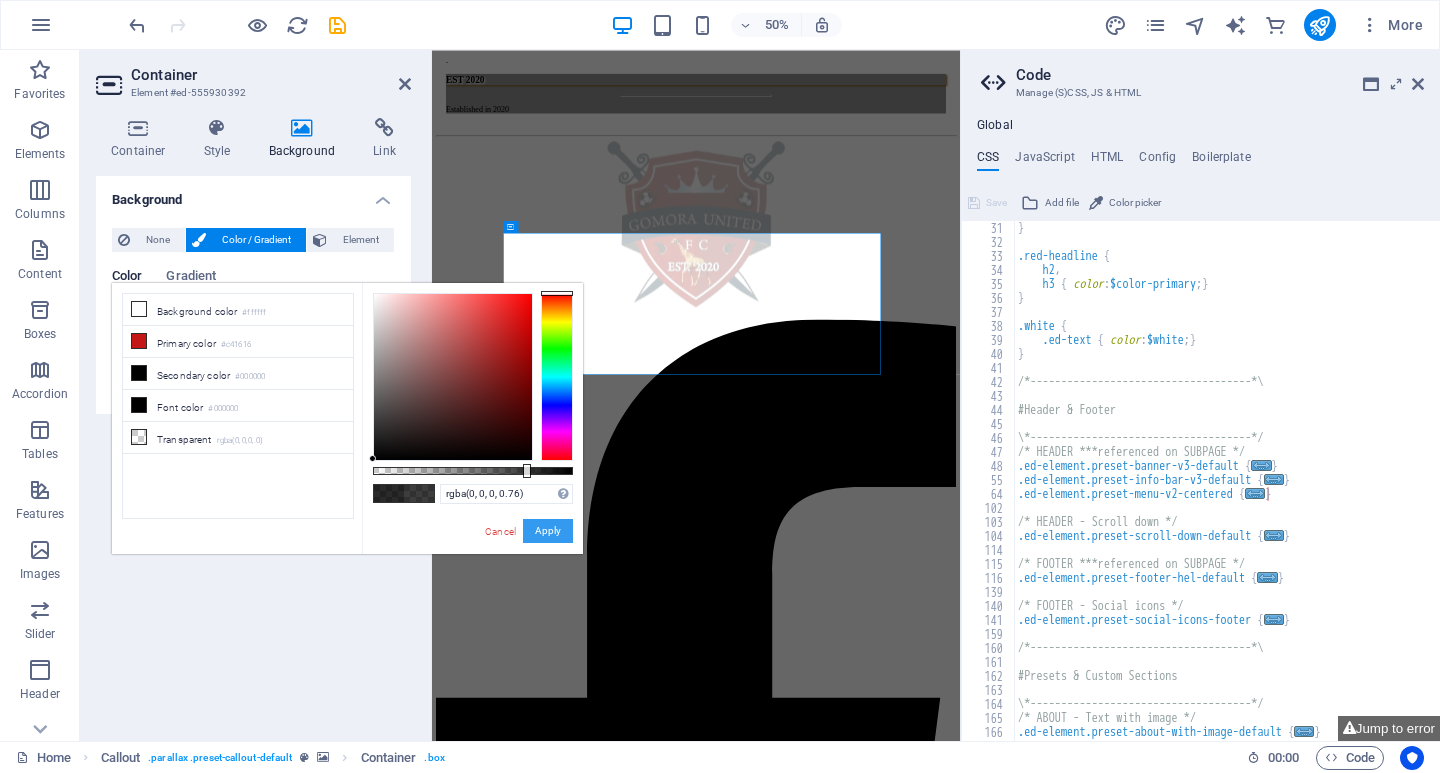 click on "Apply" at bounding box center [548, 531] 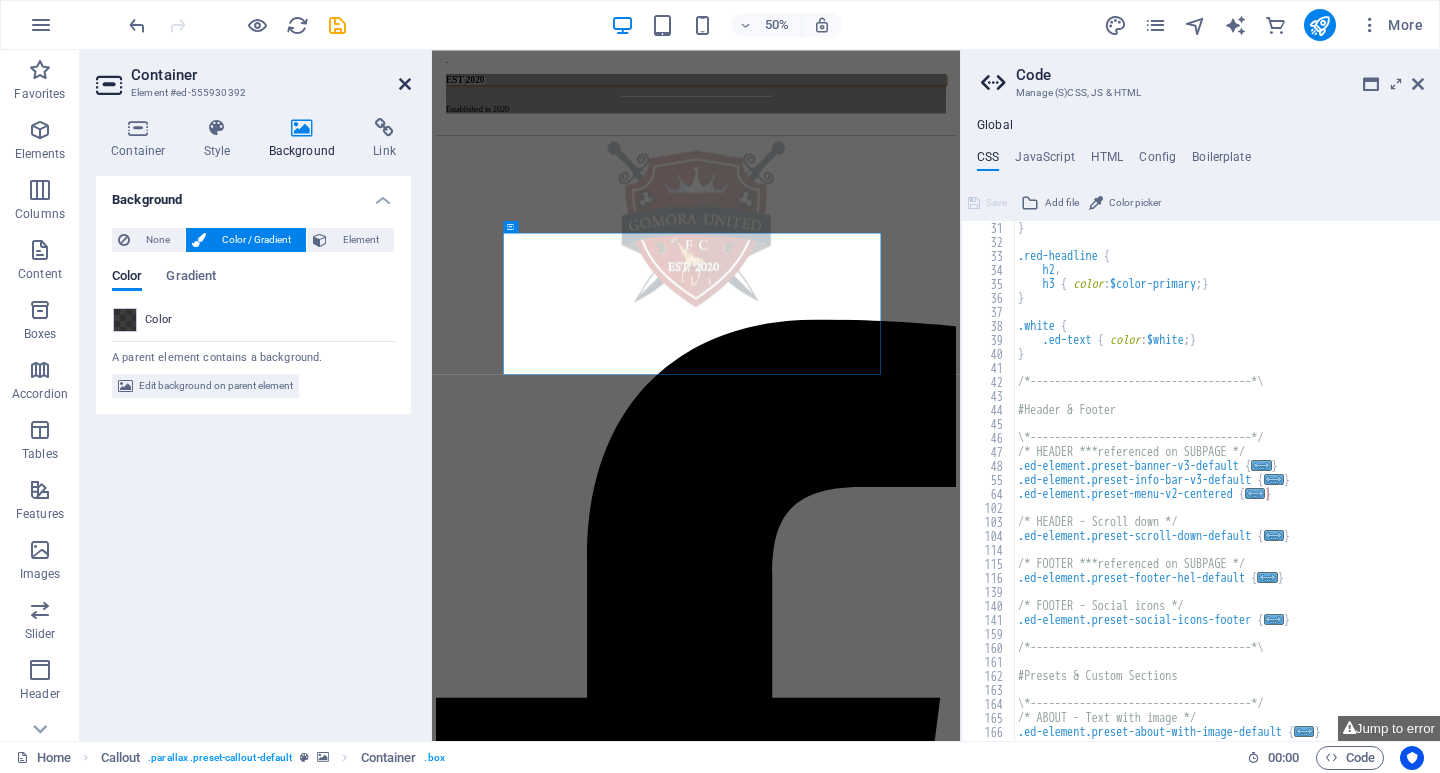 click at bounding box center [405, 84] 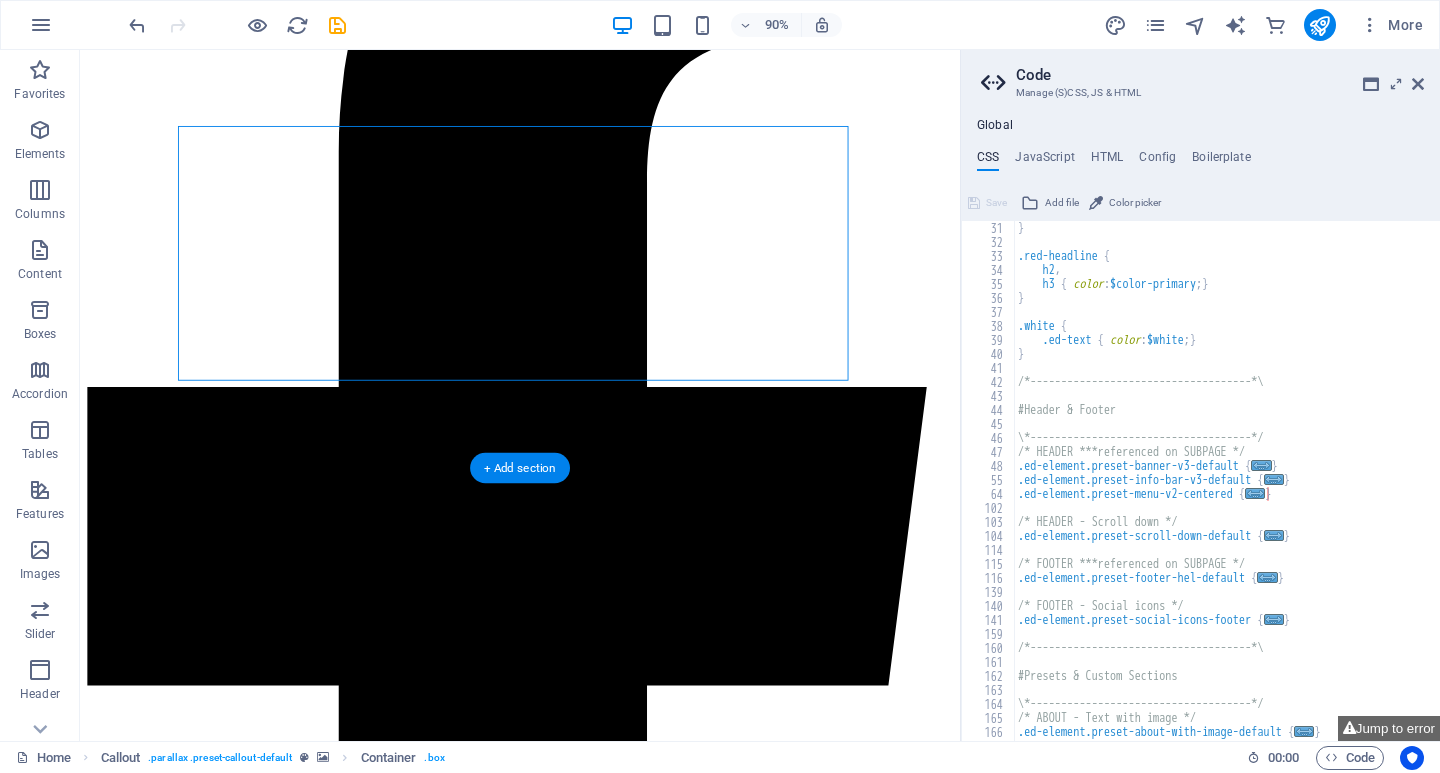 scroll, scrollTop: 13152, scrollLeft: 0, axis: vertical 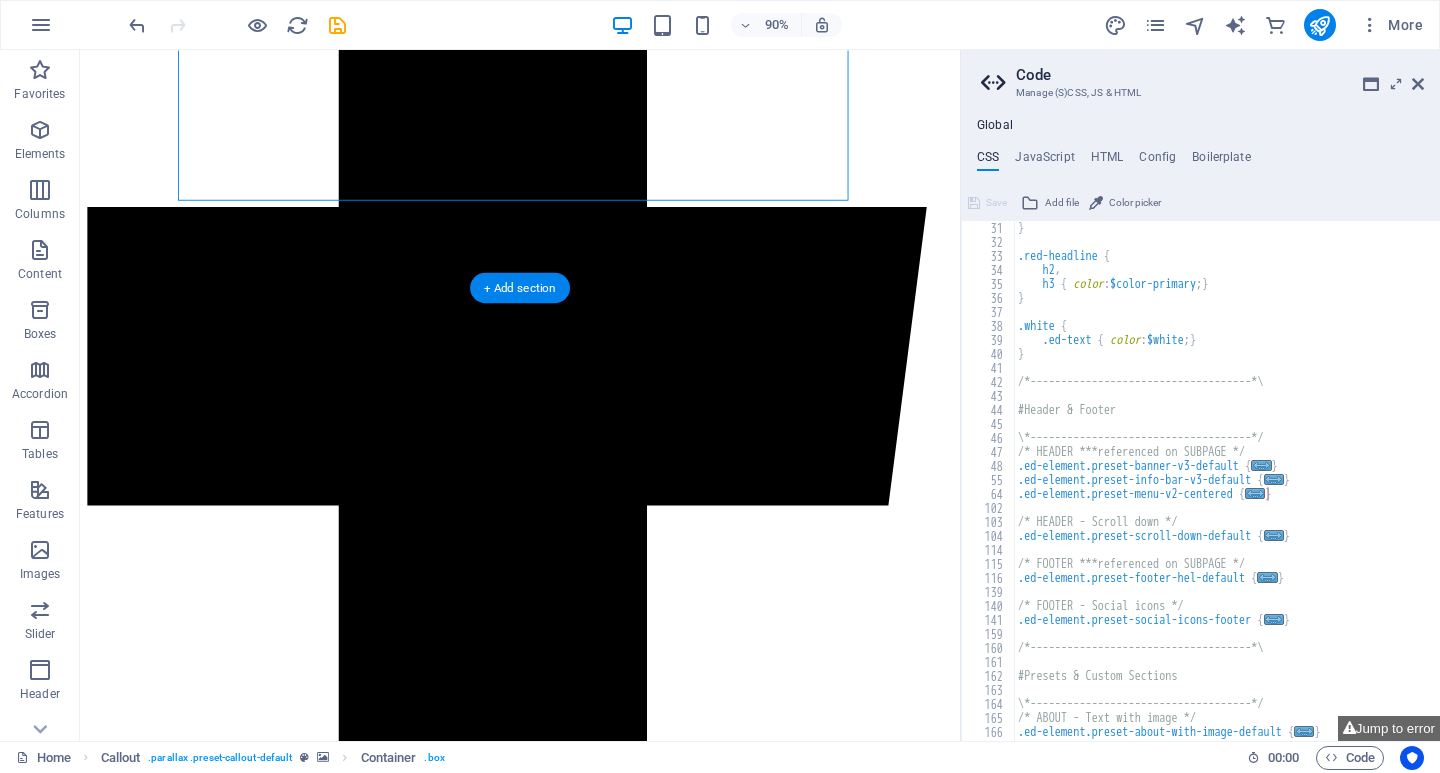 click at bounding box center (569, 38261) 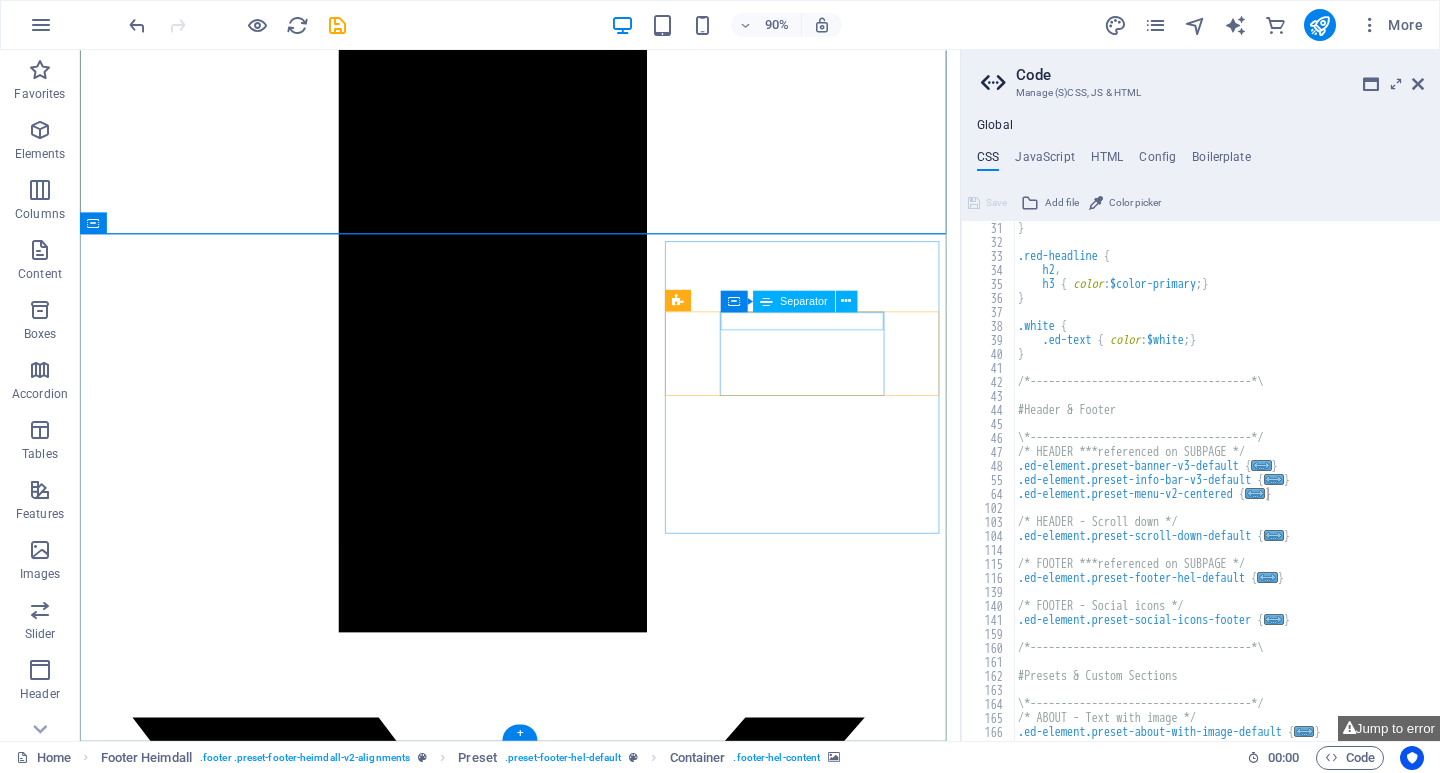 scroll, scrollTop: 13990, scrollLeft: 0, axis: vertical 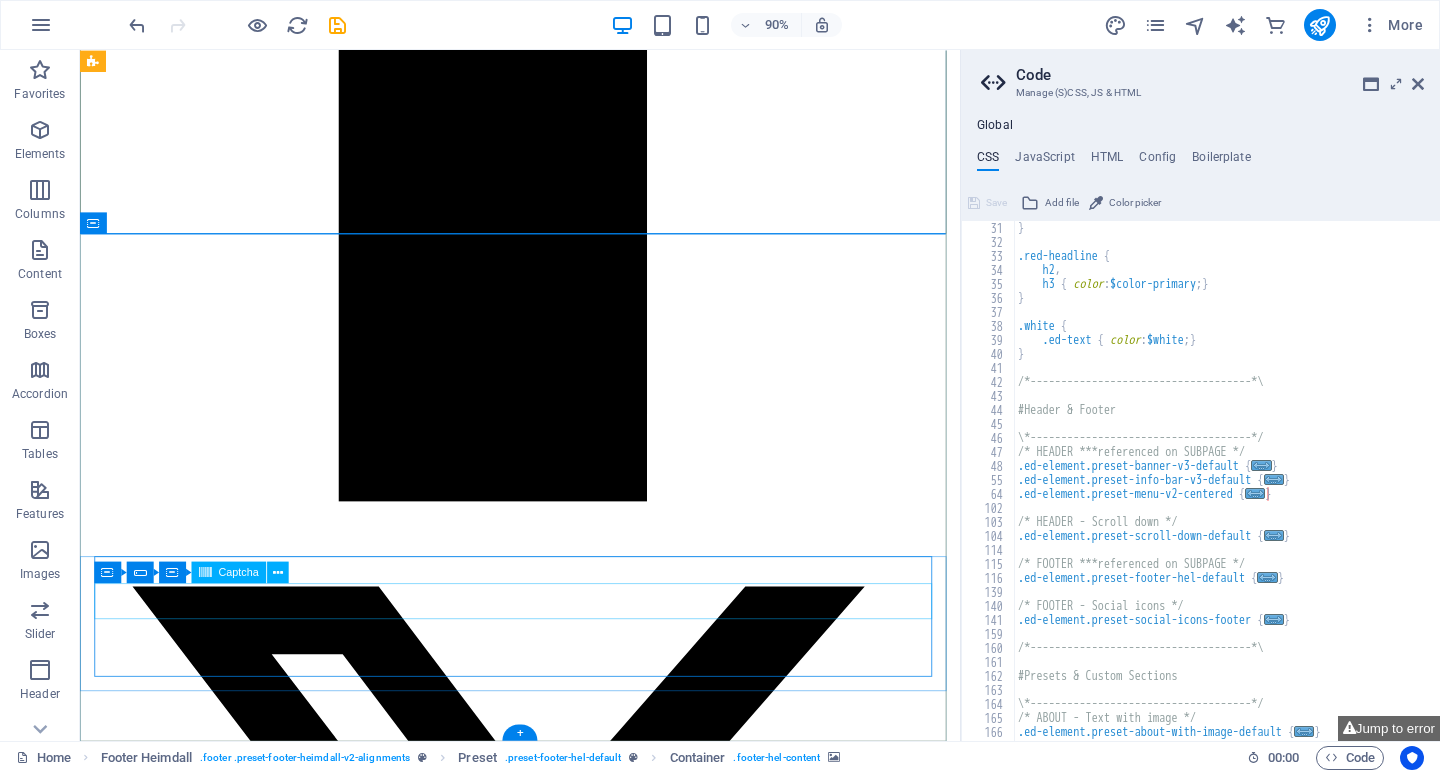 click on "Unreadable? Load new" 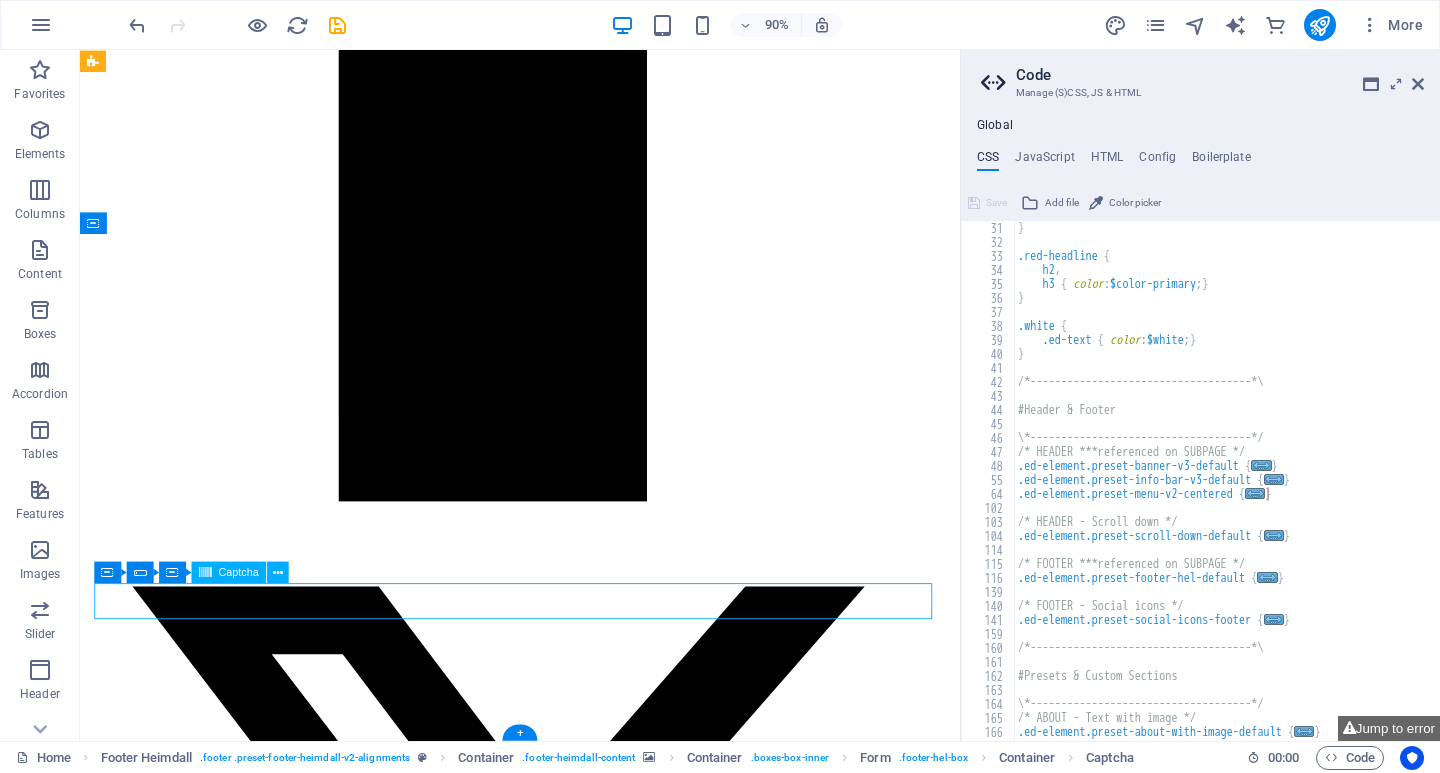 click on "Unreadable? Load new" 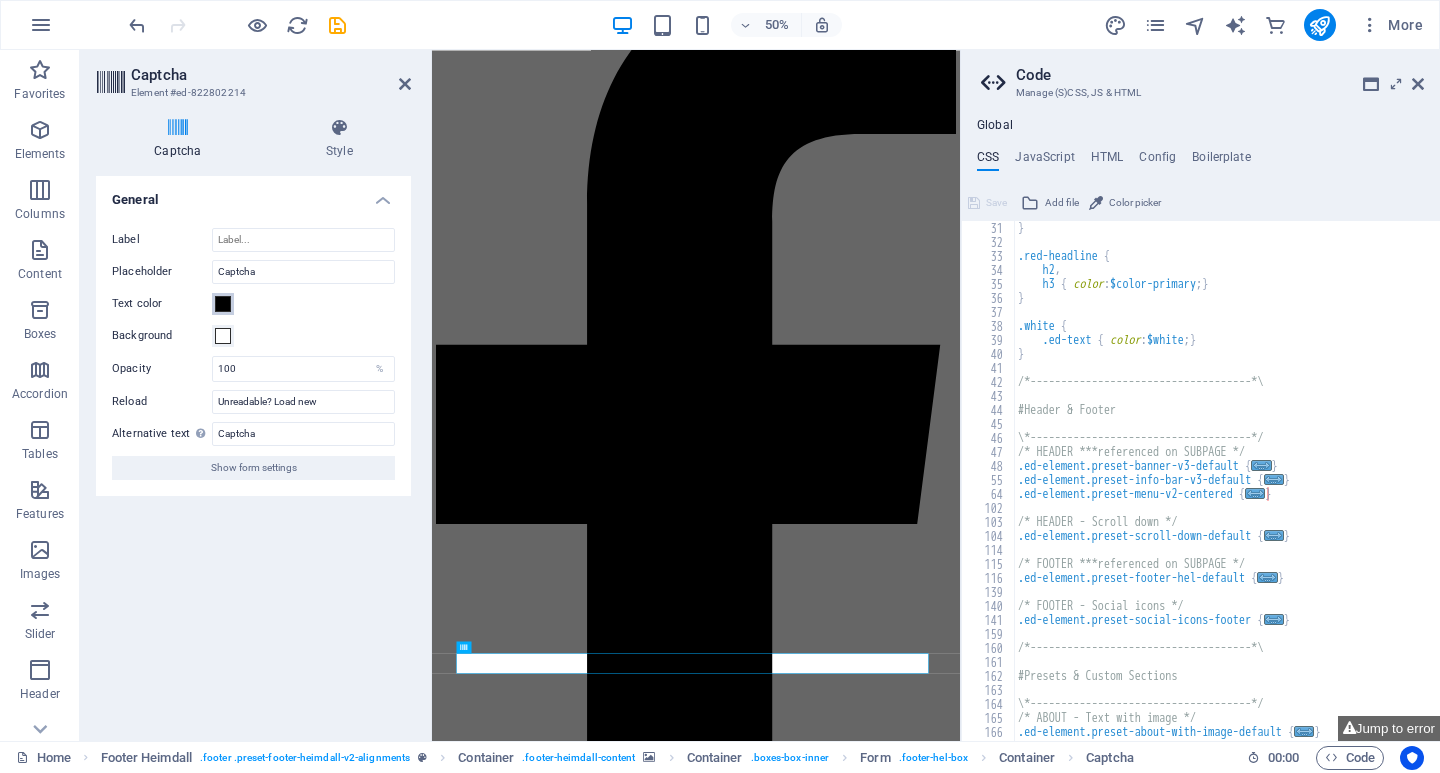 click at bounding box center [223, 304] 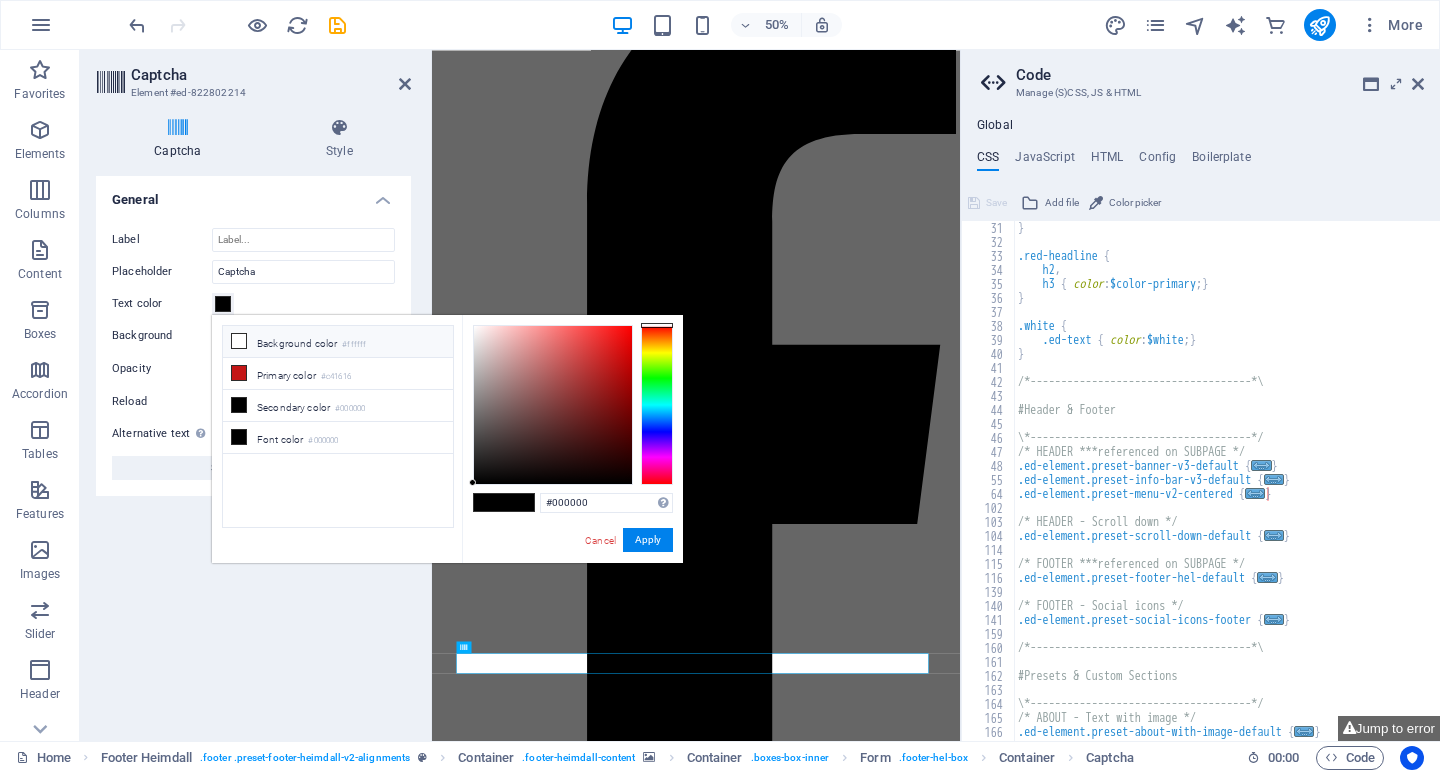 click at bounding box center (239, 341) 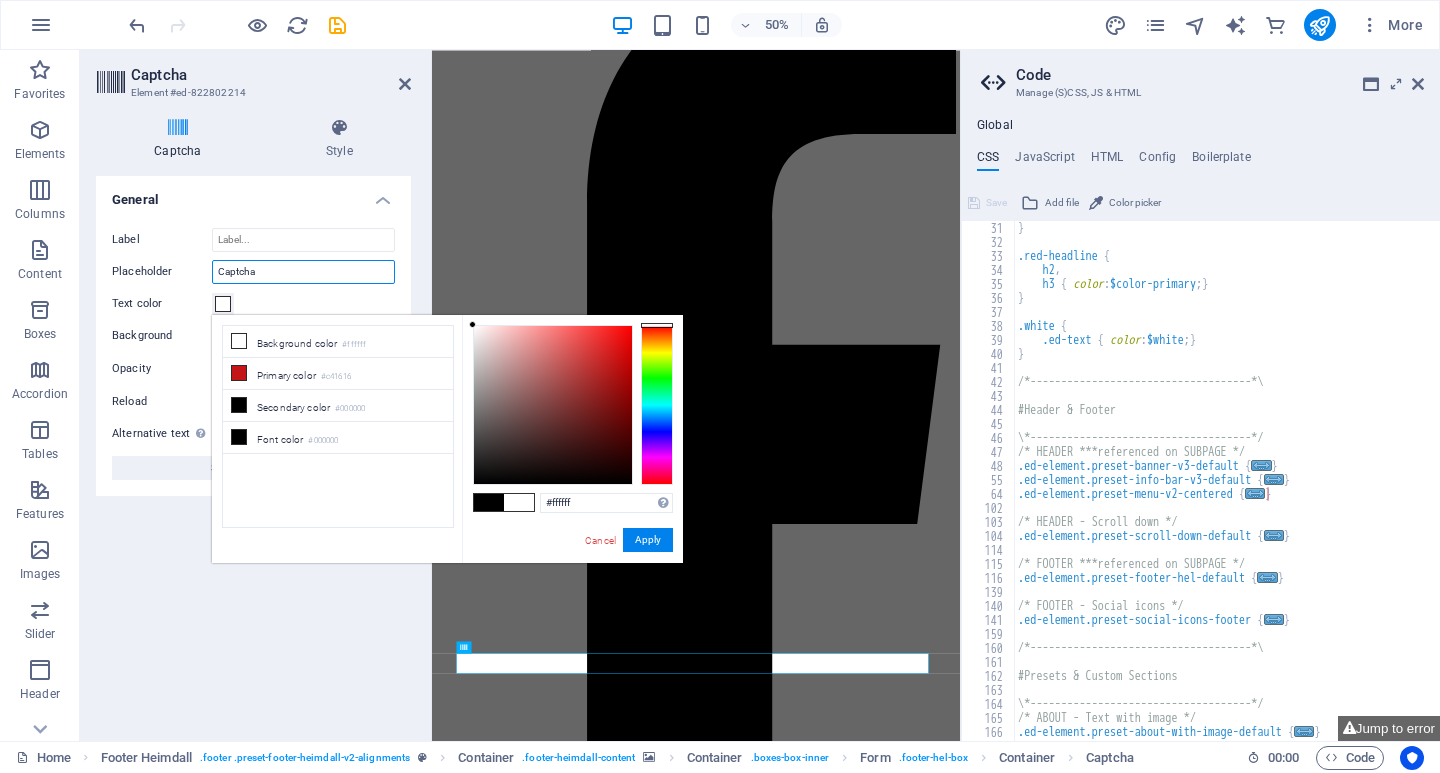 drag, startPoint x: 261, startPoint y: 268, endPoint x: 201, endPoint y: 257, distance: 61 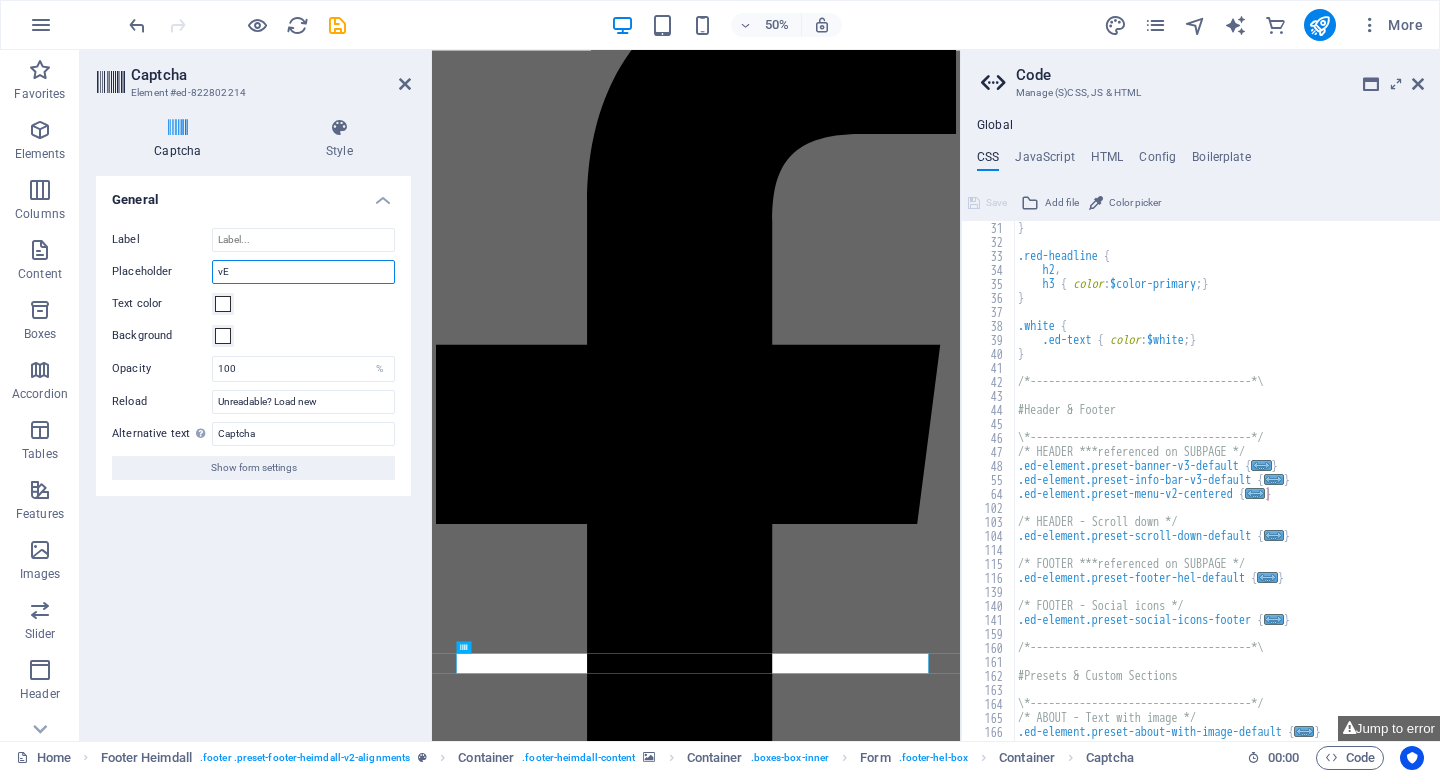 type on "v" 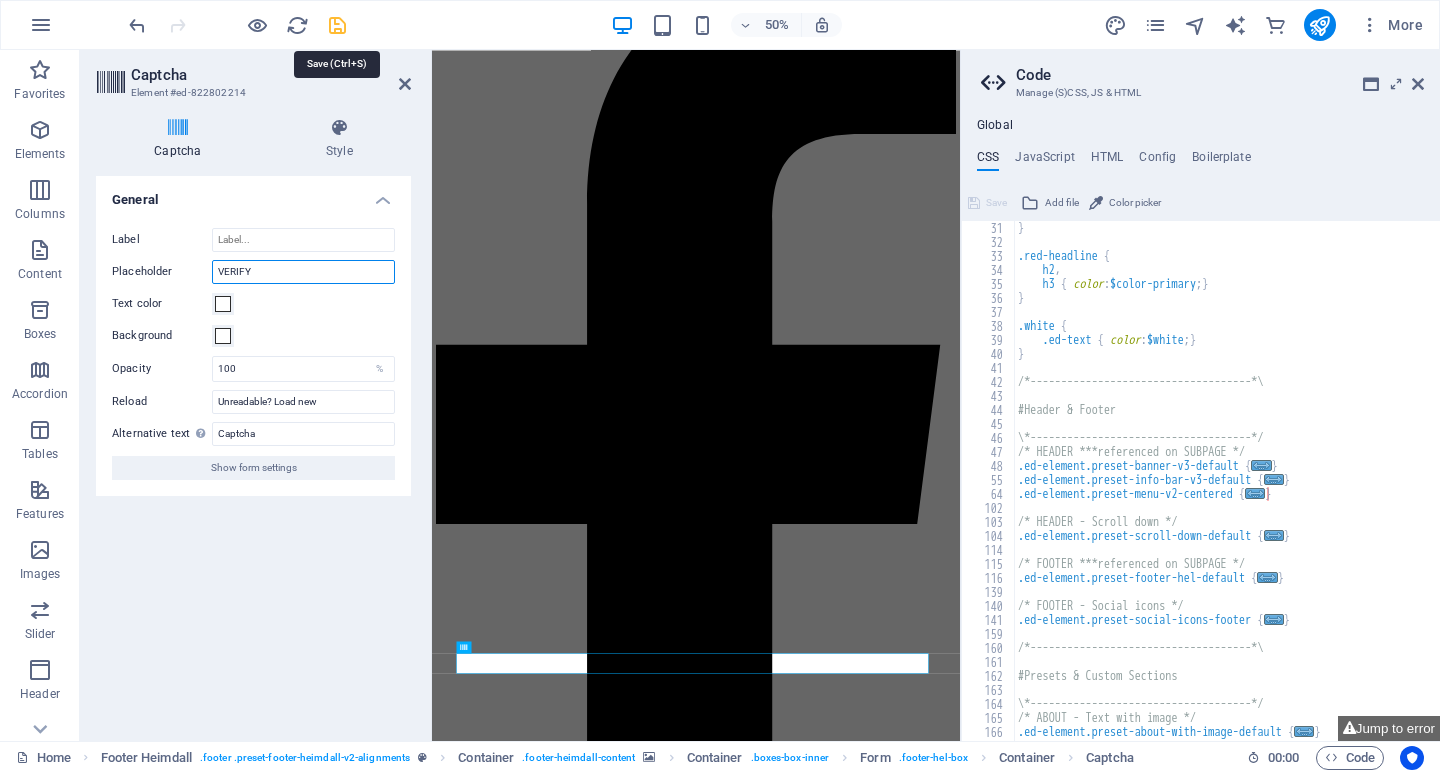 type on "VERIFY" 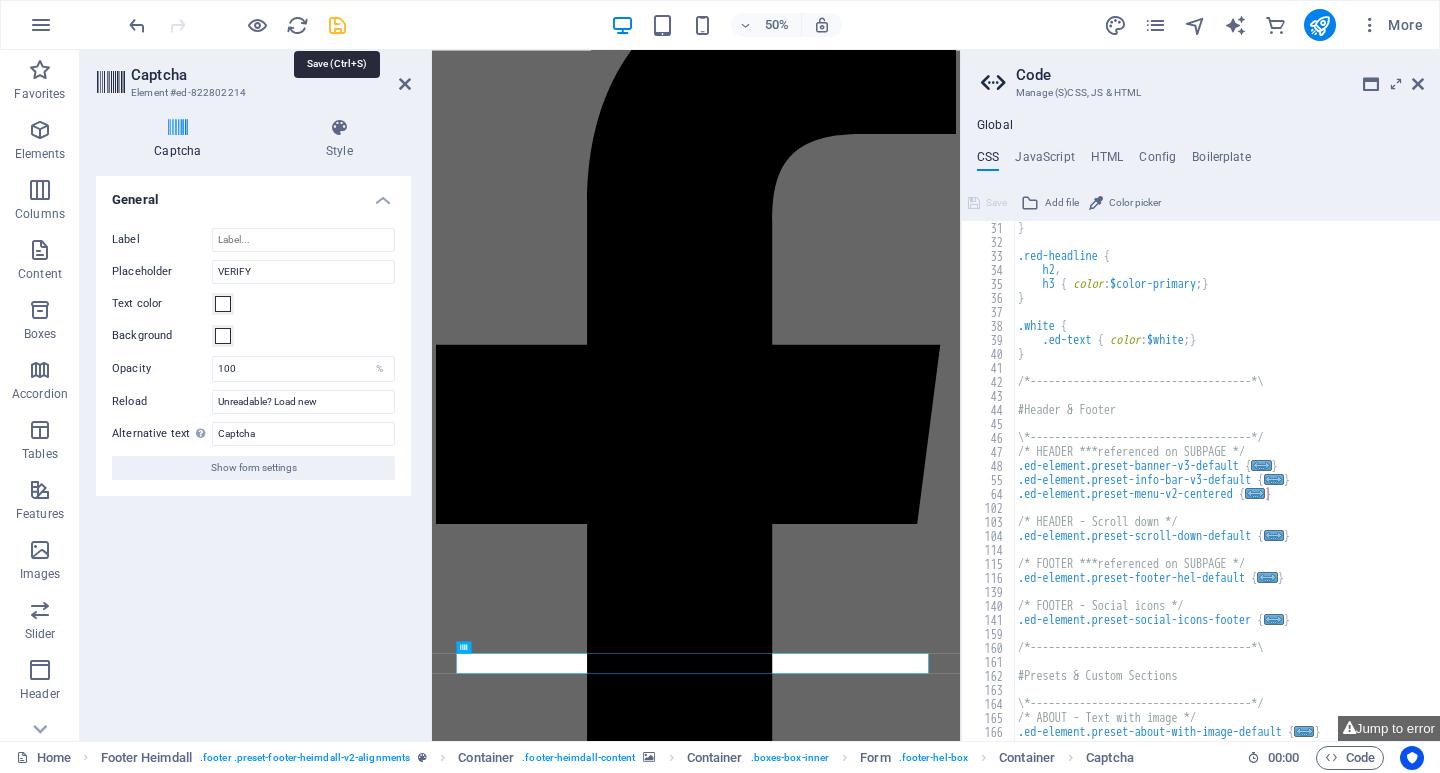 click at bounding box center (337, 25) 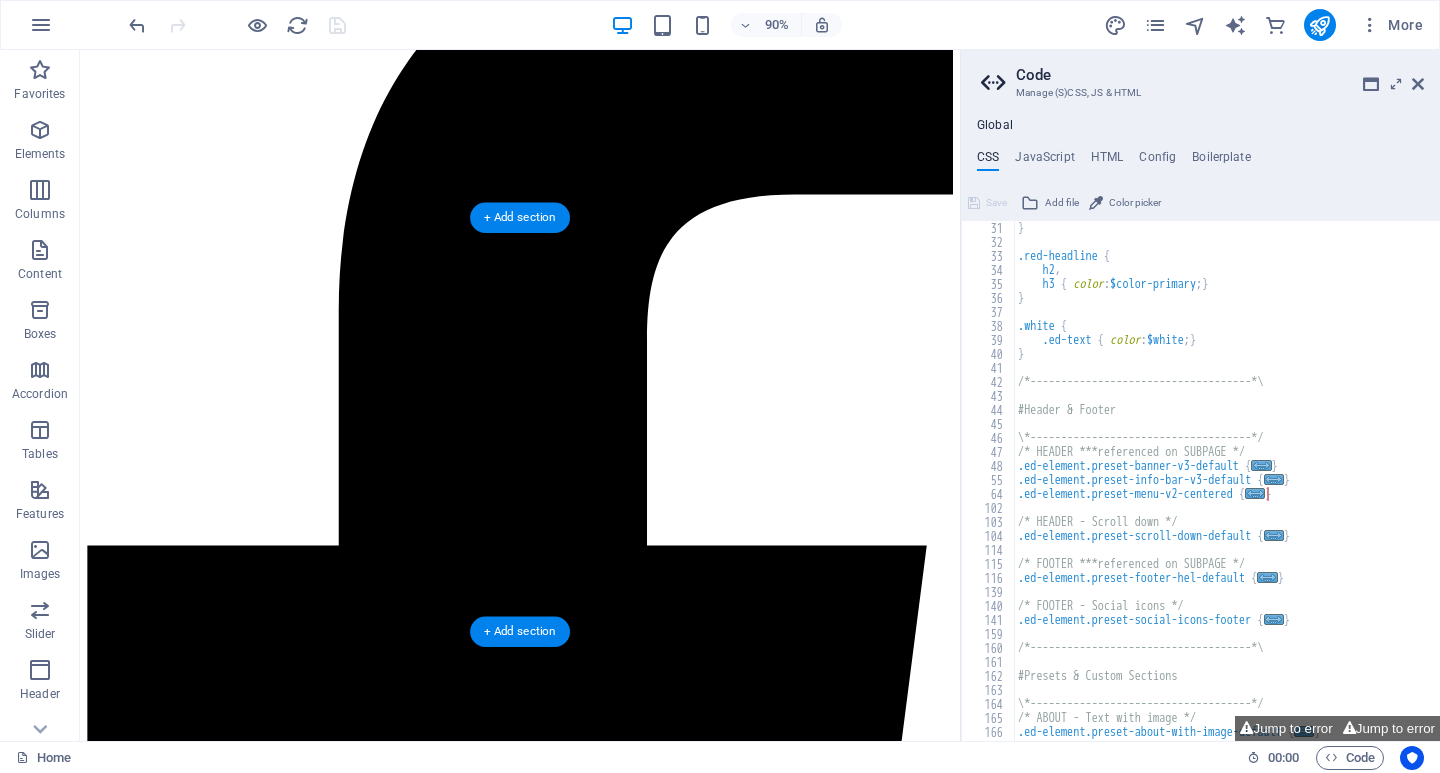 scroll, scrollTop: 12770, scrollLeft: 0, axis: vertical 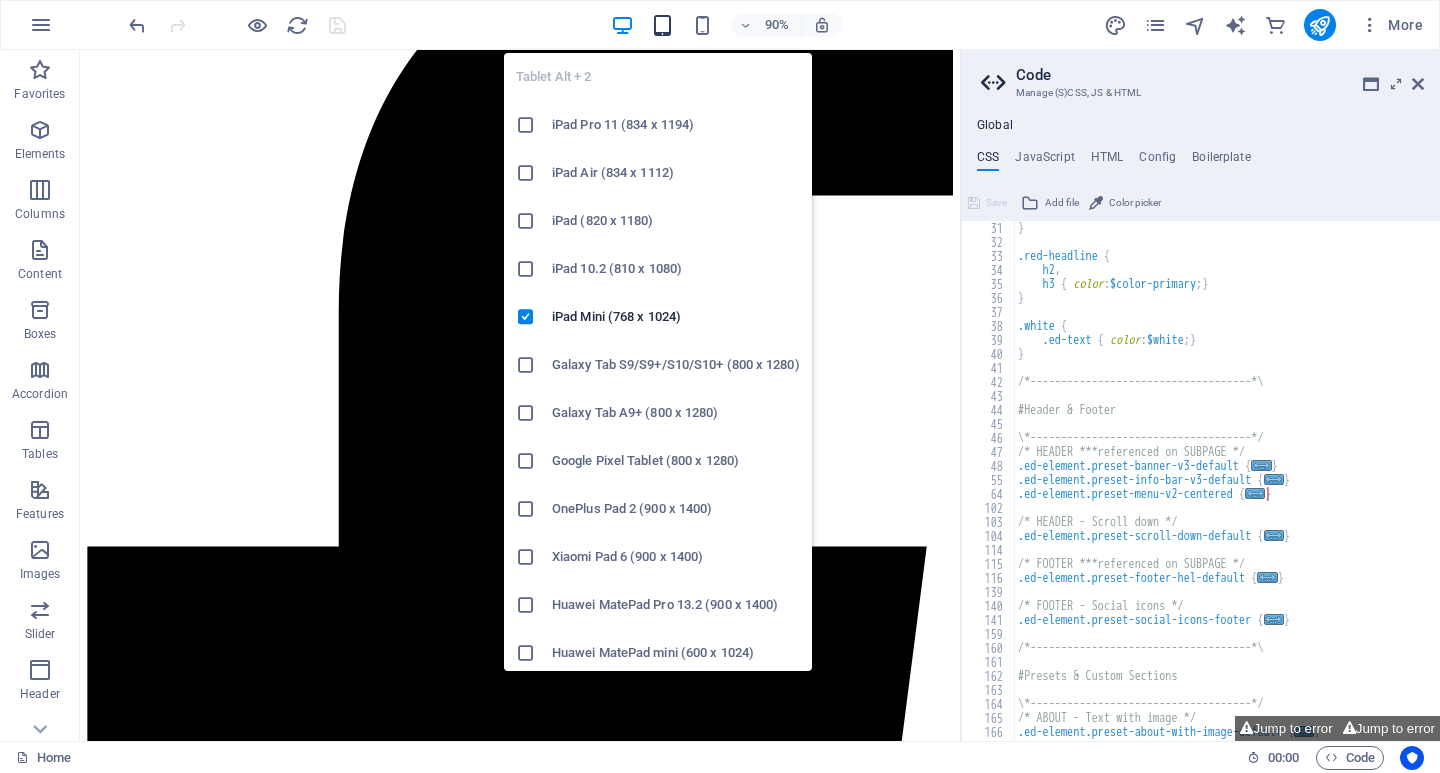 click at bounding box center (662, 25) 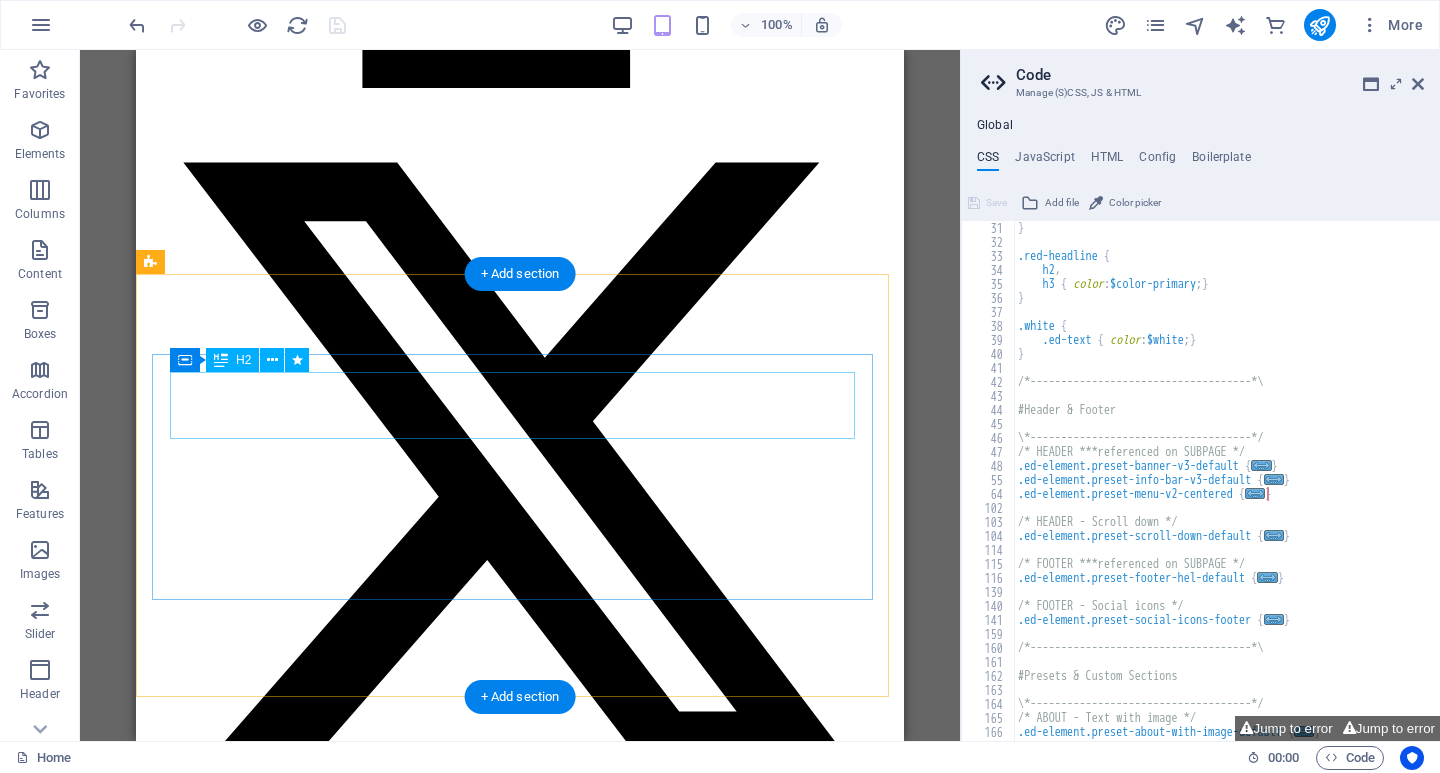 scroll, scrollTop: 12429, scrollLeft: 0, axis: vertical 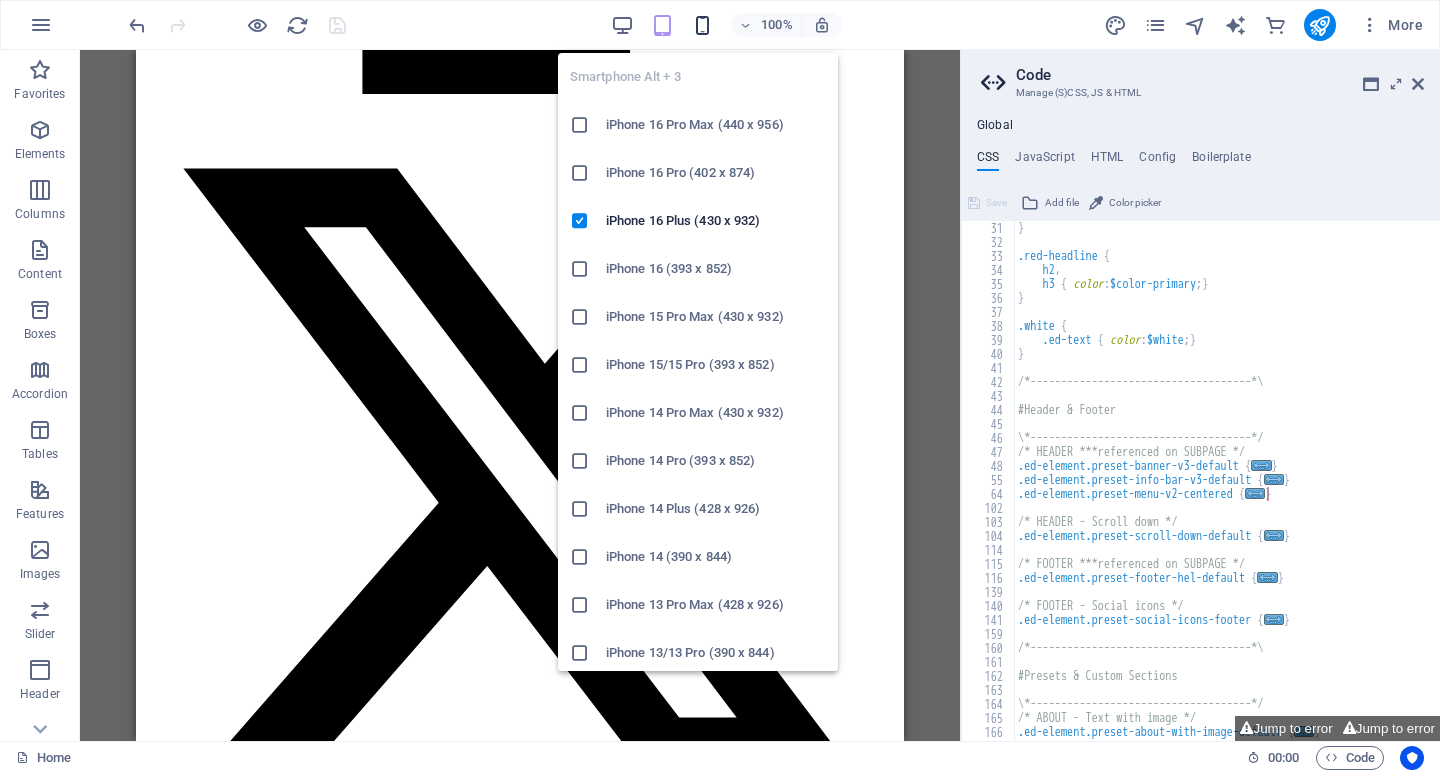 click at bounding box center (702, 25) 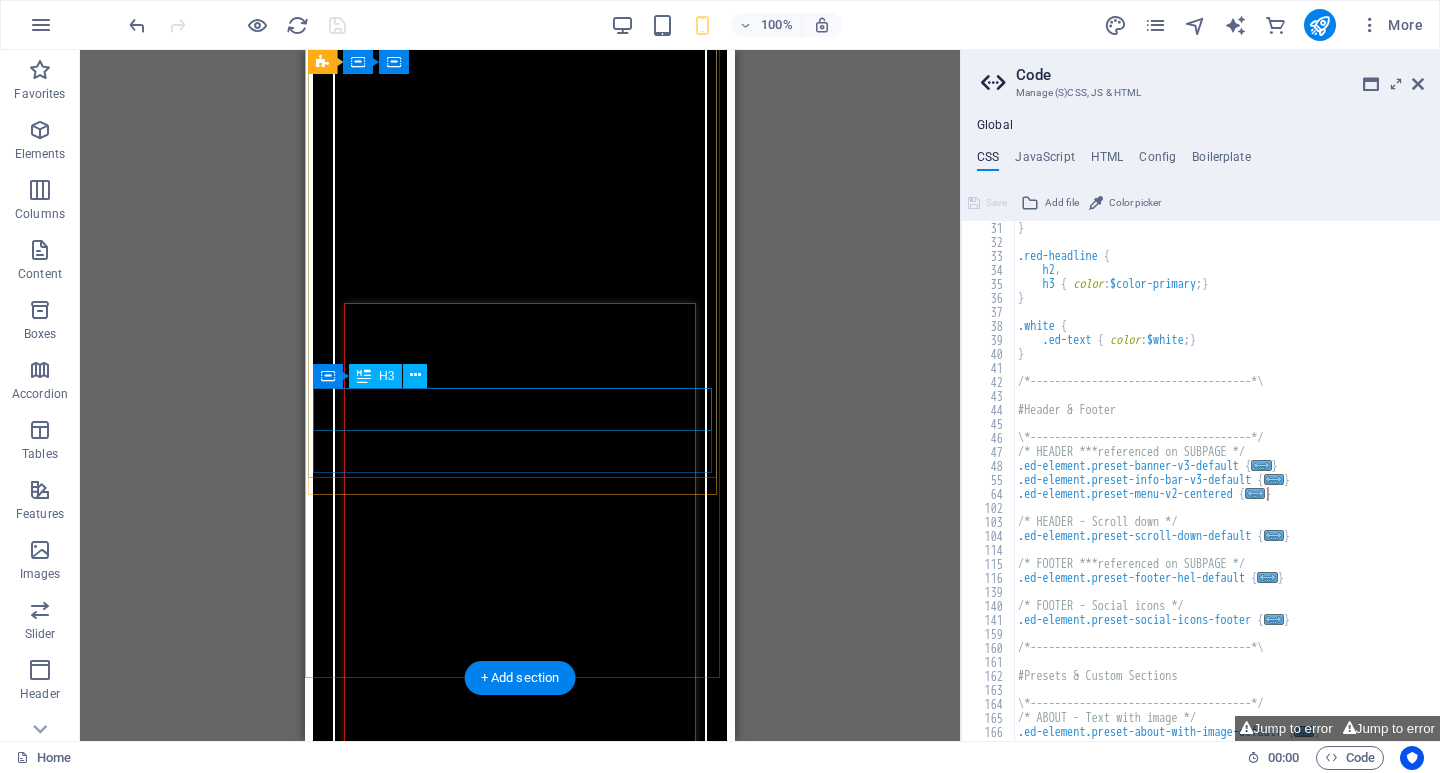 scroll, scrollTop: 3419, scrollLeft: 0, axis: vertical 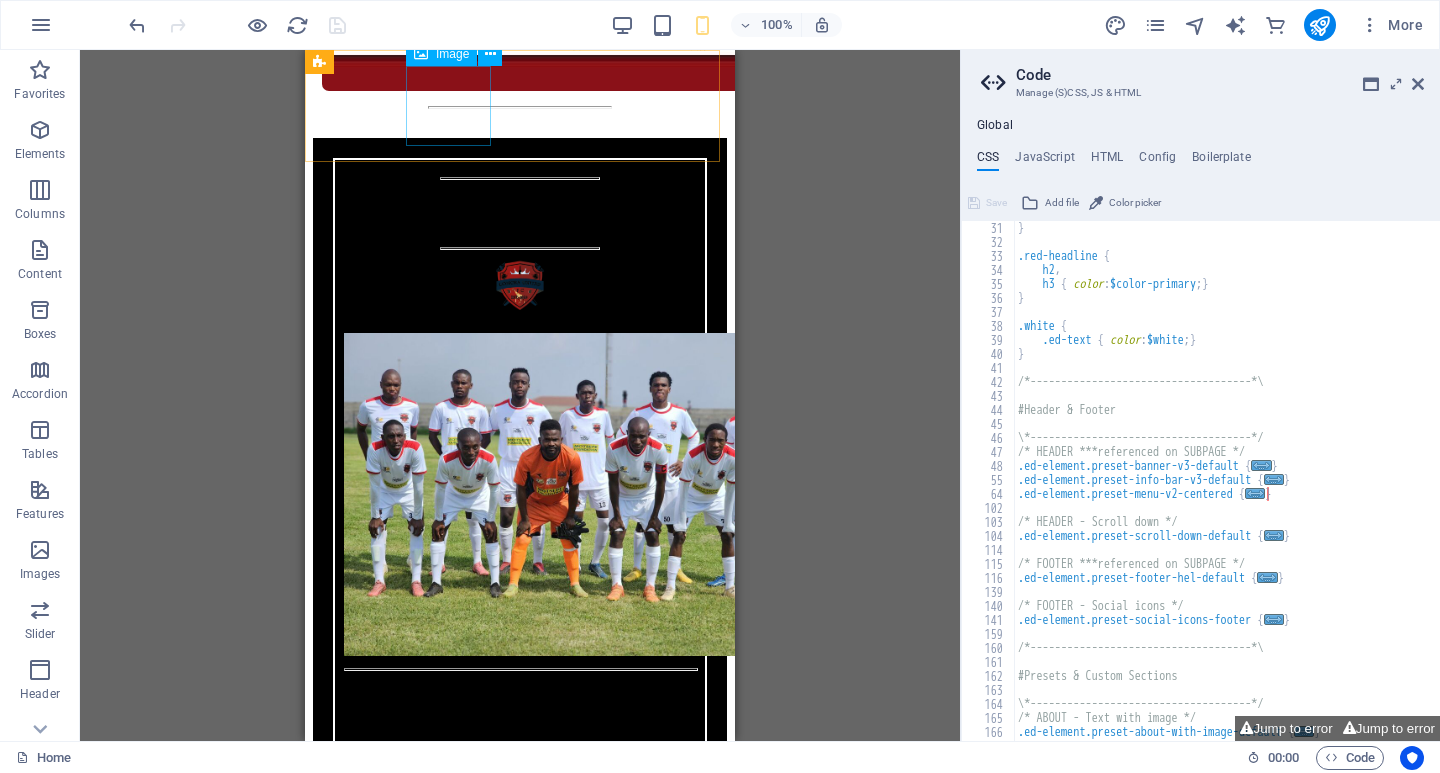 click at bounding box center [520, -2864] 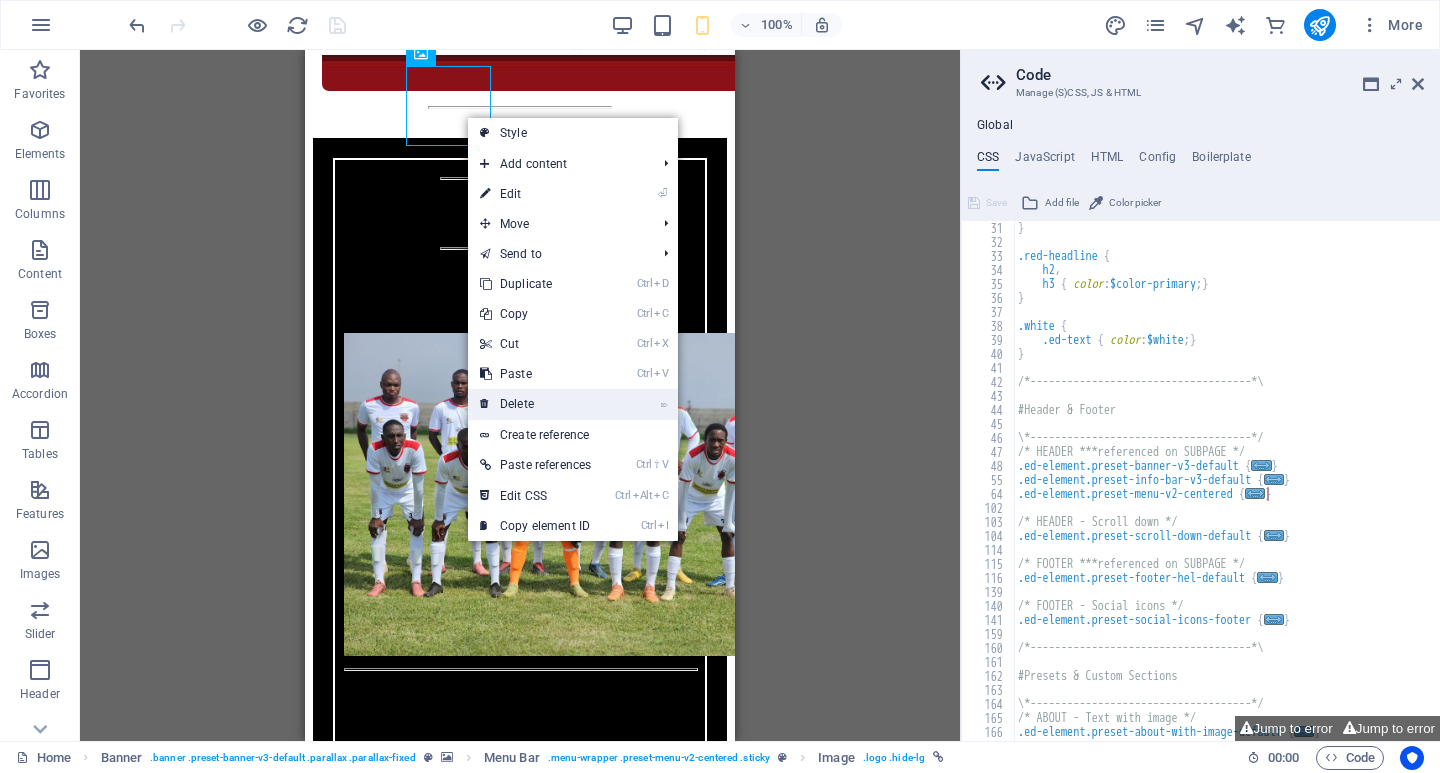 click on "⌦  Delete" at bounding box center (535, 404) 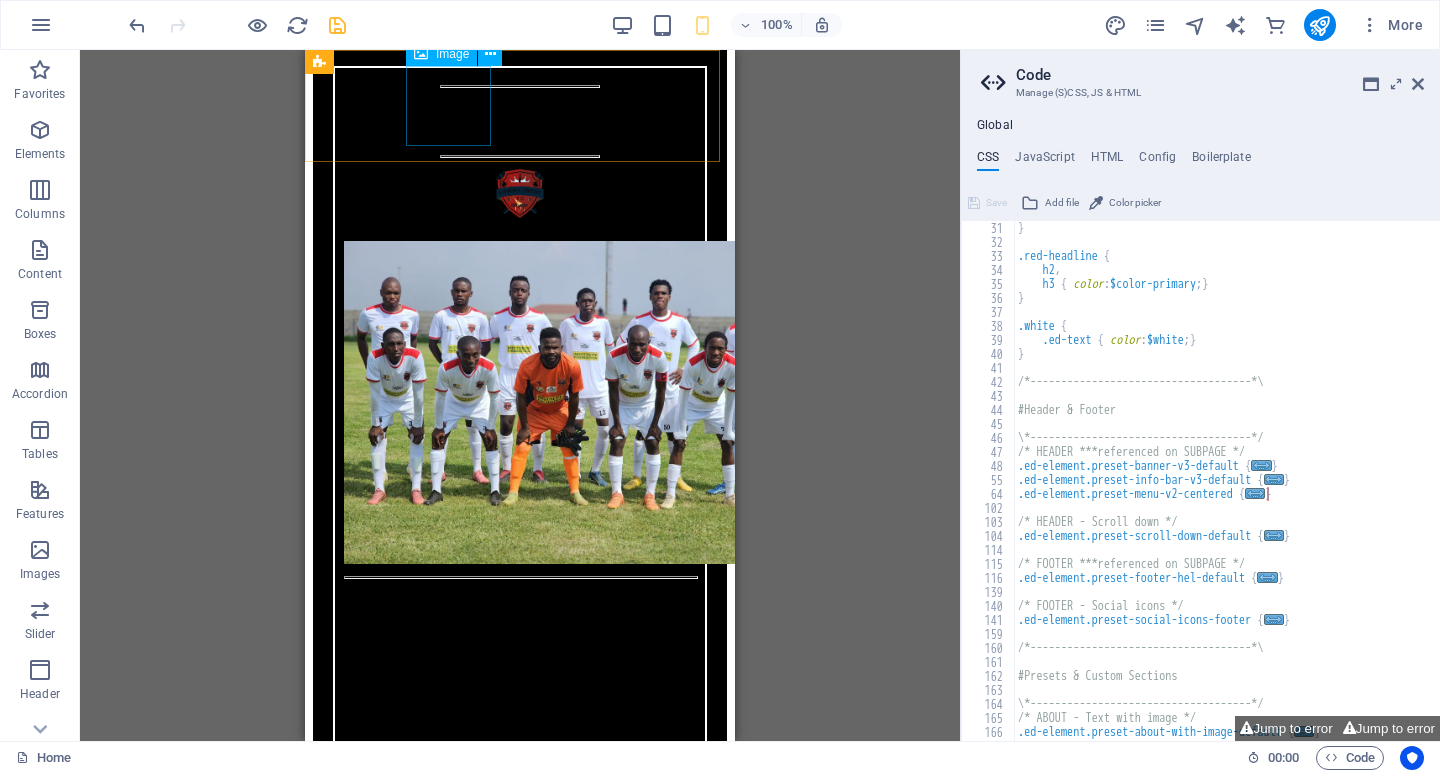 click at bounding box center (520, -2864) 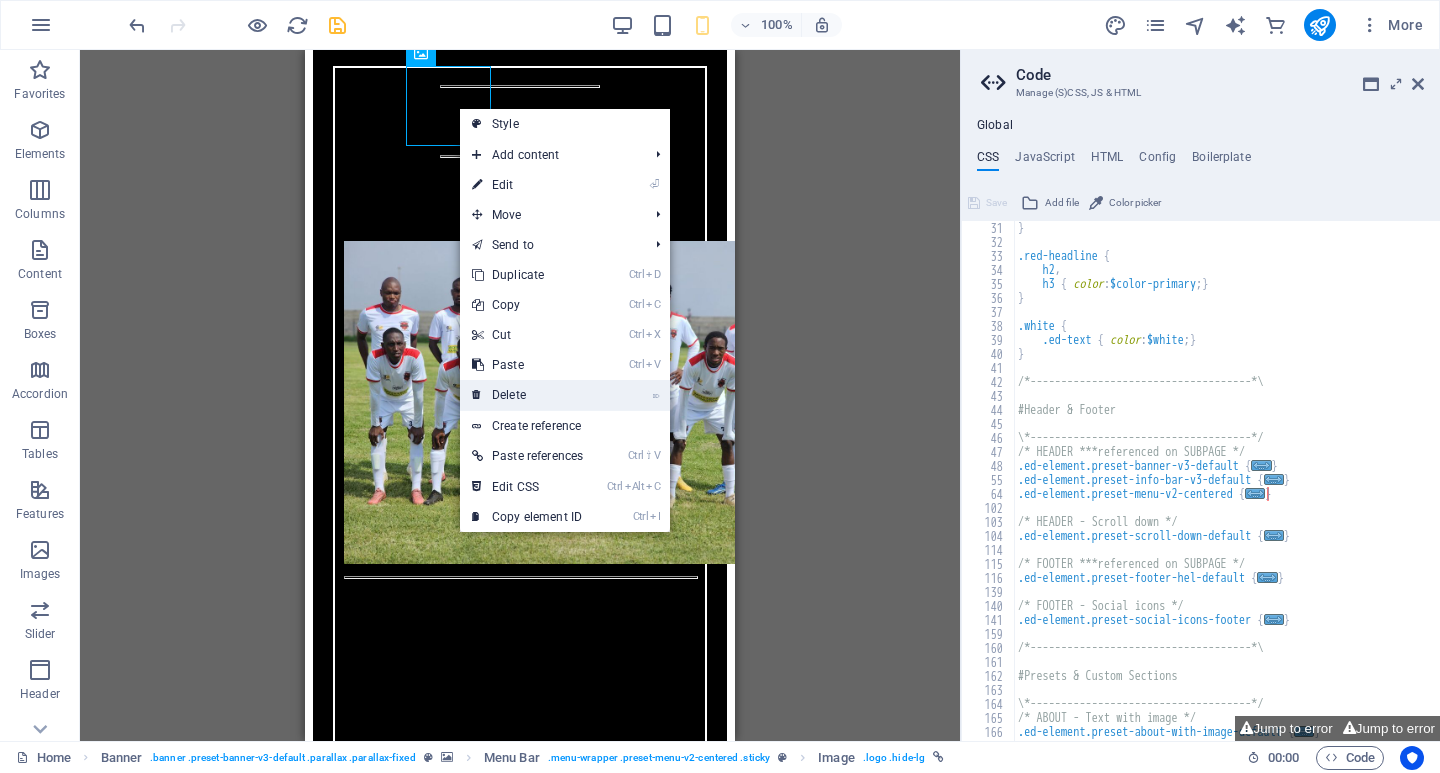 drag, startPoint x: 526, startPoint y: 393, endPoint x: 219, endPoint y: 342, distance: 311.20734 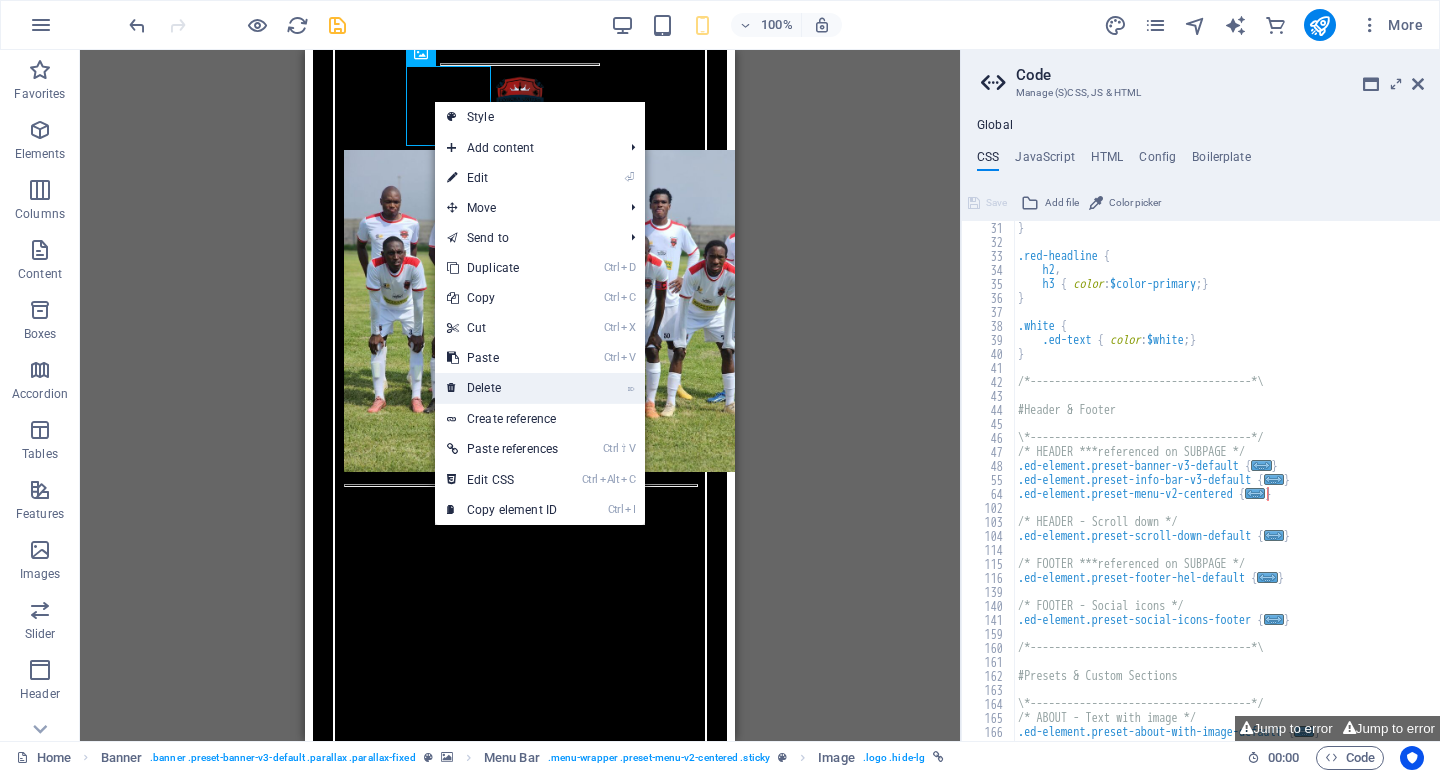 click on "⌦  Delete" at bounding box center [502, 388] 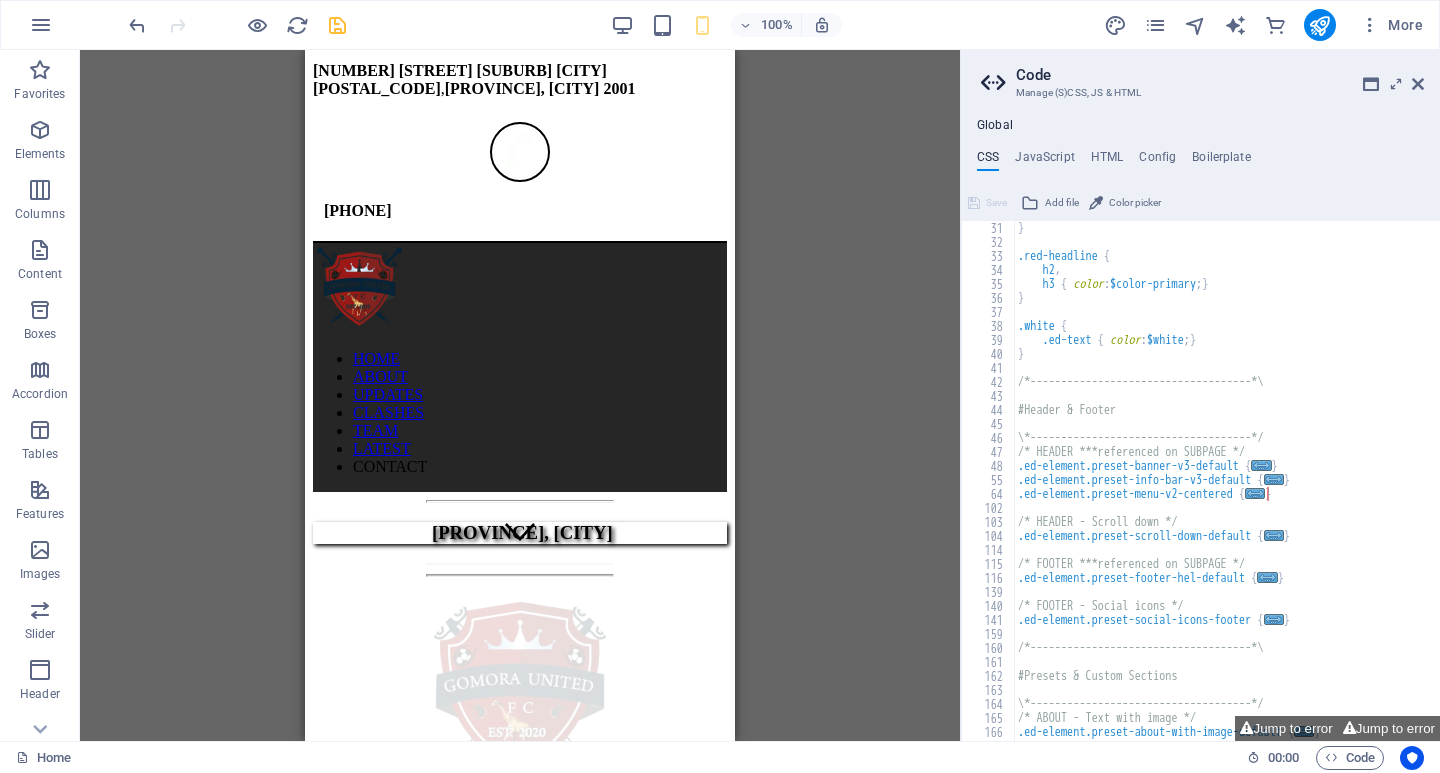 scroll, scrollTop: 0, scrollLeft: 0, axis: both 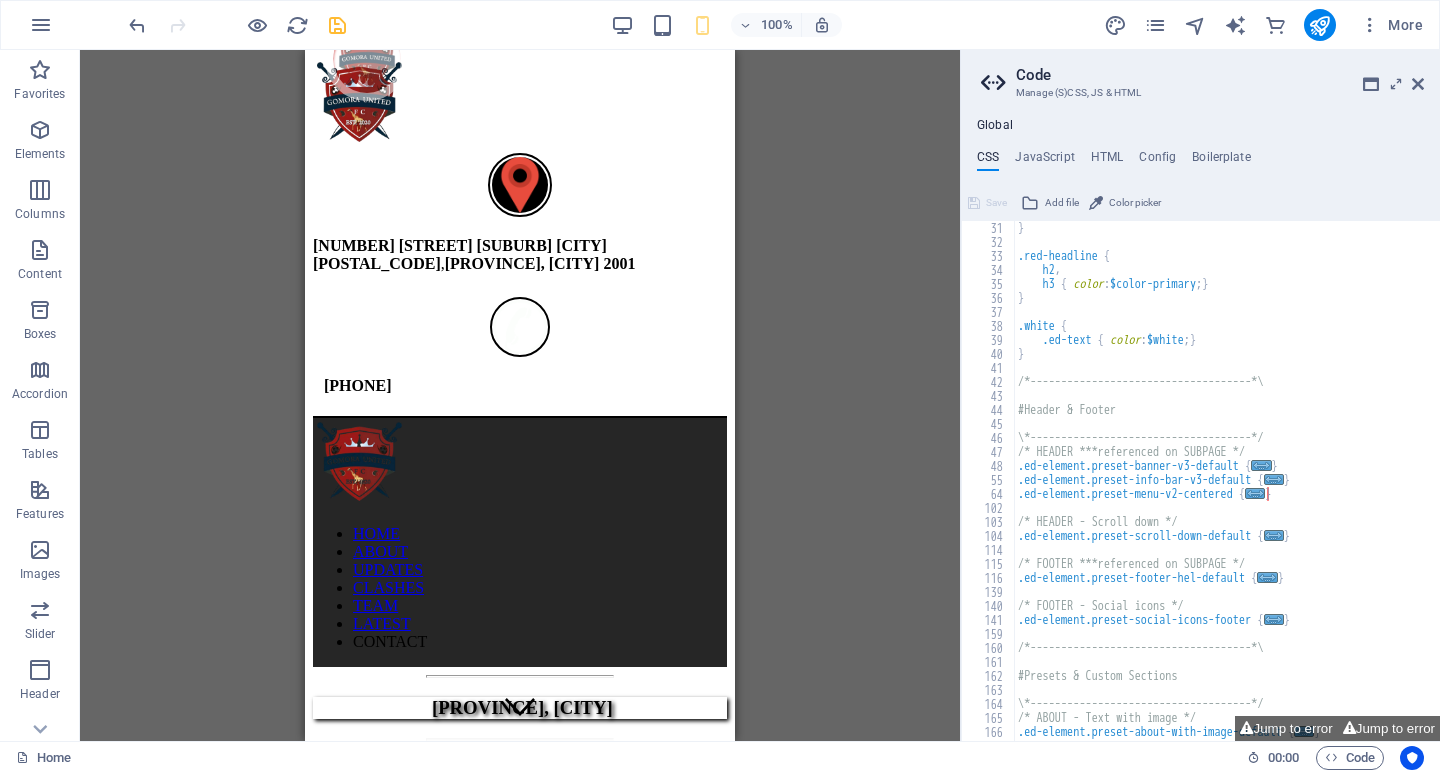 drag, startPoint x: 728, startPoint y: 117, endPoint x: 1040, endPoint y: 87, distance: 313.439 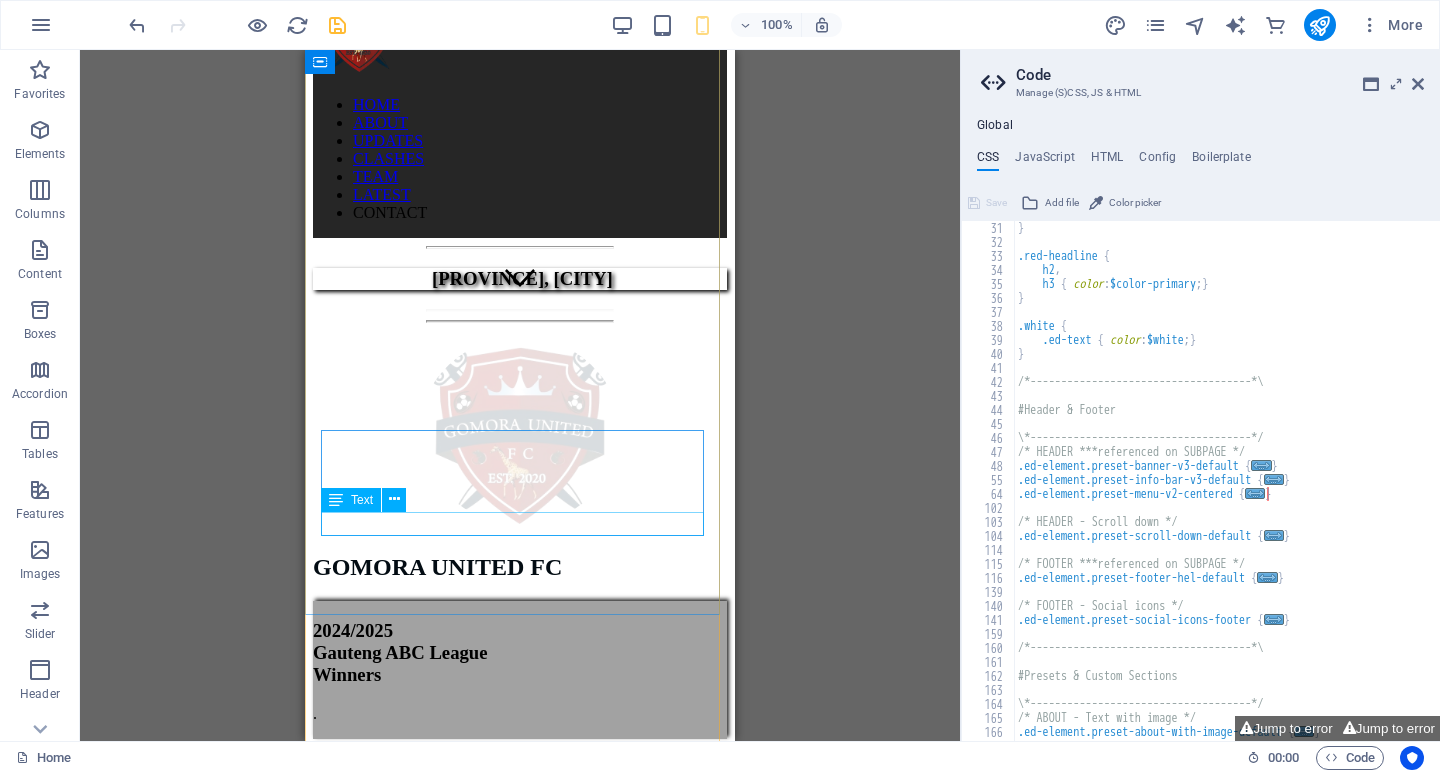 scroll, scrollTop: 500, scrollLeft: 0, axis: vertical 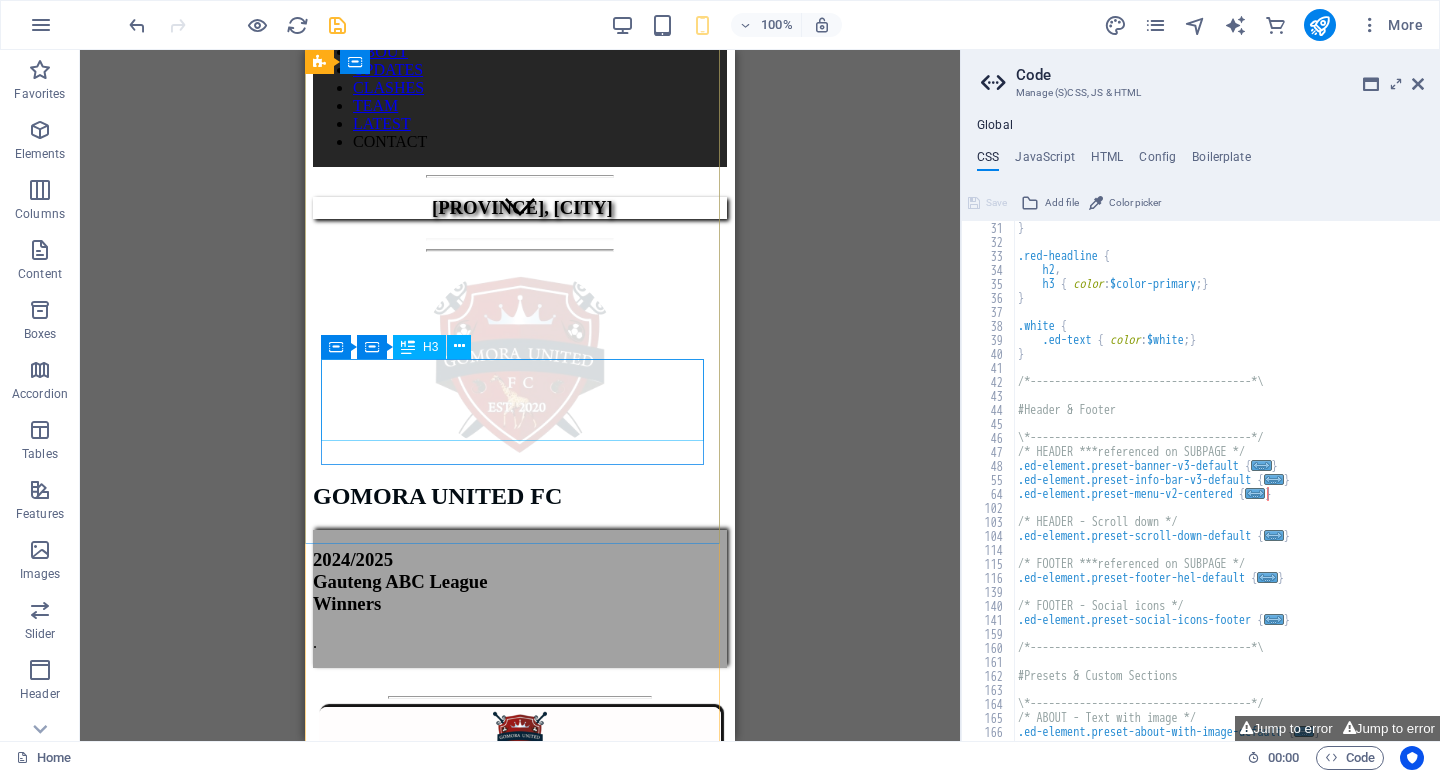 click on "2024/2025  Gauteng ABC League Winners" at bounding box center [520, 582] 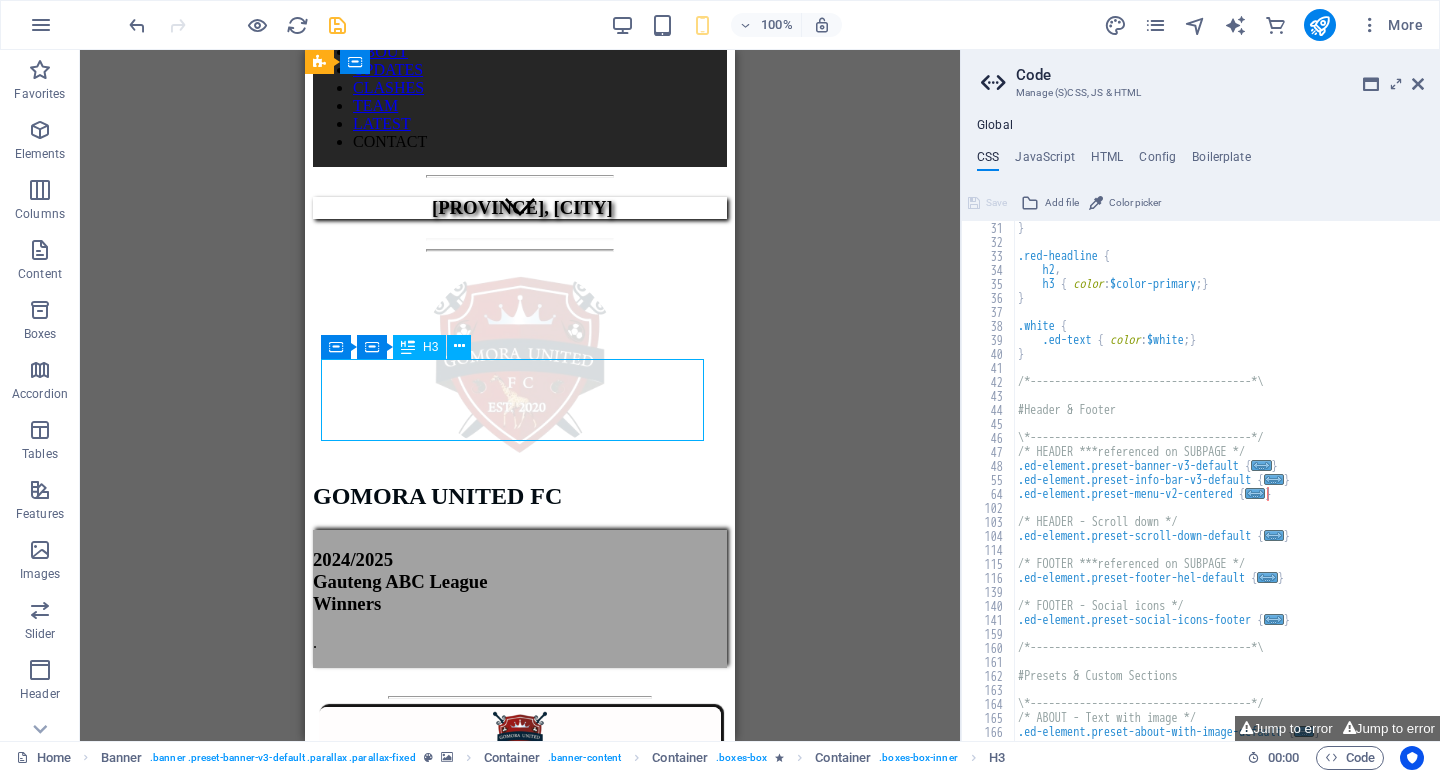 click on "2024/2025  Gauteng ABC League Winners" at bounding box center [520, 582] 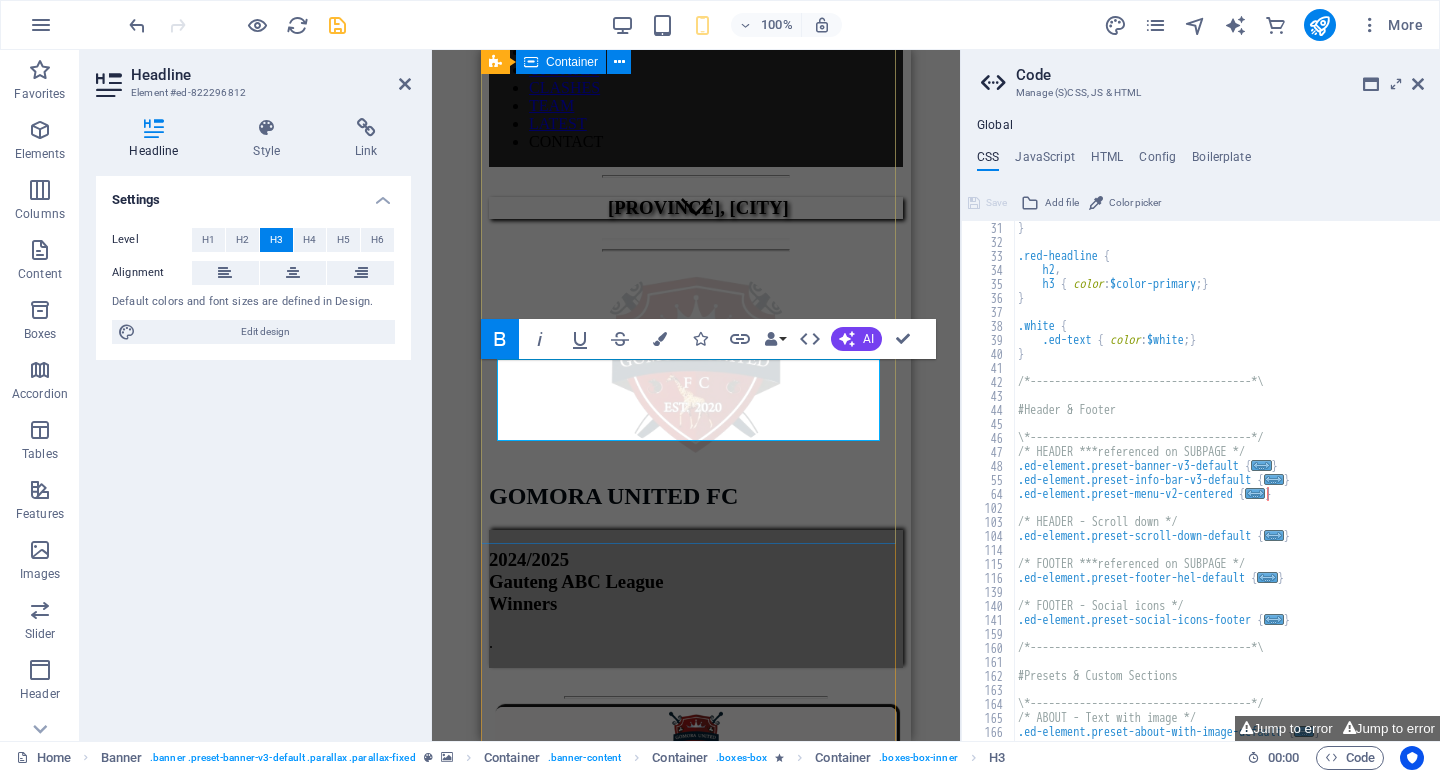 click on "Gauteng, Ekurhuleni GOMORA UNITED FC 2024/2025  Gauteng ABC League Winners ." at bounding box center [696, 424] 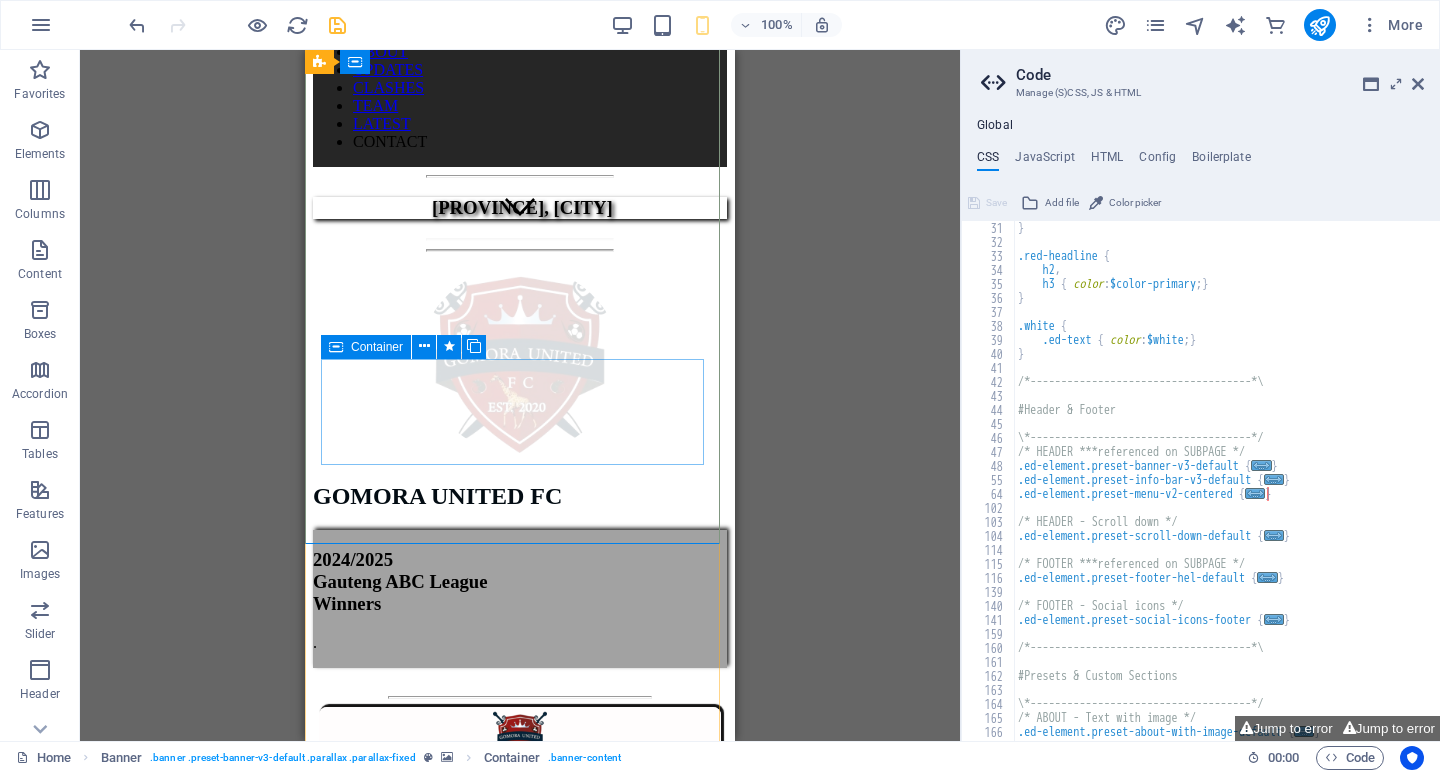 click at bounding box center (336, 347) 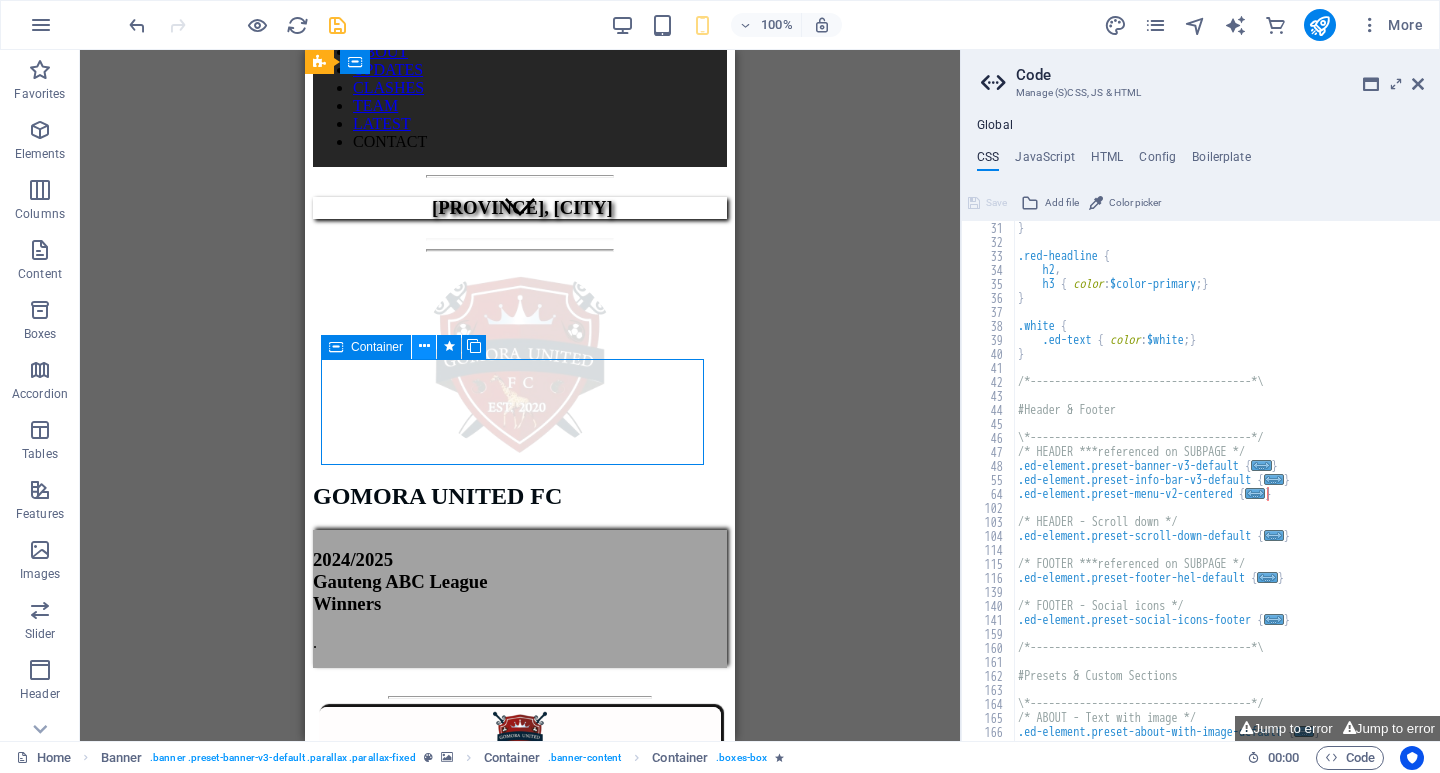 click at bounding box center (424, 346) 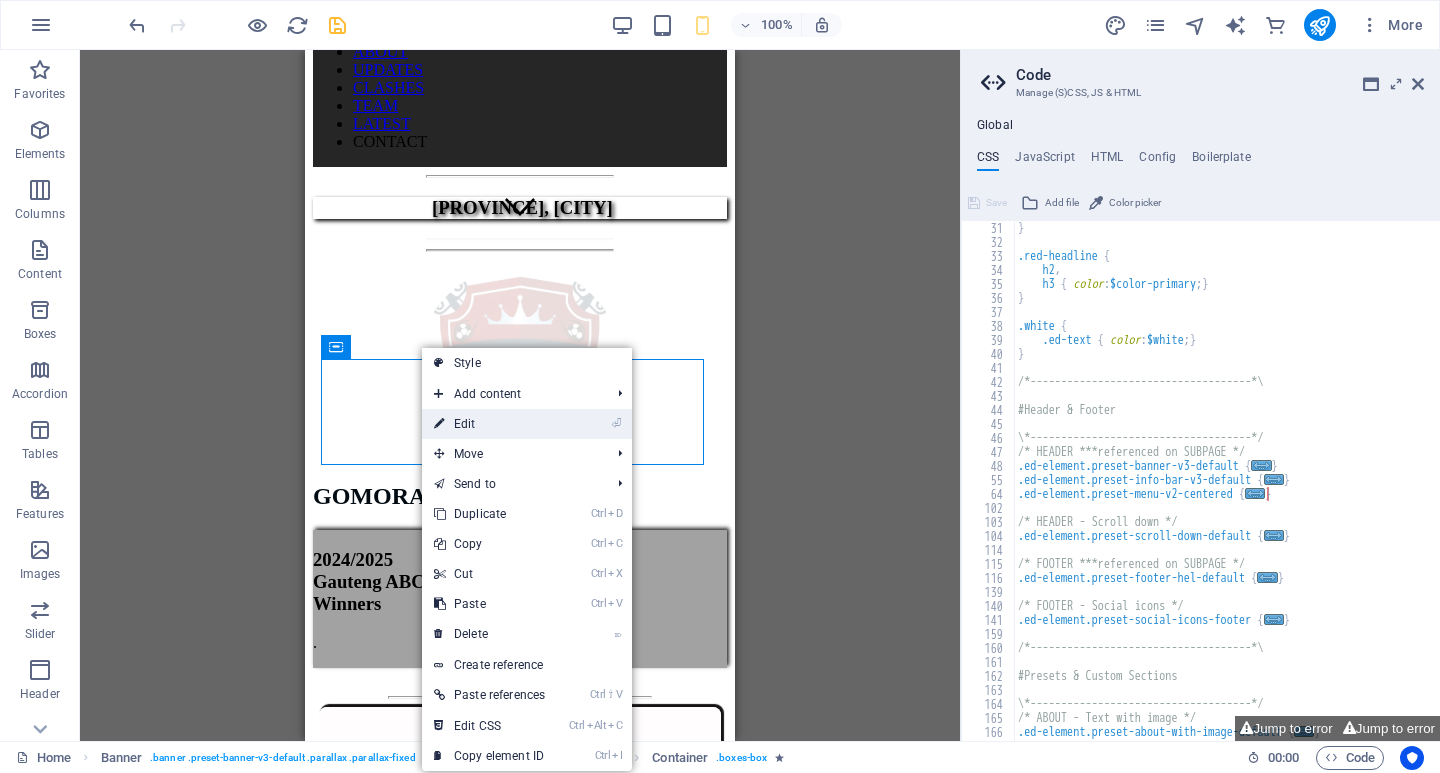 click on "⏎  Edit" at bounding box center (489, 424) 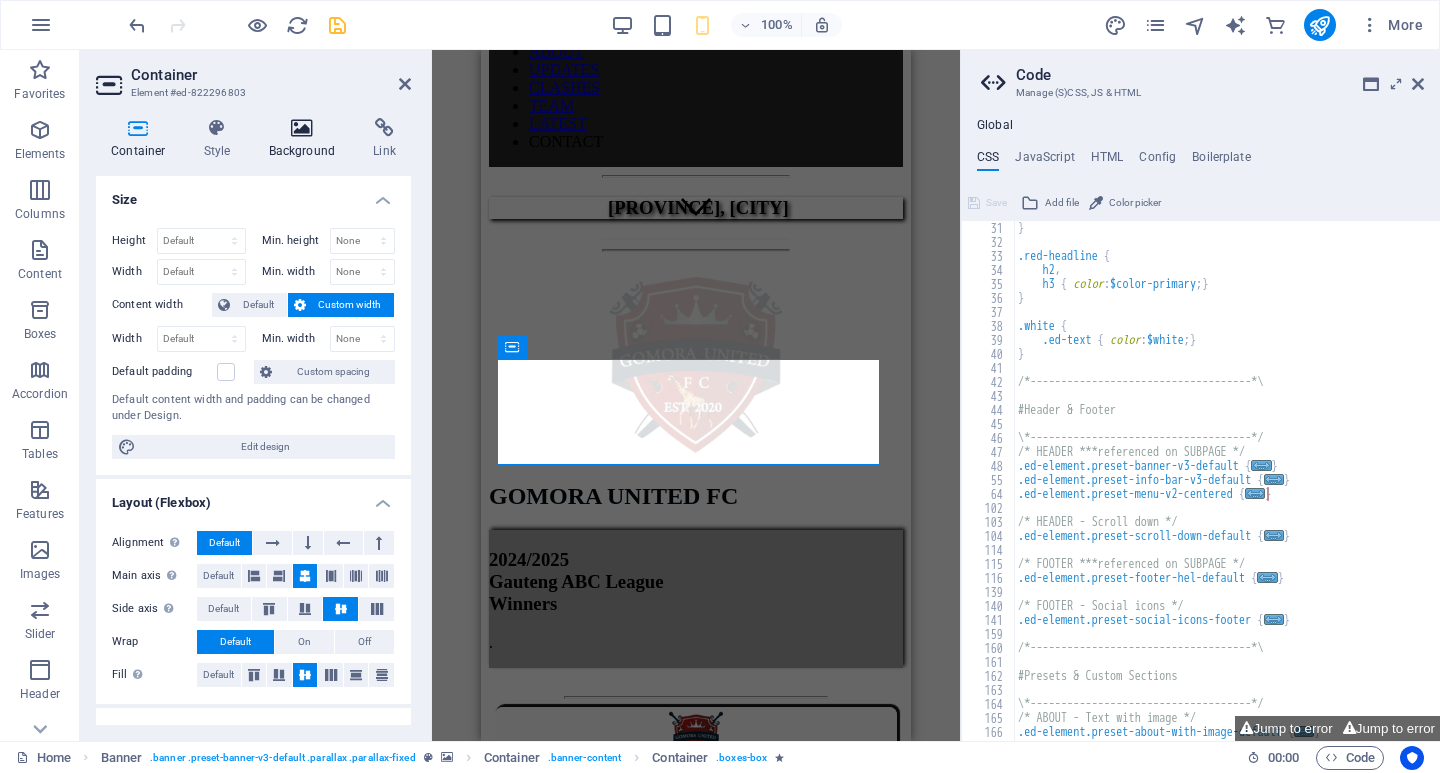 click at bounding box center [302, 128] 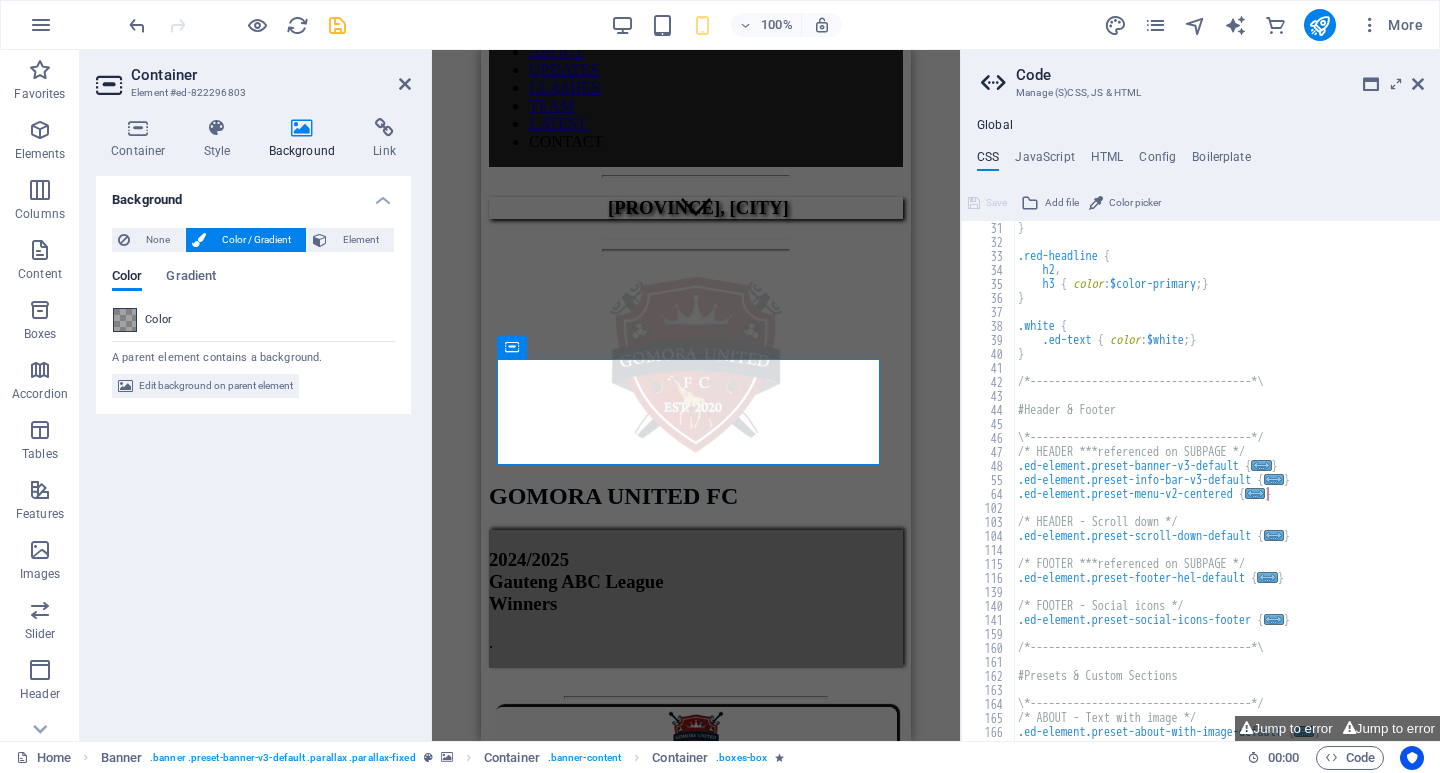 click at bounding box center (125, 320) 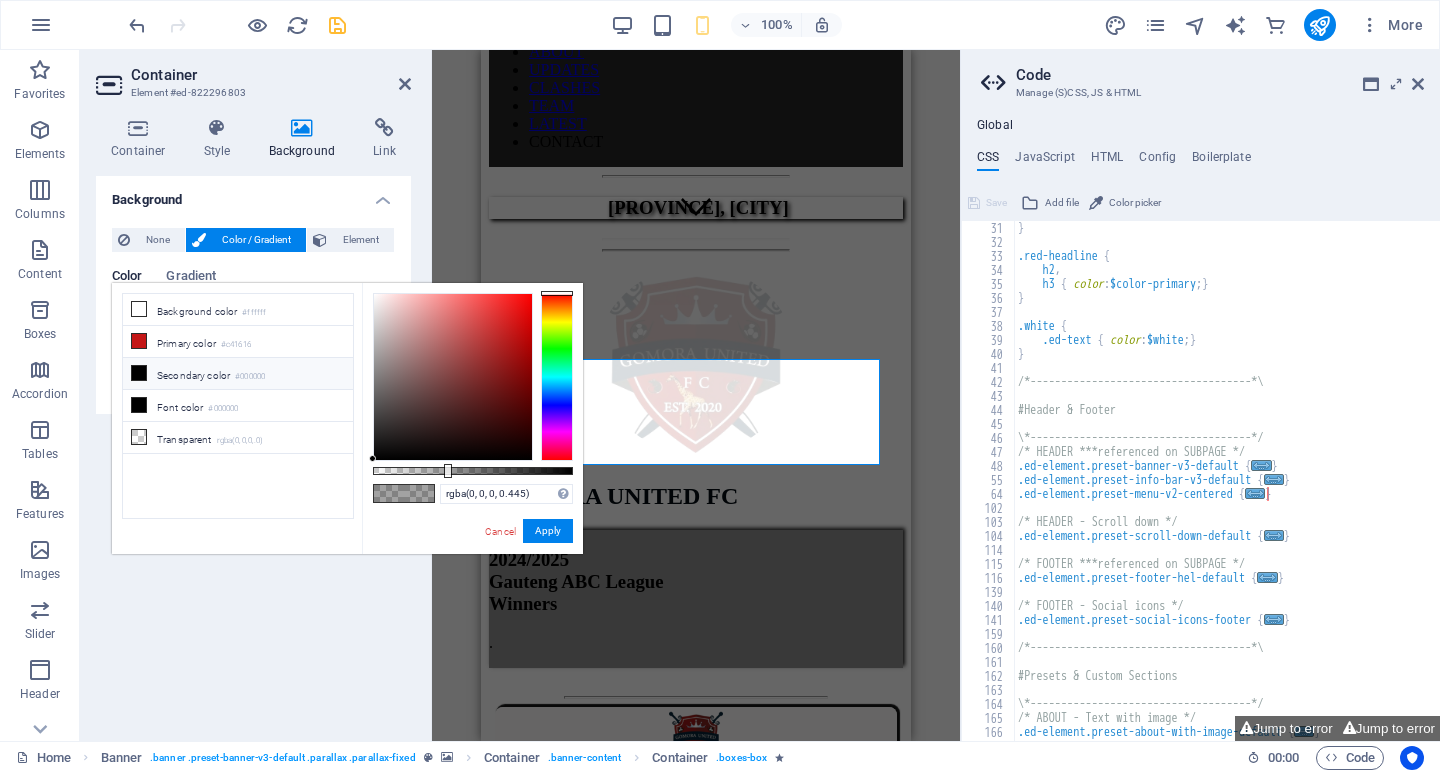 click at bounding box center [473, 471] 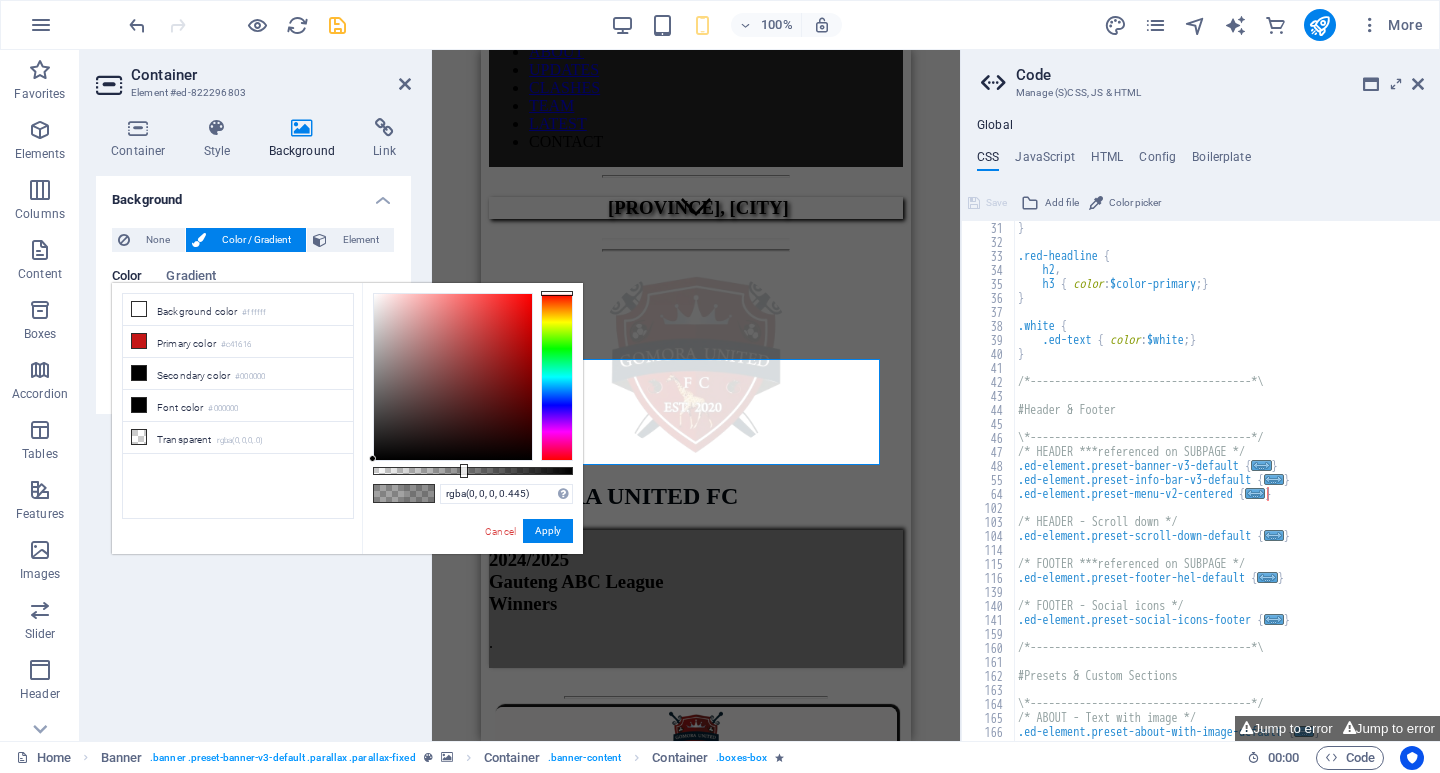 type on "rgba(0, 0, 0, 0.5)" 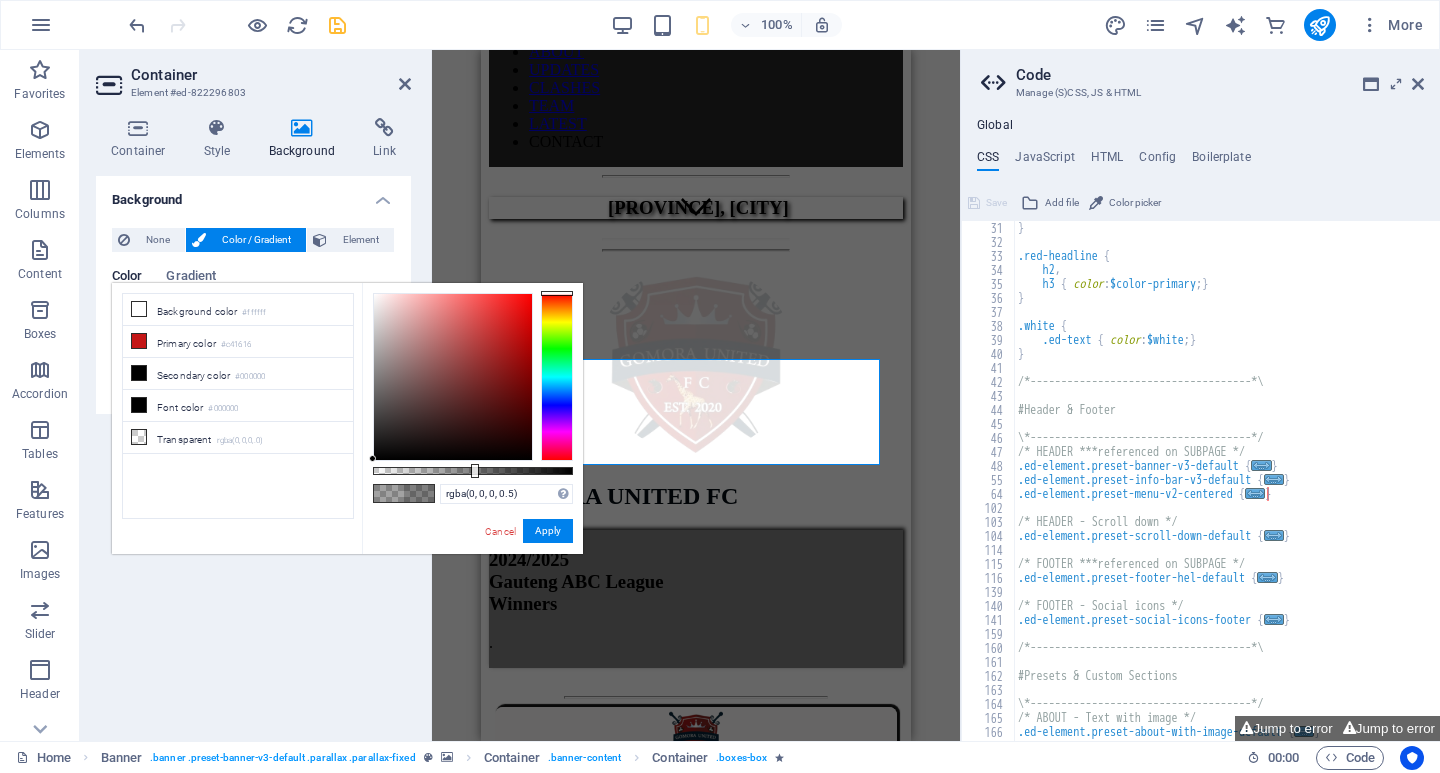 click at bounding box center [473, 471] 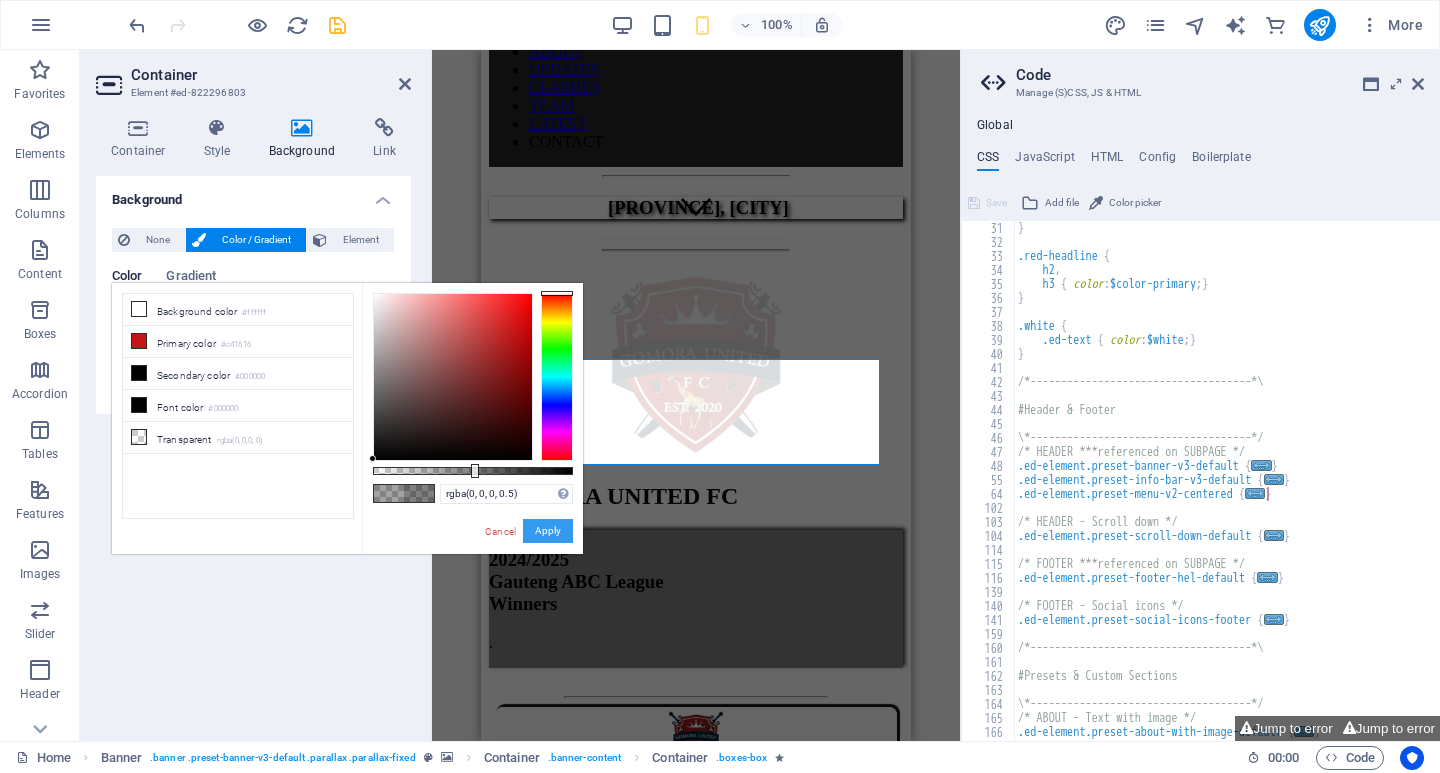 click on "Apply" at bounding box center [548, 531] 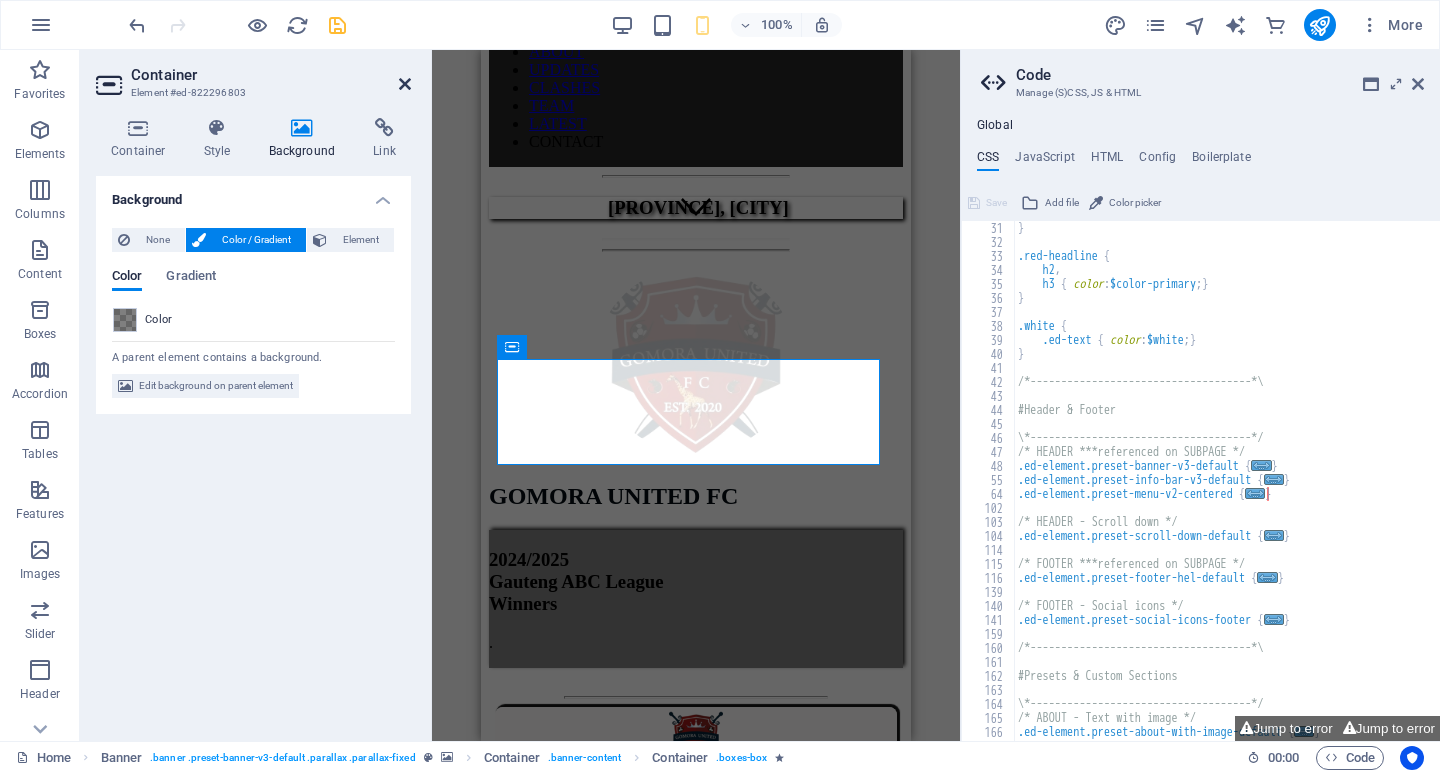 drag, startPoint x: 403, startPoint y: 82, endPoint x: 98, endPoint y: 32, distance: 309.0712 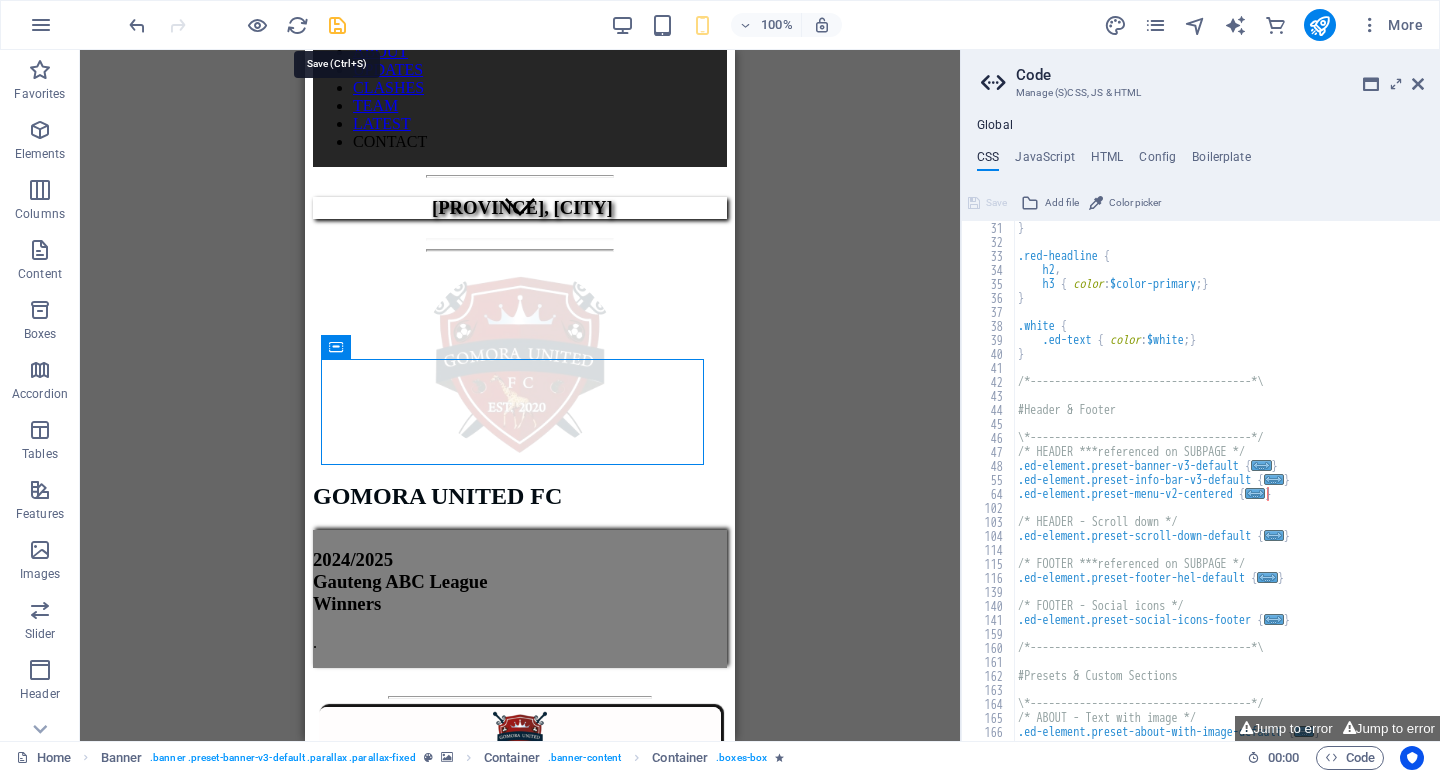 click at bounding box center (337, 25) 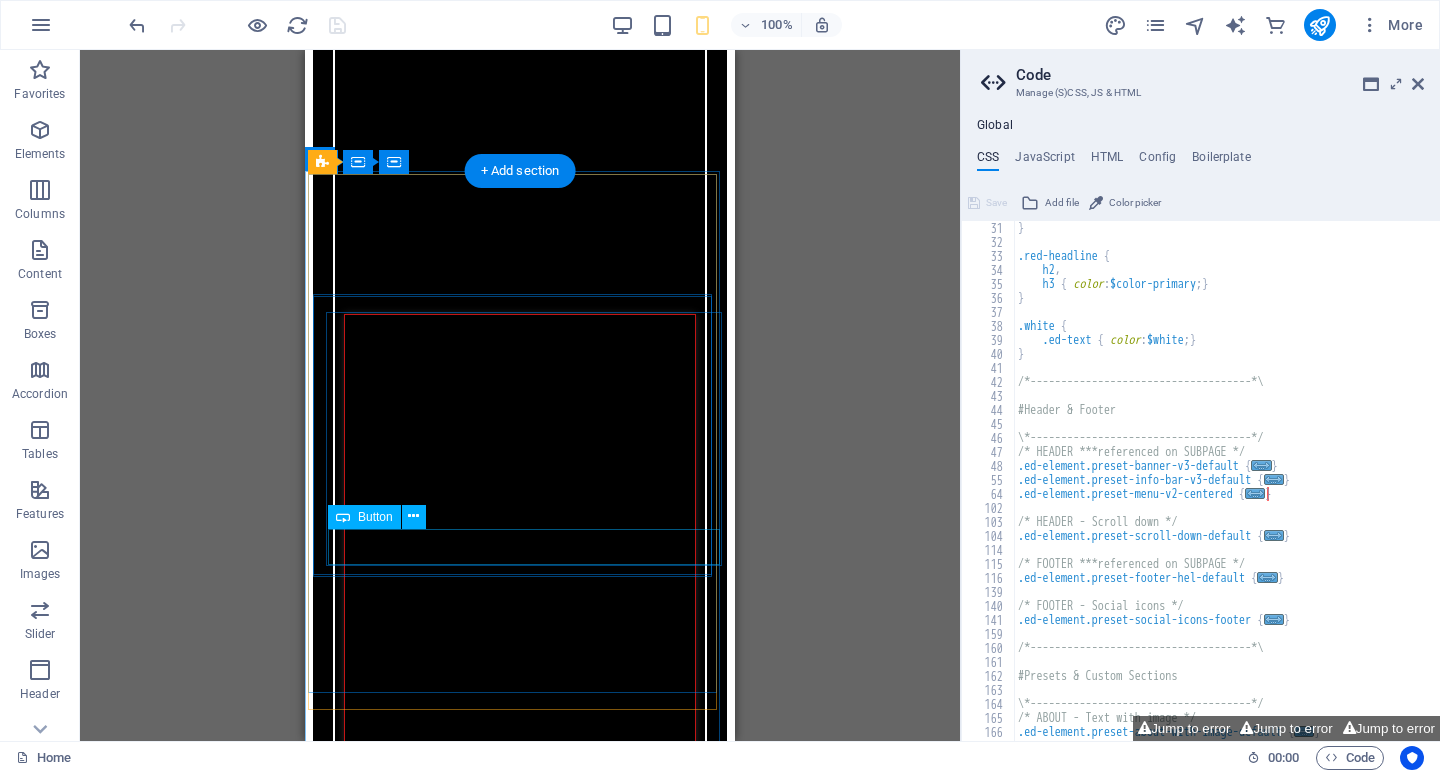 scroll, scrollTop: 4200, scrollLeft: 0, axis: vertical 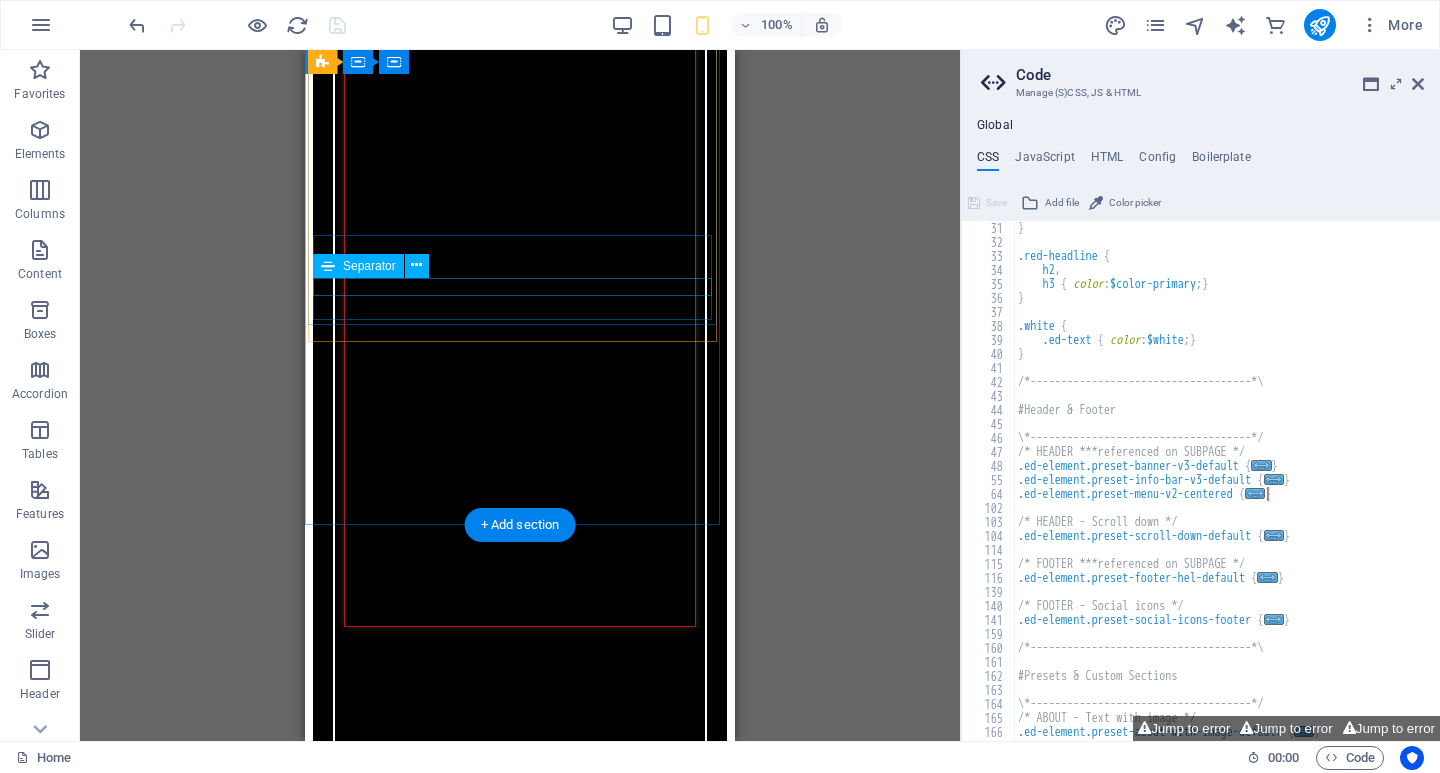 click at bounding box center (520, 2746) 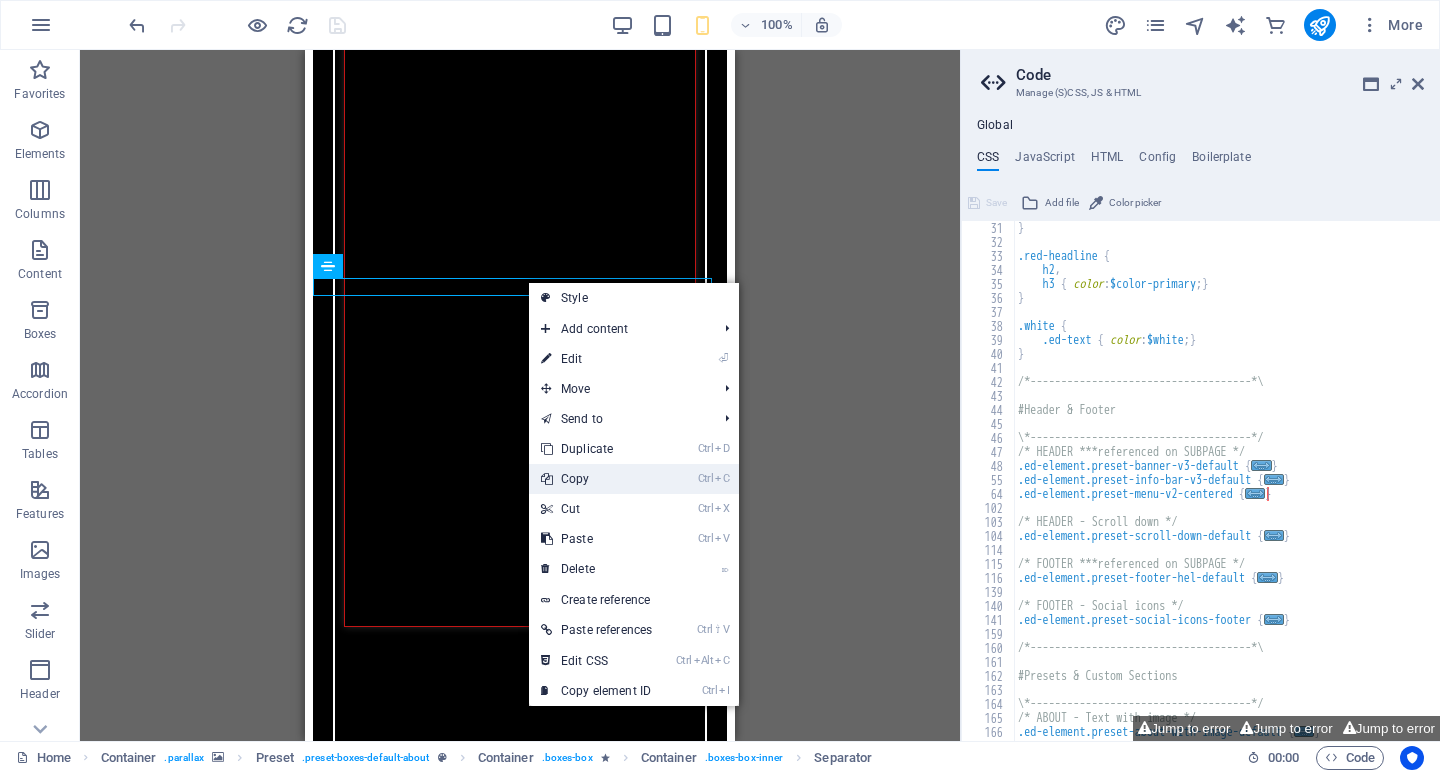 click on "Ctrl C  Copy" at bounding box center [596, 479] 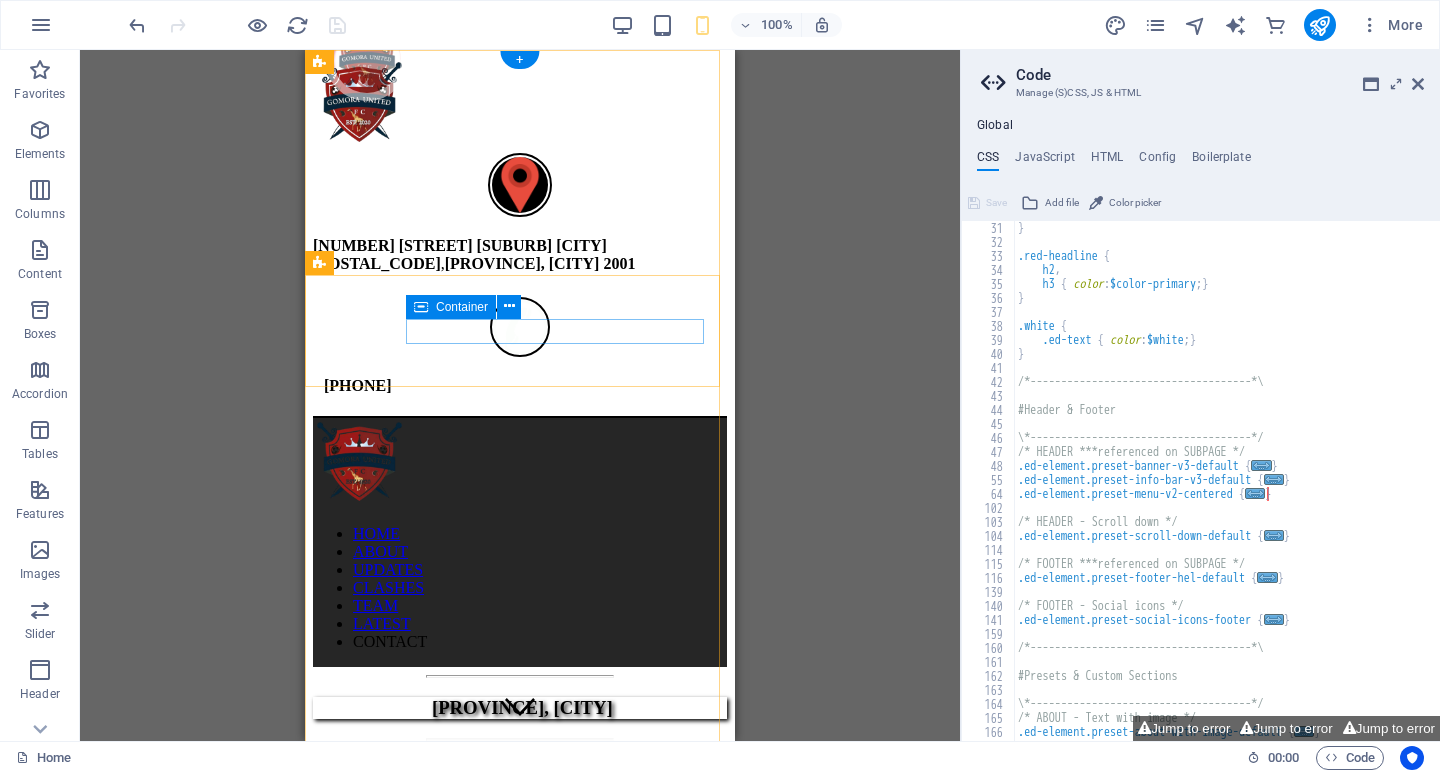 scroll, scrollTop: 300, scrollLeft: 0, axis: vertical 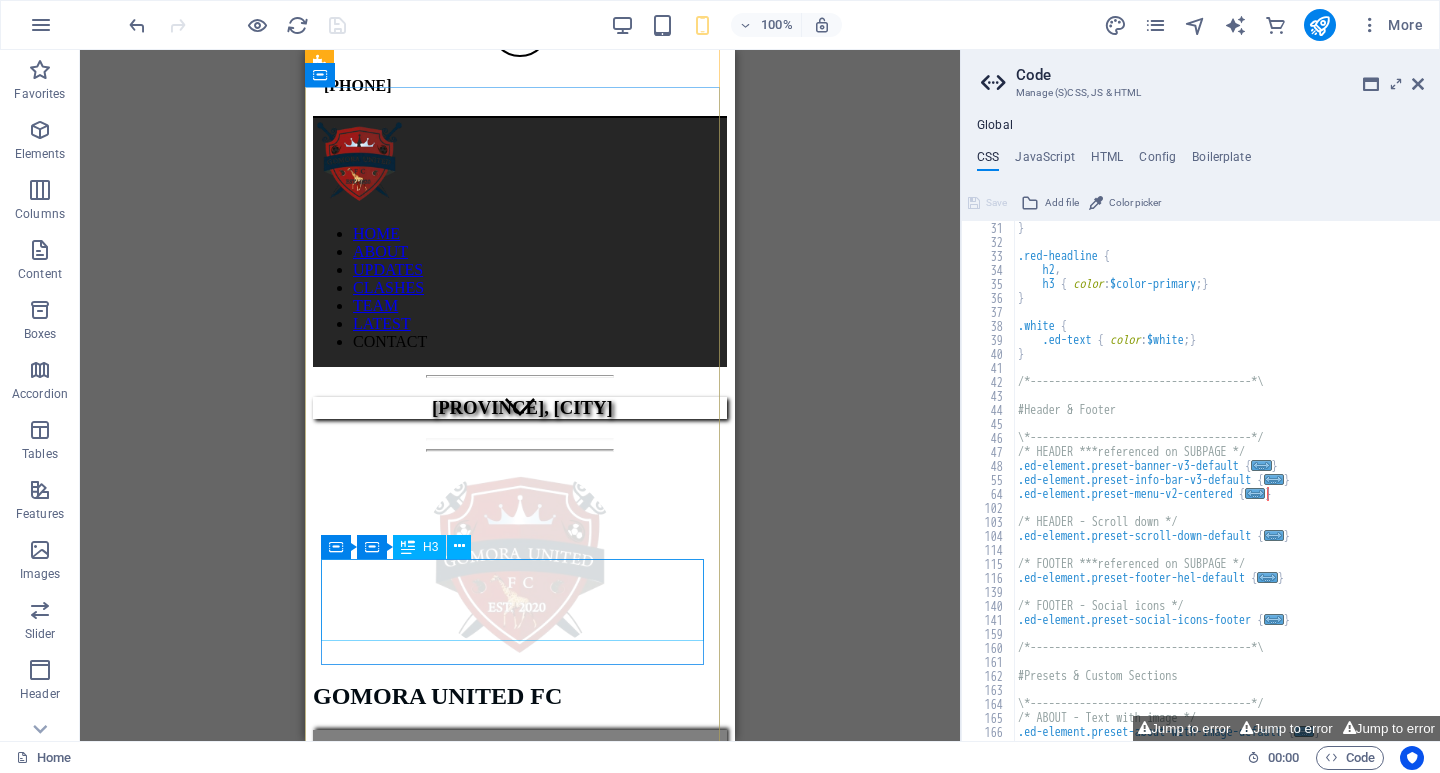 click on "2024/2025  Gauteng ABC League Winners" at bounding box center (520, 782) 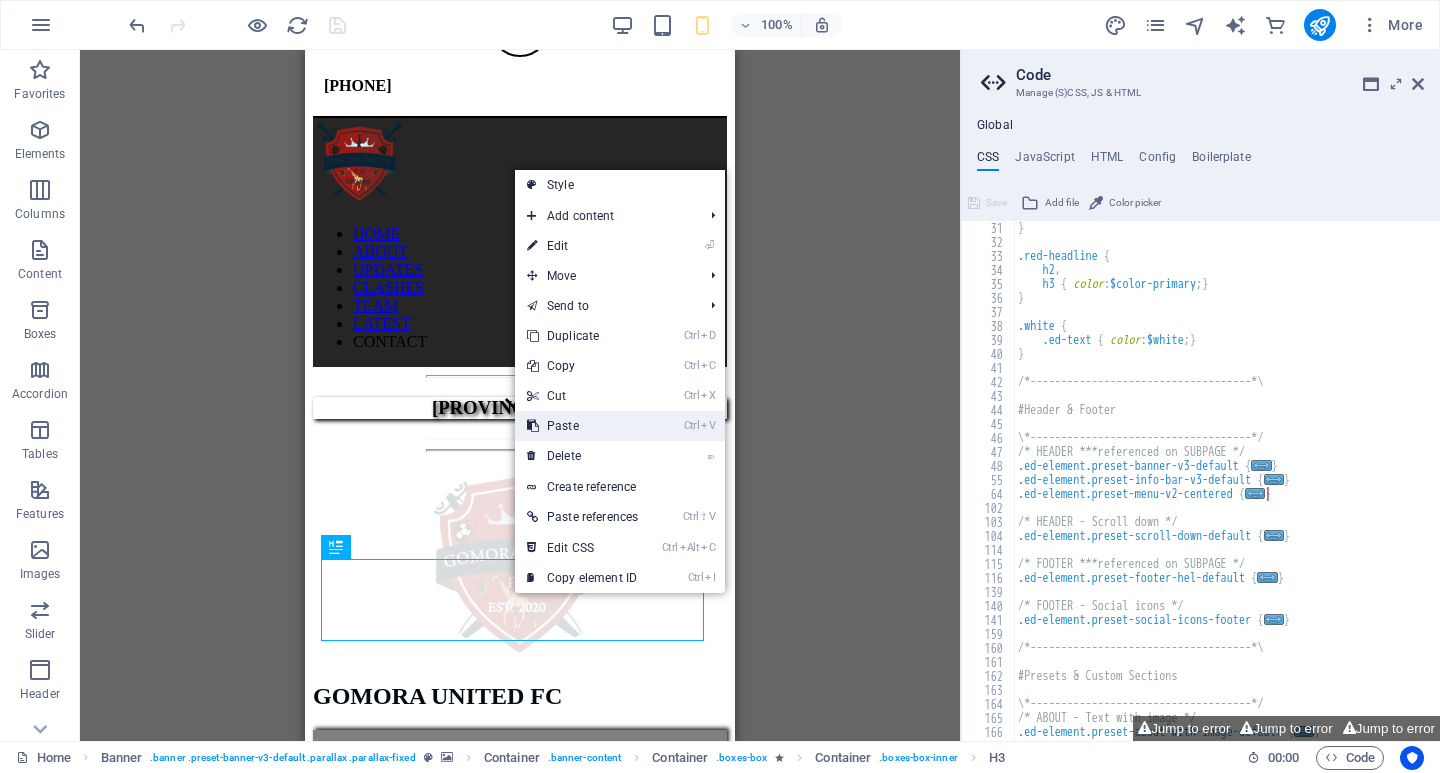 click on "Ctrl V  Paste" at bounding box center [582, 426] 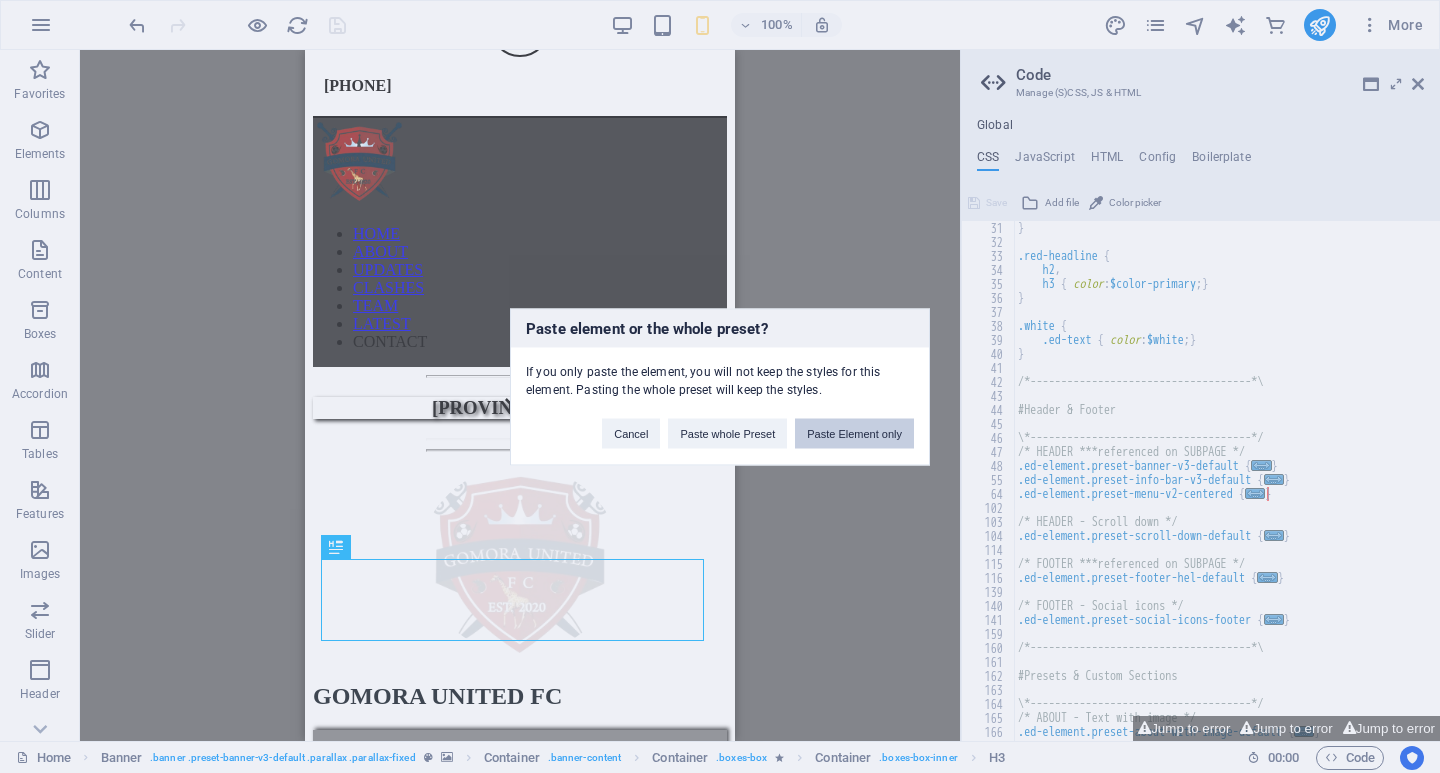 click on "Paste Element only" at bounding box center (854, 433) 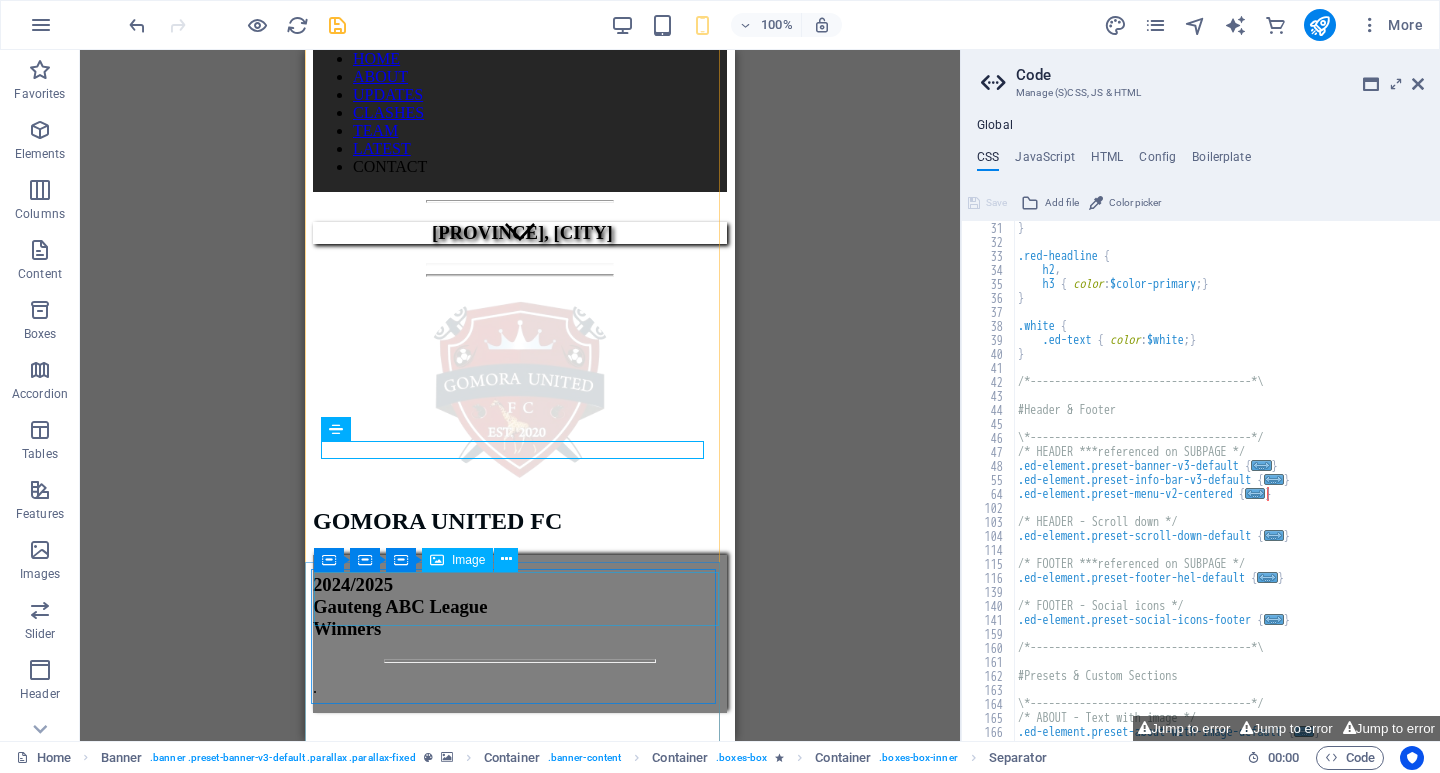 scroll, scrollTop: 500, scrollLeft: 0, axis: vertical 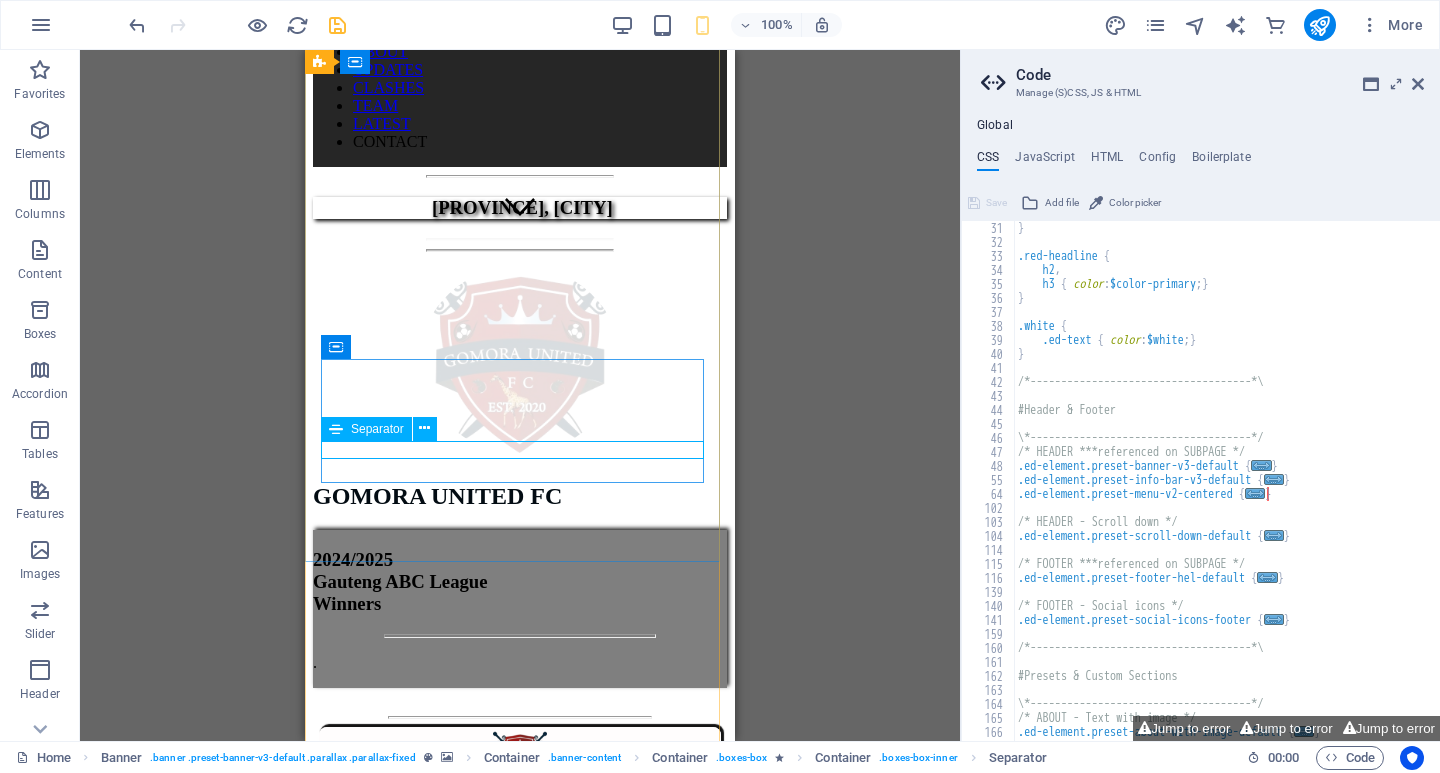 click at bounding box center (520, 636) 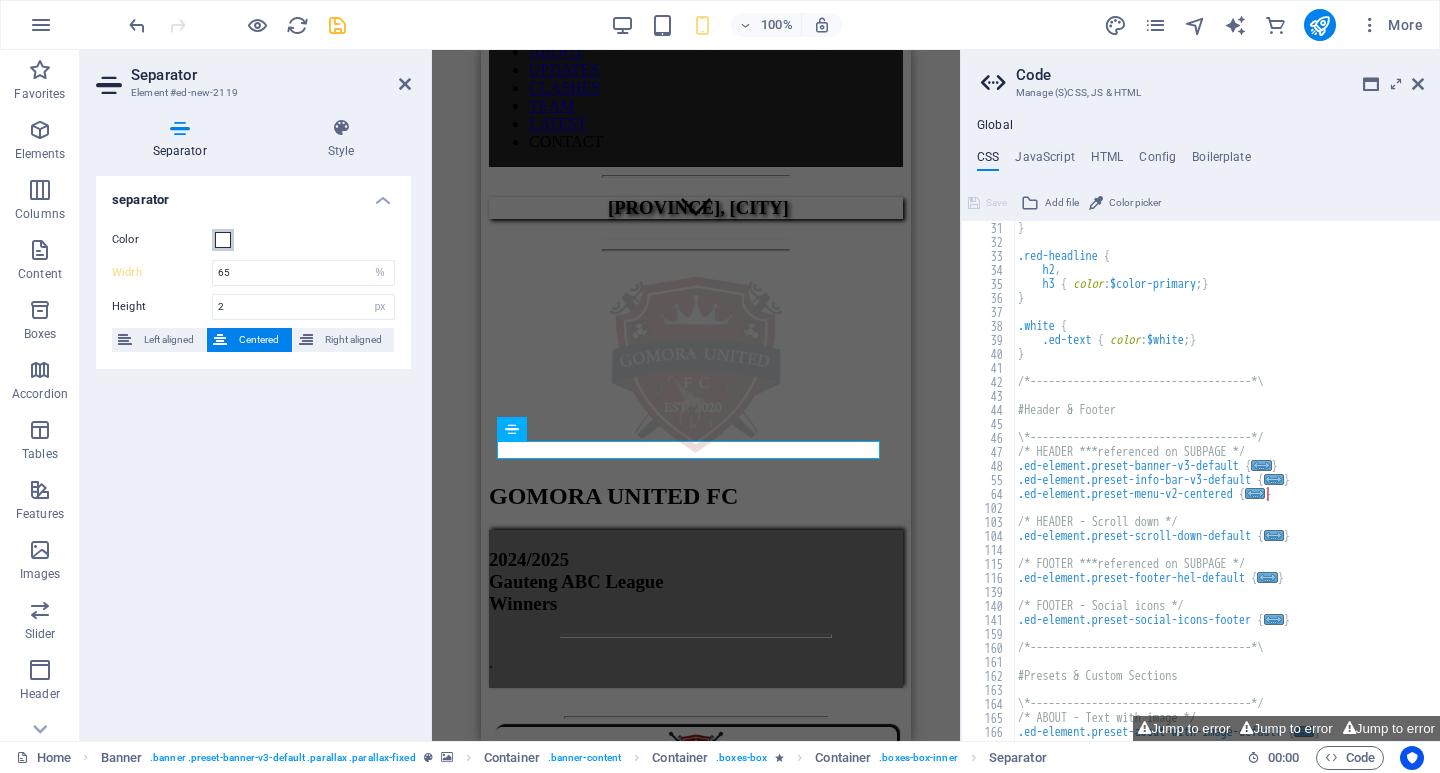 click at bounding box center (223, 240) 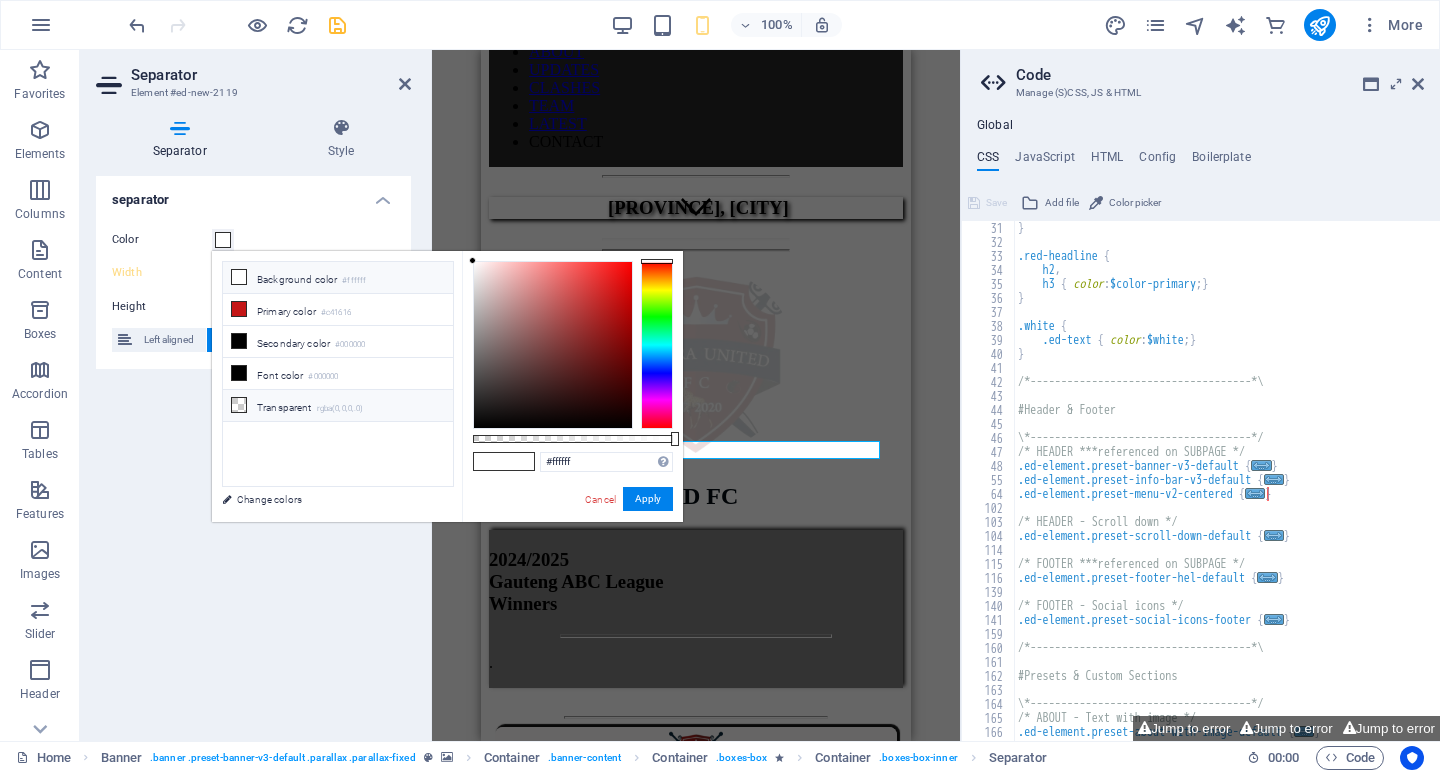 click at bounding box center [239, 405] 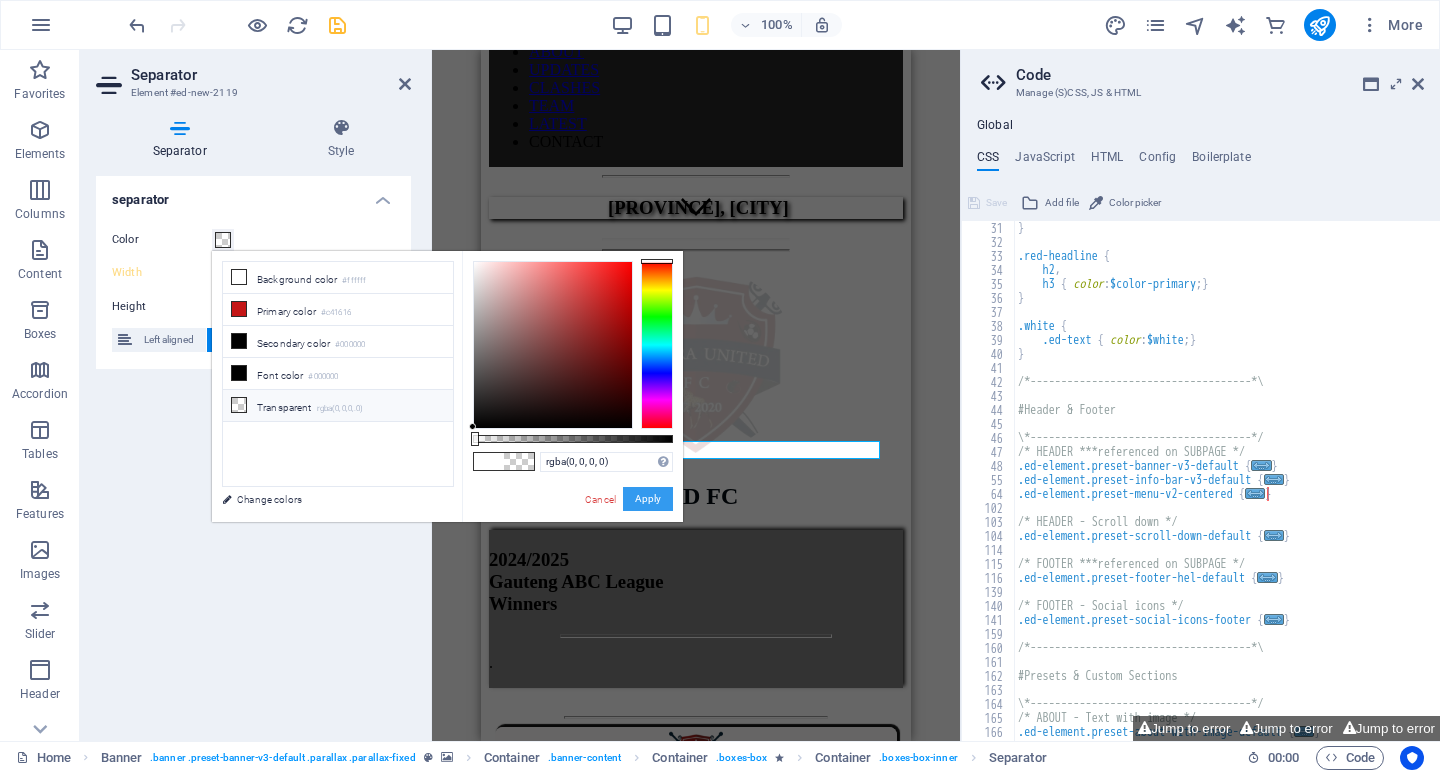 click on "Apply" at bounding box center (648, 499) 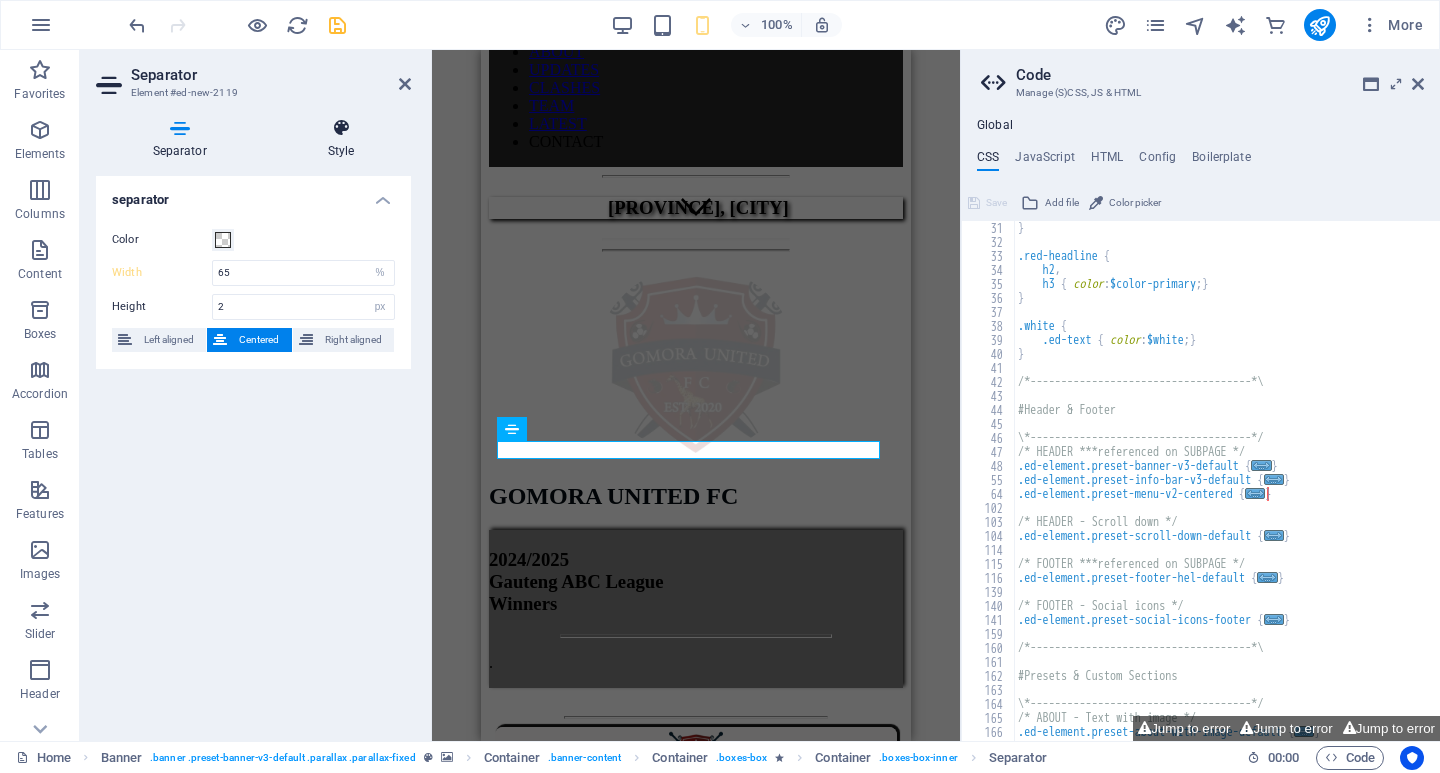 click on "Style" at bounding box center (341, 139) 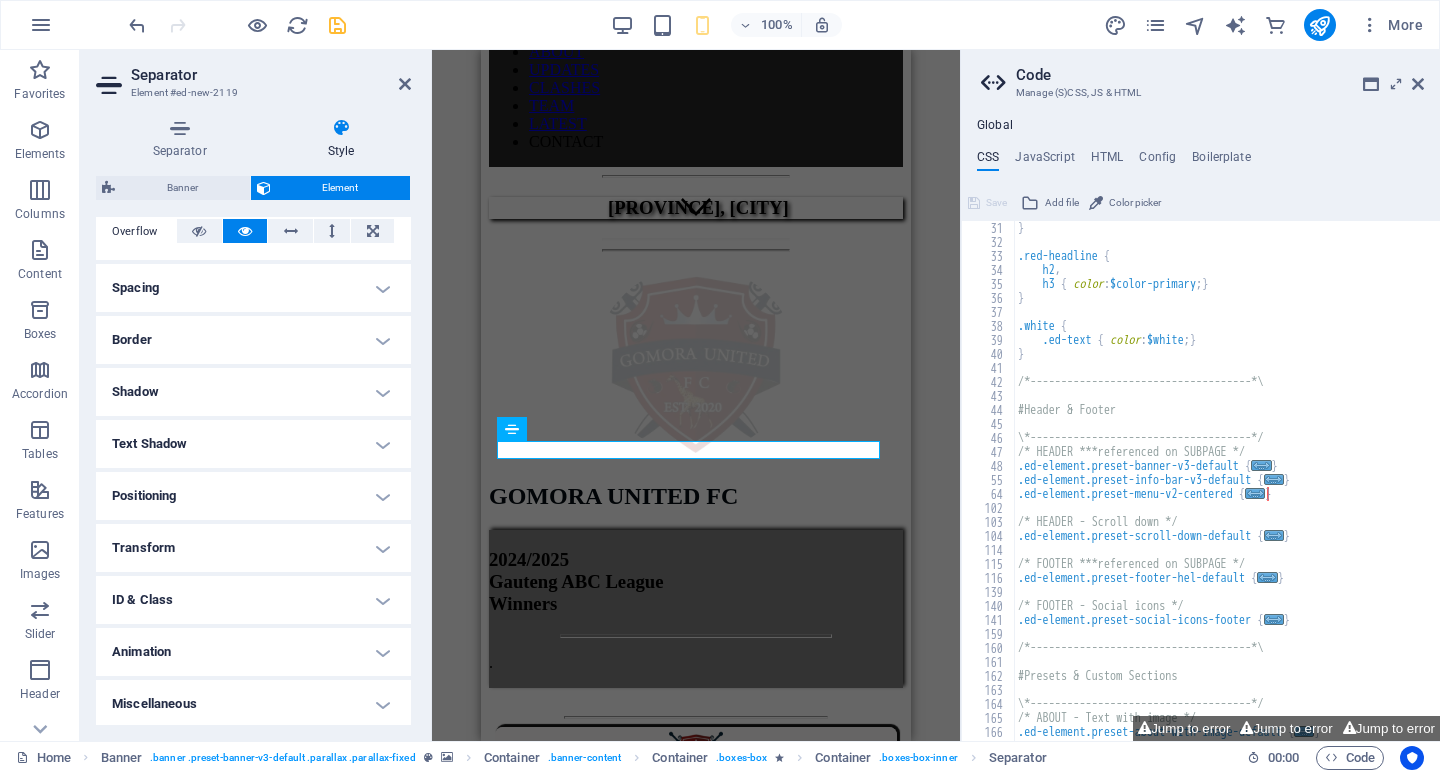 scroll, scrollTop: 337, scrollLeft: 0, axis: vertical 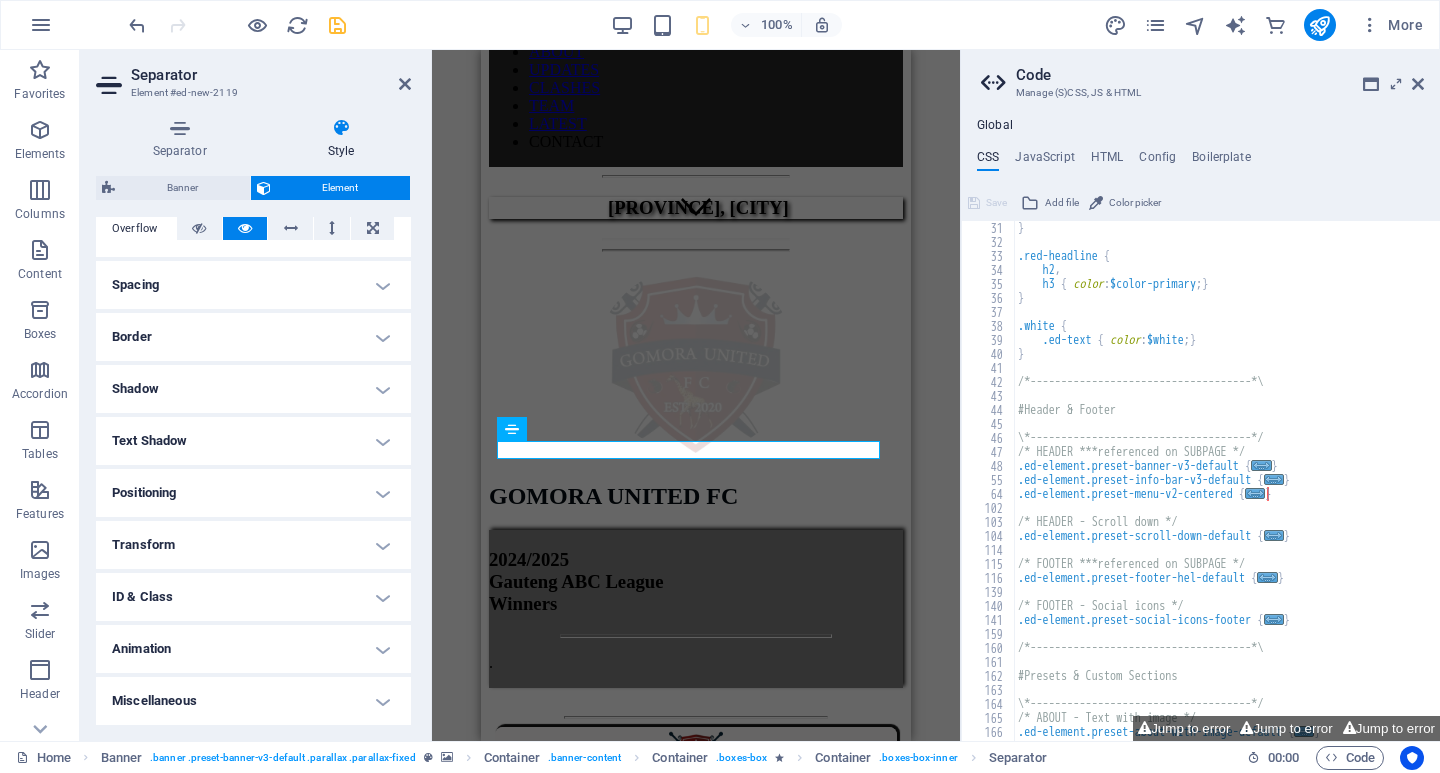 click on "Shadow" at bounding box center [253, 389] 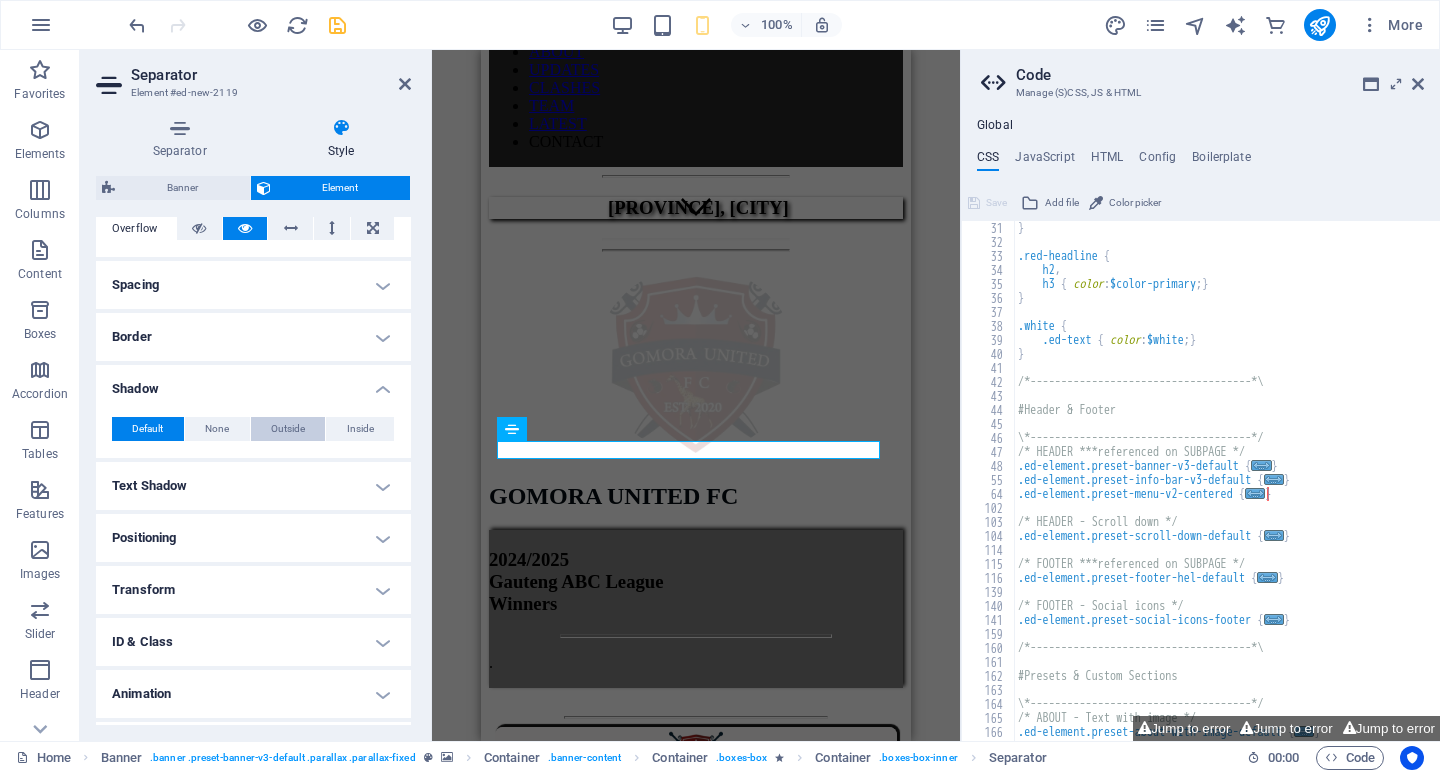 click on "Outside" at bounding box center [288, 429] 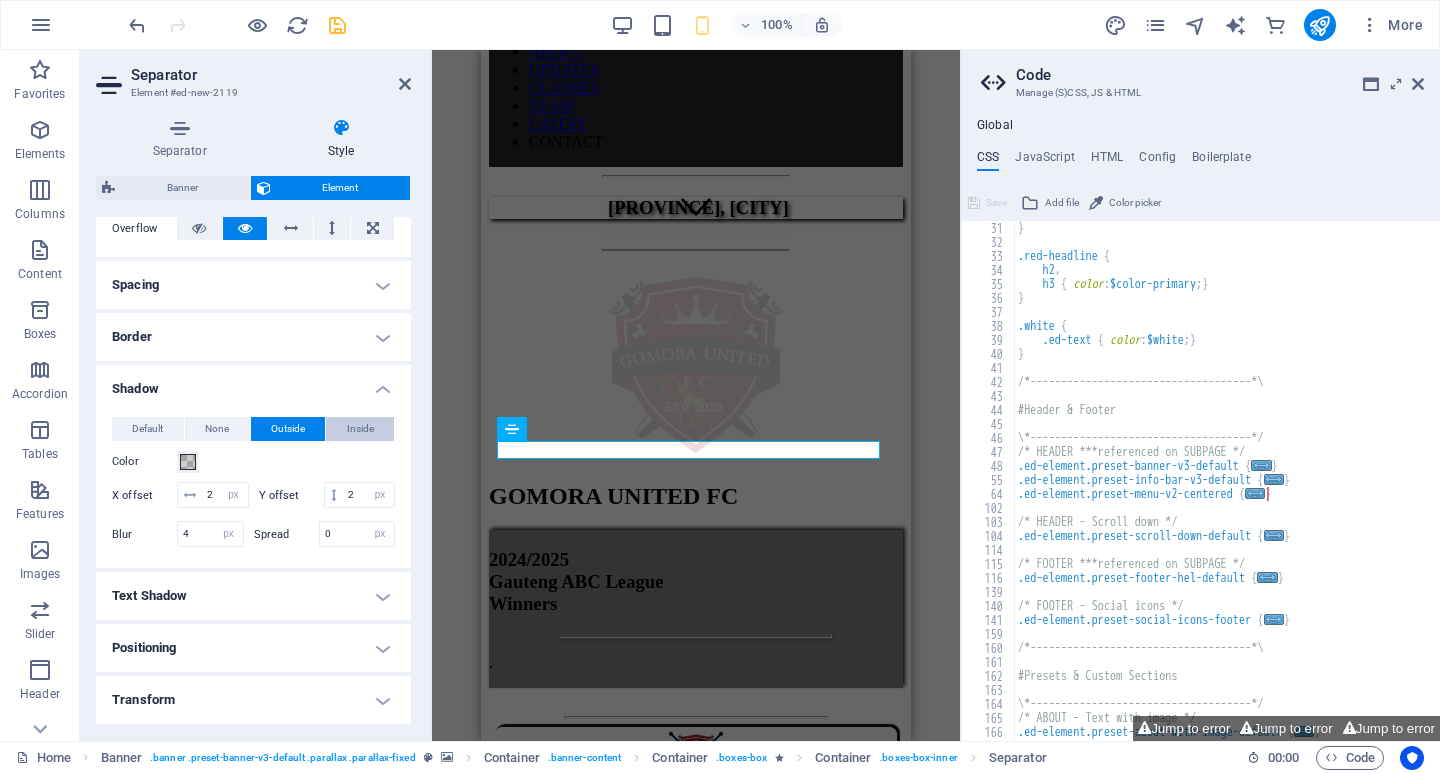 click on "Inside" at bounding box center (360, 429) 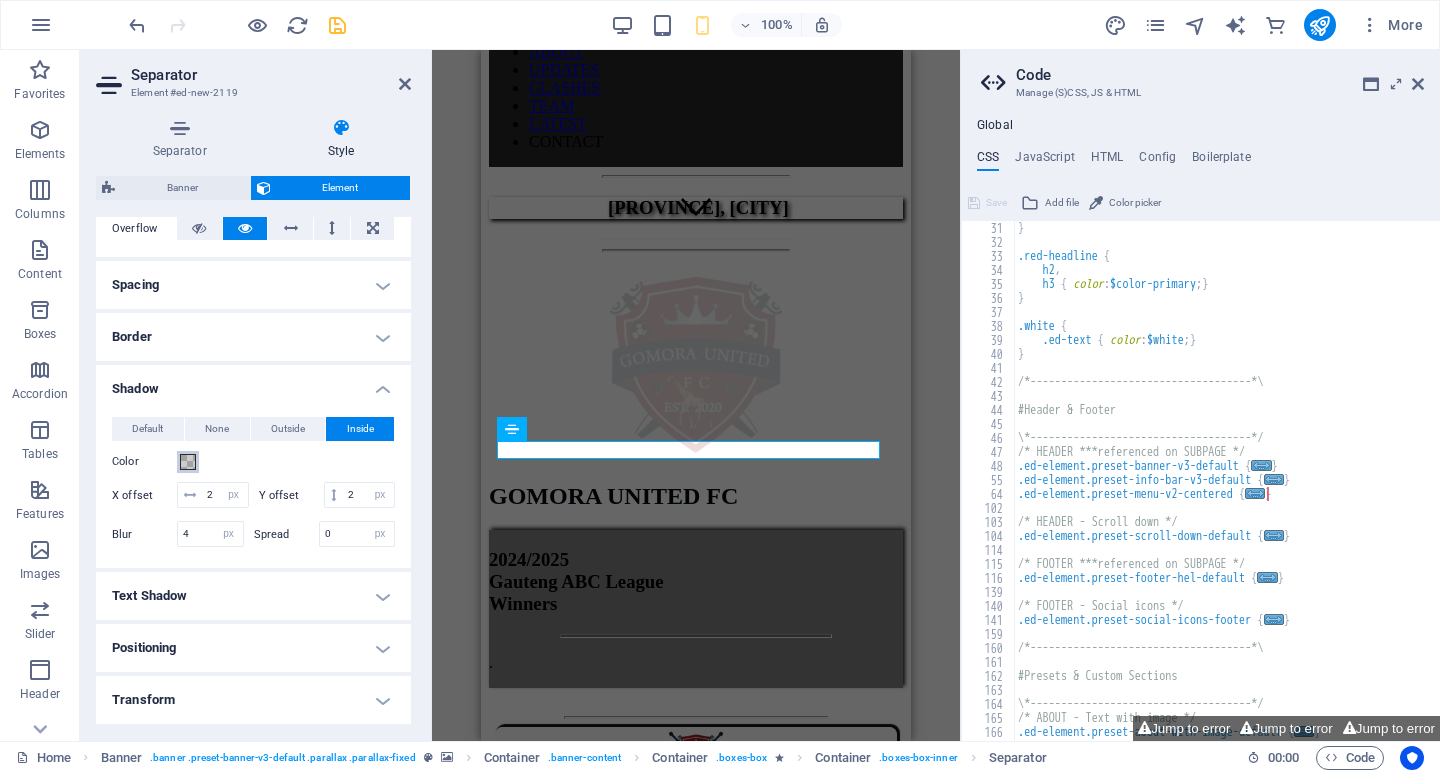 click on "Color" at bounding box center [188, 462] 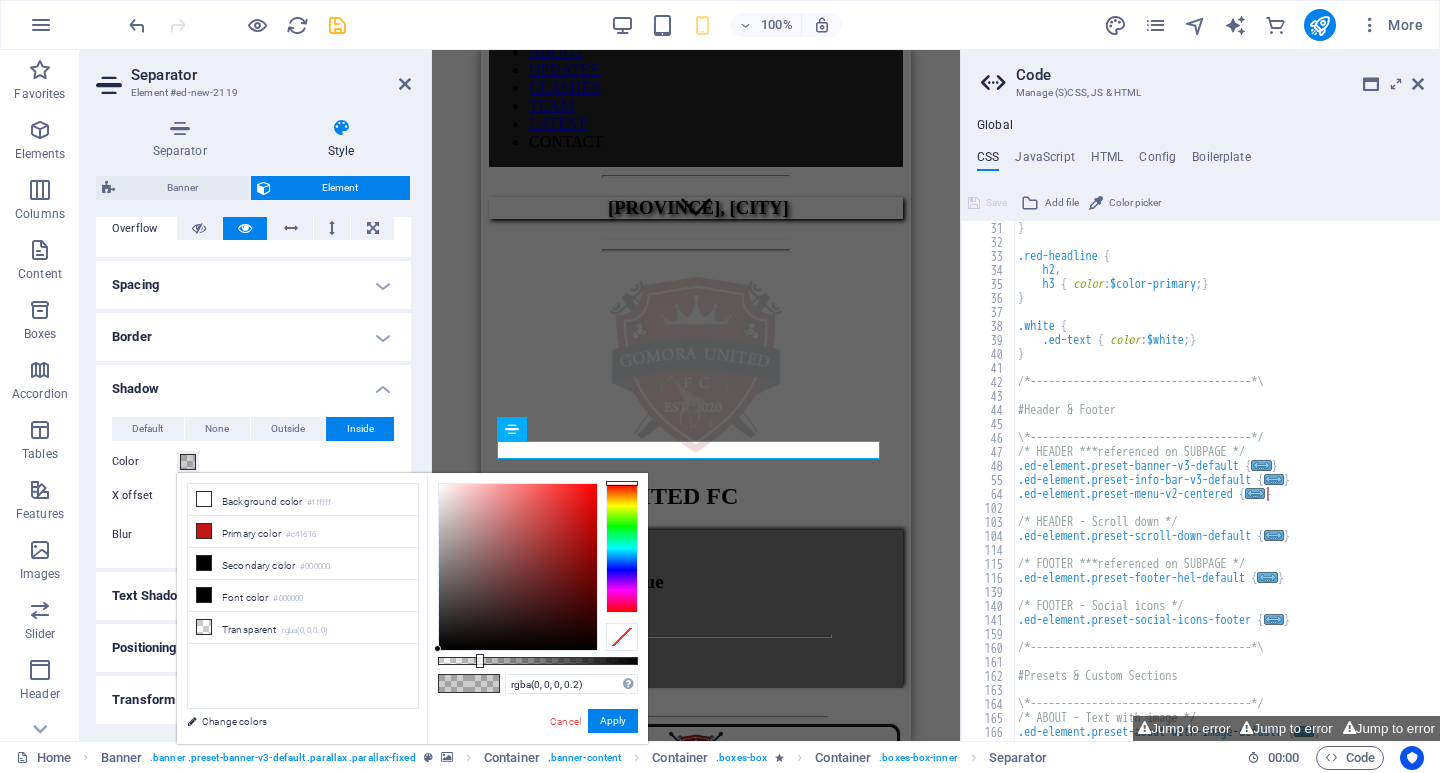 drag, startPoint x: 621, startPoint y: 480, endPoint x: 624, endPoint y: 494, distance: 14.3178215 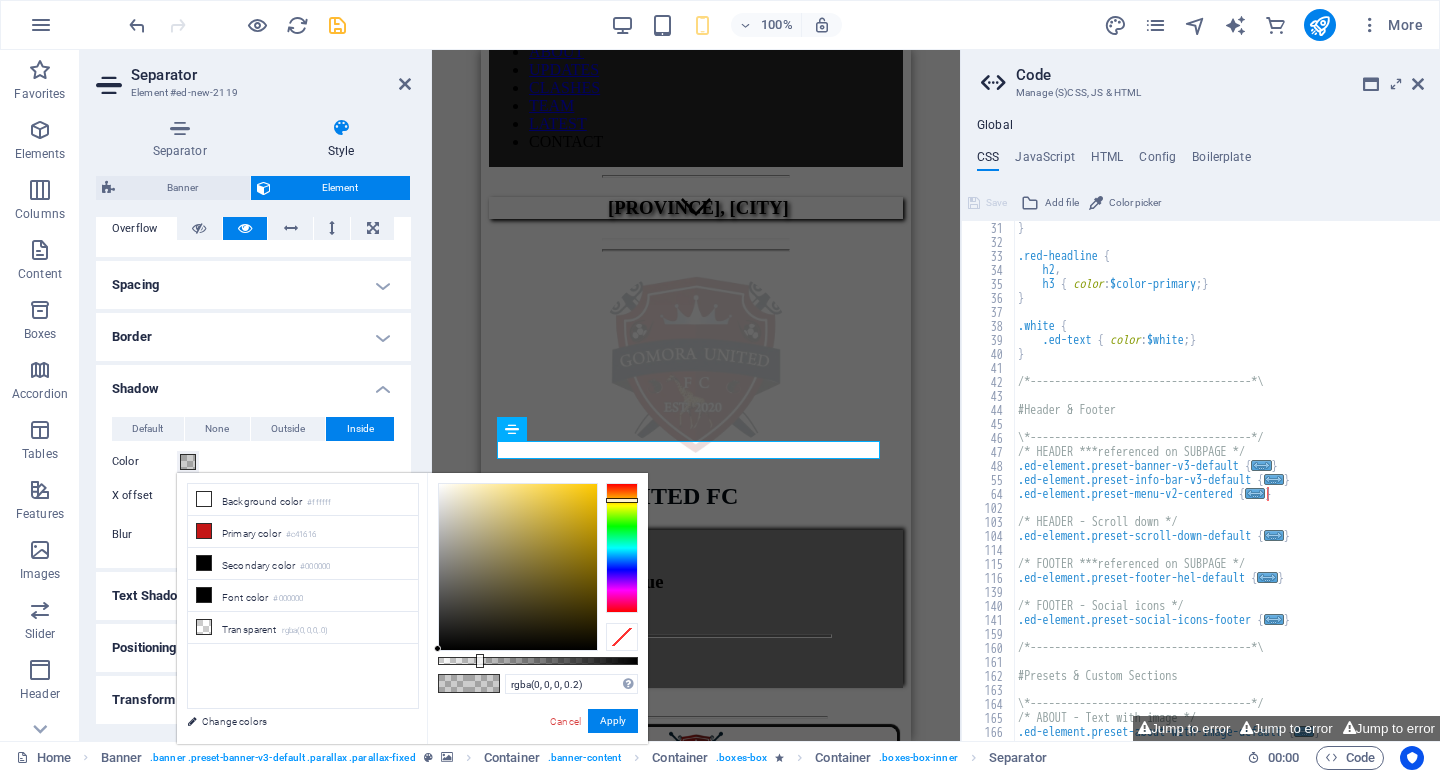 click at bounding box center [622, 548] 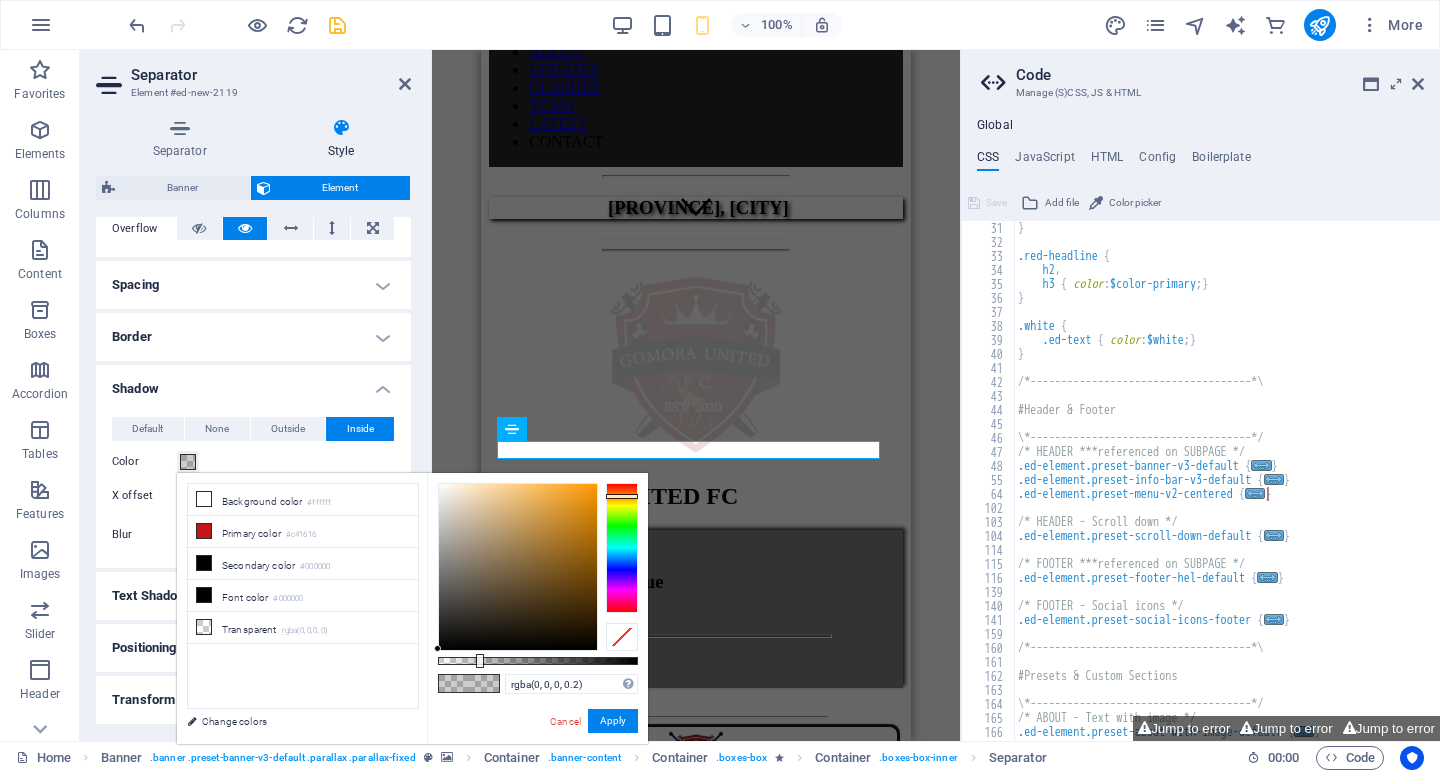 click at bounding box center [622, 496] 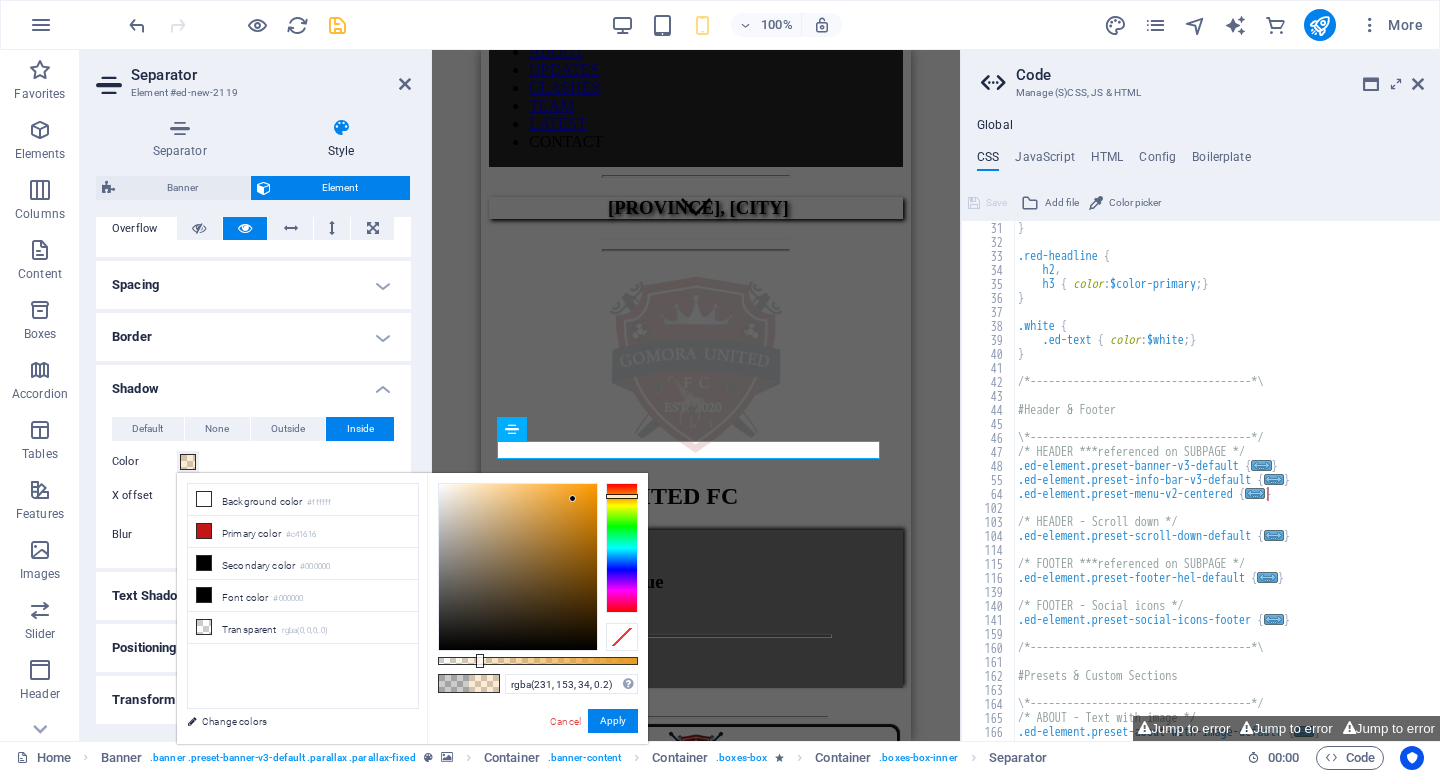 click at bounding box center [518, 567] 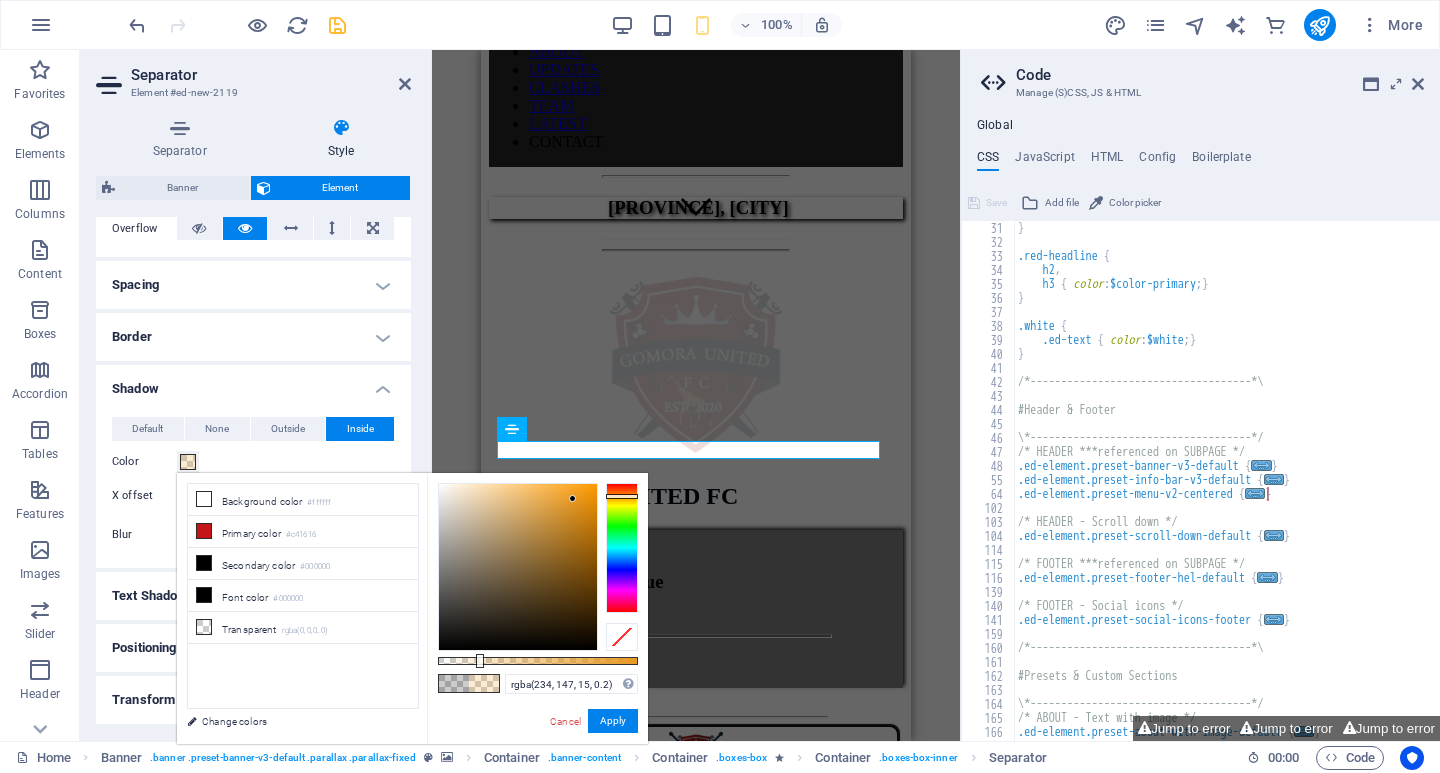 click at bounding box center (518, 567) 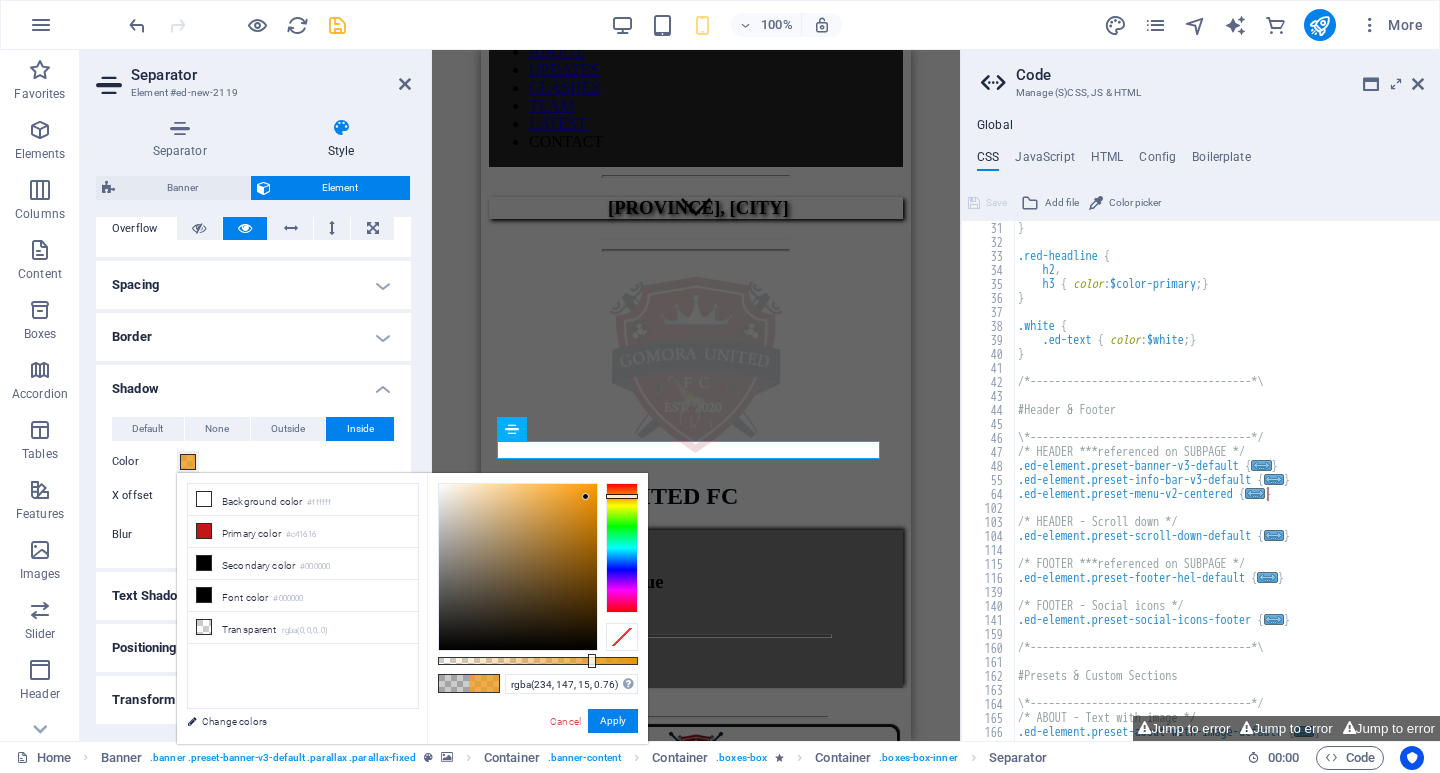click at bounding box center (538, 661) 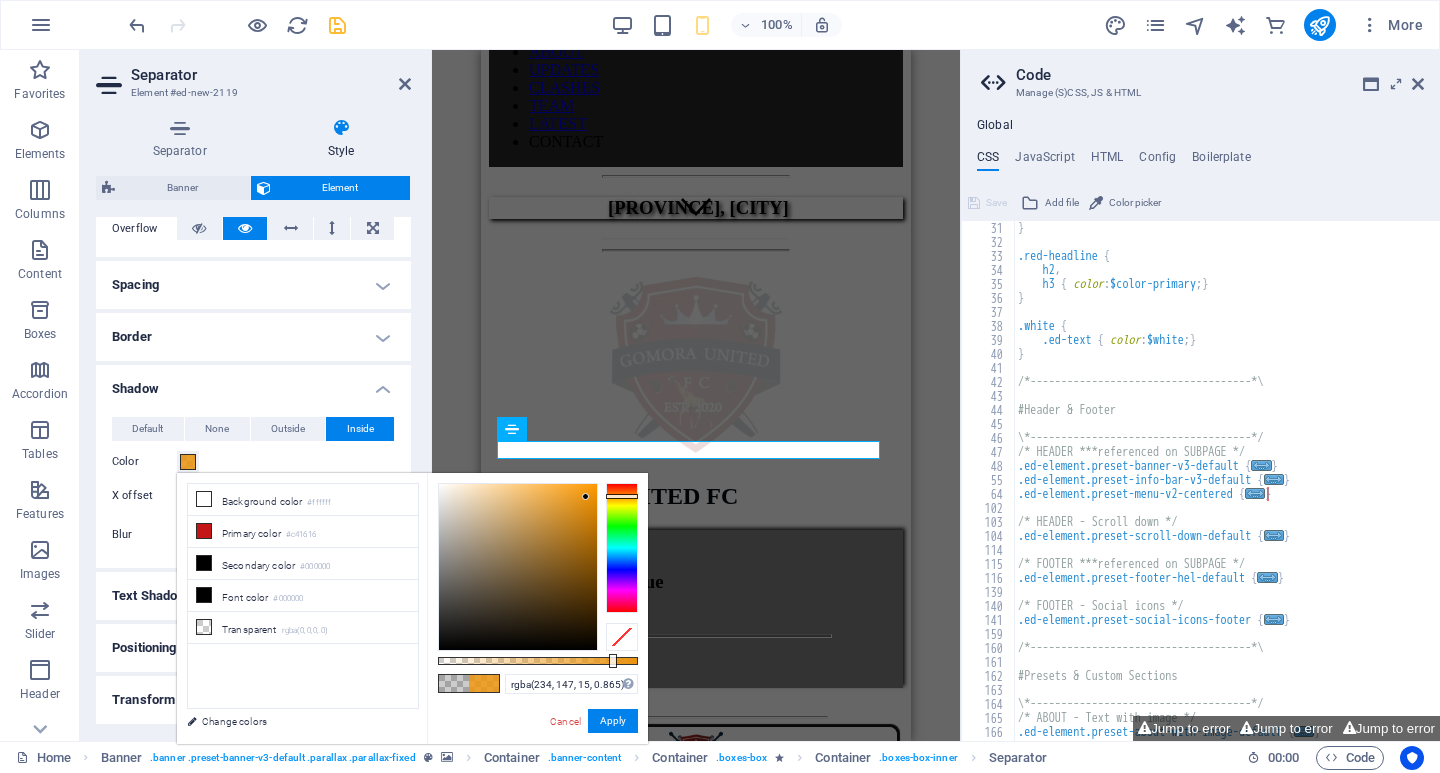 click at bounding box center (613, 661) 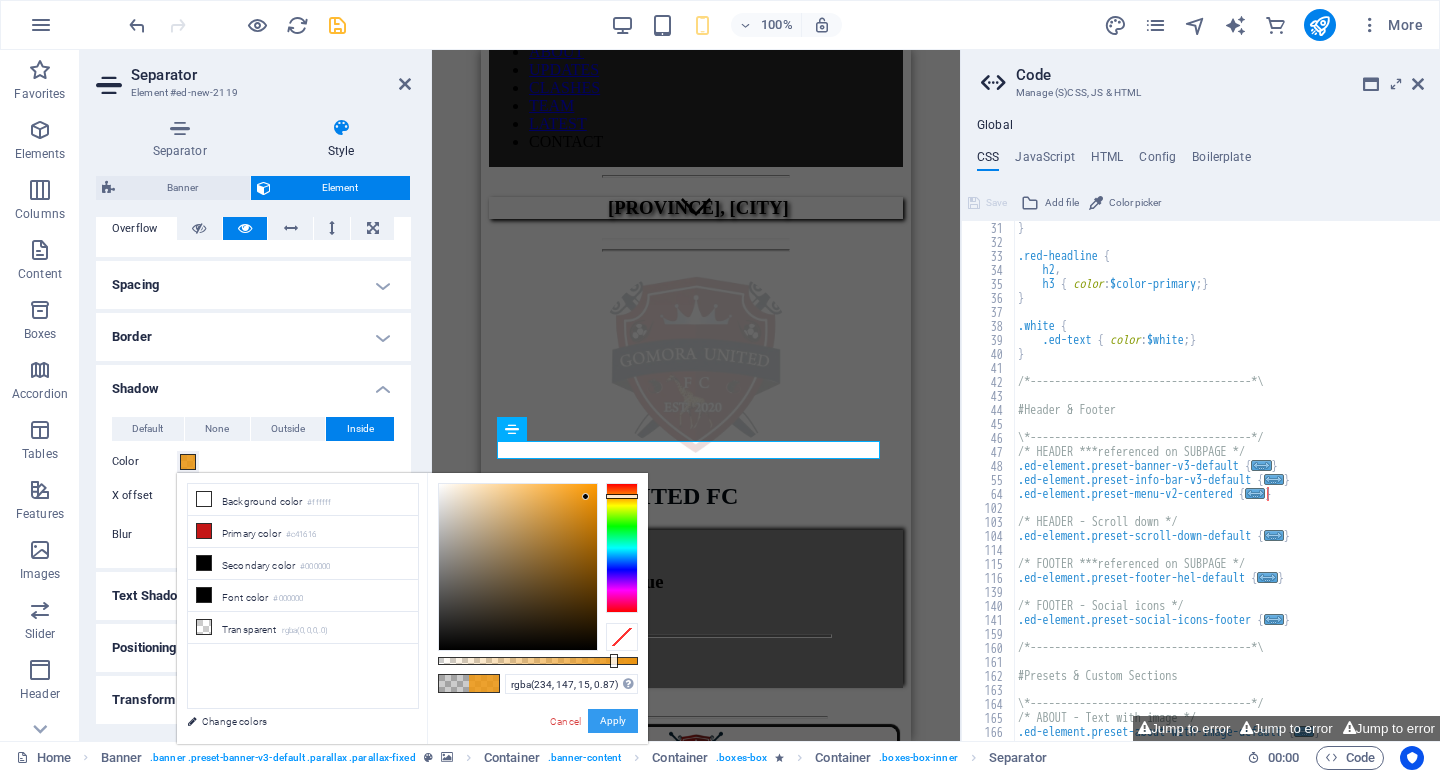 click on "Apply" at bounding box center [613, 721] 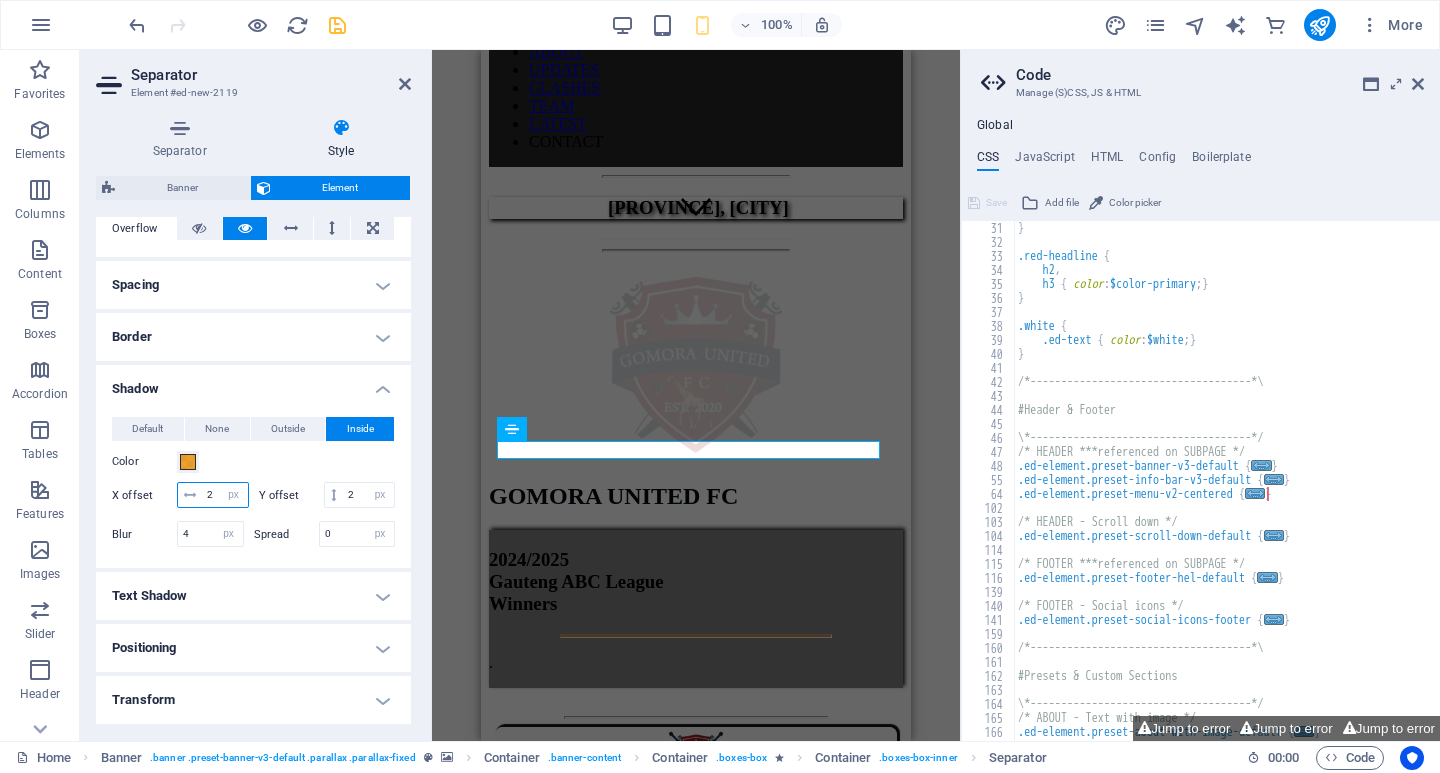 drag, startPoint x: 242, startPoint y: 498, endPoint x: 129, endPoint y: 483, distance: 113.99123 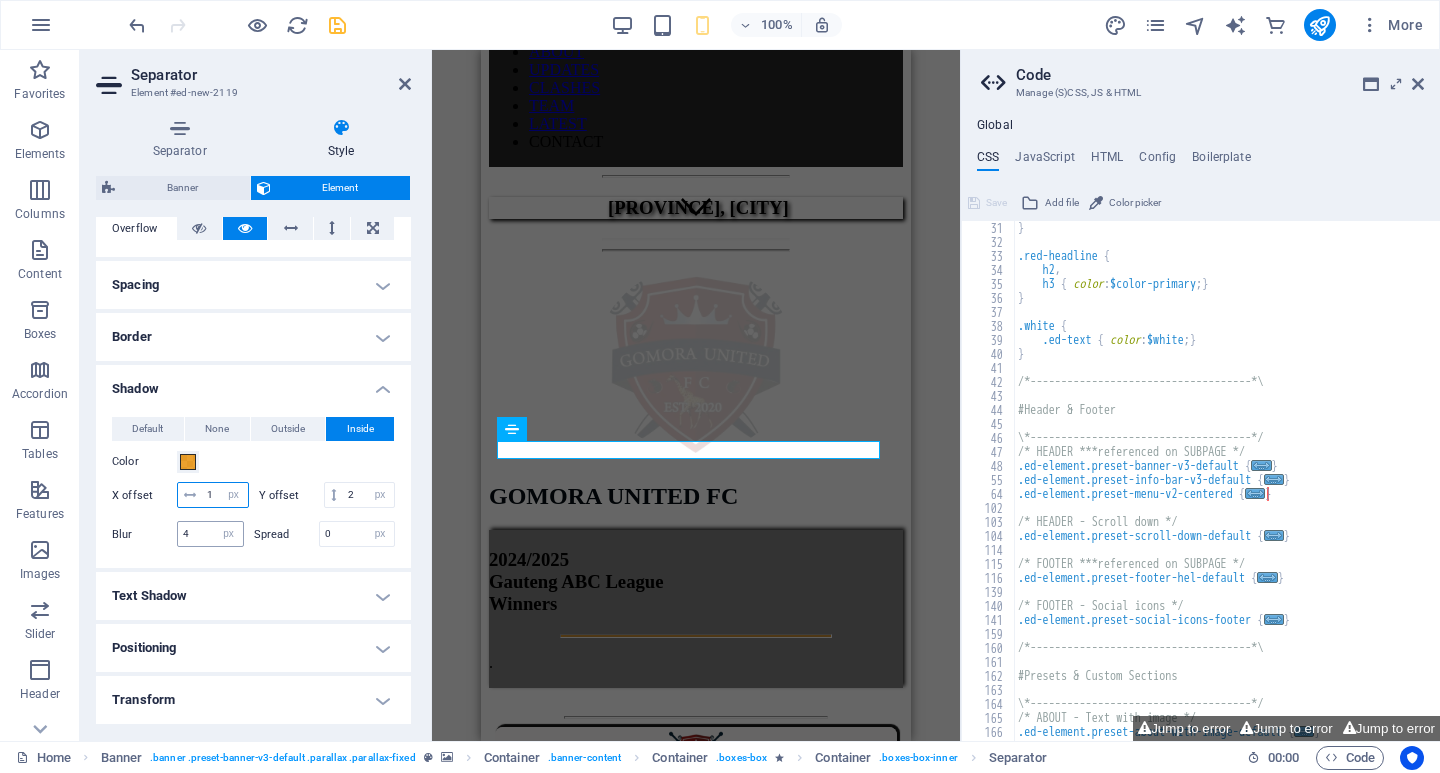 type on "1" 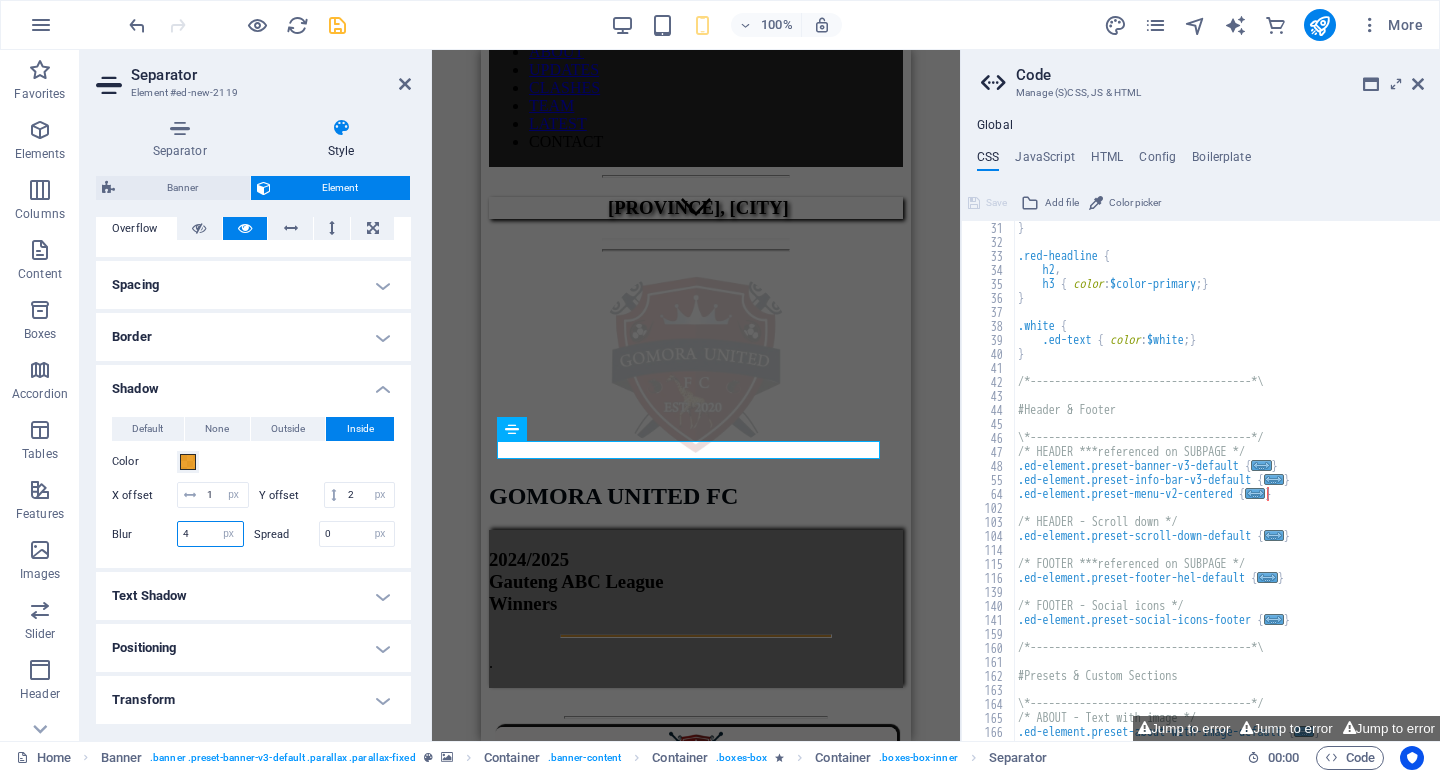 drag, startPoint x: 191, startPoint y: 560, endPoint x: 172, endPoint y: 559, distance: 19.026299 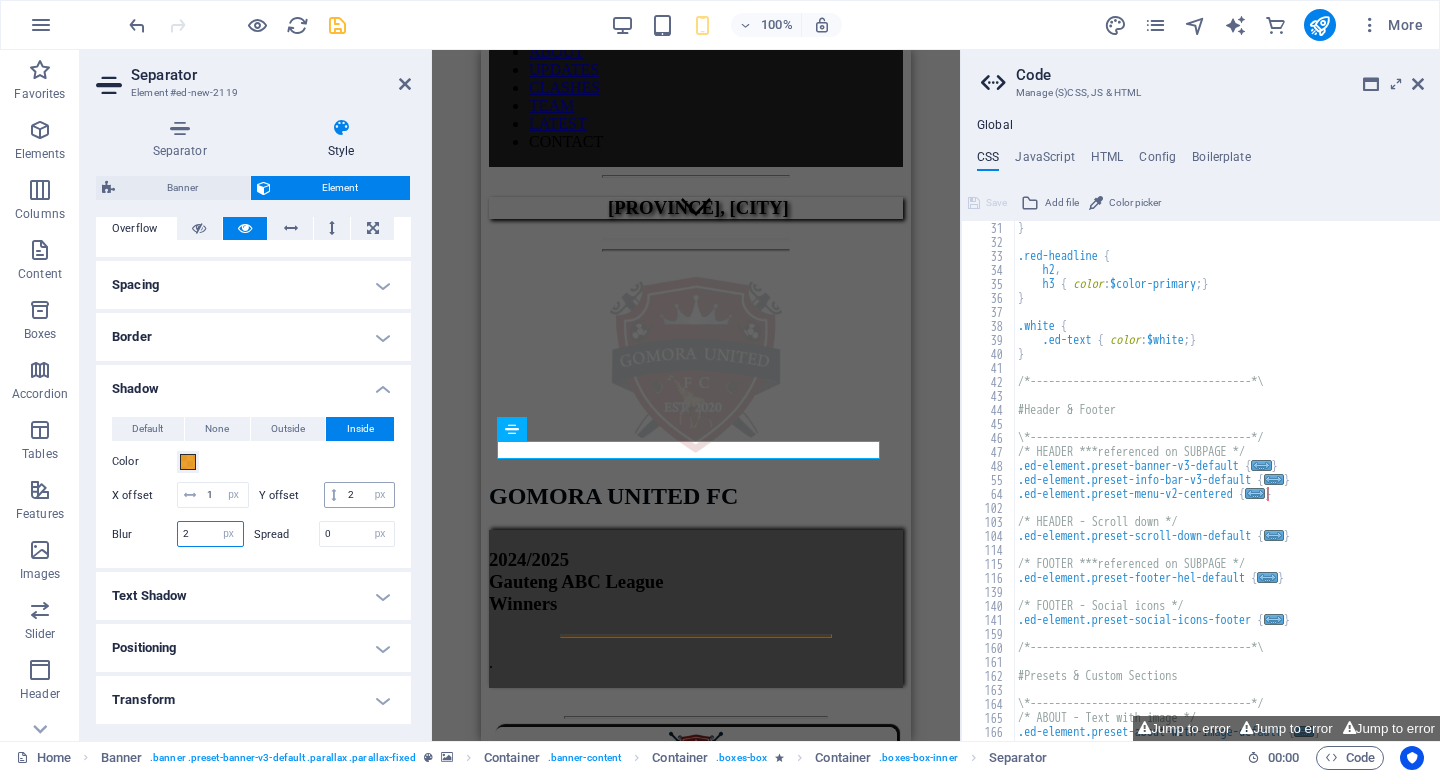 type on "2" 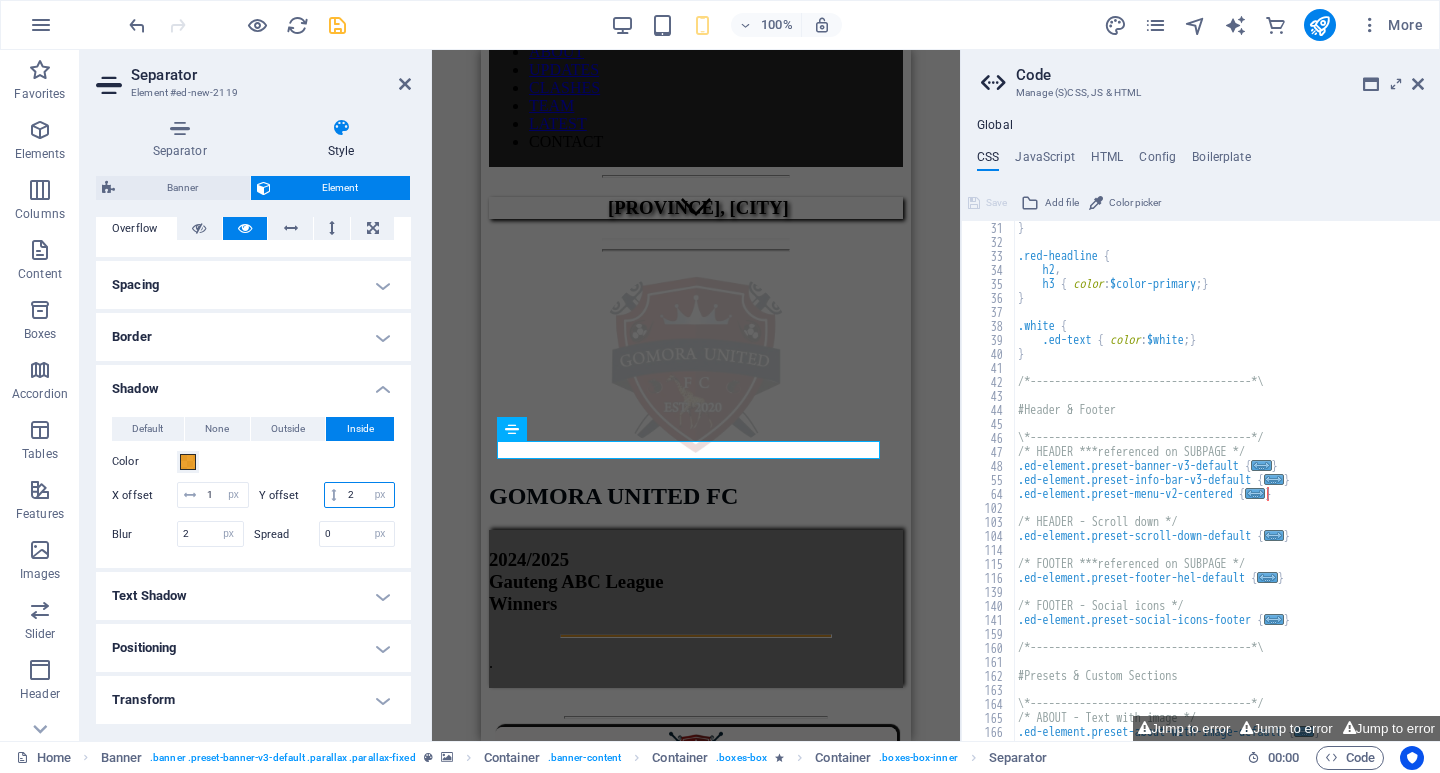 drag, startPoint x: 225, startPoint y: 525, endPoint x: 202, endPoint y: 522, distance: 23.194826 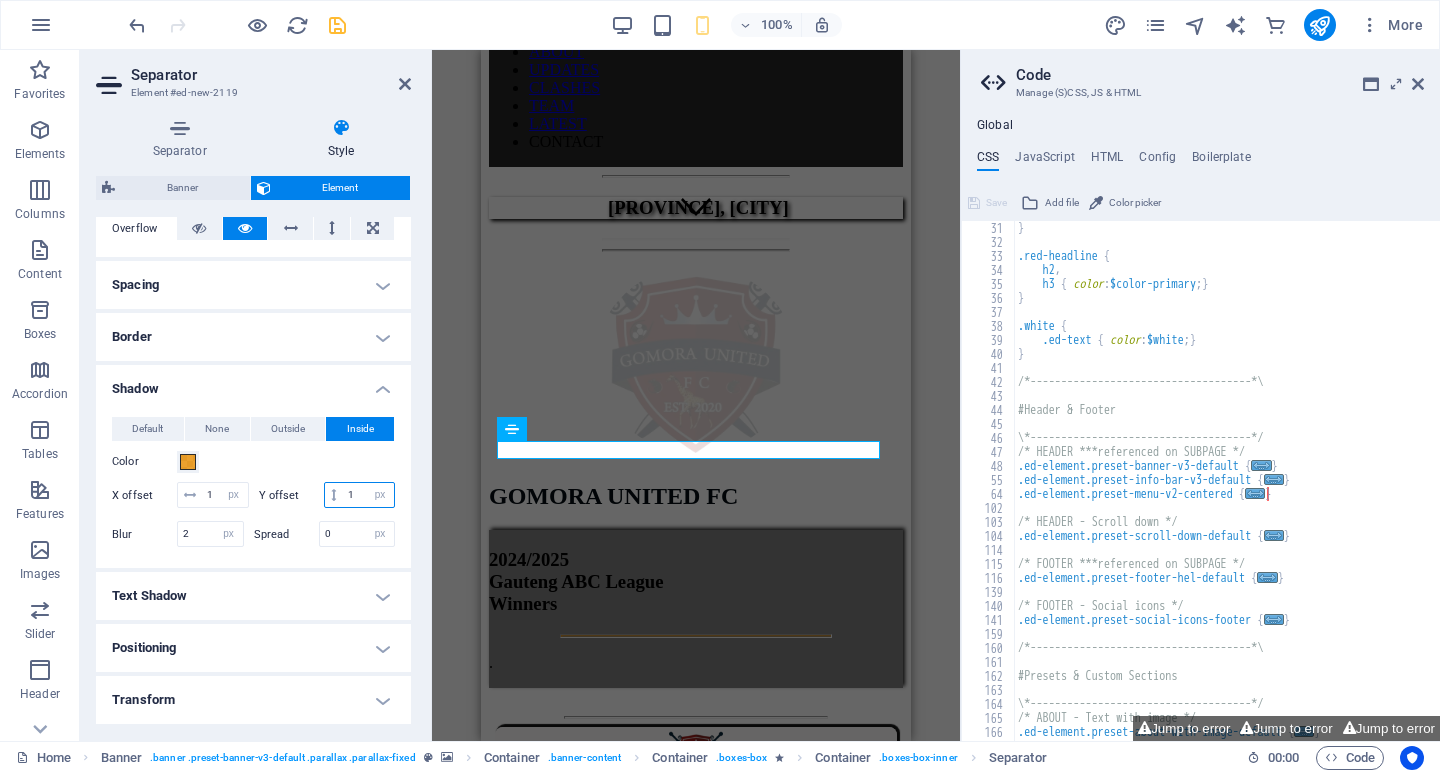 type on "1" 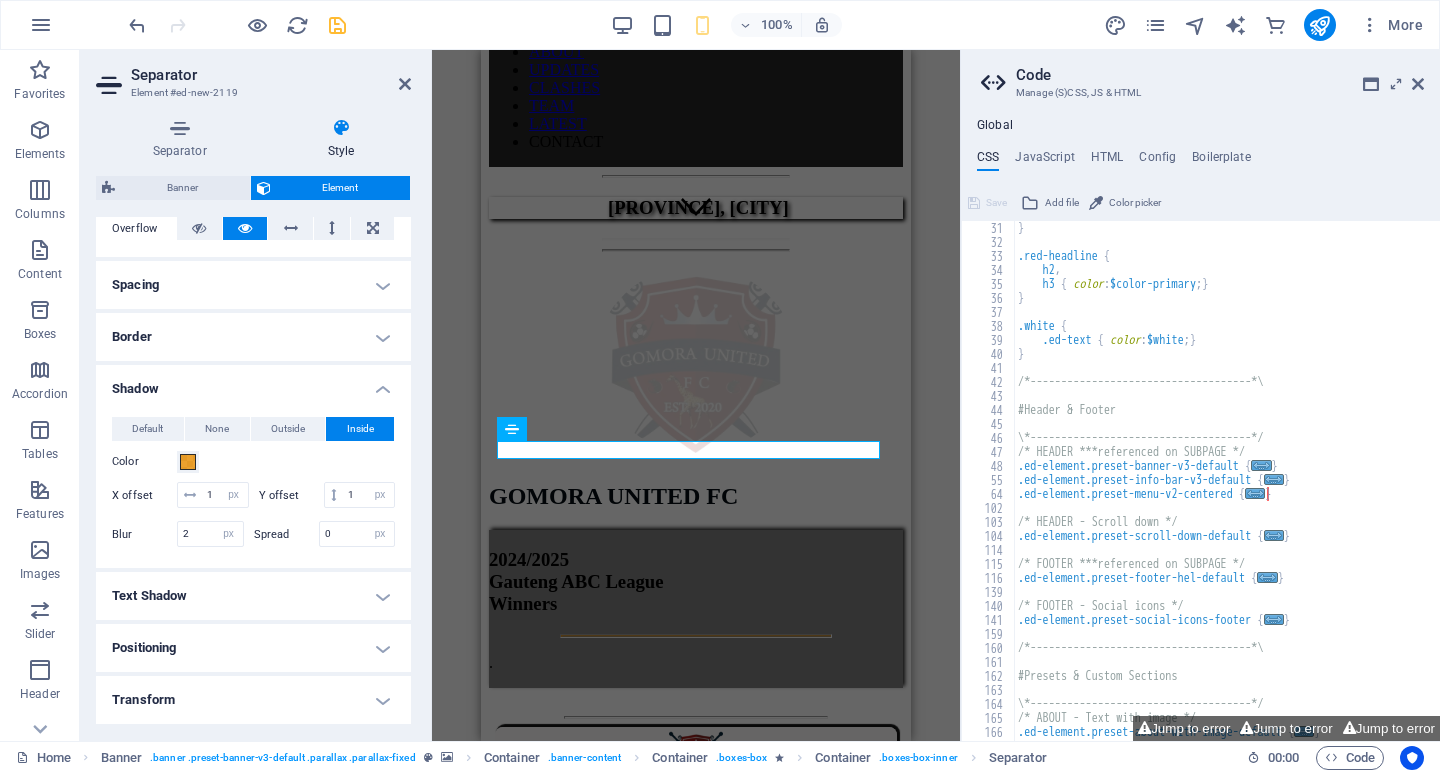 click on "Inside" at bounding box center (360, 429) 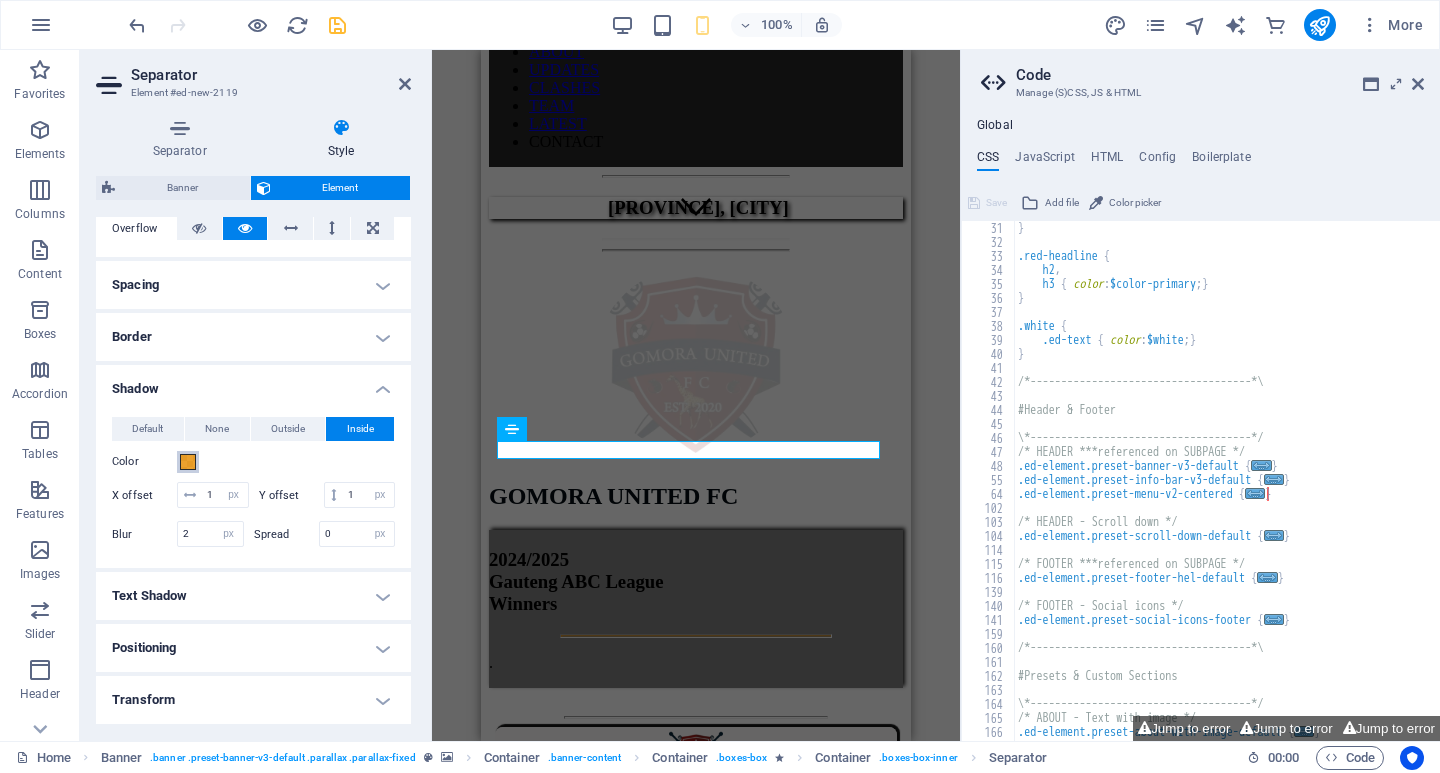 click at bounding box center [188, 462] 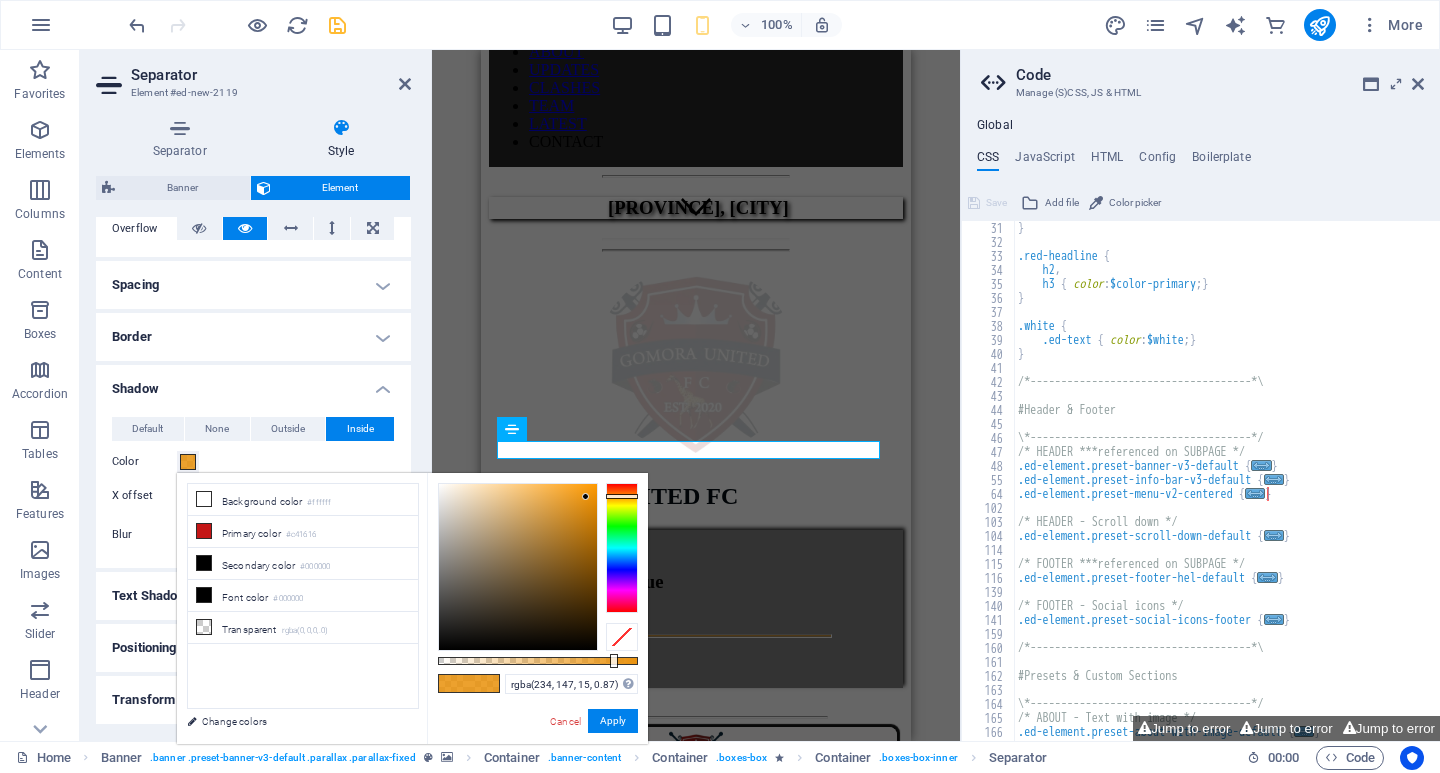 type on "rgba(234, 147, 15, 0.505)" 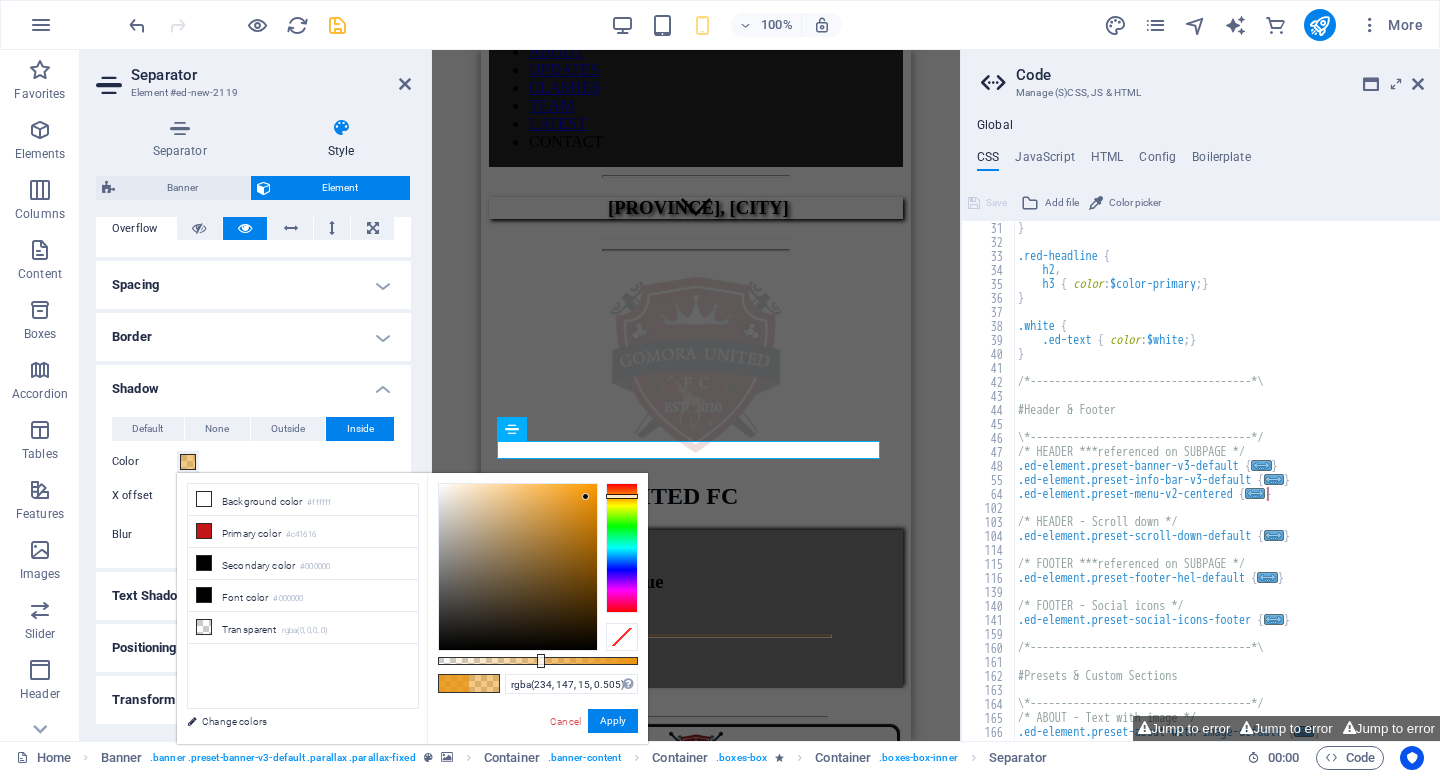 click at bounding box center [538, 661] 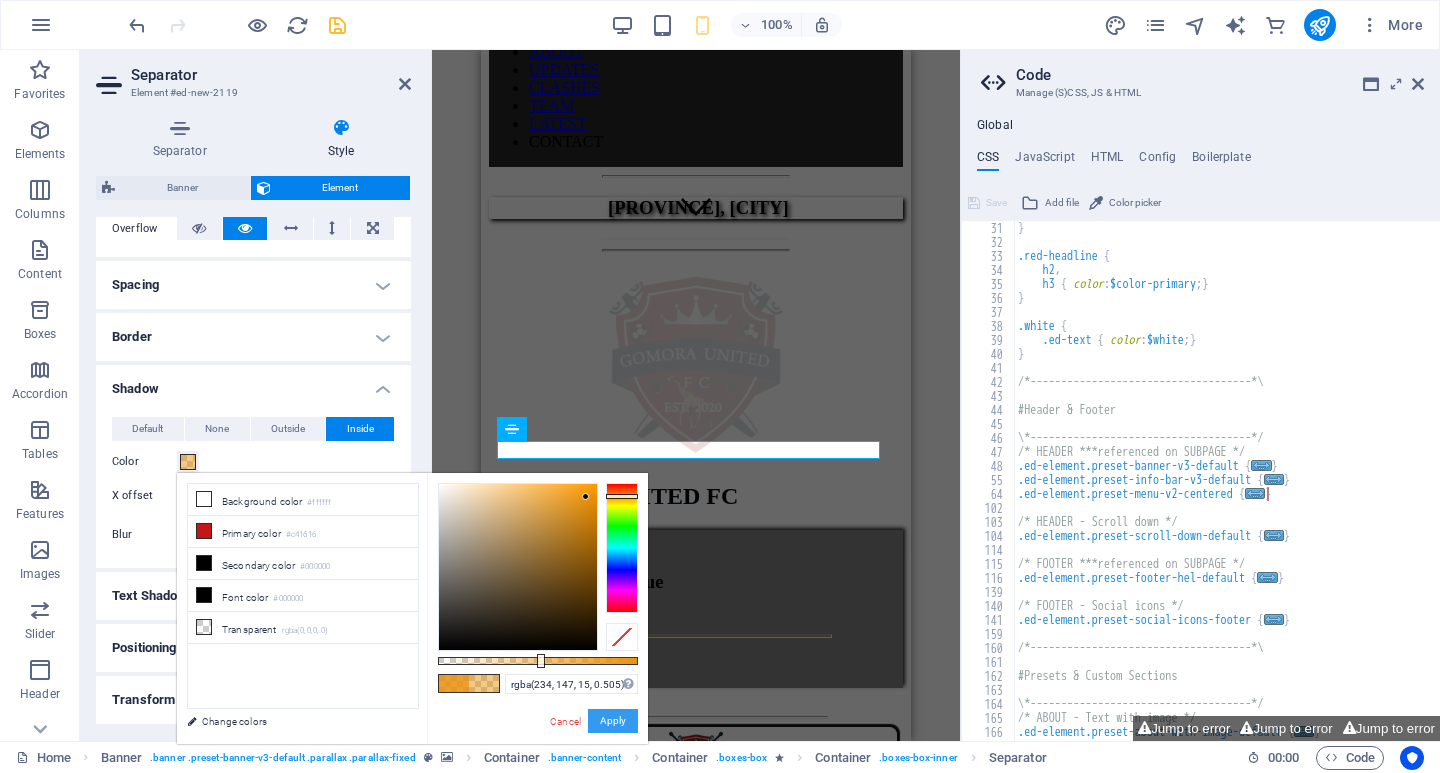 click on "Apply" at bounding box center [613, 721] 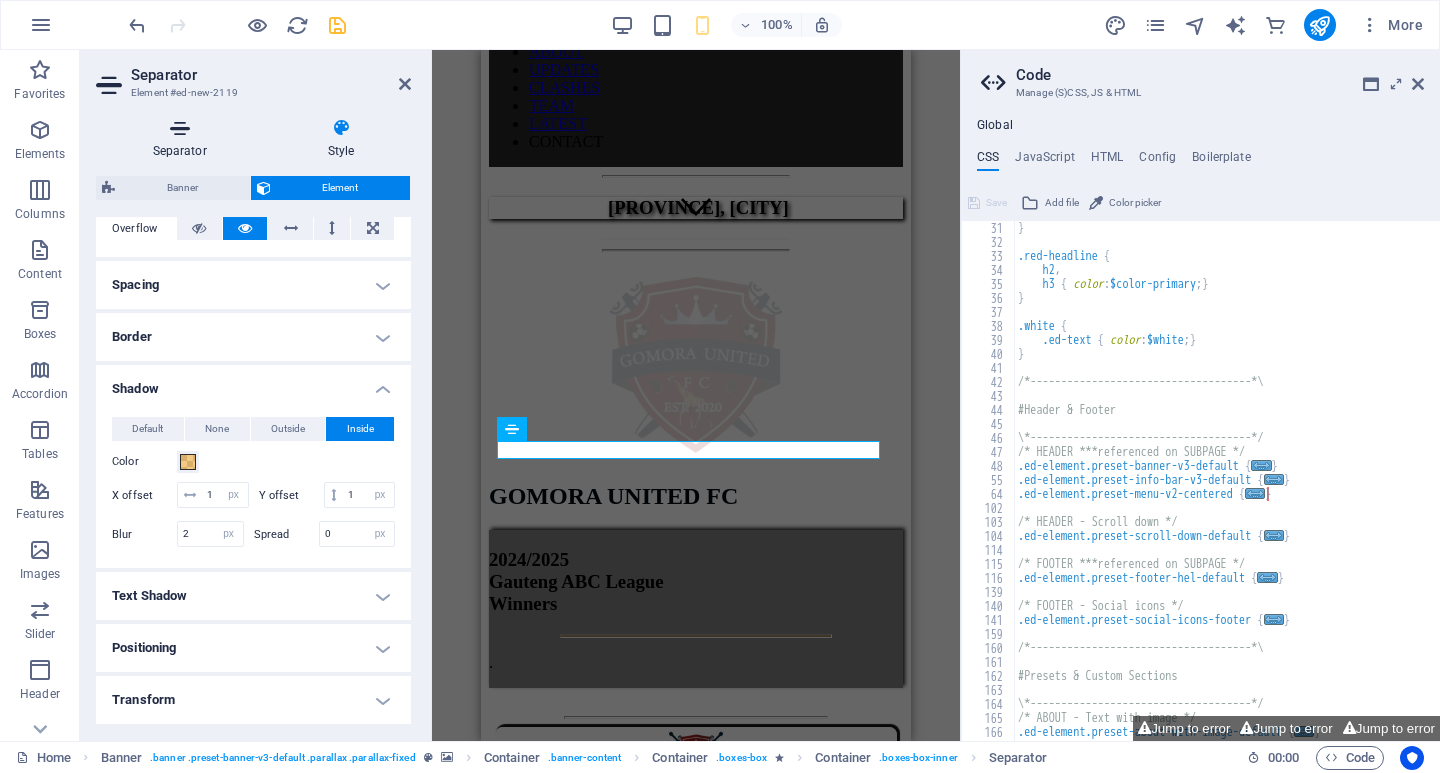 click on "Separator" at bounding box center (183, 139) 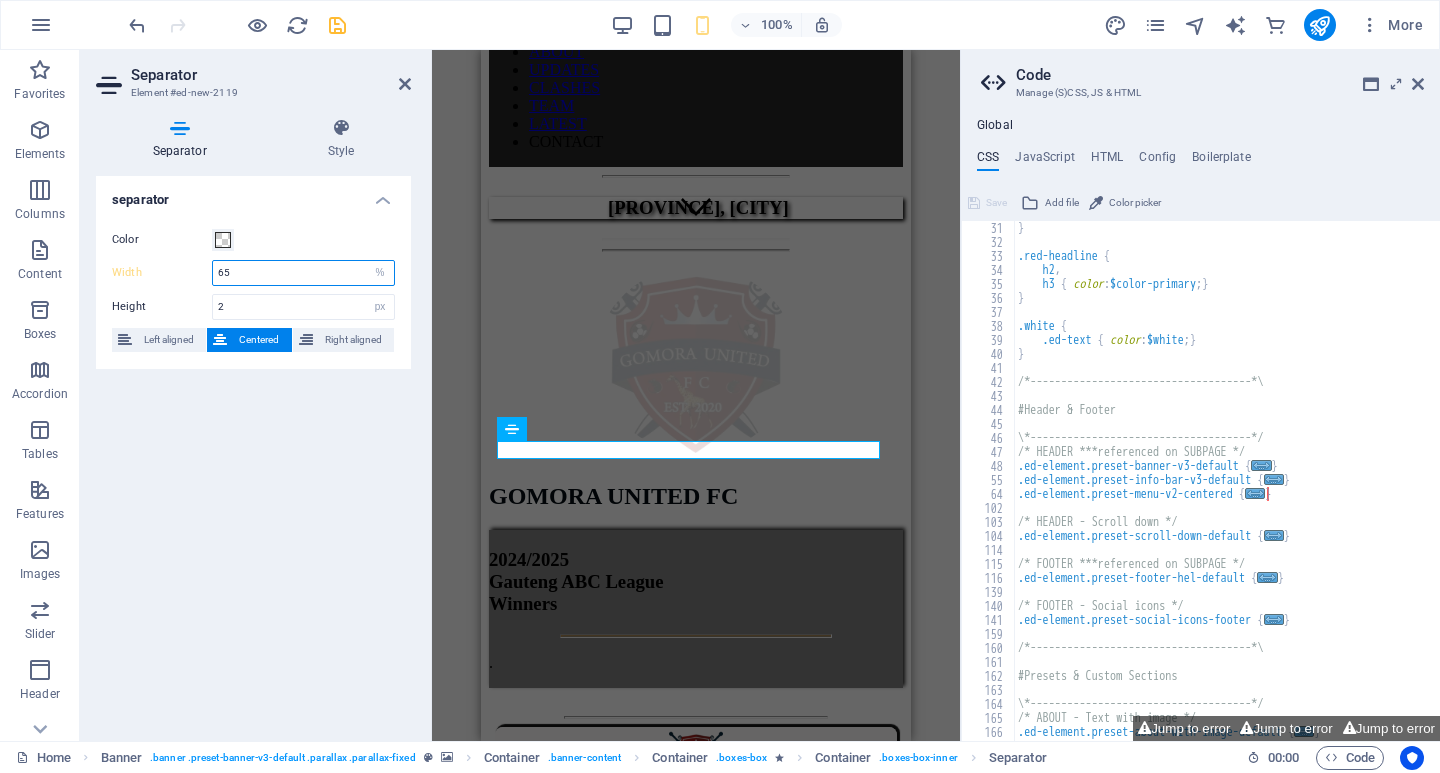 drag, startPoint x: 223, startPoint y: 270, endPoint x: 209, endPoint y: 273, distance: 14.3178215 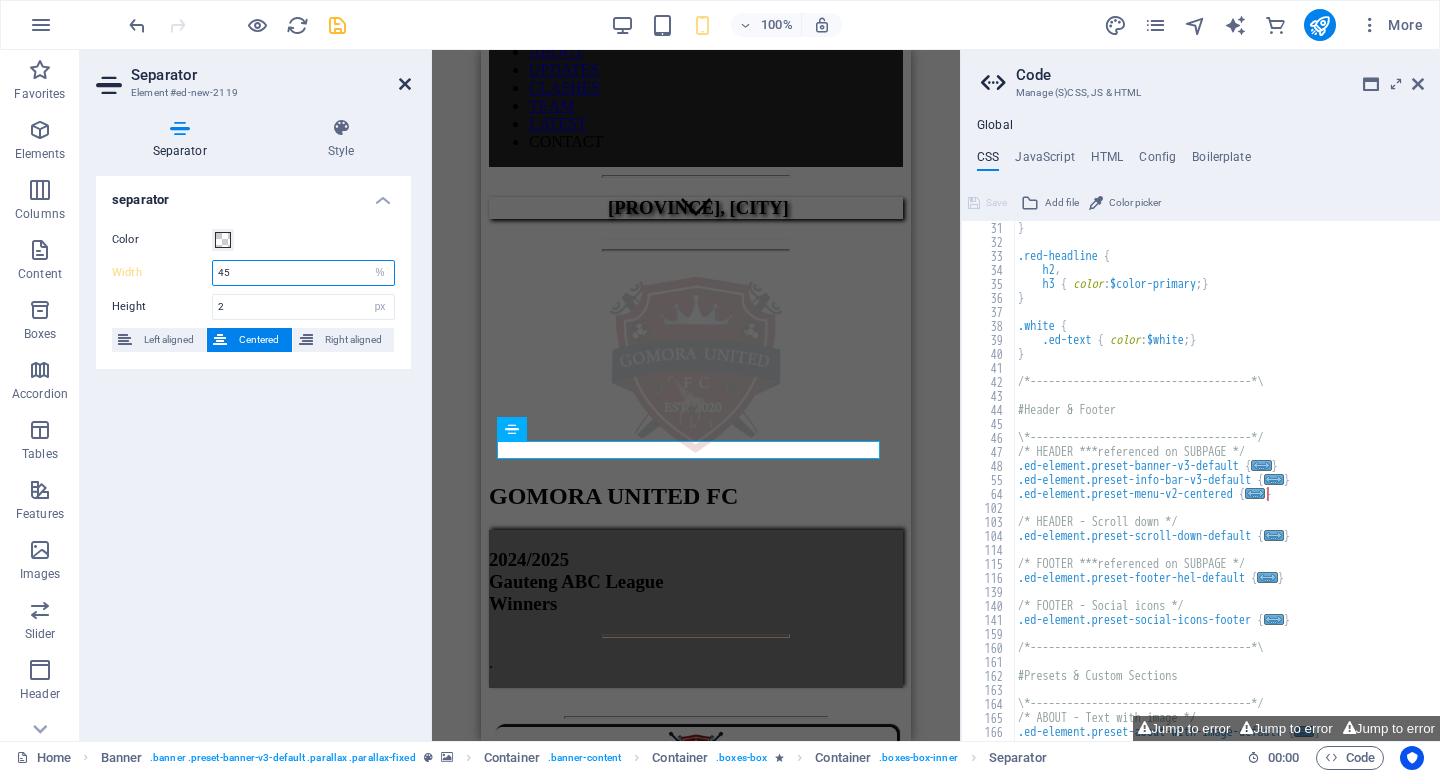 type on "45" 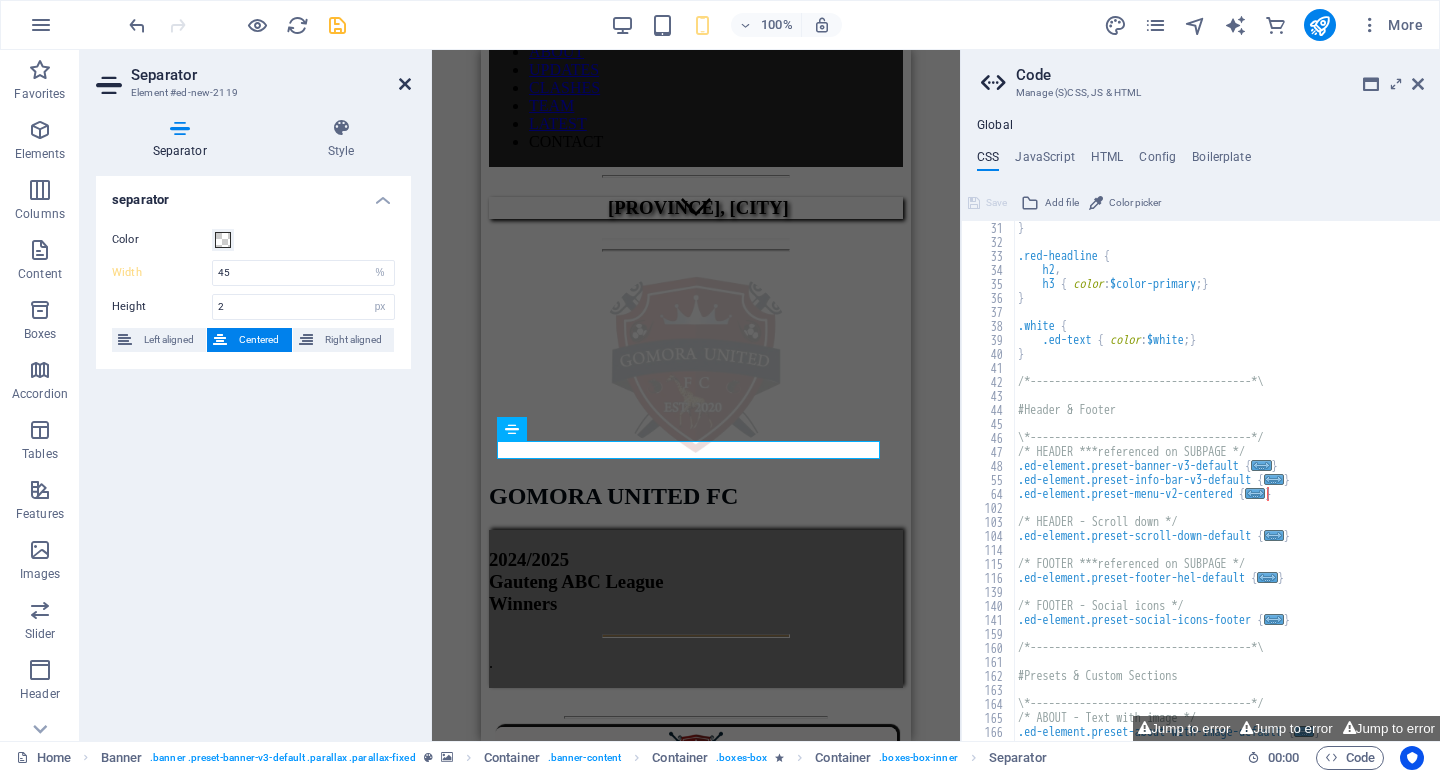 click at bounding box center (405, 84) 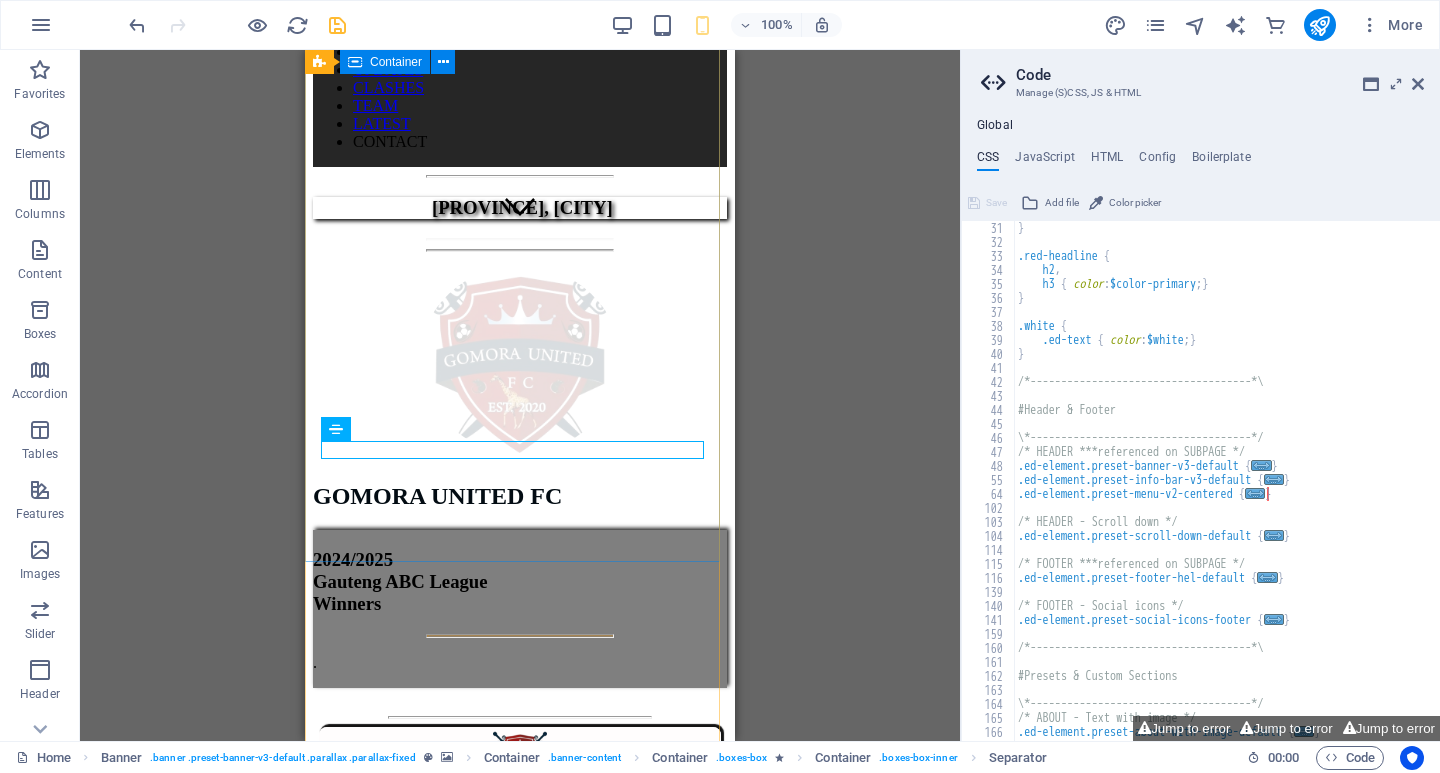 click on "Gauteng, Ekurhuleni GOMORA UNITED FC 2024/2025  Gauteng ABC League Winners ." at bounding box center (520, 434) 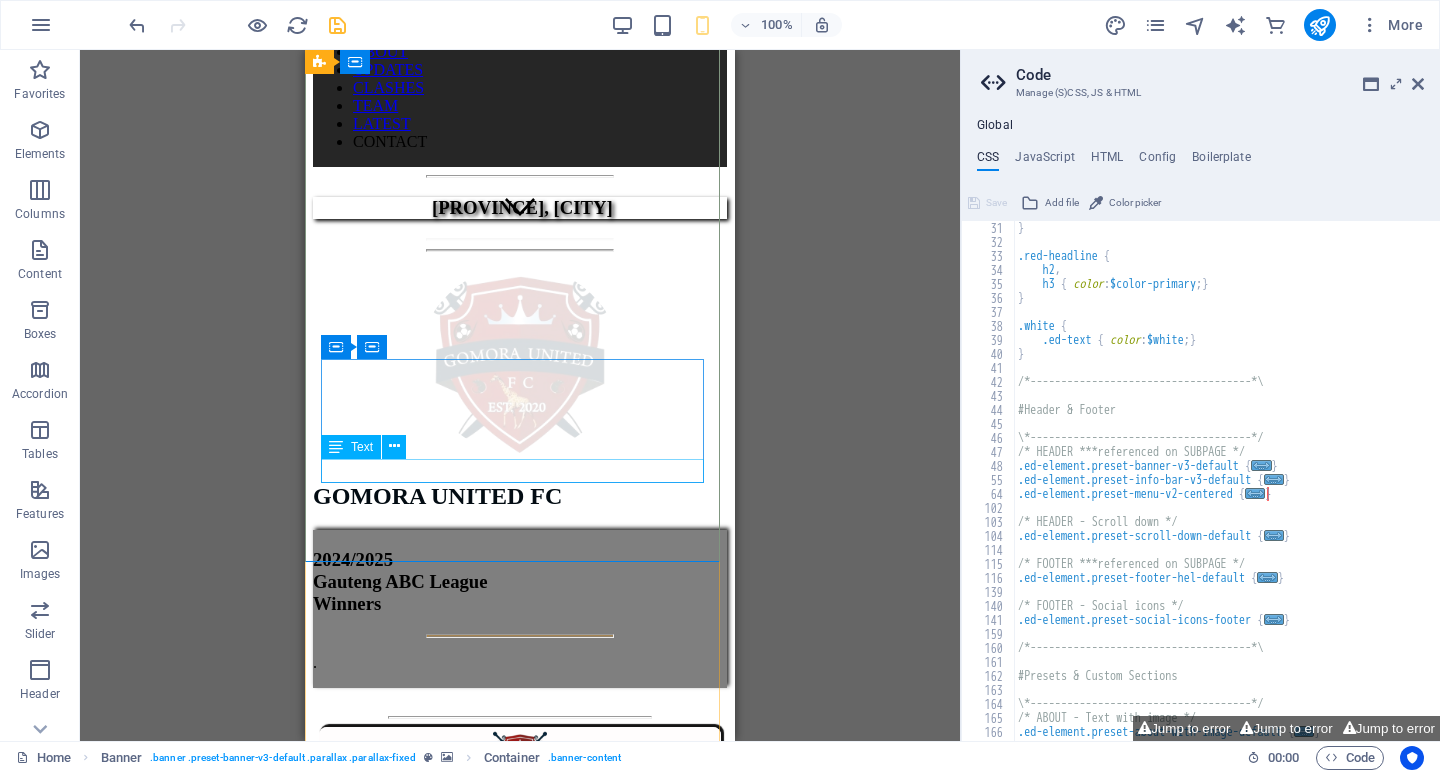 click on "." at bounding box center [520, 663] 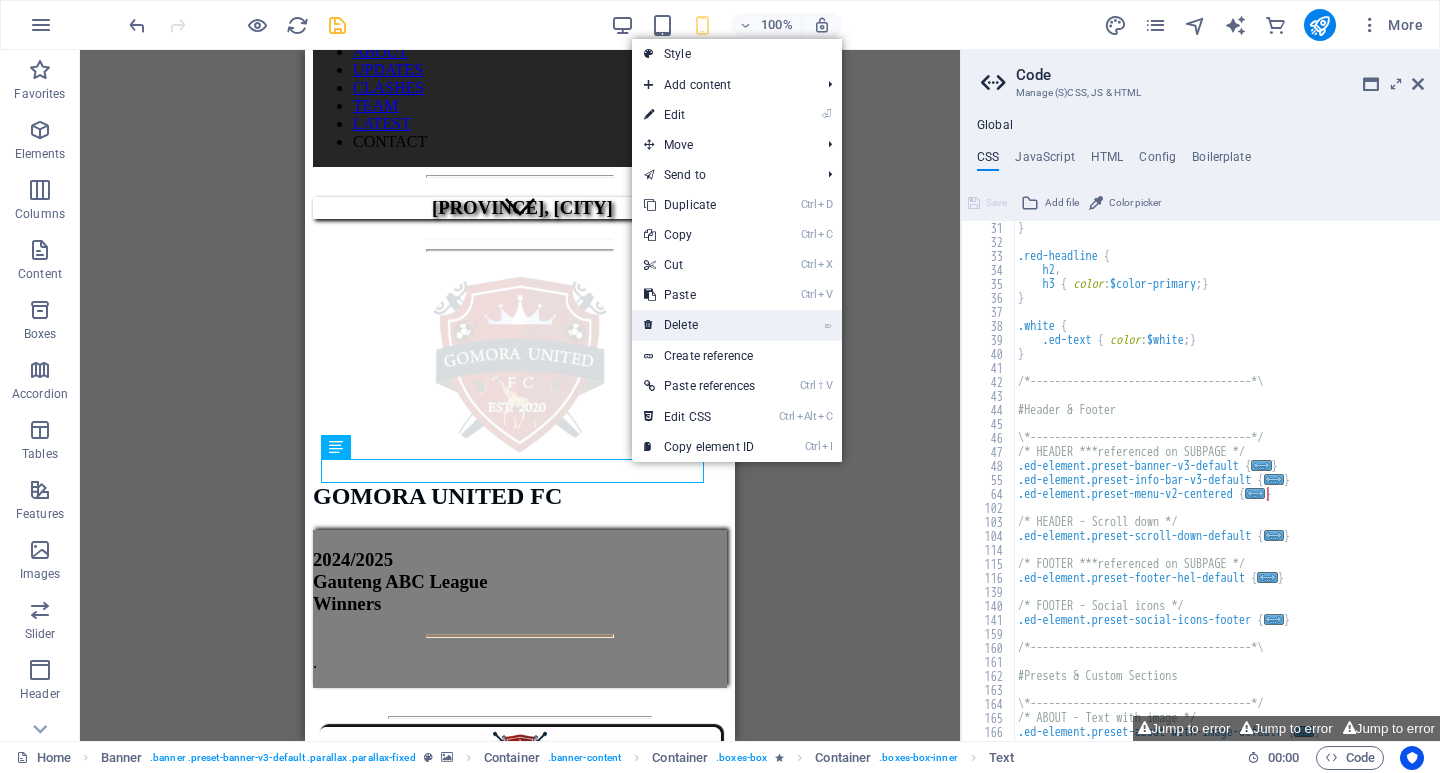 click on "⌦  Delete" at bounding box center [699, 325] 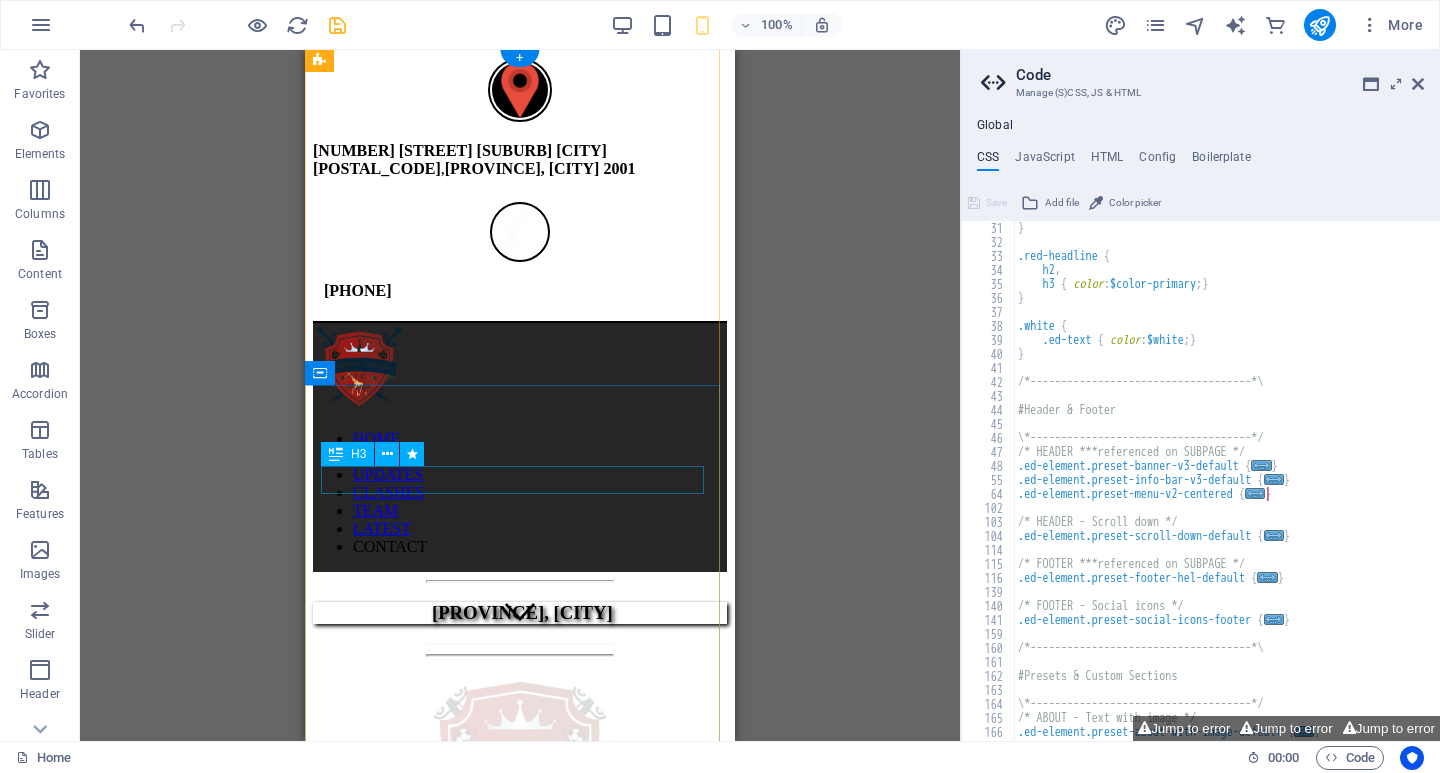 scroll, scrollTop: 100, scrollLeft: 0, axis: vertical 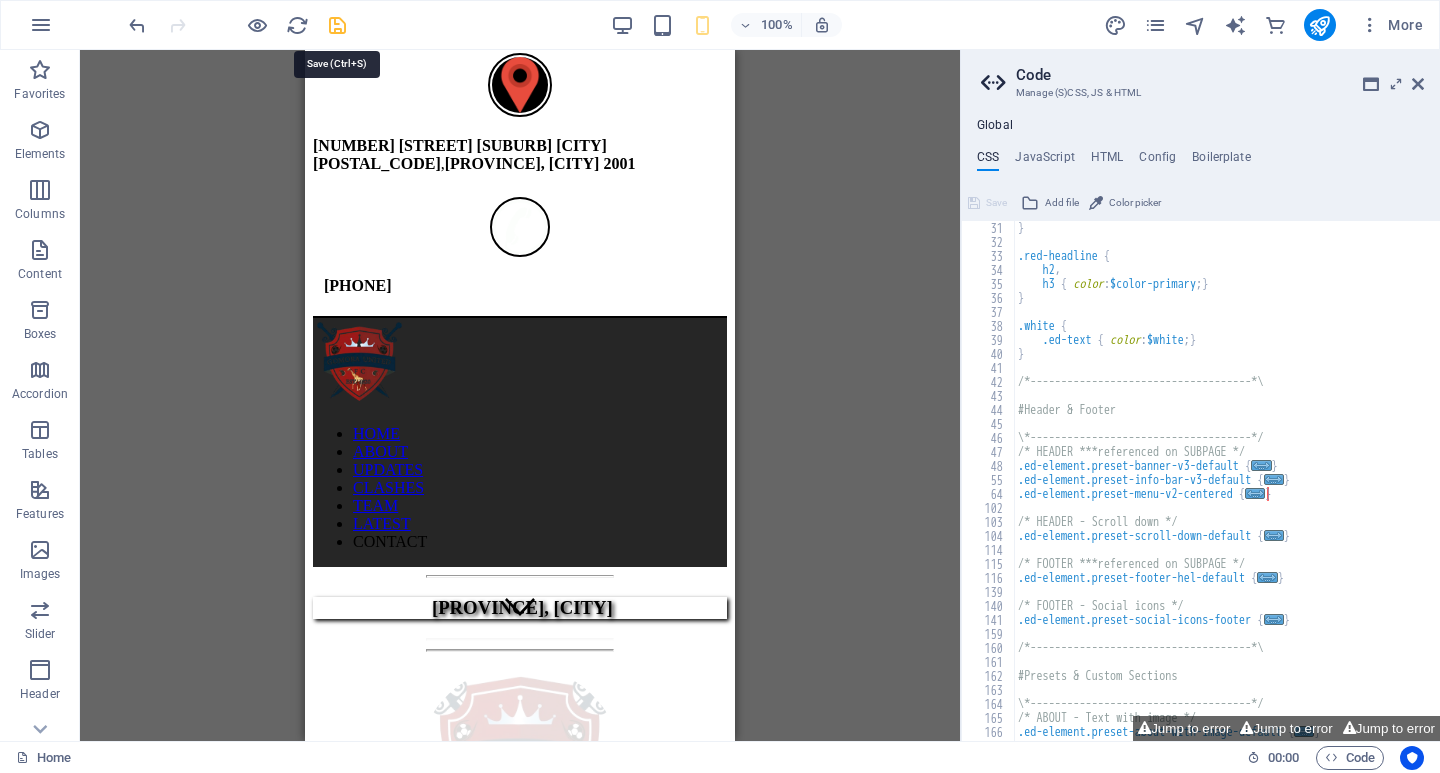 click at bounding box center (337, 25) 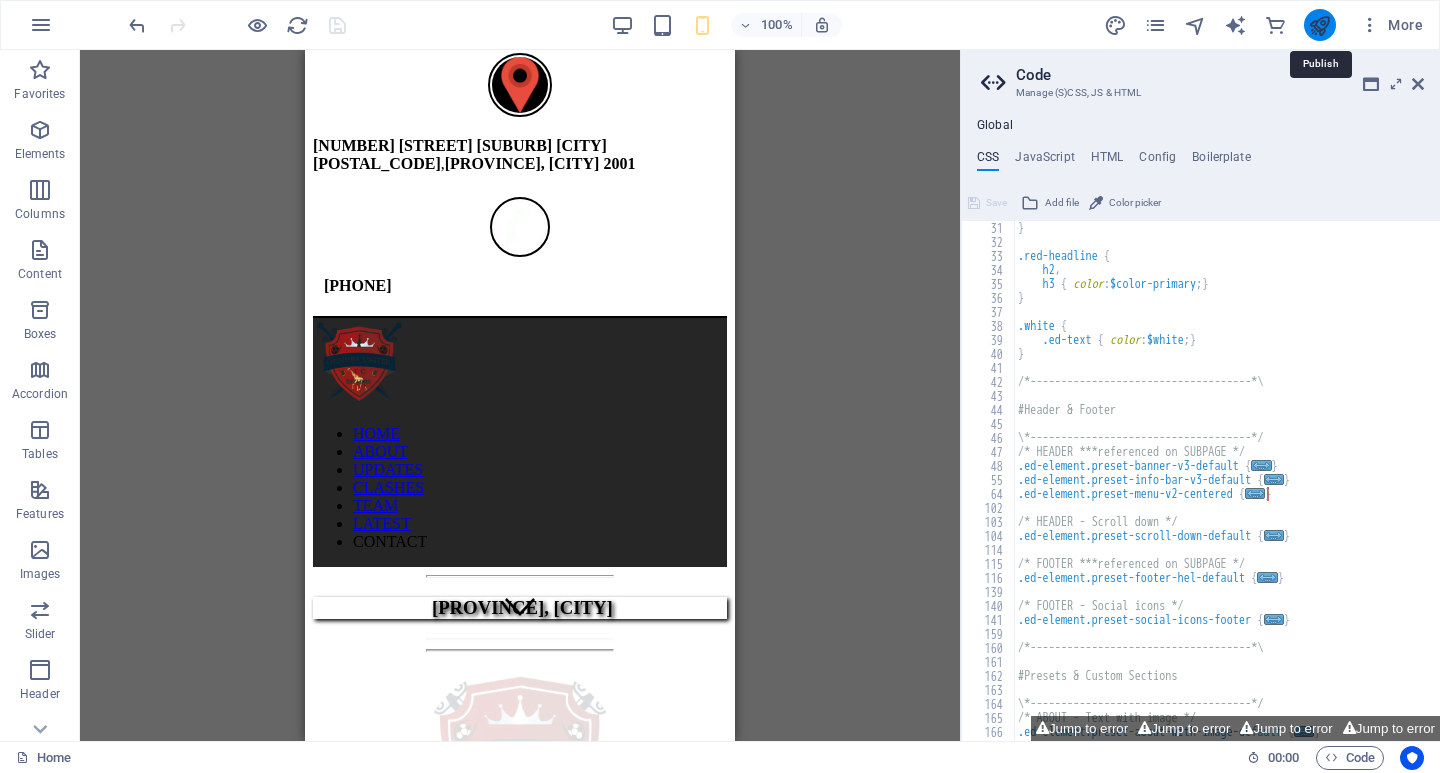 click at bounding box center (1319, 25) 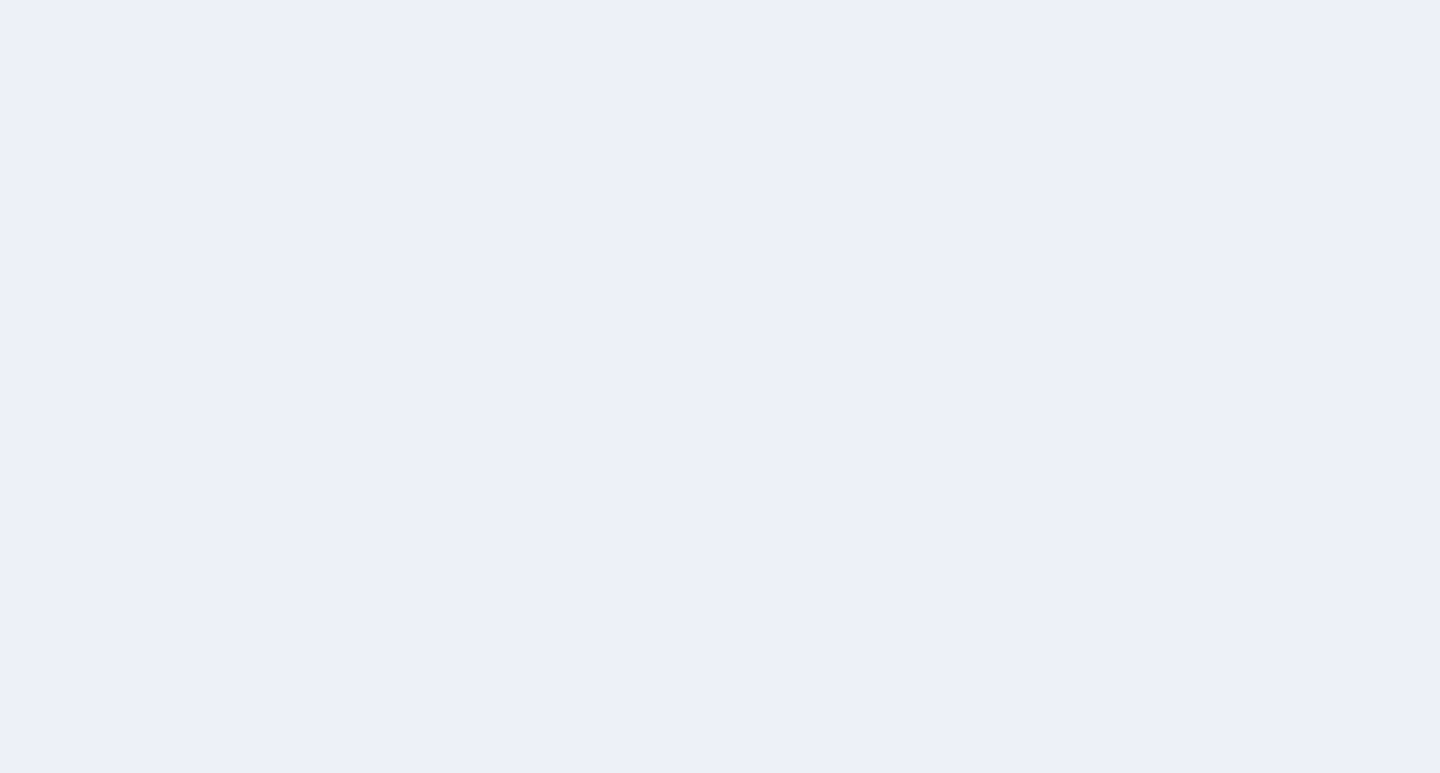 scroll, scrollTop: 0, scrollLeft: 0, axis: both 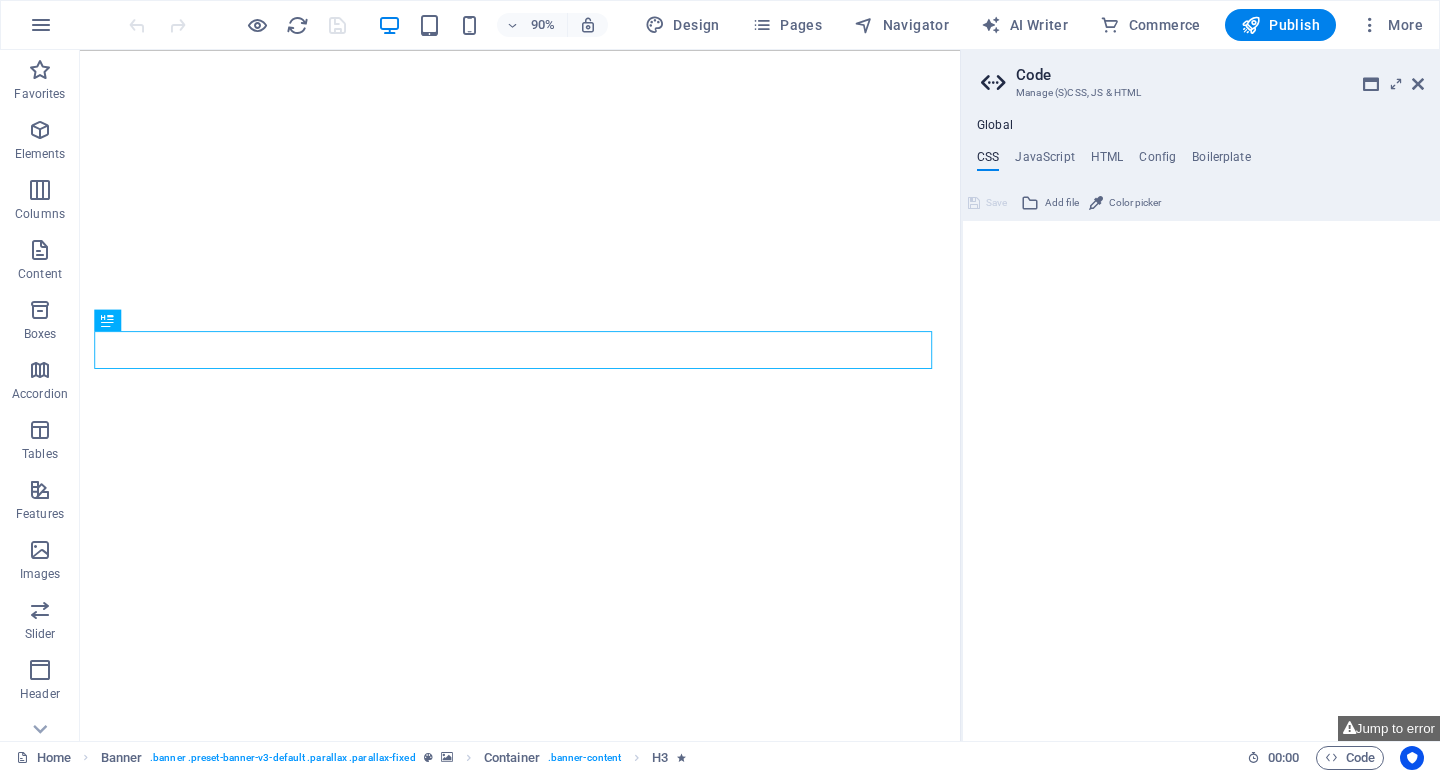 type on "/*------------------------------------*\" 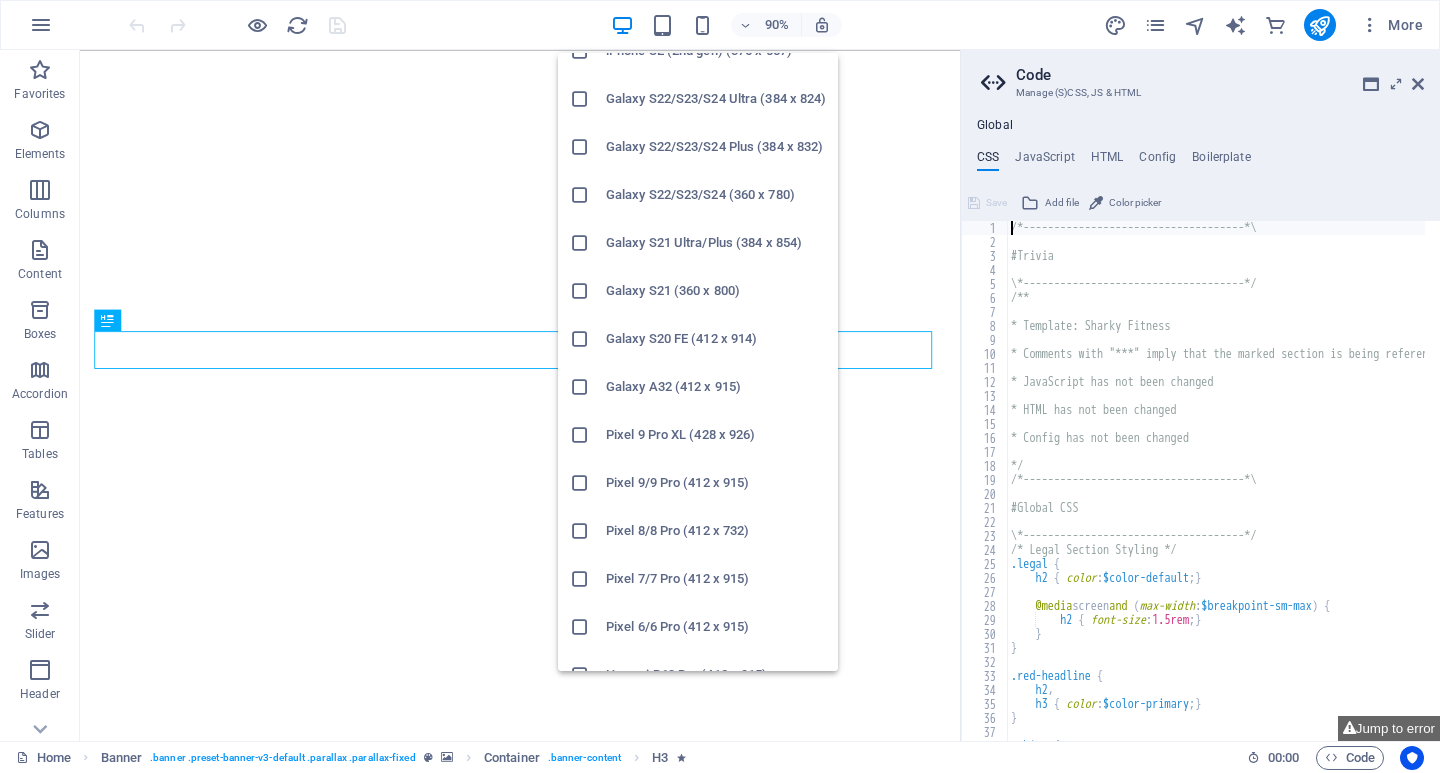 scroll, scrollTop: 700, scrollLeft: 0, axis: vertical 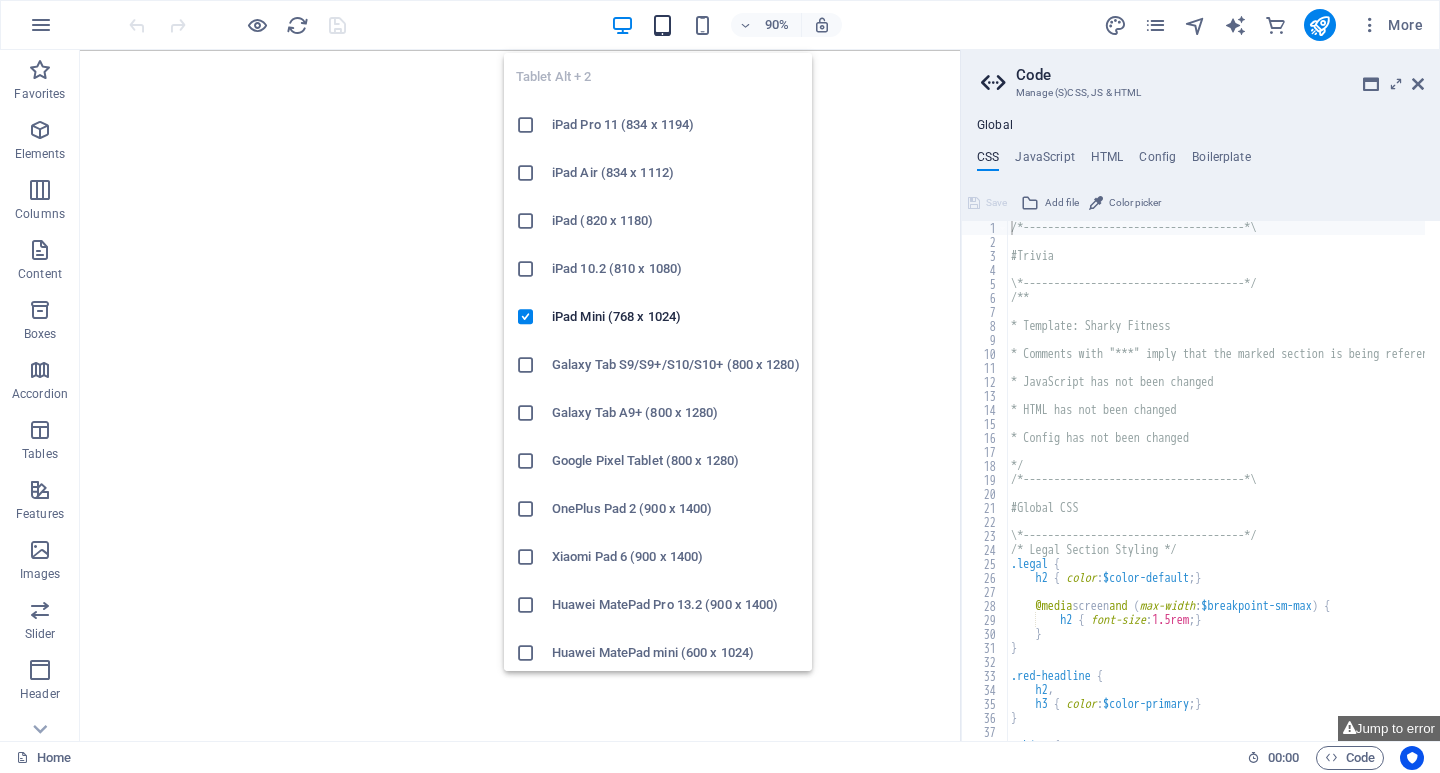 click at bounding box center (662, 25) 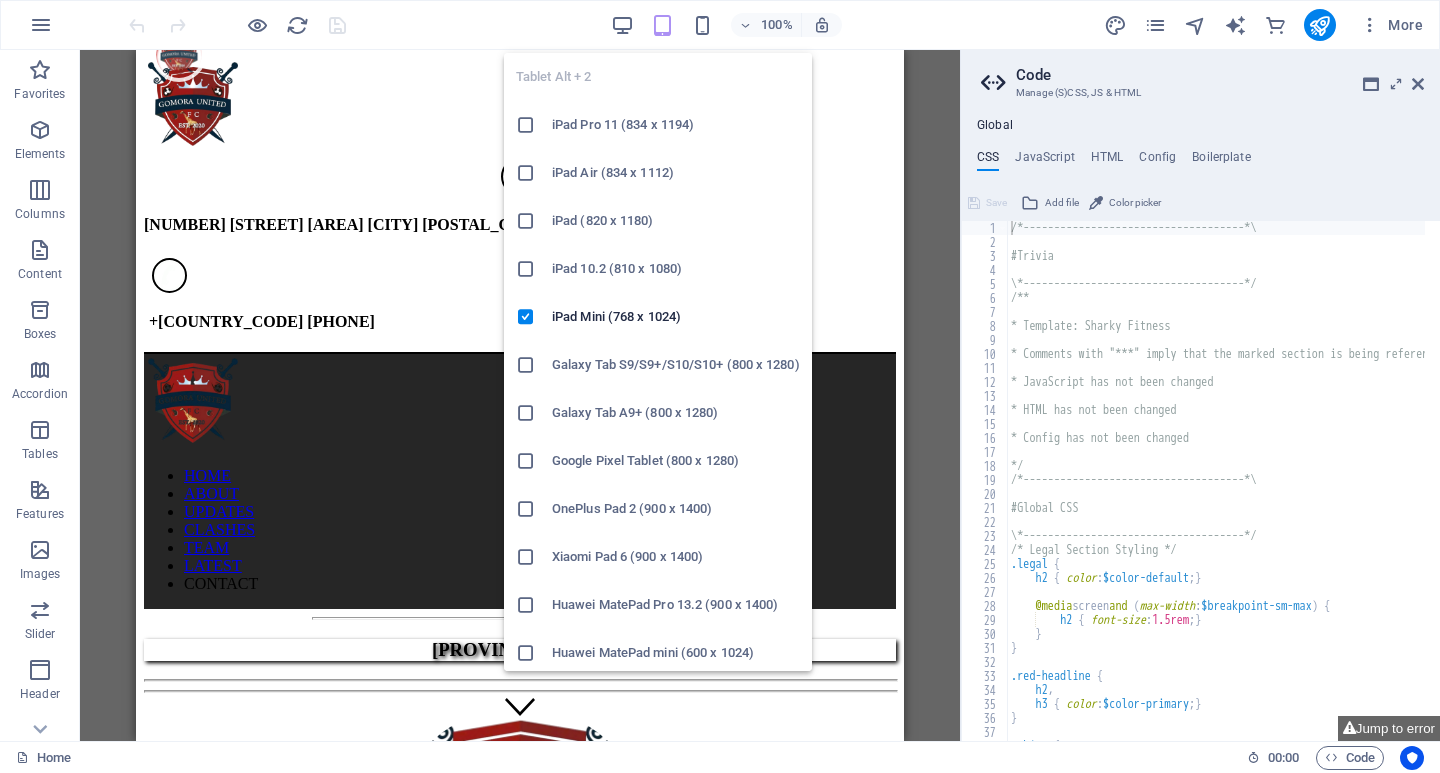 scroll, scrollTop: 2990, scrollLeft: 0, axis: vertical 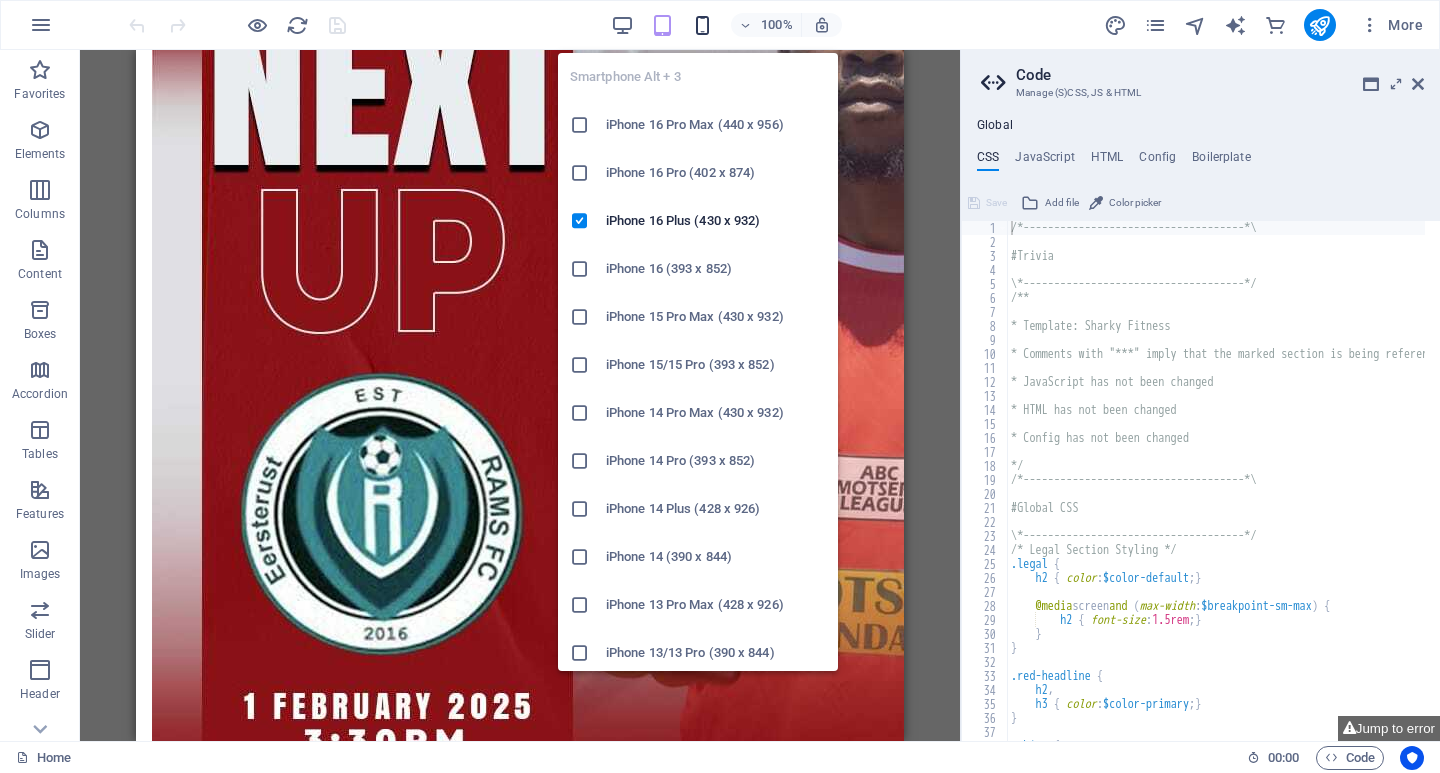 click at bounding box center [702, 25] 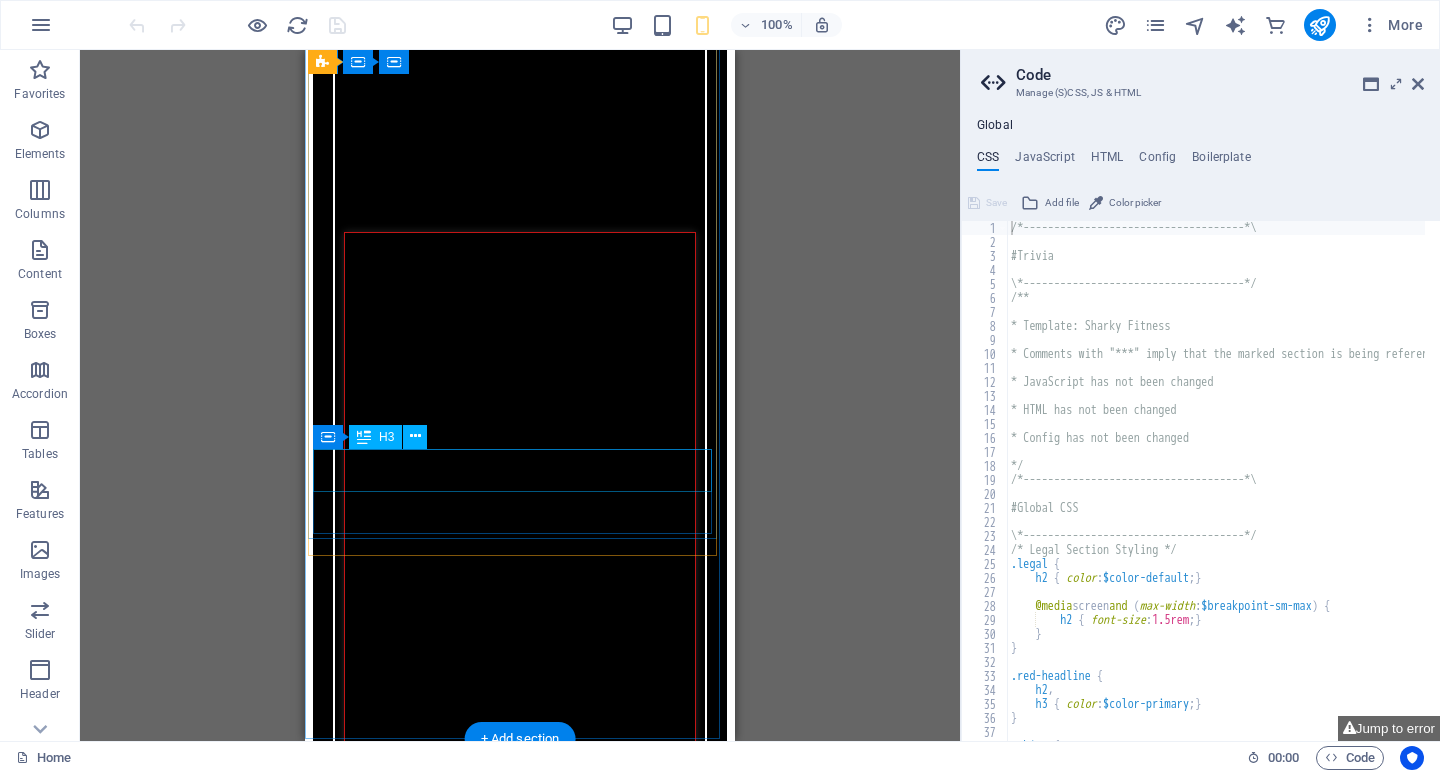 scroll, scrollTop: 3885, scrollLeft: 0, axis: vertical 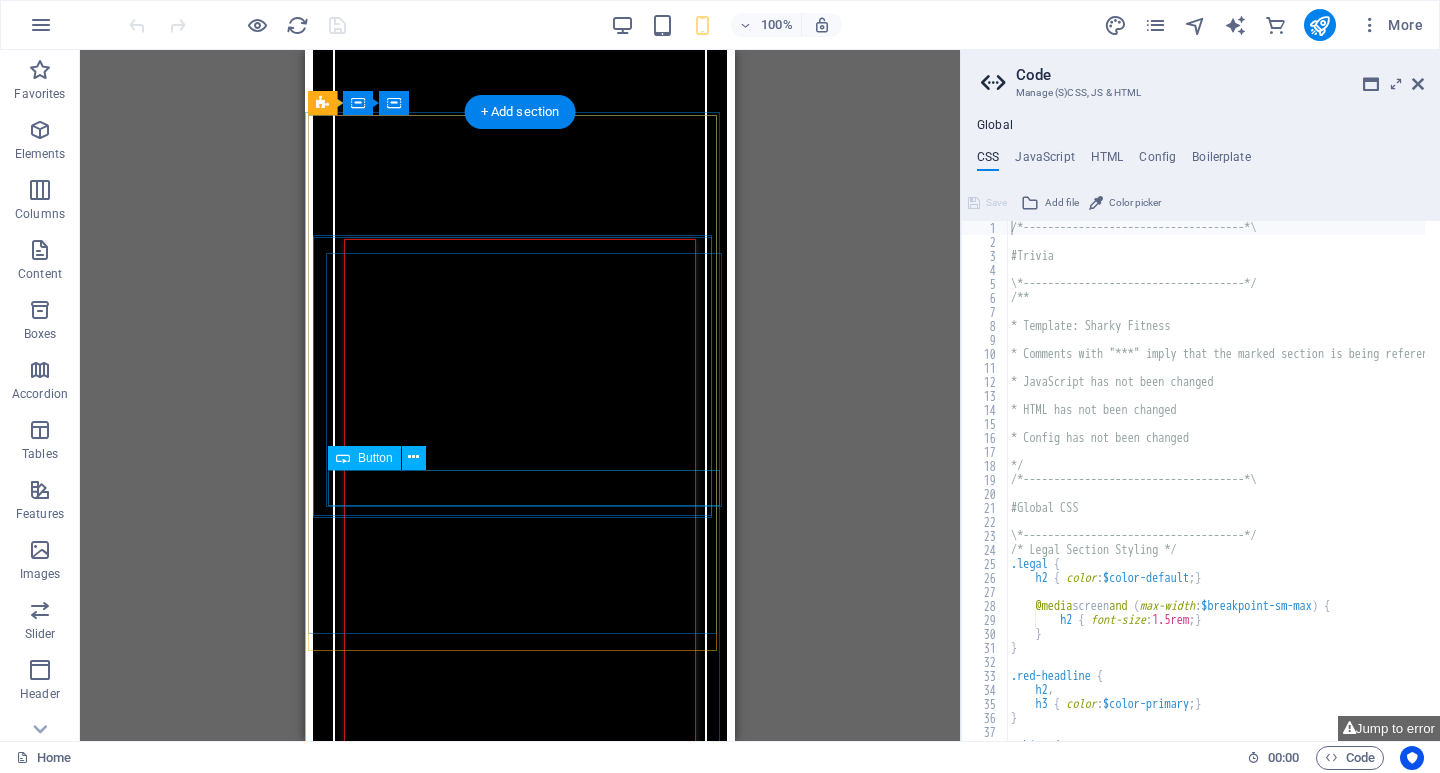 click on "Read More" at bounding box center (519, 2834) 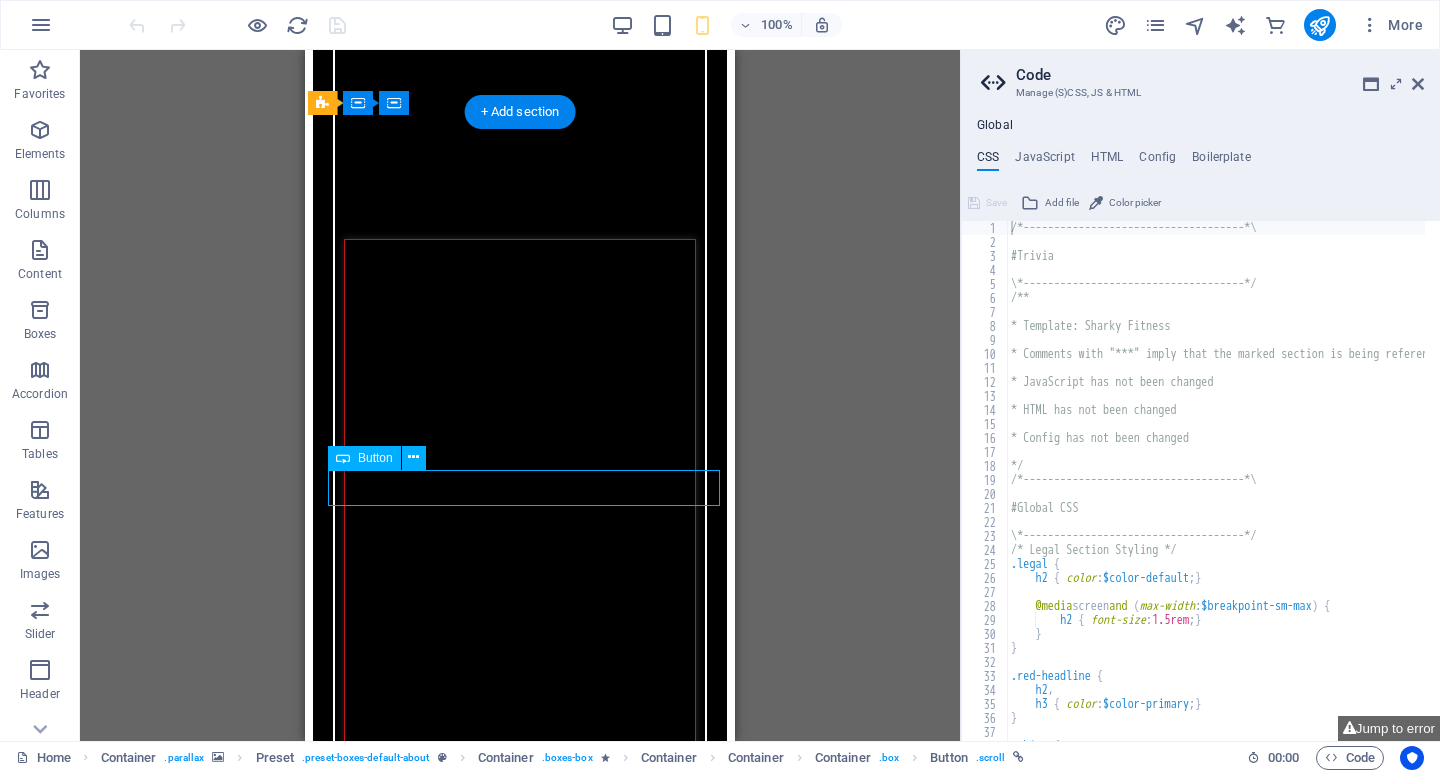 click on "Read More" at bounding box center [519, 2834] 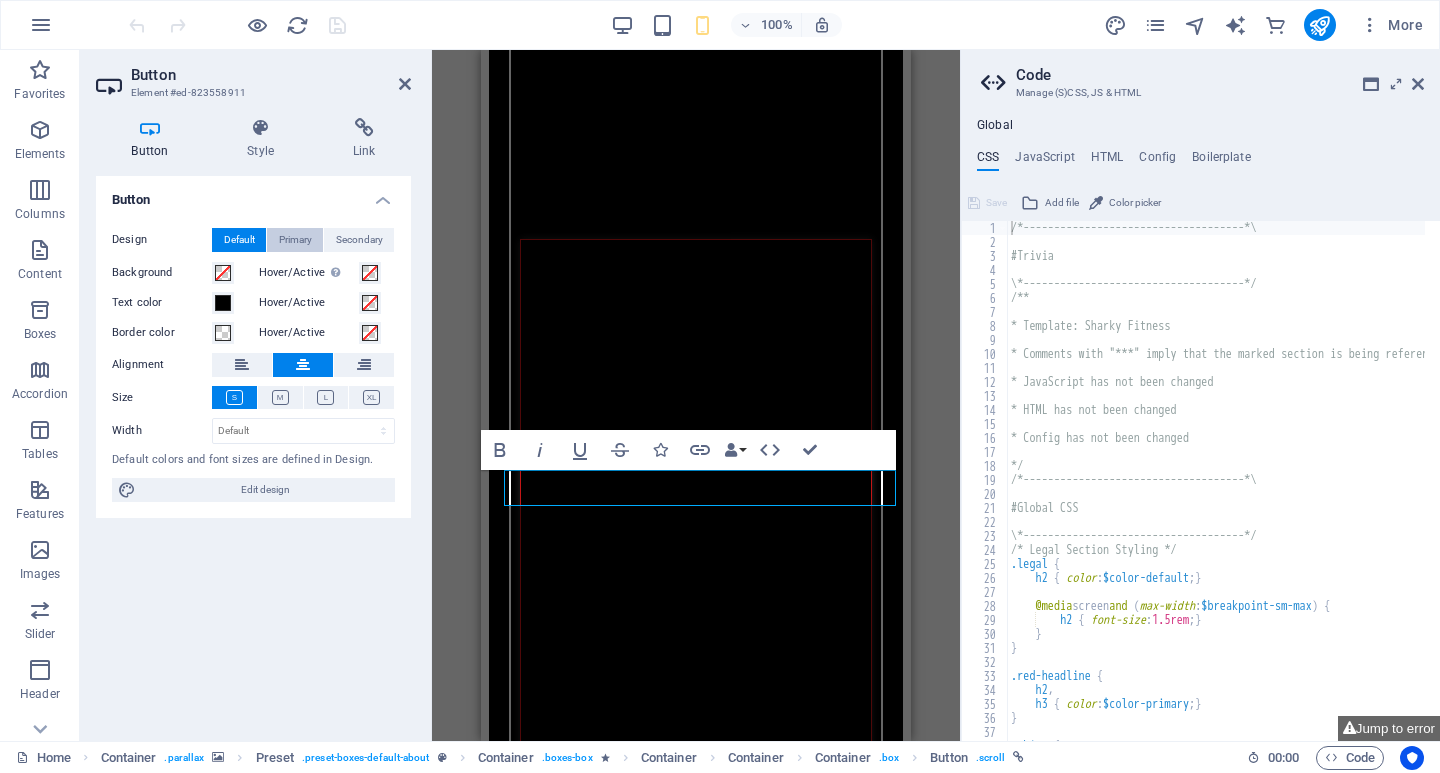 click on "Primary" at bounding box center [295, 240] 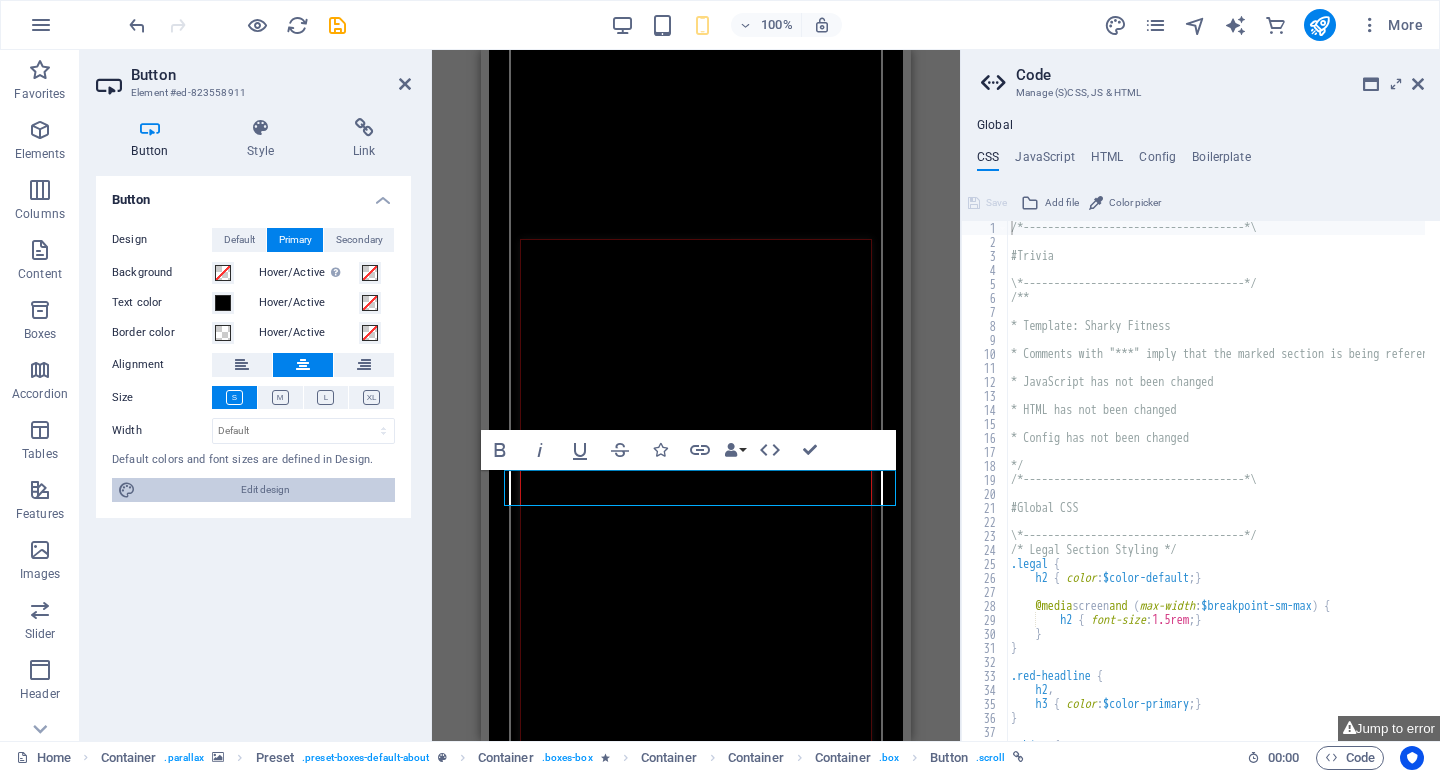 click on "Edit design" at bounding box center [265, 490] 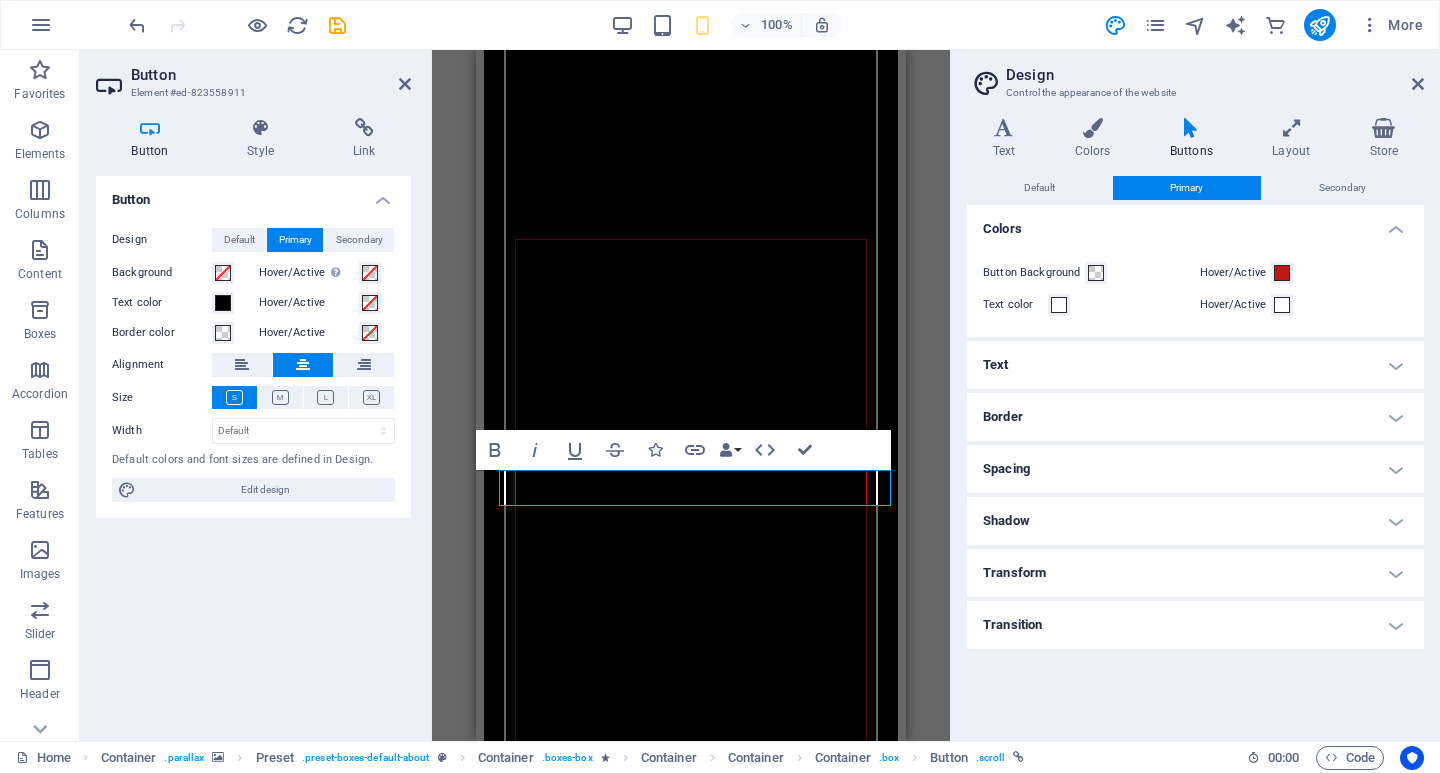 click on "Spacing" at bounding box center [1195, 469] 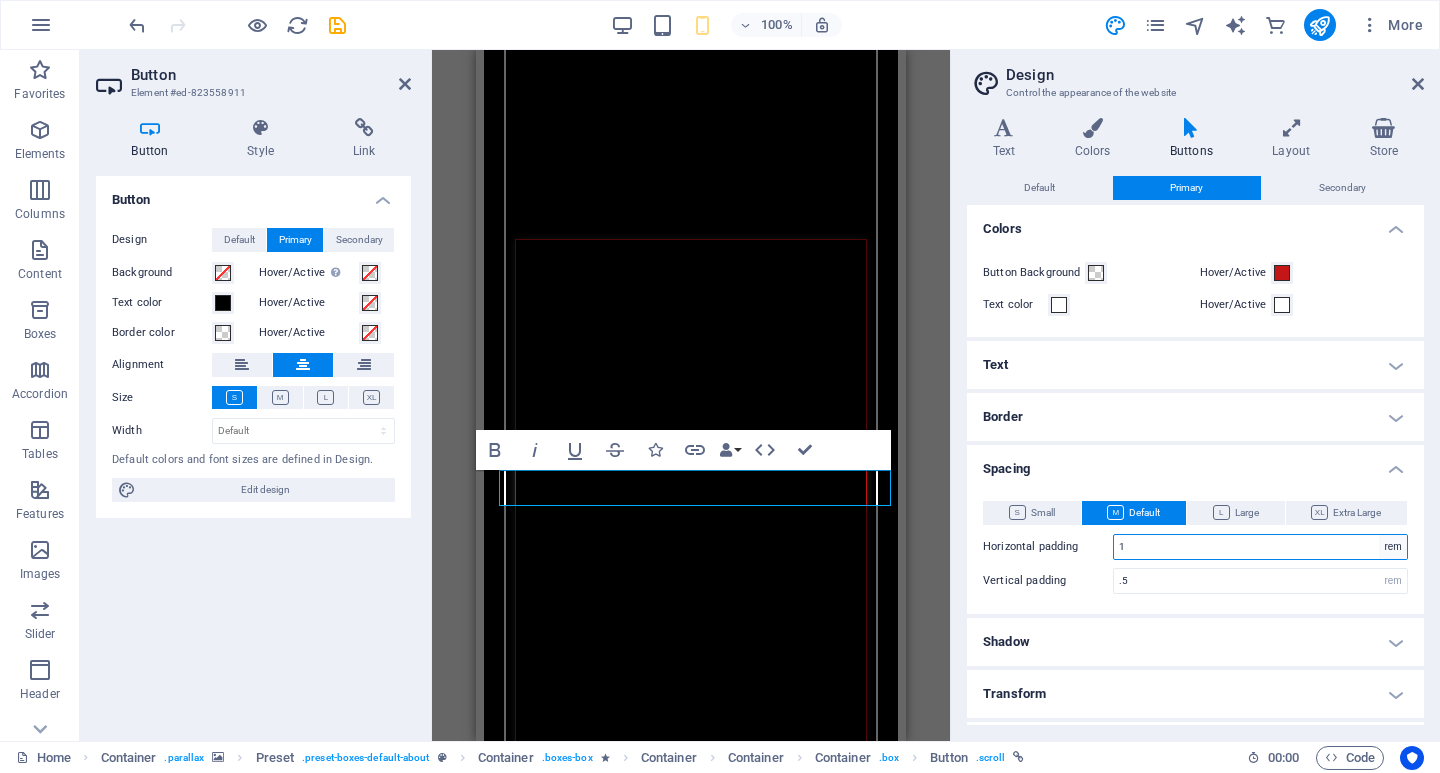 click on "rem px" at bounding box center (1393, 547) 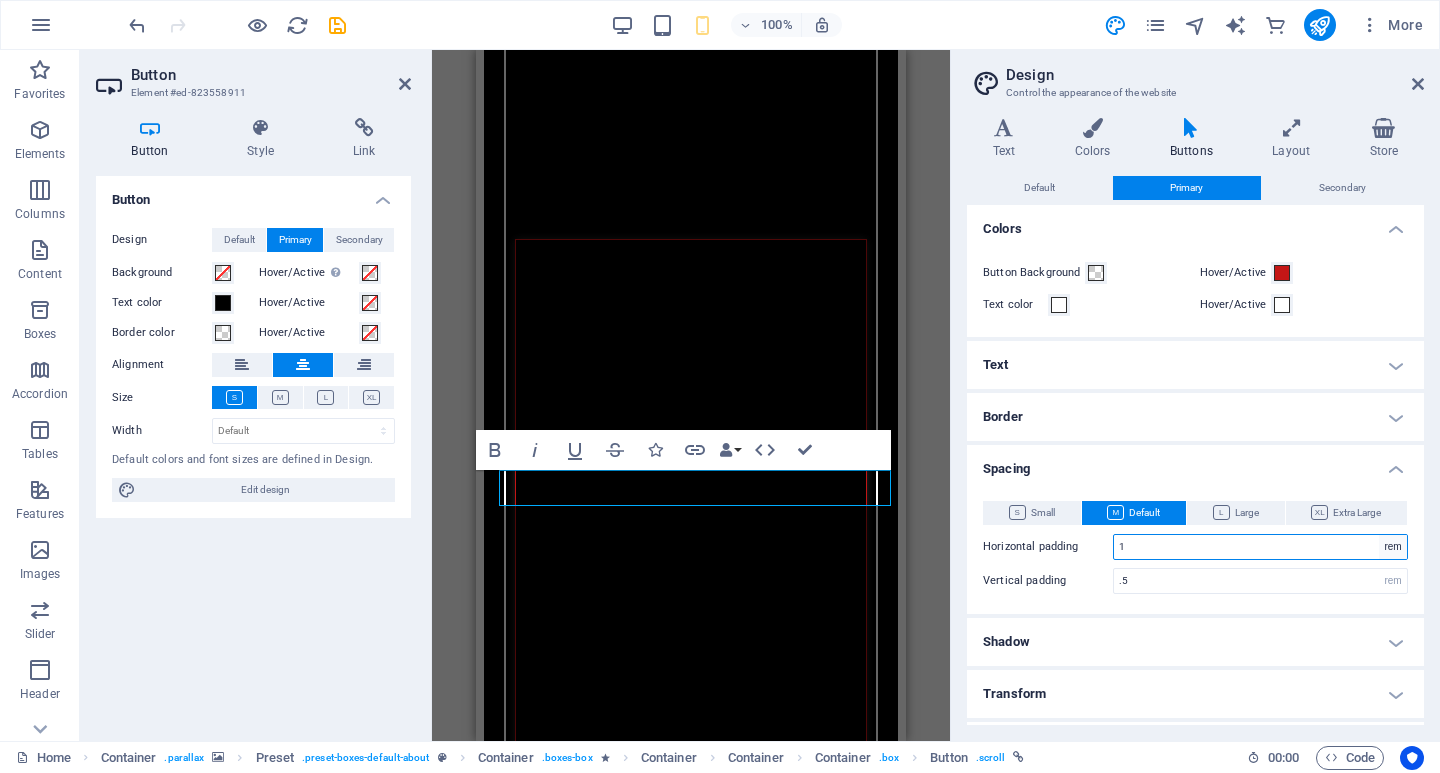 select on "px" 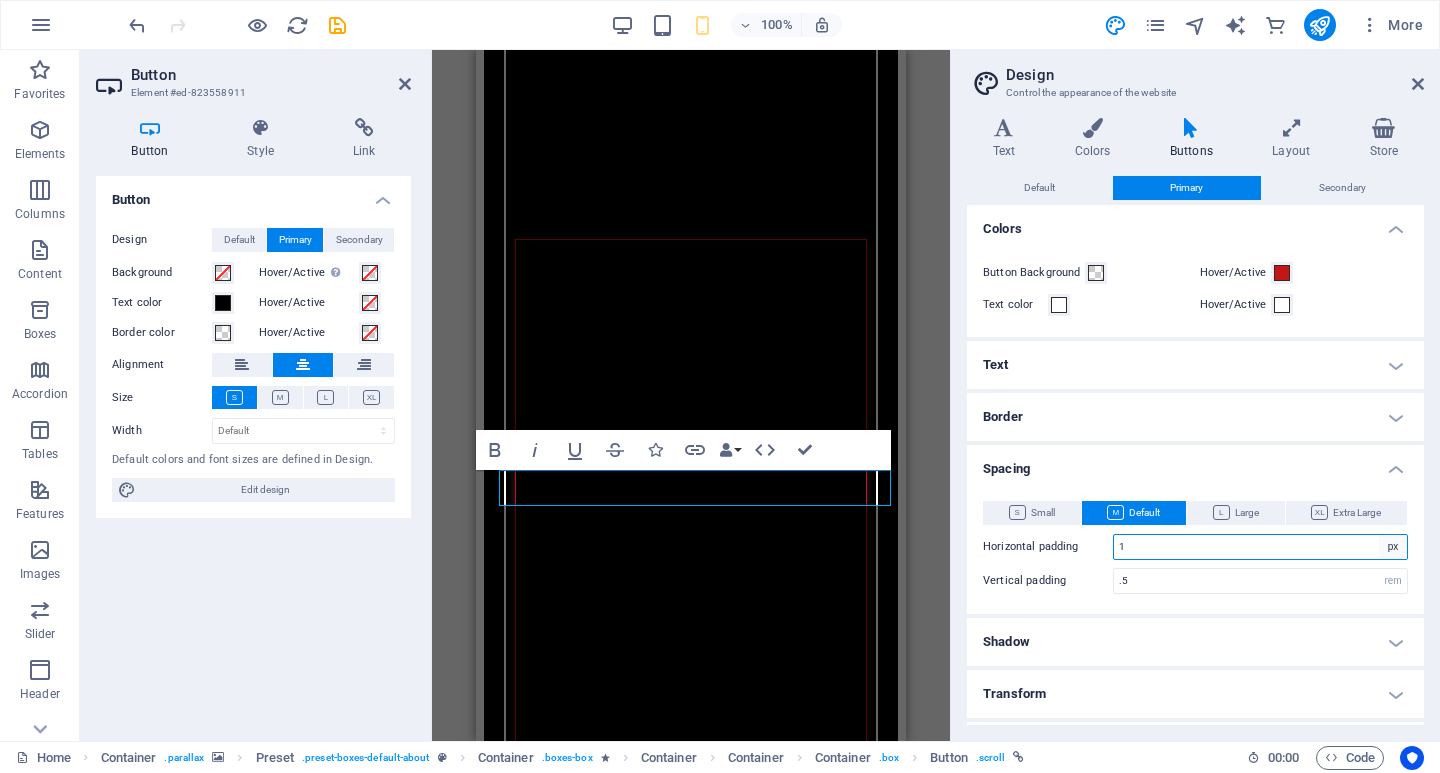 click on "rem px" at bounding box center (1393, 547) 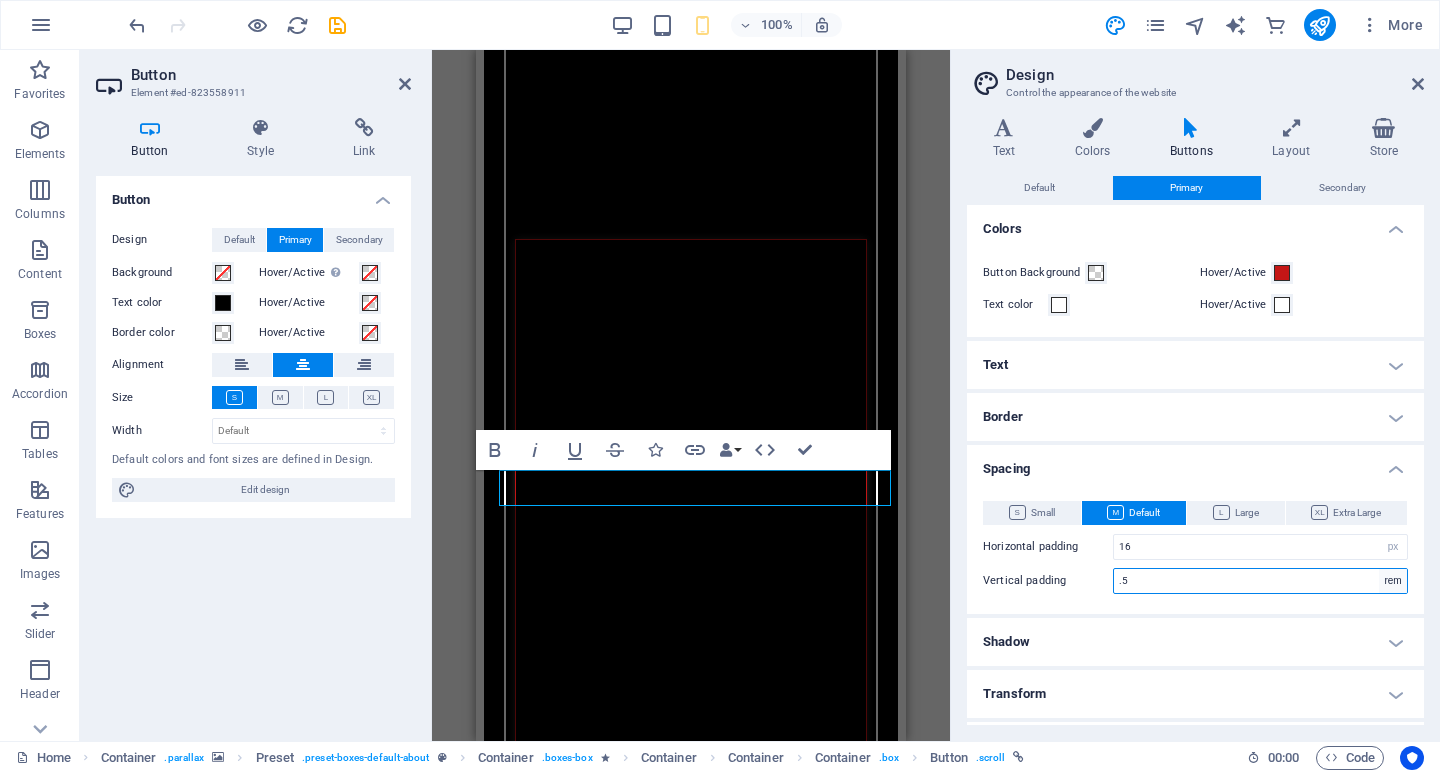 click on "rem px" at bounding box center (1393, 581) 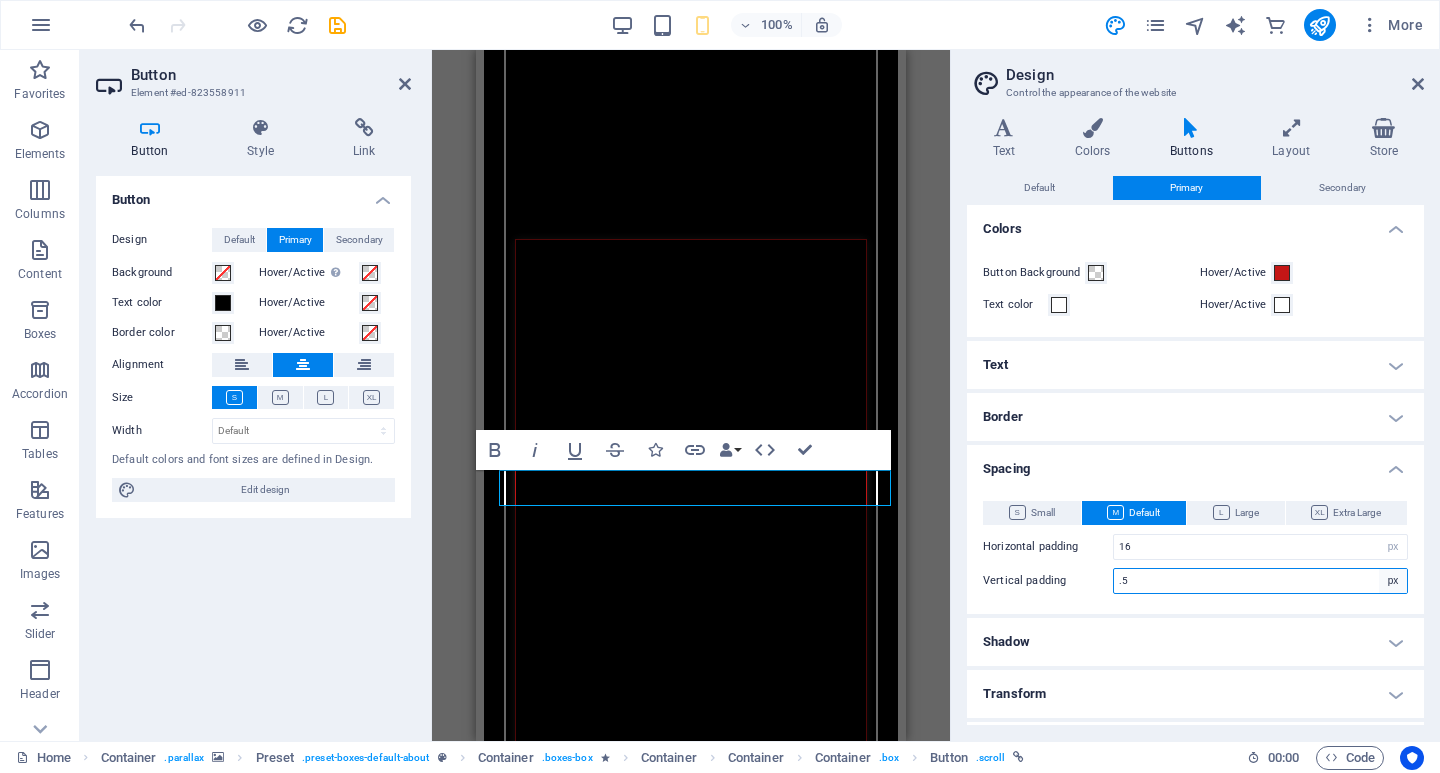 click on "rem px" at bounding box center (1393, 581) 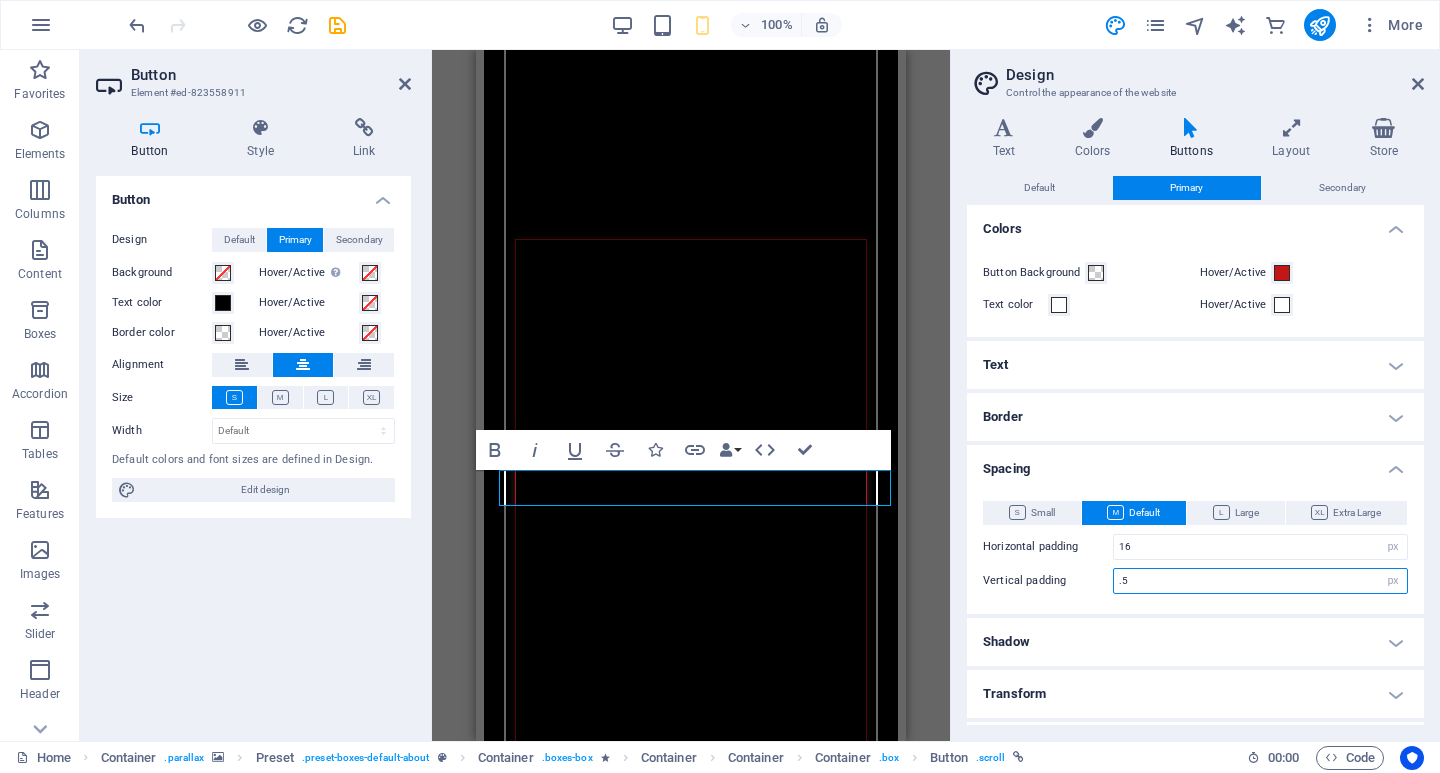 type on "8" 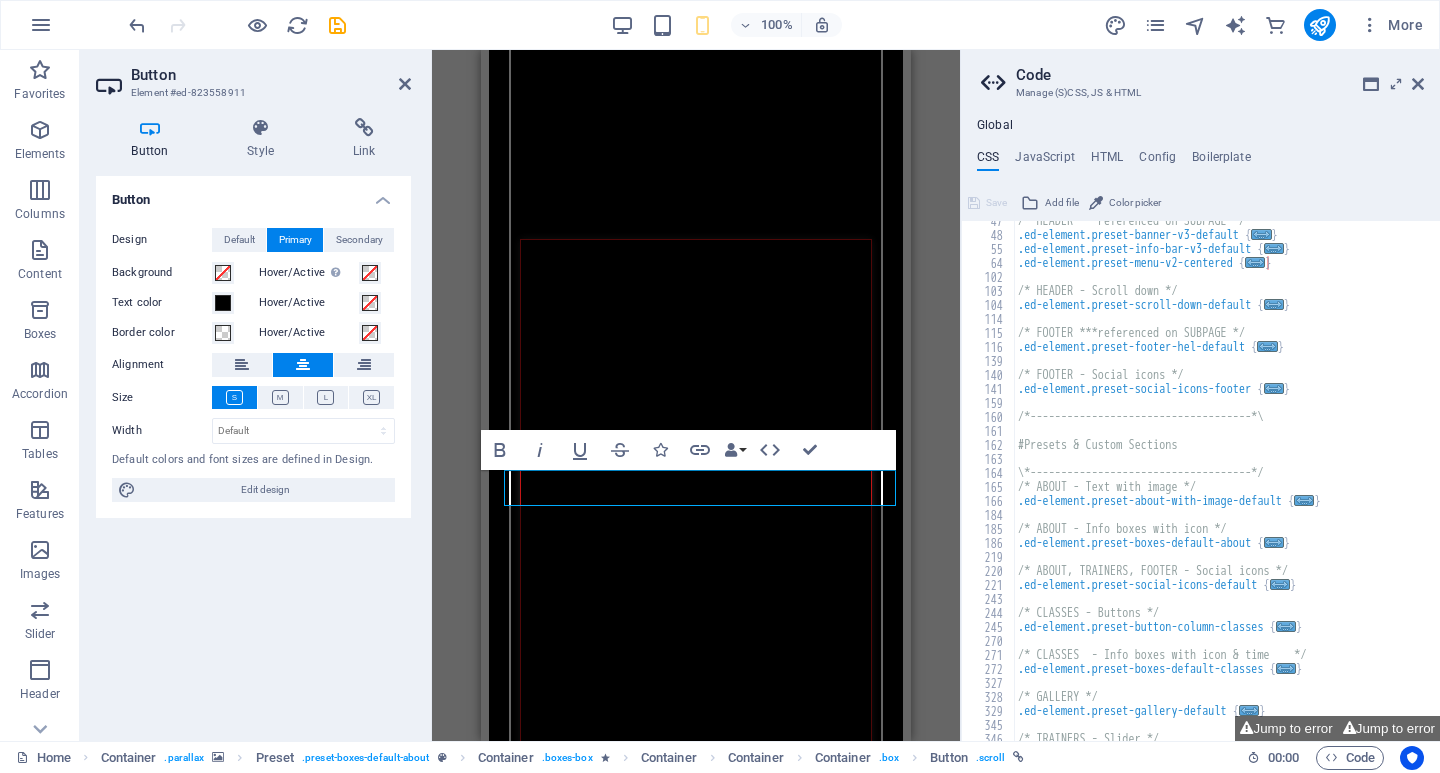 scroll, scrollTop: 531, scrollLeft: 0, axis: vertical 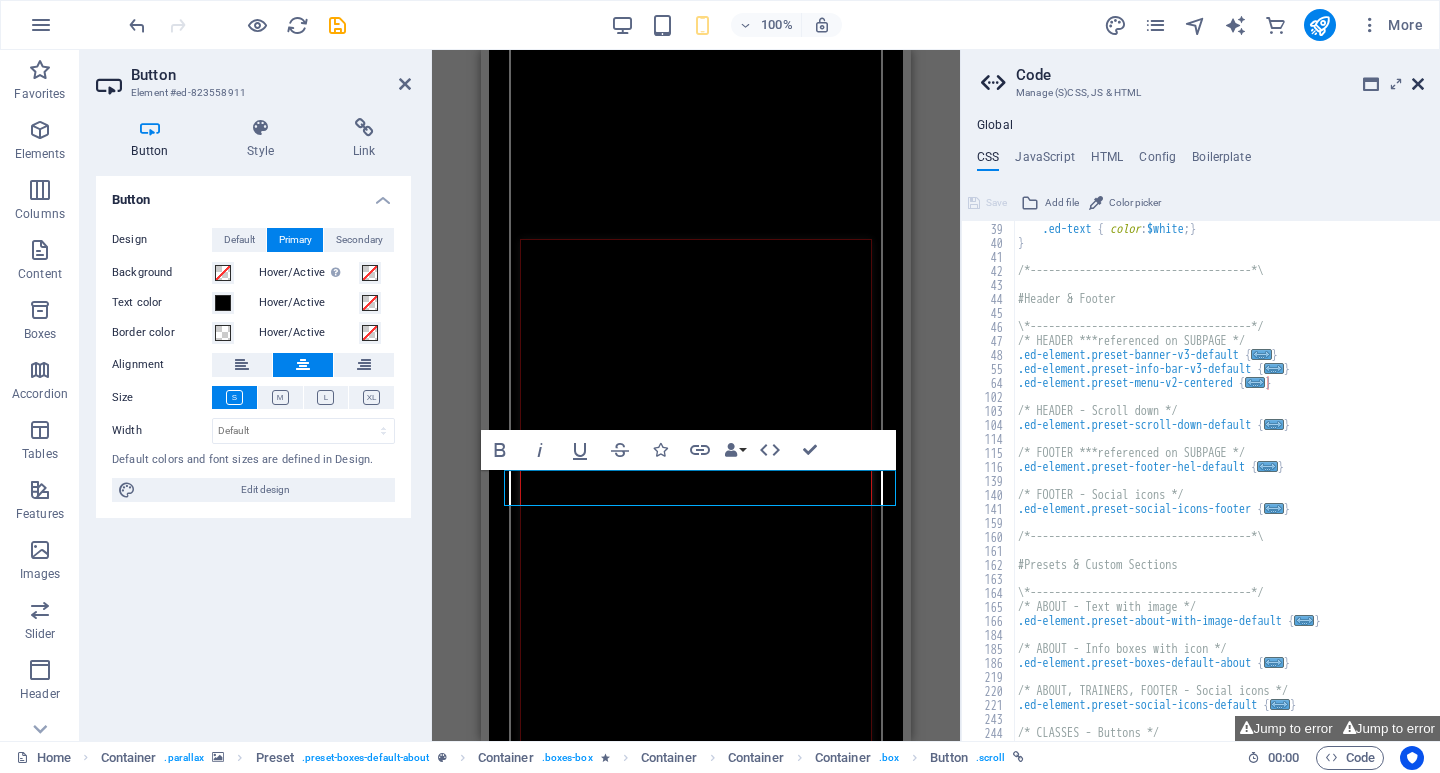 click at bounding box center (1418, 84) 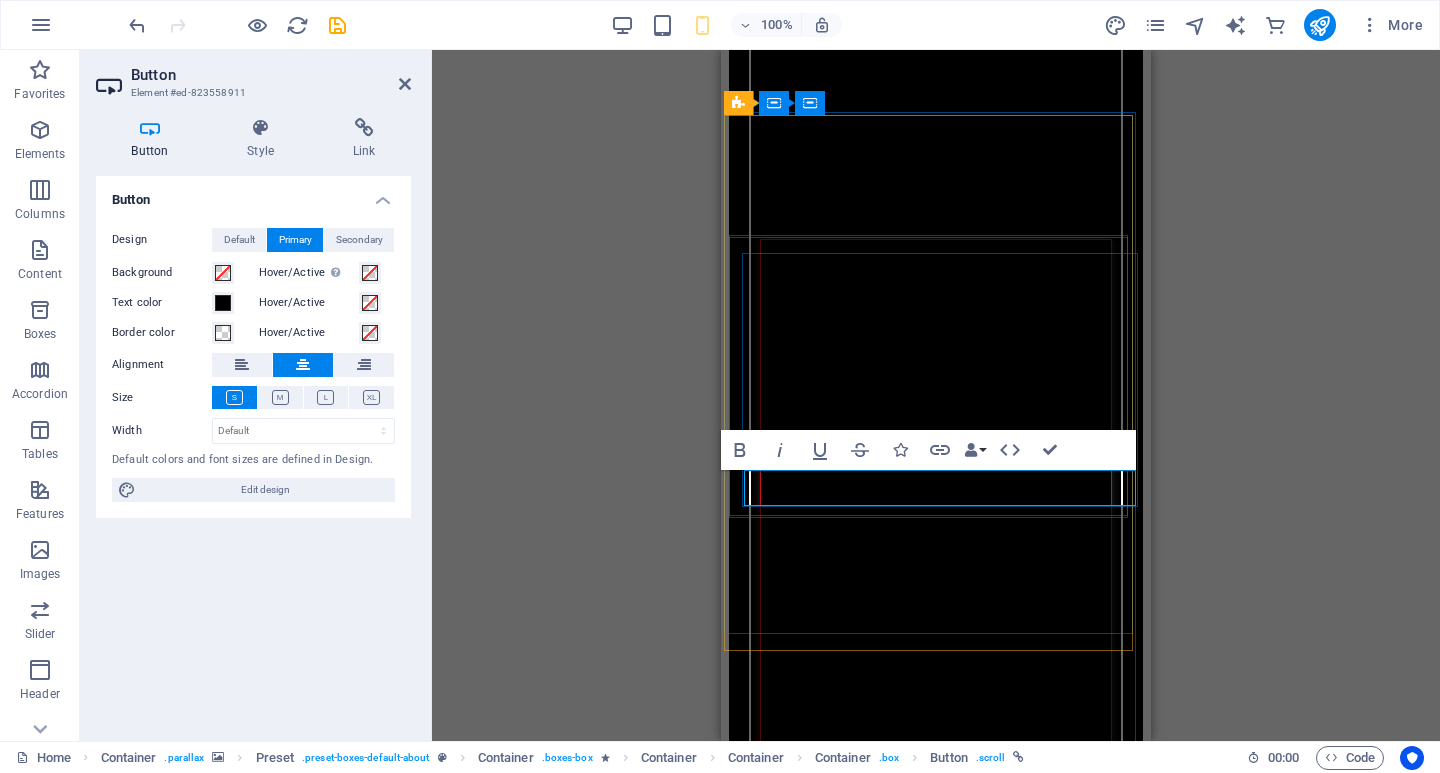 click on "Read More" at bounding box center [936, 2833] 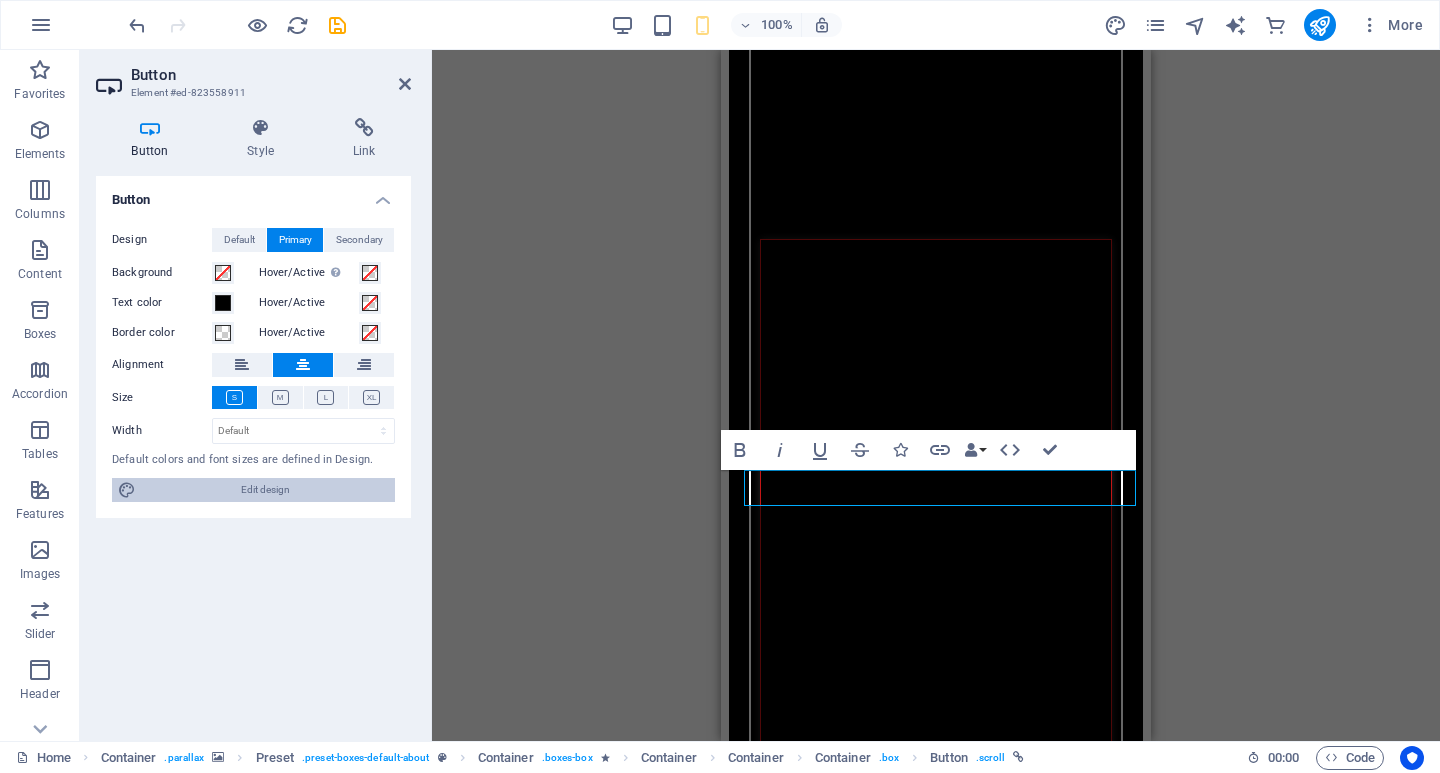 click on "Edit design" at bounding box center [265, 490] 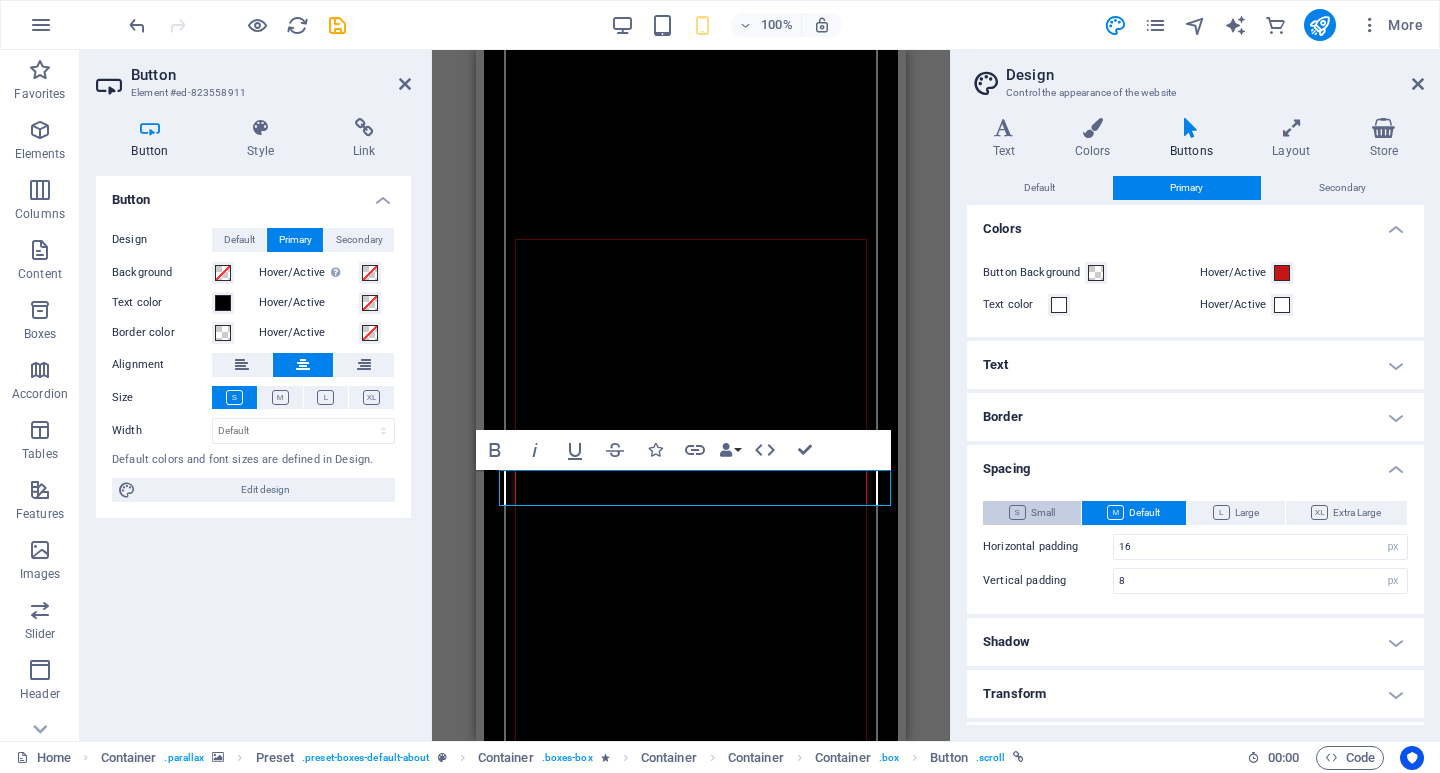 click on "Small" at bounding box center (1032, 513) 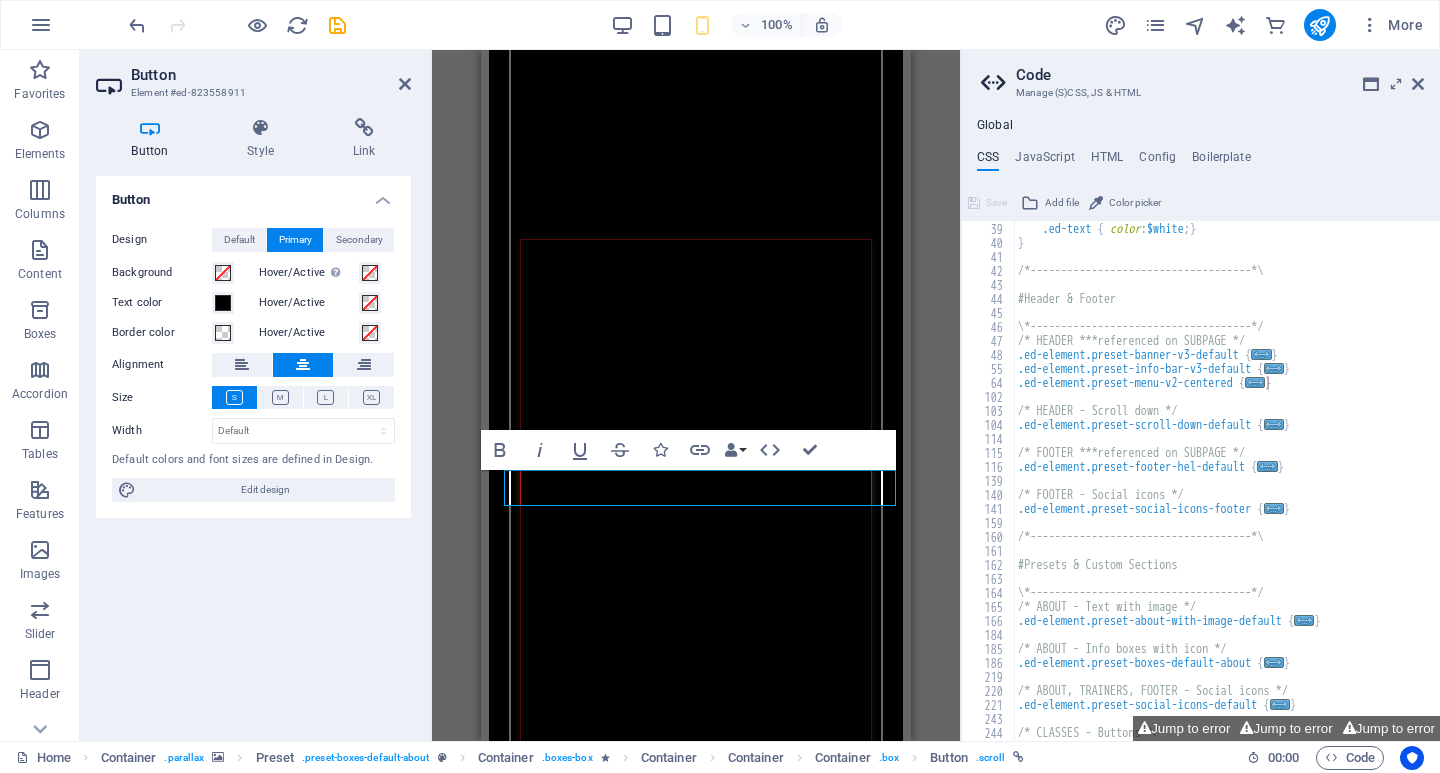 scroll, scrollTop: 531, scrollLeft: 0, axis: vertical 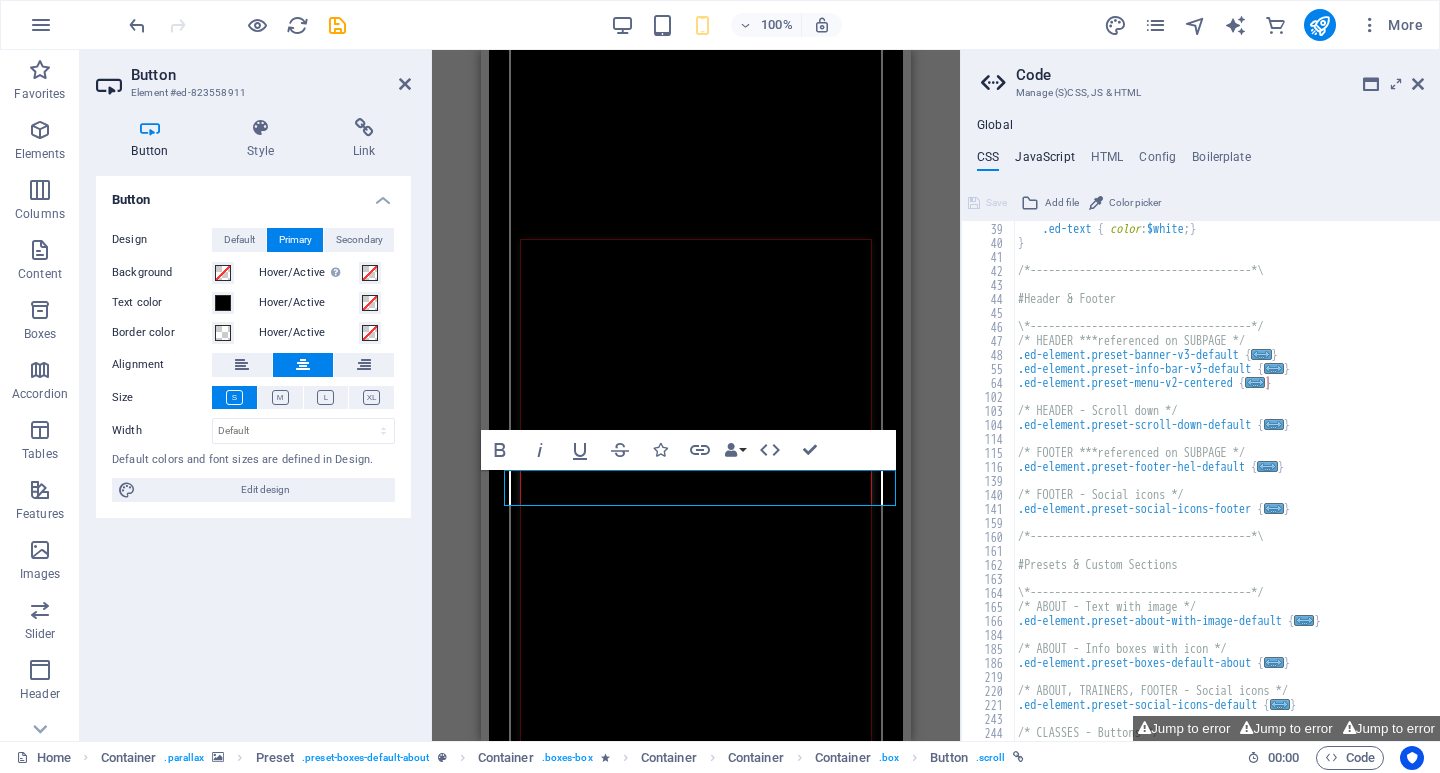 click on "JavaScript" at bounding box center (1044, 161) 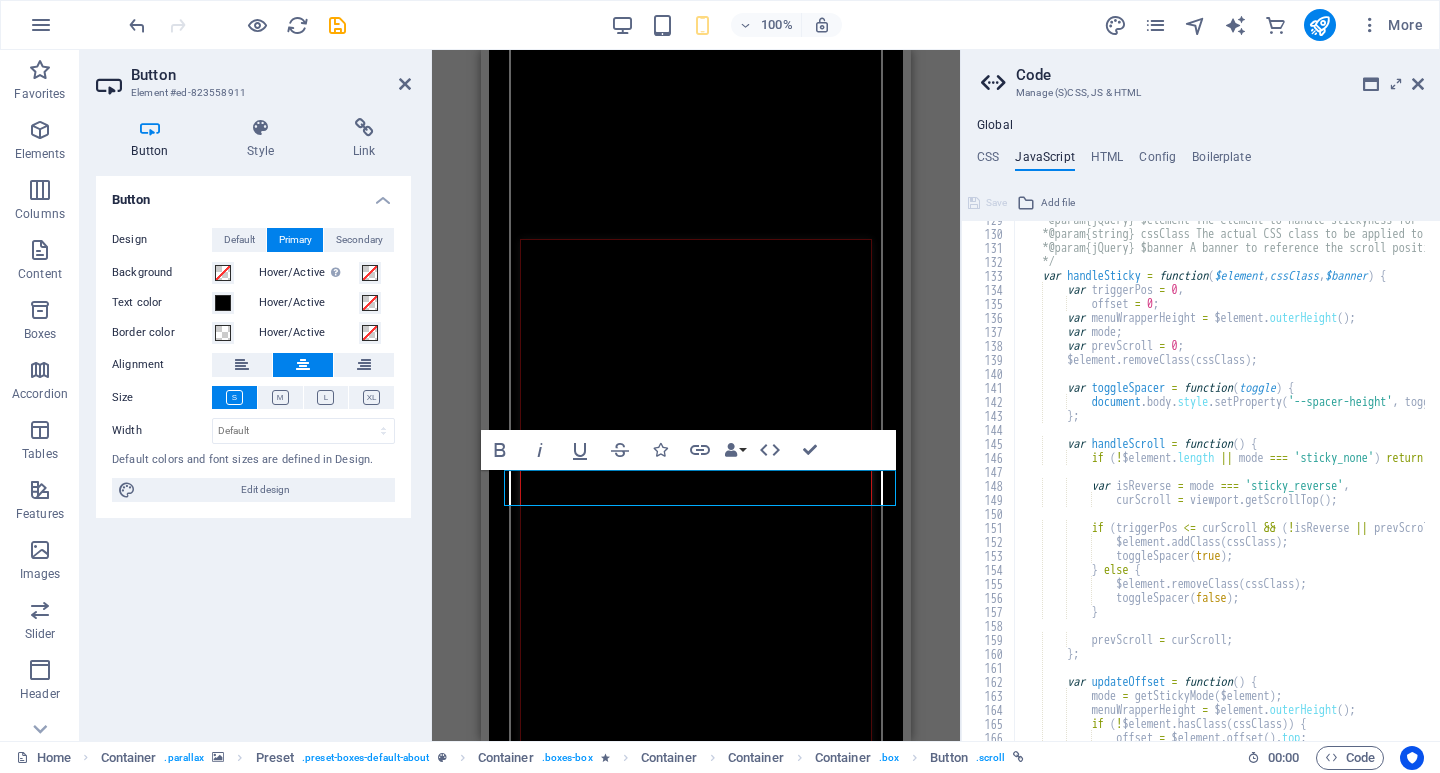 scroll, scrollTop: 1800, scrollLeft: 0, axis: vertical 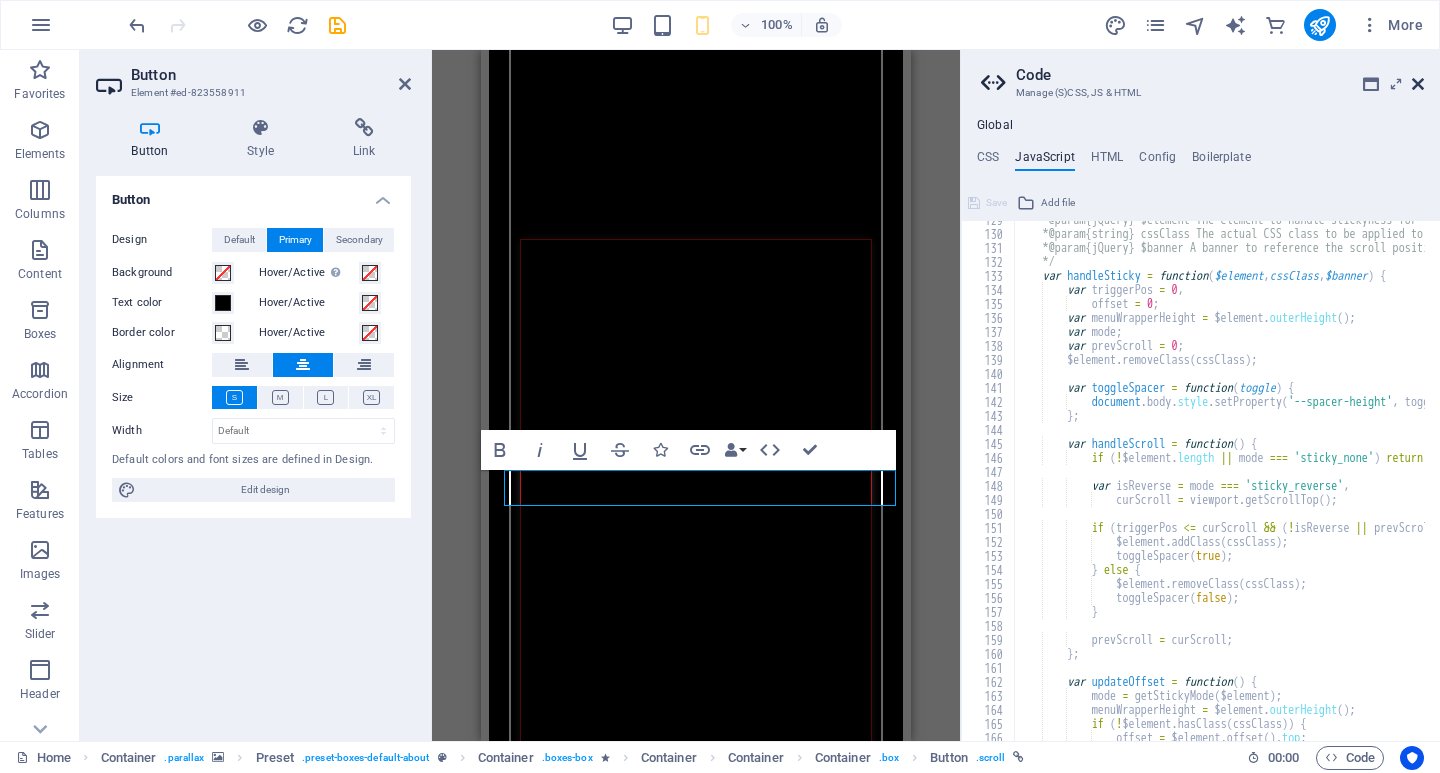 click at bounding box center (1418, 84) 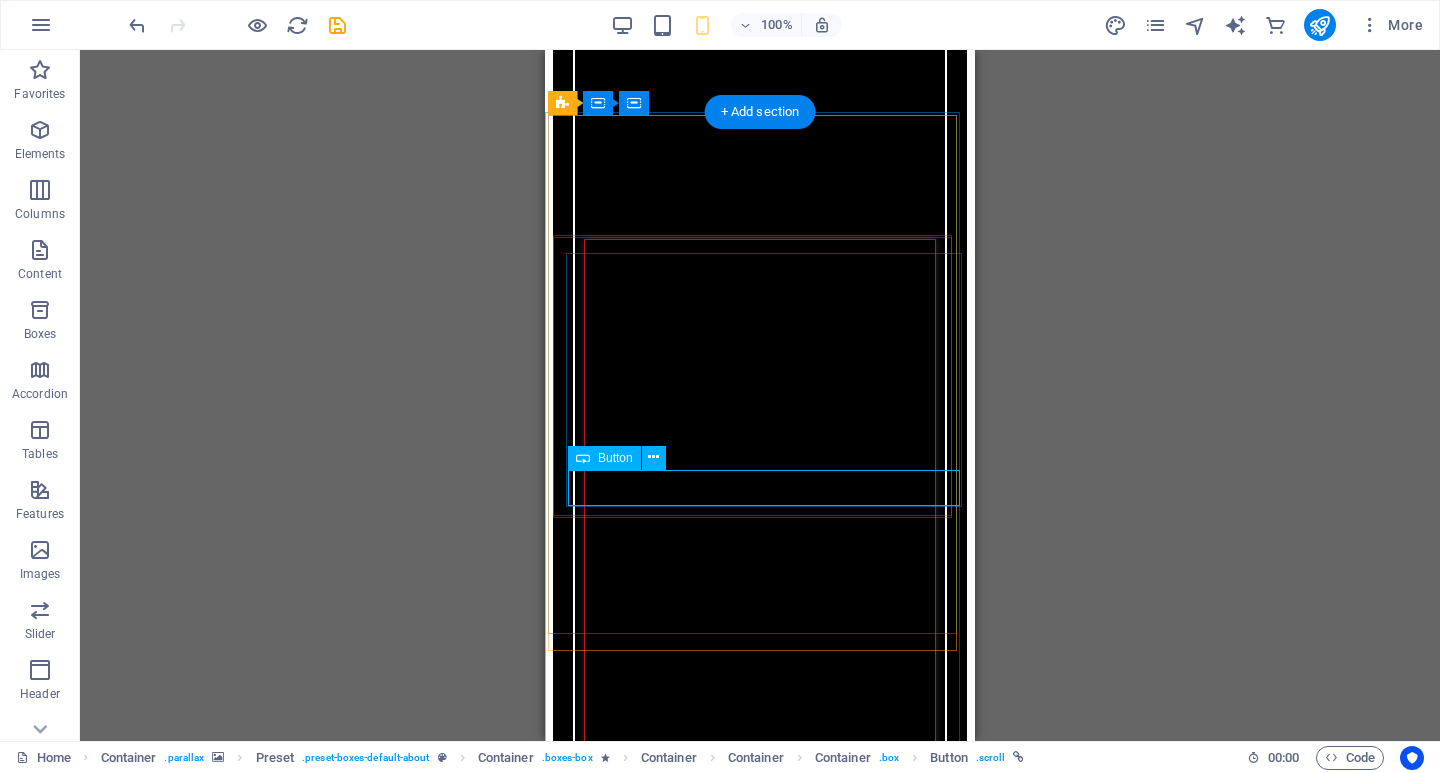 click on "Read More" at bounding box center [759, 2834] 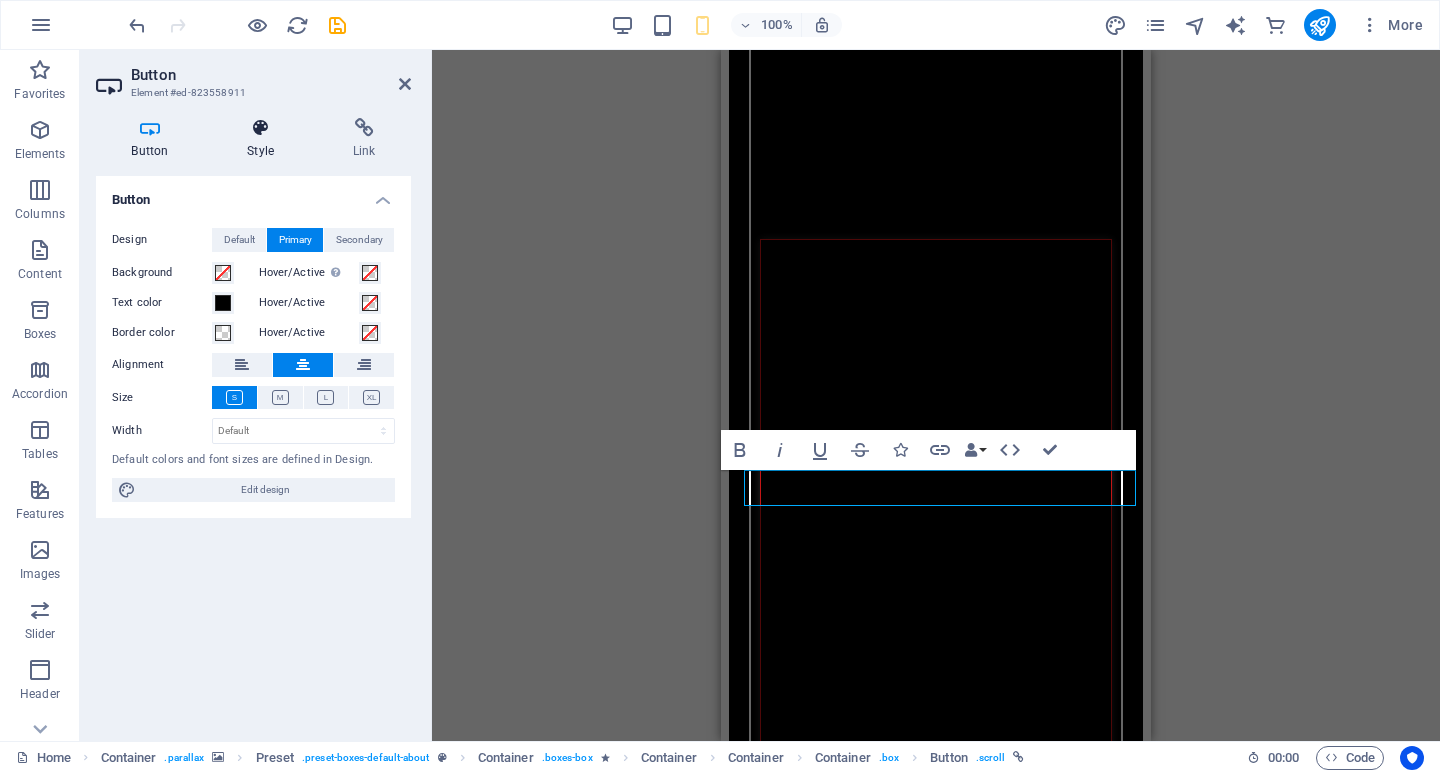 click at bounding box center (261, 128) 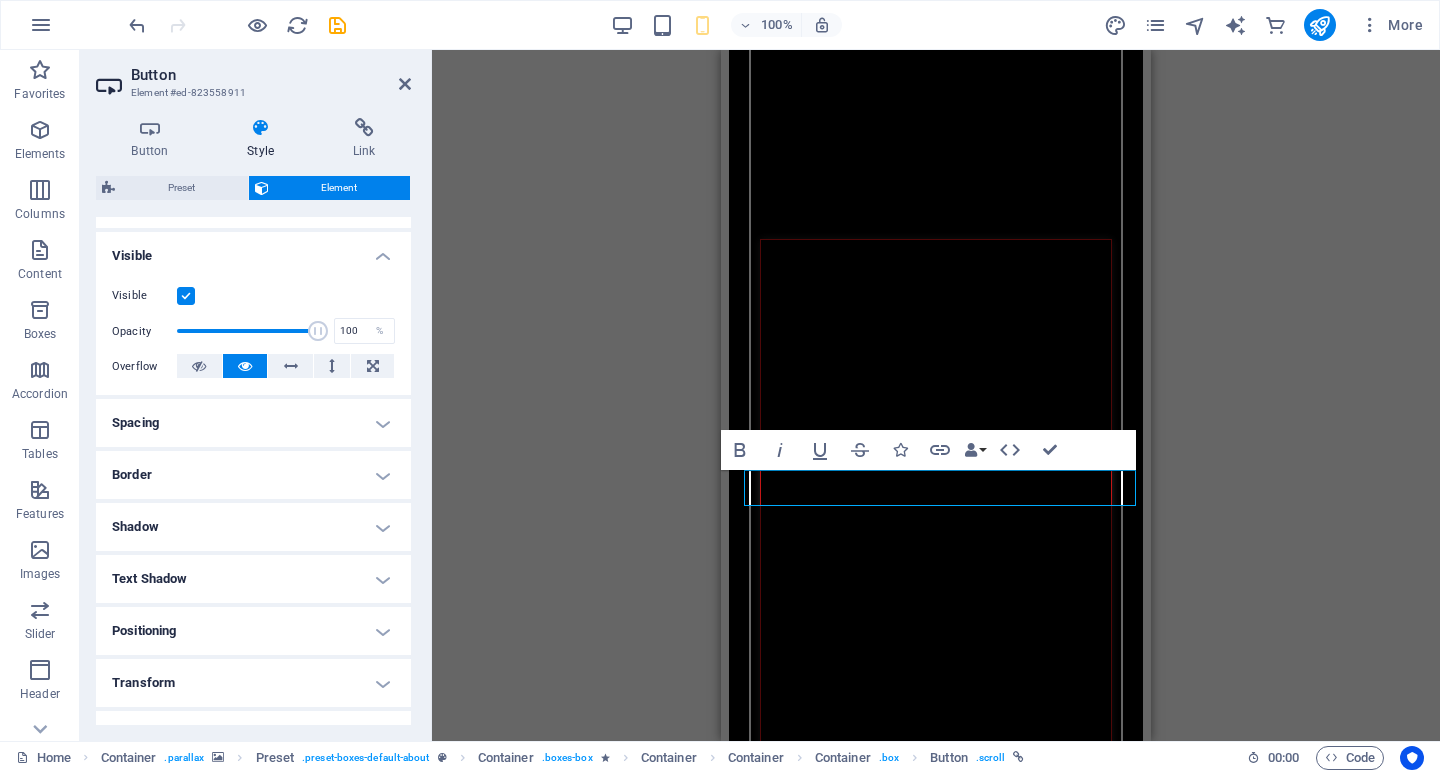 scroll, scrollTop: 200, scrollLeft: 0, axis: vertical 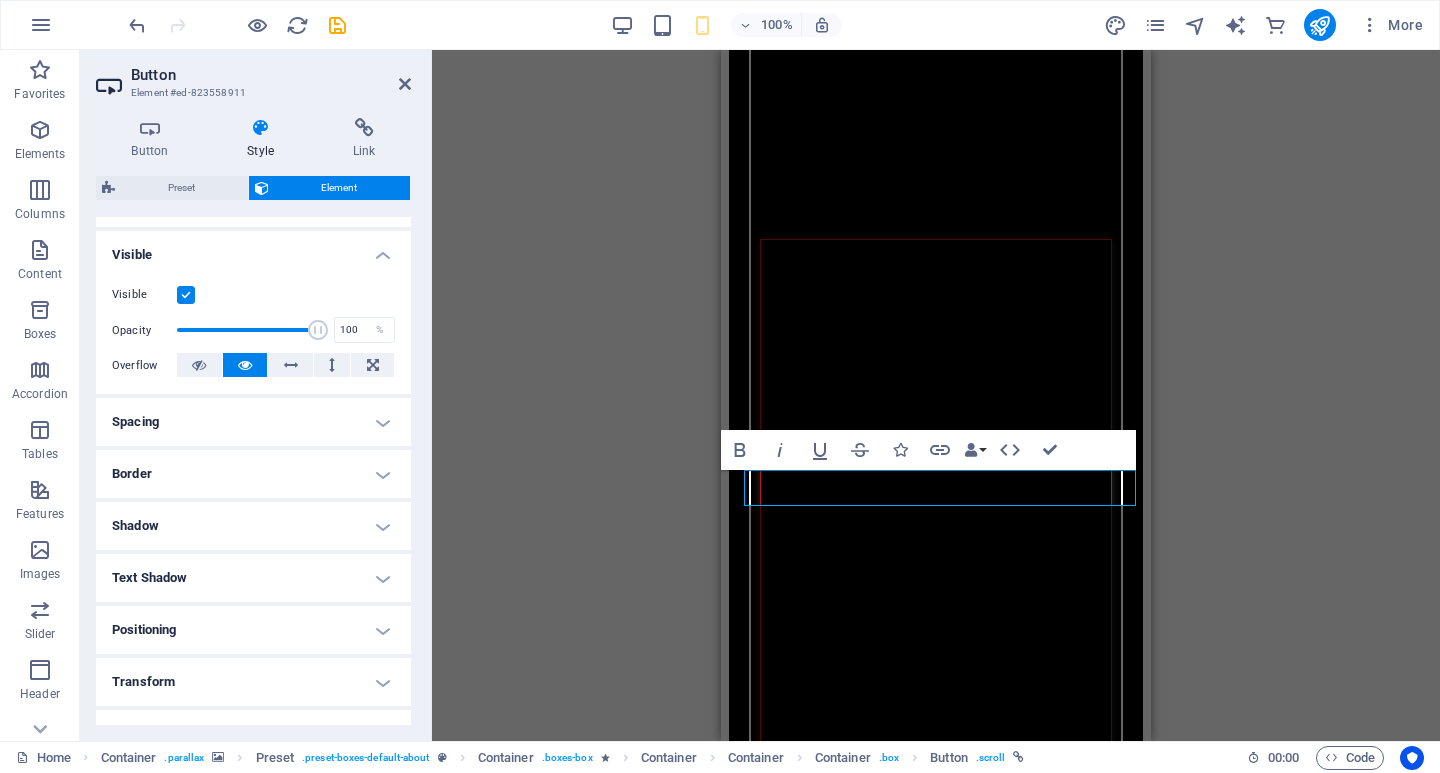 click on "Border" at bounding box center [253, 474] 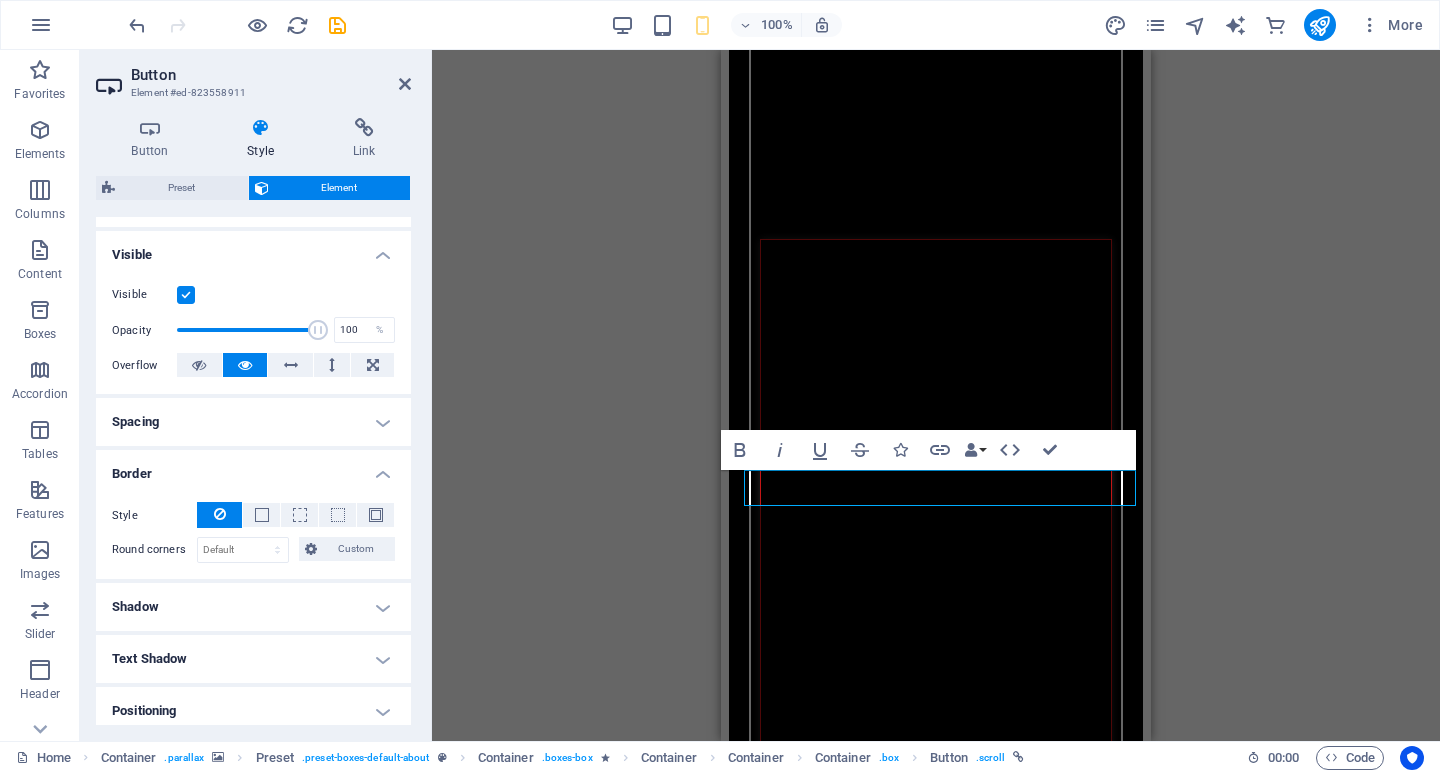 click on "Spacing" at bounding box center (253, 422) 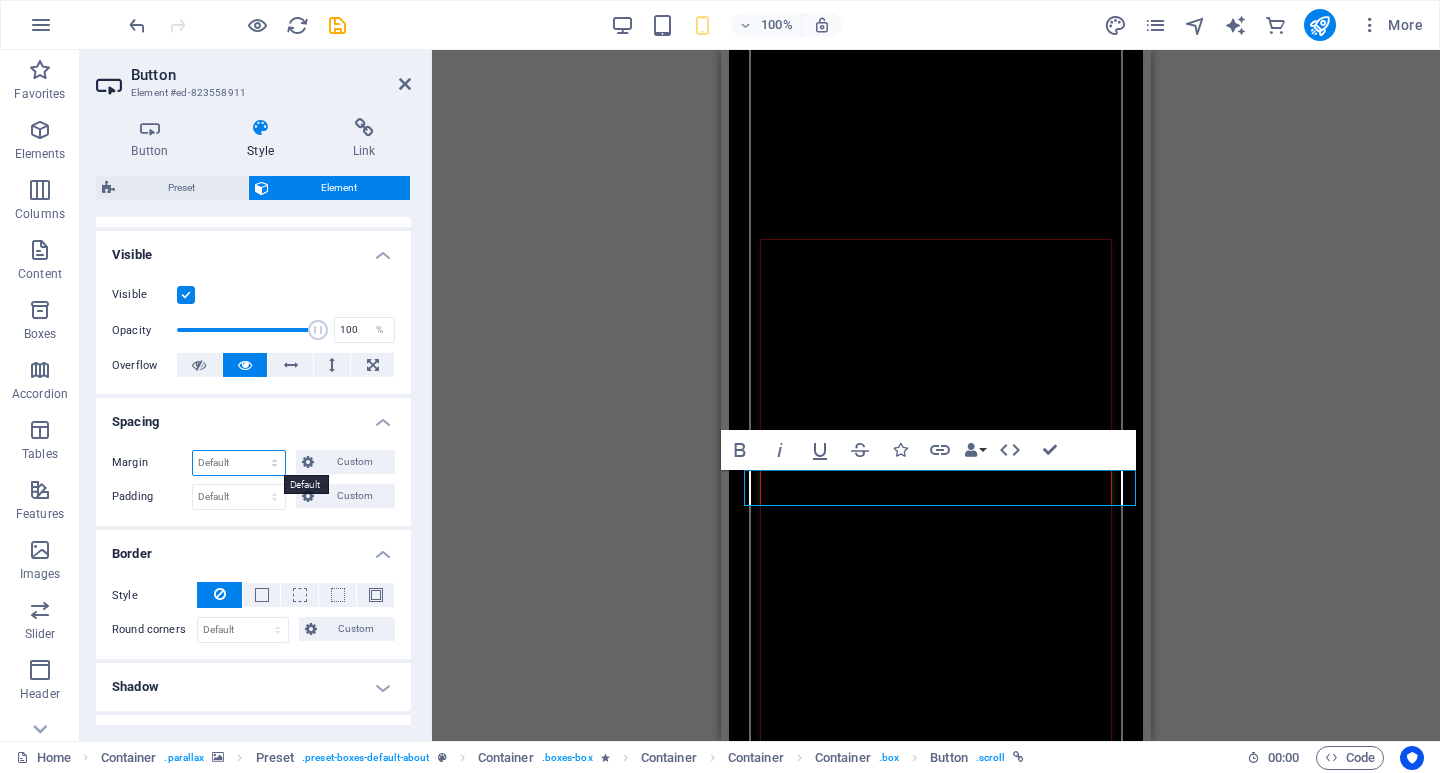 click on "Default auto px % rem vw vh Custom" at bounding box center (239, 463) 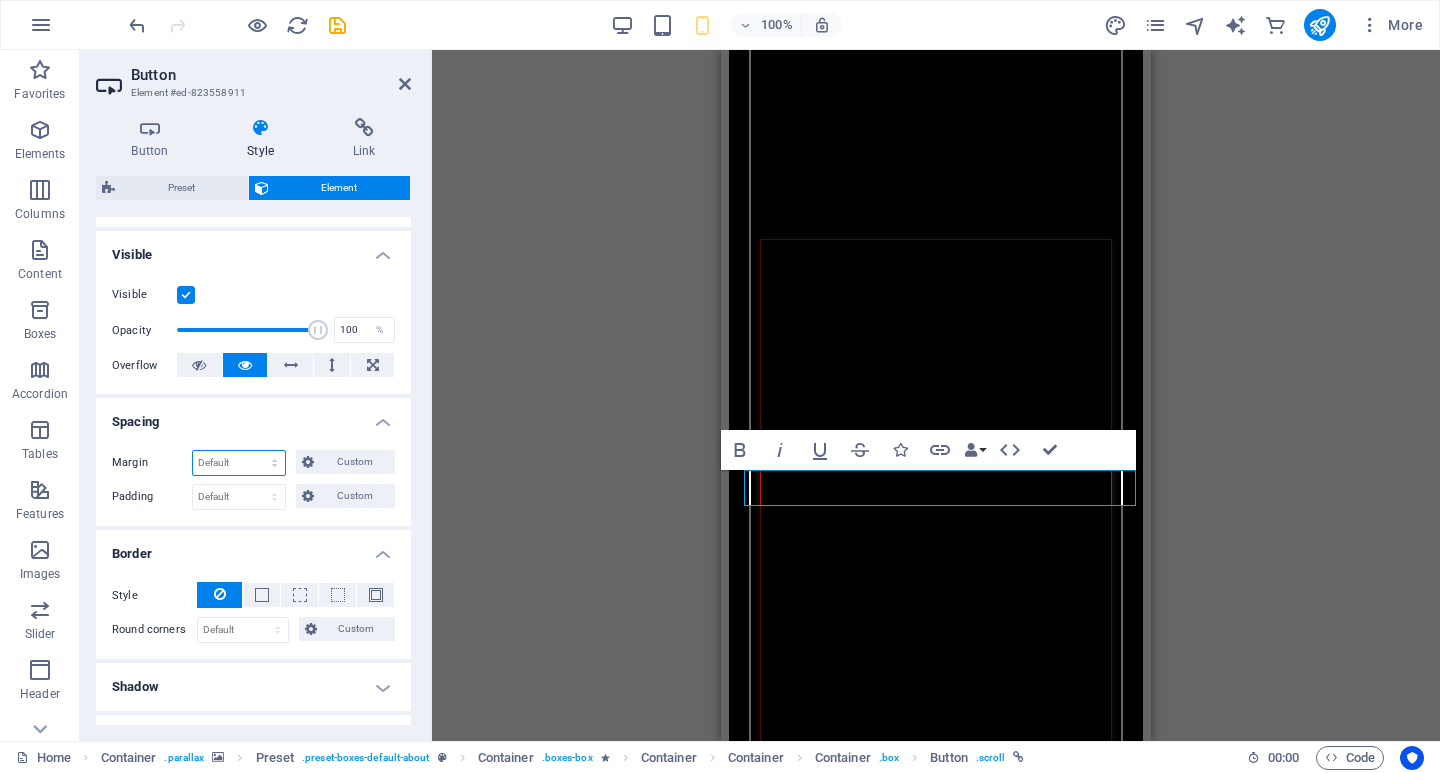 select on "px" 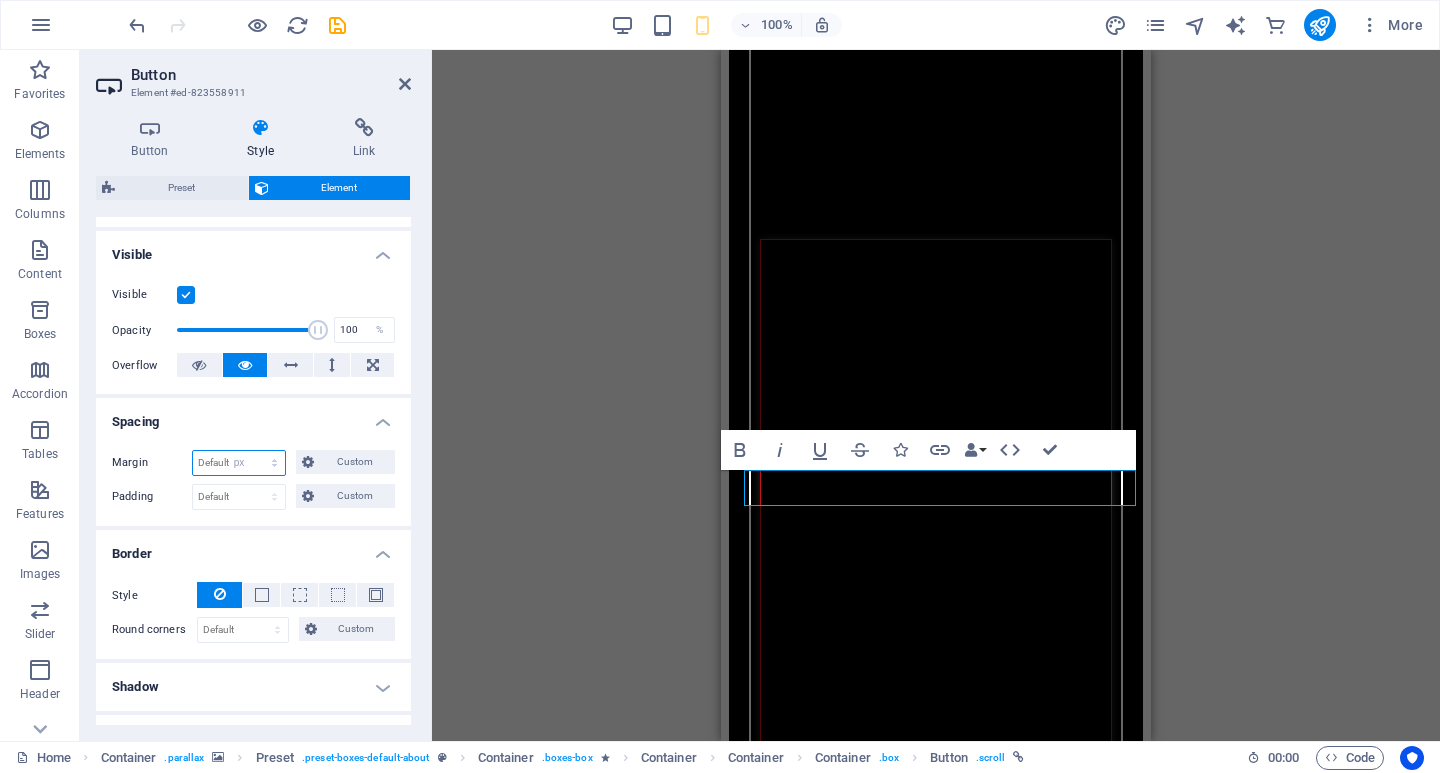click on "Default auto px % rem vw vh Custom" at bounding box center (239, 463) 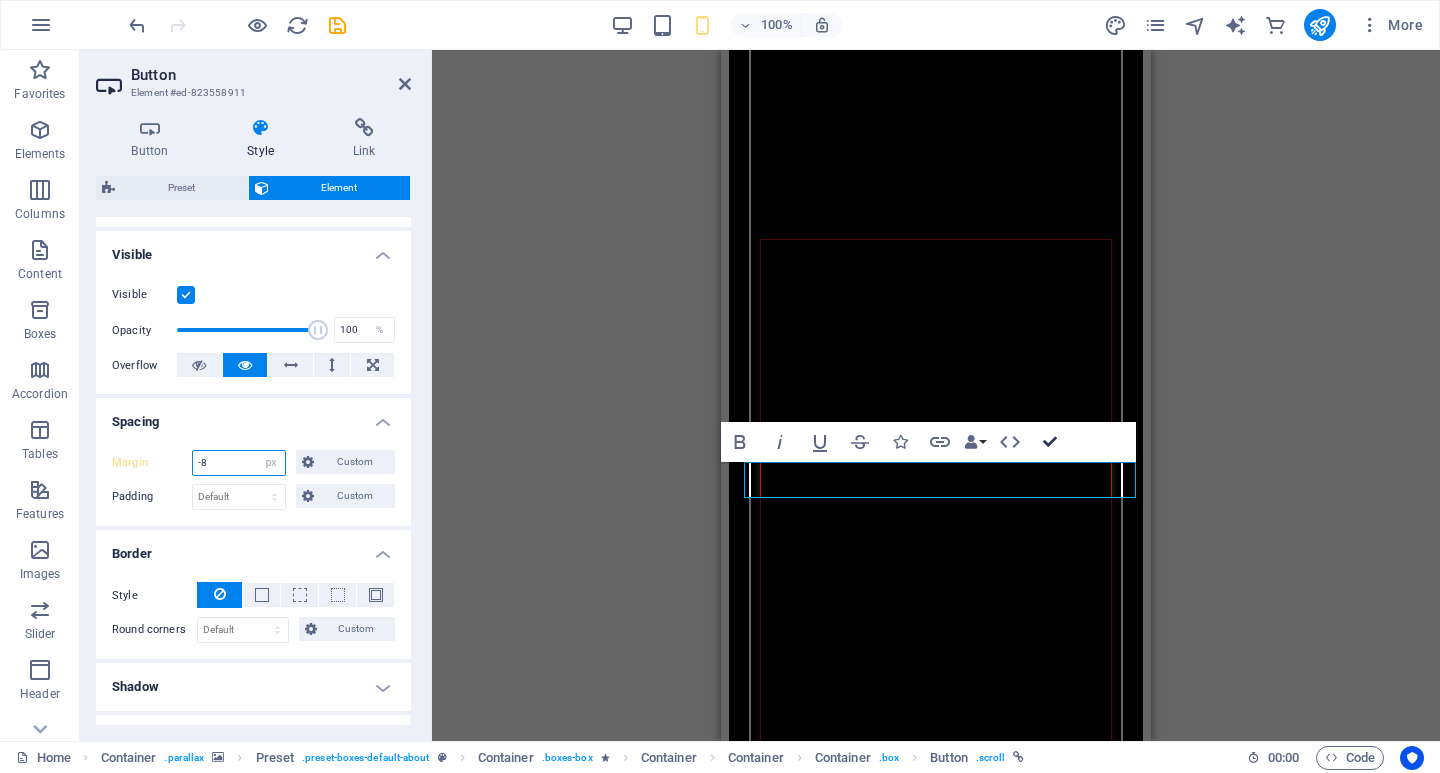 type on "-8" 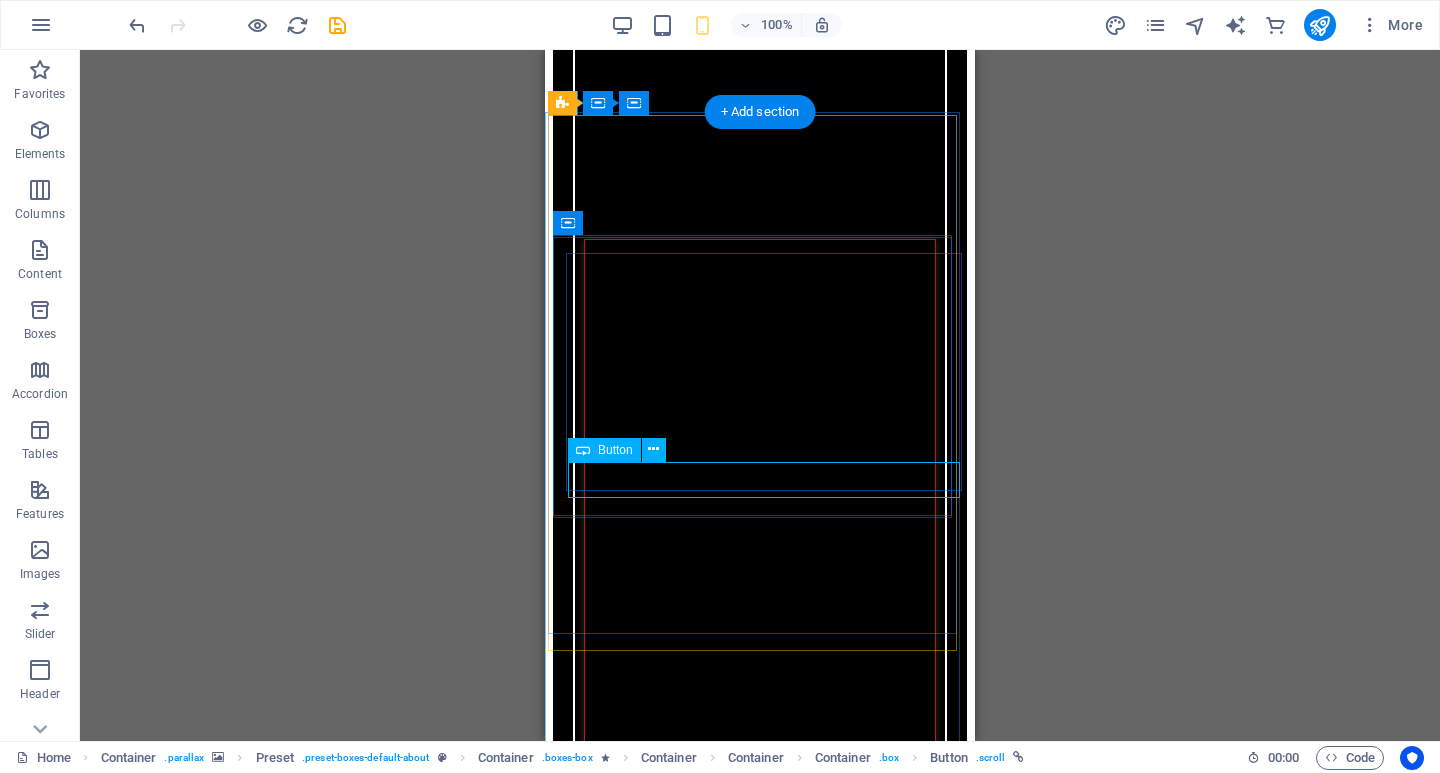 click on "Read More" at bounding box center (759, 2826) 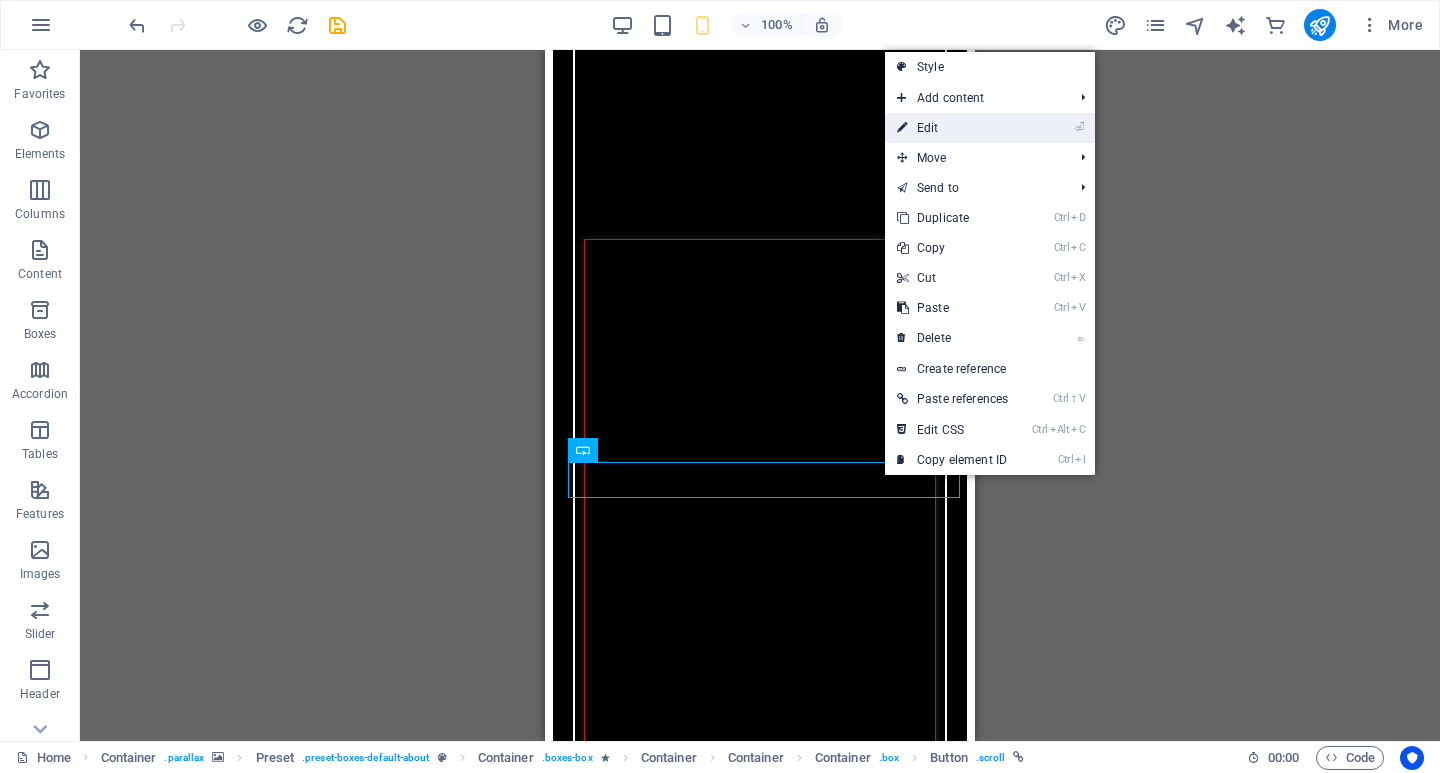 click on "⏎  Edit" at bounding box center (952, 128) 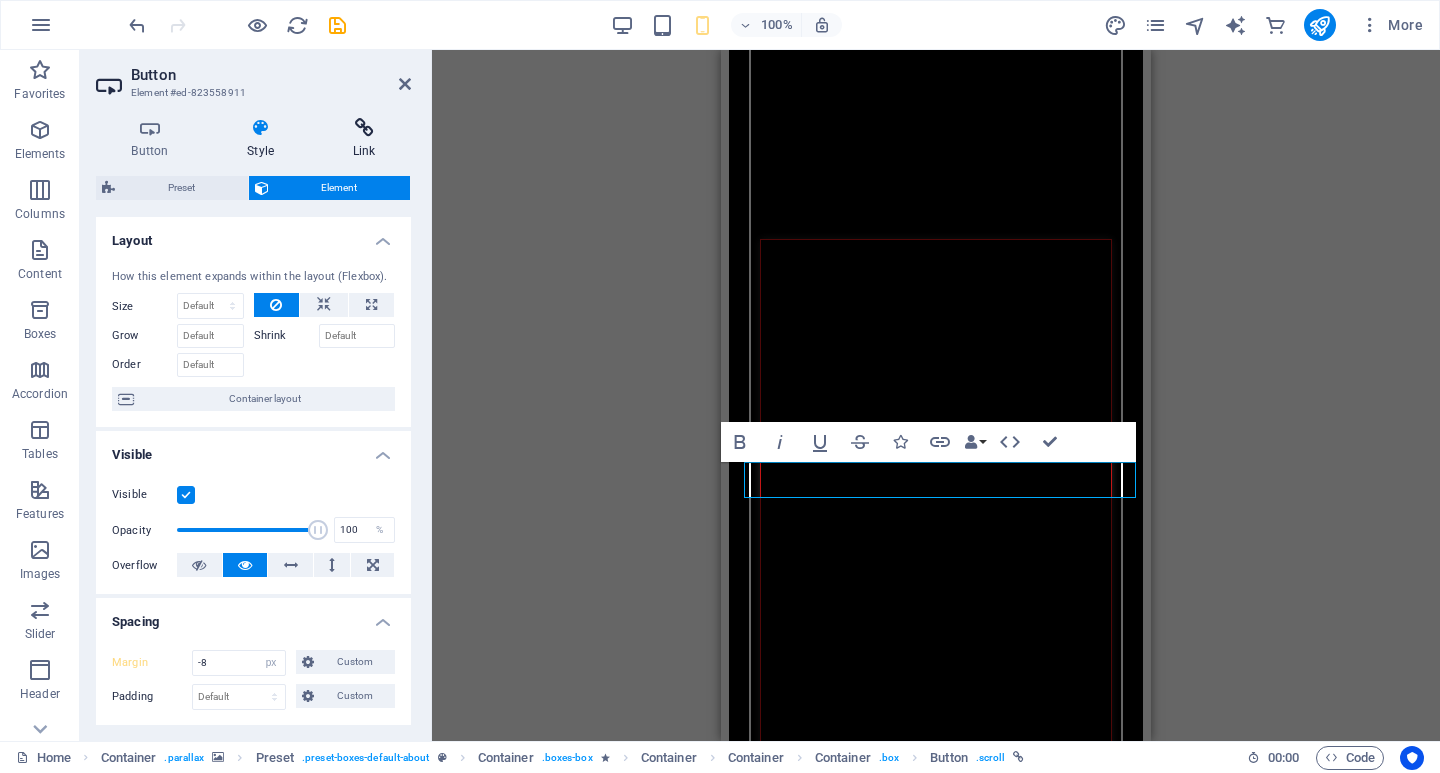 click at bounding box center [364, 128] 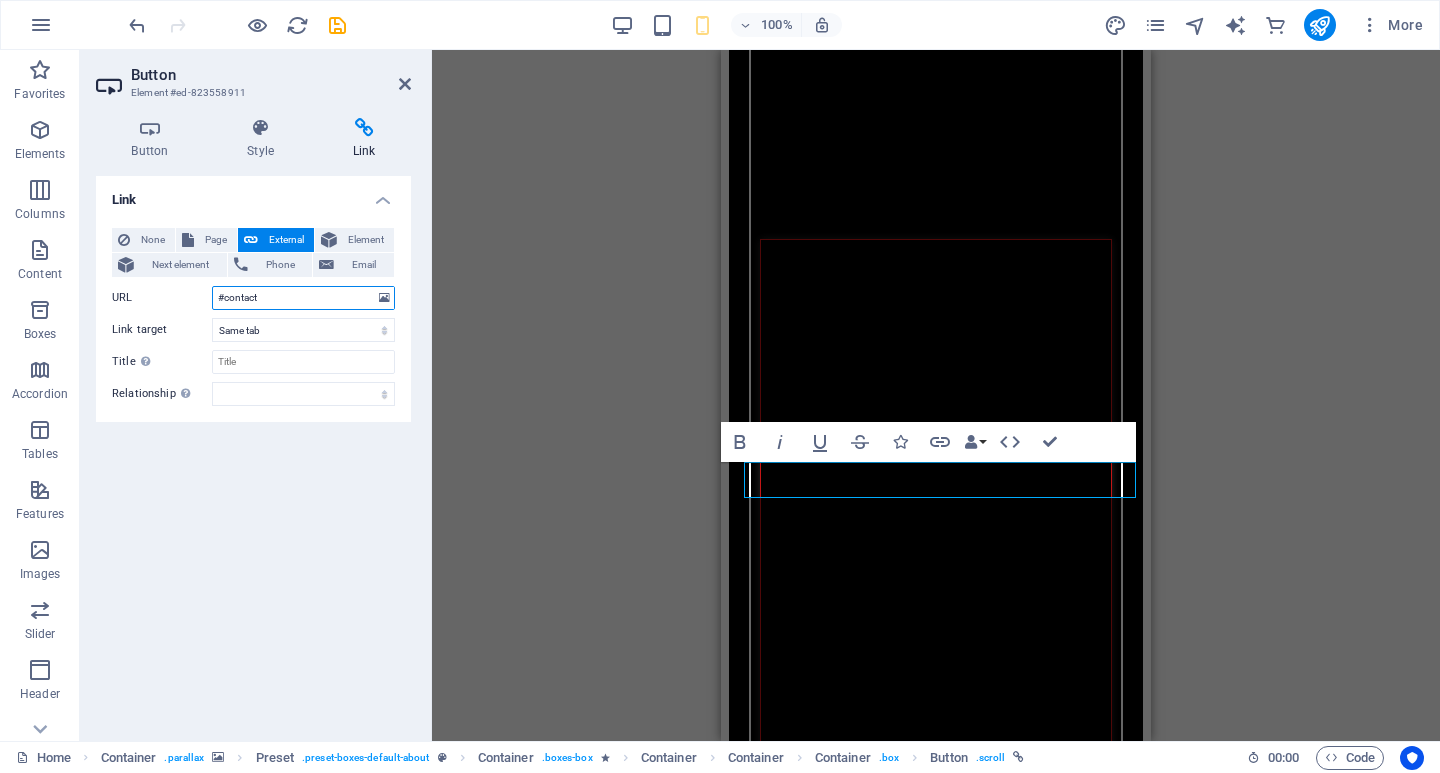 click on "#contact" at bounding box center [303, 298] 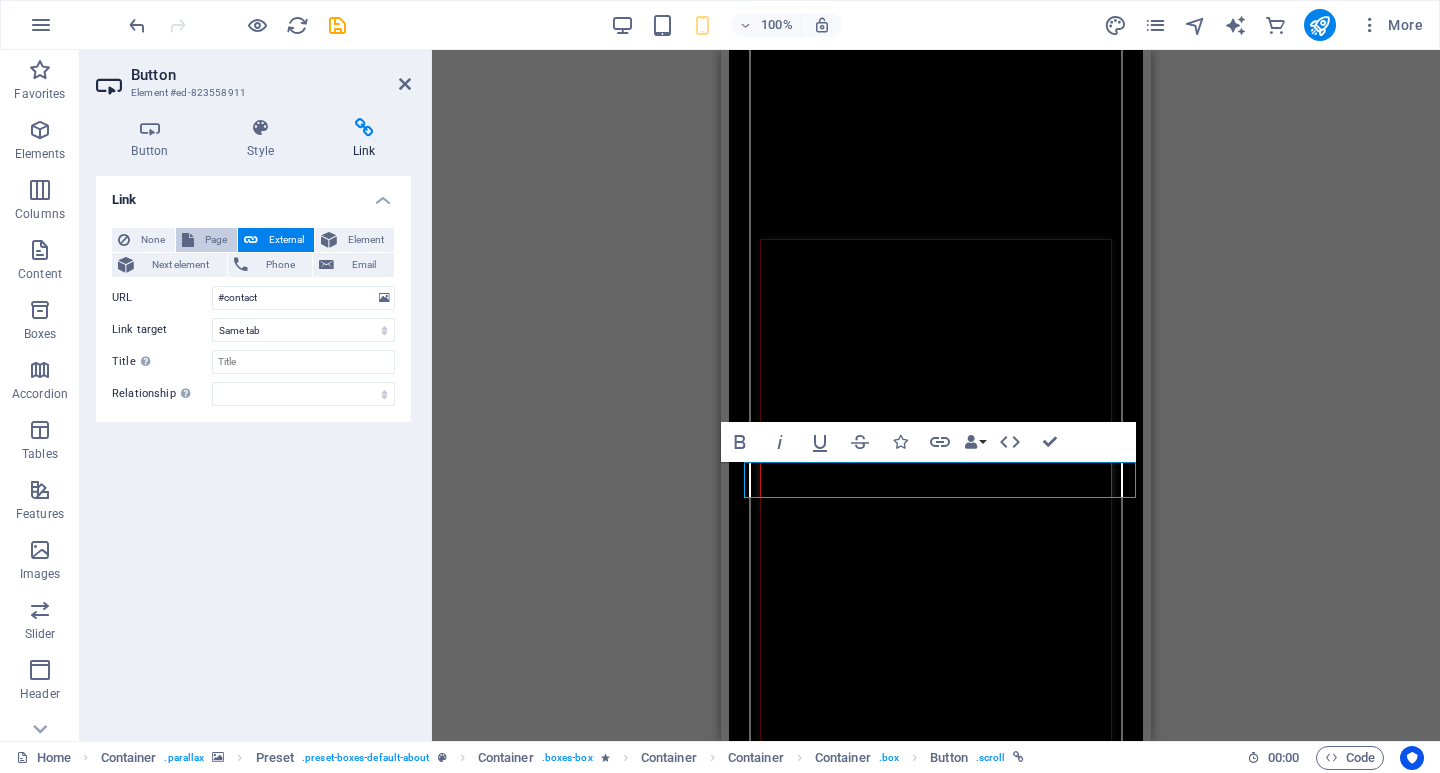 click on "Page" at bounding box center [215, 240] 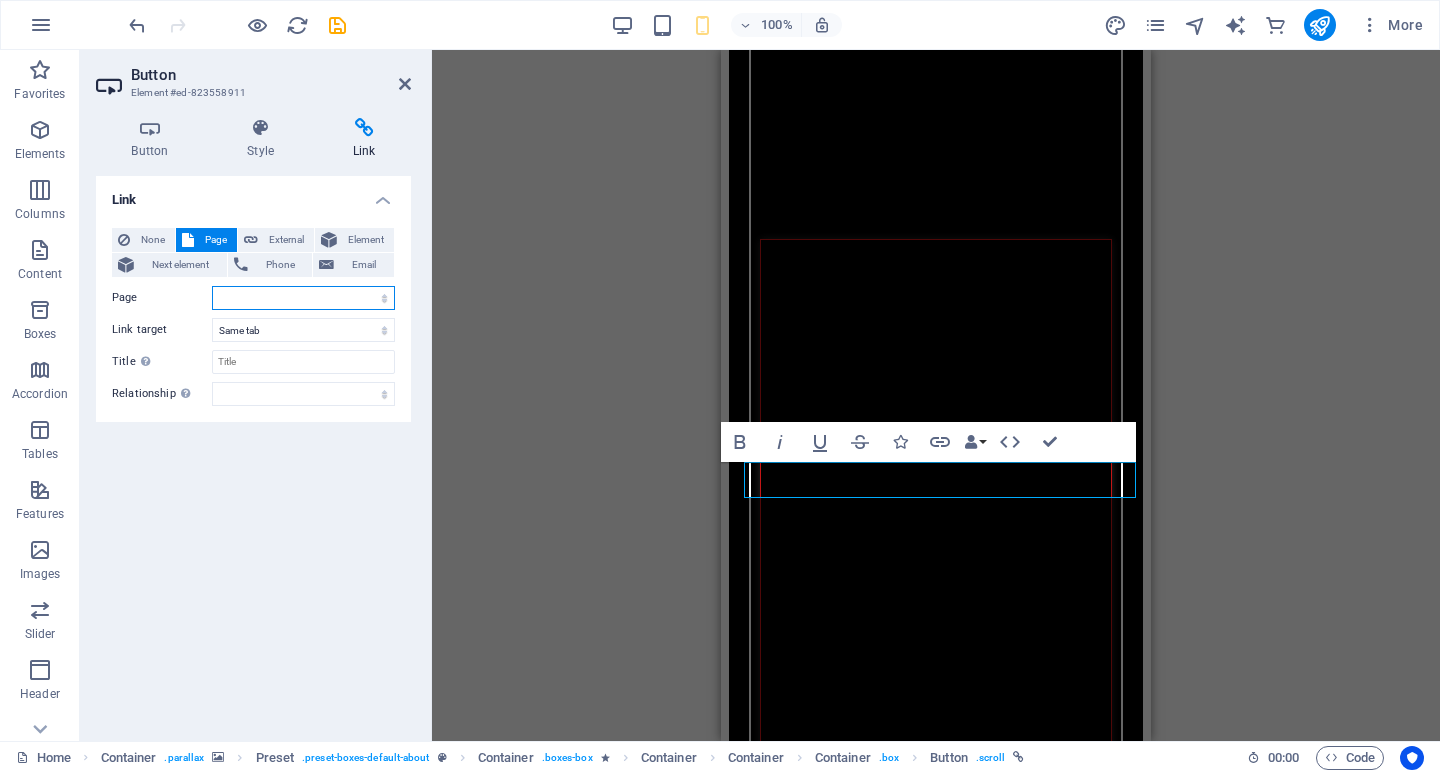 click on "Home About Clashes Team Latest Legal Notice Privacy Subpage" at bounding box center (303, 298) 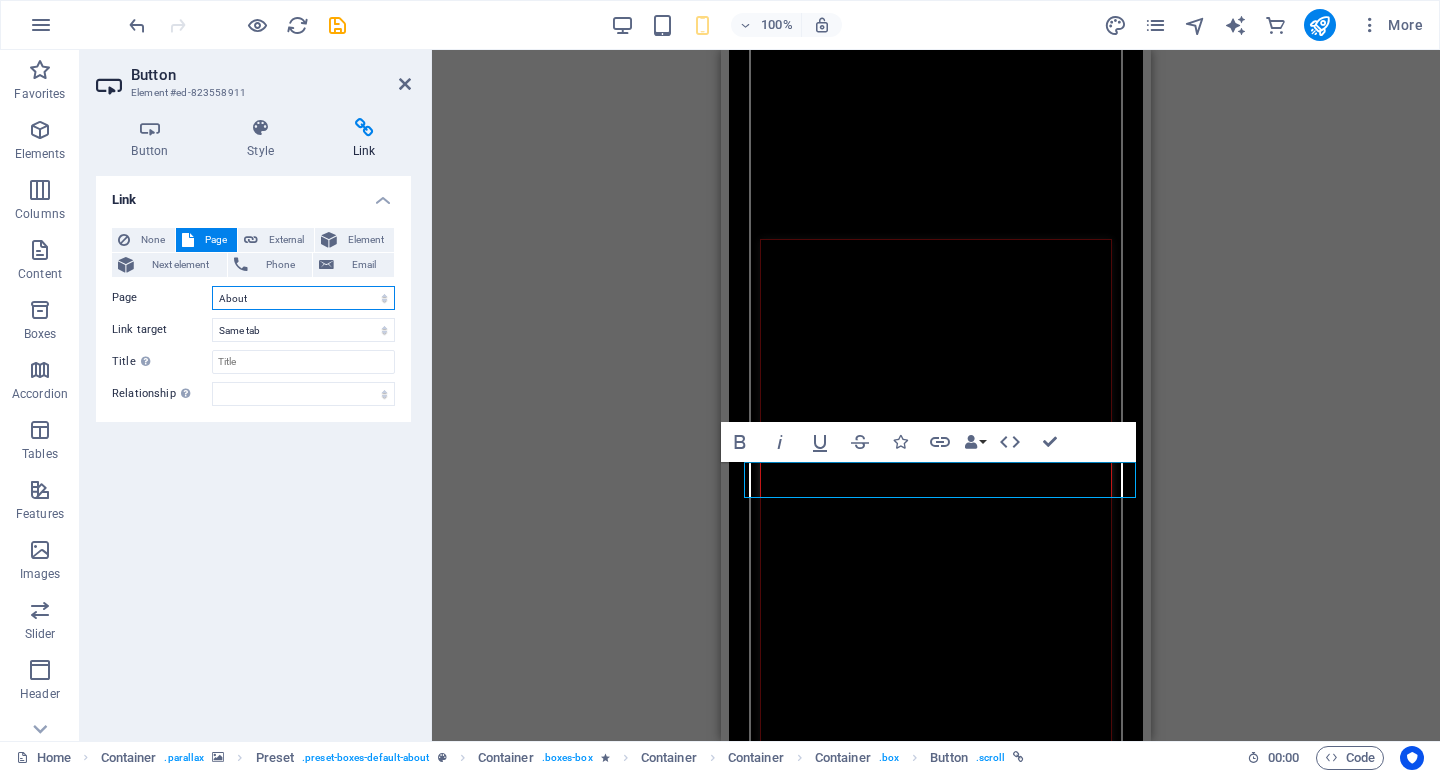 click on "Home About Clashes Team Latest Legal Notice Privacy Subpage" at bounding box center (303, 298) 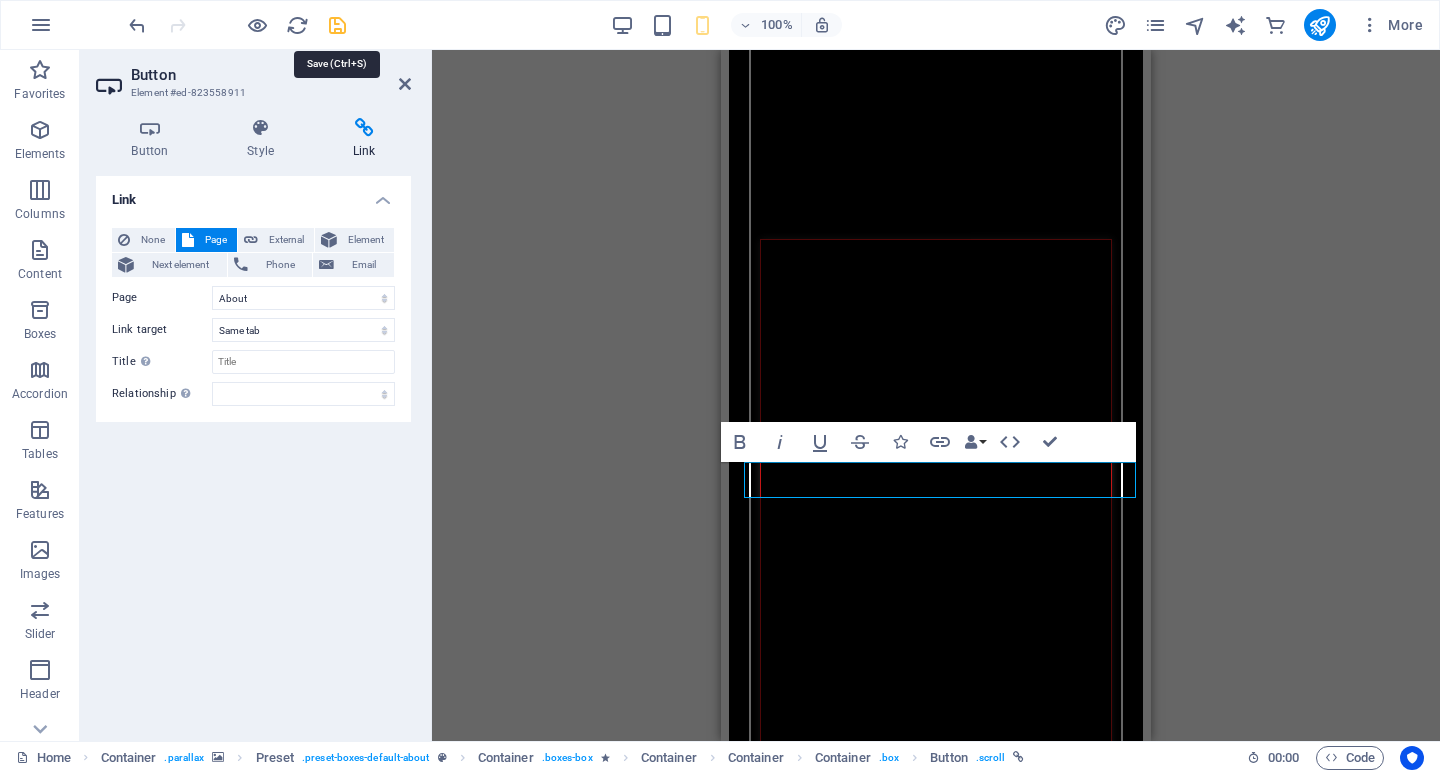 click at bounding box center [337, 25] 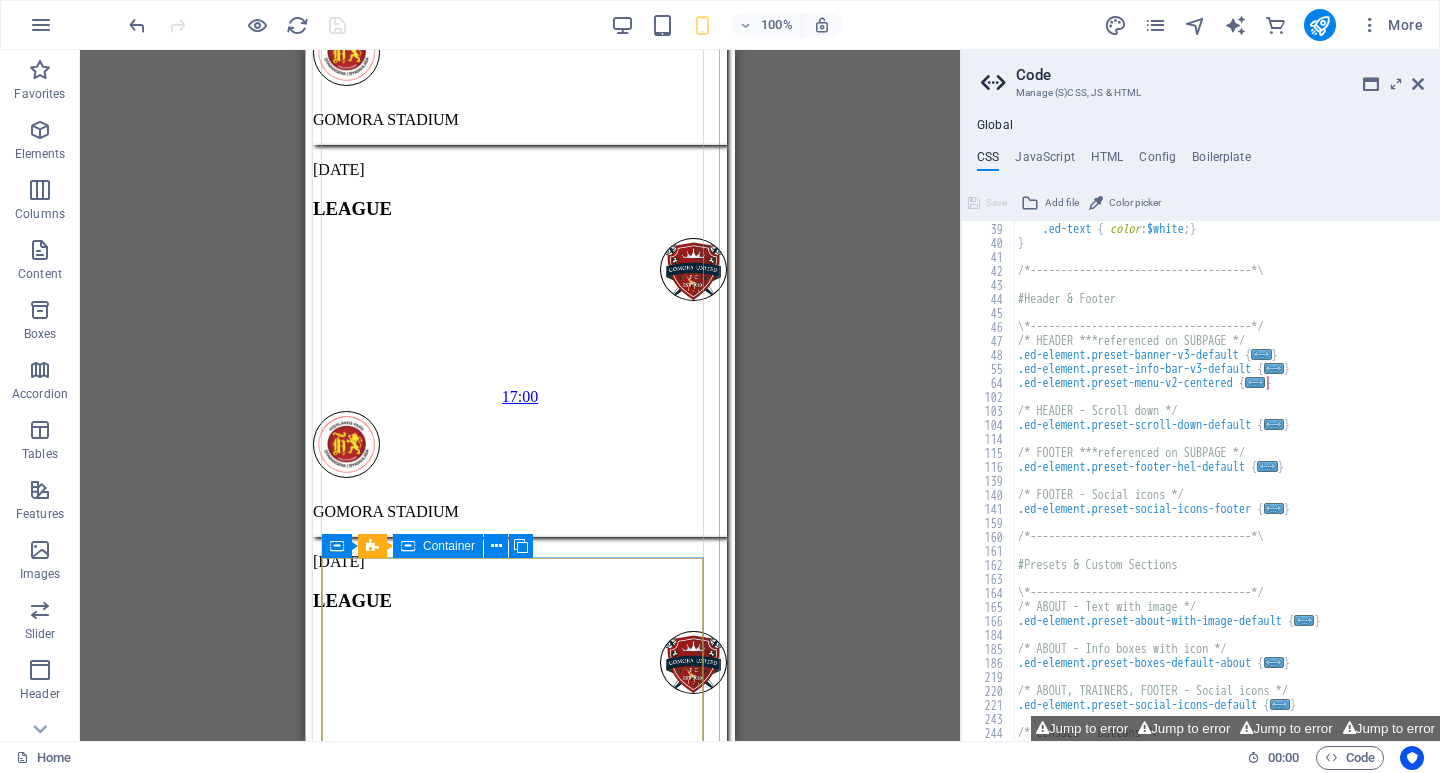 scroll, scrollTop: 11585, scrollLeft: 0, axis: vertical 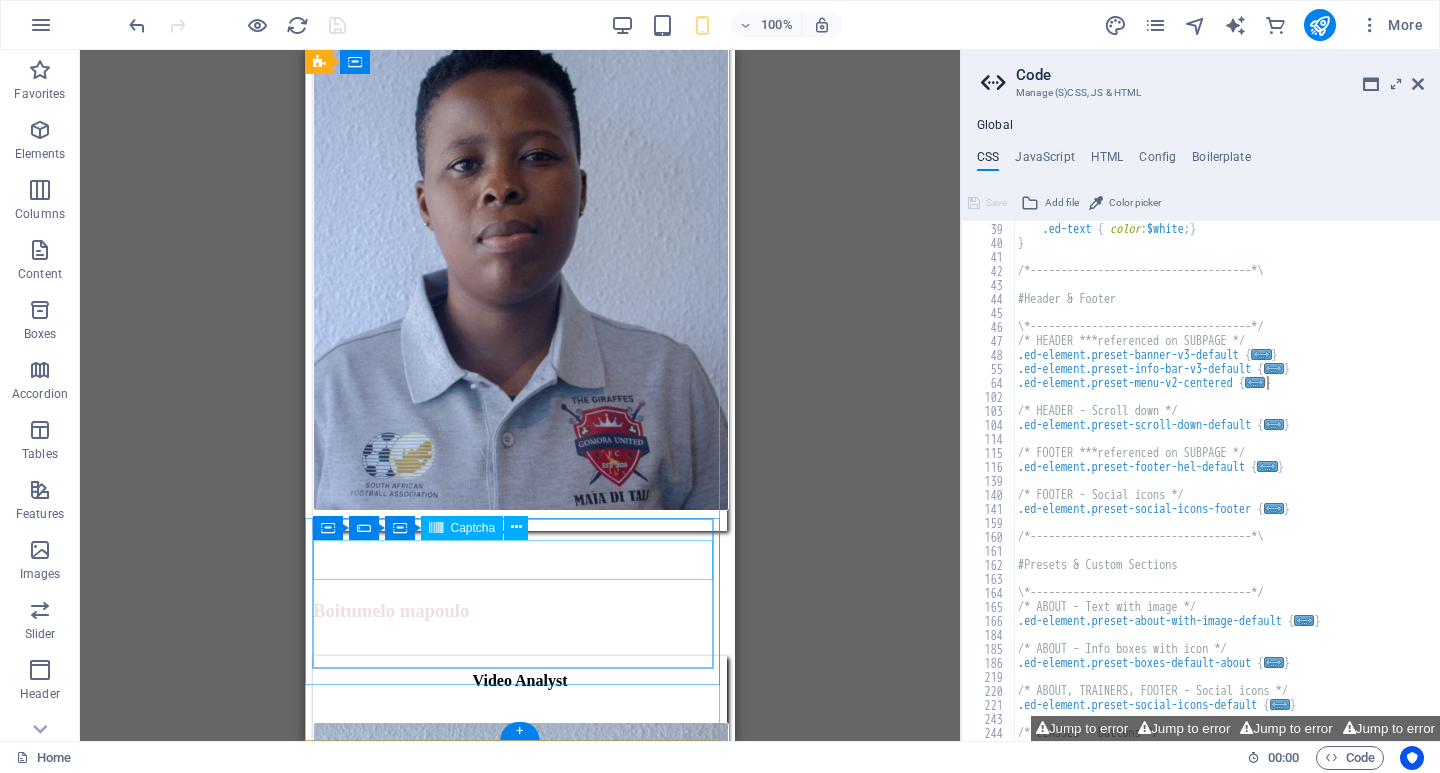 click on "Unreadable? Load new" 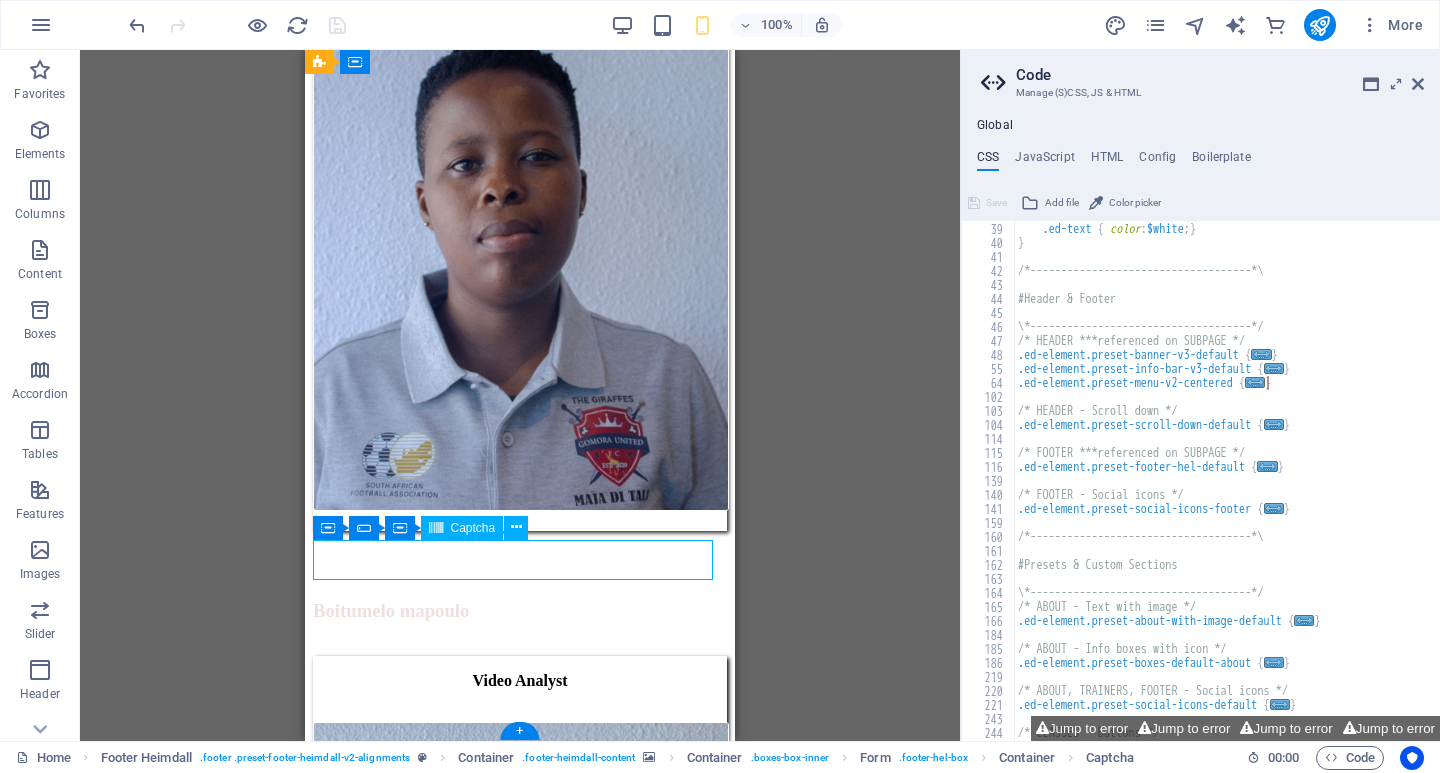 click on "Unreadable? Load new" 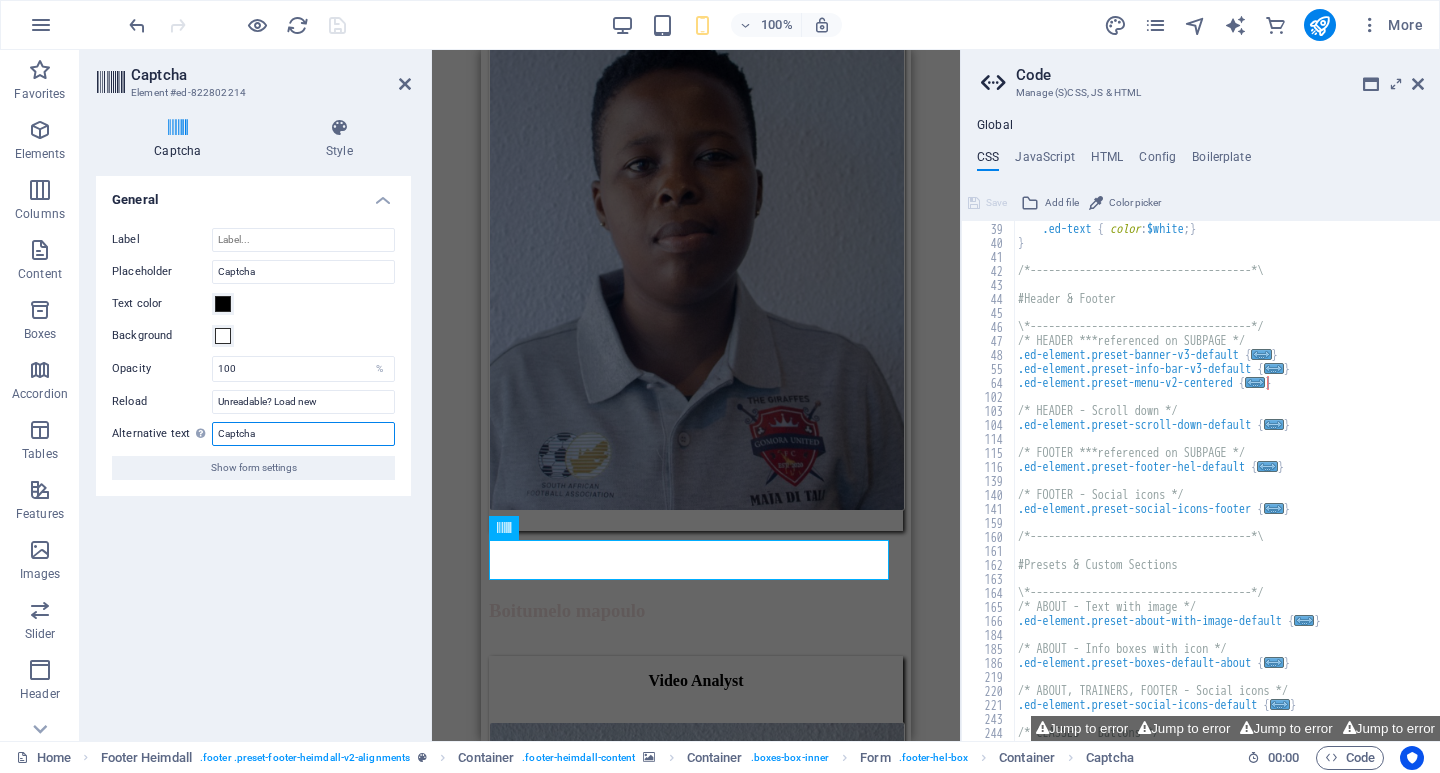 drag, startPoint x: 282, startPoint y: 432, endPoint x: 147, endPoint y: 418, distance: 135.72398 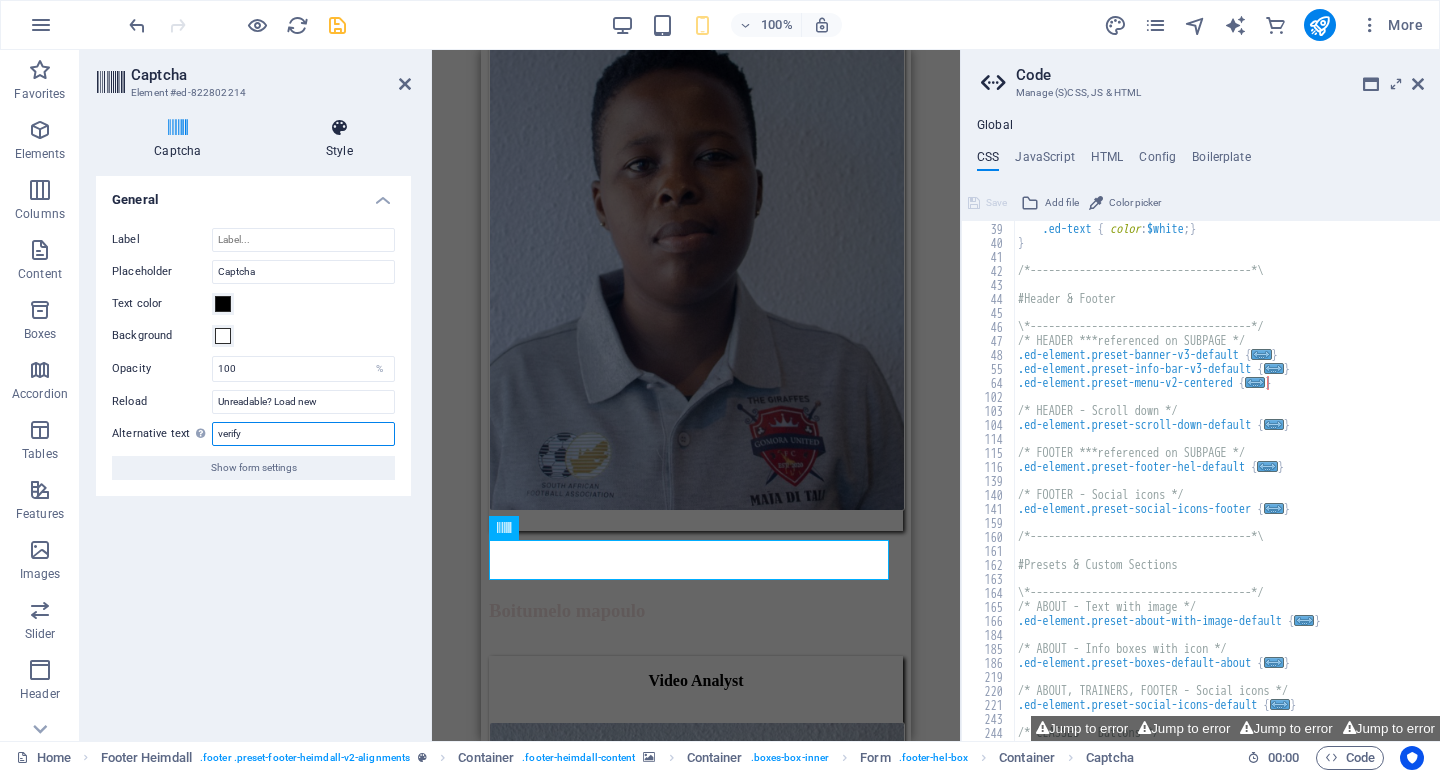 type on "verify" 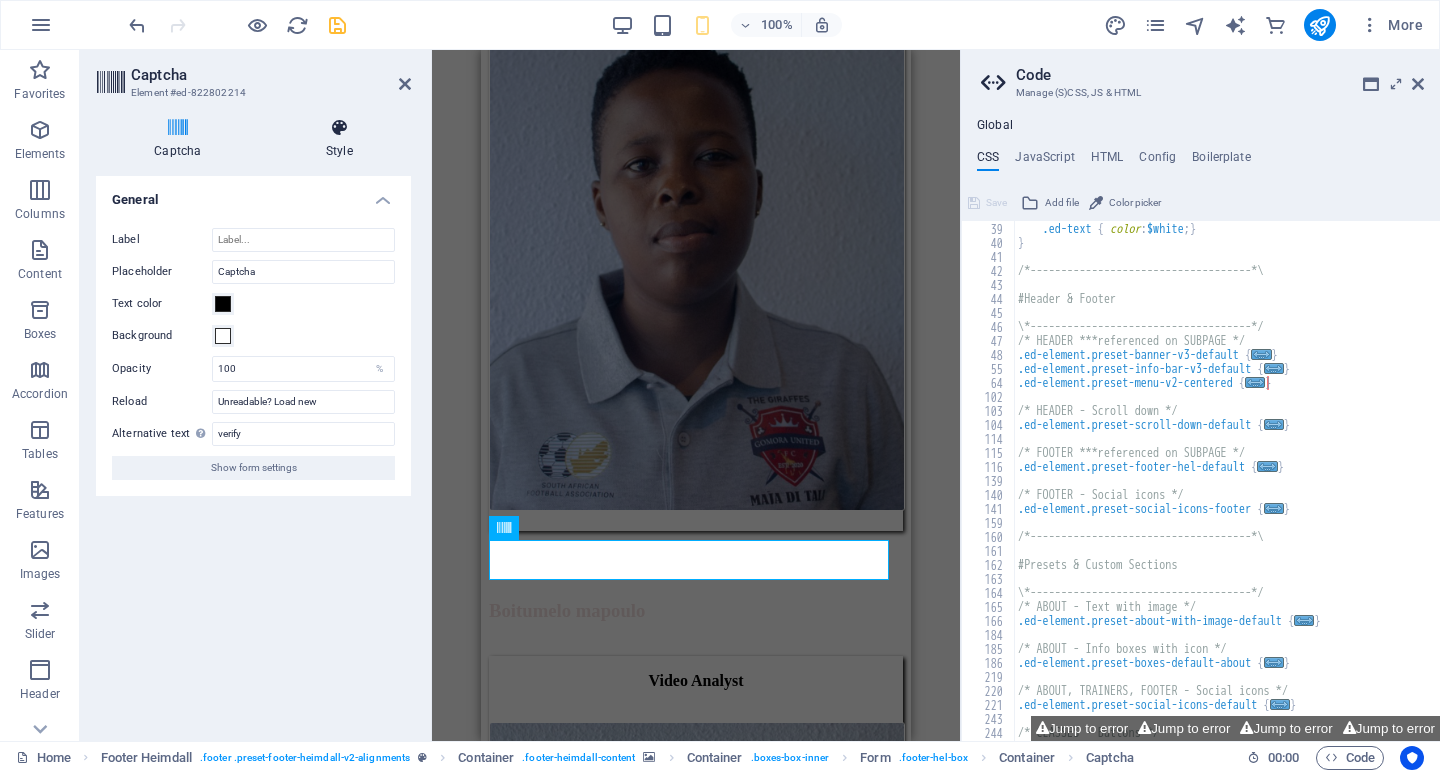 click on "Style" at bounding box center [339, 139] 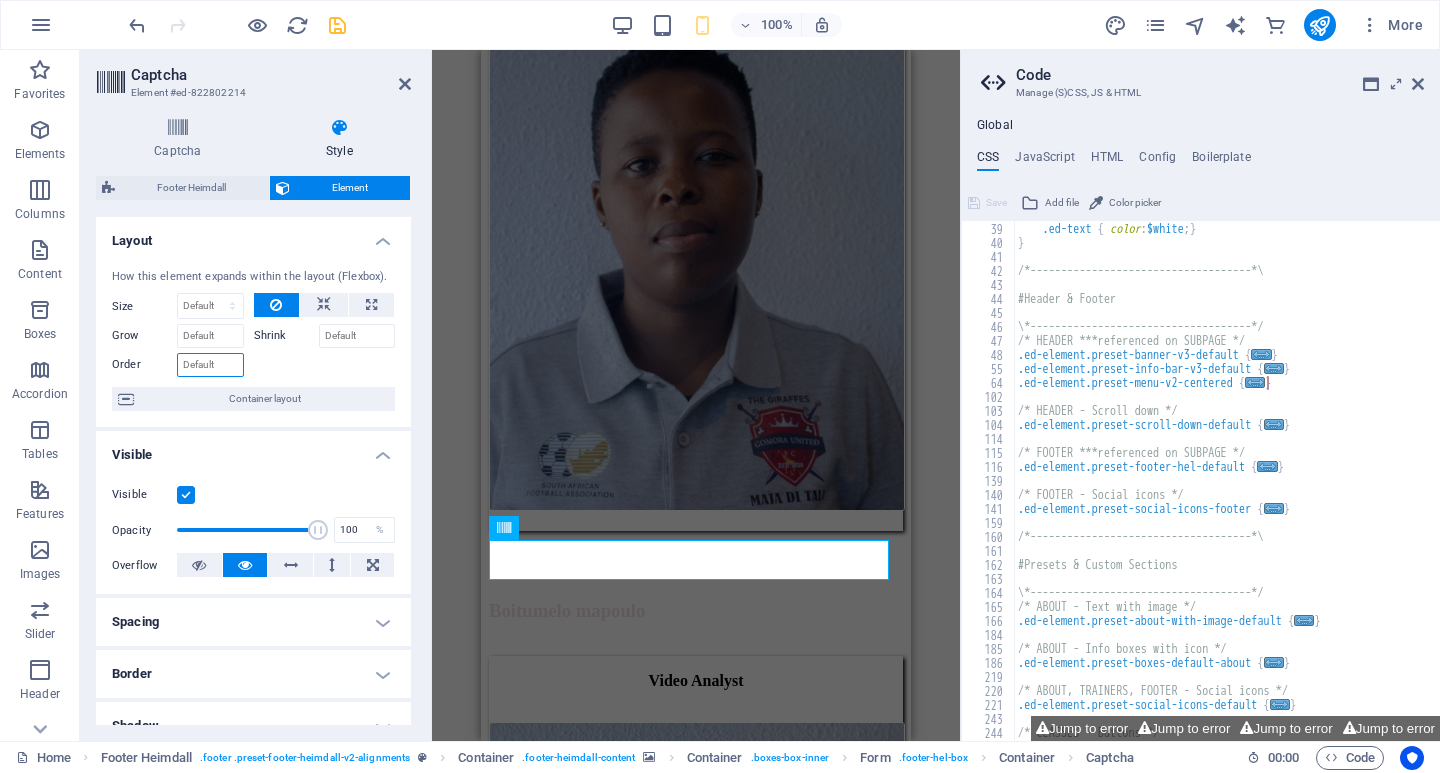 click on "Order" at bounding box center [210, 365] 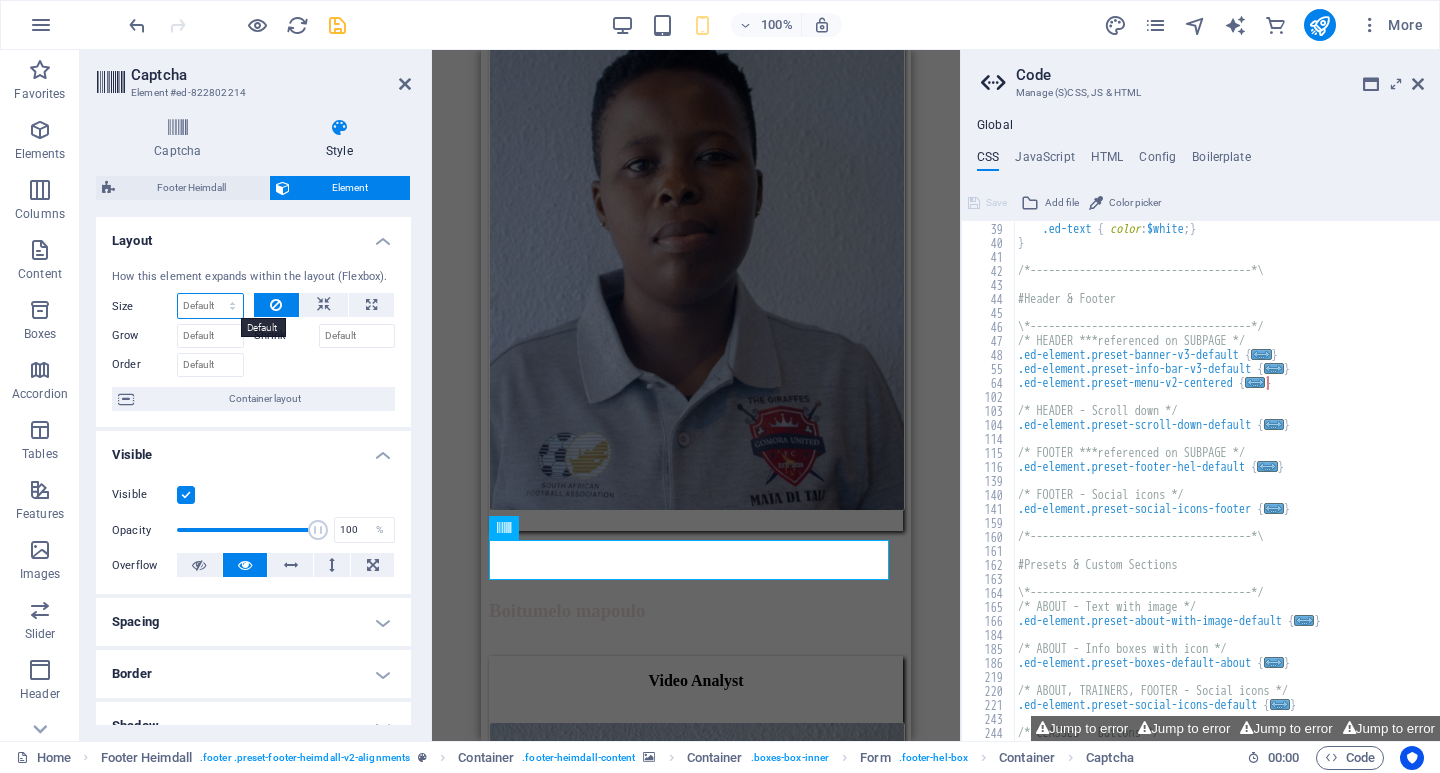 click on "Default auto px % 1/1 1/2 1/3 1/4 1/5 1/6 1/7 1/8 1/9 1/10" at bounding box center (210, 306) 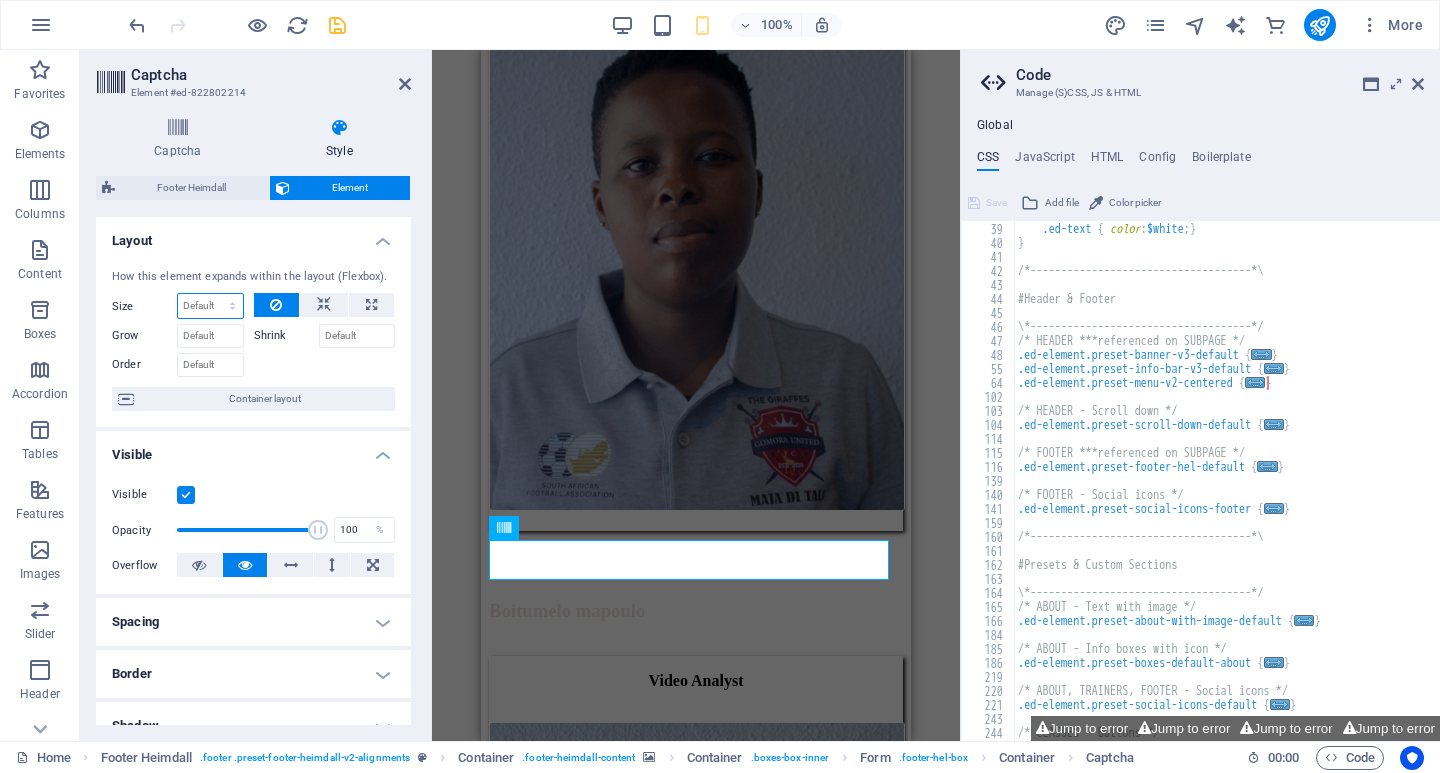 select on "%" 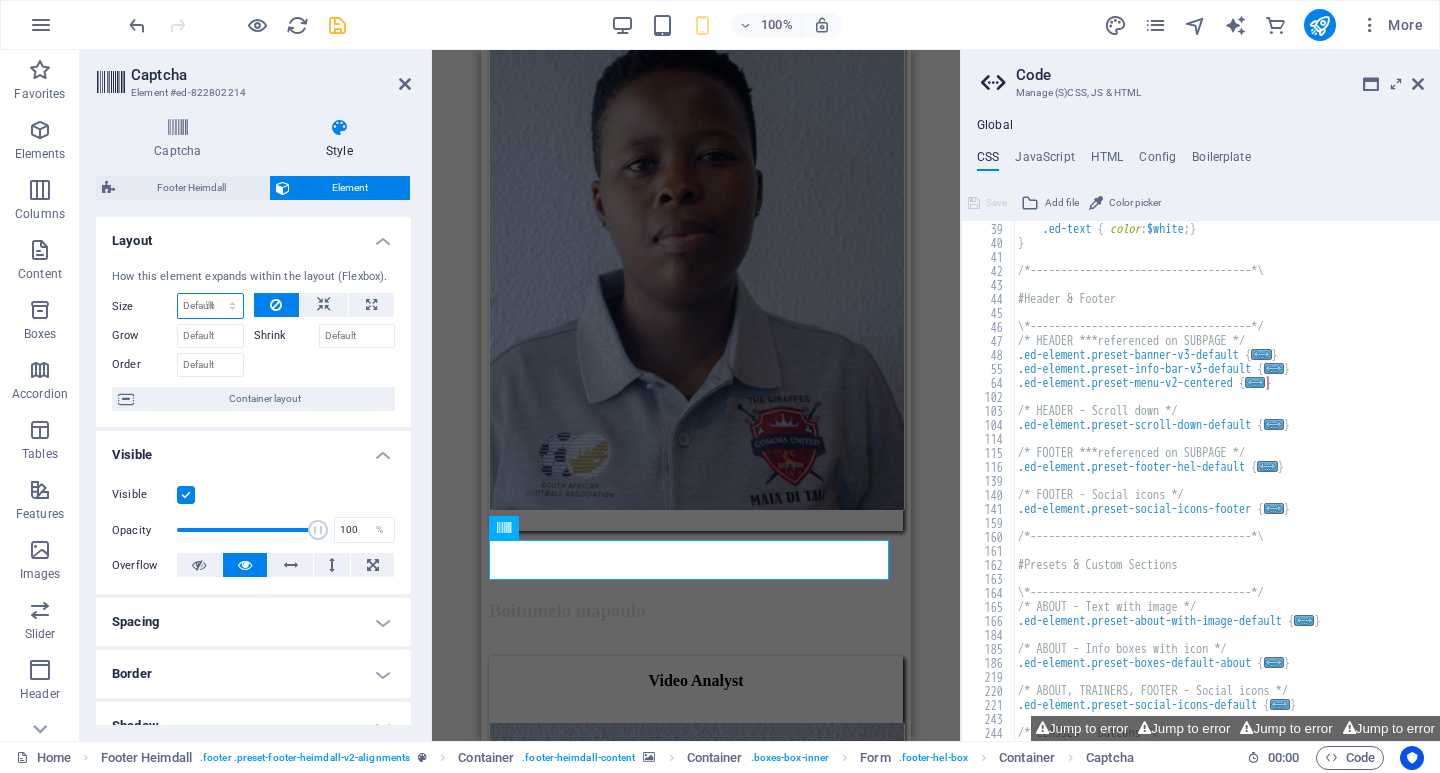 click on "Default auto px % 1/1 1/2 1/3 1/4 1/5 1/6 1/7 1/8 1/9 1/10" at bounding box center [210, 306] 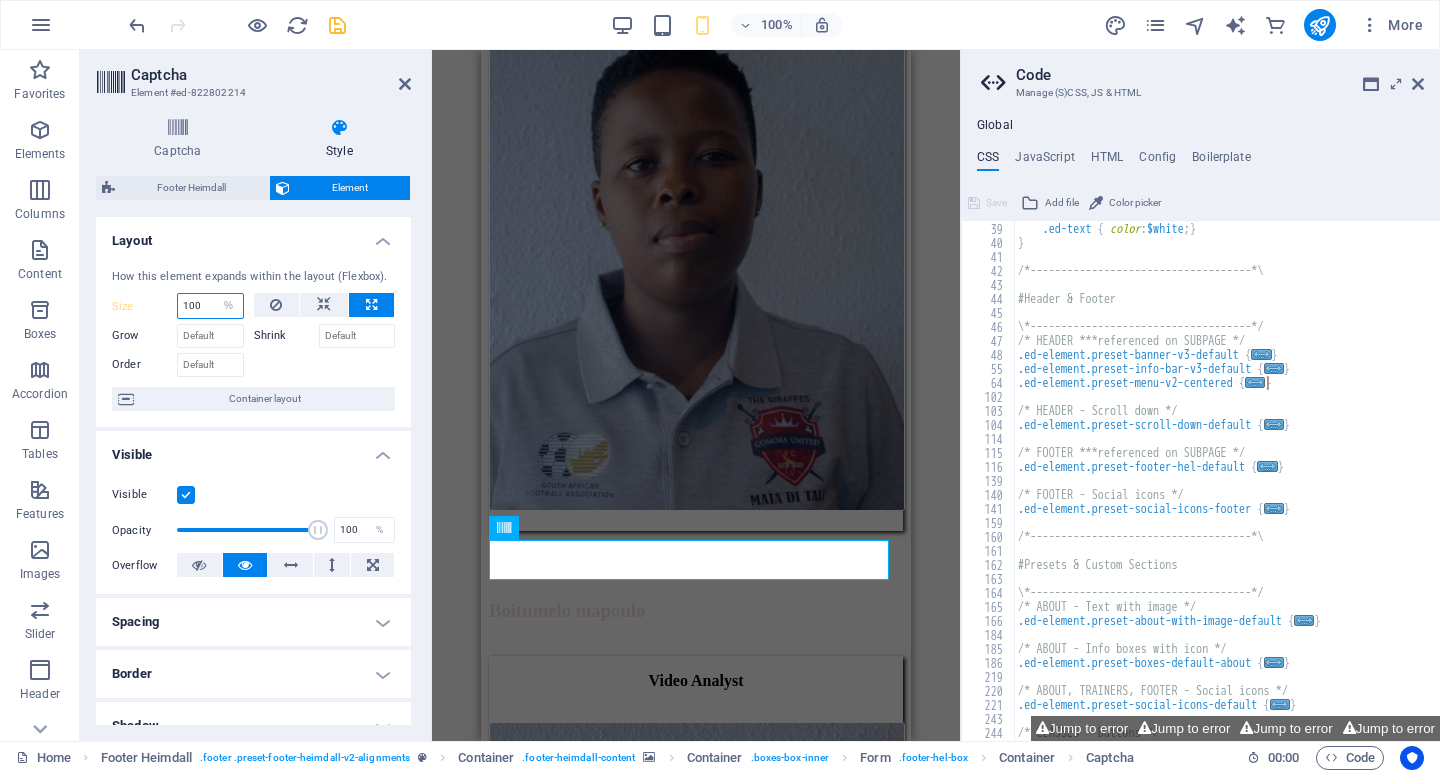 click on "100" at bounding box center (210, 306) 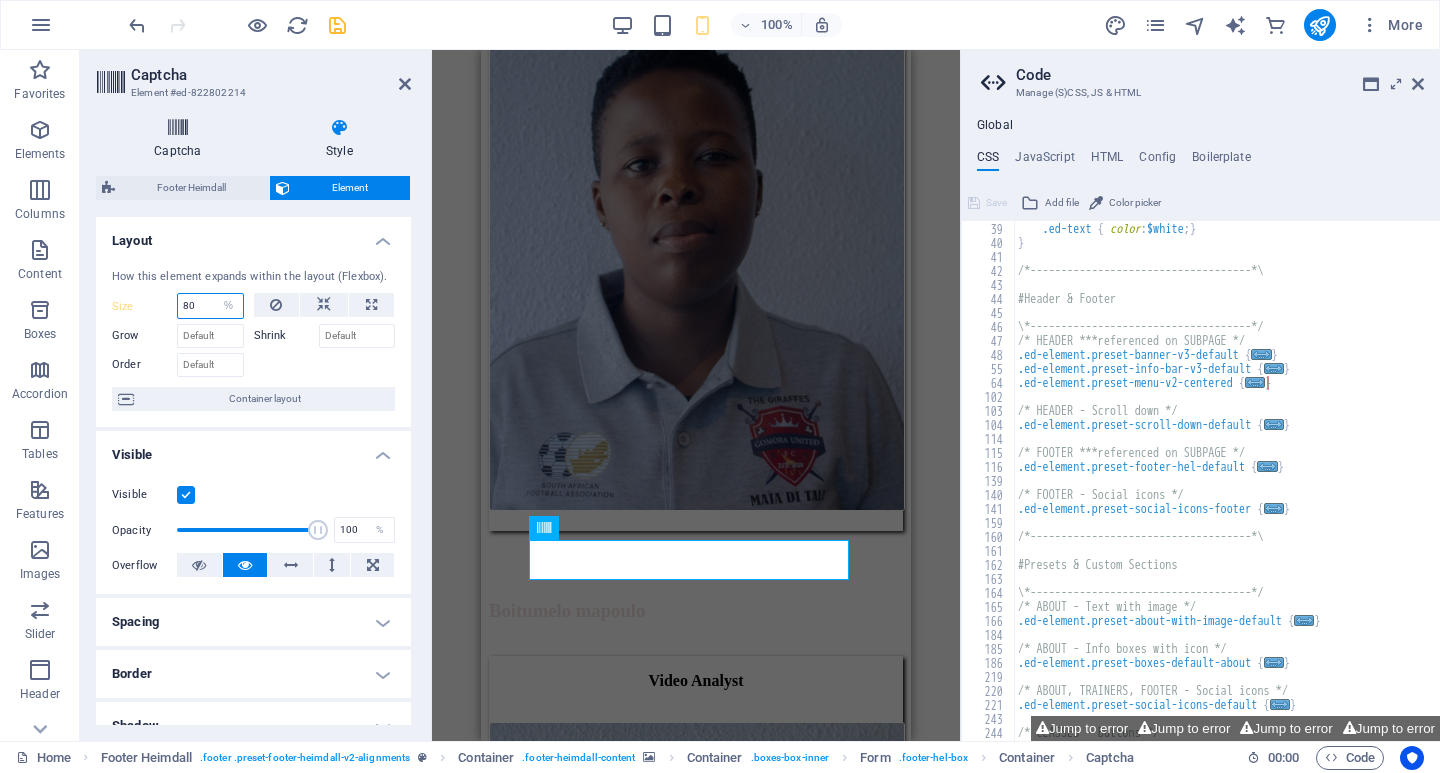 type on "80" 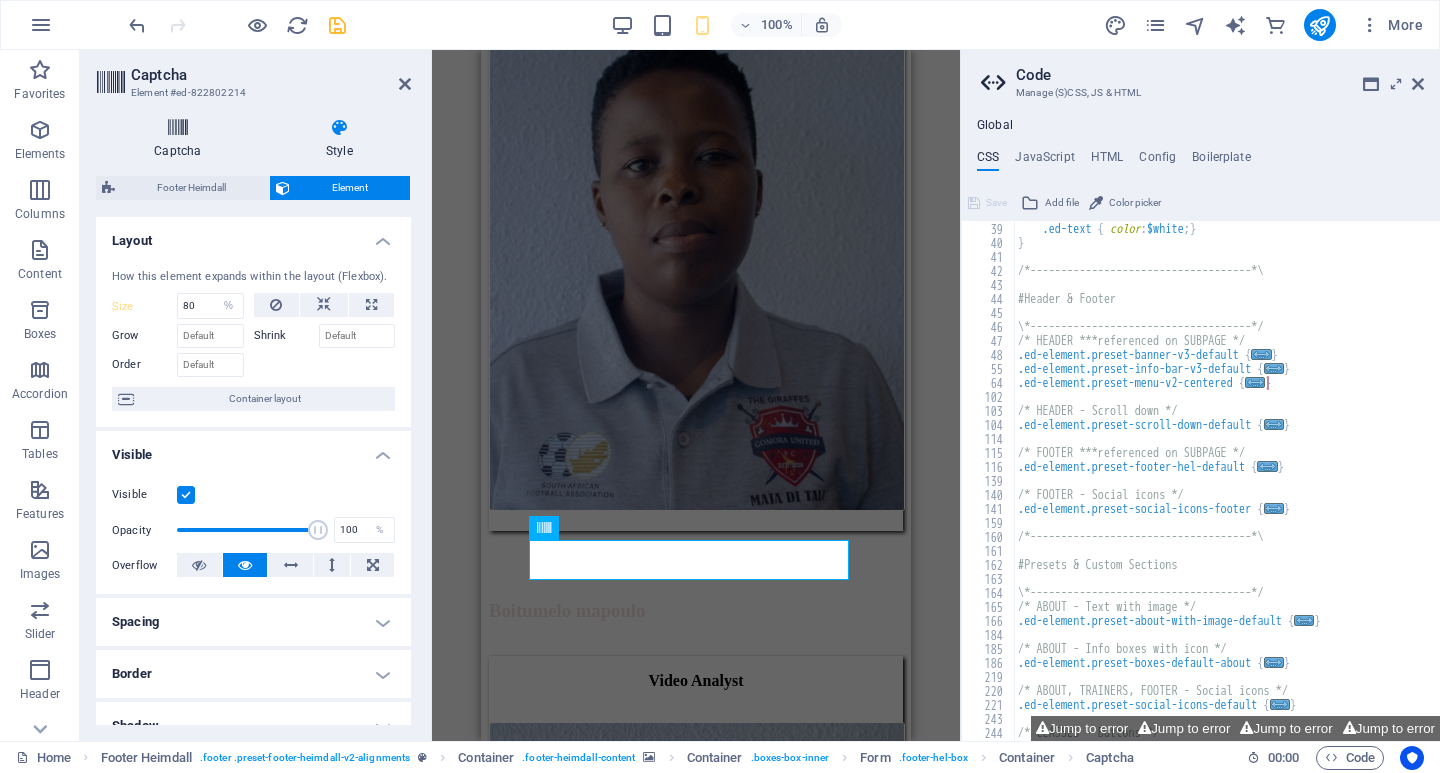 click at bounding box center (178, 128) 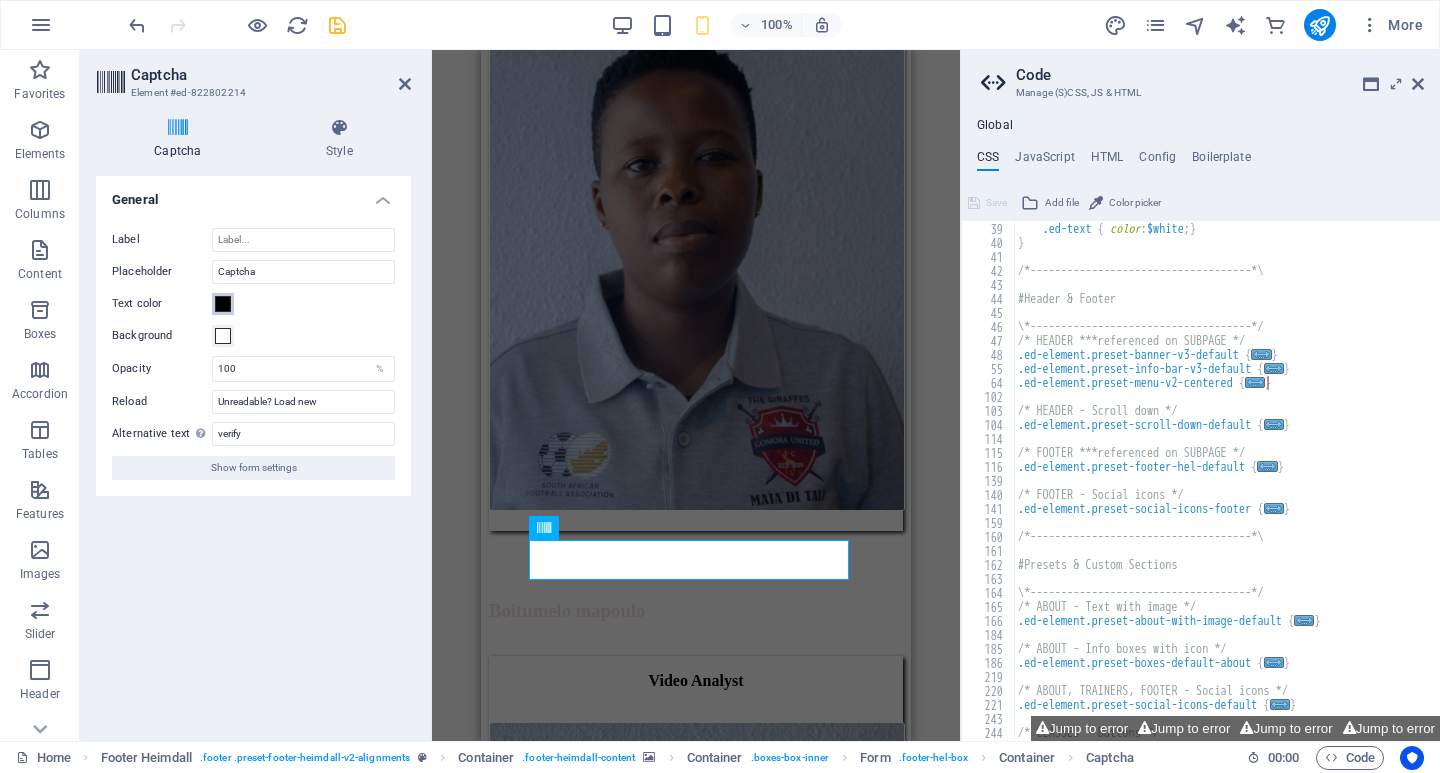 click at bounding box center (223, 304) 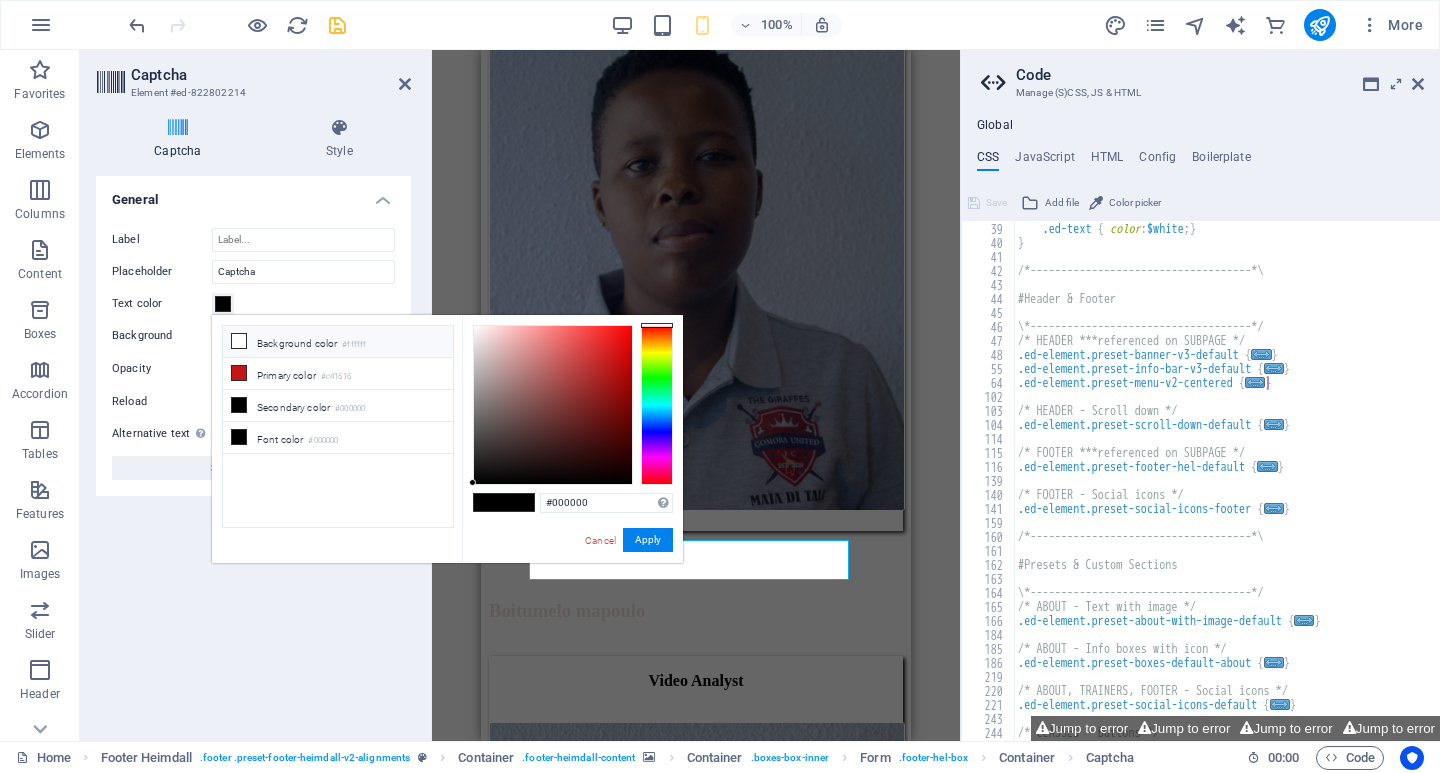 click at bounding box center [239, 341] 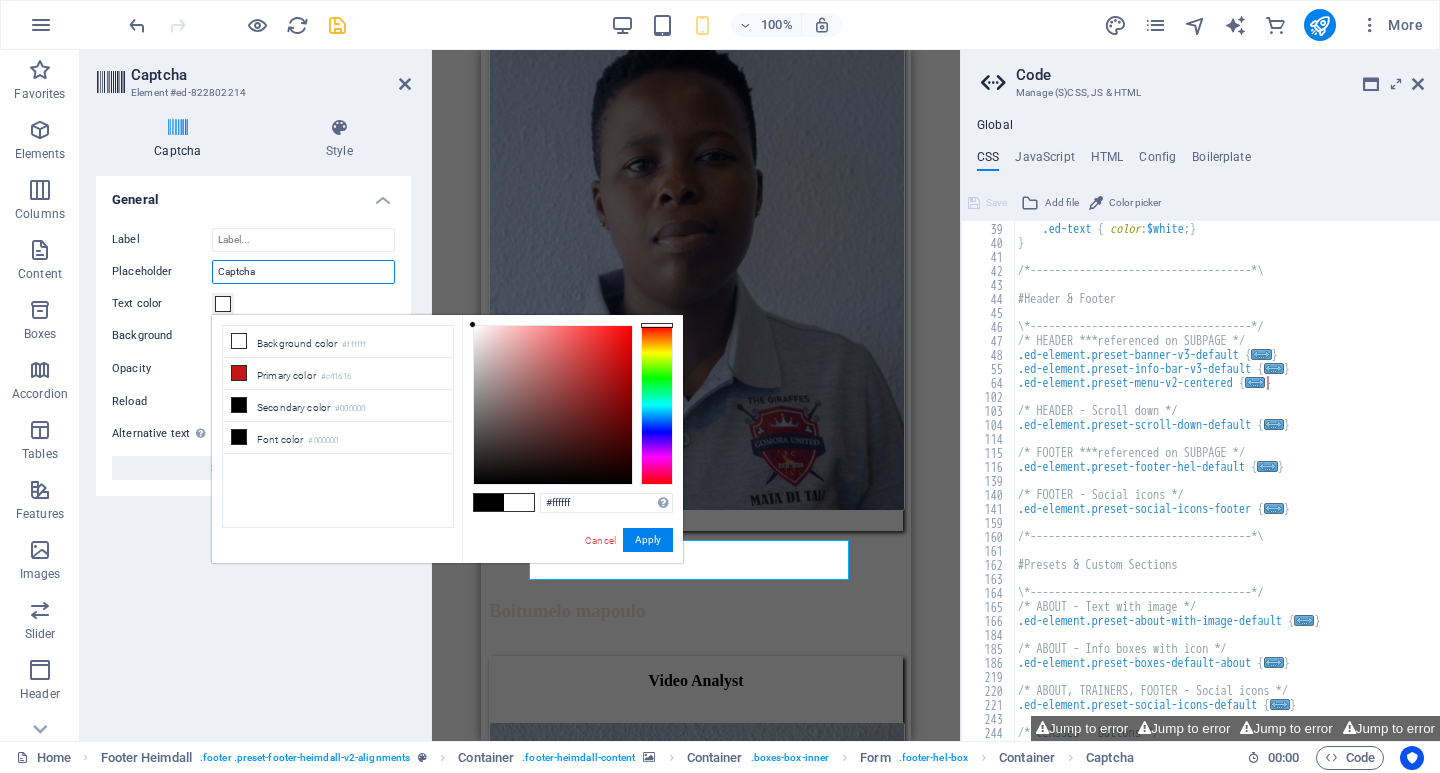 drag, startPoint x: 262, startPoint y: 268, endPoint x: 189, endPoint y: 264, distance: 73.109505 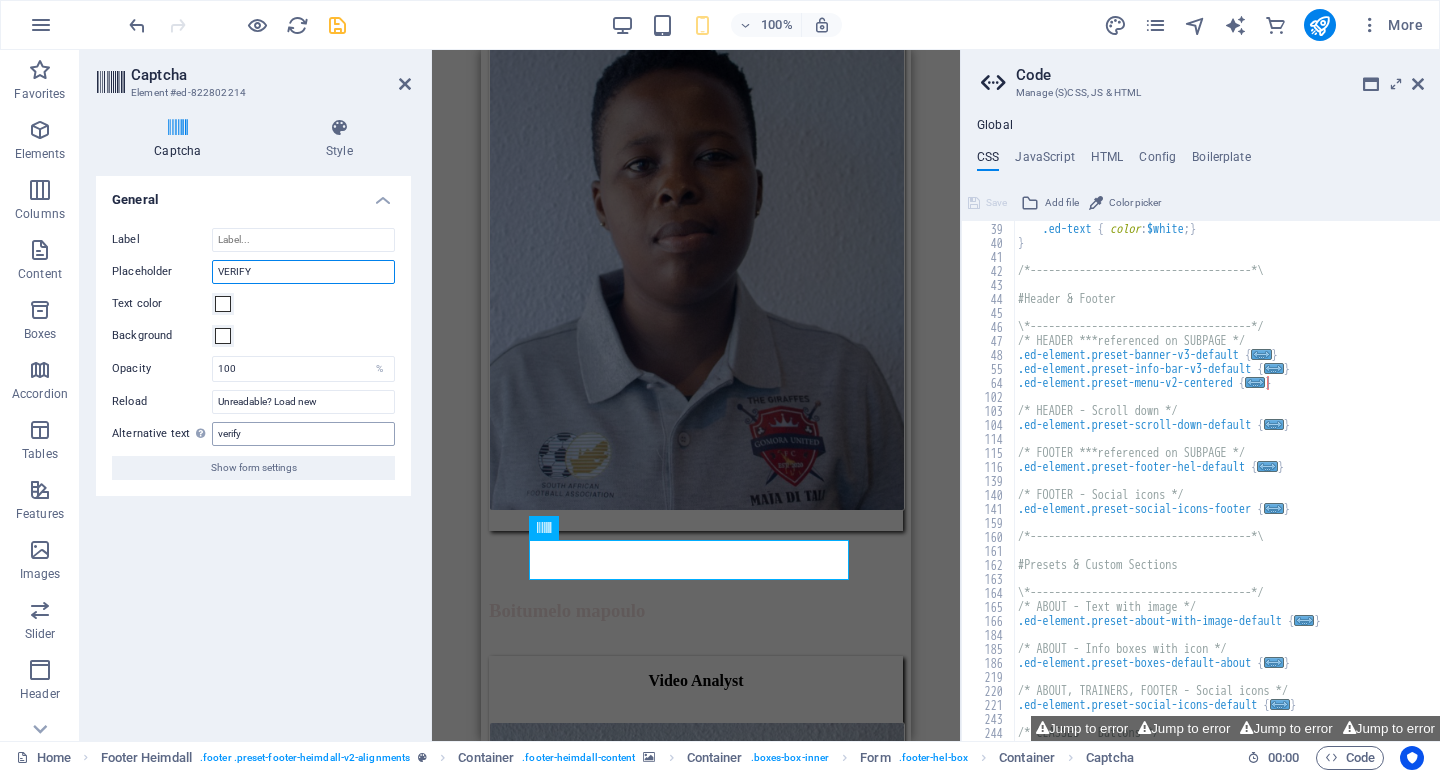 type on "VERIFY" 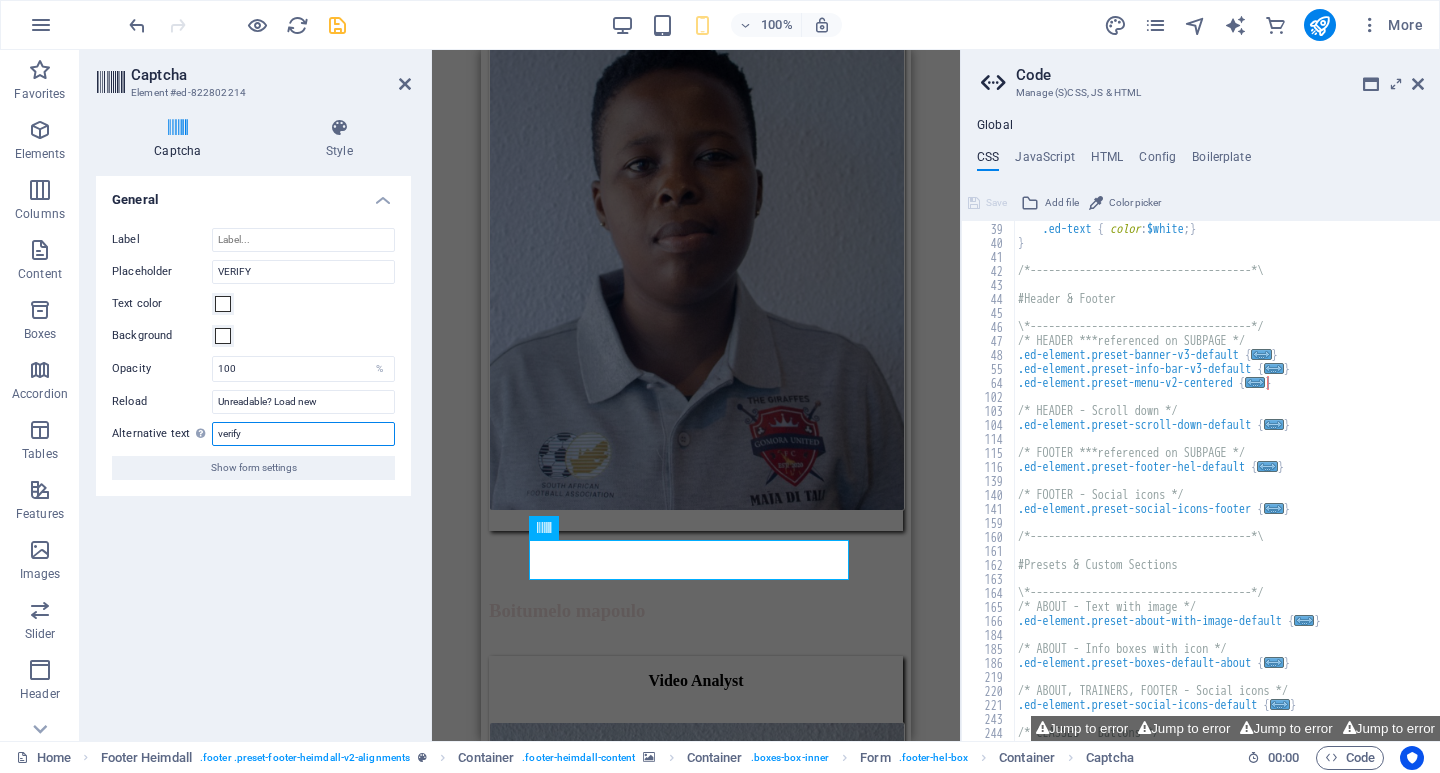 drag, startPoint x: 279, startPoint y: 434, endPoint x: 176, endPoint y: 419, distance: 104.0865 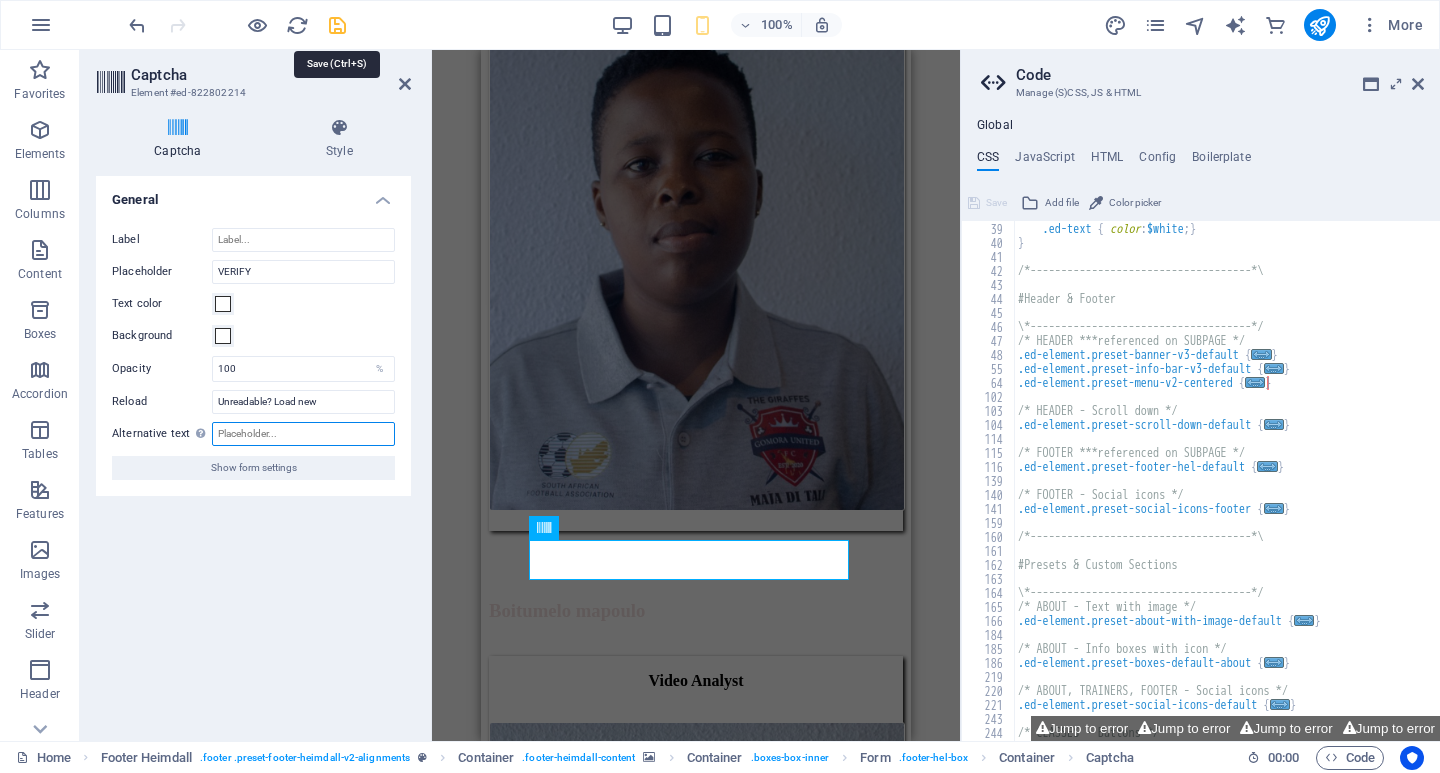 type 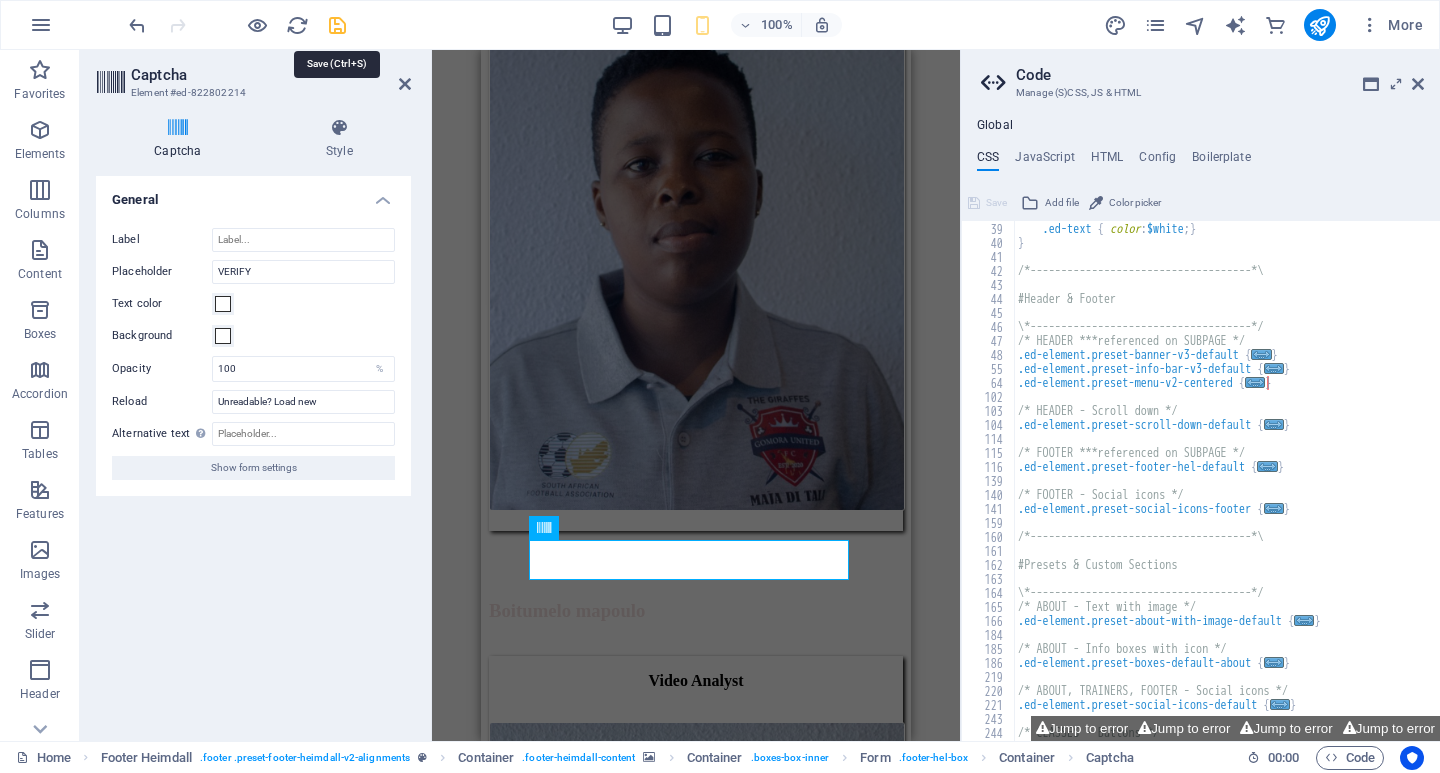 click at bounding box center (337, 25) 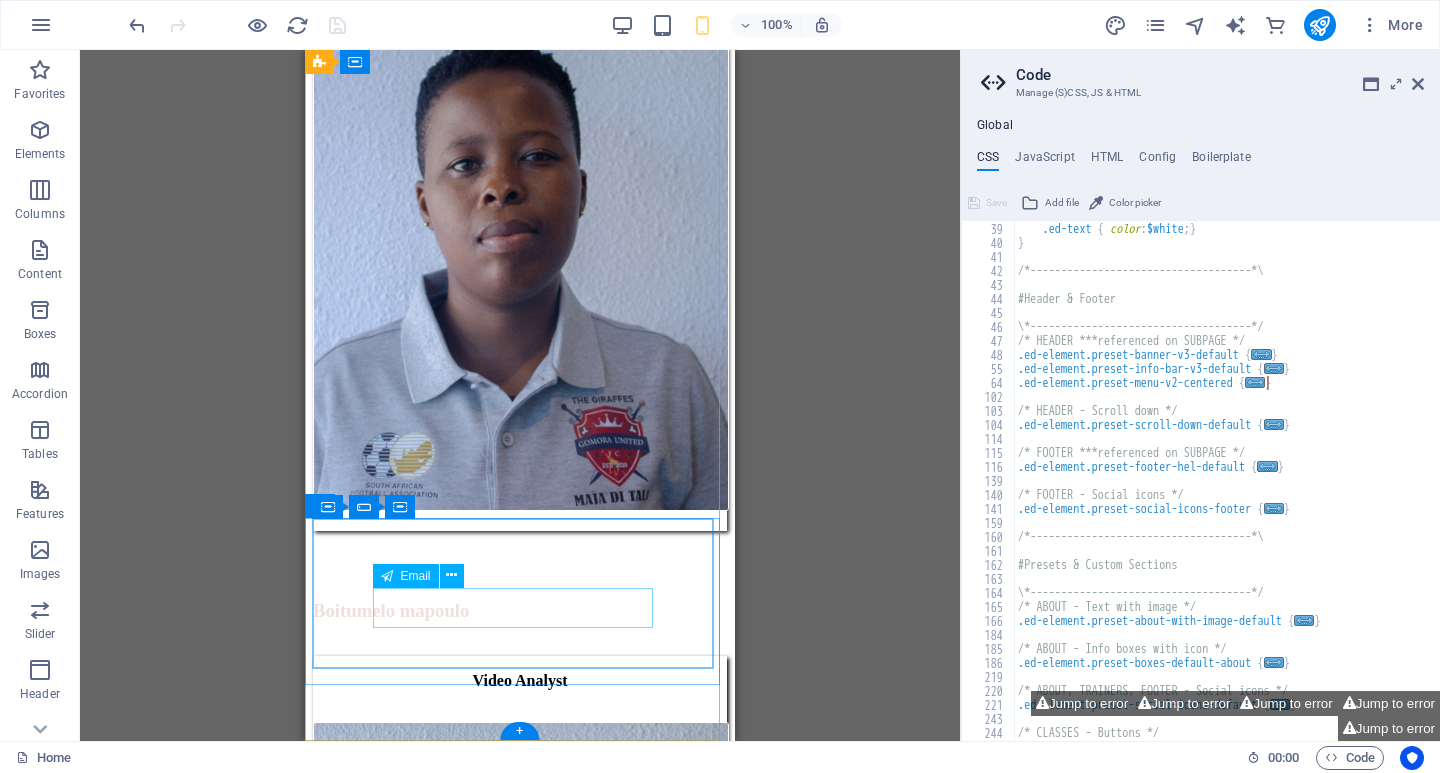 click 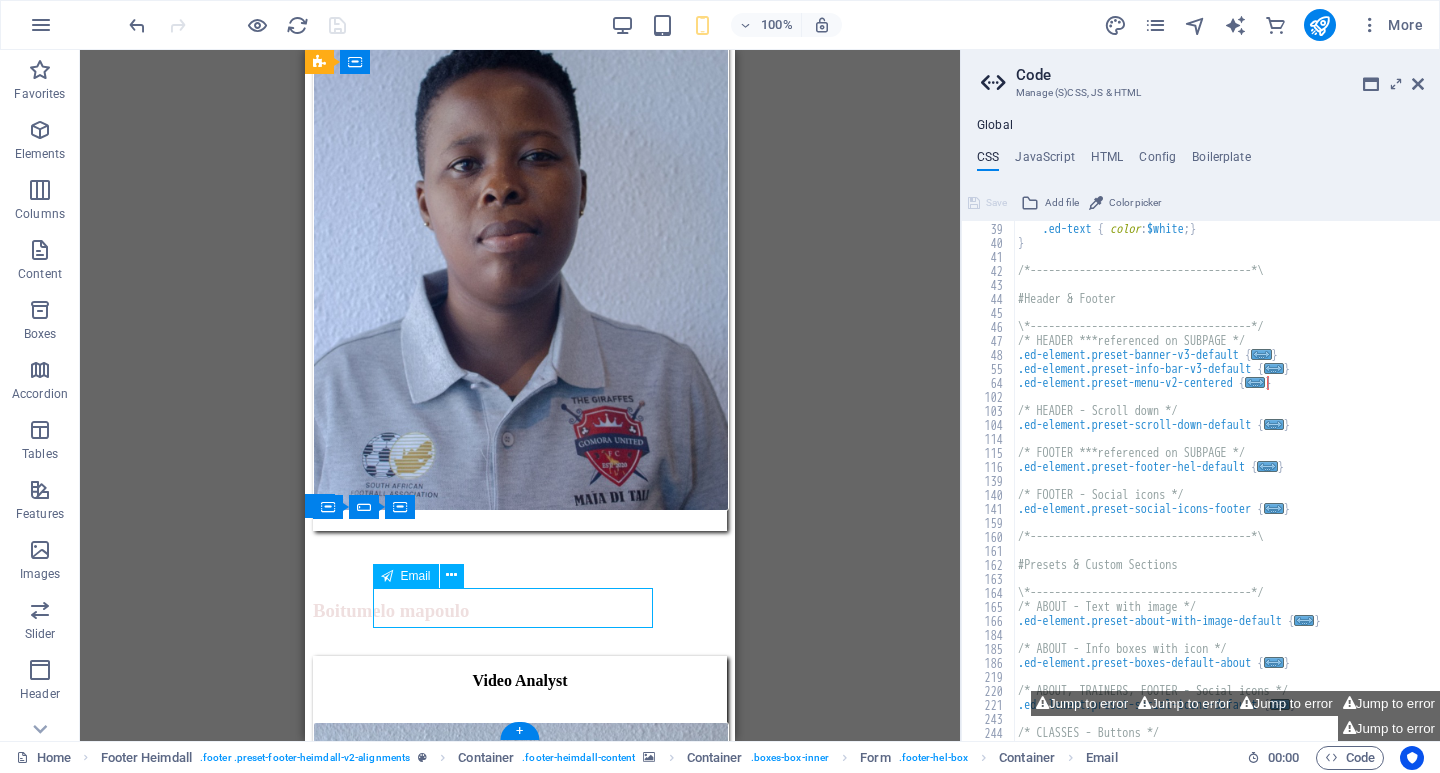 click 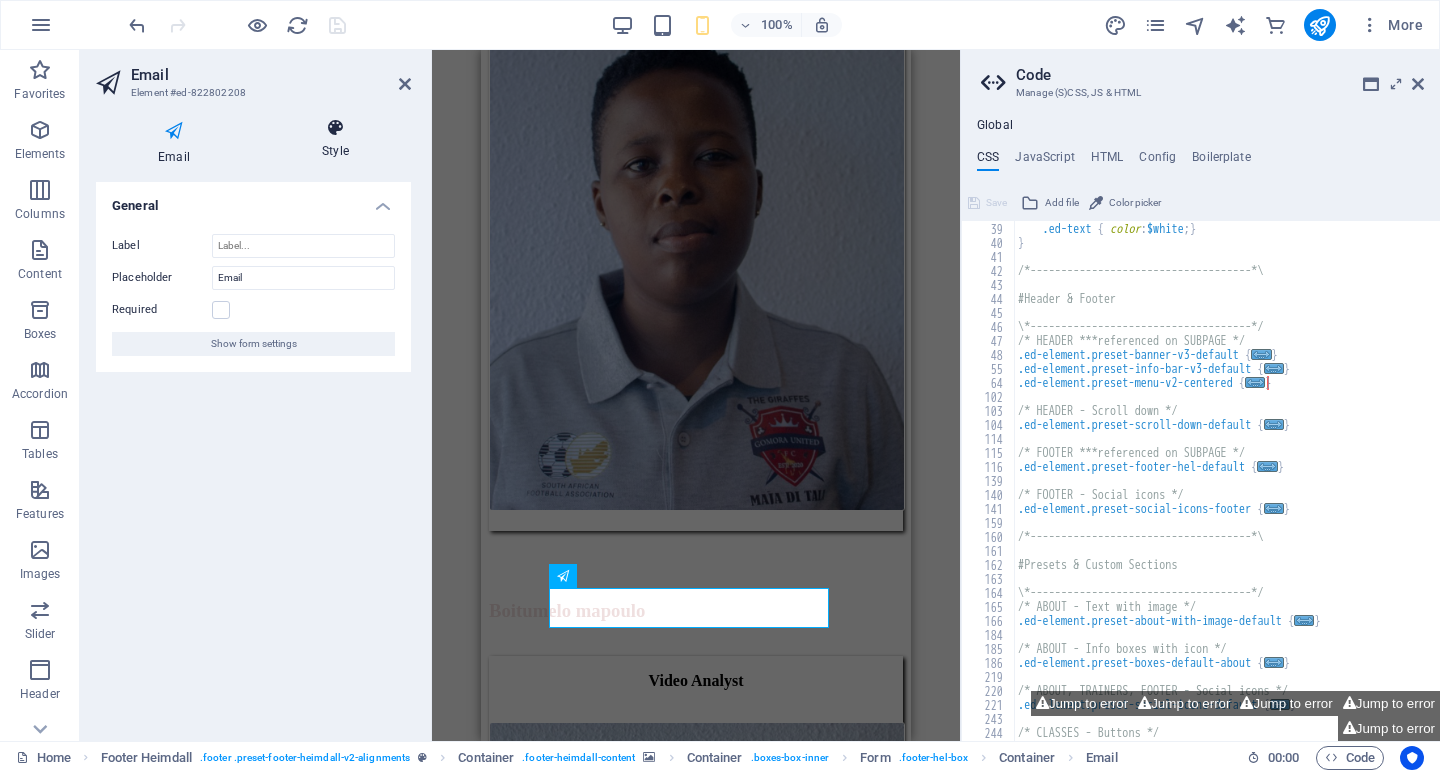 click on "Style" at bounding box center (335, 139) 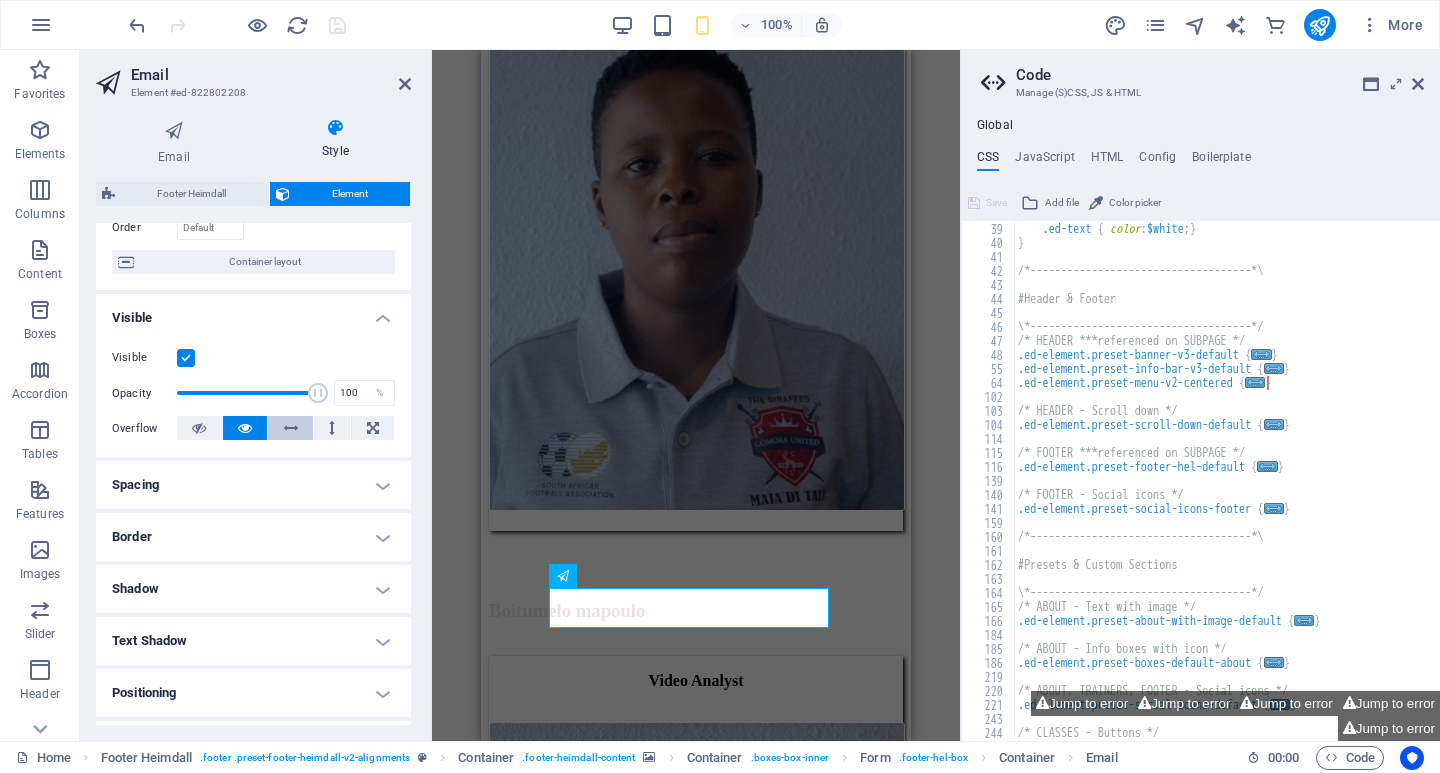 scroll, scrollTop: 343, scrollLeft: 0, axis: vertical 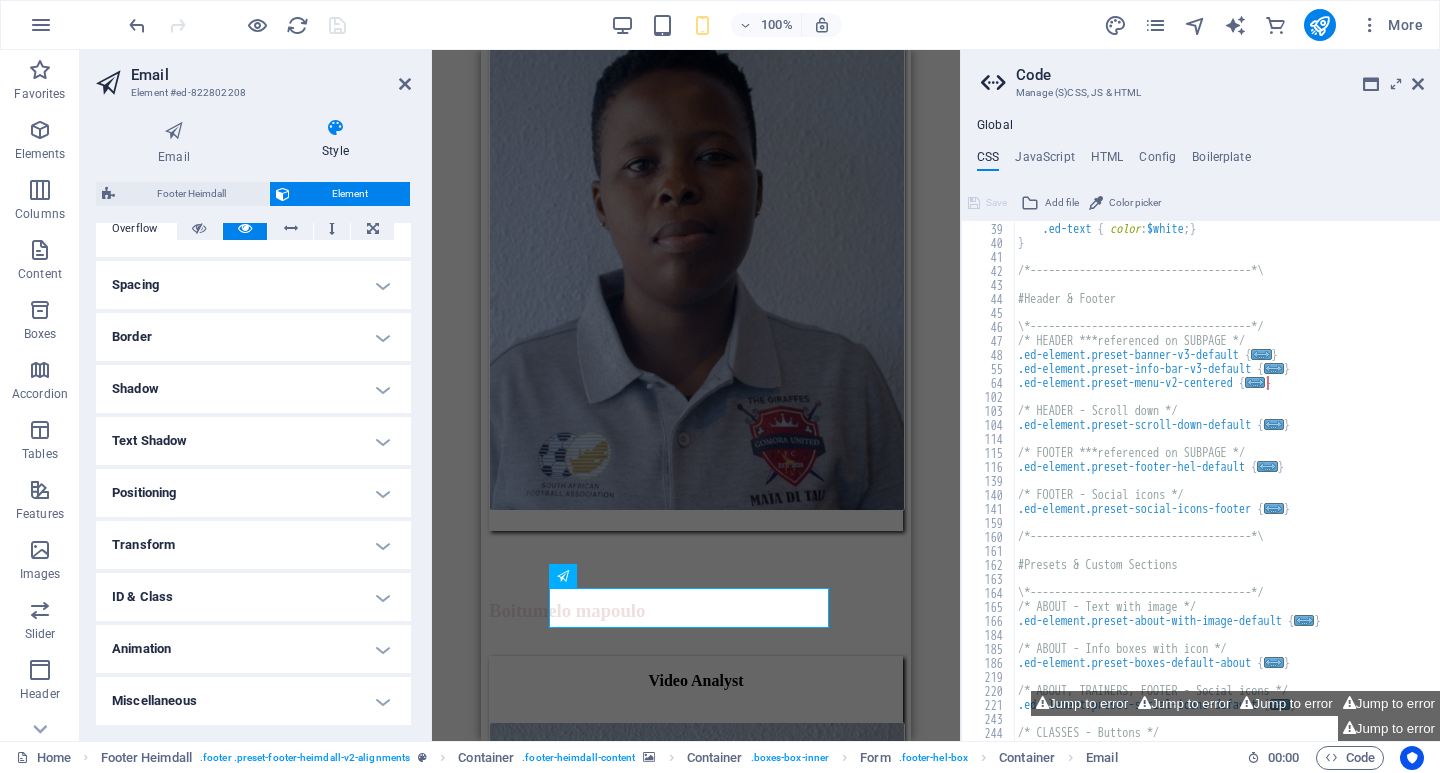 click on "Border" at bounding box center (253, 337) 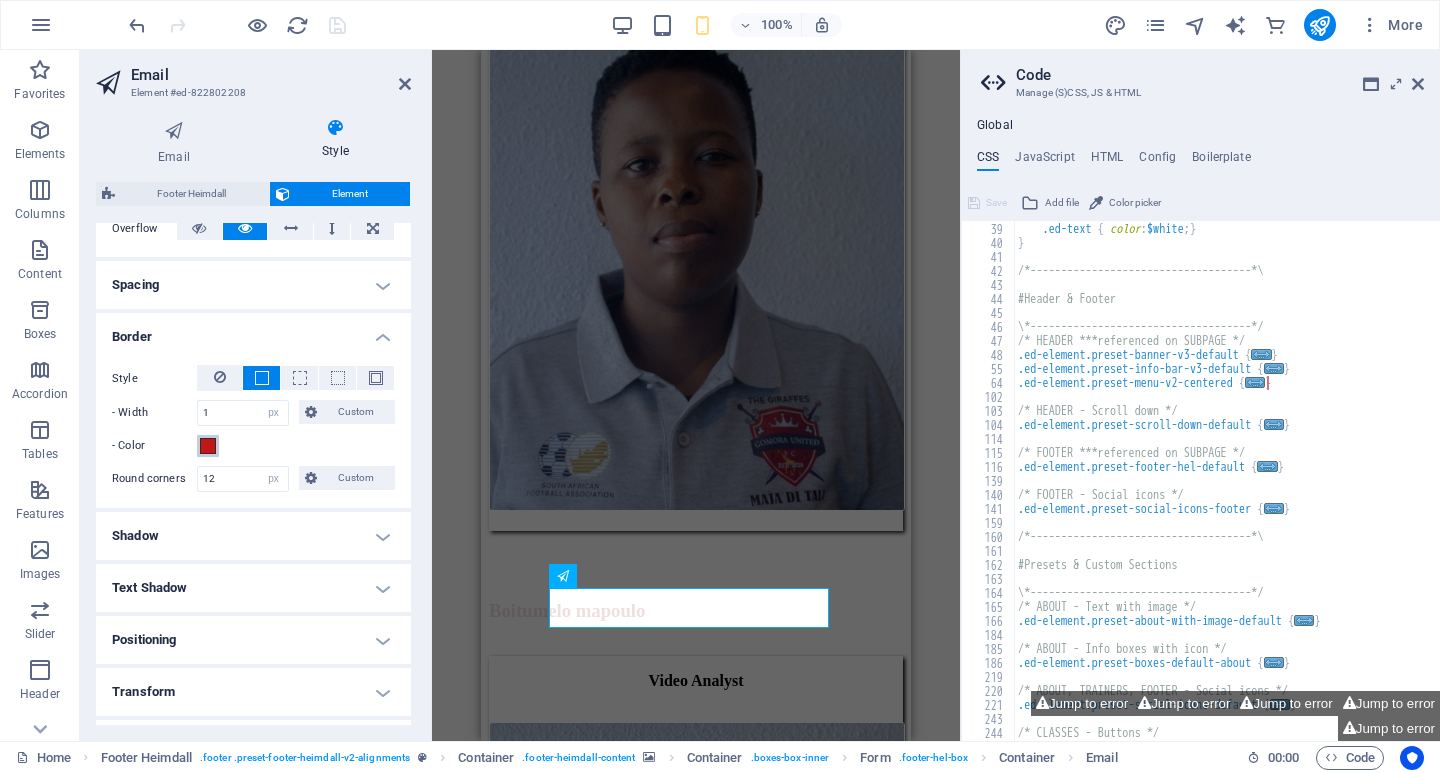 click at bounding box center (208, 446) 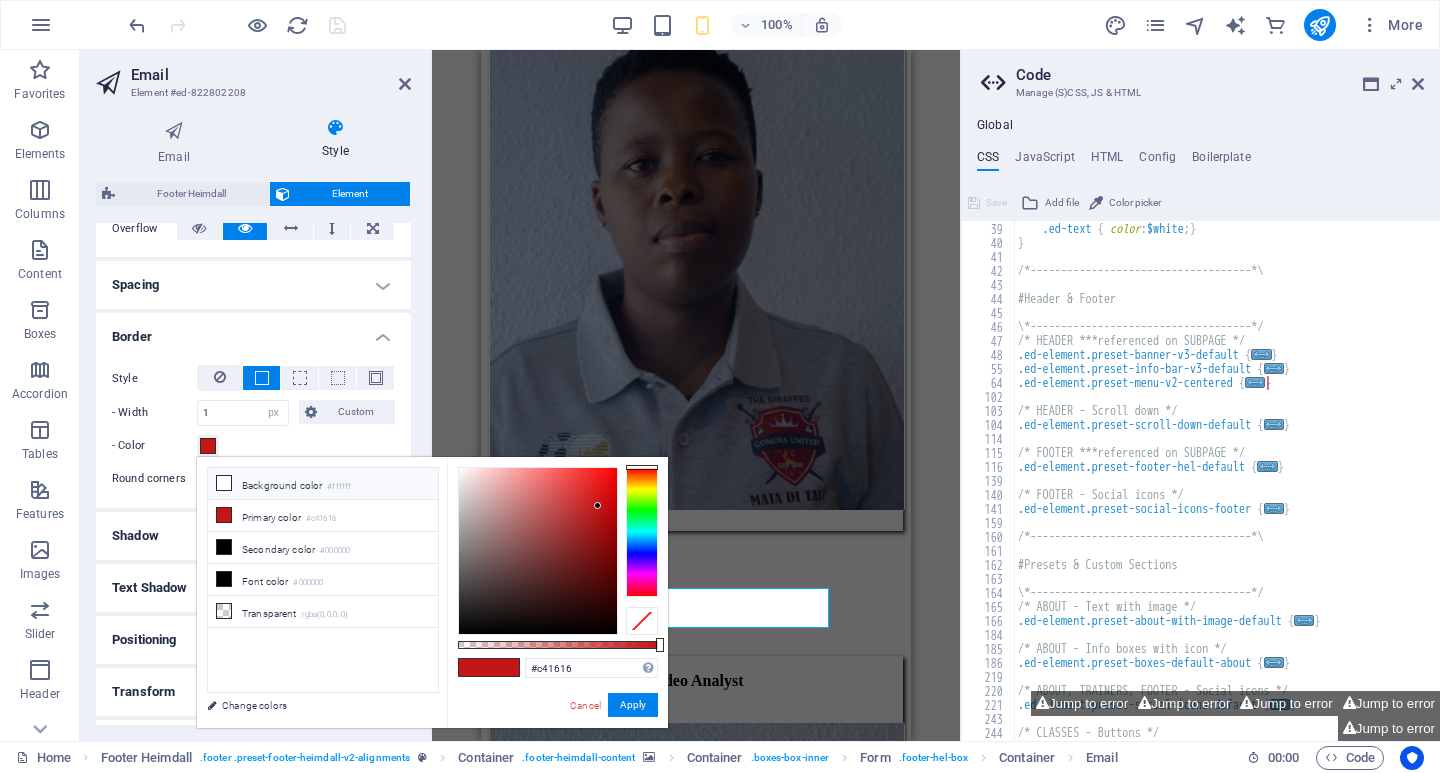 click at bounding box center [224, 483] 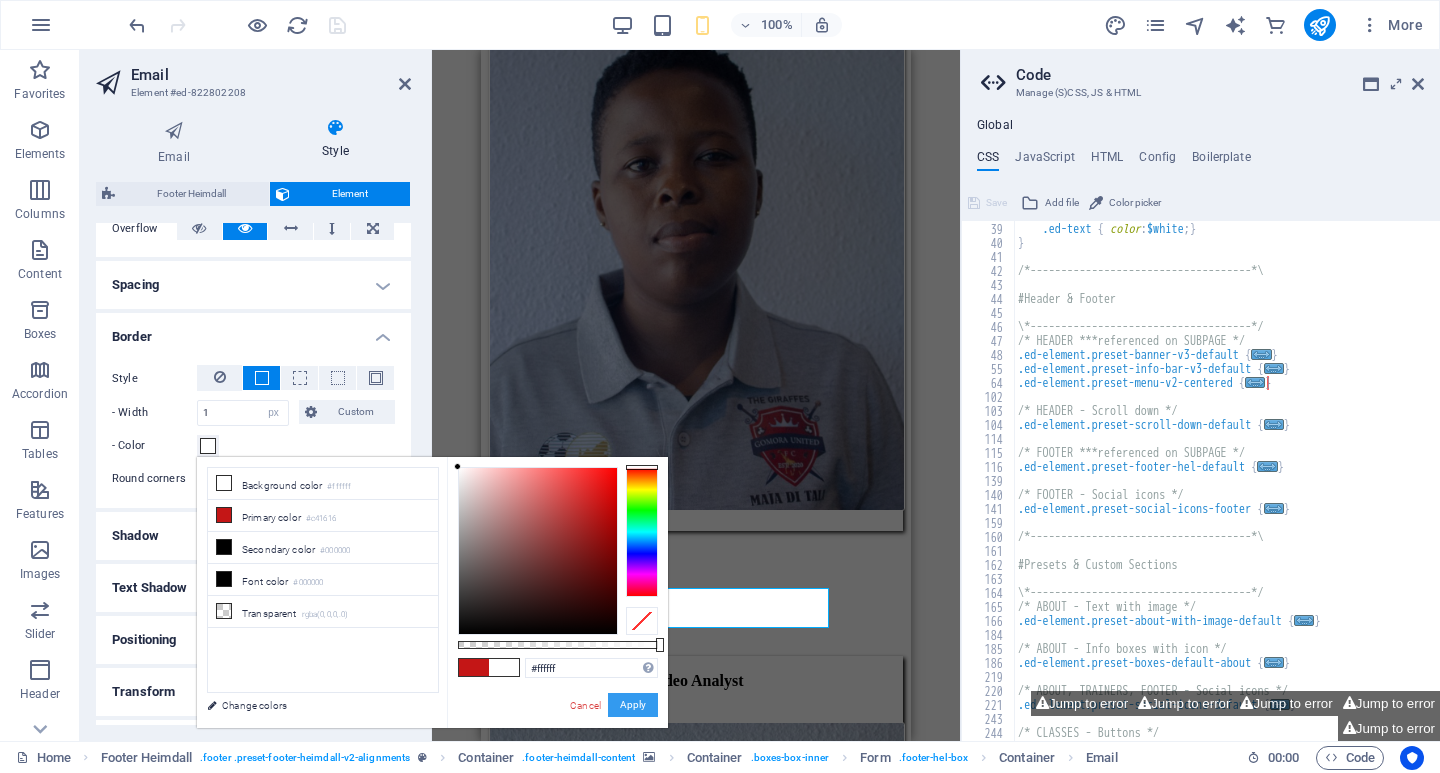 click on "Apply" at bounding box center [633, 705] 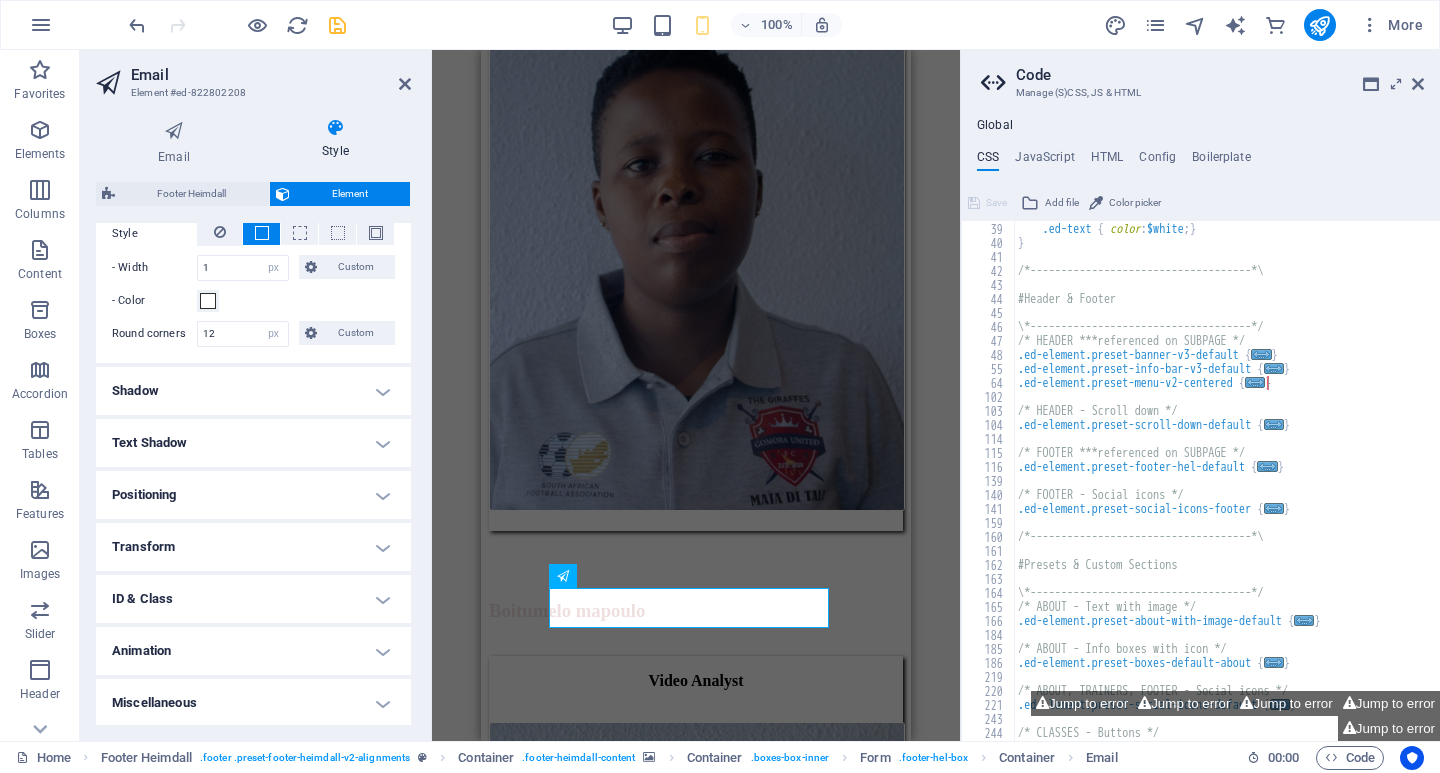 scroll, scrollTop: 490, scrollLeft: 0, axis: vertical 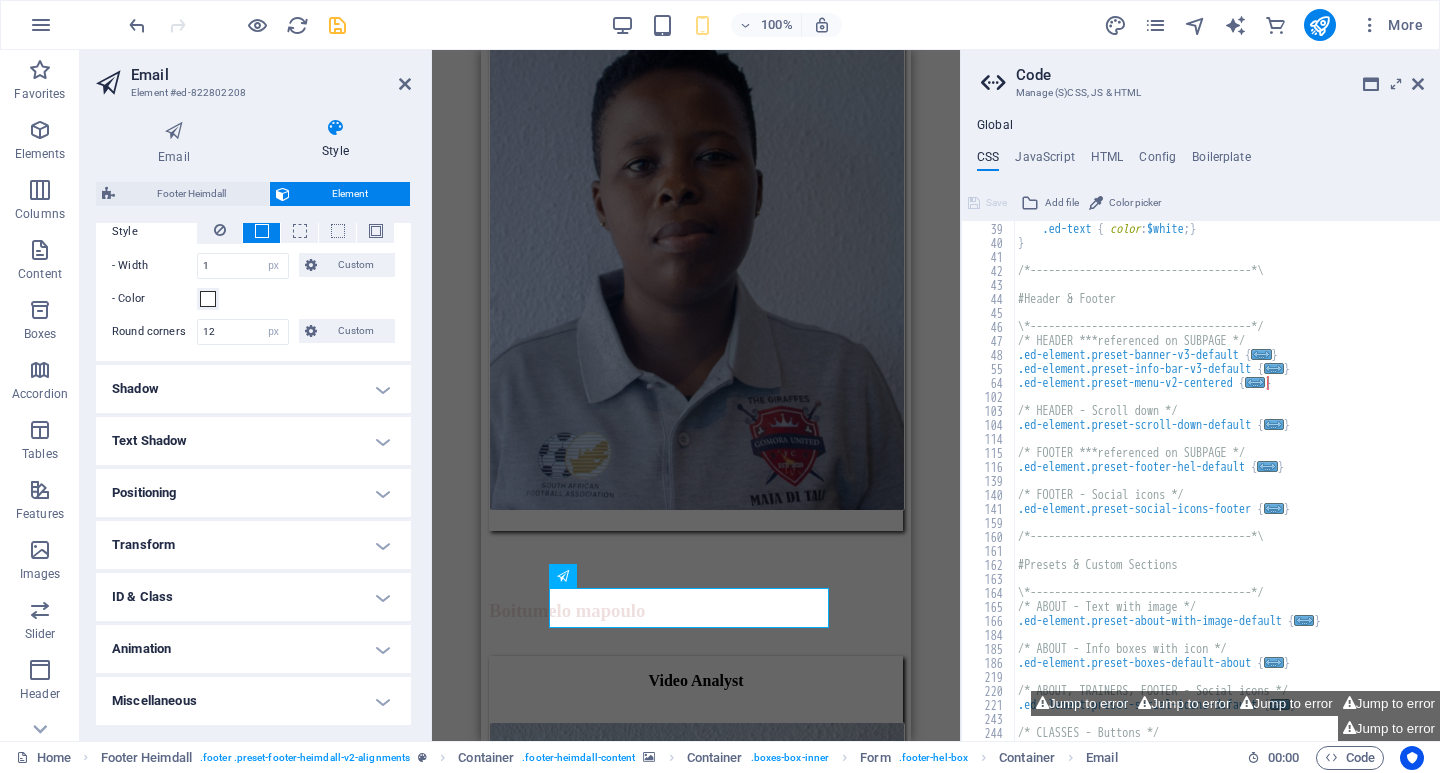 click on "Shadow" at bounding box center [253, 389] 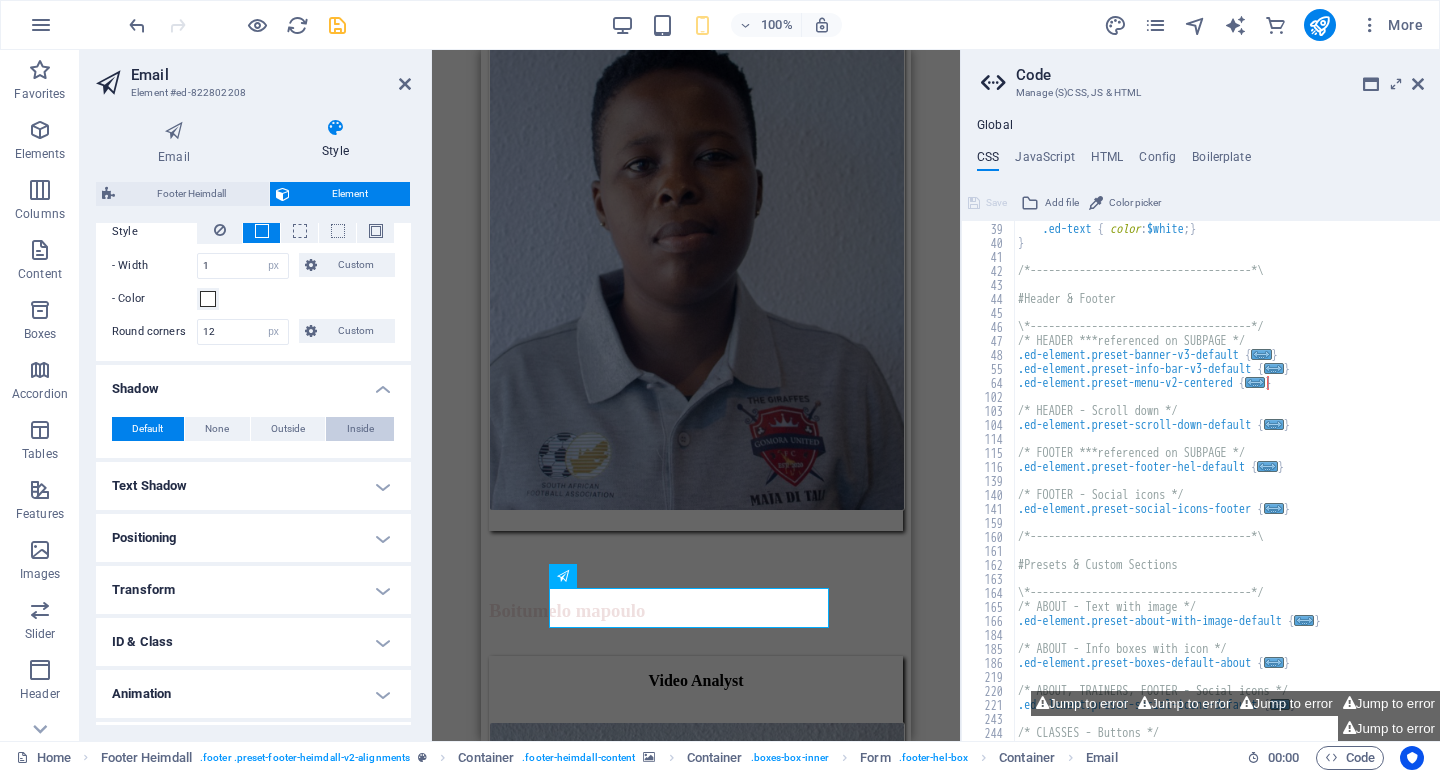 click on "Inside" at bounding box center (360, 429) 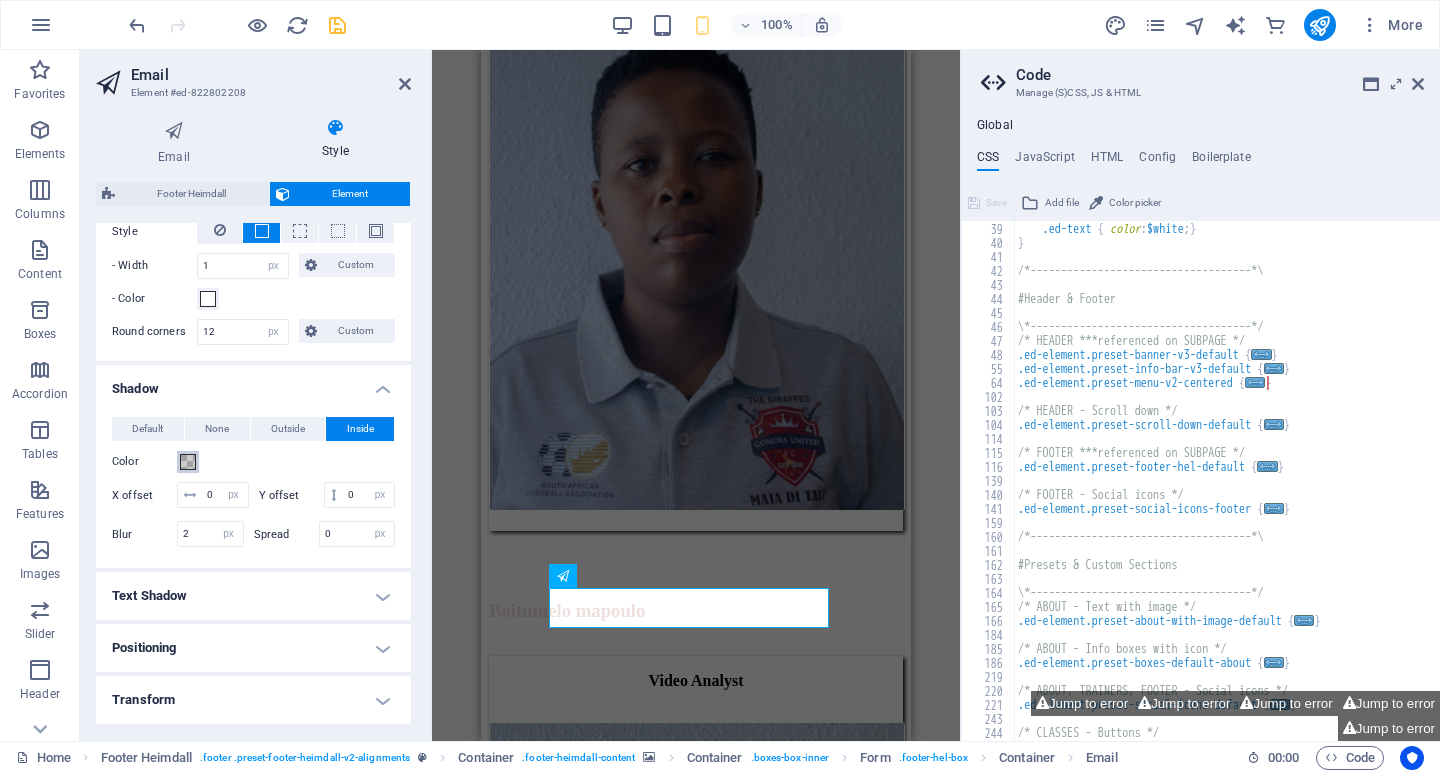 click at bounding box center [188, 462] 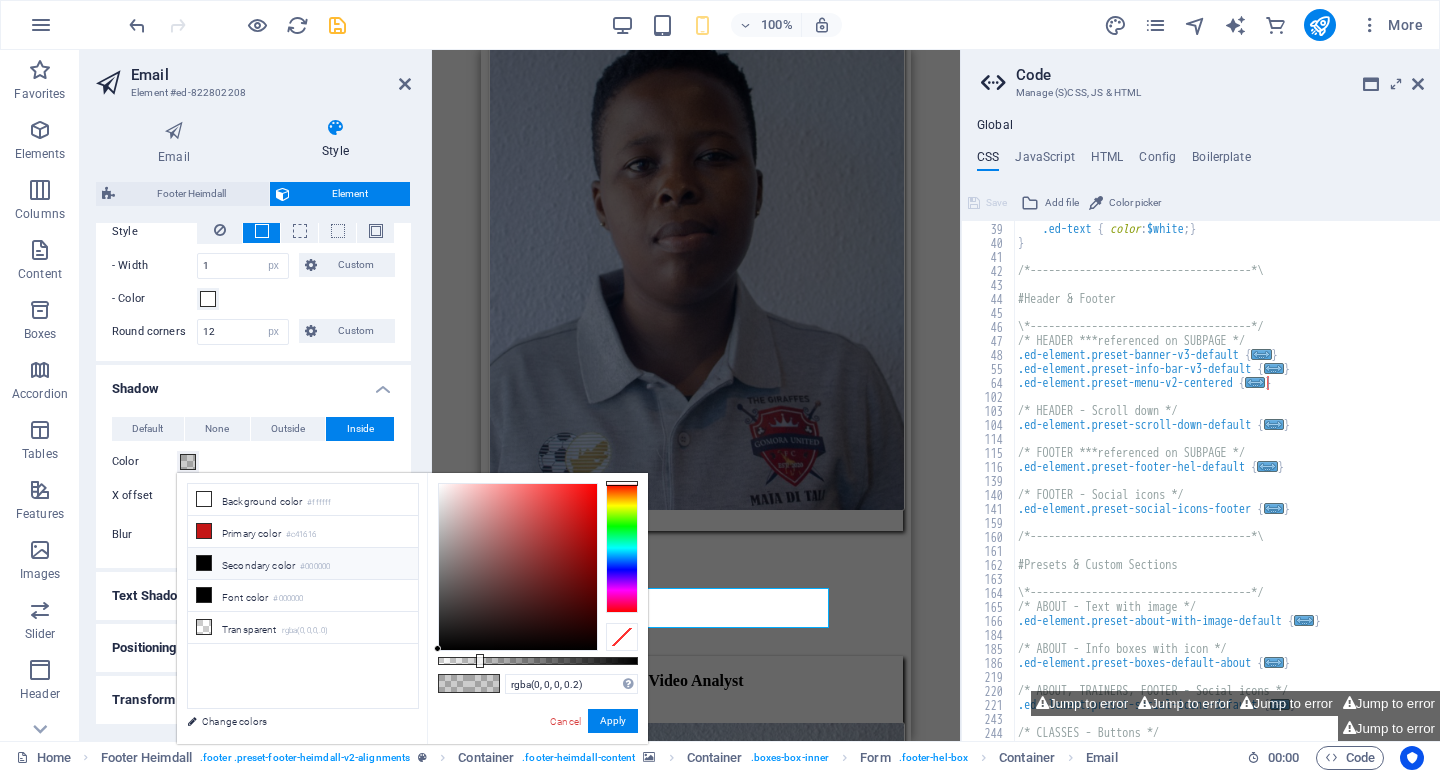 click at bounding box center [204, 563] 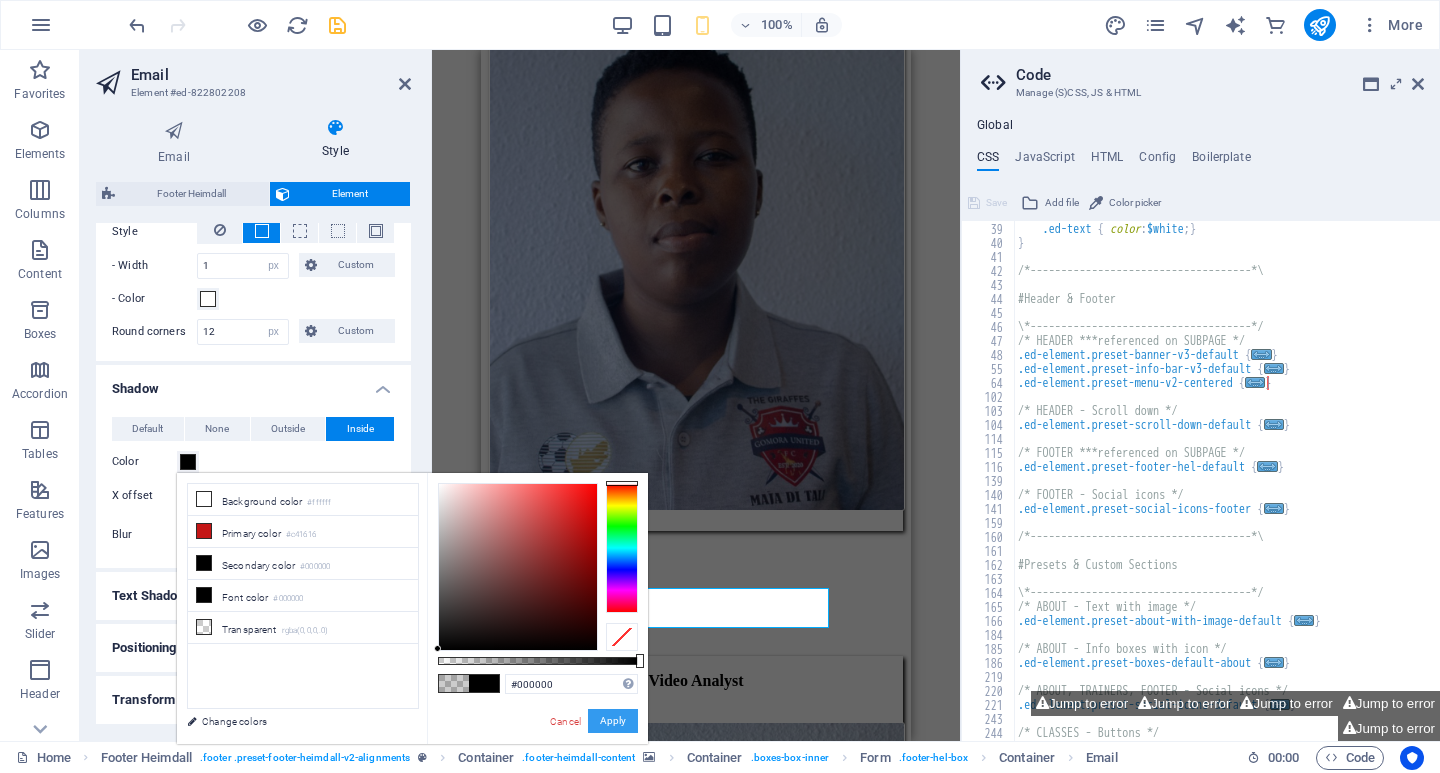 click on "Apply" at bounding box center (613, 721) 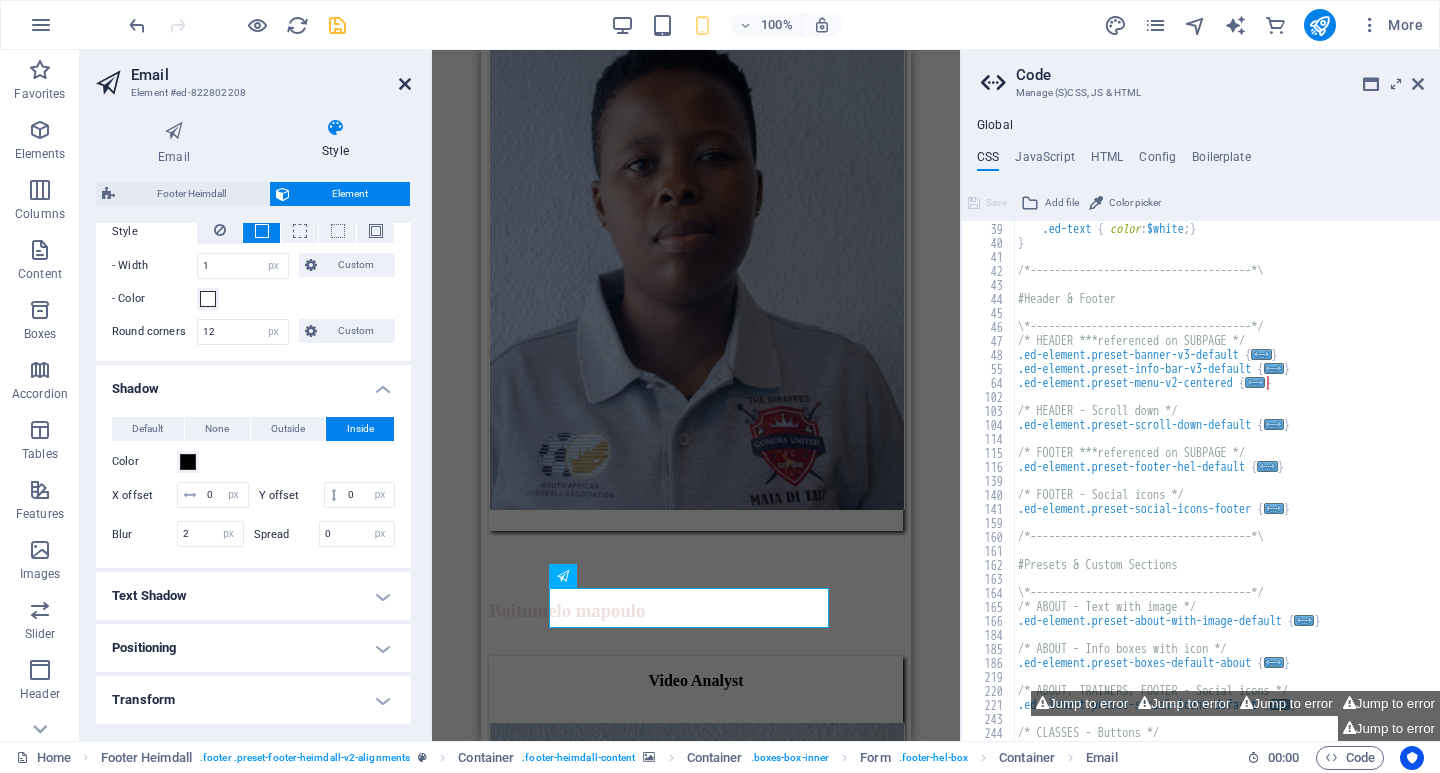 click at bounding box center (405, 84) 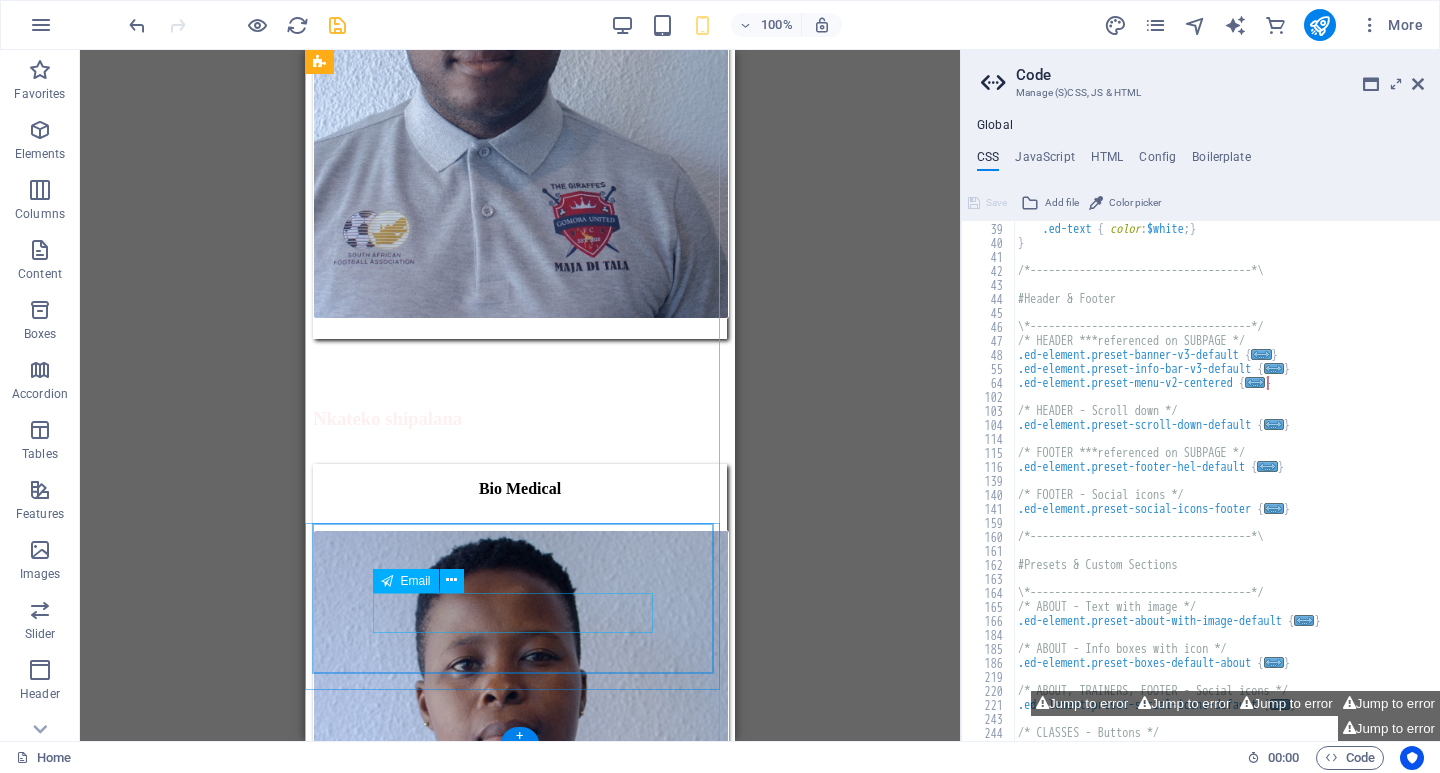 scroll, scrollTop: 21294, scrollLeft: 0, axis: vertical 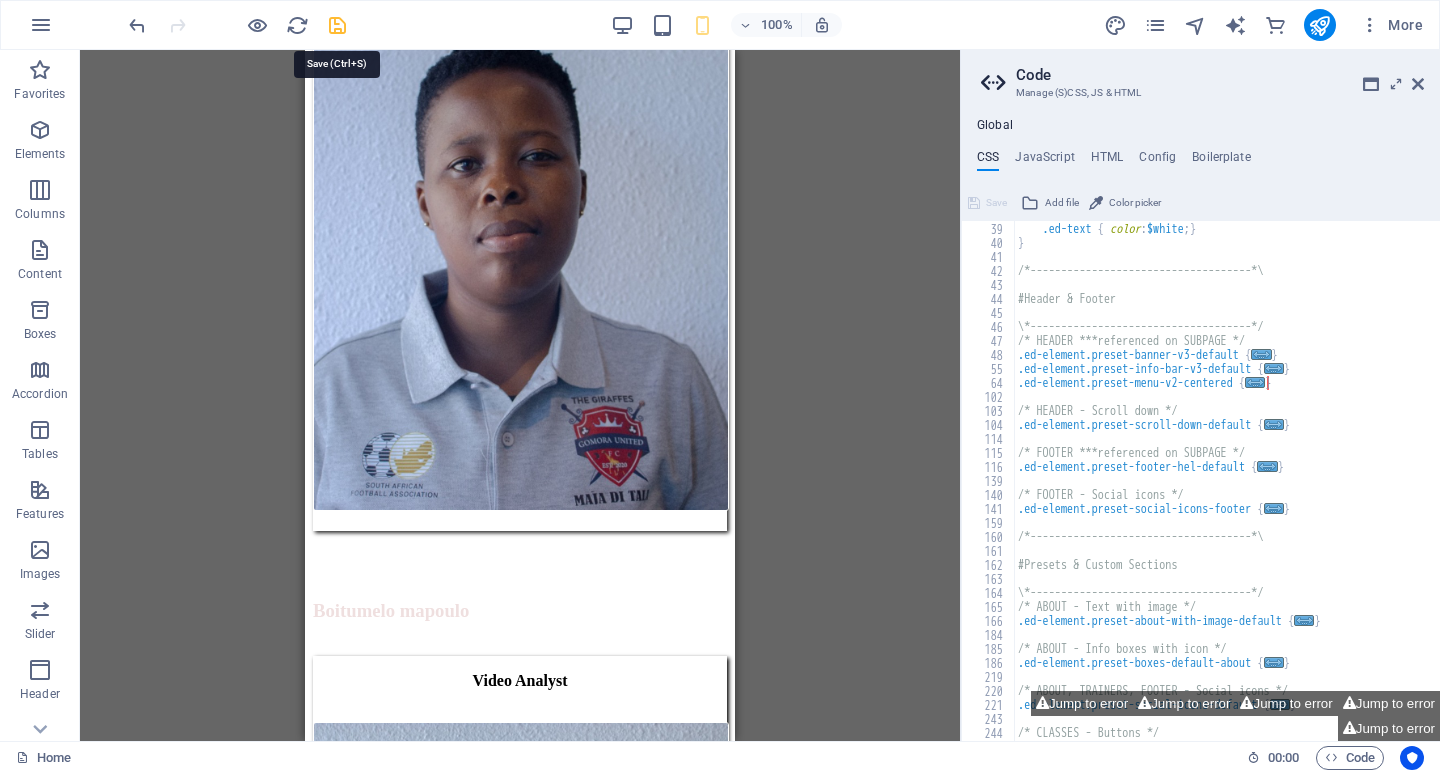click at bounding box center (337, 25) 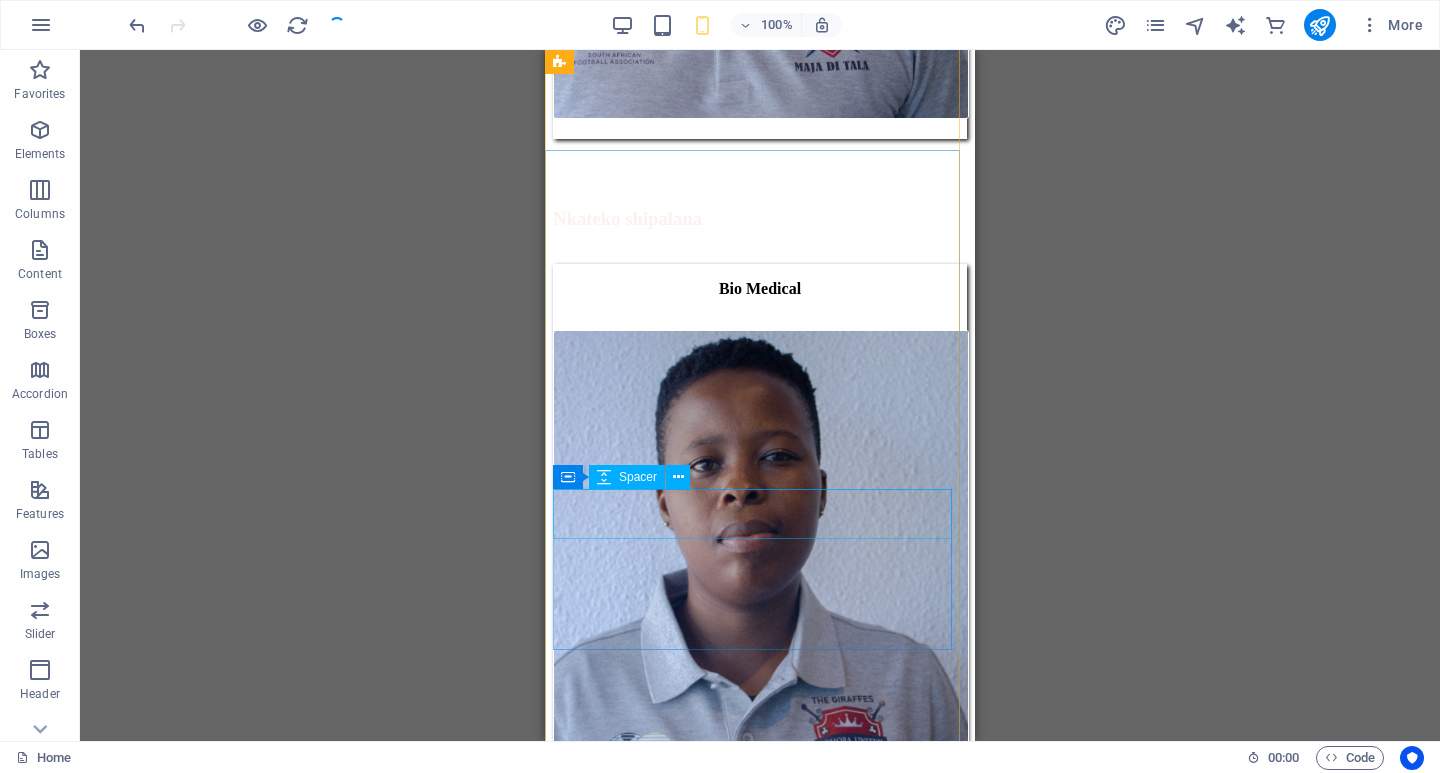 scroll, scrollTop: 20894, scrollLeft: 0, axis: vertical 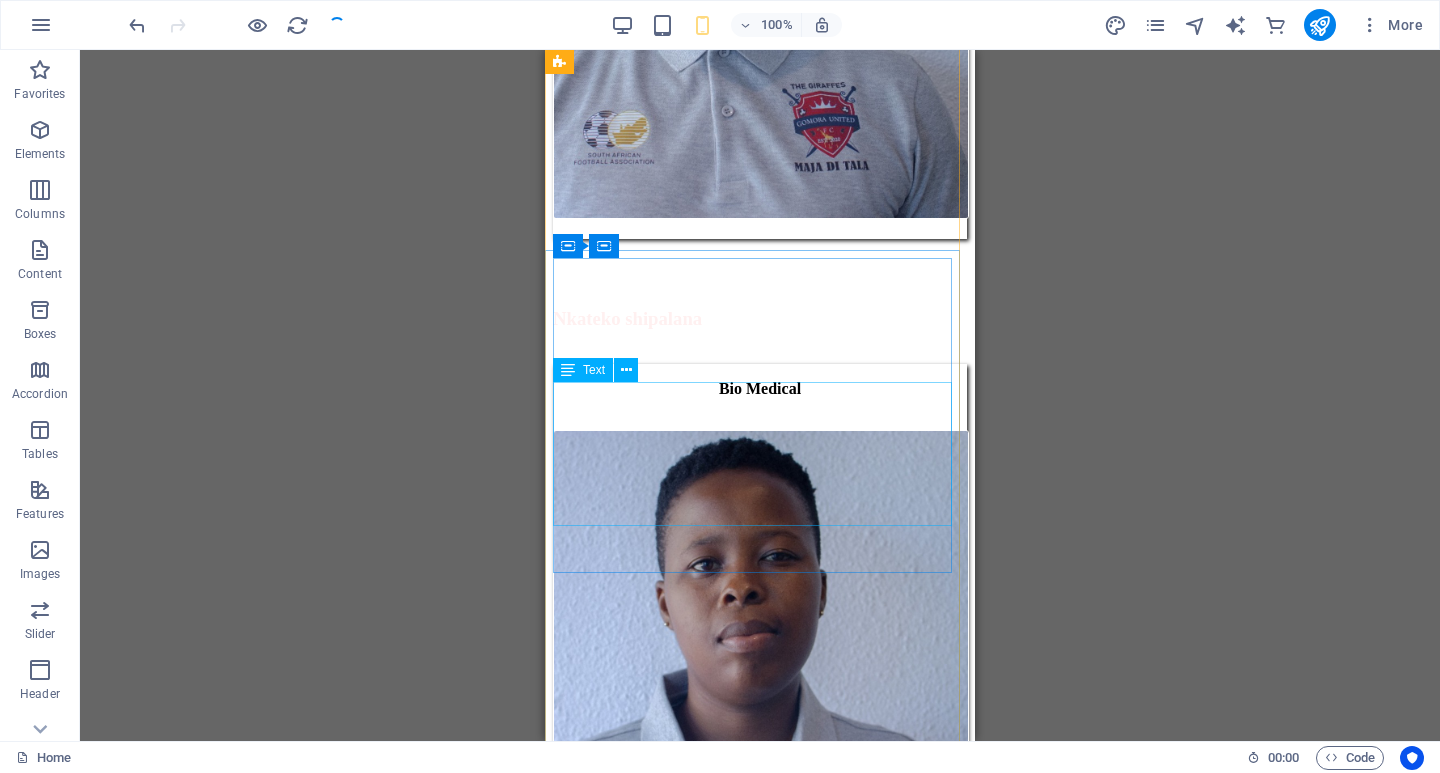 click on "[NUMBER] [STREET] [AREA] [CITY] [POSTAL_CODE] , [PROVINCE], [CITY], FL [POSTAL_CODE] +[COUNTRY_CODE] [PHONE] admin@example.com" at bounding box center [760, 15272] 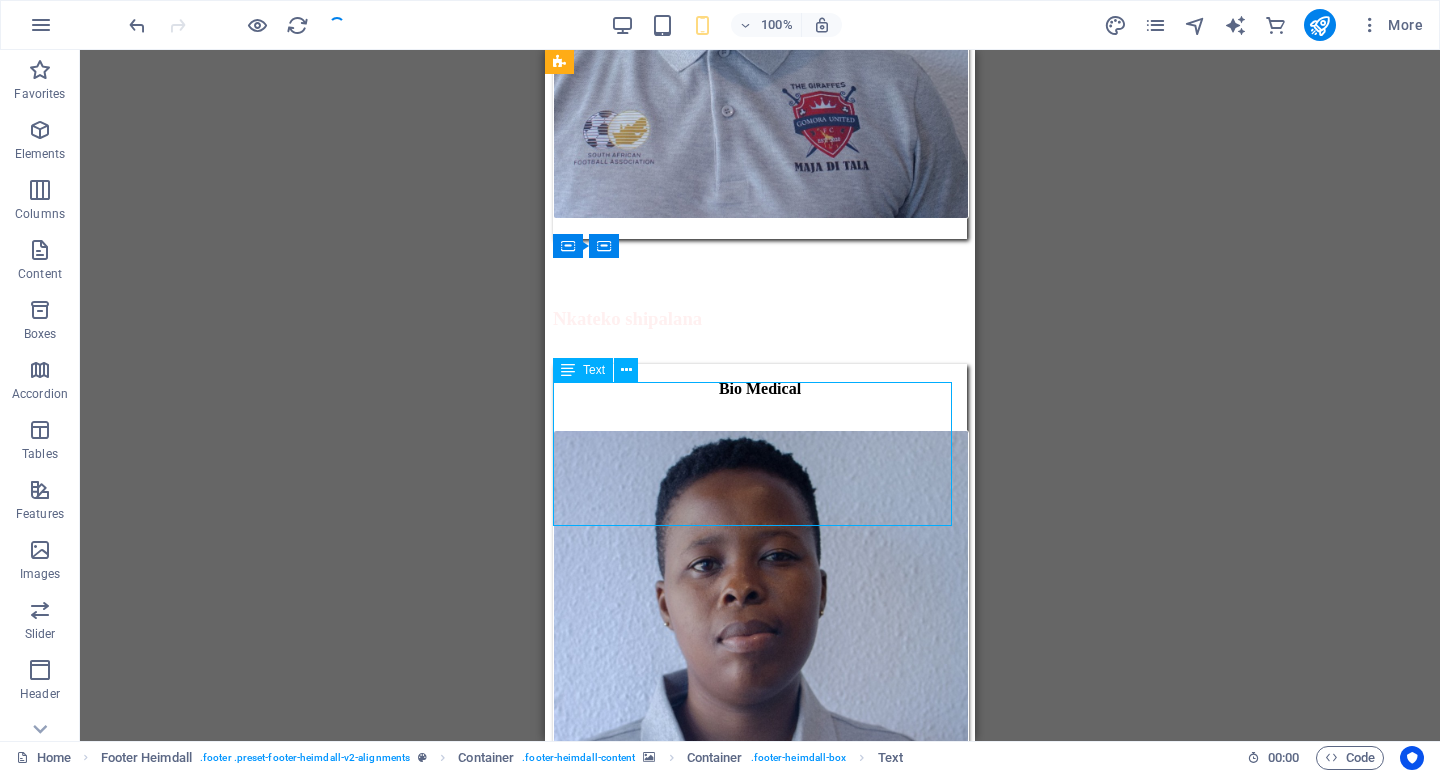 click on "[NUMBER] [STREET] [AREA] [CITY] [POSTAL_CODE] , [PROVINCE], [CITY], FL [POSTAL_CODE] +[COUNTRY_CODE] [PHONE] admin@example.com" at bounding box center [760, 15272] 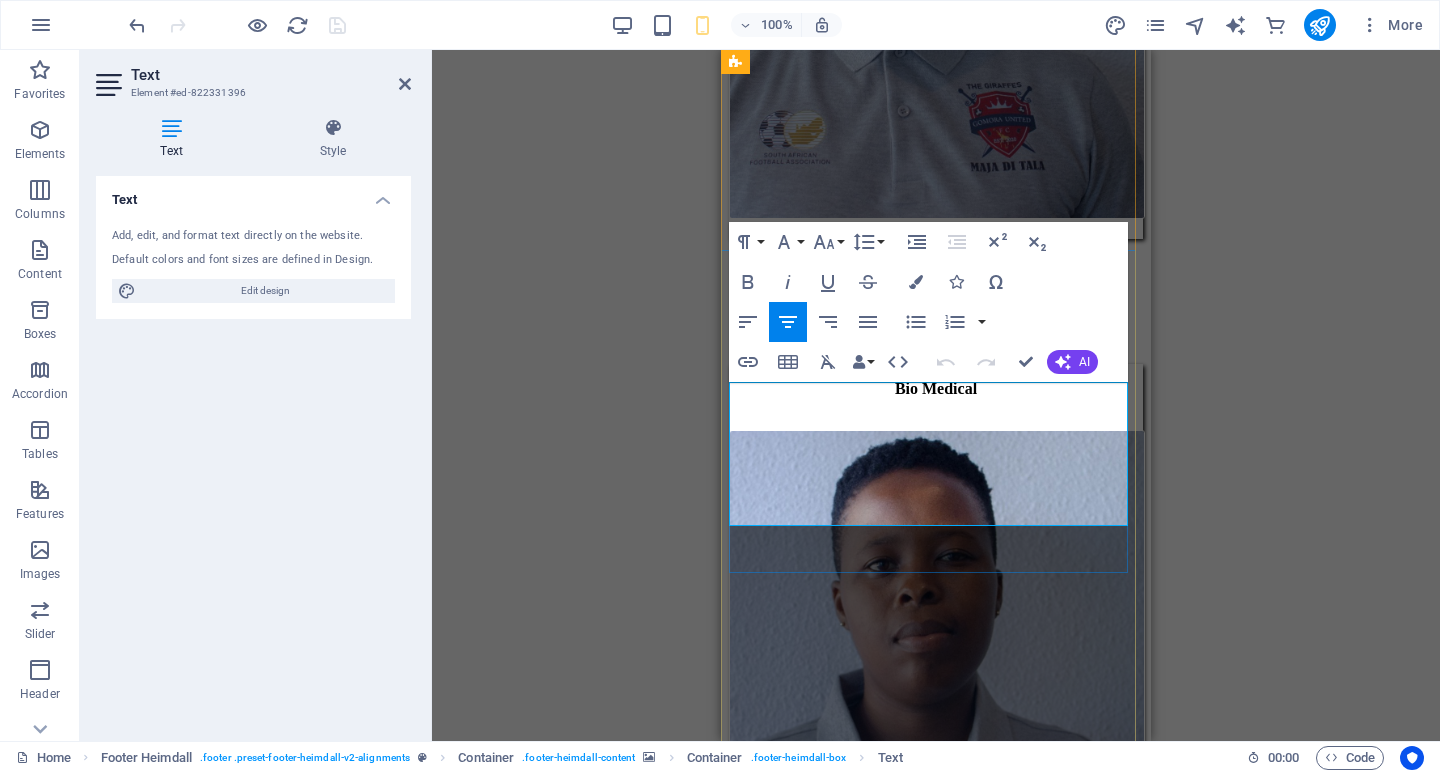 click at bounding box center (866, 15348) 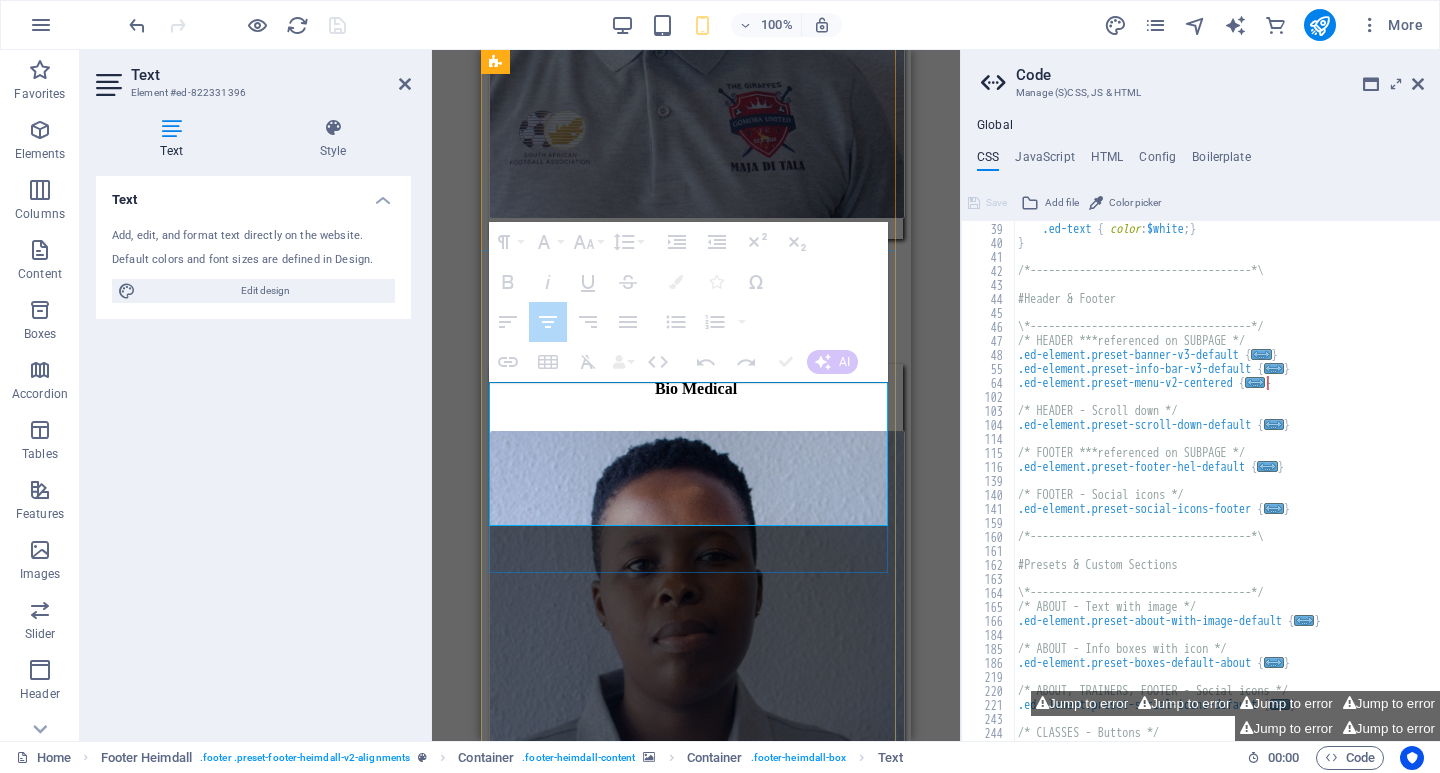 click on "admin@example.com" at bounding box center (696, 15349) 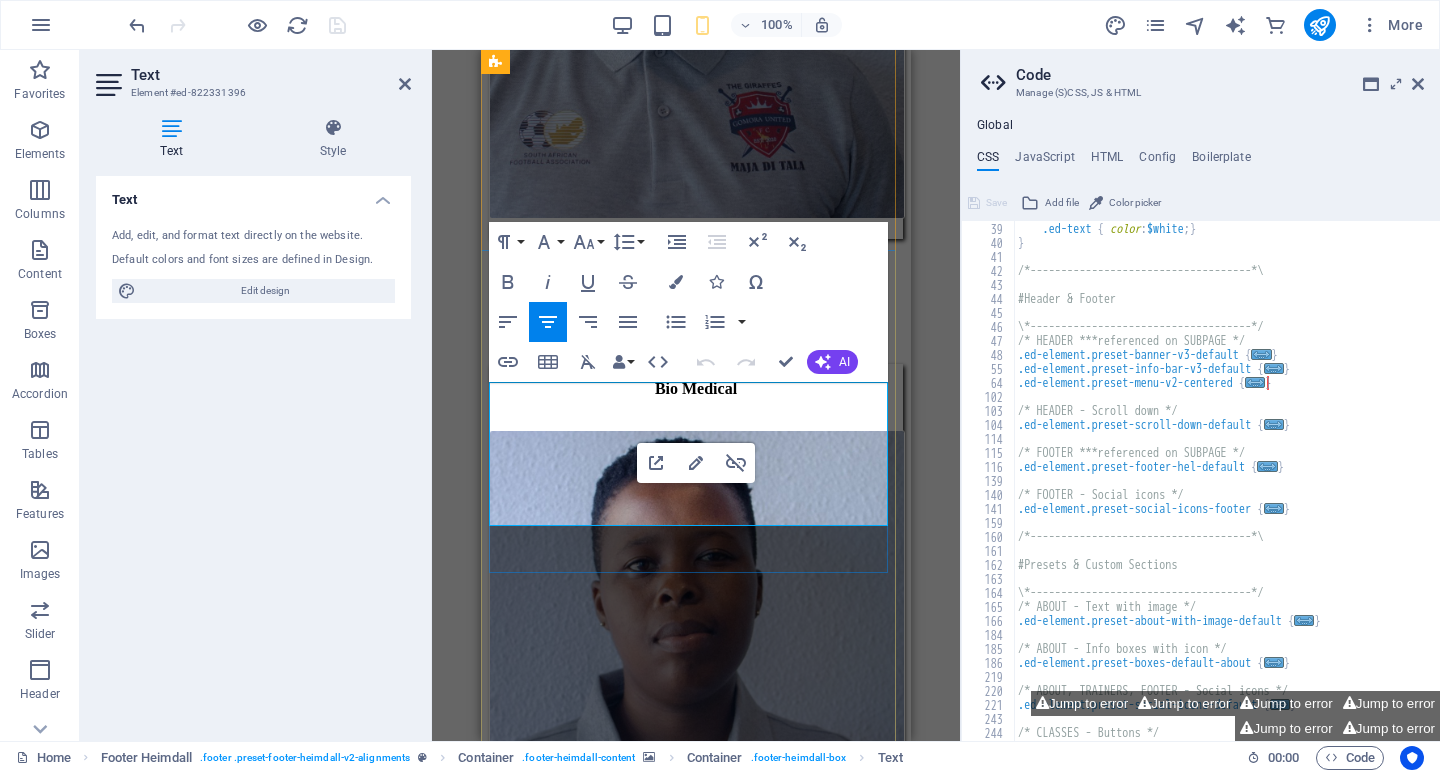 click on "admin@example.com" at bounding box center [696, 15348] 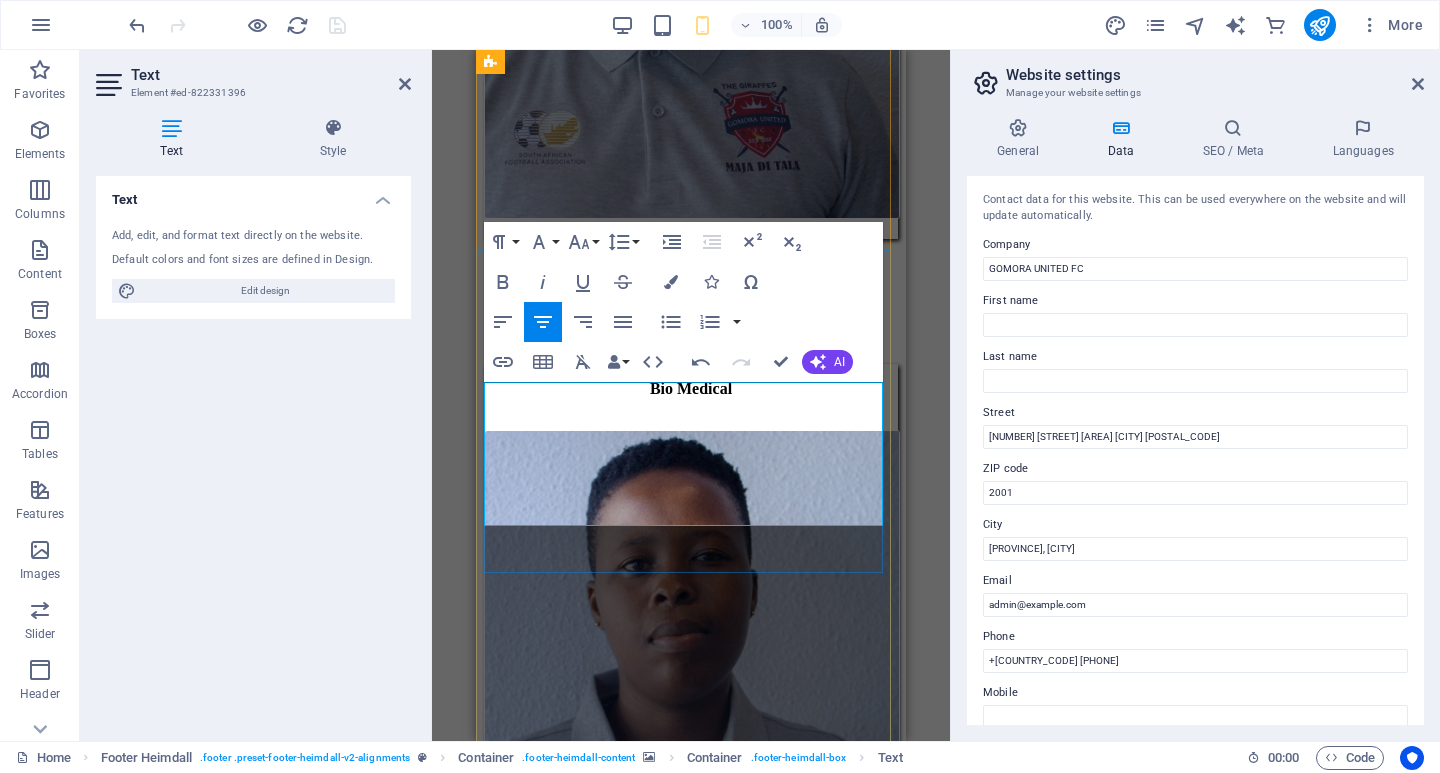 click on "[NUMBER] [STREET] [AREA] [CITY] [POSTAL_CODE]" at bounding box center (689, 15228) 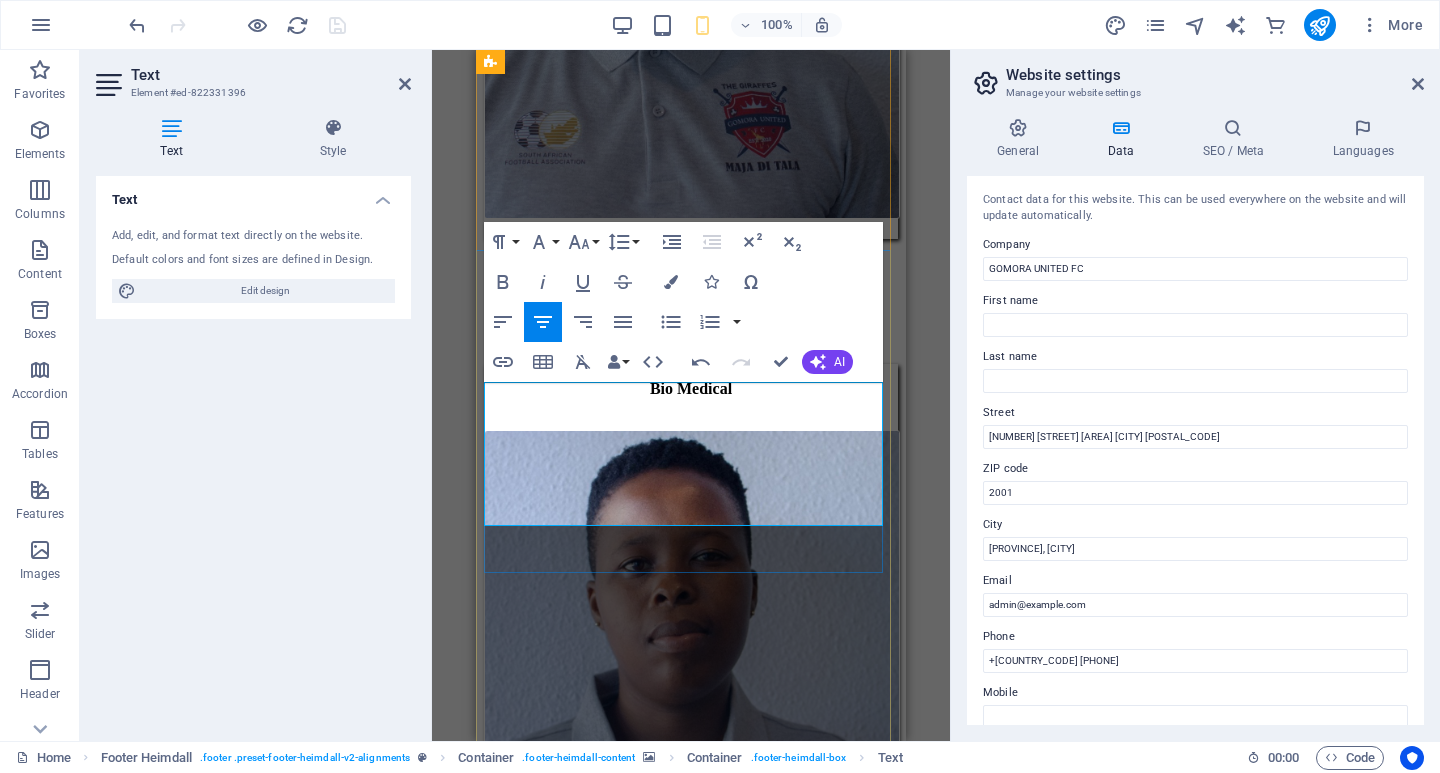 click on "[NUMBER] [STREET] [AREA] [CITY] [POSTAL_CODE] , [PROVINCE], [CITY], FL [POSTAL_CODE]" at bounding box center (691, 15238) 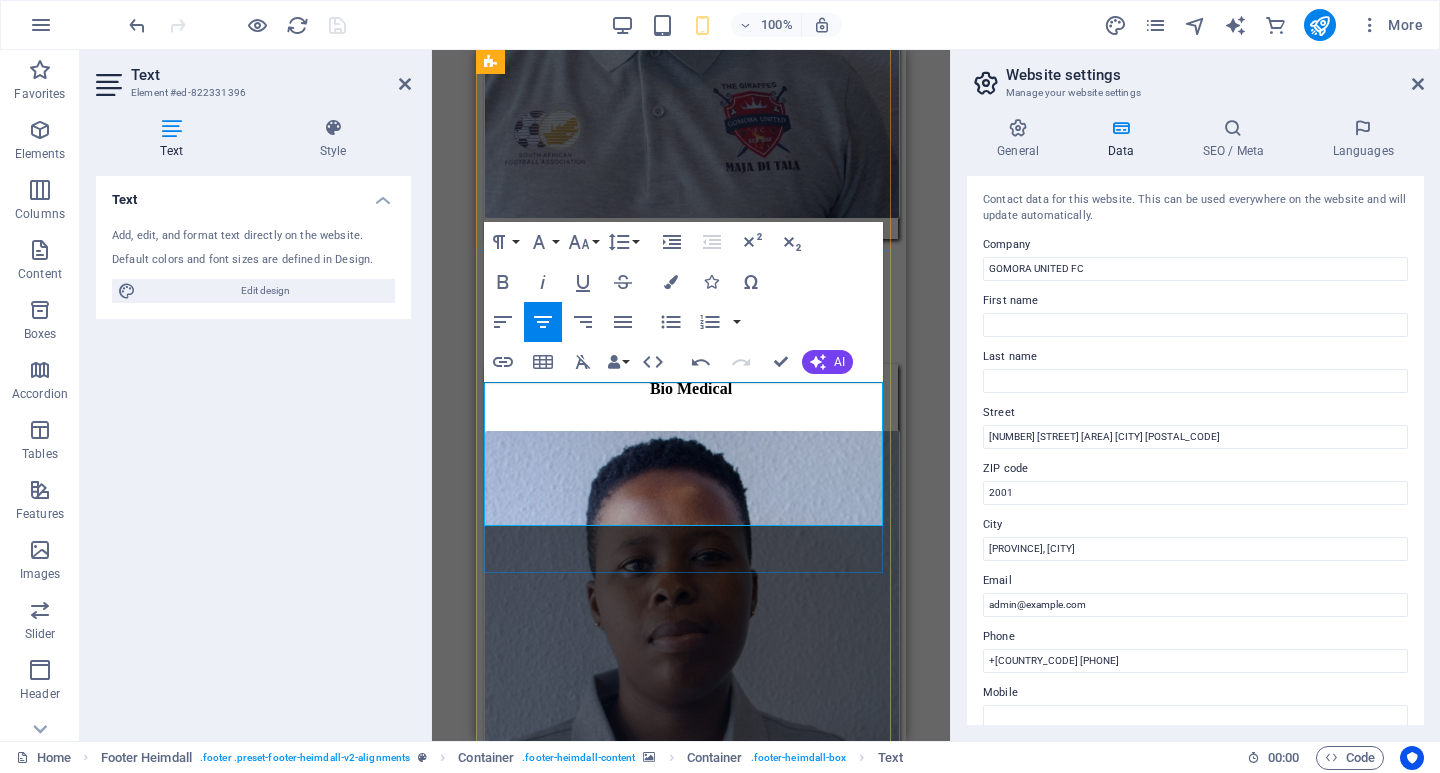 click at bounding box center [495, 15228] 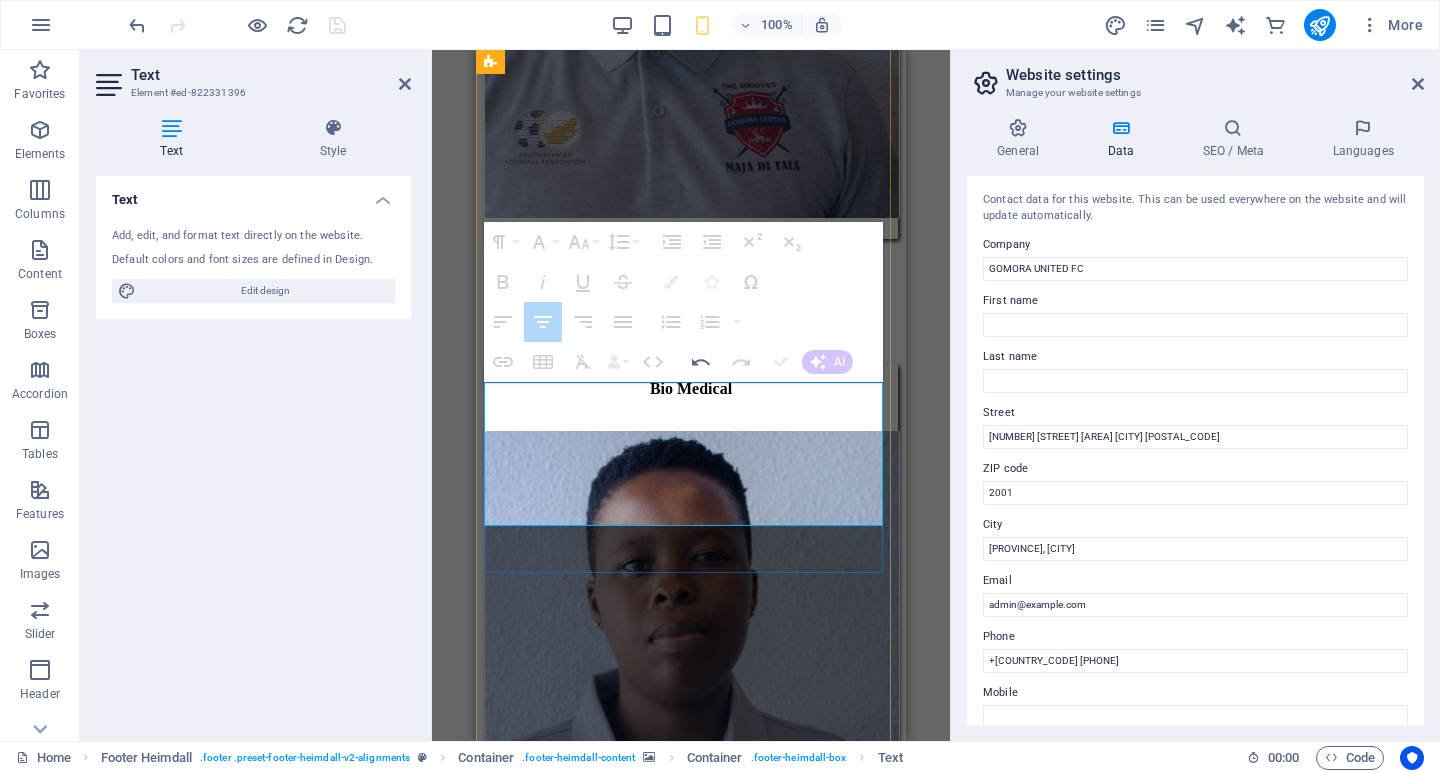 click on "[NUMBER] [STREET] [AREA] [CITY] [POSTAL_CODE] , [PROVINCE], [CITY], FL [POSTAL_CODE]" at bounding box center (691, 15238) 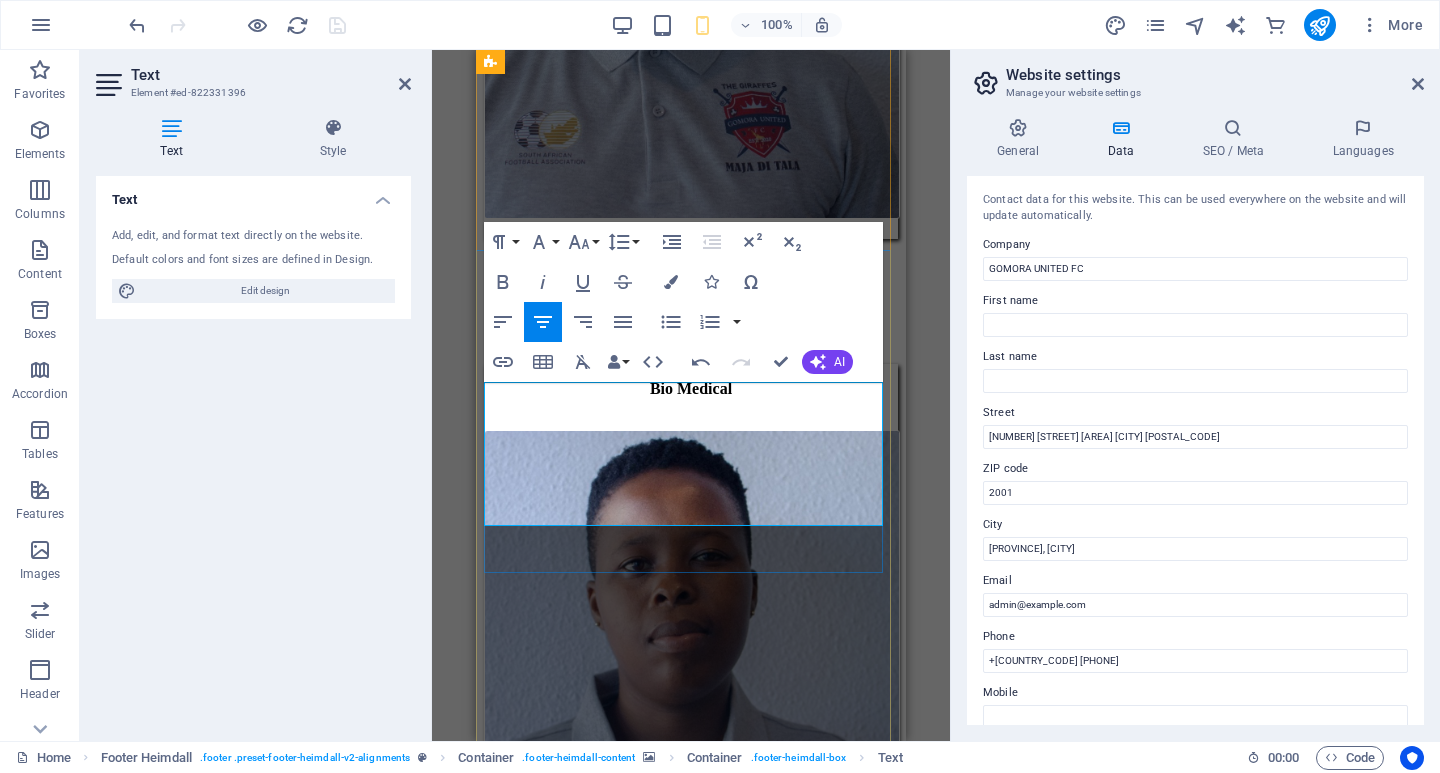 click at bounding box center [495, 15228] 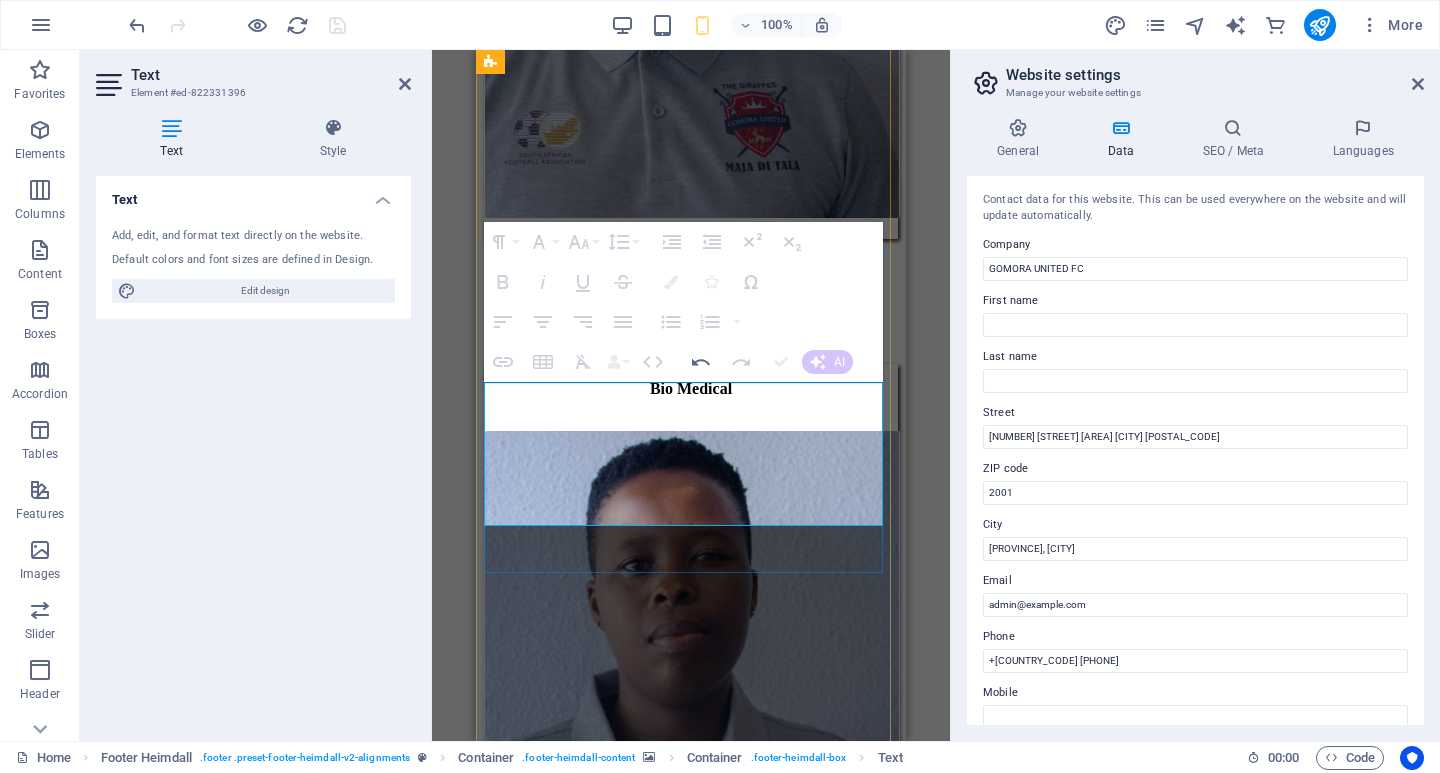 click at bounding box center [495, 15228] 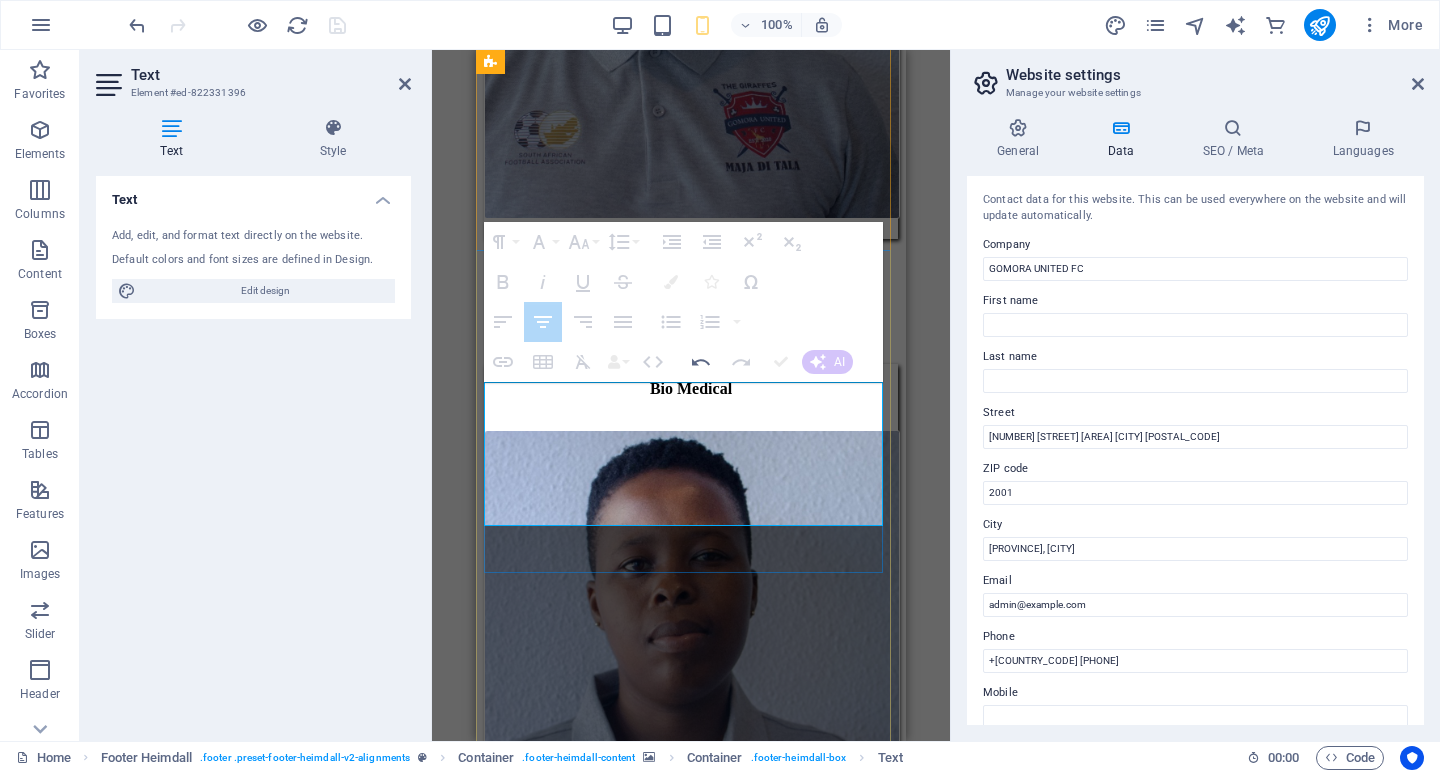 click on "[NUMBER] [STREET] [AREA] [CITY] [POSTAL_CODE]" at bounding box center [689, 15228] 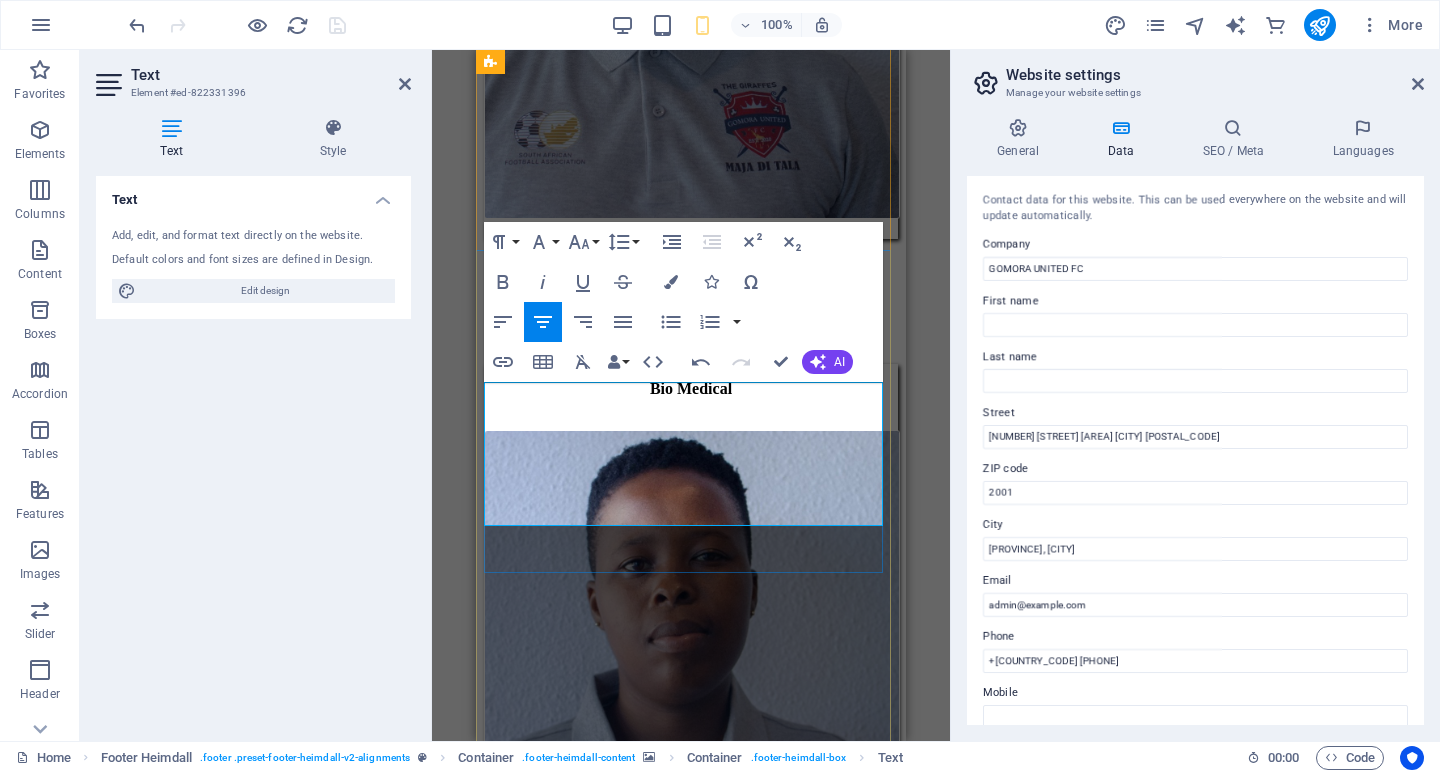 click on "[NUMBER] [STREET] [AREA] [CITY] [POSTAL_CODE]" at bounding box center [689, 15228] 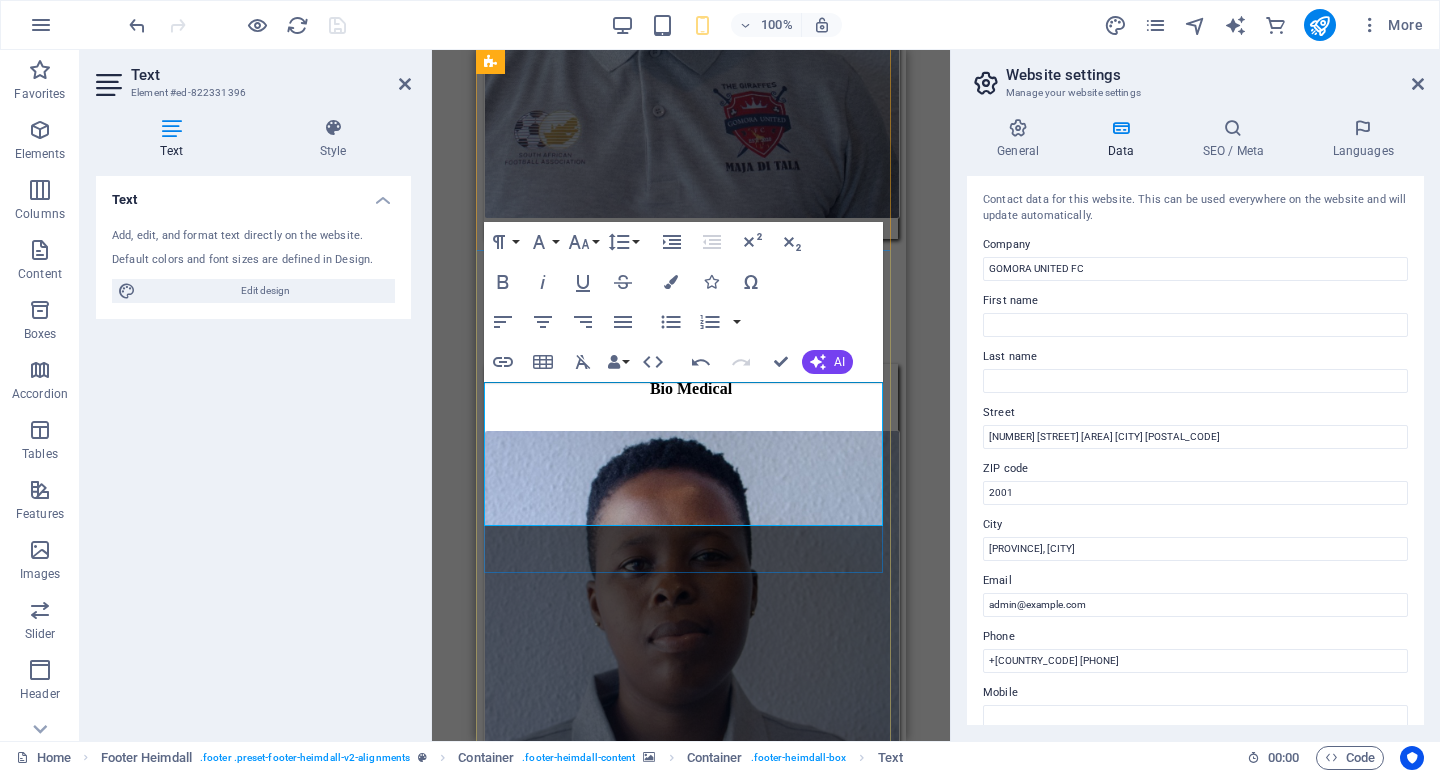 click at bounding box center [495, 15228] 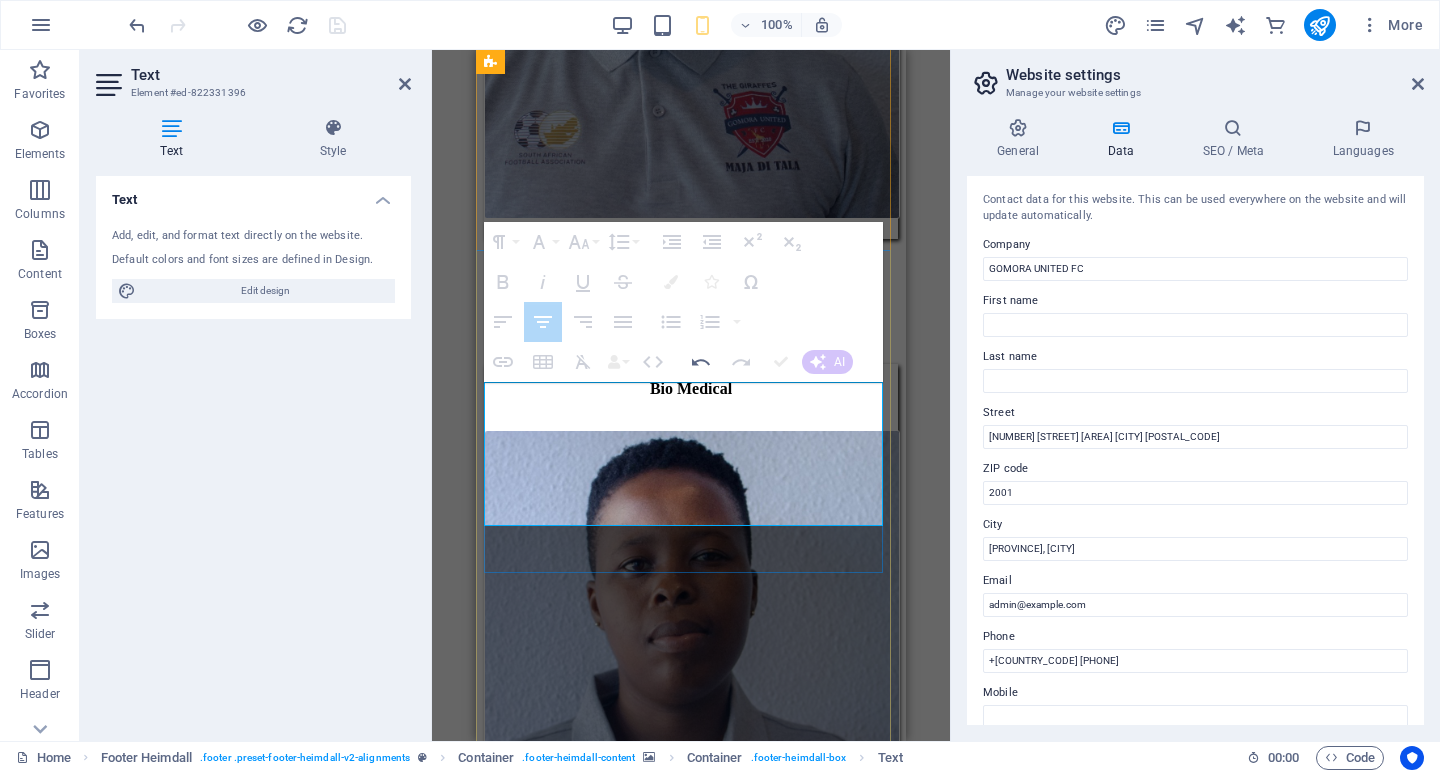 click on "[NUMBER] [STREET] [AREA] [CITY] [POSTAL_CODE]" at bounding box center [689, 15228] 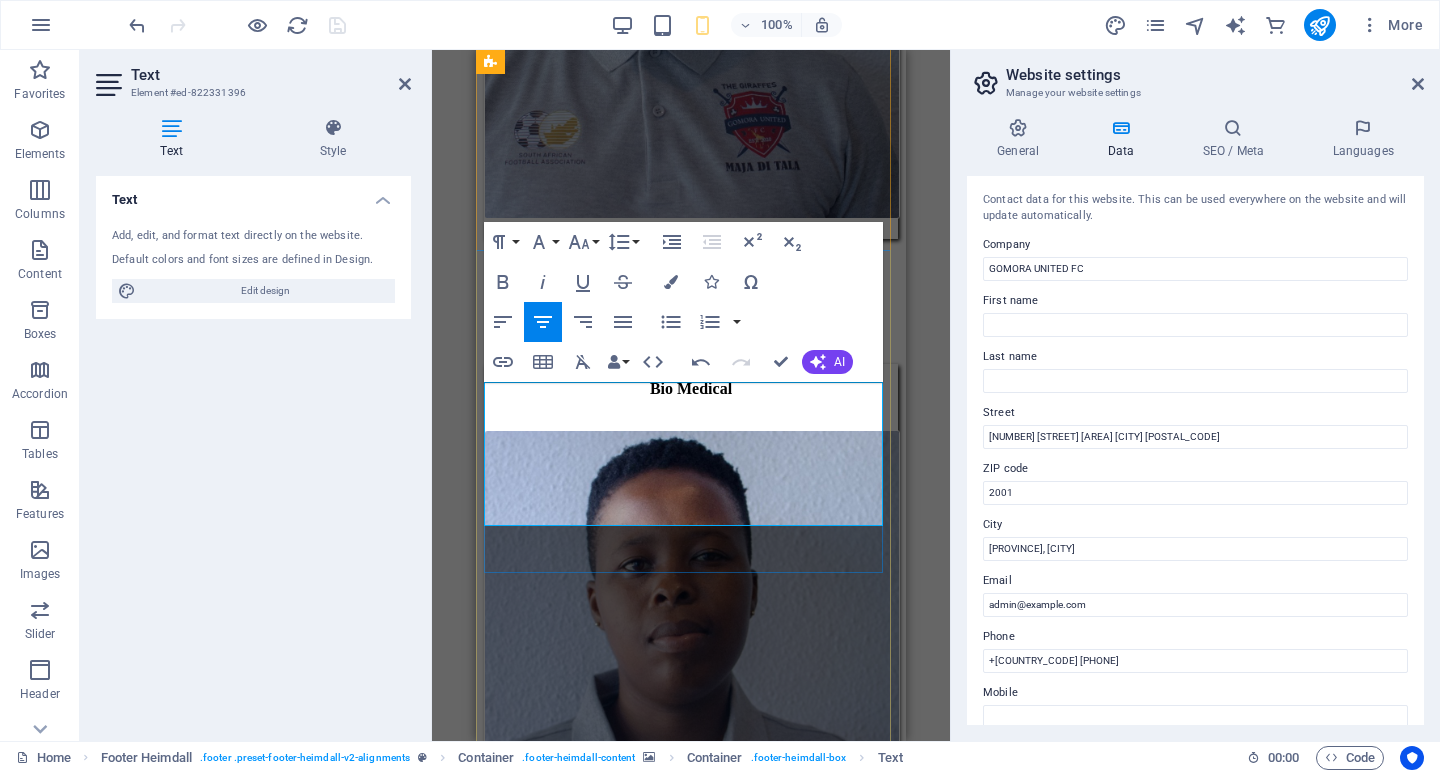 click at bounding box center (691, 15281) 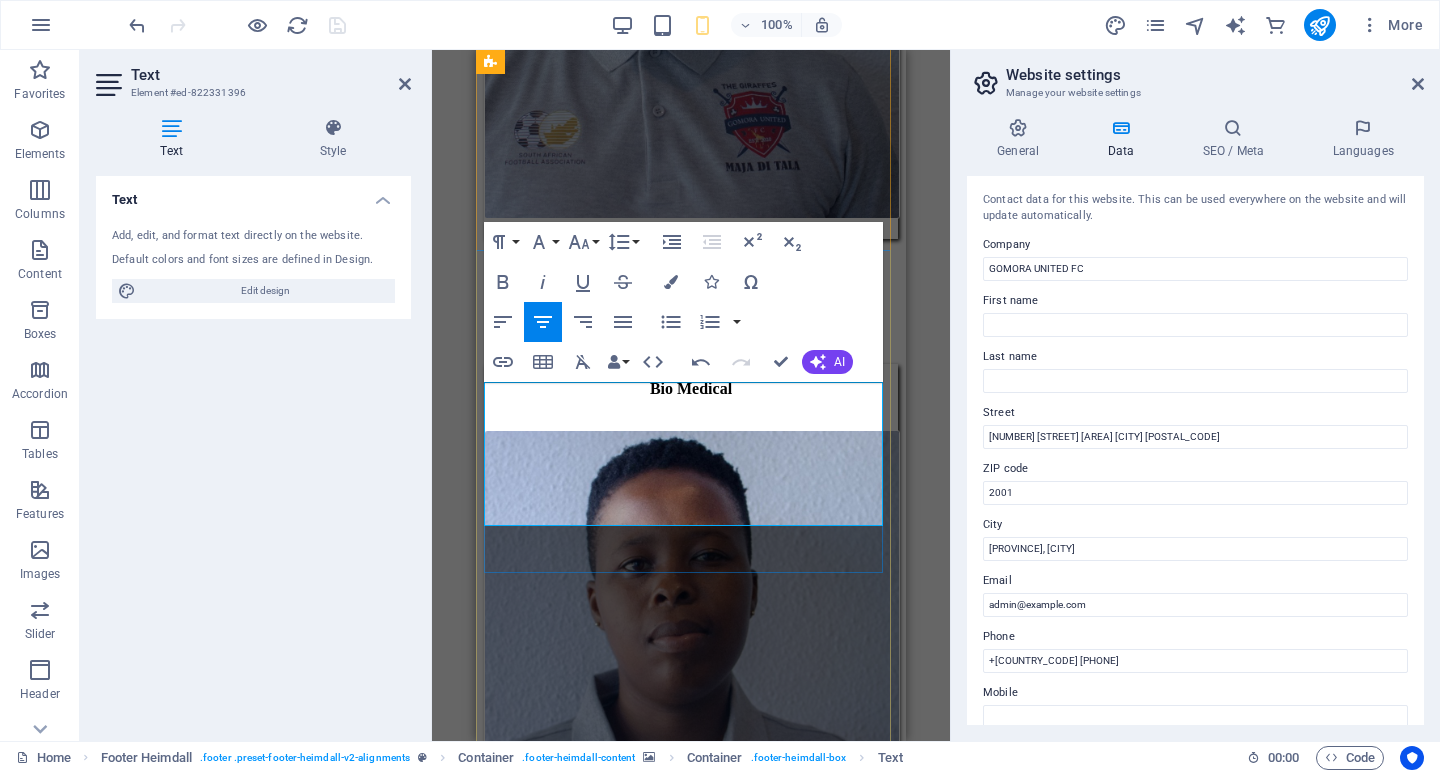 click on "+[COUNTRY_CODE] [PHONE]" at bounding box center (691, 15315) 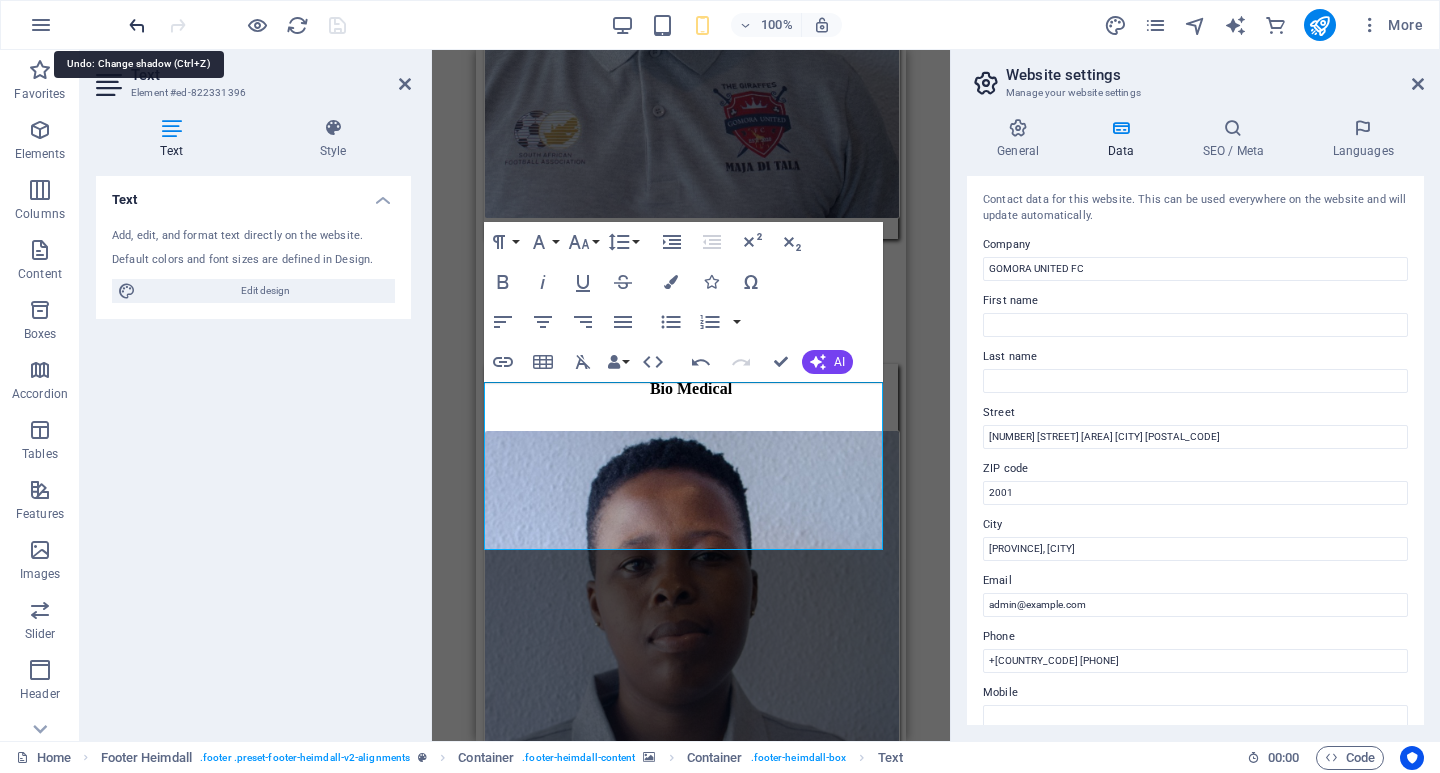 click at bounding box center (137, 25) 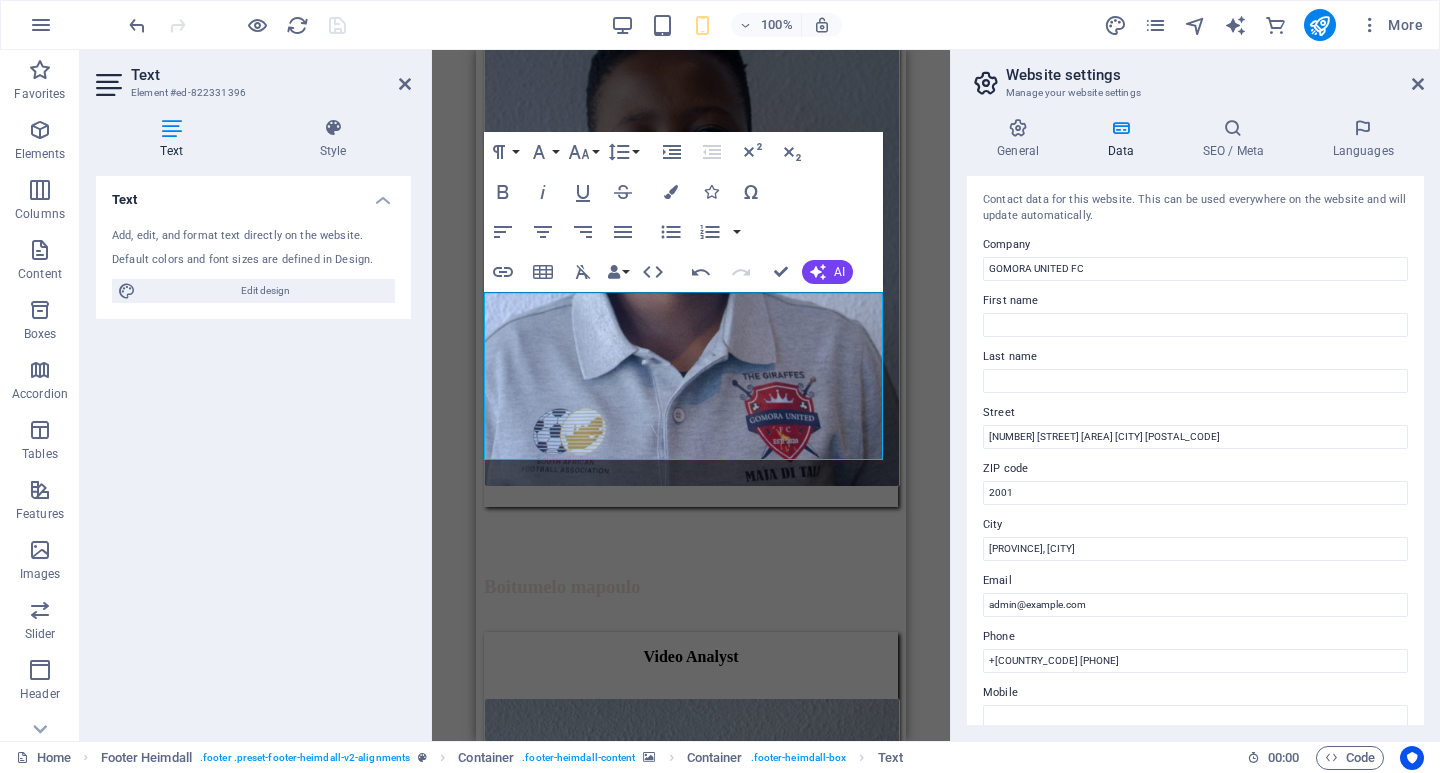scroll, scrollTop: 20918, scrollLeft: 0, axis: vertical 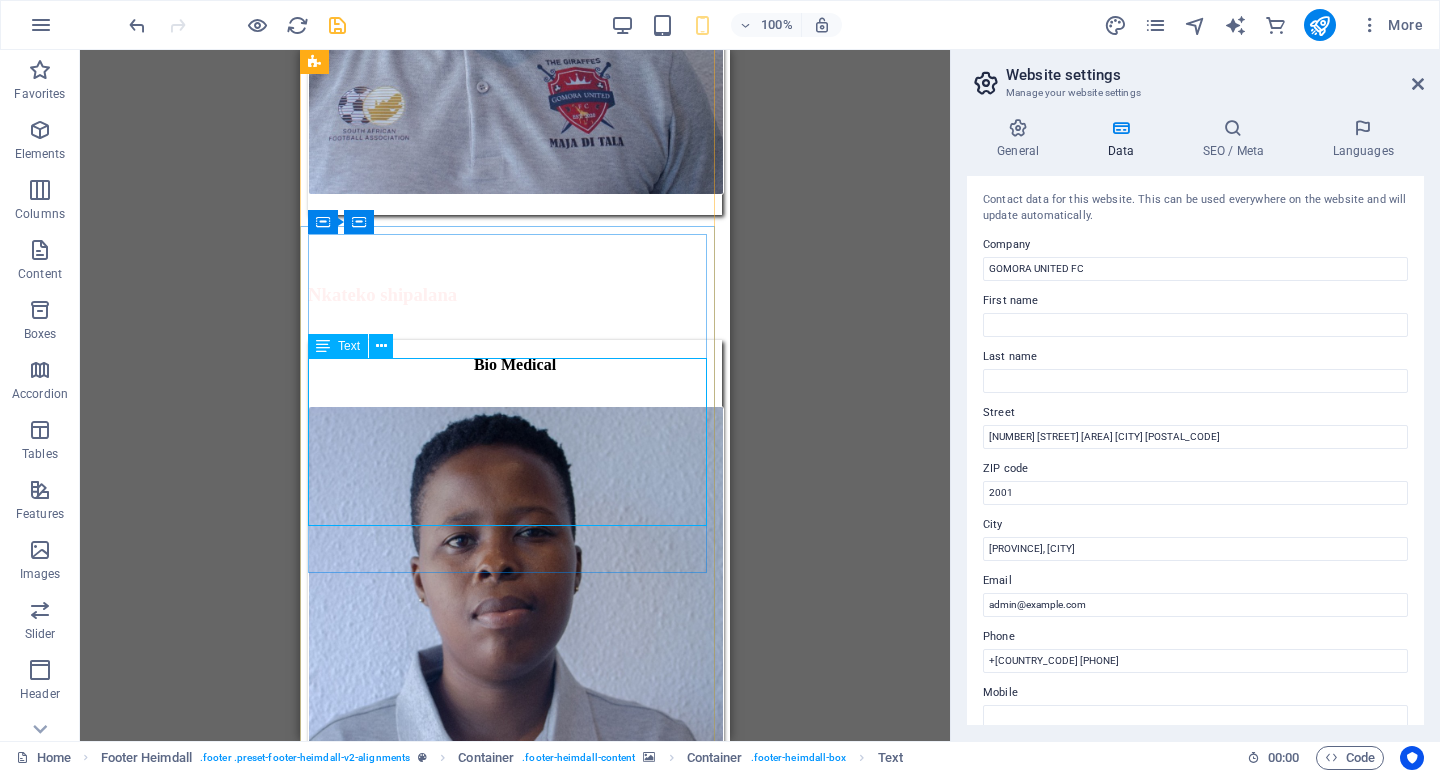click on "[NUMBER] [STREET] [AREA] [CITY] [POSTAL_CODE]" at bounding box center [513, 15228] 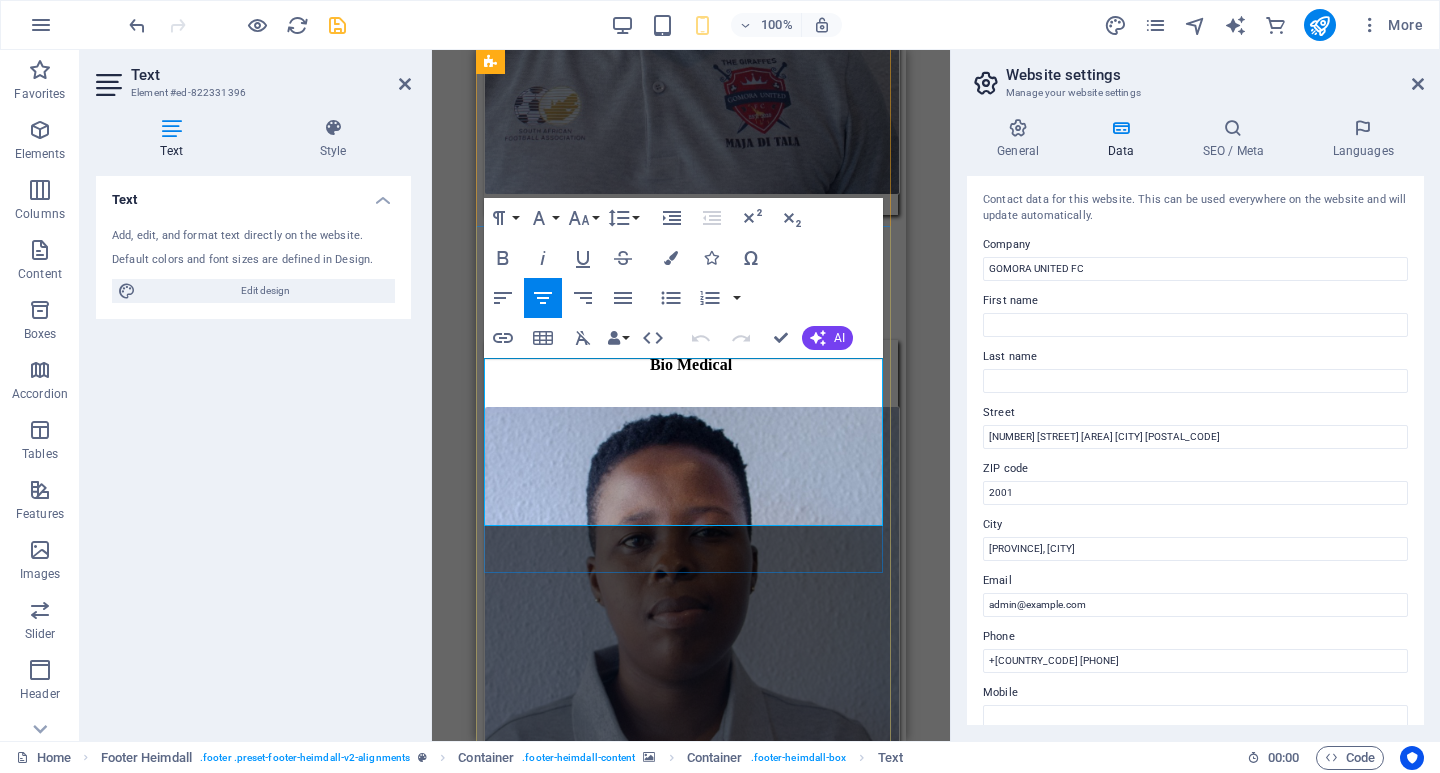 click at bounding box center [583, 15314] 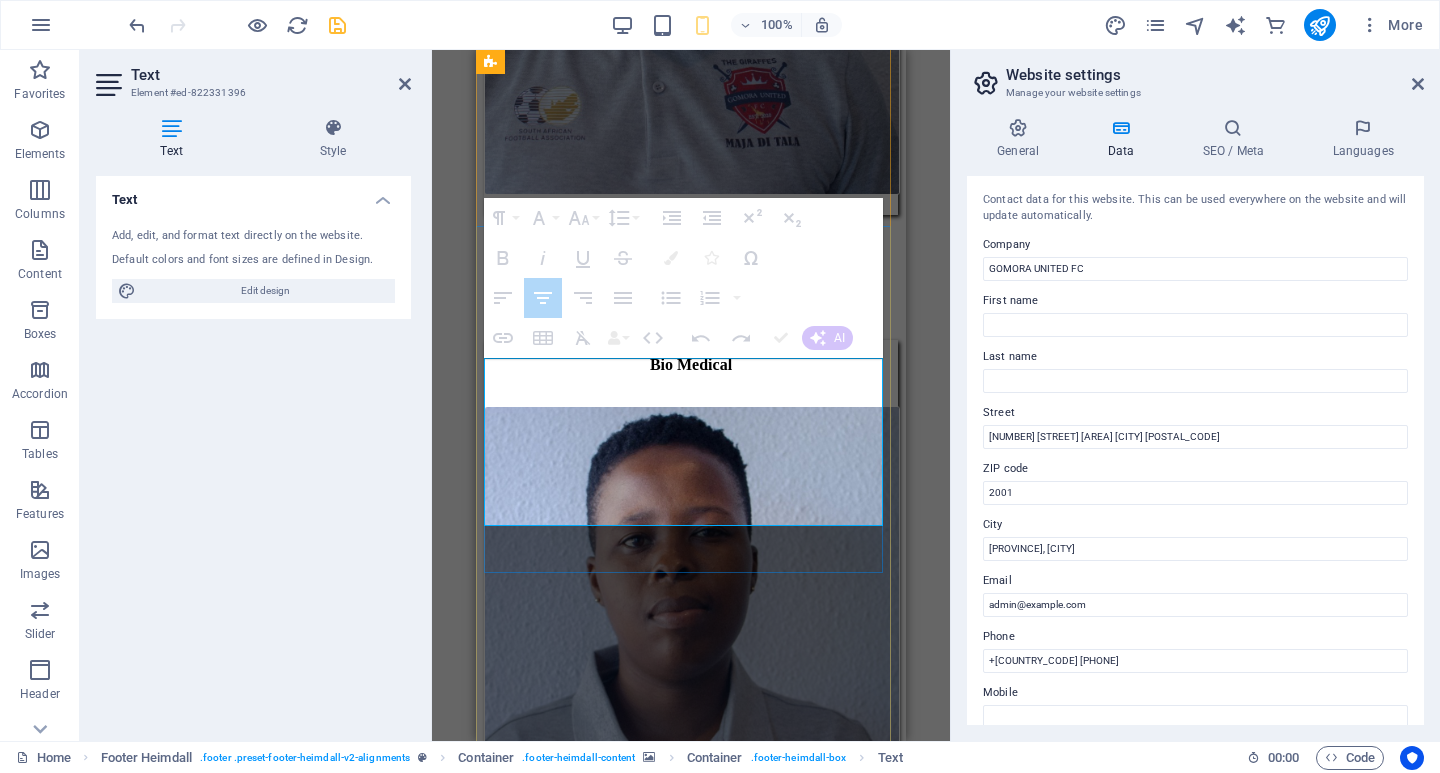 click at bounding box center [583, 15314] 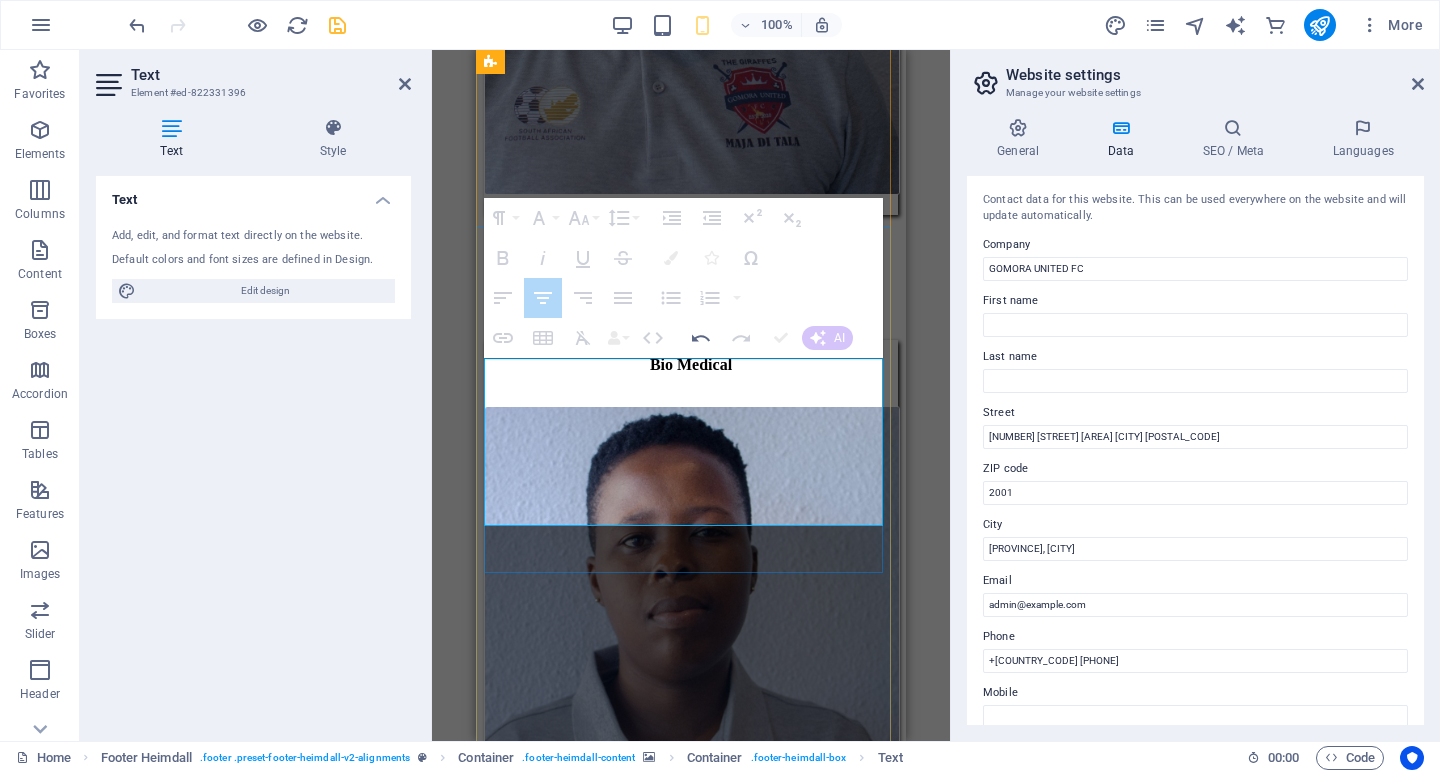 click at bounding box center (495, 15228) 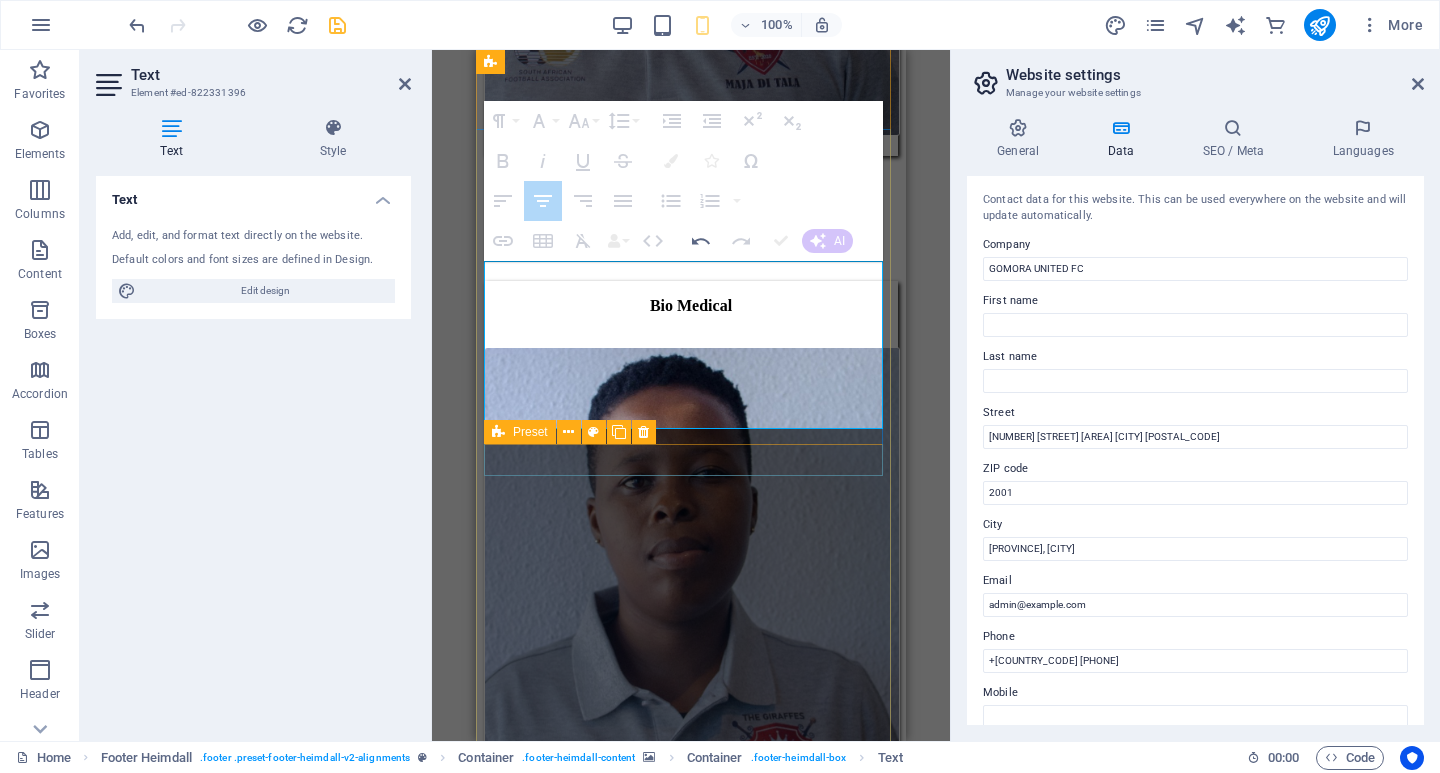 scroll, scrollTop: 21118, scrollLeft: 0, axis: vertical 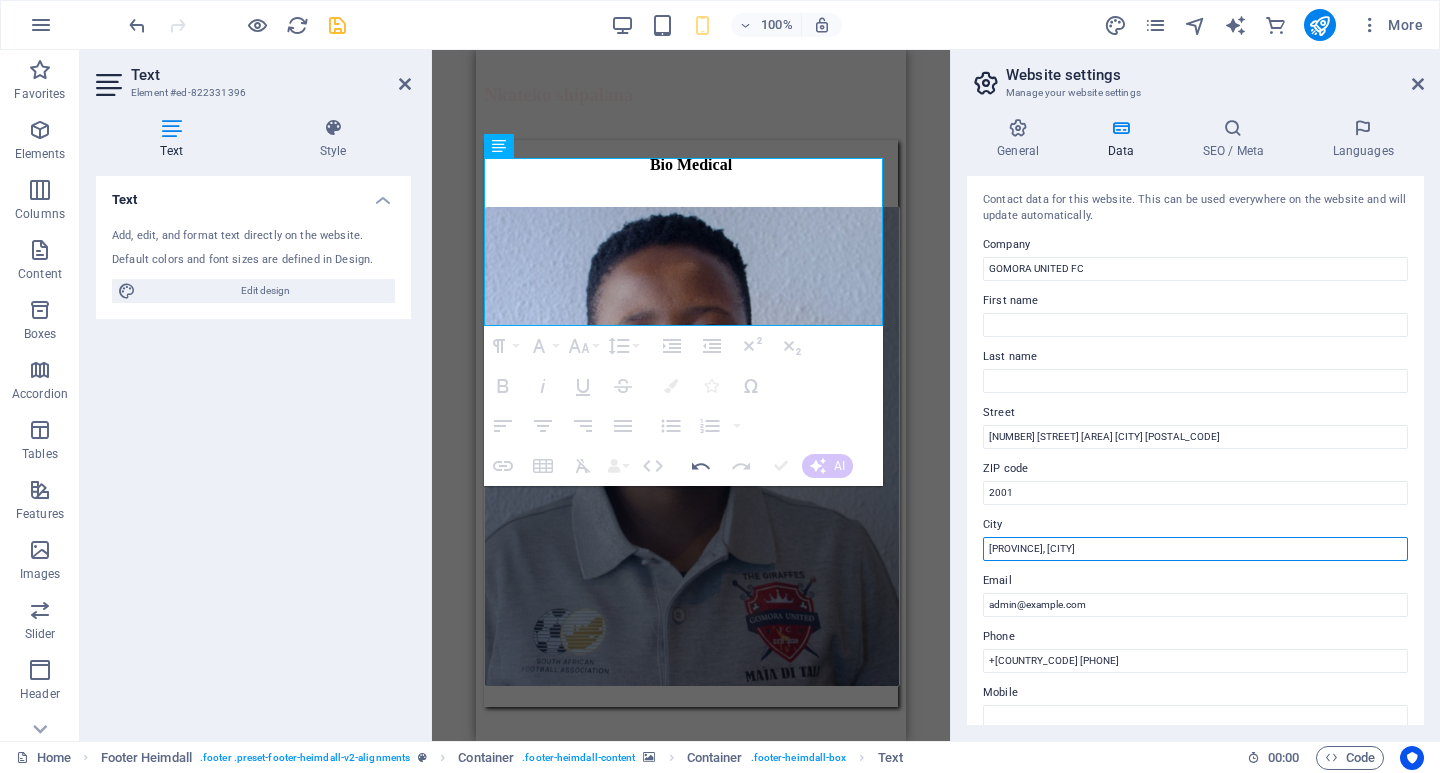 drag, startPoint x: 1031, startPoint y: 547, endPoint x: 967, endPoint y: 546, distance: 64.00781 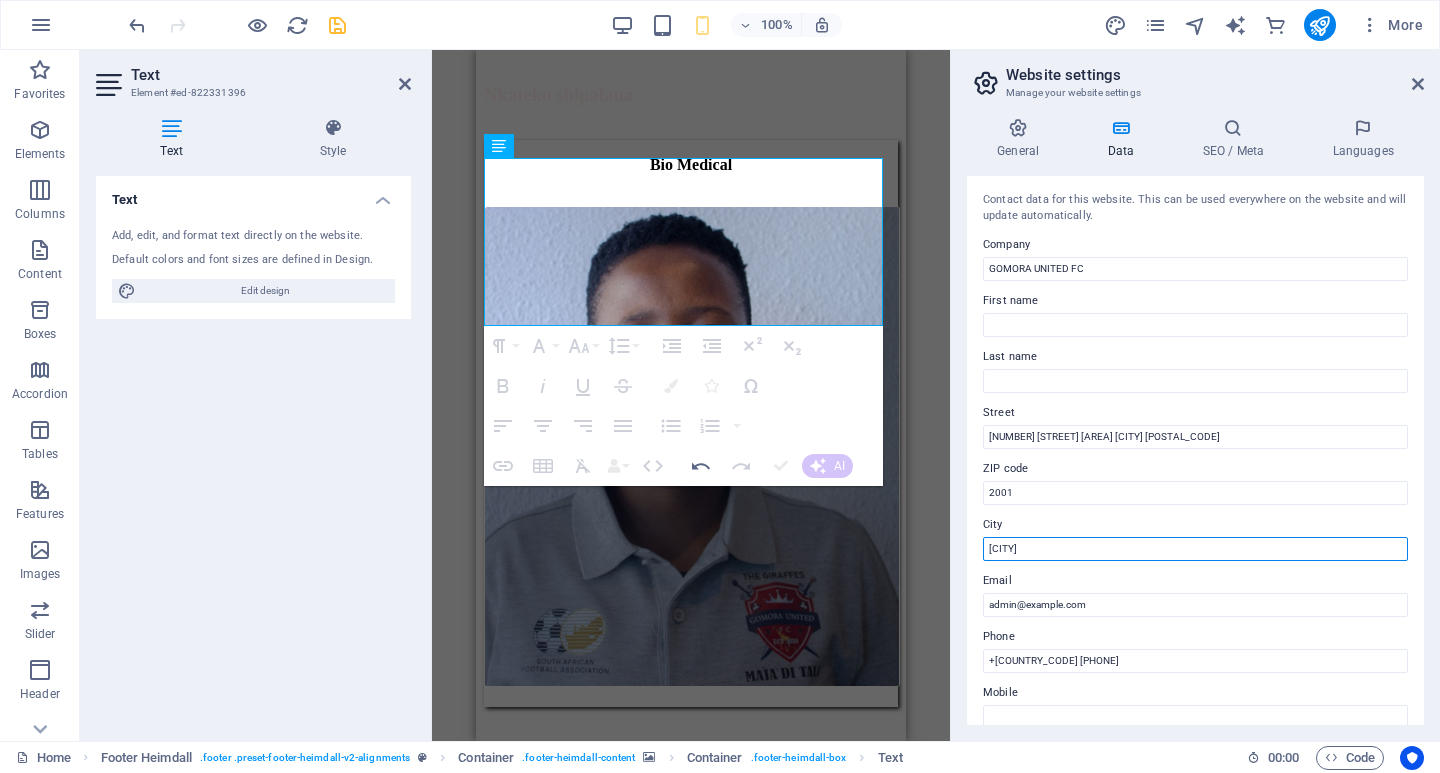 click on "[CITY]" at bounding box center (1195, 549) 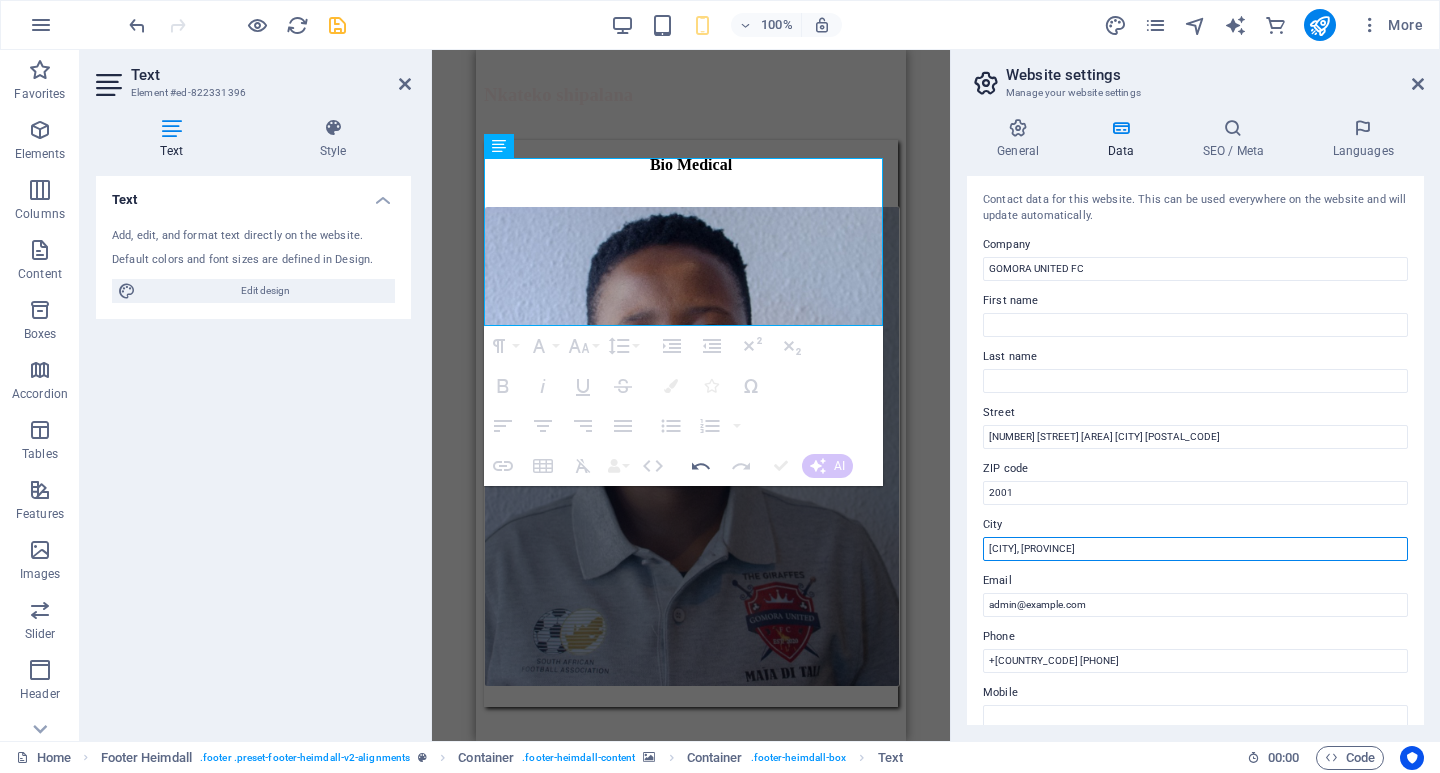 click on "[CITY], [PROVINCE]" at bounding box center [1195, 549] 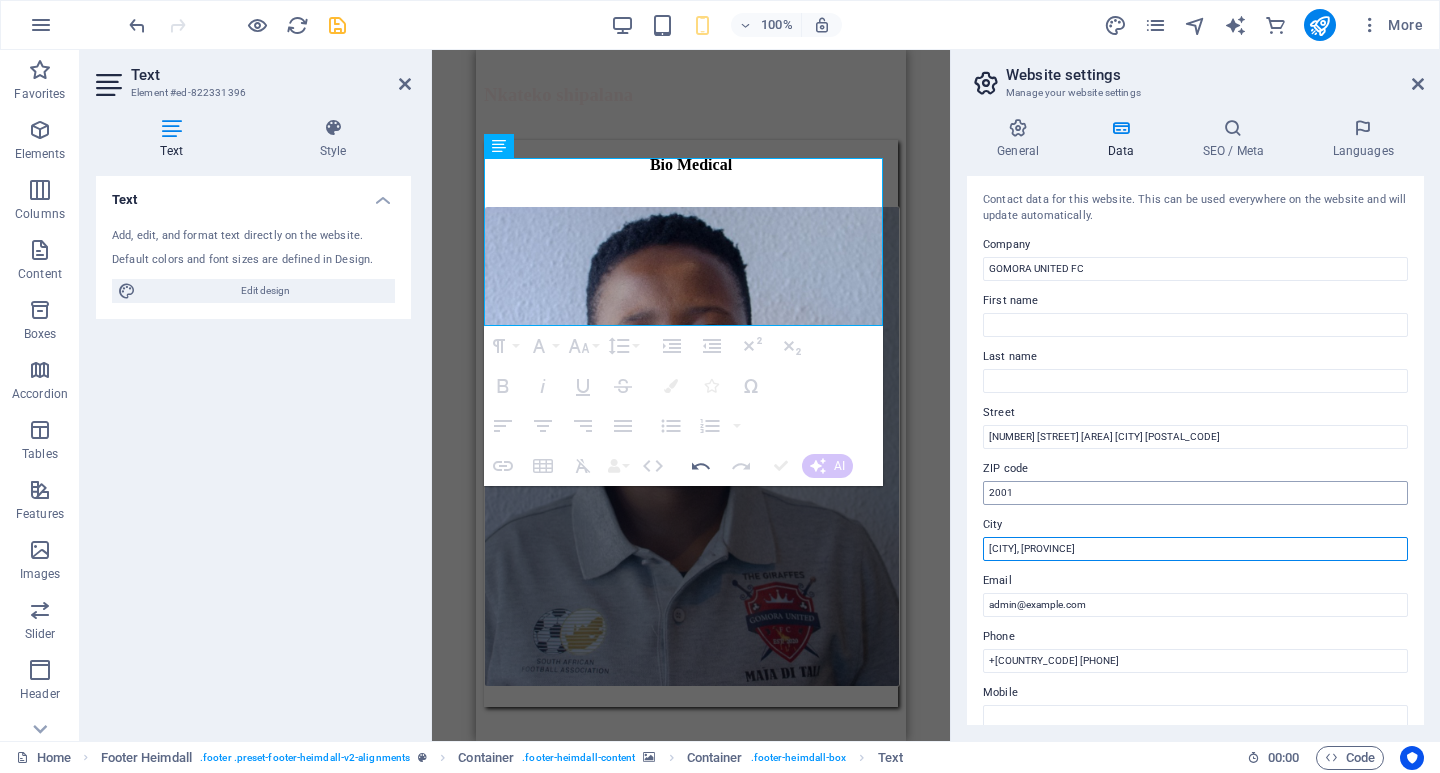 type on "[CITY], [PROVINCE]" 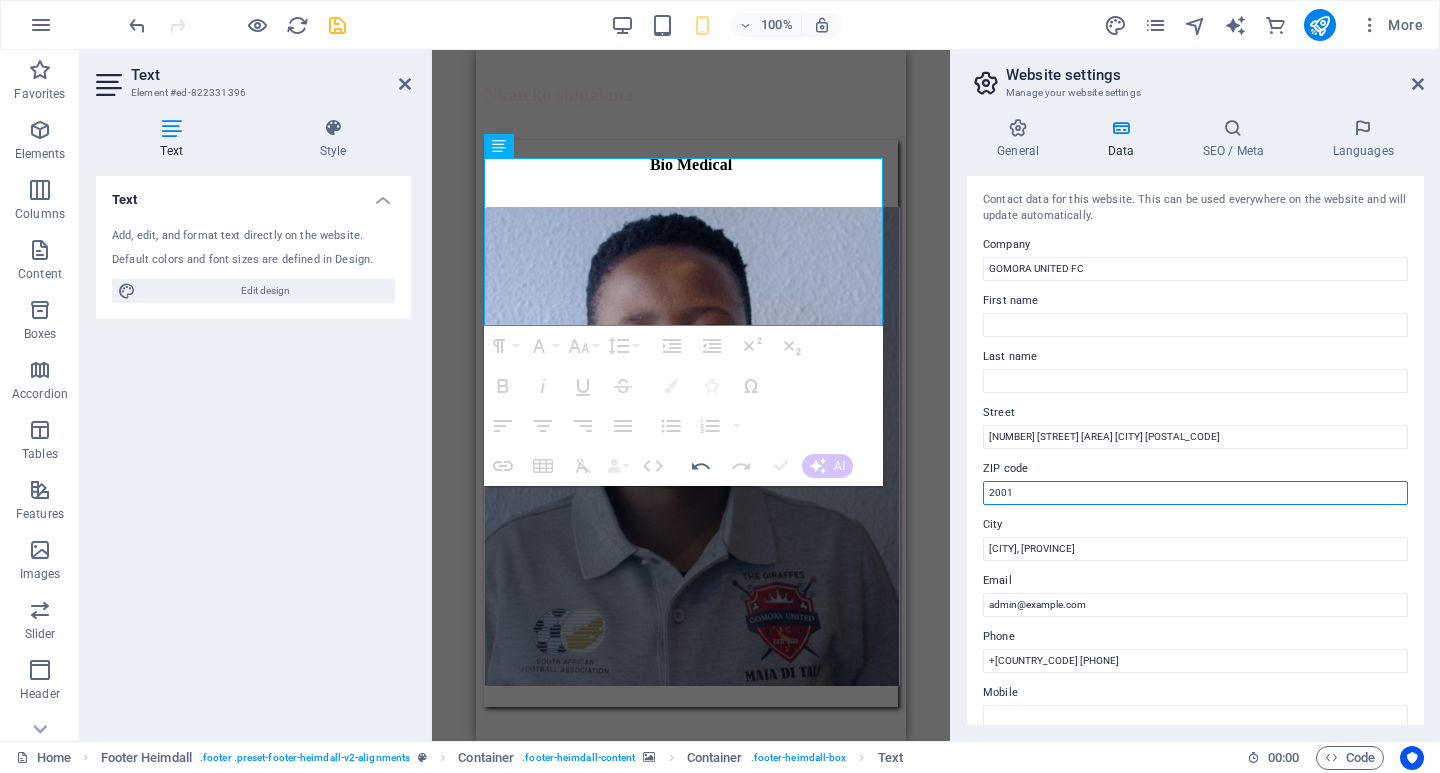 drag, startPoint x: 1029, startPoint y: 491, endPoint x: 966, endPoint y: 485, distance: 63.28507 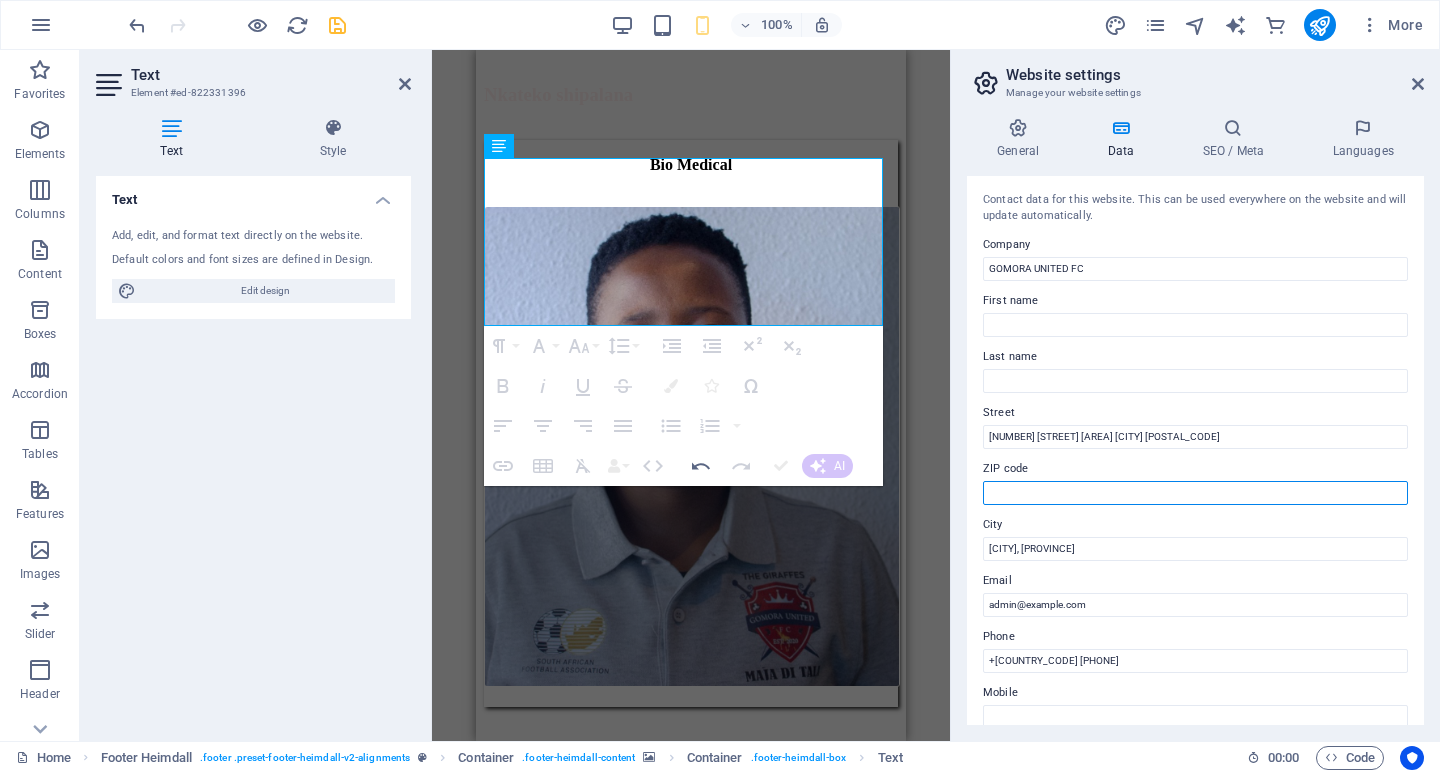 scroll, scrollTop: 412, scrollLeft: 0, axis: vertical 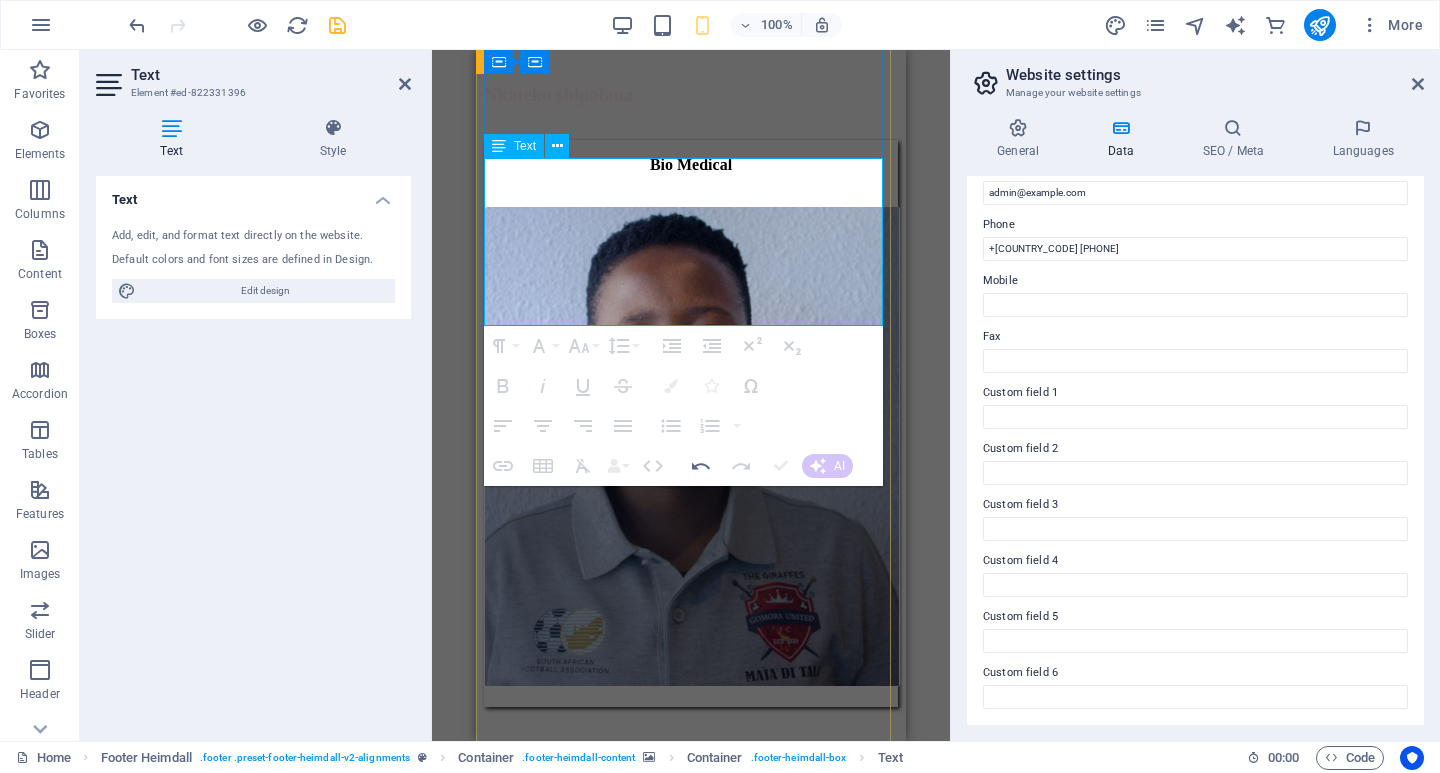 type 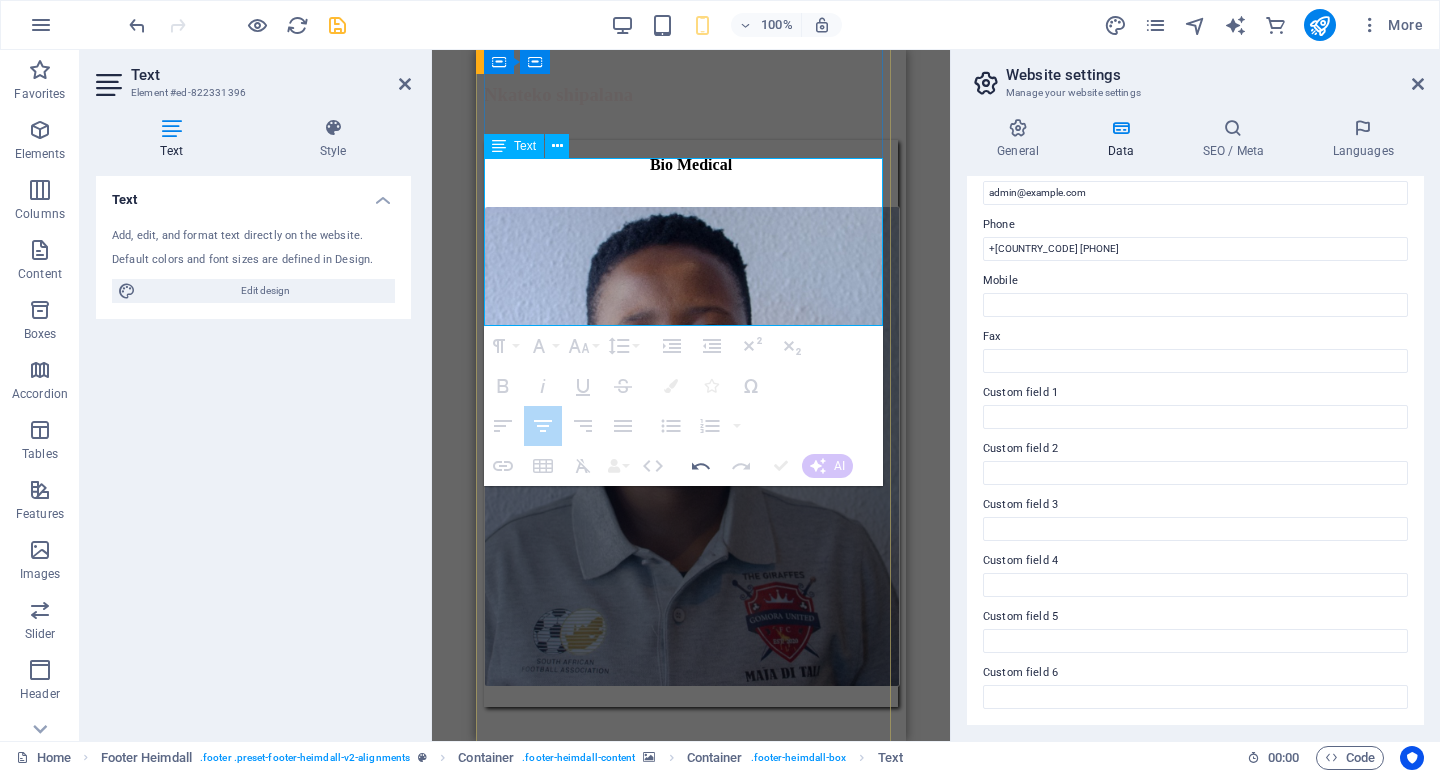click on "[NUMBER] [STREET] [AREA] [CITY] [POSTAL_CODE] , [CITY], [PROVINCE],  , FL" at bounding box center [691, 15038] 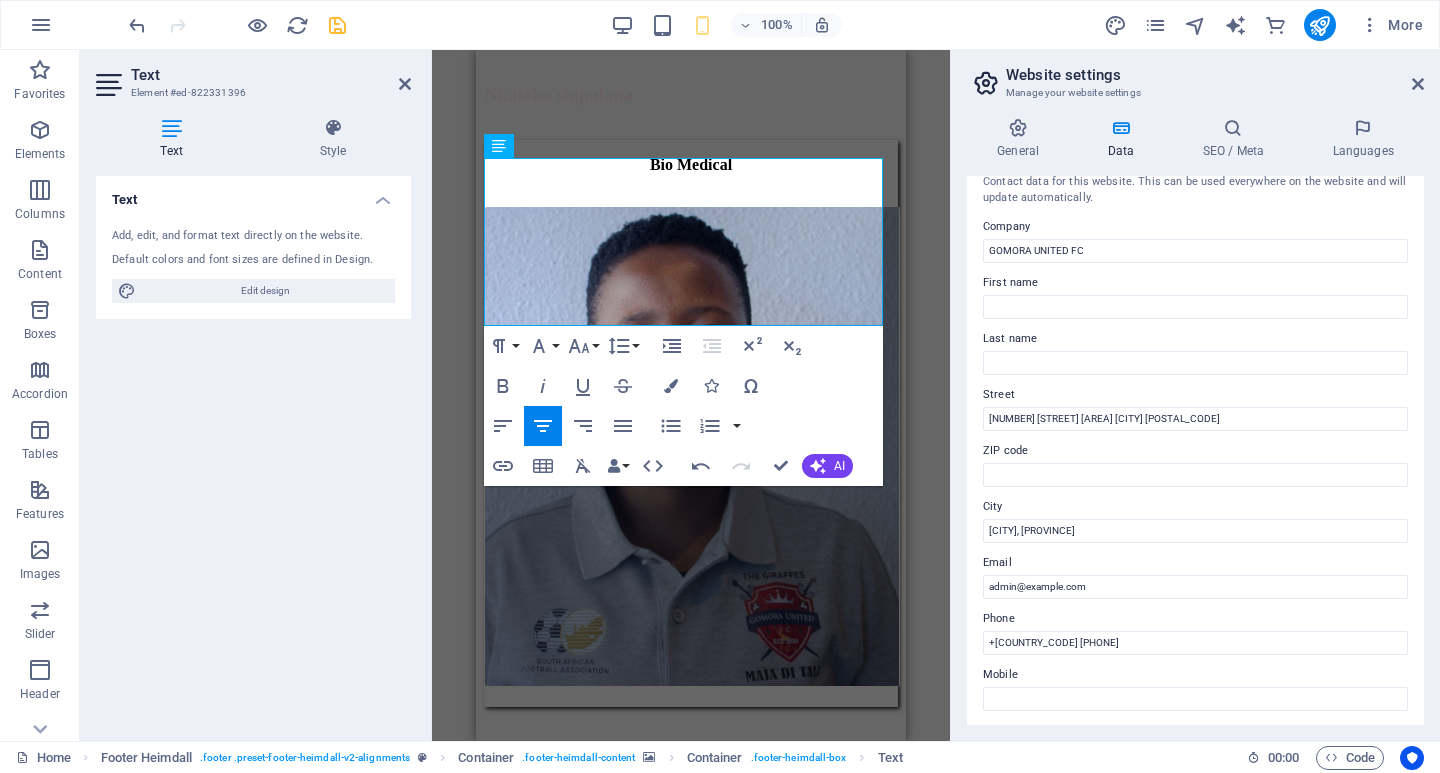 scroll, scrollTop: 12, scrollLeft: 0, axis: vertical 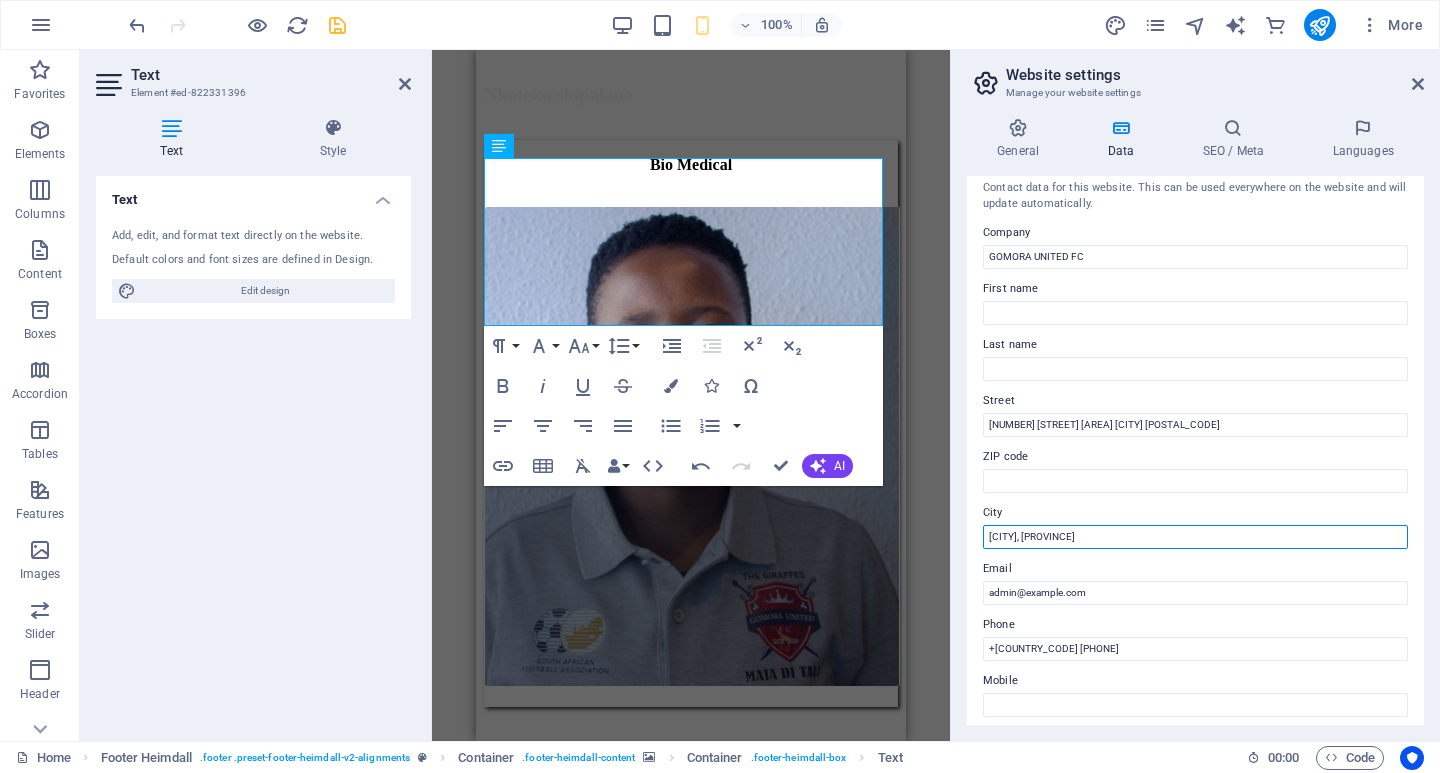 click on "[CITY], [PROVINCE]" at bounding box center [1195, 537] 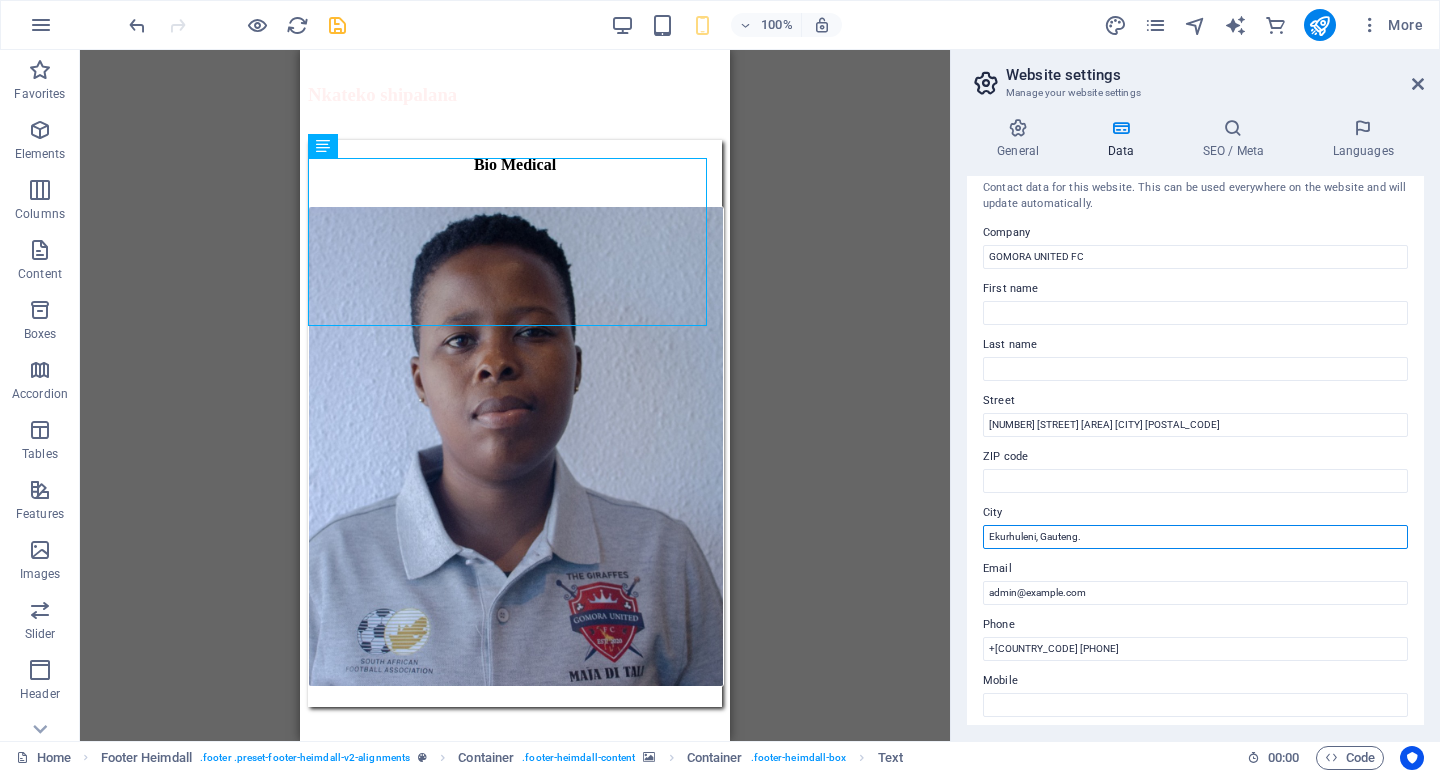 type on "Ekurhuleni, Gauteng." 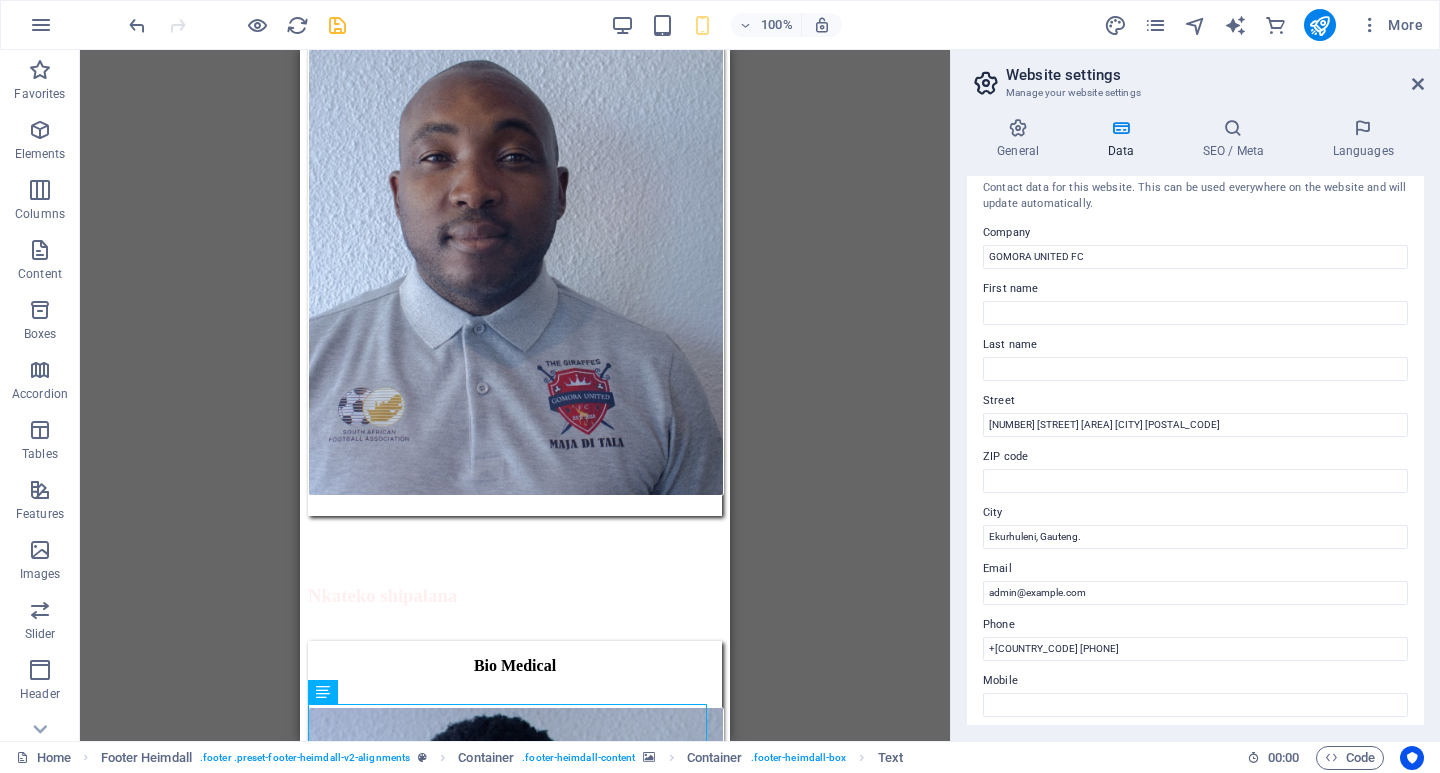 scroll, scrollTop: 20418, scrollLeft: 0, axis: vertical 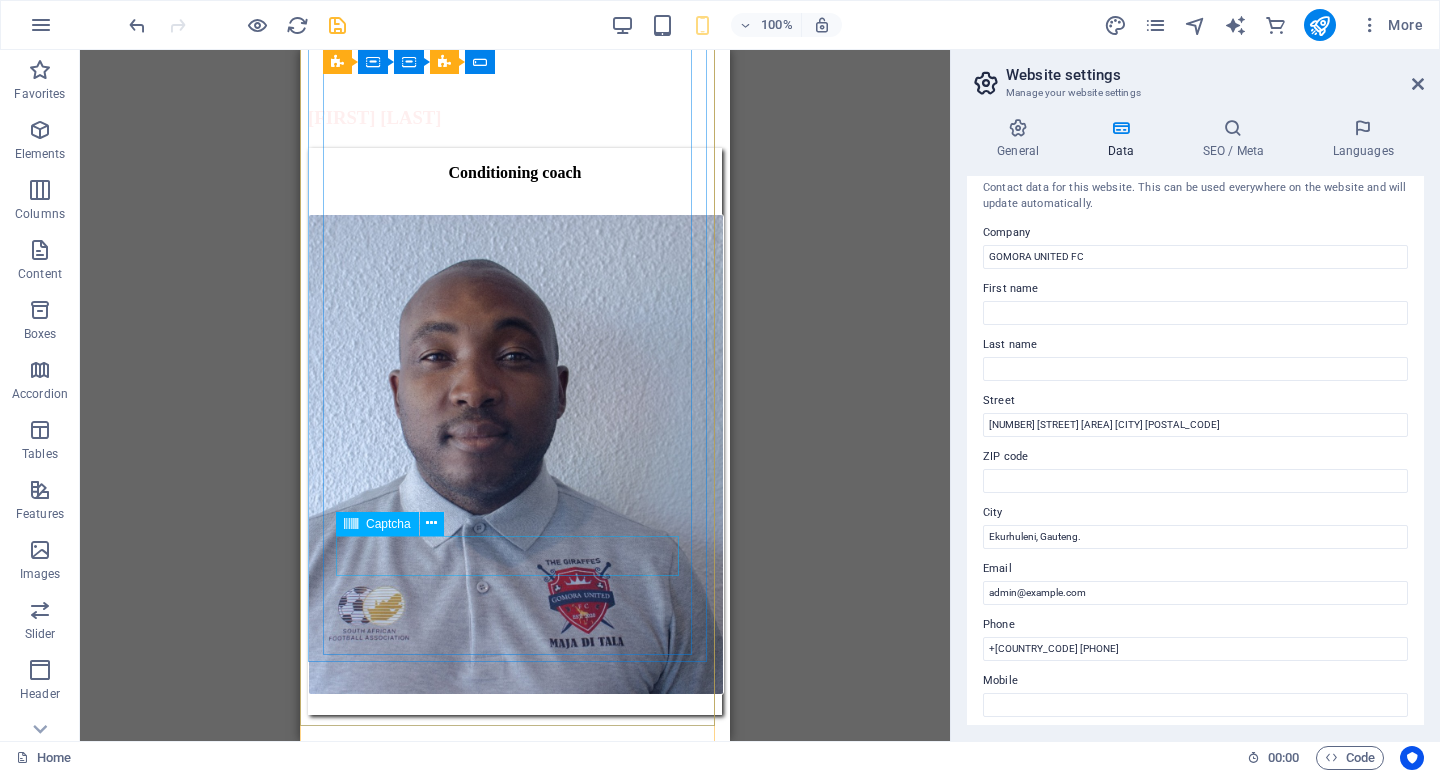 click on "Unreadable? Load new" 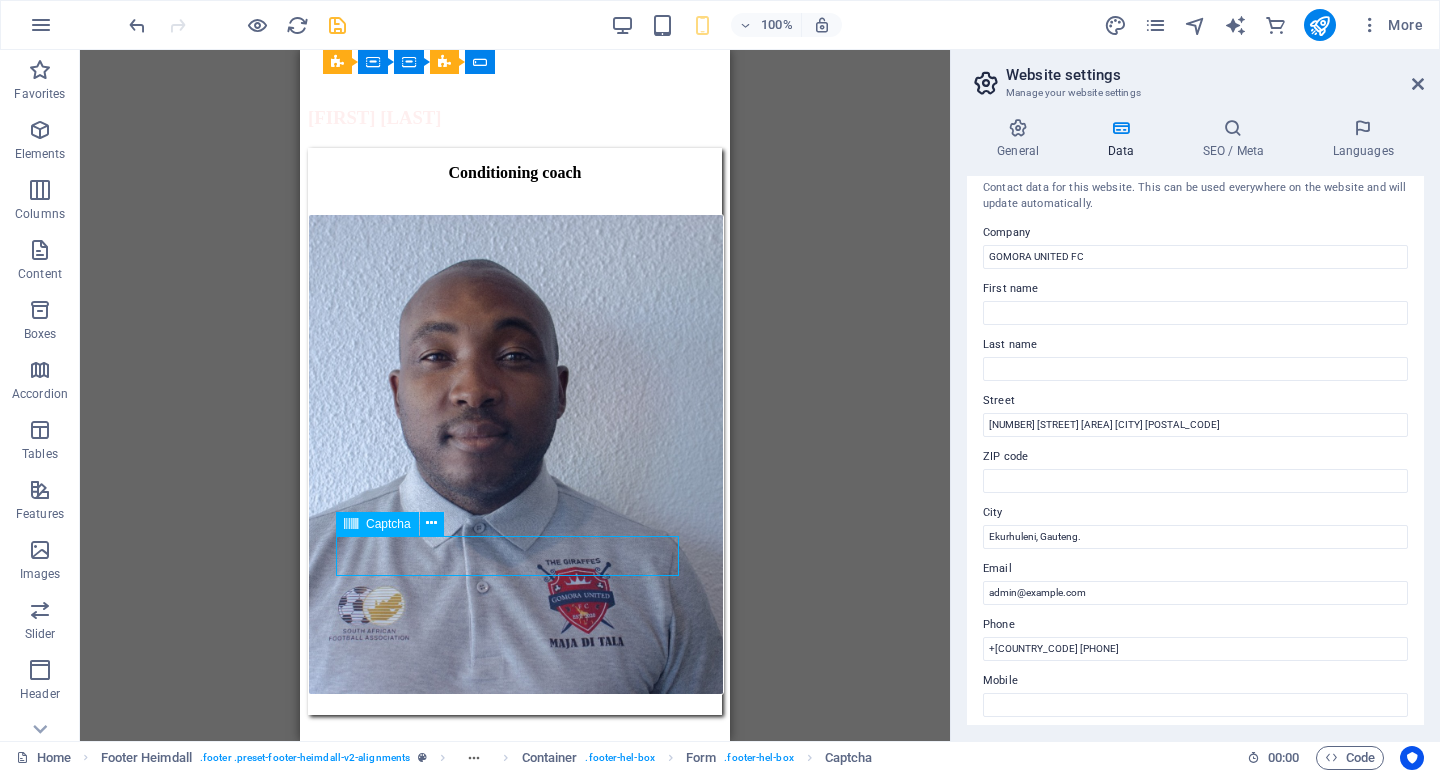 click on "Unreadable? Load new" 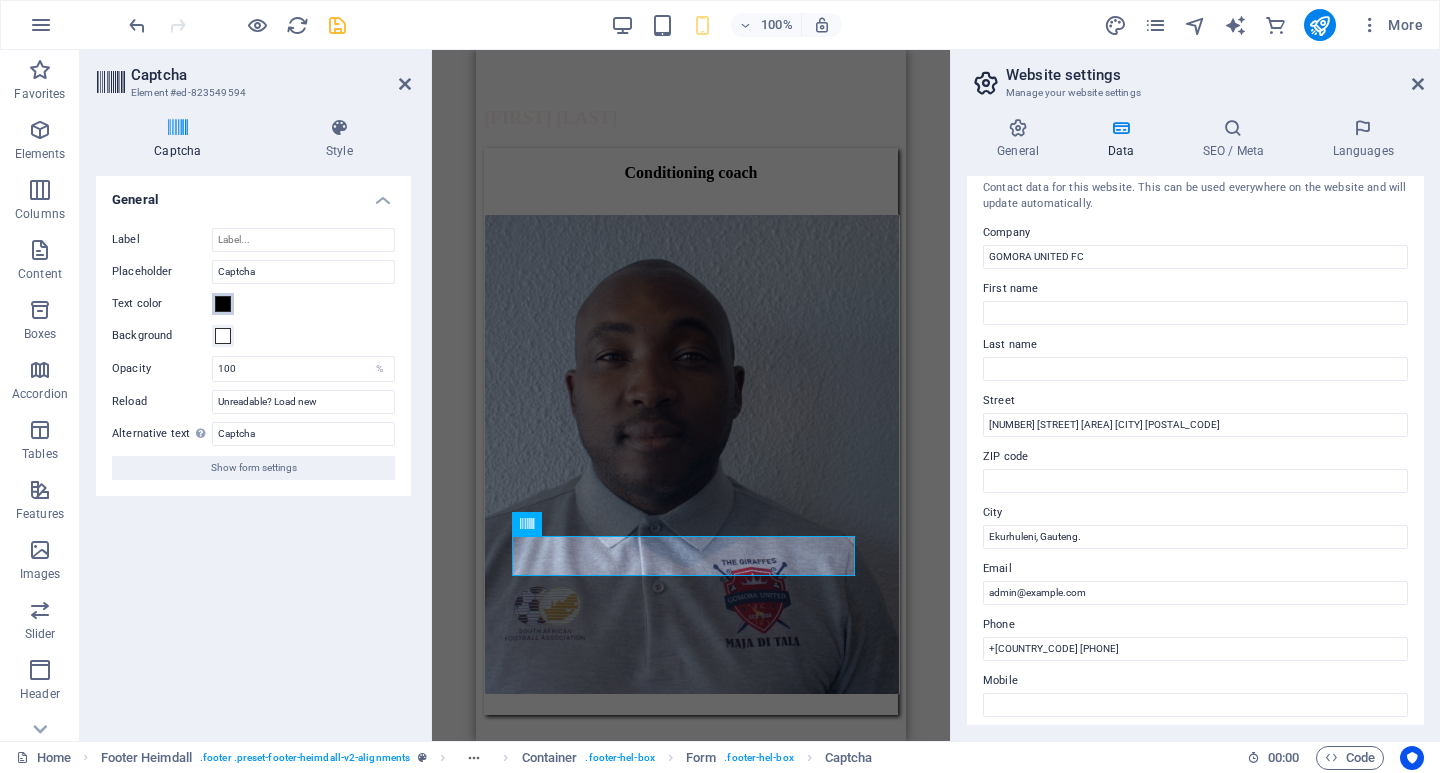 click at bounding box center (223, 304) 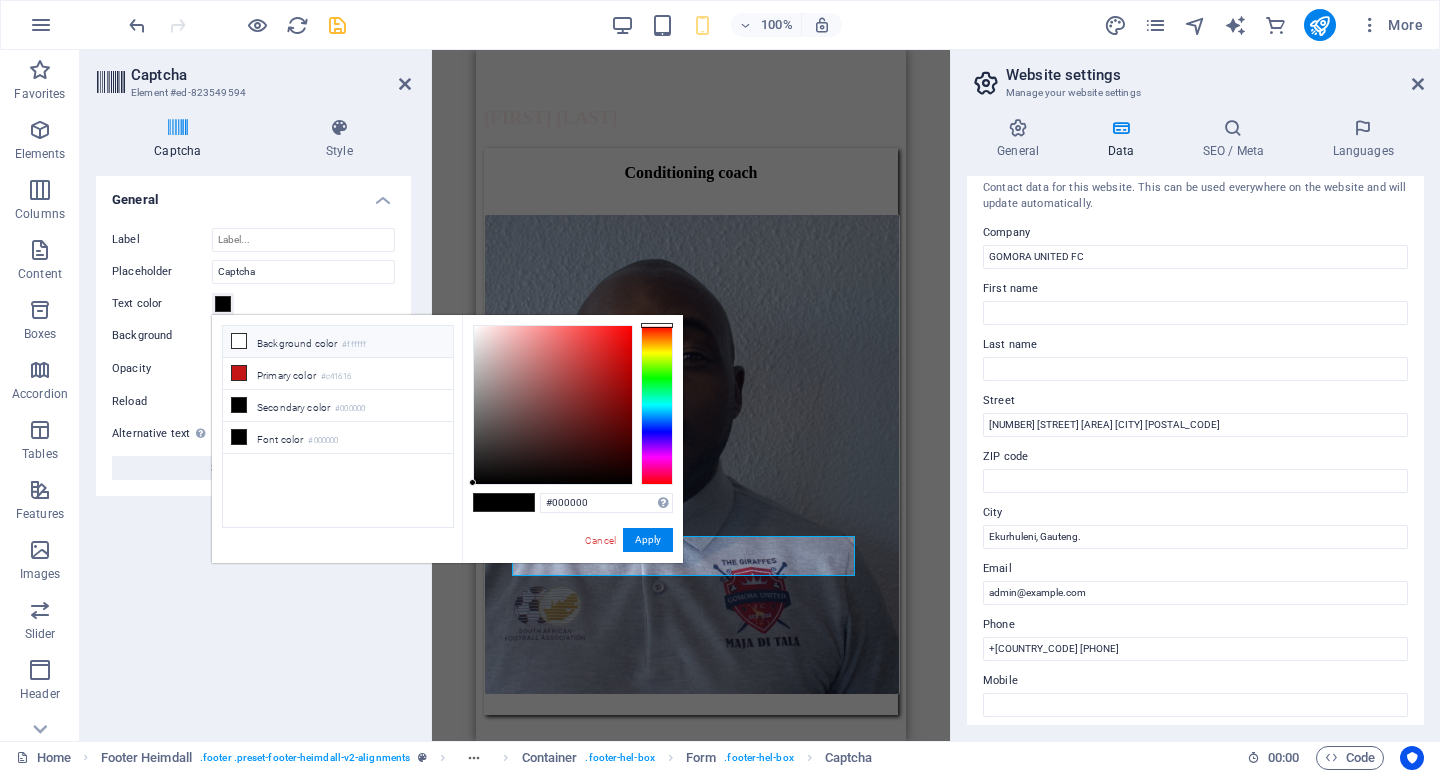 click at bounding box center (239, 341) 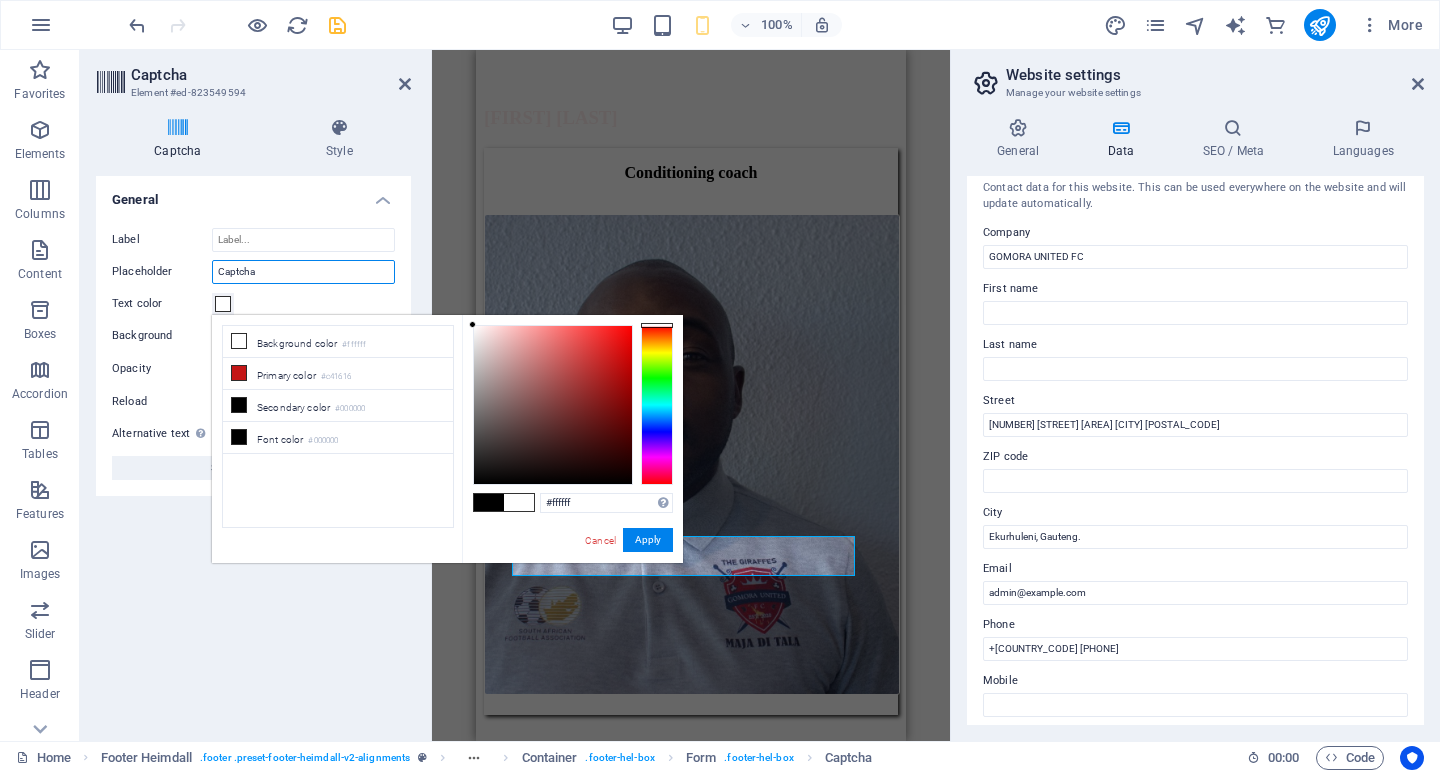 drag, startPoint x: 202, startPoint y: 266, endPoint x: 173, endPoint y: 261, distance: 29.427877 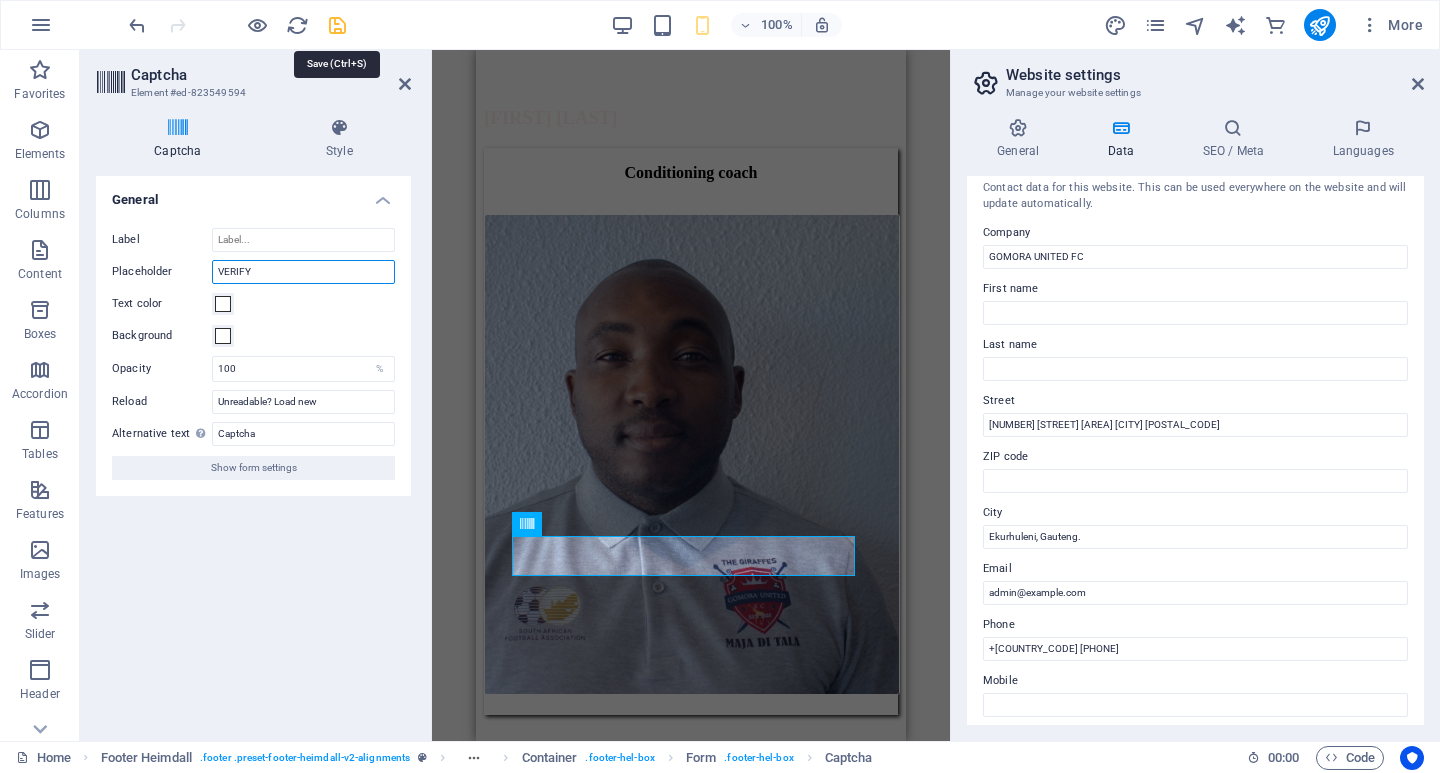type on "VERIFY" 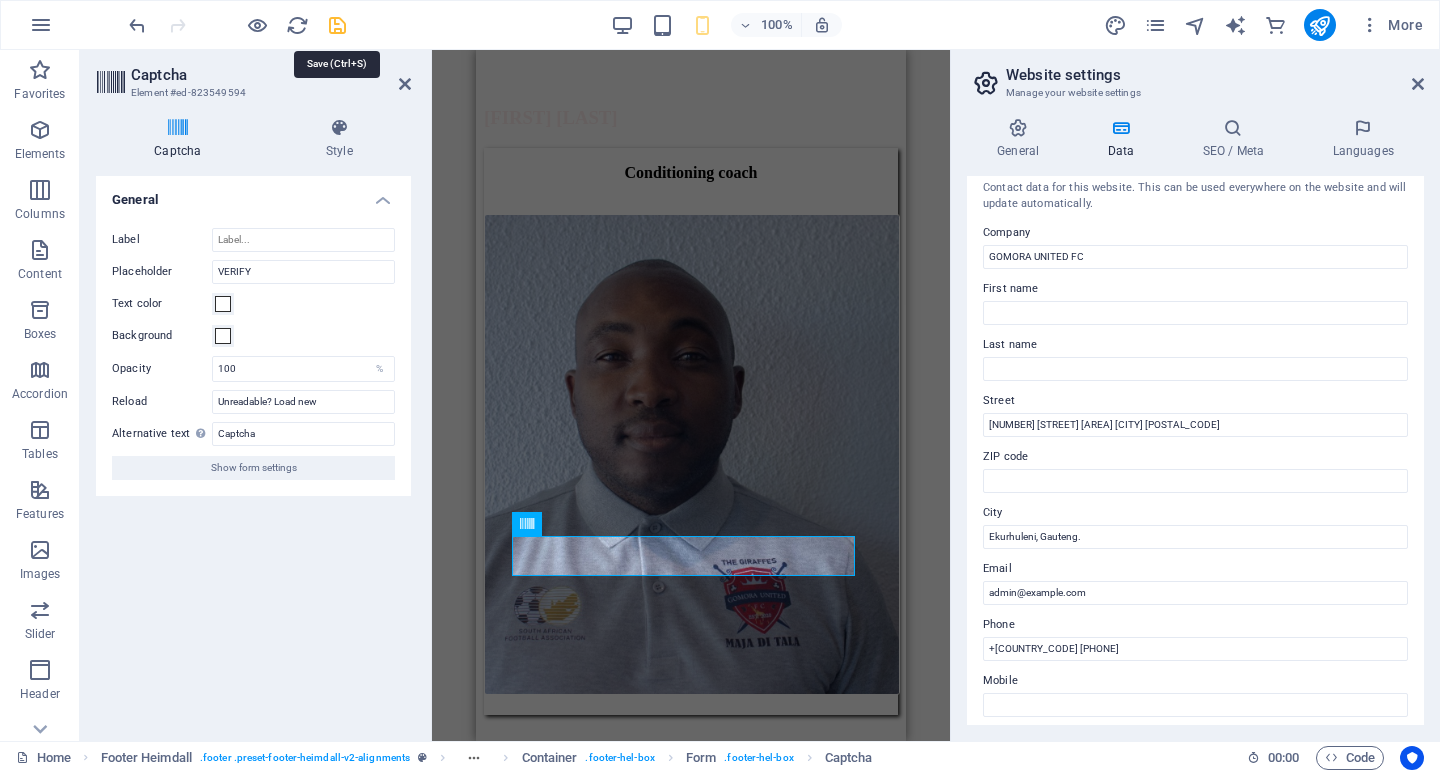 click at bounding box center (337, 25) 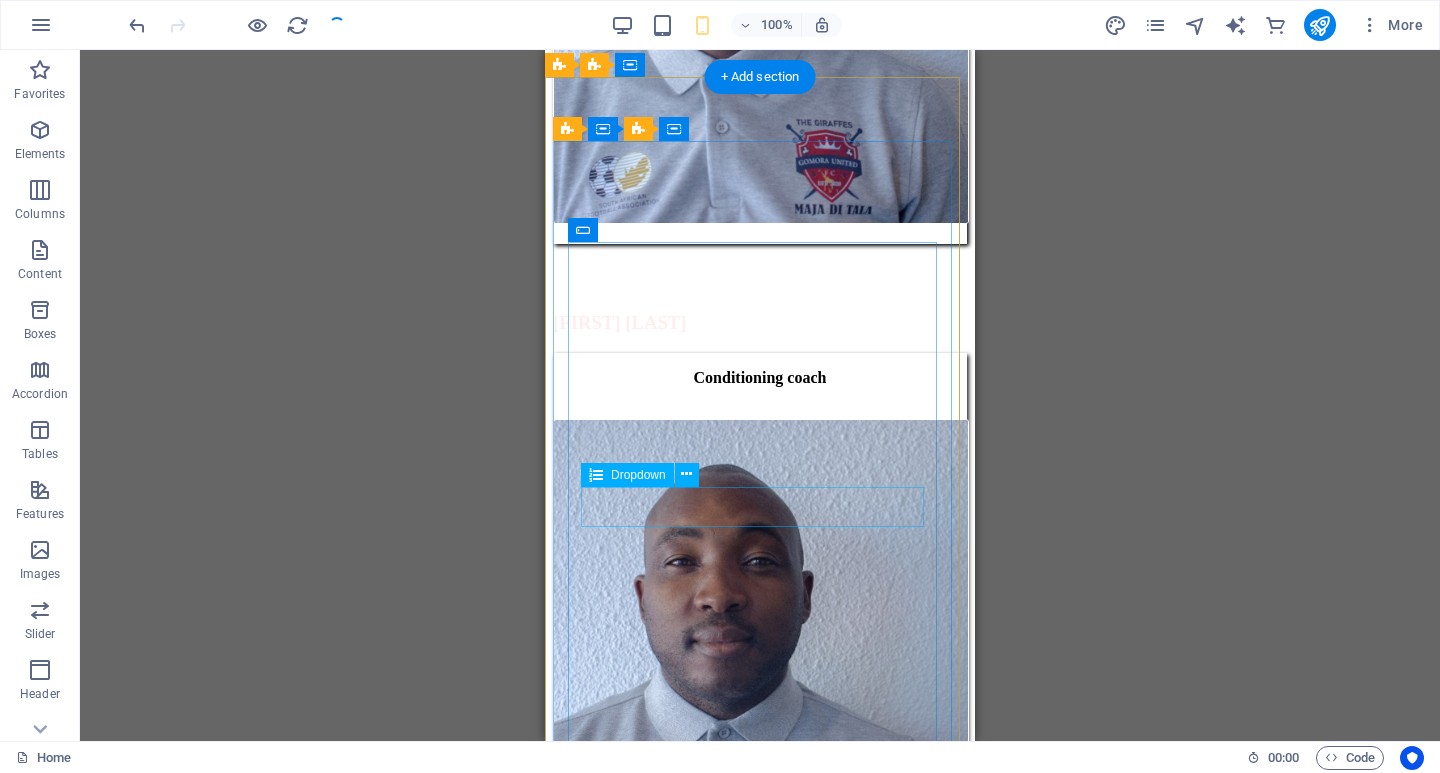 scroll, scrollTop: 20118, scrollLeft: 0, axis: vertical 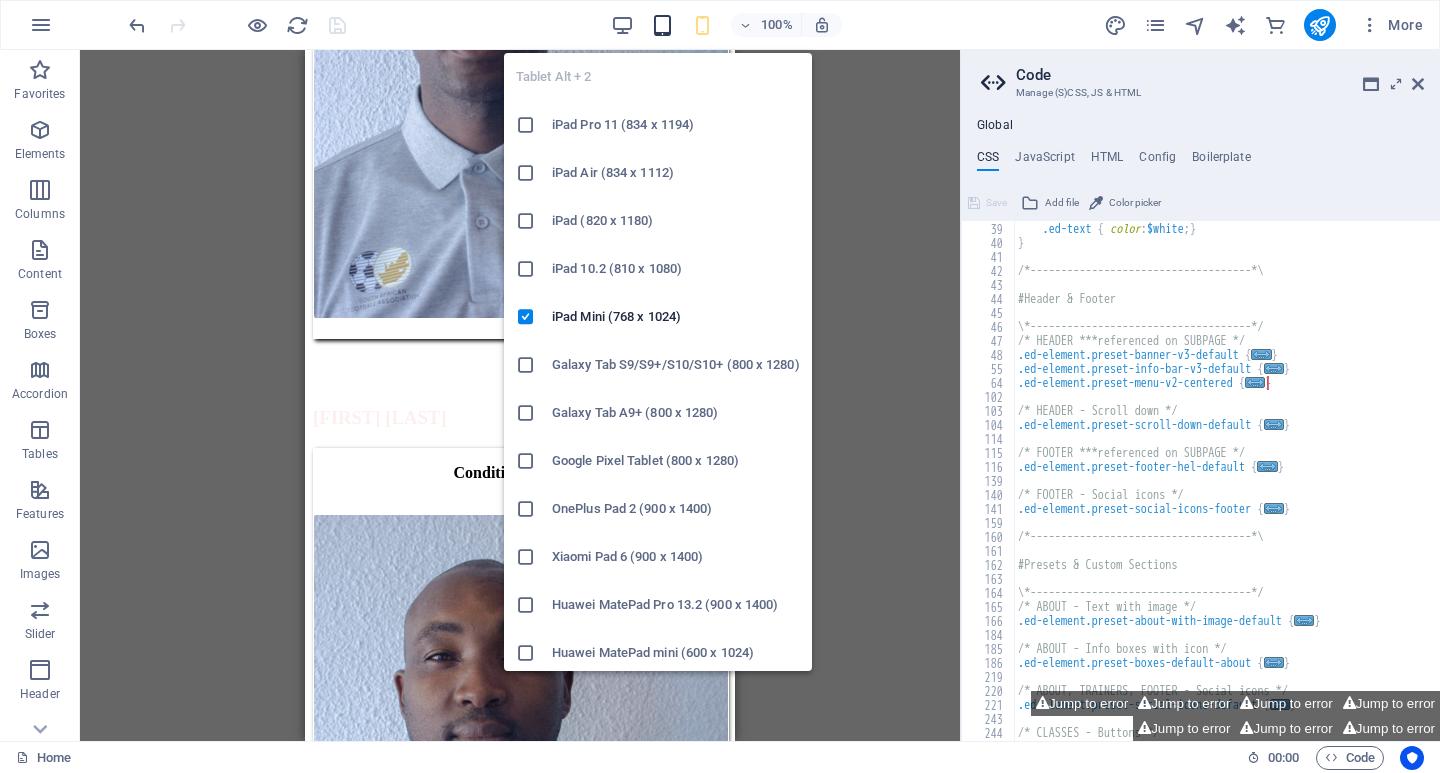 click at bounding box center [662, 25] 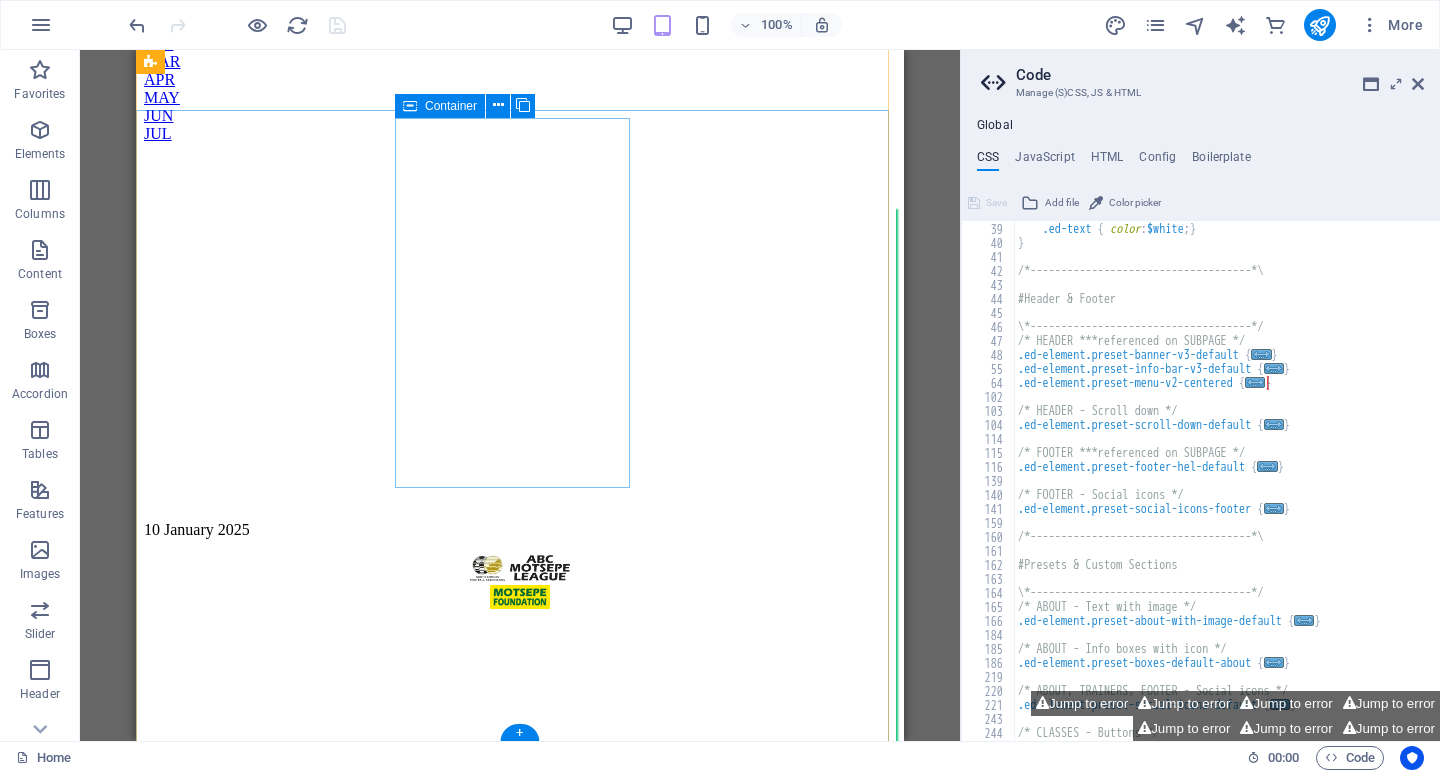 scroll, scrollTop: 13823, scrollLeft: 0, axis: vertical 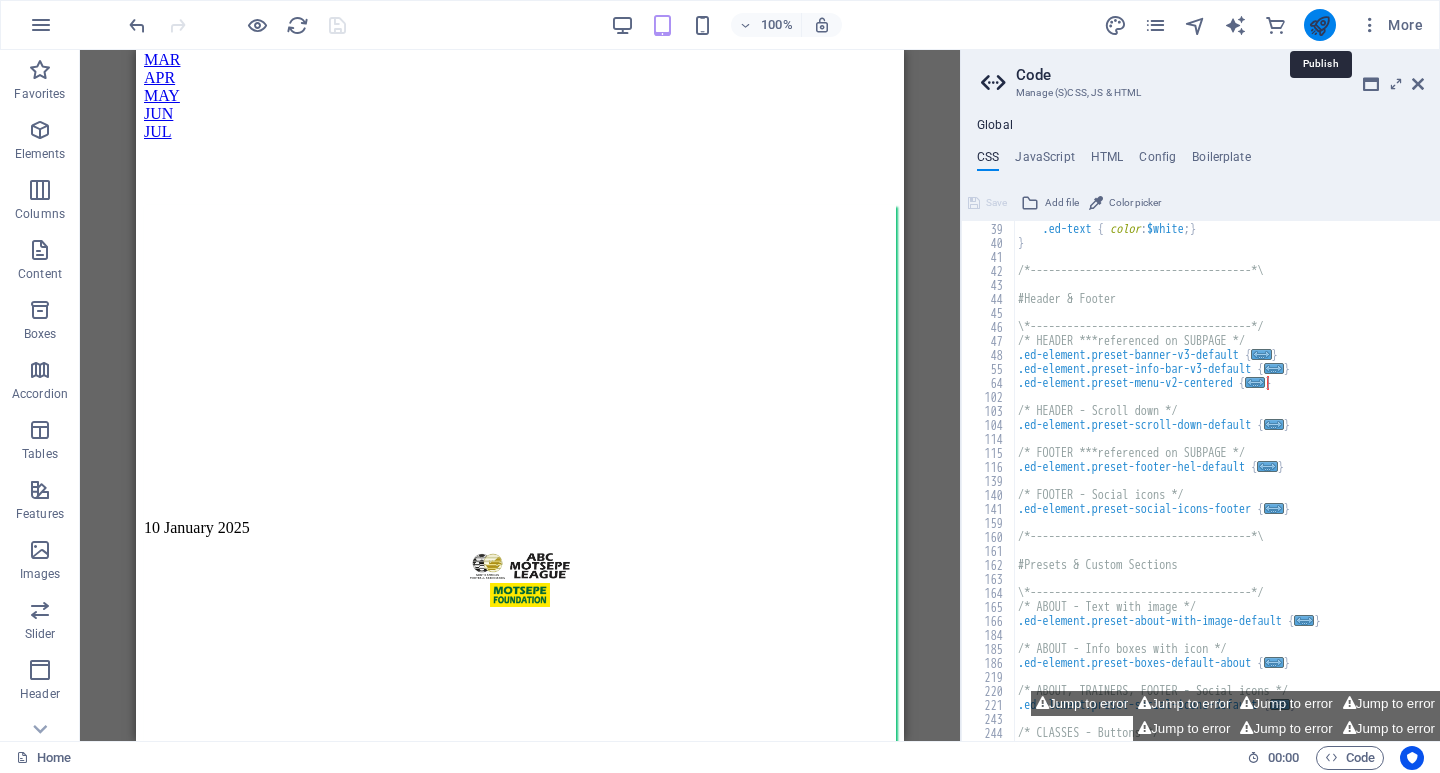 click at bounding box center [1319, 25] 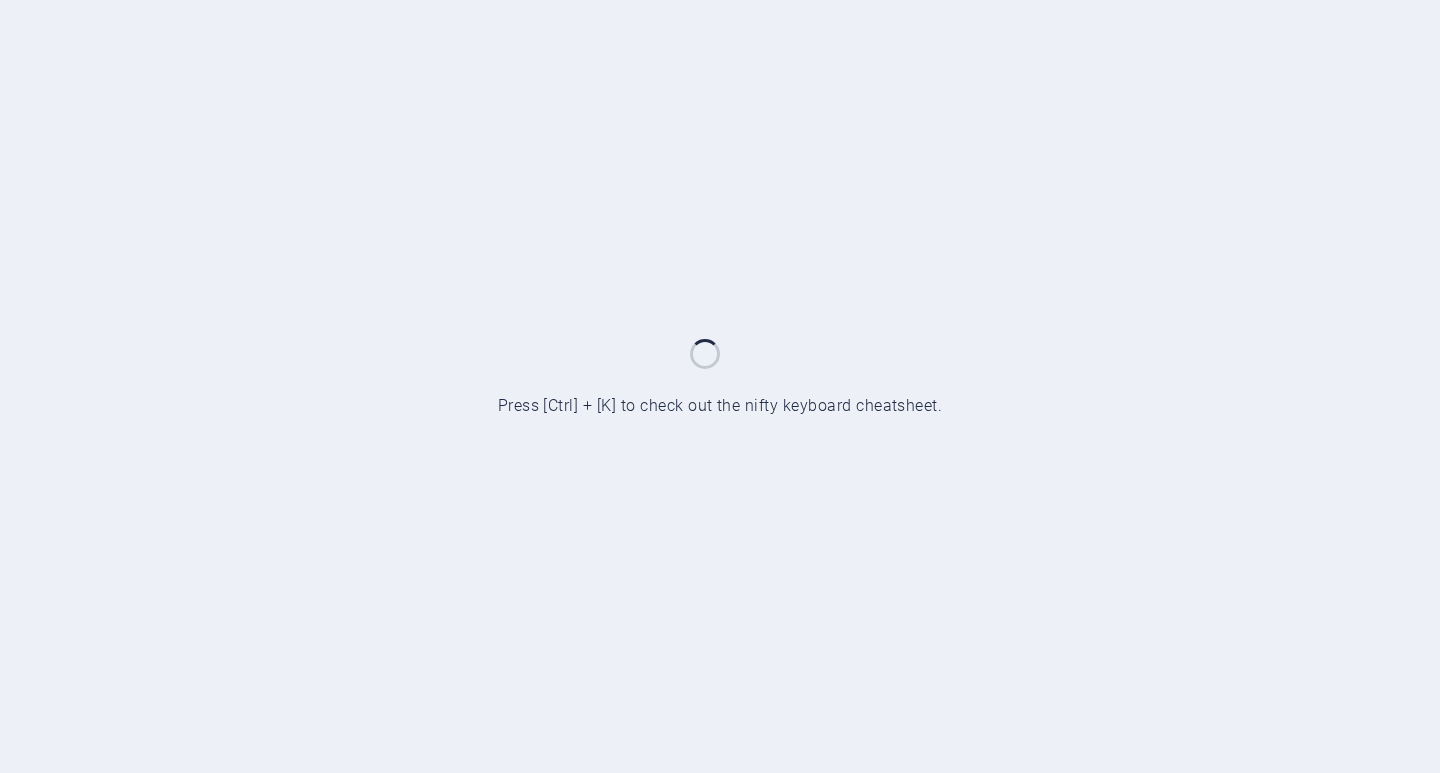 scroll, scrollTop: 0, scrollLeft: 0, axis: both 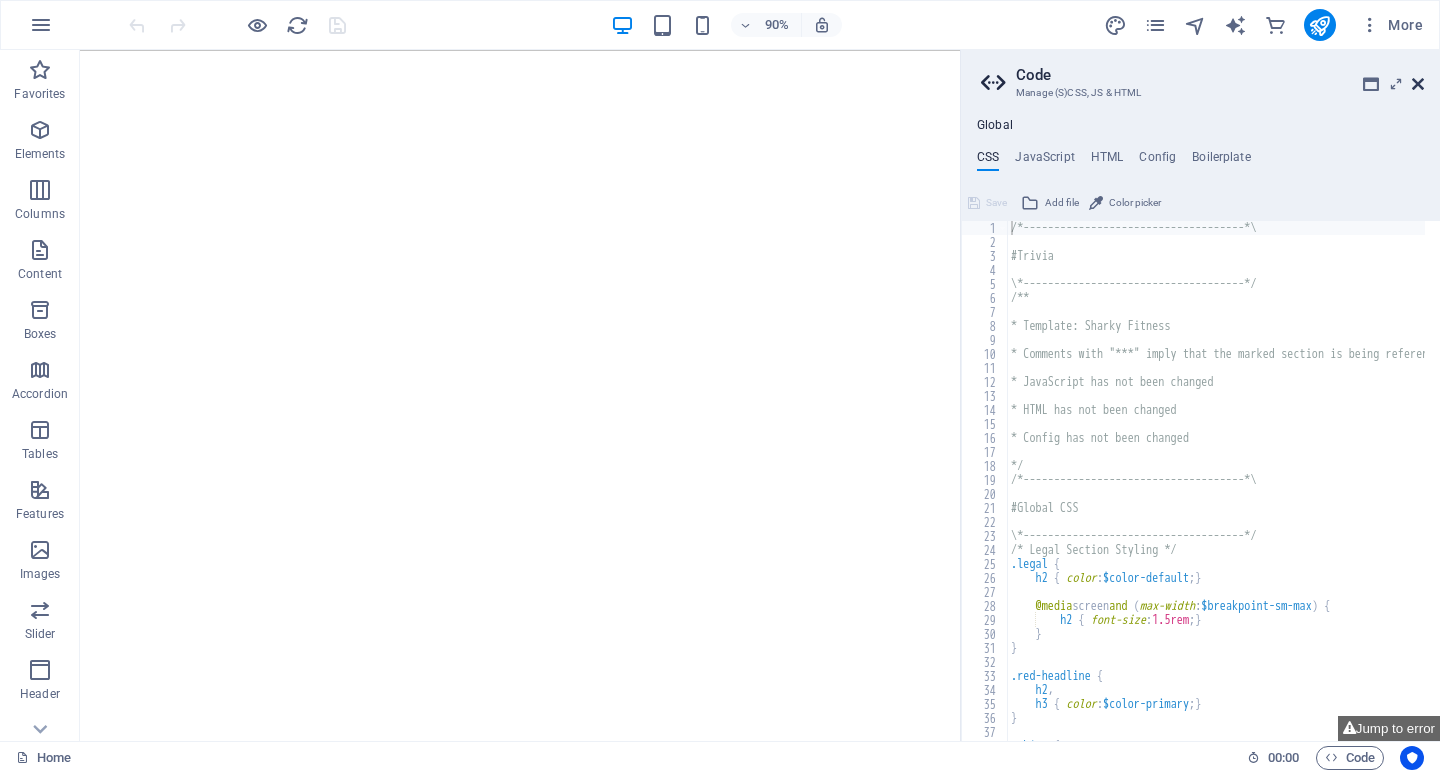 click at bounding box center (1418, 84) 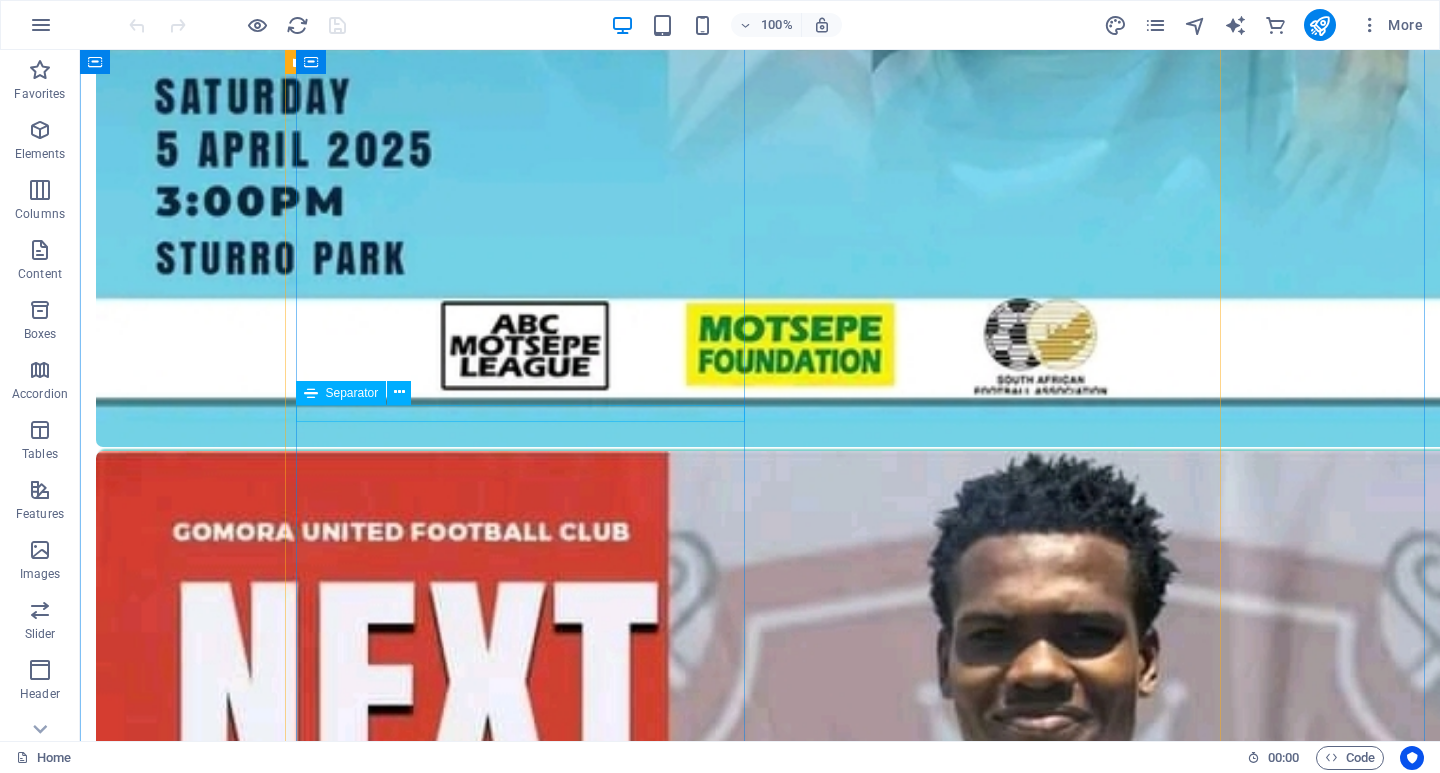 scroll, scrollTop: 2300, scrollLeft: 0, axis: vertical 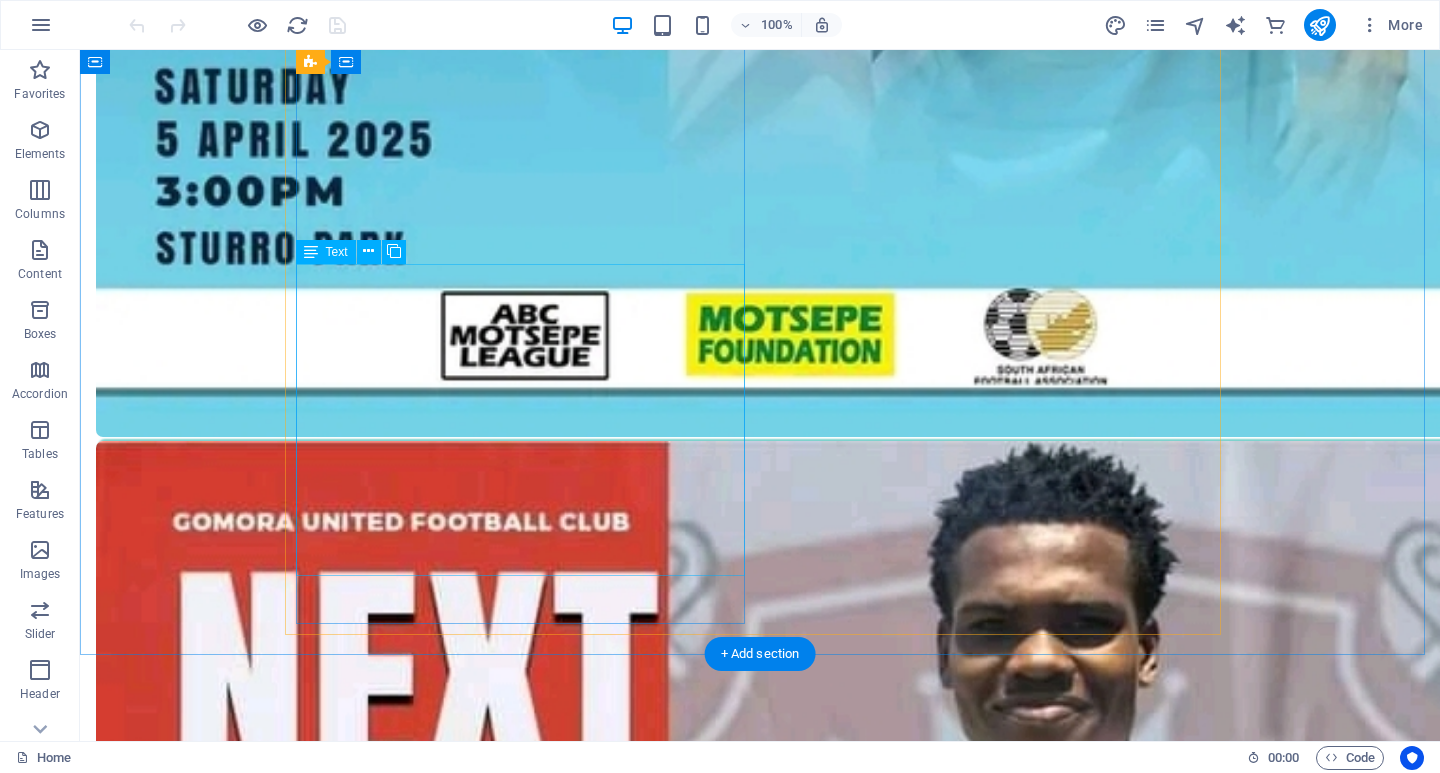 click on "Gomora United Football Club is based in Alexandra township (Johannesburg Region) and has attracted athletes from all the provinces of our land. It consists of a senior team that plays in the ABC Motsepe league, and it continues to identify Athletes and recruit them to the club's developmental structures.  It is in our mandate that we ensure that the Child Protection rights of young athletes particularly the young Men’s athletes are taken great care of and to ensure that they abstain from drug substances through sport participation. Finally, our focus is not only on winning the league but also on the years beyond that and on sustaining life for the identified young Athletes." at bounding box center [760, 4362] 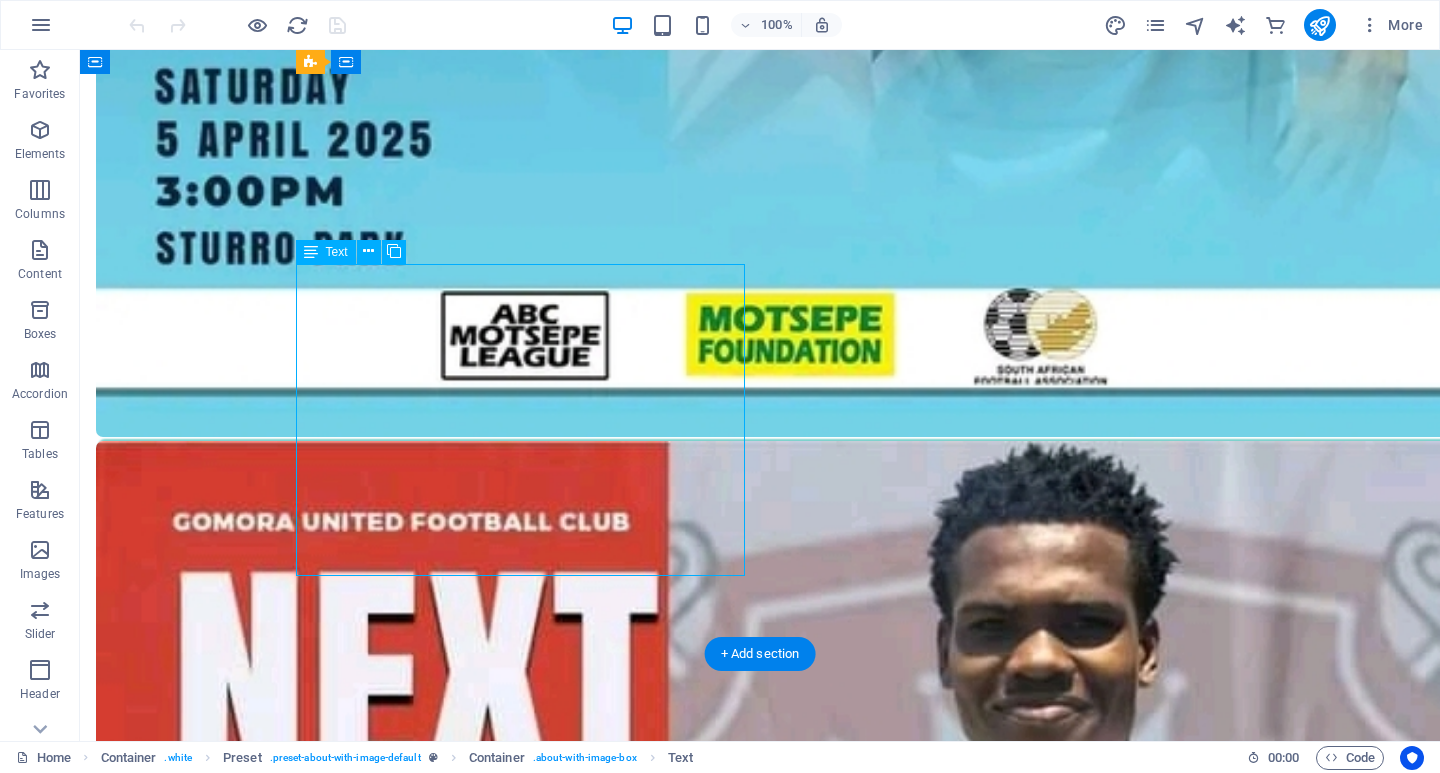 click on "Gomora United Football Club is based in Alexandra township (Johannesburg Region) and has attracted athletes from all the provinces of our land. It consists of a senior team that plays in the ABC Motsepe league, and it continues to identify Athletes and recruit them to the club's developmental structures.  It is in our mandate that we ensure that the Child Protection rights of young athletes particularly the young Men’s athletes are taken great care of and to ensure that they abstain from drug substances through sport participation. Finally, our focus is not only on winning the league but also on the years beyond that and on sustaining life for the identified young Athletes." at bounding box center [760, 4362] 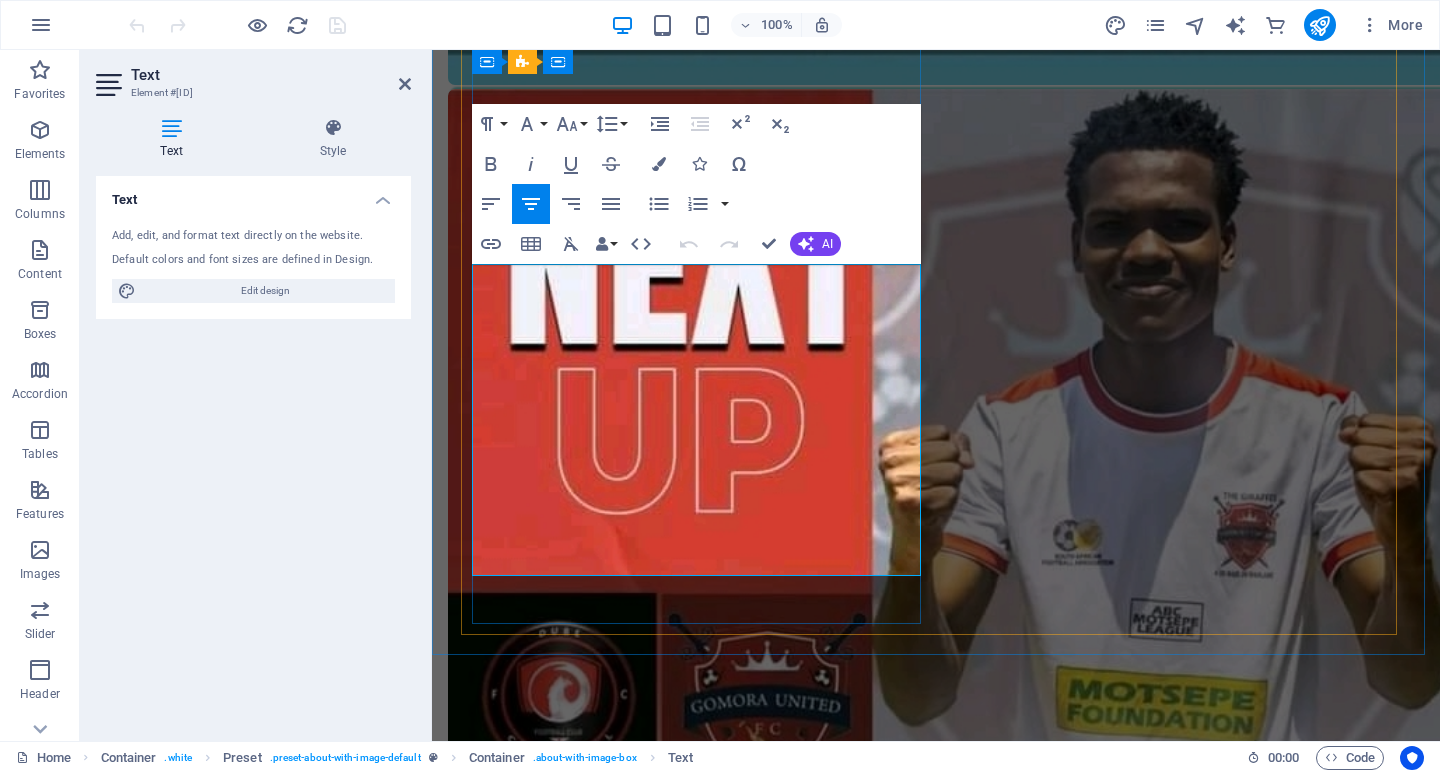 drag, startPoint x: 545, startPoint y: 301, endPoint x: 792, endPoint y: 278, distance: 248.06854 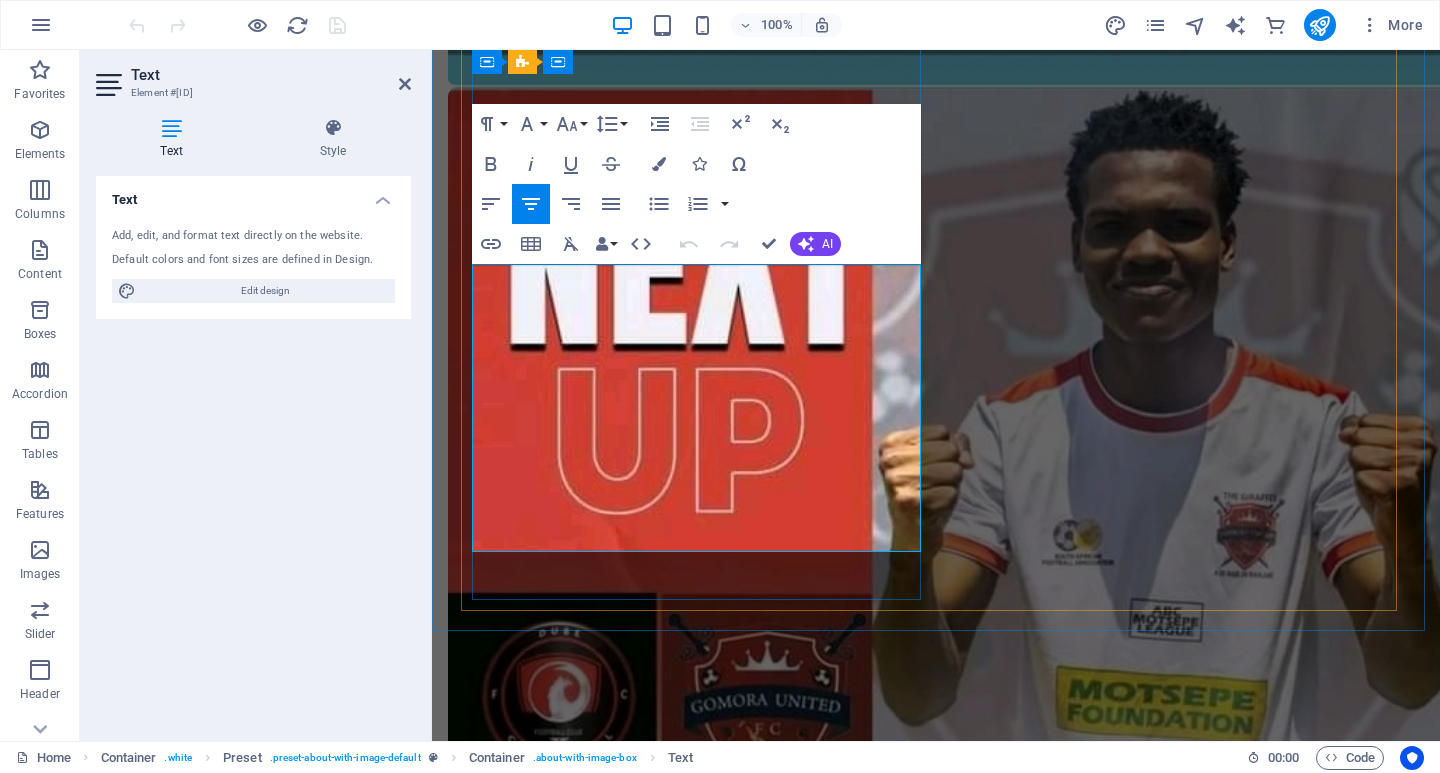 type 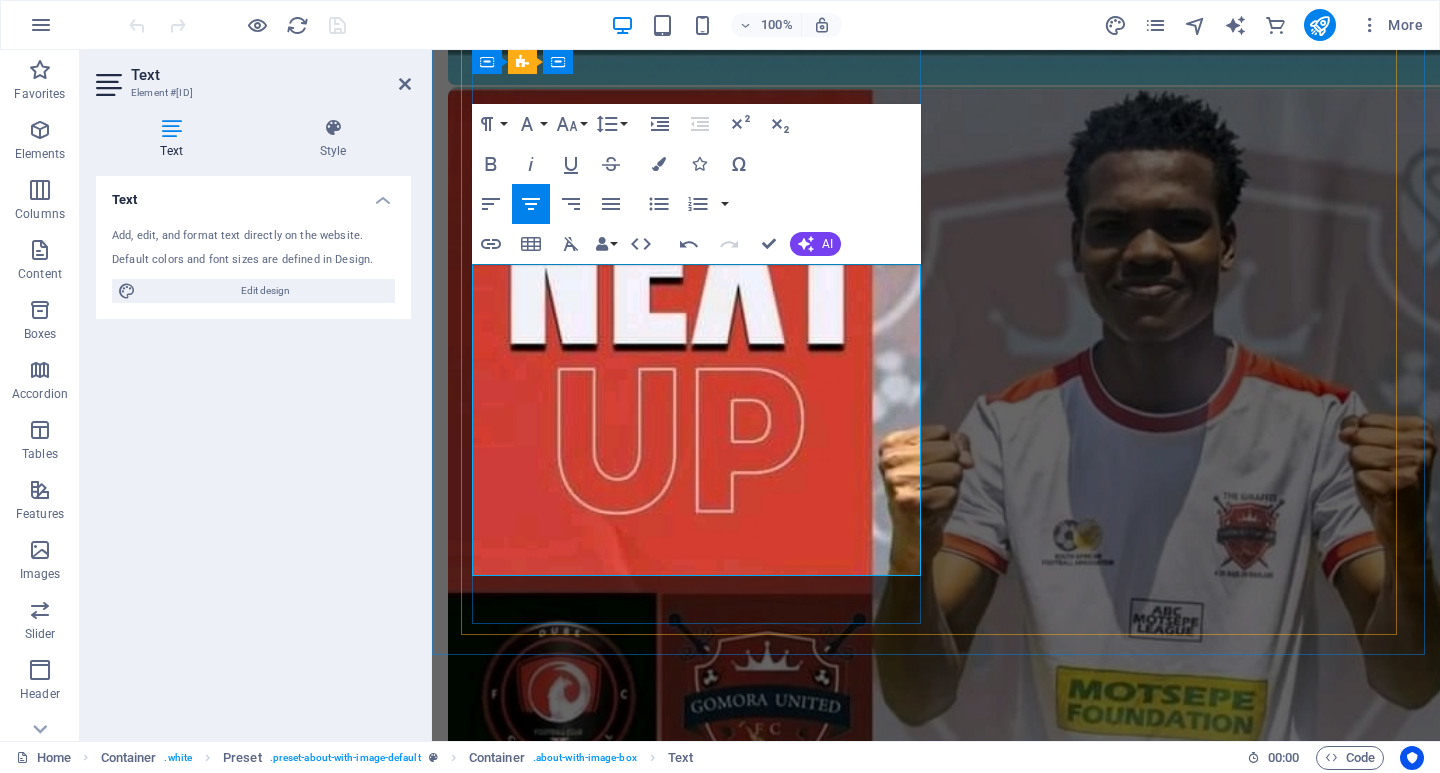 click on "Gomora United Football Club is based [CITY] ([CITY] Region) and has attracted athletes from all the provinces of our land. It consists of a senior team that plays in the ABC Motsepe league, and it continues to identify Athletes and recruit them to the club's developmental structures." at bounding box center [936, 3357] 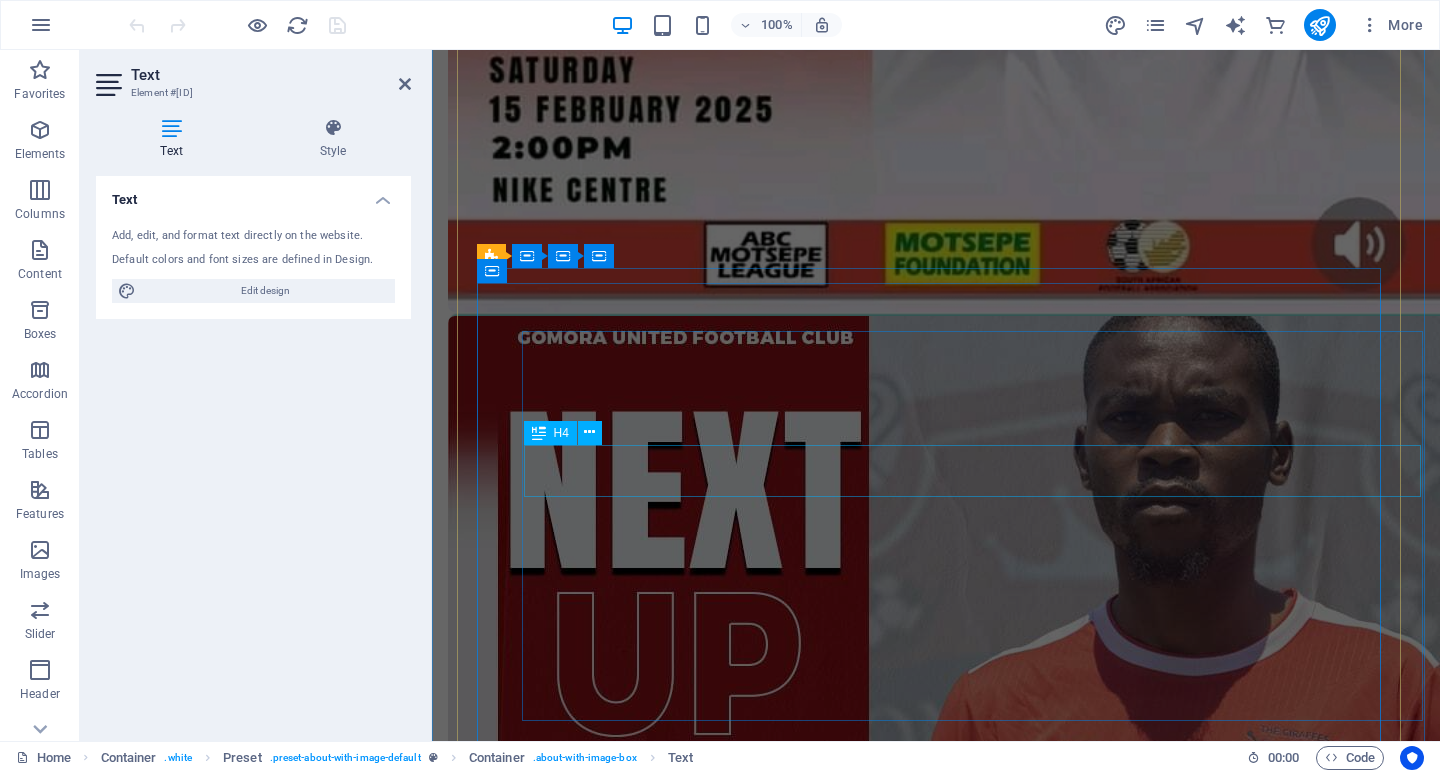 scroll, scrollTop: 3000, scrollLeft: 0, axis: vertical 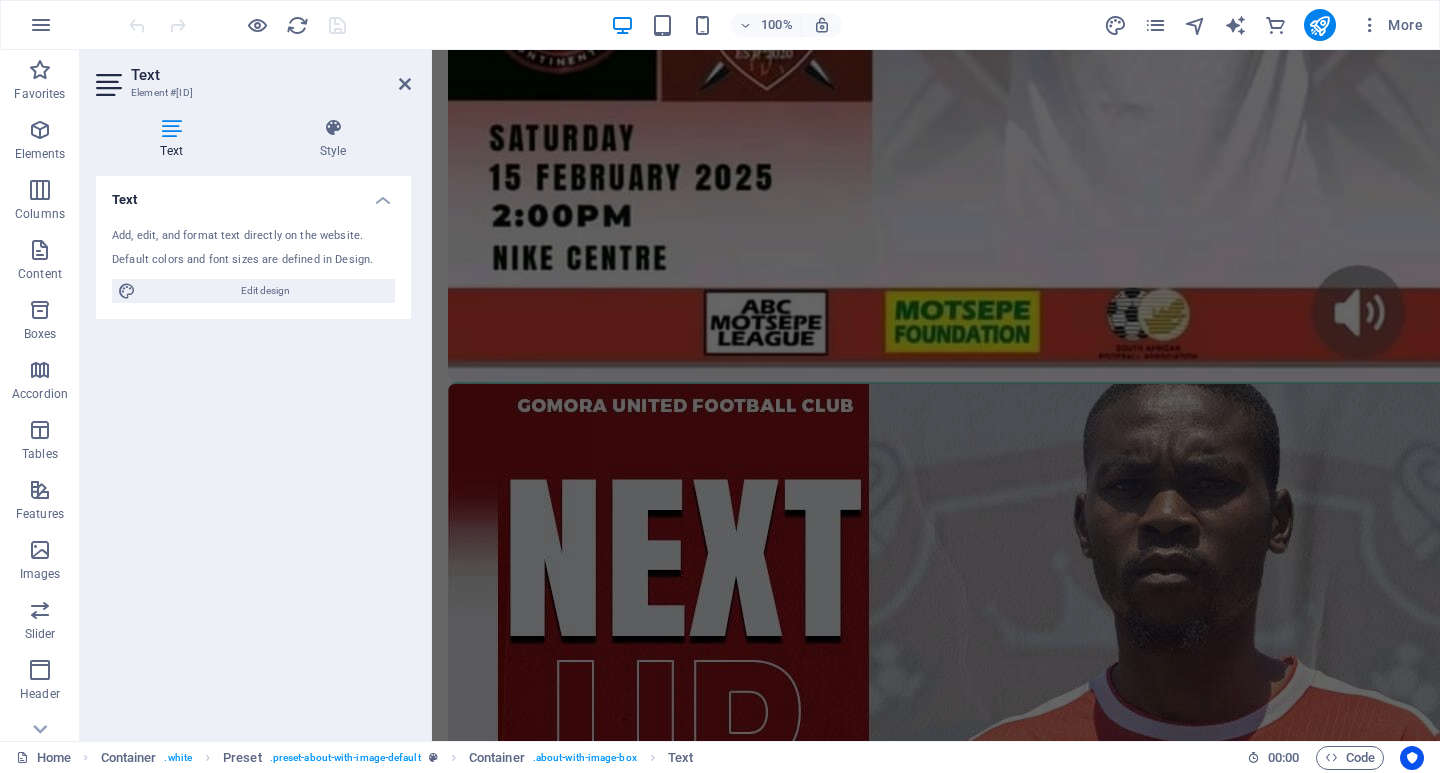 click at bounding box center (11, 10216) 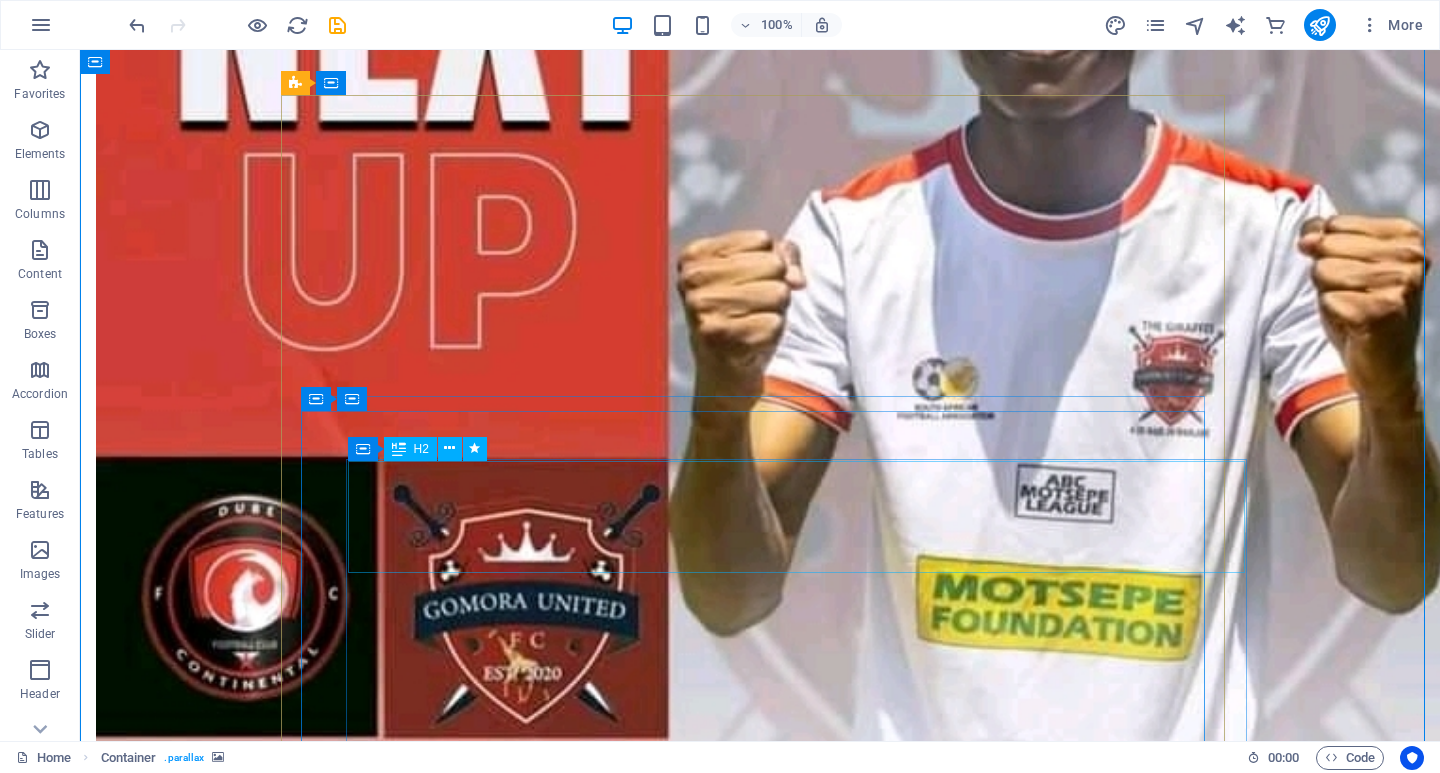 scroll, scrollTop: 3124, scrollLeft: 0, axis: vertical 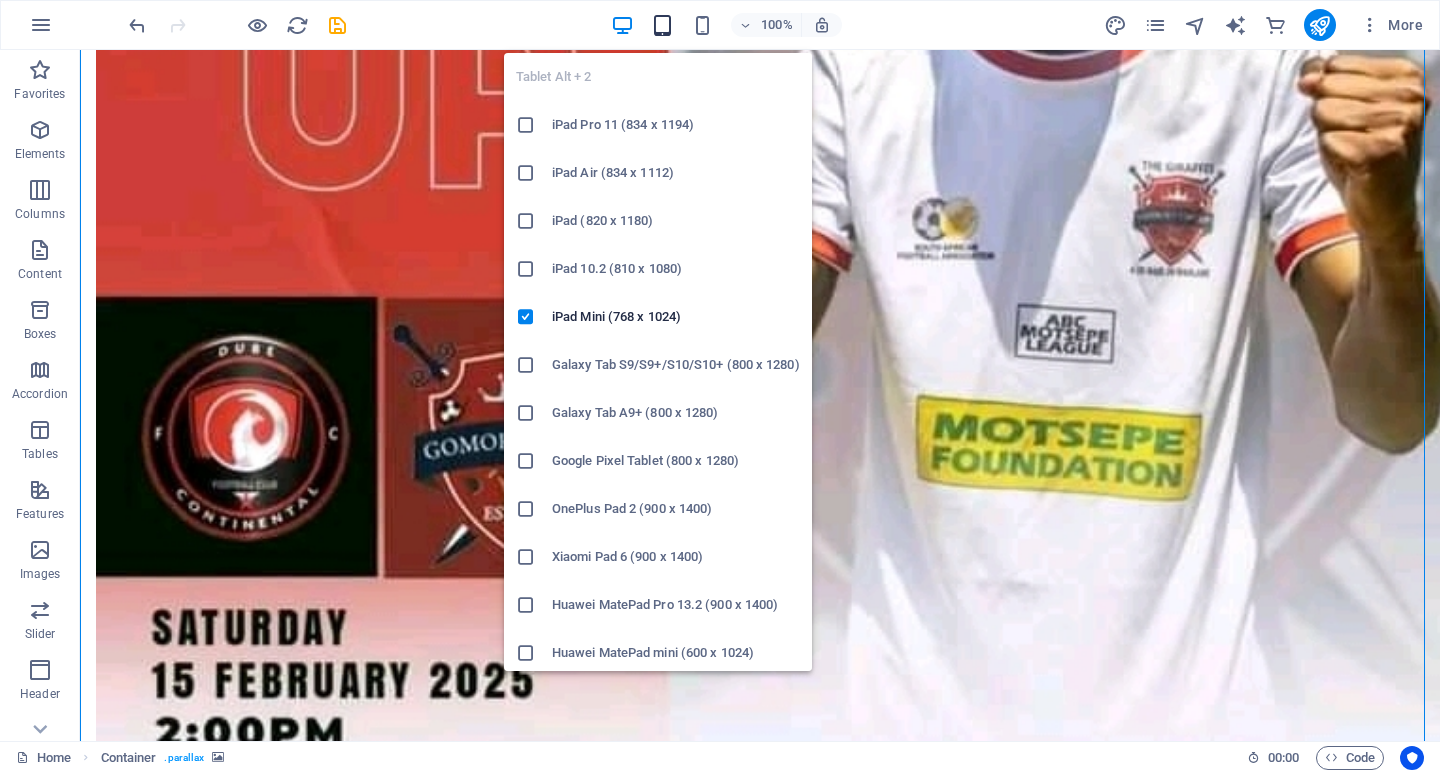 click at bounding box center [662, 25] 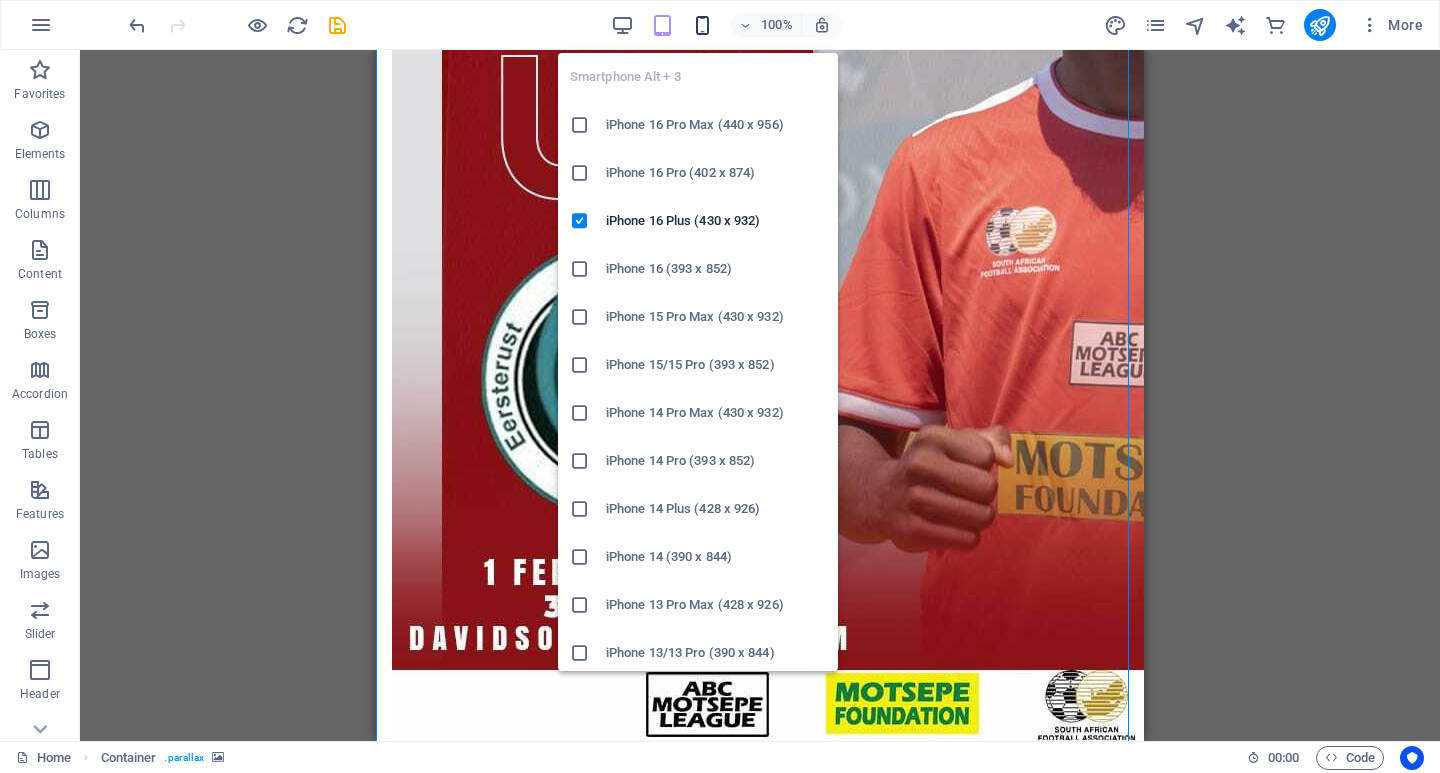 click at bounding box center [702, 25] 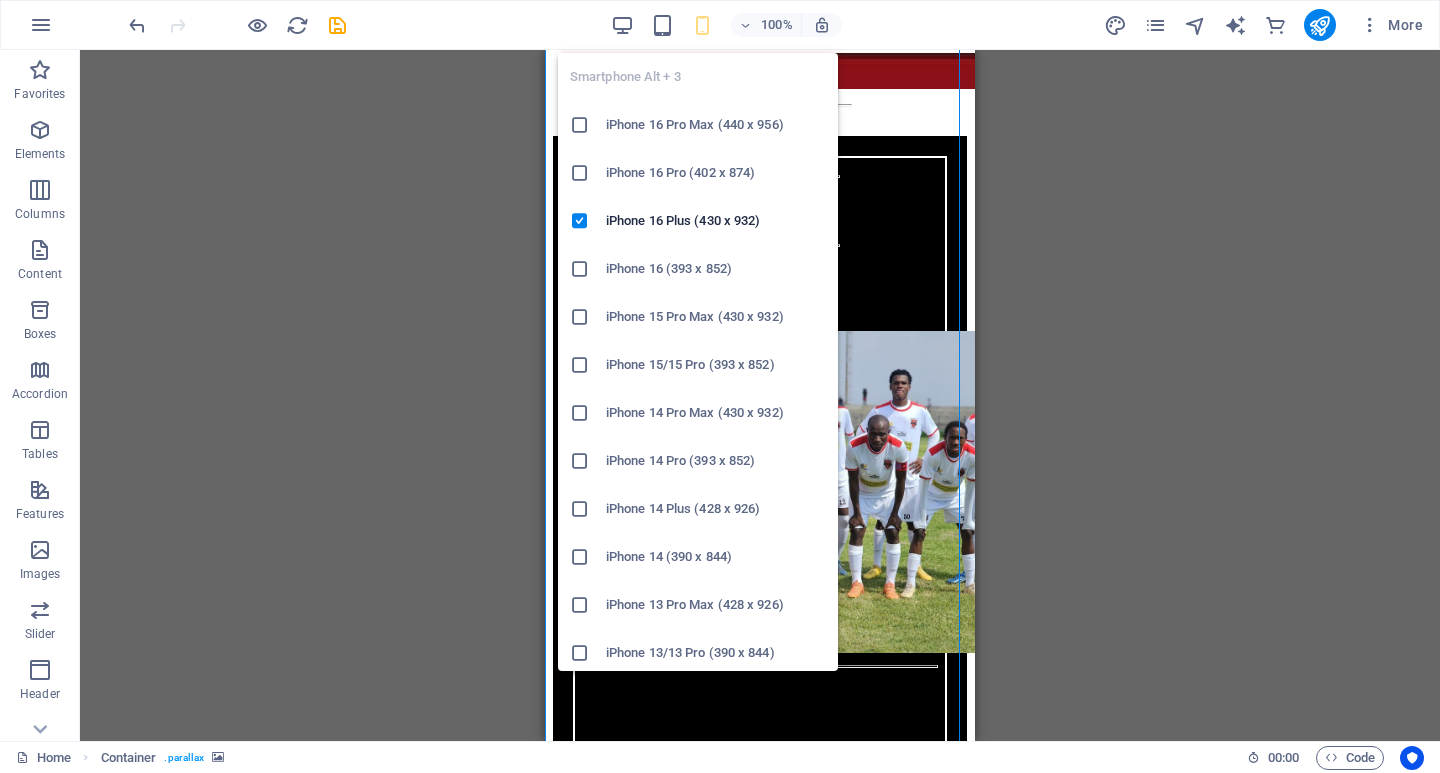 scroll, scrollTop: 3992, scrollLeft: 0, axis: vertical 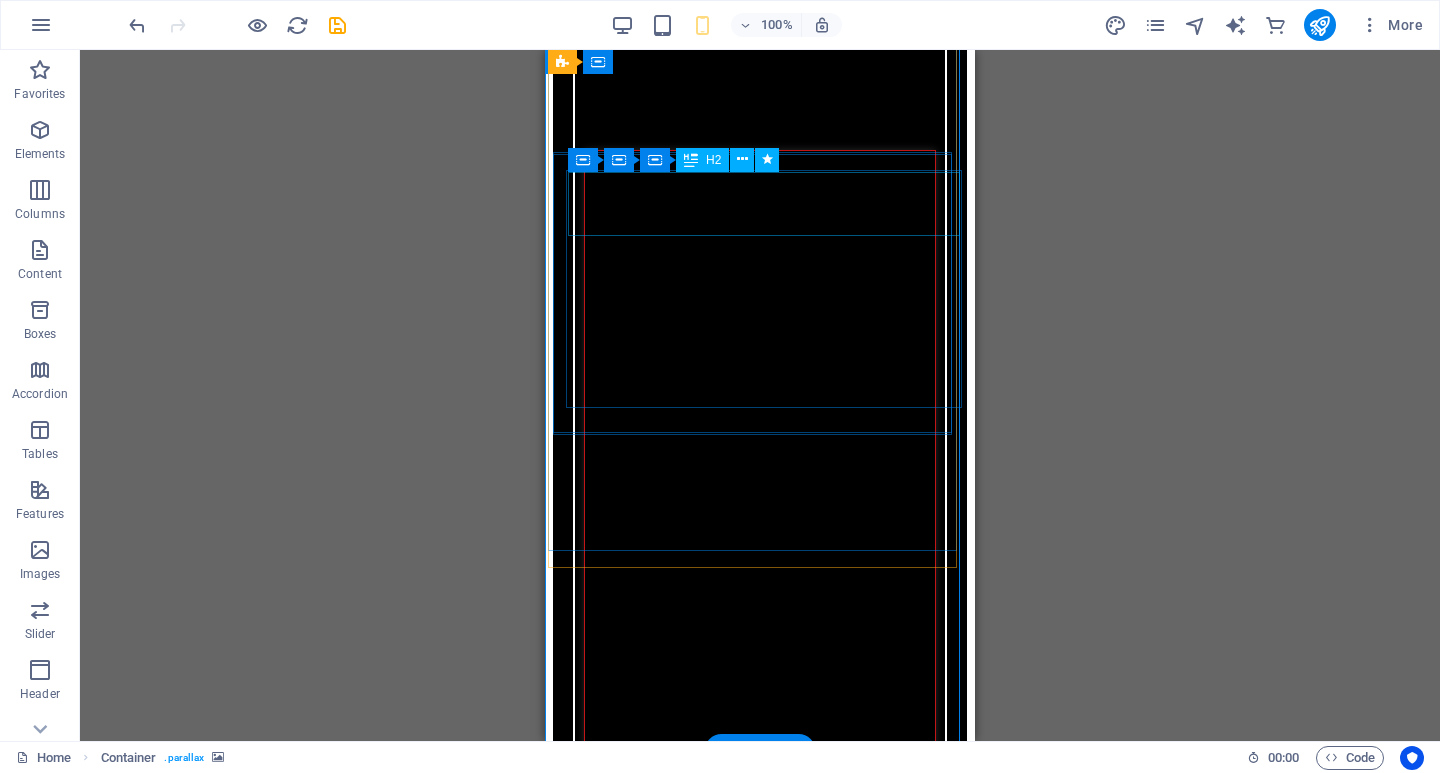 click on "About US" at bounding box center (759, 2621) 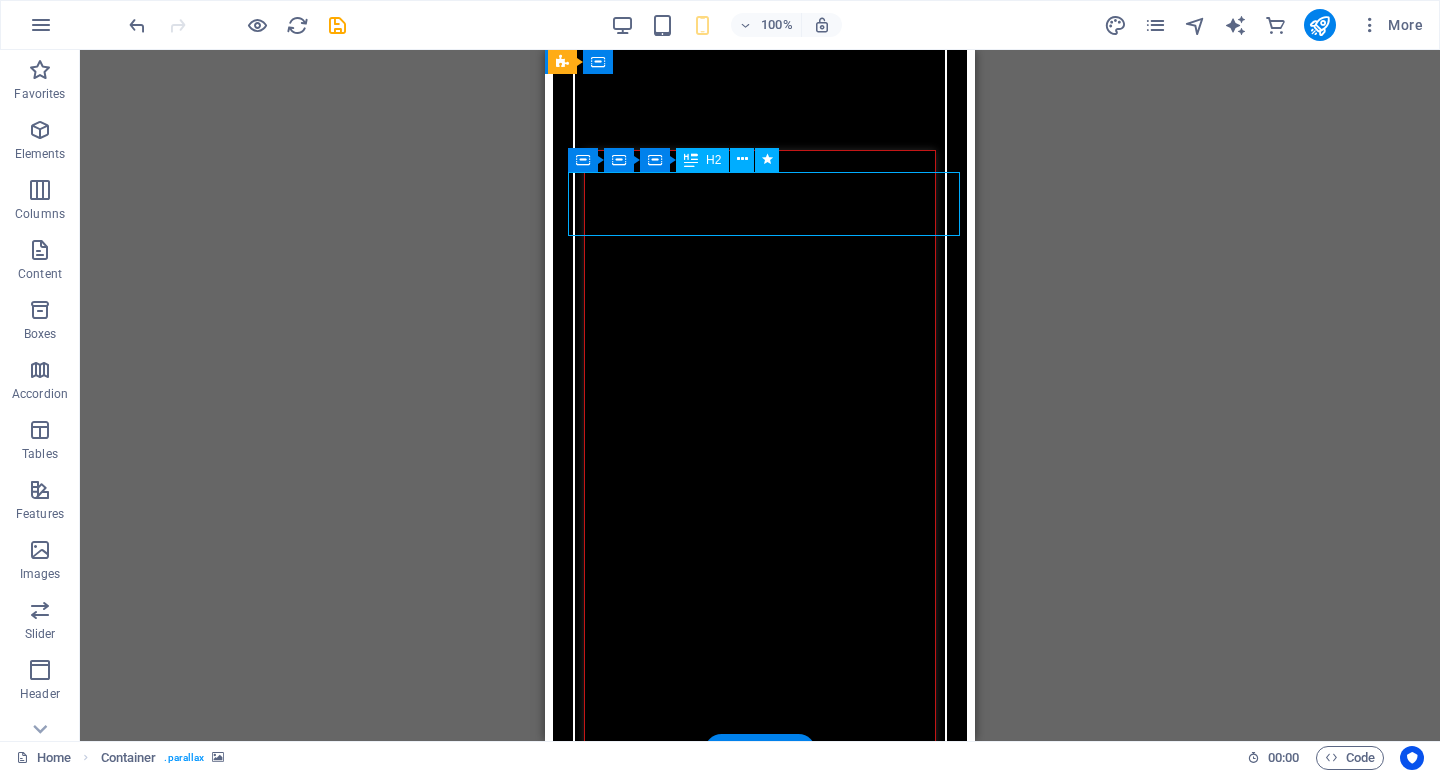 click on "About US" at bounding box center (759, 2621) 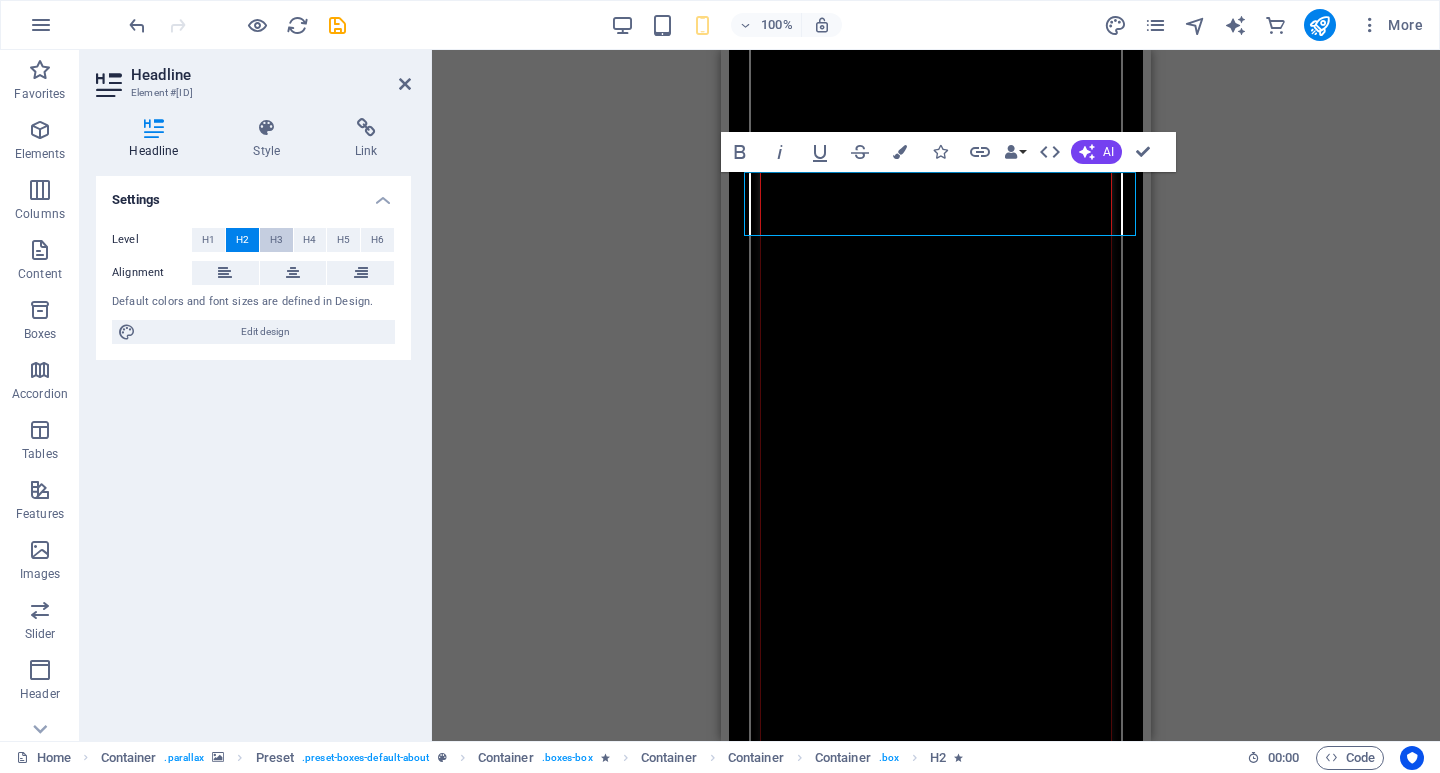 click on "H3" at bounding box center [276, 240] 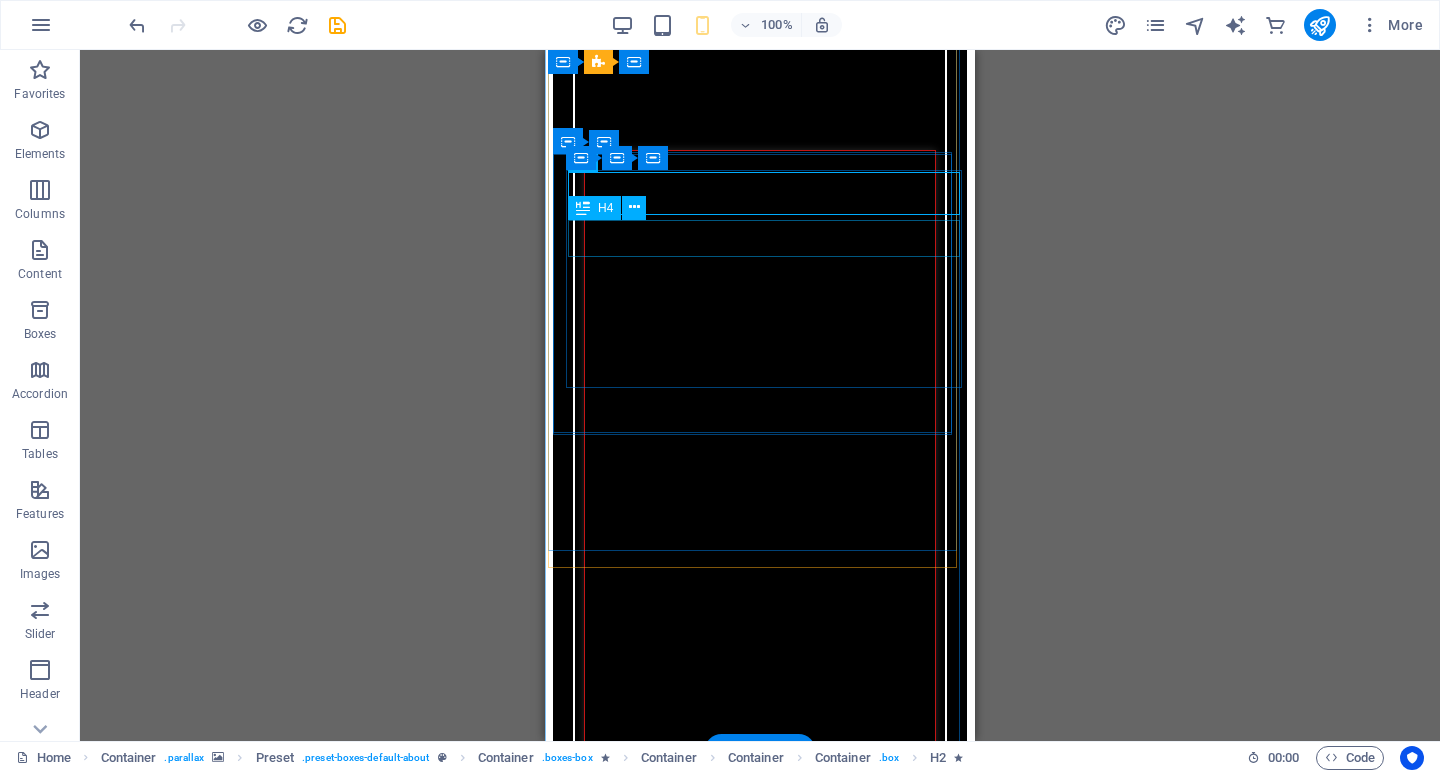 click on "Based in Ekurhuleni Gauteng" at bounding box center (759, 2583) 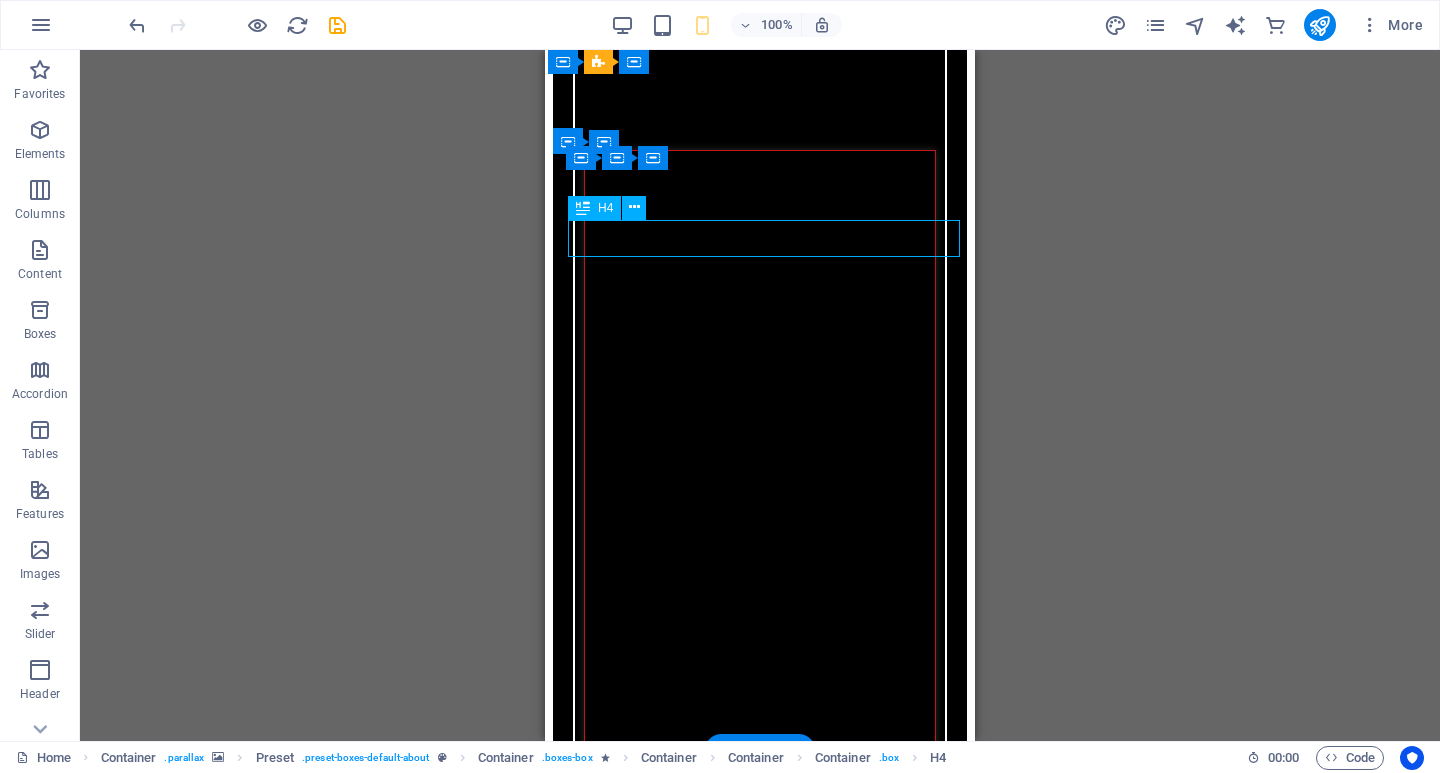click on "Based in Ekurhuleni Gauteng" at bounding box center (759, 2583) 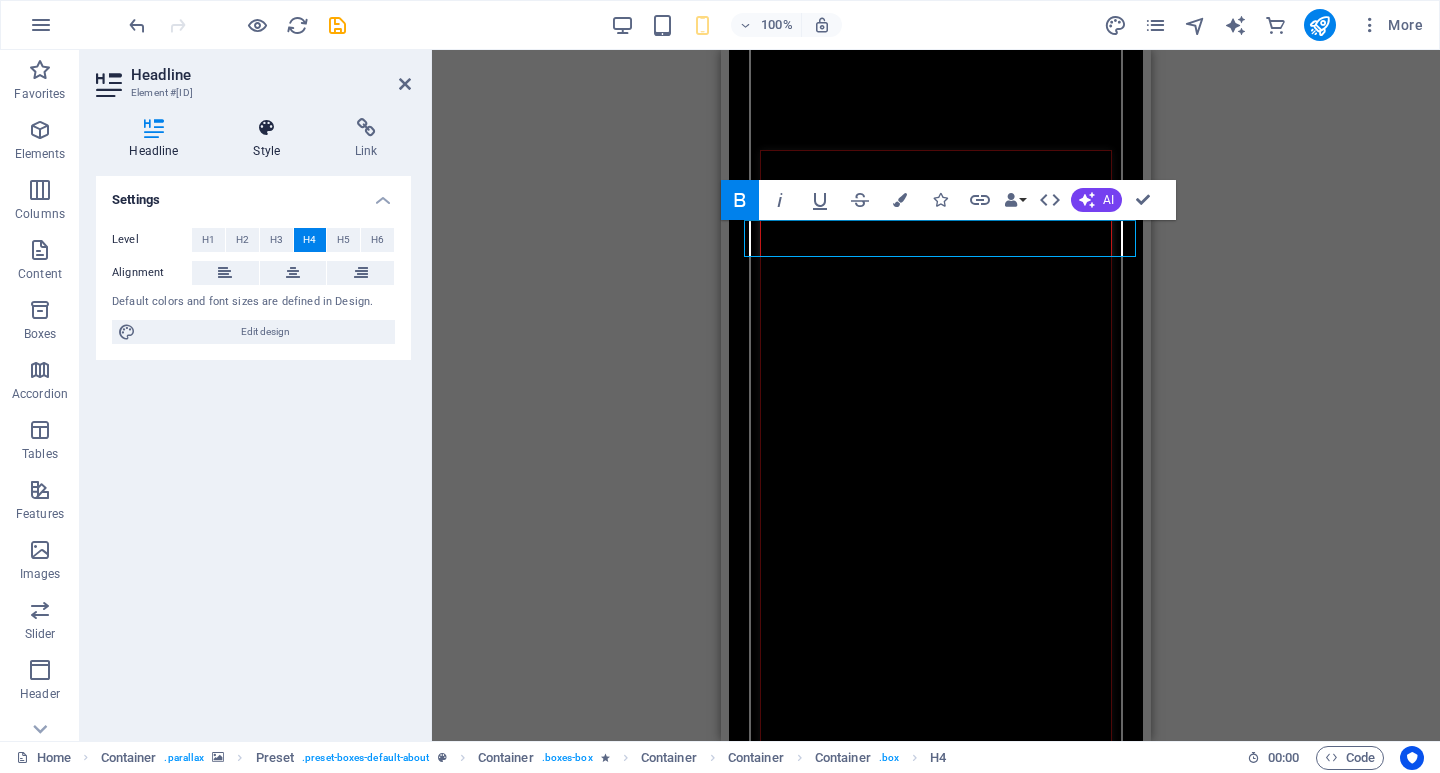 click on "Style" at bounding box center [271, 139] 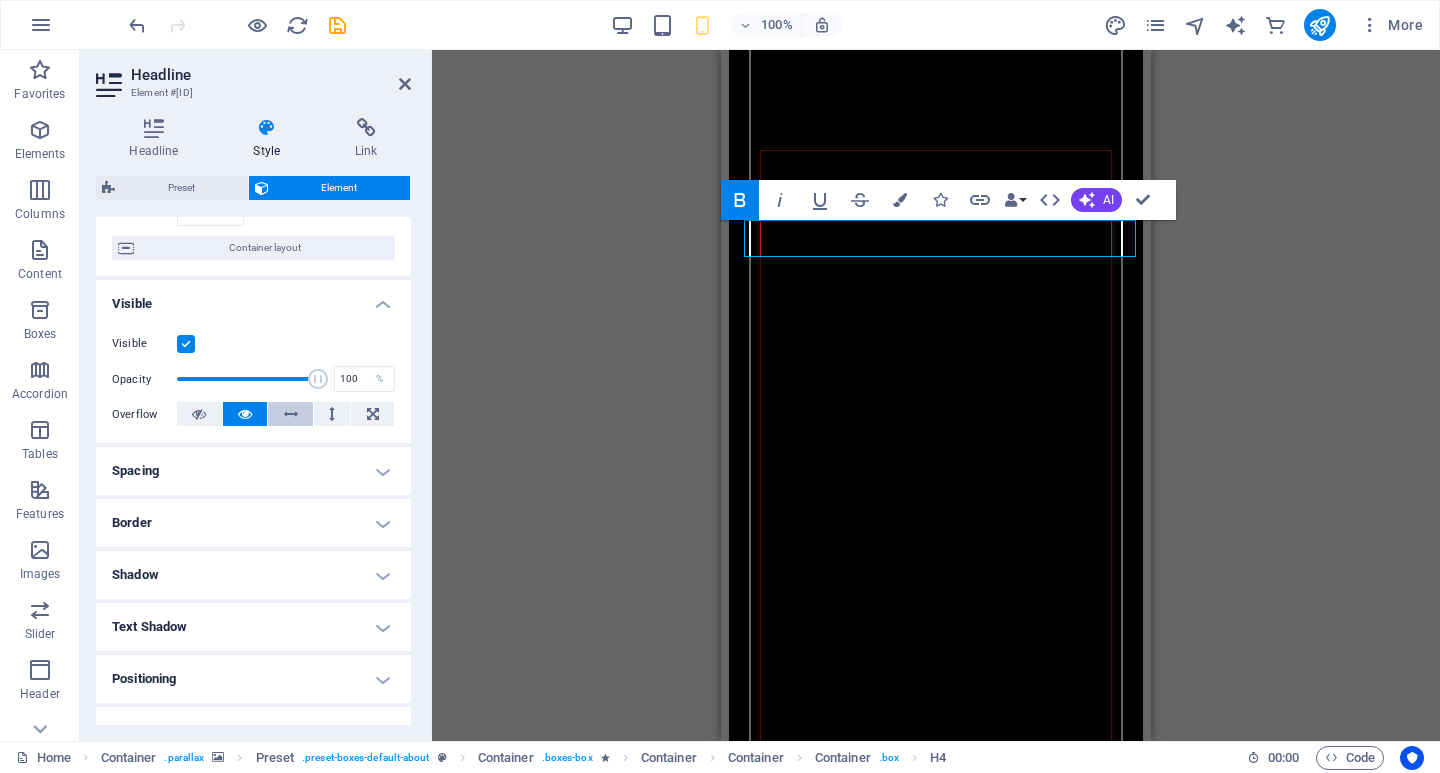 scroll, scrollTop: 0, scrollLeft: 0, axis: both 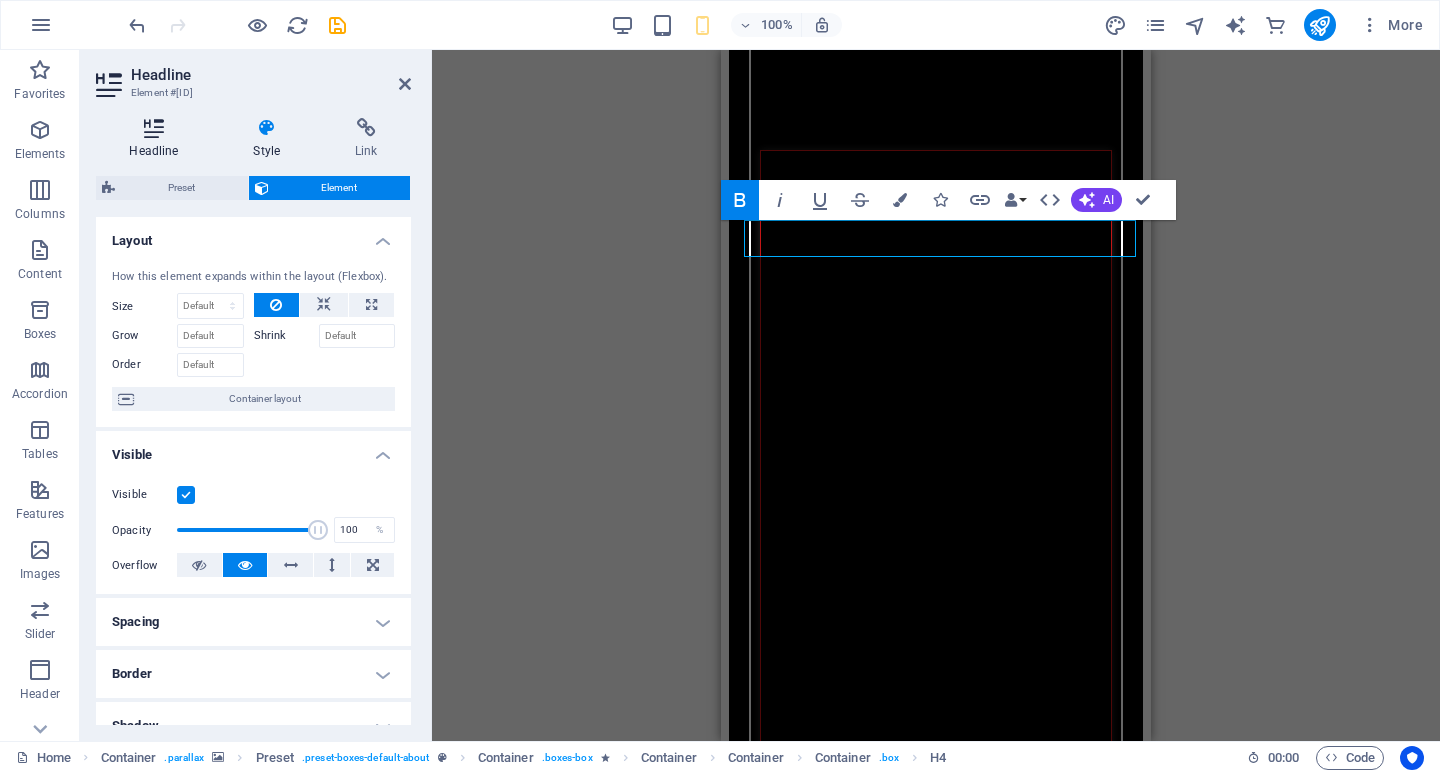 click on "Headline" at bounding box center [158, 139] 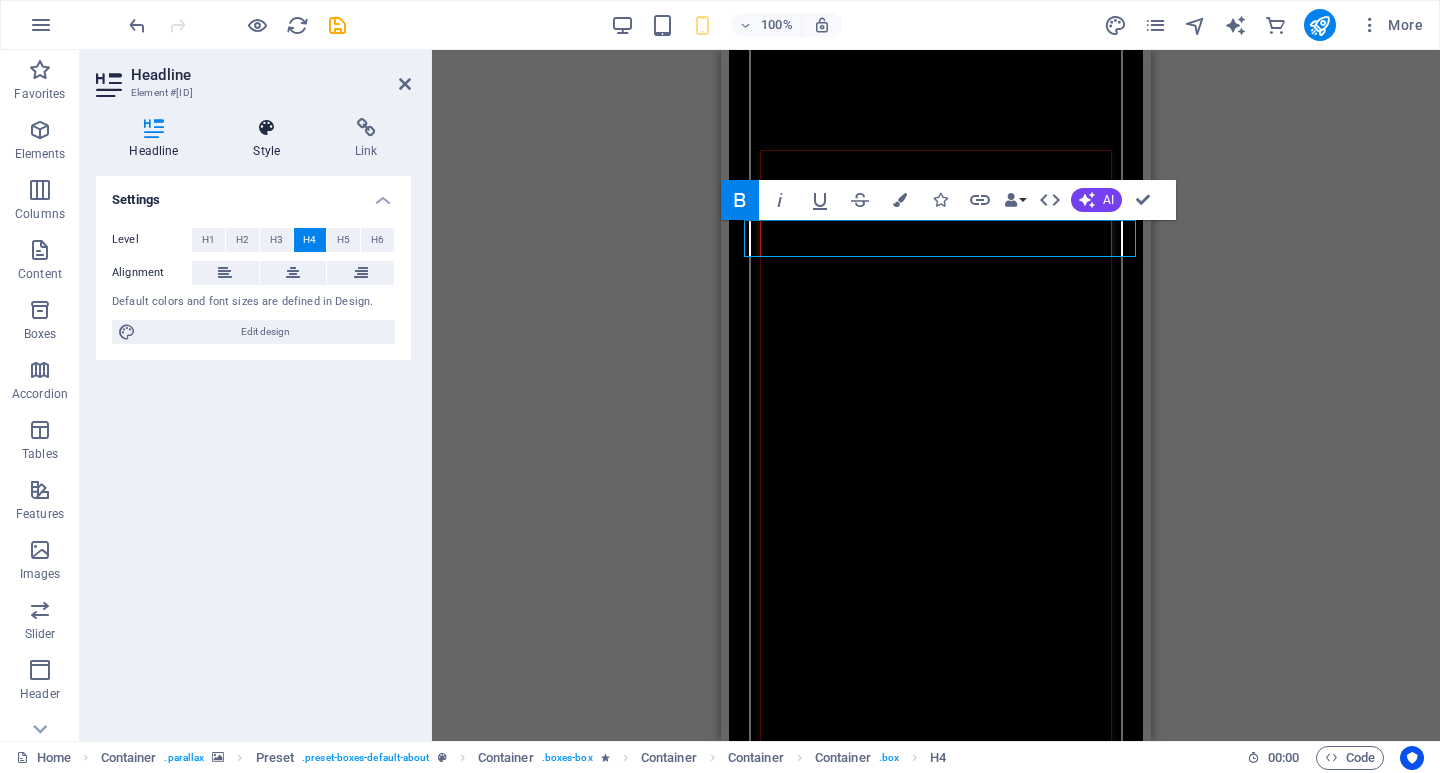 click at bounding box center (267, 128) 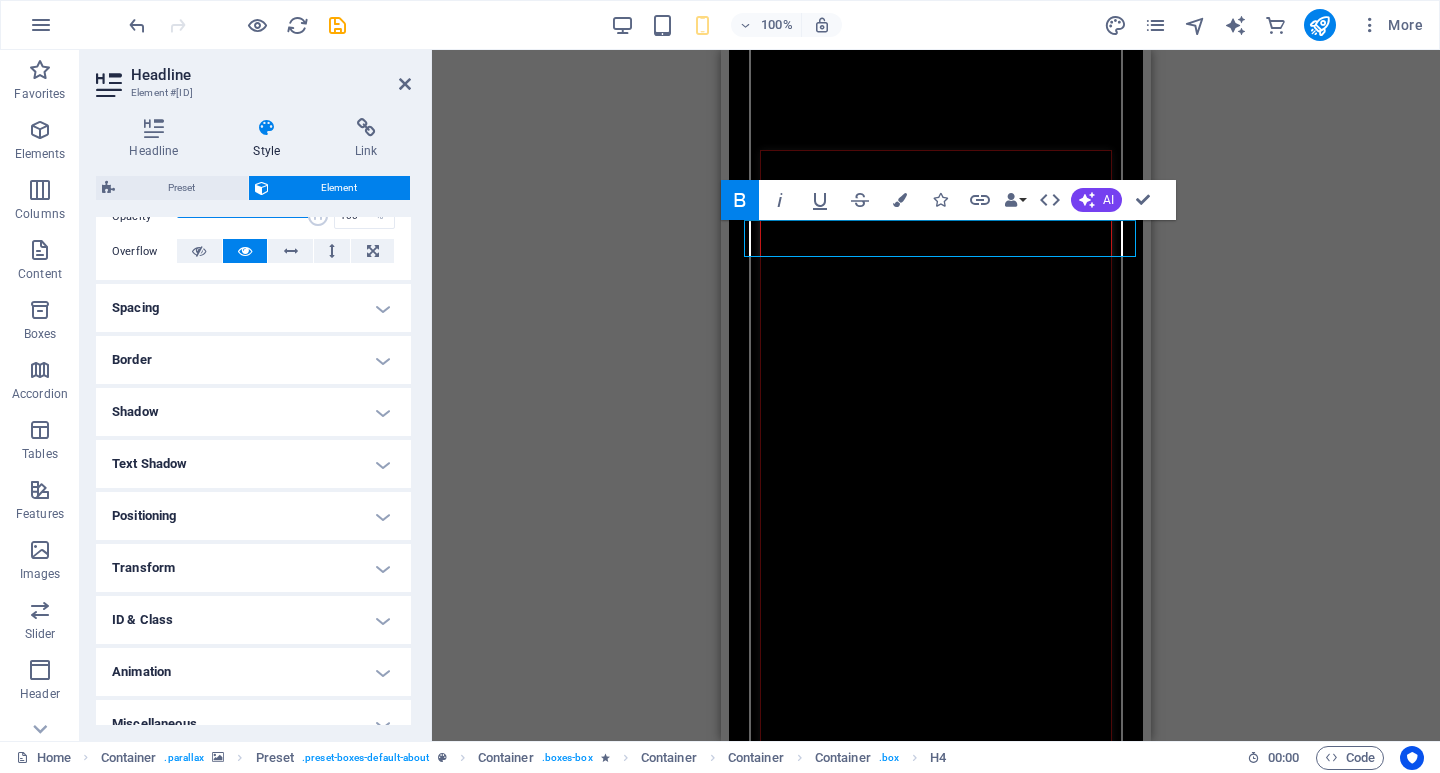 scroll, scrollTop: 337, scrollLeft: 0, axis: vertical 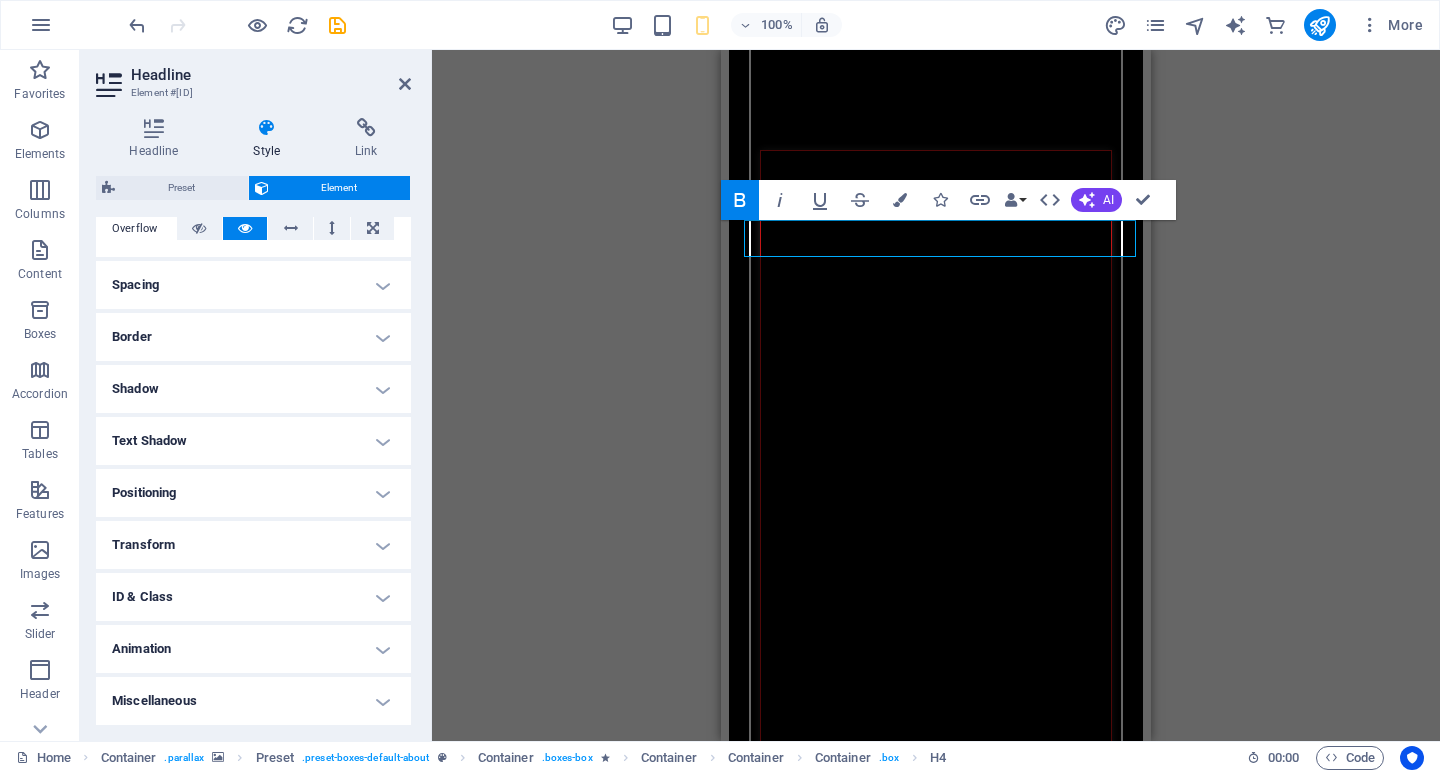 click on "Spacing" at bounding box center (253, 285) 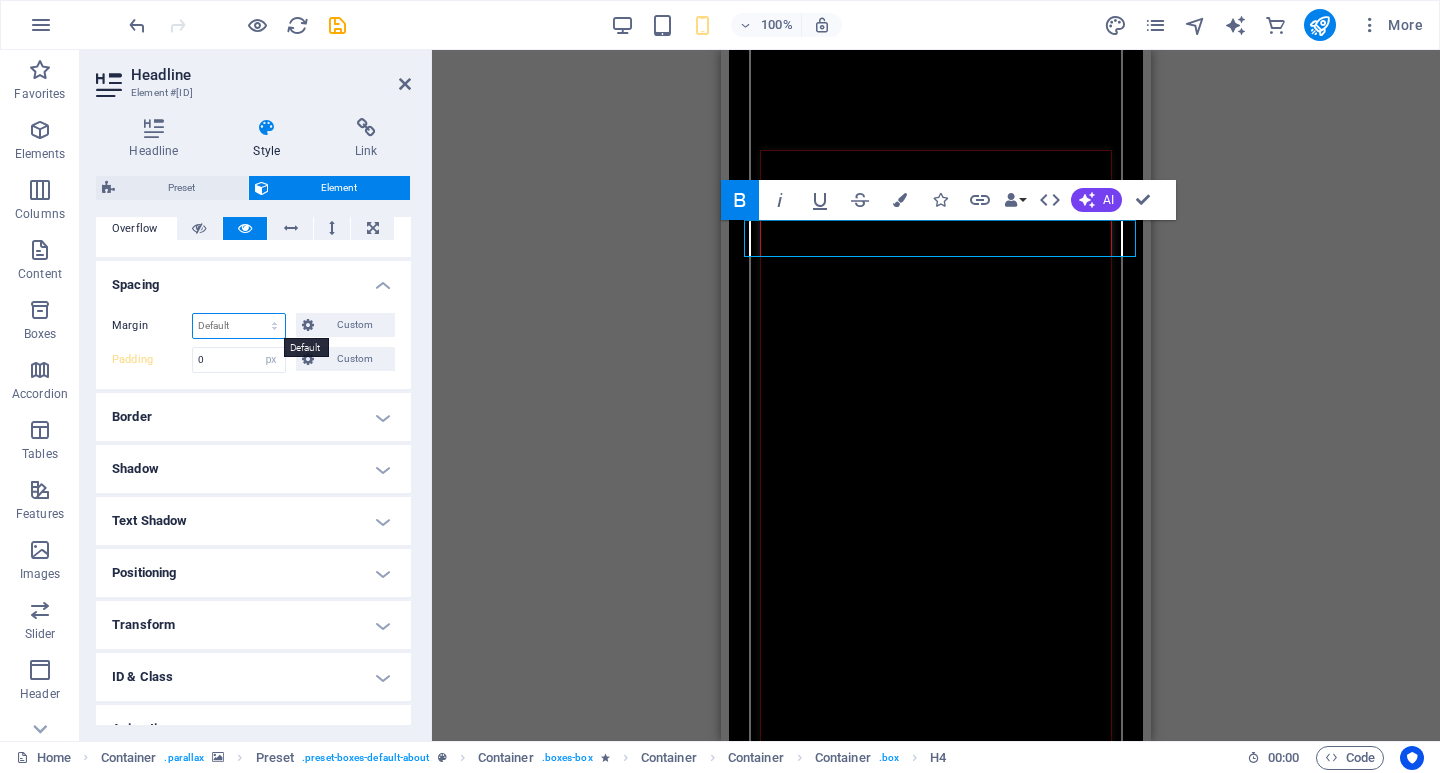 click on "Default auto px % rem vw vh Custom" at bounding box center [239, 326] 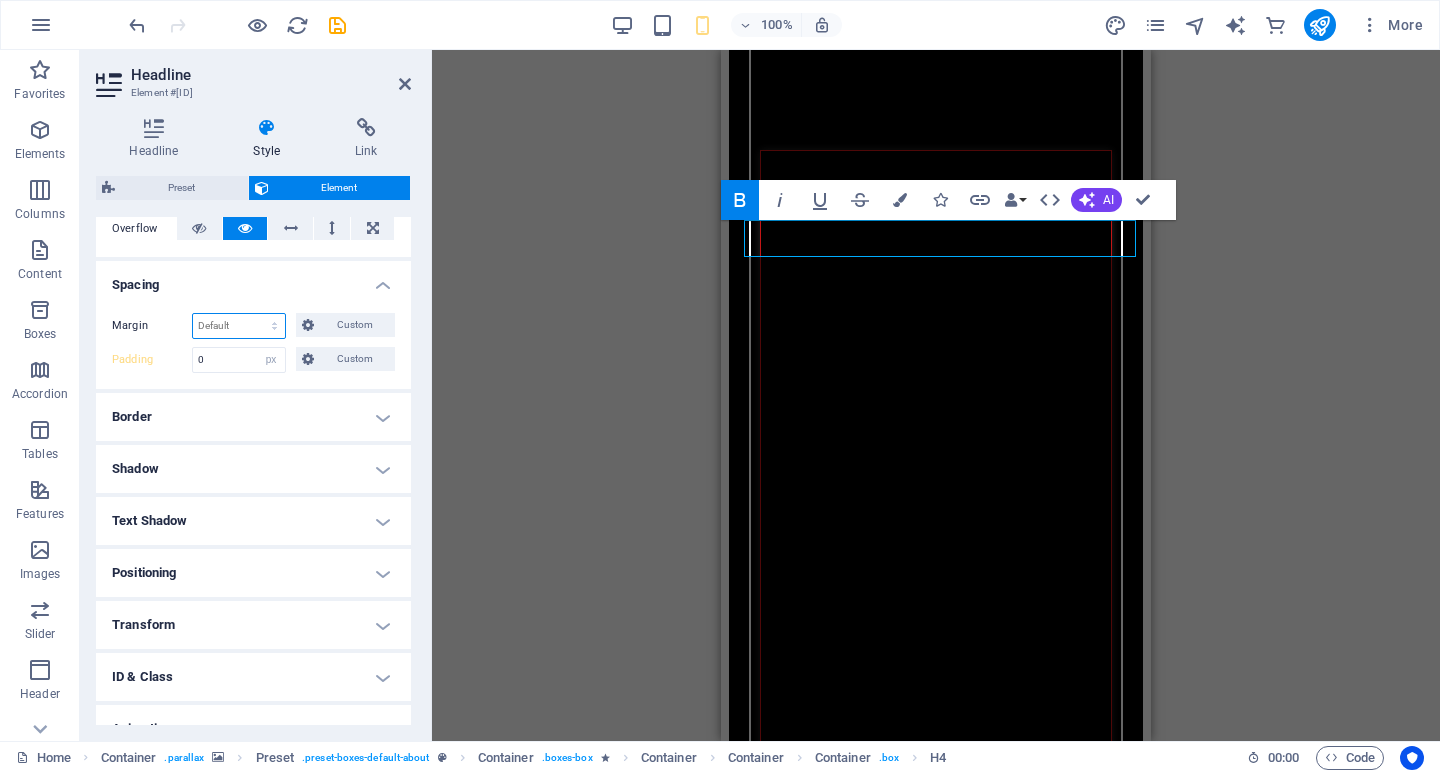 select on "px" 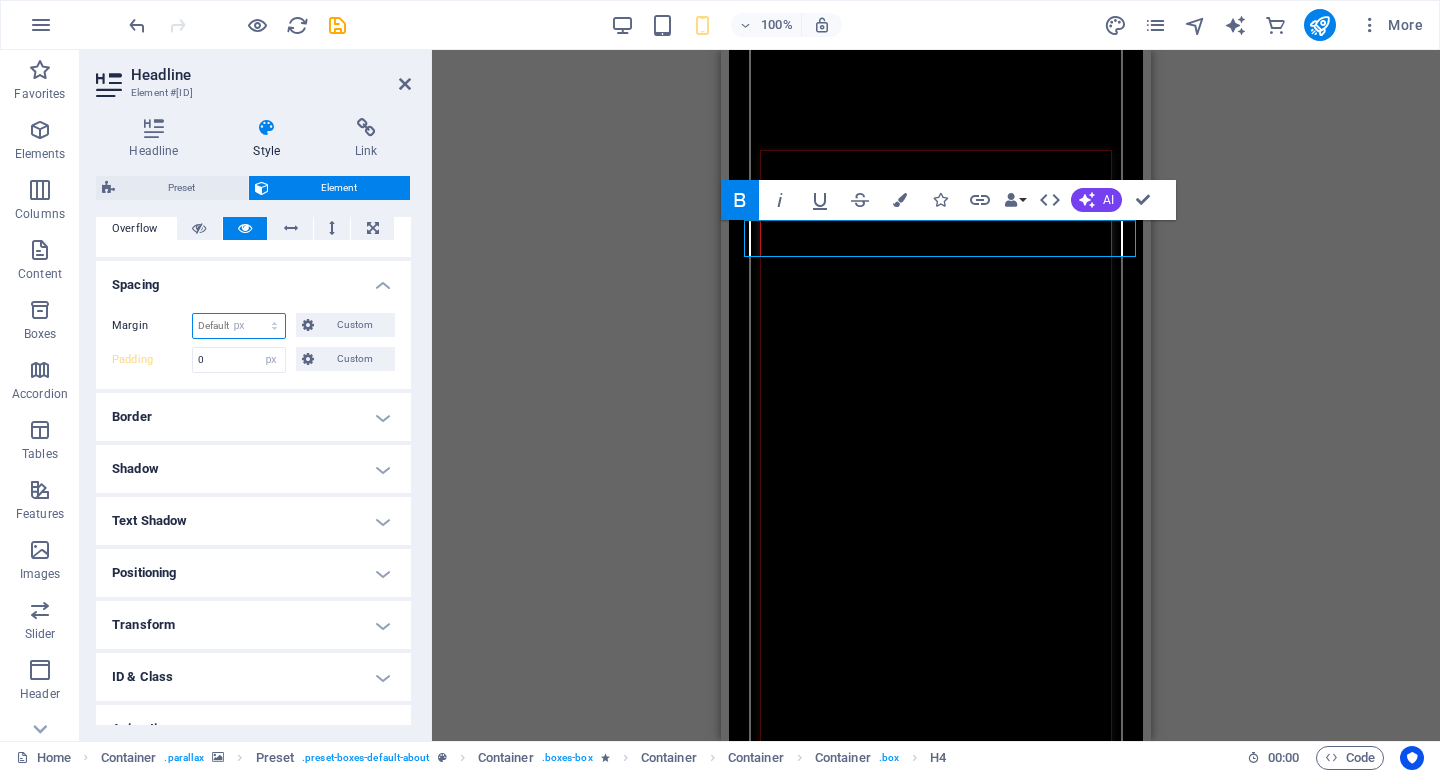click on "Default auto px % rem vw vh Custom" at bounding box center (239, 326) 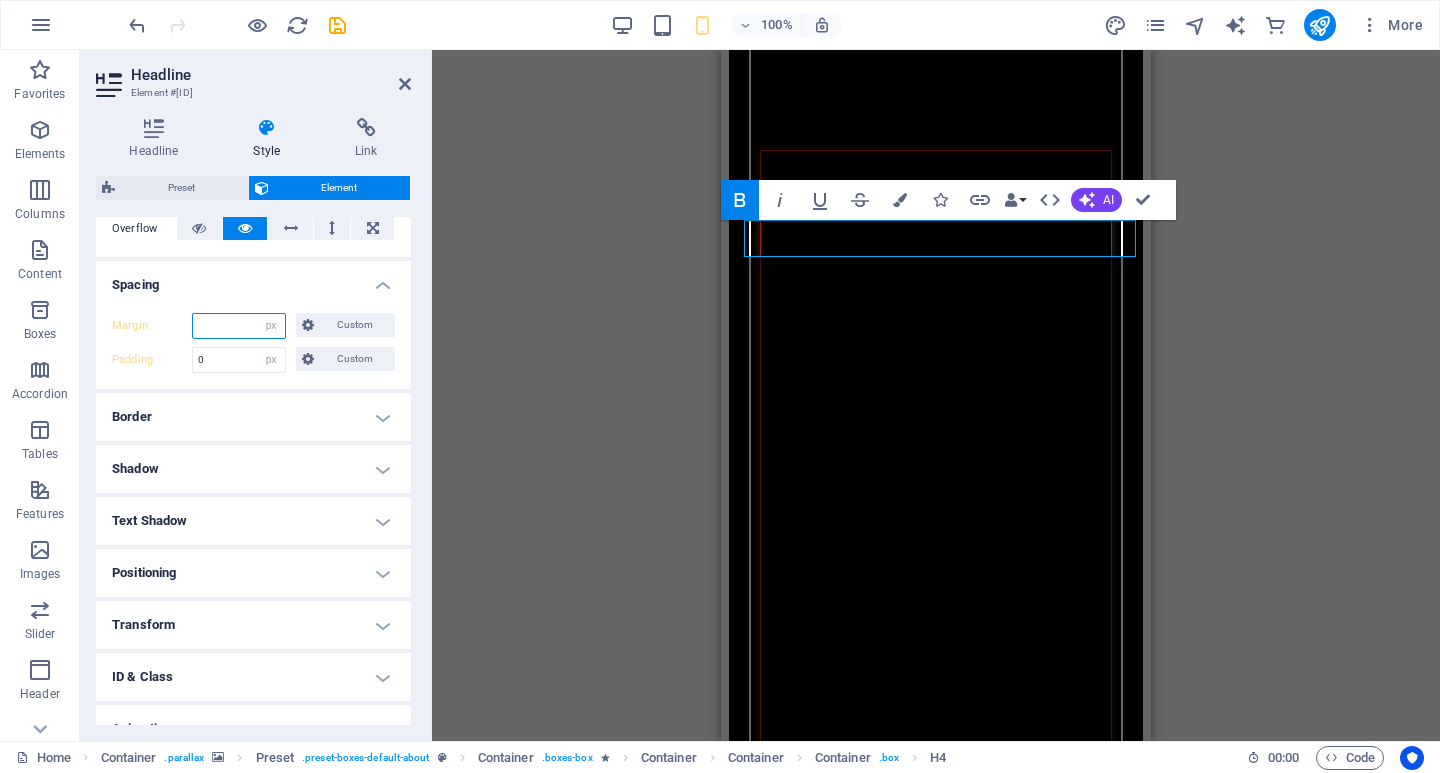 type on "-2" 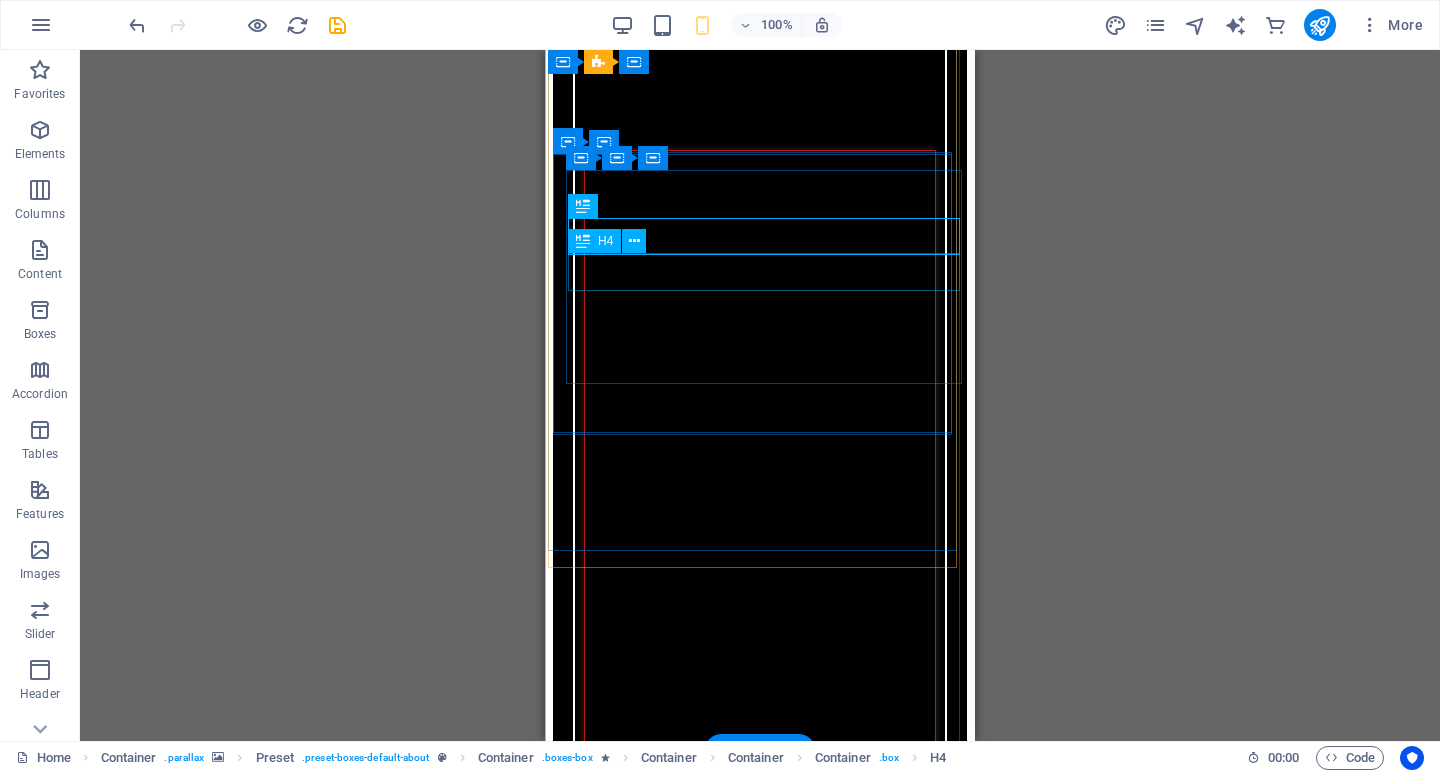 click on "Motsepe Foundation Championship Team." at bounding box center (759, 2618) 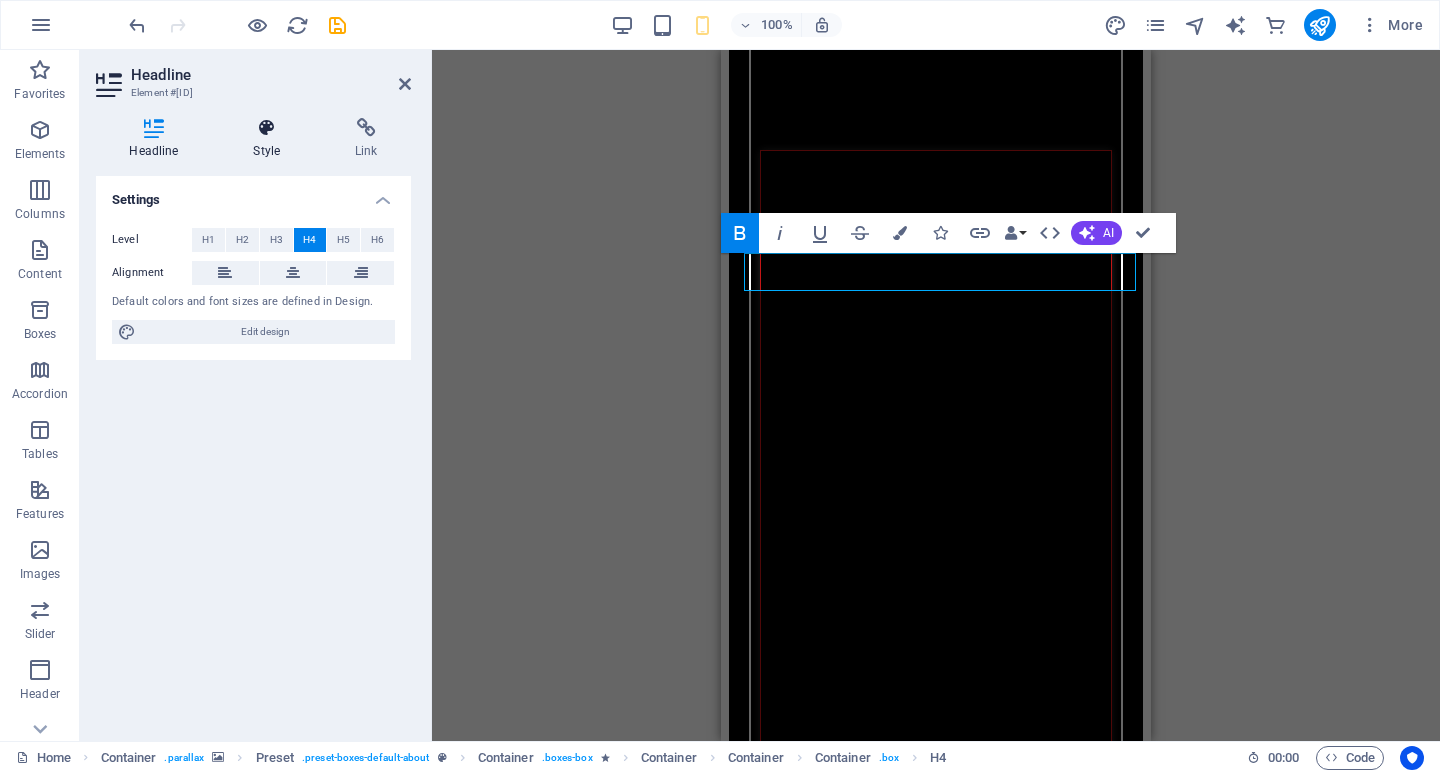 click on "Style" at bounding box center (271, 139) 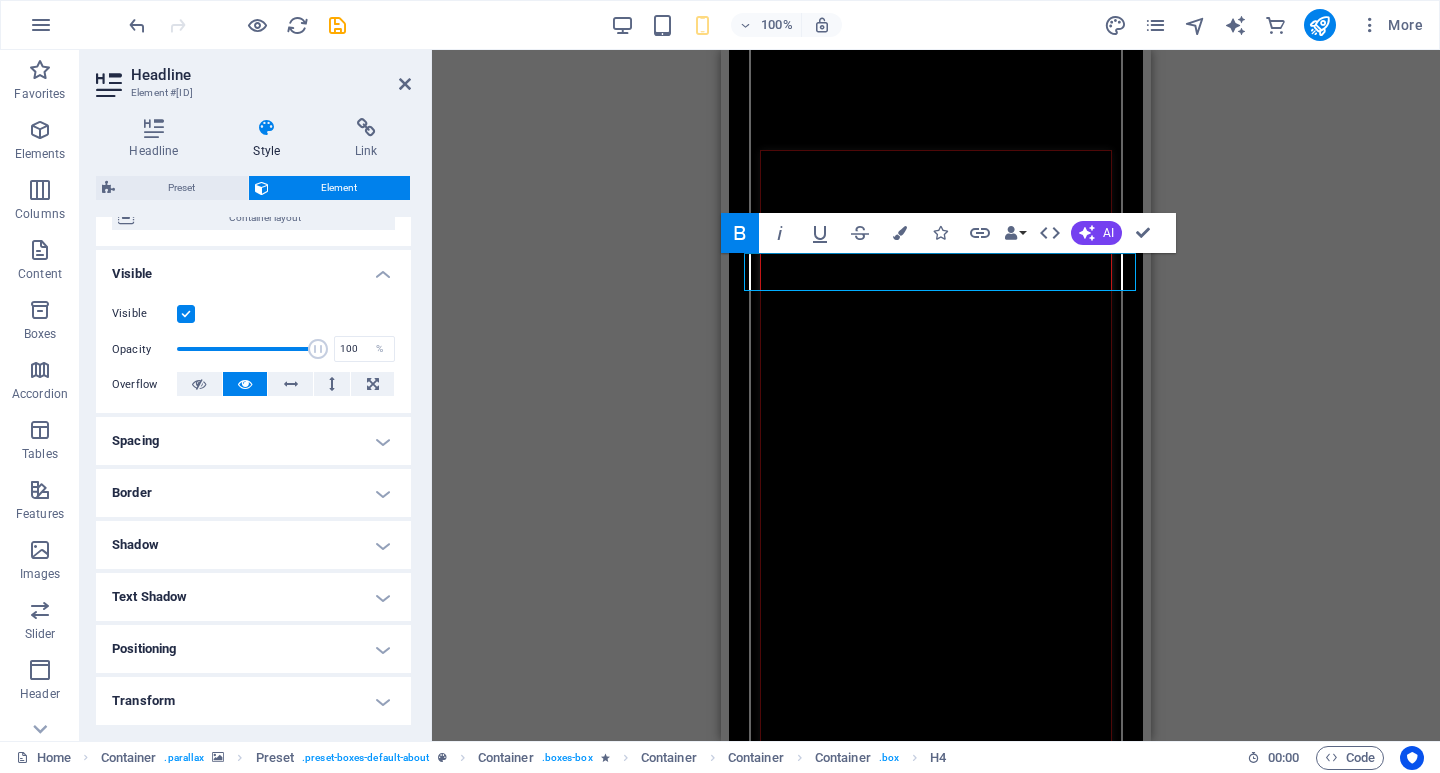 scroll, scrollTop: 200, scrollLeft: 0, axis: vertical 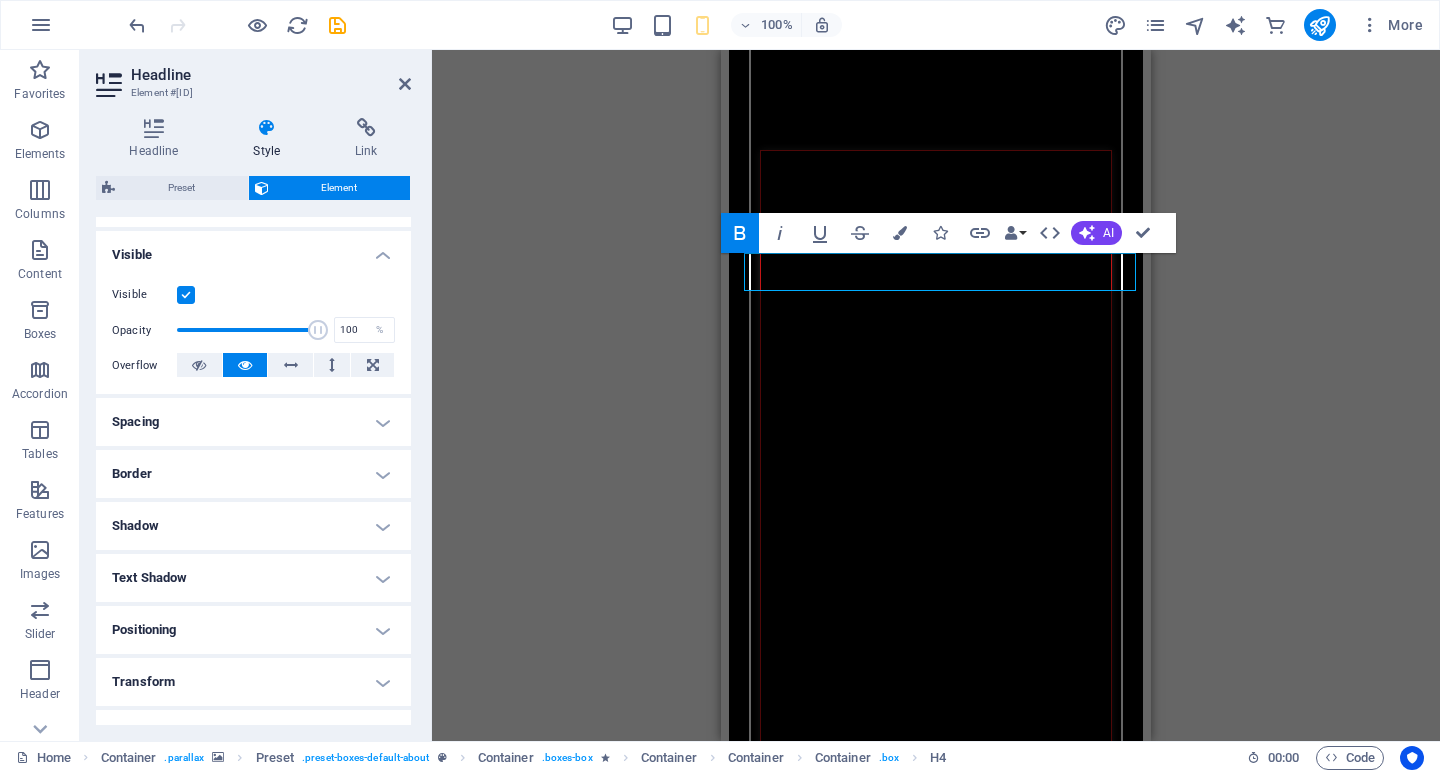 click on "Spacing" at bounding box center (253, 422) 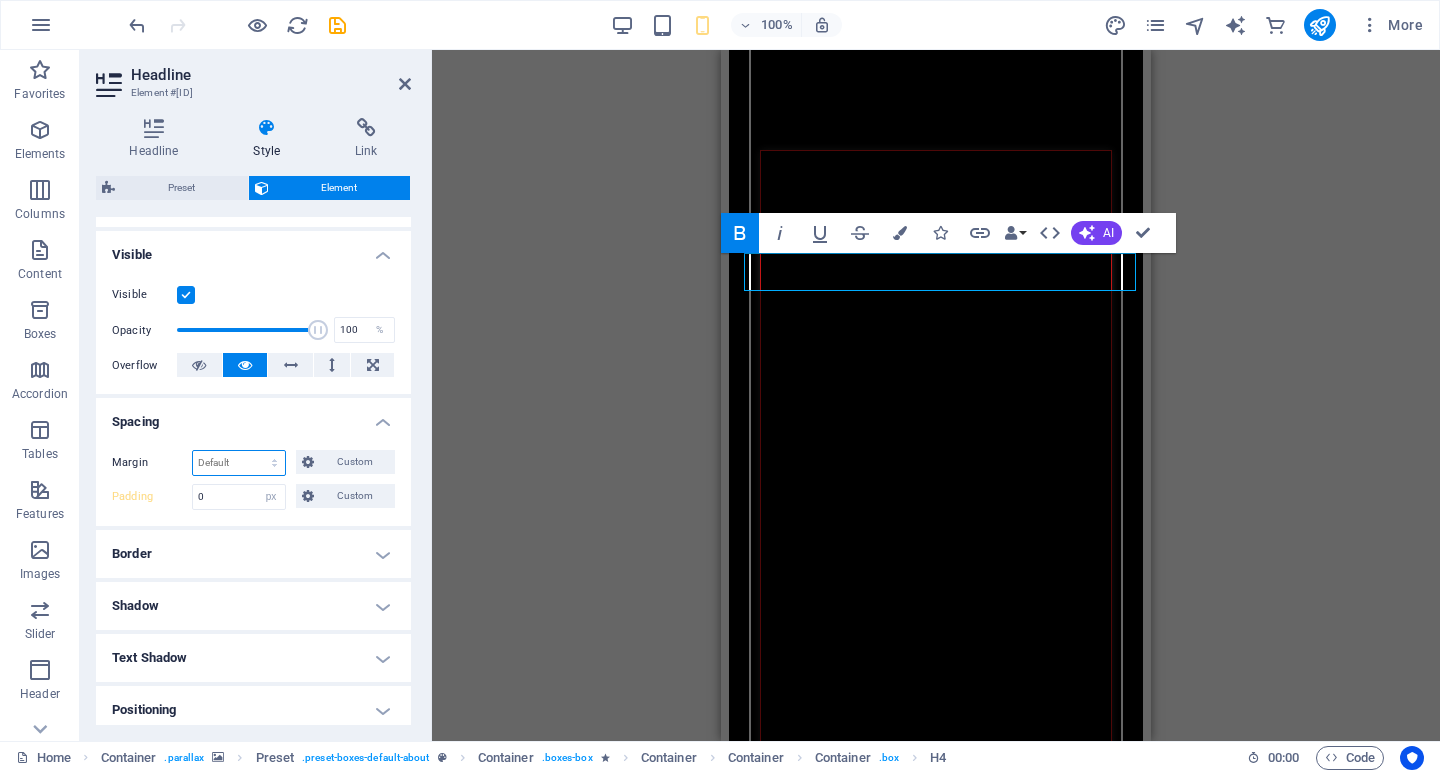 click on "Default auto px % rem vw vh Custom" at bounding box center [239, 463] 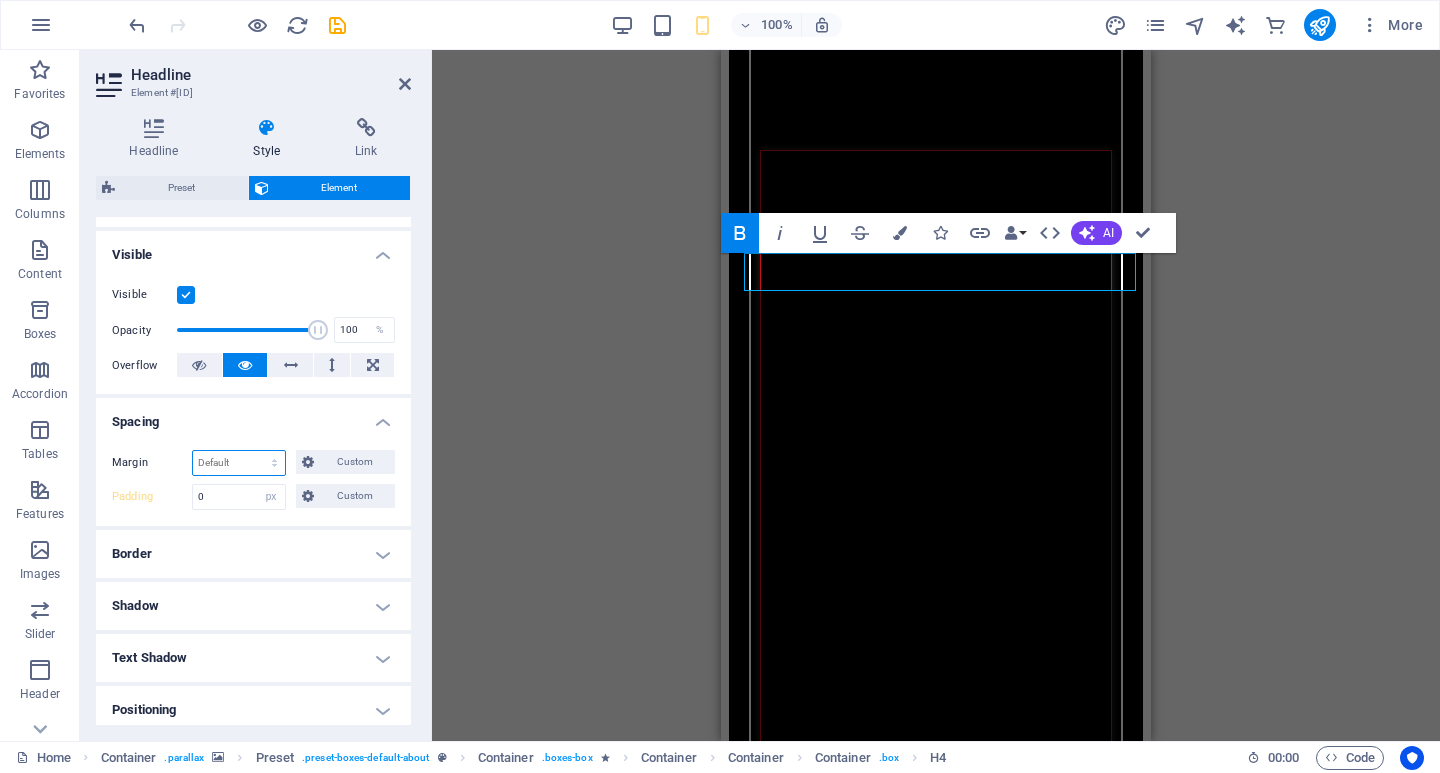 select on "px" 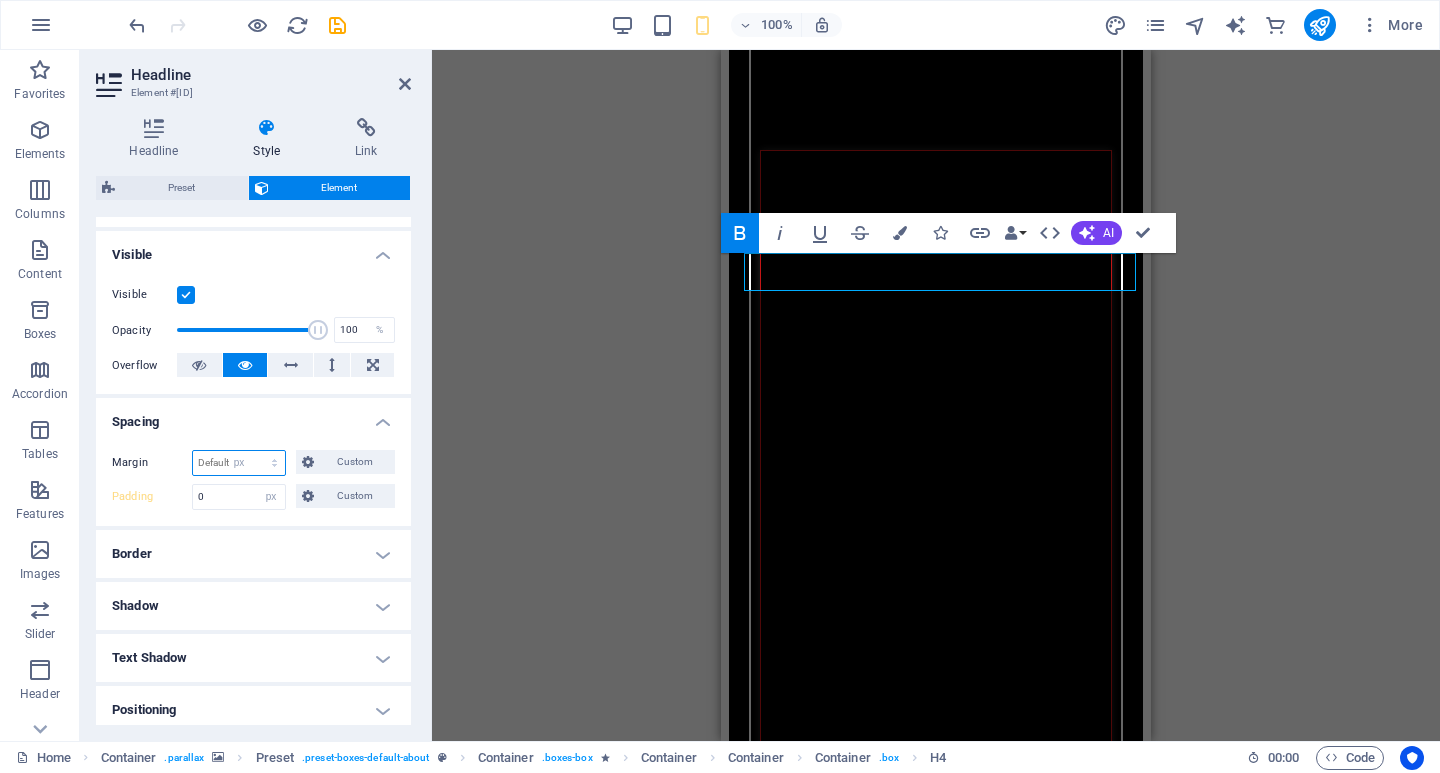 click on "Default auto px % rem vw vh Custom" at bounding box center (239, 463) 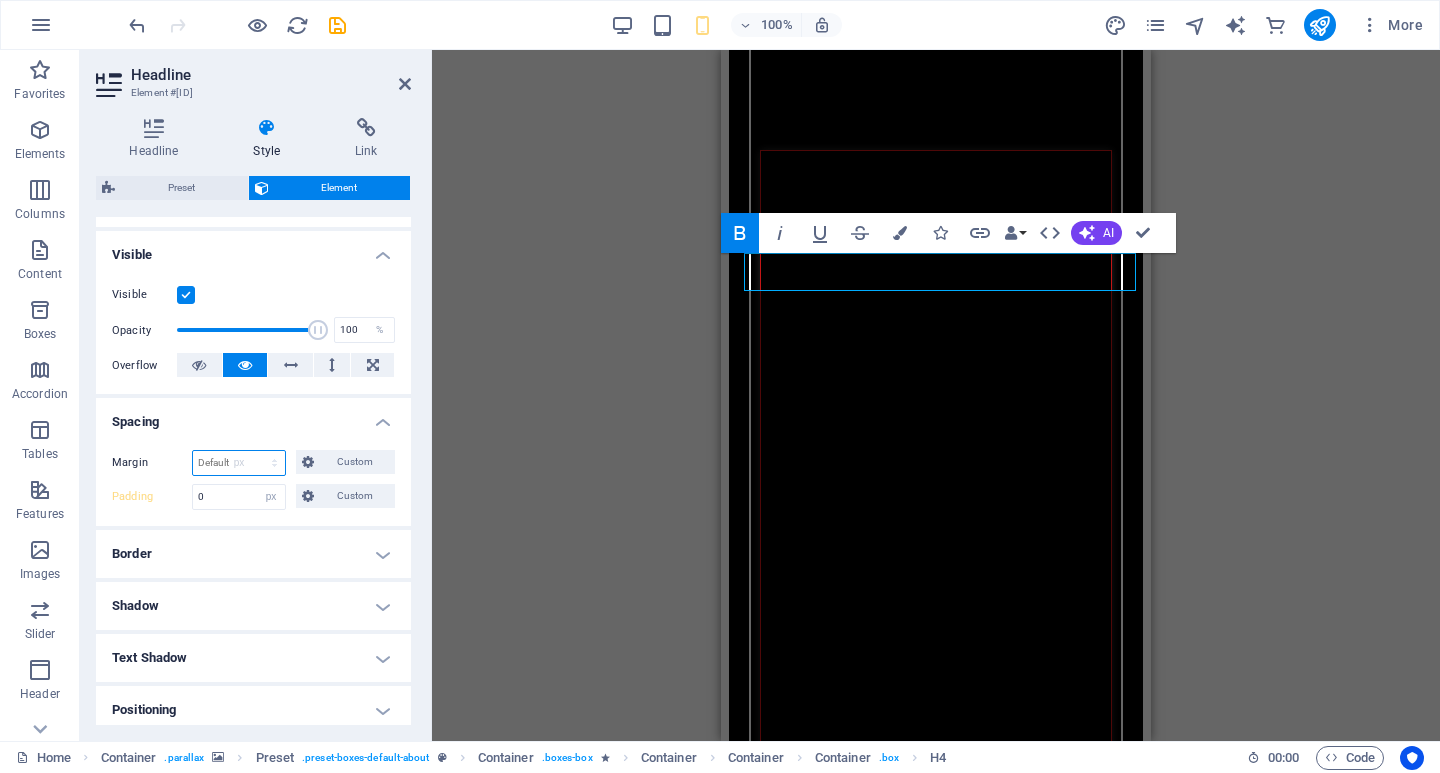 type on "0" 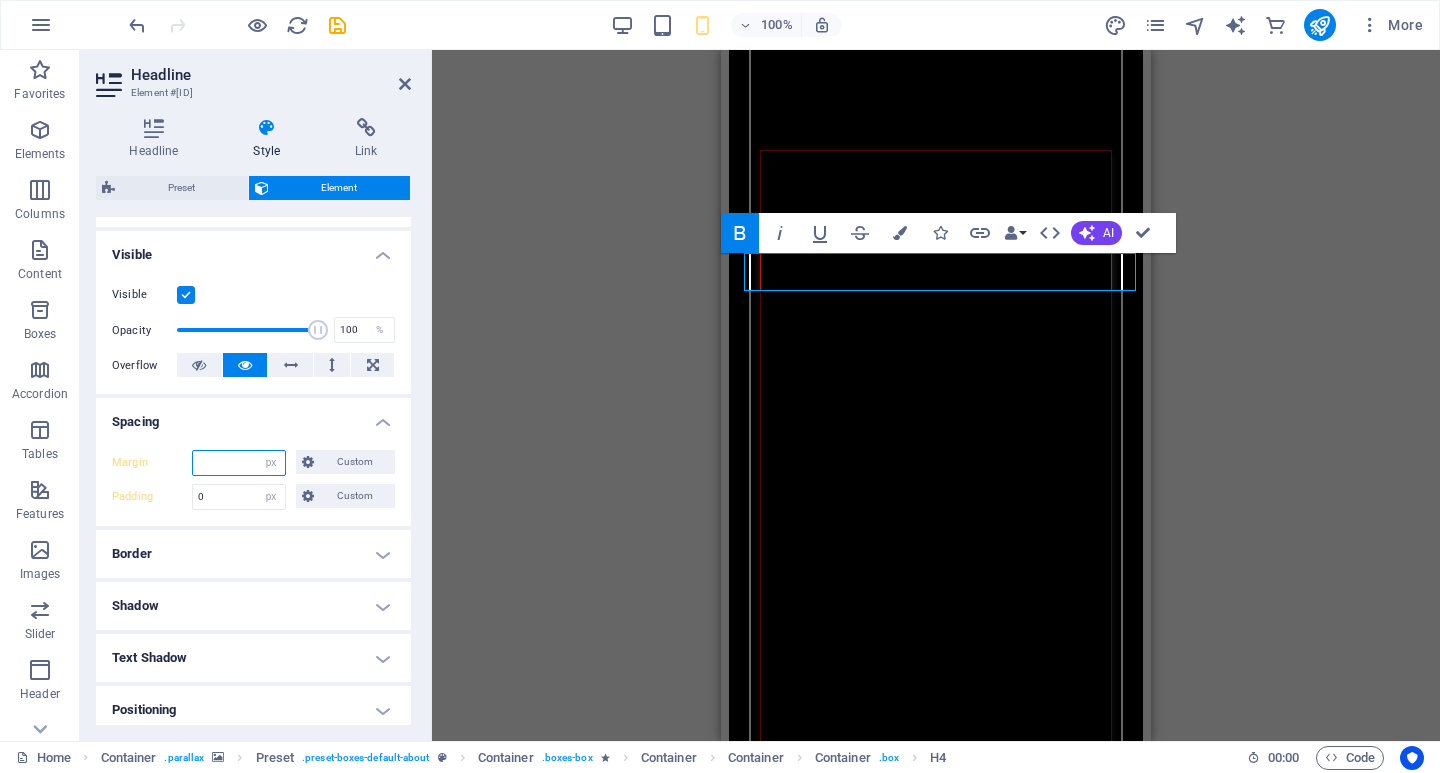 type on "-2" 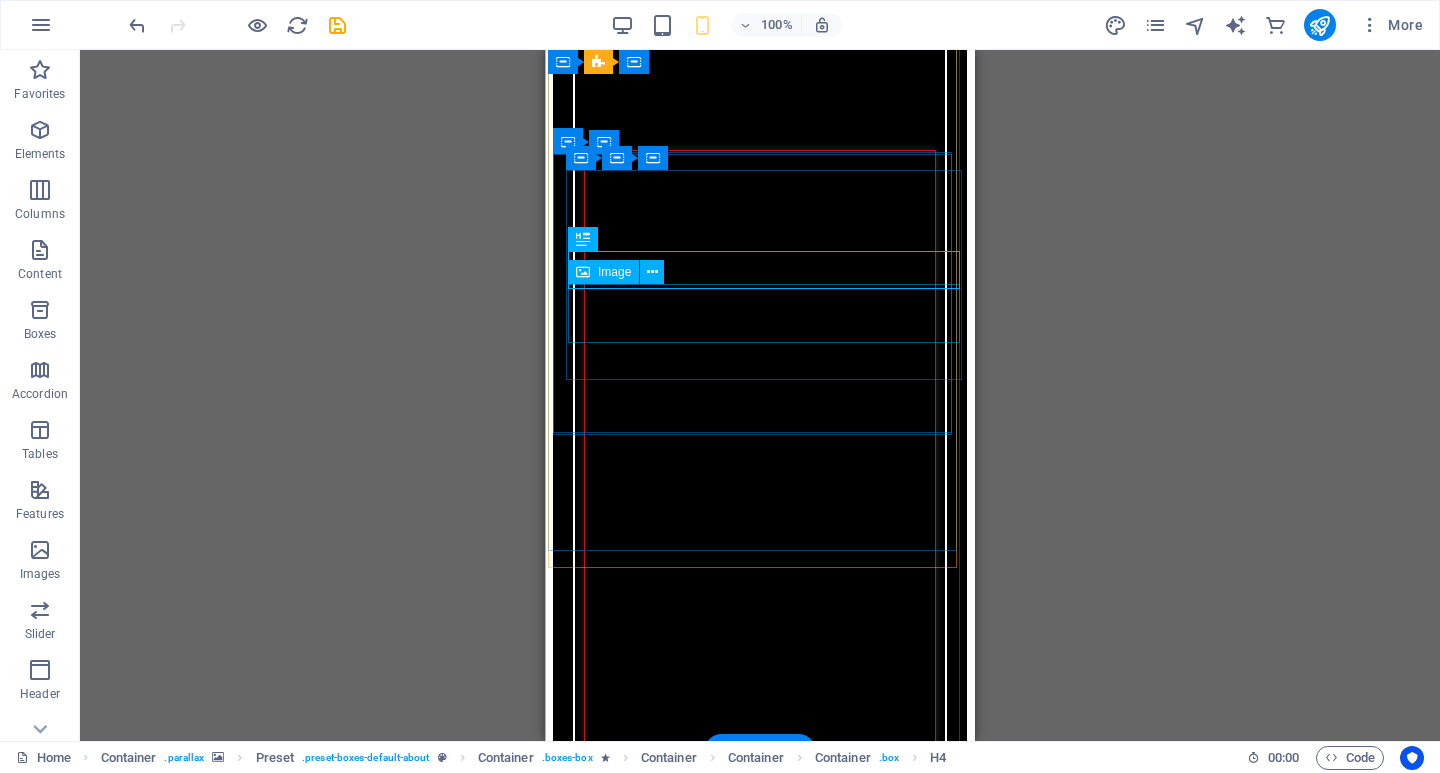 click at bounding box center [759, 2670] 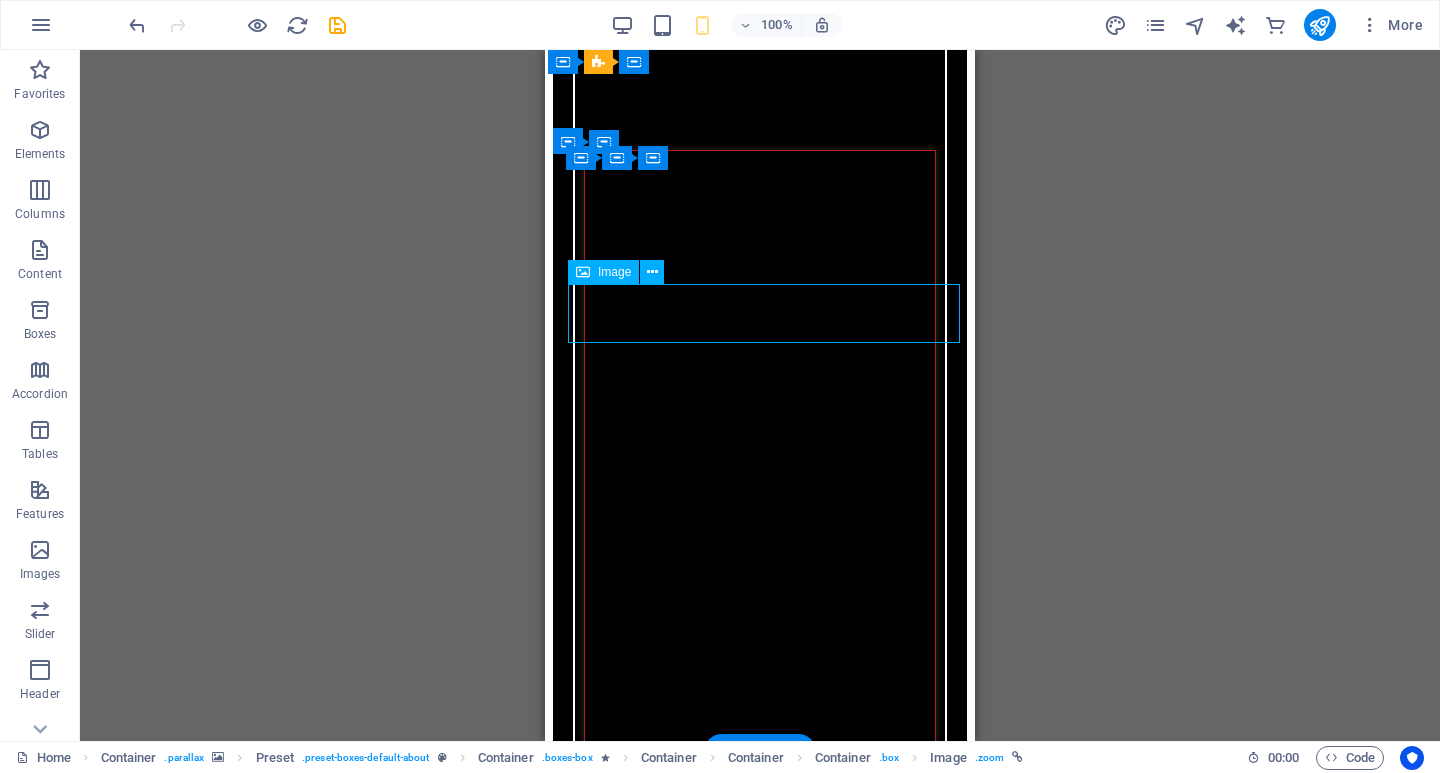 click at bounding box center (759, 2670) 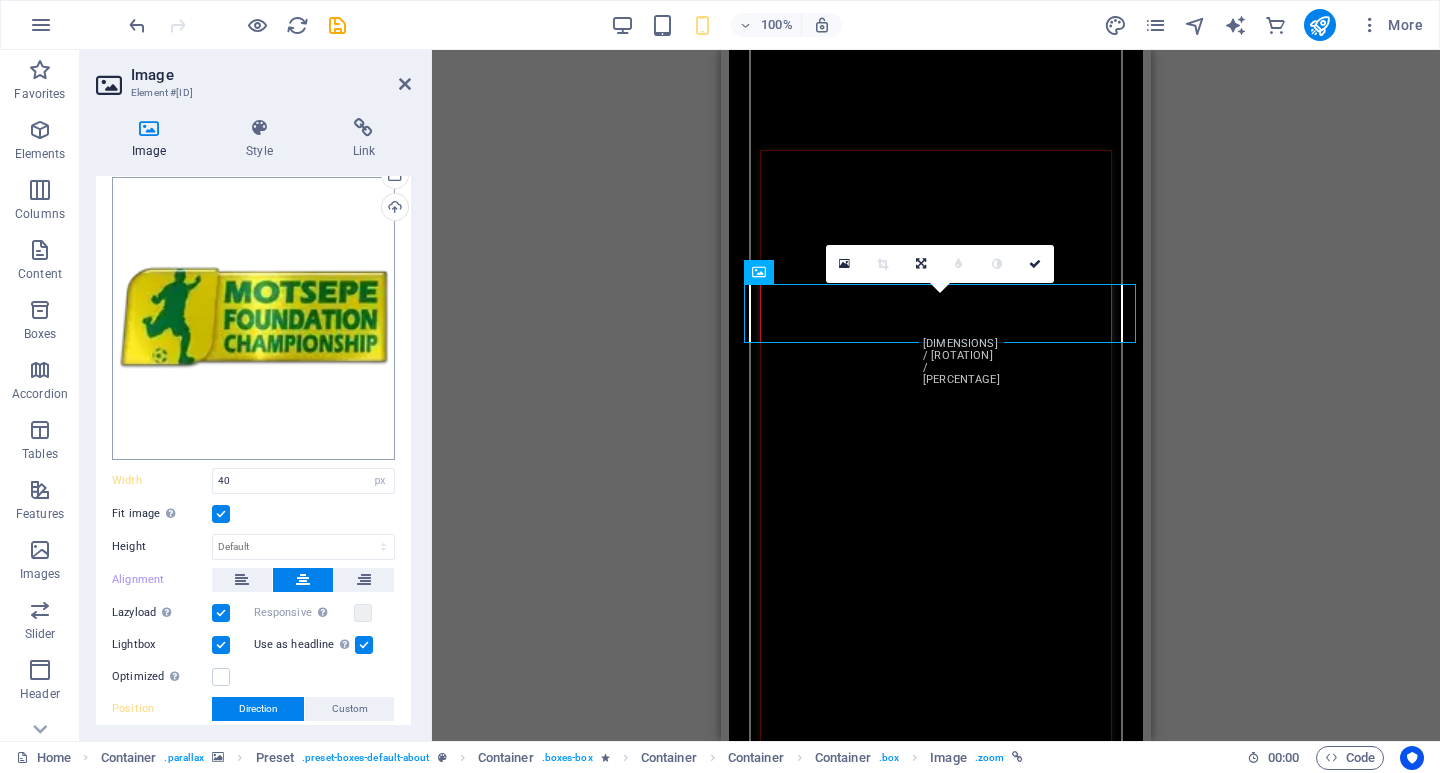 scroll, scrollTop: 100, scrollLeft: 0, axis: vertical 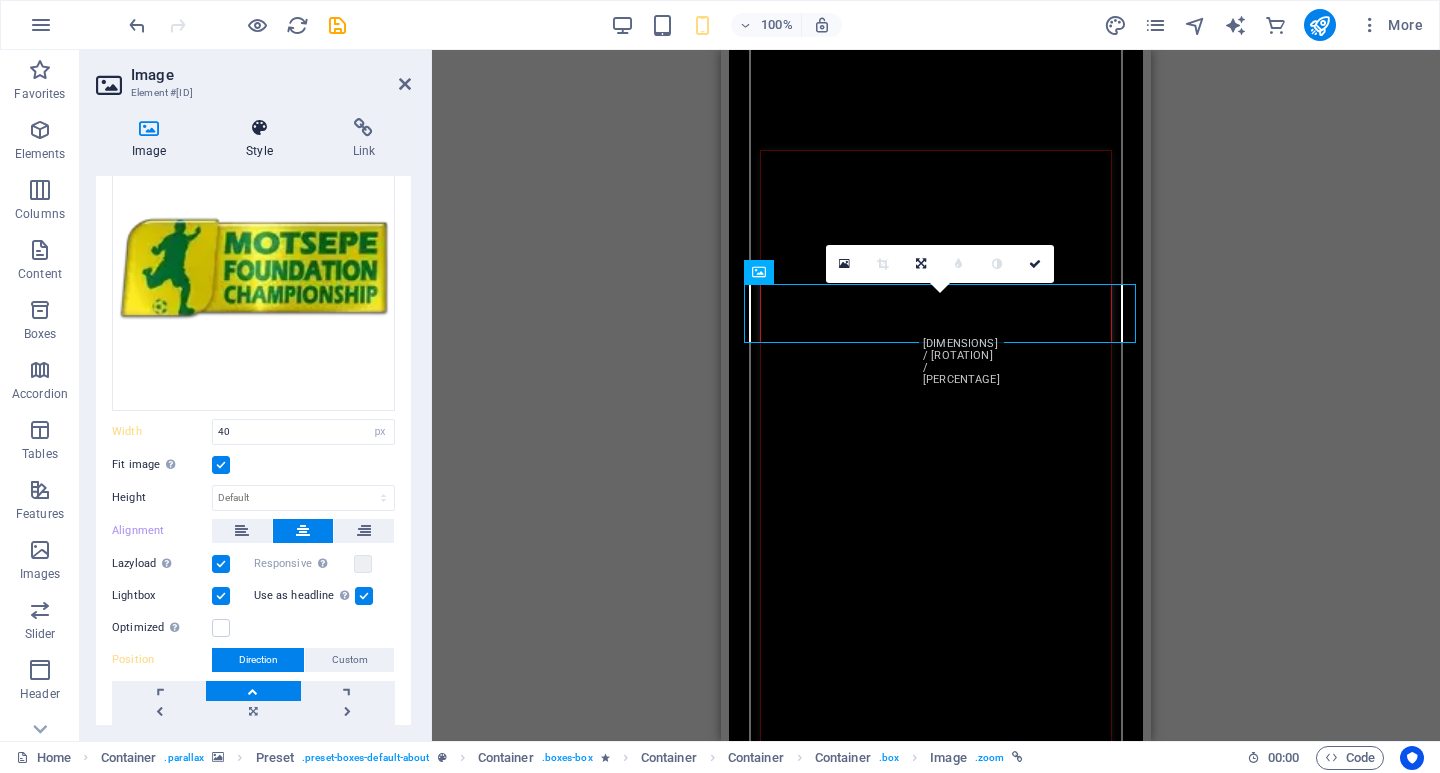 click at bounding box center (259, 128) 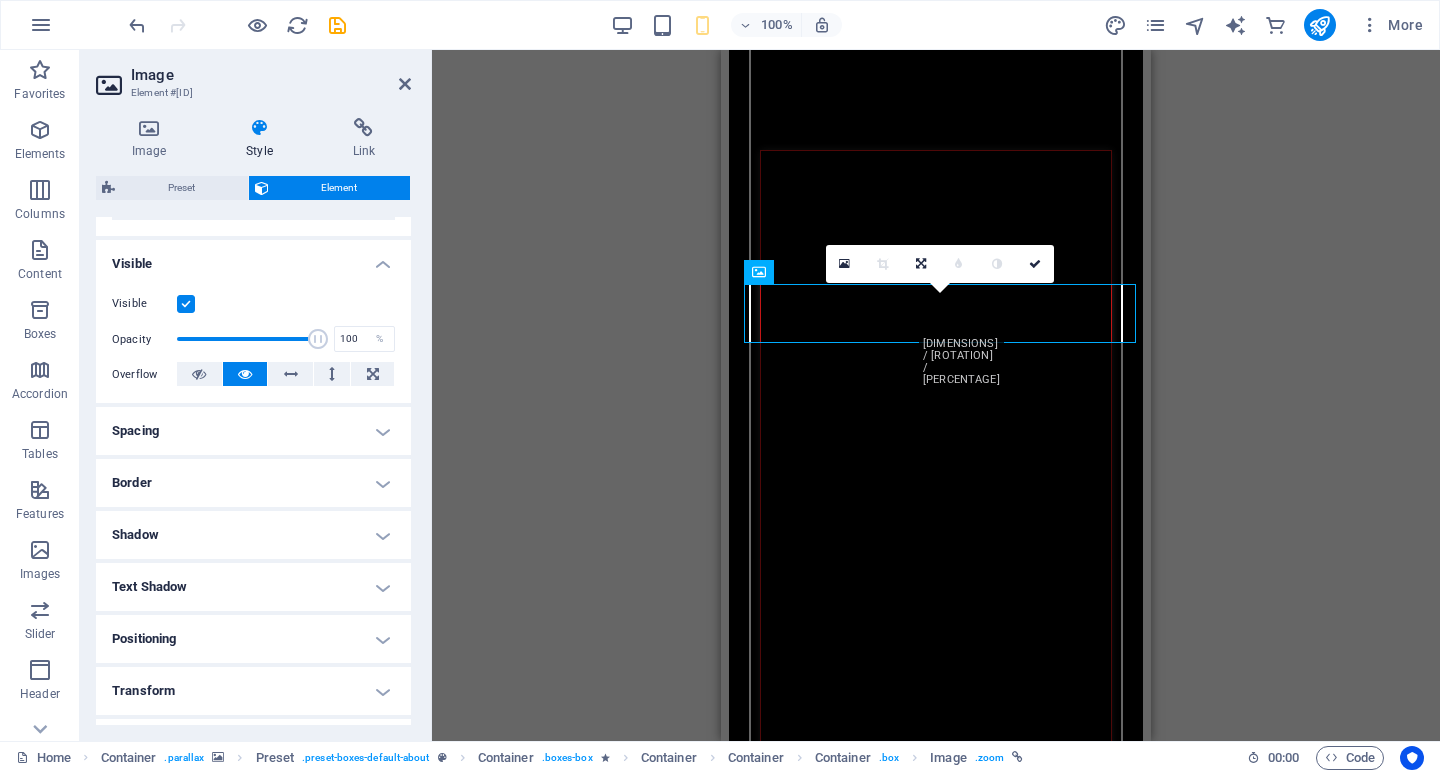 scroll, scrollTop: 200, scrollLeft: 0, axis: vertical 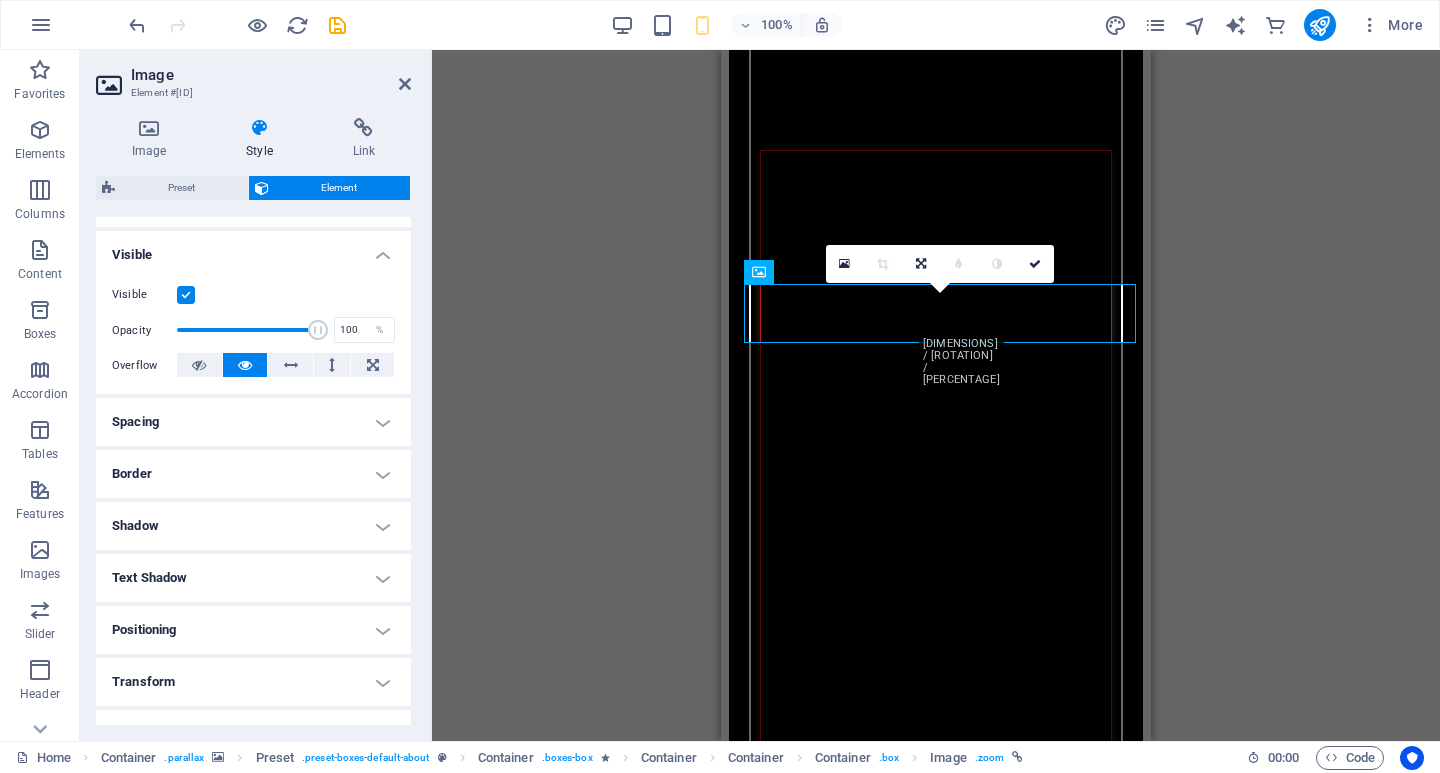 click on "Spacing" at bounding box center [253, 422] 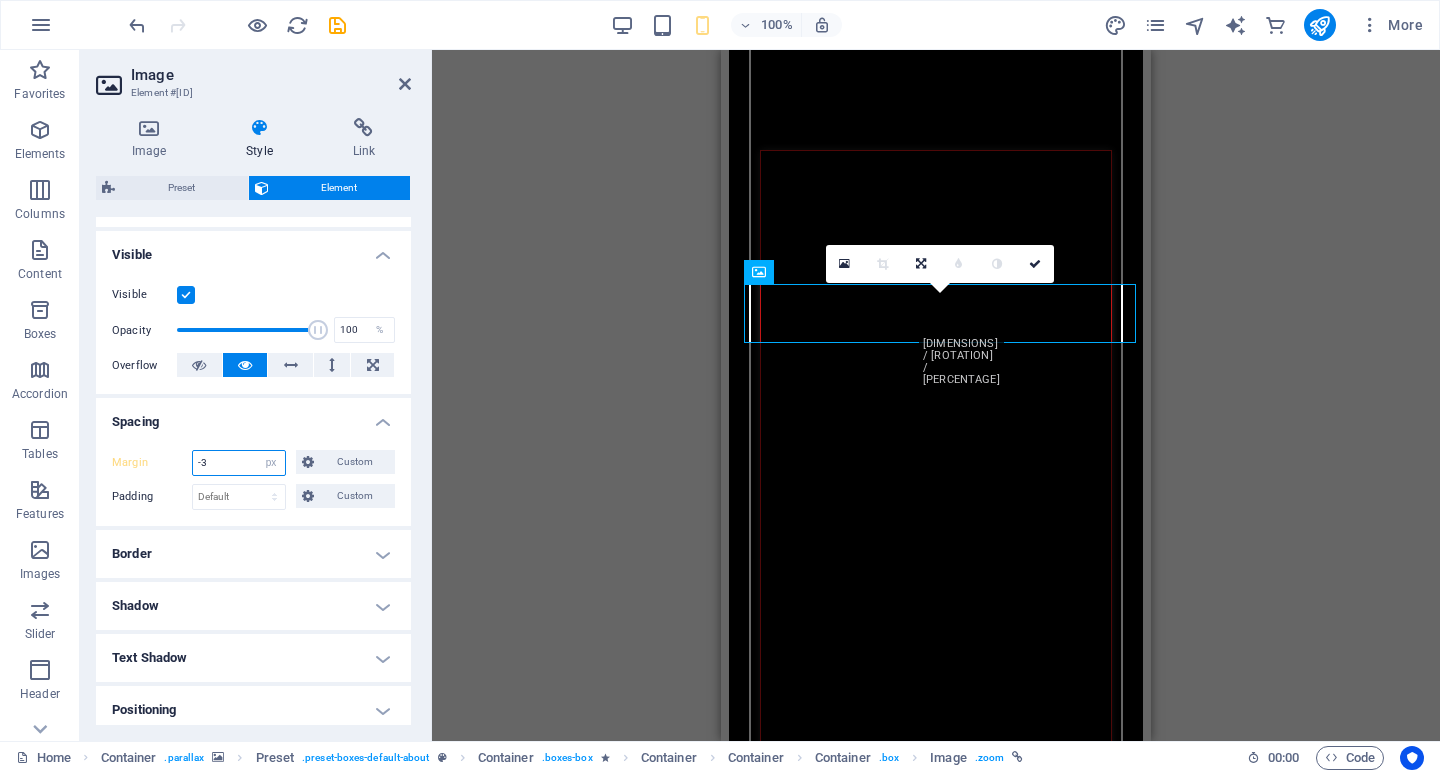 click on "-3" at bounding box center [239, 463] 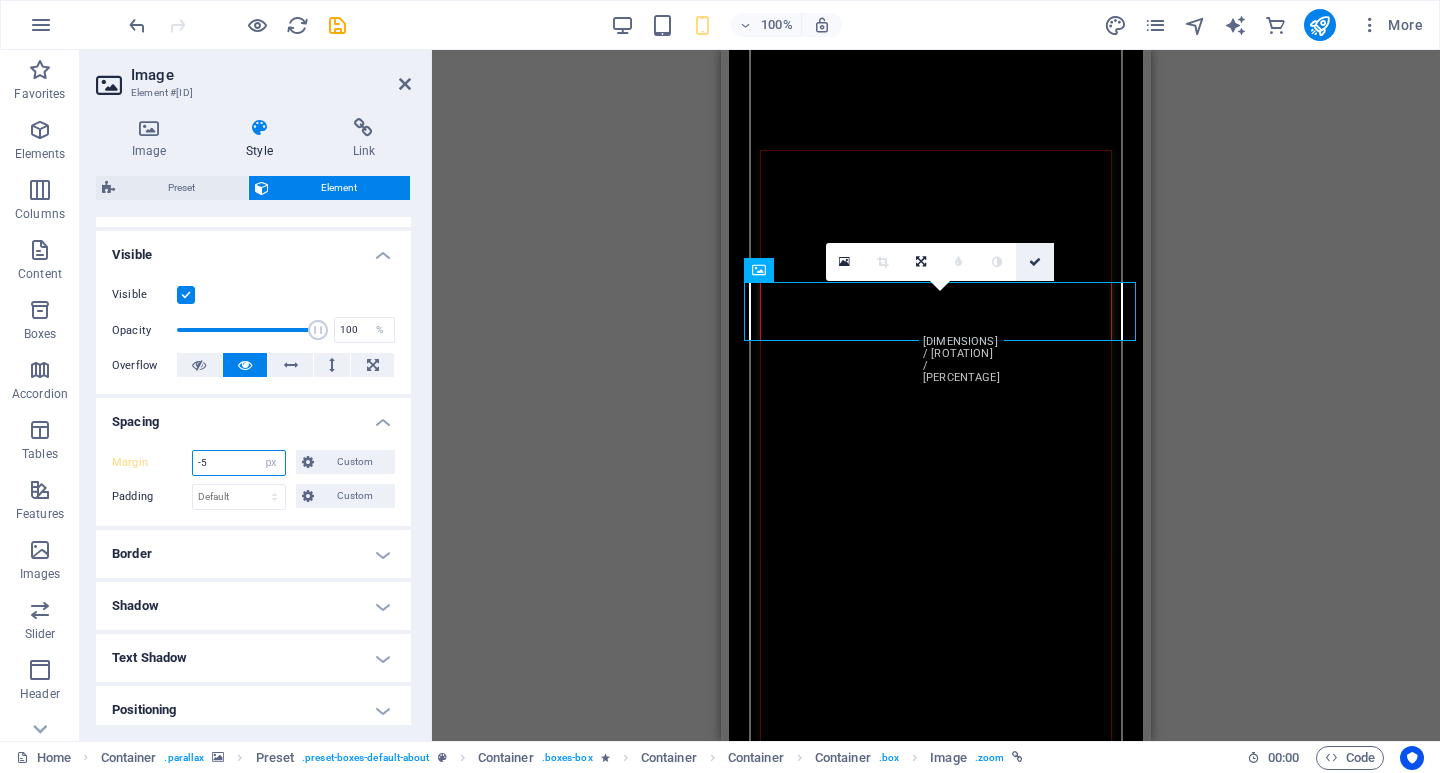 type on "-5" 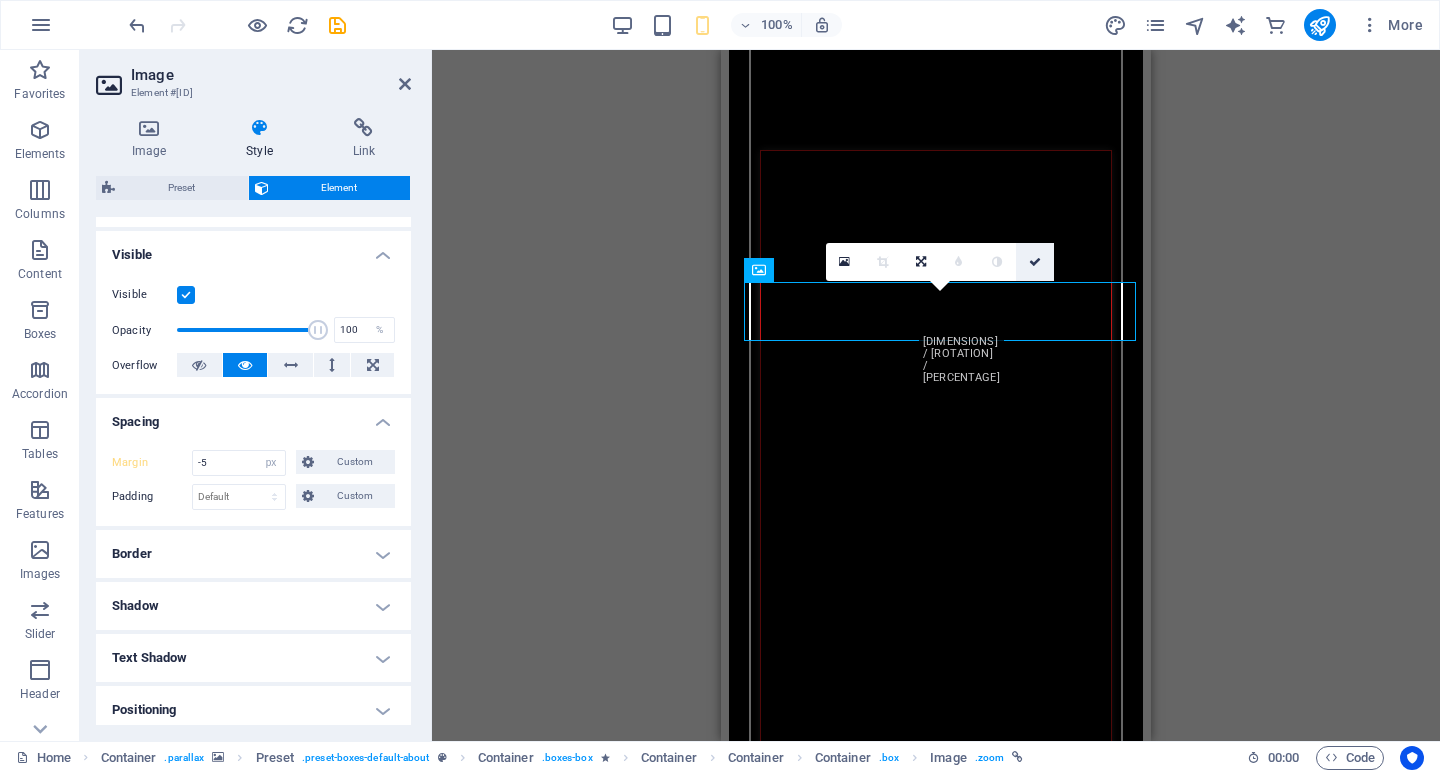 click at bounding box center (1035, 262) 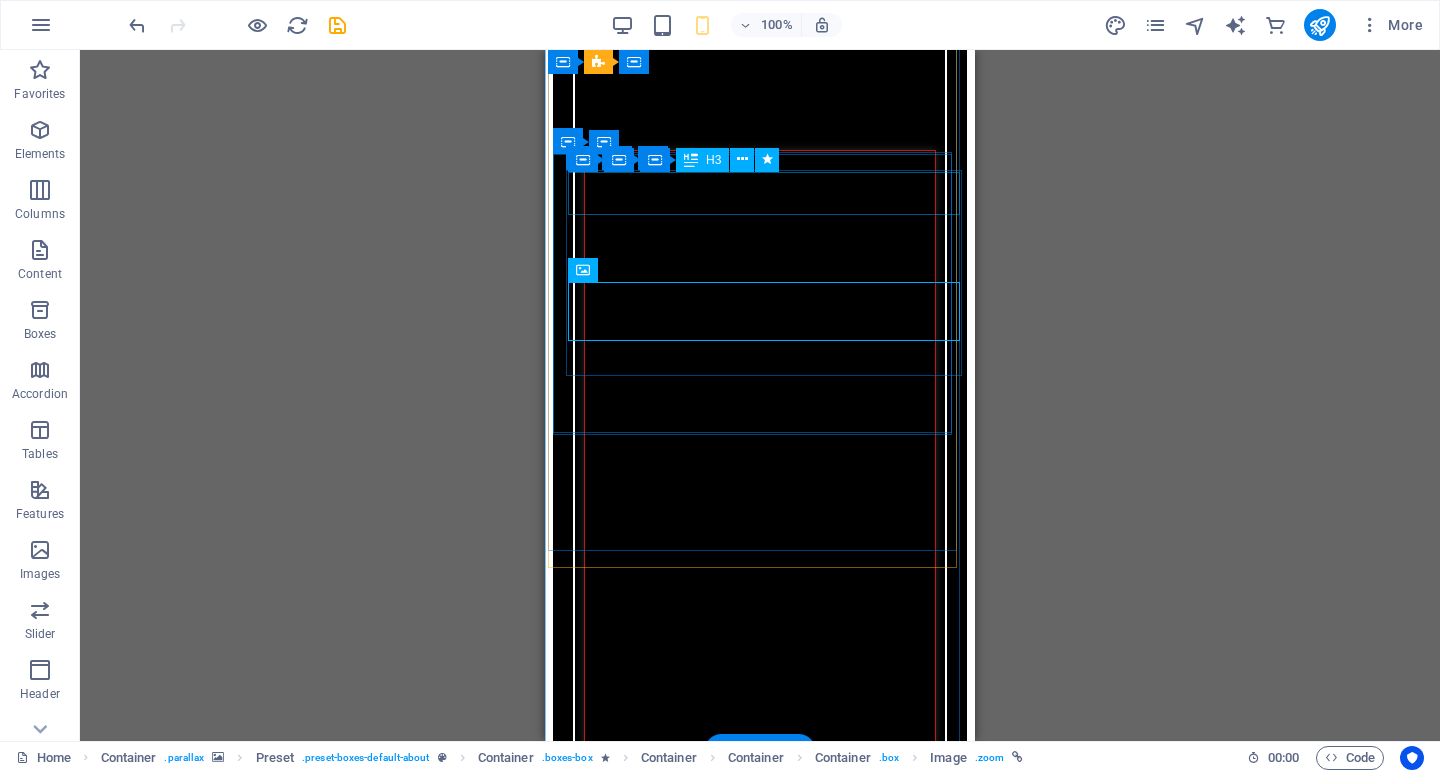 click on "About US" at bounding box center [759, 2618] 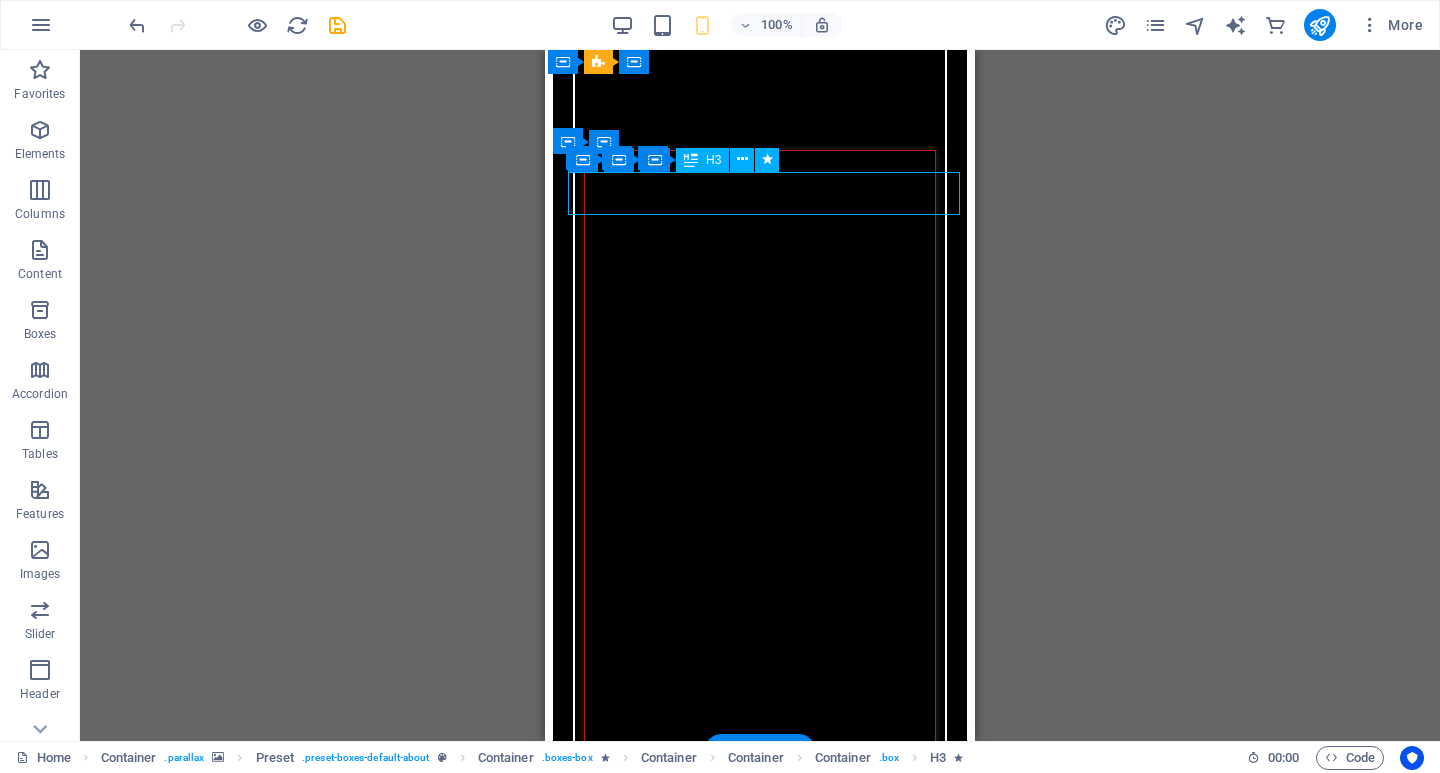 click on "About US" at bounding box center (759, 2618) 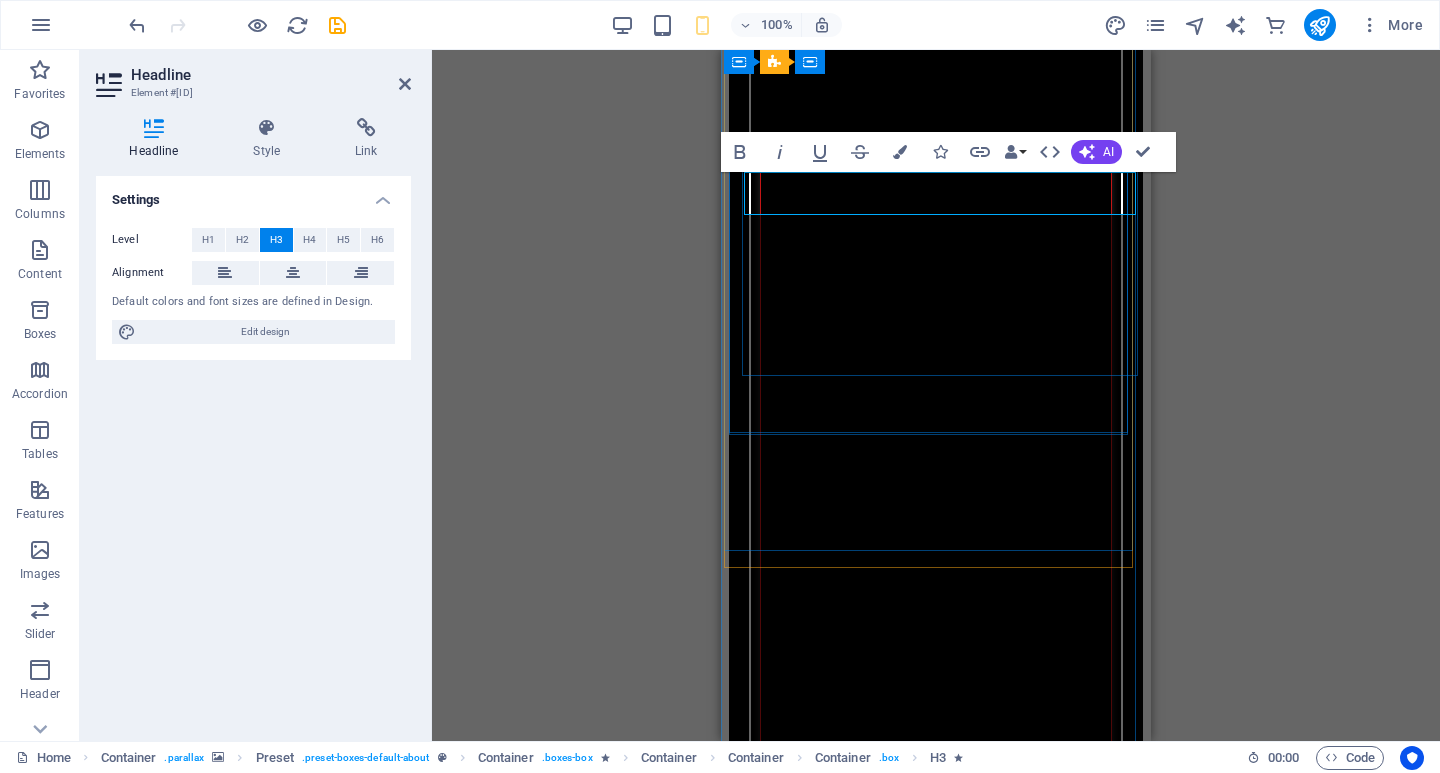 click on "About US" at bounding box center (935, 2618) 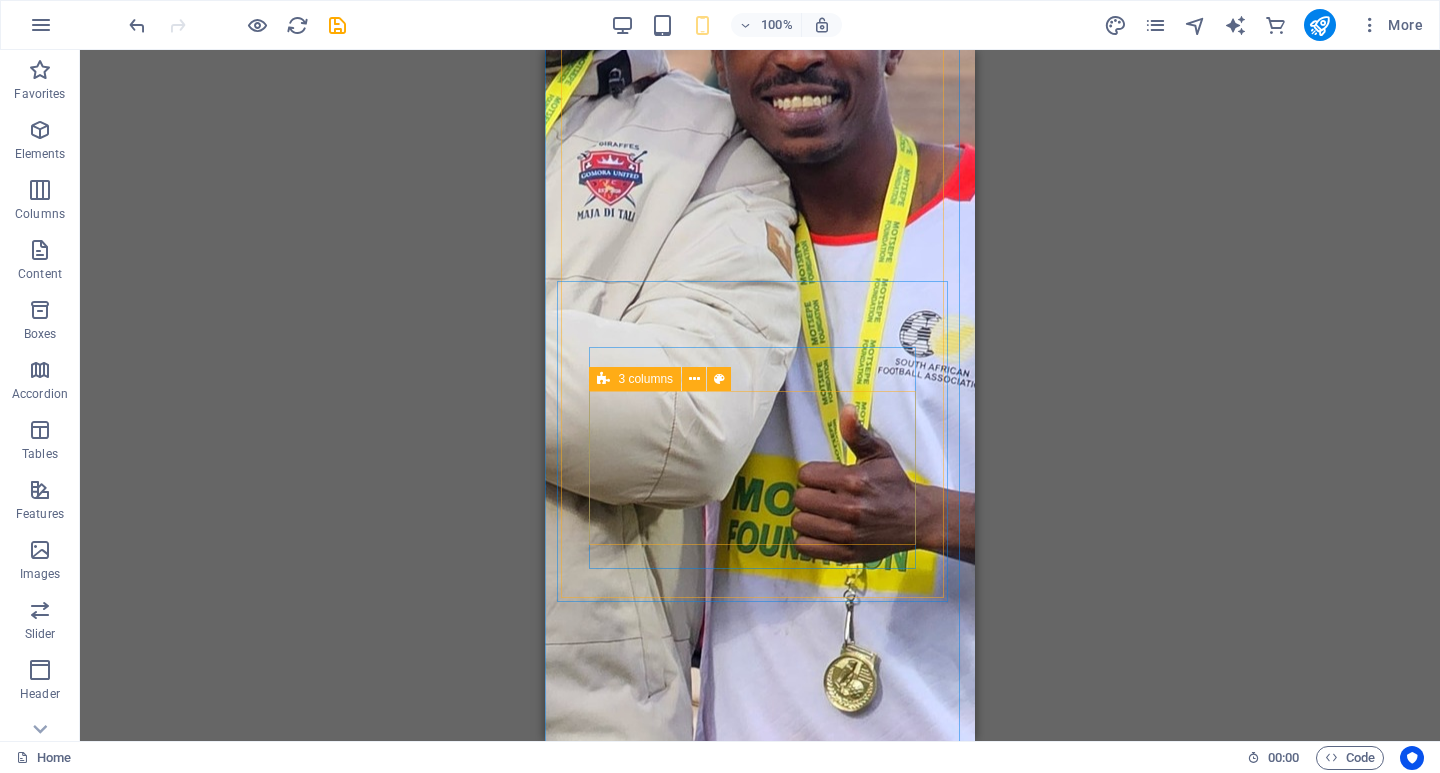 scroll, scrollTop: 6592, scrollLeft: 0, axis: vertical 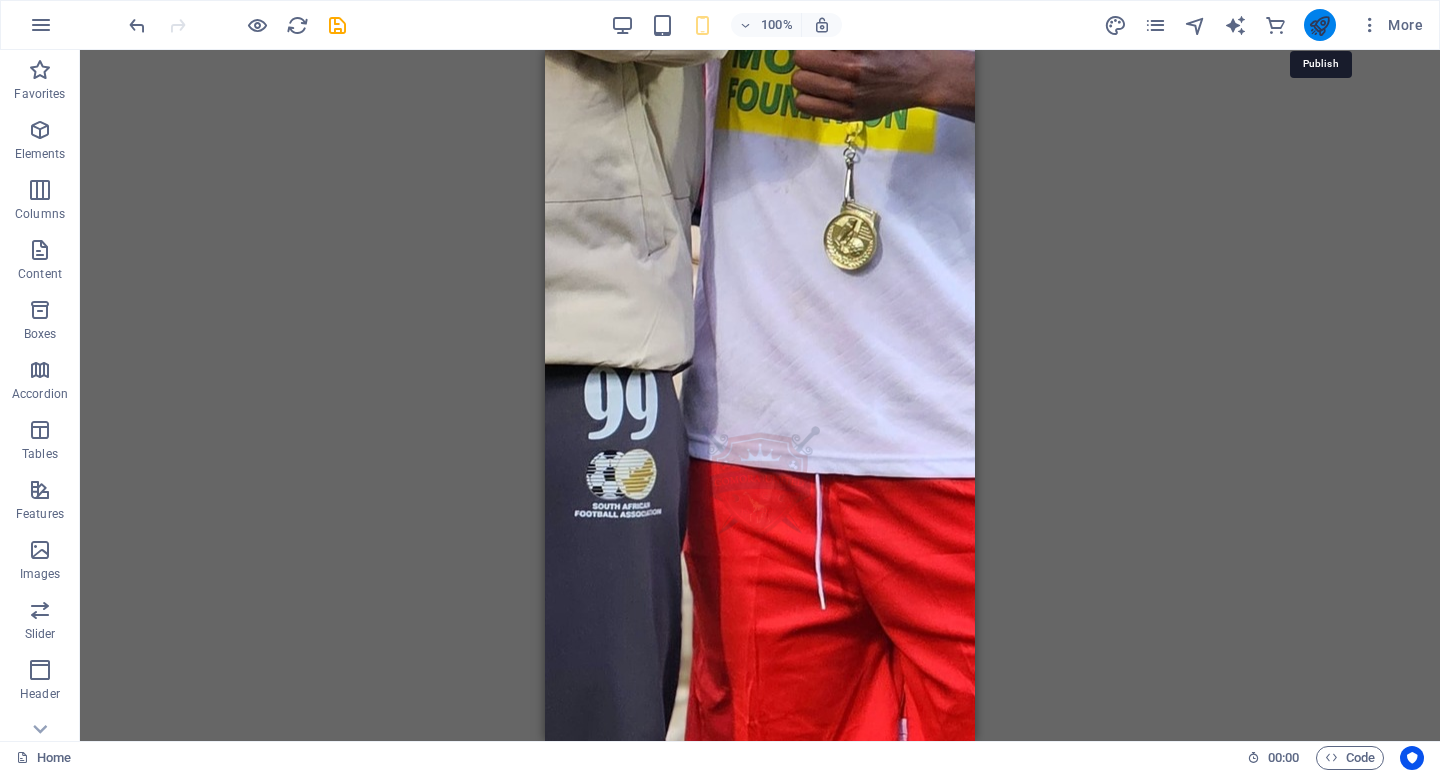 click at bounding box center (1319, 25) 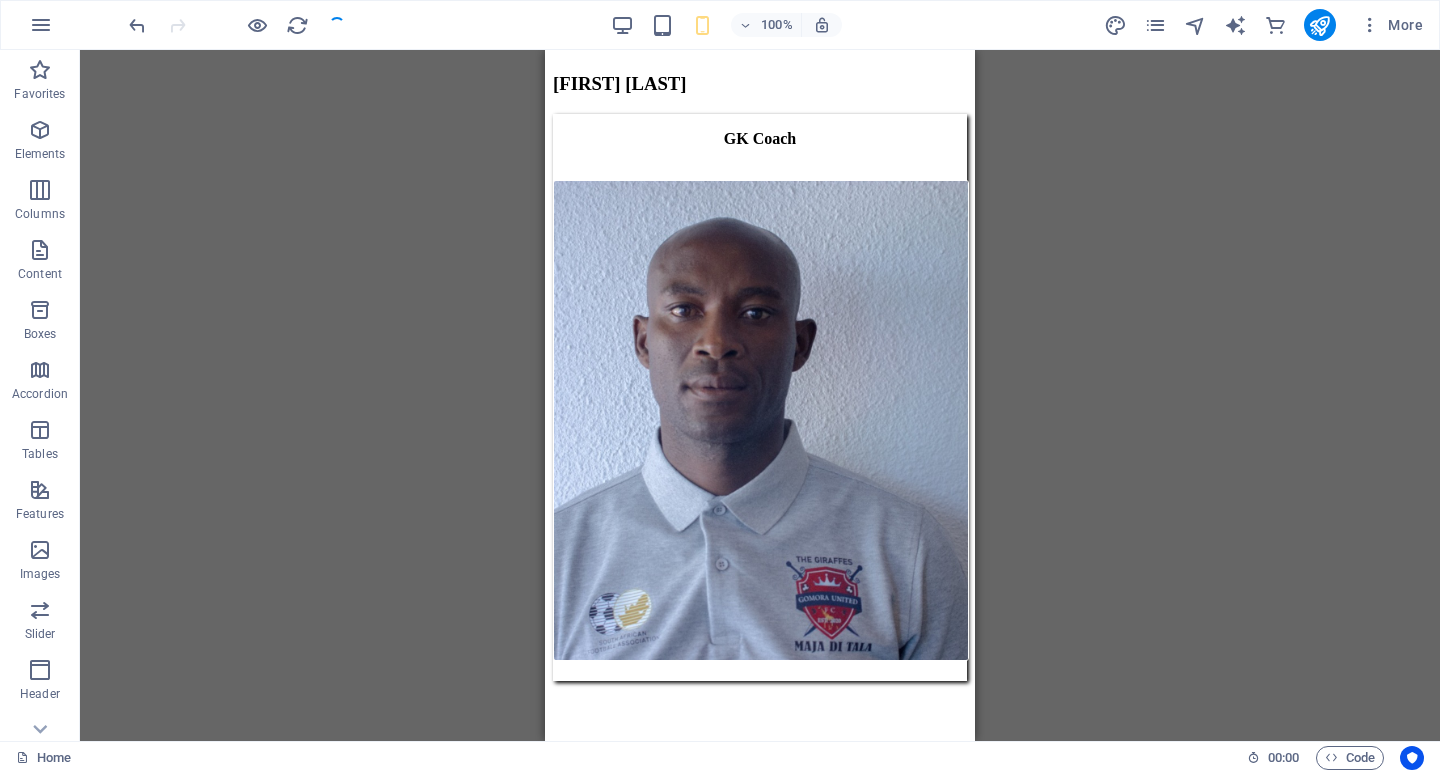 scroll, scrollTop: 21342, scrollLeft: 0, axis: vertical 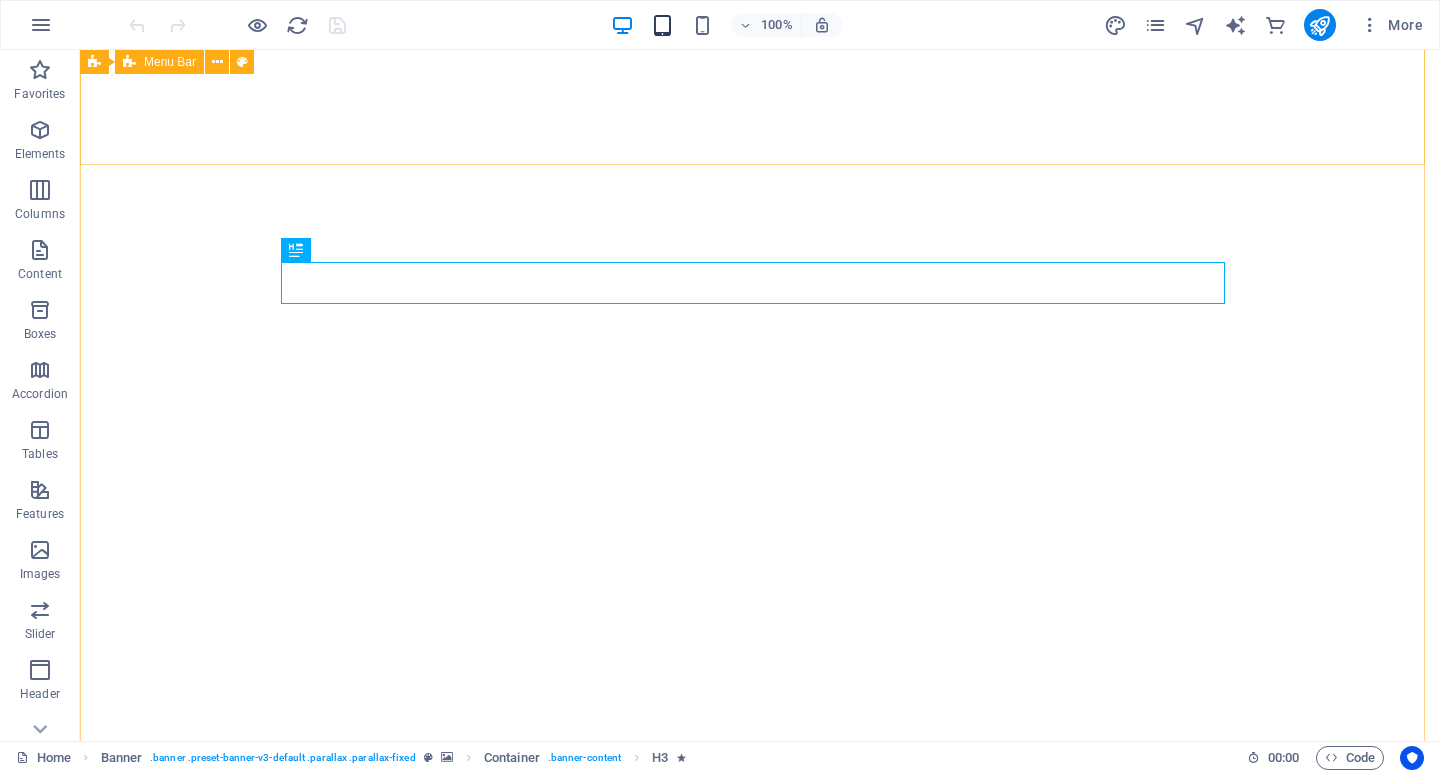 click at bounding box center (662, 25) 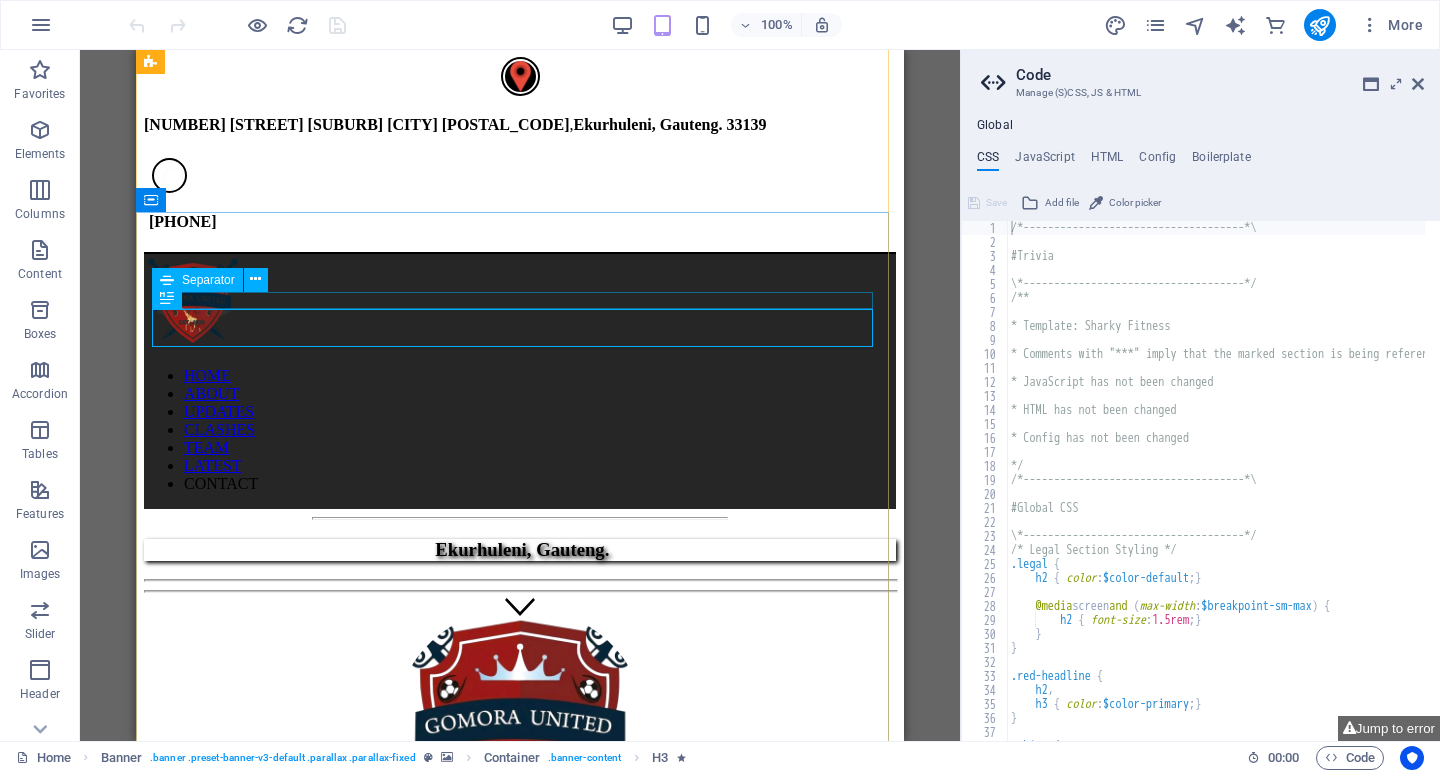 scroll, scrollTop: 0, scrollLeft: 0, axis: both 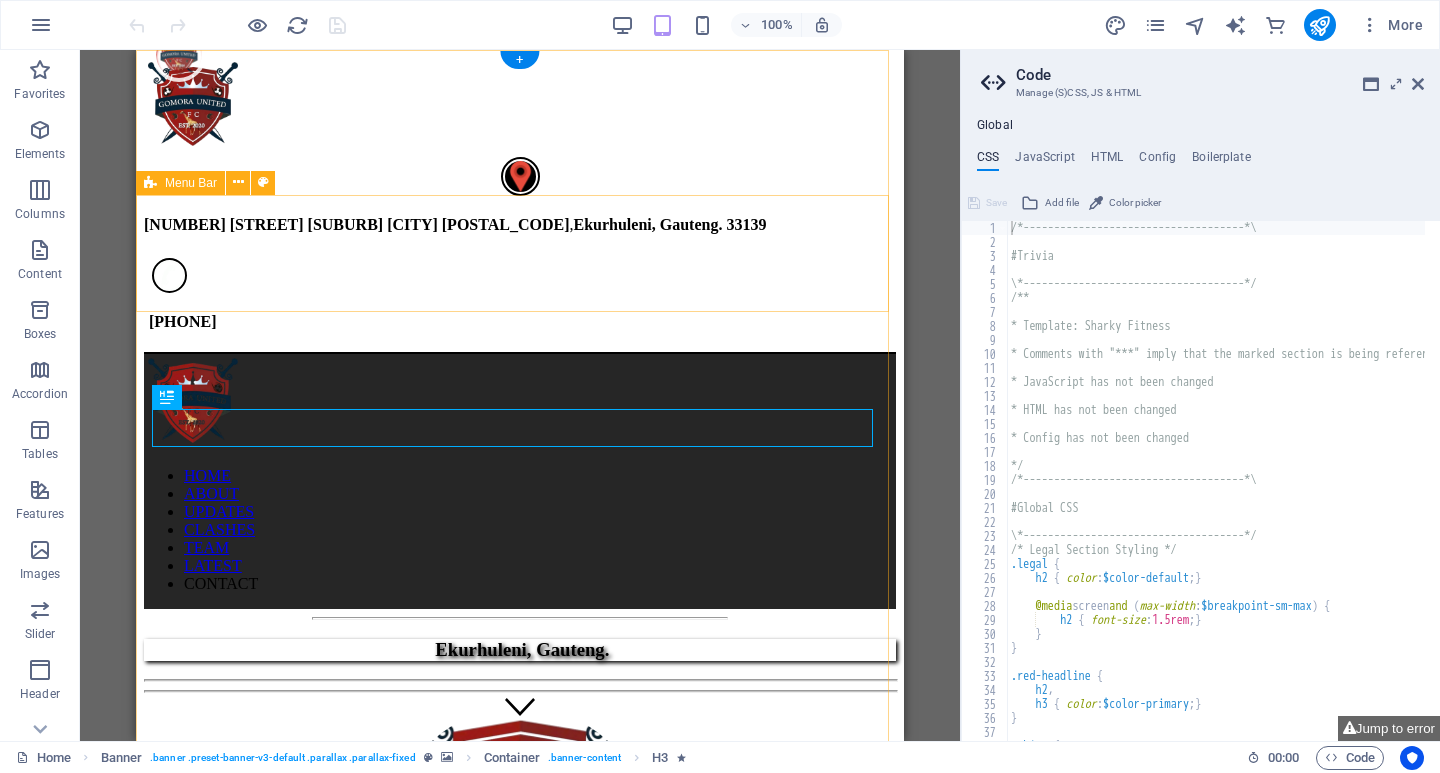 click on "HOME ABOUT UPDATES CLASHES TEAM LATEST CONTACT" at bounding box center (520, 481) 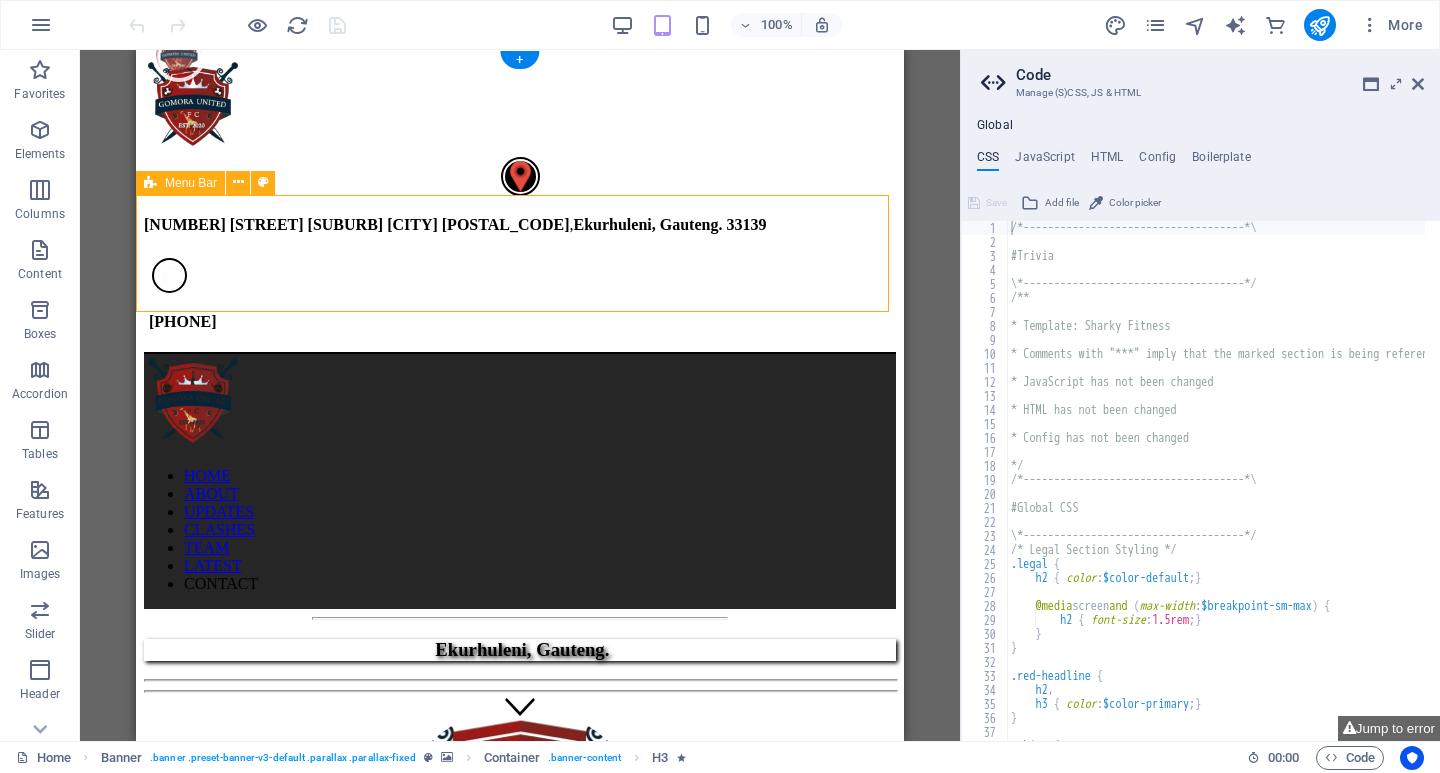 click on "HOME ABOUT UPDATES CLASHES TEAM LATEST CONTACT" at bounding box center (520, 481) 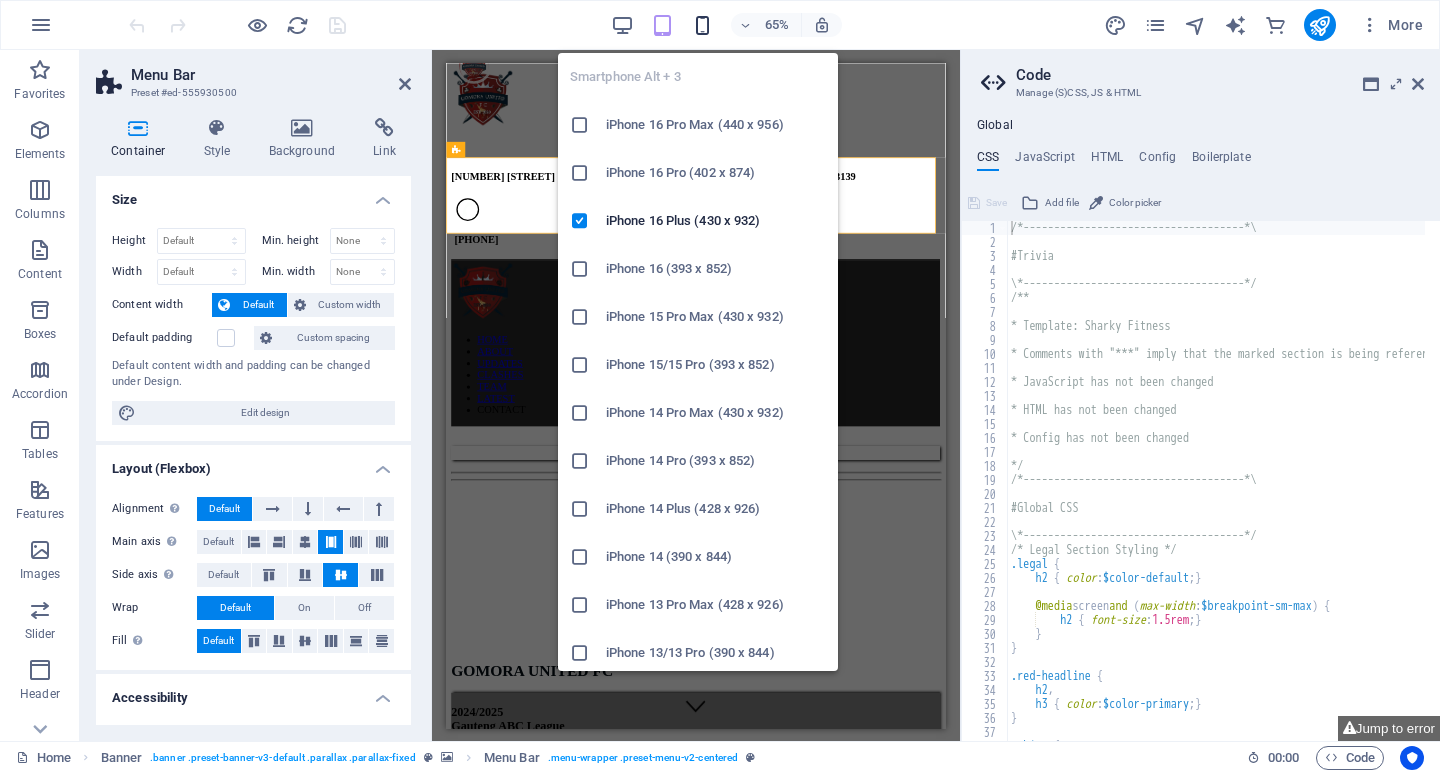 click at bounding box center [702, 25] 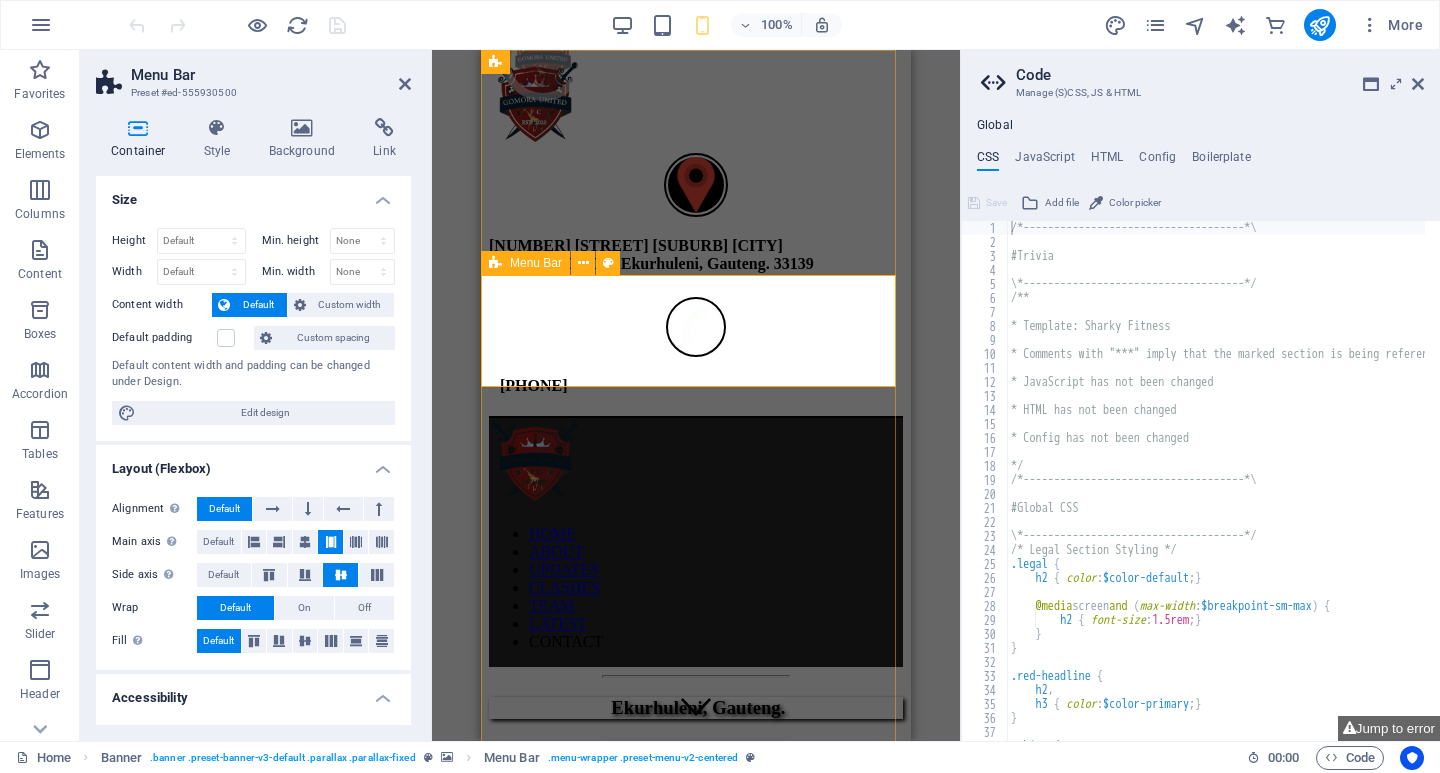 click on "HOME ABOUT UPDATES CLASHES TEAM LATEST CONTACT" at bounding box center [696, 543] 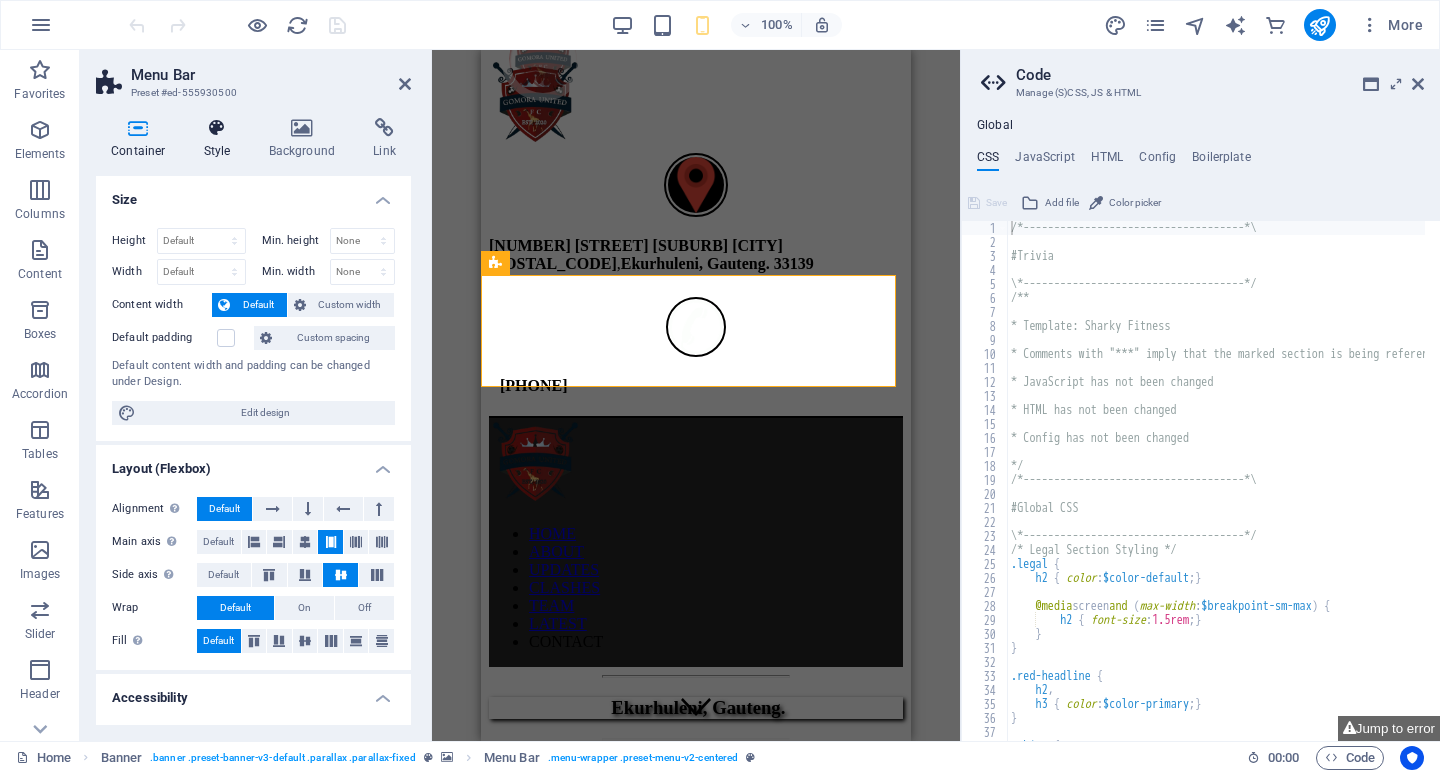 click on "Style" at bounding box center [221, 139] 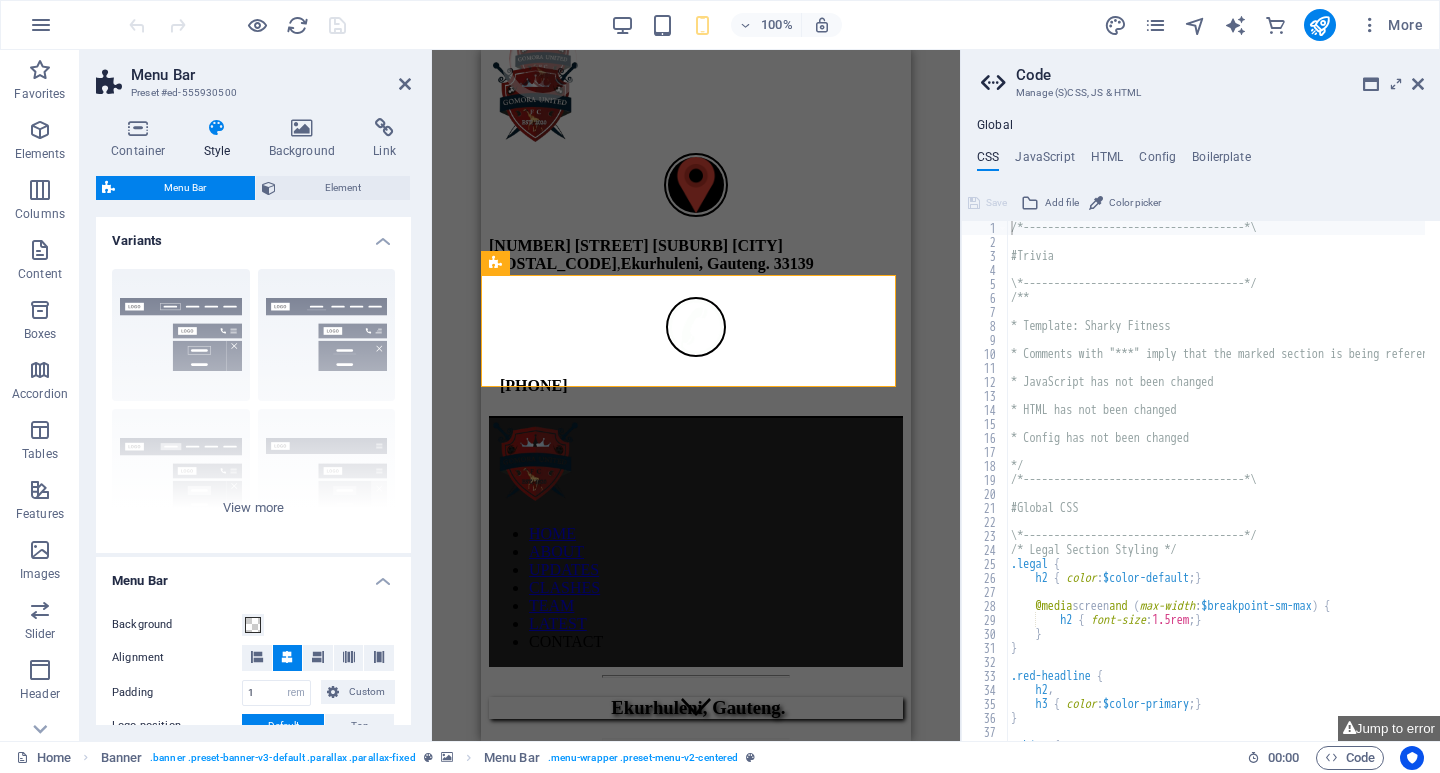 click on "Style" at bounding box center (221, 139) 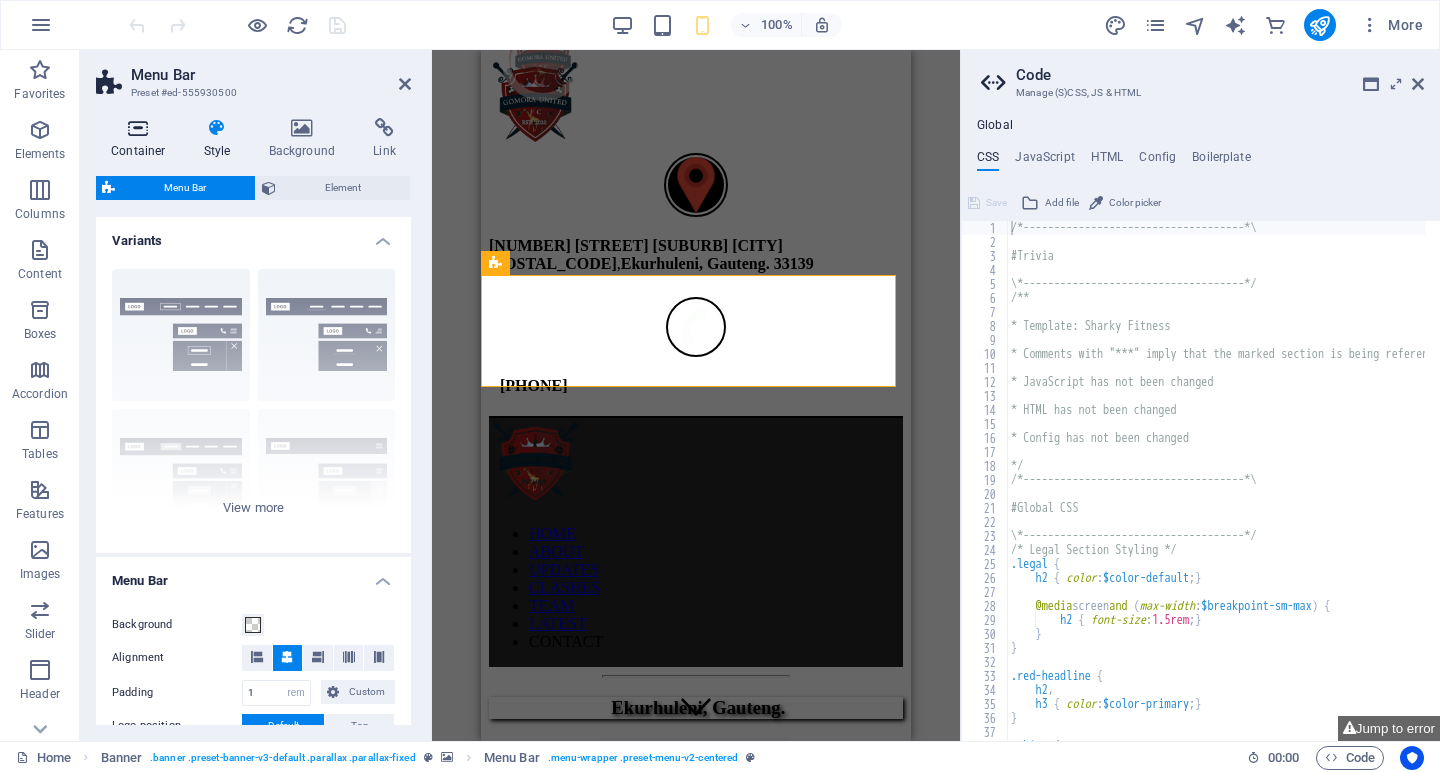 click at bounding box center (138, 128) 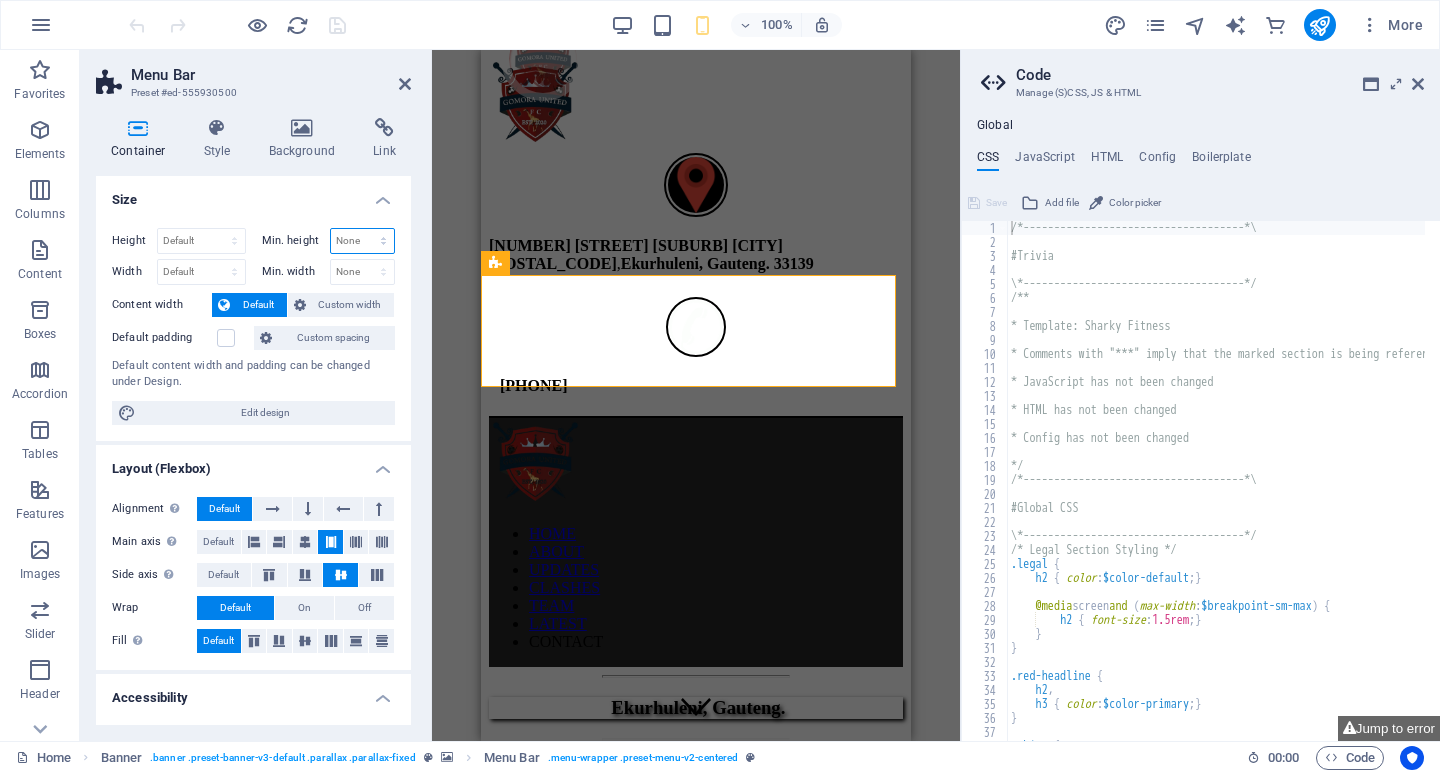 click on "None px rem % vh vw" at bounding box center [363, 241] 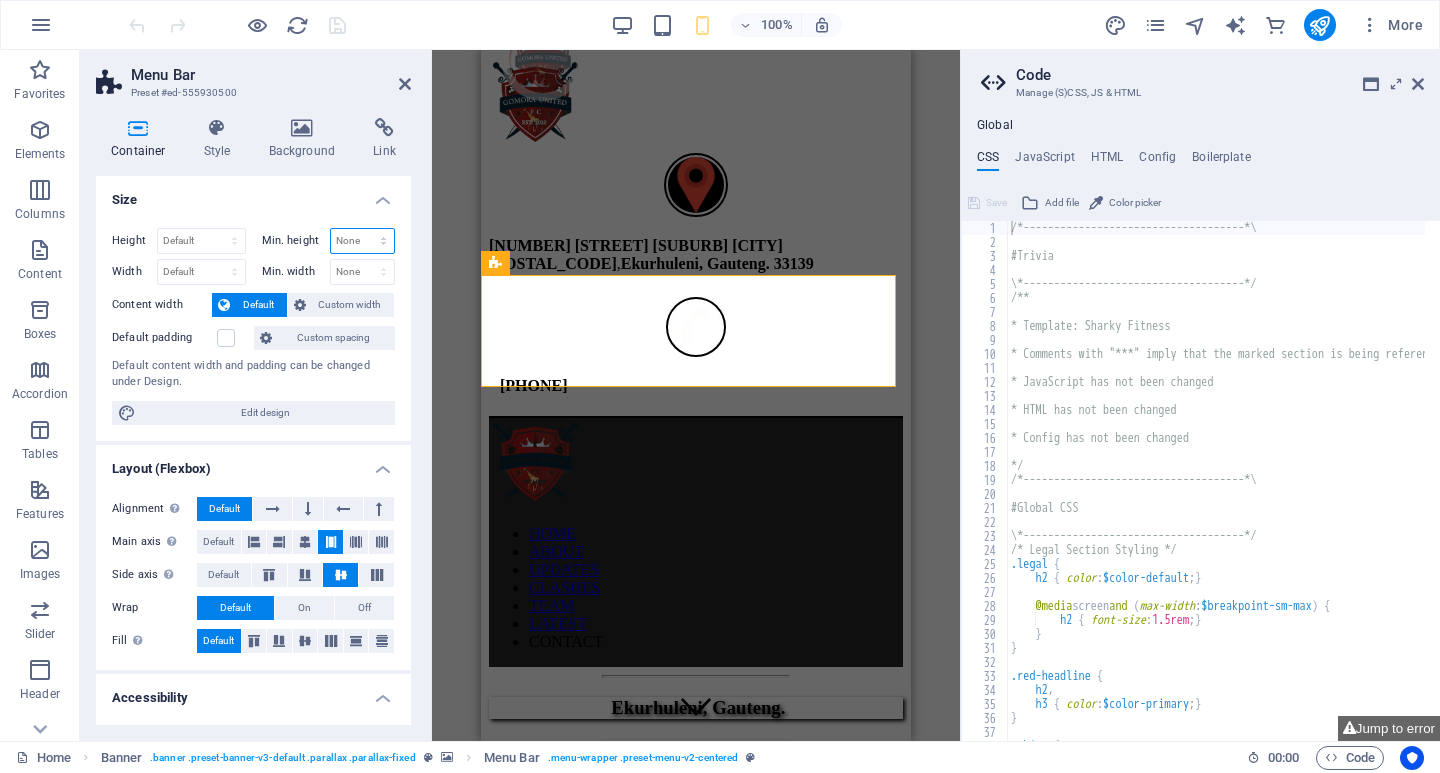 select on "px" 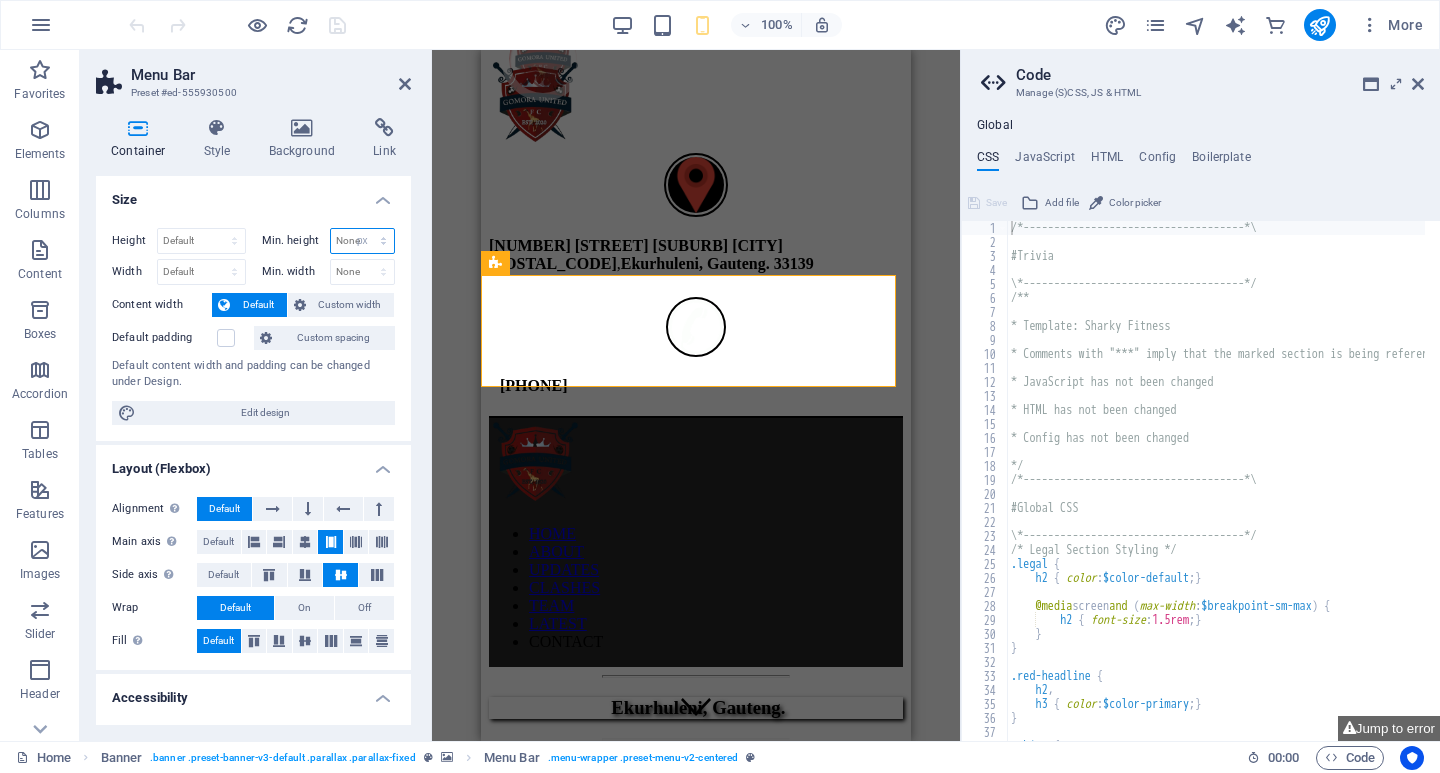 click on "None px rem % vh vw" at bounding box center (363, 241) 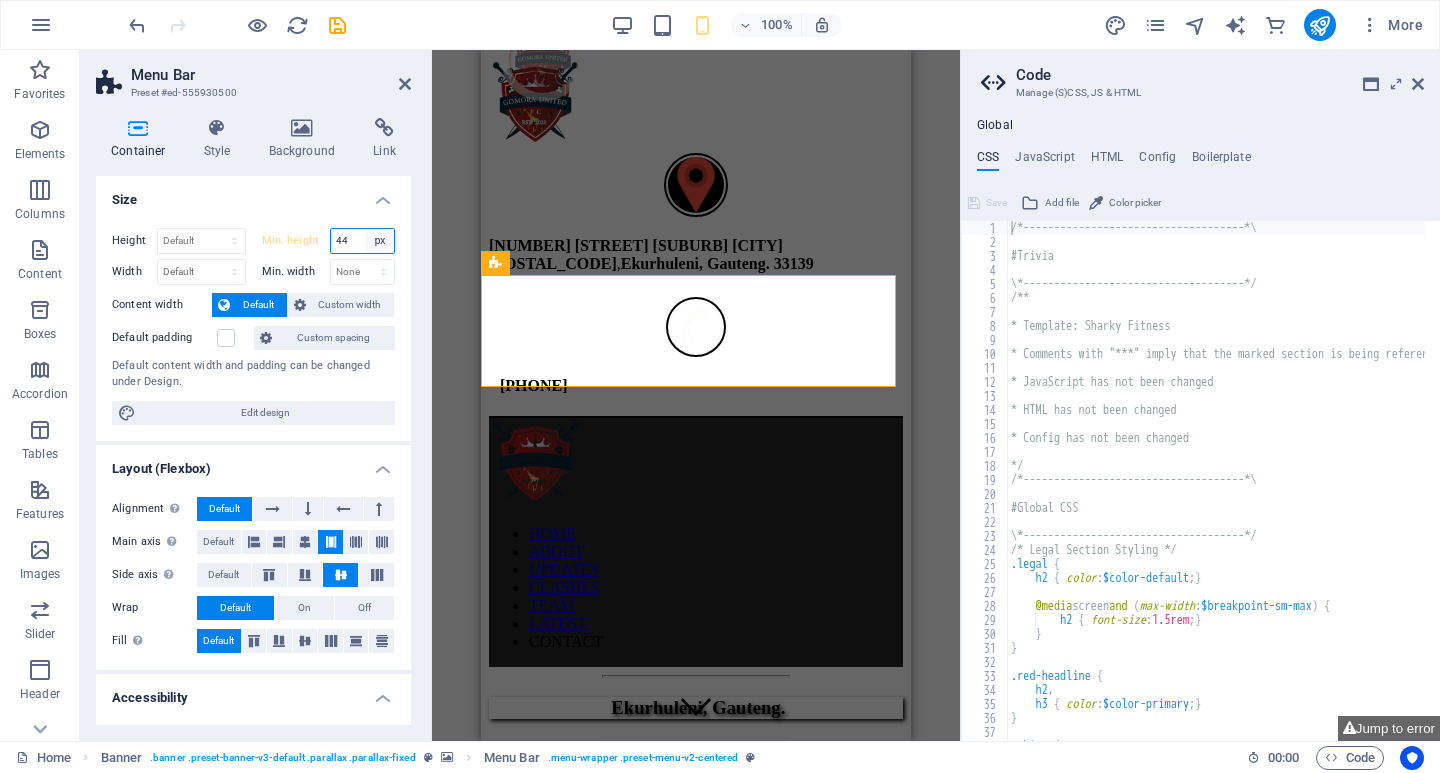 type on "44" 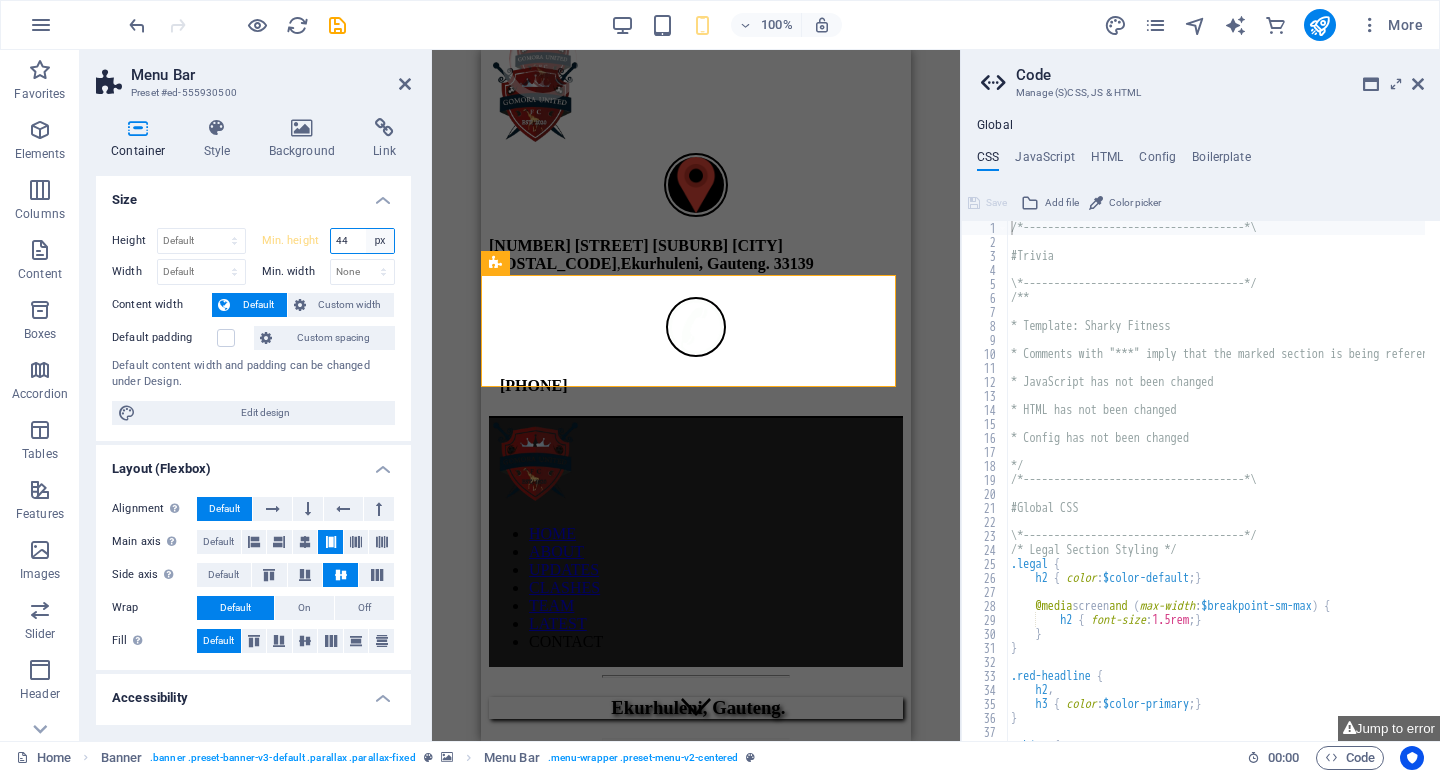 click on "None px rem % vh vw" at bounding box center [380, 241] 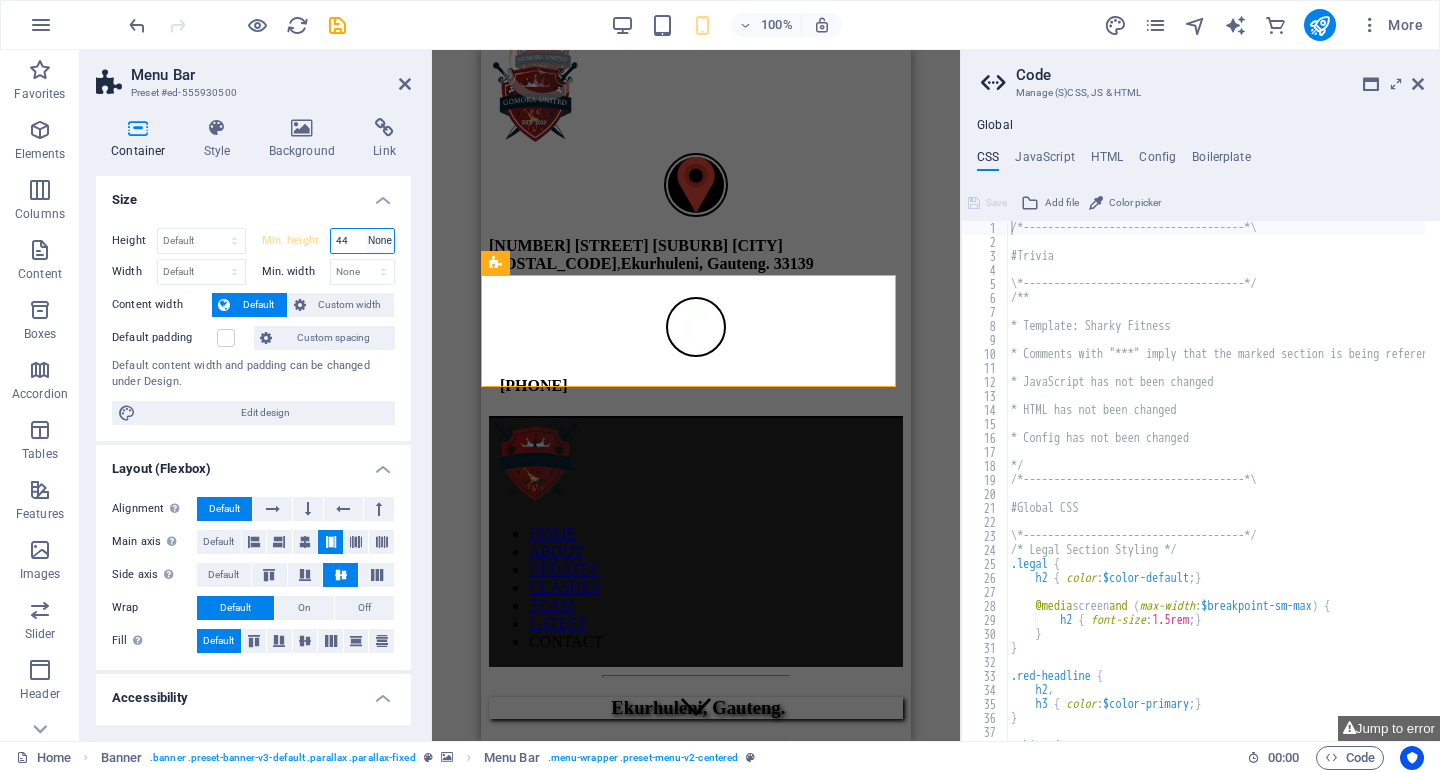 click on "None px rem % vh vw" at bounding box center (380, 241) 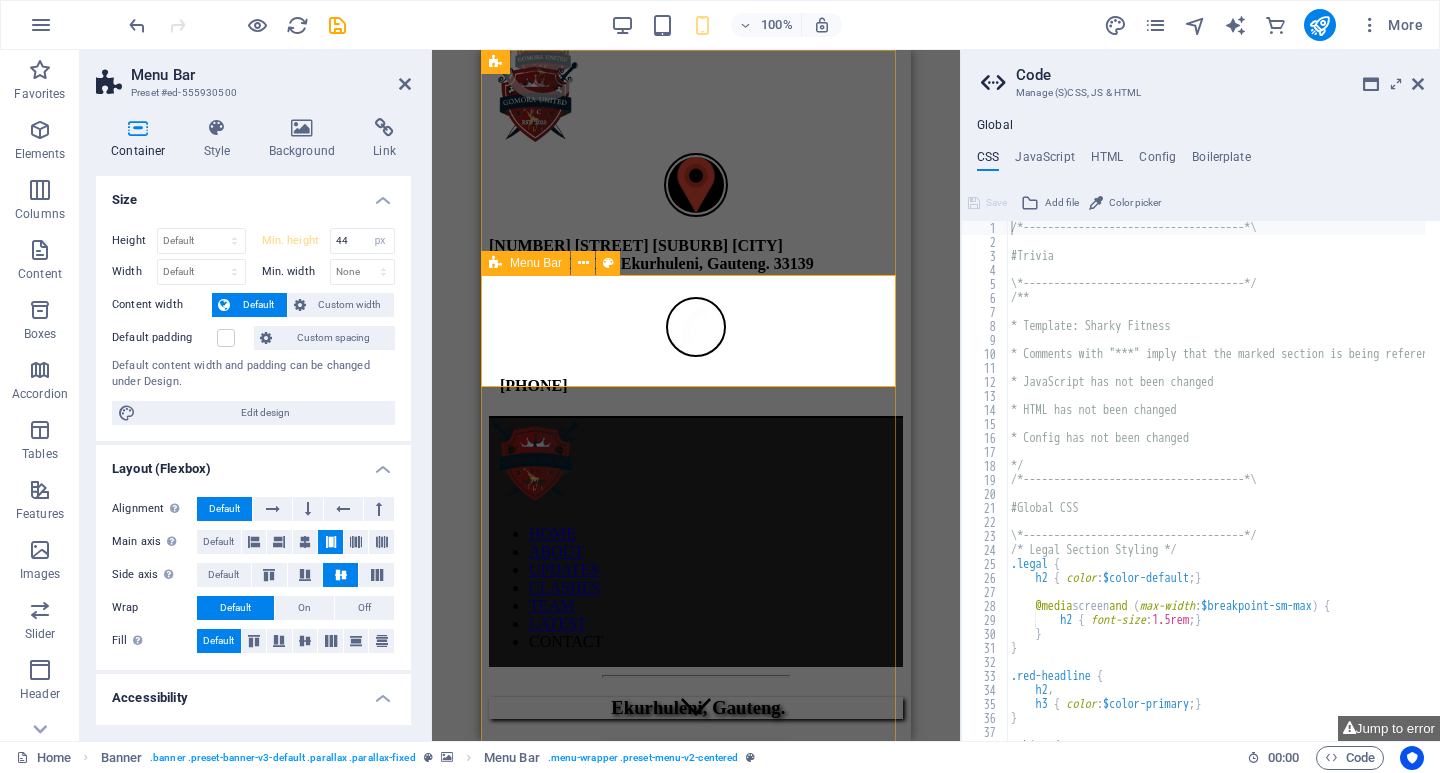 click on "HOME ABOUT UPDATES CLASHES TEAM LATEST CONTACT" at bounding box center (696, 543) 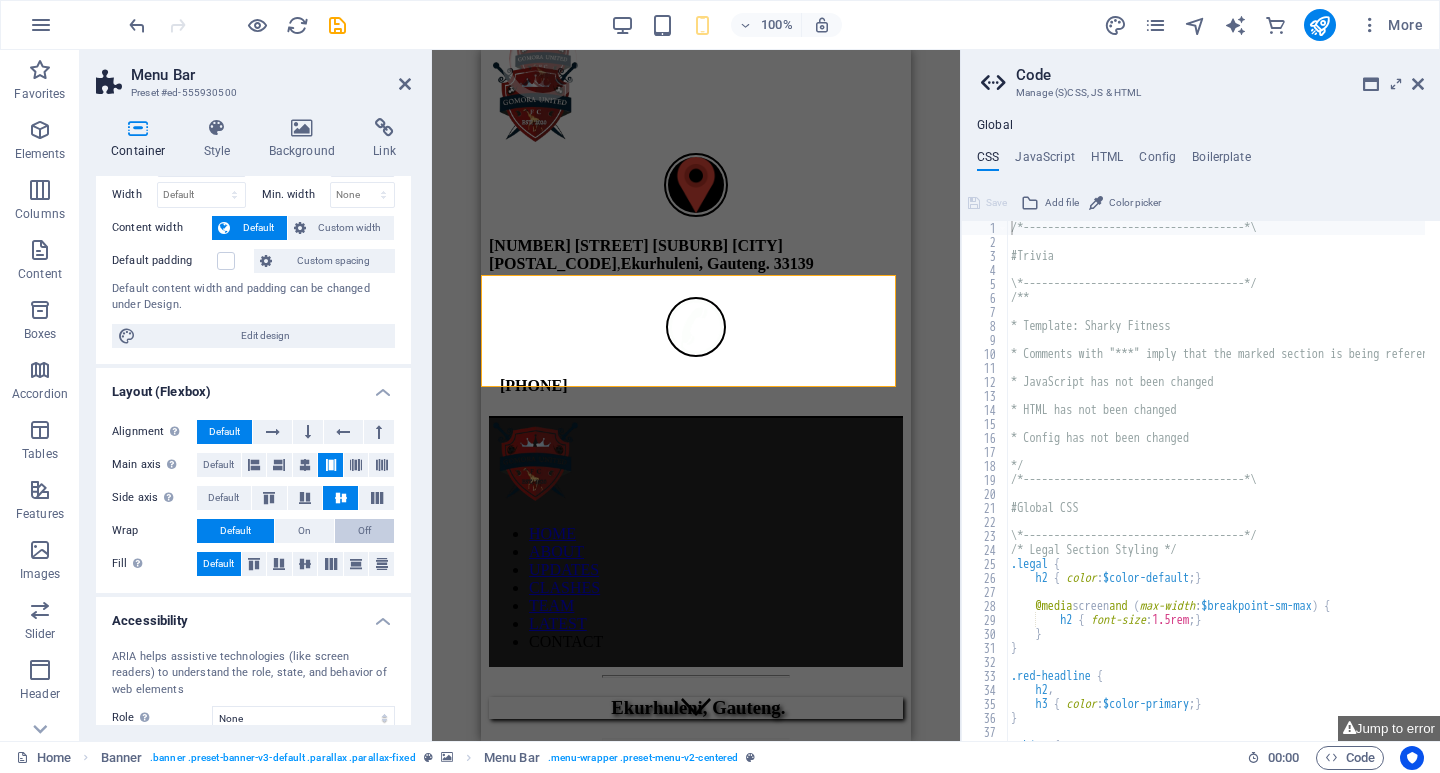 scroll, scrollTop: 0, scrollLeft: 0, axis: both 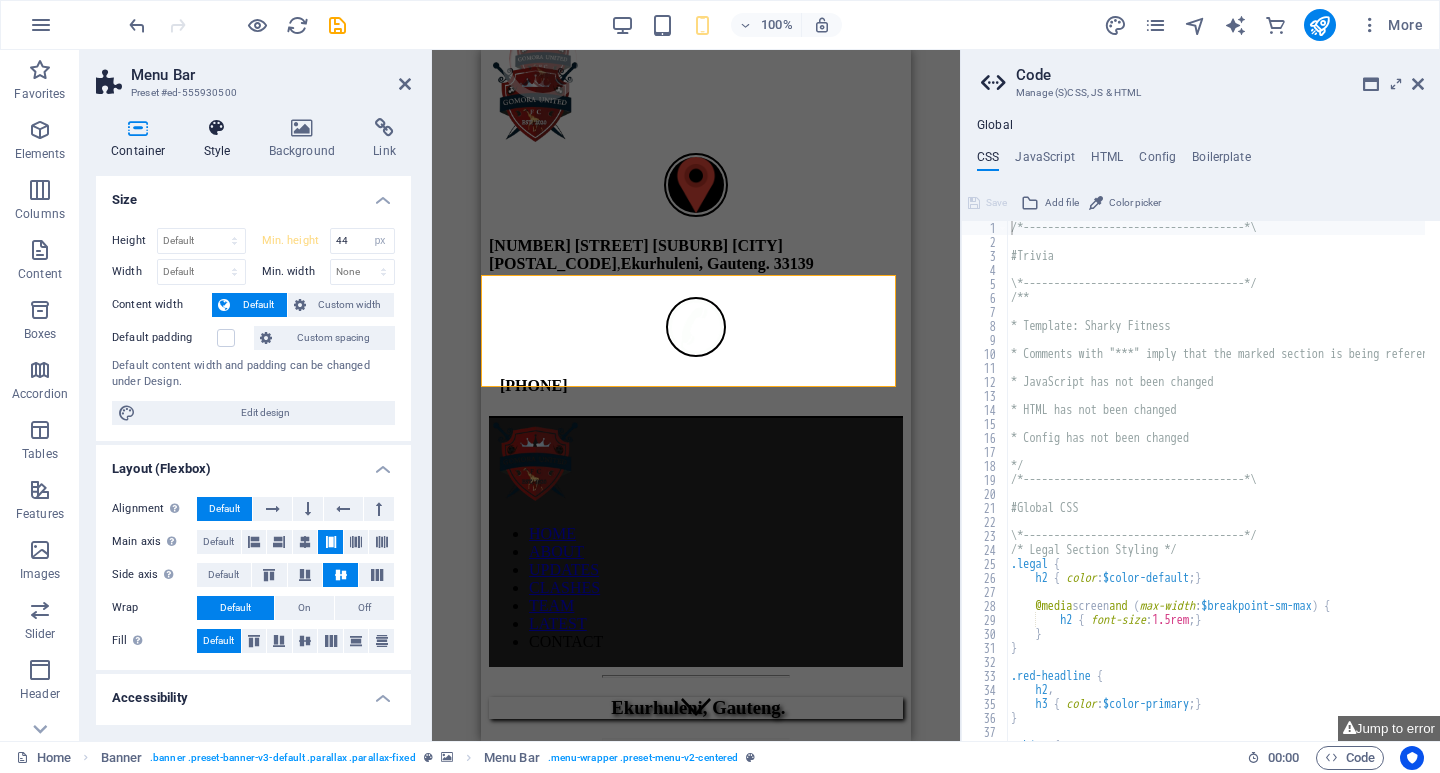 click on "Style" at bounding box center (221, 139) 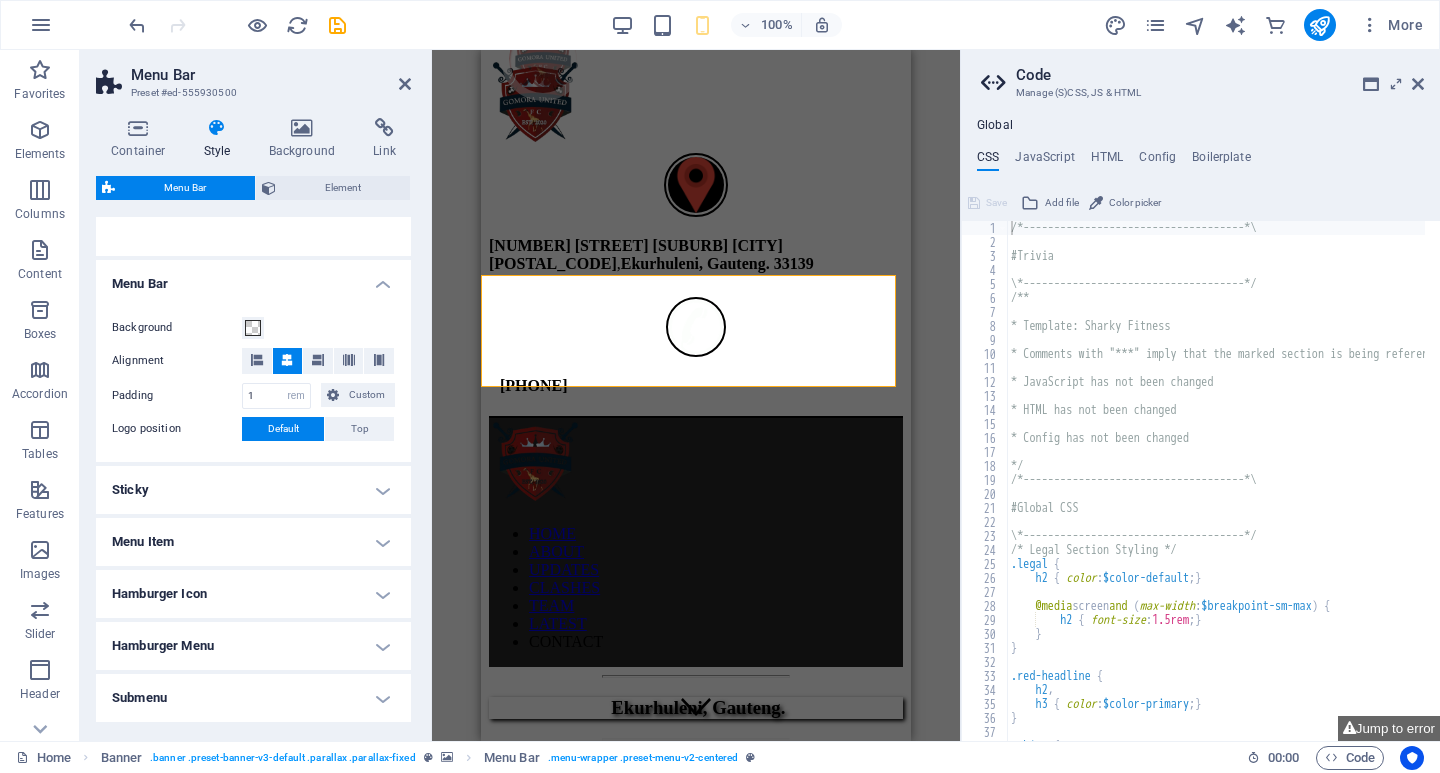 scroll, scrollTop: 300, scrollLeft: 0, axis: vertical 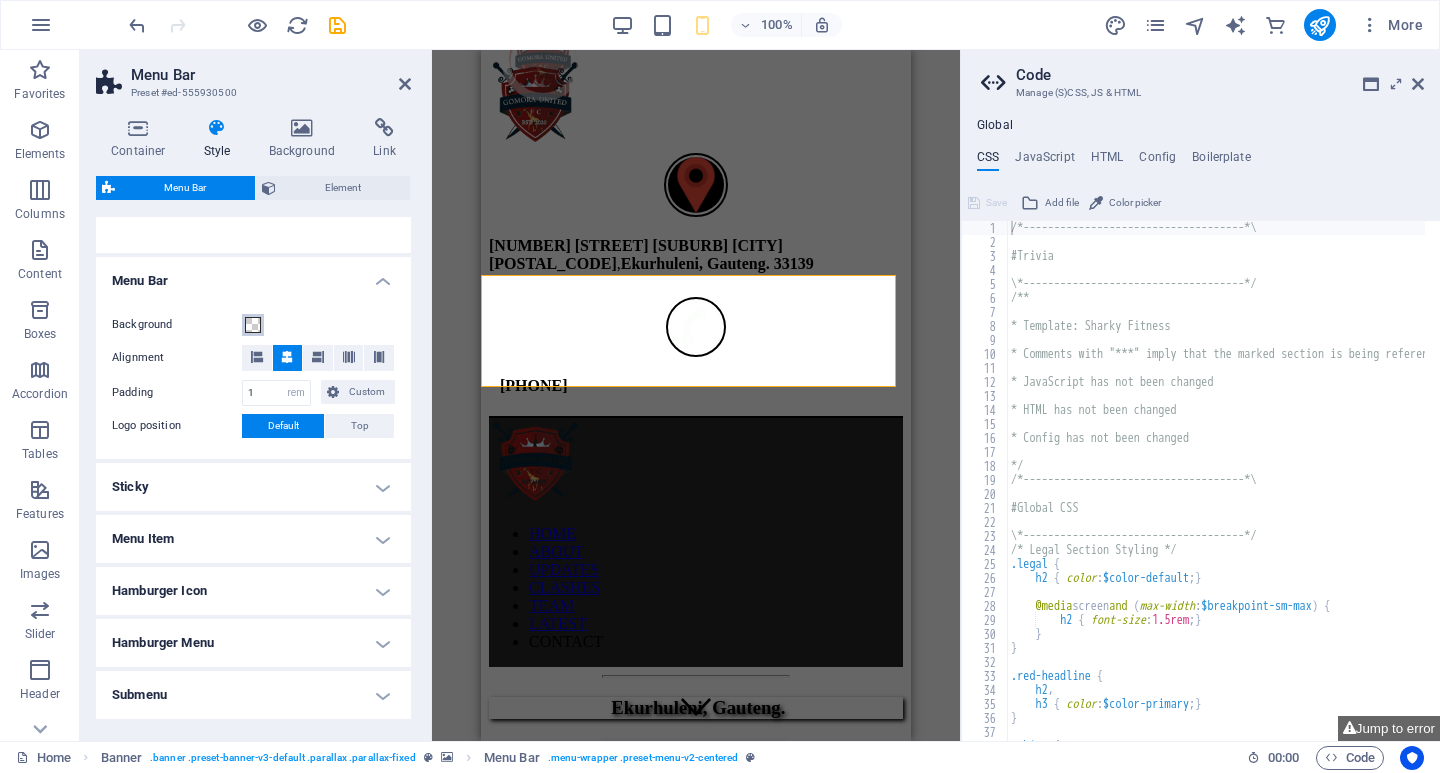 click at bounding box center [253, 325] 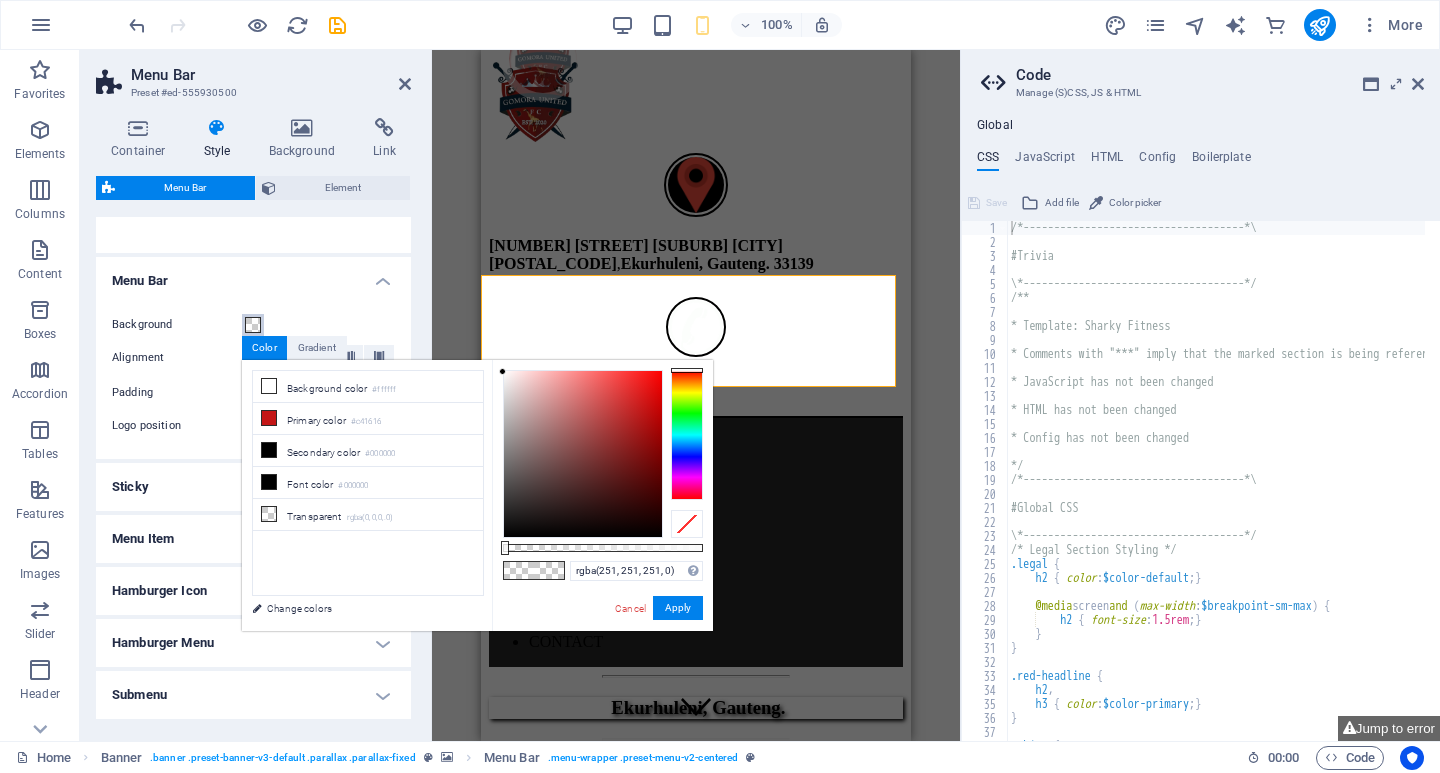 drag, startPoint x: 503, startPoint y: 533, endPoint x: 485, endPoint y: 372, distance: 162.00308 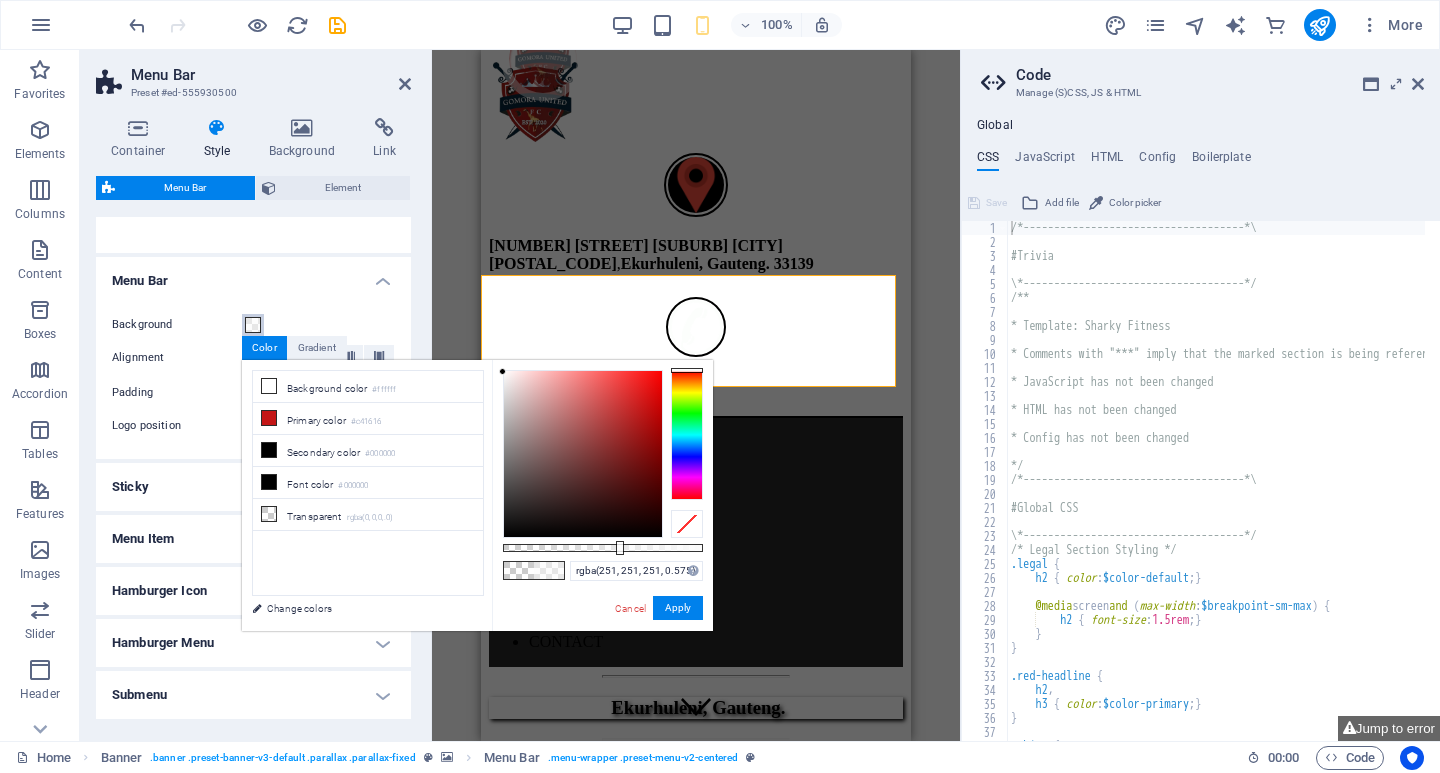 click at bounding box center [603, 548] 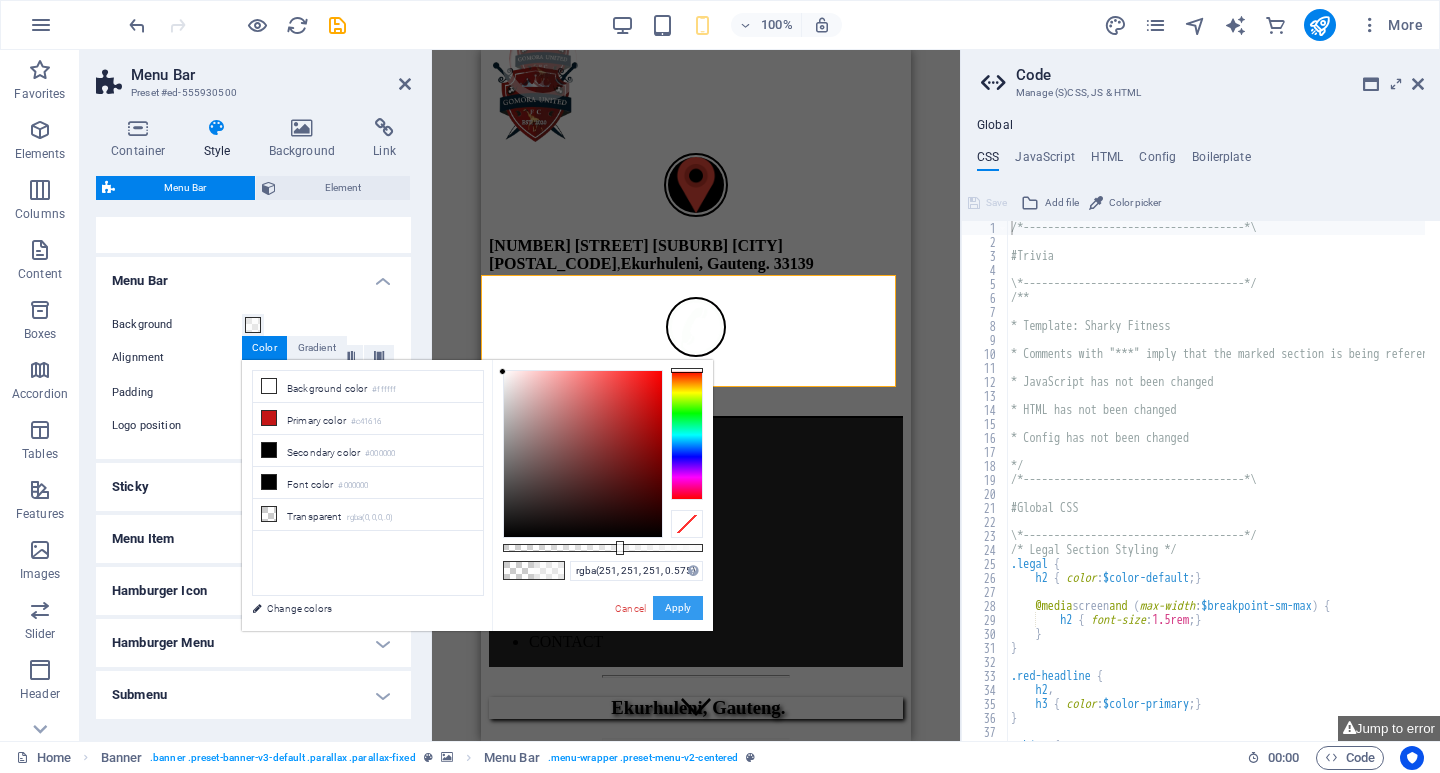 click on "Apply" at bounding box center (678, 608) 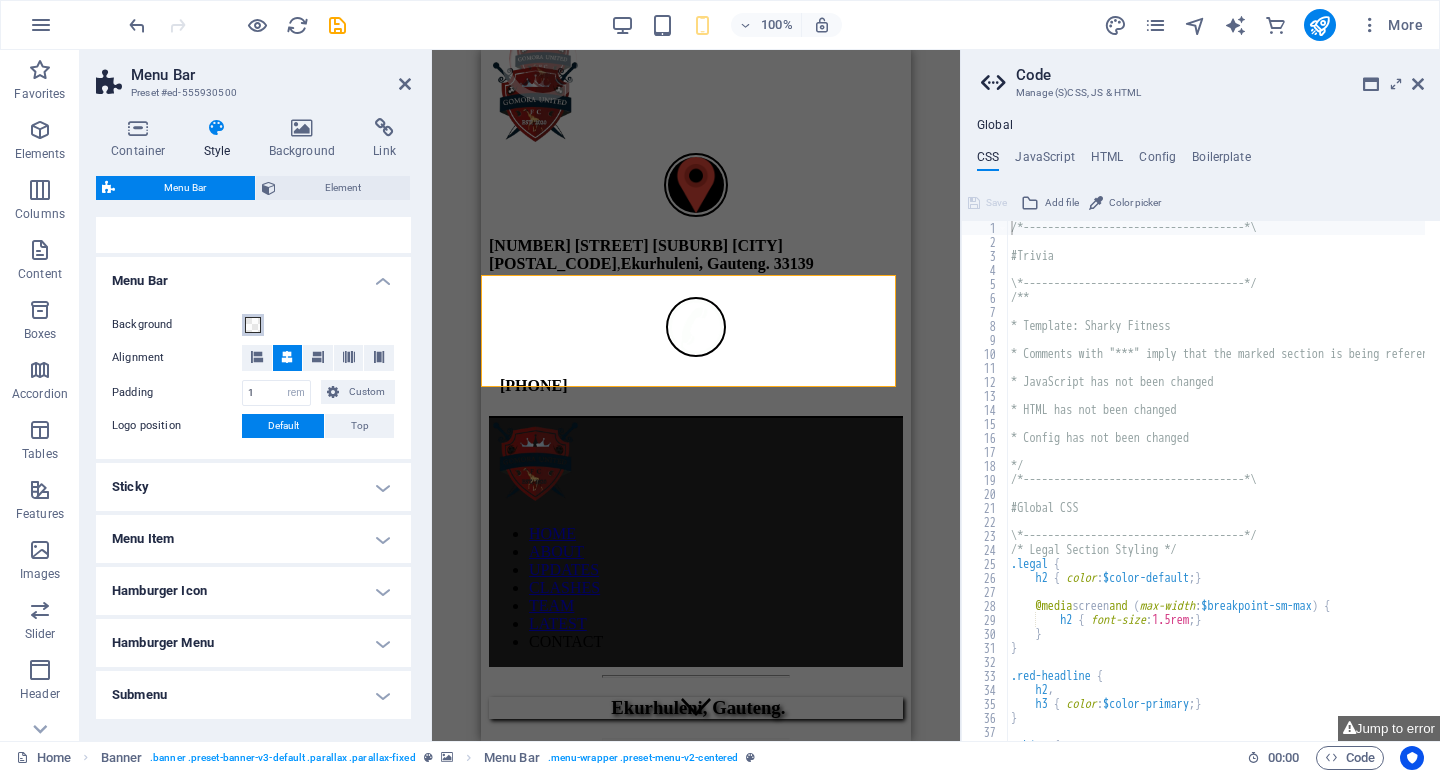 click at bounding box center (253, 325) 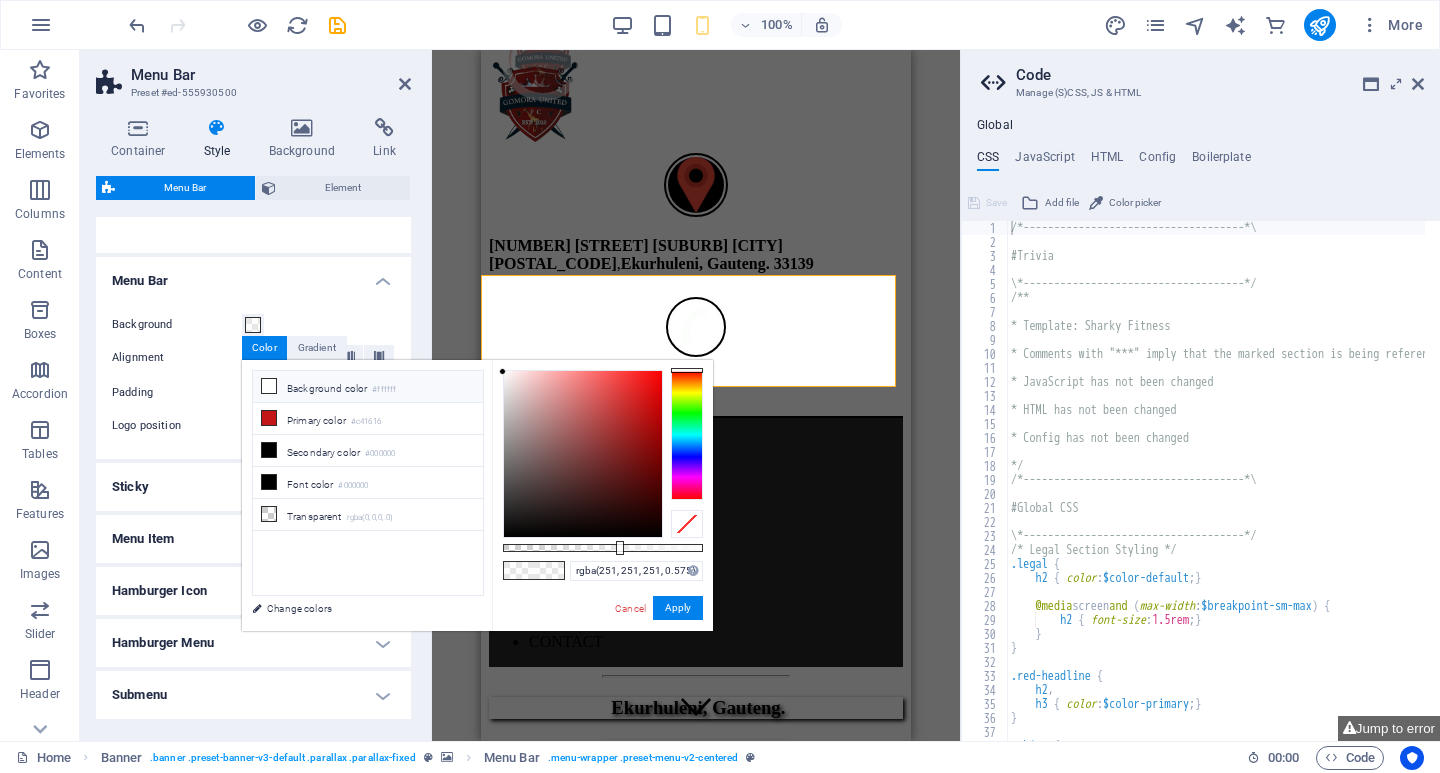 click at bounding box center [269, 386] 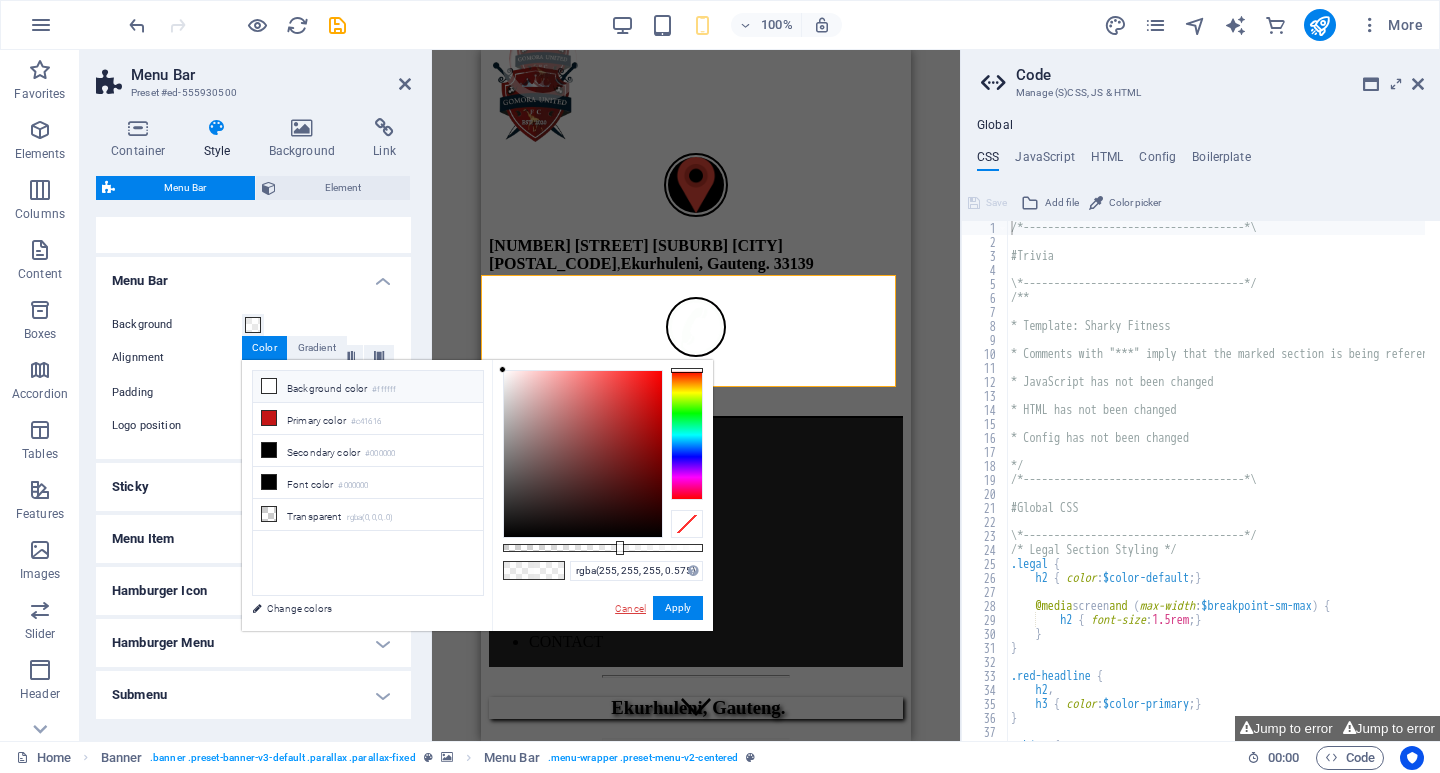 drag, startPoint x: 633, startPoint y: 605, endPoint x: 151, endPoint y: 555, distance: 484.58643 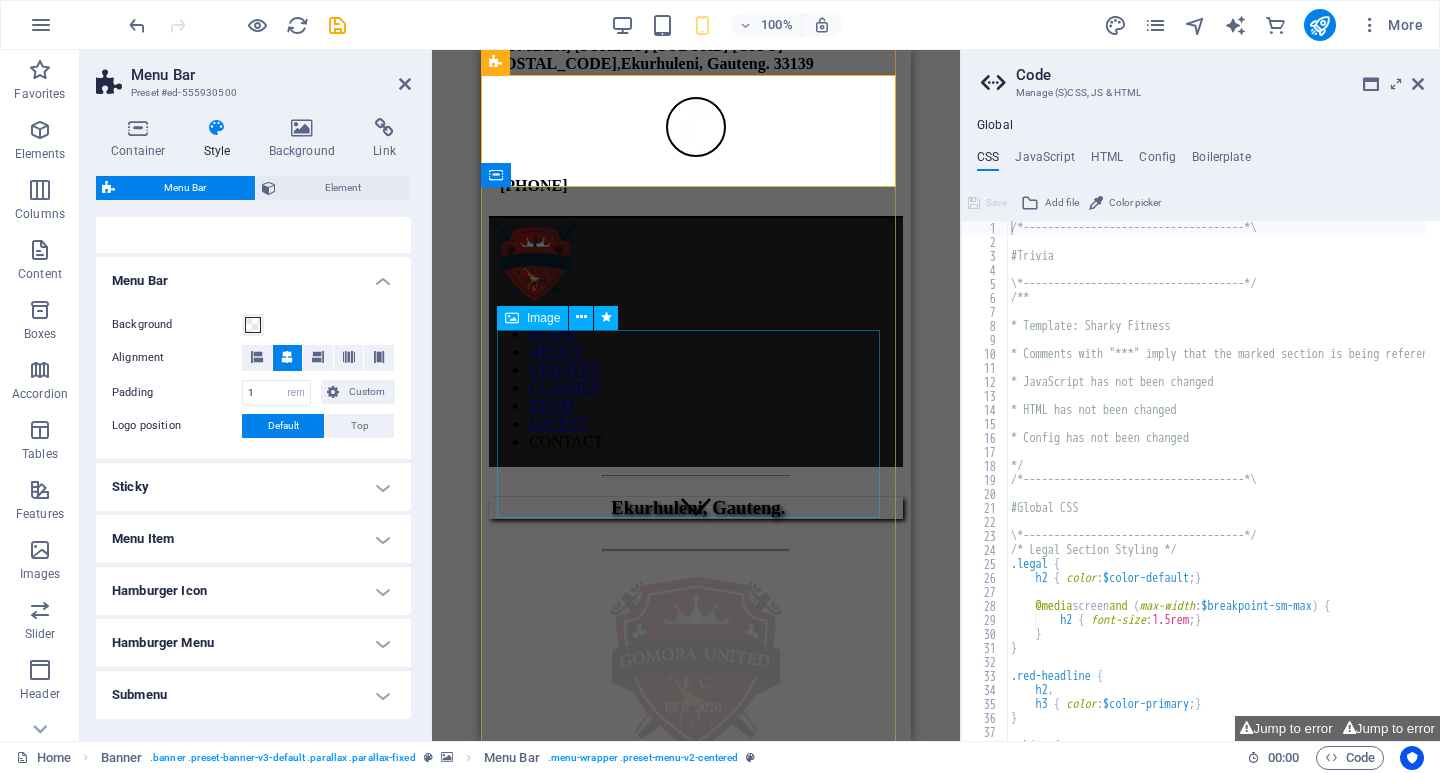 scroll, scrollTop: 0, scrollLeft: 0, axis: both 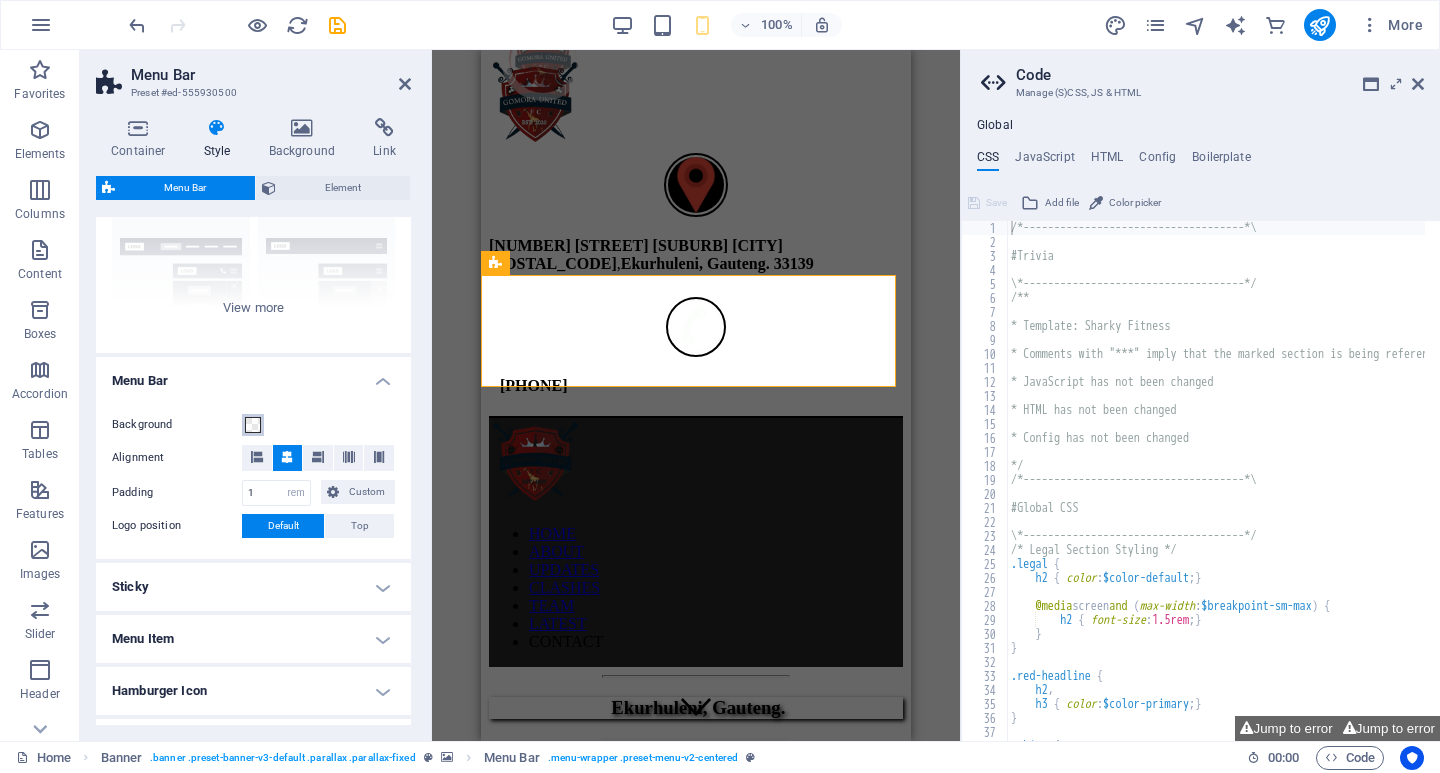 click at bounding box center (253, 425) 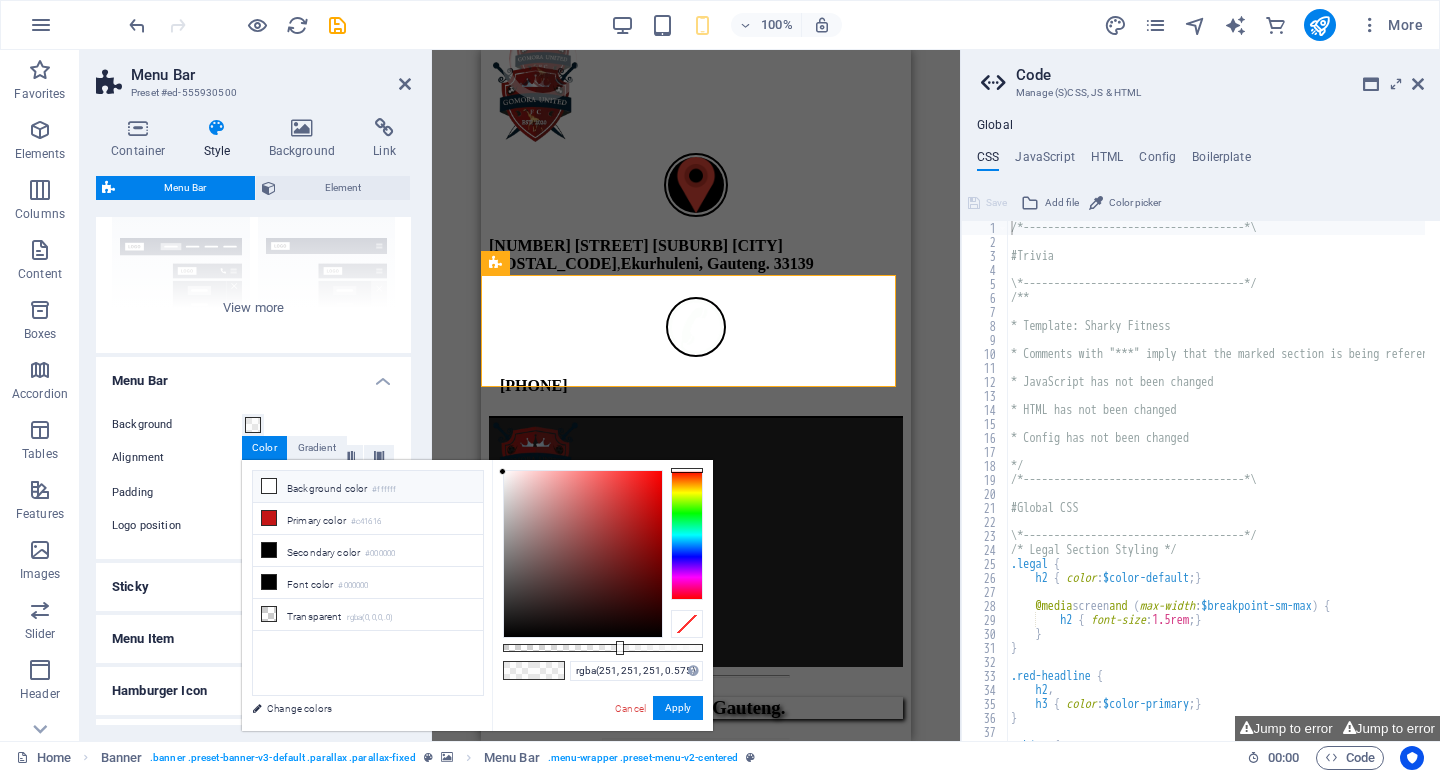 click at bounding box center [269, 486] 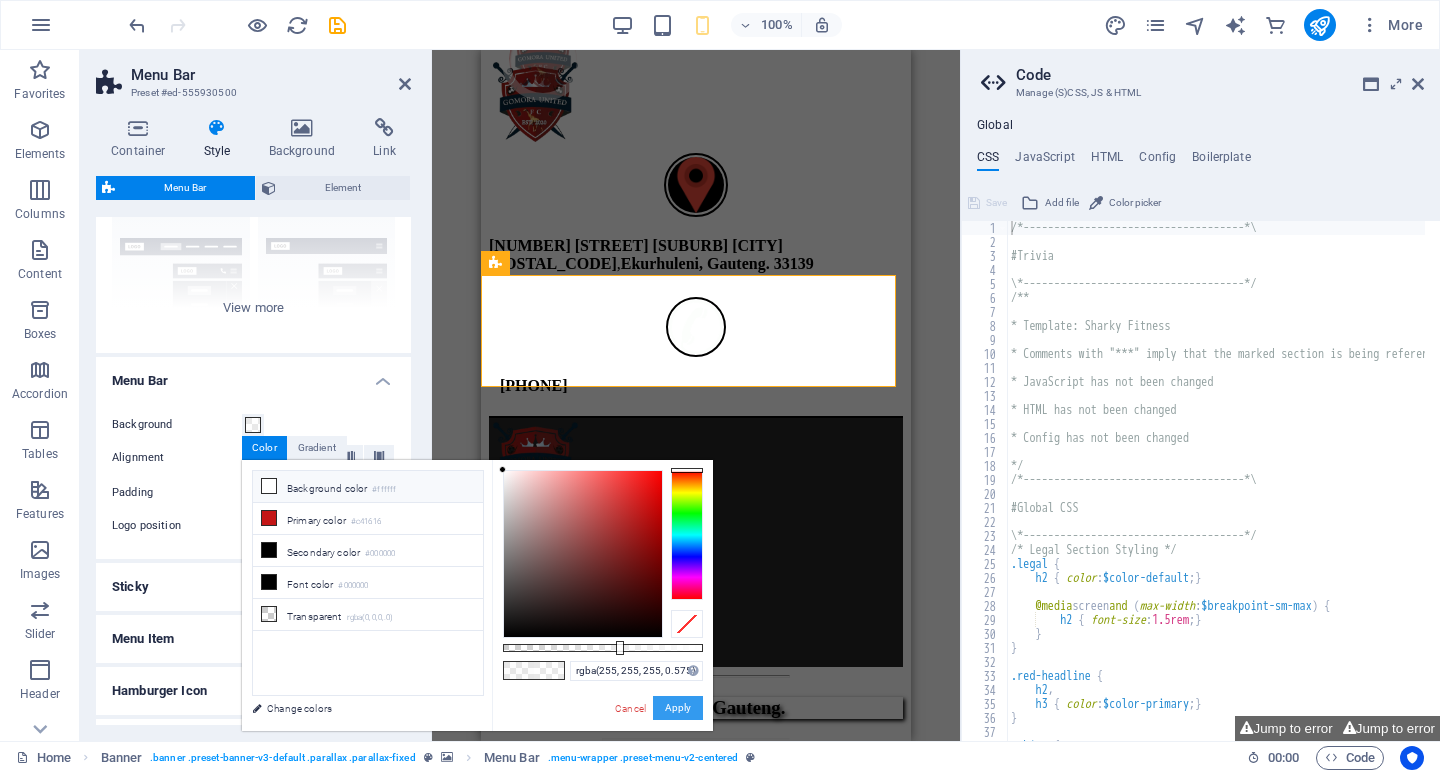 click on "Apply" at bounding box center [678, 708] 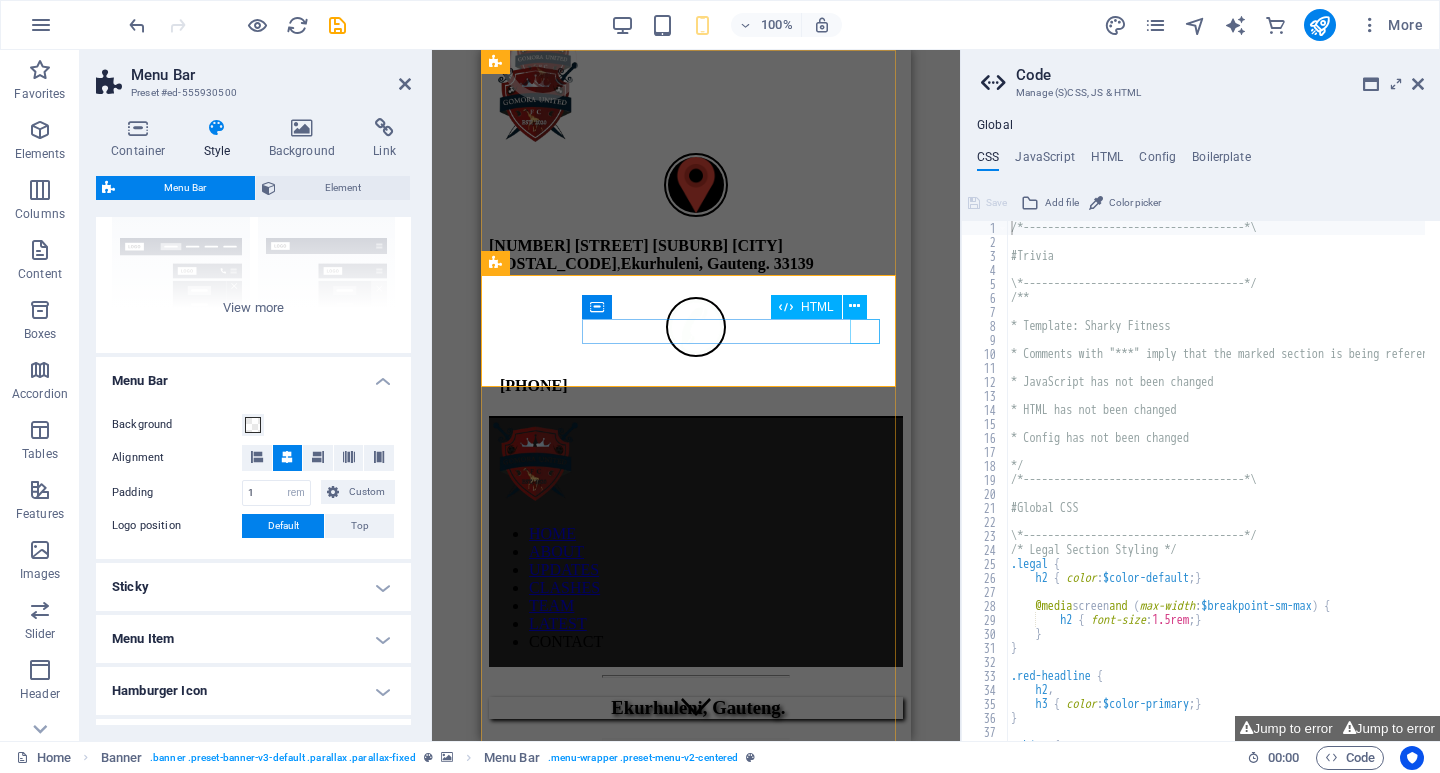 click at bounding box center (696, 667) 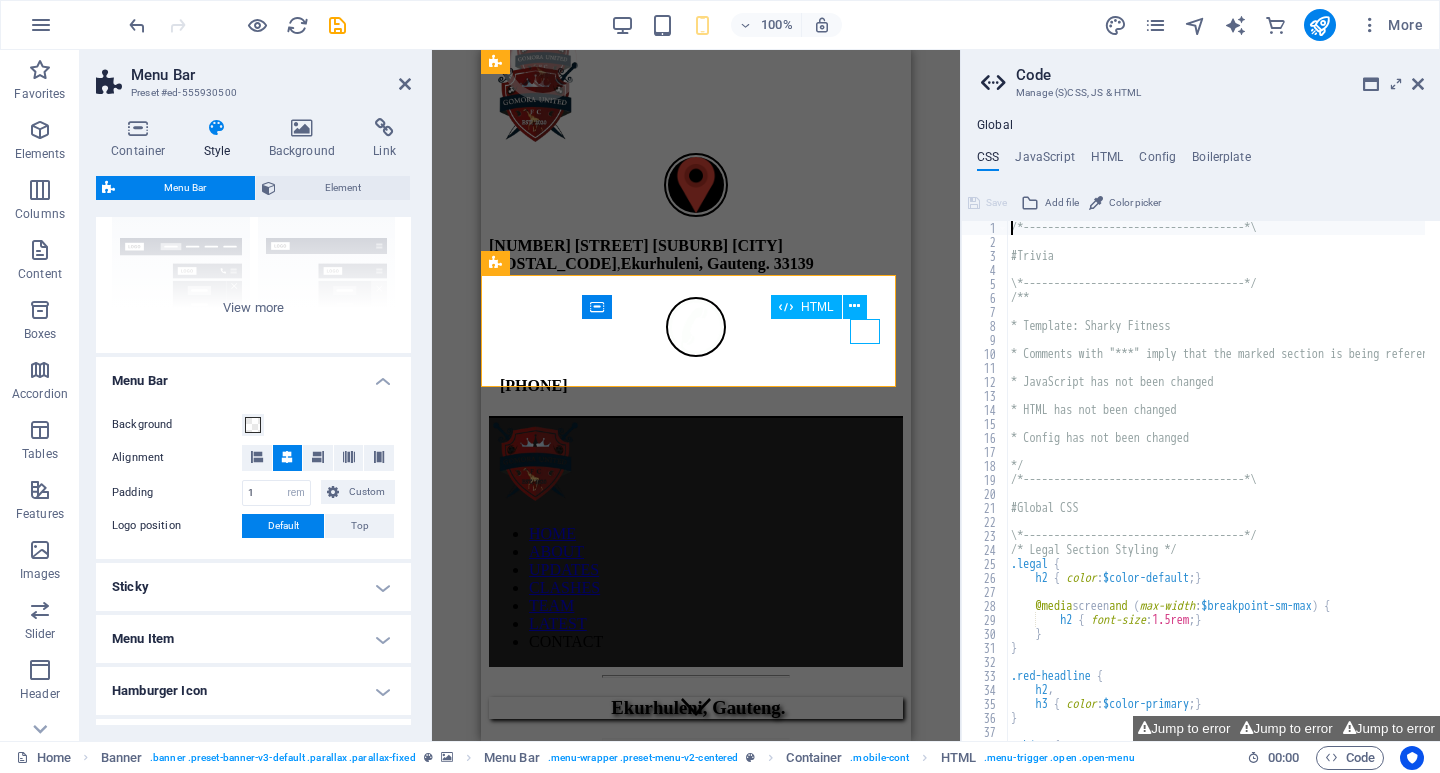 click at bounding box center (696, 667) 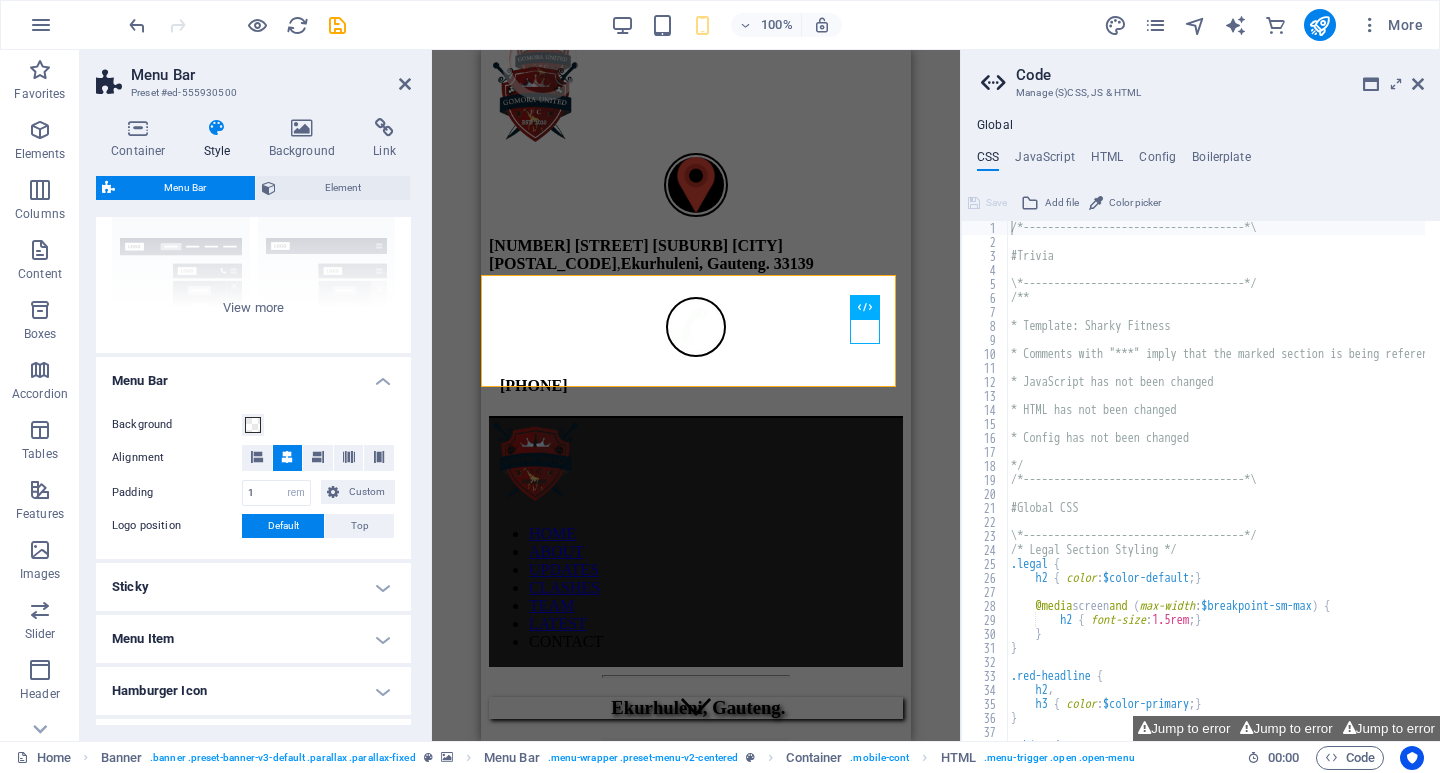scroll, scrollTop: 60, scrollLeft: 0, axis: vertical 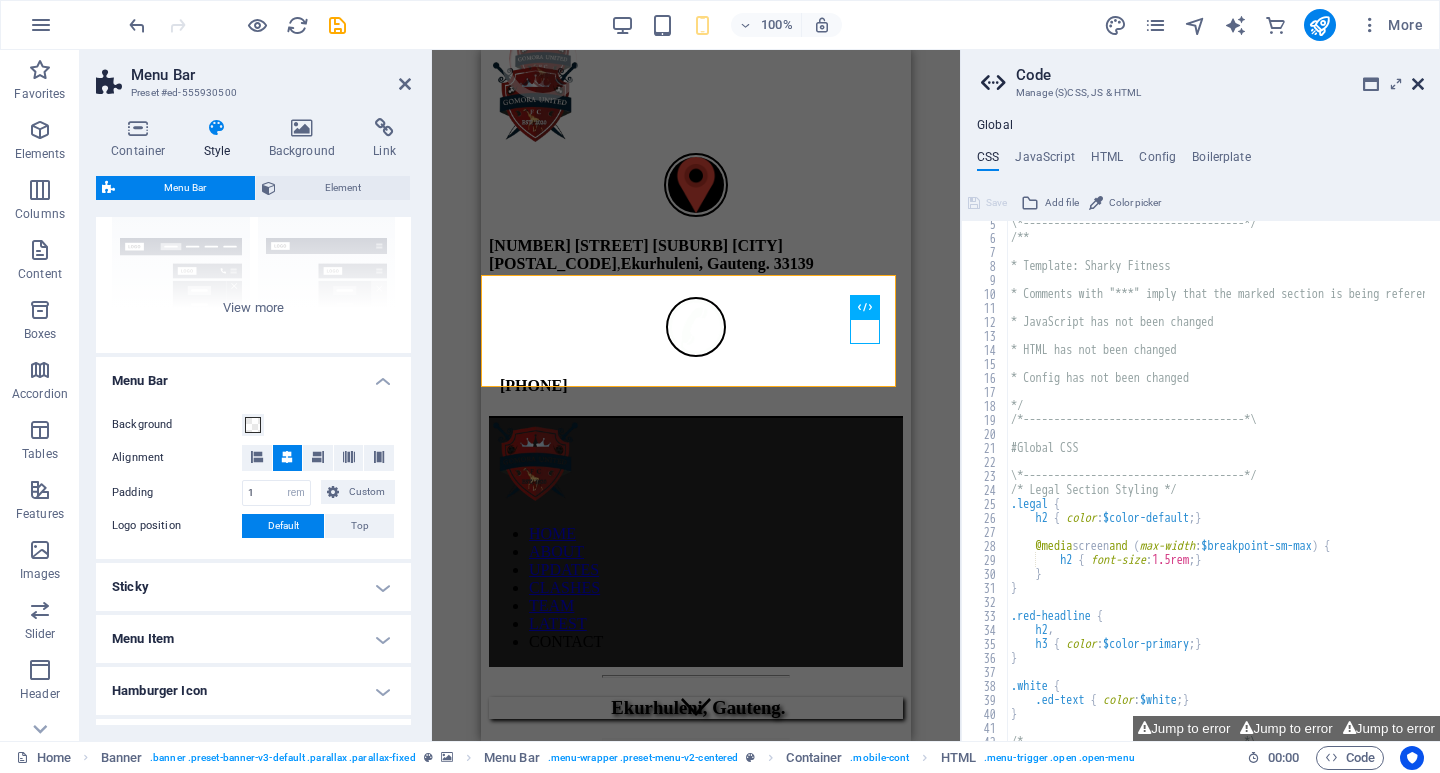 click at bounding box center (1418, 84) 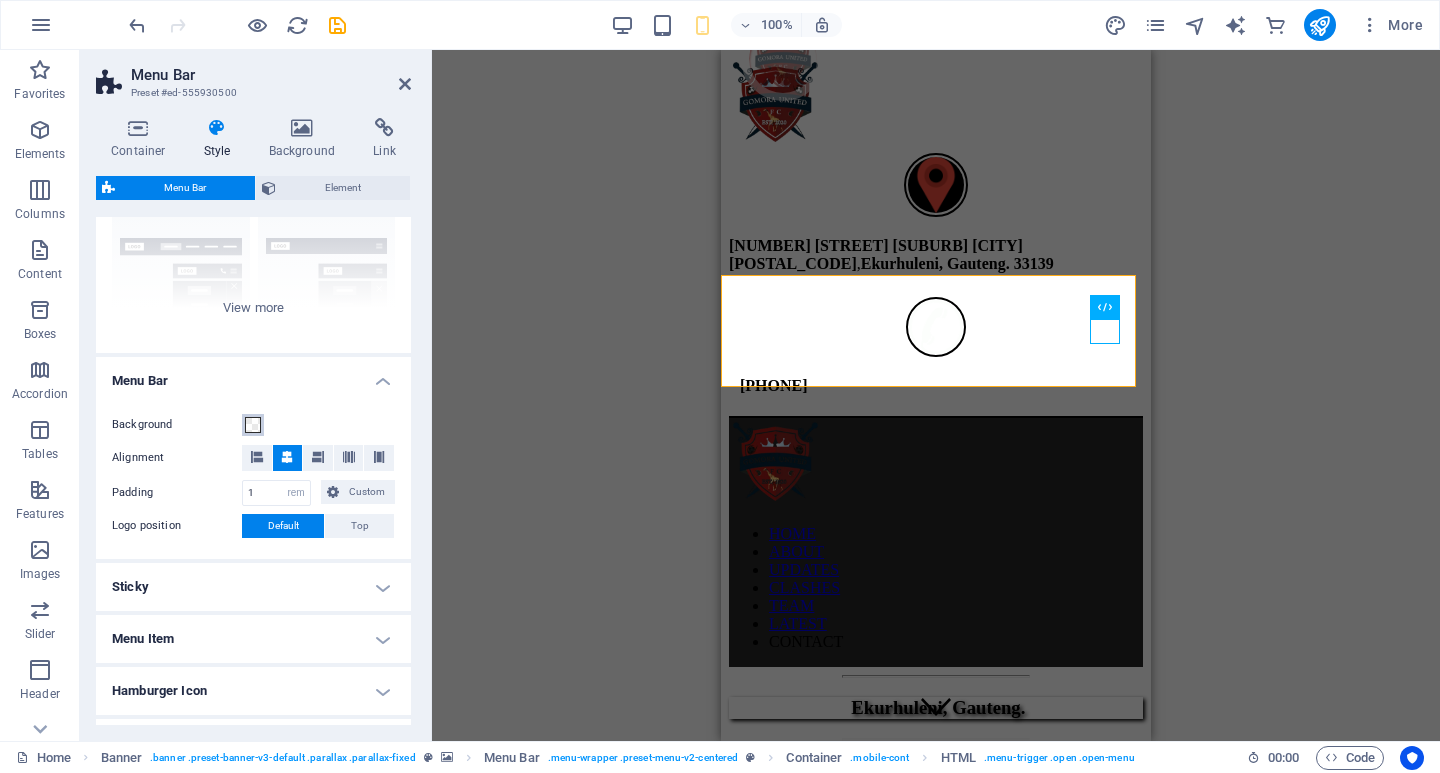click at bounding box center (253, 425) 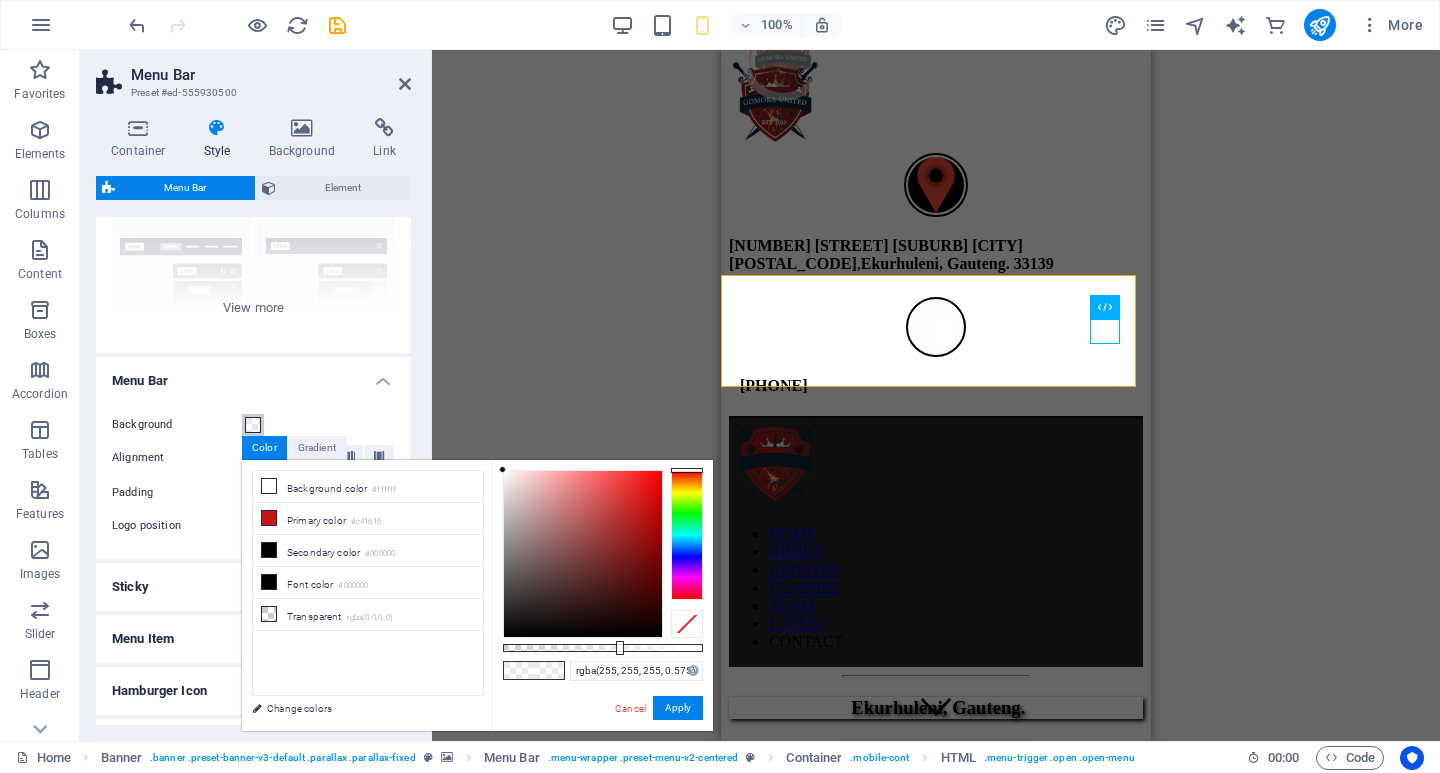 type on "rgba(255, 255, 255, 0.85)" 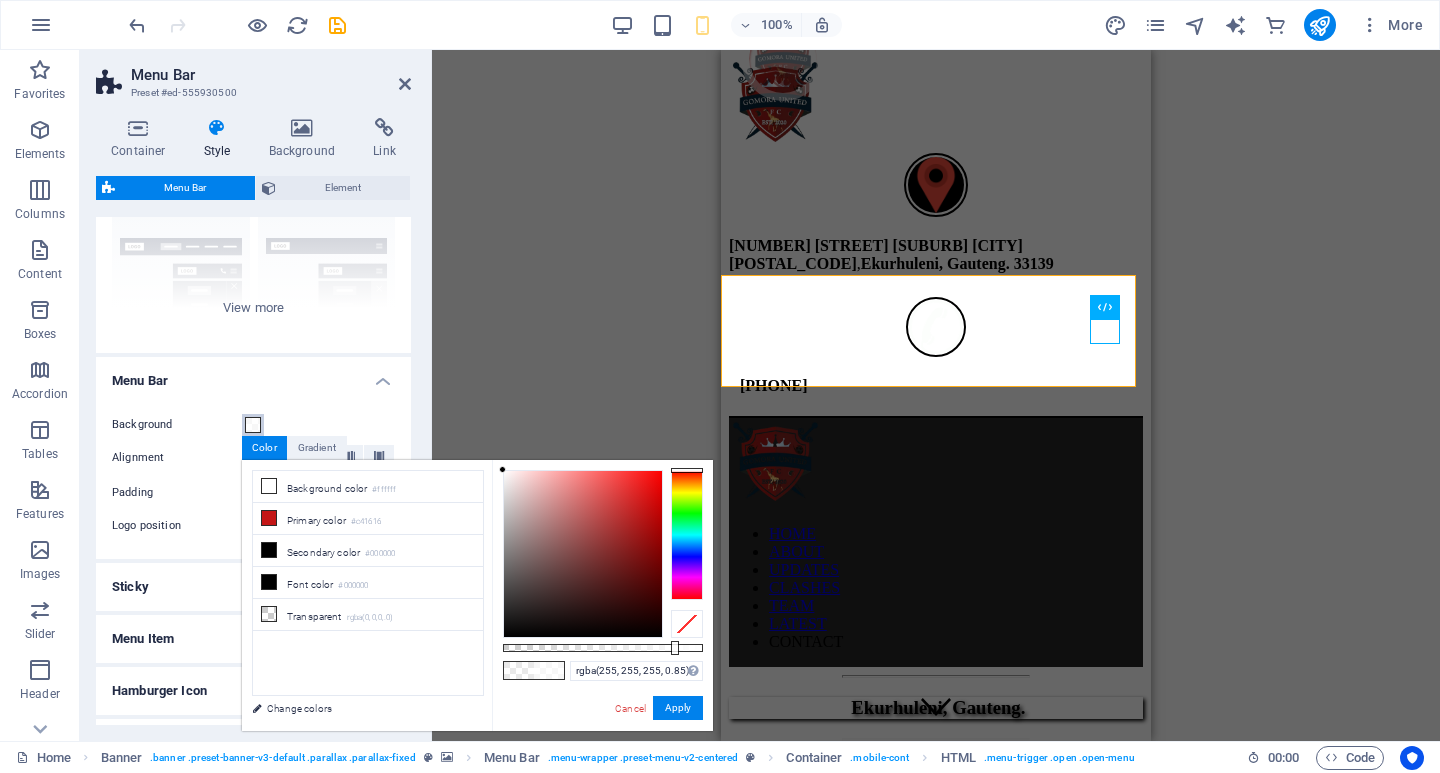 click at bounding box center (603, 648) 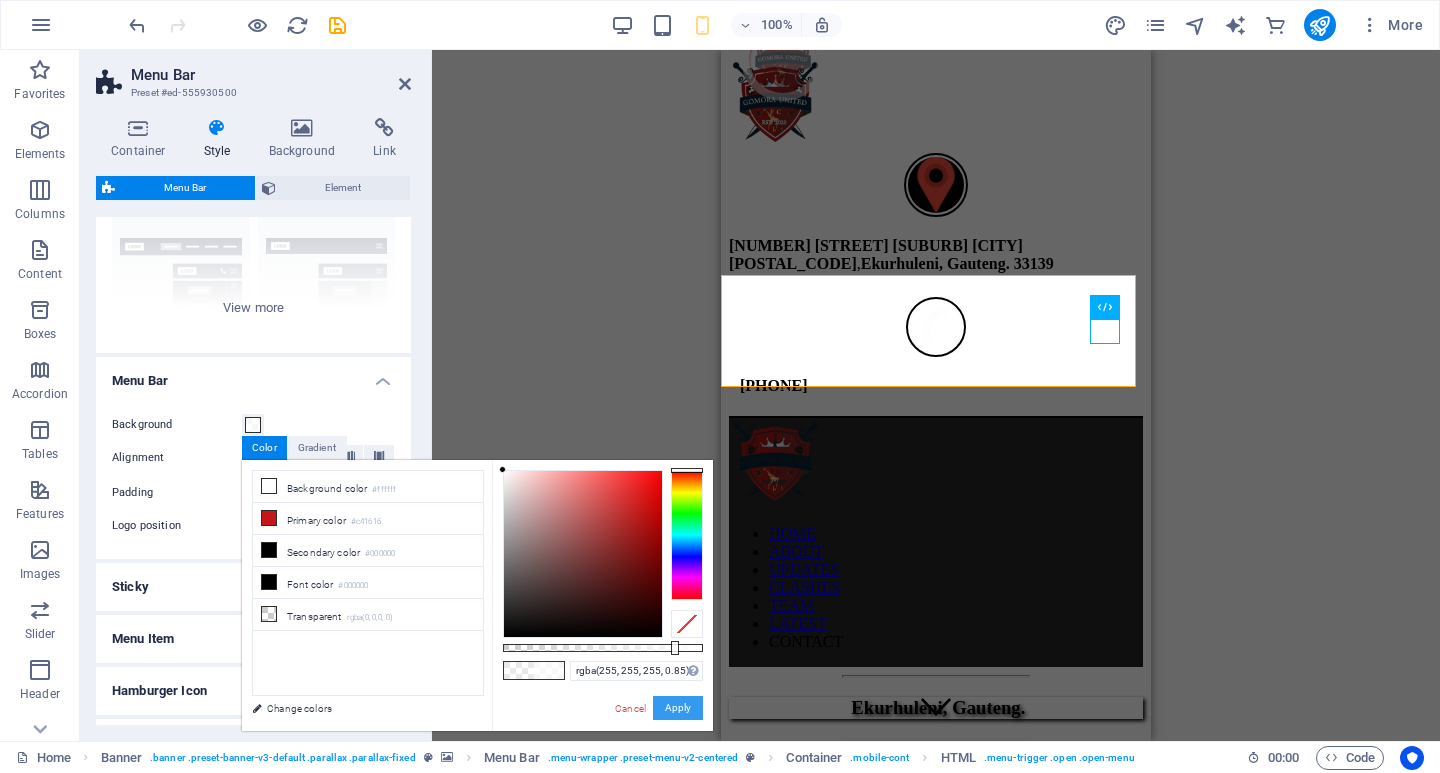 click on "Apply" at bounding box center [678, 708] 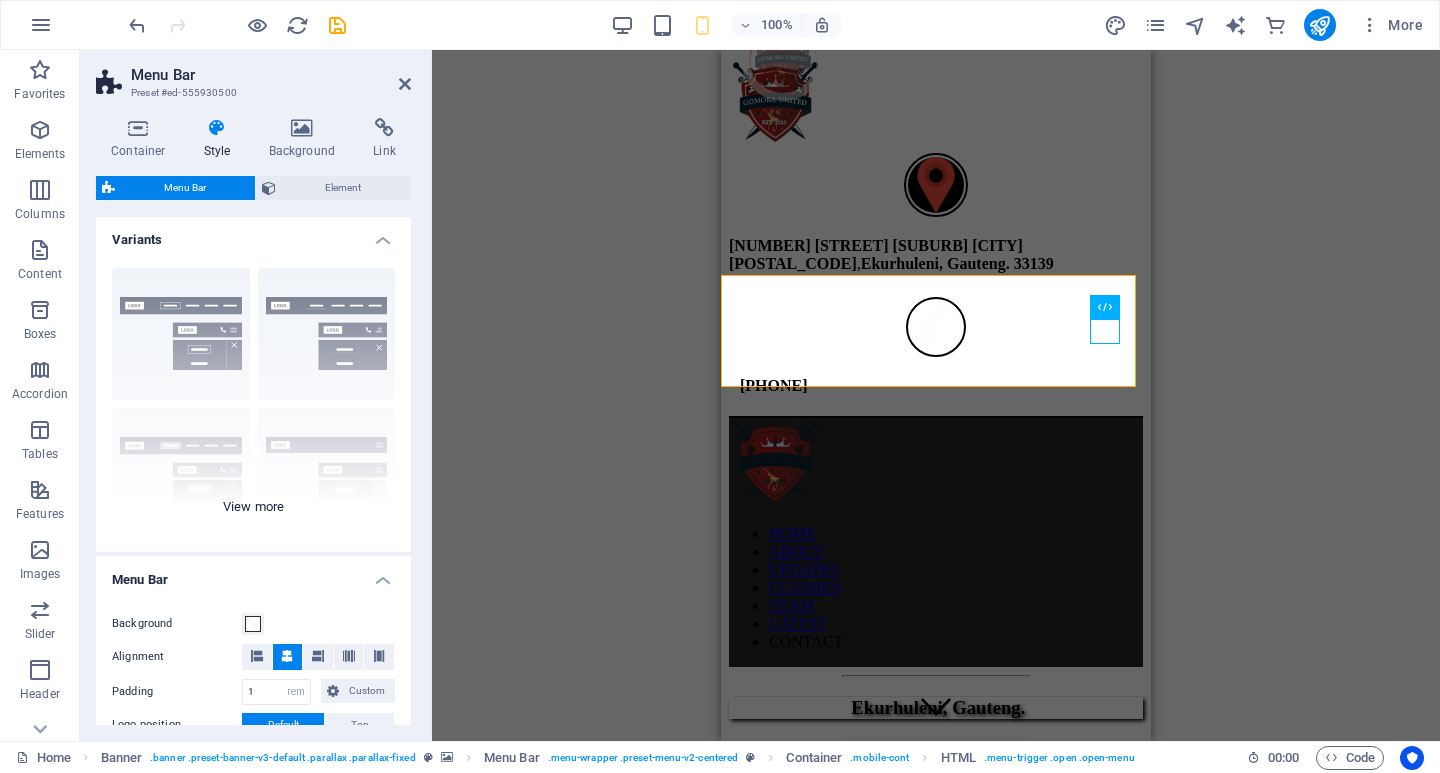 scroll, scrollTop: 0, scrollLeft: 0, axis: both 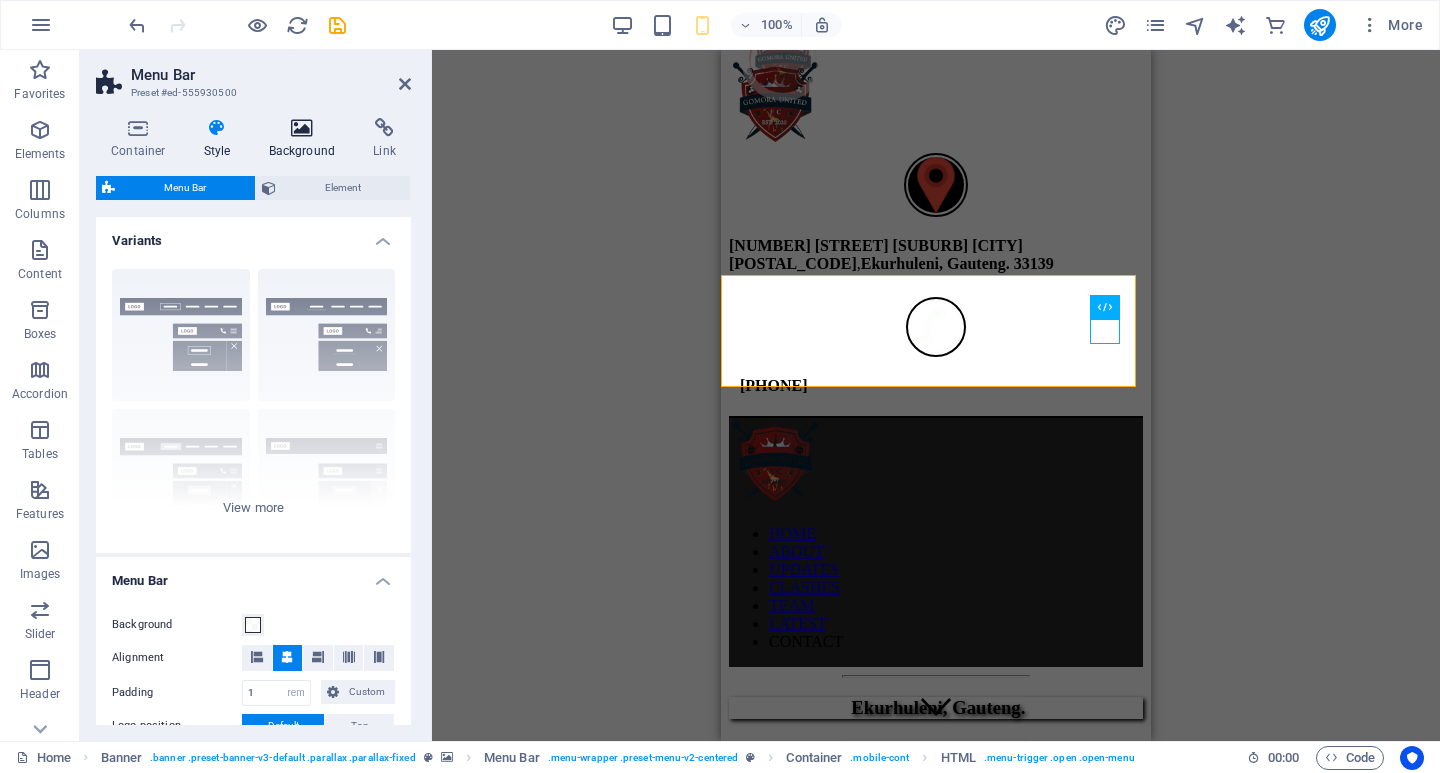click at bounding box center [302, 128] 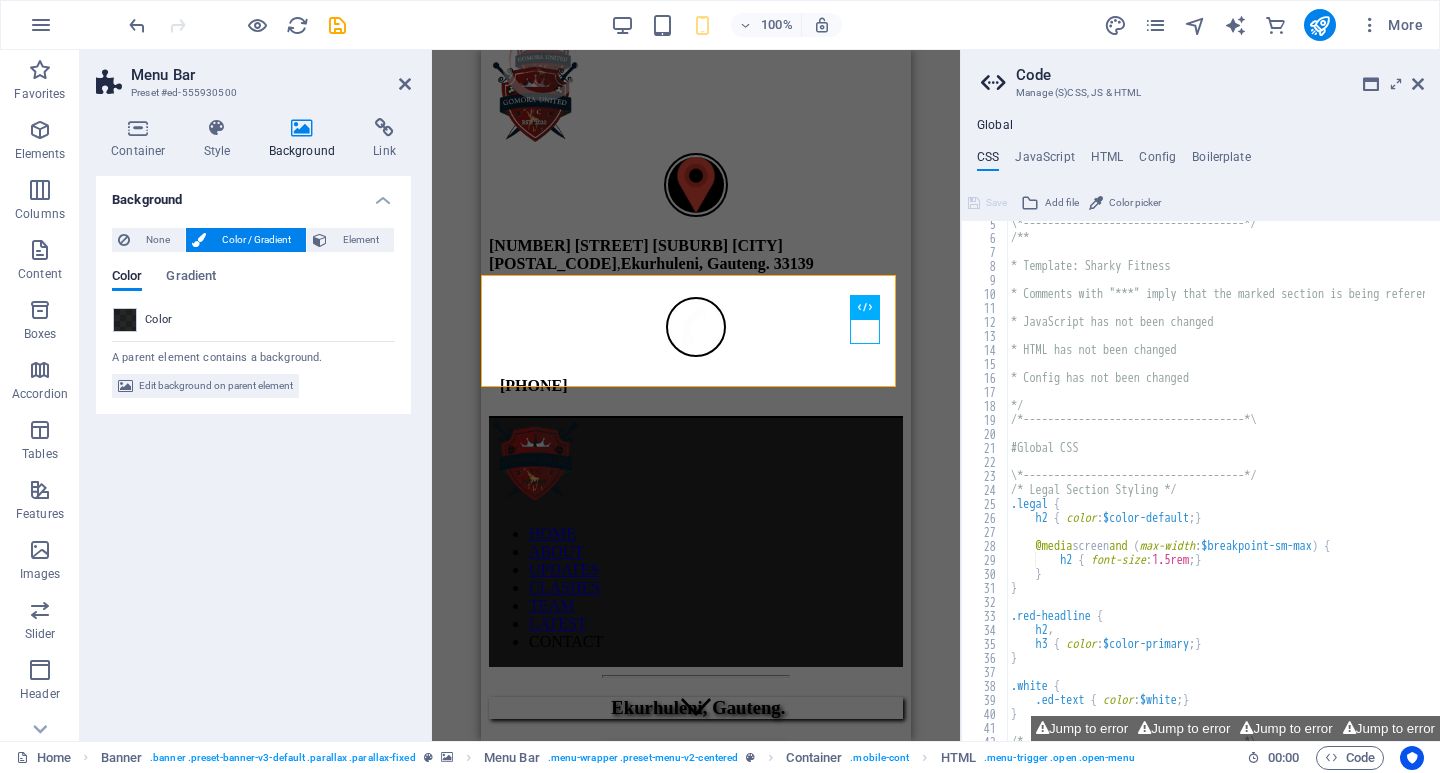 scroll, scrollTop: 60, scrollLeft: 0, axis: vertical 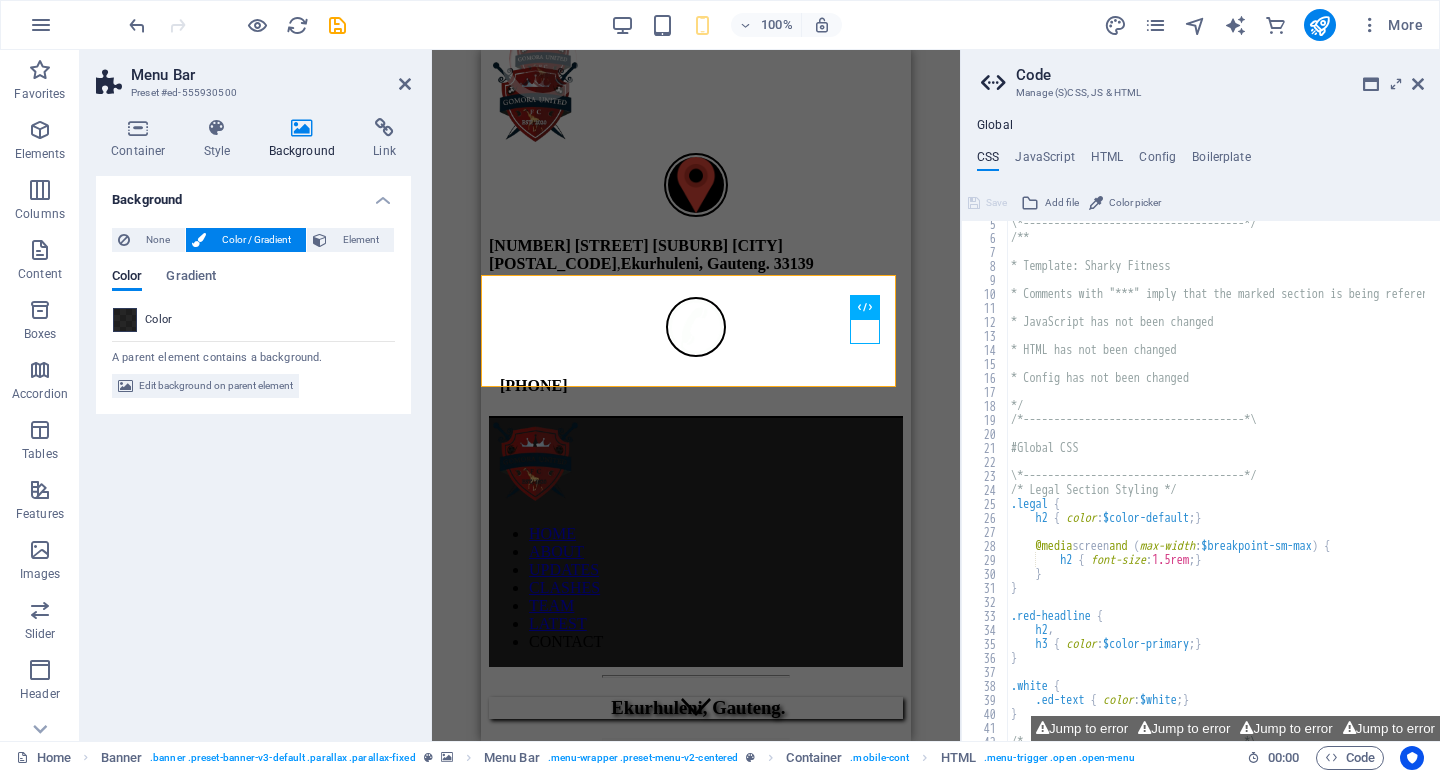 click at bounding box center [125, 320] 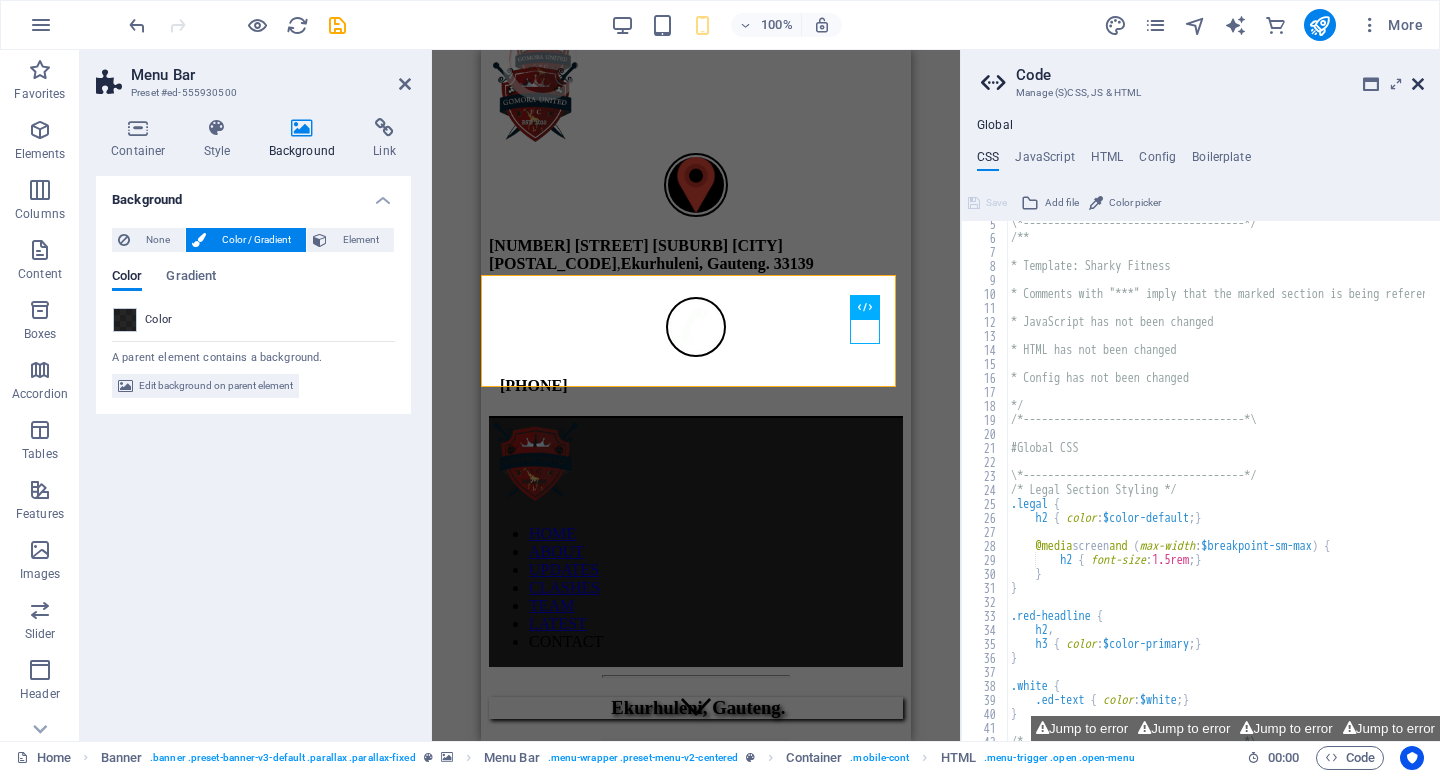 click at bounding box center [1418, 84] 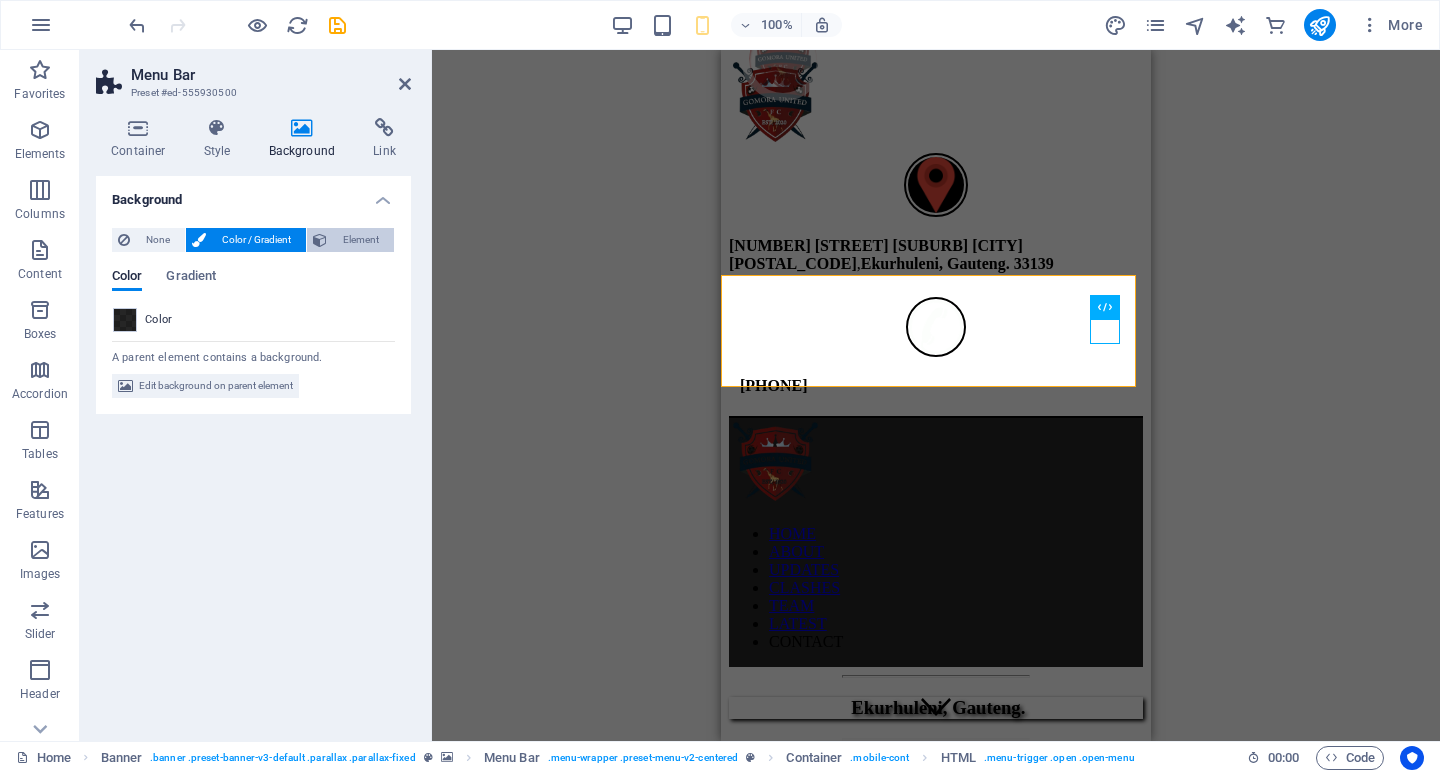 click on "Element" at bounding box center (360, 240) 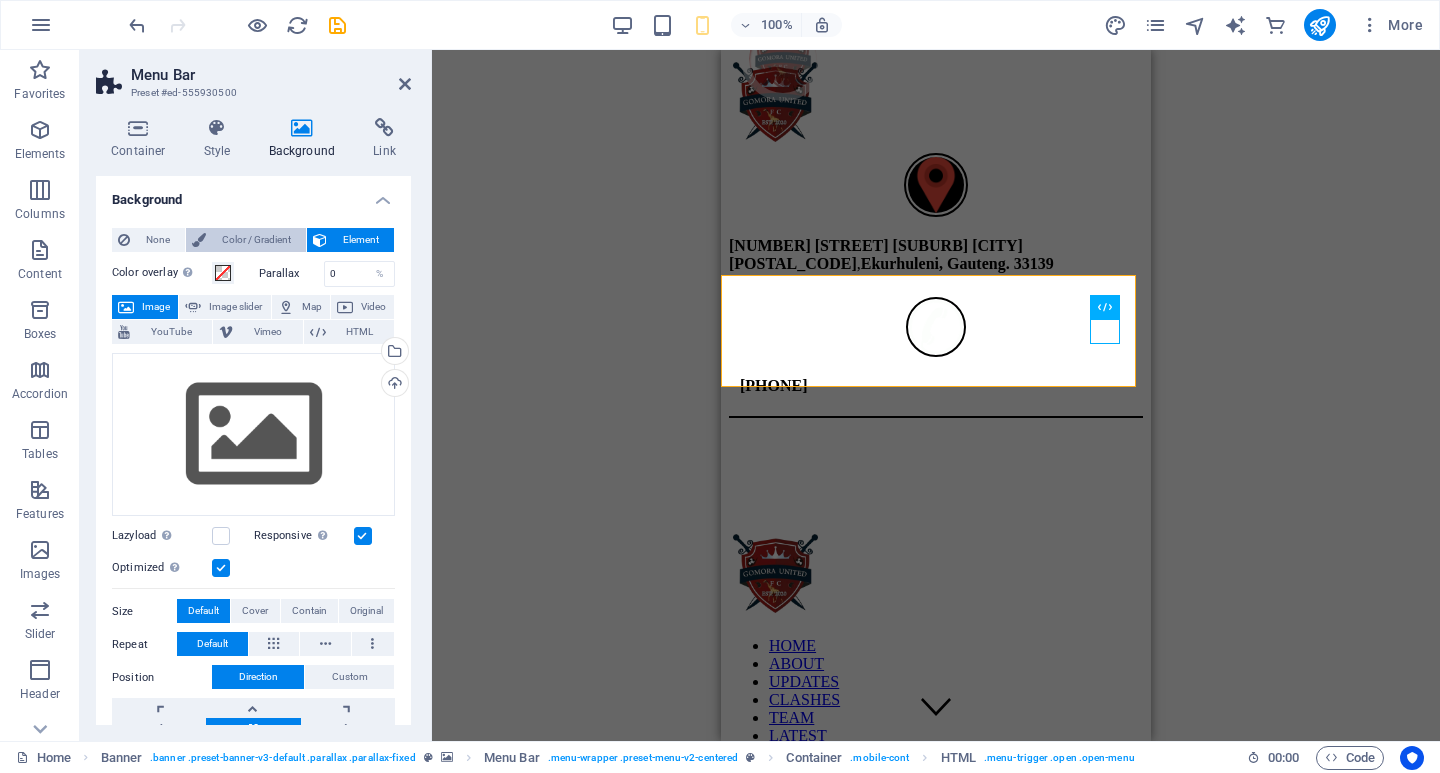 click on "Color / Gradient" at bounding box center [256, 240] 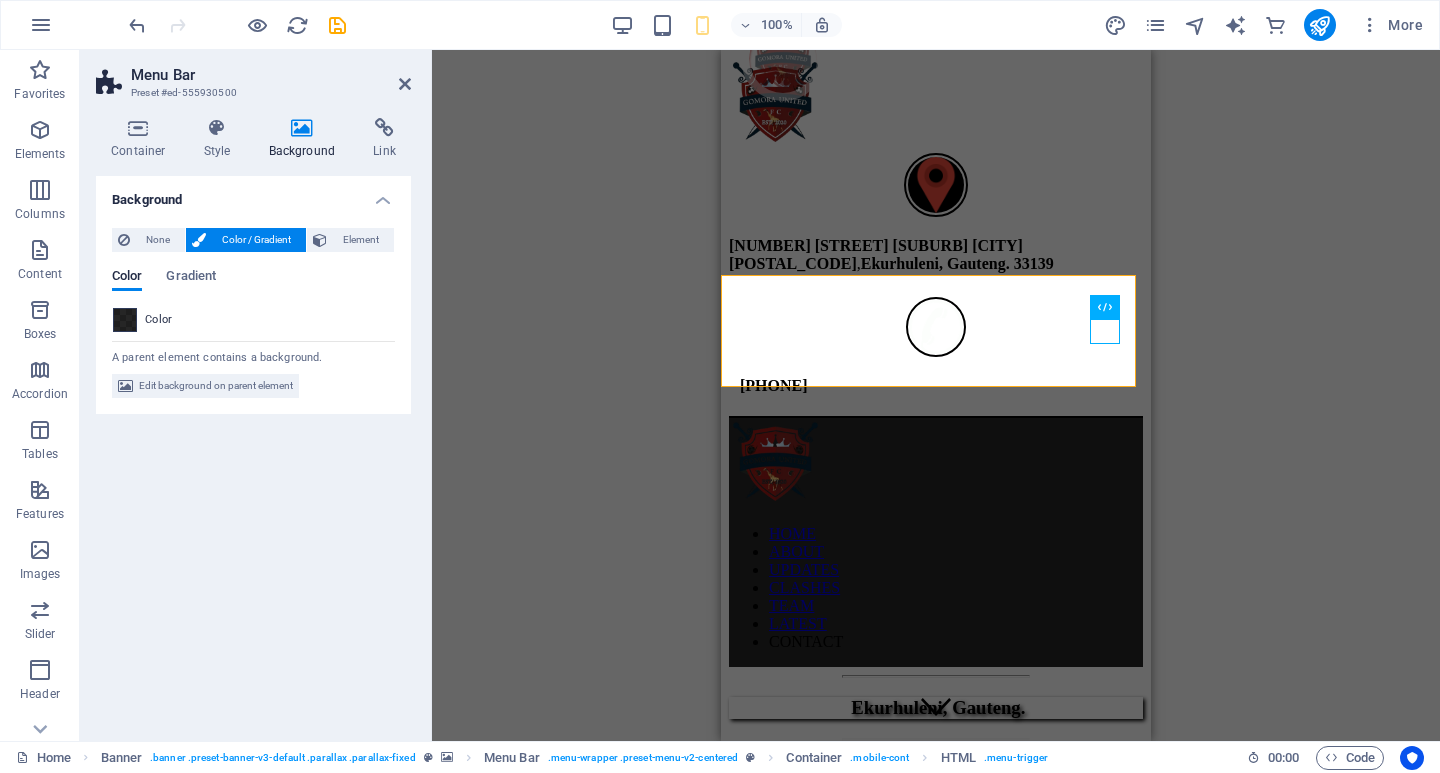 click at bounding box center (125, 320) 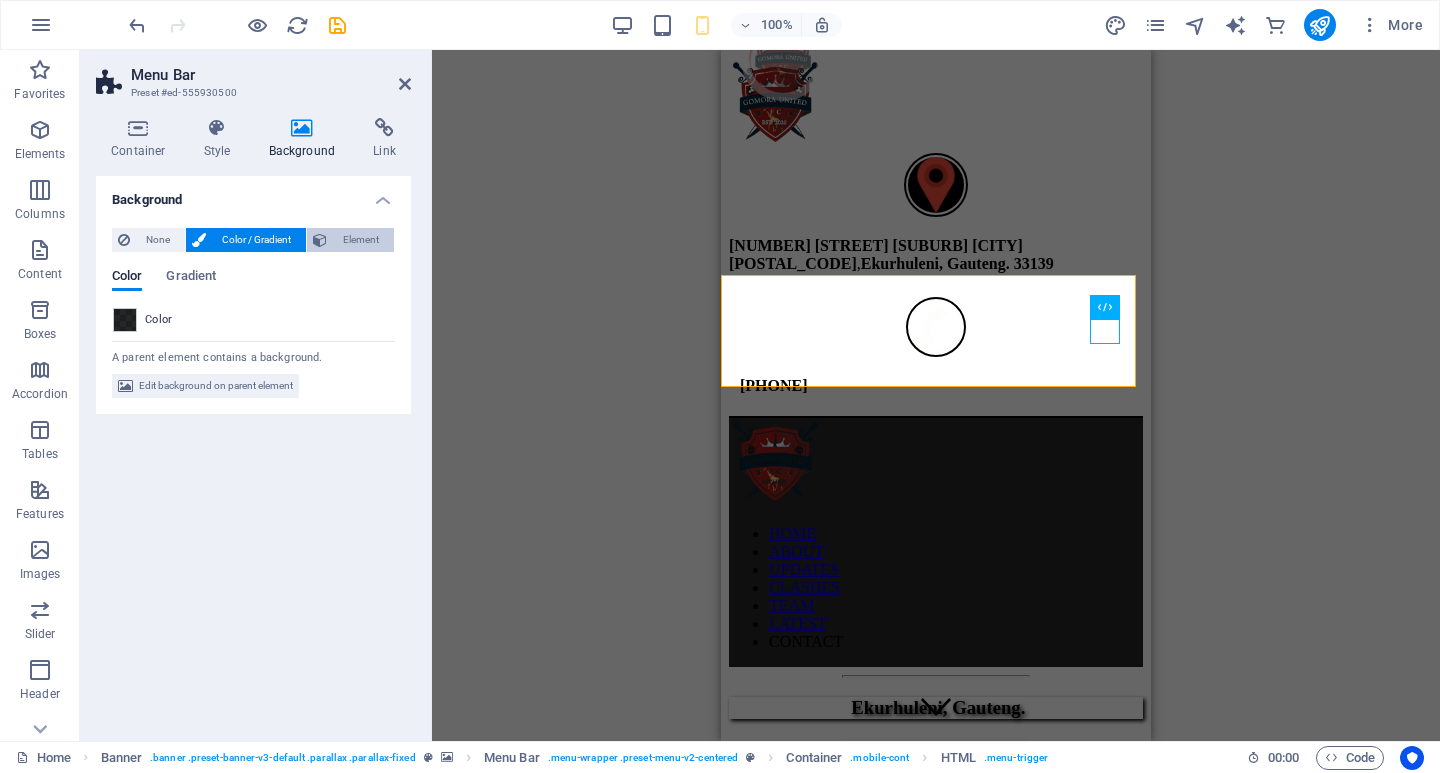 click on "Element" at bounding box center [360, 240] 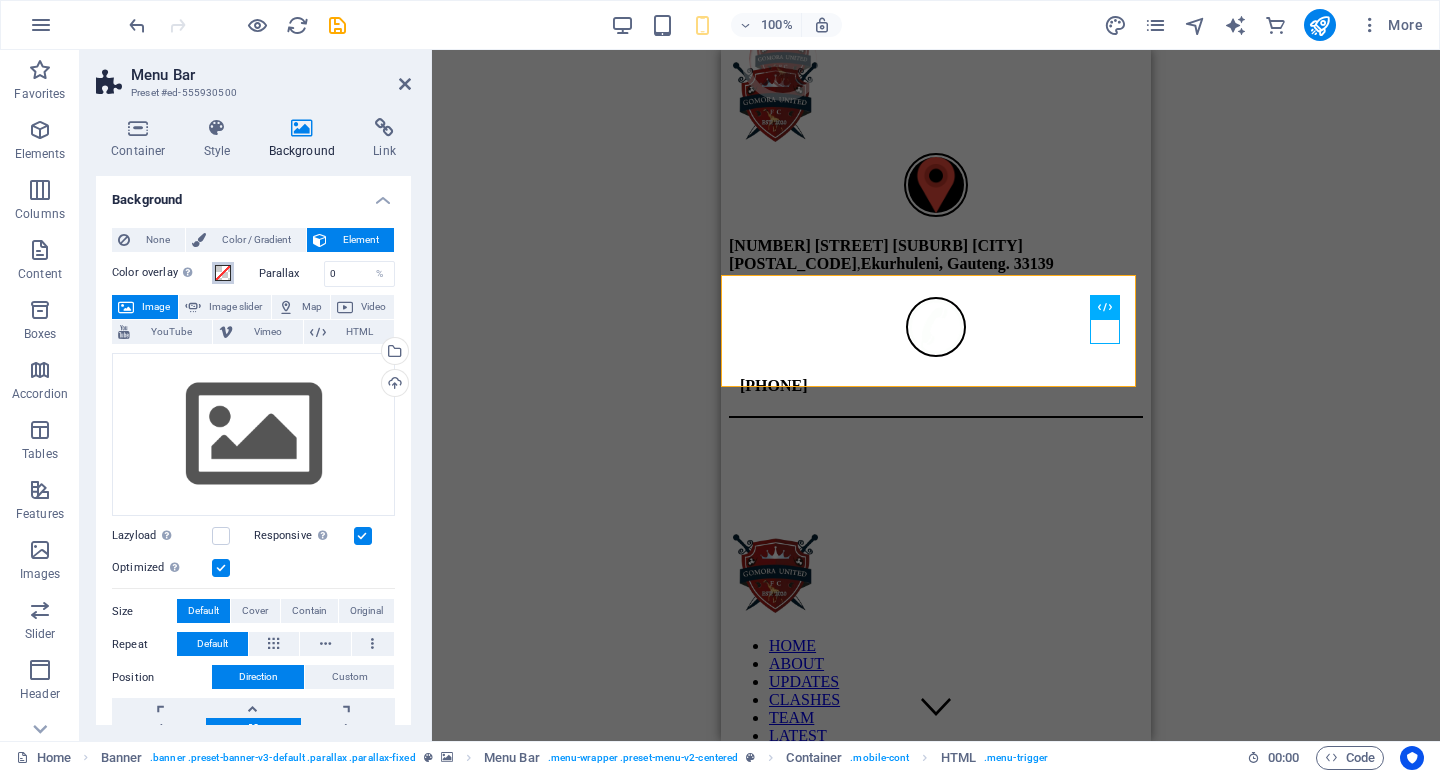 click at bounding box center (223, 273) 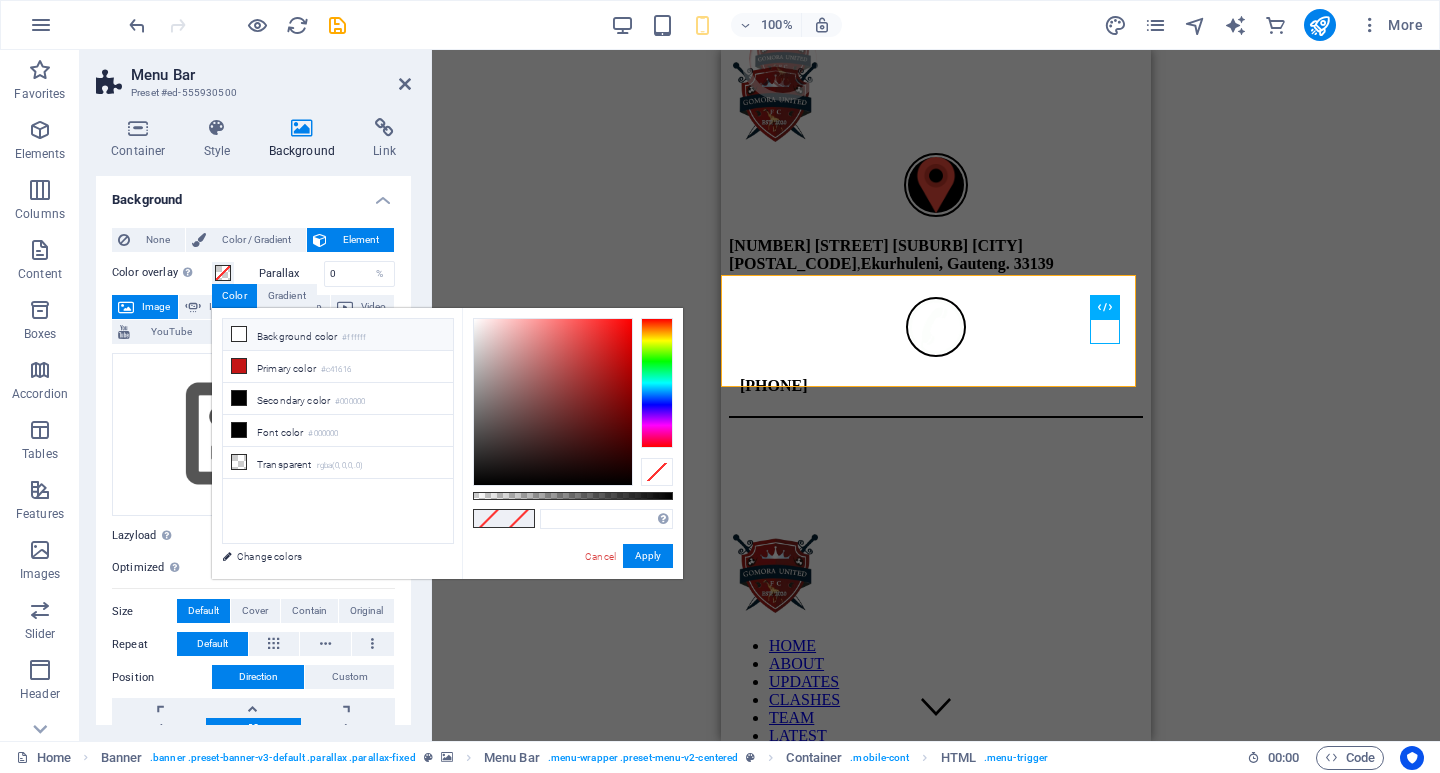 click at bounding box center (239, 334) 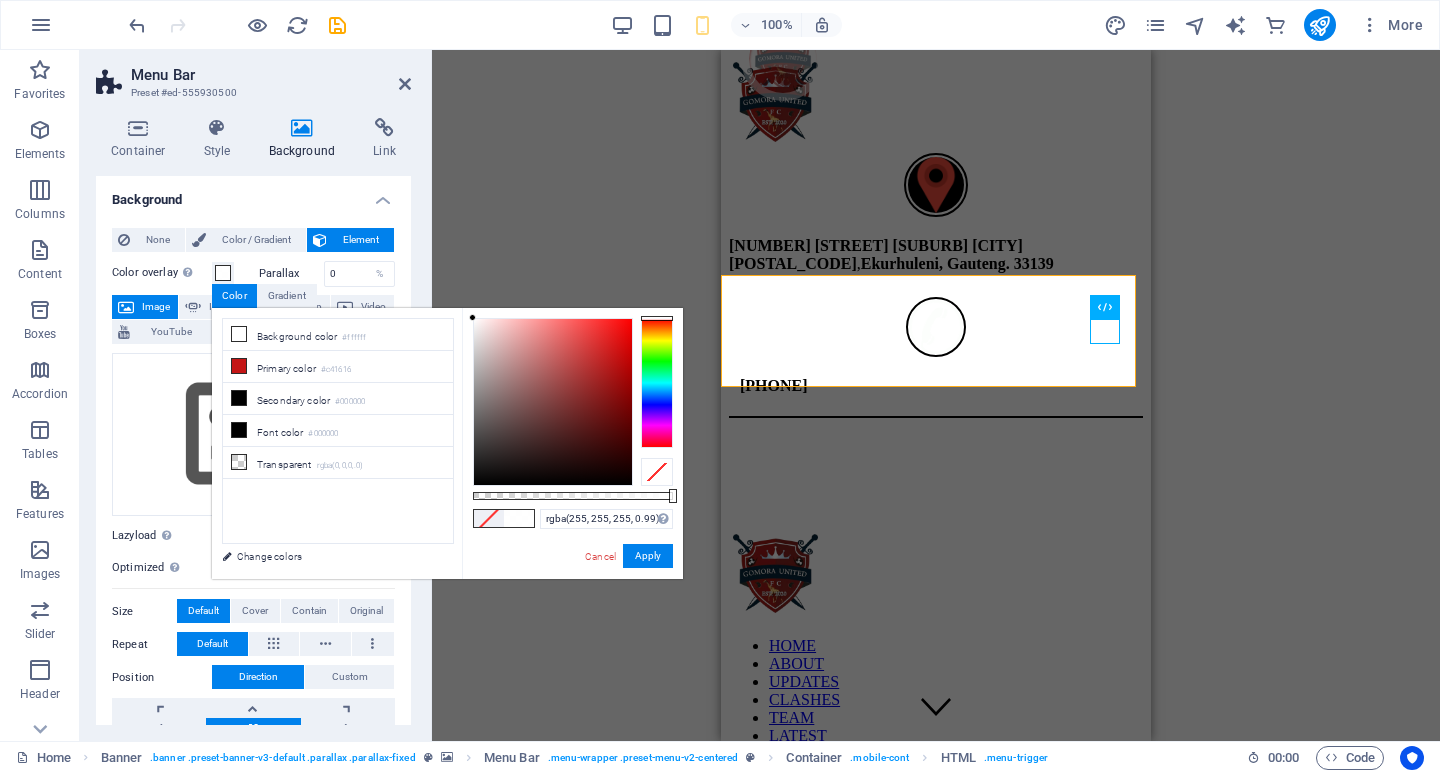 type on "#ffffff" 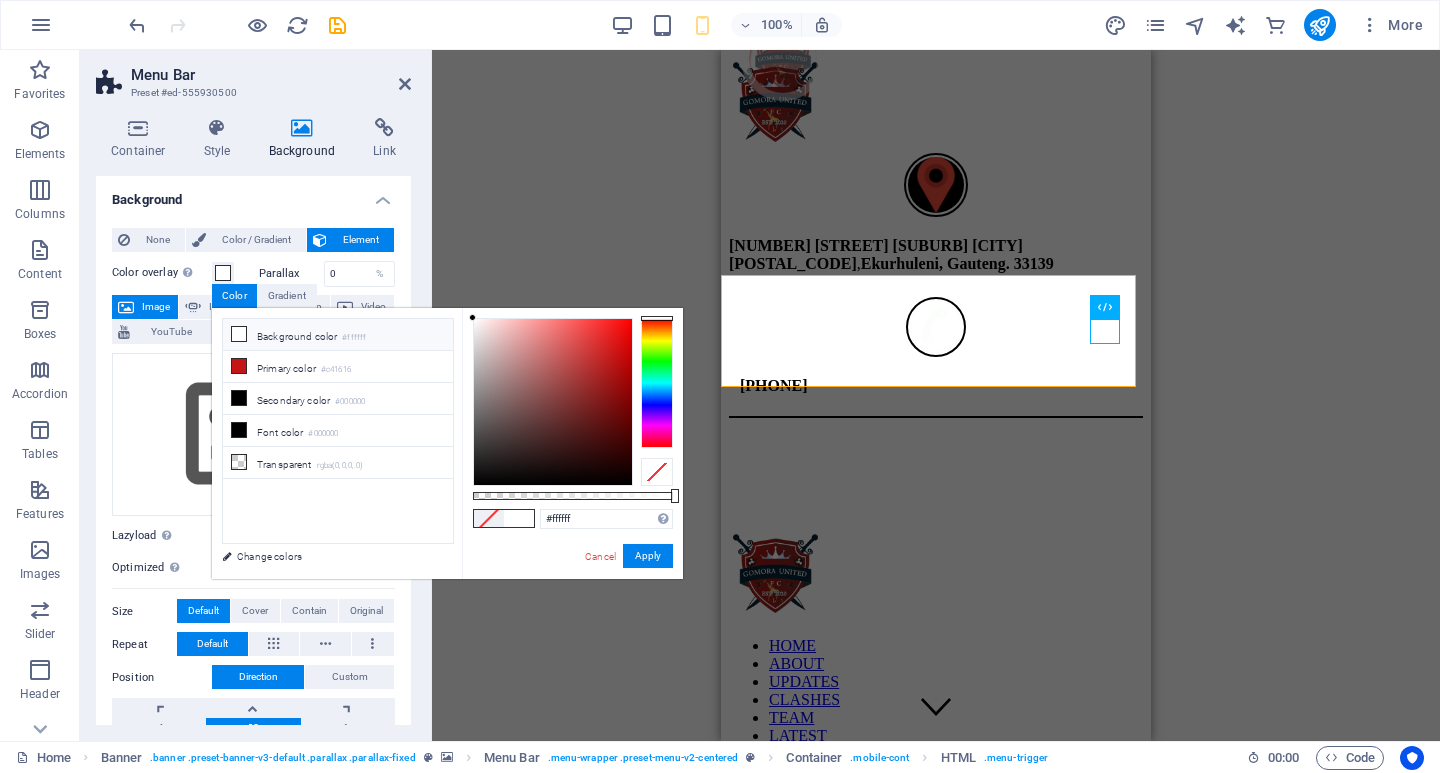 click at bounding box center [675, 496] 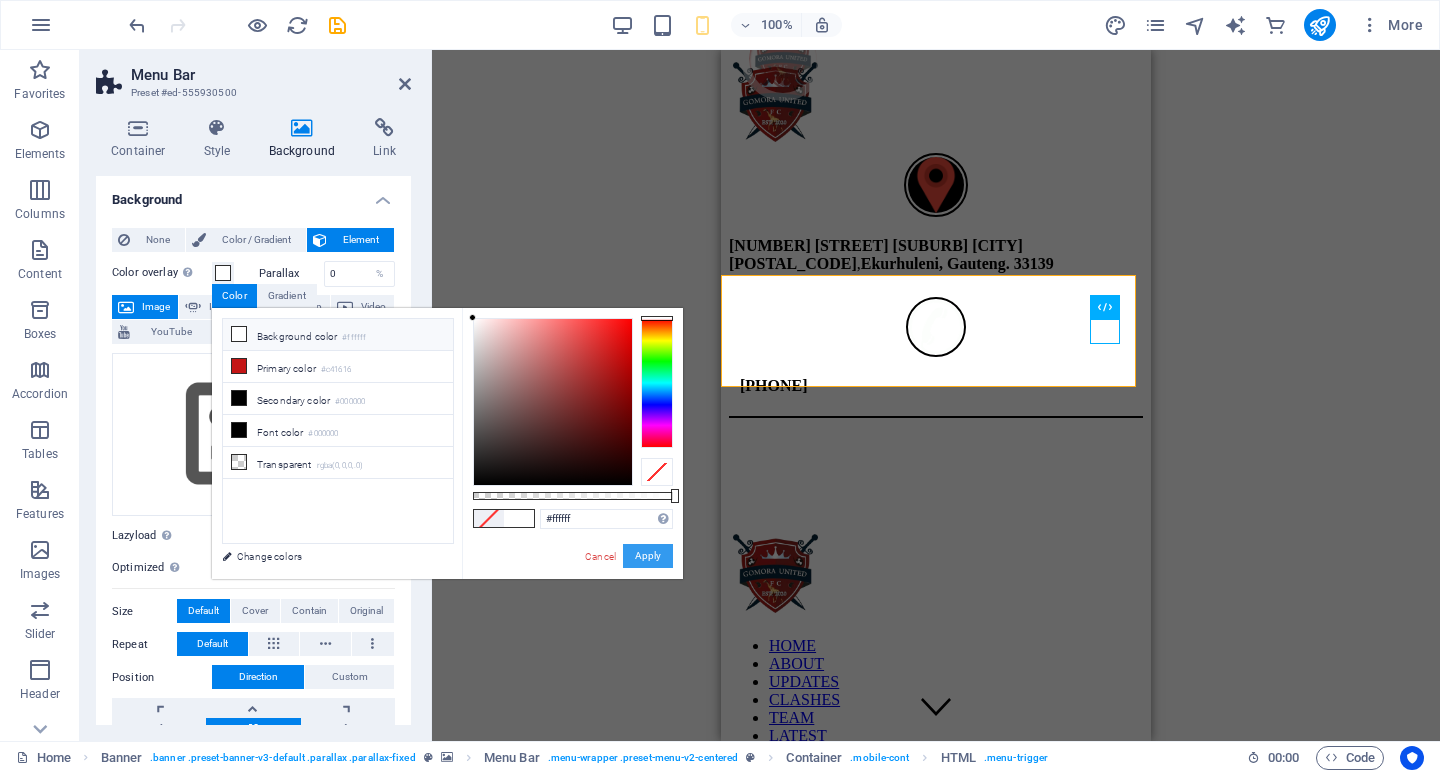 click on "Apply" at bounding box center [648, 556] 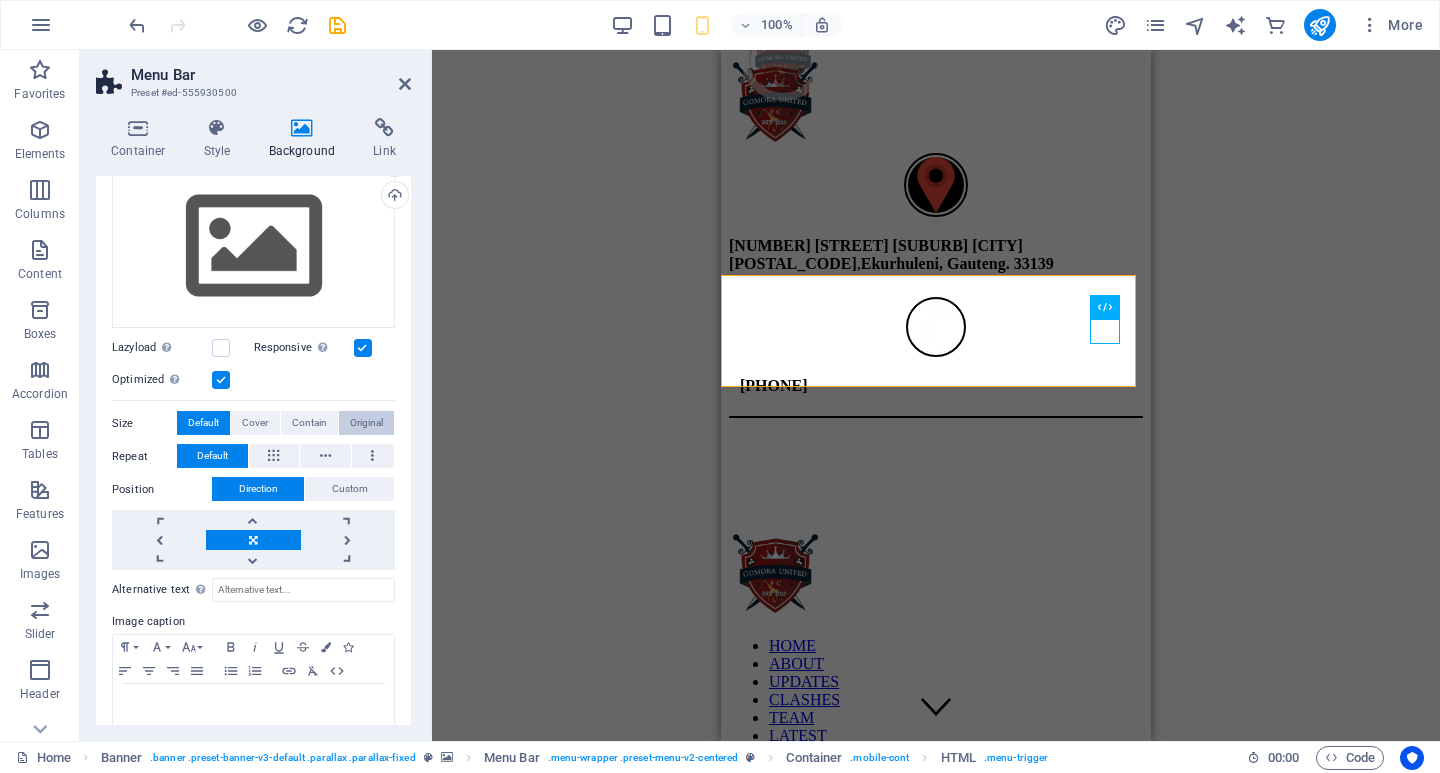 scroll, scrollTop: 0, scrollLeft: 0, axis: both 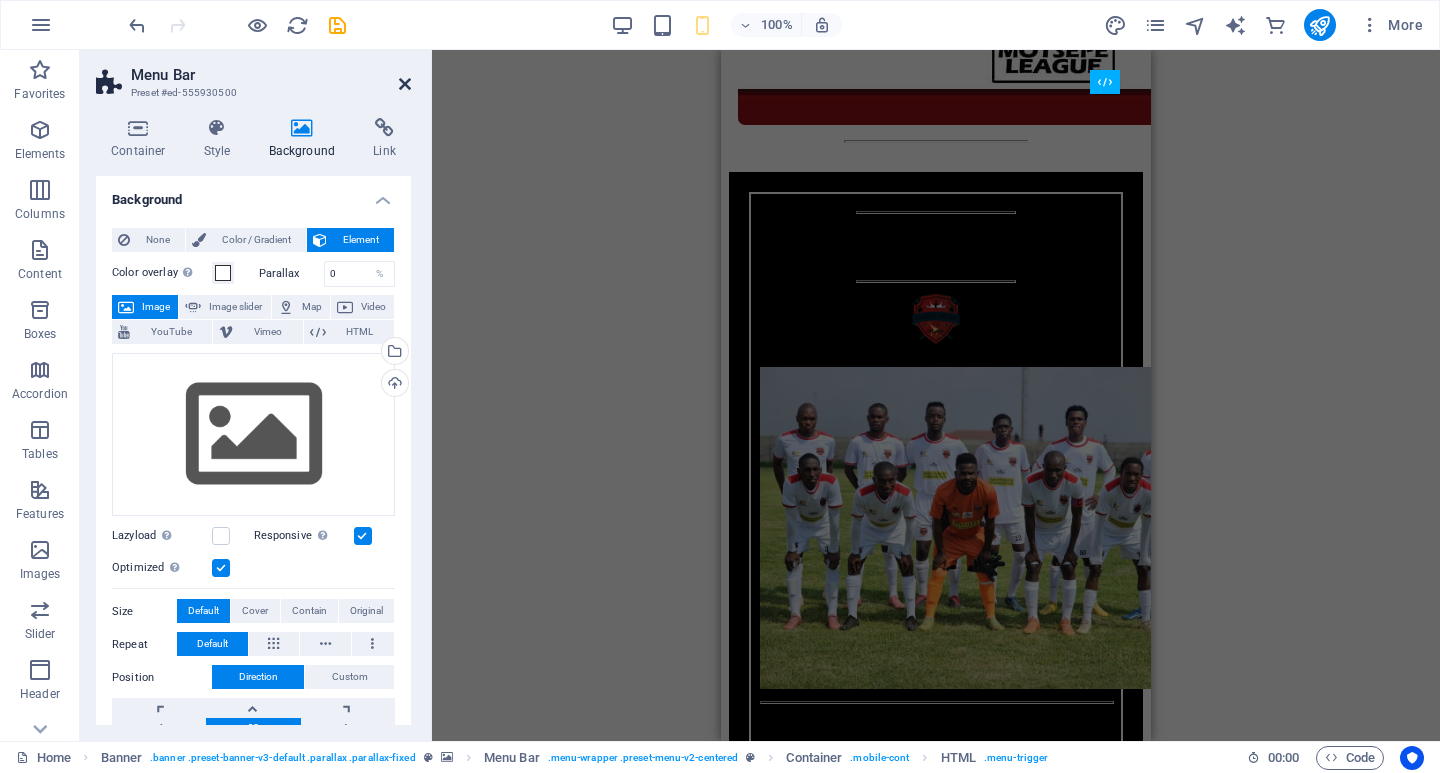 click at bounding box center [405, 84] 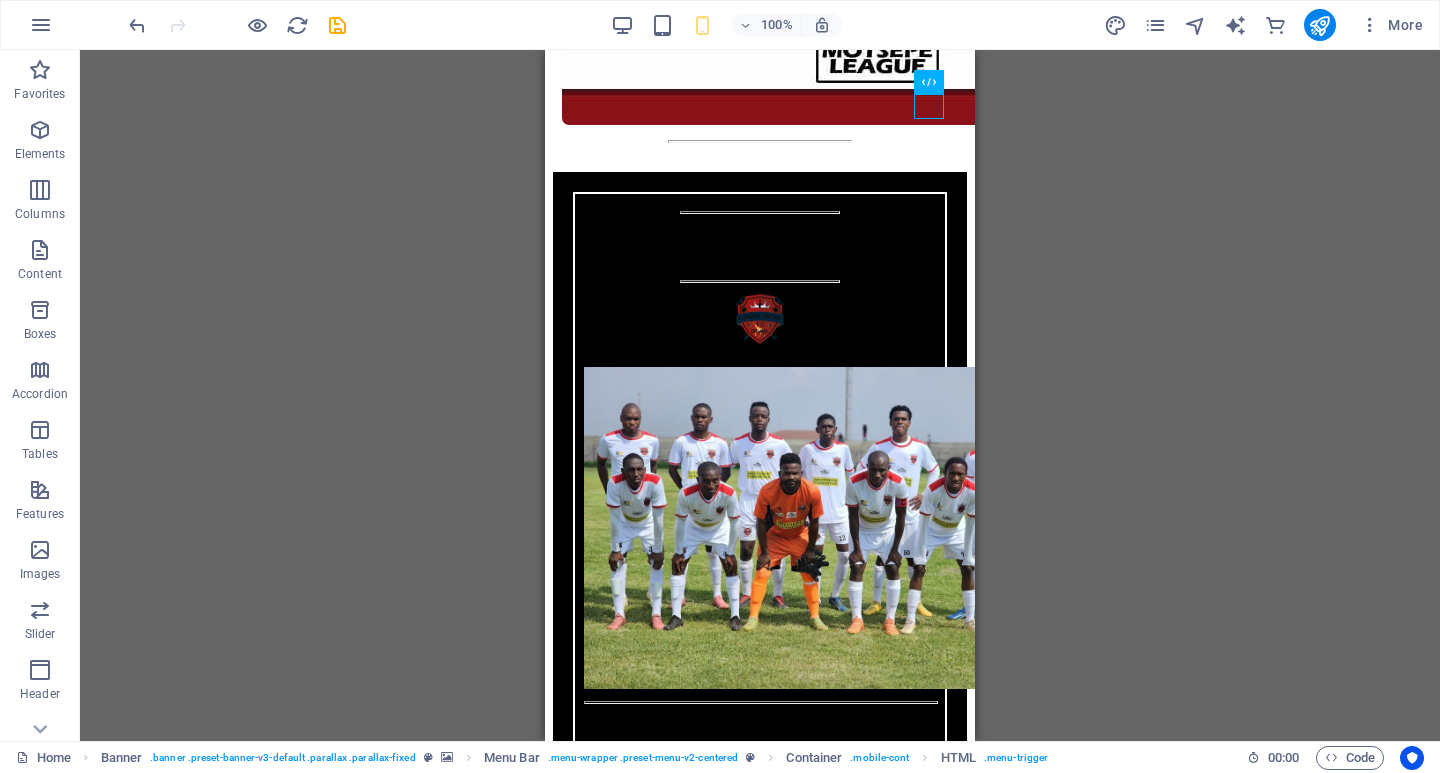 click at bounding box center [760, -2782] 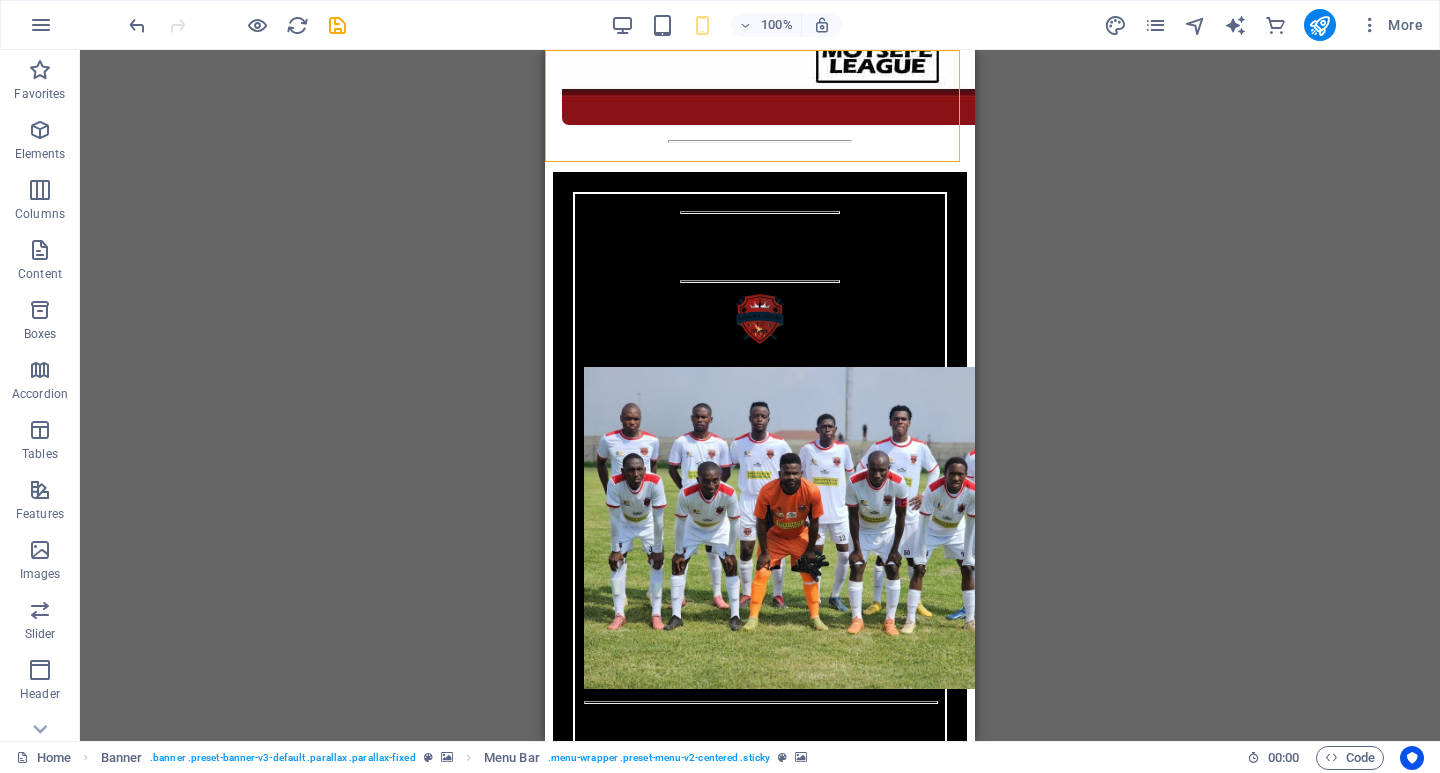 click at bounding box center [760, -2782] 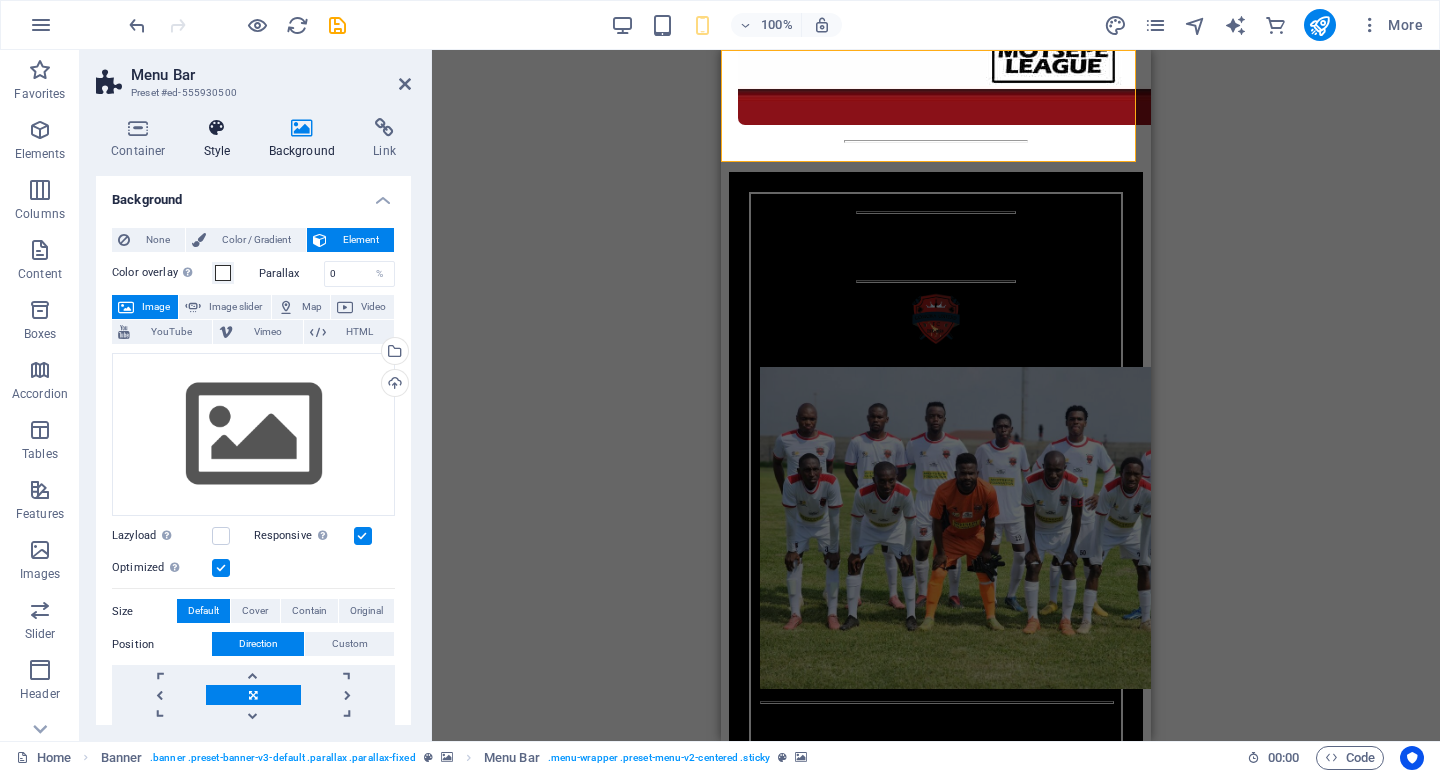 click on "Style" at bounding box center [221, 139] 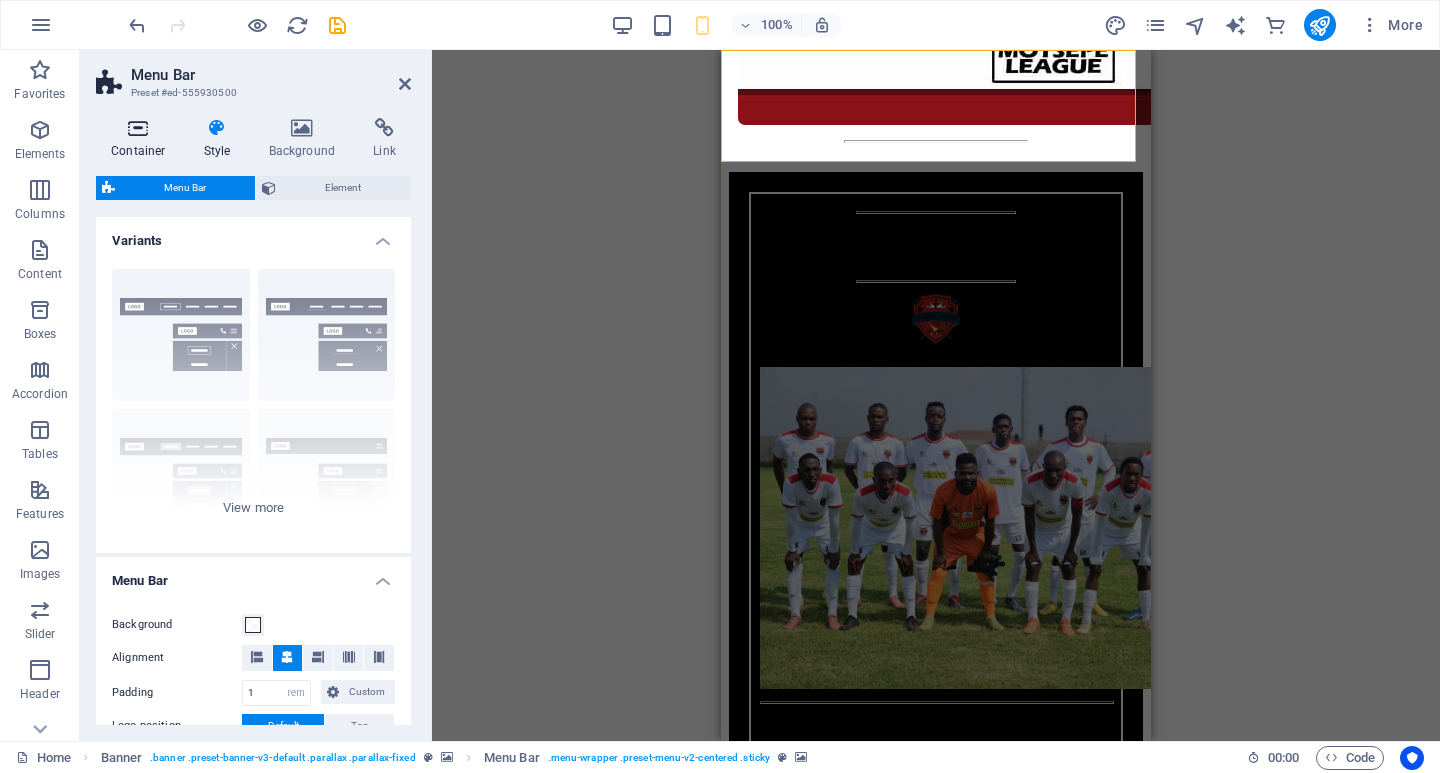click at bounding box center [138, 128] 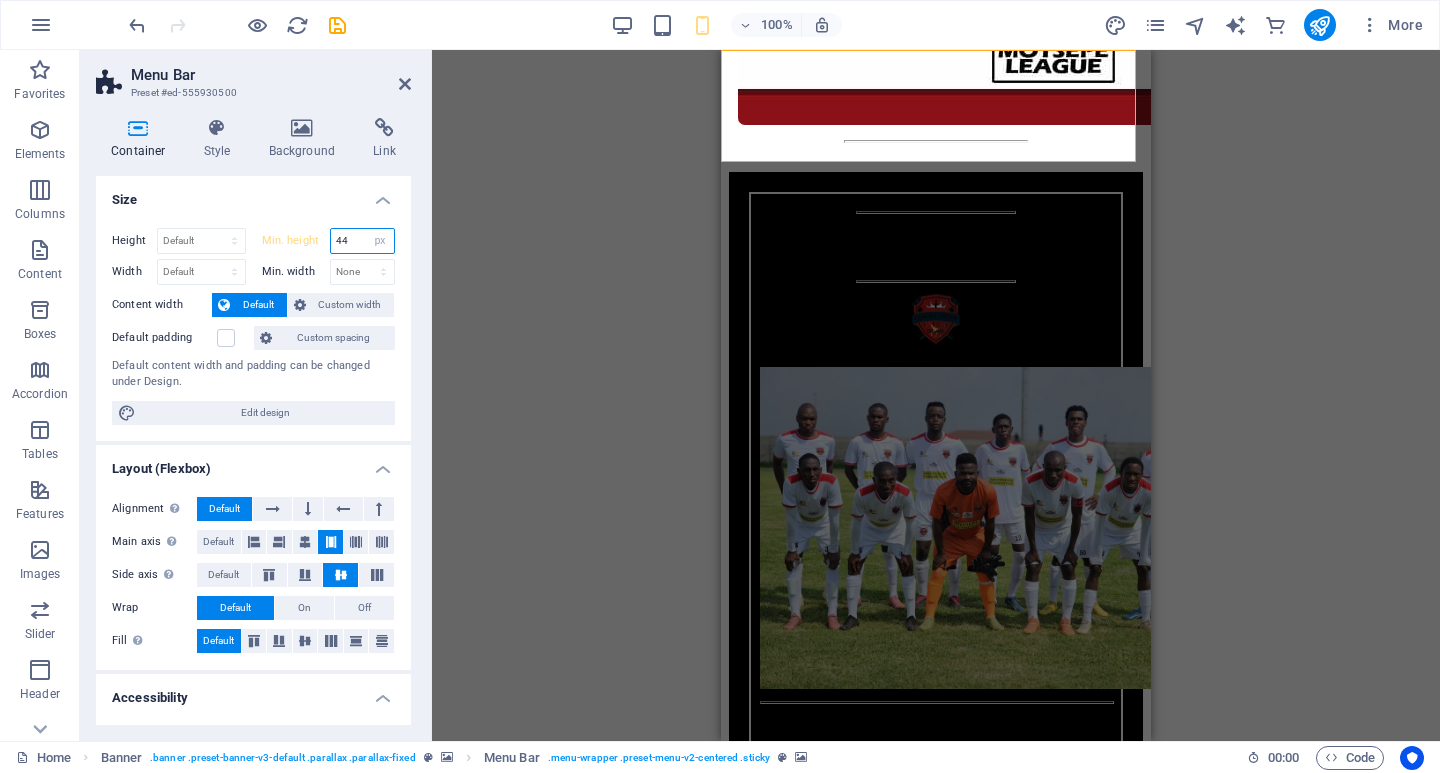 drag, startPoint x: 349, startPoint y: 243, endPoint x: 313, endPoint y: 241, distance: 36.05551 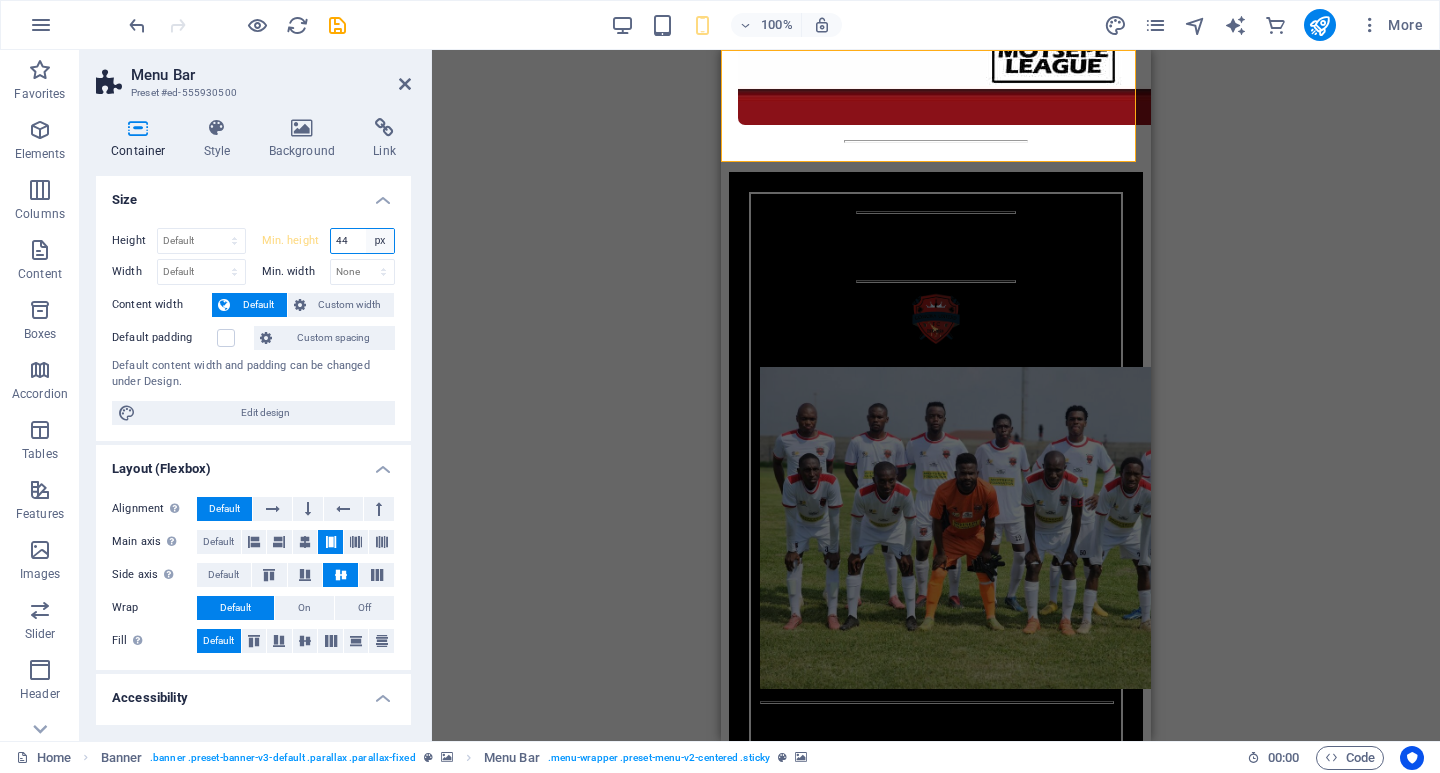 click on "None px rem % vh vw" at bounding box center [380, 241] 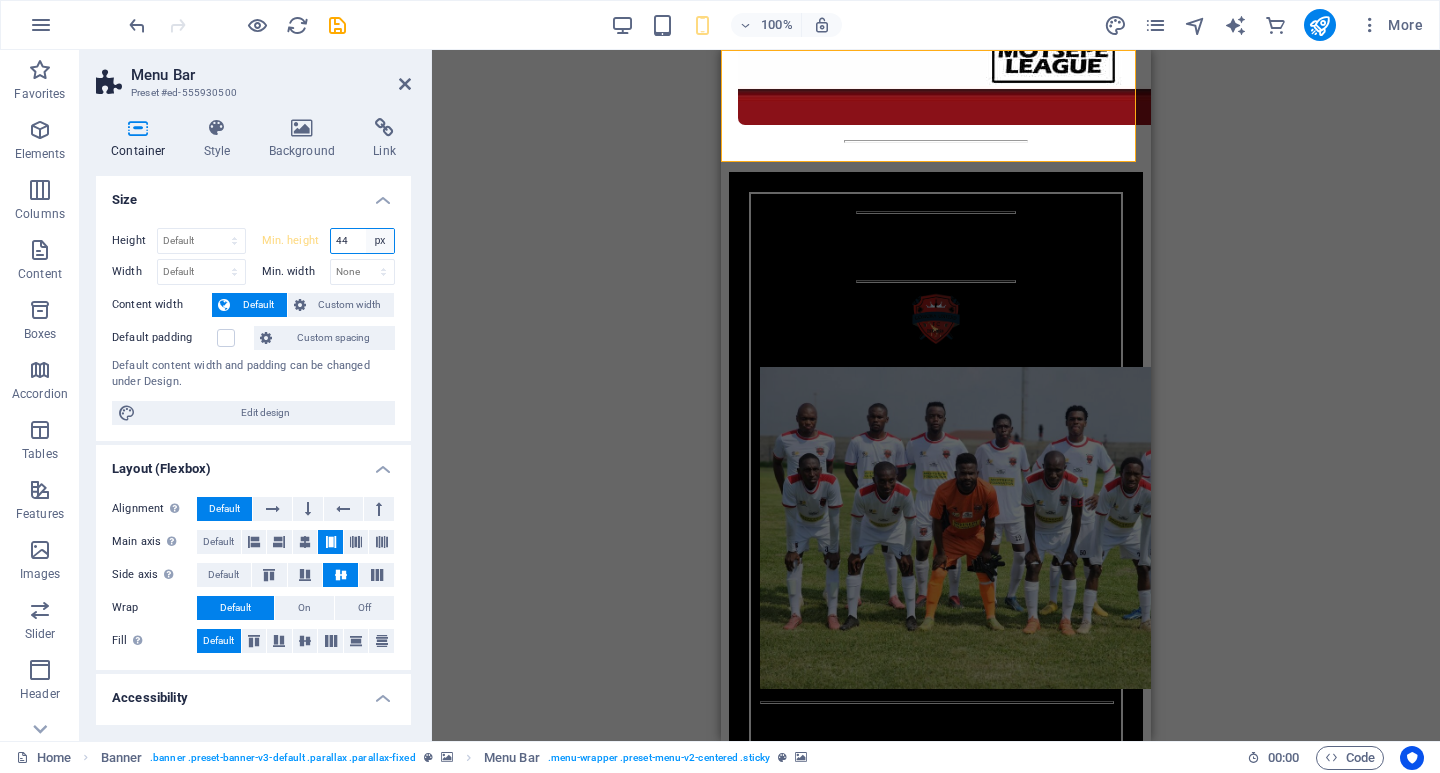 select on "u7a5n0qtarc" 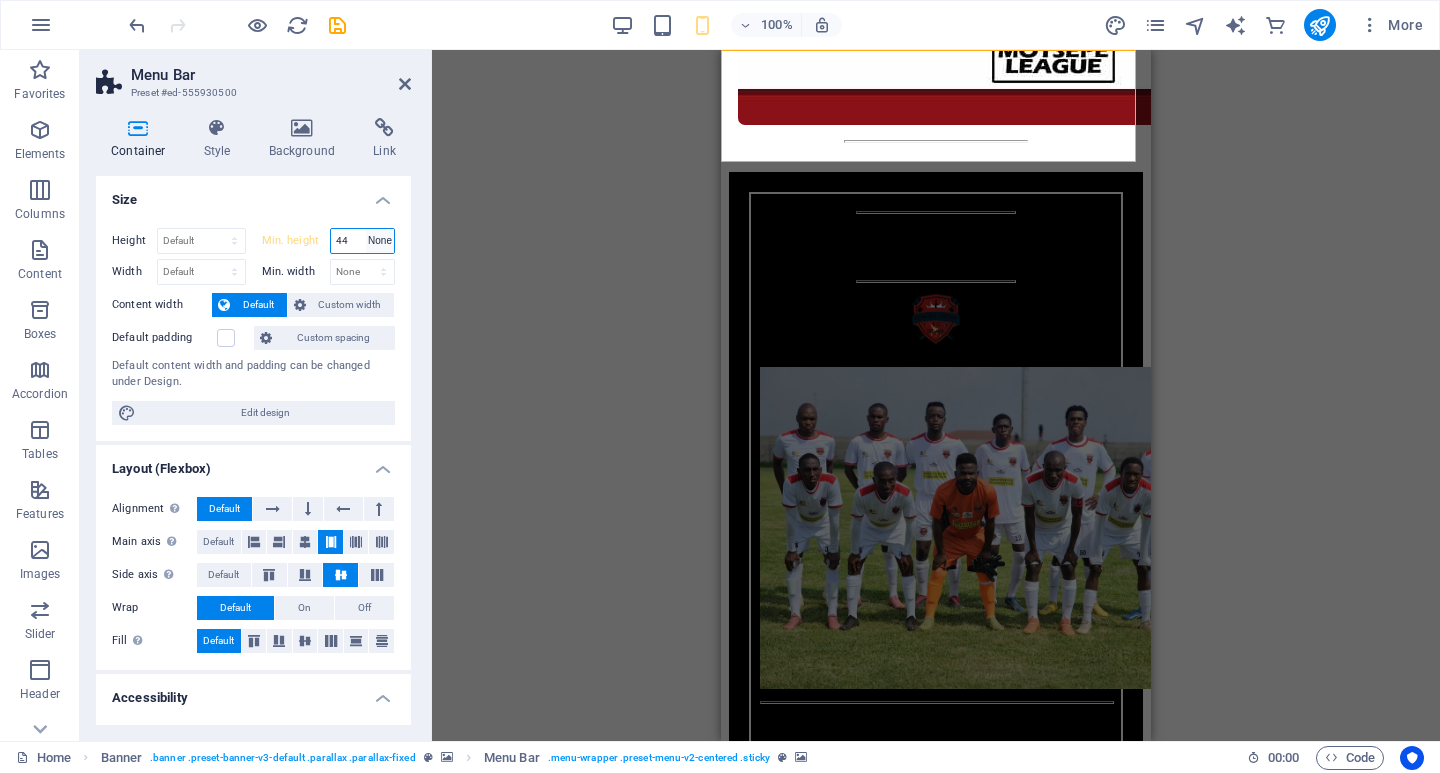 click on "None px rem % vh vw" at bounding box center [380, 241] 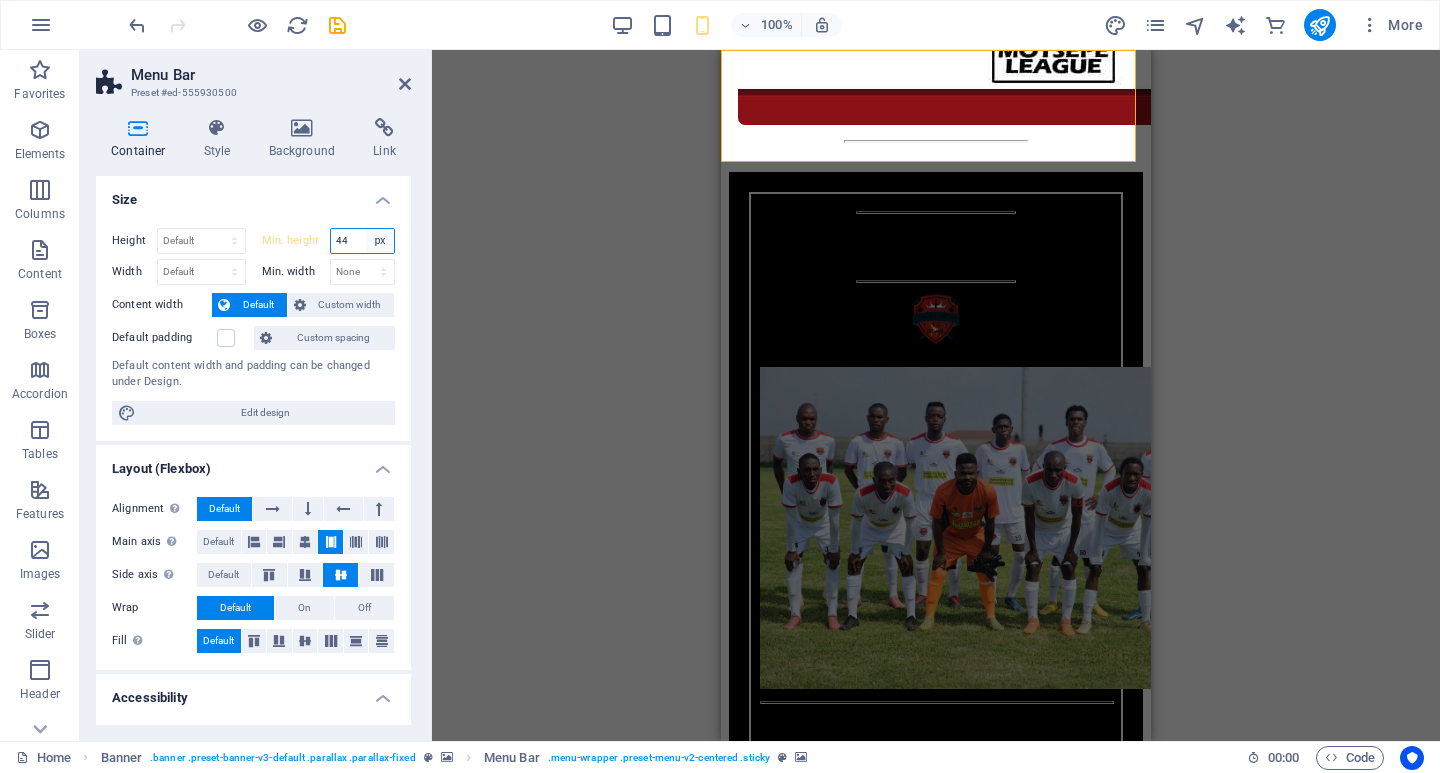 click on "None px rem % vh vw" at bounding box center [380, 241] 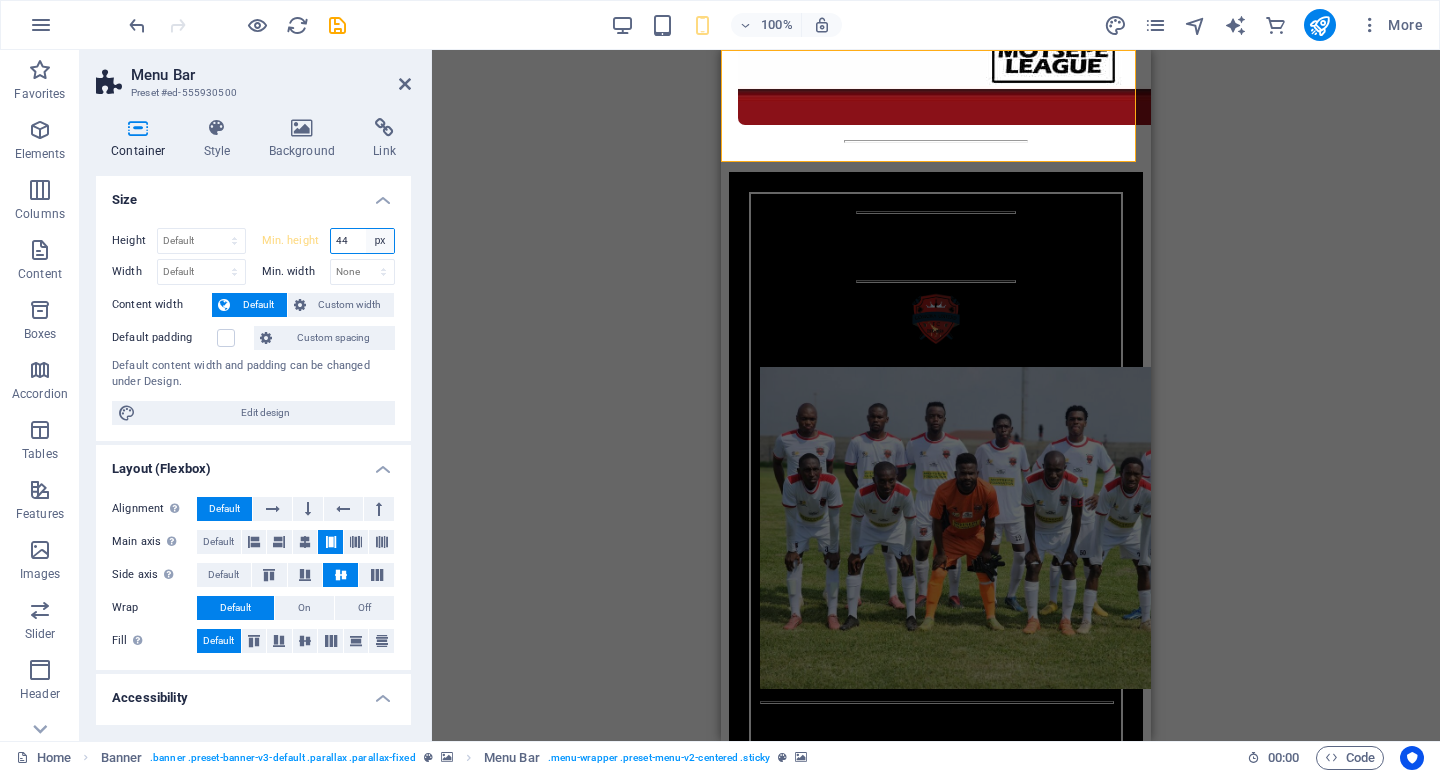 select on "%" 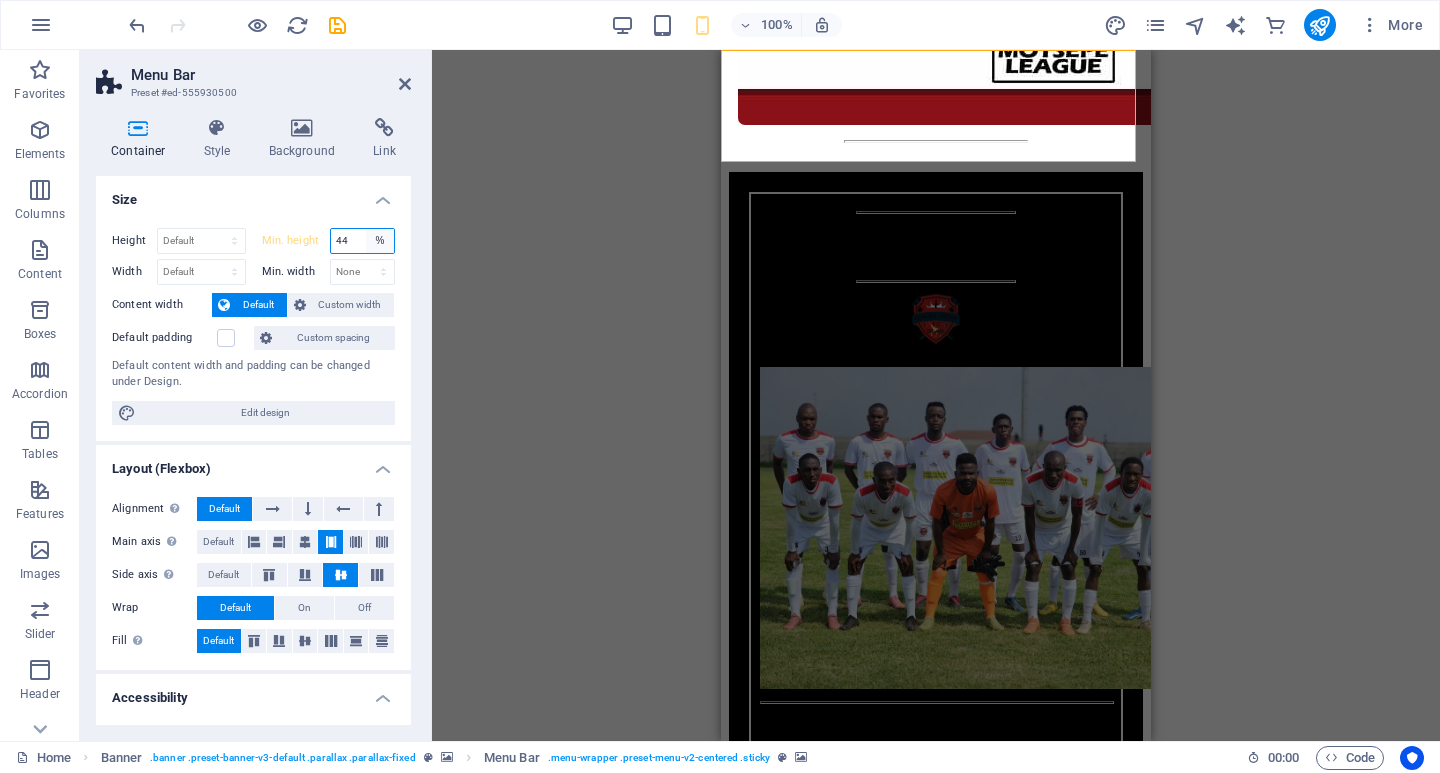 click on "None px rem % vh vw" at bounding box center [380, 241] 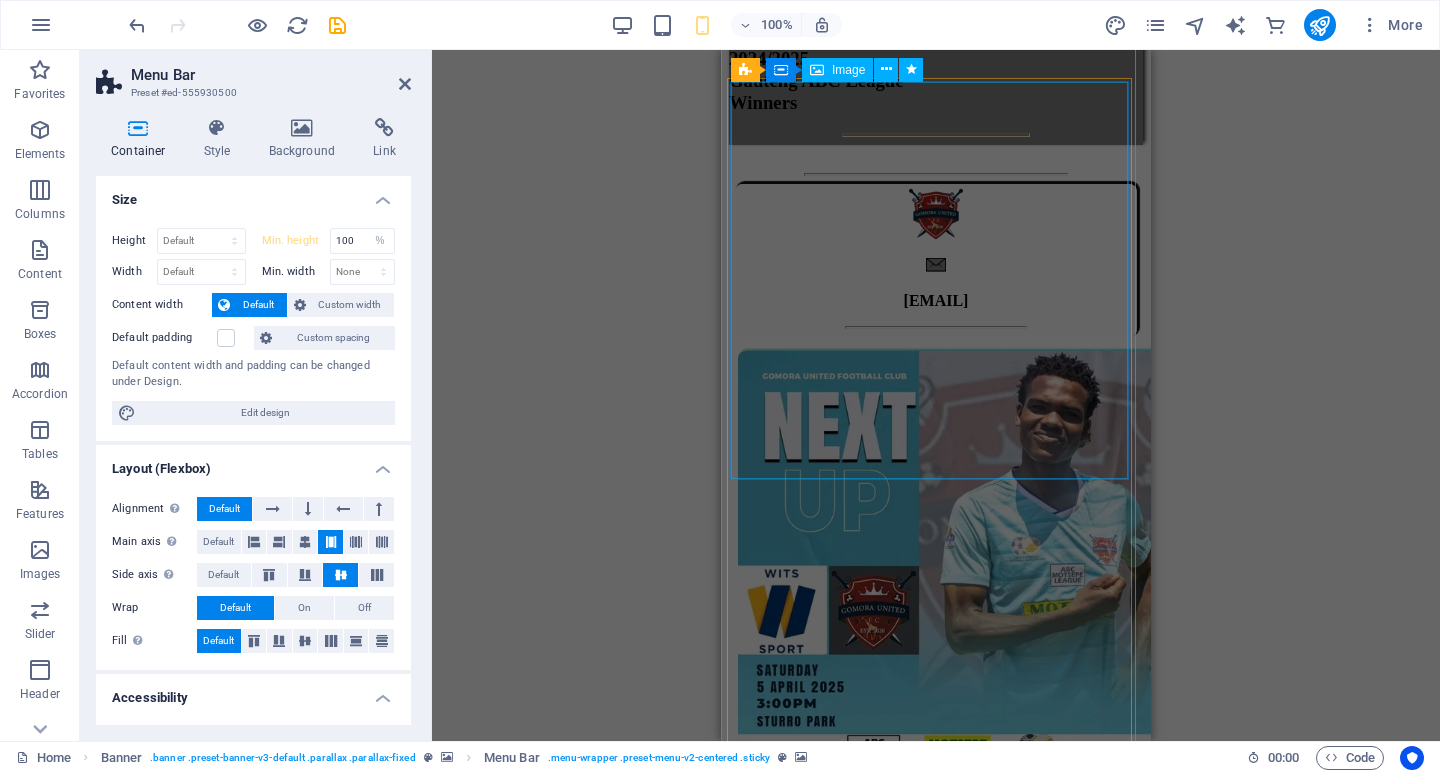 scroll, scrollTop: 800, scrollLeft: 0, axis: vertical 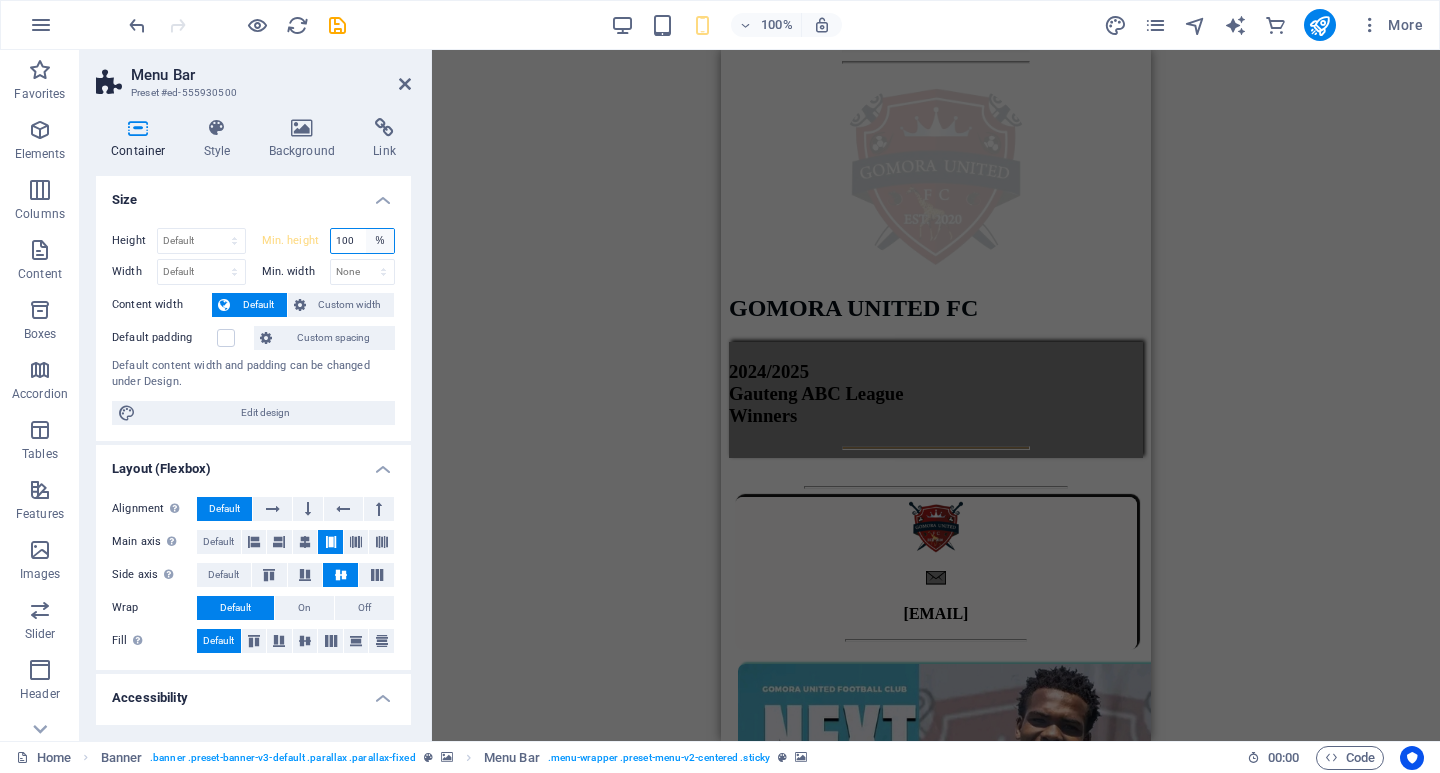 click on "None px rem % vh vw" at bounding box center [380, 241] 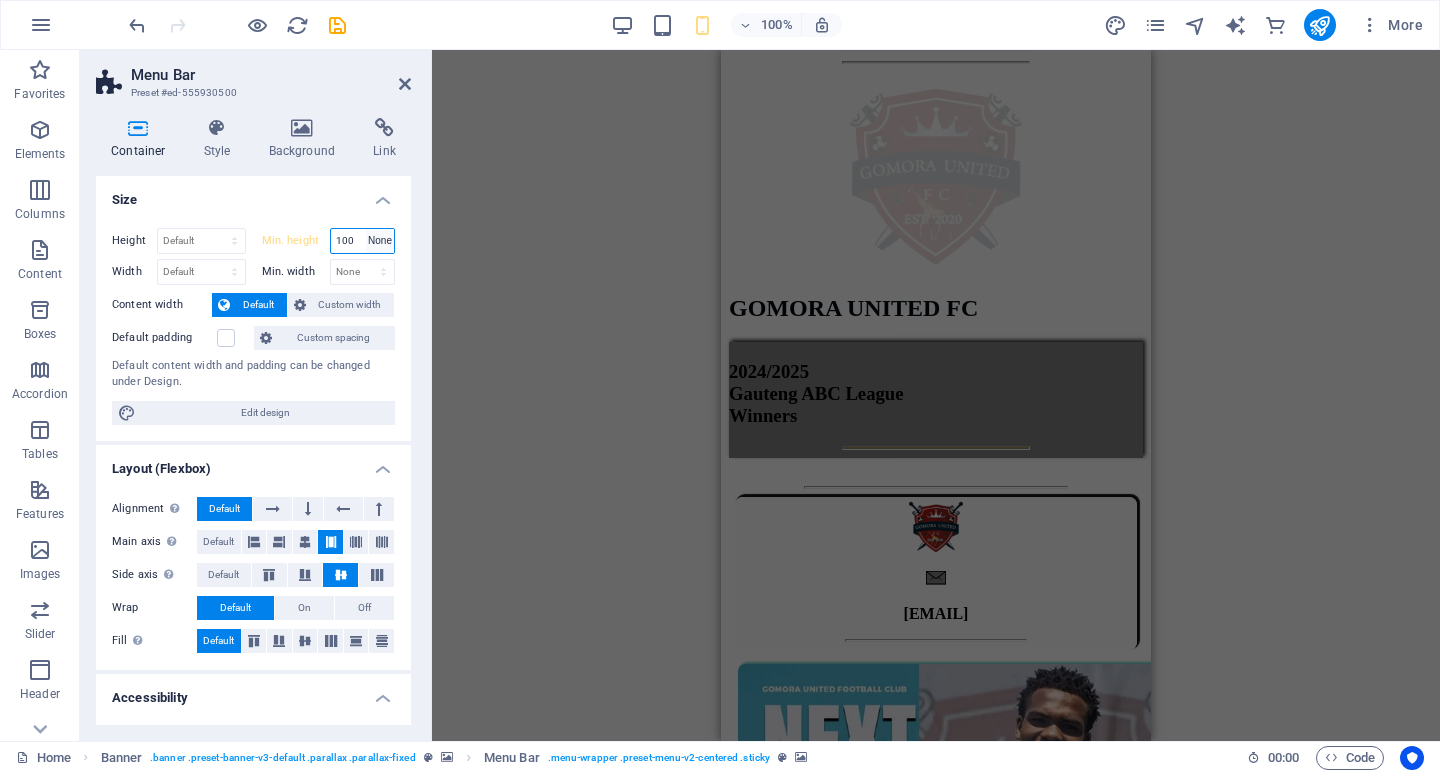 click on "None px rem % vh vw" at bounding box center [380, 241] 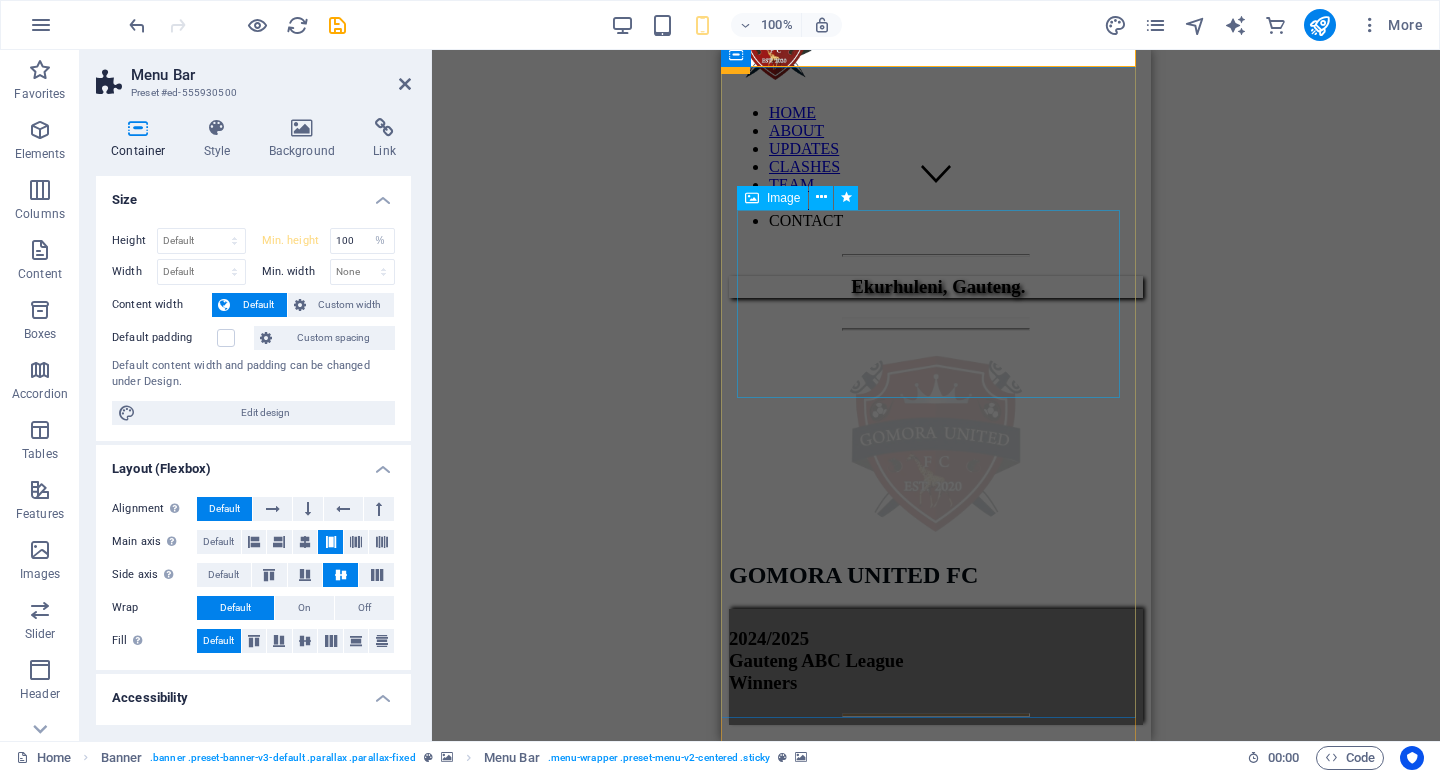 scroll, scrollTop: 700, scrollLeft: 0, axis: vertical 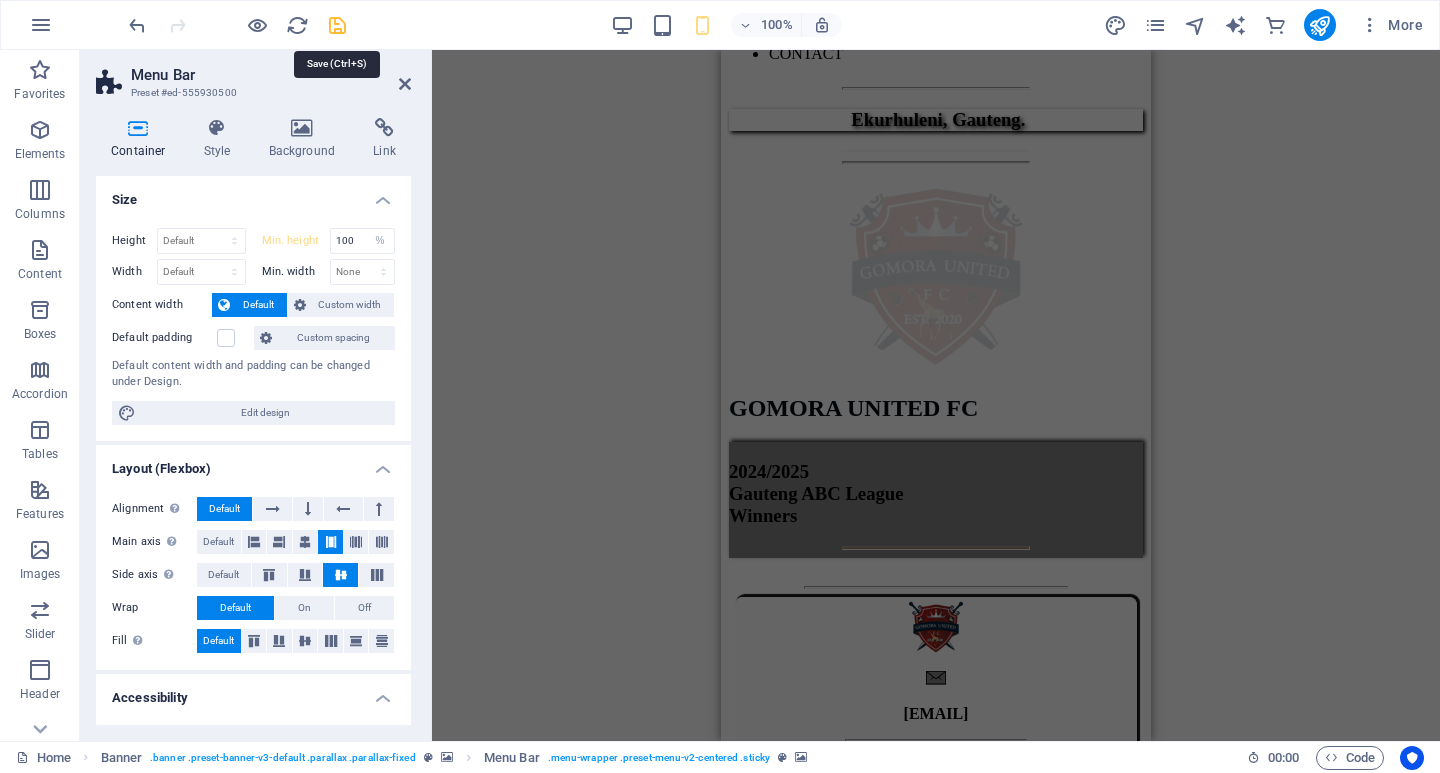 click at bounding box center [337, 25] 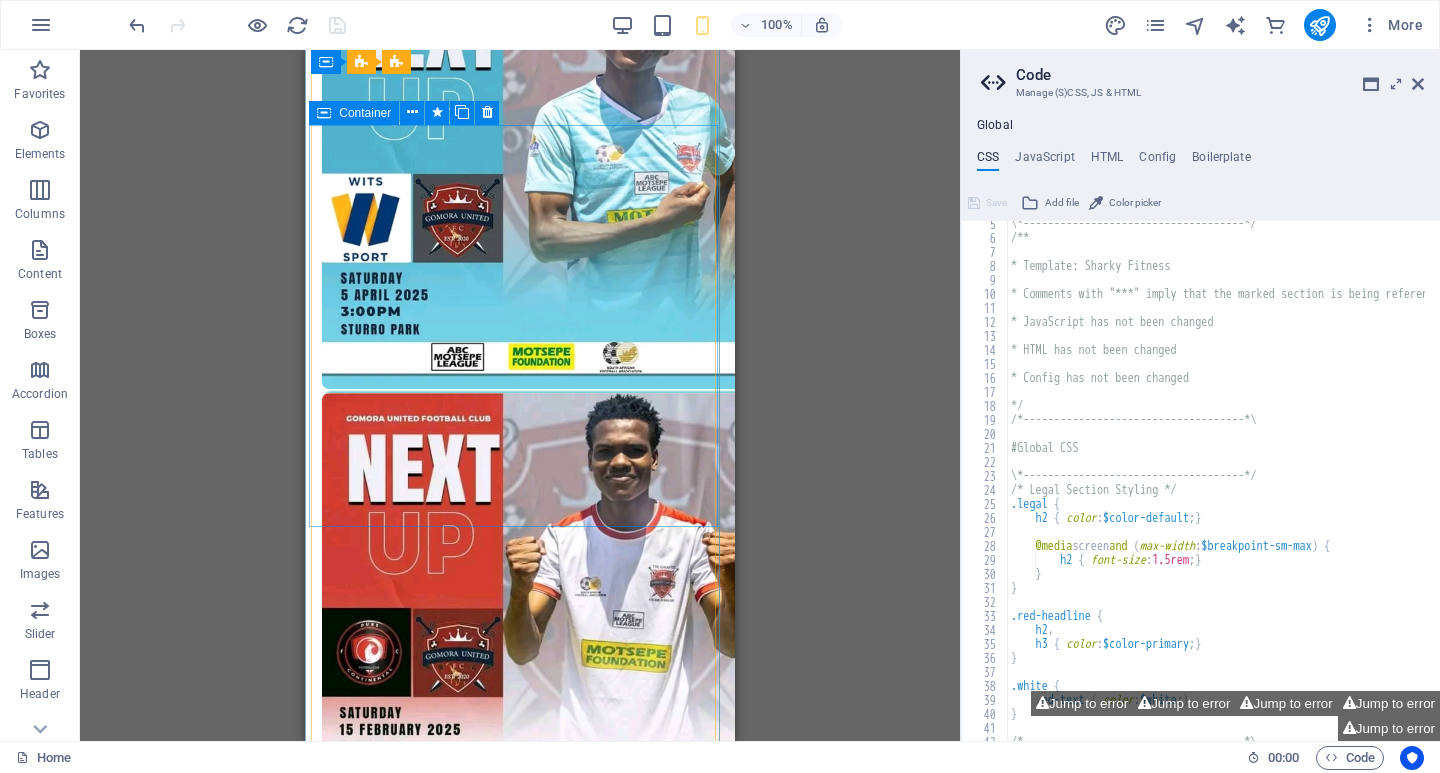 scroll, scrollTop: 1500, scrollLeft: 0, axis: vertical 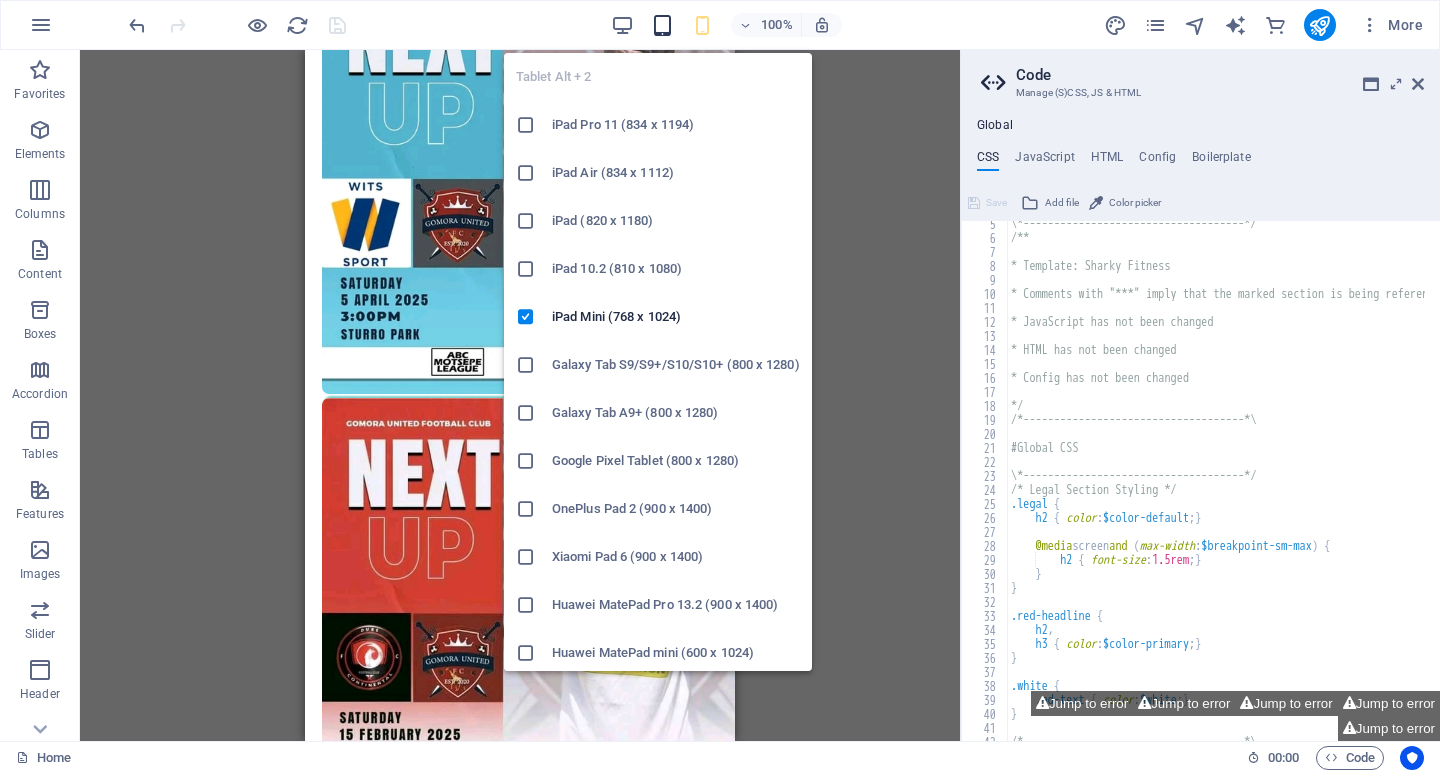 click at bounding box center (662, 25) 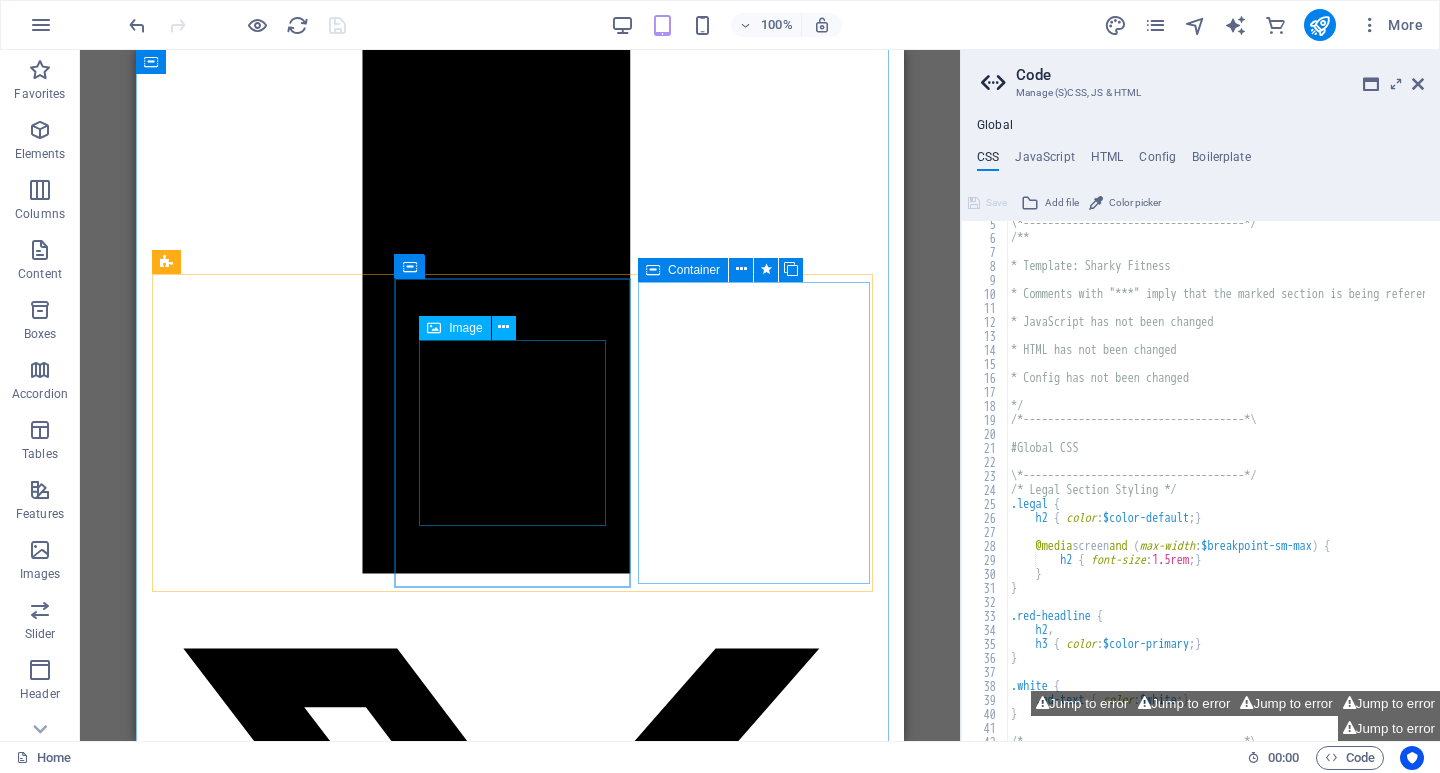 scroll, scrollTop: 11700, scrollLeft: 0, axis: vertical 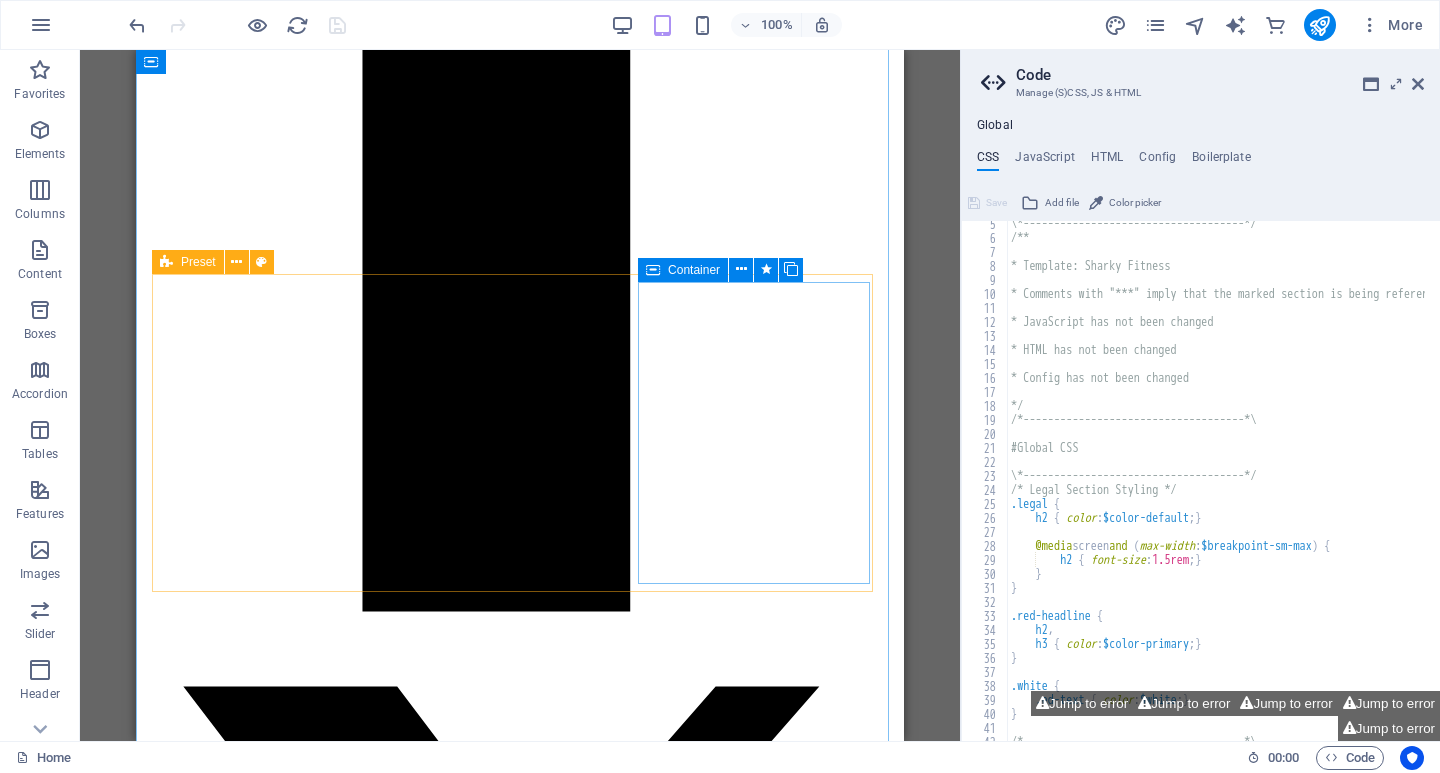 click at bounding box center [520, 27645] 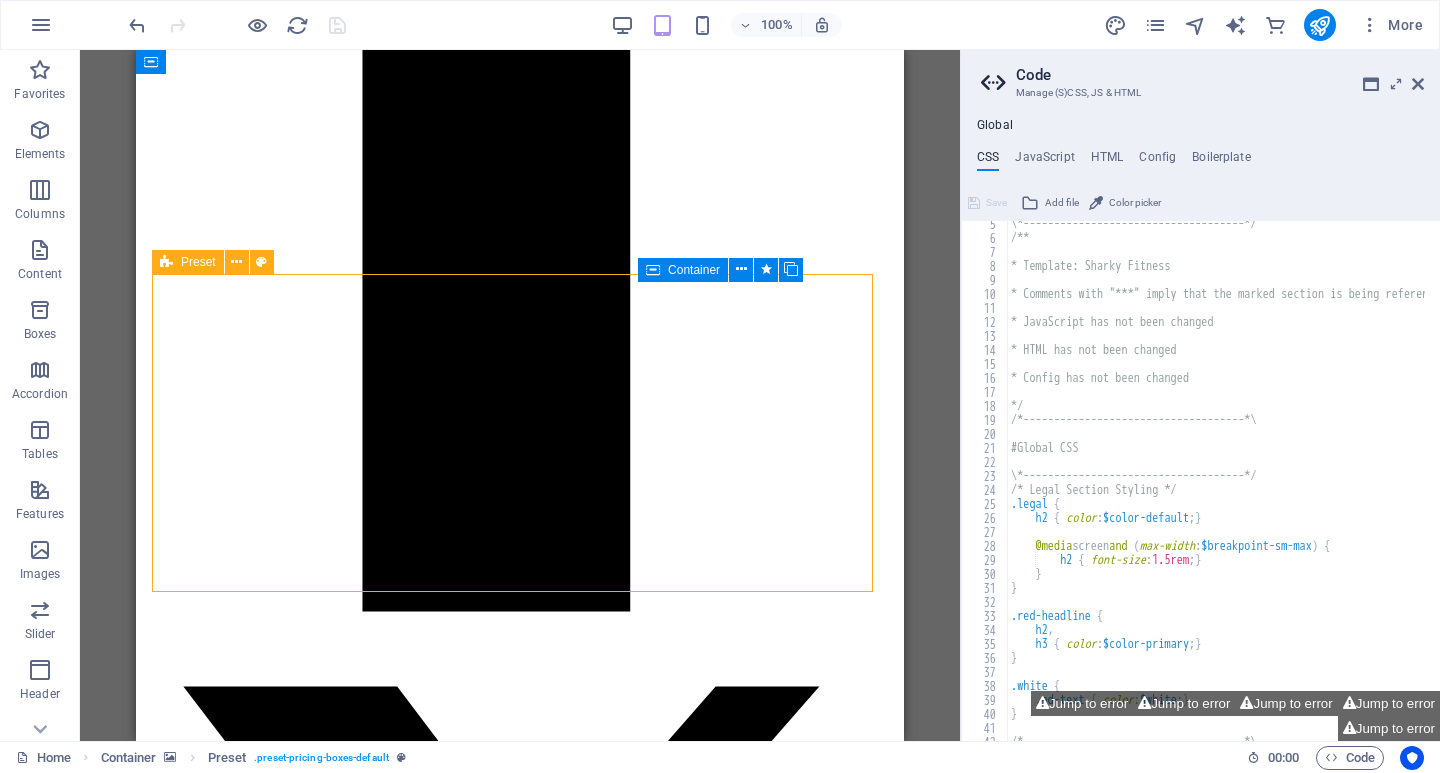 click at bounding box center [520, 27645] 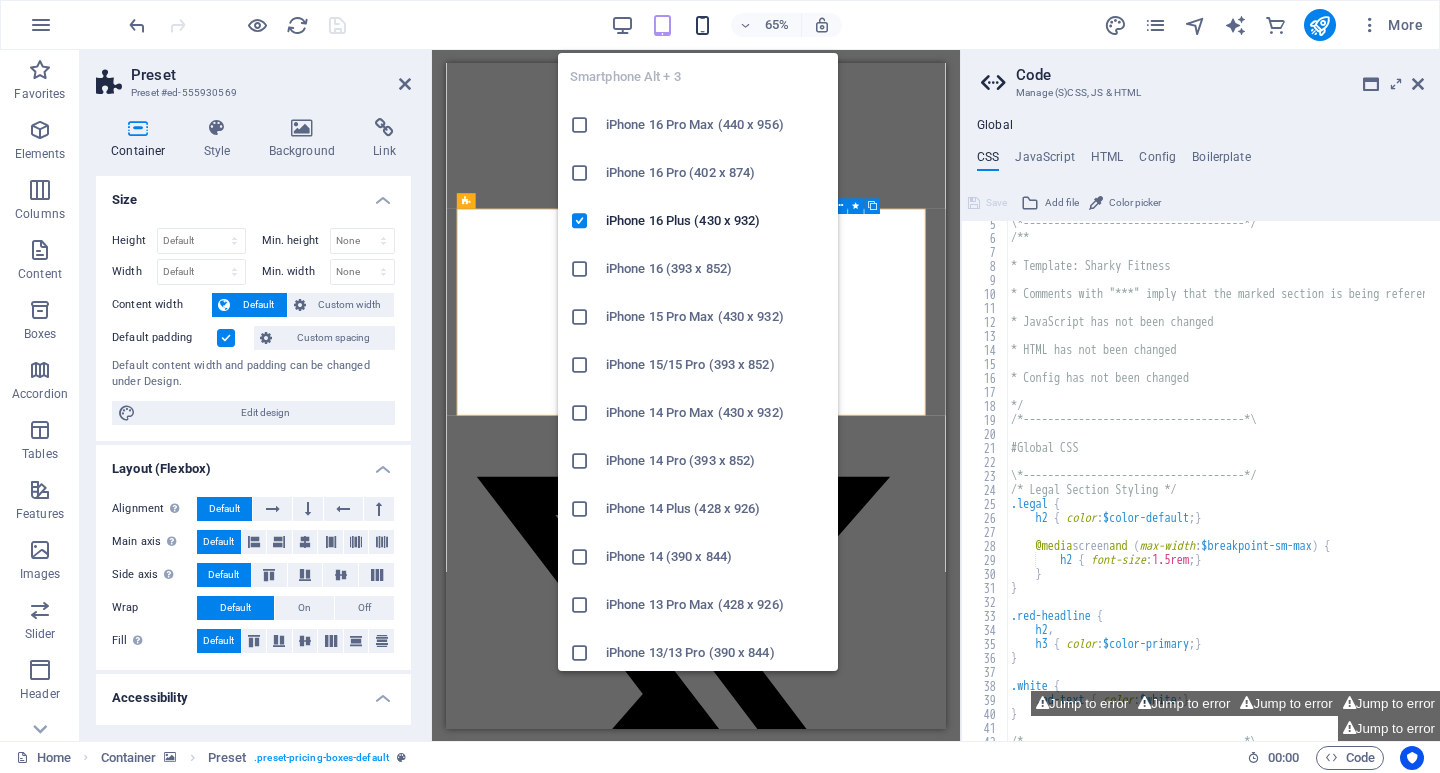 click at bounding box center [702, 25] 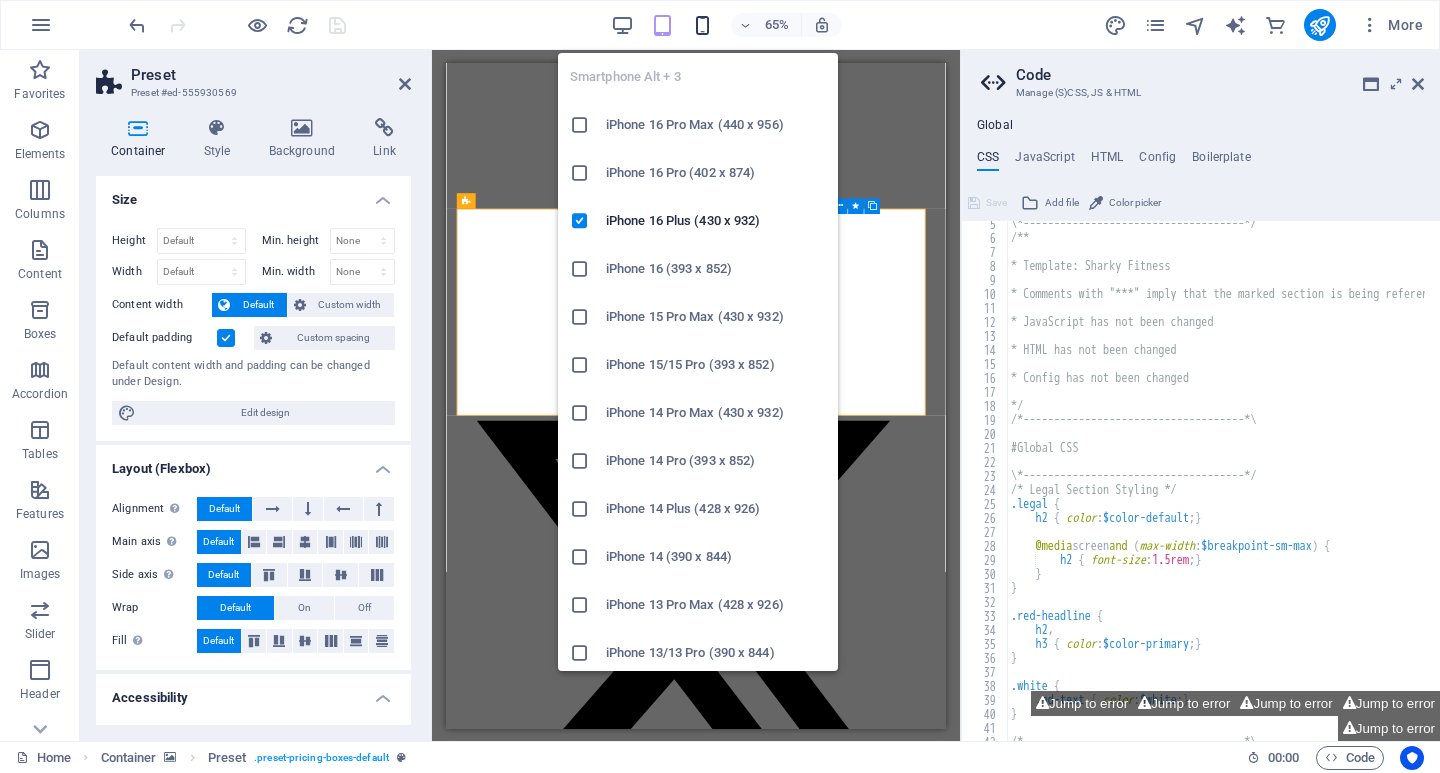scroll, scrollTop: 17671, scrollLeft: 0, axis: vertical 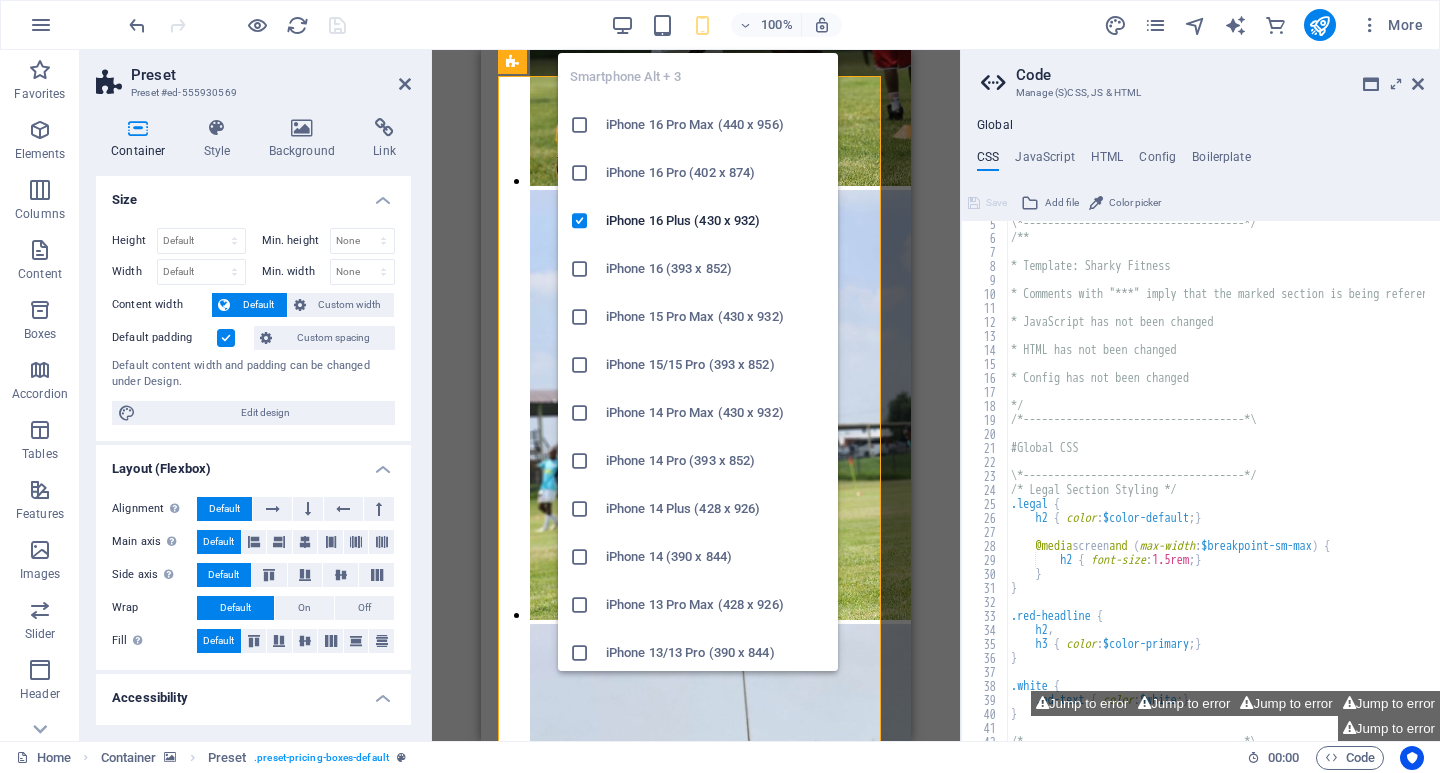 type on "380" 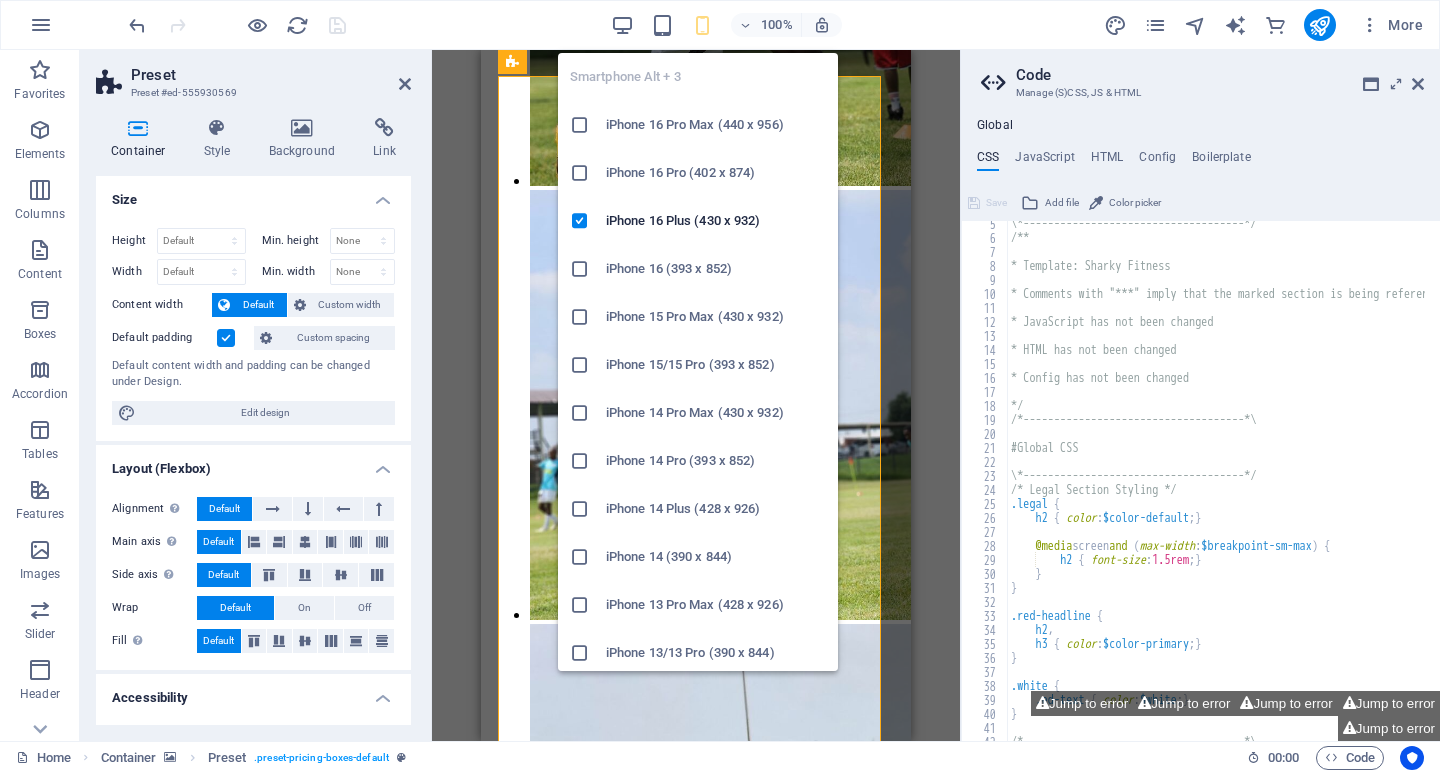 select on "px" 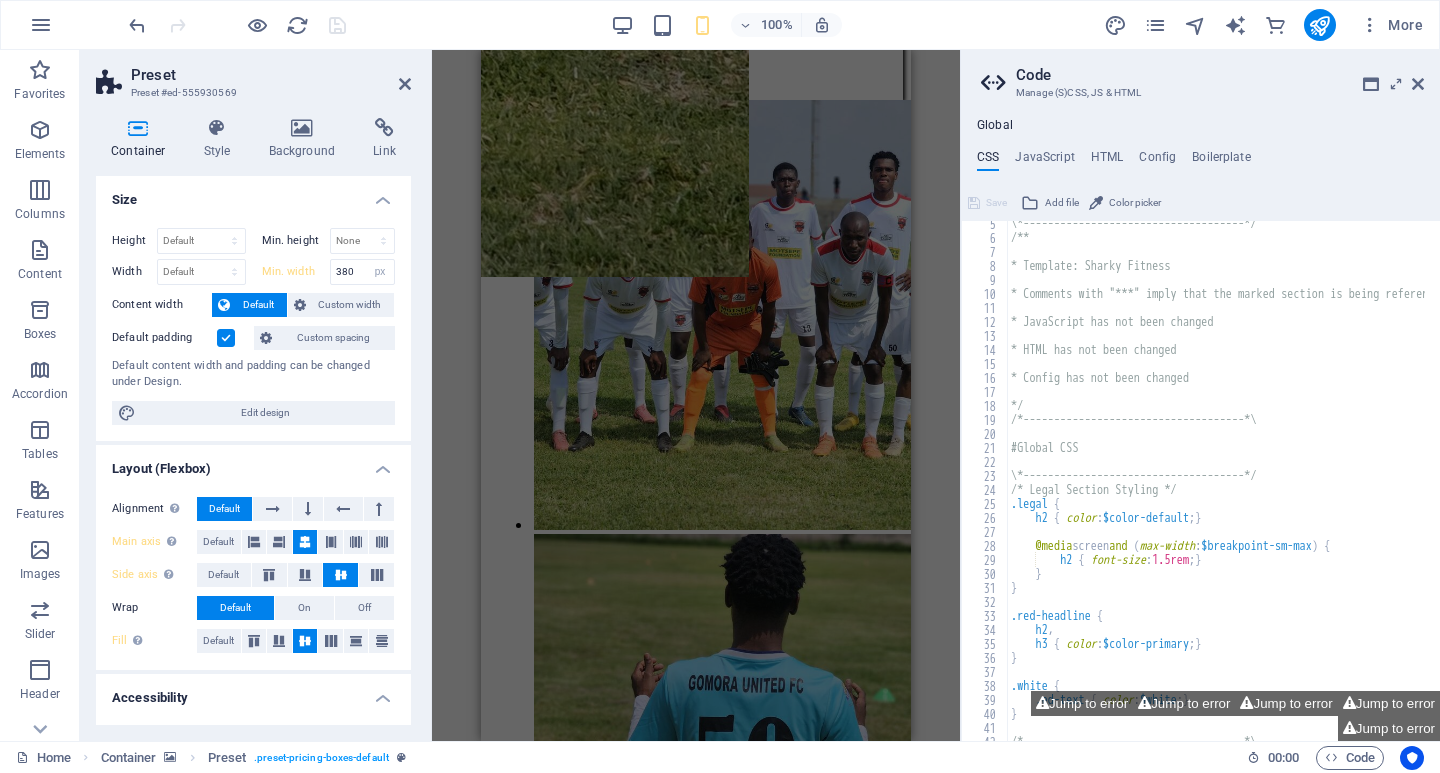 scroll, scrollTop: 14771, scrollLeft: 0, axis: vertical 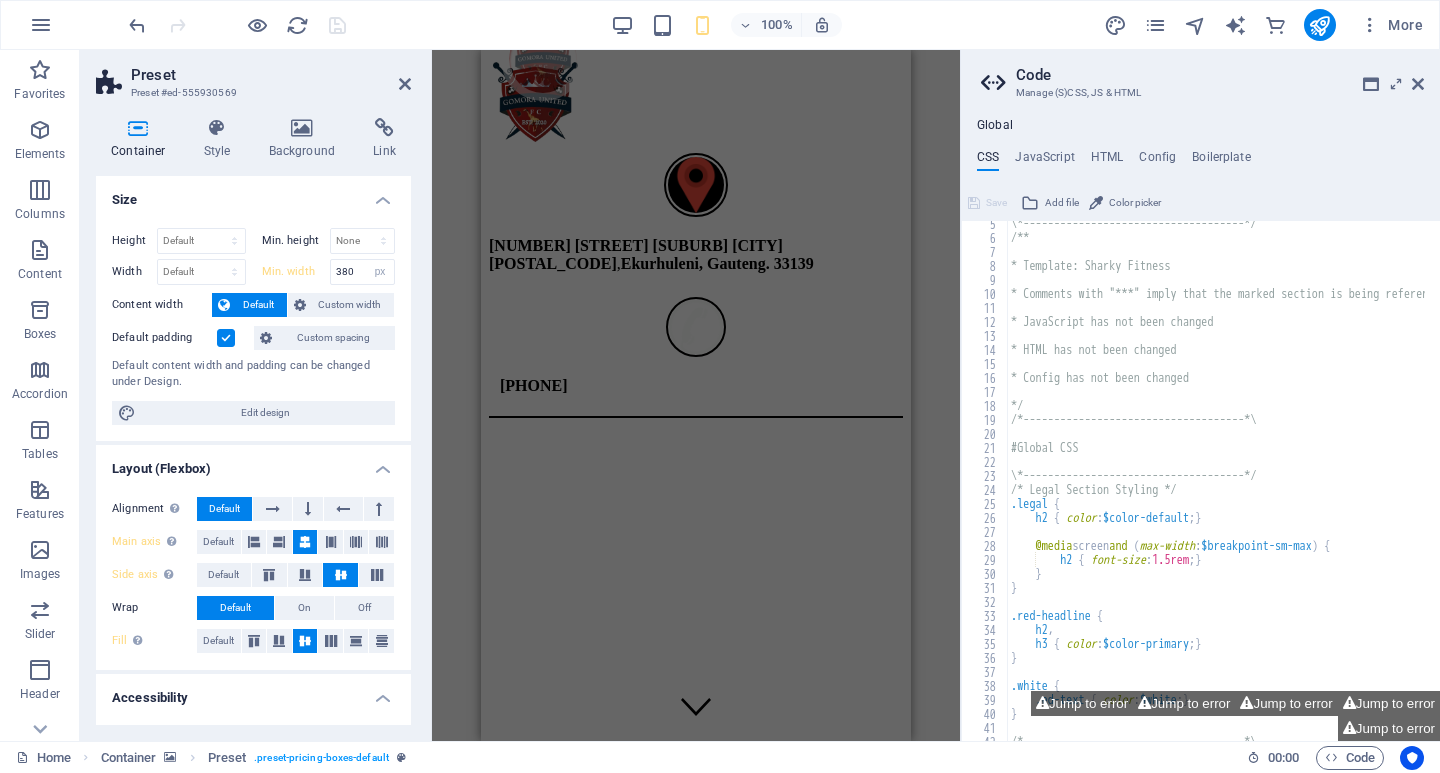click at bounding box center (696, 418) 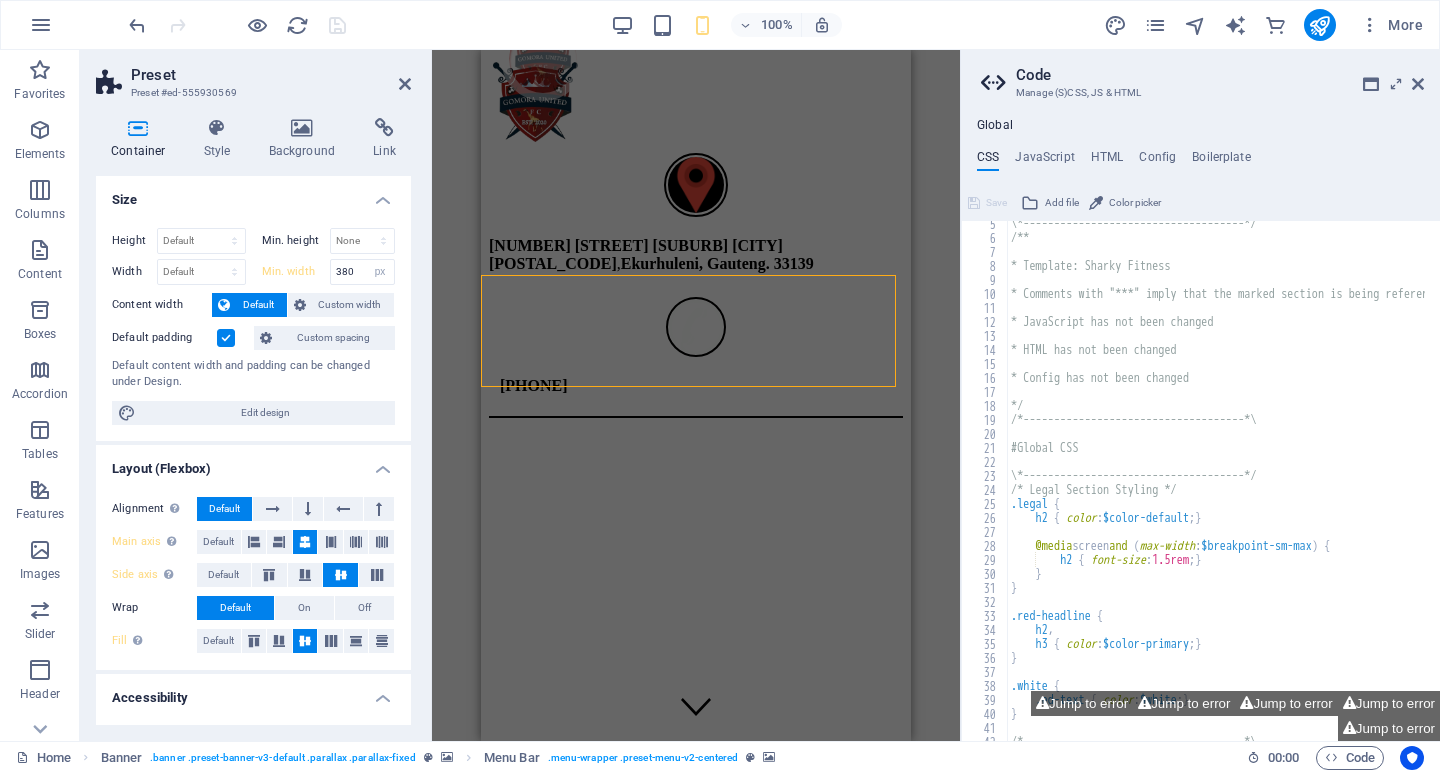 click at bounding box center [696, 418] 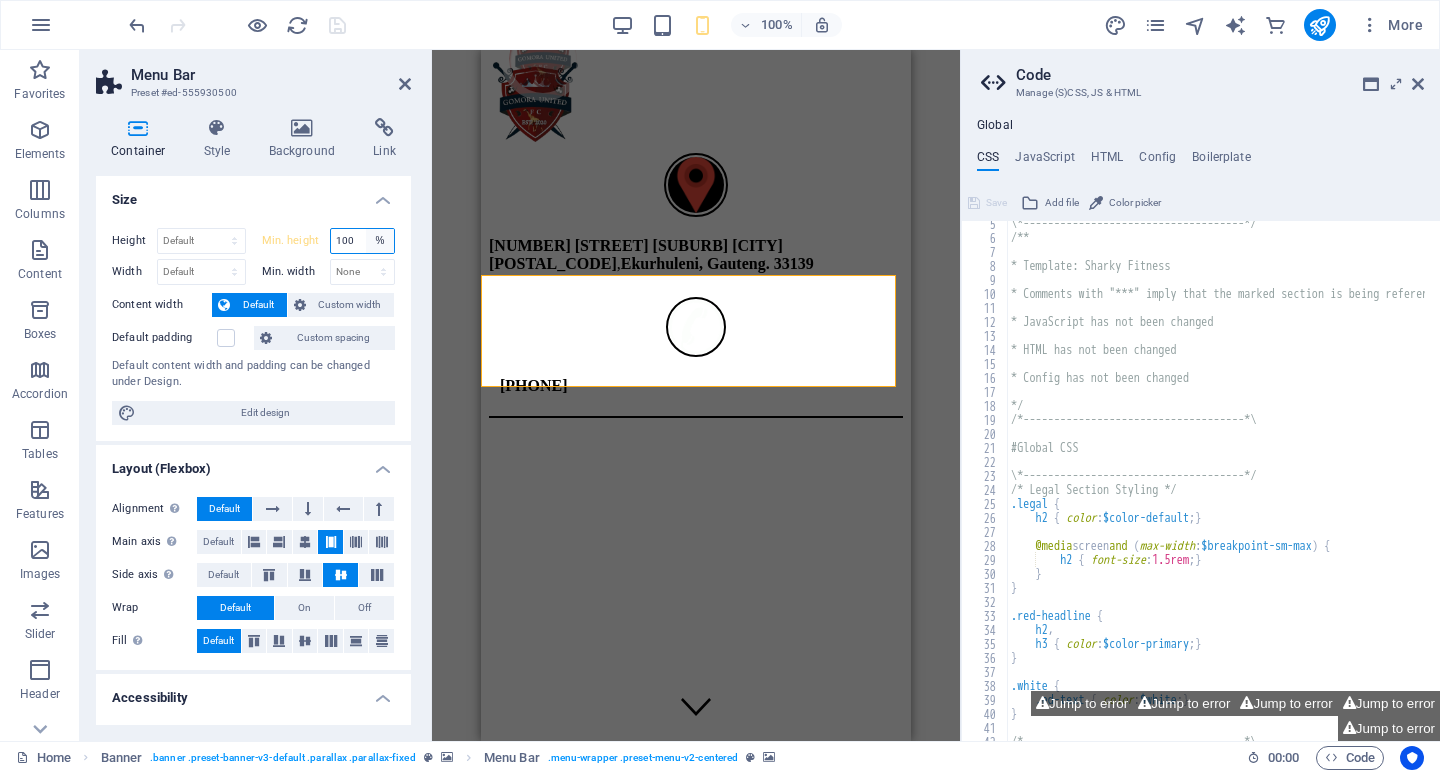click on "None px rem % vh vw" at bounding box center (380, 241) 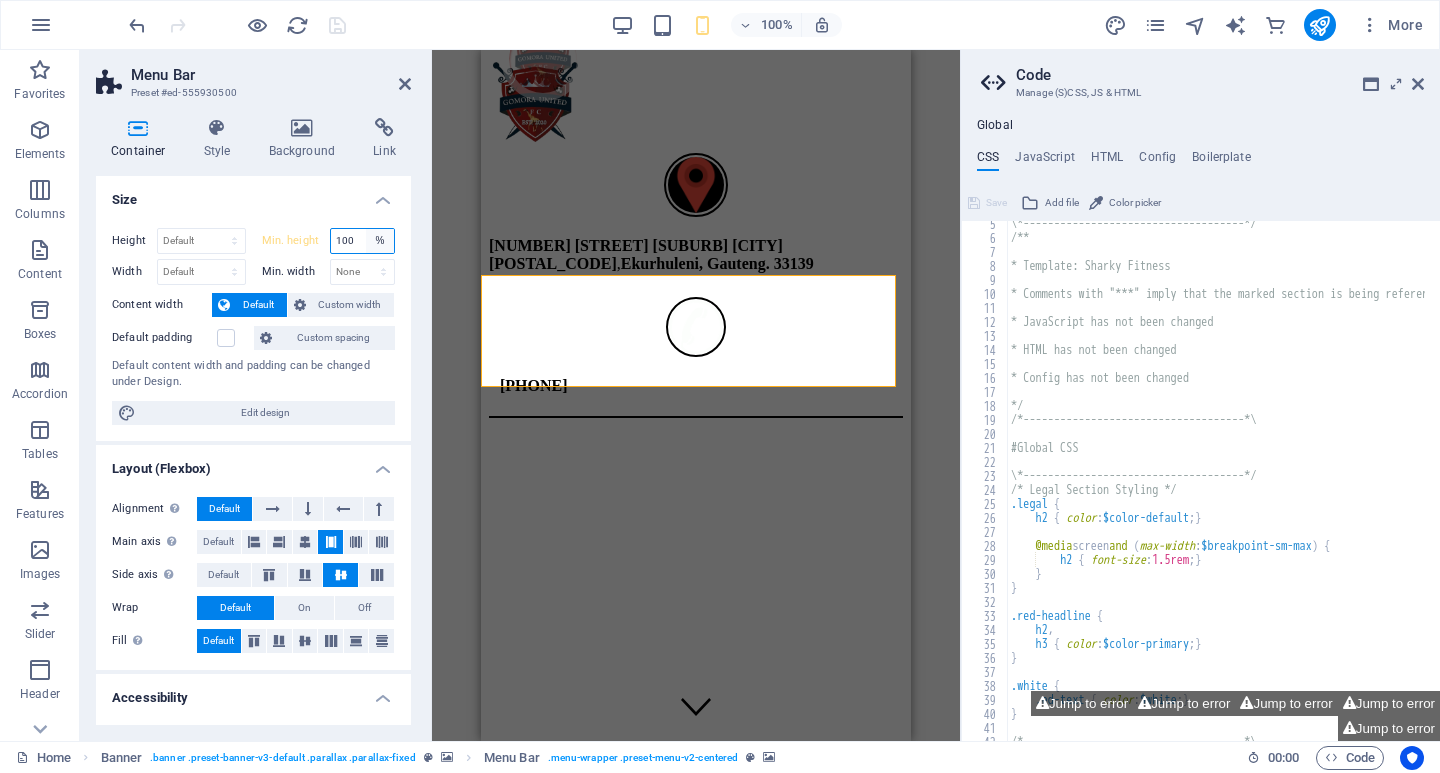 select on "px" 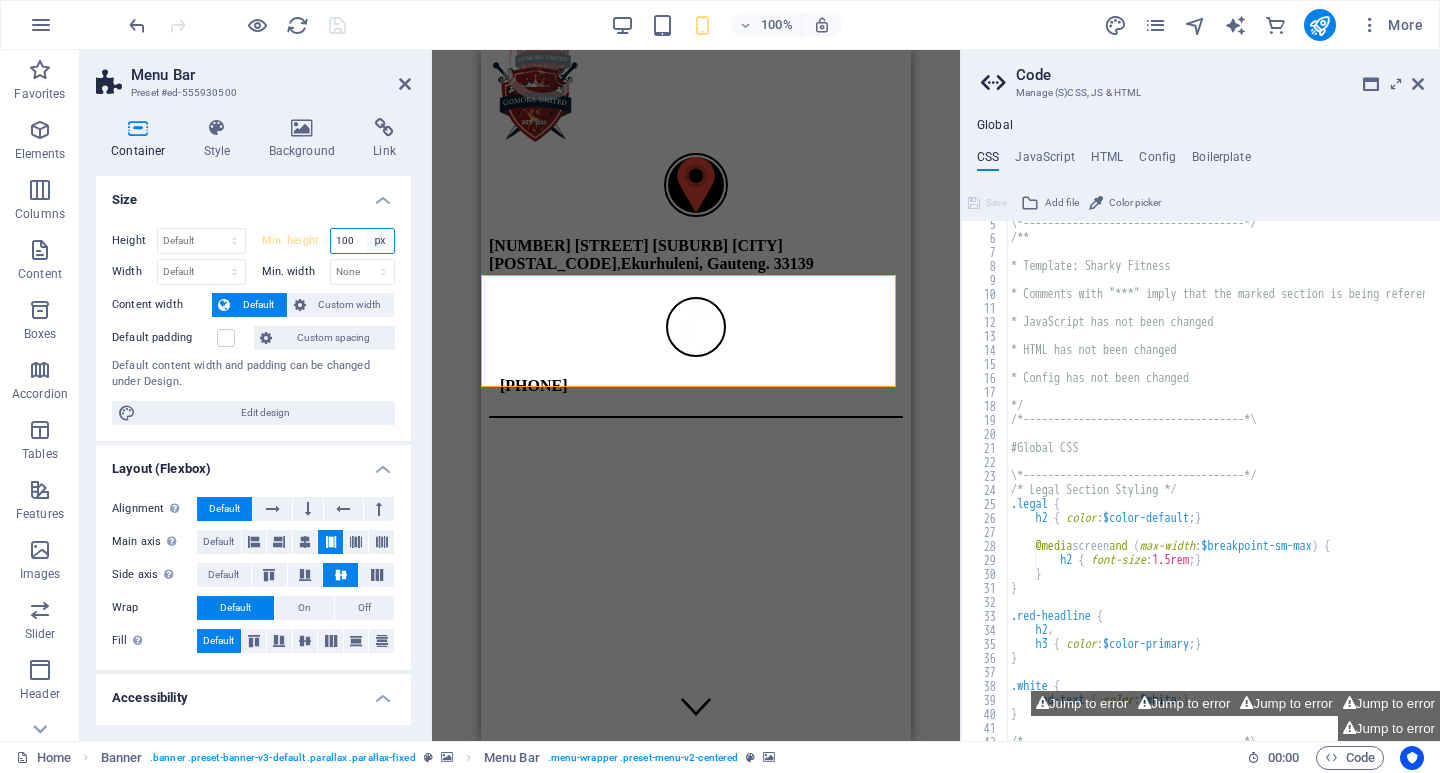 click on "None px rem % vh vw" at bounding box center [380, 241] 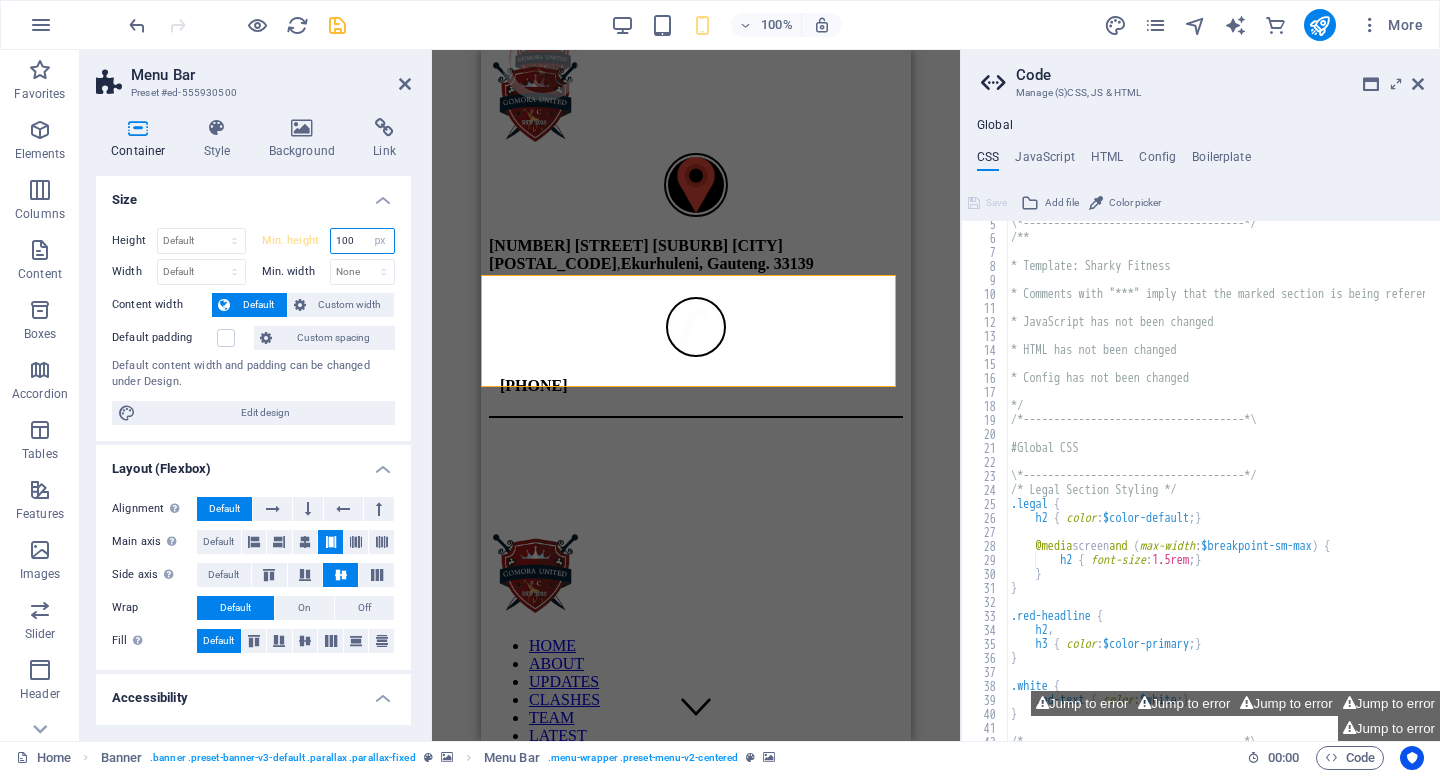 click on "100" at bounding box center [363, 241] 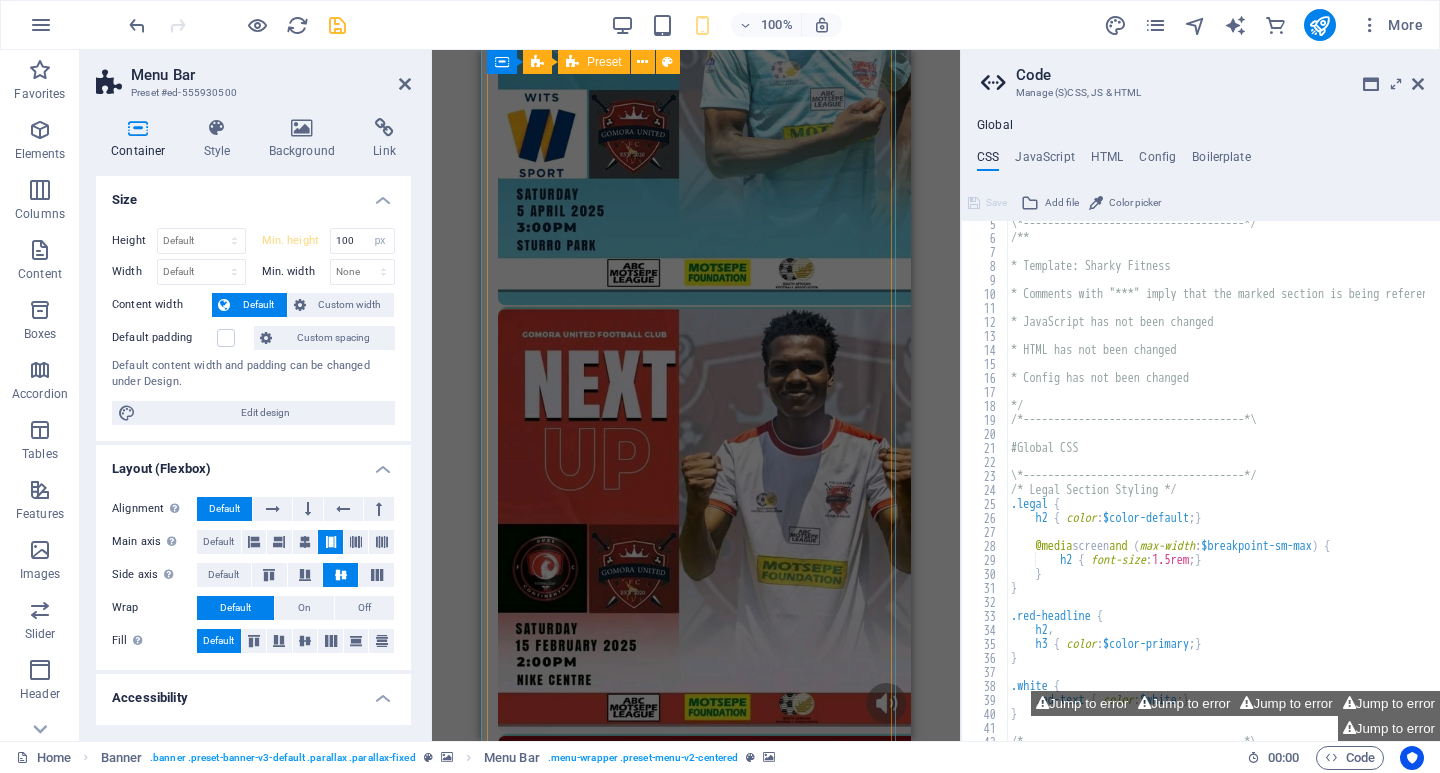 scroll, scrollTop: 1600, scrollLeft: 0, axis: vertical 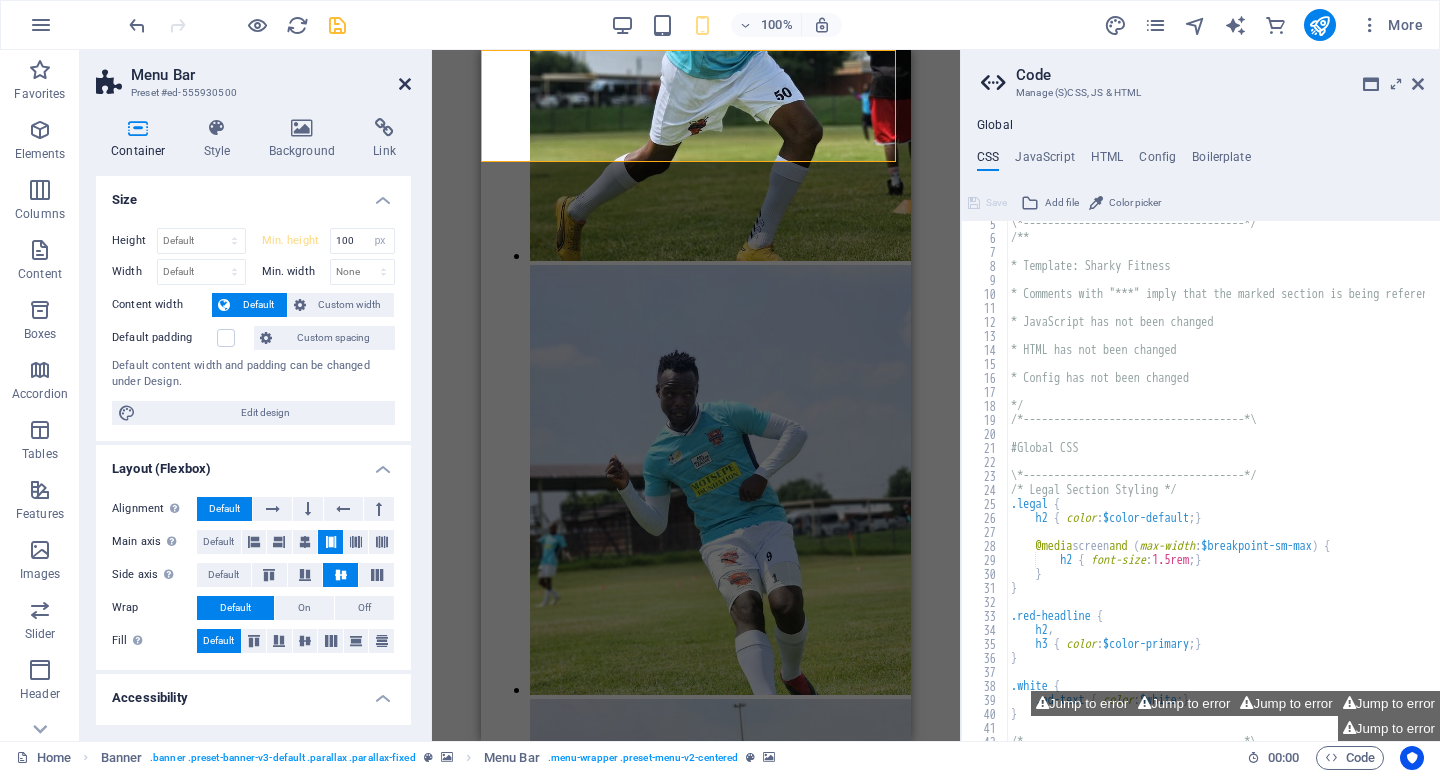 click at bounding box center (405, 84) 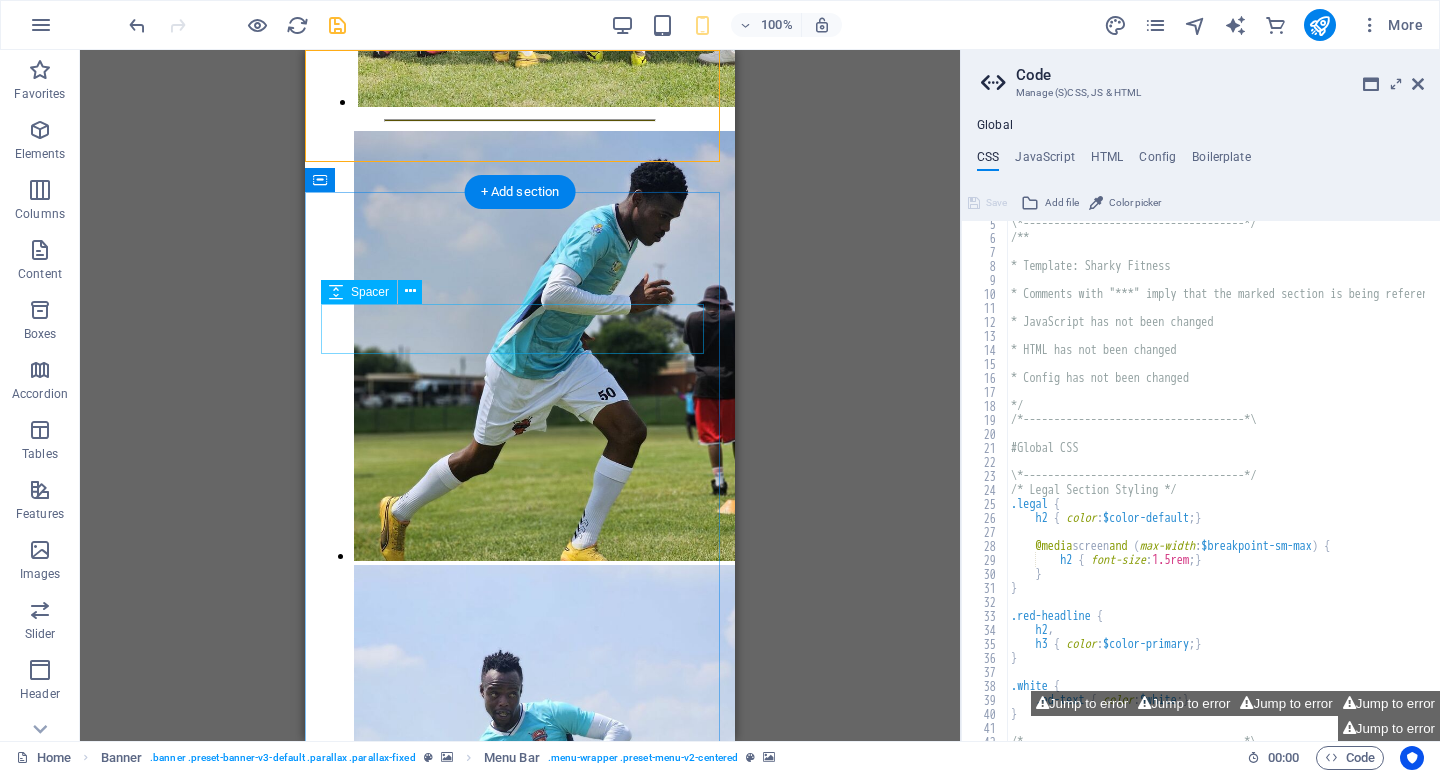 scroll, scrollTop: 16917, scrollLeft: 0, axis: vertical 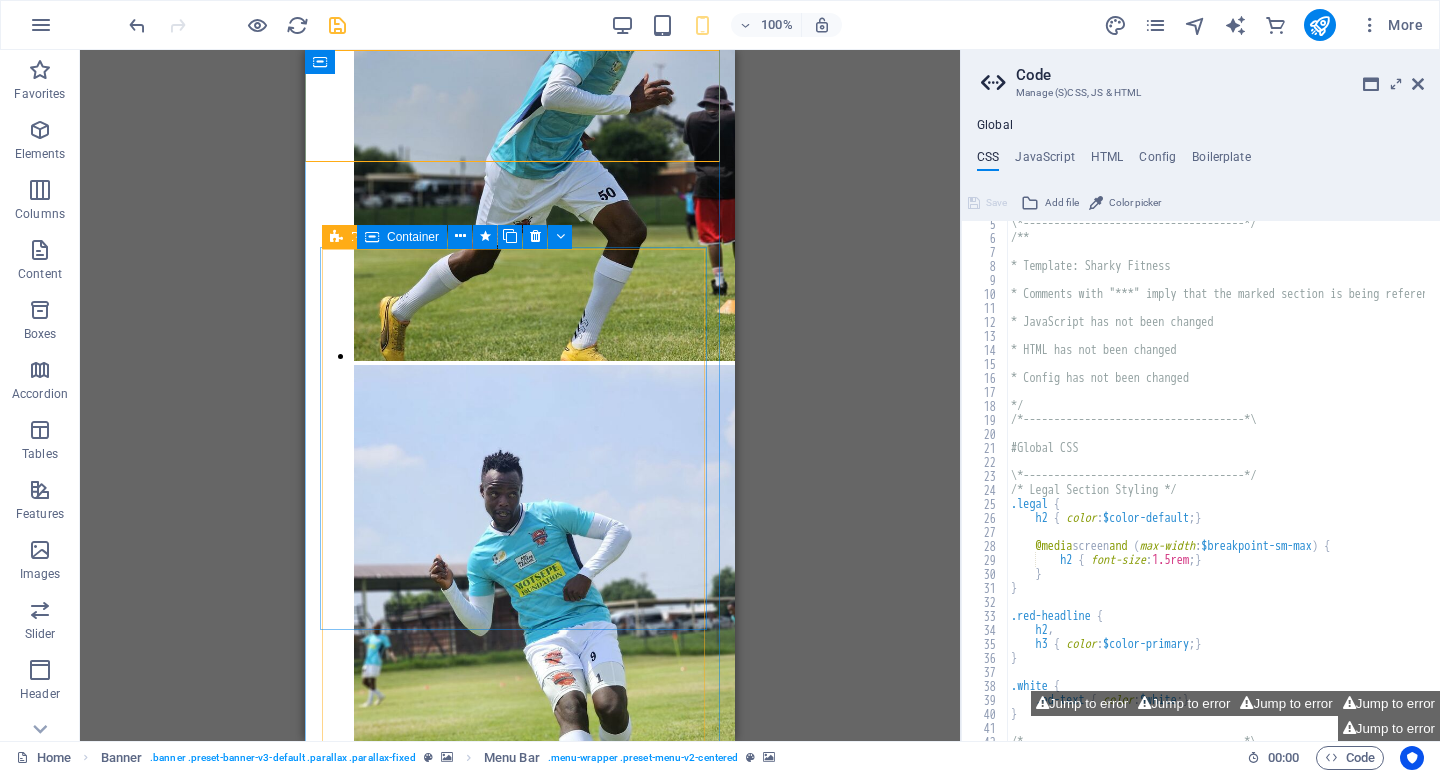 click at bounding box center (520, 12847) 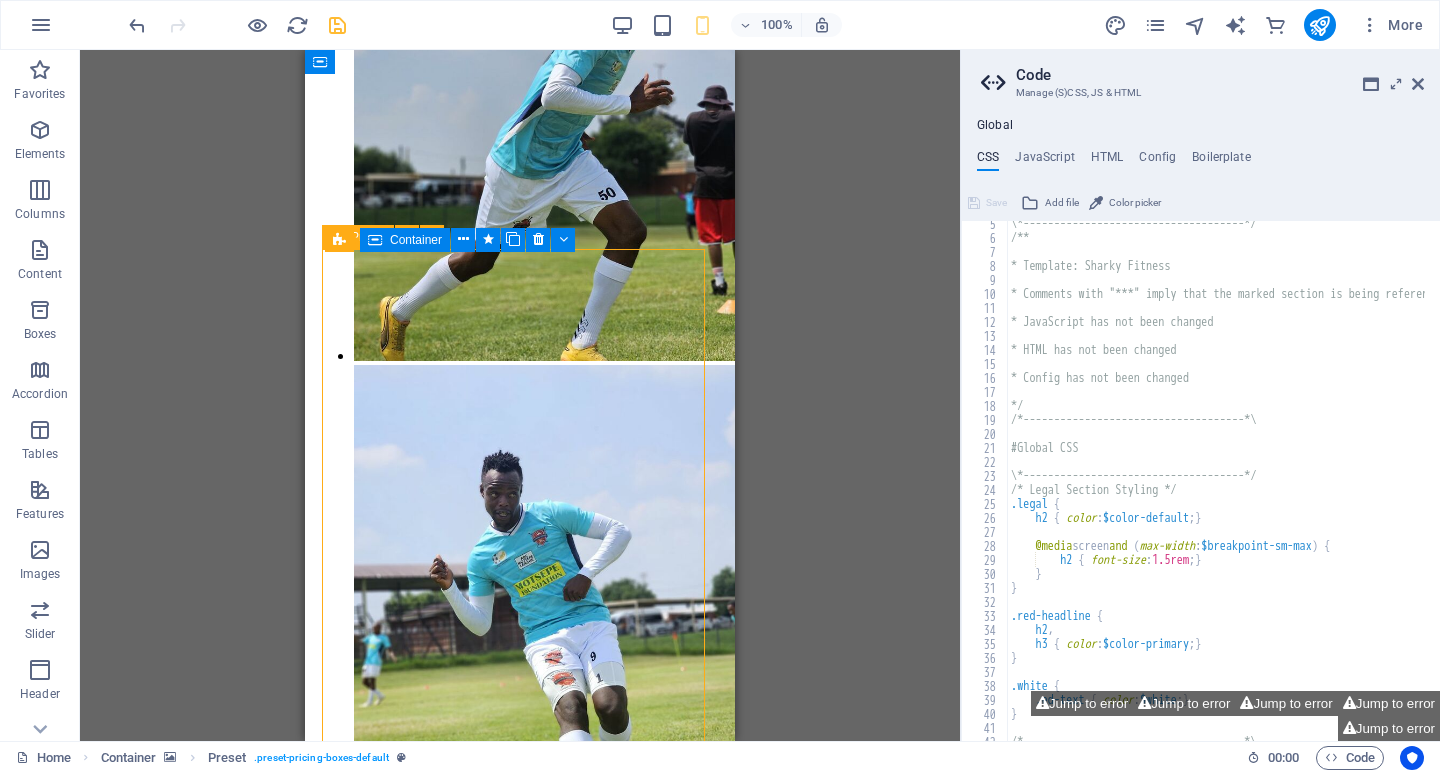 click at bounding box center [520, 12847] 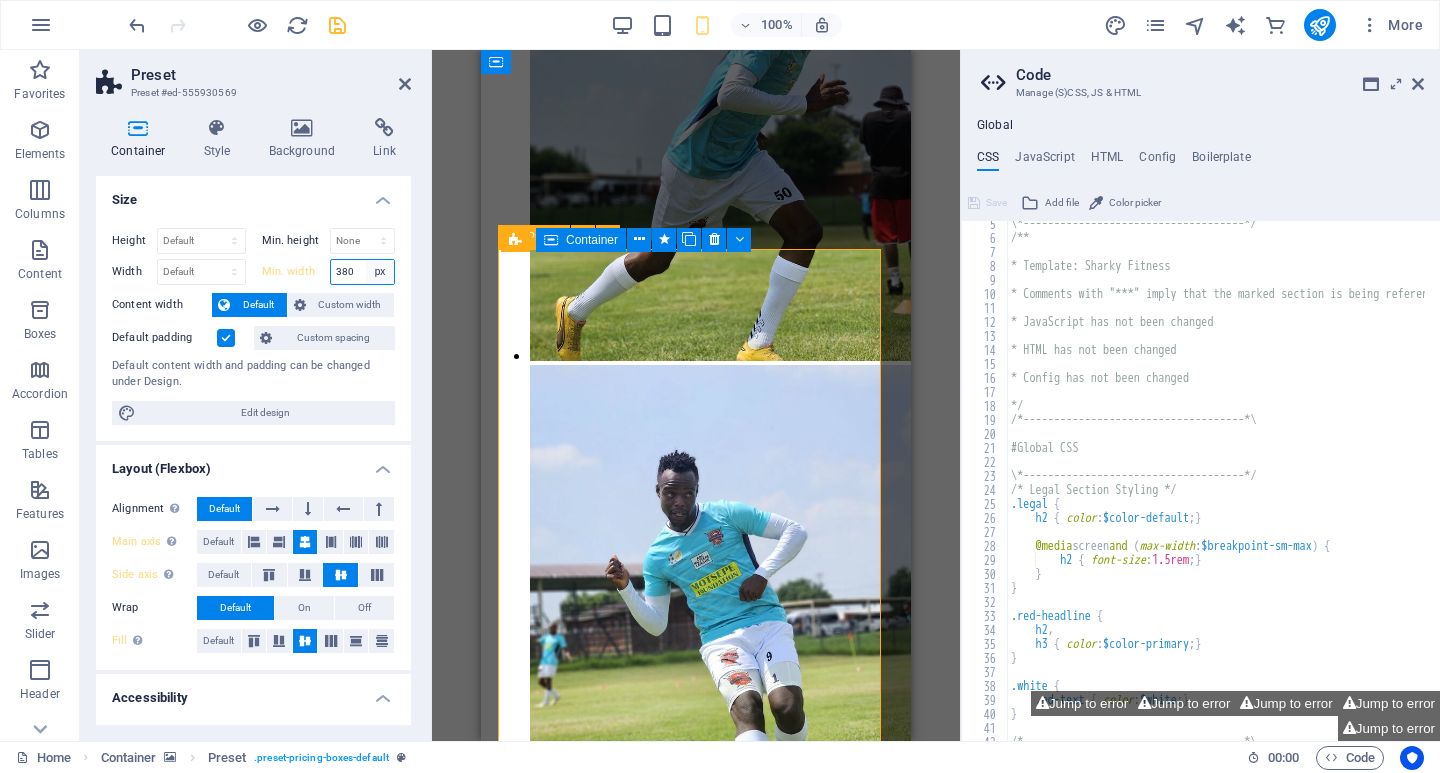 click on "None px rem % vh vw" at bounding box center [380, 272] 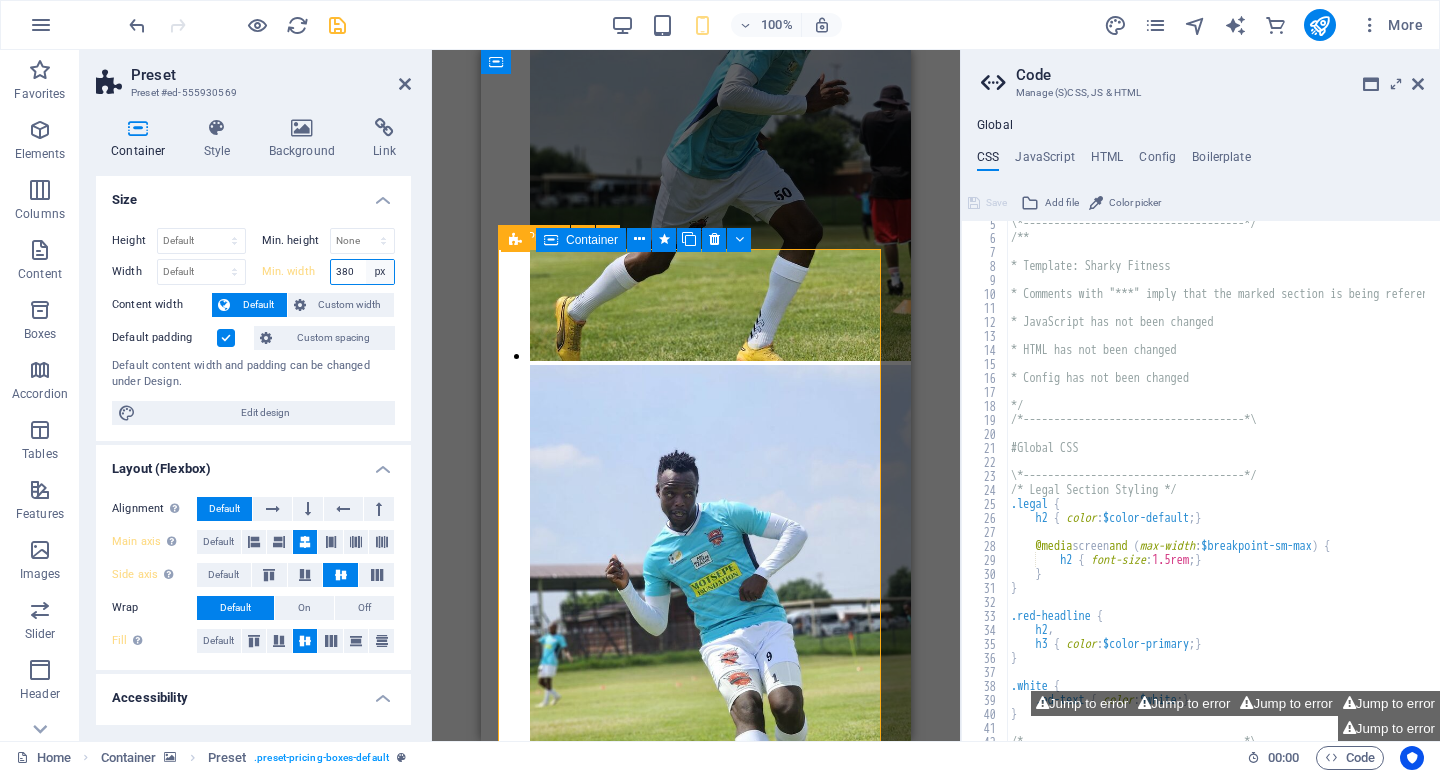 select on "h0a2cipv43s" 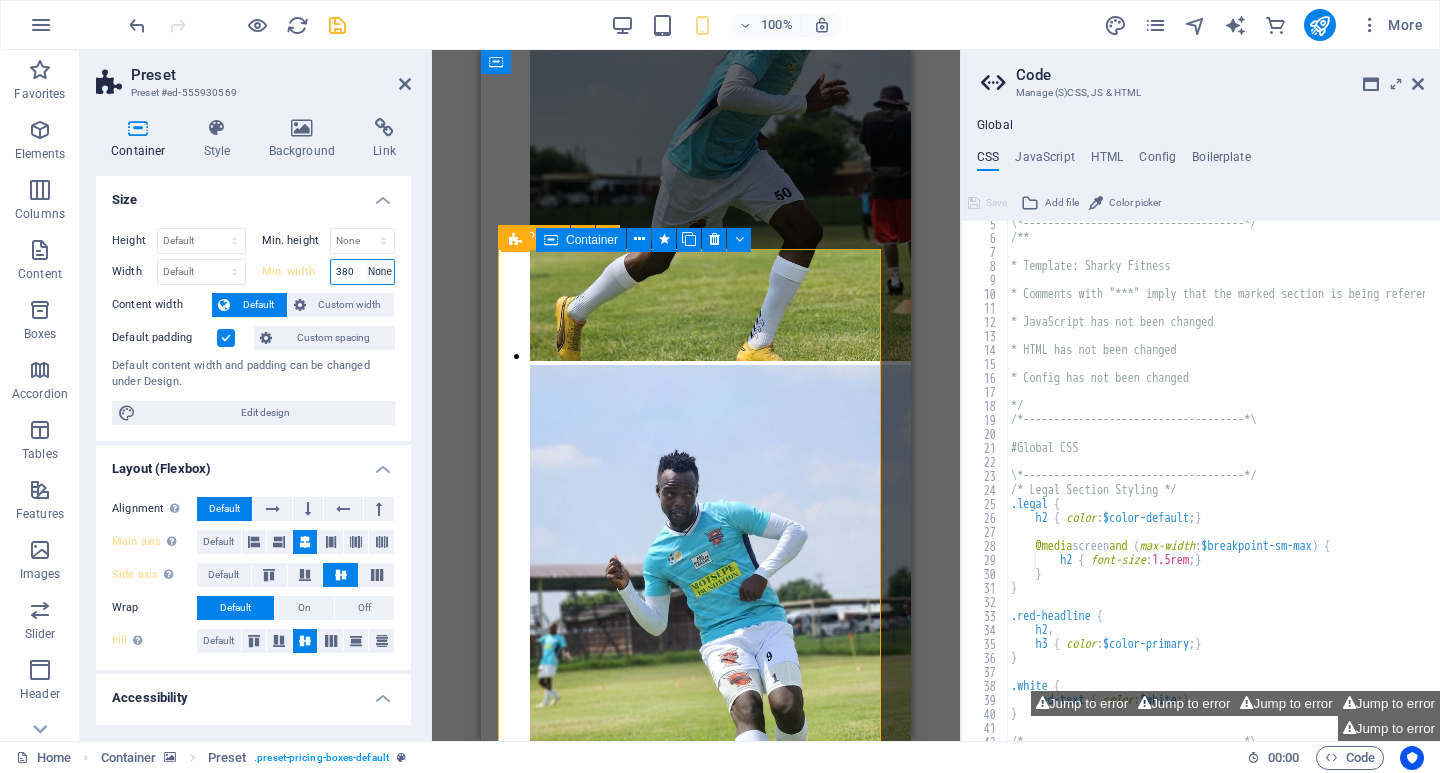 click on "None px rem % vh vw" at bounding box center (380, 272) 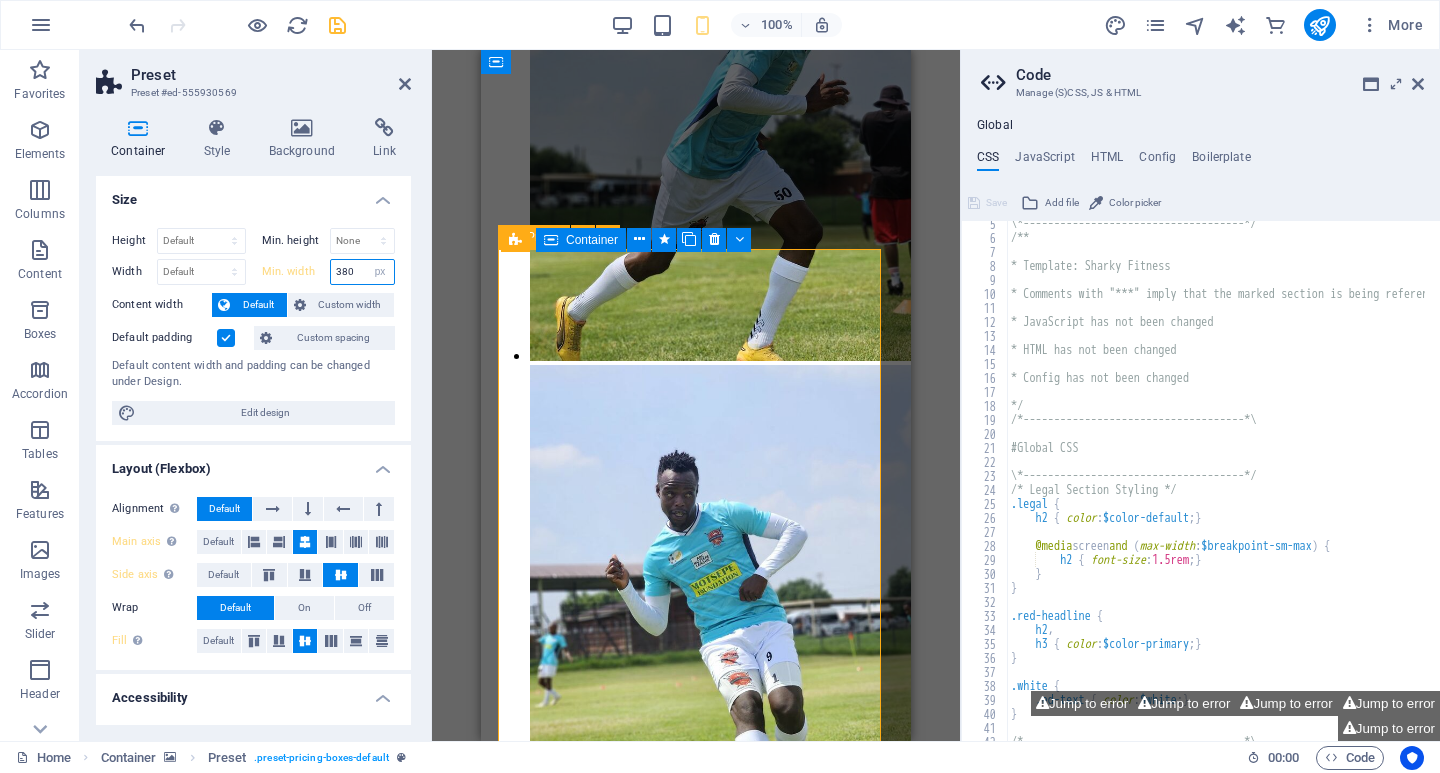 click on "380" at bounding box center [363, 272] 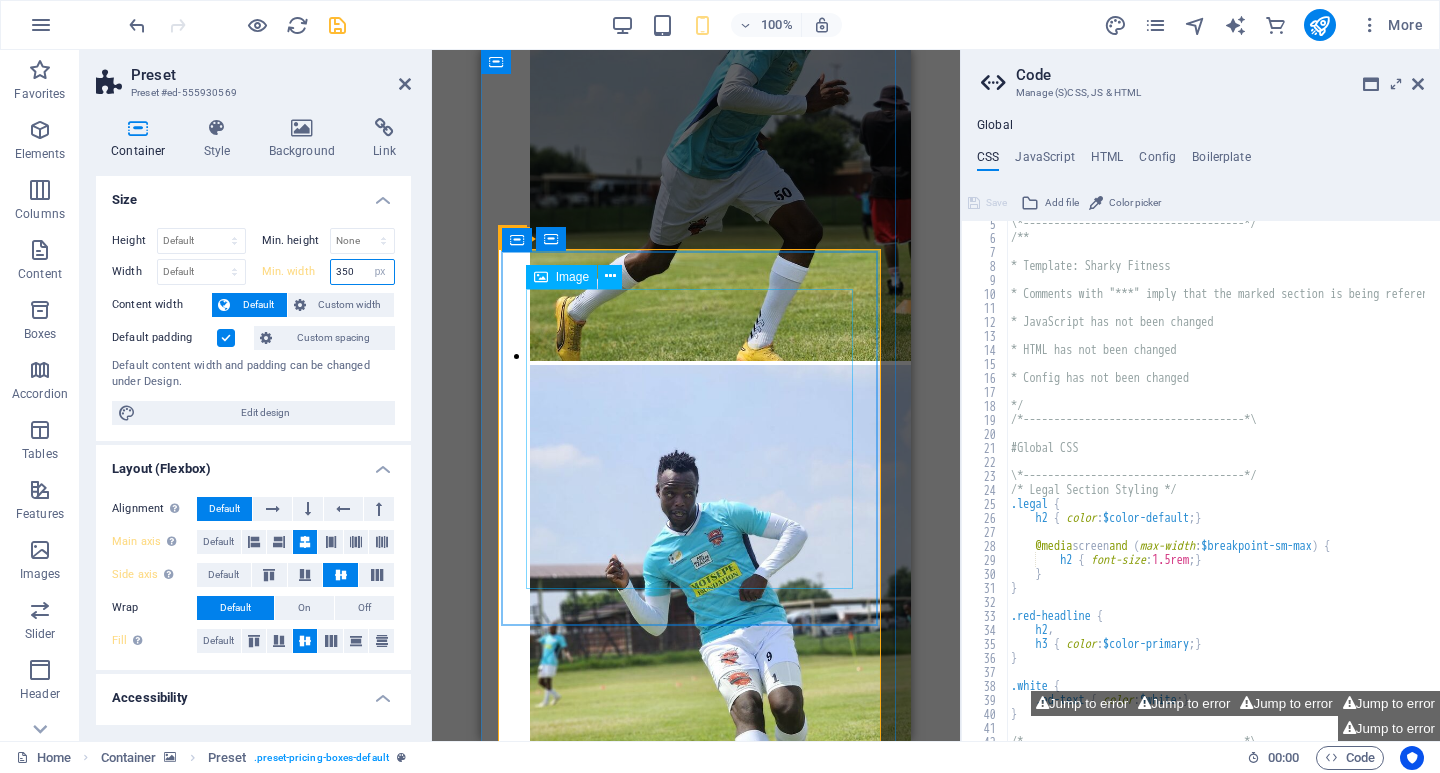 type on "350" 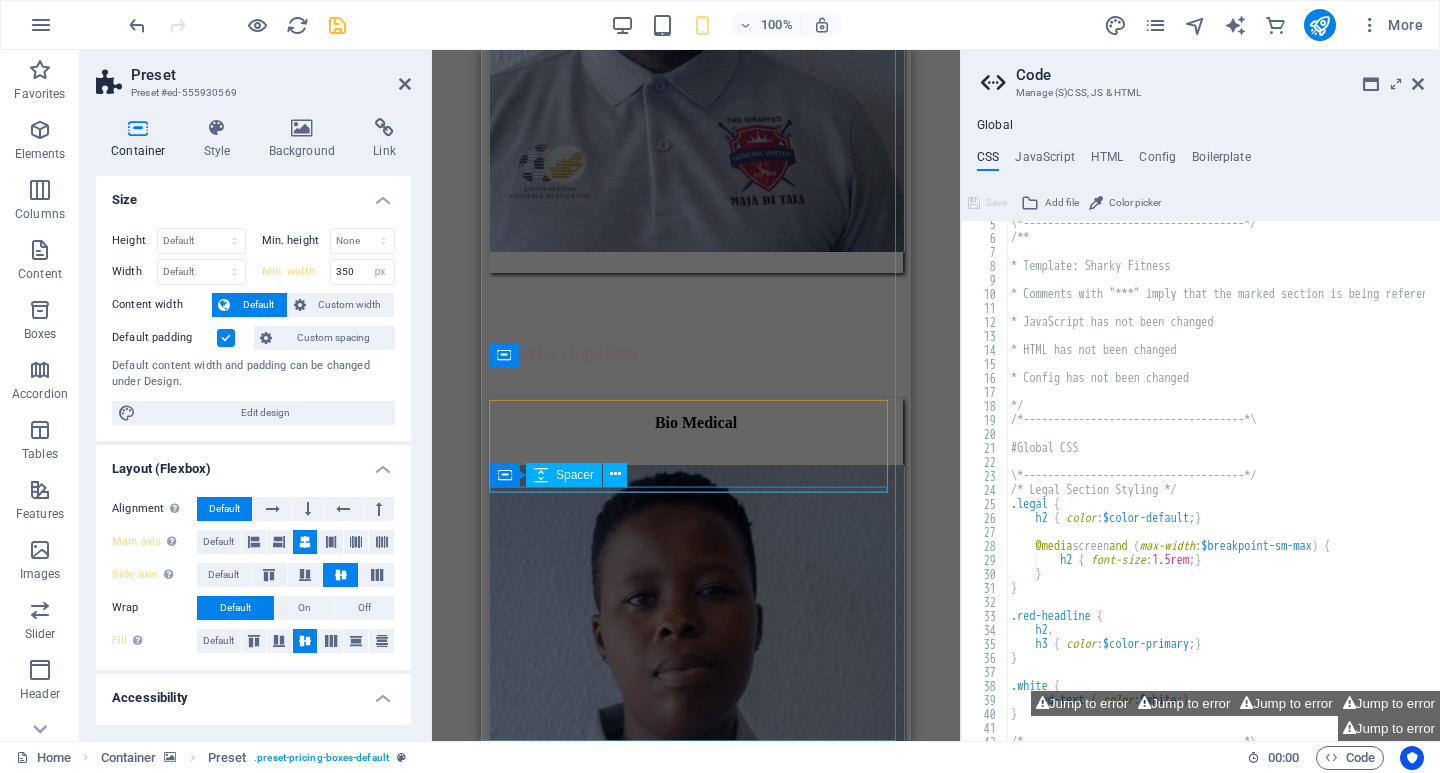 scroll, scrollTop: 21342, scrollLeft: 0, axis: vertical 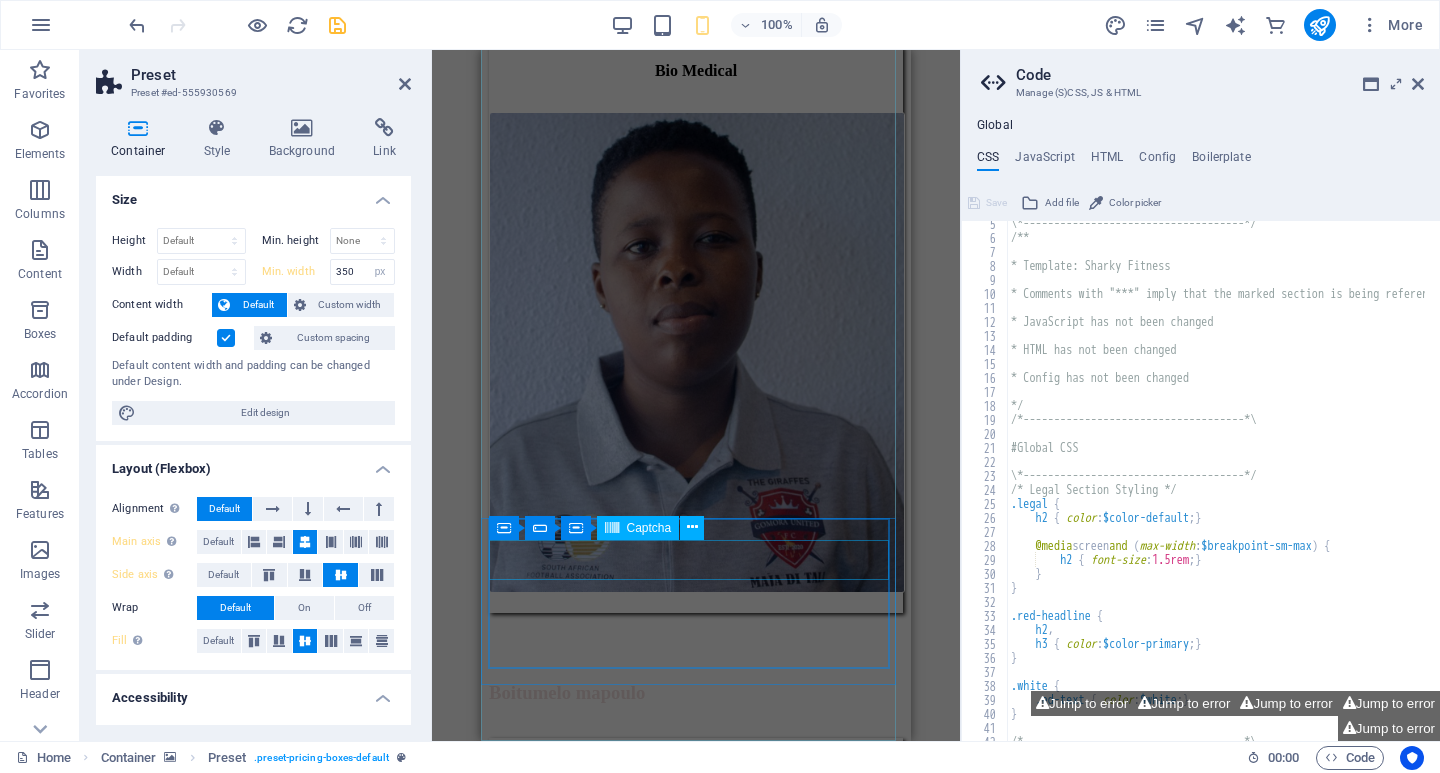 click on "68 Pitzer street  Glen Austin  Midrand  1685 ,  Ekurhuleni, Gauteng.   33139 +27 69 226 1637 HOME ABOUT UPDATES CLASHES TEAM LATEST CONTACT   Ekurhuleni, Gauteng. GOMORA UNITED FC 2024/2025  Gauteng ABC League Winners Admin@gomoraunitedfc.co.za About Gomora United FC Gomora United Football Club is based Ekurhuleni (Johannesburg Region) and has attracted athletes from all the provinces of our land. It consists of a senior team that plays in the Motsepe Foundation Championship league, and it continues to identify Athletes and recruit them to the club's developmental structures.  It is in our mandate that we ensure that the Child Protection rights of young athletes particularly the young Men’s athletes are taken great care of and to ensure that they abstain from drug substances through sport participation. Finally, our focus is not only on winning the league but also on the years beyond that and on sustaining life for the identified young Athletes. More About  US Based in Ekurhuleni Gauteng Read More . Jan" at bounding box center [696, -1964] 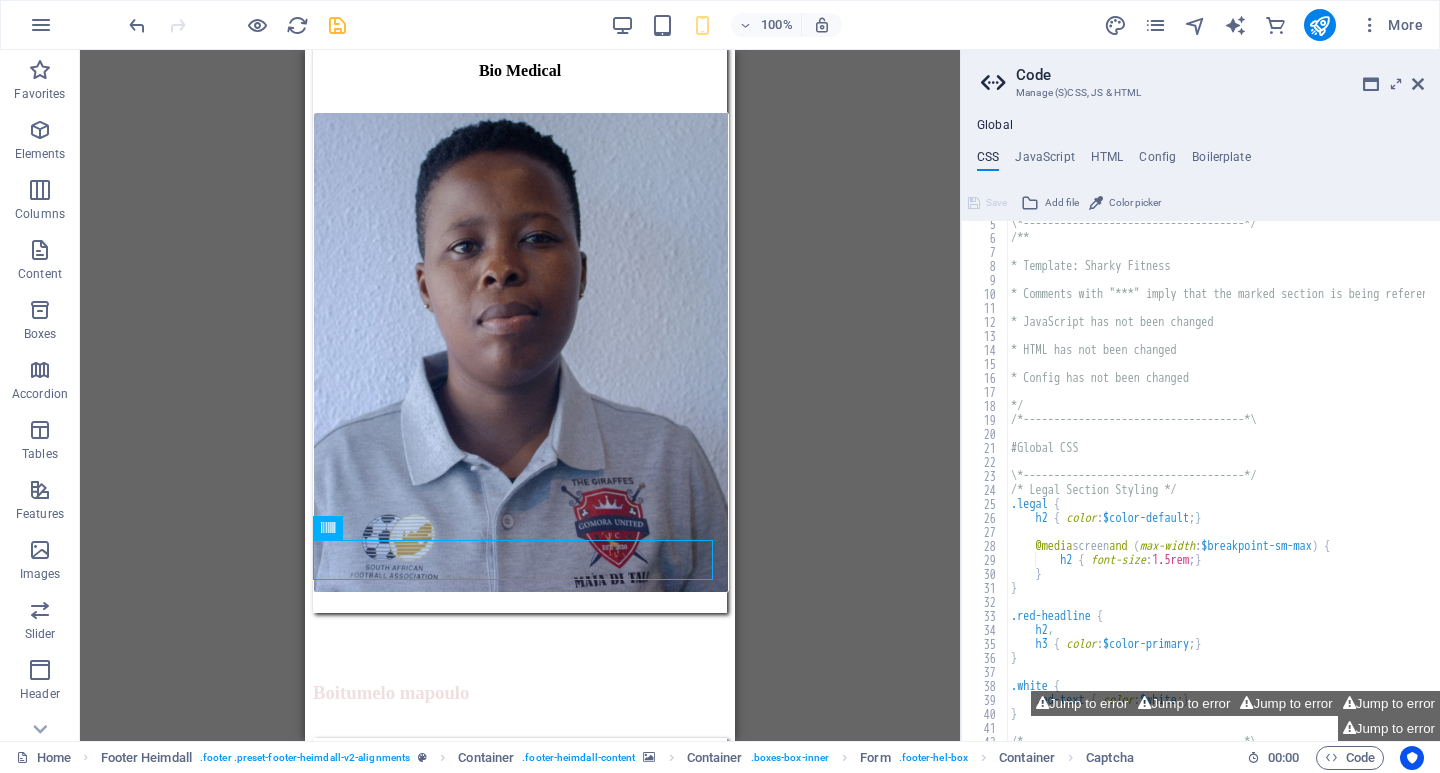 click on "Drag here to replace the existing content. Press “Ctrl” if you want to create a new element.
H3   Banner   Container   Separator   Separator   Image   H2   Preset   Separator   Menu Bar   Menu   Container   Banner   Info Bar   Image   Menu Bar   Image   Container   Text   Text   Container   Container   Container   H3   Container   Container   Separator   Spacer   Container   Container   Container   Image   Banner   Container   Container   Container   Container   Container   Container   Preset   Container   Image   Container   Banner   Preset   Container   Preset   Container   Container   Banner   Image   Container   Preset   Banner   Container   Container   Image   Container   Separator   Logo   Container   Container   Preset   Container   Preset   Container   Image   Container   Preset   Container   Text   Image   Preset   Container   Image   Container   Container   Preset   Container   Preset   Container   Container   Container   Container   Container   Container   Container   H3" at bounding box center (520, 395) 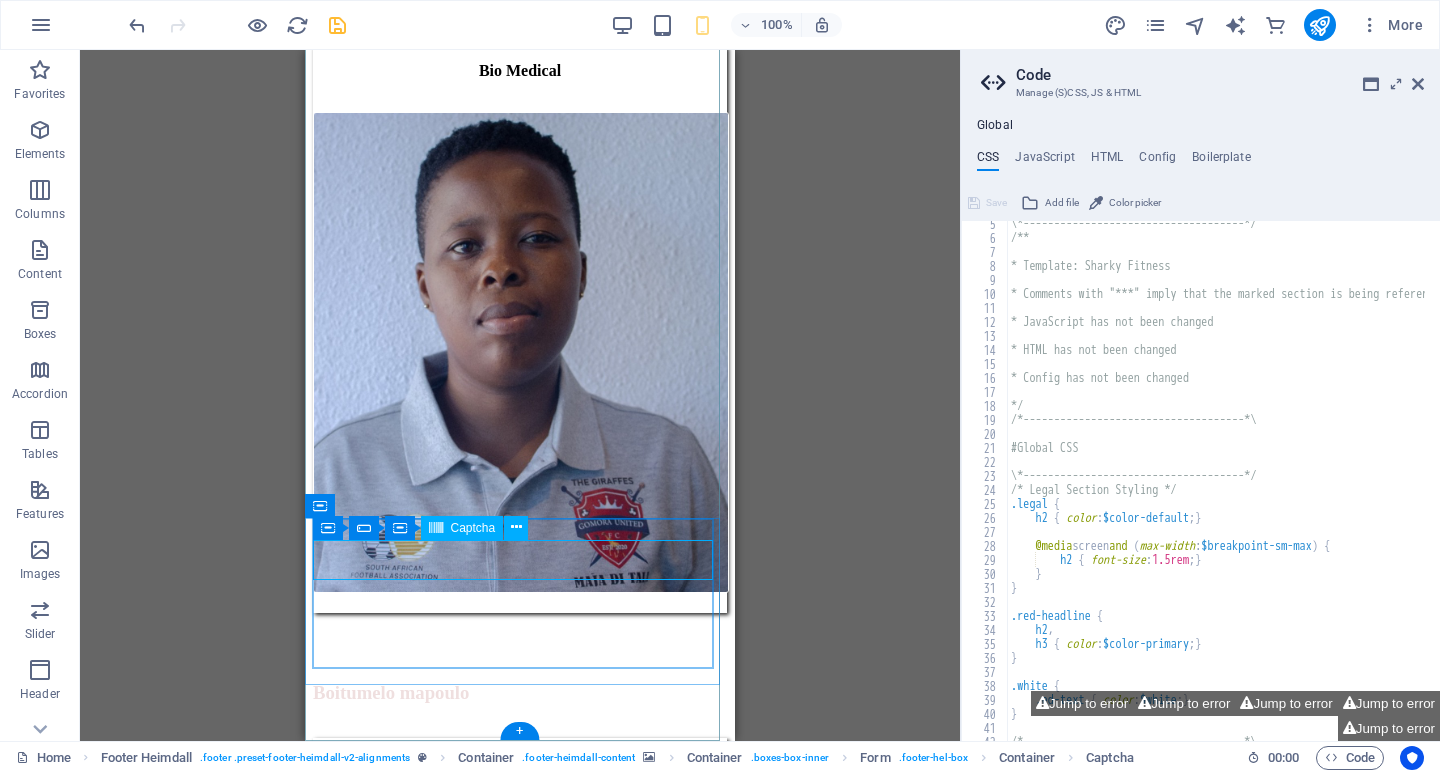 click on "Unreadable? Load new" 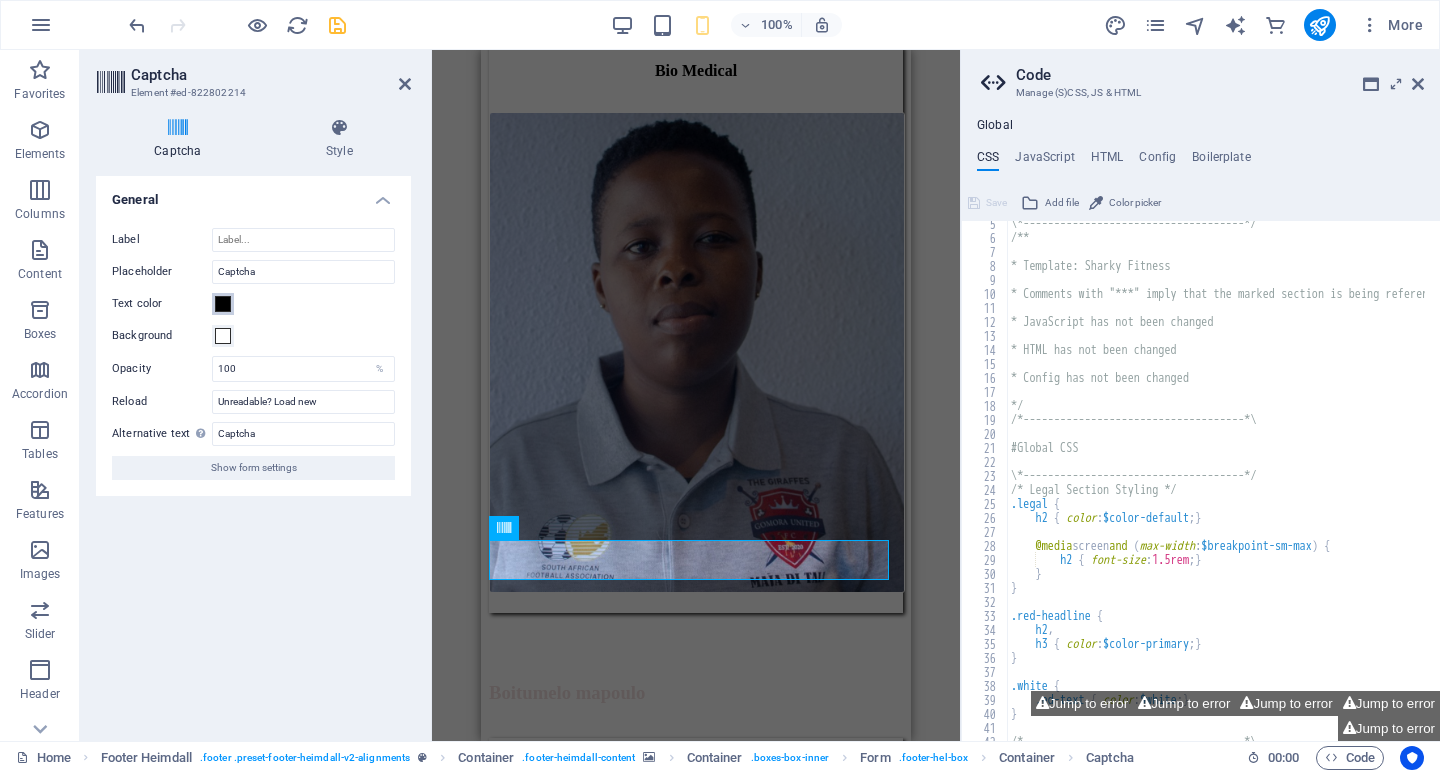 click at bounding box center [223, 304] 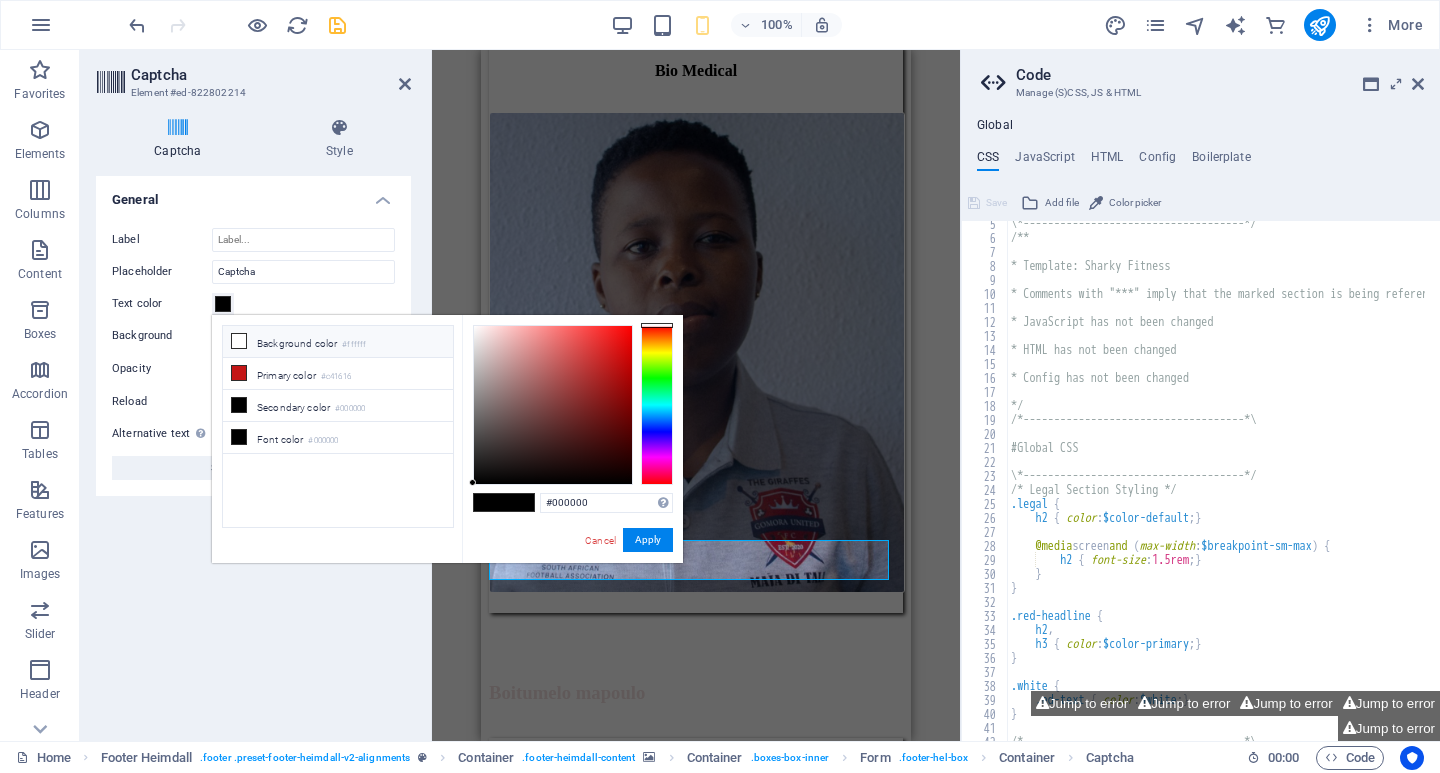 click at bounding box center [239, 341] 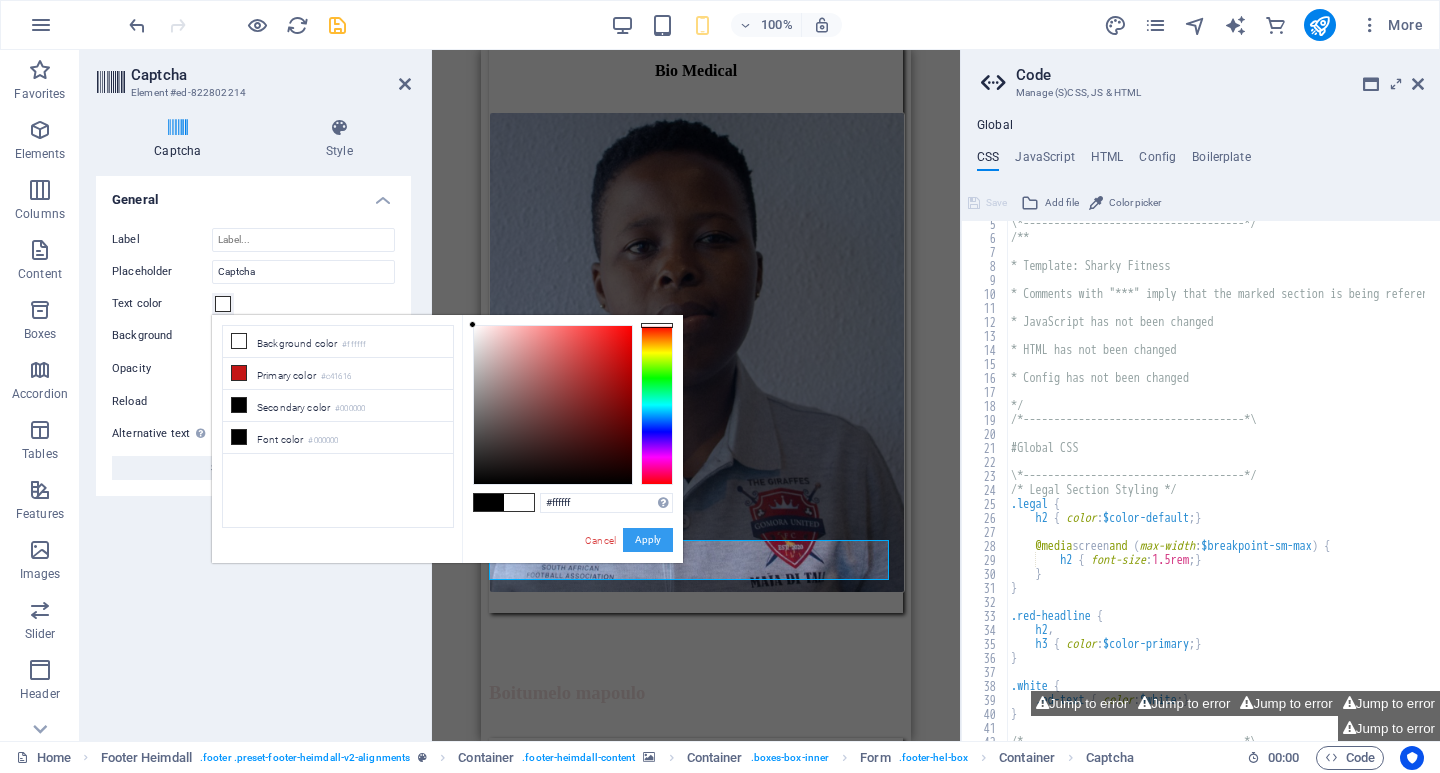 click on "Apply" at bounding box center [648, 540] 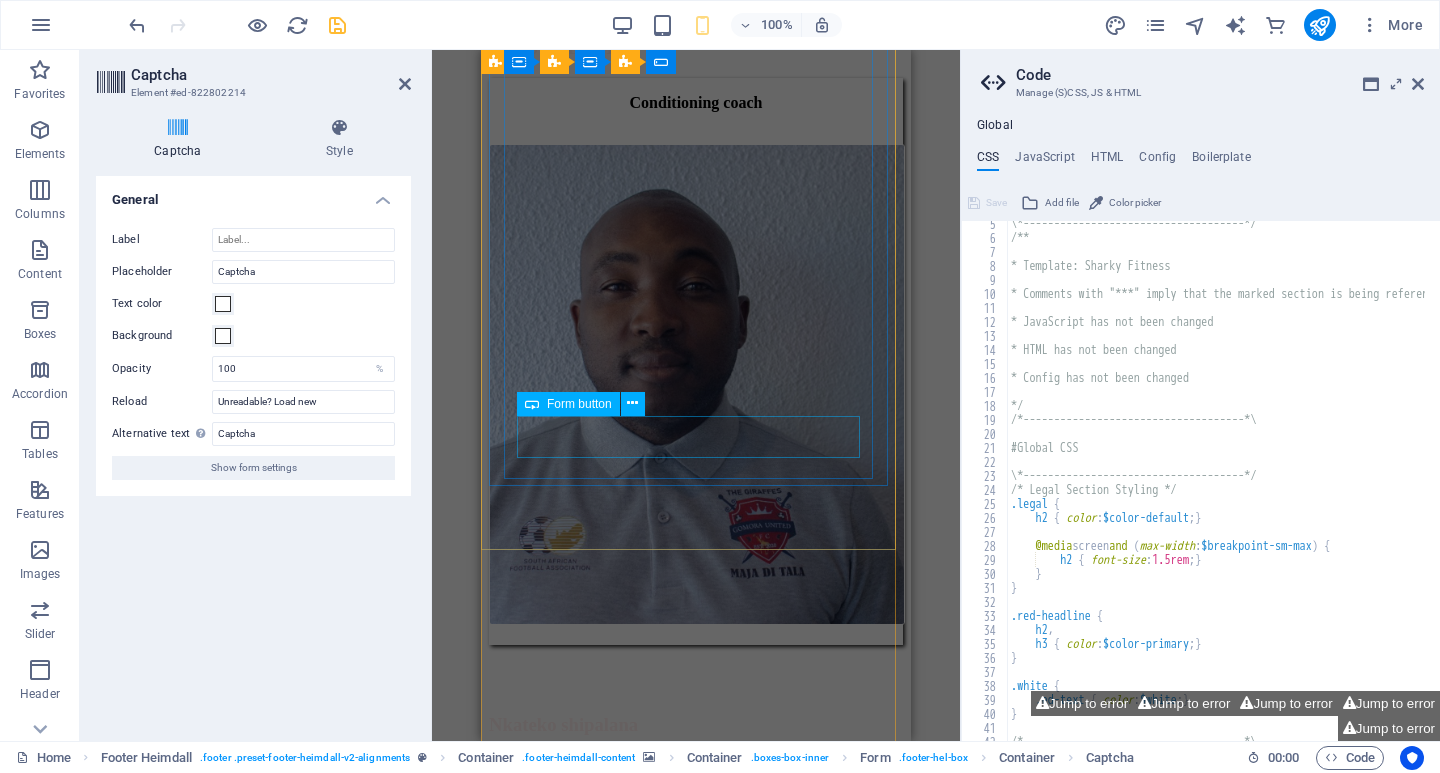 scroll, scrollTop: 20542, scrollLeft: 0, axis: vertical 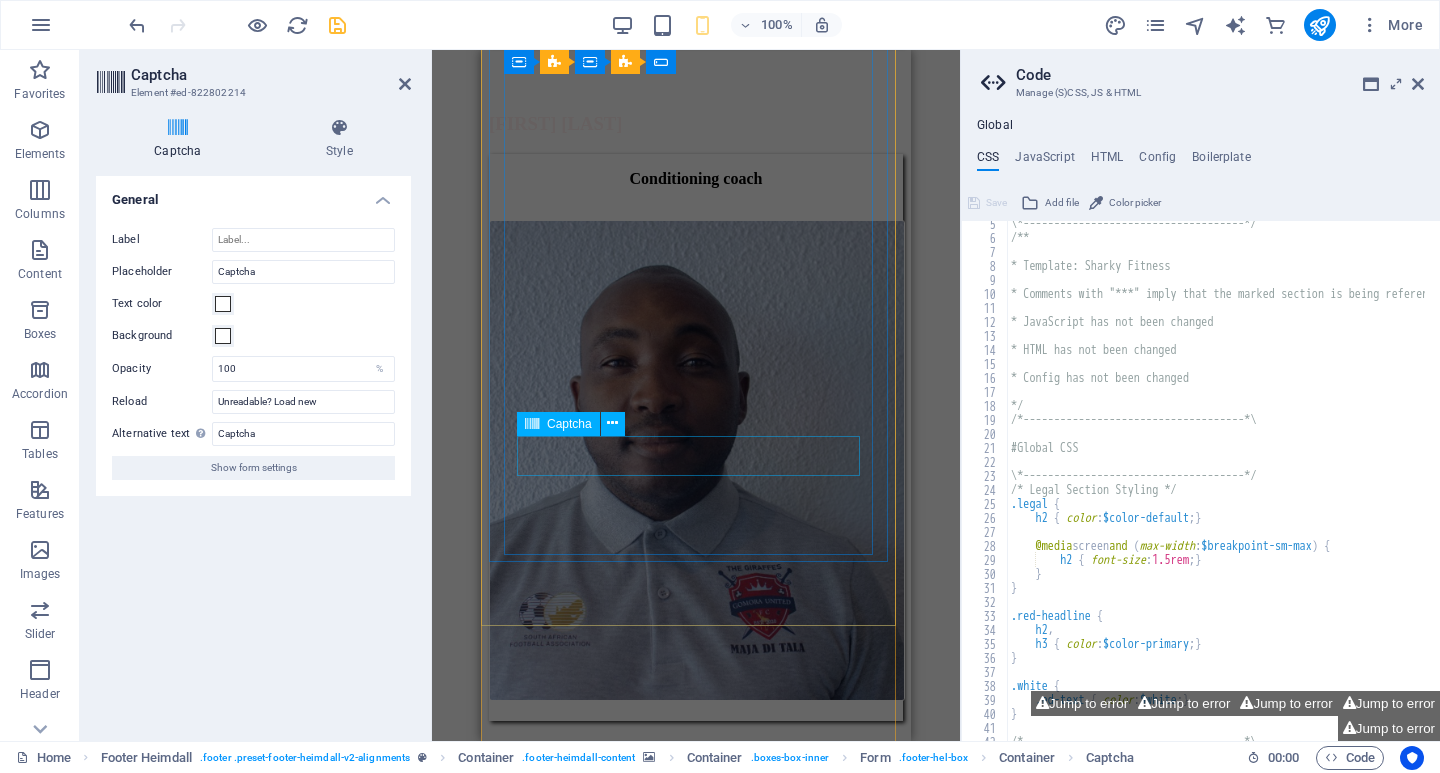 click on "Unreadable? Load new" 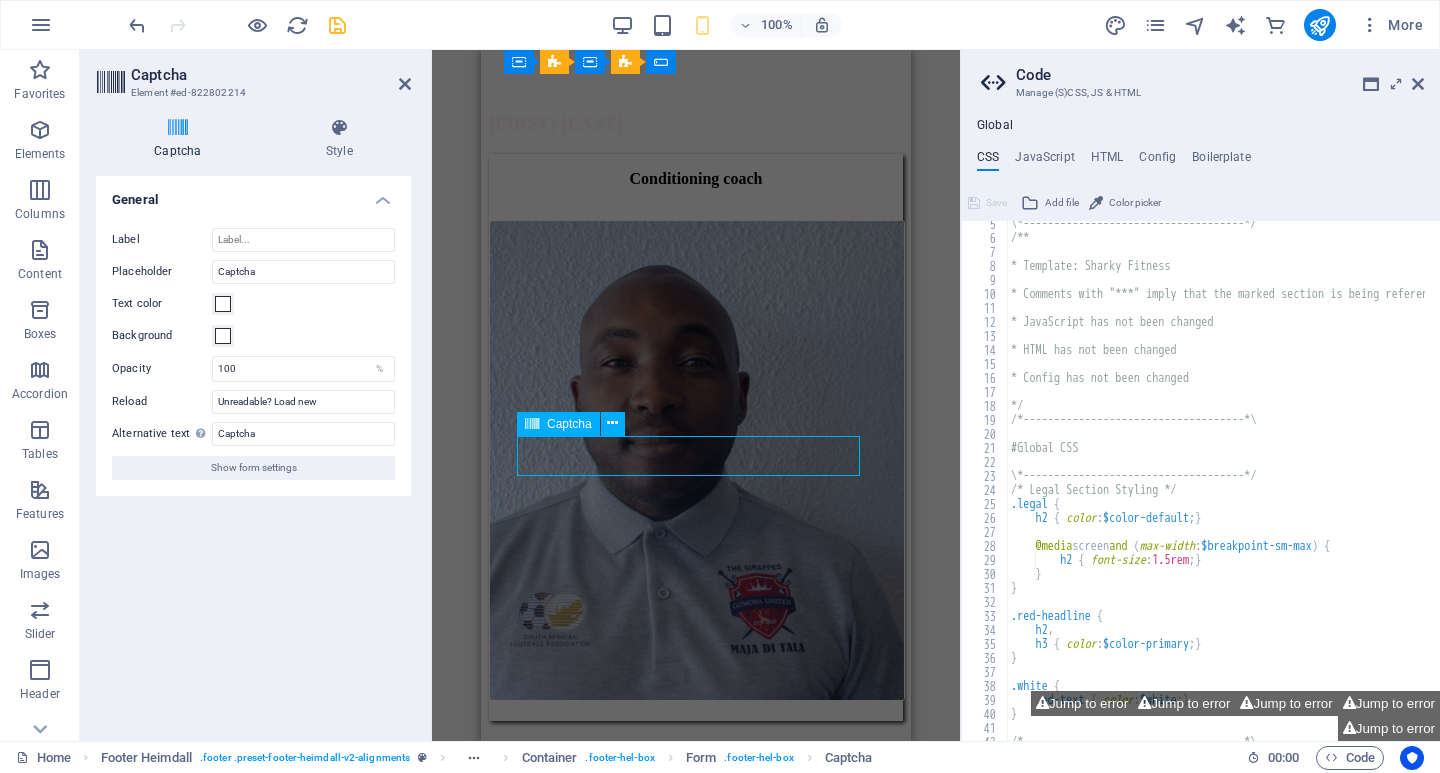 click on "Unreadable? Load new" 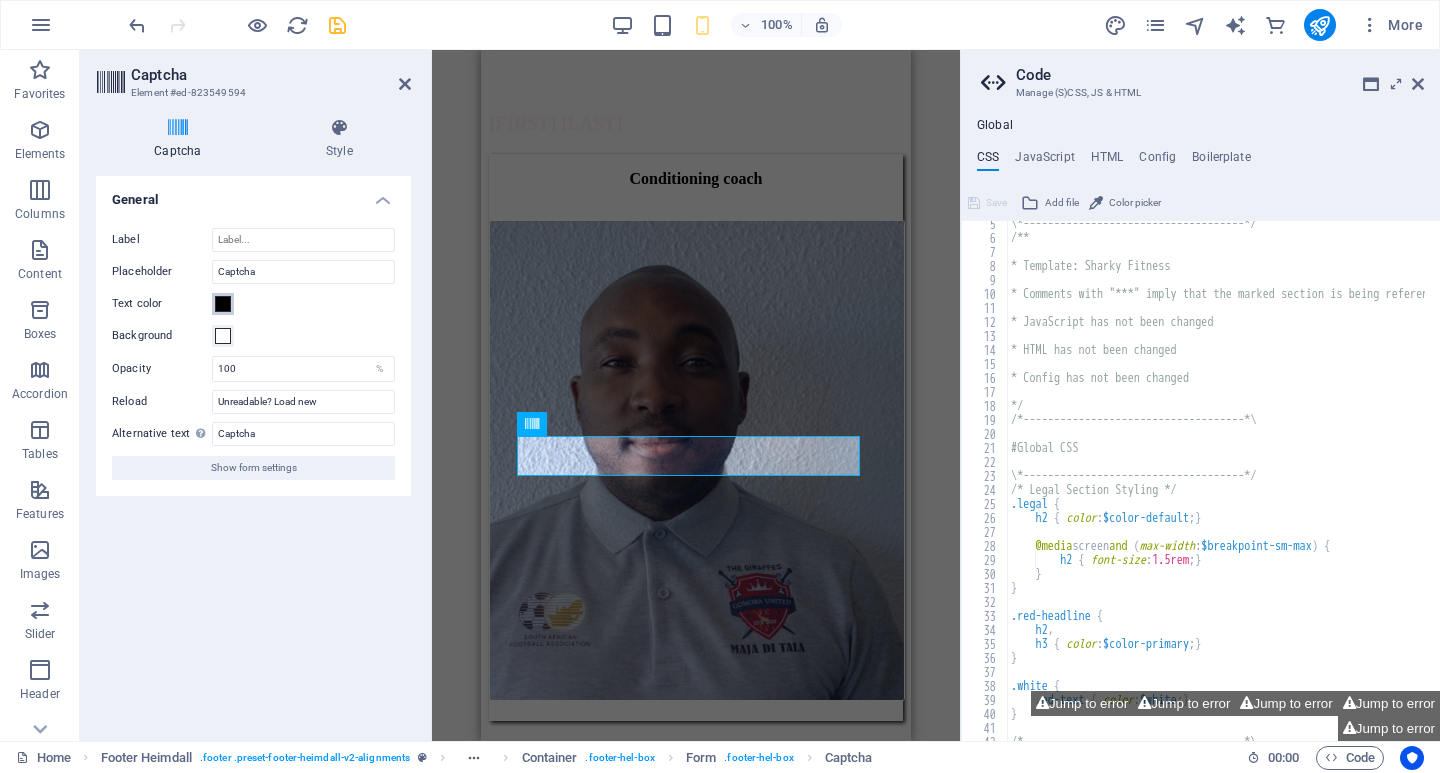 click at bounding box center (223, 304) 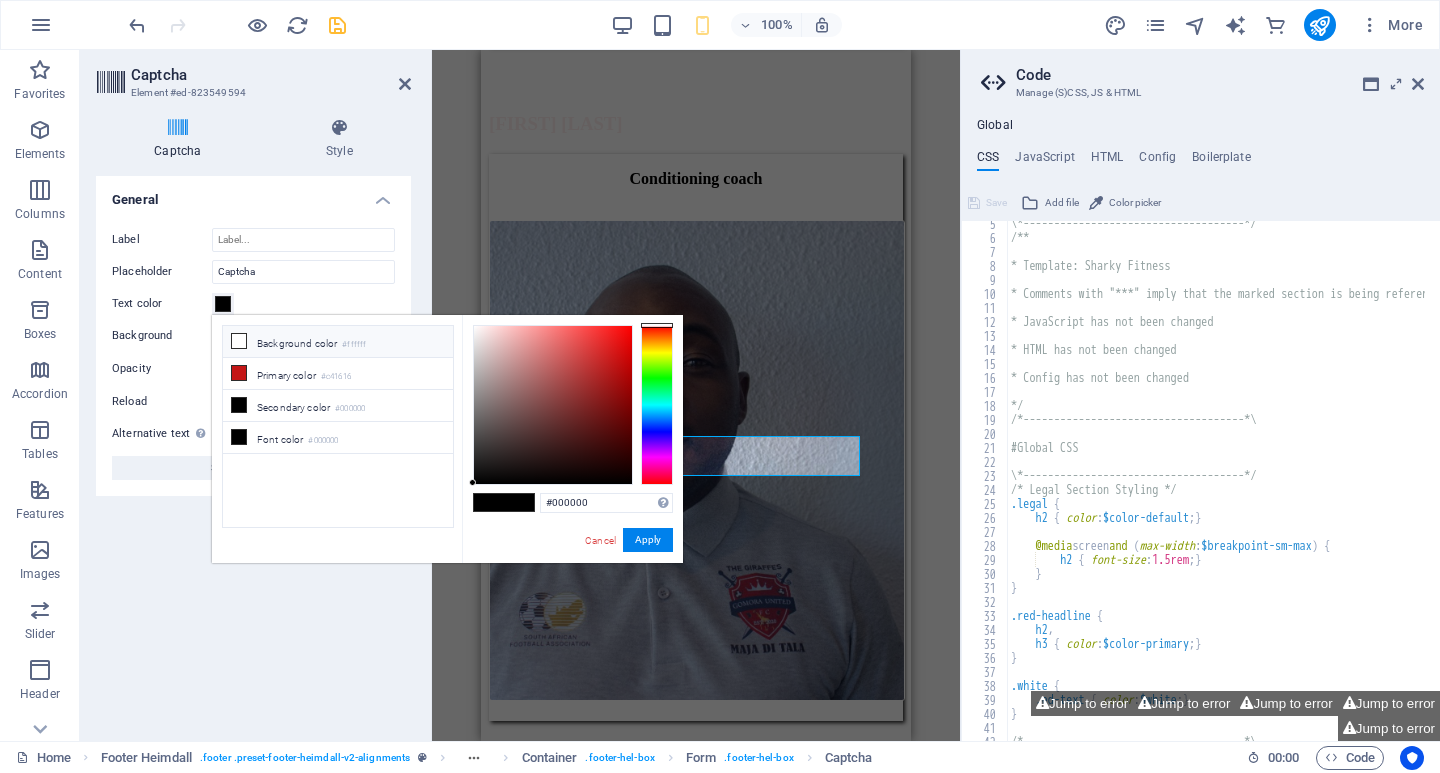 click on "Background color
#ffffff" at bounding box center (338, 342) 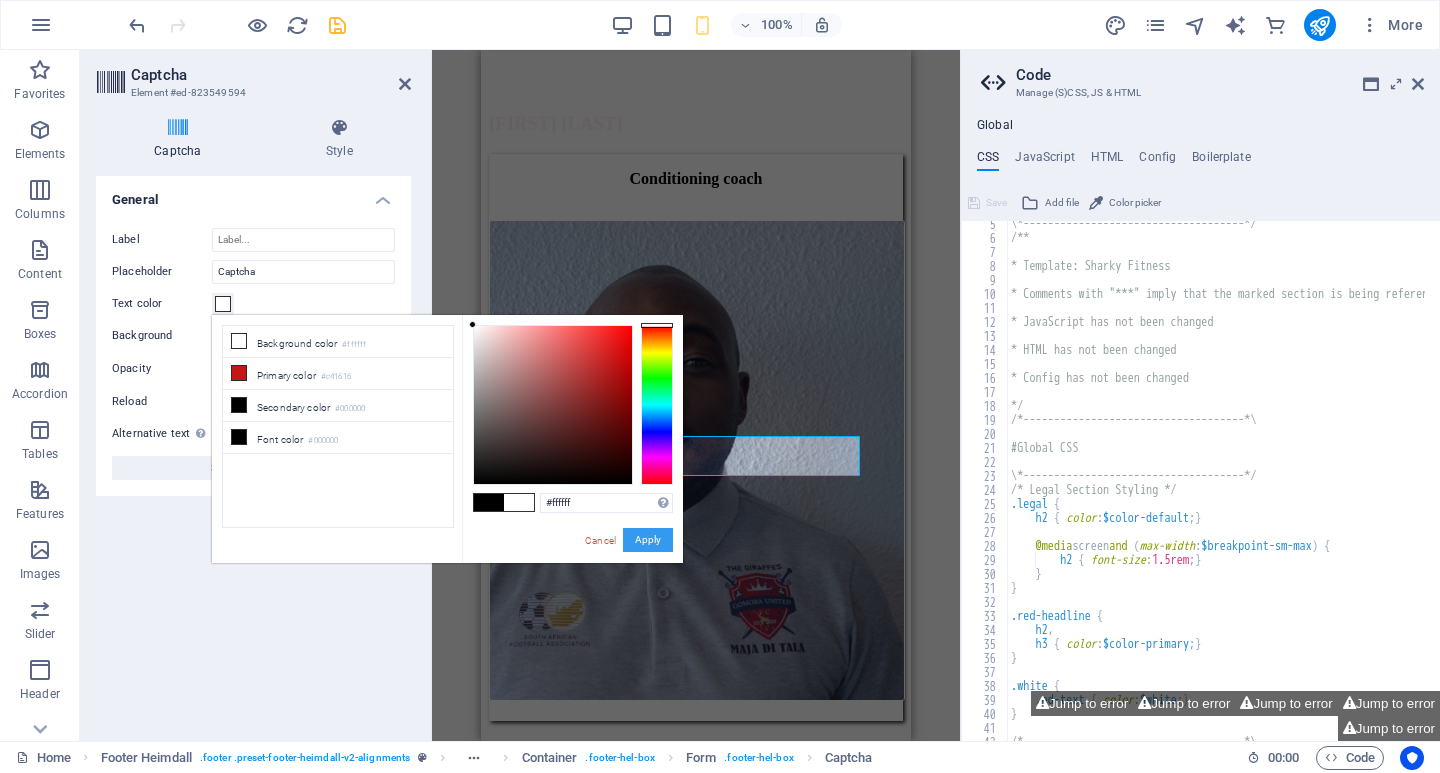 click on "Apply" at bounding box center [648, 540] 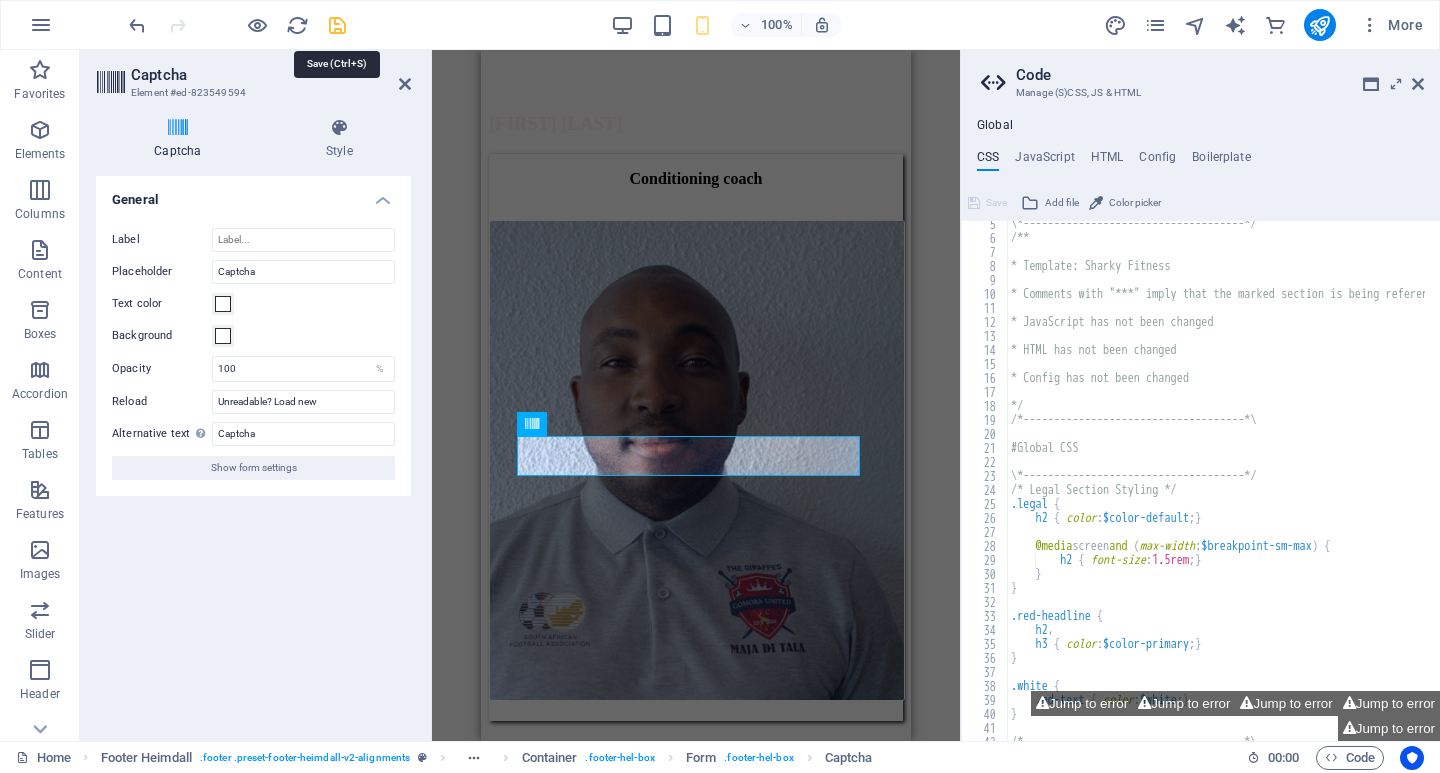 click at bounding box center [337, 25] 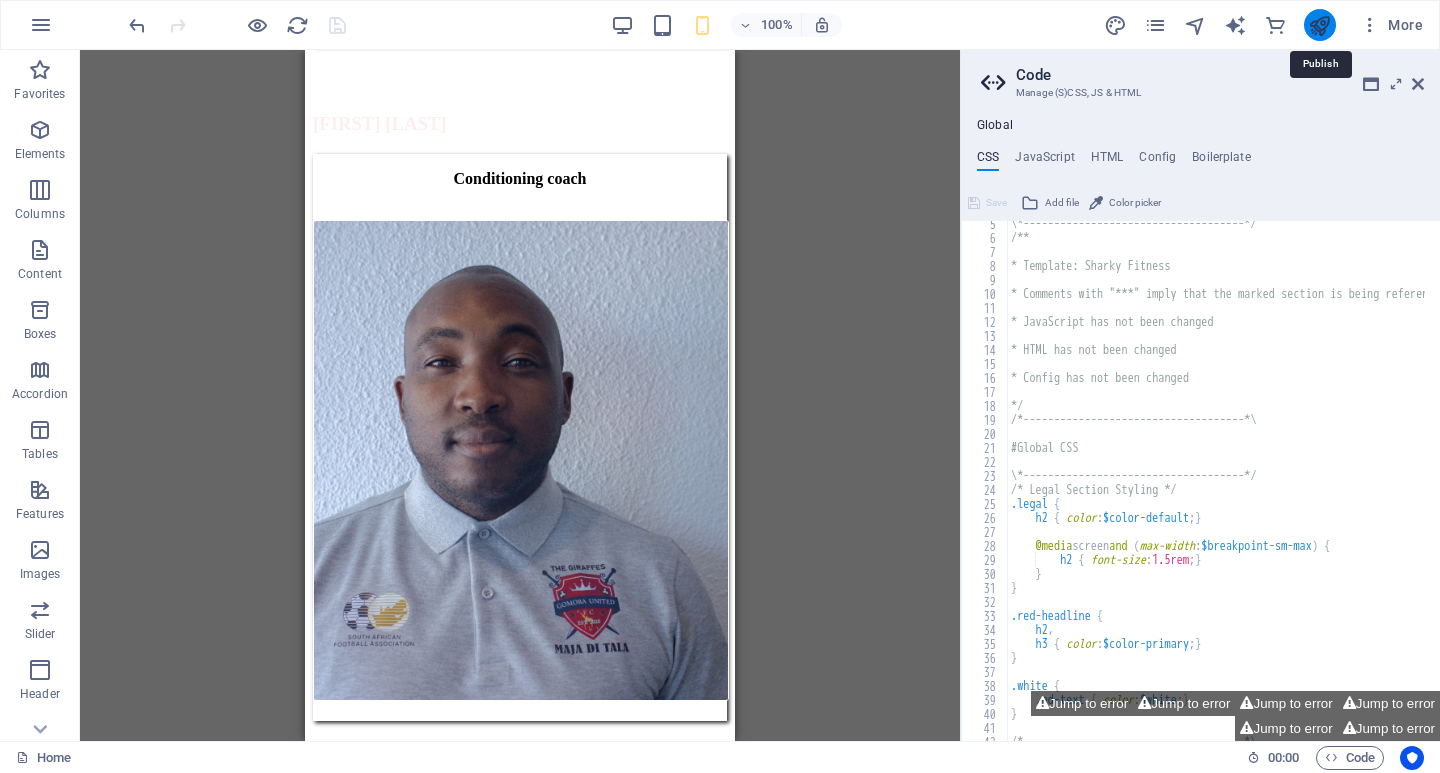 click at bounding box center (1319, 25) 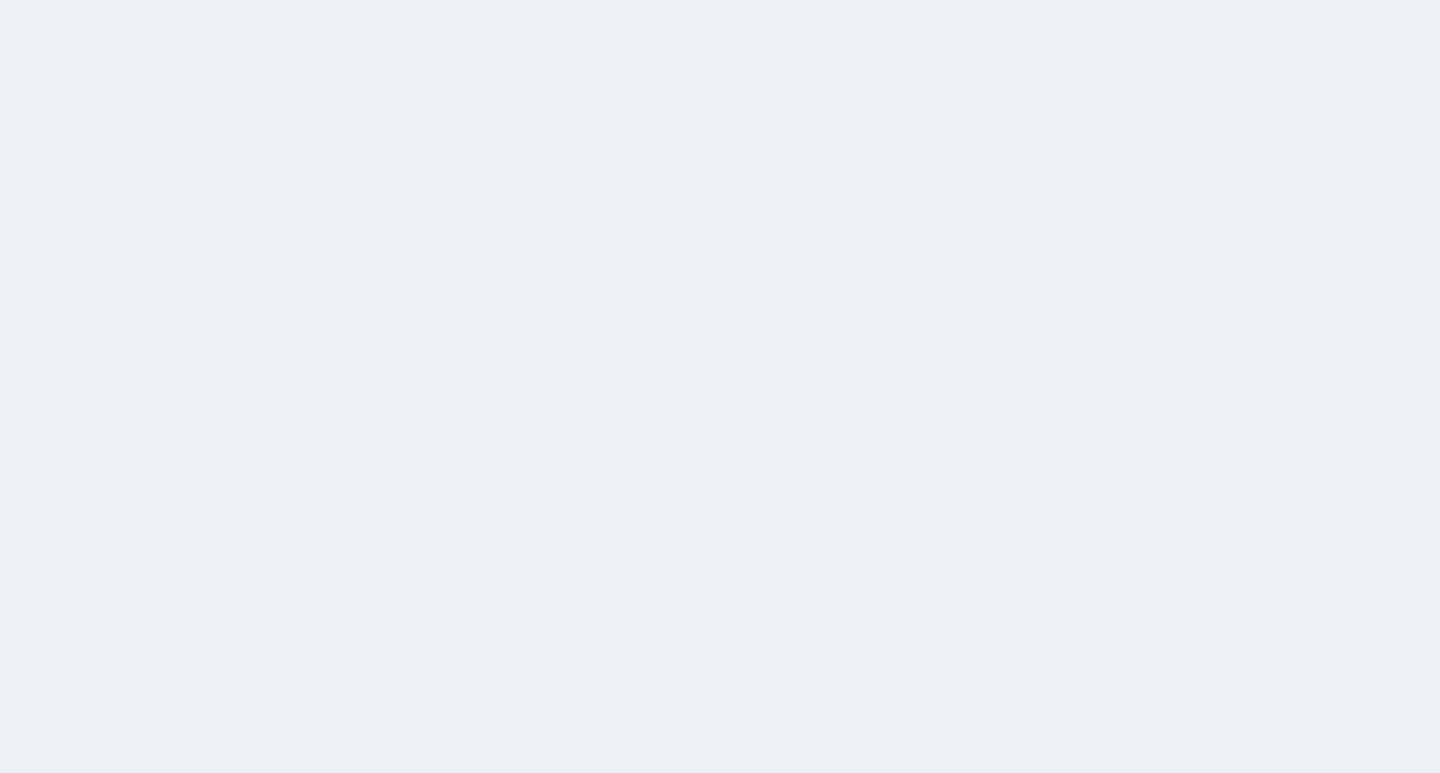 scroll, scrollTop: 0, scrollLeft: 0, axis: both 